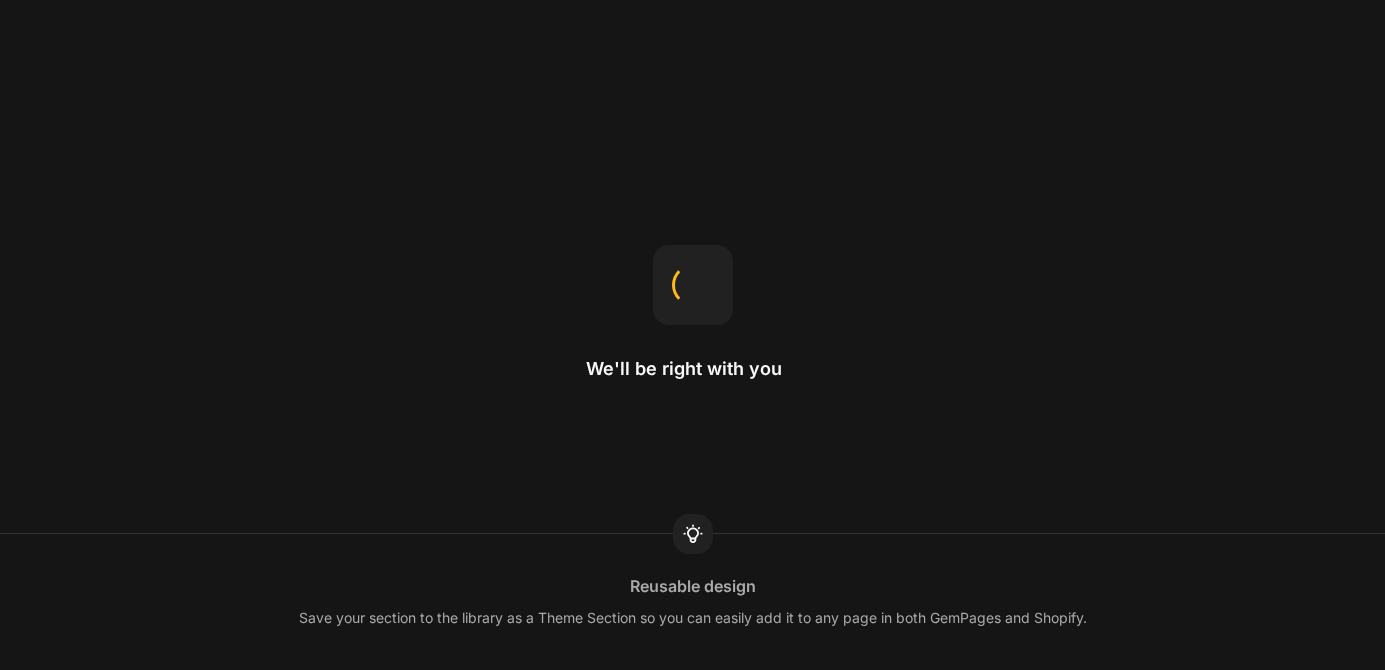 scroll, scrollTop: 0, scrollLeft: 0, axis: both 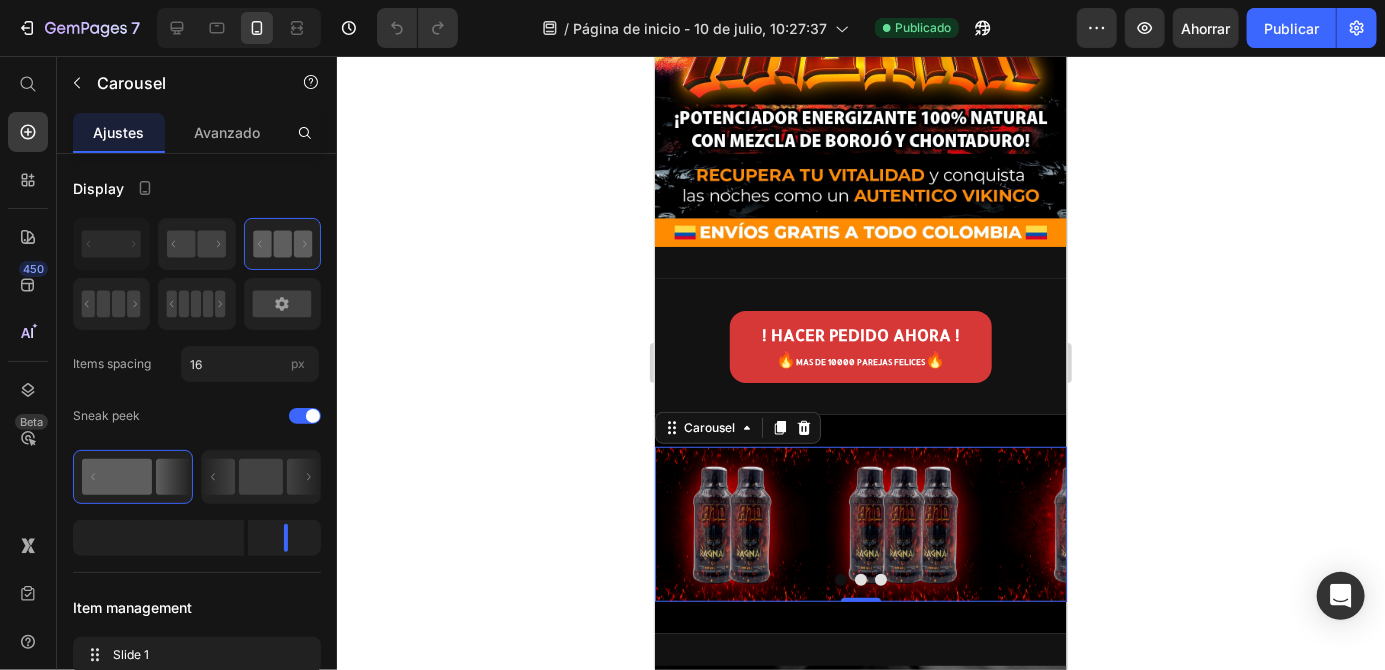 click at bounding box center [860, 633] 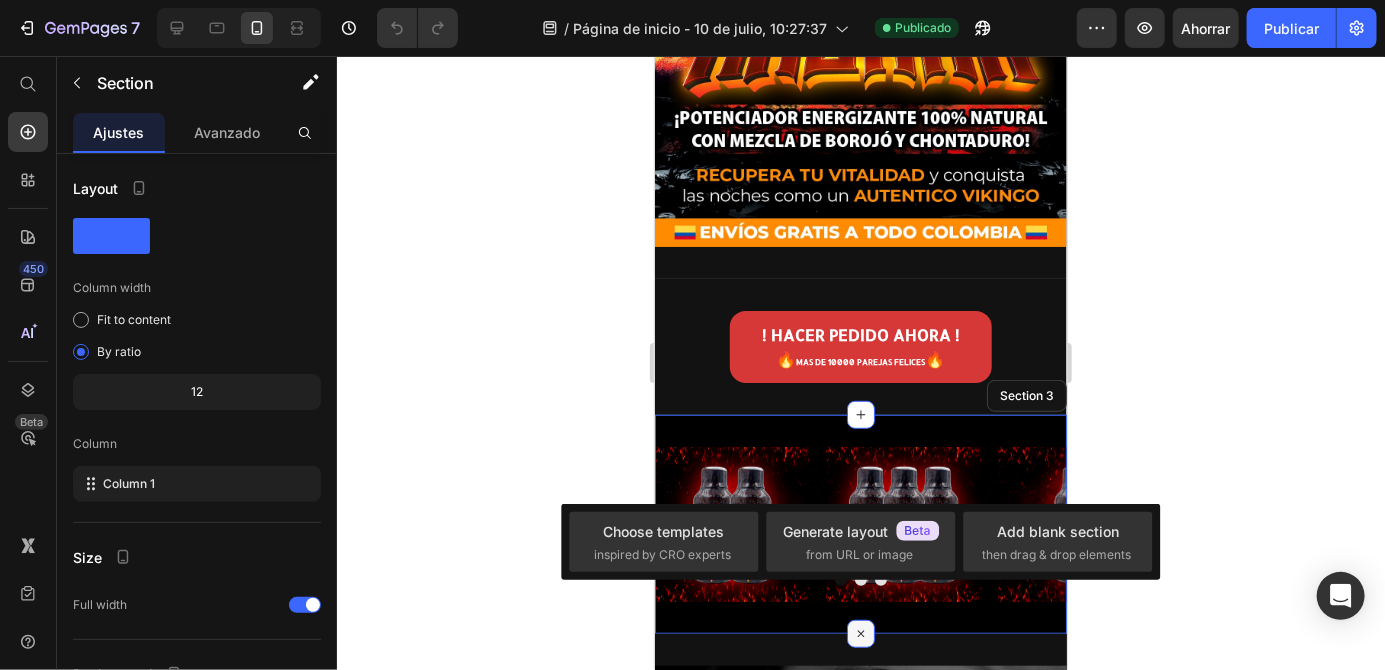 scroll, scrollTop: 559, scrollLeft: 0, axis: vertical 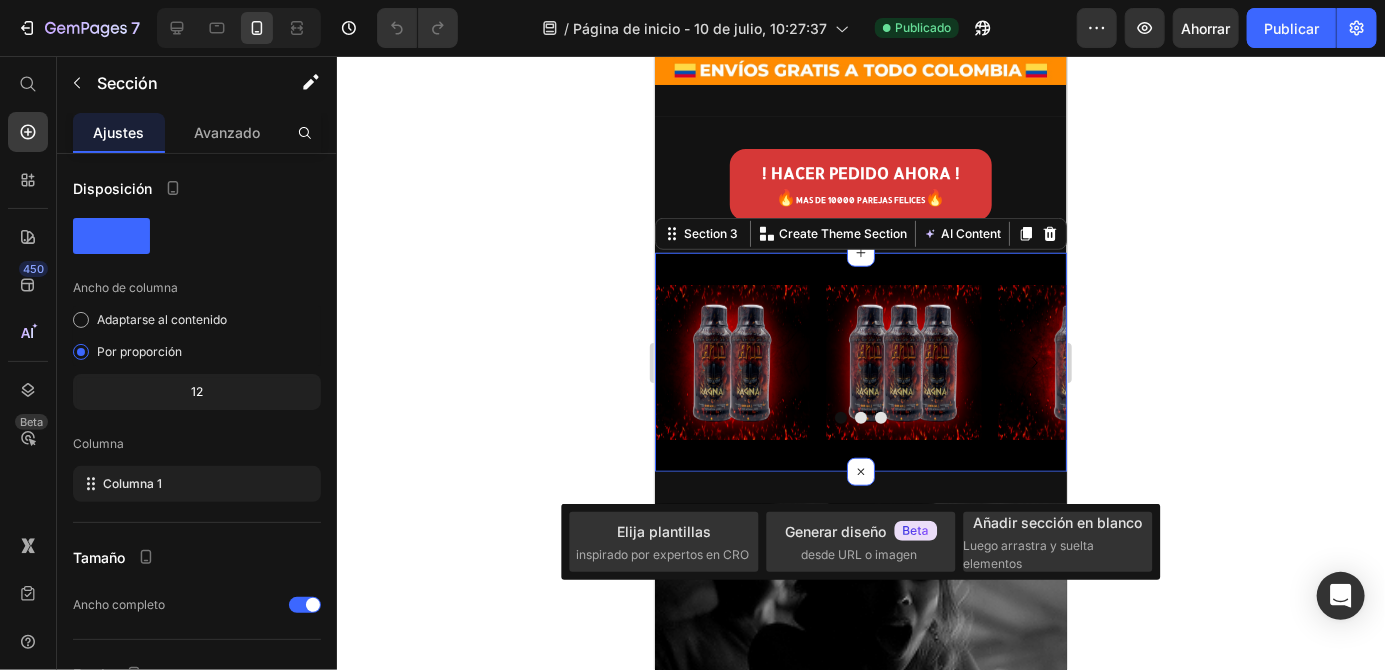 click at bounding box center (731, 361) 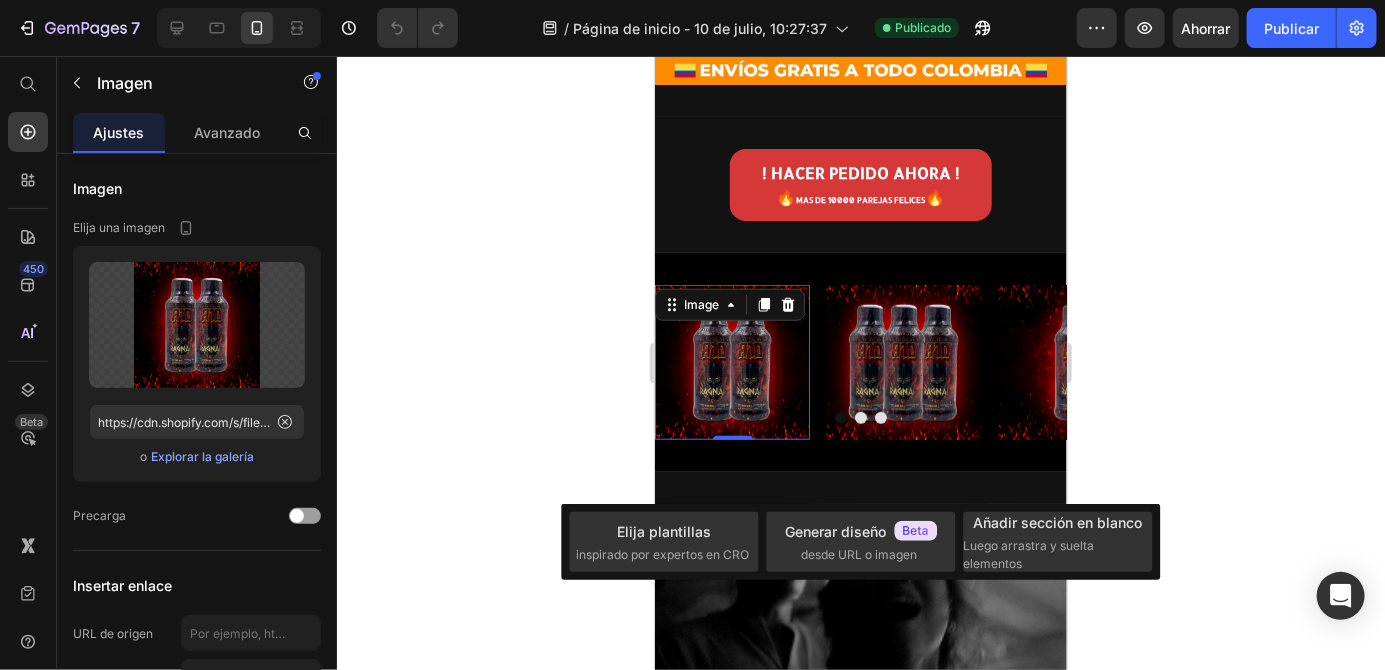 click at bounding box center [902, 361] 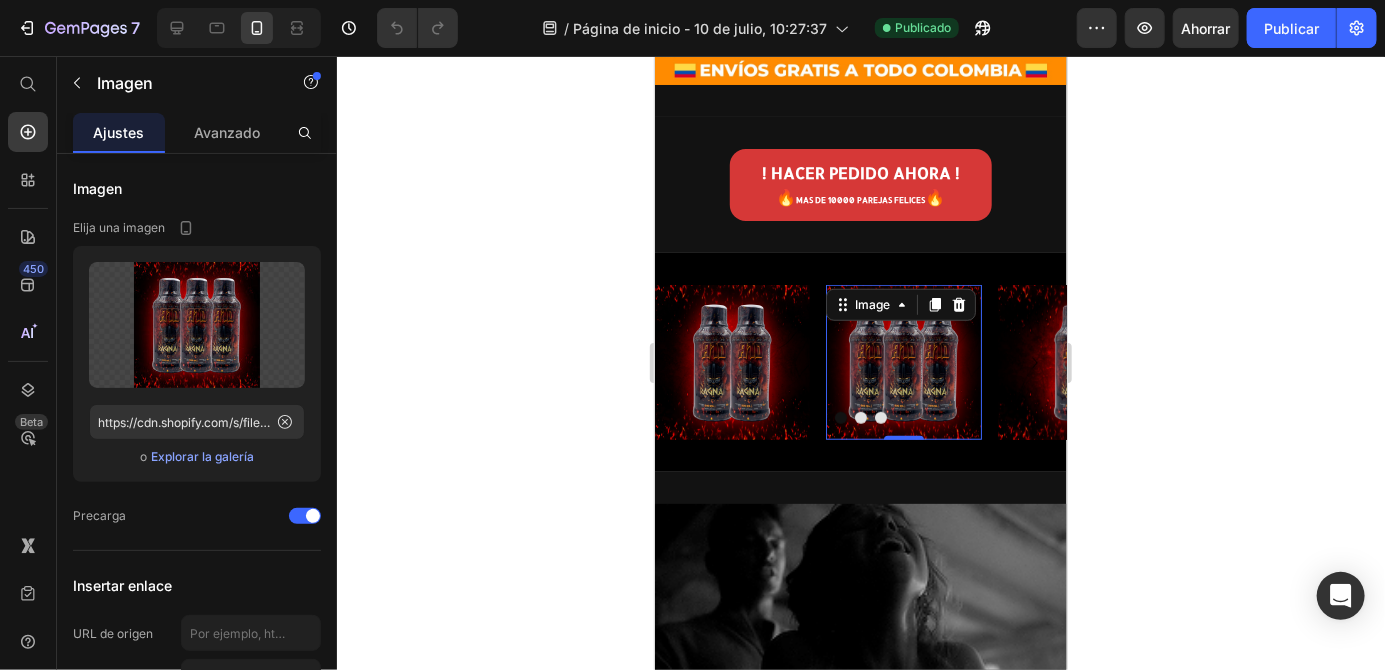 click at bounding box center (1074, 361) 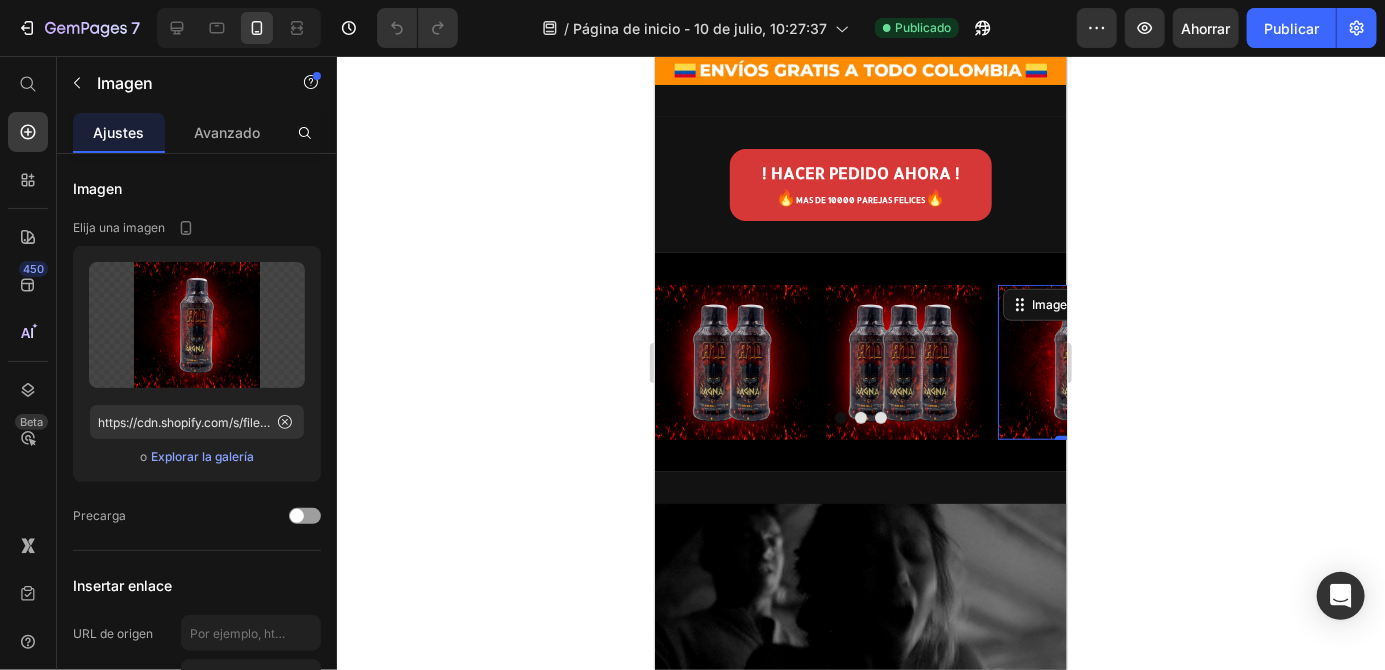 click on "Image Image Image   0
Carousel Section 3" at bounding box center [860, 361] 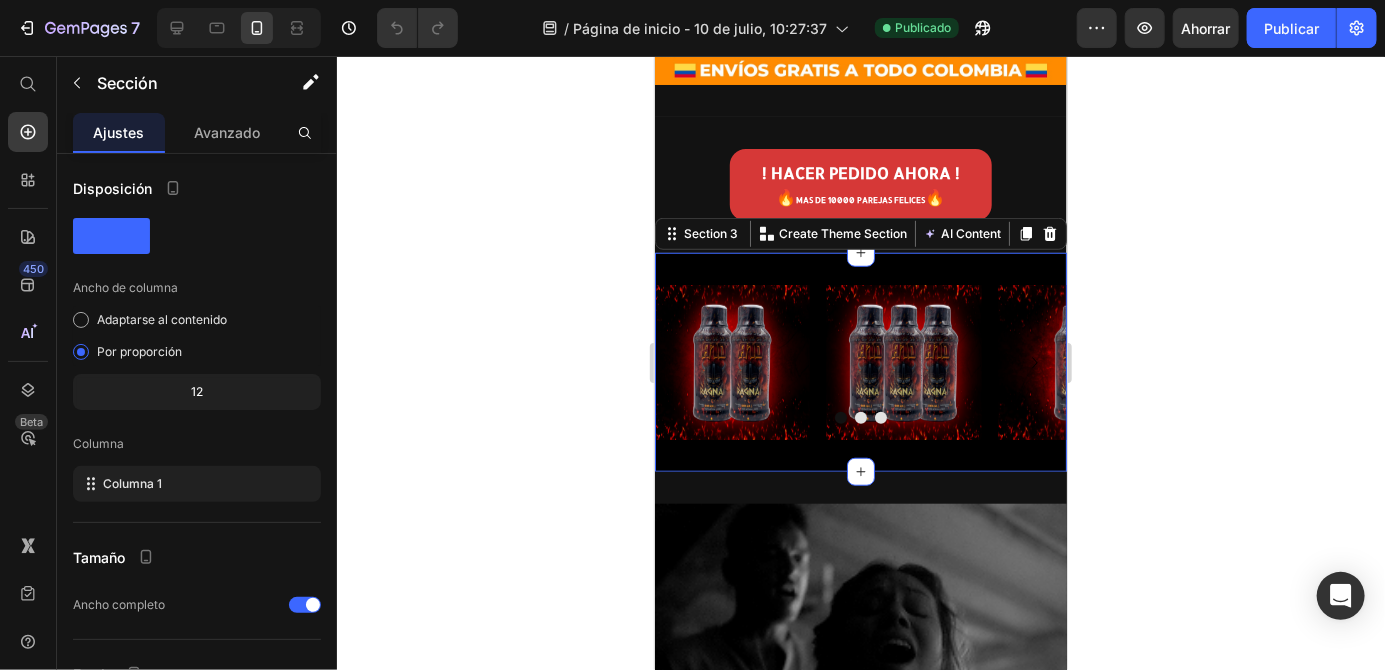 click at bounding box center (902, 361) 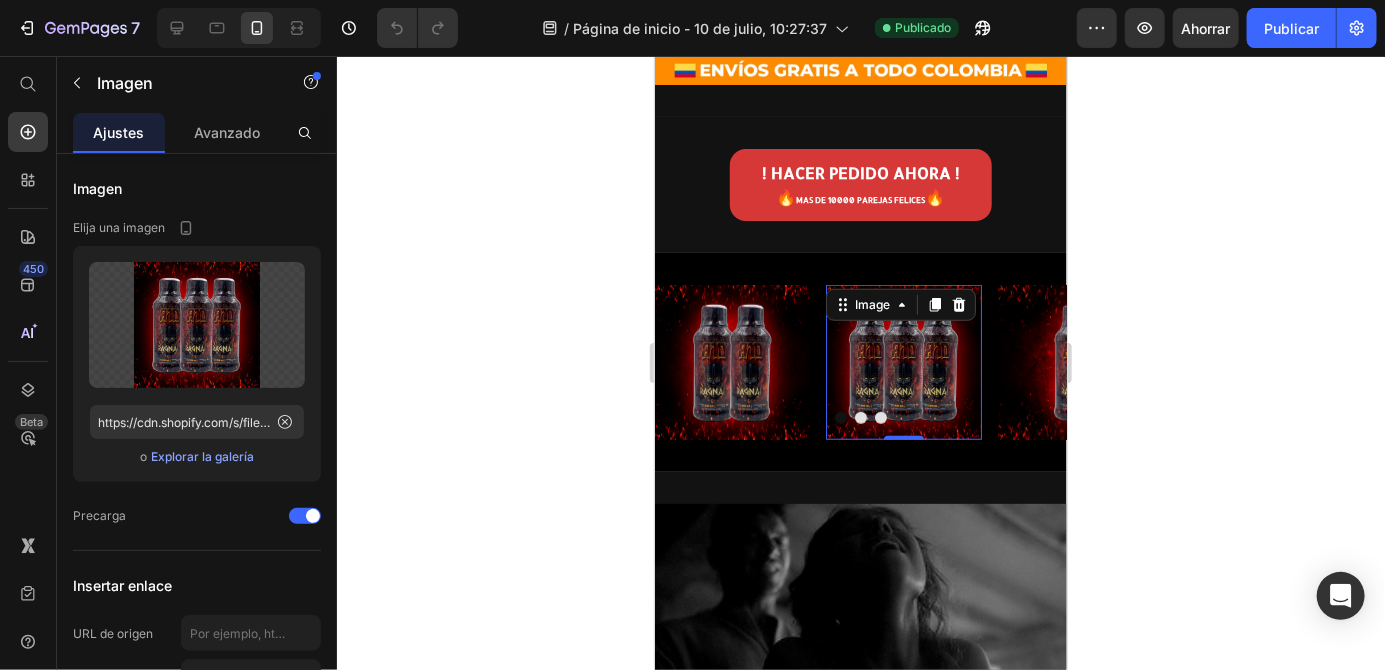 click at bounding box center (1074, 361) 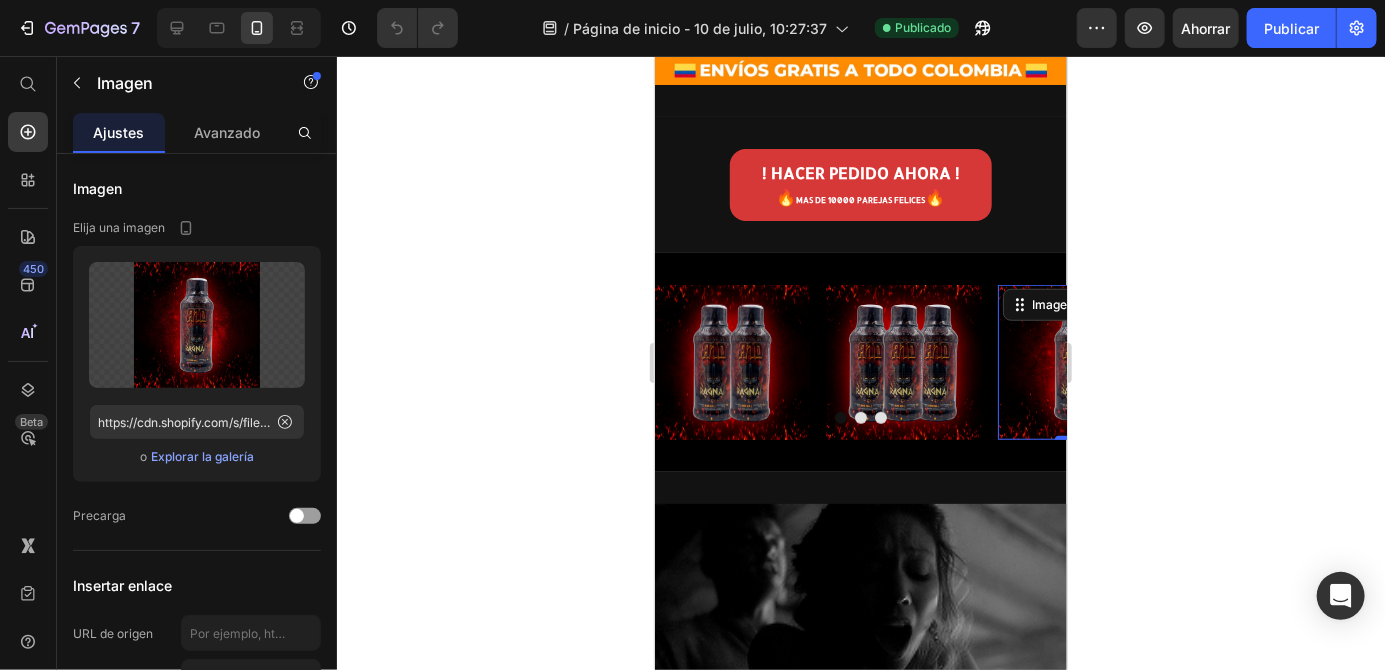 click on "Image Image Image   0
Carousel Section 3" at bounding box center (860, 361) 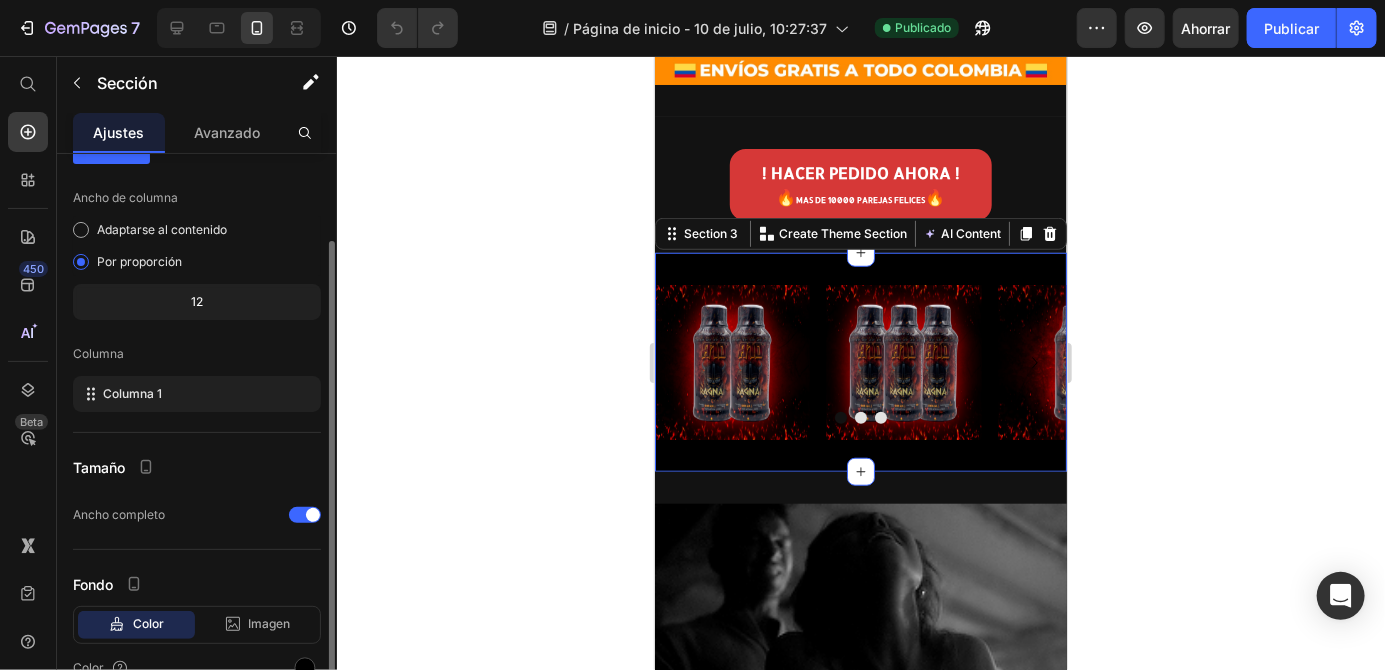 scroll, scrollTop: 94, scrollLeft: 0, axis: vertical 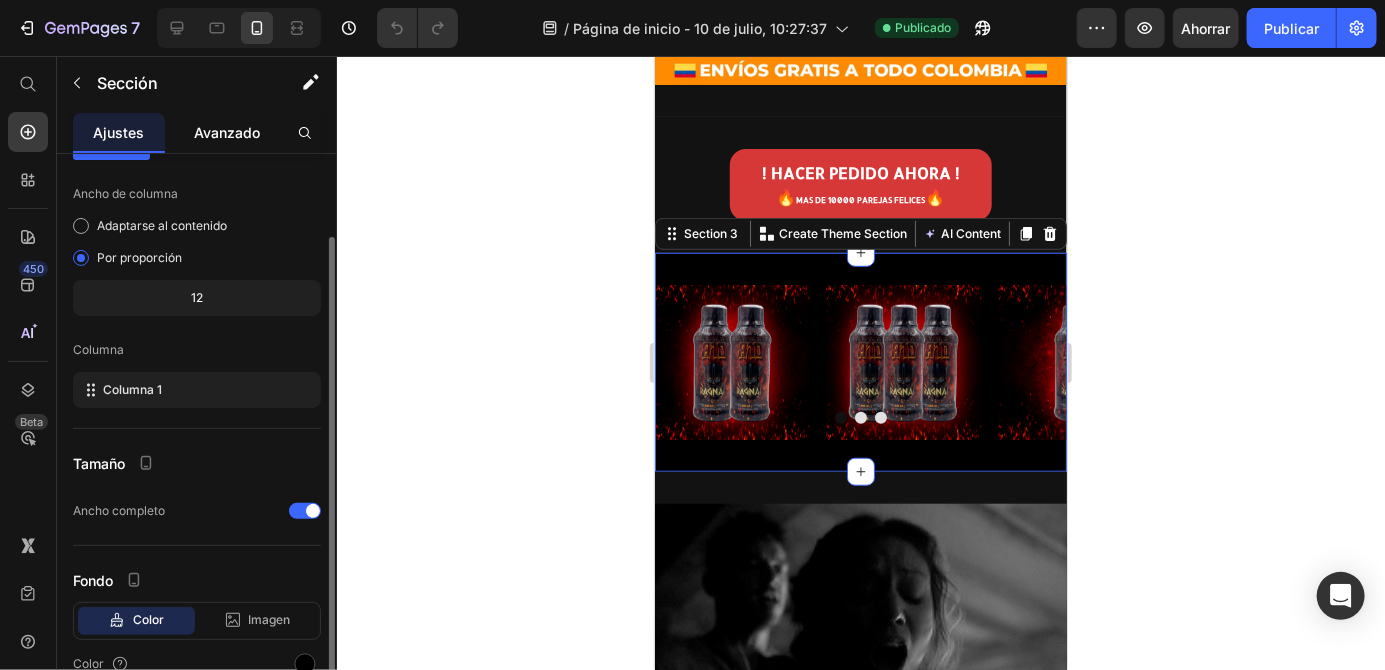 click on "Avanzado" at bounding box center (227, 132) 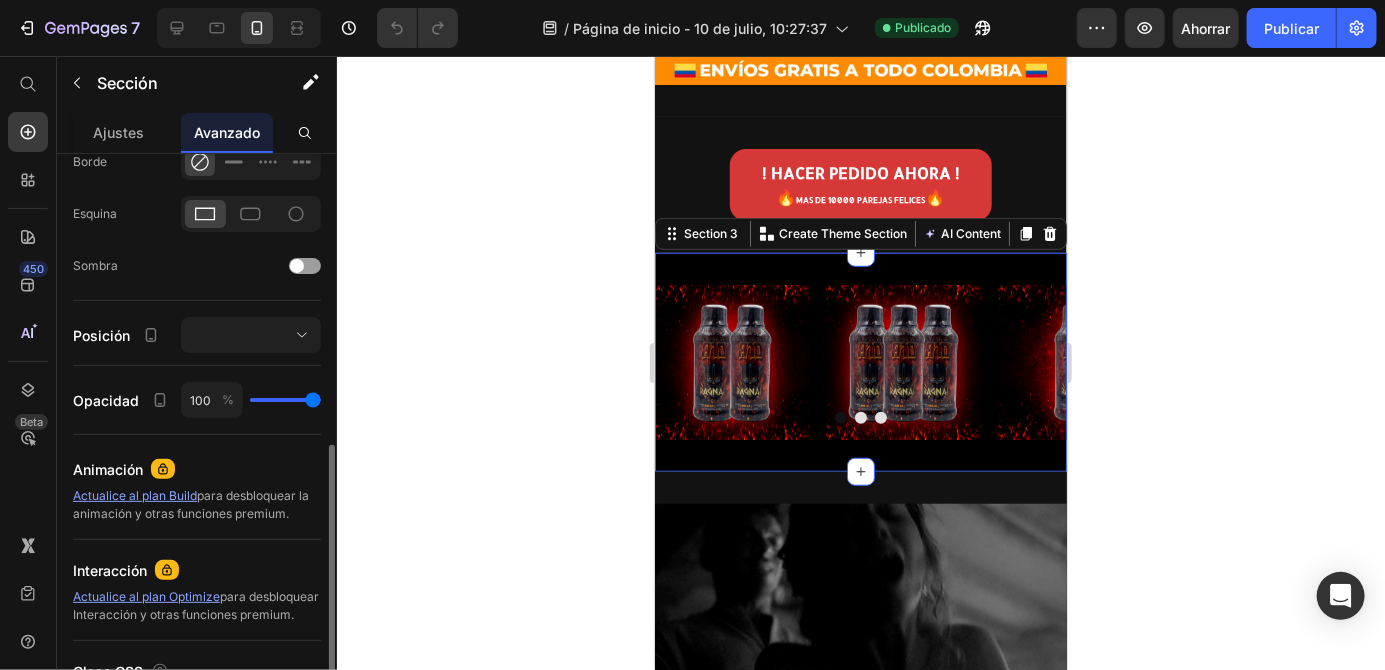 scroll, scrollTop: 573, scrollLeft: 0, axis: vertical 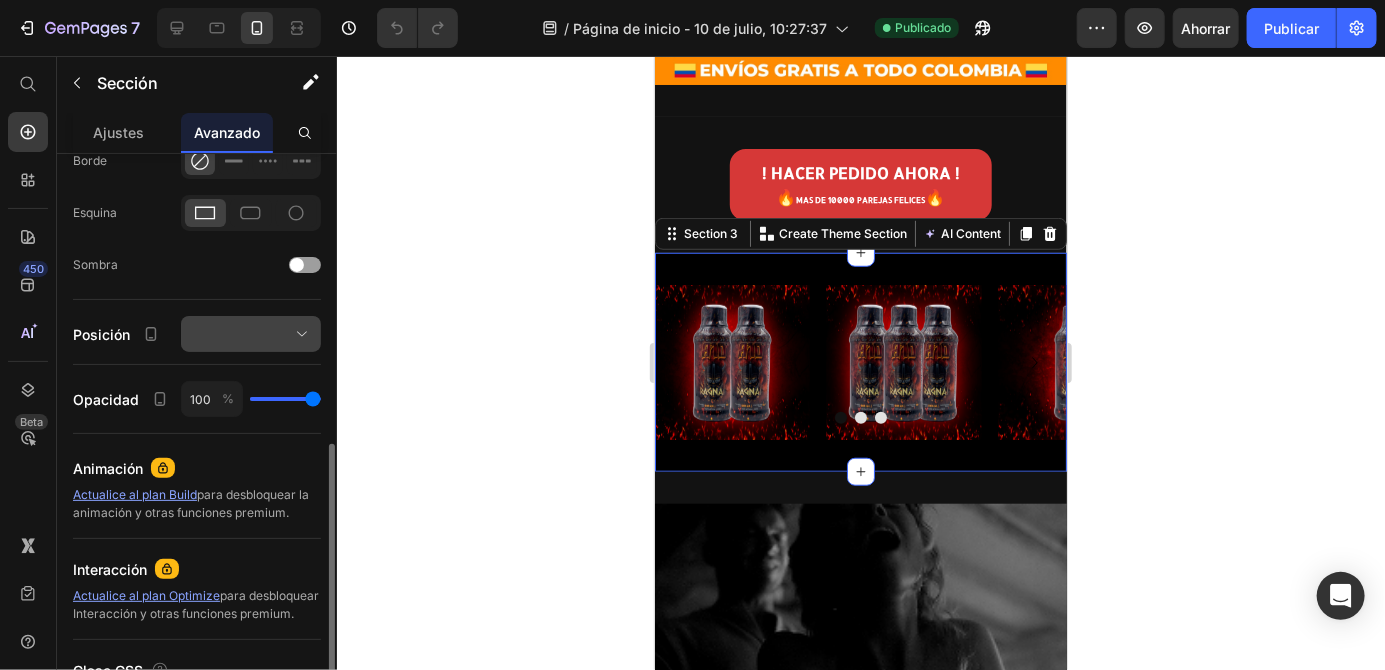click 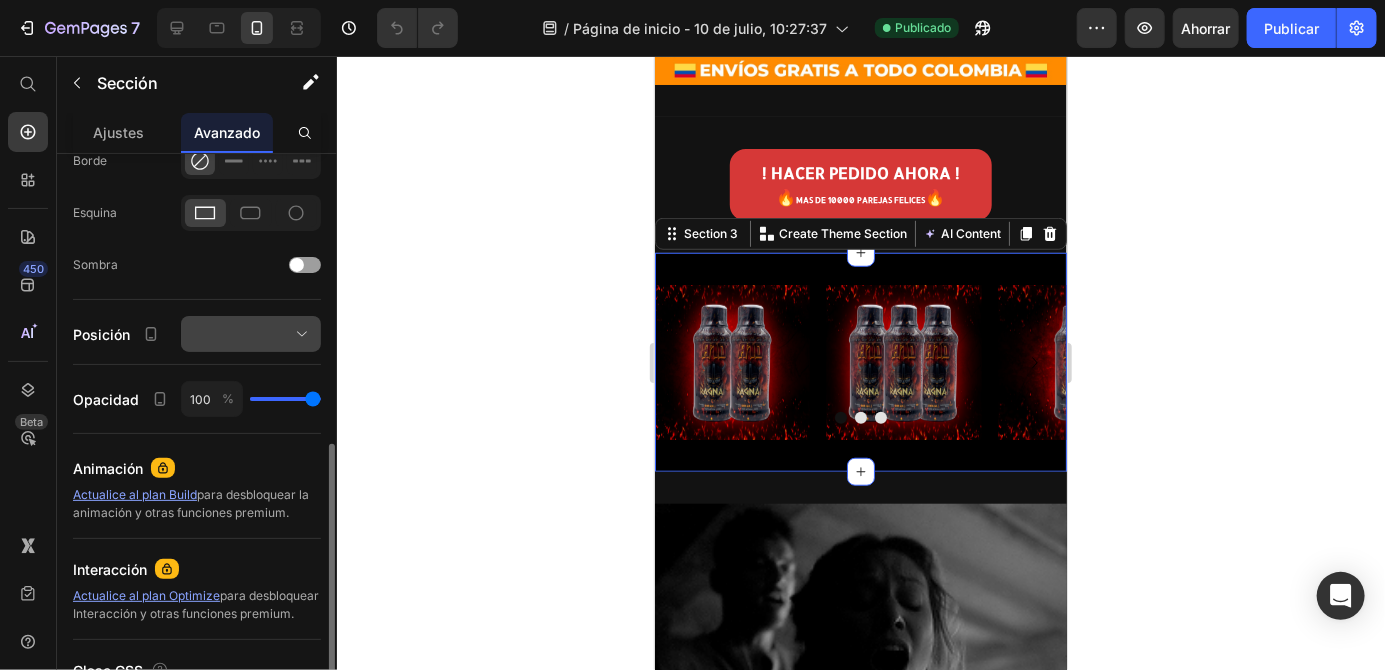 click 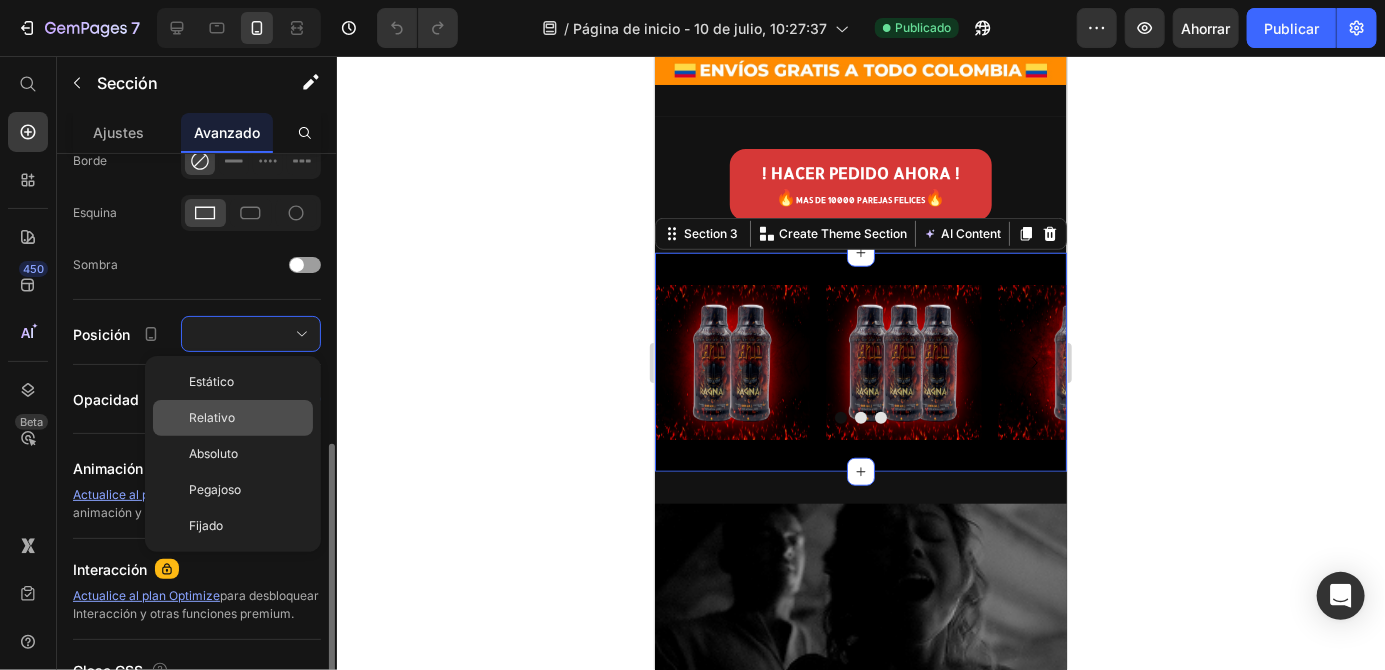 click on "Relativo" at bounding box center (247, 418) 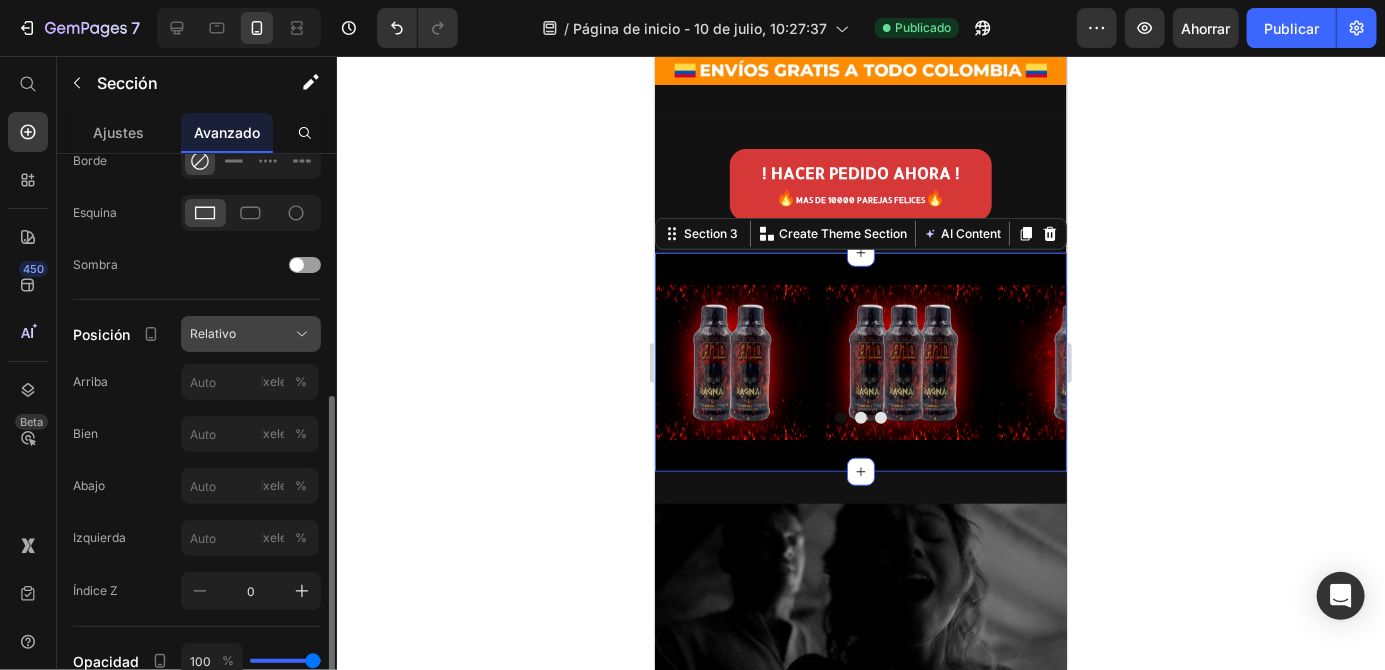 click on "Relativo" 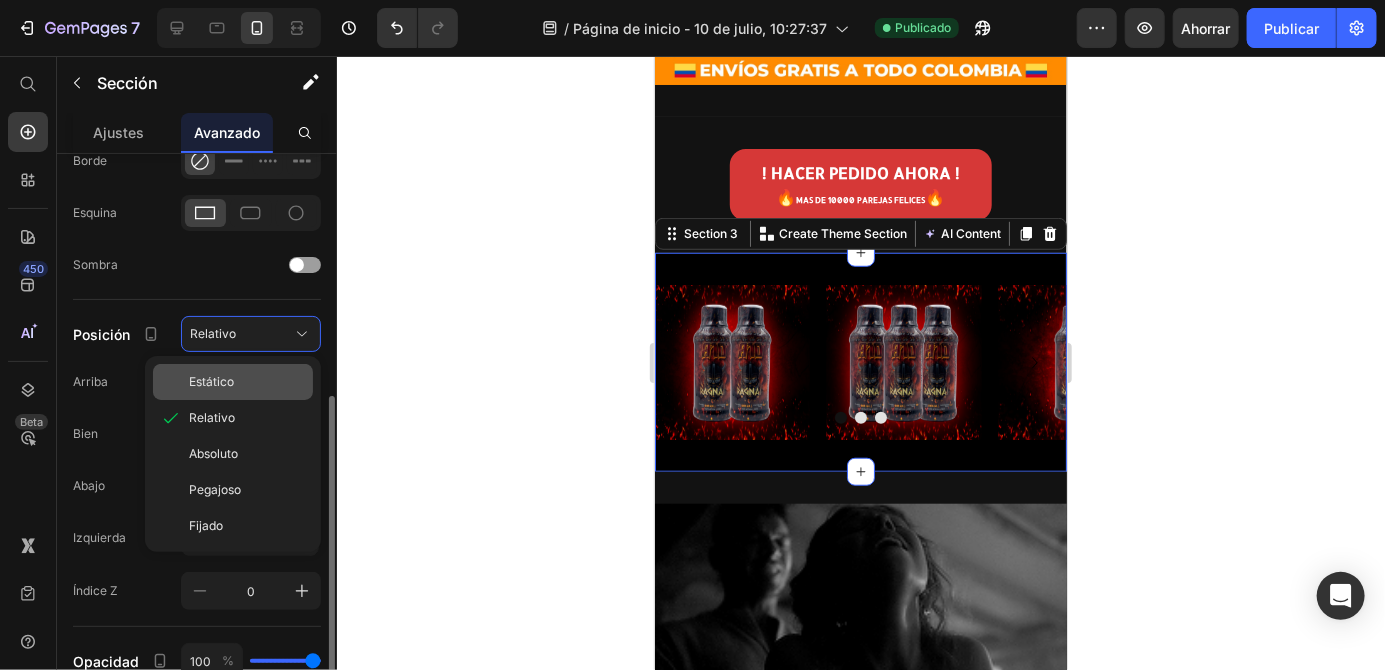 click on "Estático" at bounding box center [247, 382] 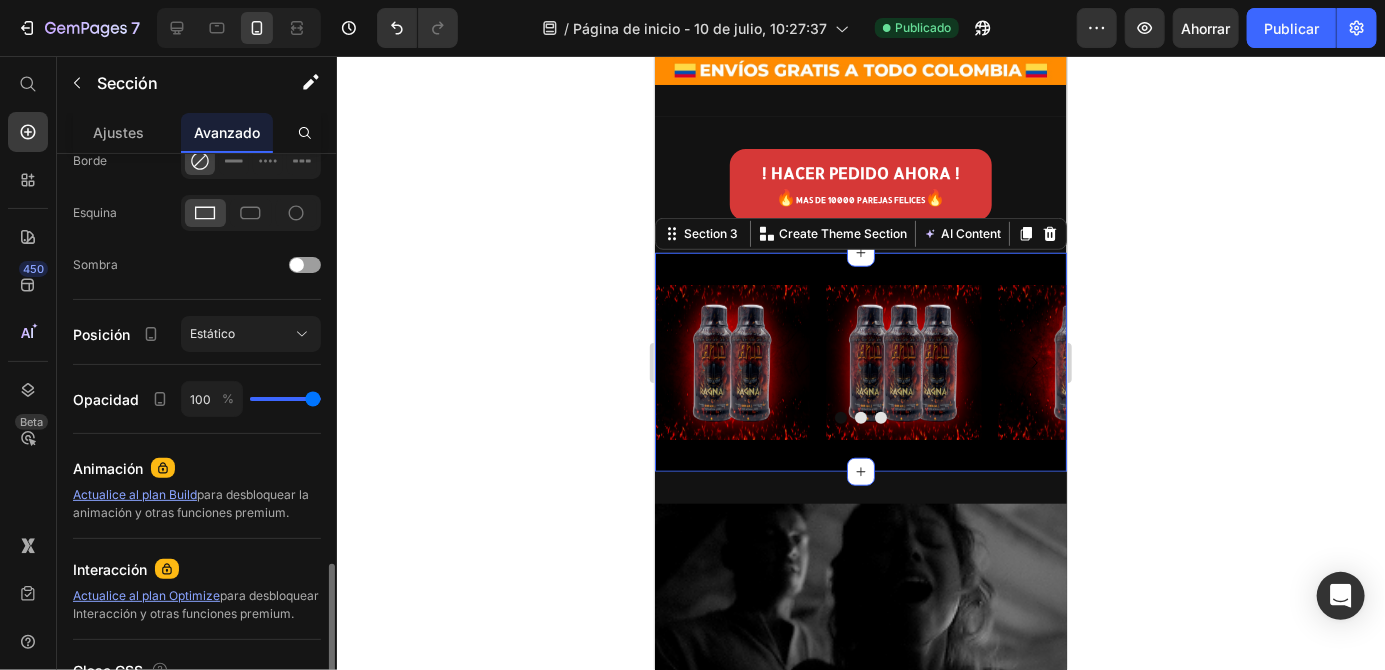 scroll, scrollTop: 652, scrollLeft: 0, axis: vertical 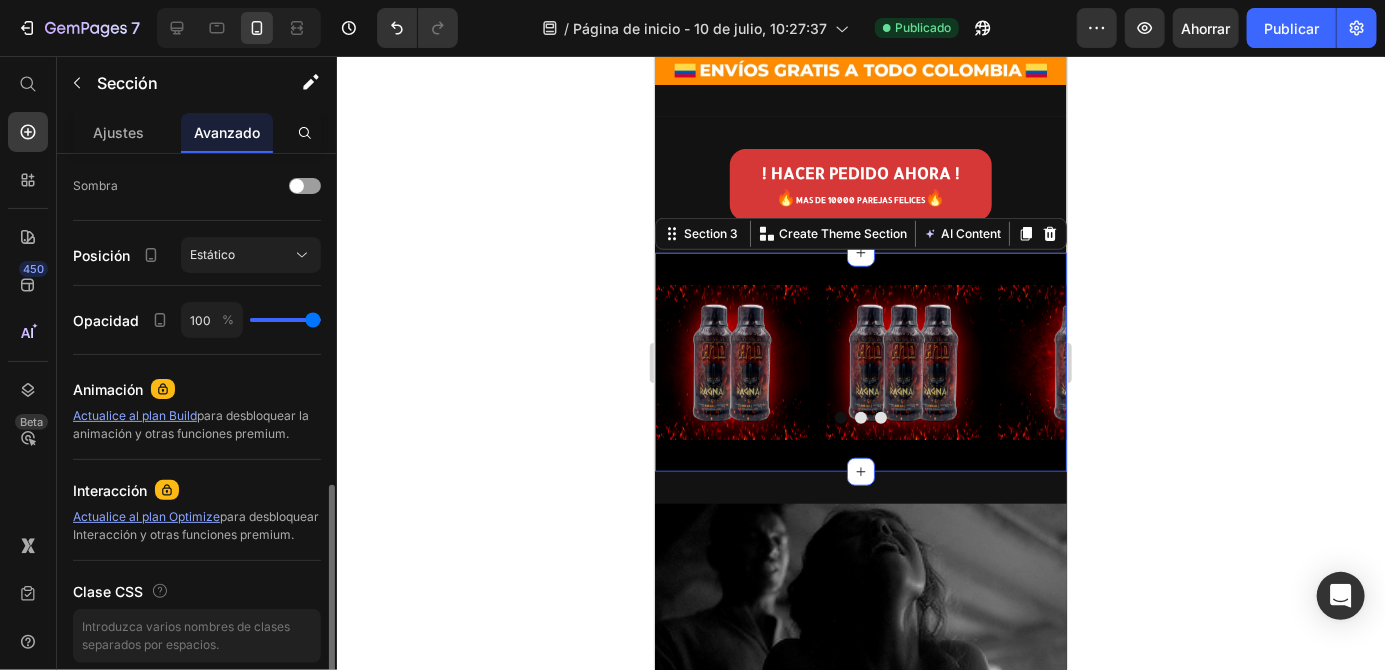 click on "Actualice al plan Build  para desbloquear la animación y otras funciones premium." 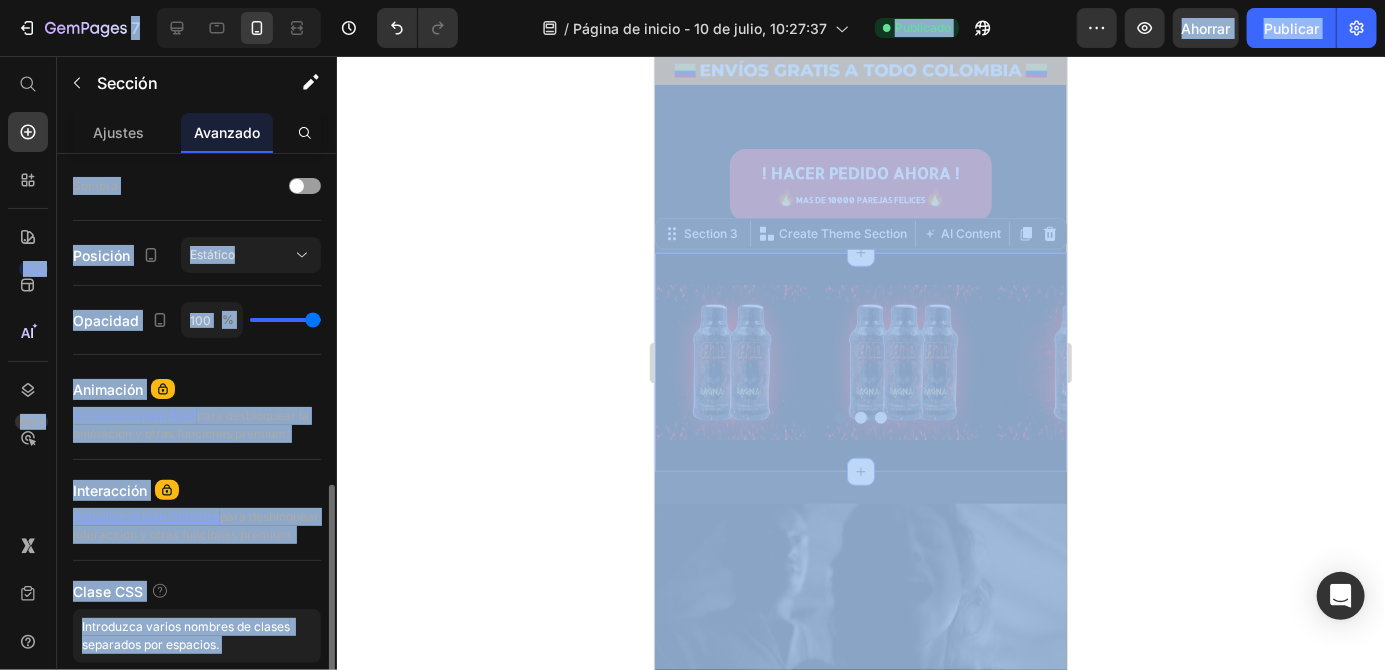 click on "para desbloquear la animación y otras funciones premium." at bounding box center [191, 424] 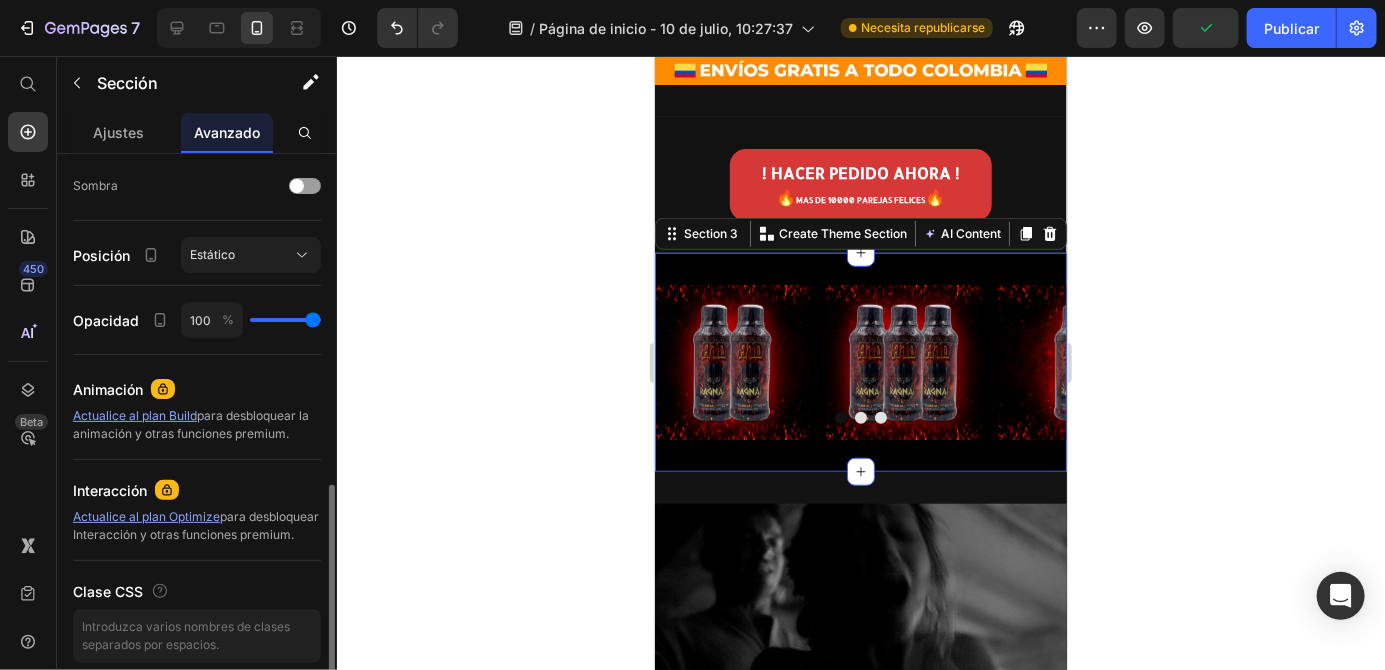 click on "Actualice al plan Build" at bounding box center [135, 415] 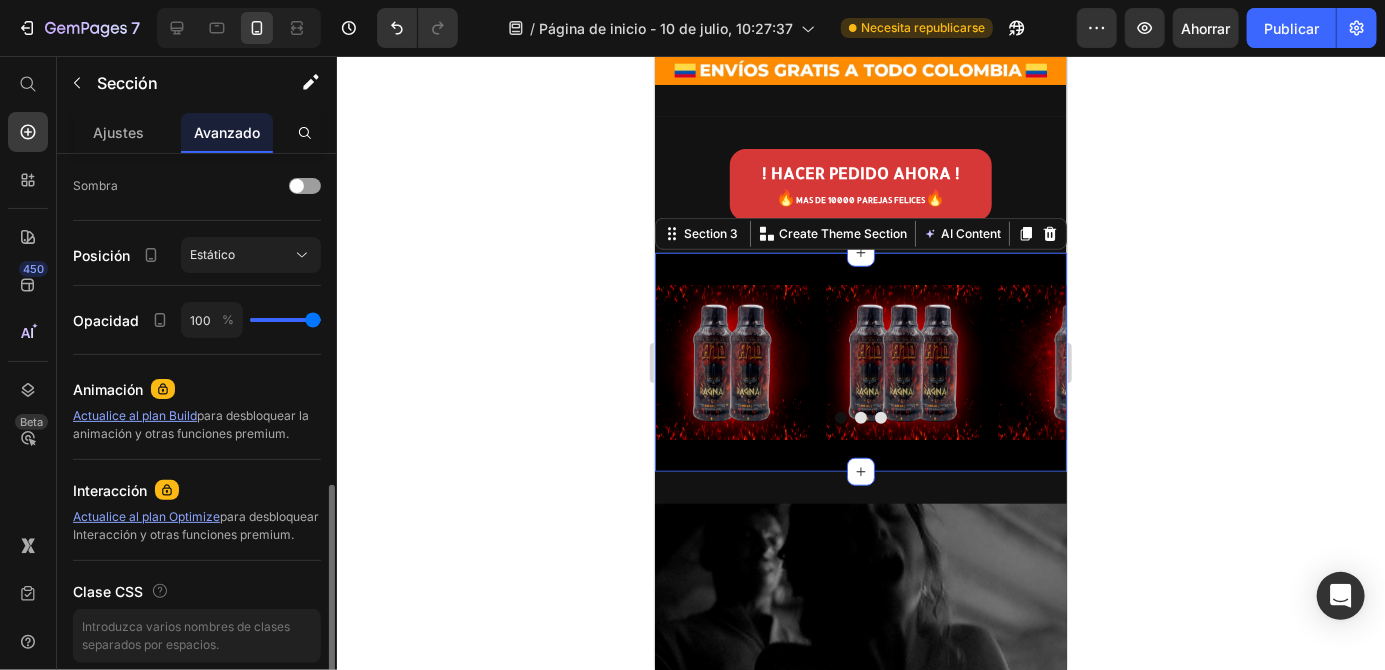 click on "para desbloquear la animación y otras funciones premium." at bounding box center [191, 424] 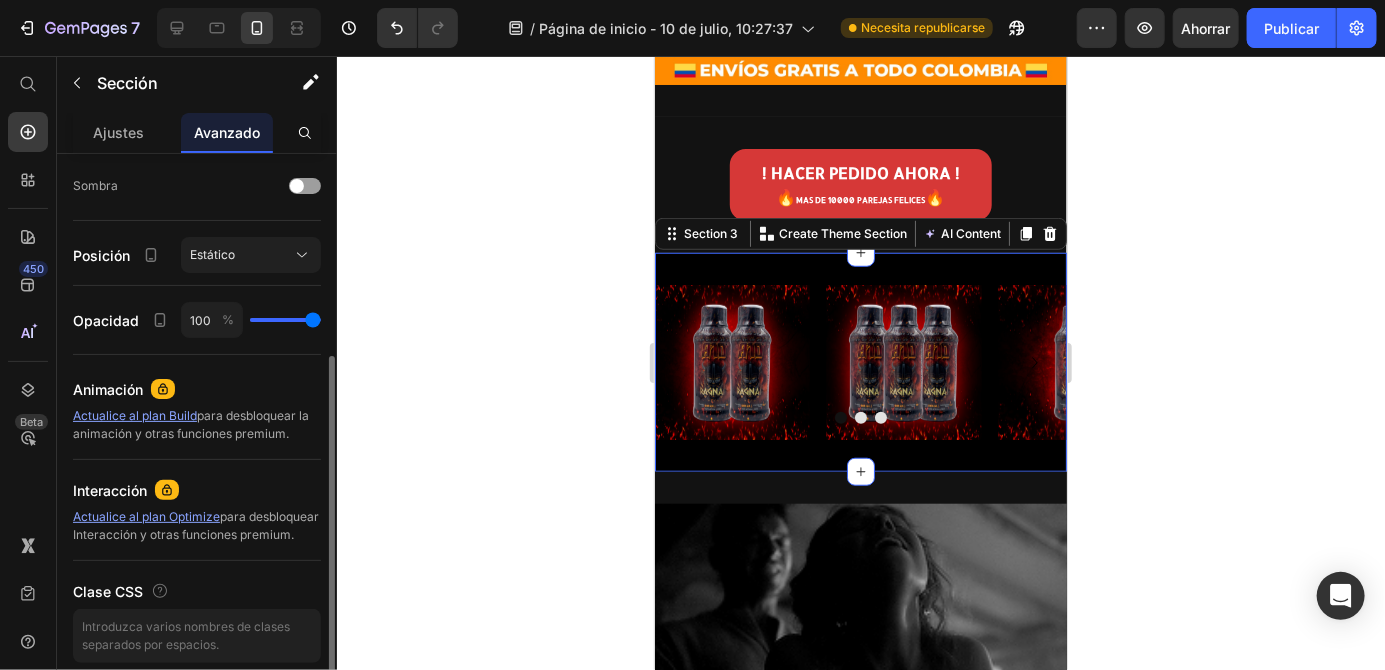 scroll, scrollTop: 564, scrollLeft: 0, axis: vertical 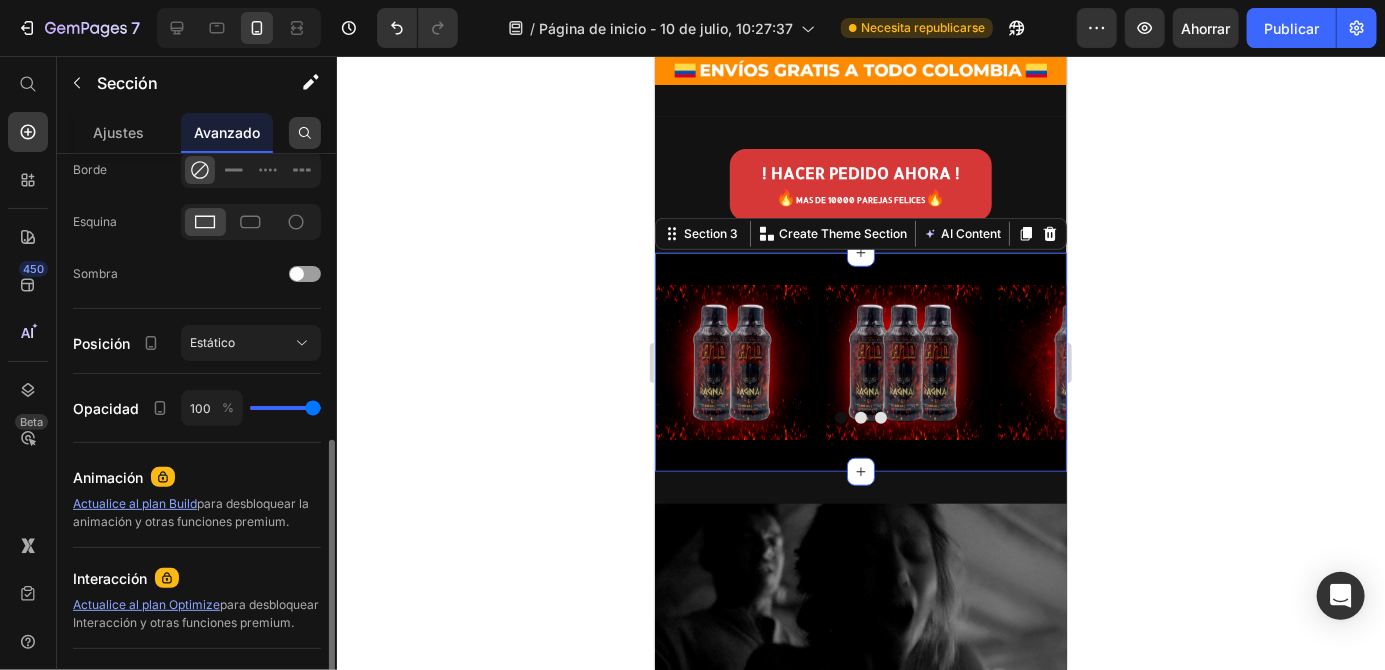 click at bounding box center [305, 133] 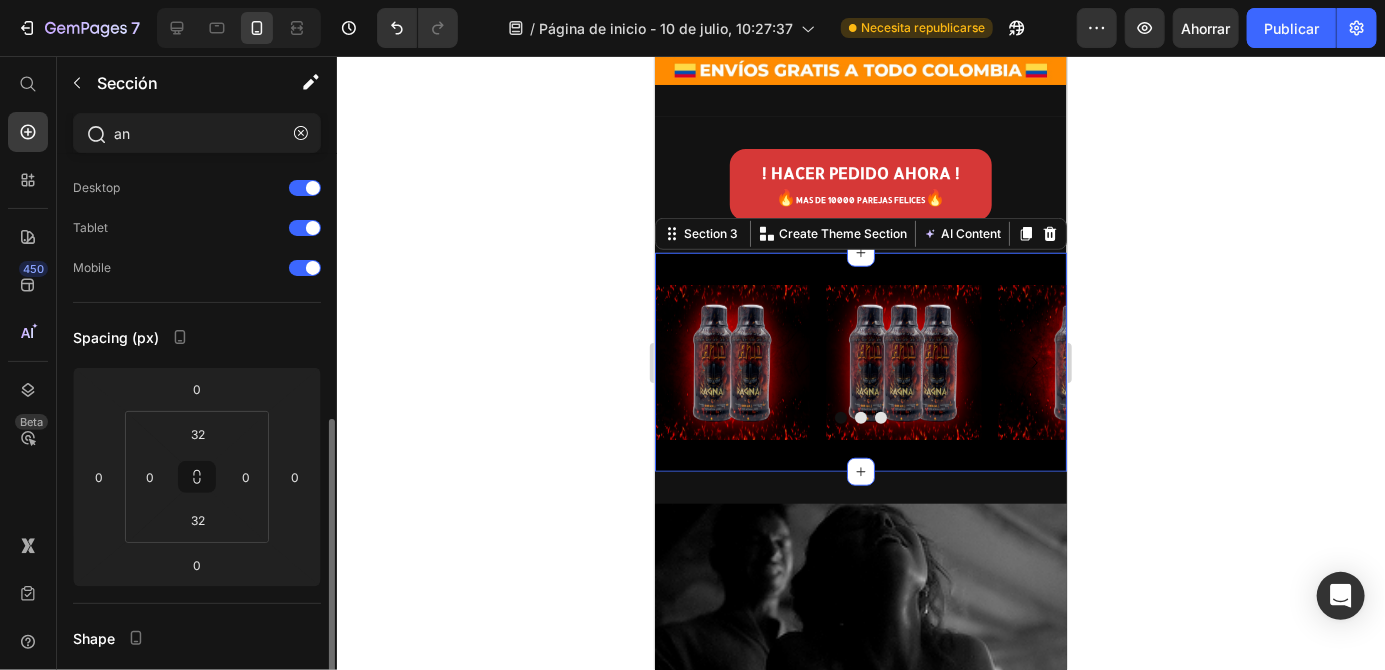 scroll, scrollTop: 0, scrollLeft: 0, axis: both 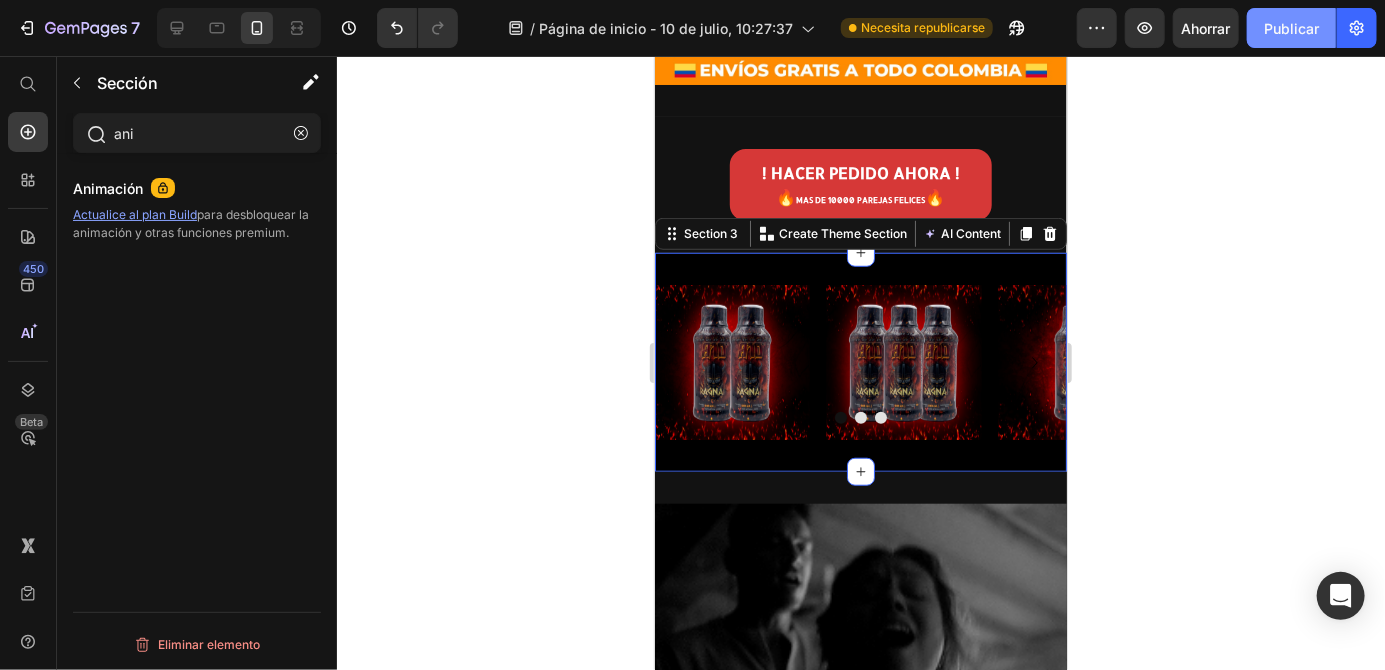type on "ani" 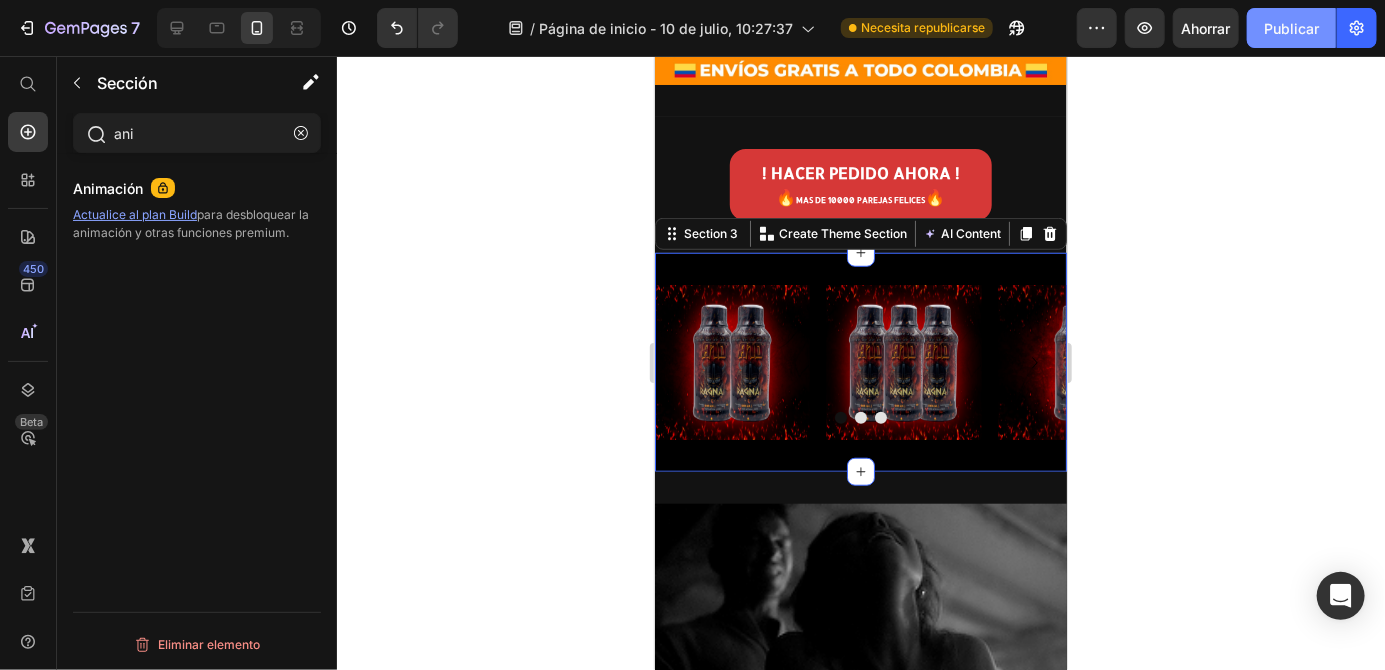 click on "Publicar" at bounding box center [1291, 28] 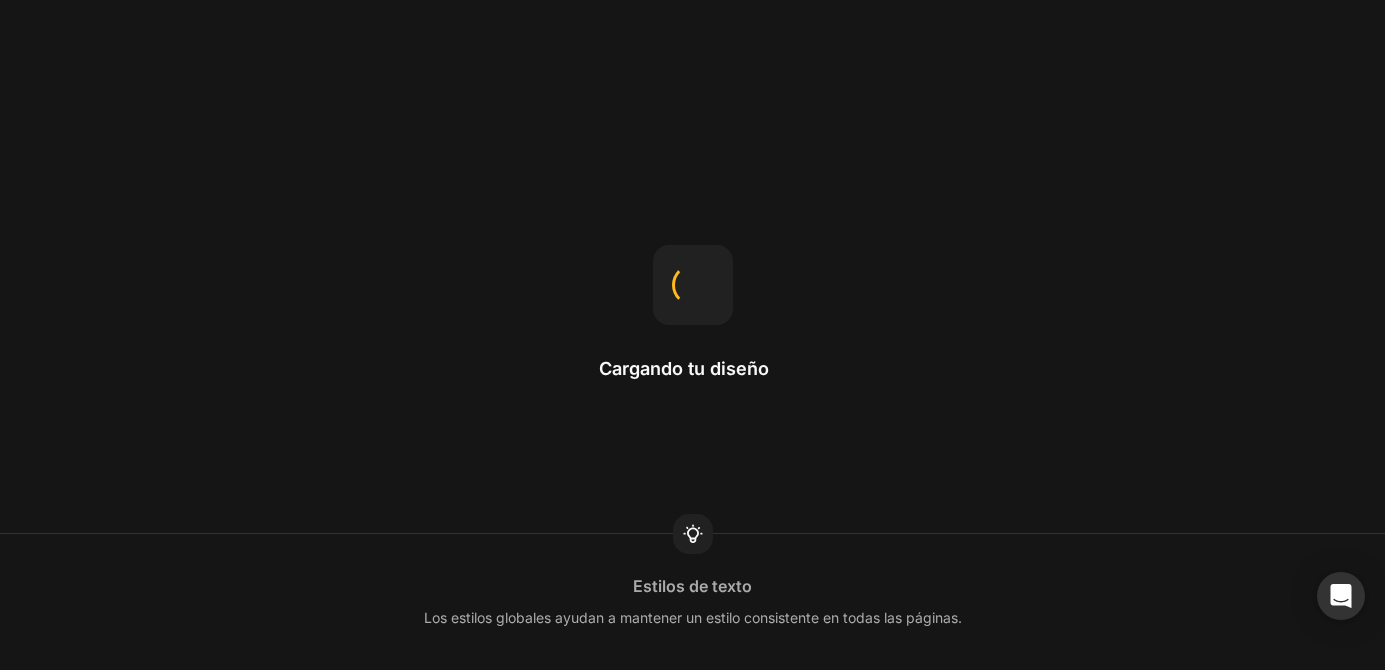 scroll, scrollTop: 0, scrollLeft: 0, axis: both 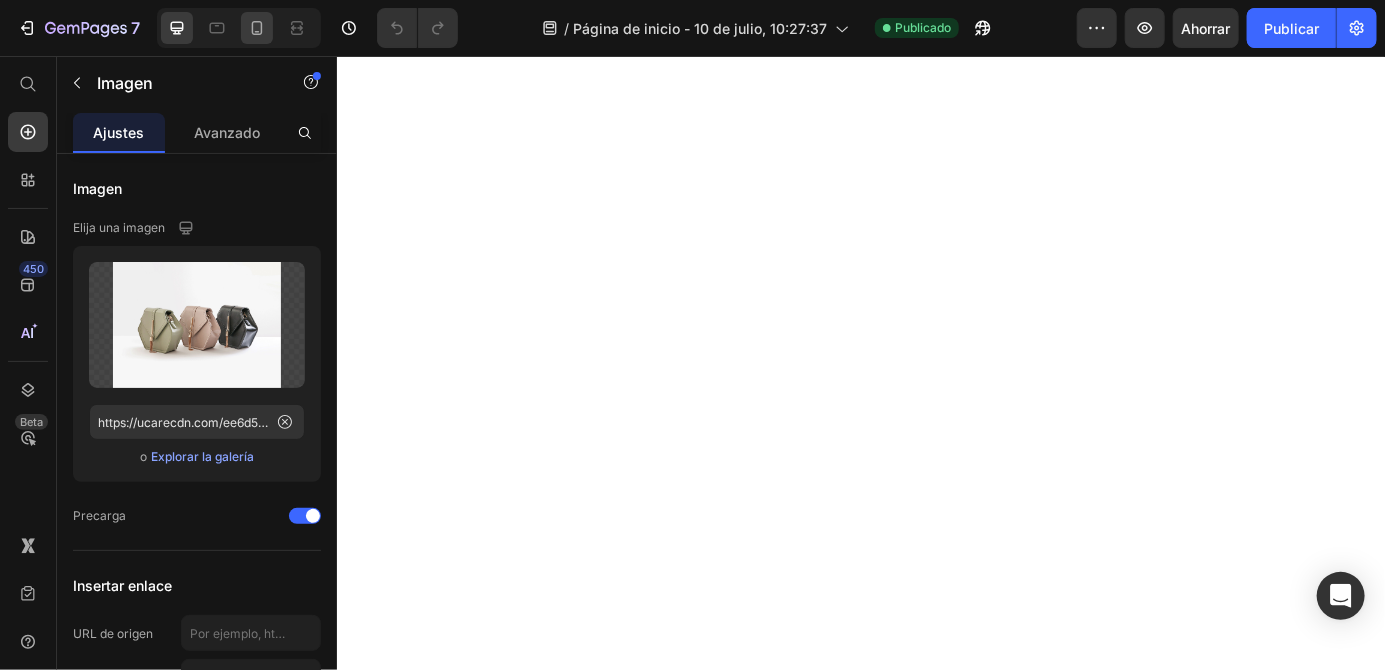 click 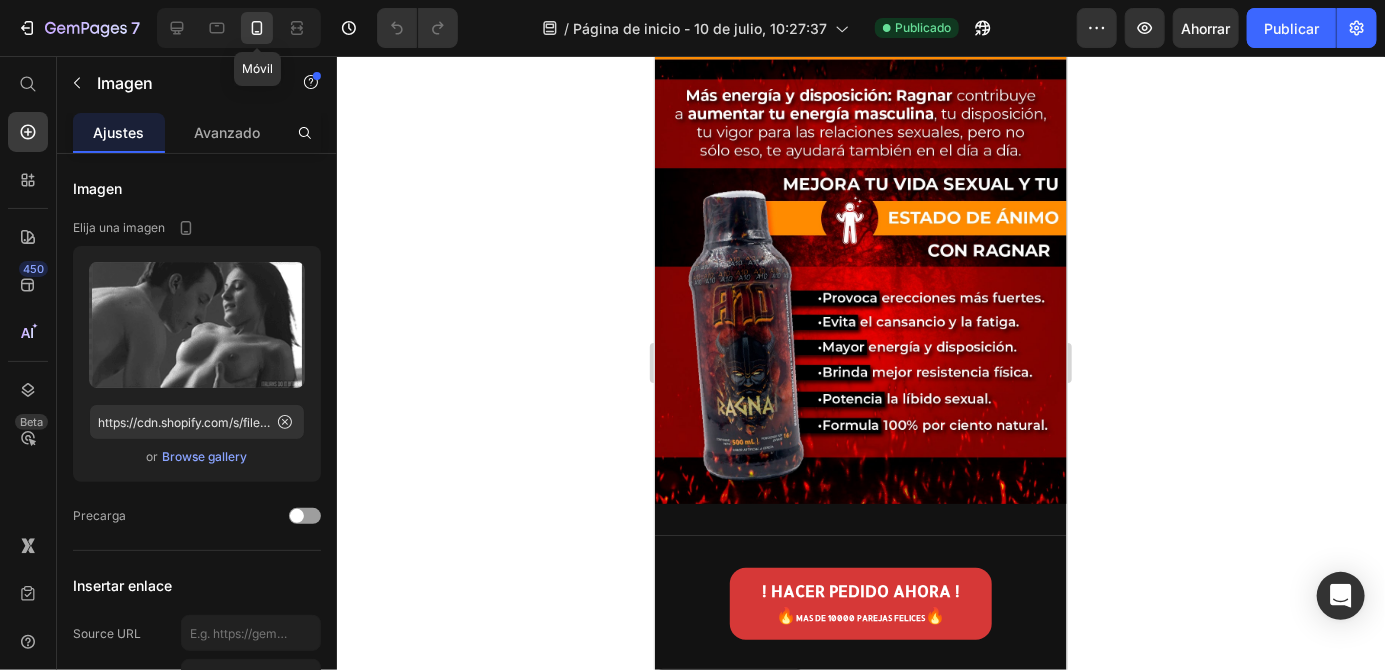 scroll, scrollTop: 1658, scrollLeft: 0, axis: vertical 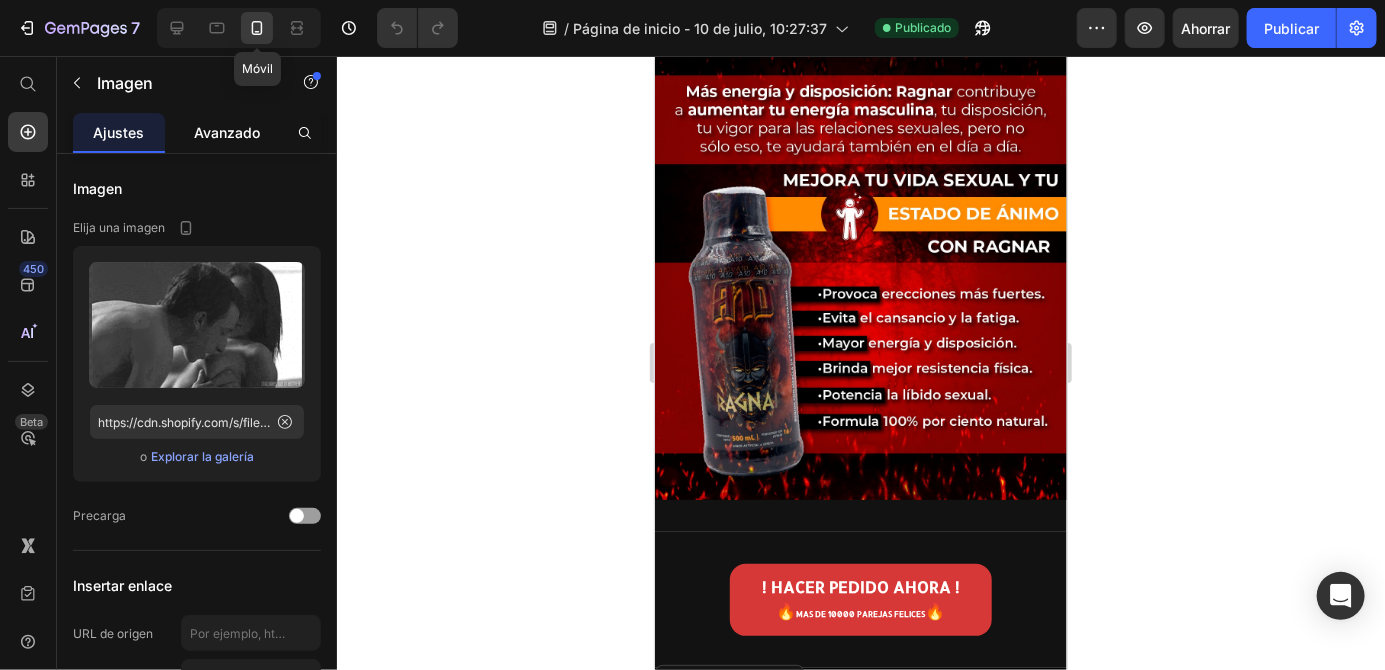 click on "Avanzado" at bounding box center (227, 132) 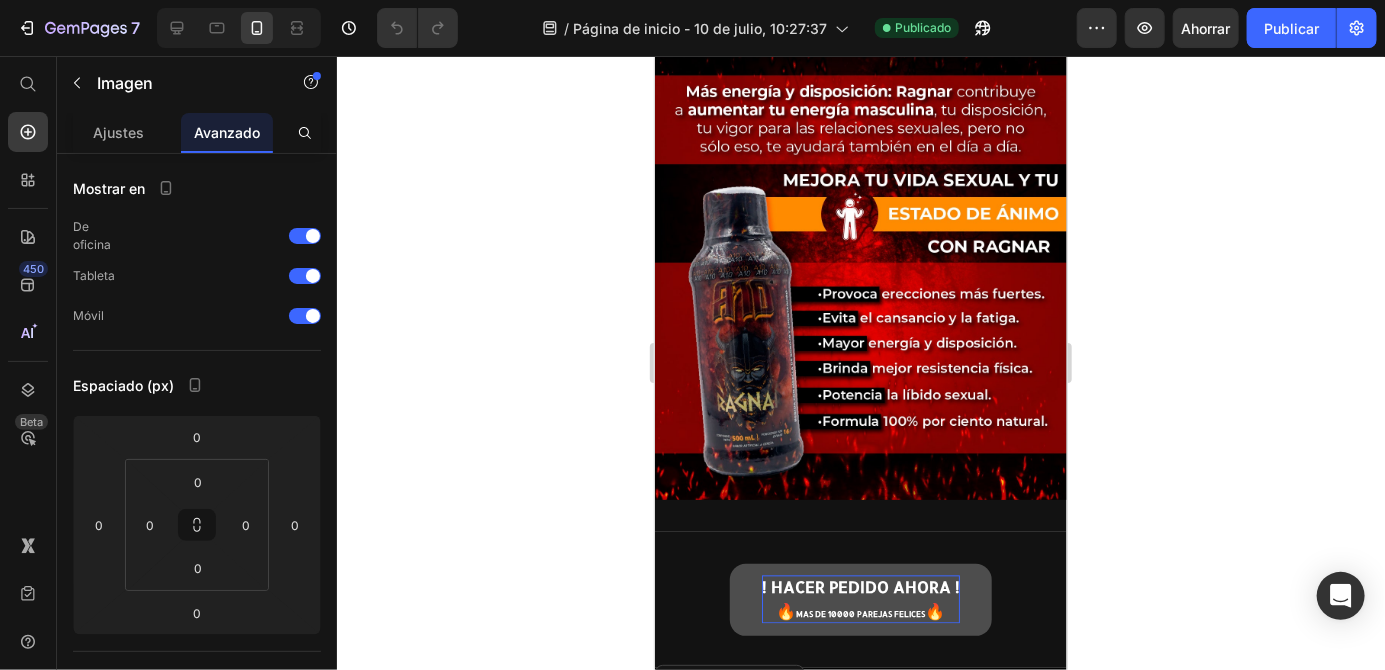 click on "! HACER PEDIDO AHORA ! 🔥  MAS DE 10000 PAREJAS FELICES 🔥" at bounding box center [860, 599] 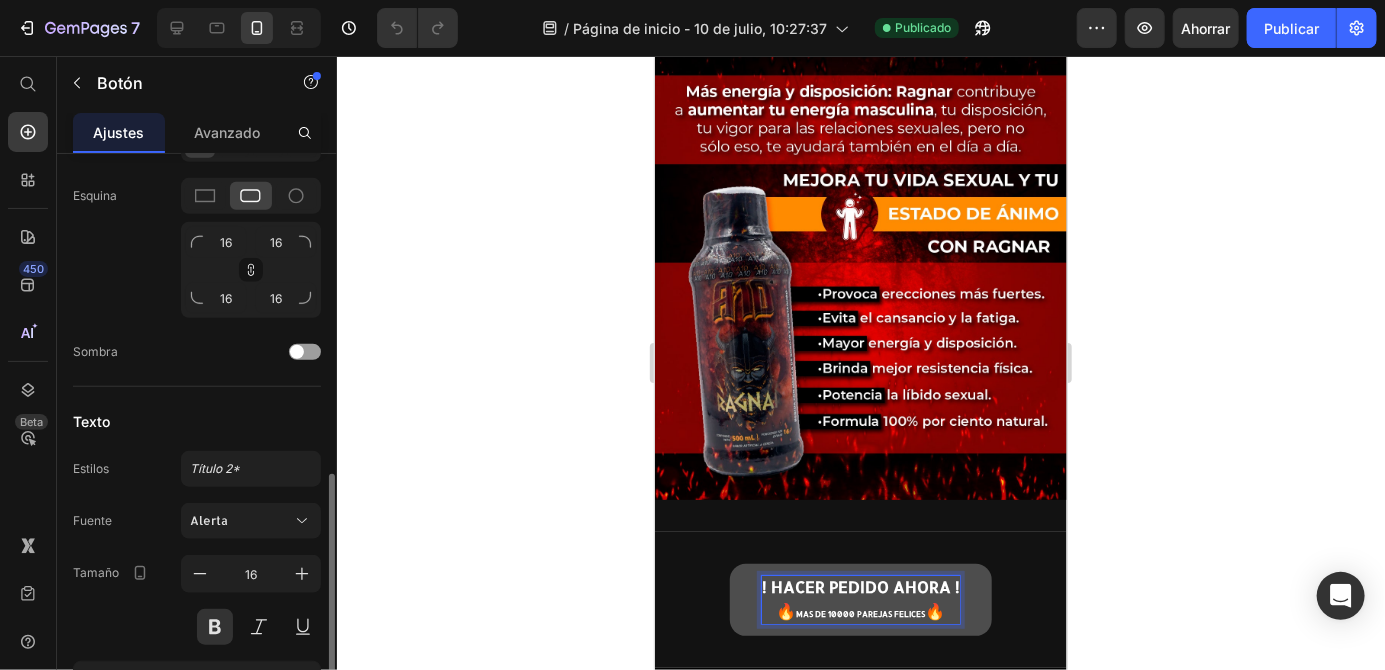 scroll, scrollTop: 690, scrollLeft: 0, axis: vertical 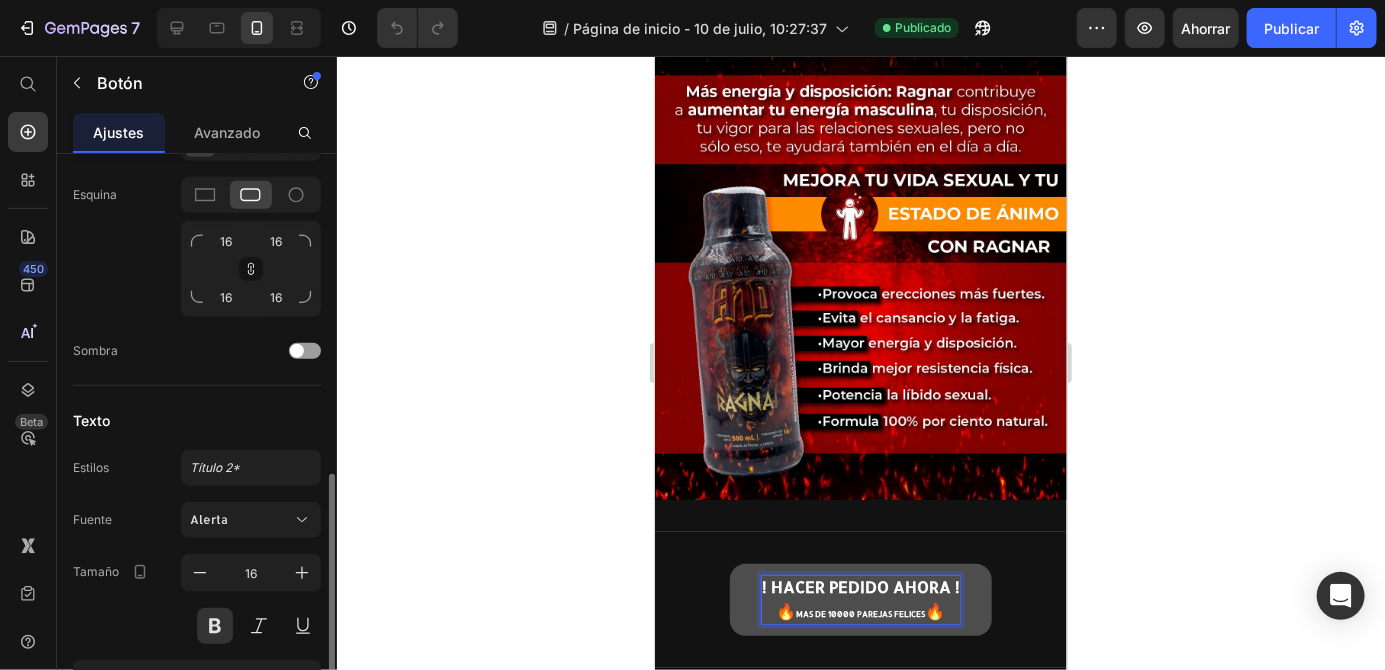 click on "! HACER PEDIDO AHORA ! 🔥  MAS DE 10000 PAREJAS FELICES 🔥" at bounding box center (860, 599) 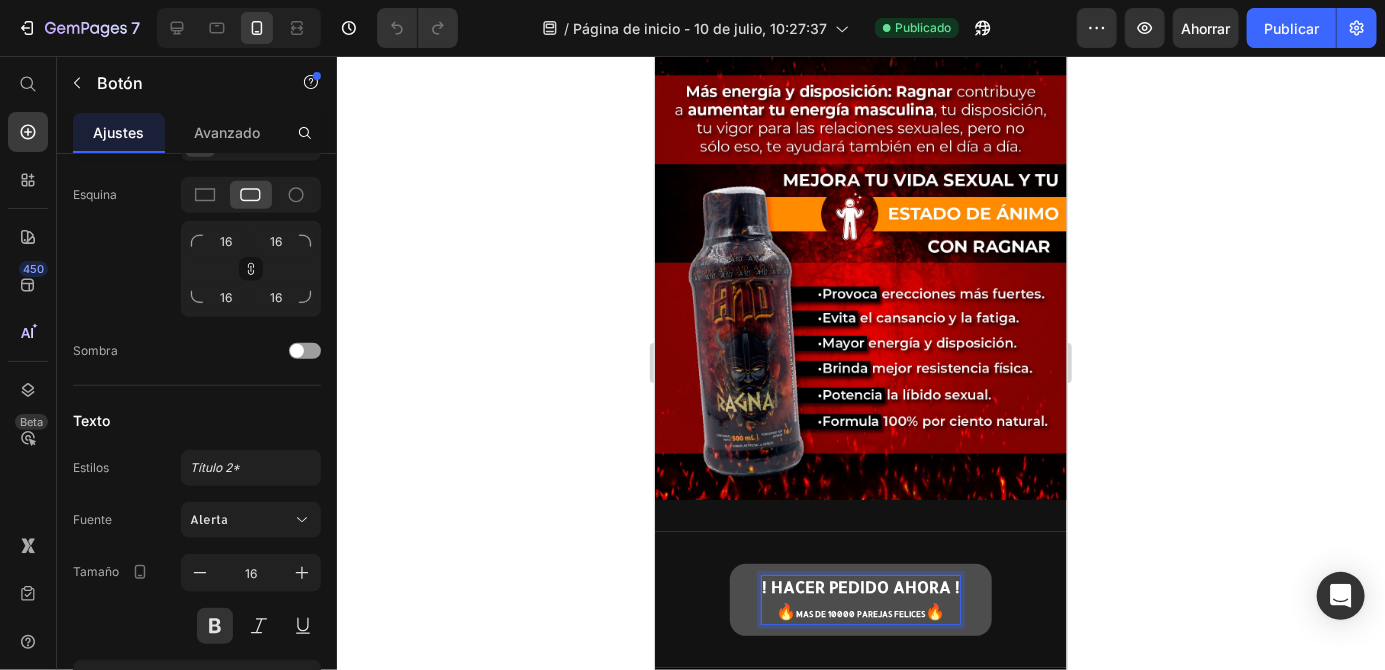 click on "MAS DE 10000 PAREJAS FELICES" at bounding box center (860, 614) 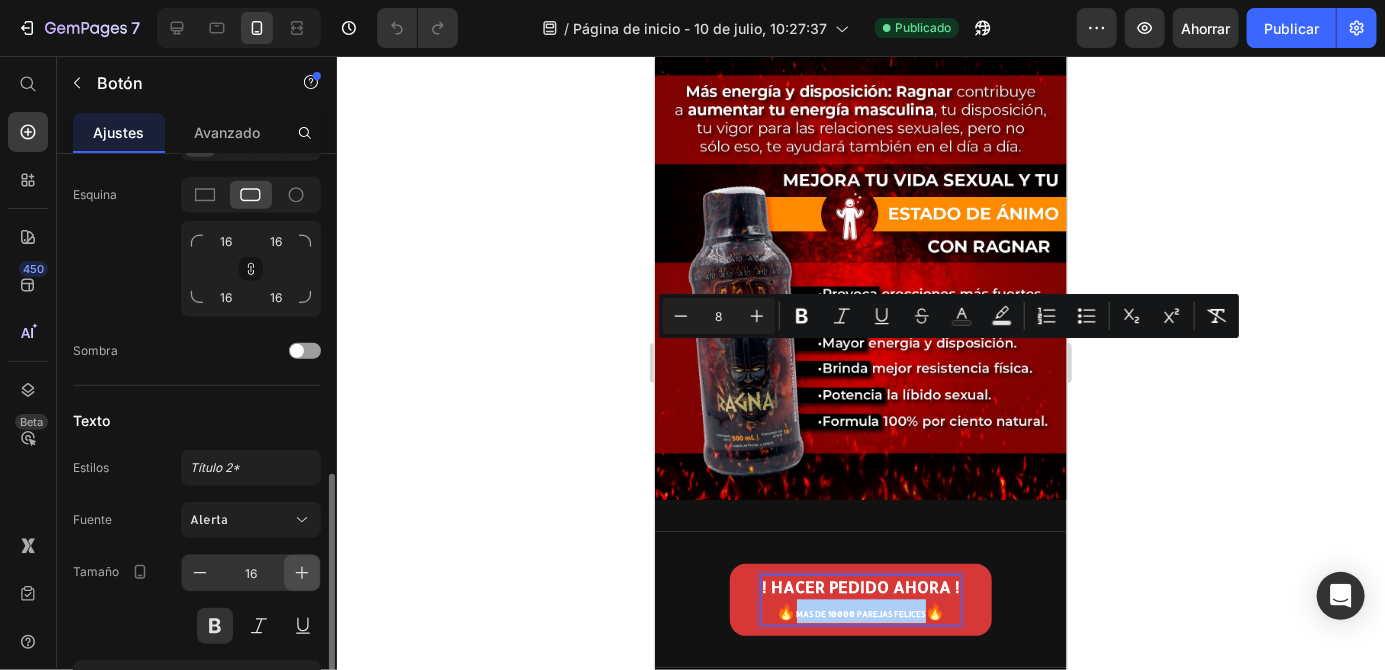 click 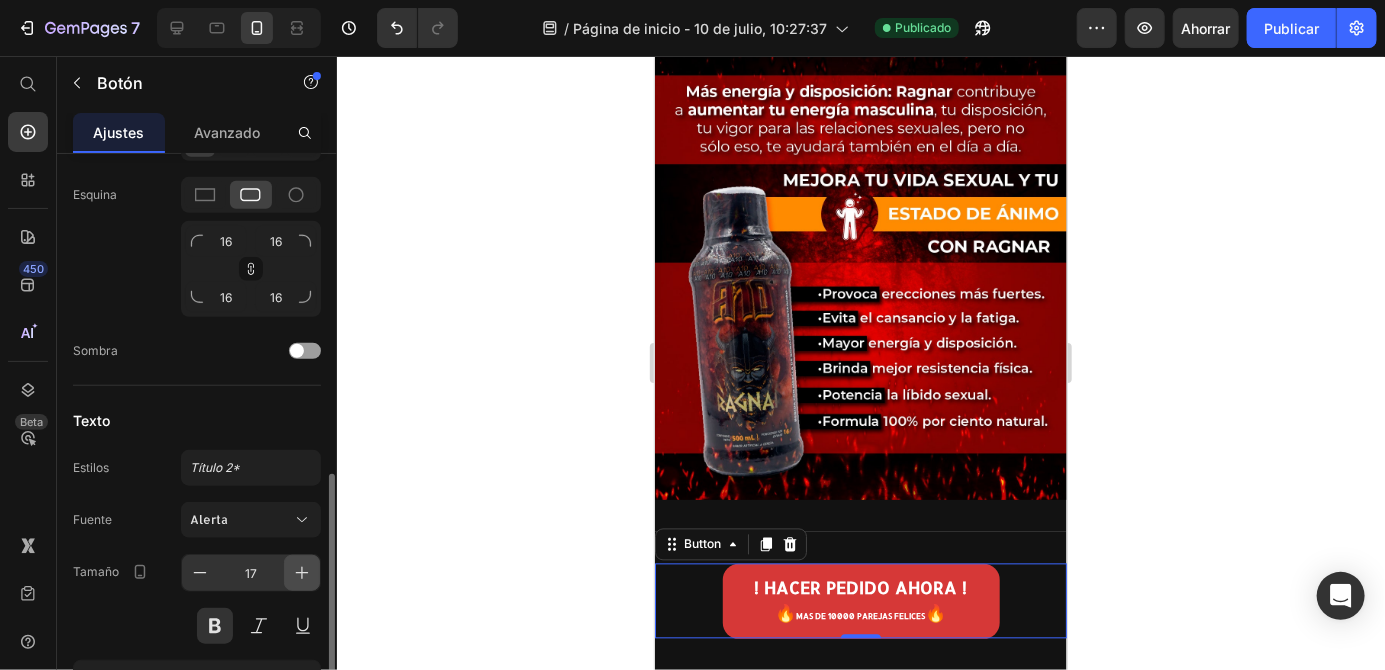 click 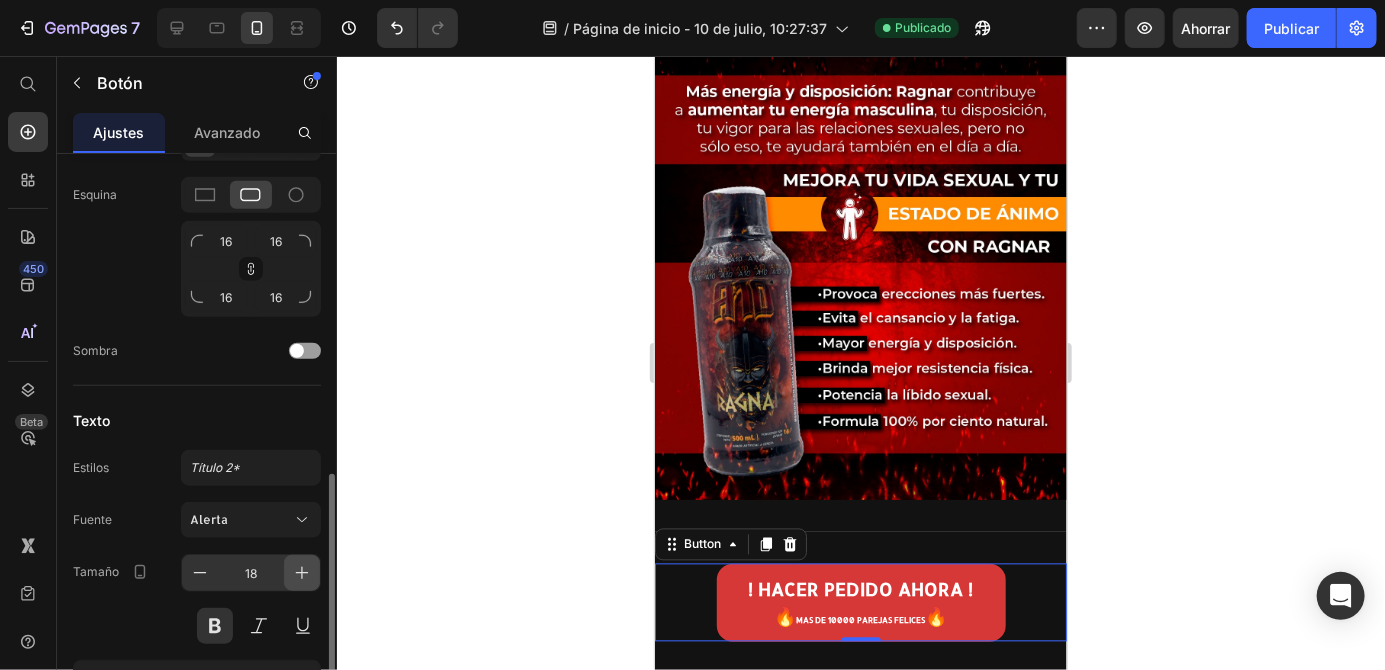 click 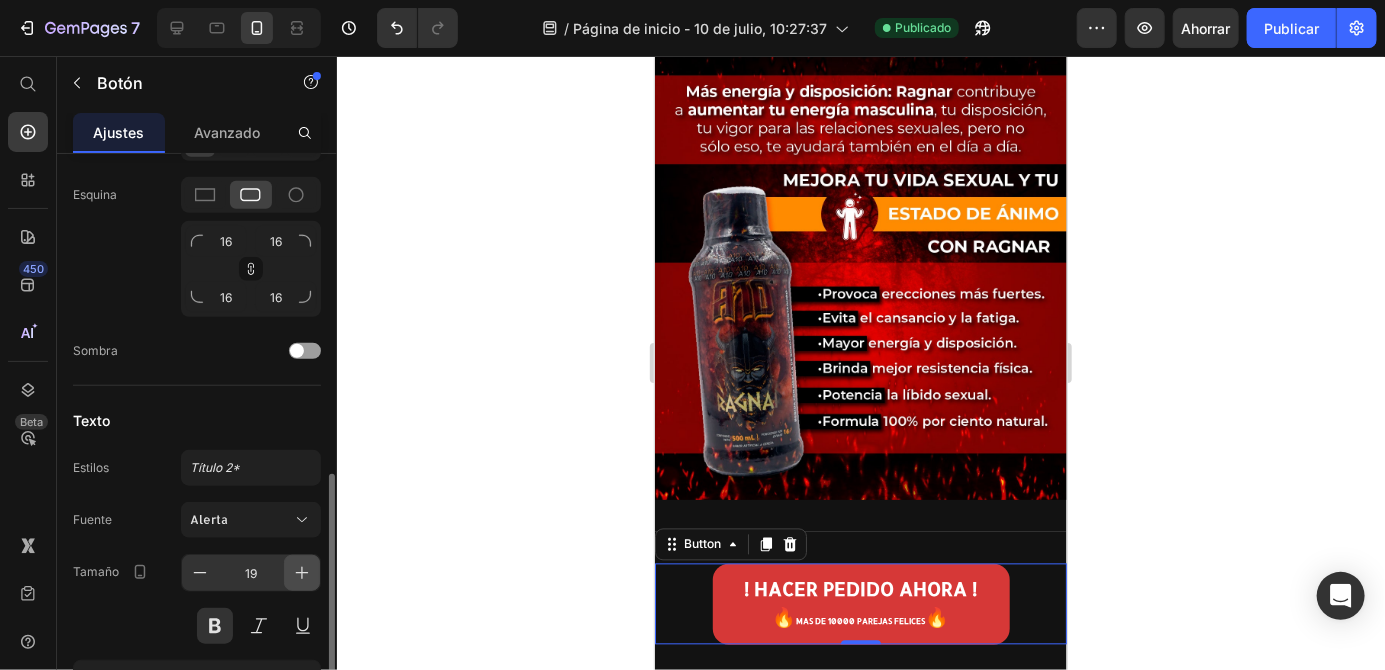 click at bounding box center (302, 573) 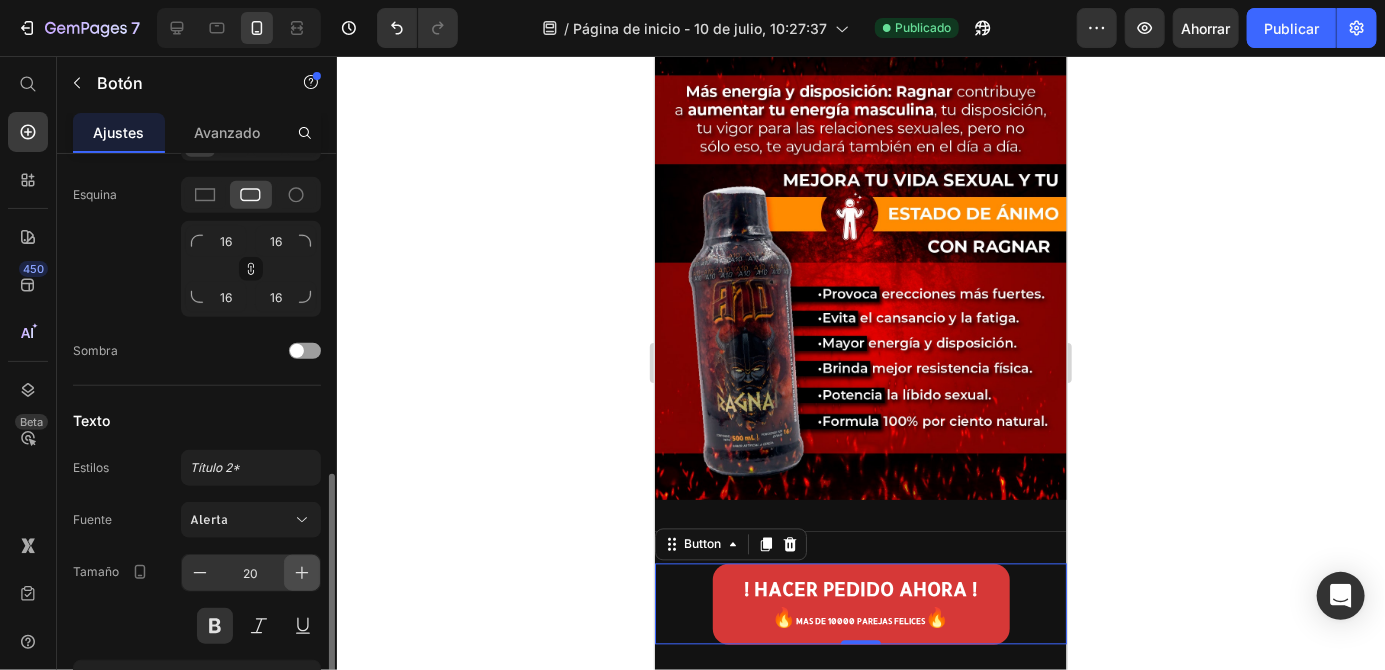 click at bounding box center [302, 573] 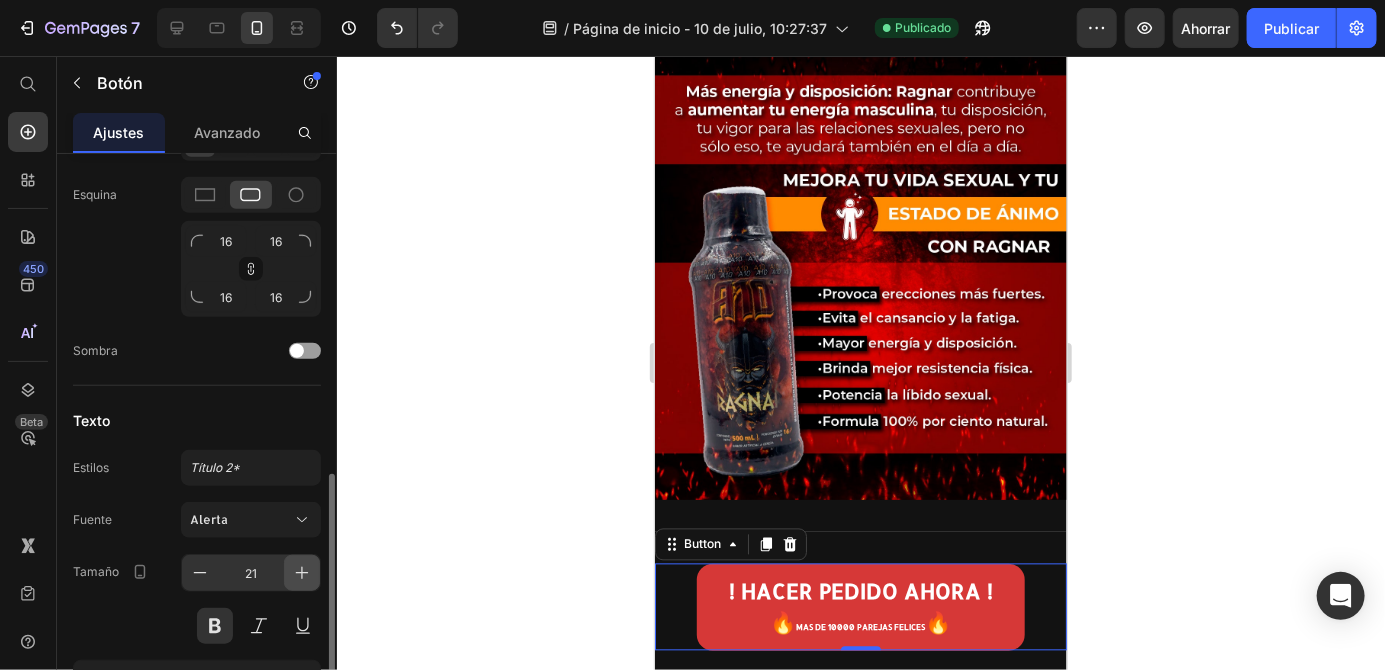 click at bounding box center (302, 573) 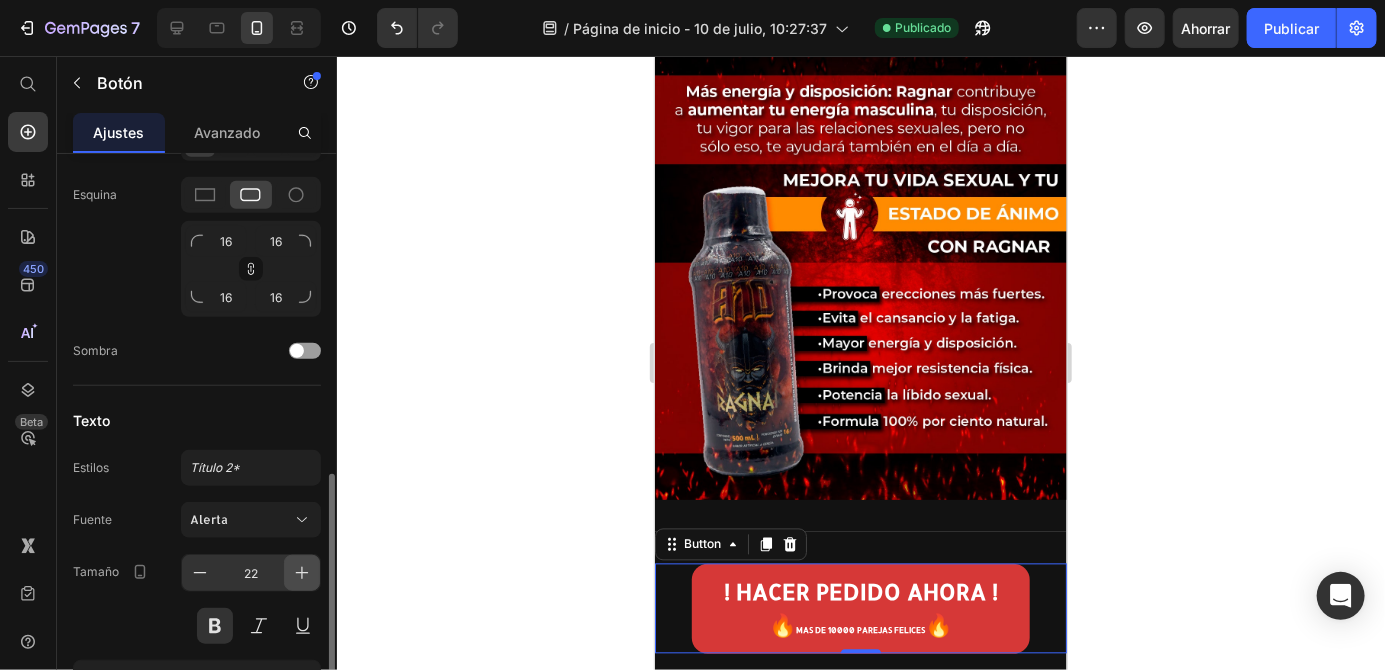 click at bounding box center [302, 573] 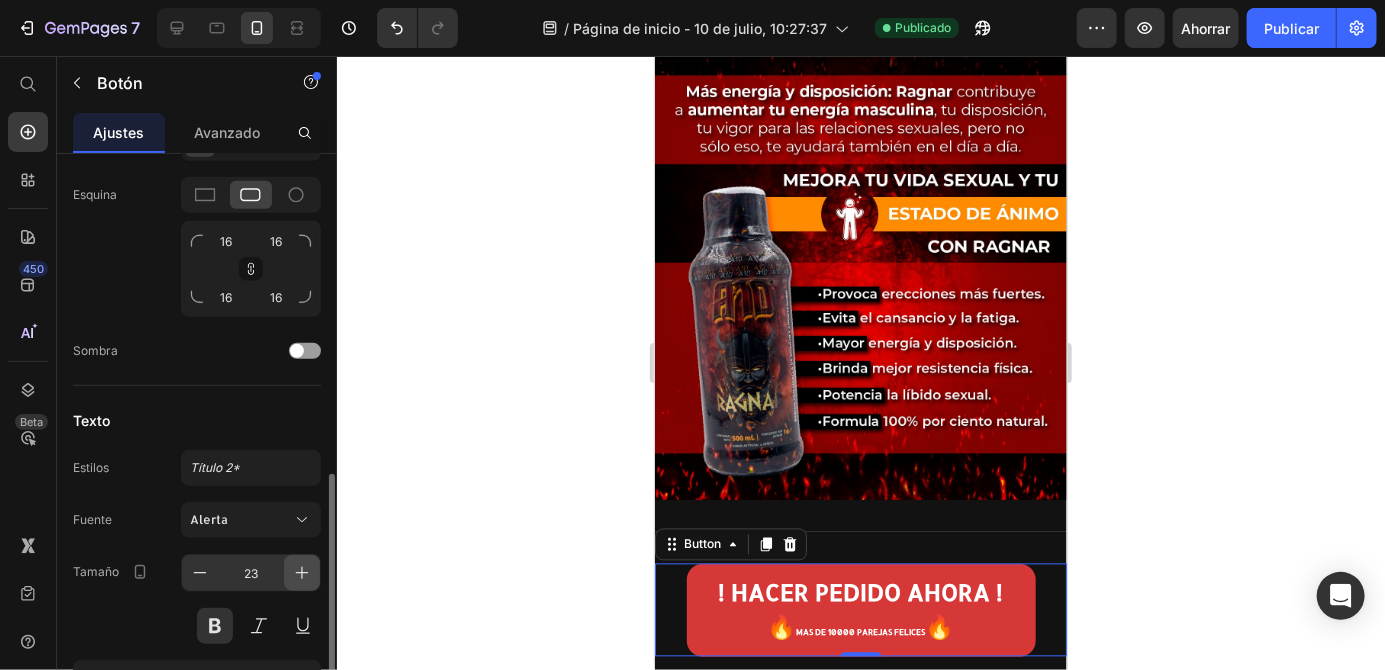 click 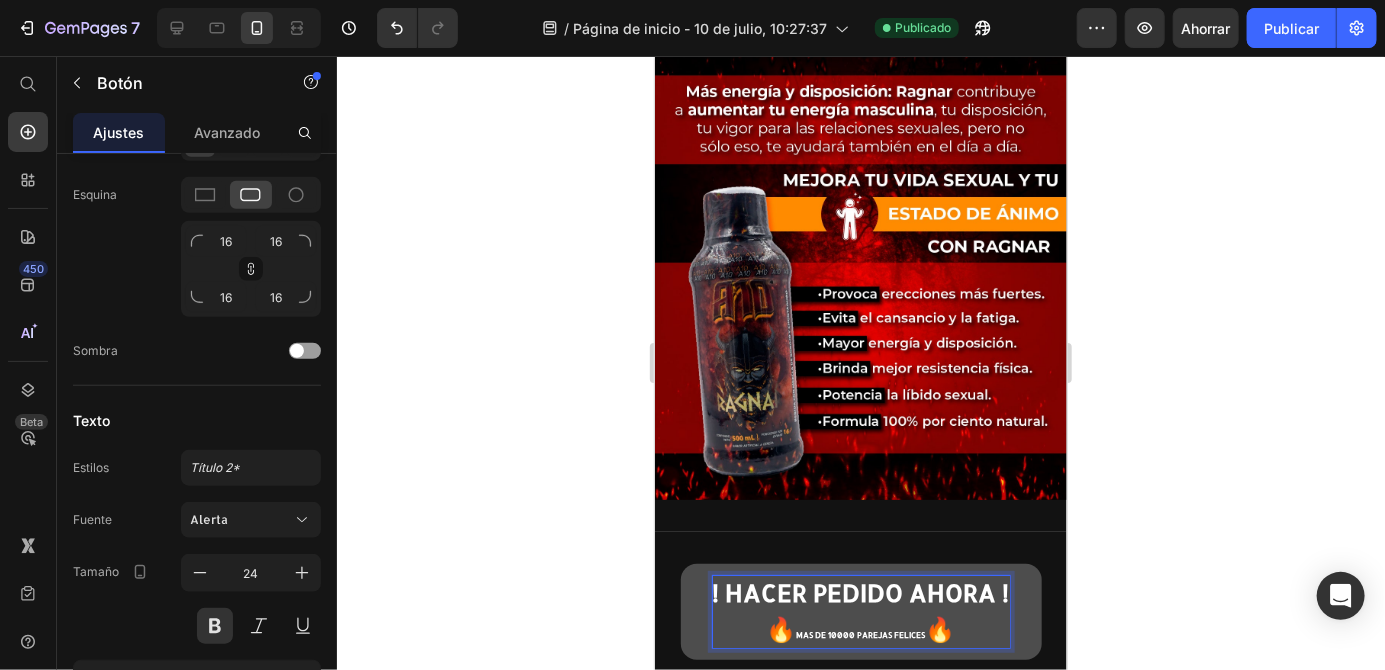 click on "MAS DE 10000 PAREJAS FELICES" at bounding box center (860, 635) 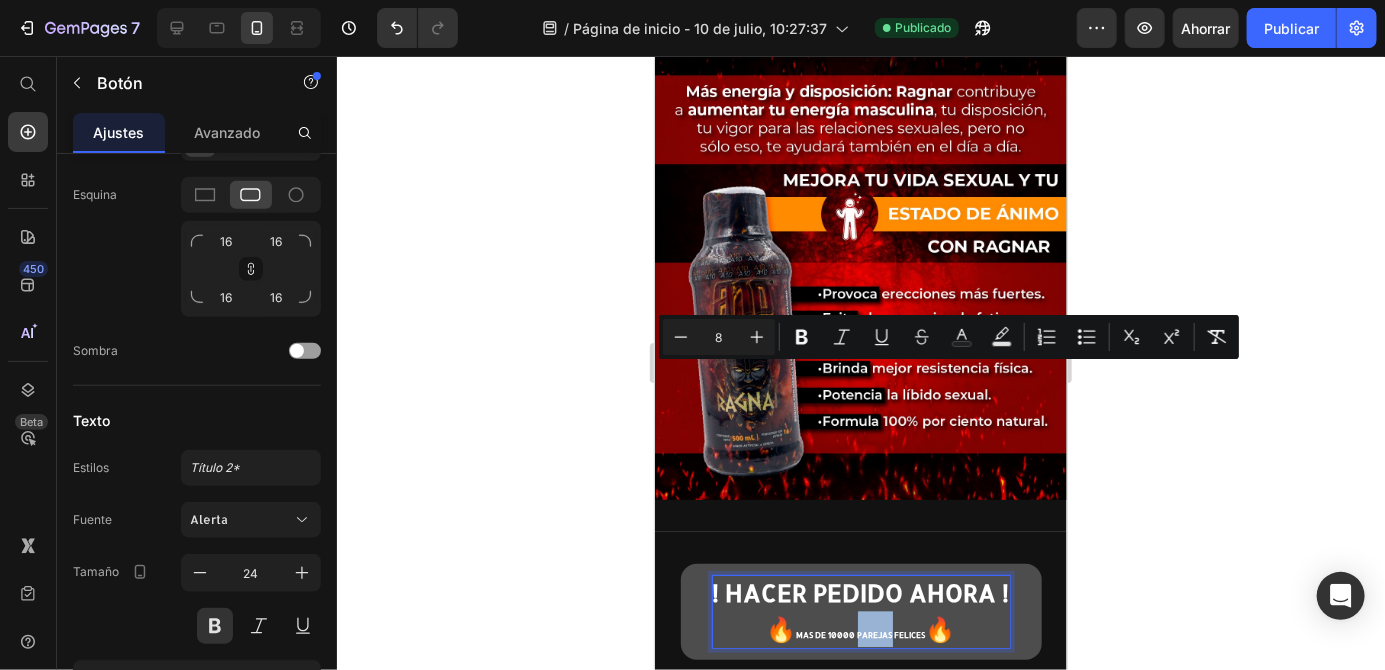 click on "MAS DE 10000 PAREJAS FELICES" at bounding box center (860, 635) 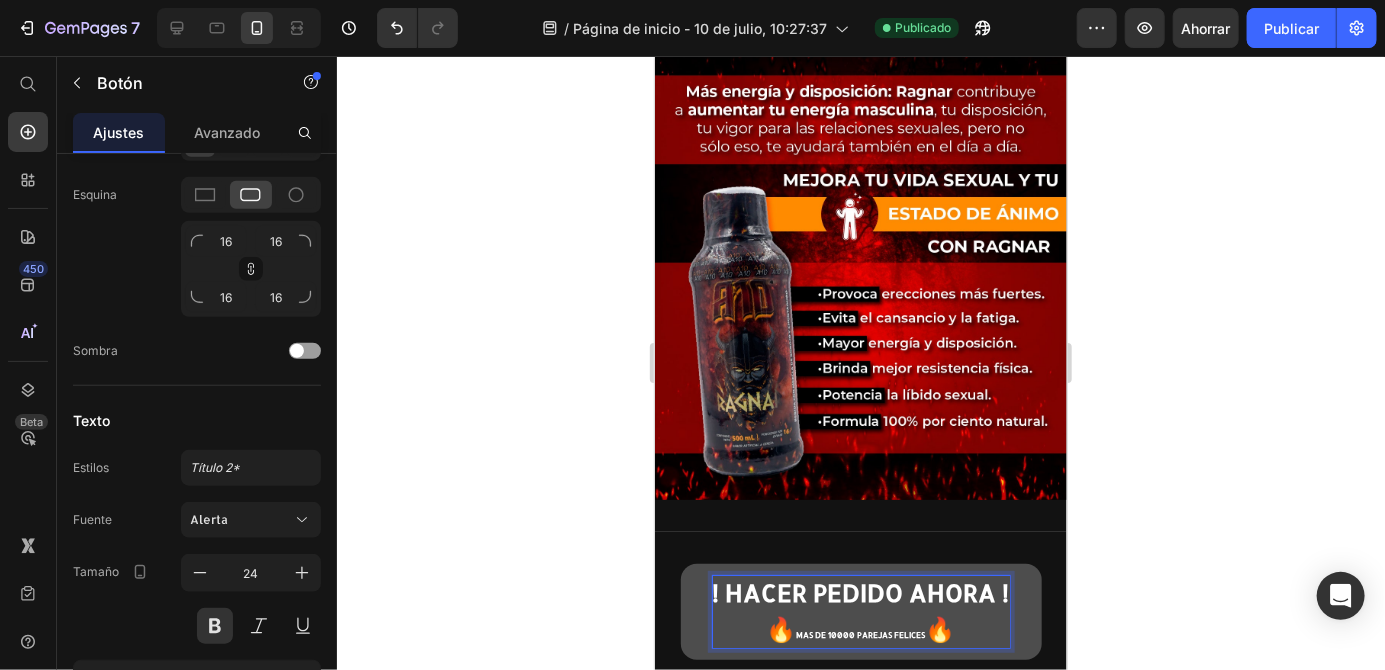 click on "MAS DE 10000 PAREJAS FELICES" at bounding box center [860, 635] 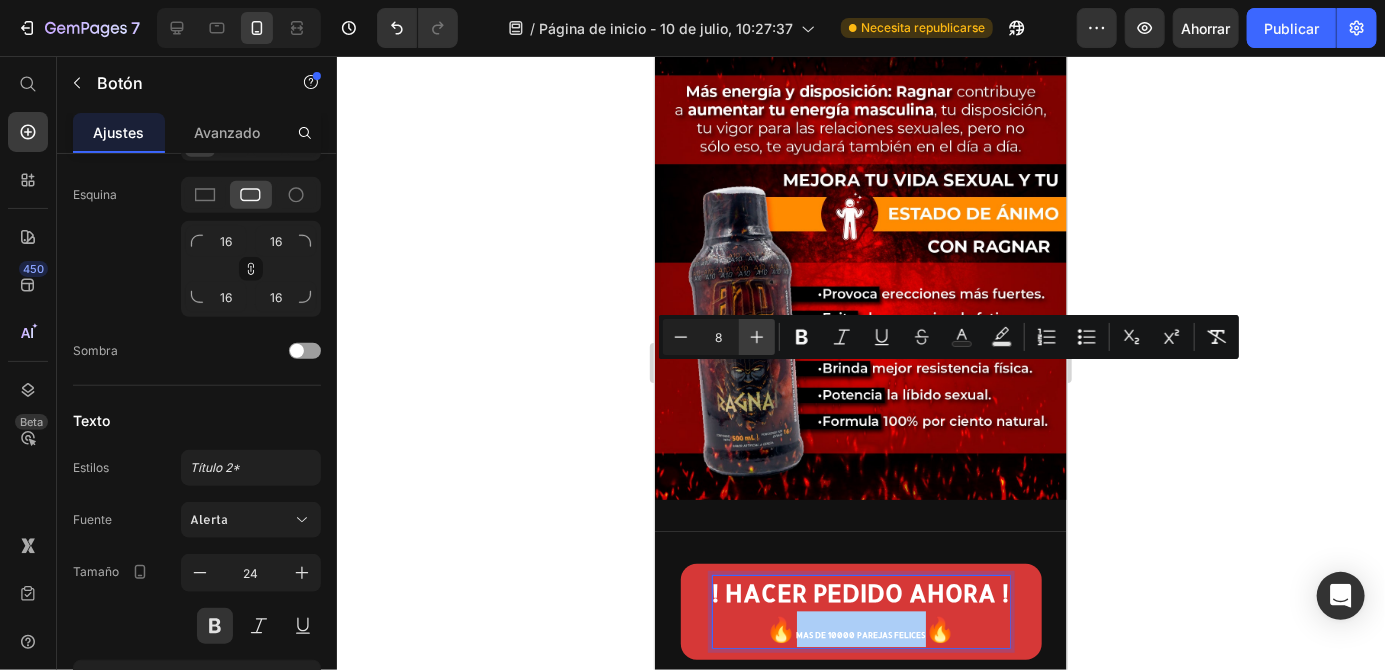 click on "Más" at bounding box center (757, 337) 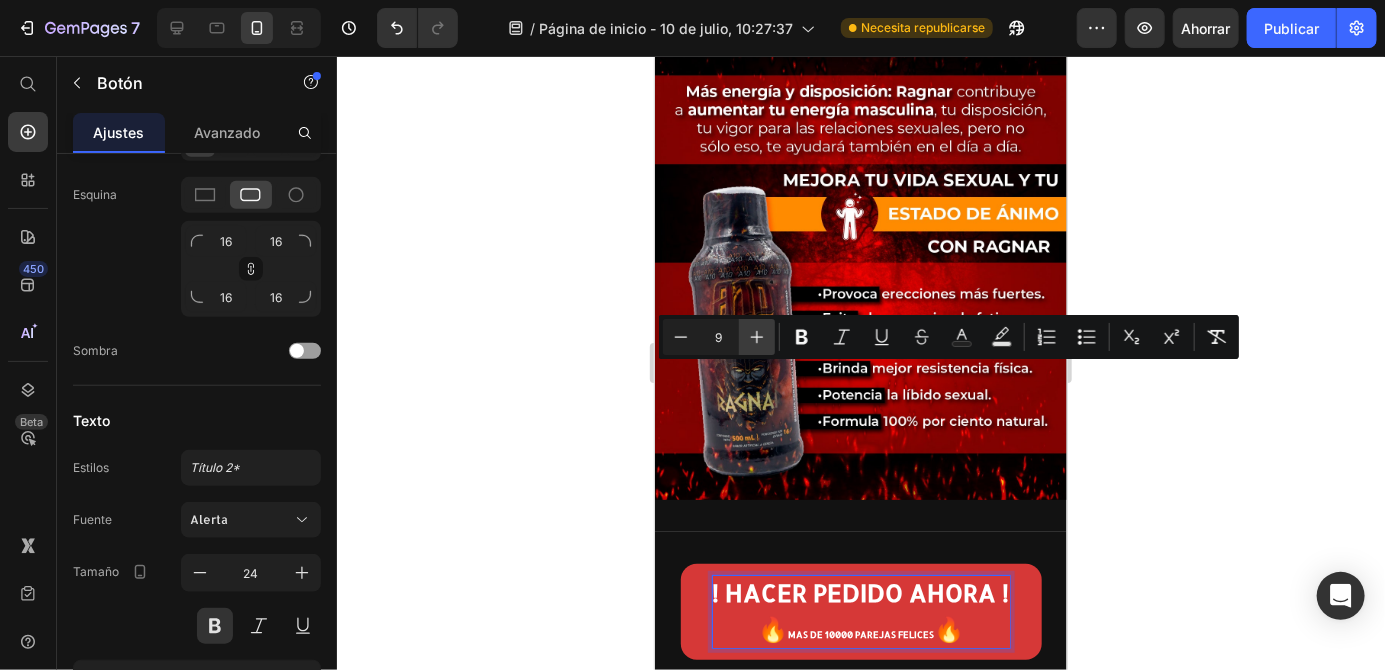 click on "Más" at bounding box center [757, 337] 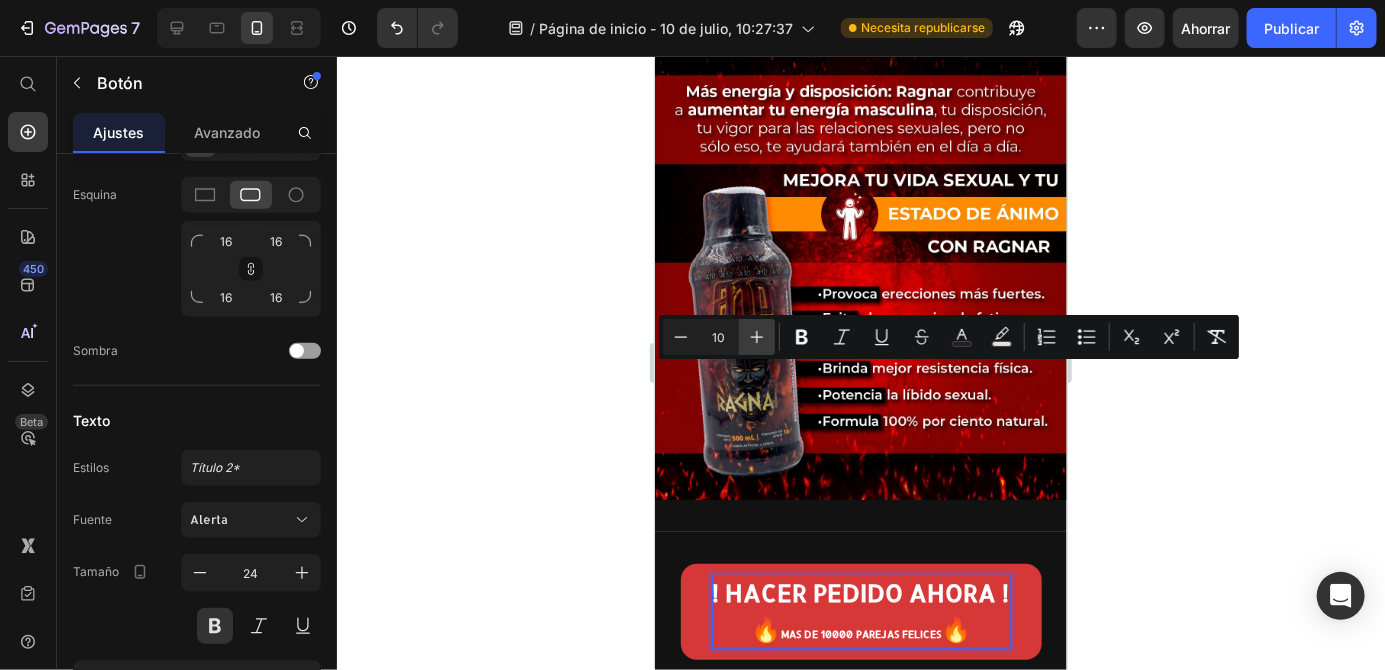 click on "Más" at bounding box center (757, 337) 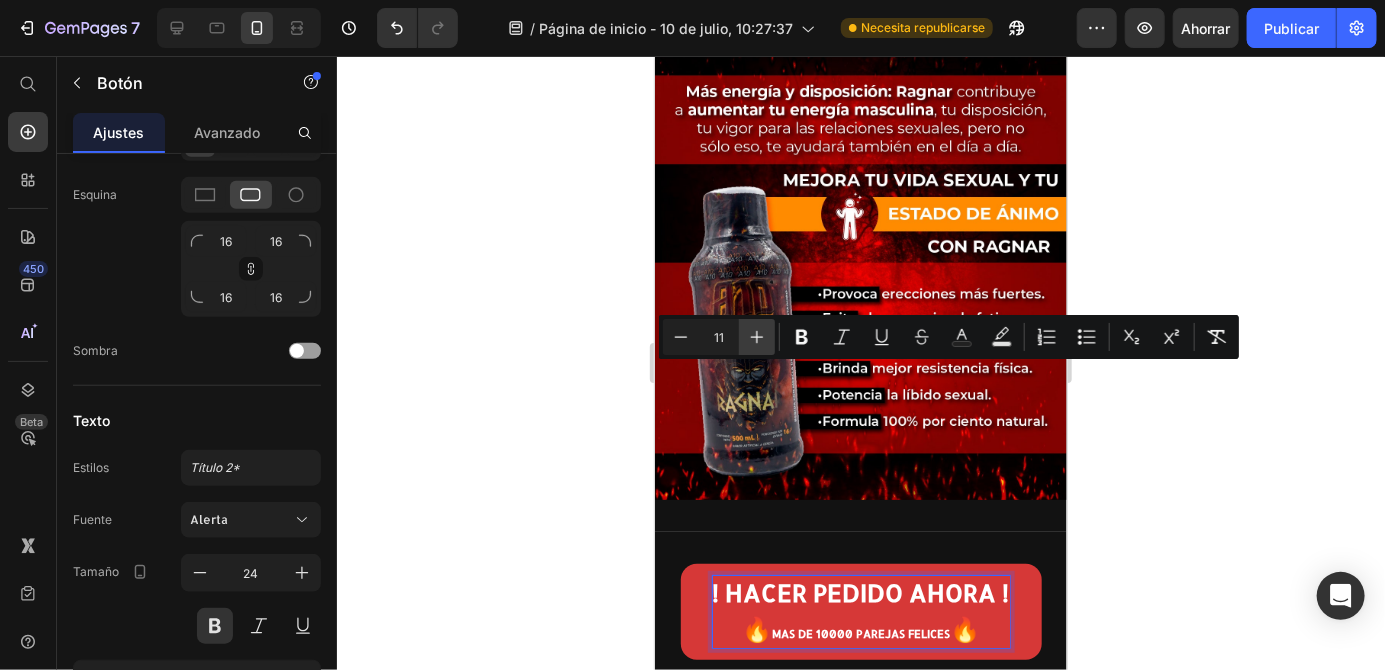 click on "Más" at bounding box center [757, 337] 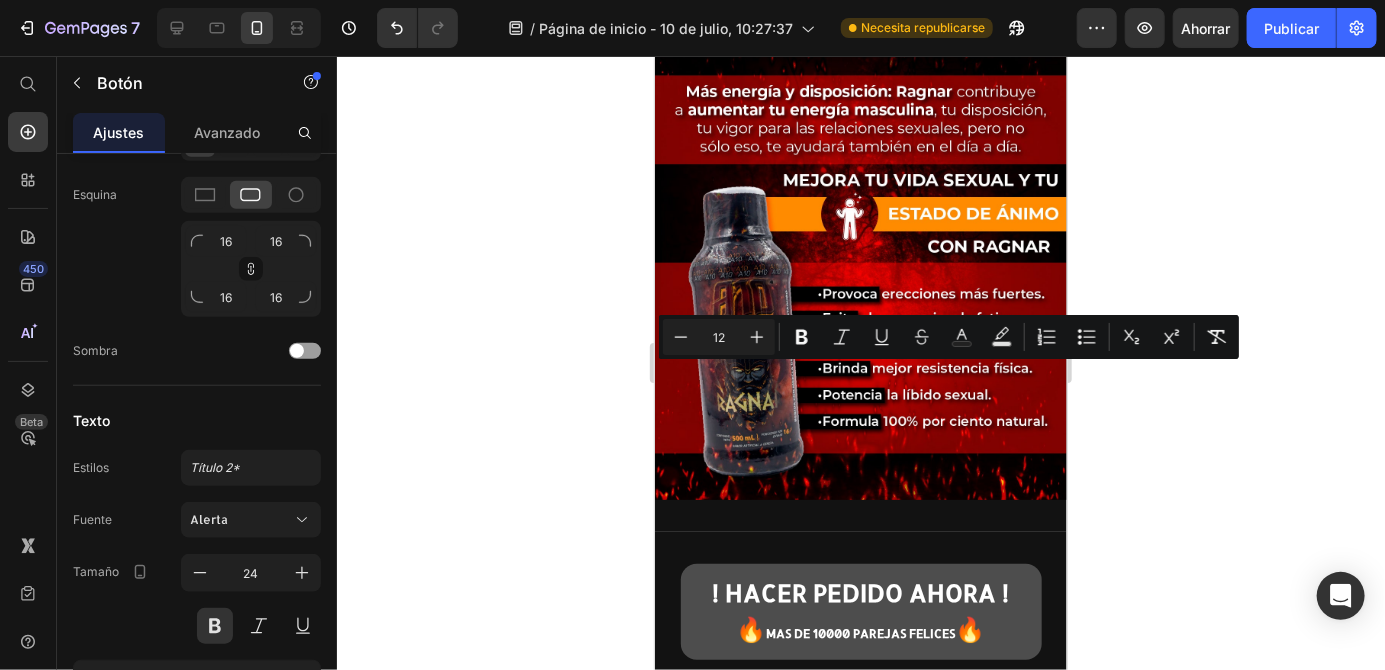 click on "! HACER PEDIDO AHORA ! 🔥  MAS DE 10000 PAREJAS FELICES 🔥" at bounding box center [860, 611] 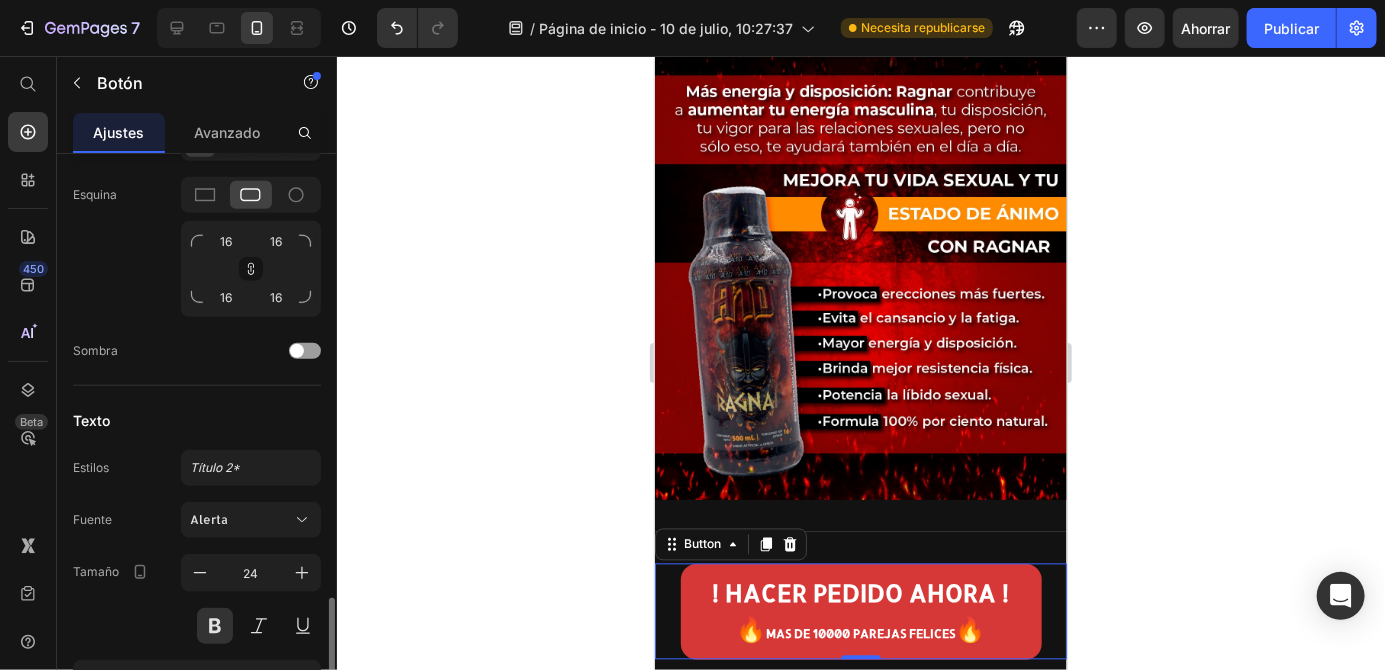 scroll, scrollTop: 774, scrollLeft: 0, axis: vertical 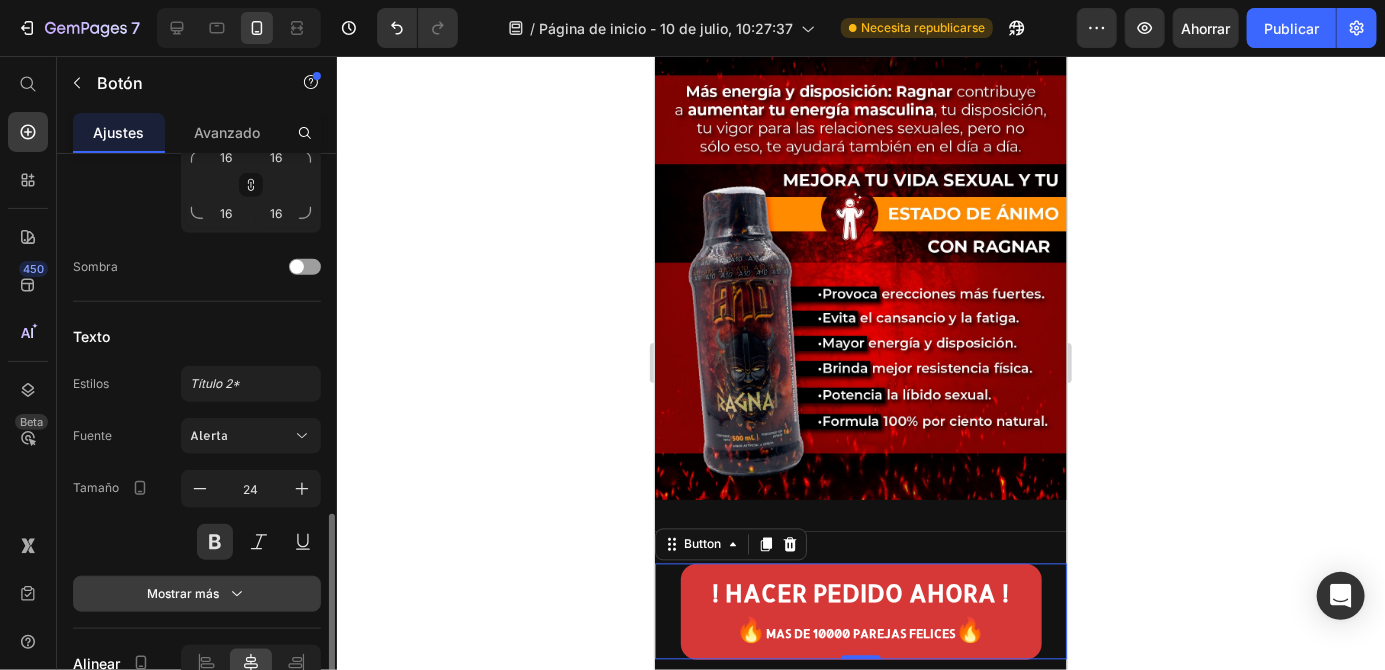 click 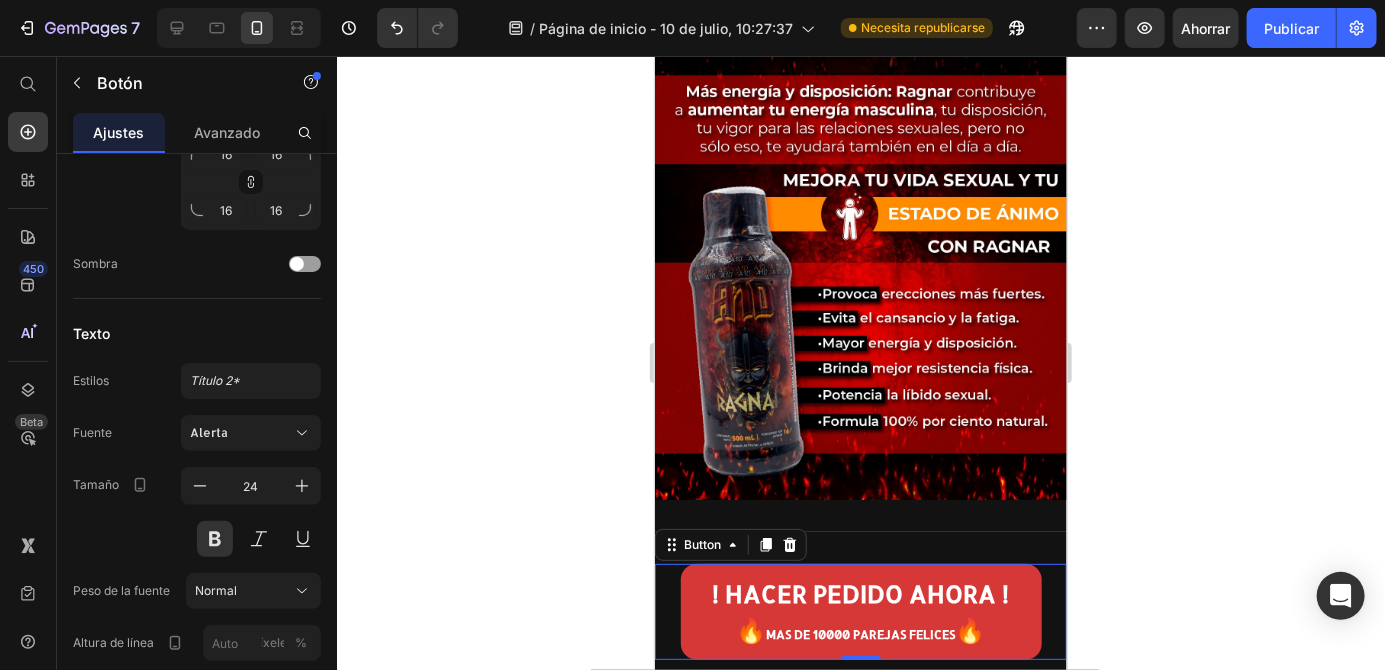 scroll, scrollTop: 982, scrollLeft: 0, axis: vertical 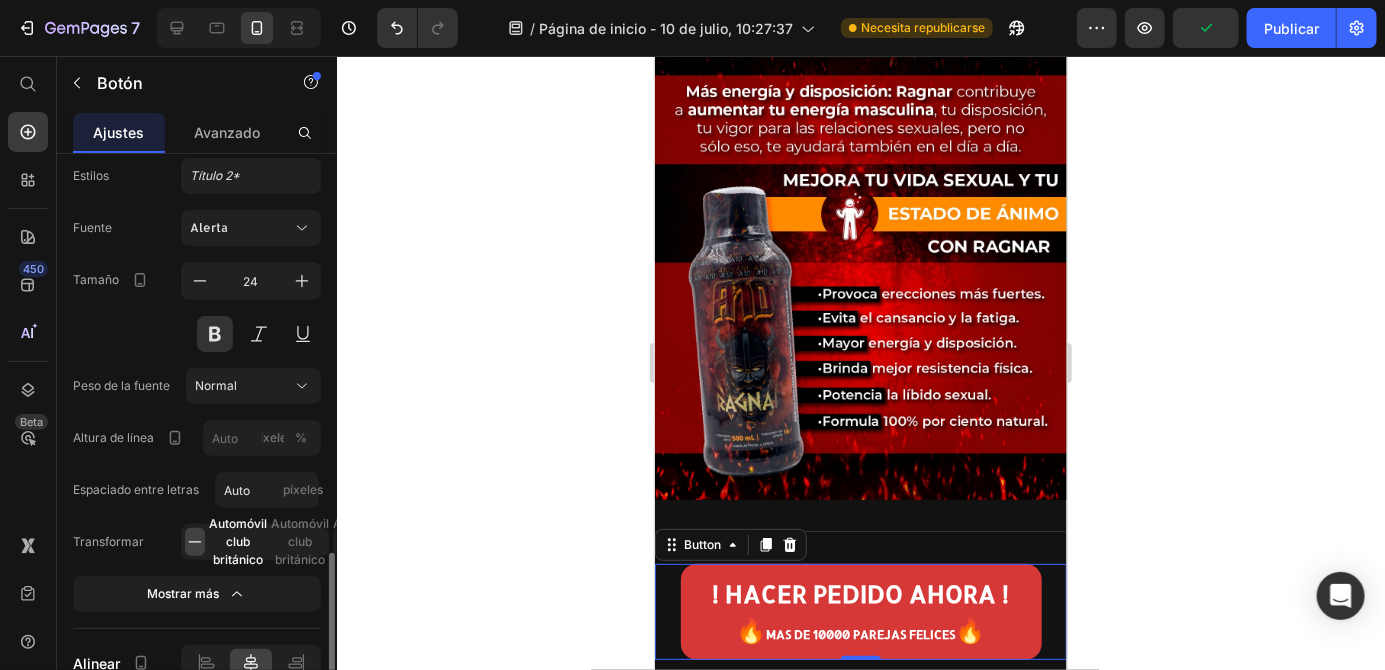 click on "Automóvil club británico" 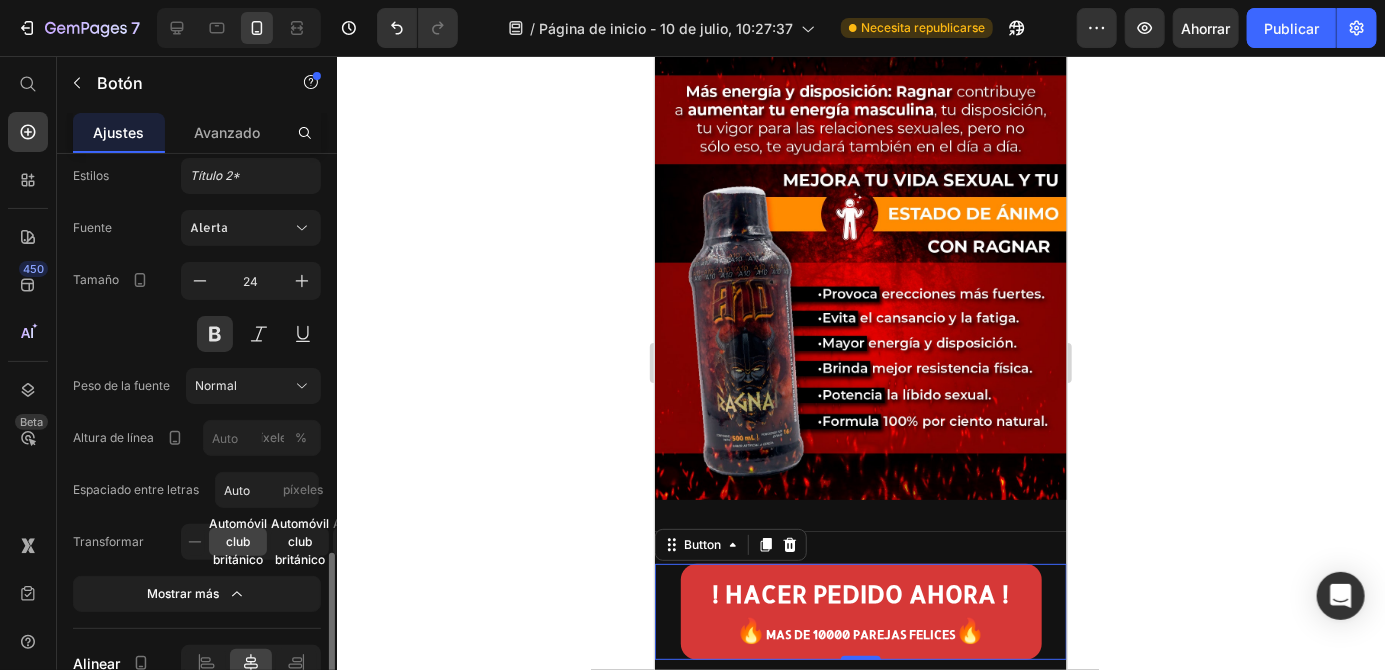click on "Automóvil club británico" at bounding box center (300, 541) 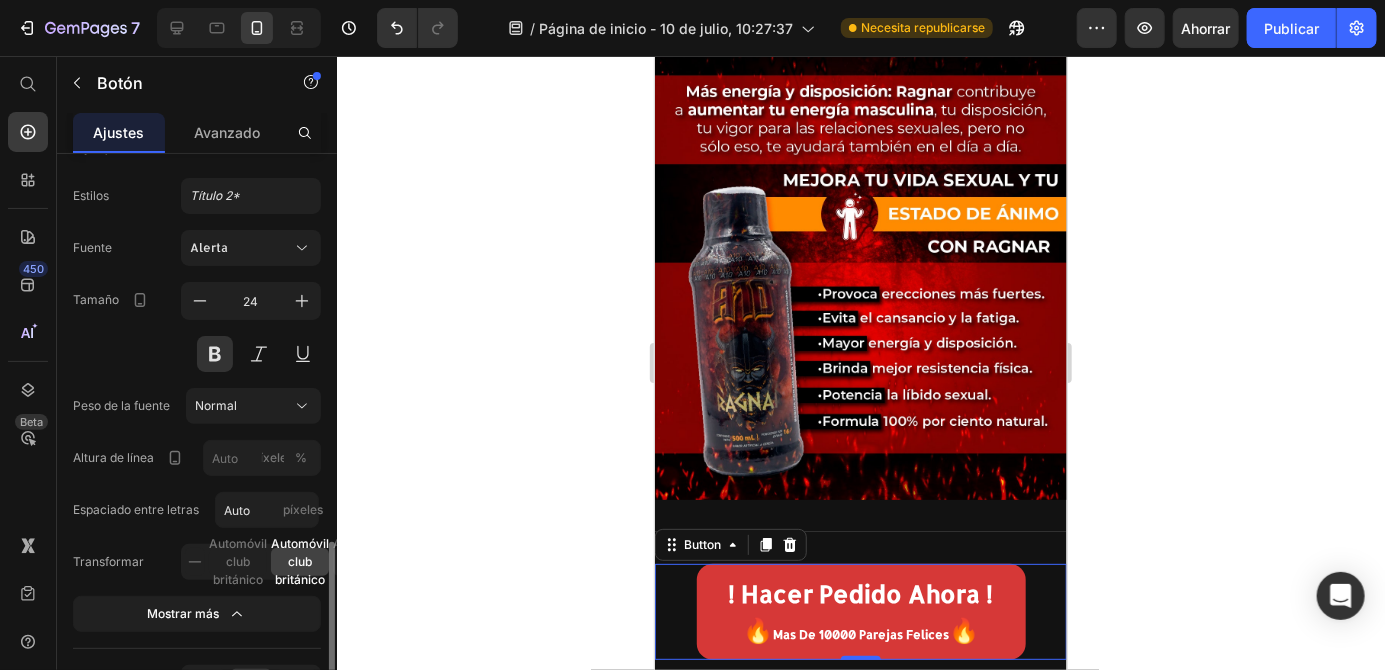 scroll, scrollTop: 960, scrollLeft: 0, axis: vertical 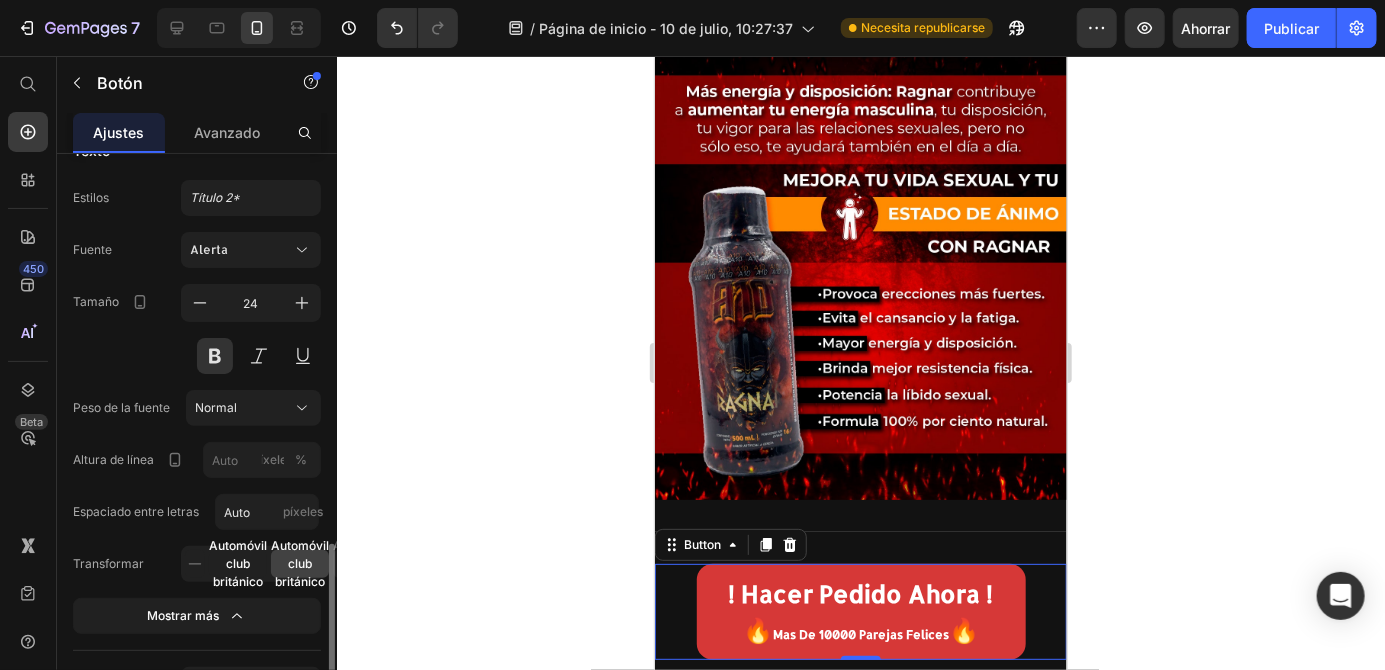 click on "Automóvil club británico" 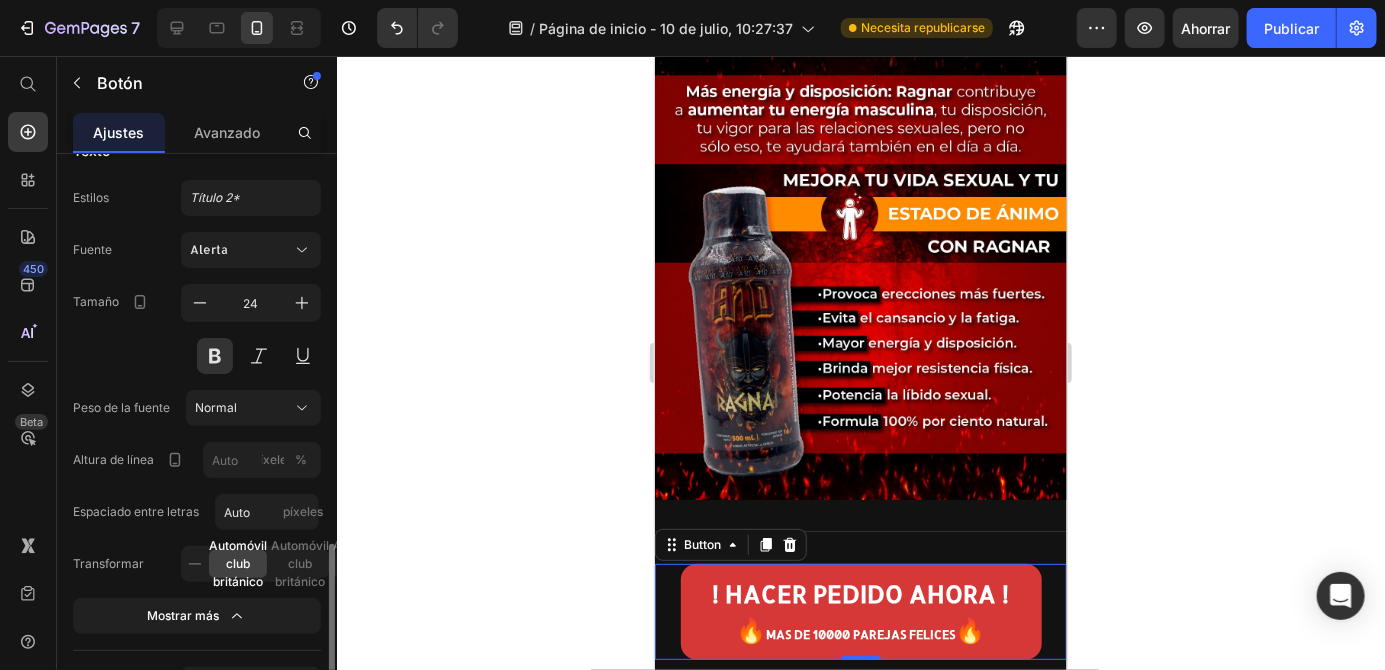 click on "Automóvil club británico" at bounding box center (238, 563) 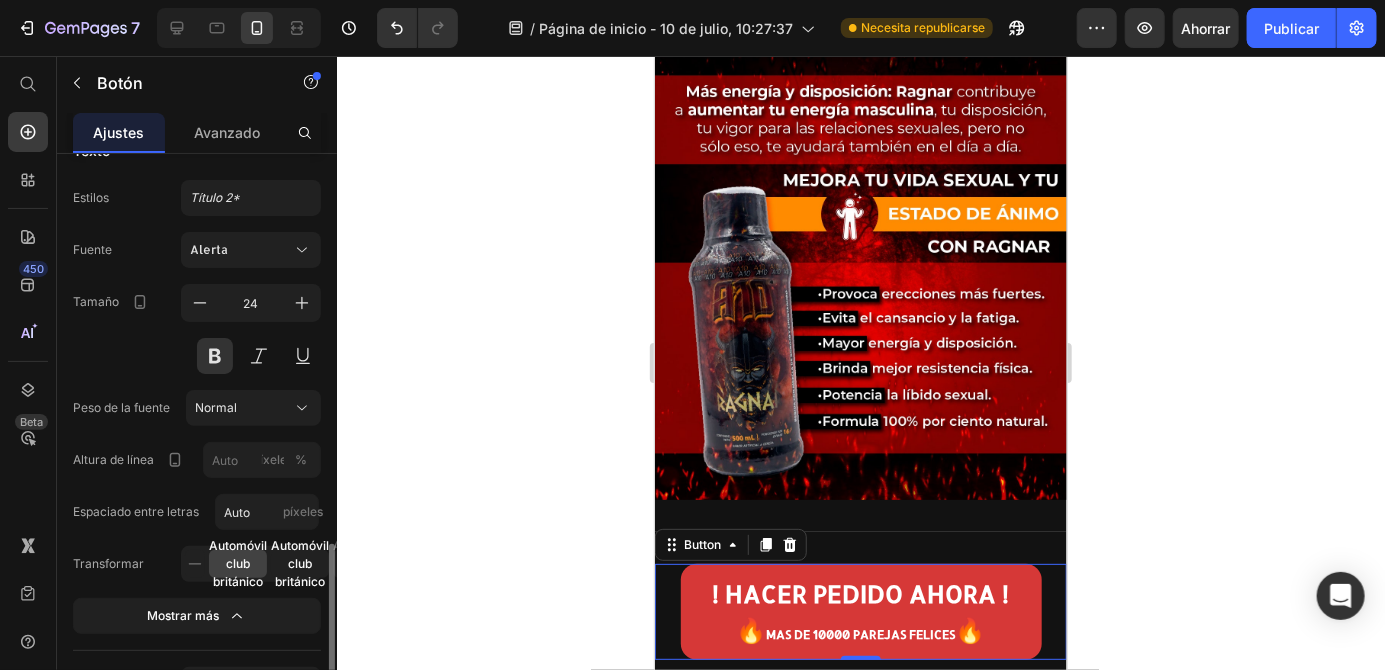 click on "Automóvil club británico" at bounding box center [300, 563] 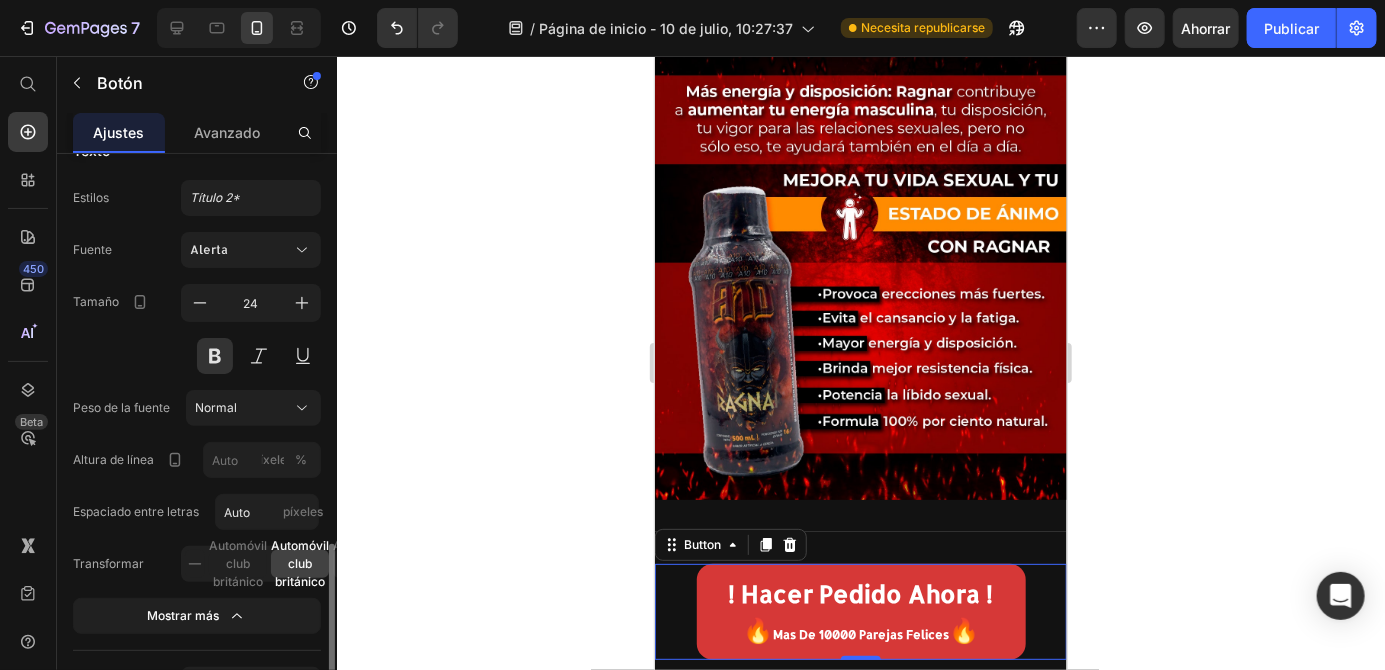 click on "Automóvil club británico" 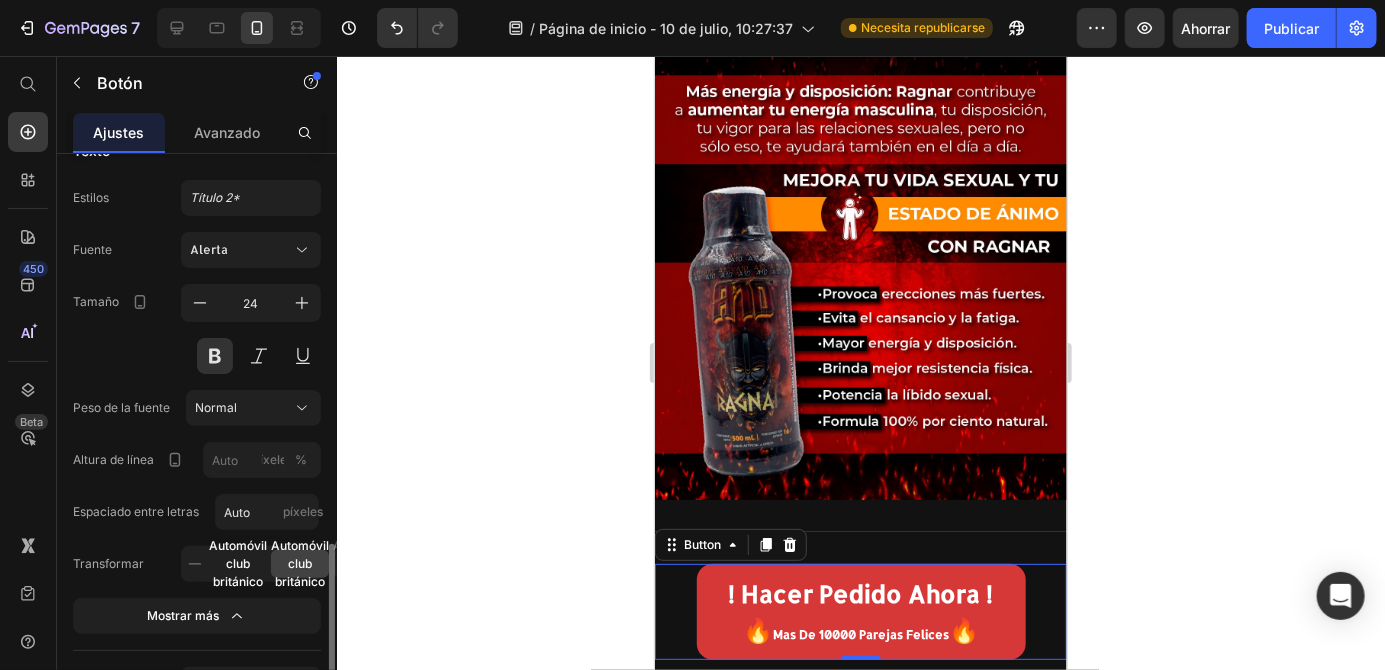 click on "Automóvil club británico" at bounding box center [238, 563] 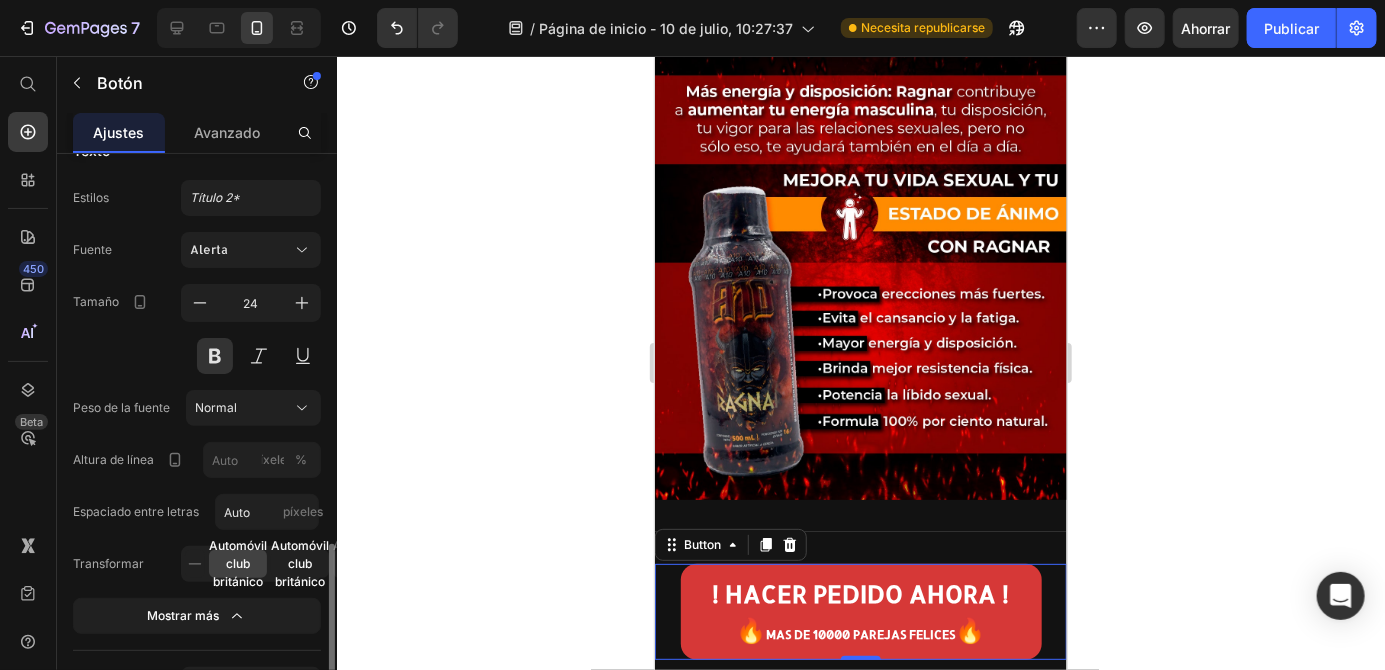 click on "Automóvil club británico" at bounding box center [300, 563] 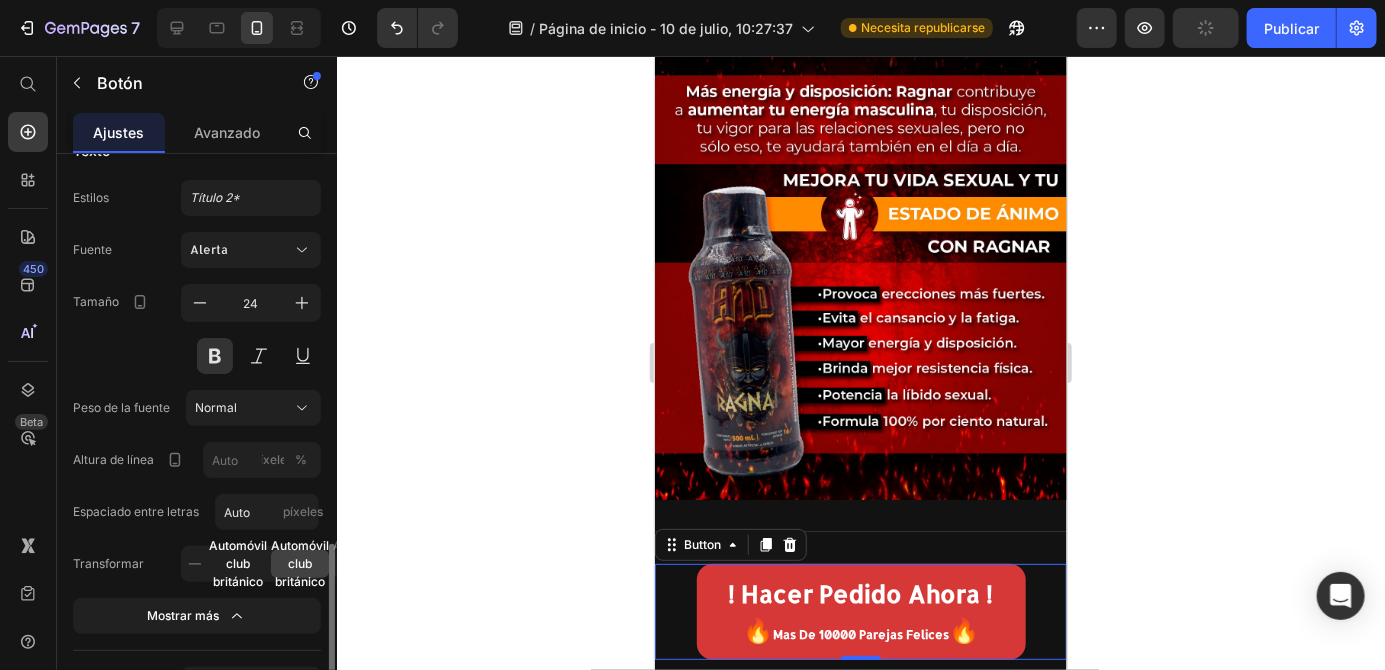 click on "Automóvil club británico" 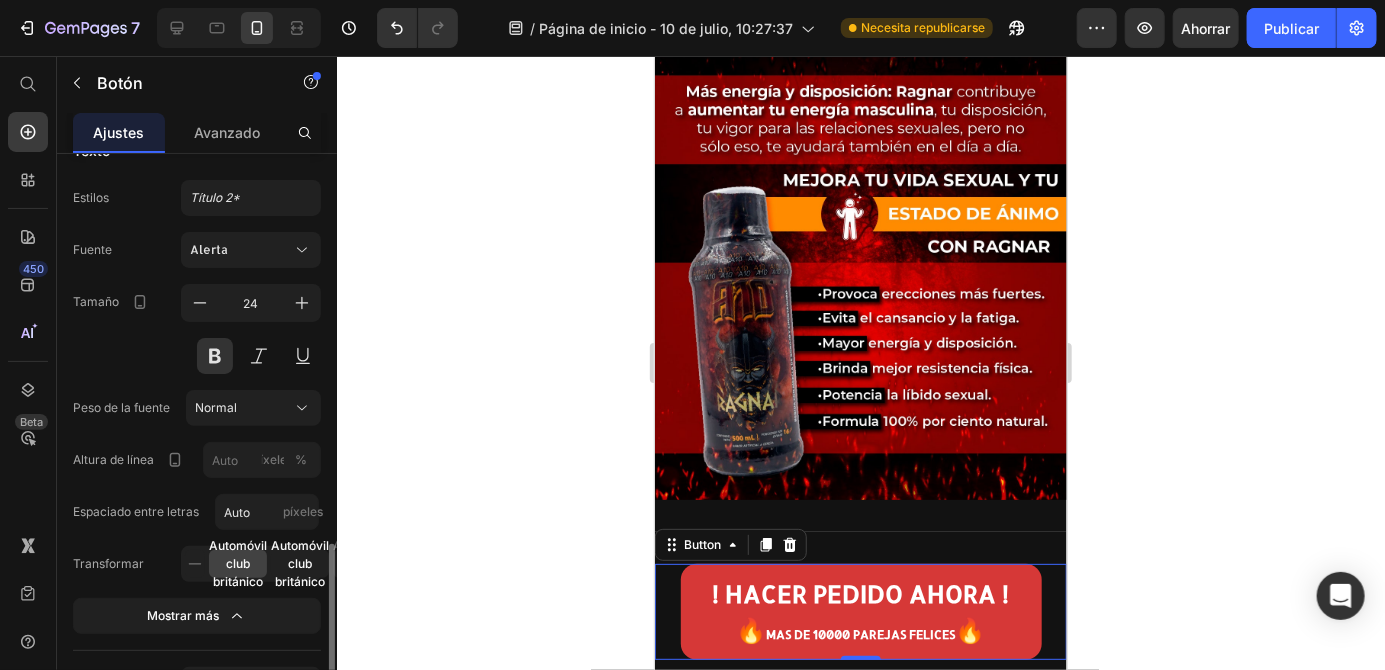 click on "Automóvil club británico" at bounding box center (300, 563) 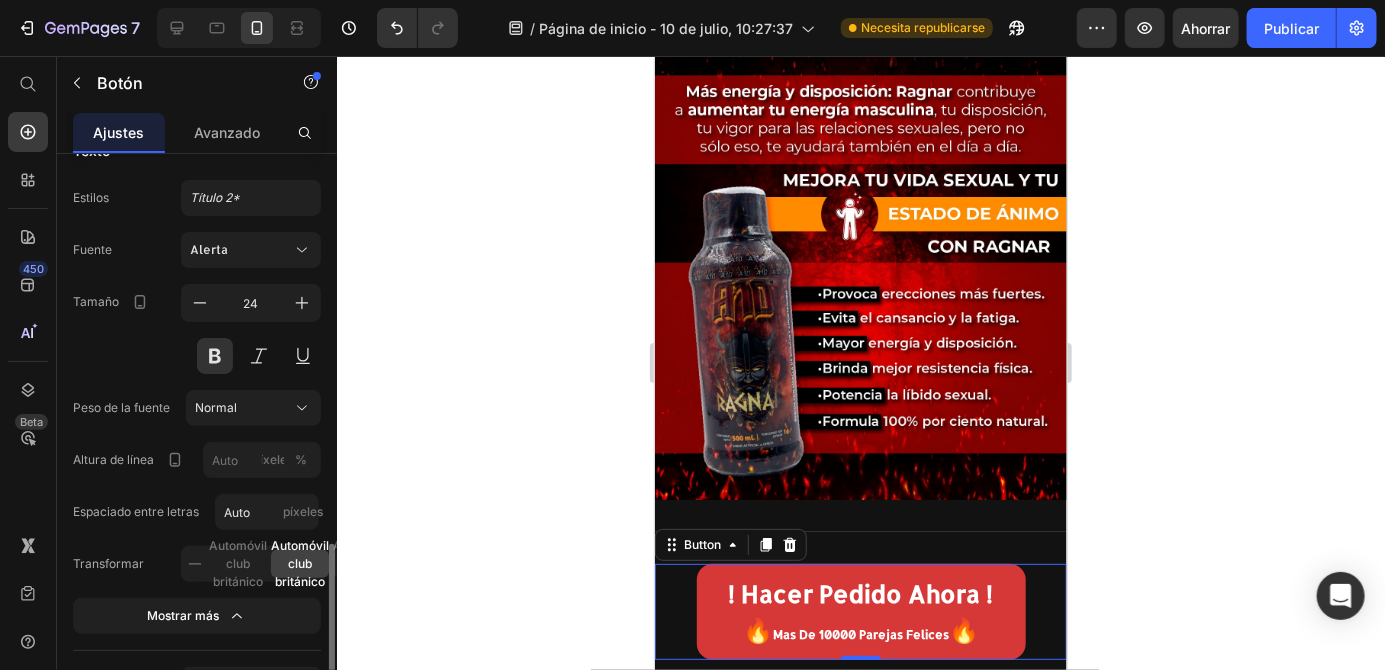click on "Automóvil club británico" at bounding box center [300, 563] 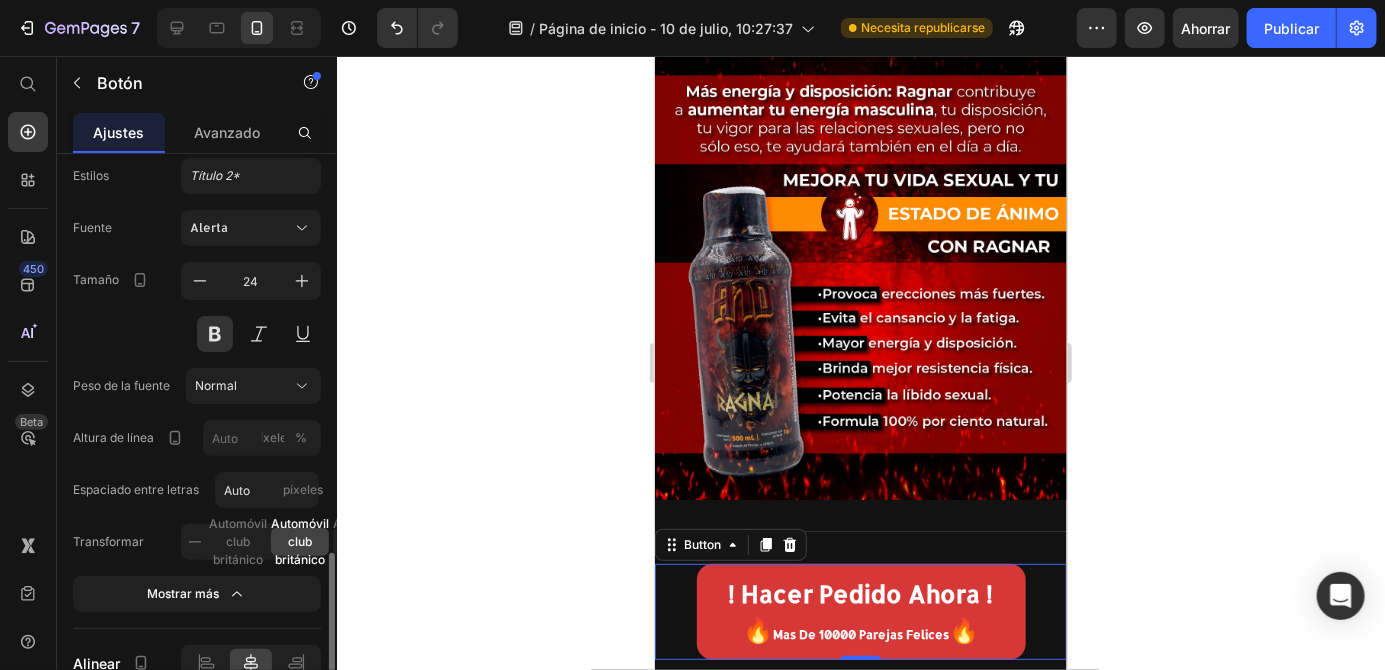 scroll, scrollTop: 982, scrollLeft: 0, axis: vertical 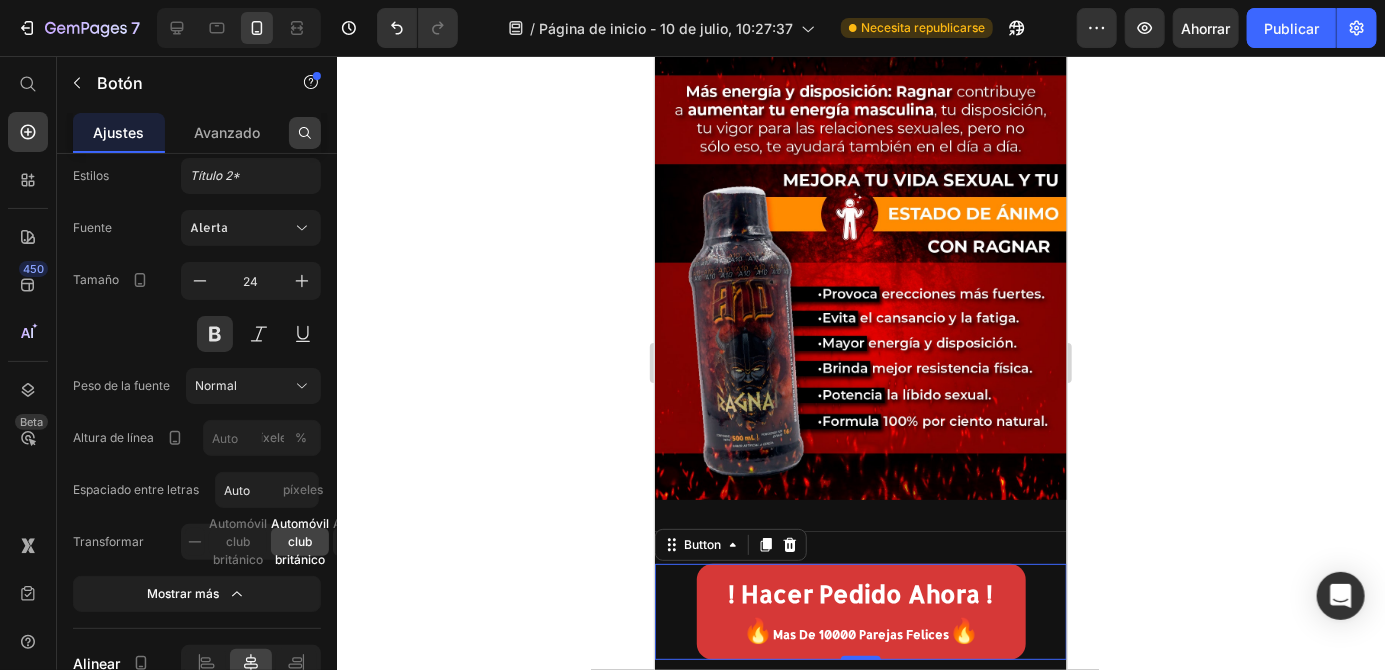 click 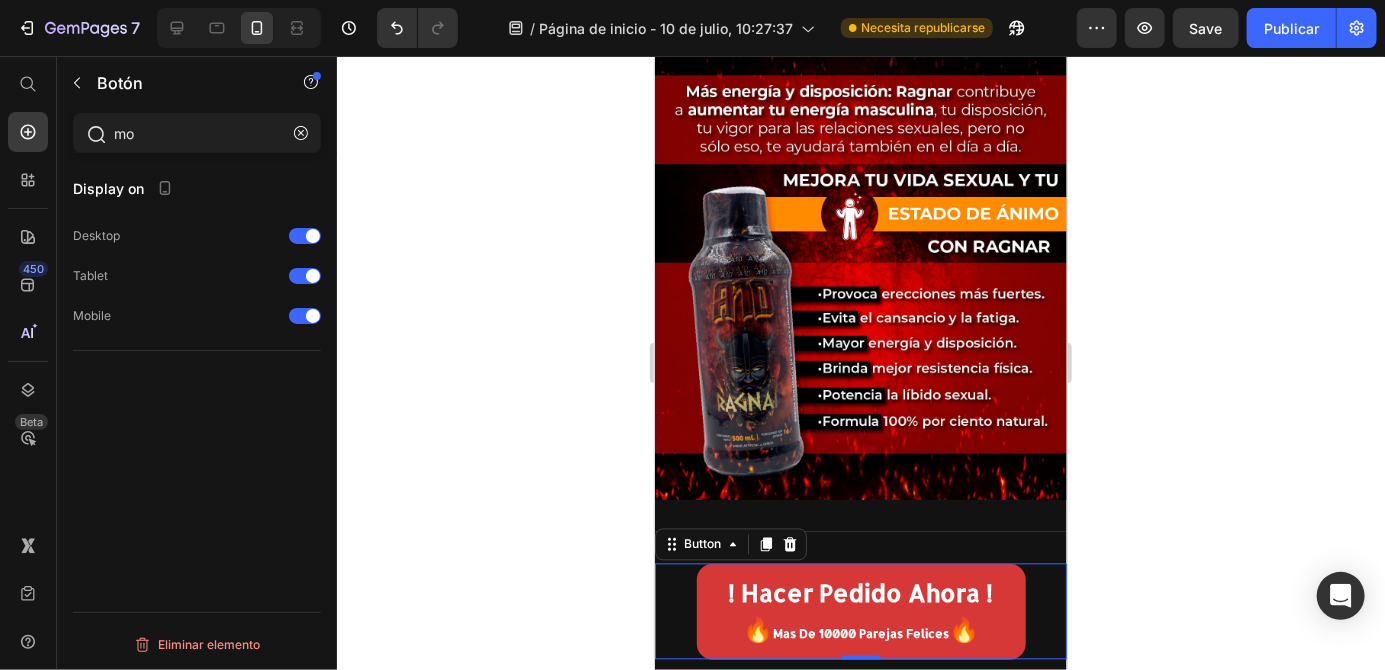 scroll, scrollTop: 0, scrollLeft: 0, axis: both 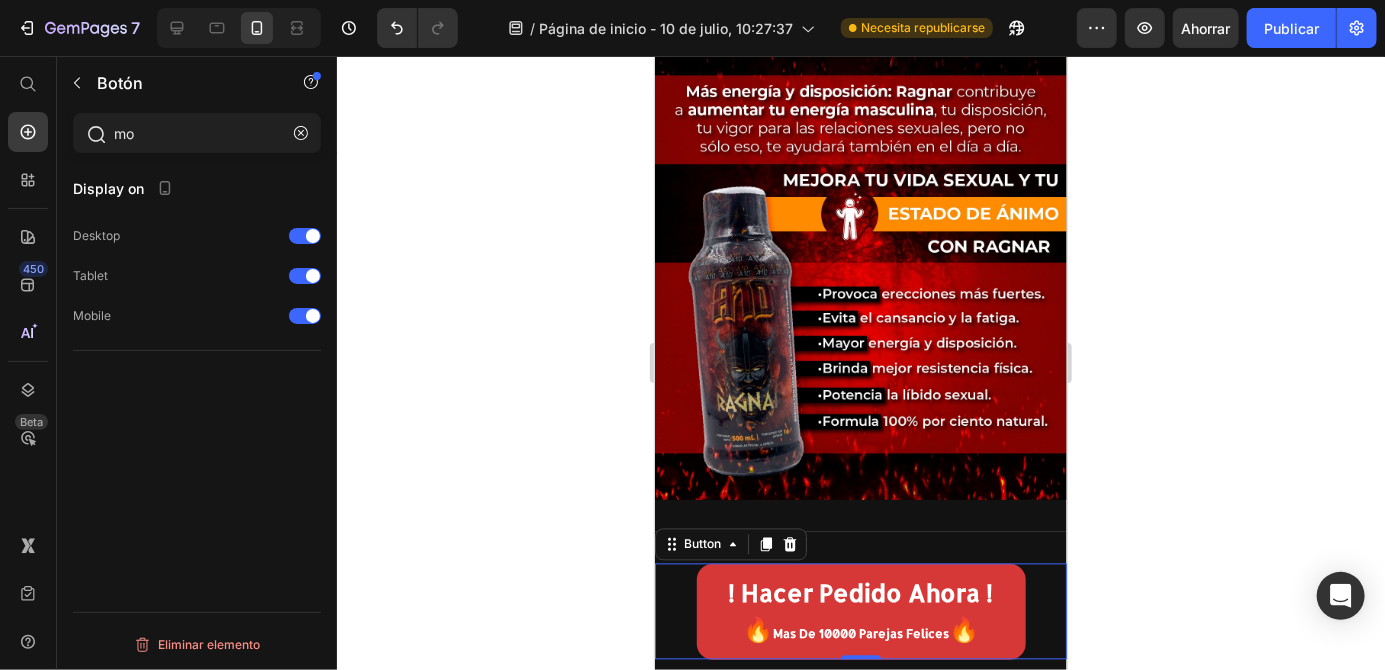 type on "m" 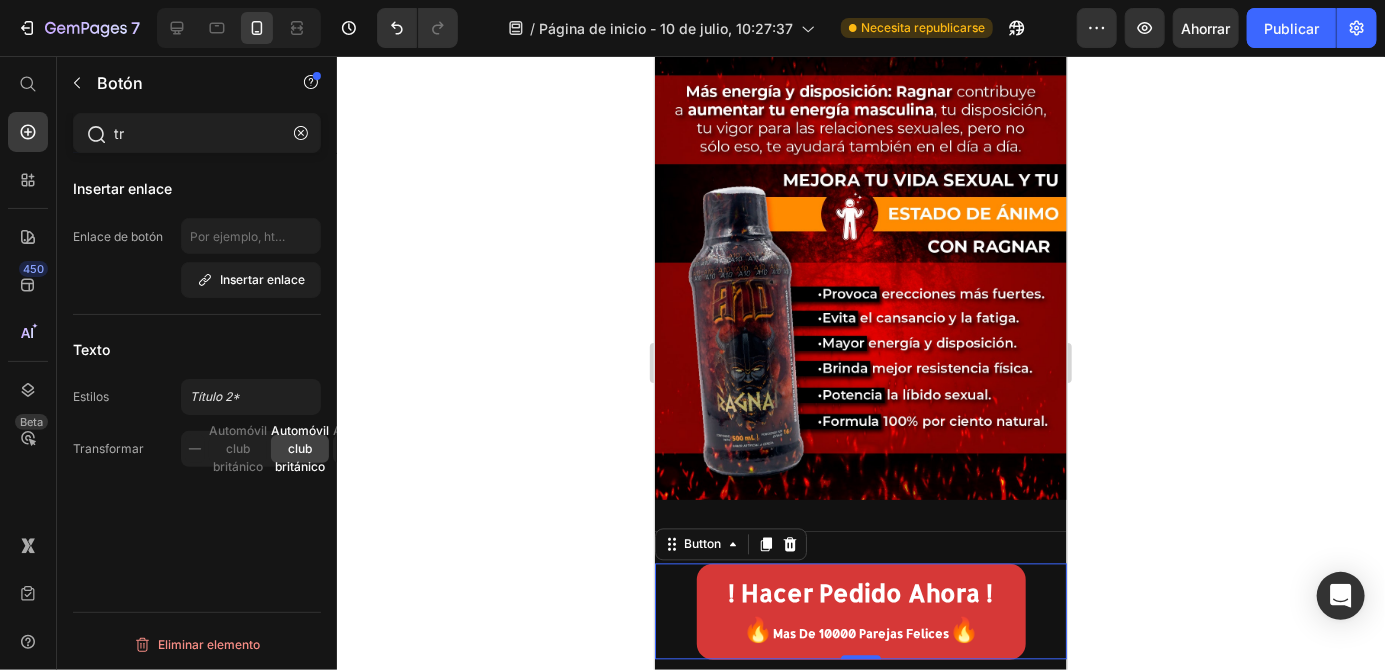 type on "t" 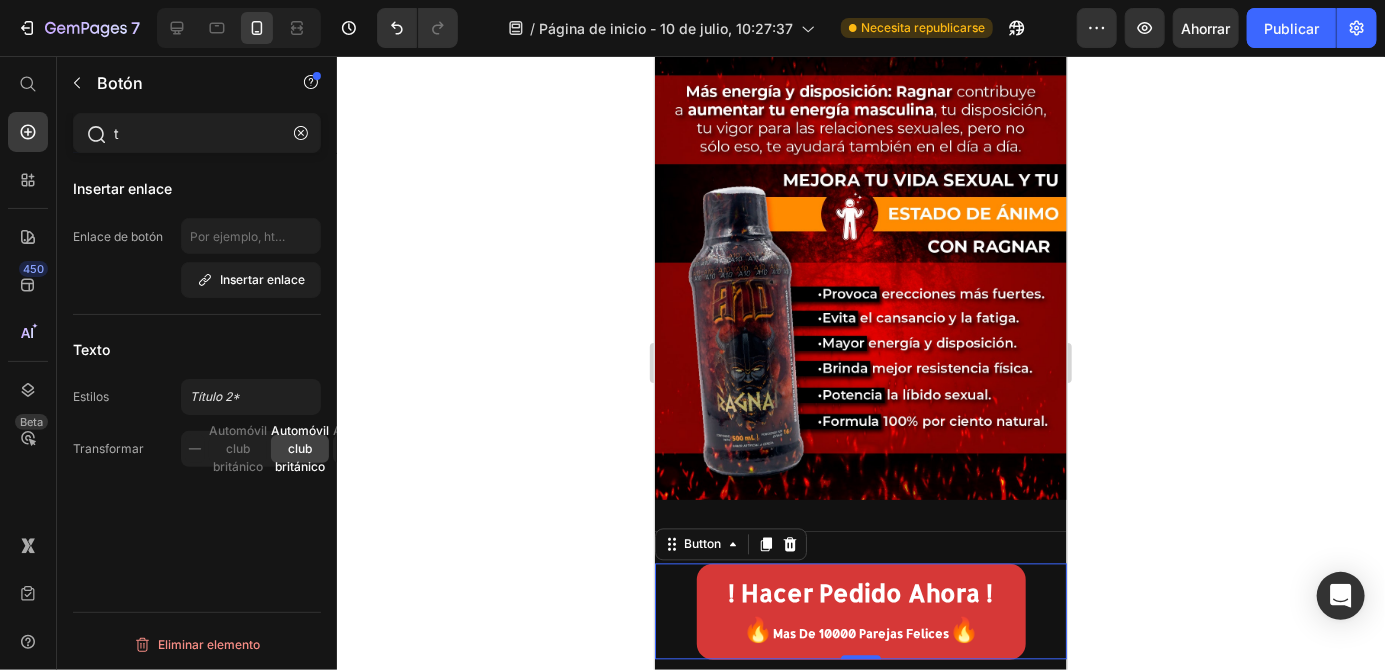 type 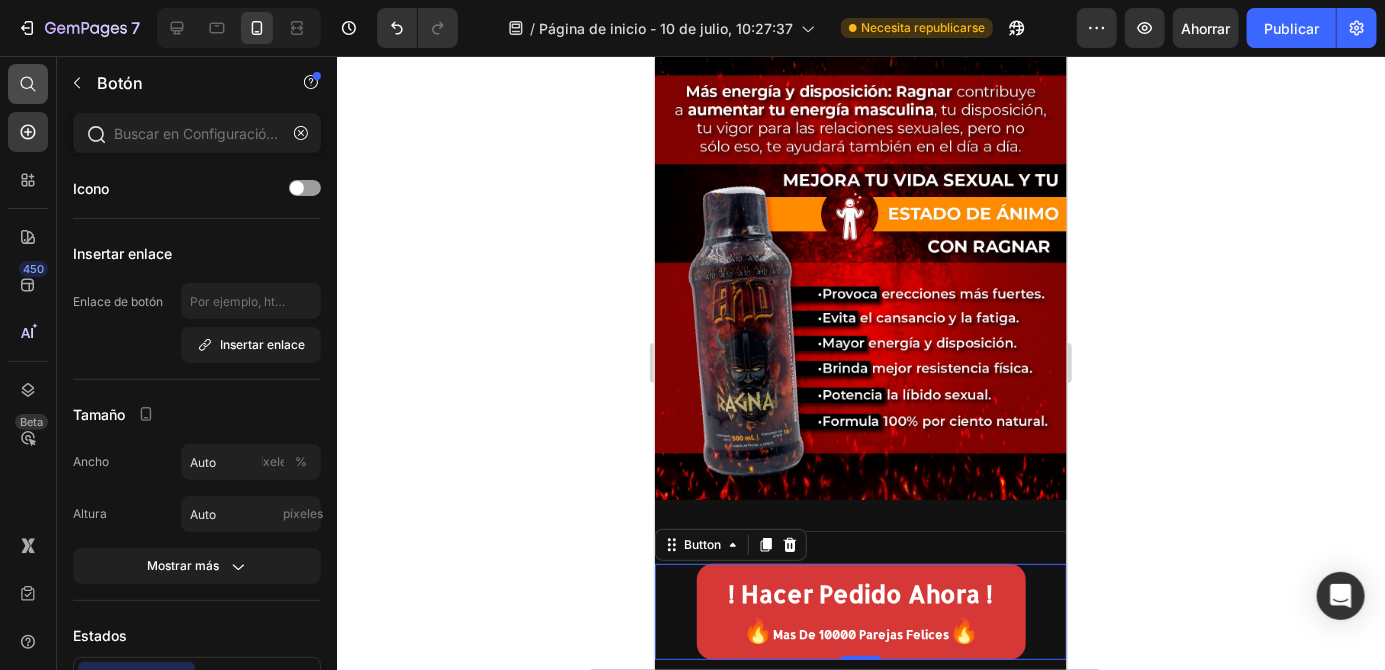 click 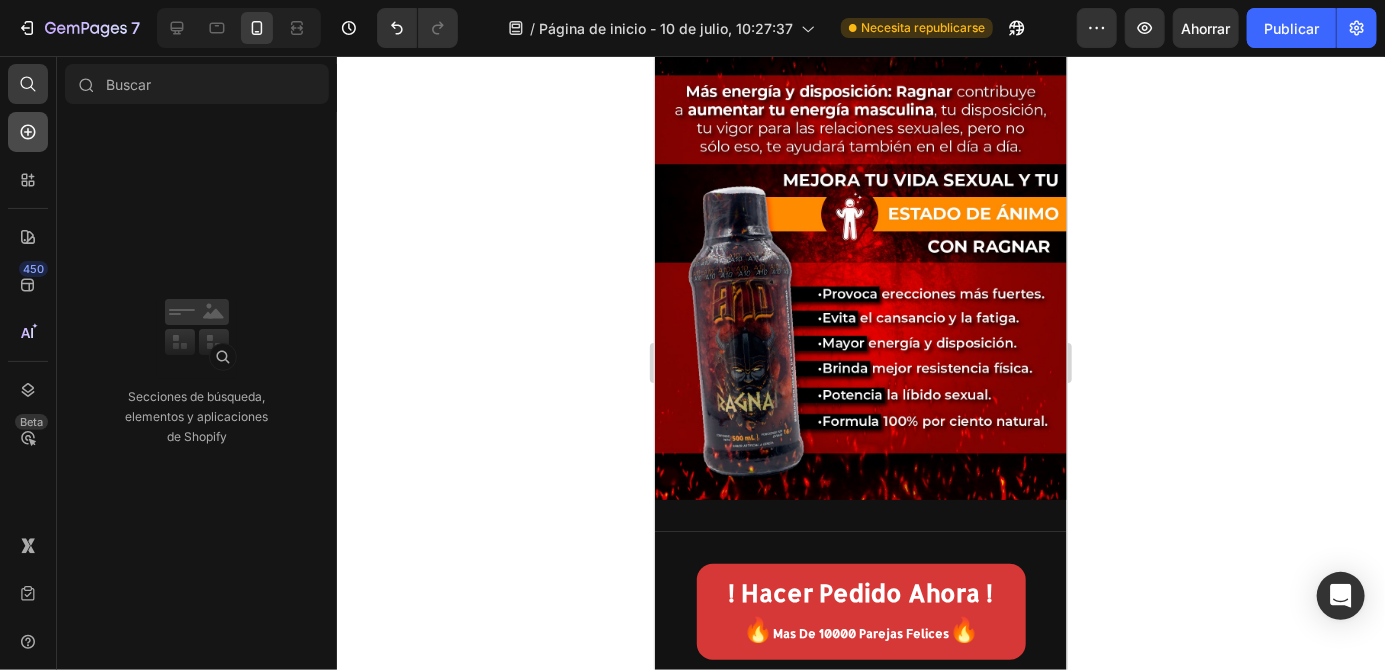 click 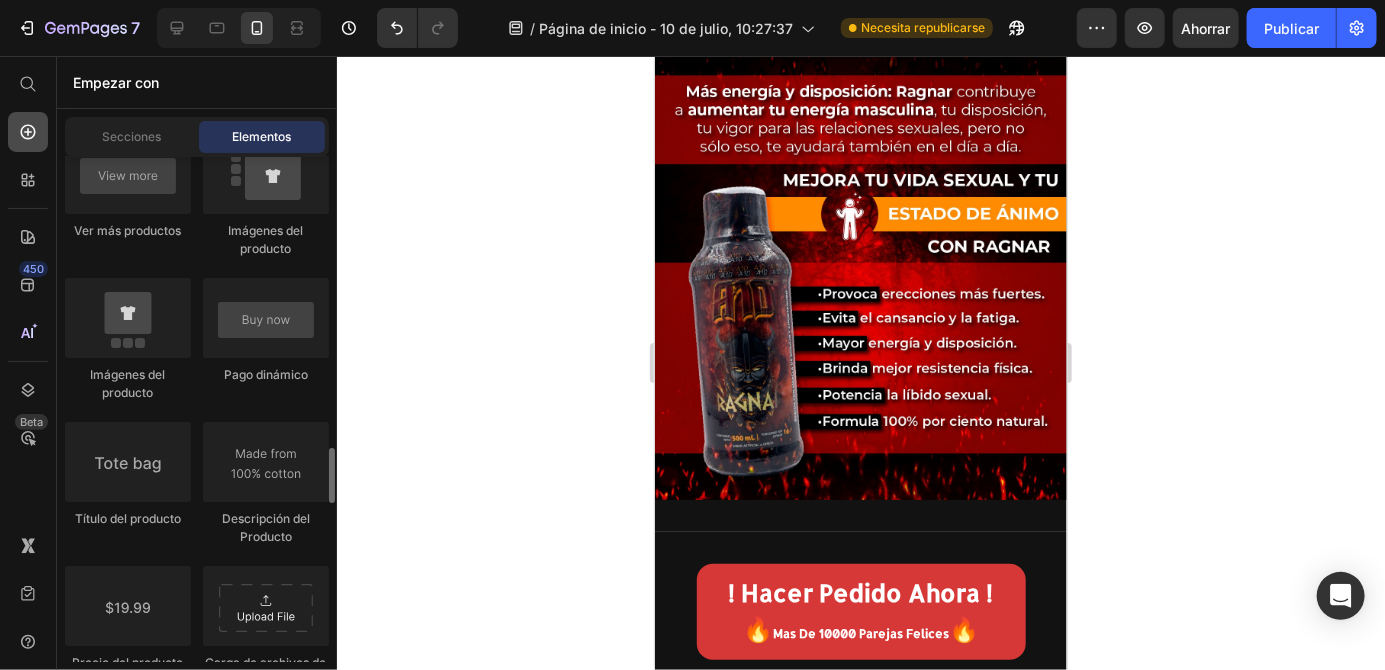 scroll, scrollTop: 3185, scrollLeft: 0, axis: vertical 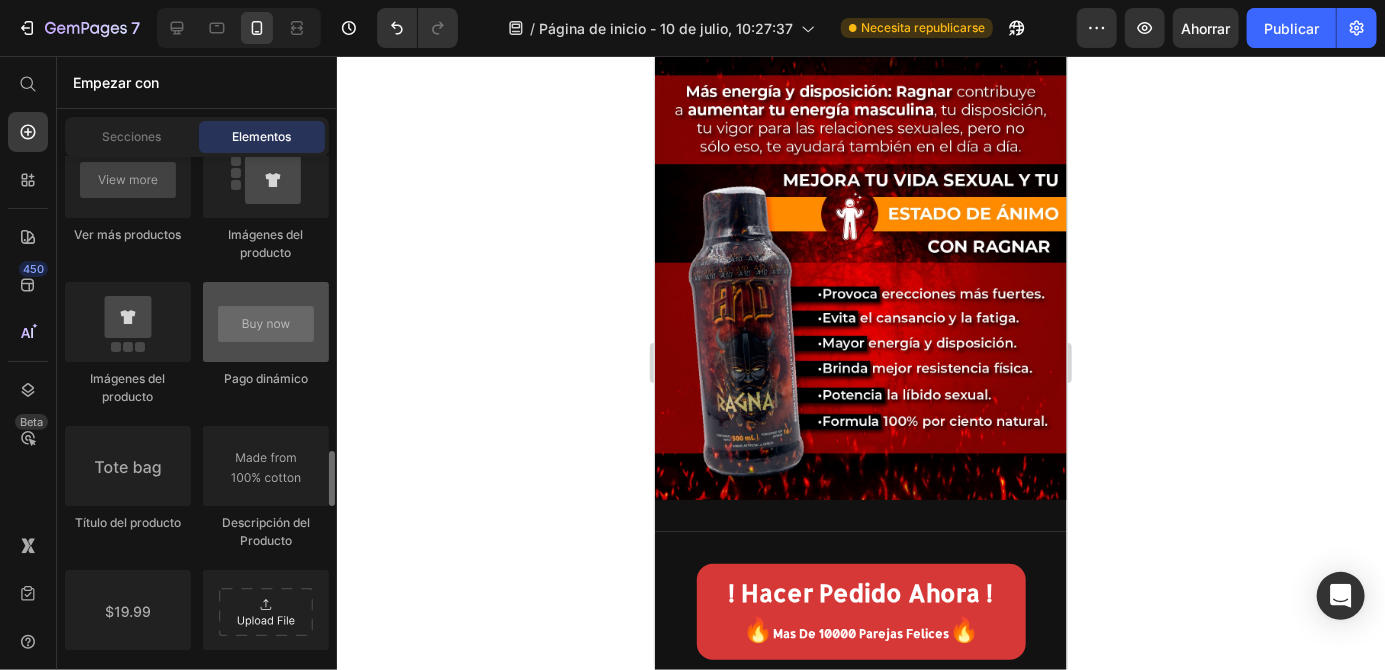 click at bounding box center (266, 322) 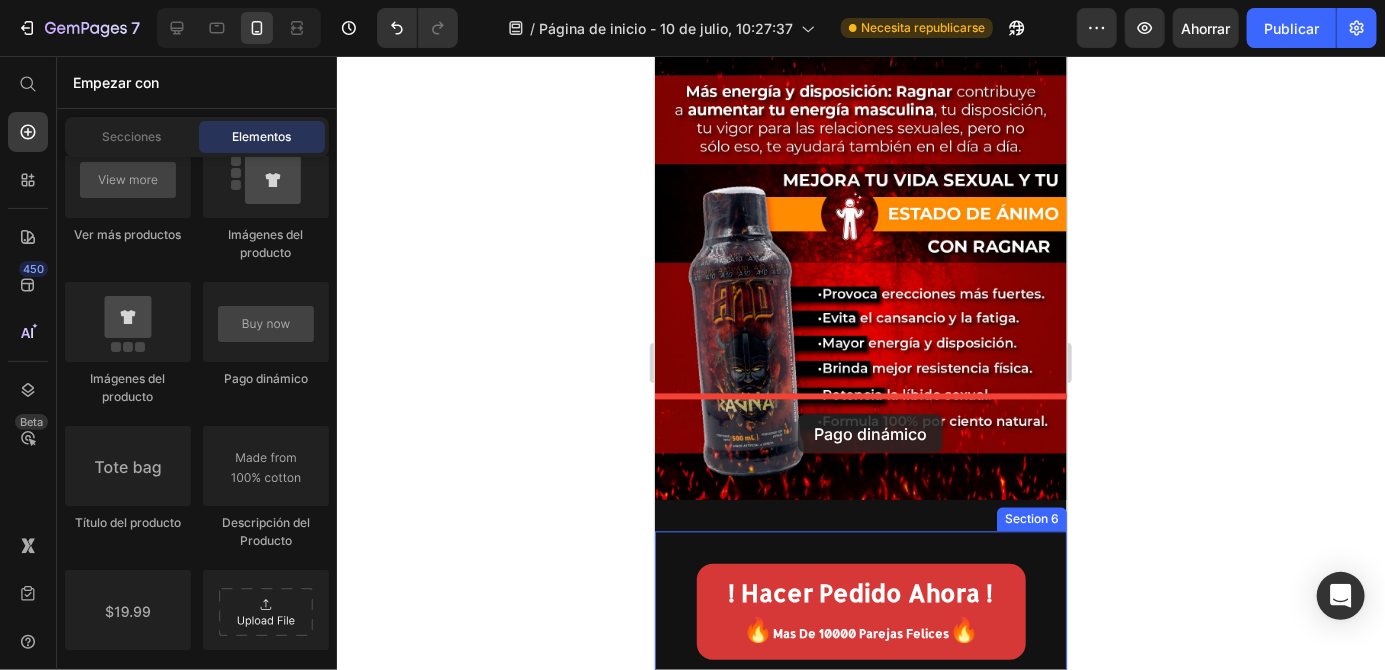 drag, startPoint x: 902, startPoint y: 399, endPoint x: 795, endPoint y: 416, distance: 108.34205 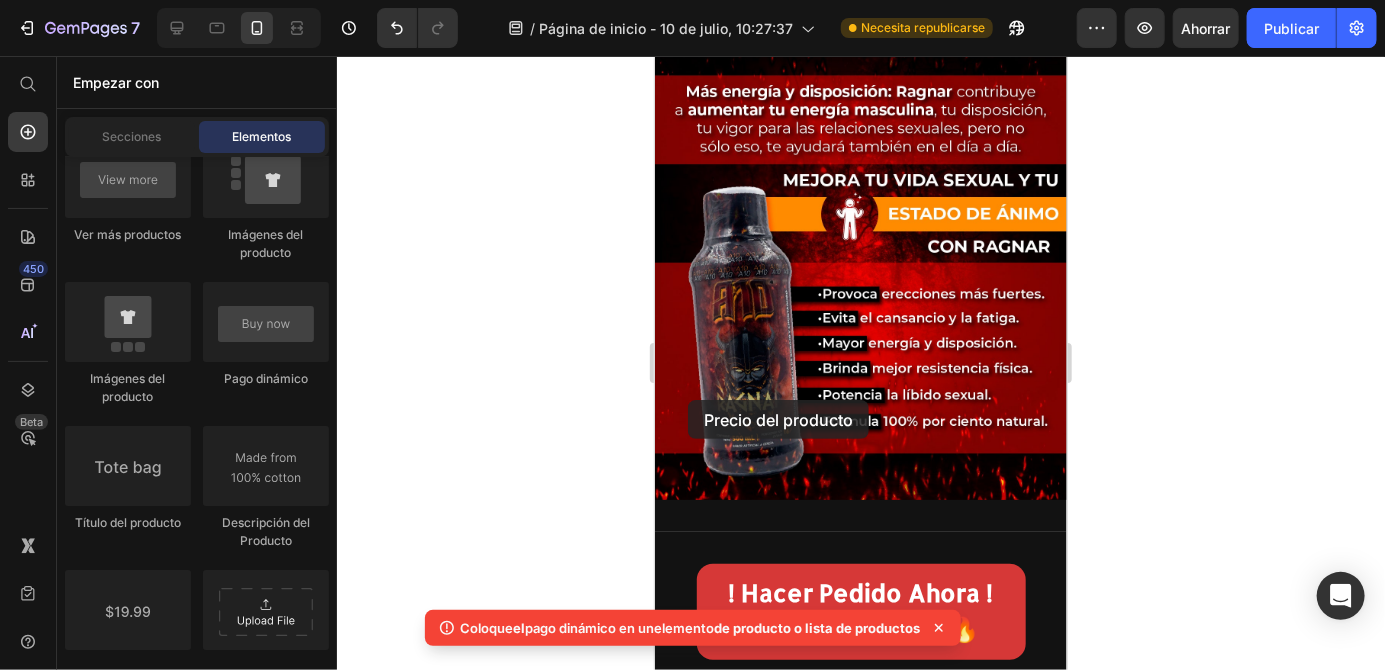 scroll, scrollTop: 1722, scrollLeft: 0, axis: vertical 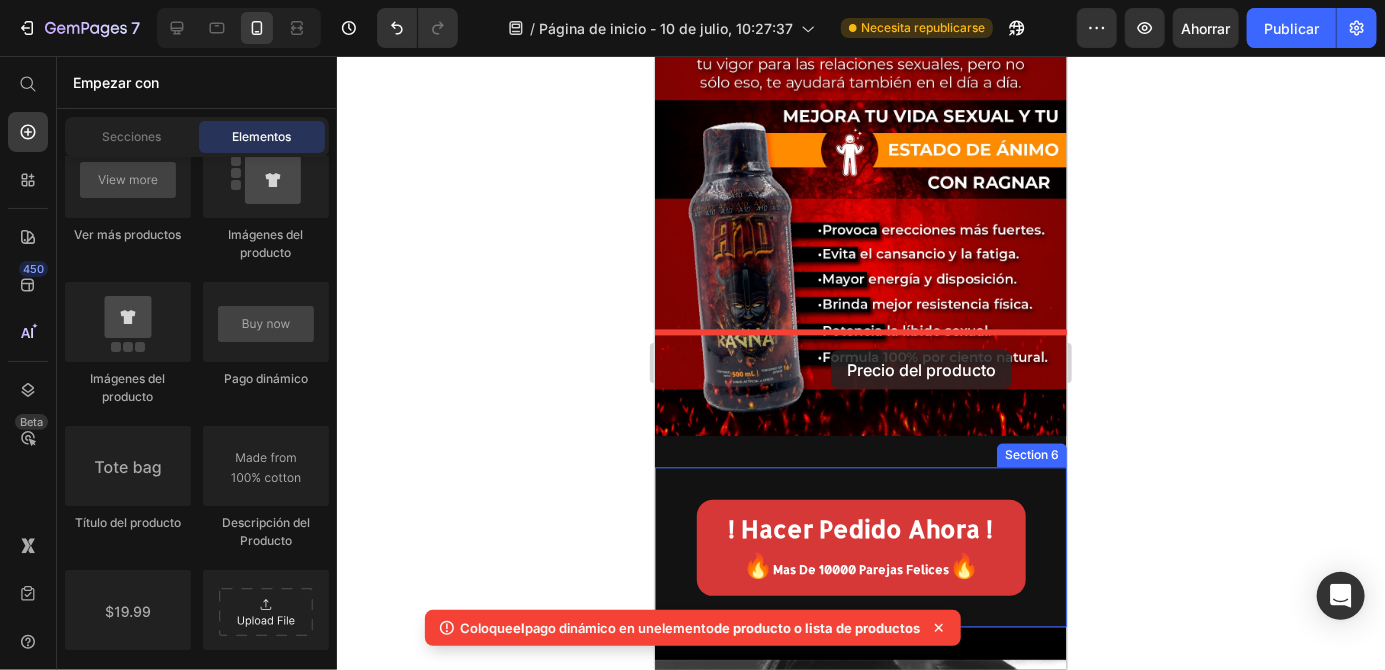 drag, startPoint x: 735, startPoint y: 676, endPoint x: 830, endPoint y: 351, distance: 338.60007 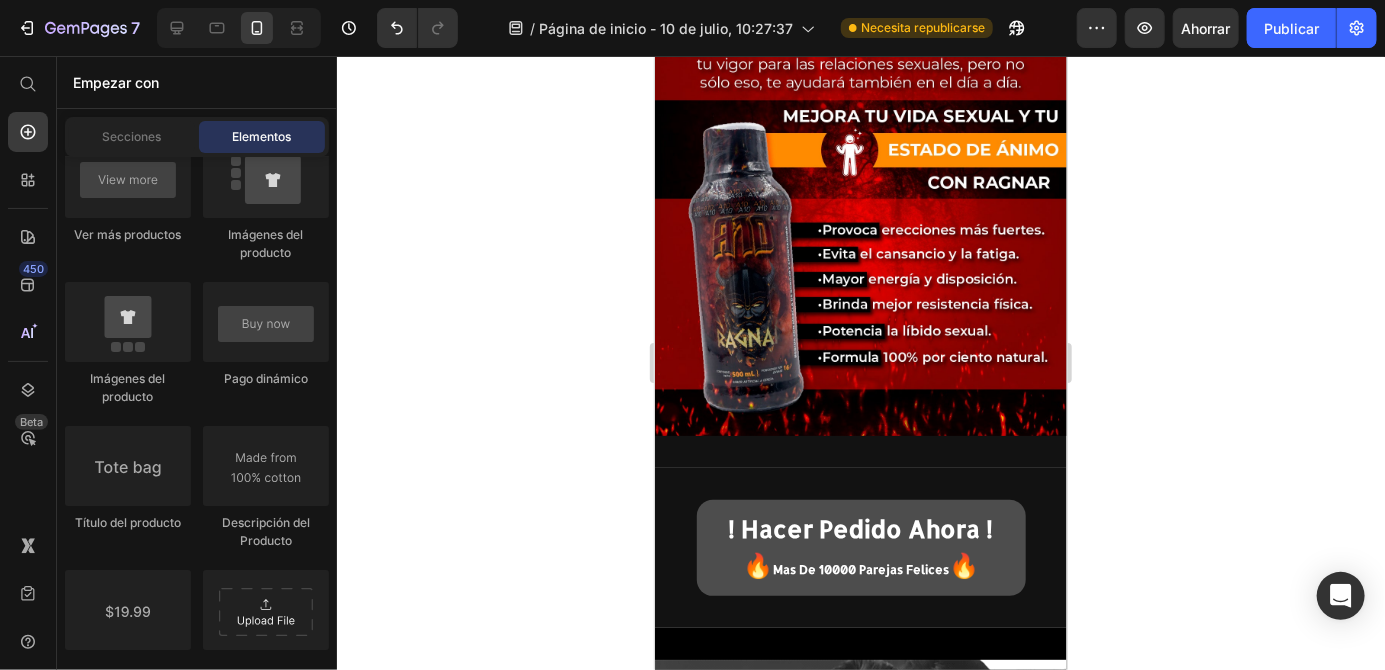 click on "! hacer pedido ahora ! 🔥  mas de 10000 parejas felices 🔥" at bounding box center (860, 547) 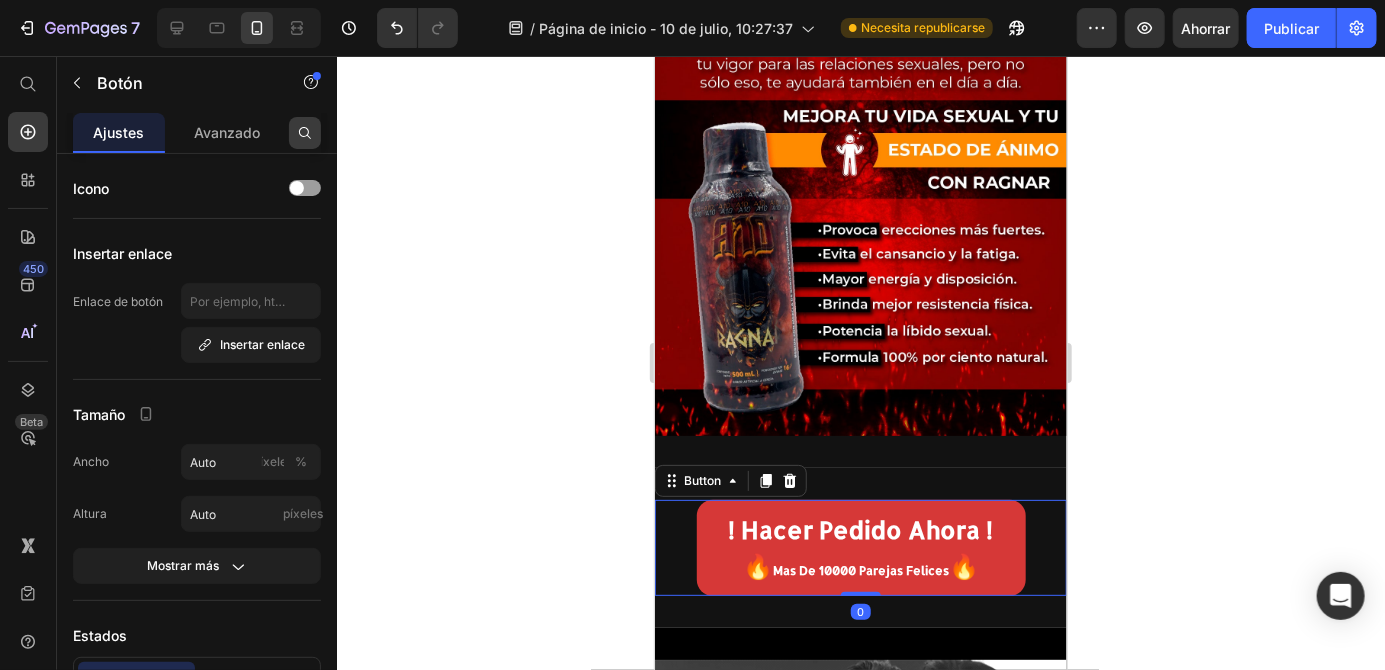 click 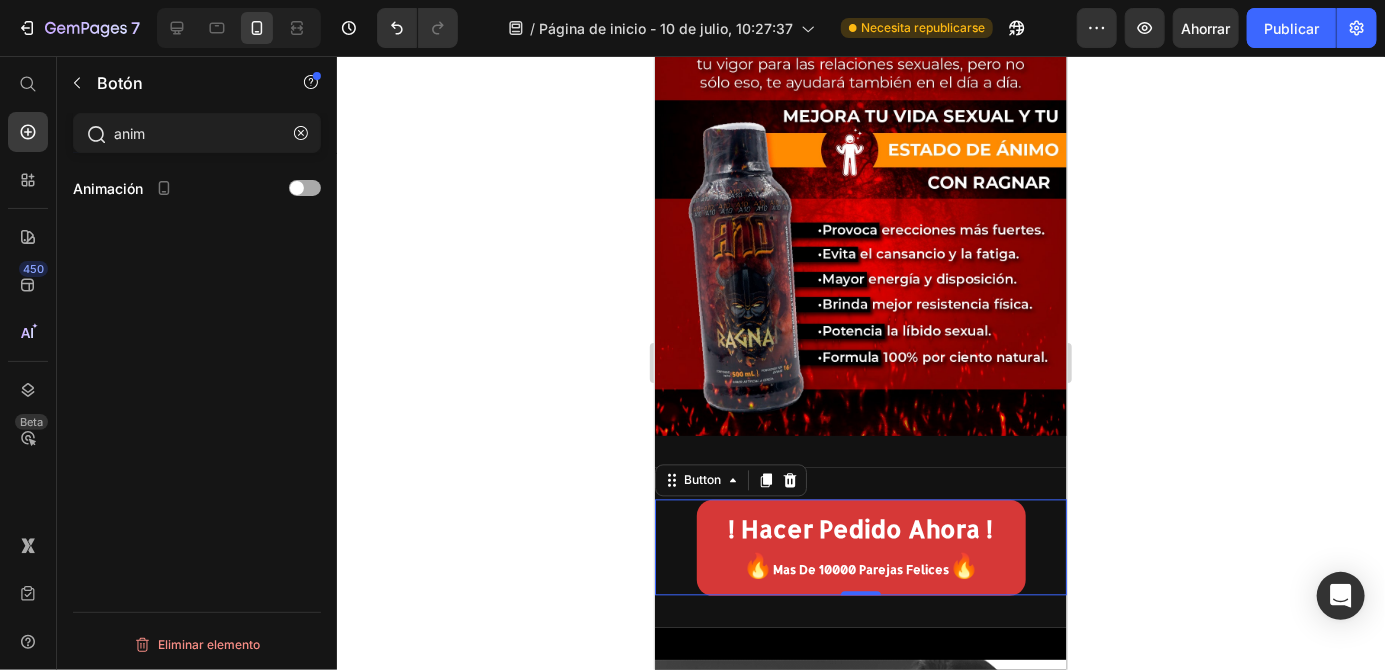 type on "anim" 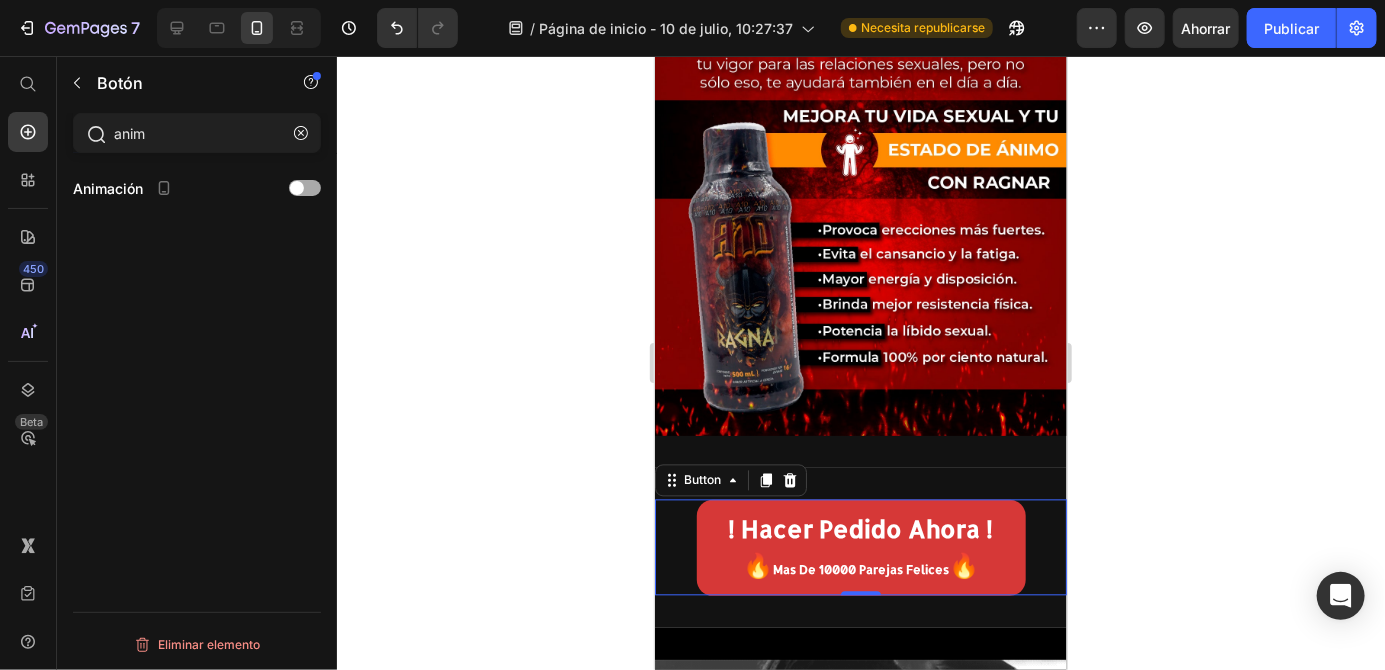 click at bounding box center [297, 188] 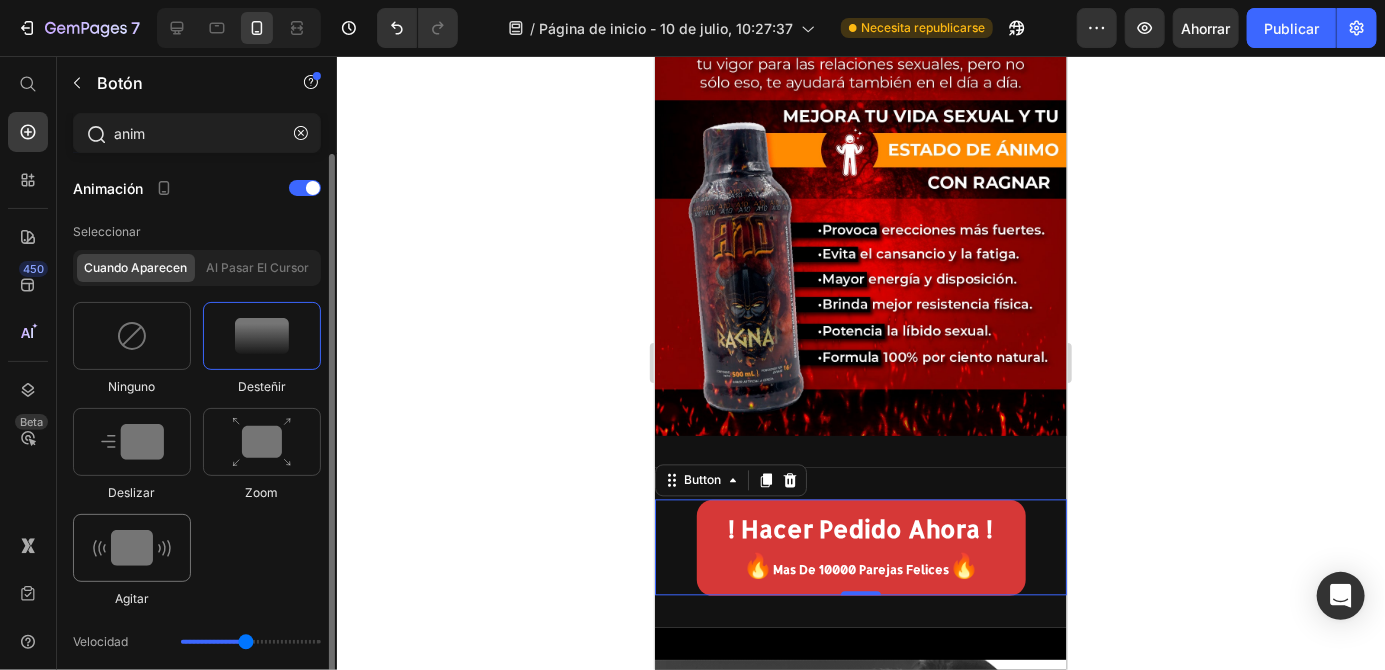 click at bounding box center (132, 548) 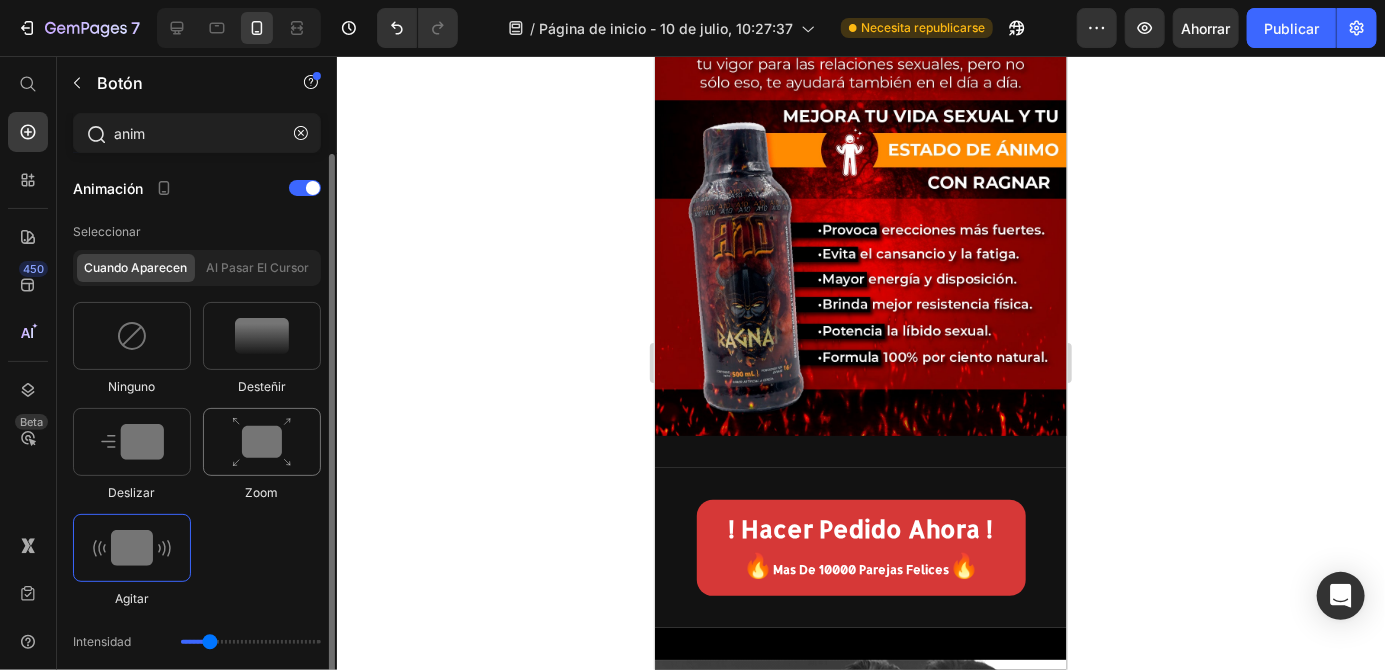 click at bounding box center (262, 442) 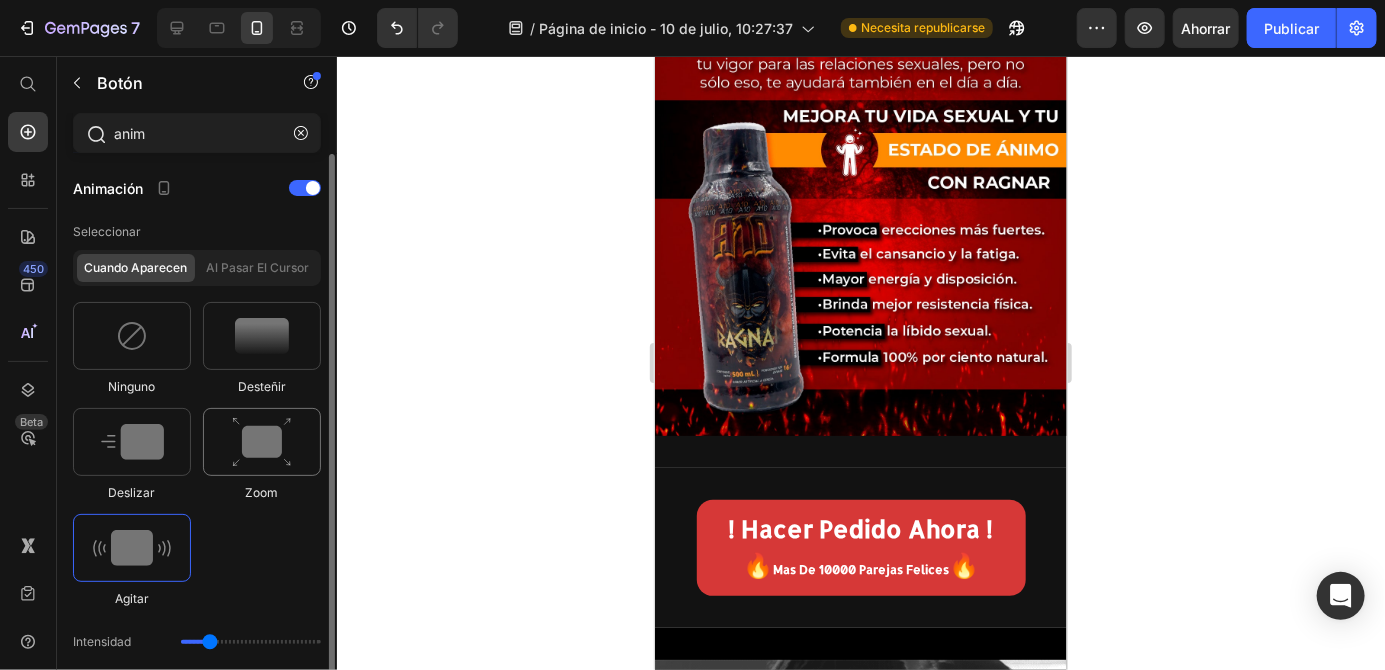 type on "1.7" 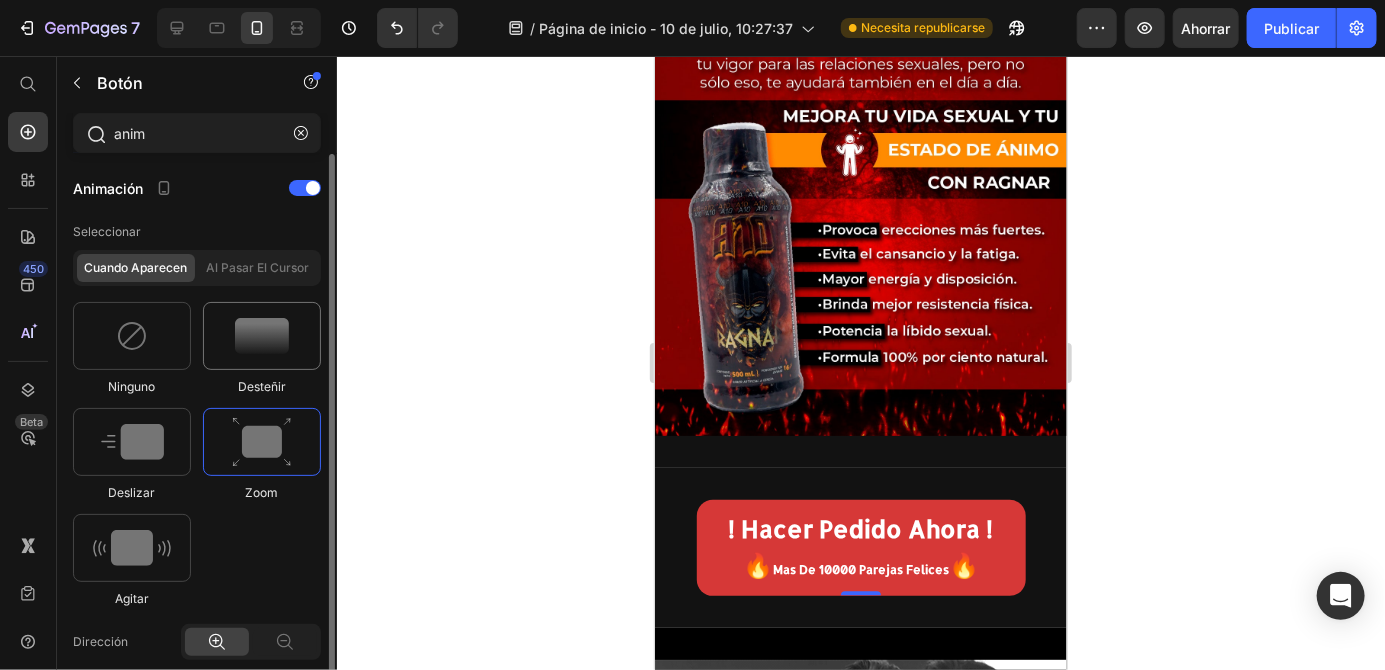 click at bounding box center [262, 336] 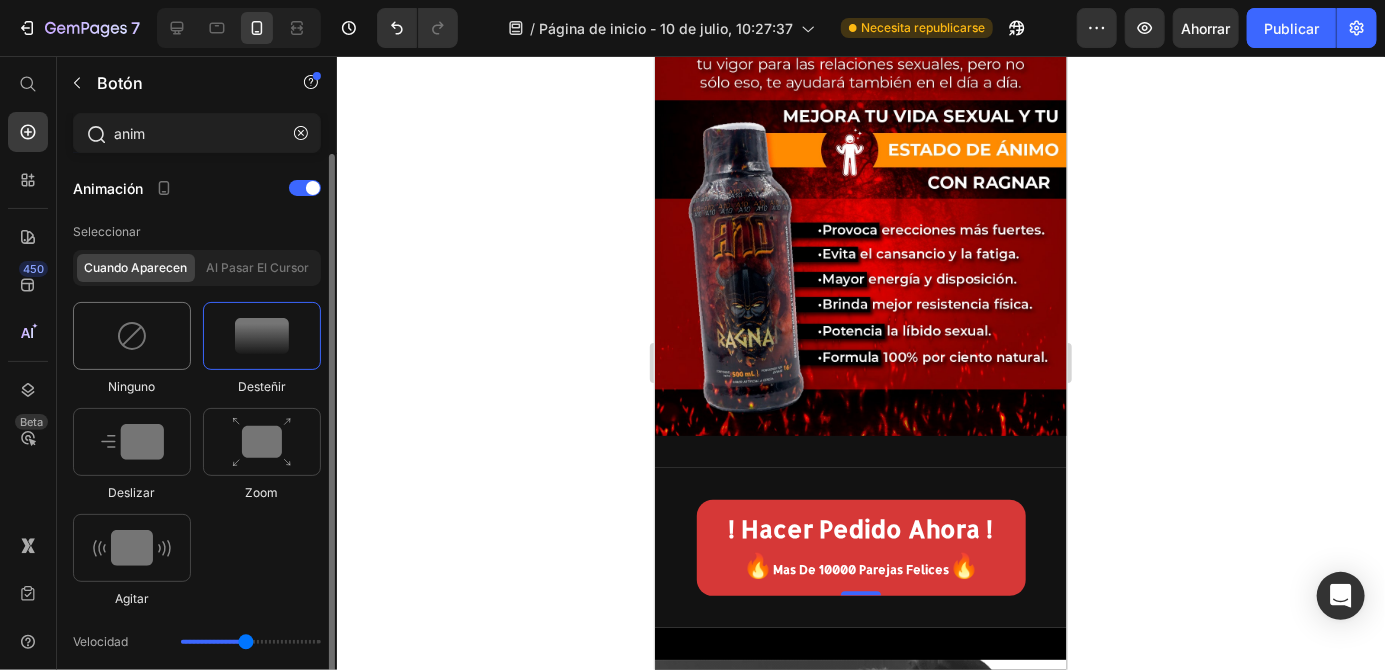 click at bounding box center [132, 336] 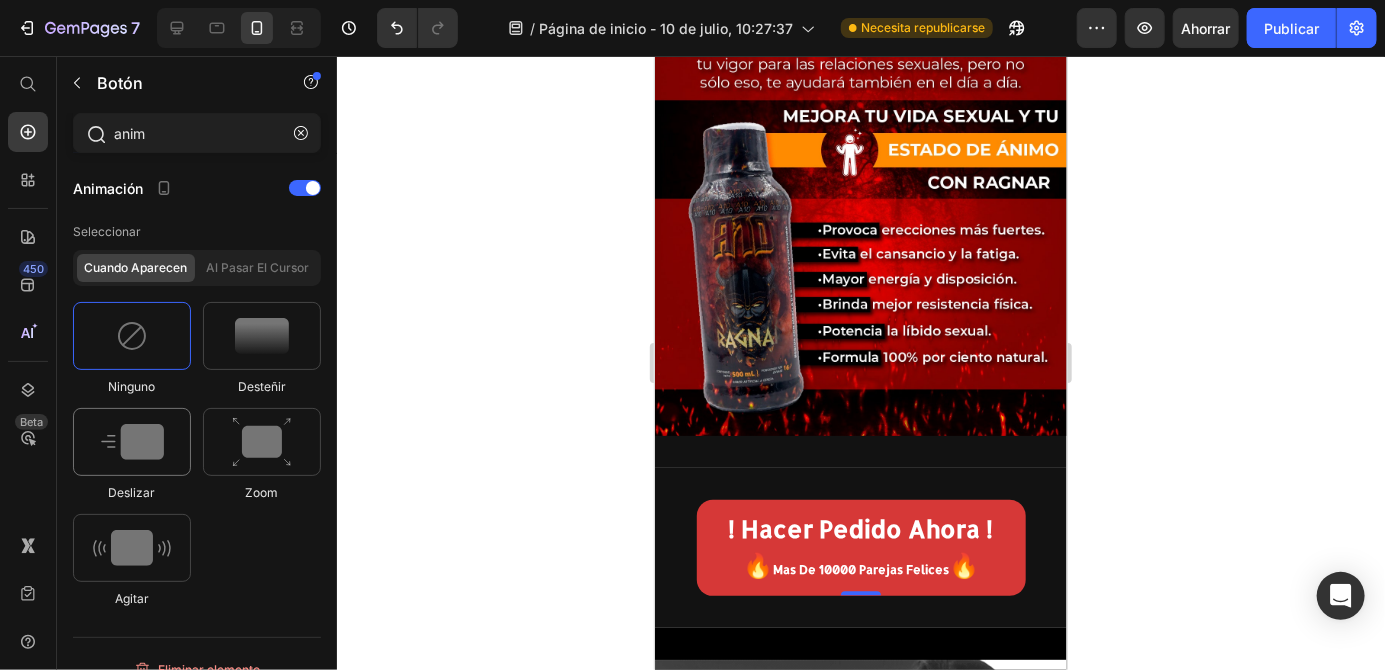 click at bounding box center (132, 442) 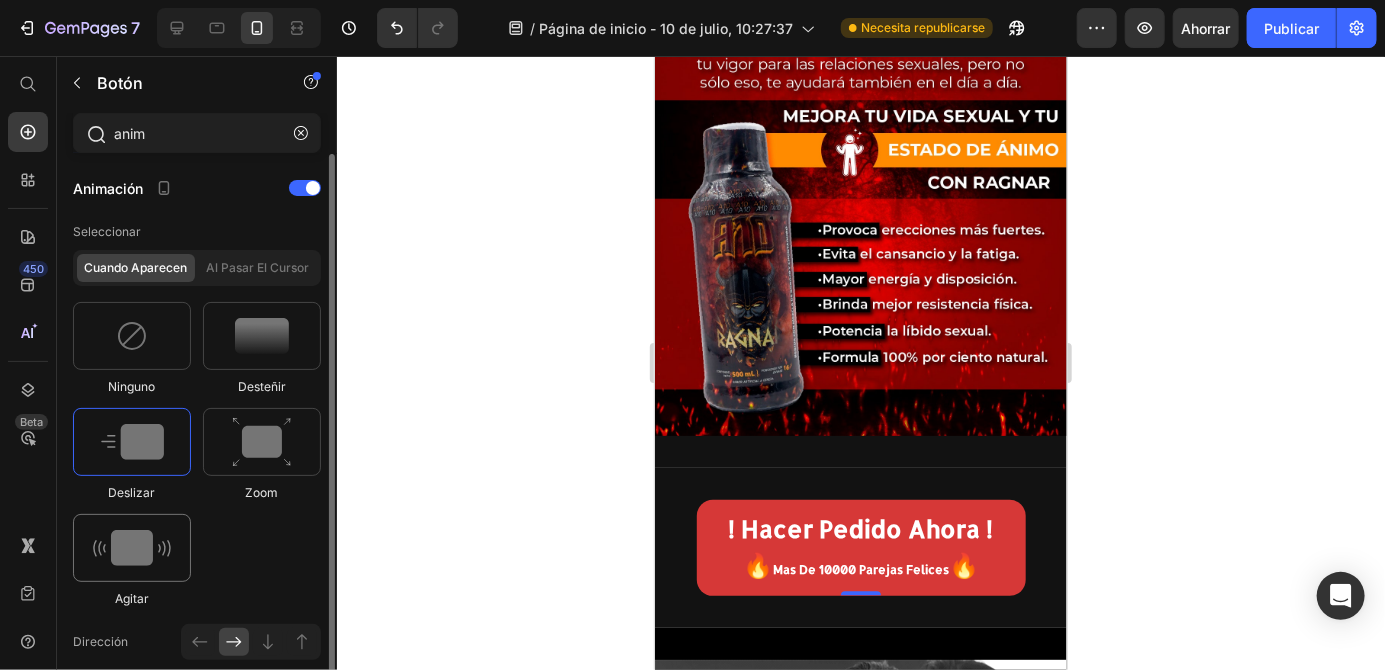 click at bounding box center (132, 548) 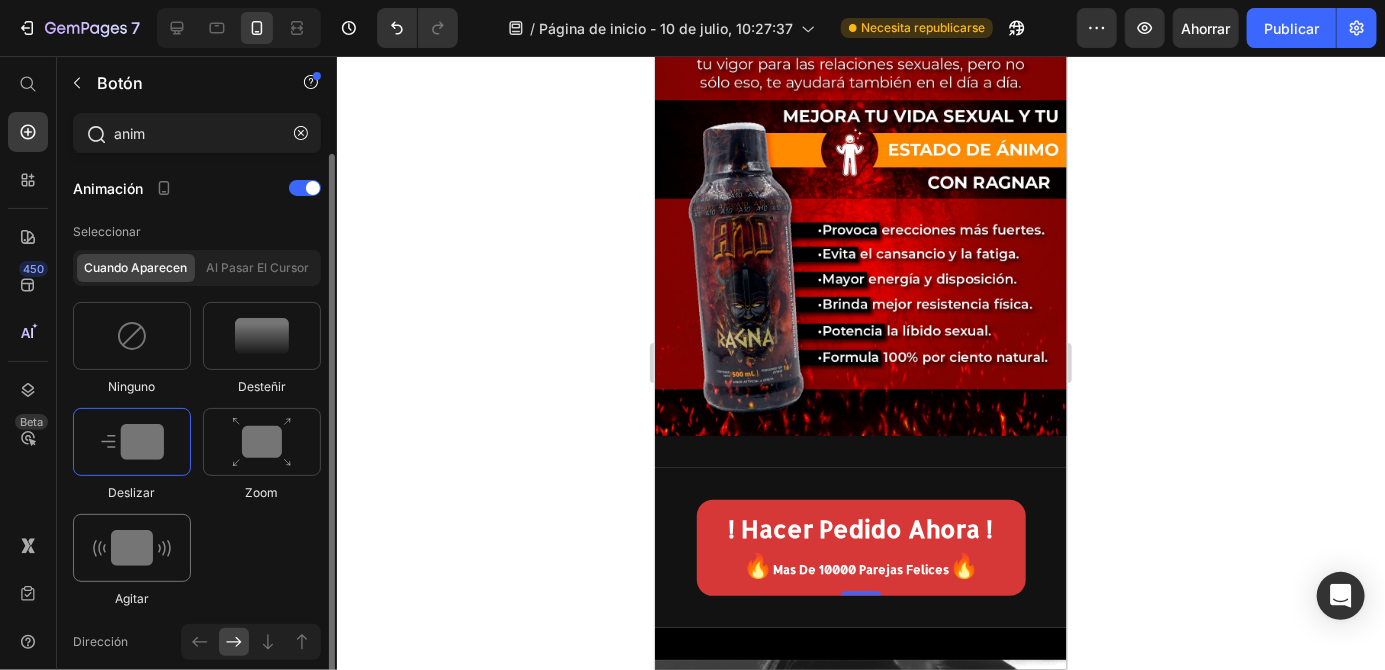 type on "0.7" 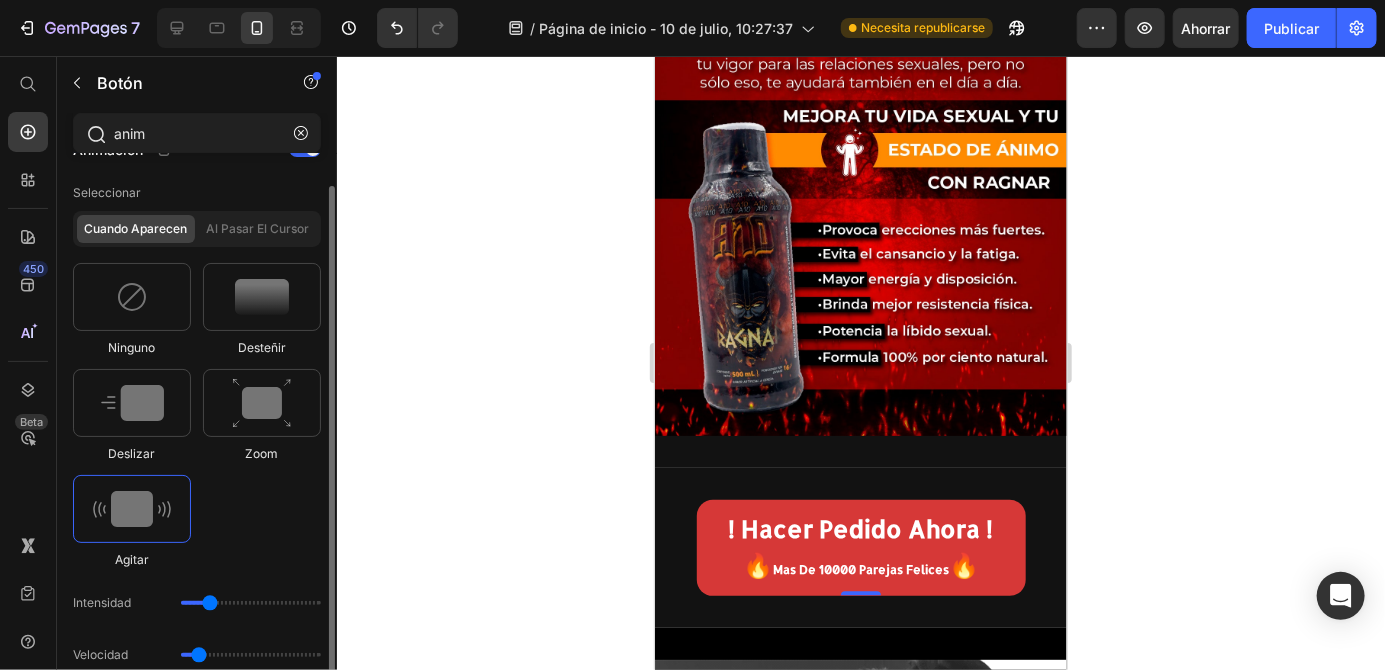 scroll, scrollTop: 136, scrollLeft: 0, axis: vertical 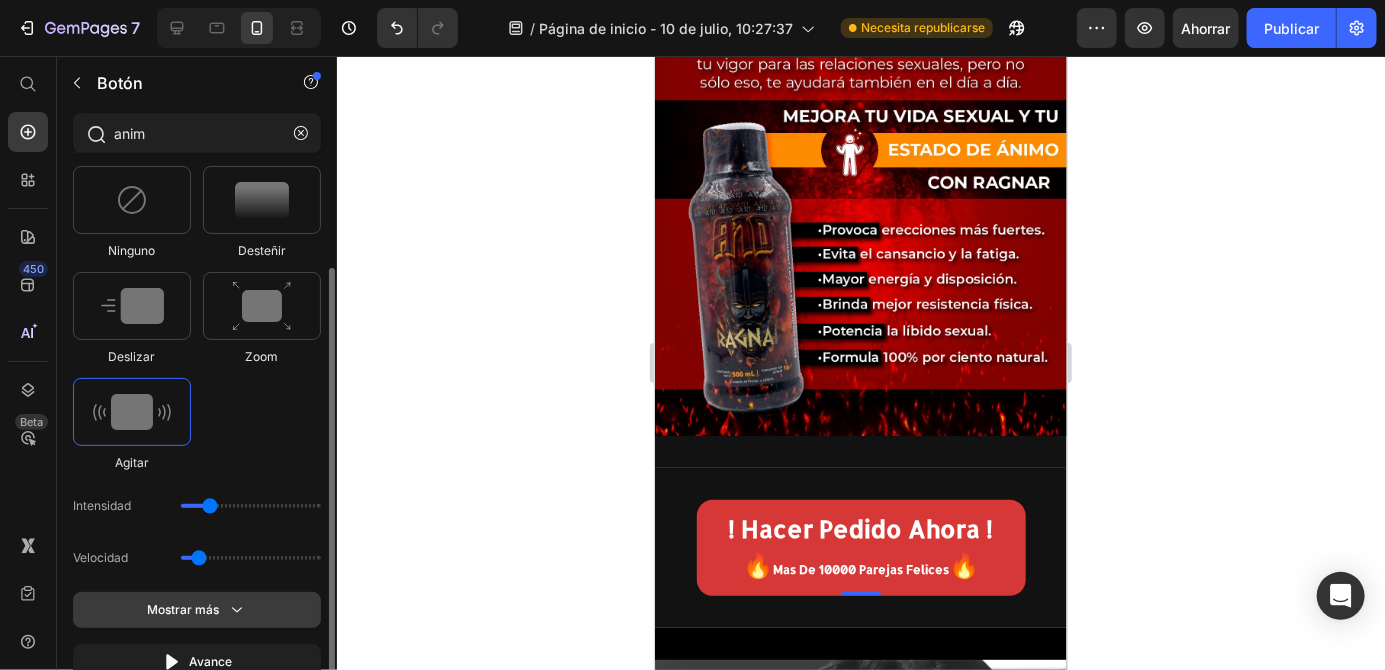 click on "Mostrar más" 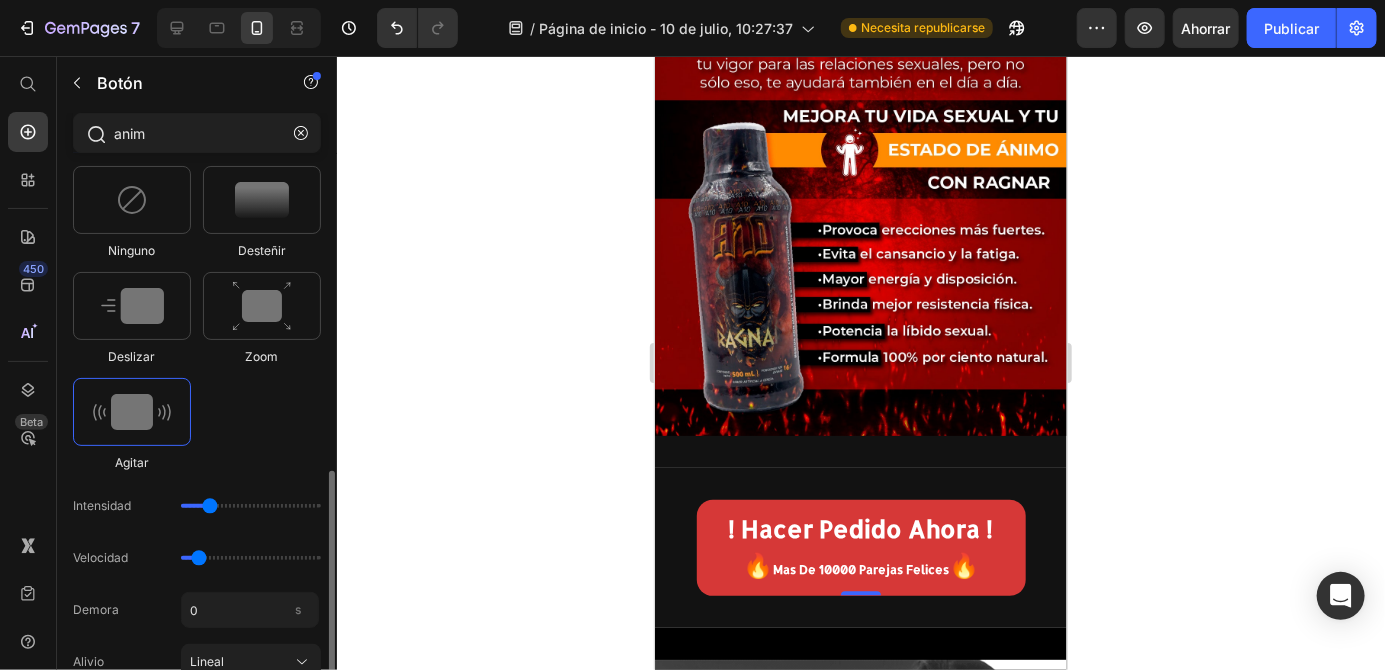 scroll, scrollTop: 276, scrollLeft: 0, axis: vertical 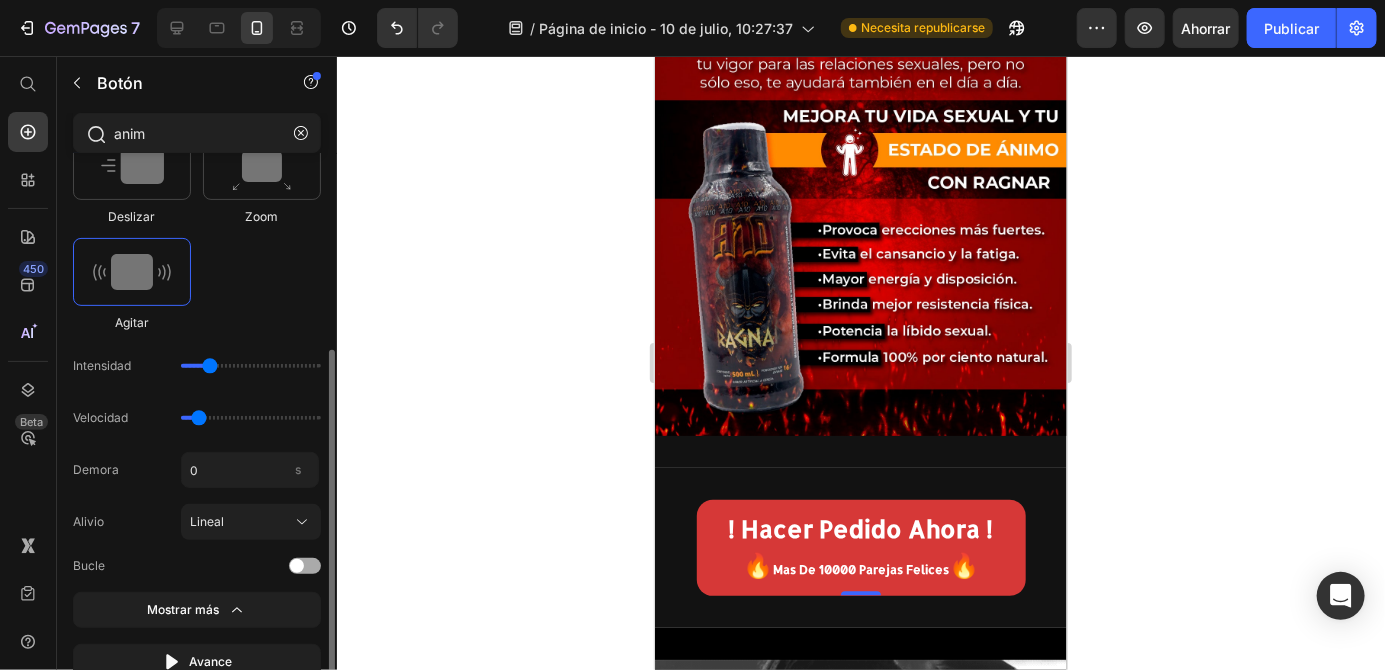 click at bounding box center [305, 566] 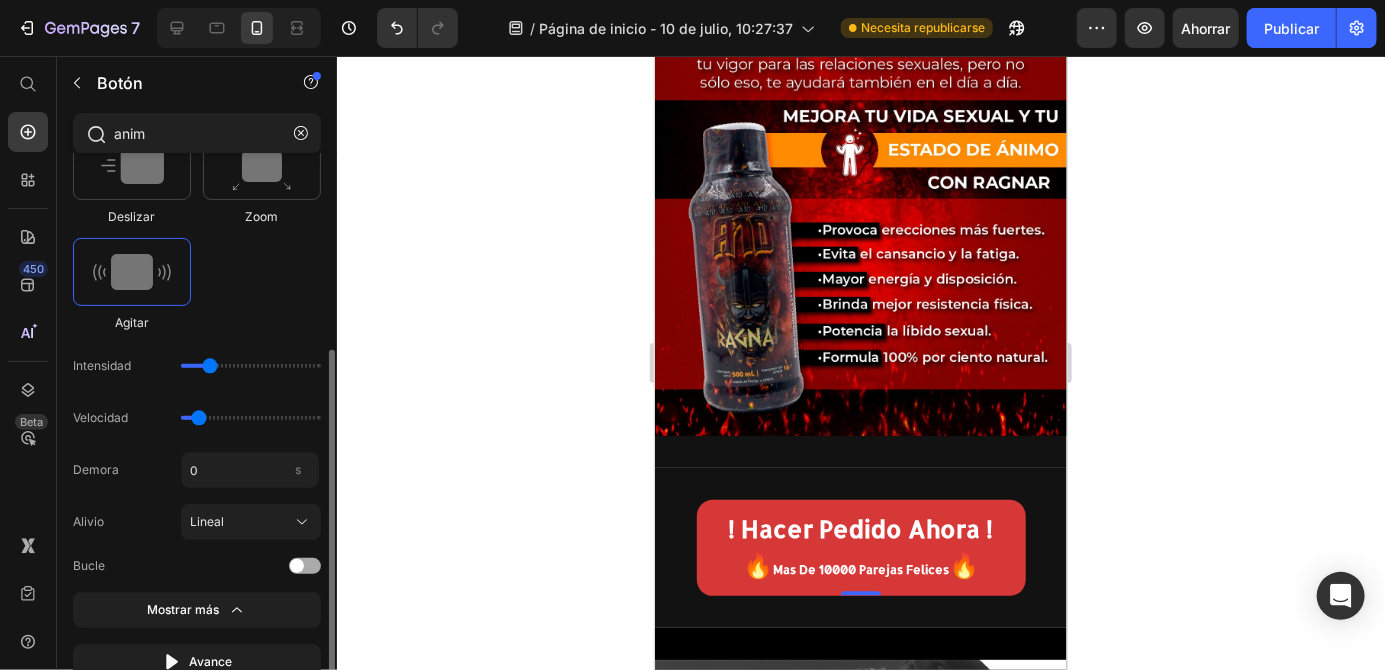 click at bounding box center [305, 566] 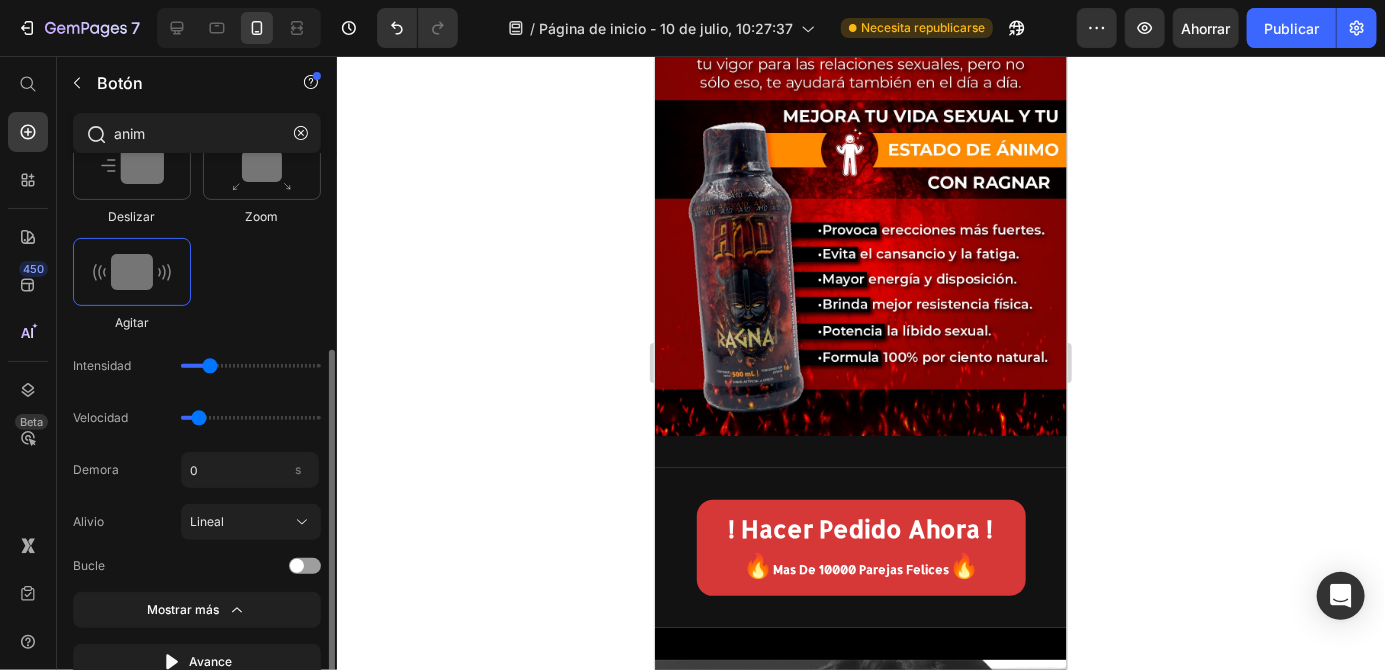 click on "Demora 0 s Alivio Lineal Bucle" 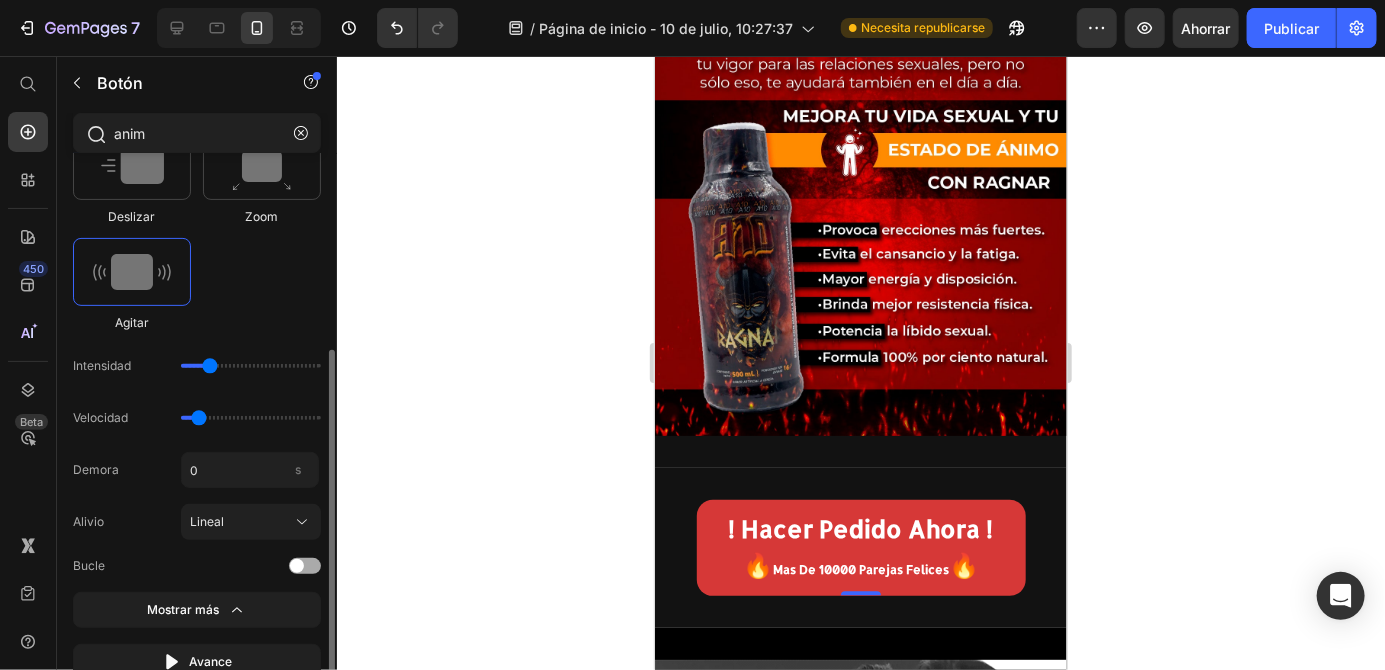 click at bounding box center [297, 566] 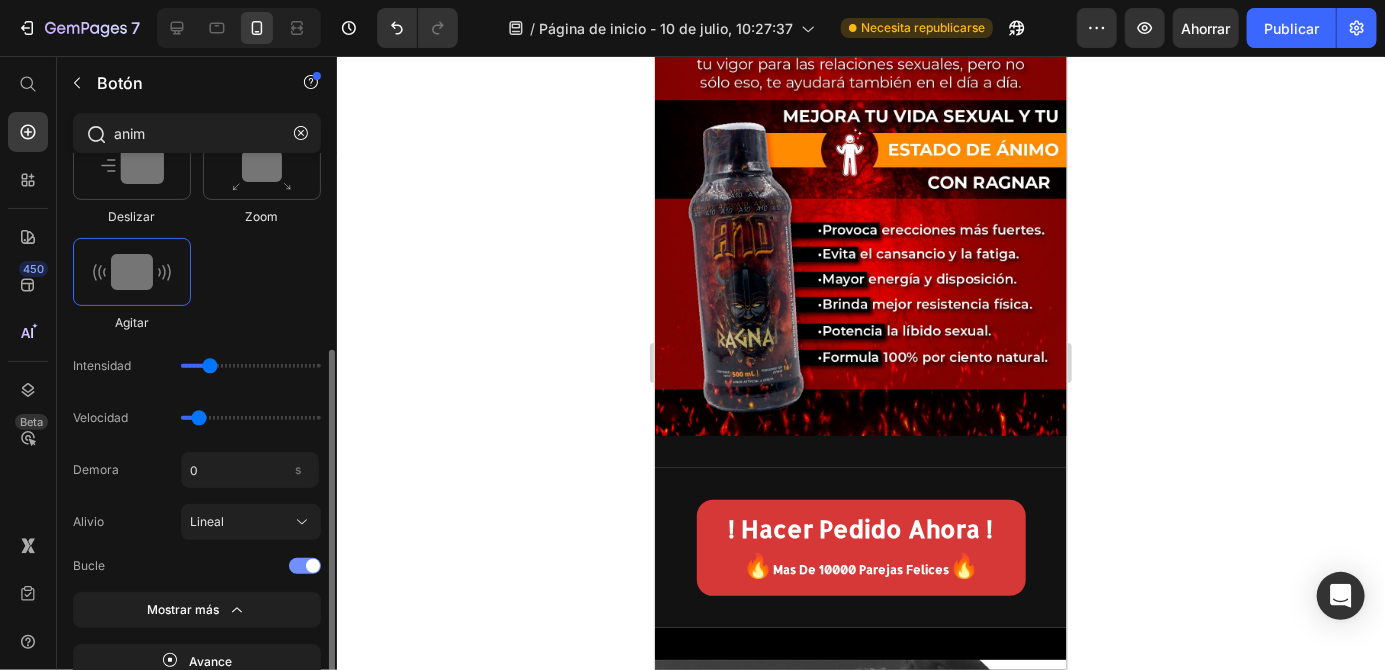 click at bounding box center (305, 566) 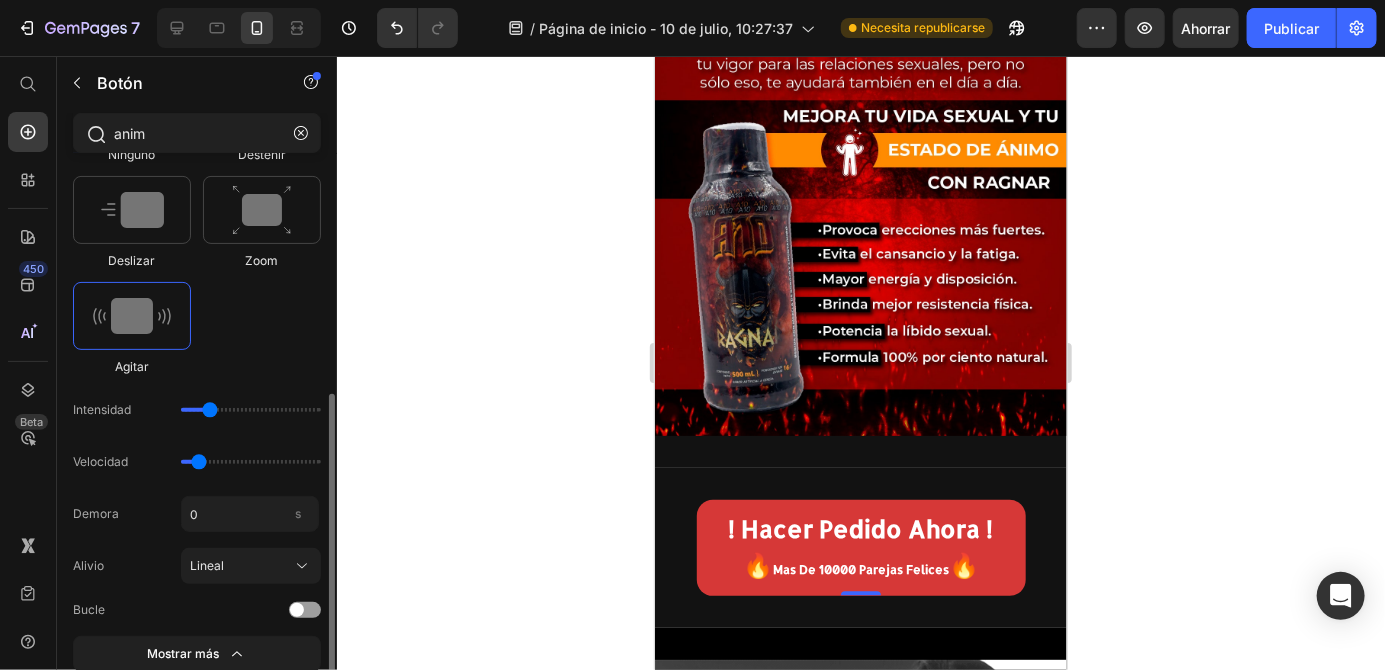 scroll, scrollTop: 276, scrollLeft: 0, axis: vertical 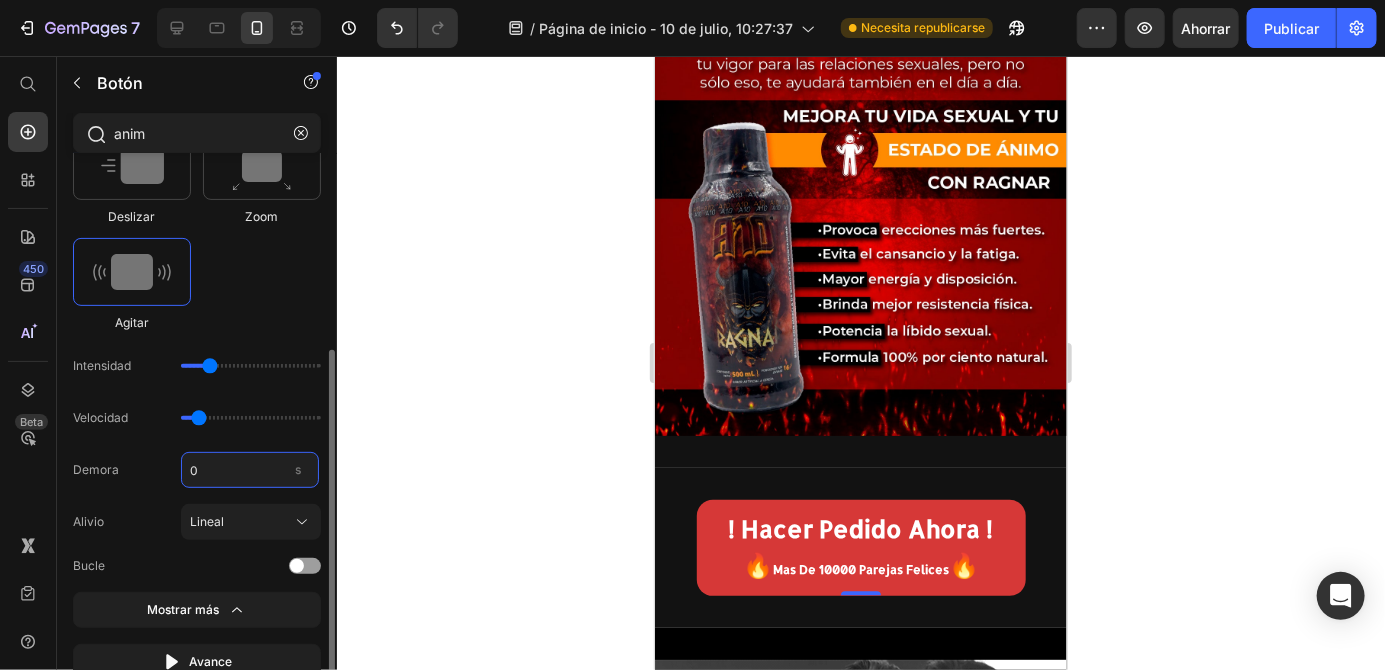 click on "0" at bounding box center (250, 470) 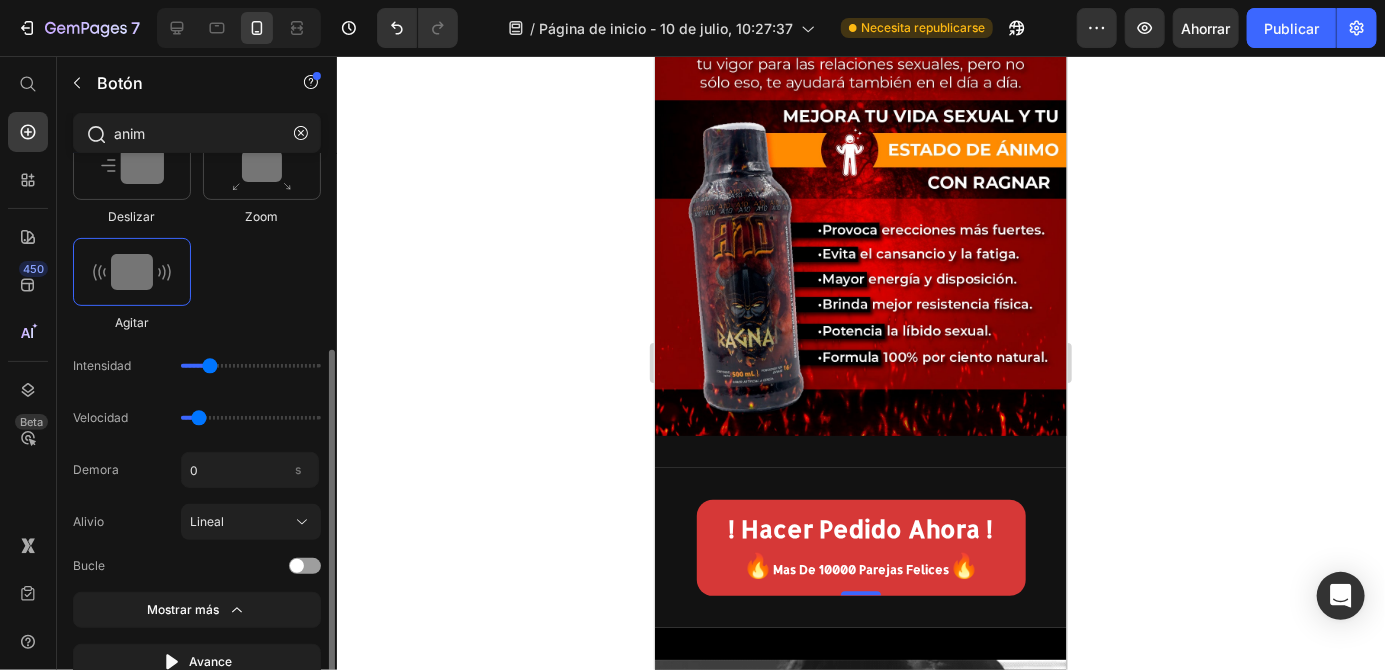 click on "Alivio Lineal" at bounding box center (197, 522) 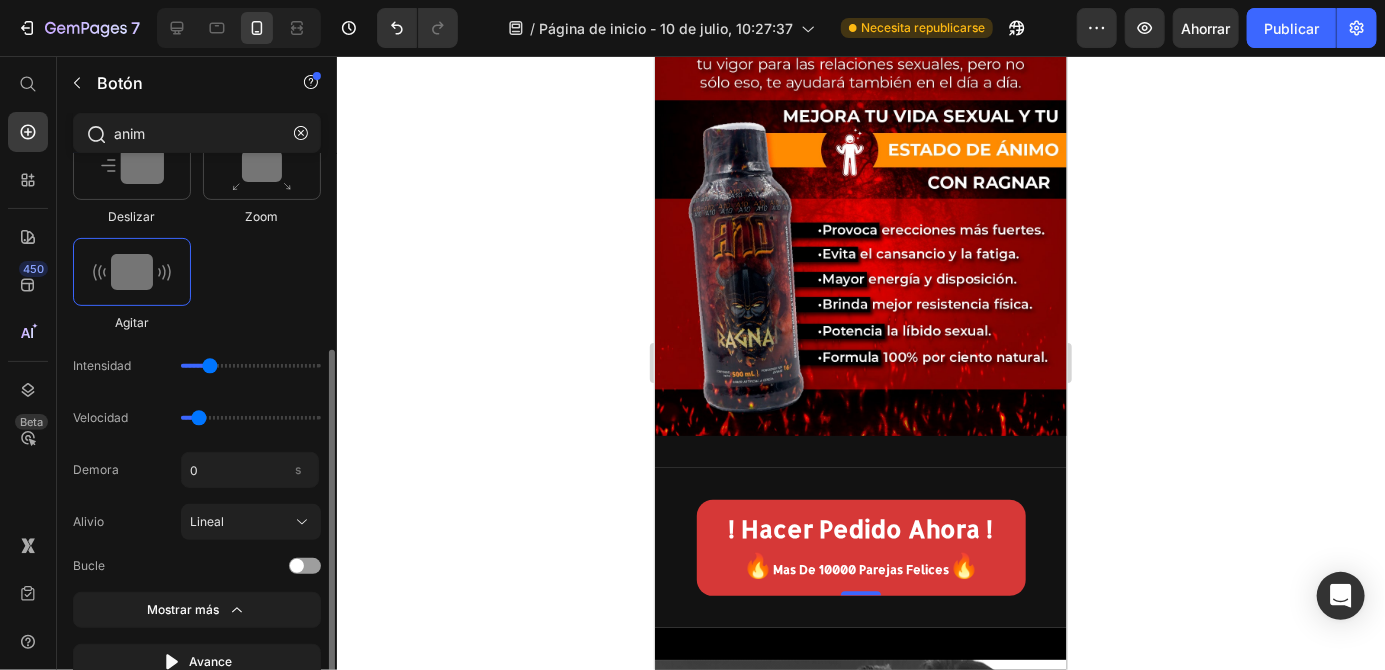 type on "0" 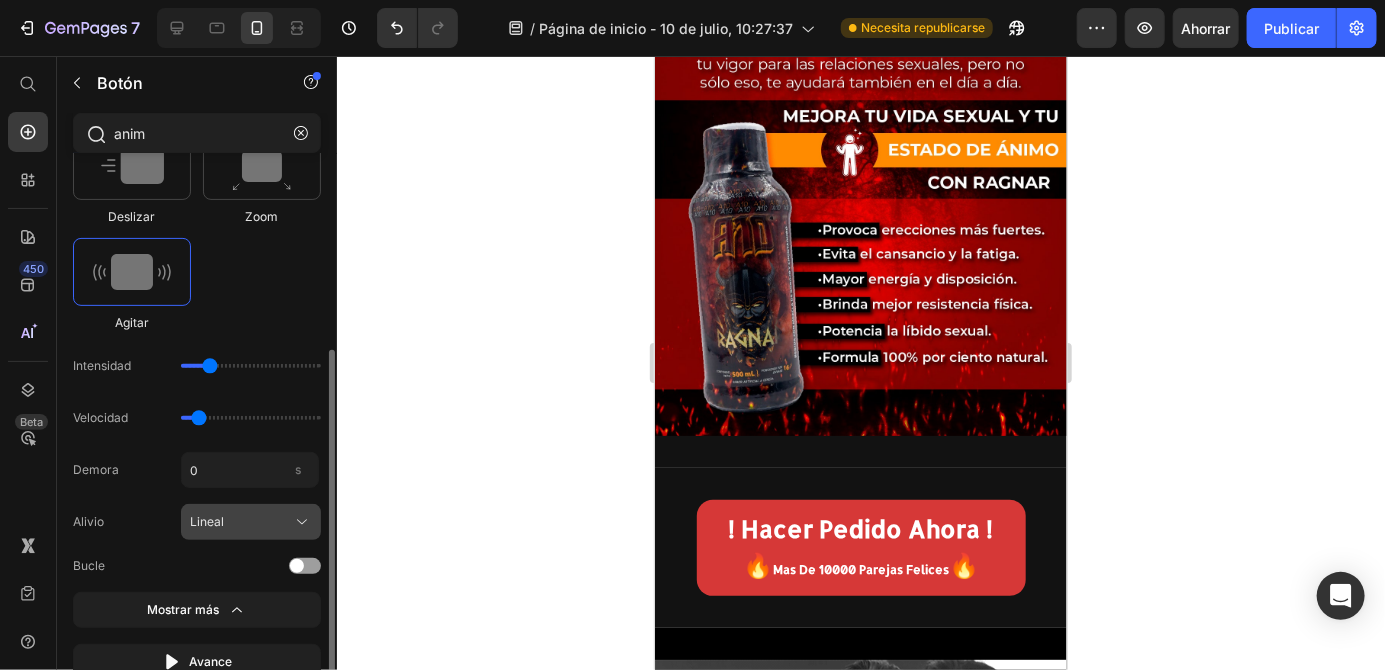 click on "Lineal" 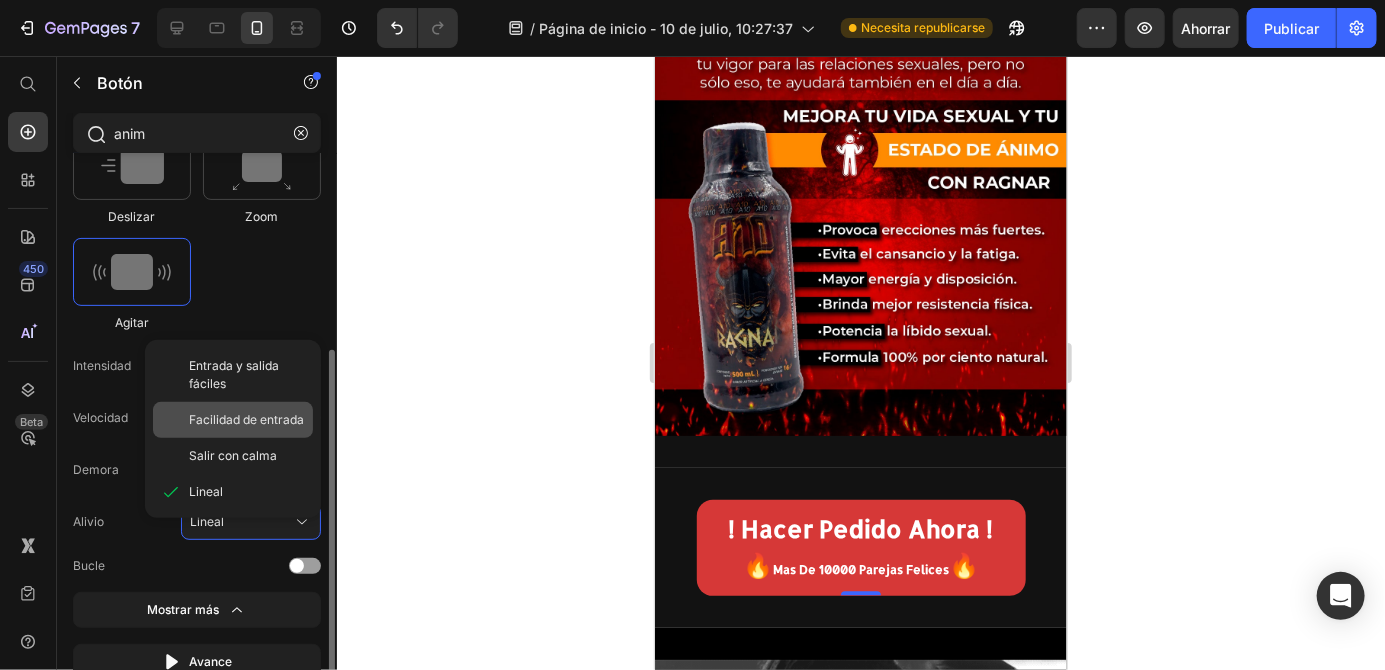 click on "Facilidad de entrada" at bounding box center [246, 419] 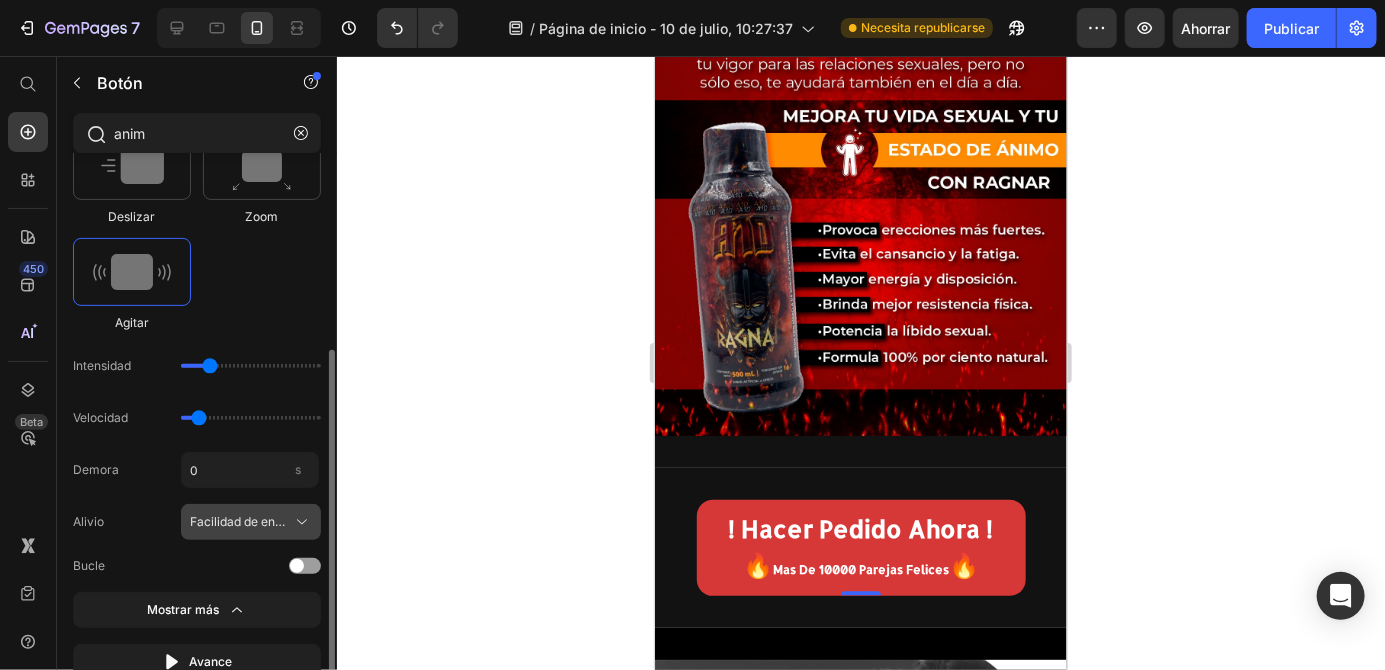 click on "Facilidad de entrada" at bounding box center [247, 521] 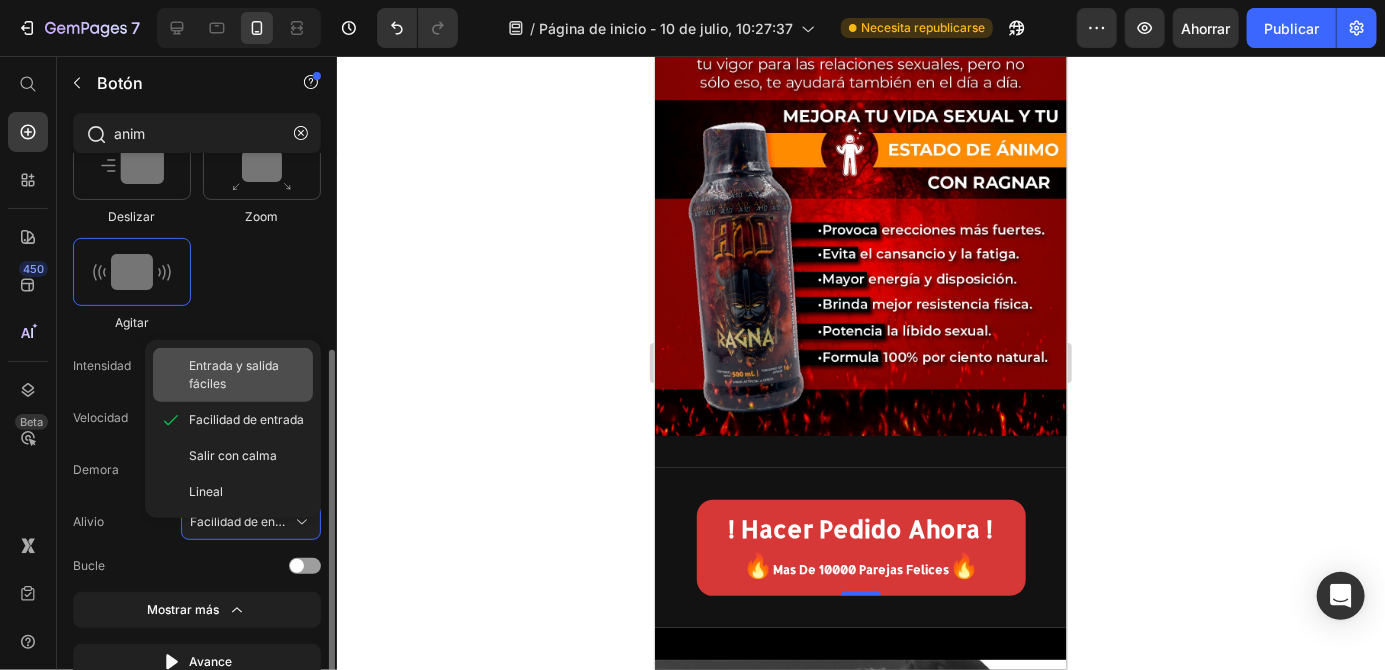 click on "Entrada y salida fáciles" at bounding box center (247, 375) 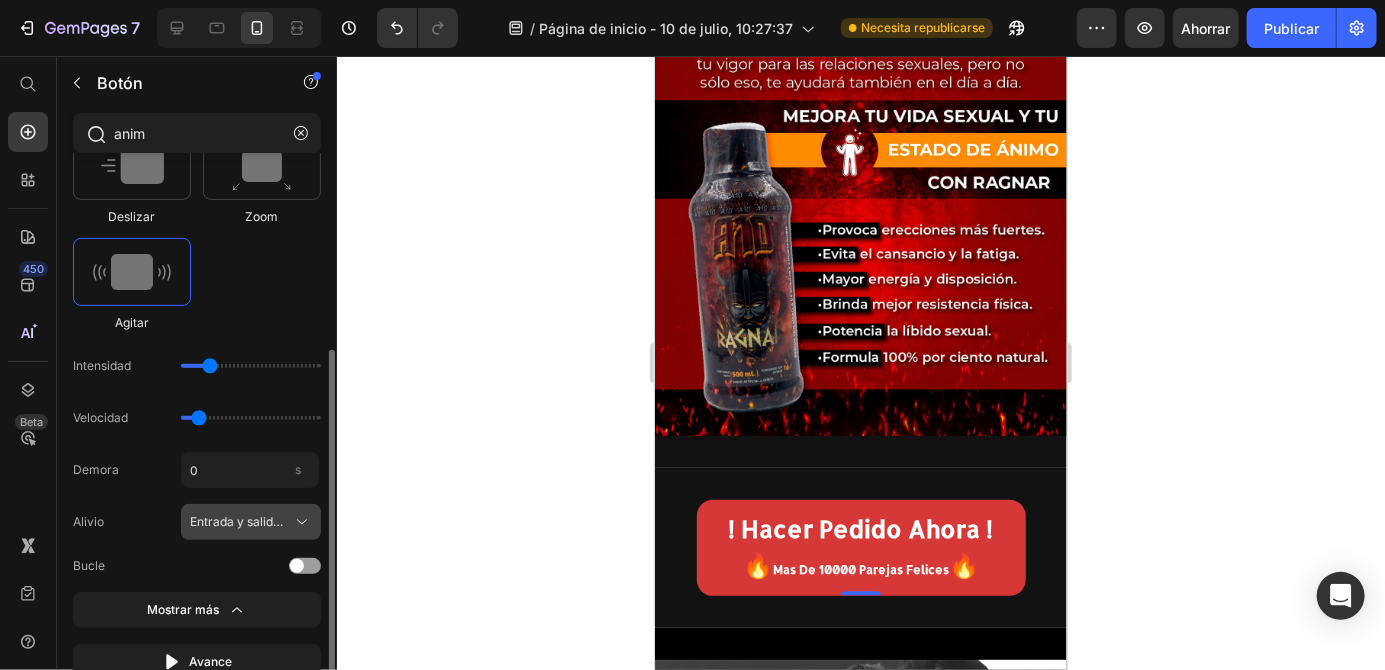 click on "Entrada y salida fáciles" at bounding box center (255, 521) 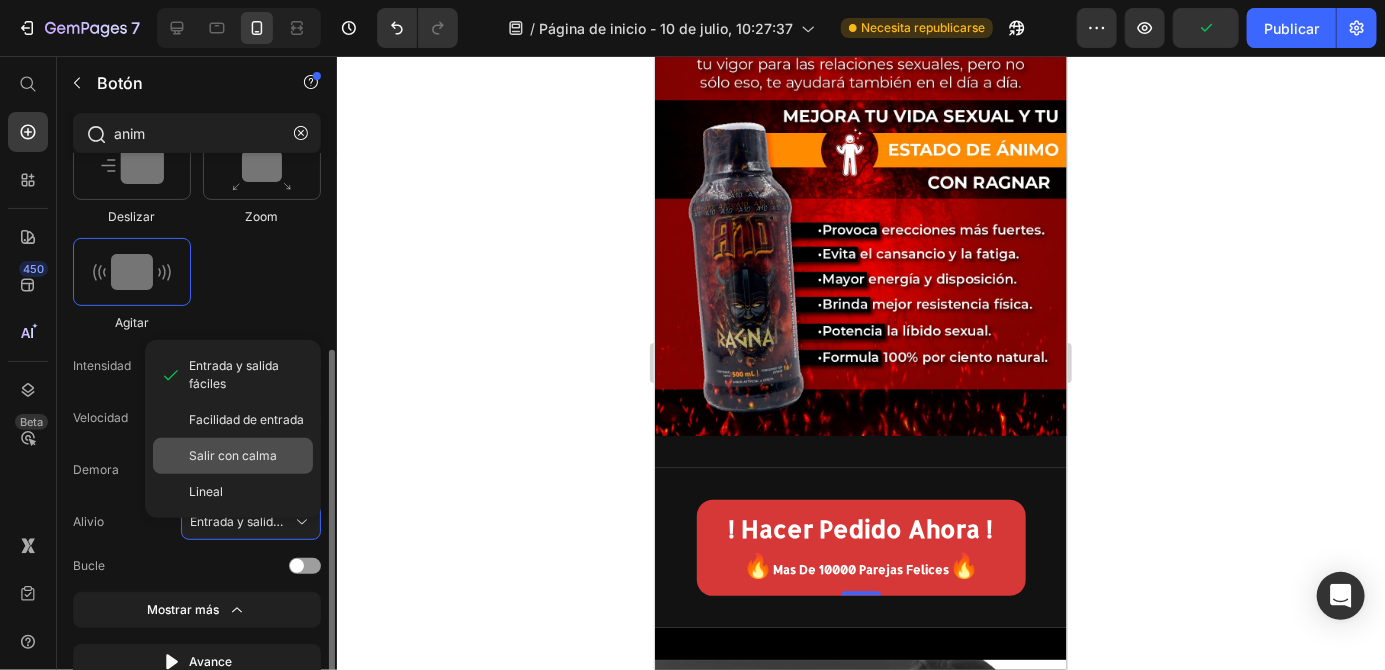 click on "Salir con calma" at bounding box center (233, 455) 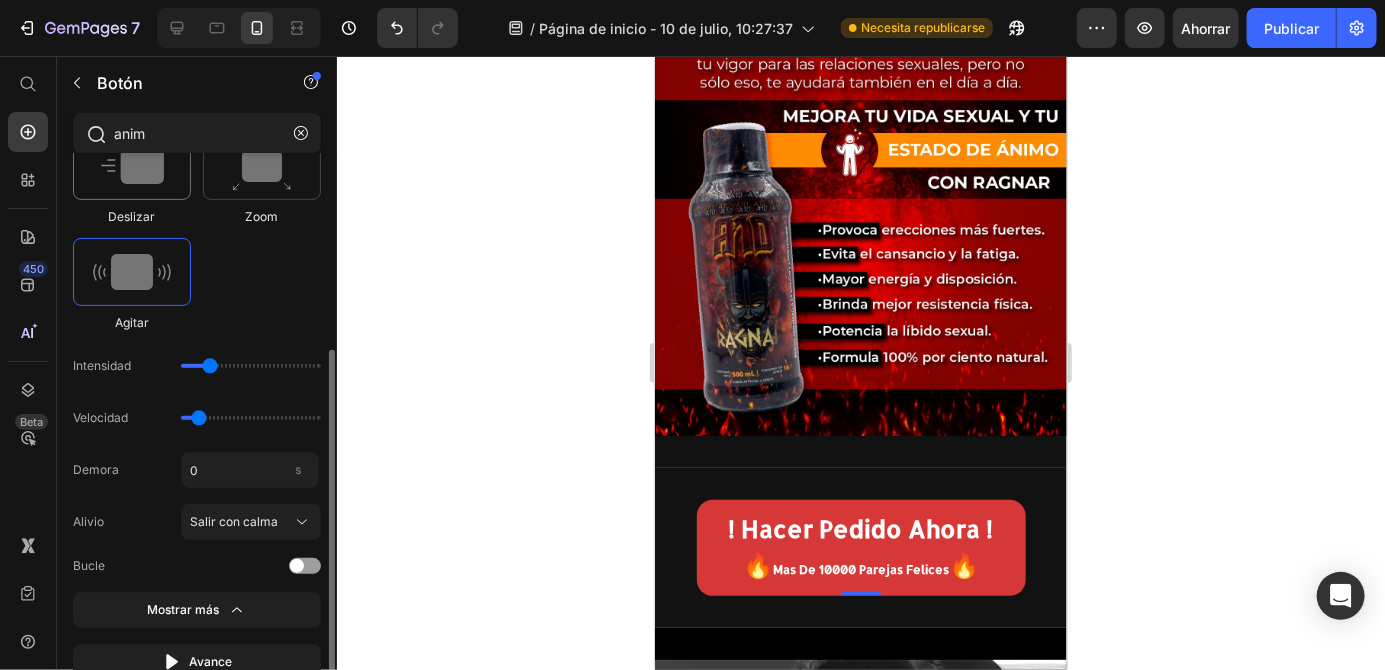 click at bounding box center [132, 166] 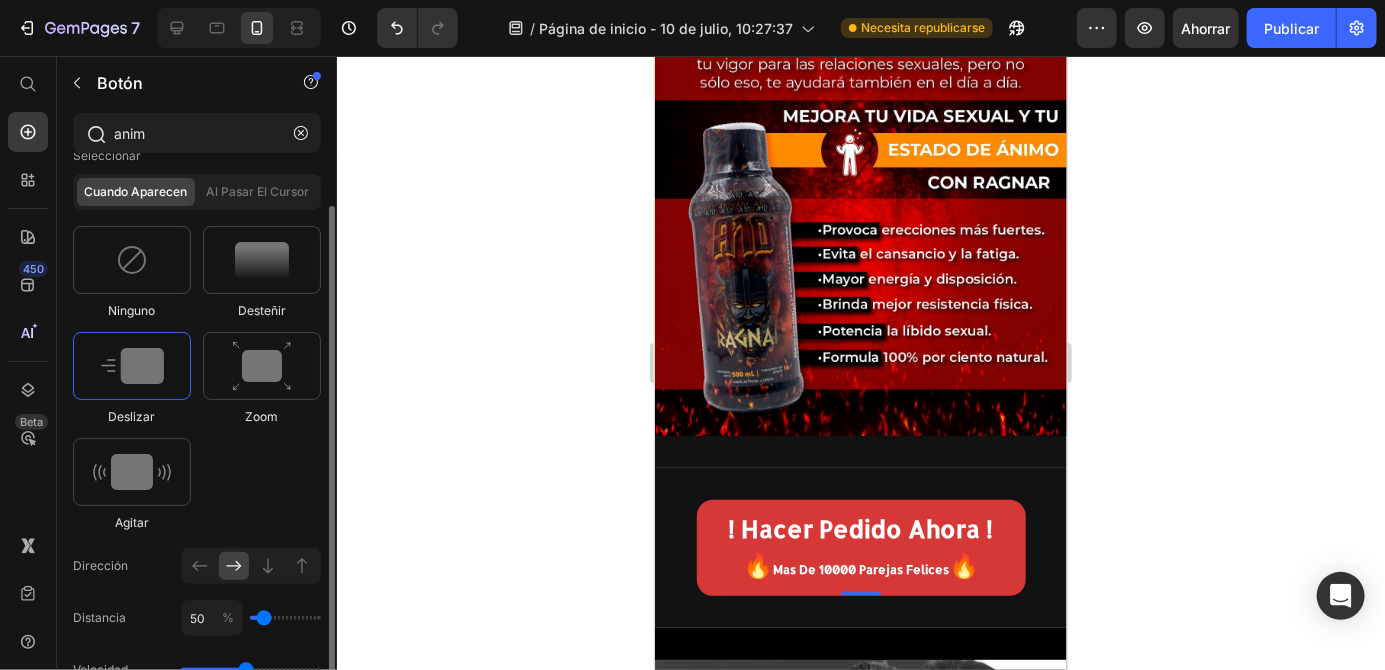 scroll, scrollTop: 72, scrollLeft: 0, axis: vertical 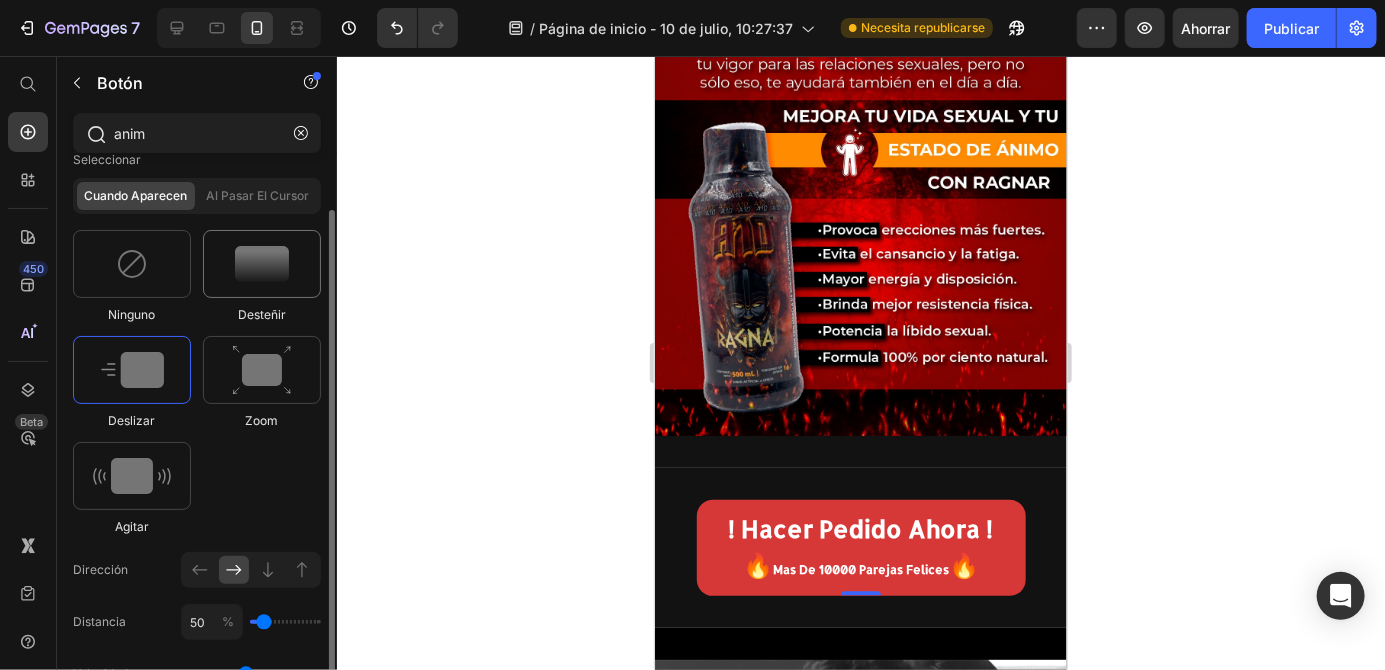 click at bounding box center (262, 264) 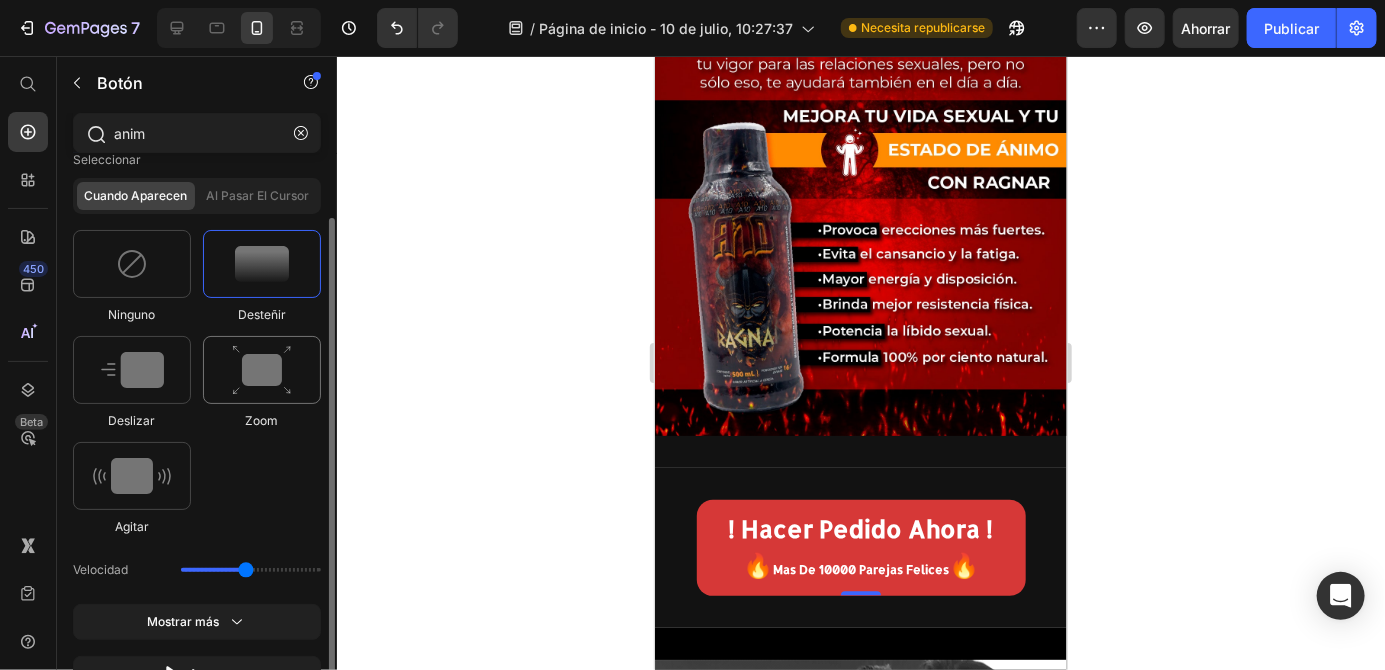 click at bounding box center [262, 370] 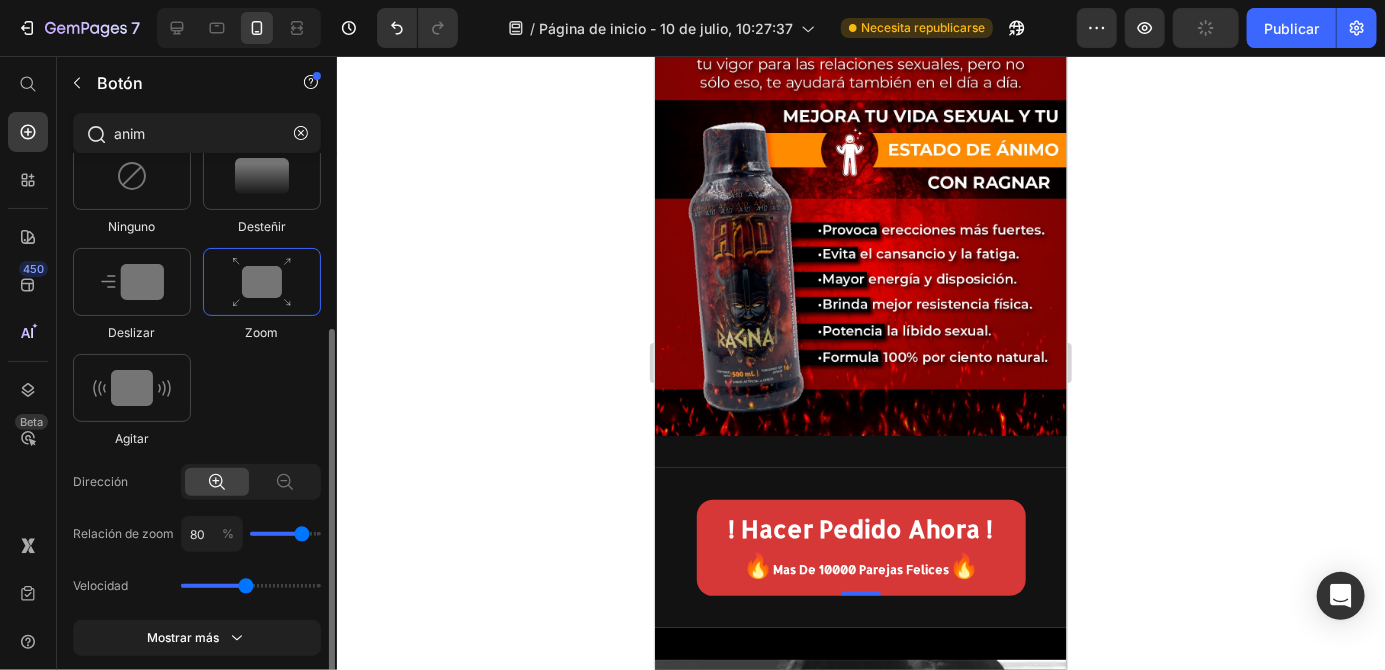 scroll, scrollTop: 188, scrollLeft: 0, axis: vertical 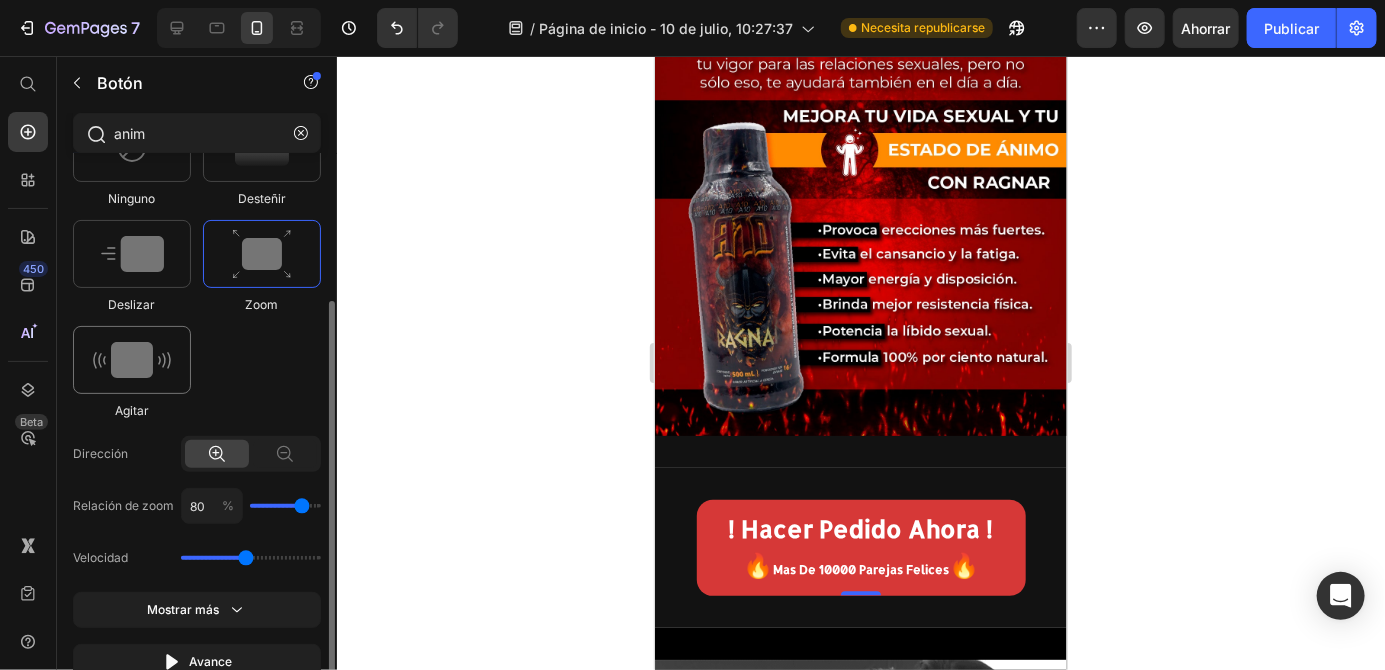 click at bounding box center (132, 360) 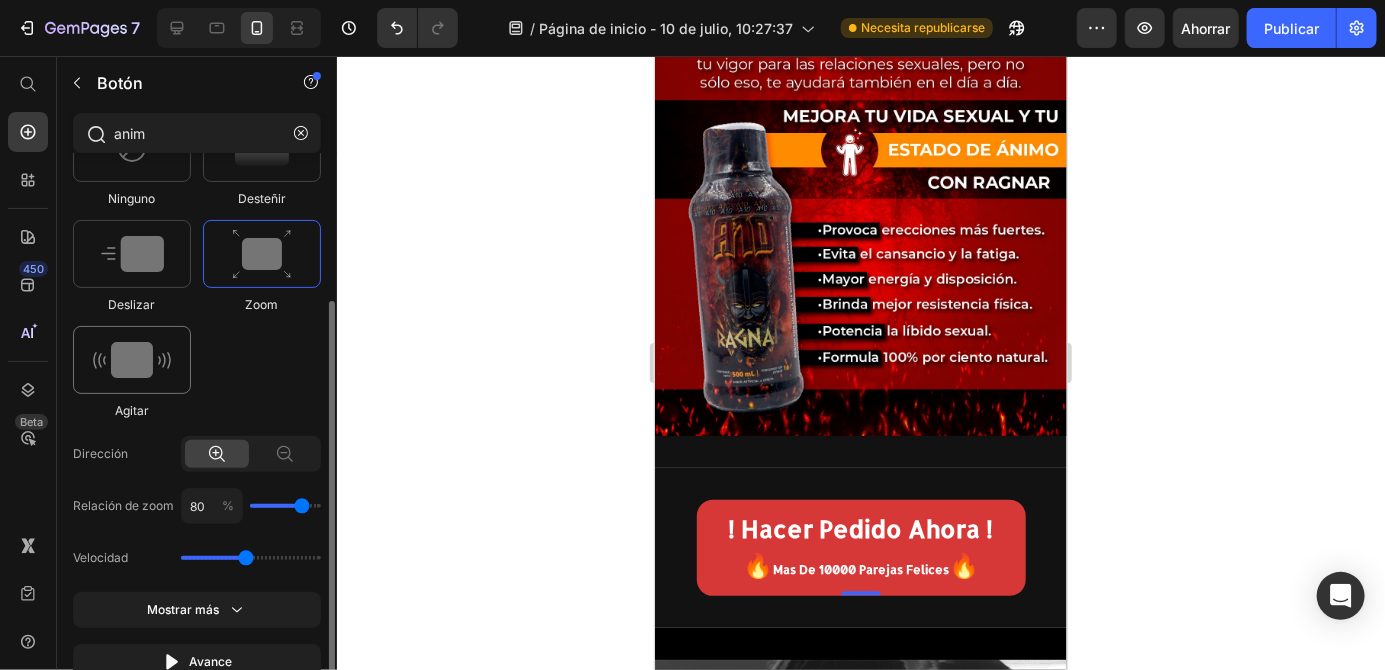 type on "0.7" 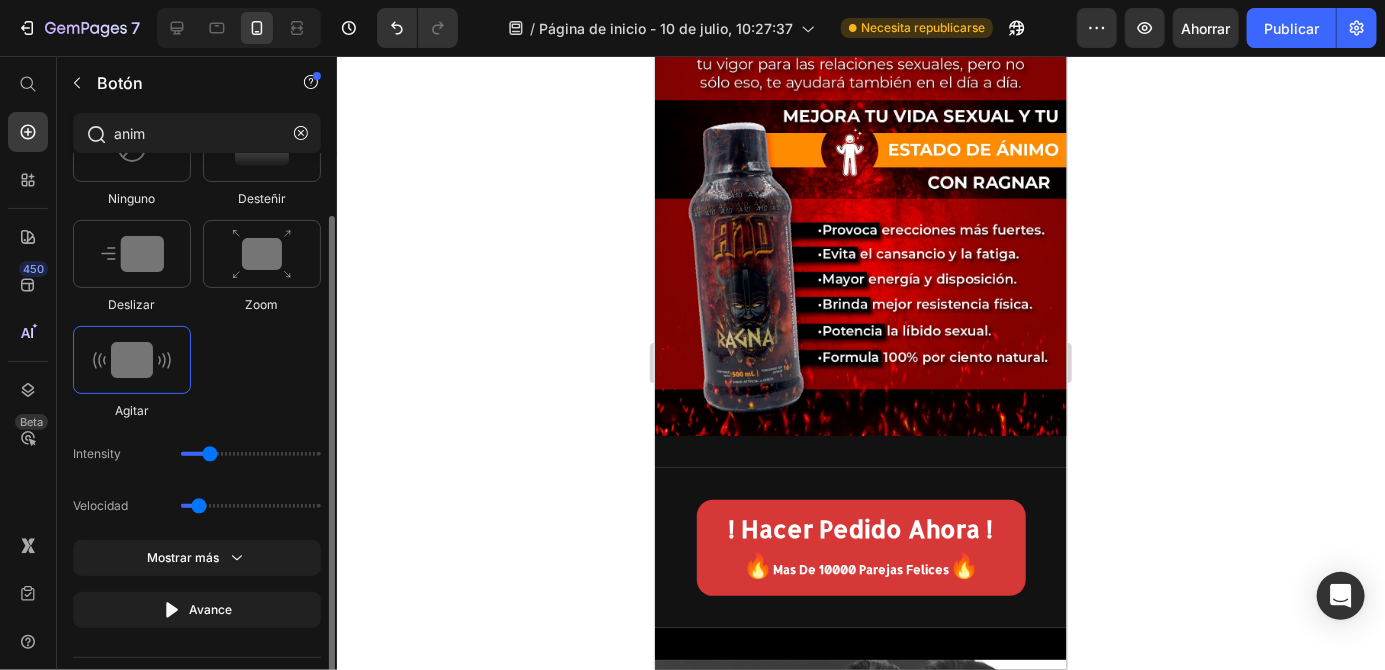 scroll, scrollTop: 136, scrollLeft: 0, axis: vertical 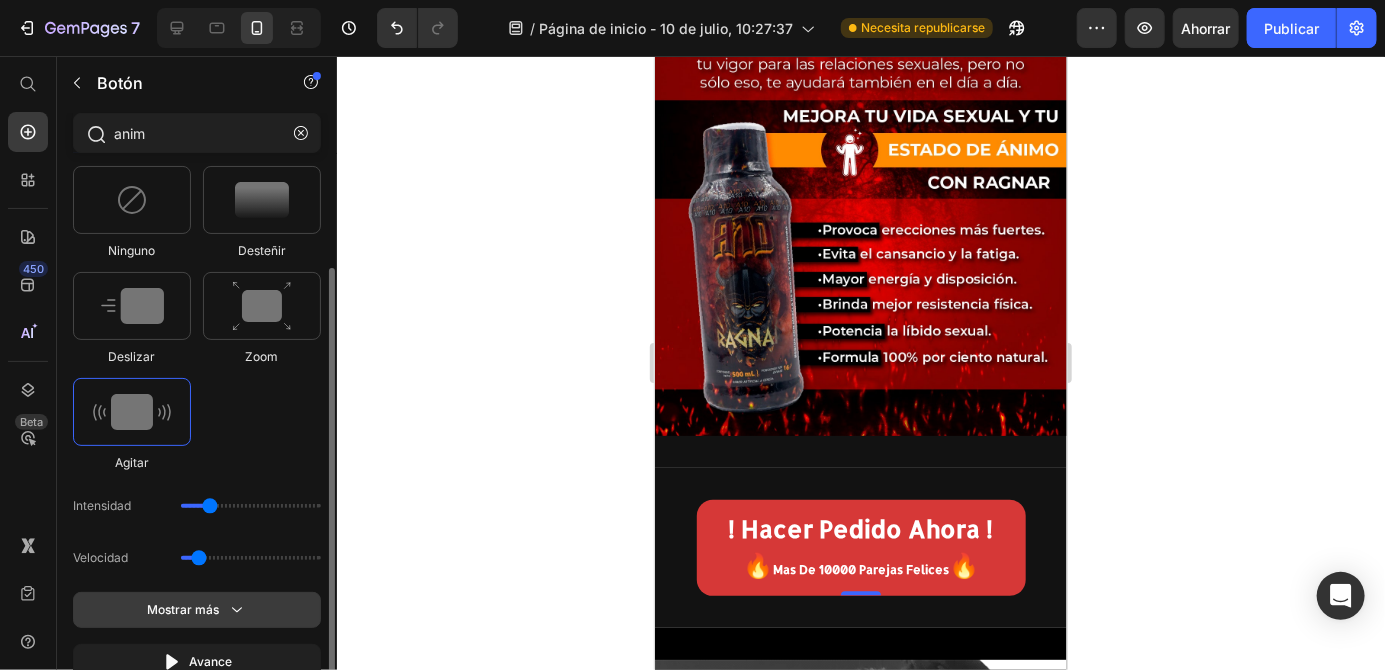 click on "Mostrar más" 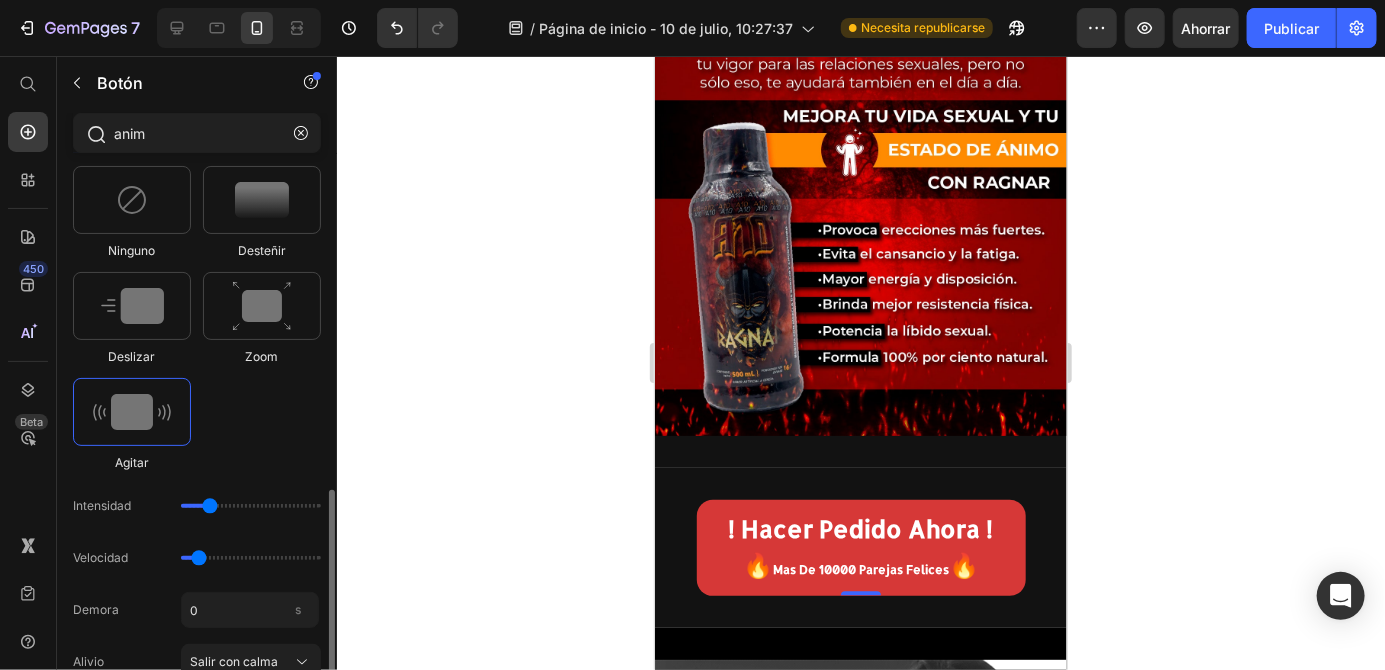 scroll, scrollTop: 276, scrollLeft: 0, axis: vertical 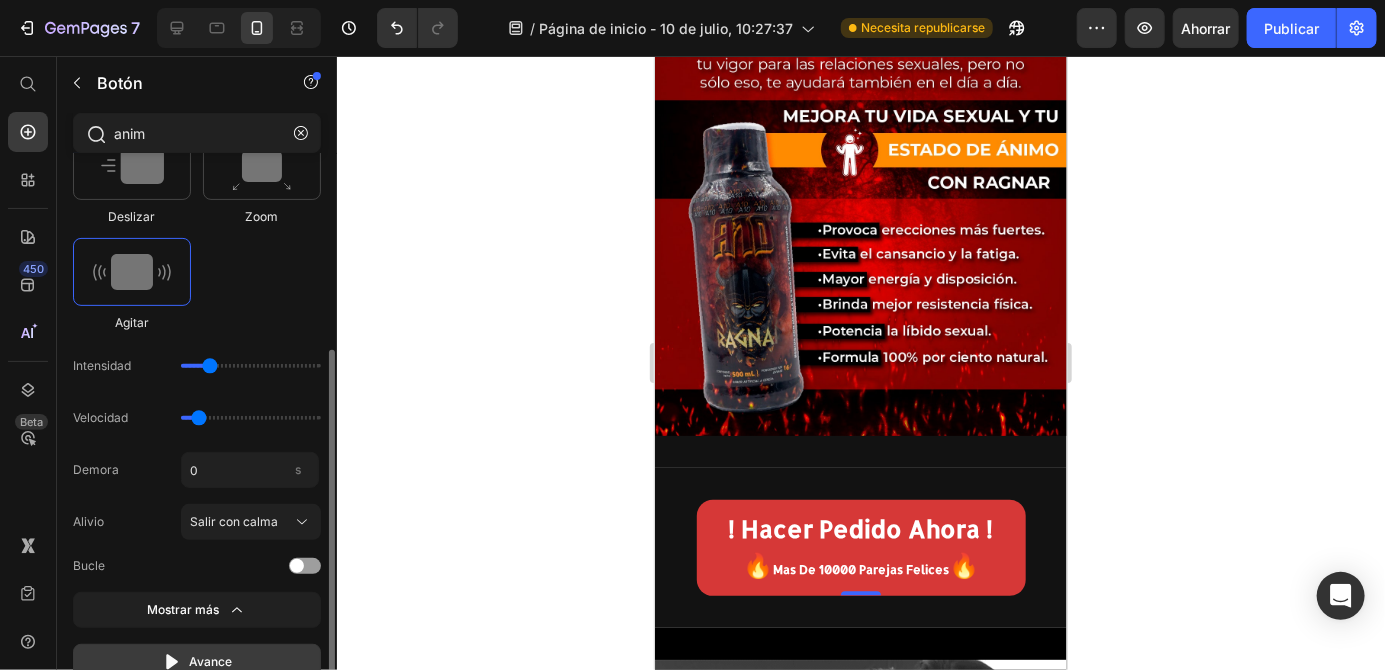 click on "Avance" 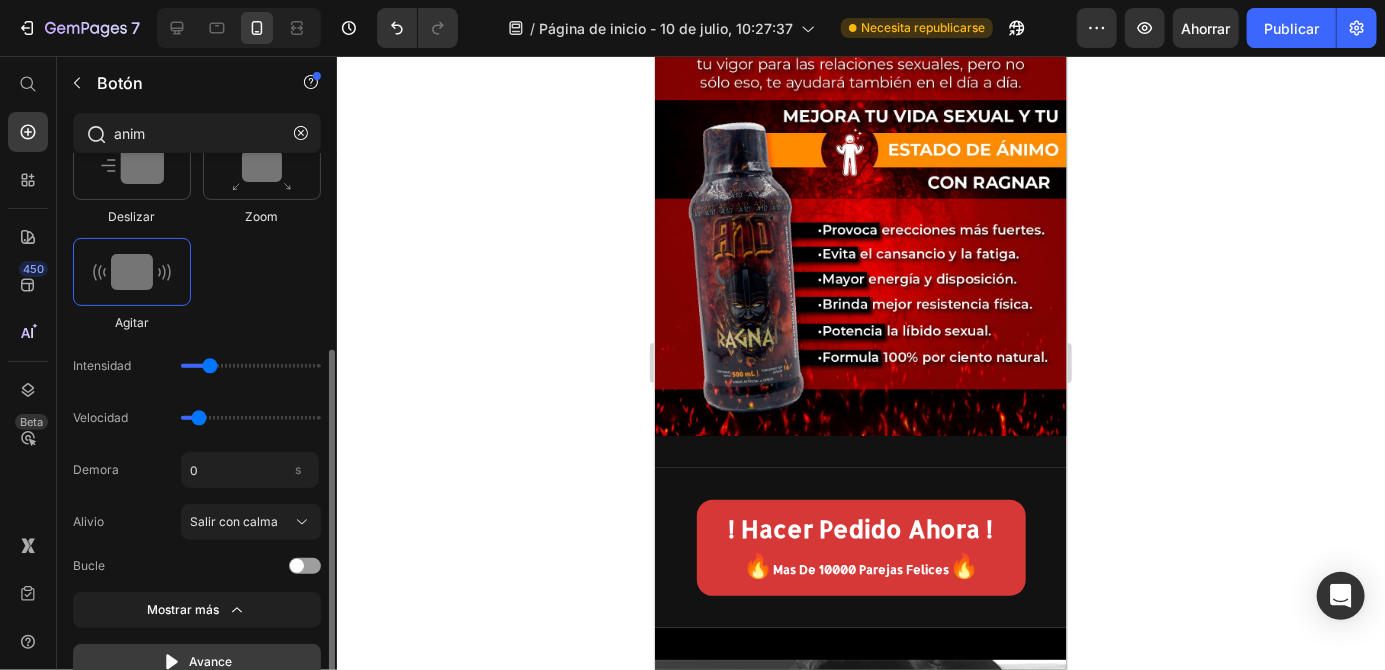 click on "Avance" 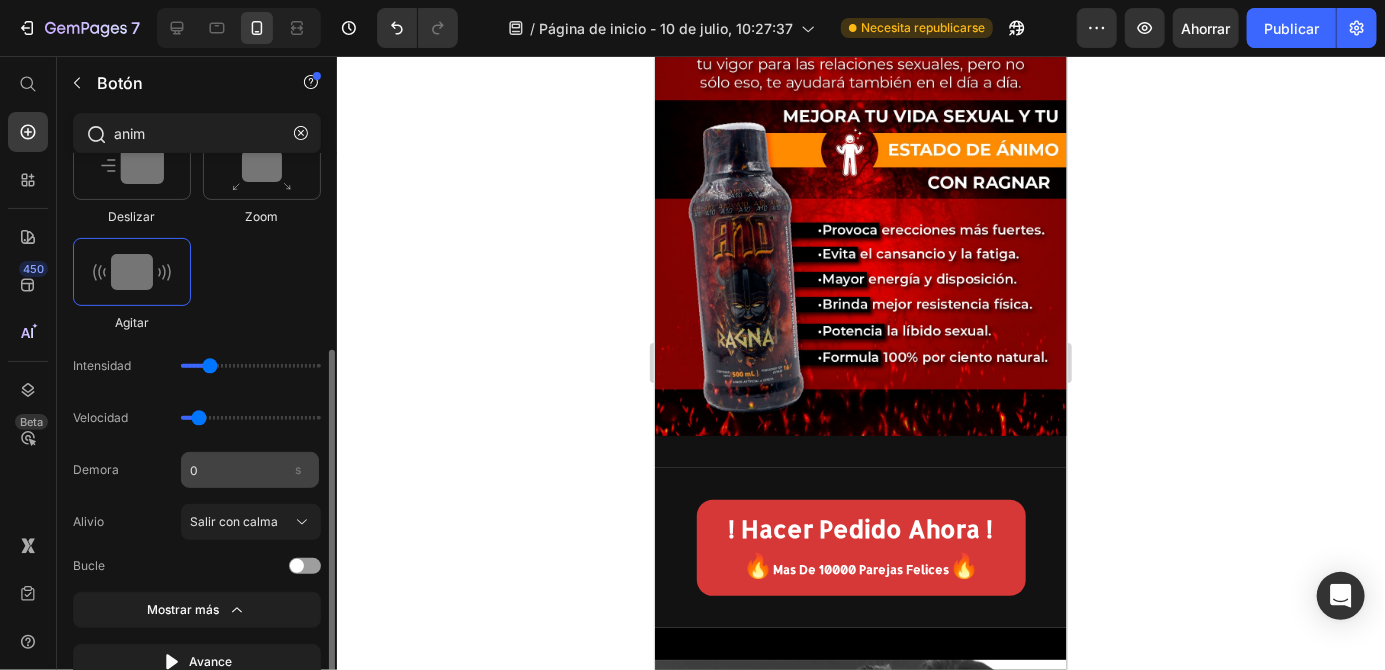 click on "s" at bounding box center (298, 470) 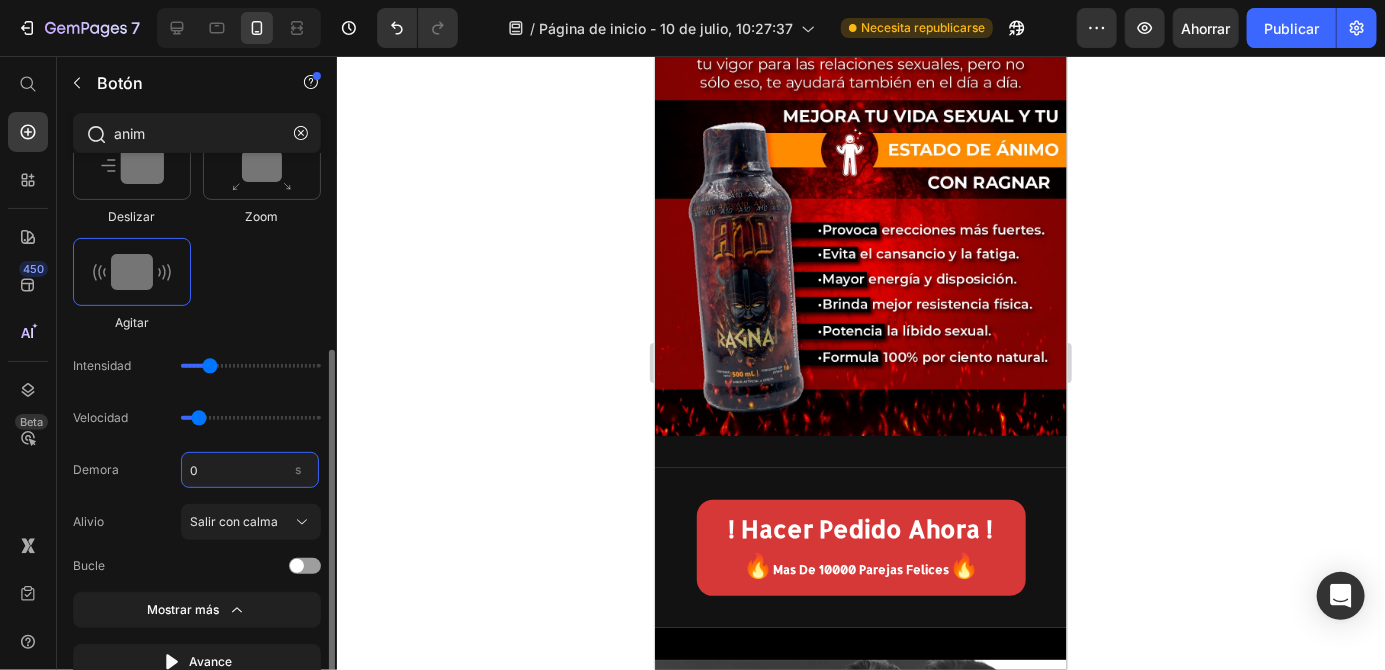 click on "0" at bounding box center (250, 470) 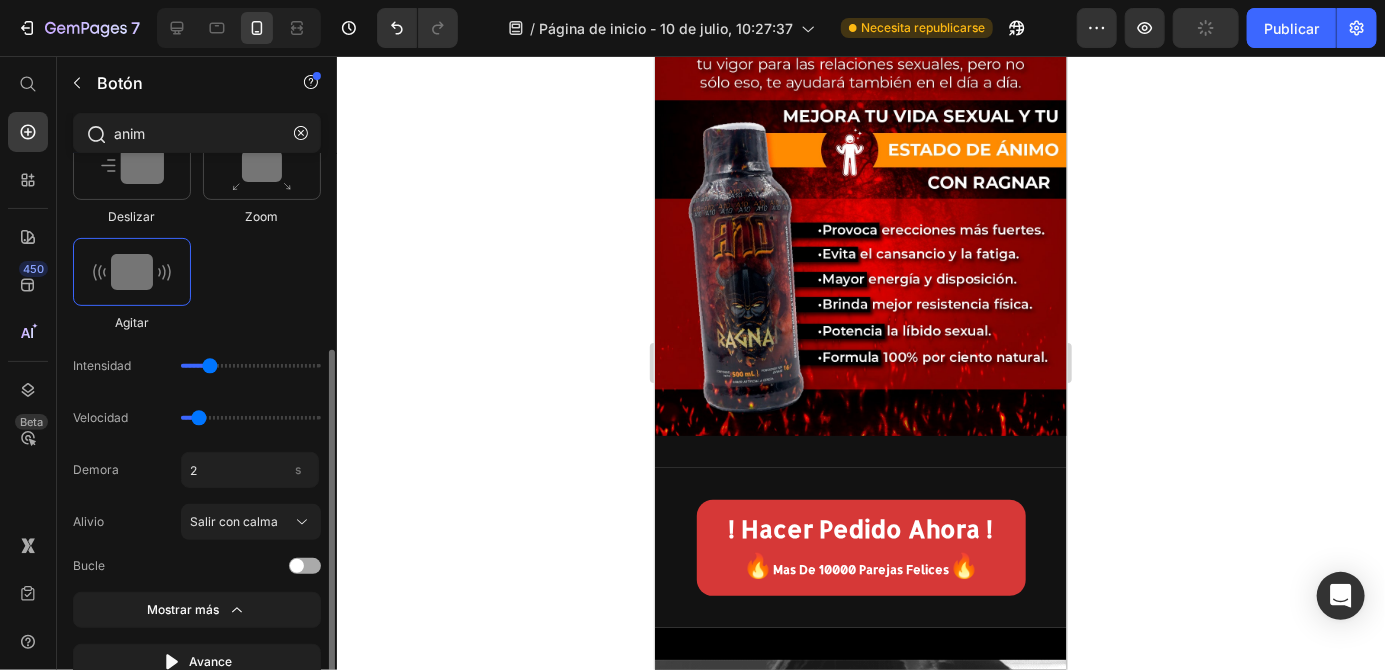 click at bounding box center [213, 566] 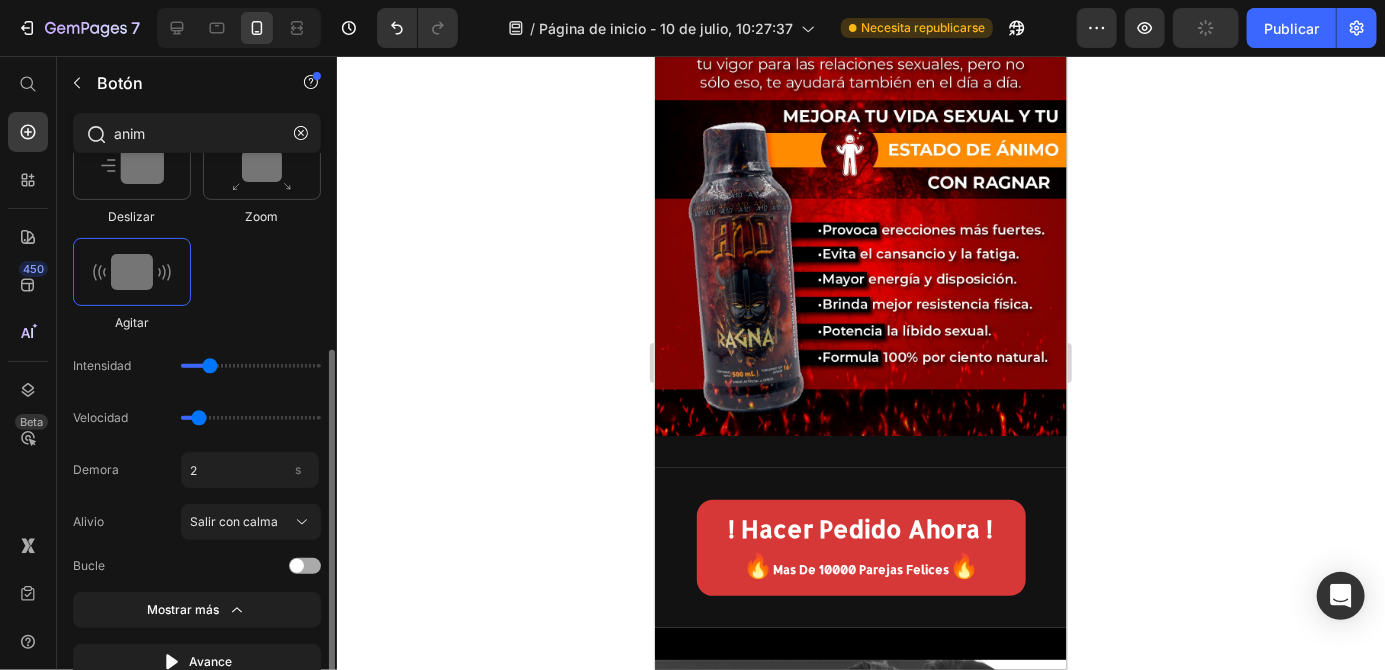 type on "2" 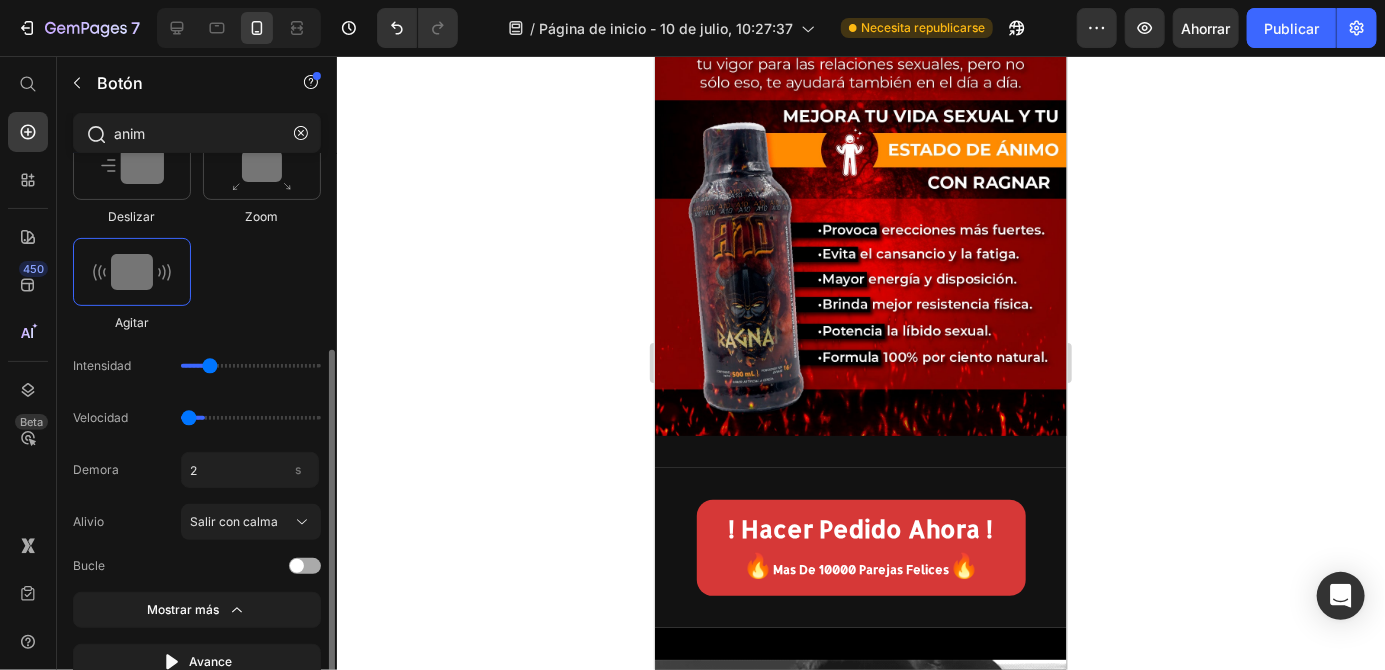 type on "0.5" 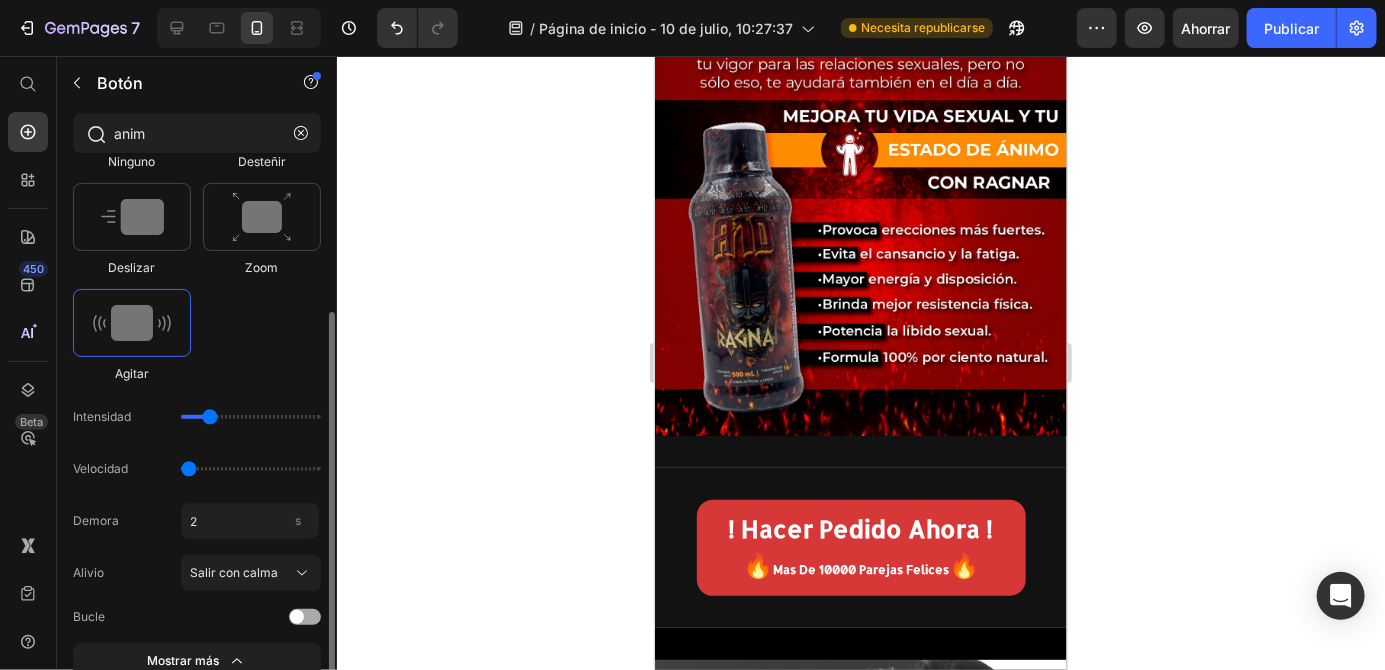 scroll, scrollTop: 224, scrollLeft: 0, axis: vertical 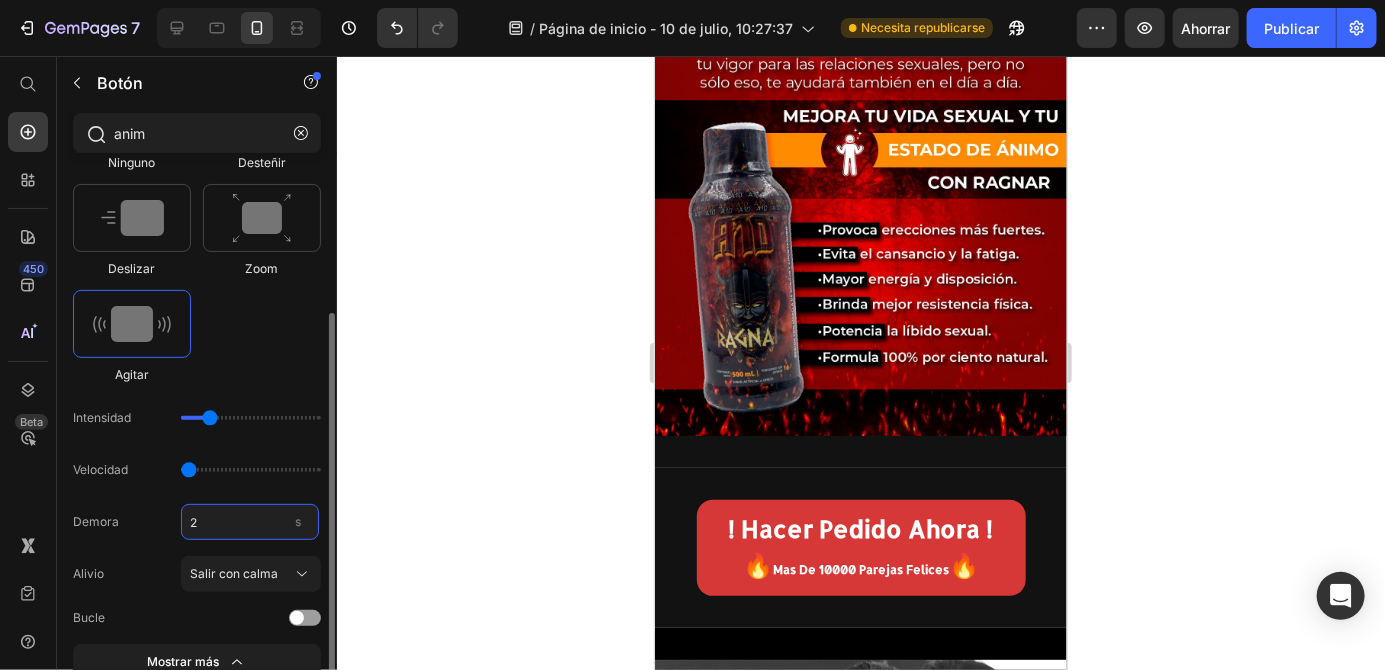 click on "2" at bounding box center [250, 522] 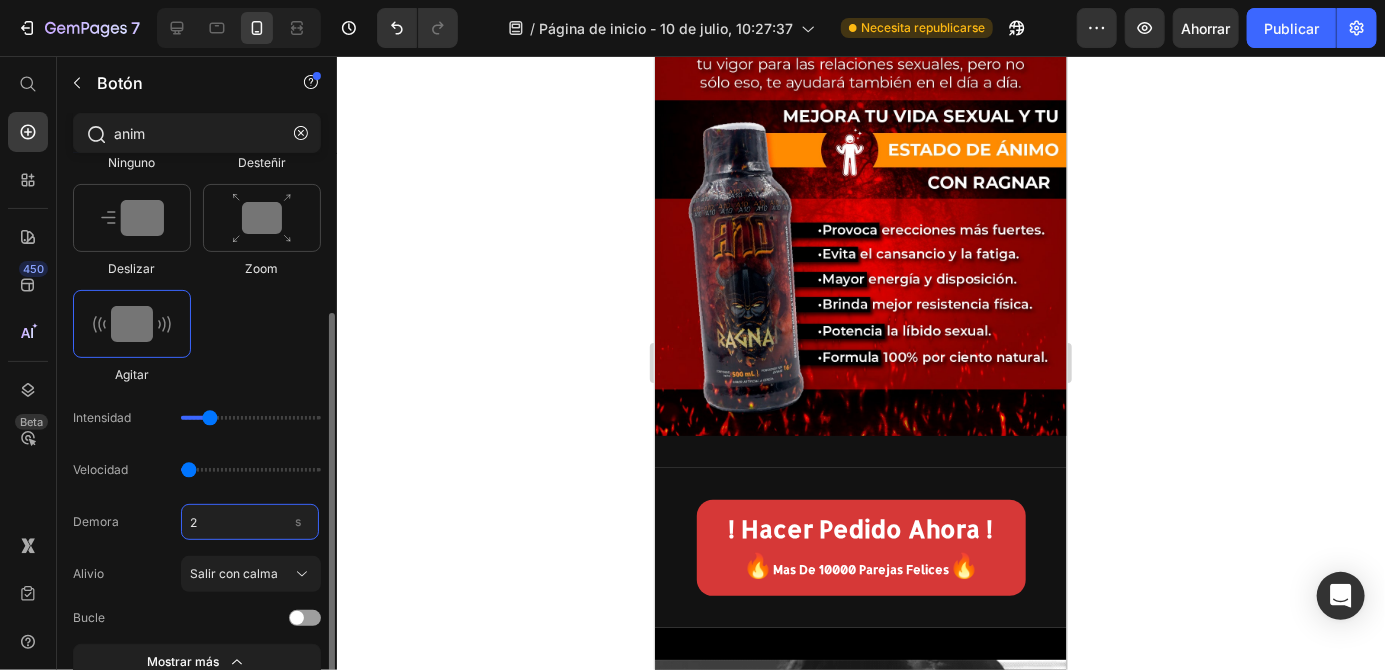 click on "2" at bounding box center [250, 522] 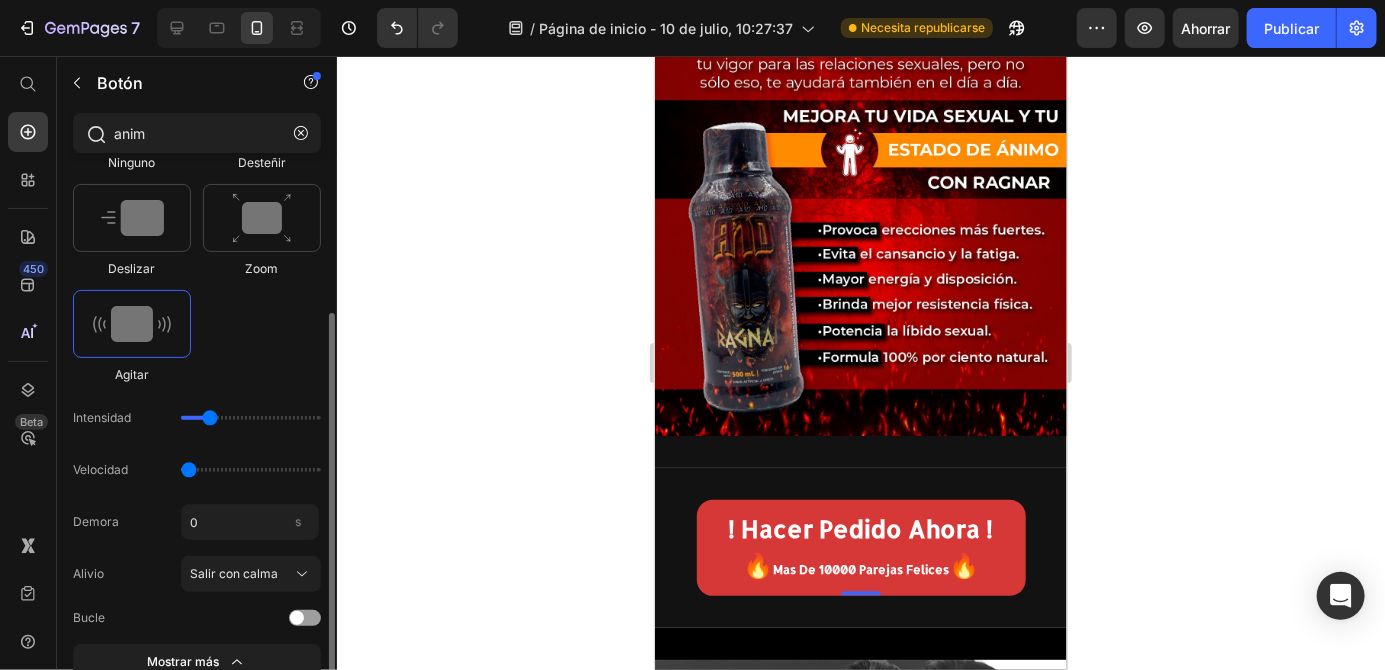 click on "Alivio Salir con calma" at bounding box center (197, 574) 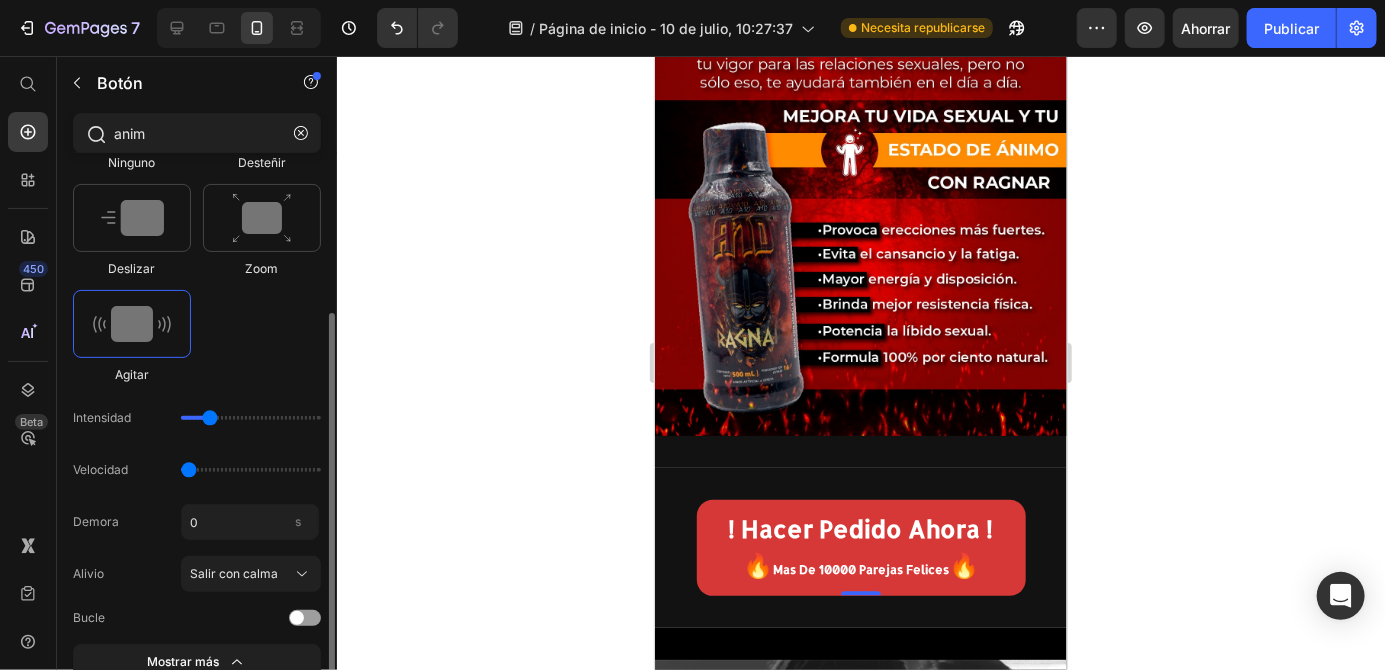 type on "0" 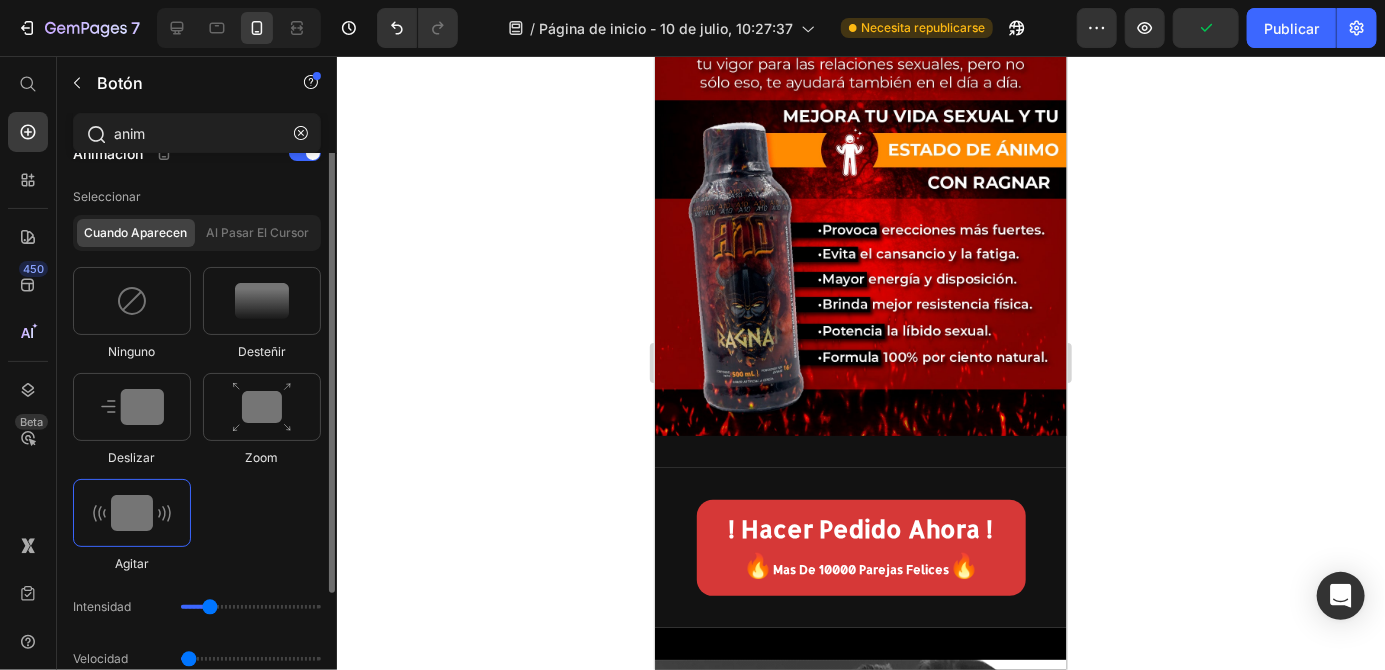 scroll, scrollTop: 0, scrollLeft: 0, axis: both 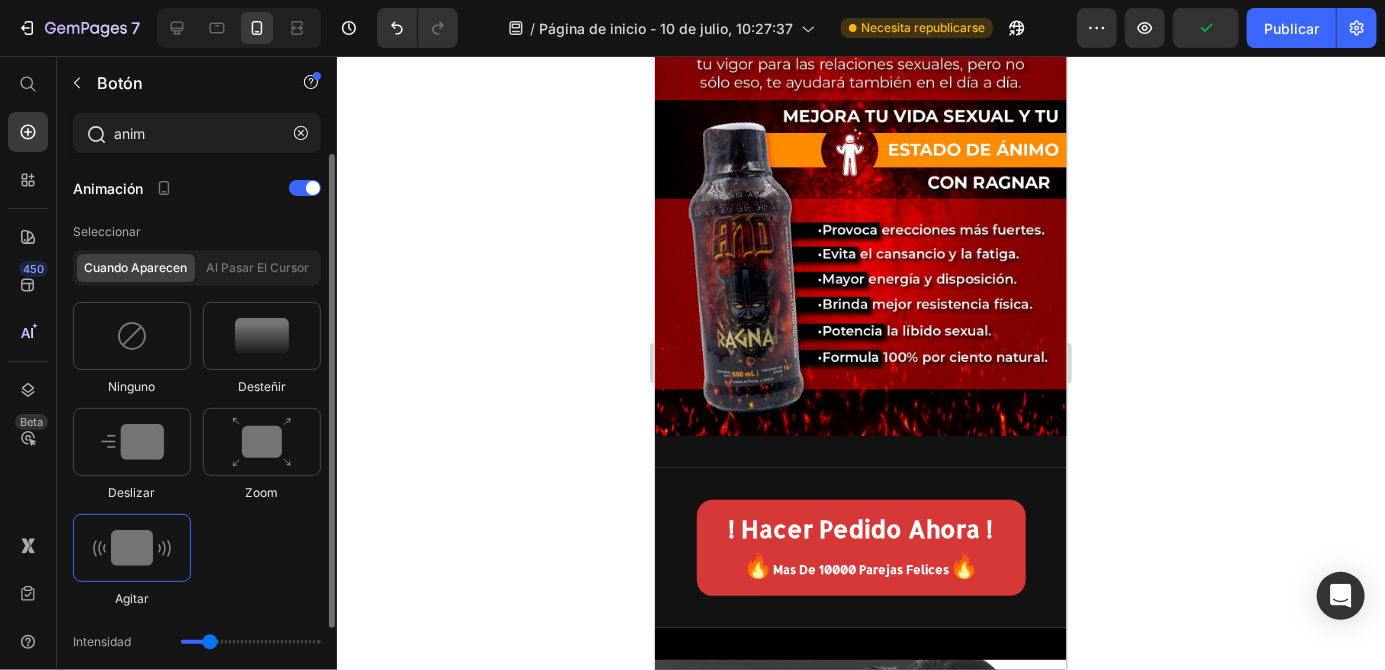 click on "Al pasar el cursor" at bounding box center [258, 267] 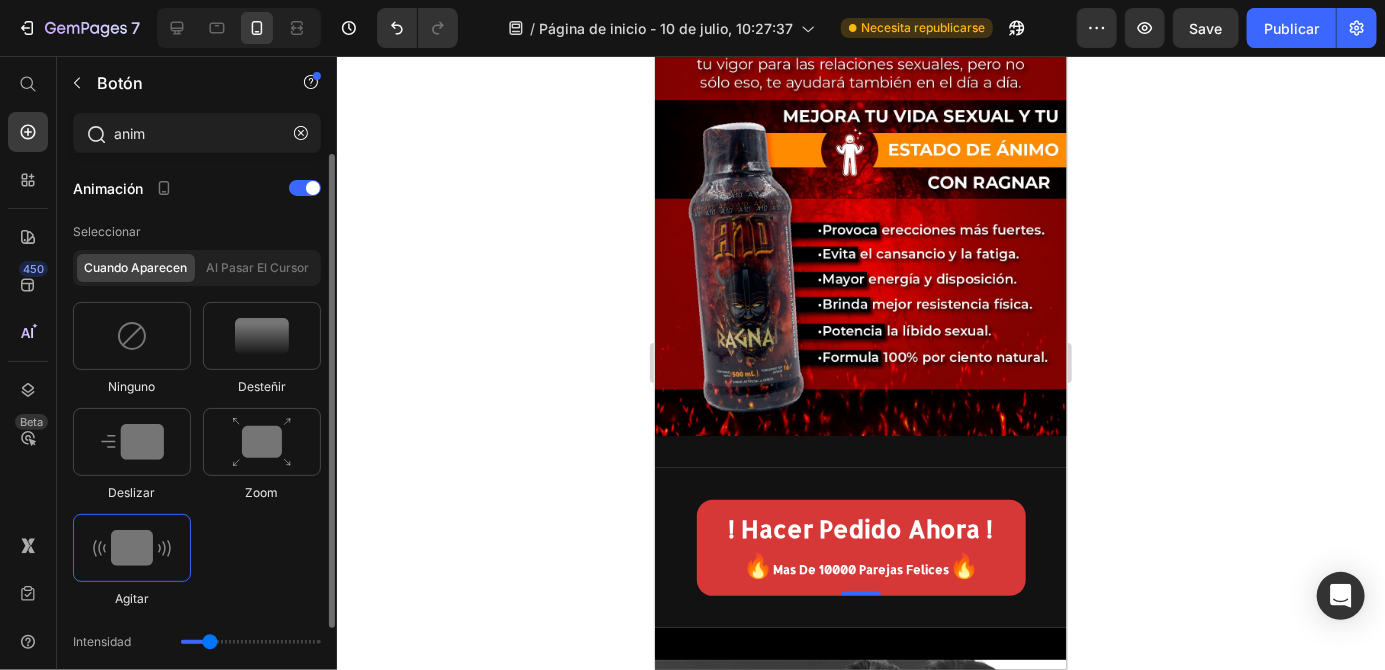 click on "Al pasar el cursor" at bounding box center (258, 267) 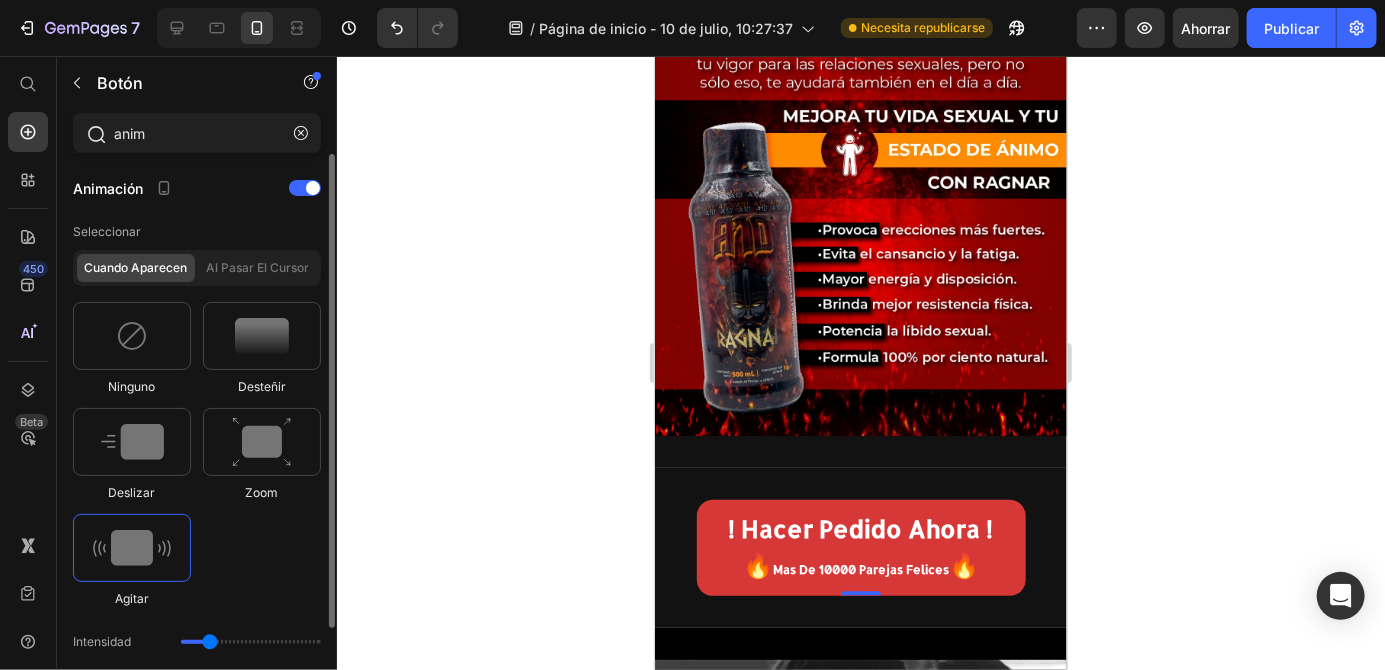 click on "Cuando aparecen" at bounding box center (136, 267) 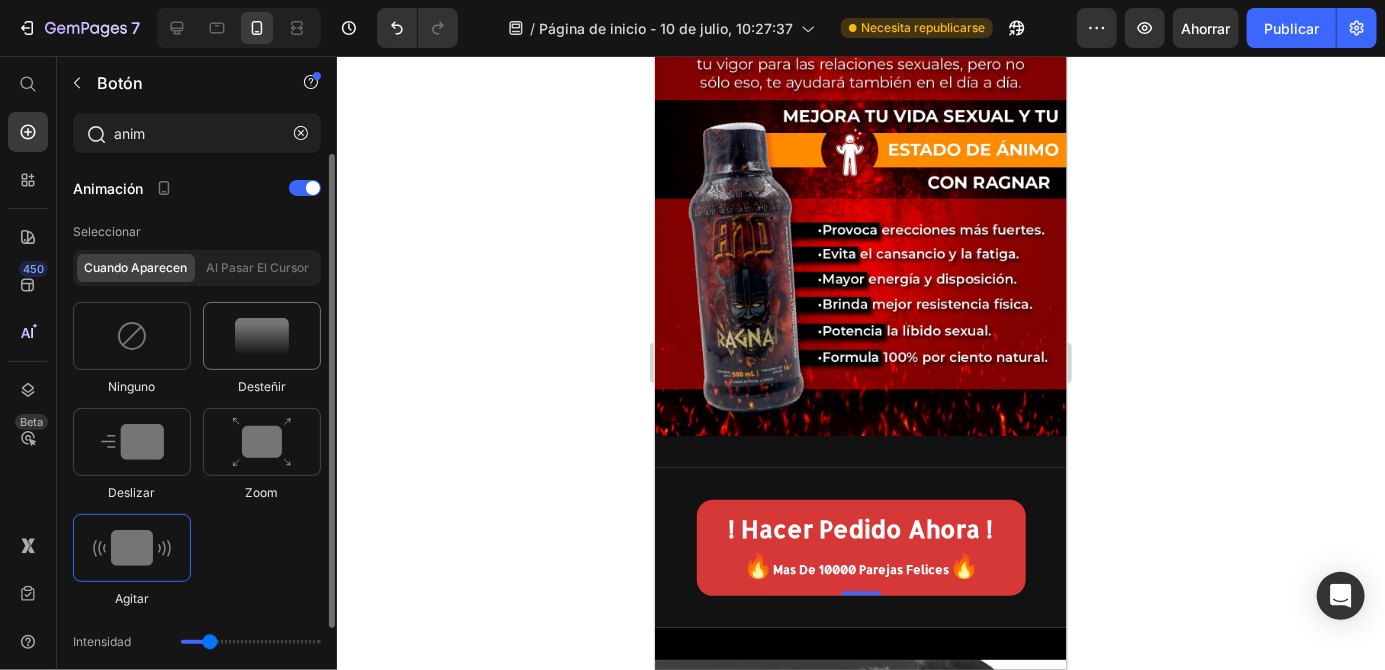 click at bounding box center (262, 336) 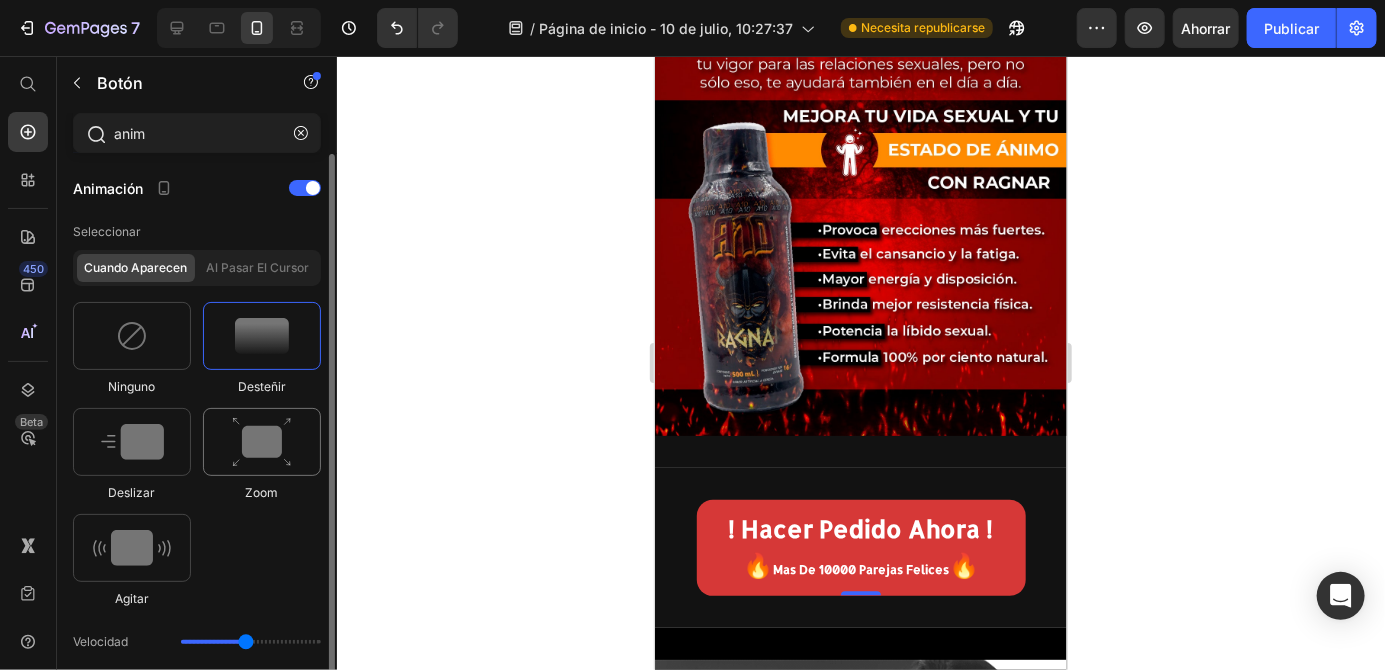click at bounding box center (262, 442) 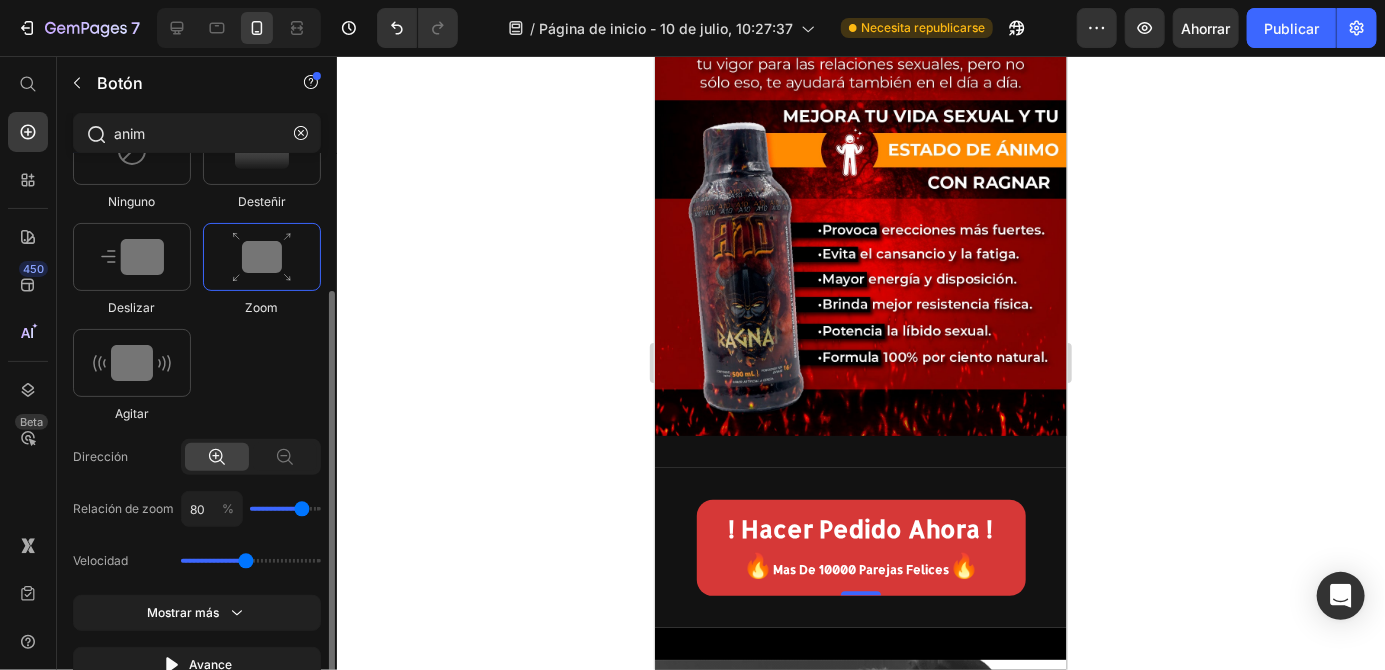 scroll, scrollTop: 188, scrollLeft: 0, axis: vertical 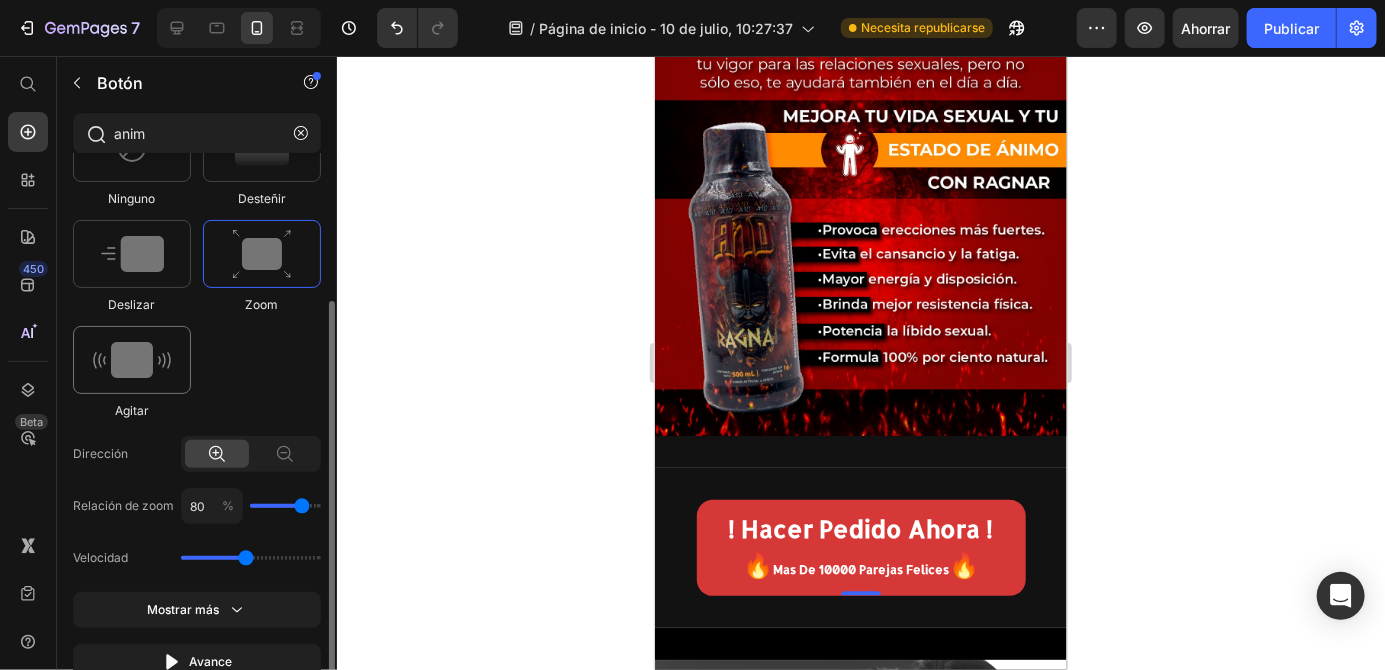 click at bounding box center [132, 360] 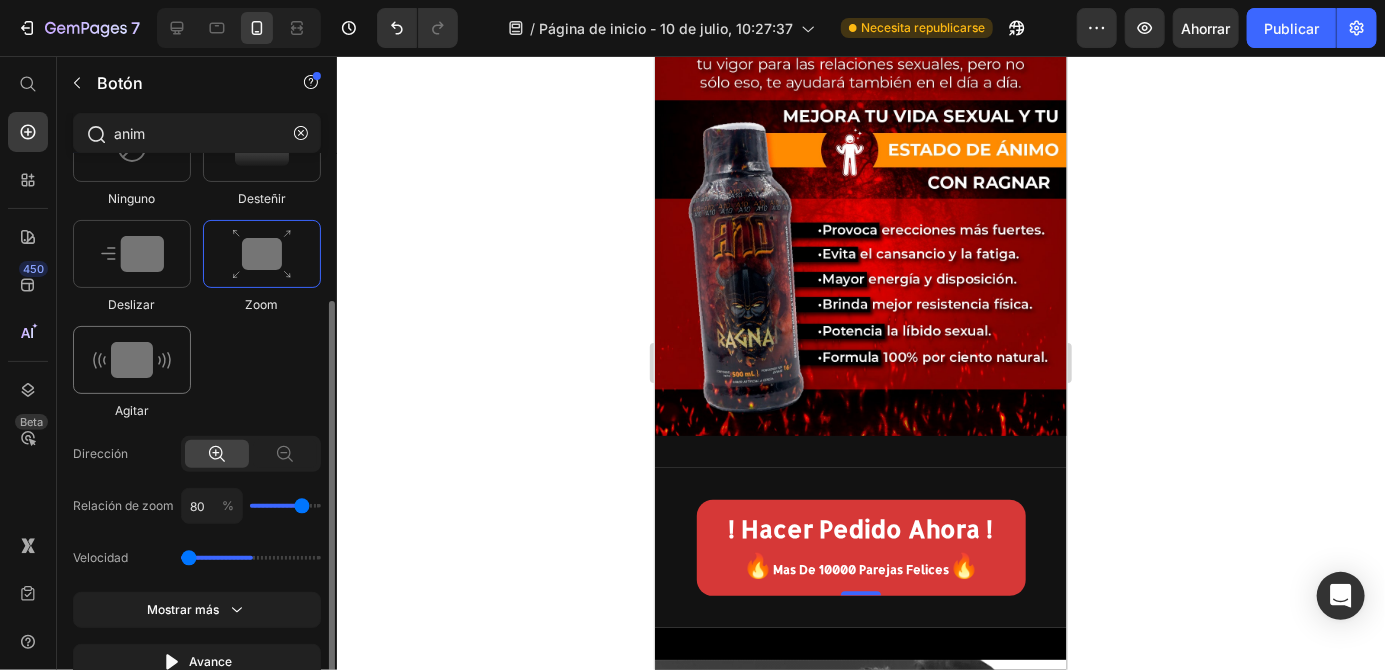 scroll, scrollTop: 136, scrollLeft: 0, axis: vertical 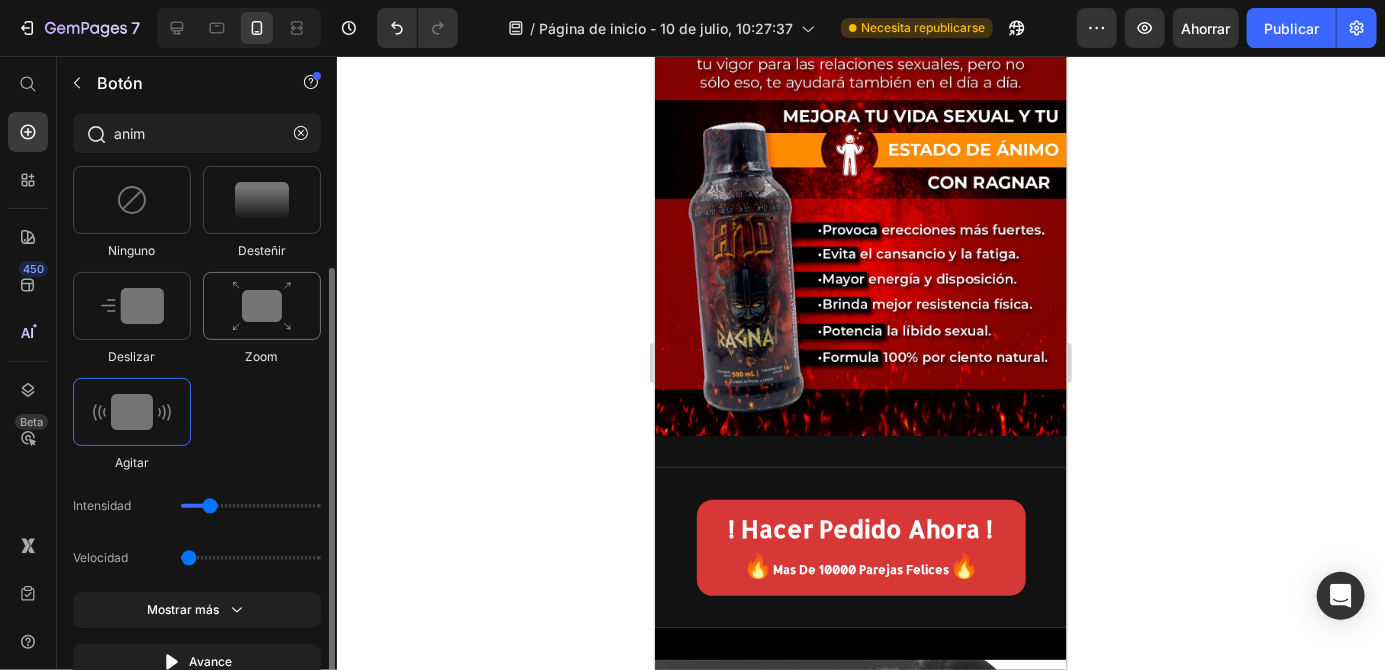 click at bounding box center [262, 306] 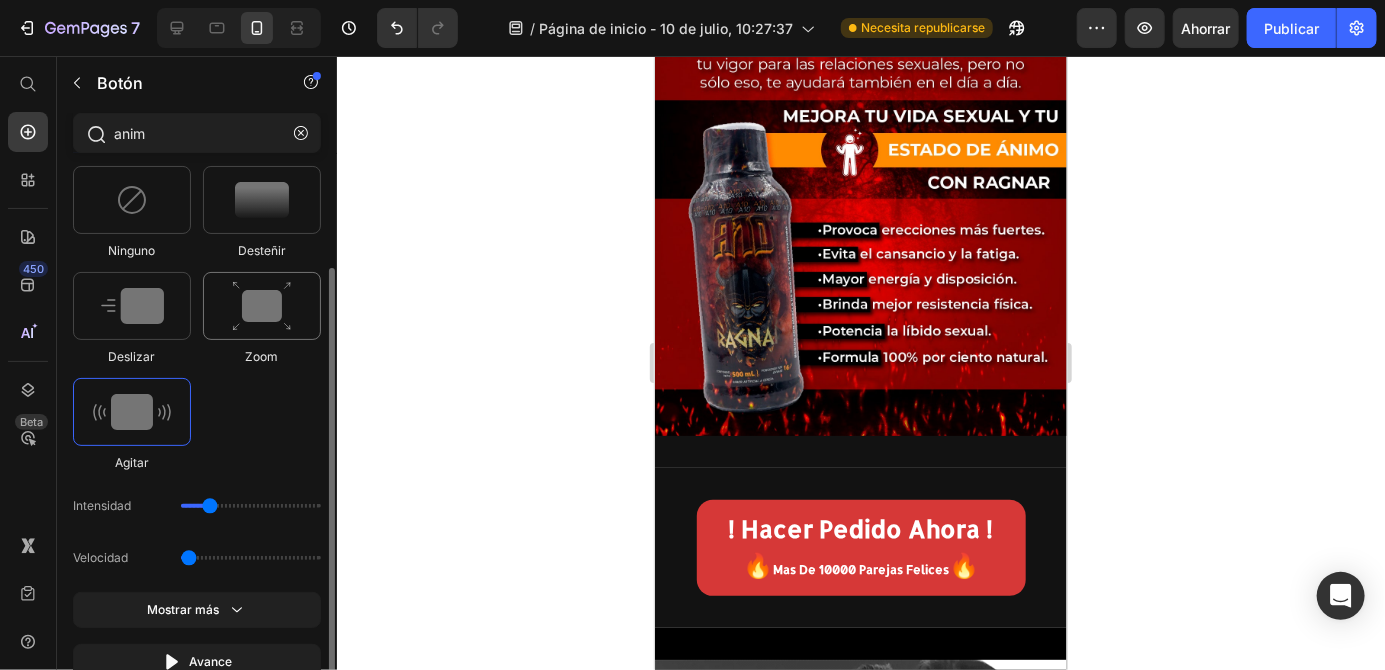 type on "1.7" 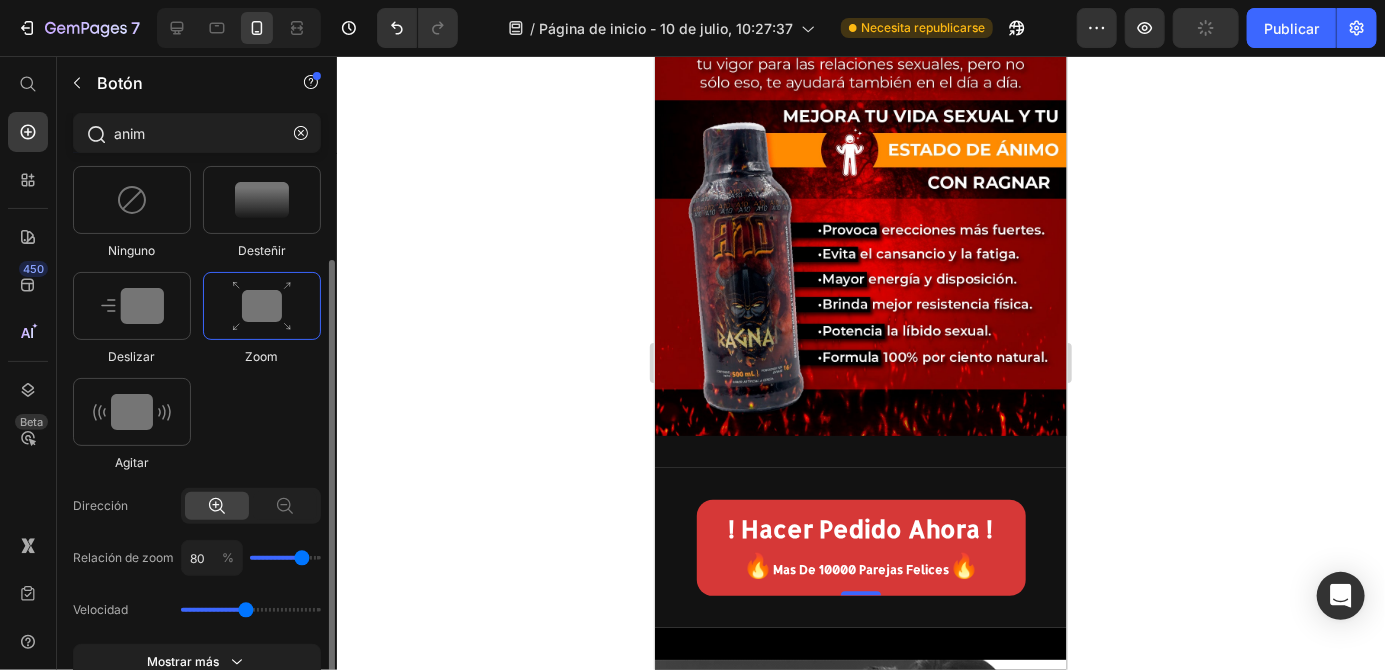 scroll, scrollTop: 188, scrollLeft: 0, axis: vertical 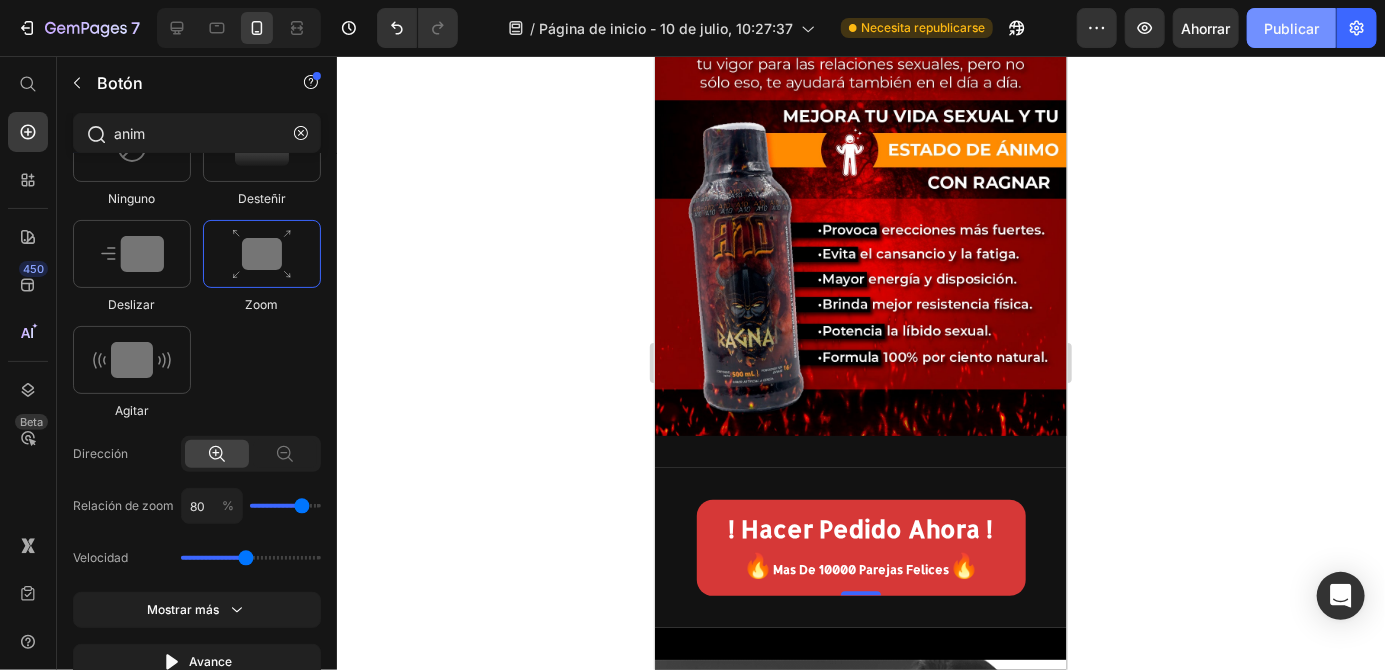 click on "Publicar" at bounding box center (1291, 28) 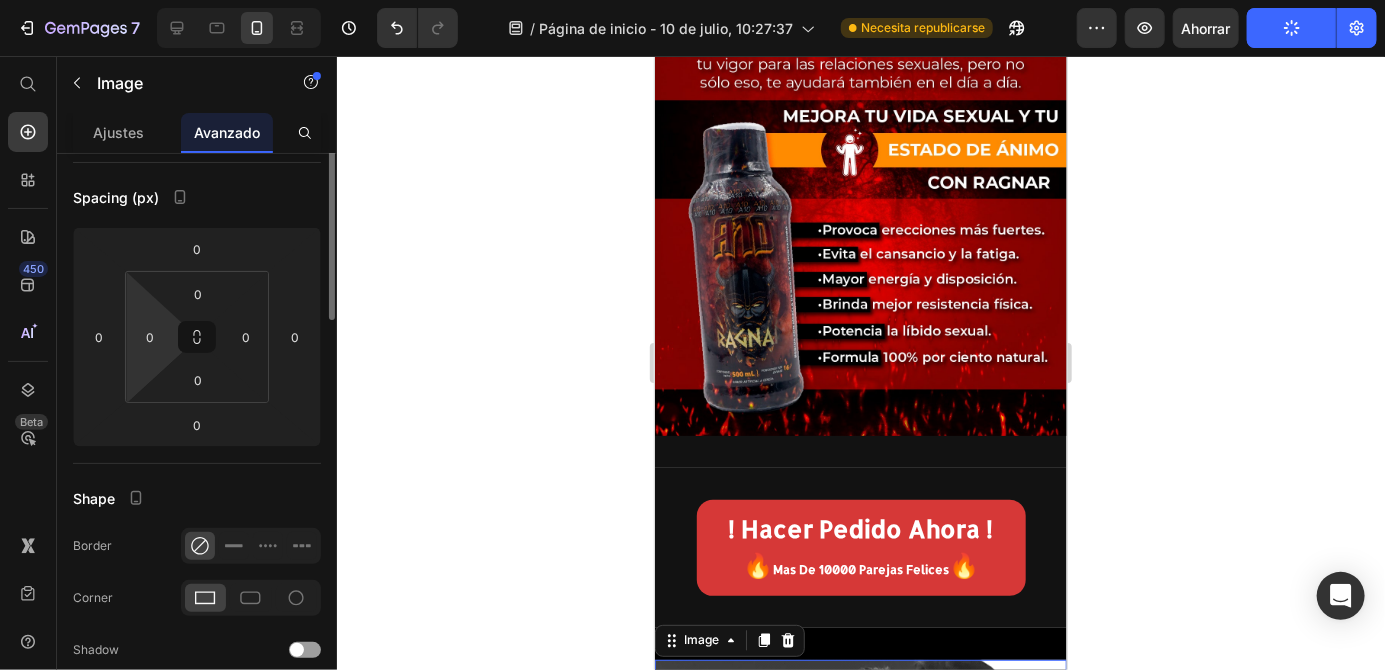 scroll, scrollTop: 0, scrollLeft: 0, axis: both 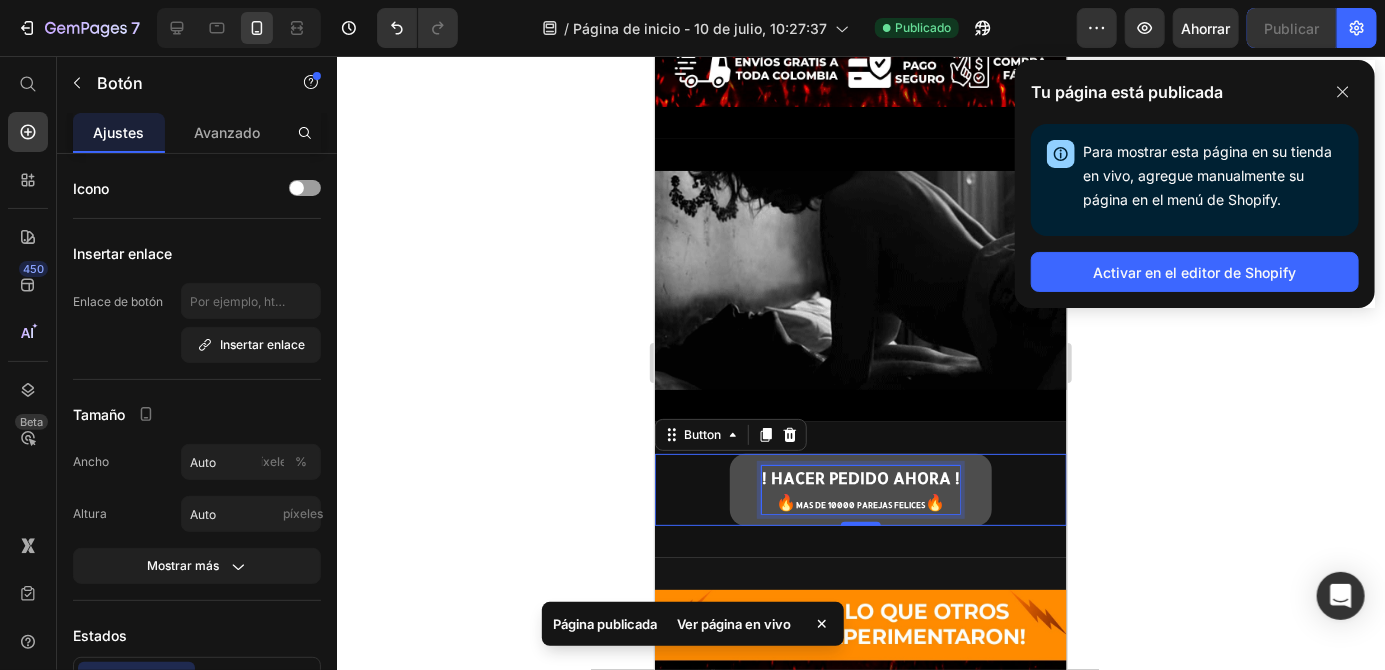 click on "! HACER PEDIDO AHORA ! 🔥  MAS DE 10000 PAREJAS FELICES 🔥" at bounding box center (860, 489) 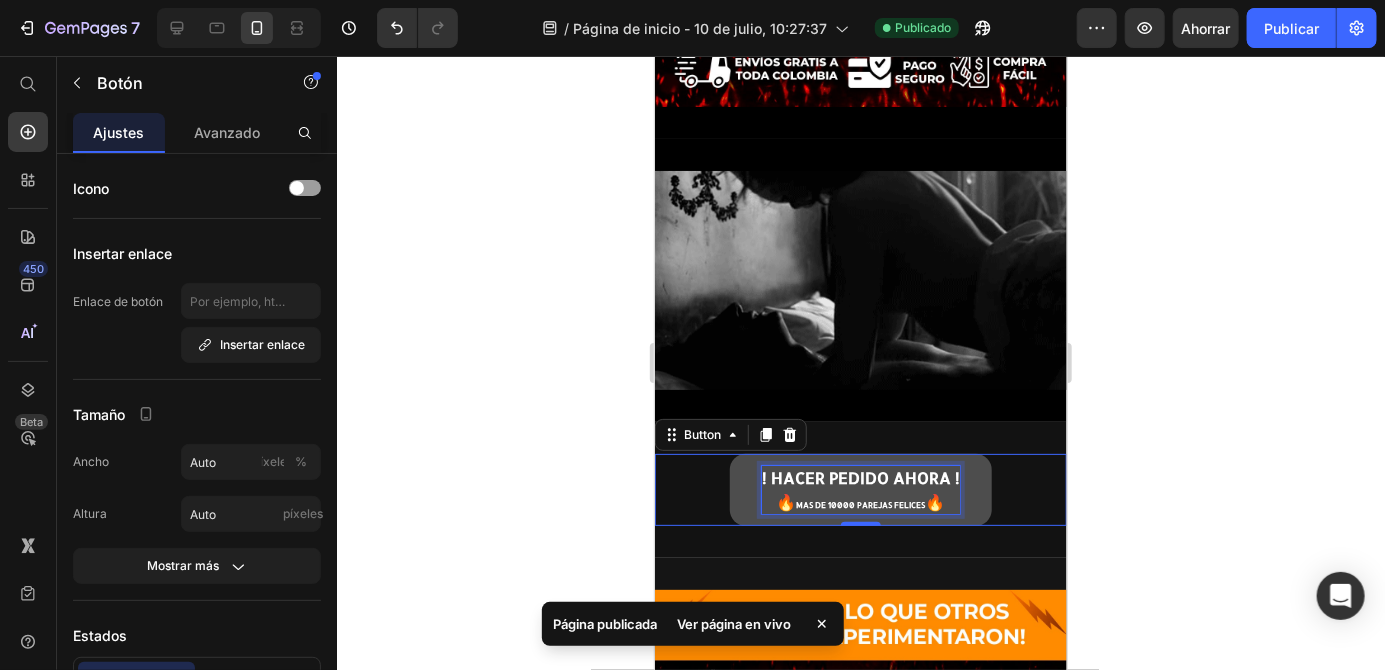 click on "! HACER PEDIDO AHORA ! 🔥  MAS DE 10000 PAREJAS FELICES 🔥" at bounding box center [860, 489] 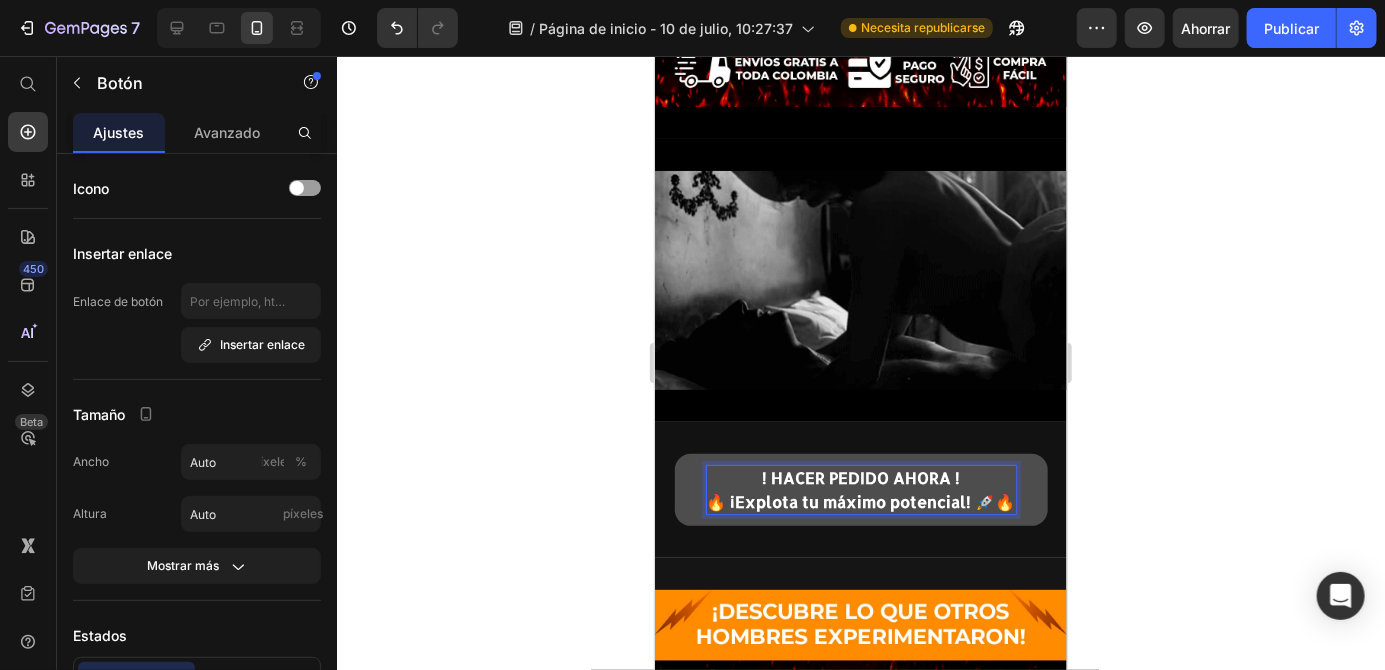 click 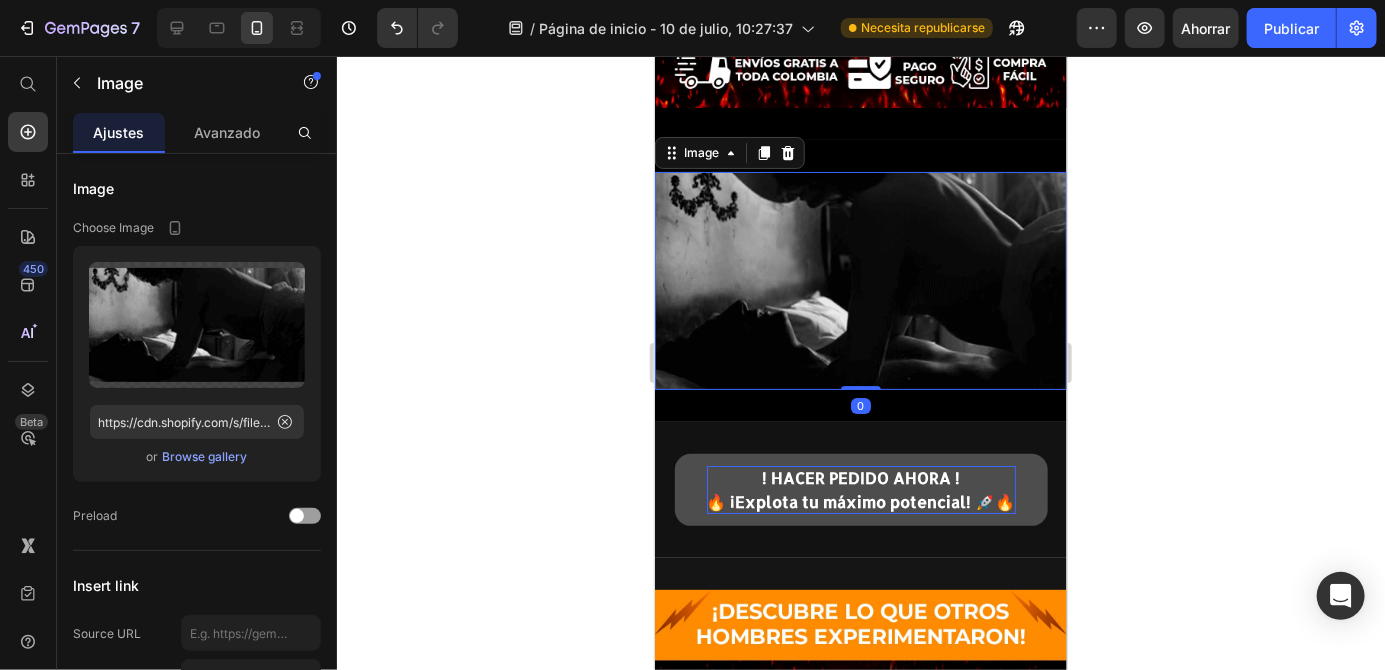 scroll, scrollTop: 3040, scrollLeft: 0, axis: vertical 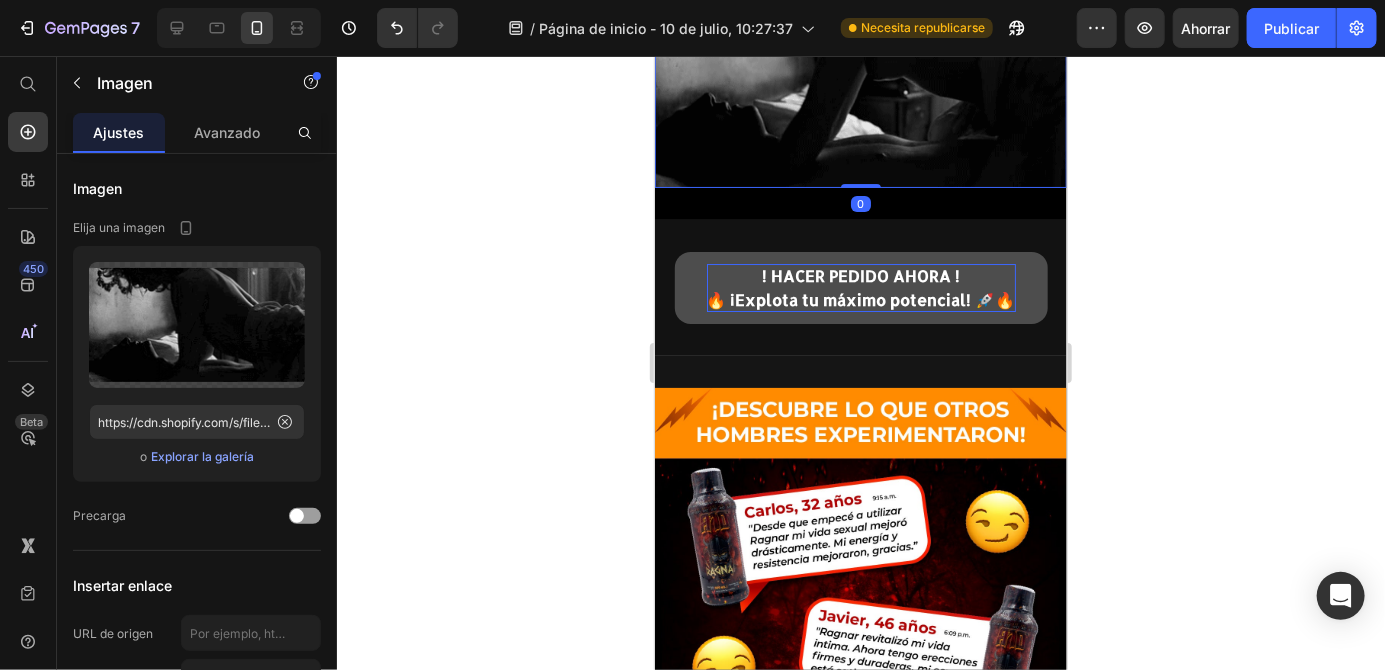 click 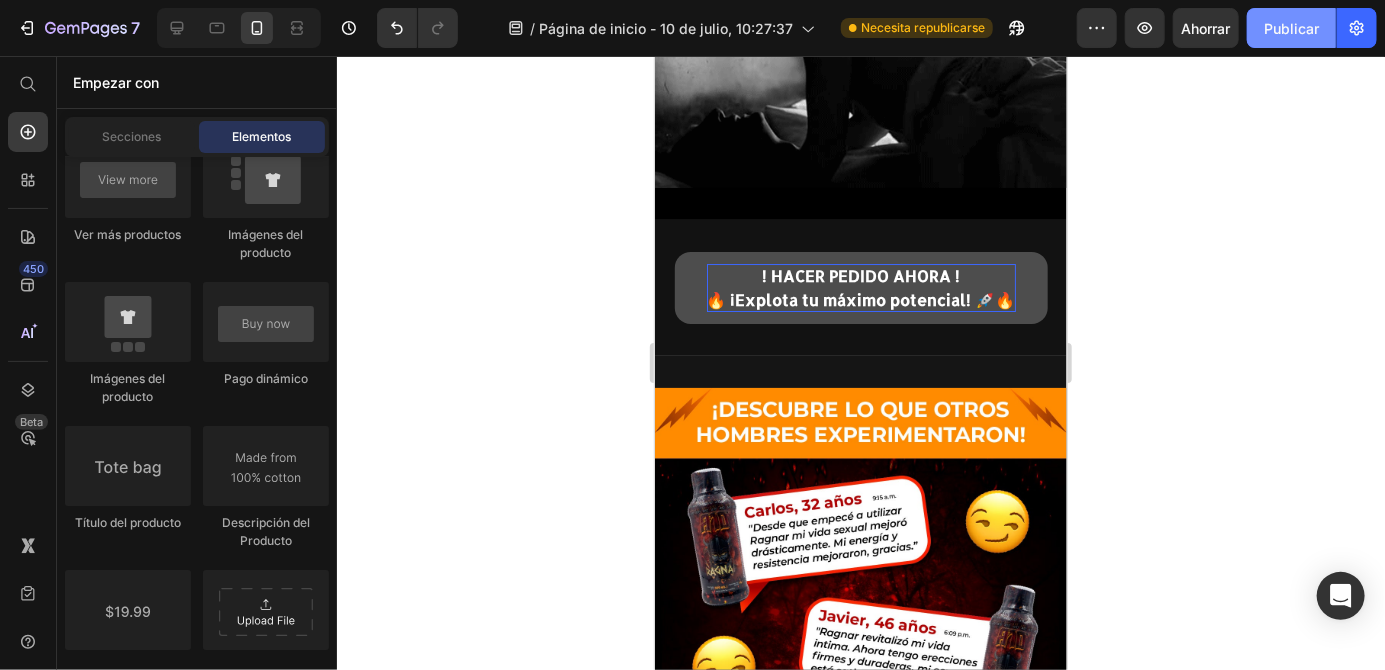 click on "Publicar" at bounding box center [1291, 28] 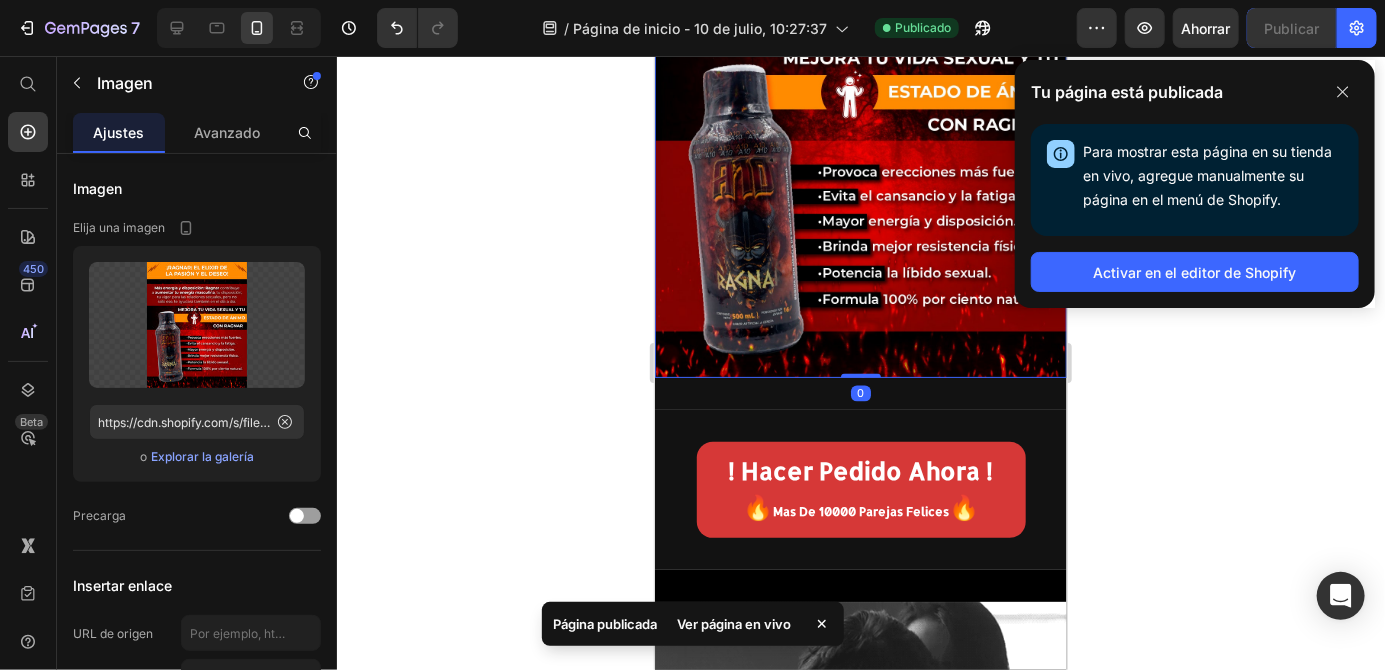 scroll, scrollTop: 1522, scrollLeft: 0, axis: vertical 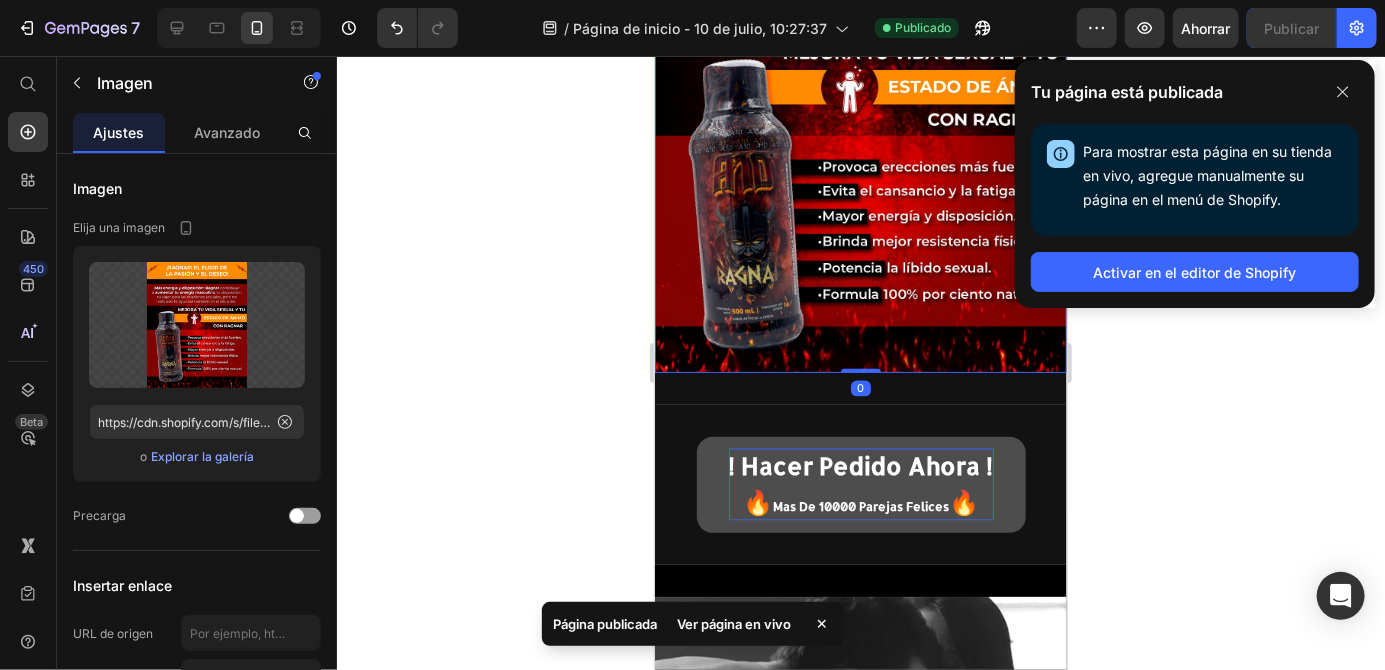 click on "mas de 10000 parejas felices" at bounding box center [860, 506] 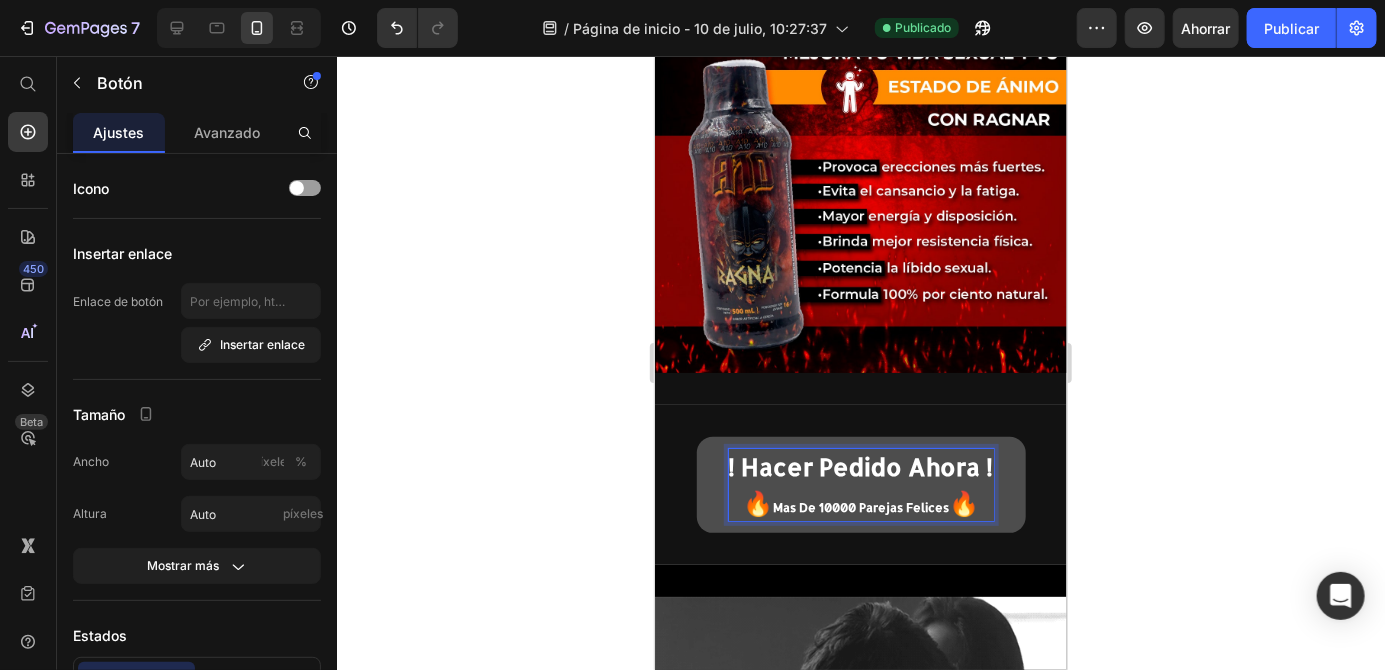 click on "mas de 10000 parejas felices" at bounding box center [860, 506] 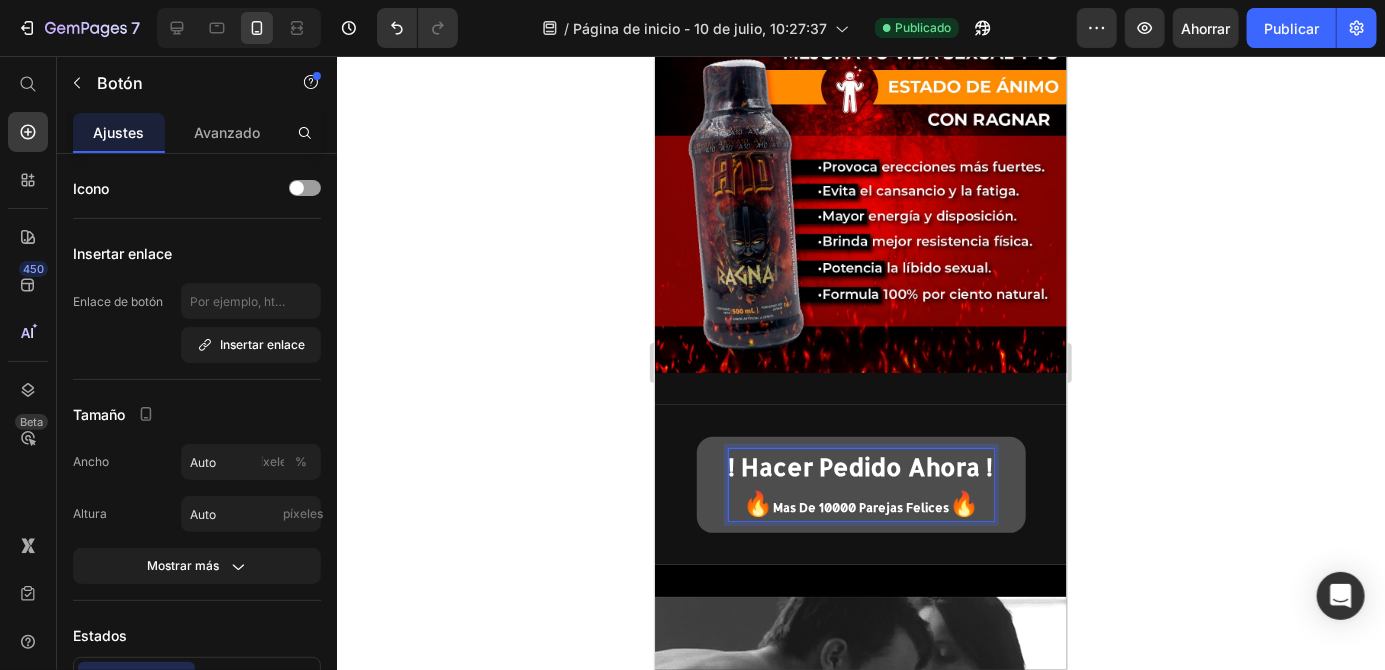 click on "mas de 10000 parejas felices" at bounding box center [860, 506] 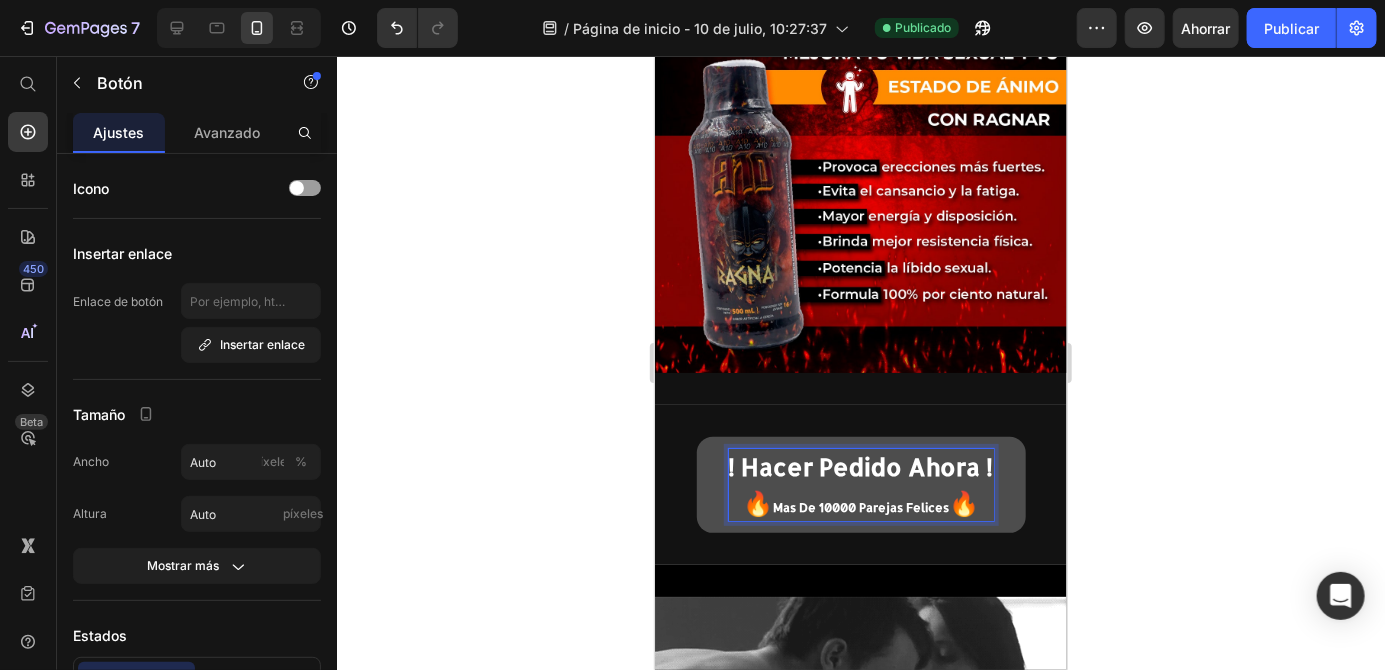 click on "mas de 10000 parejas felices" at bounding box center [860, 506] 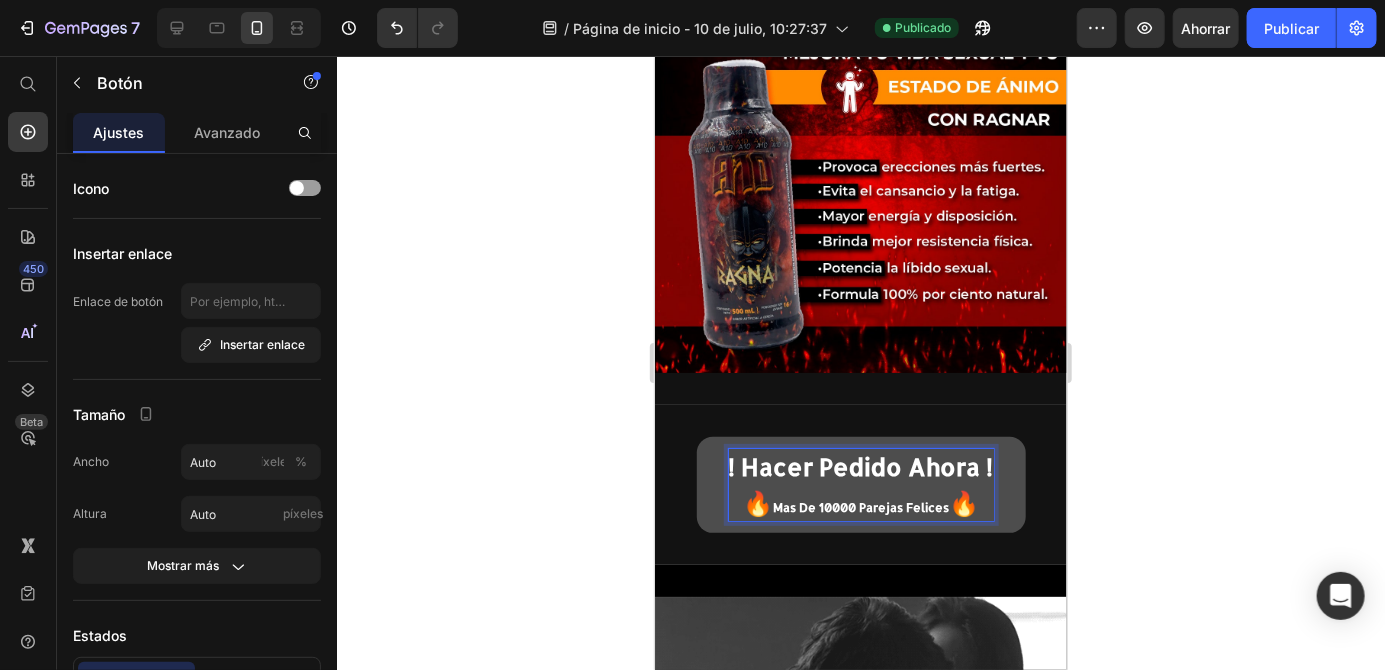 click on "mas de 10000 parejas felices" at bounding box center [860, 506] 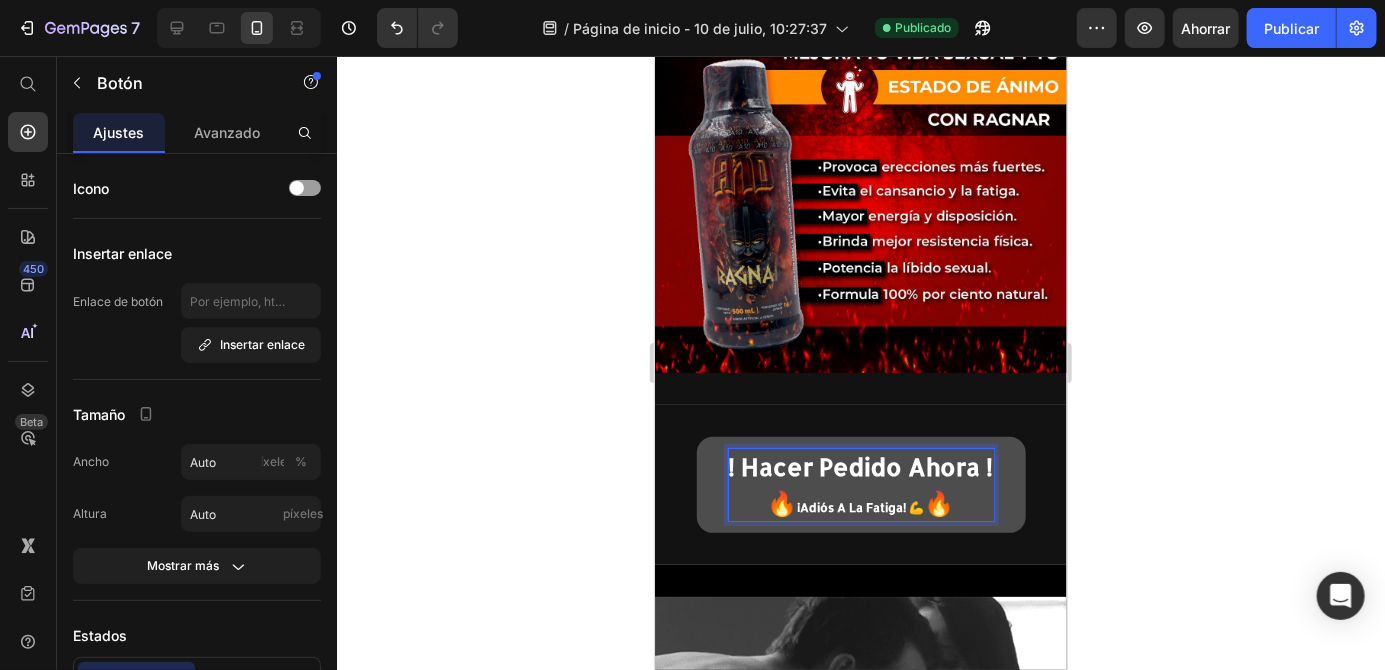 click 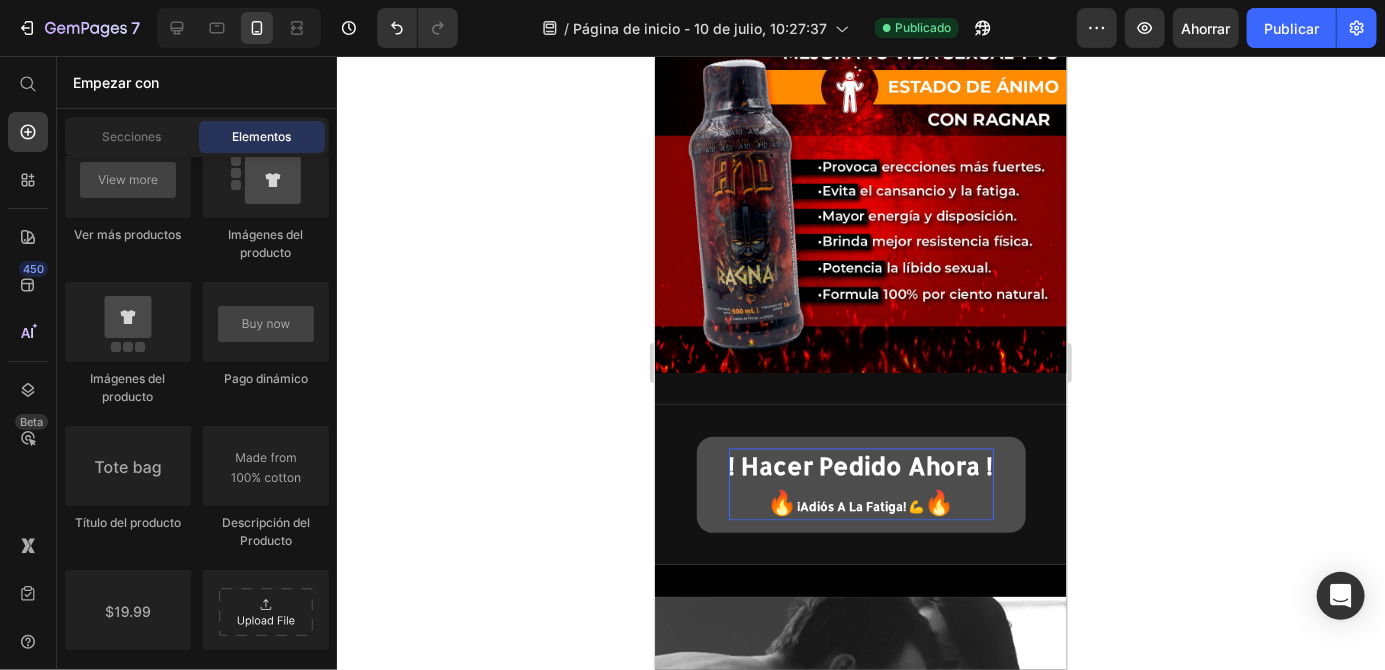 click on "! hacer pedido ahora ! 🔥  ¡Adiós a la fatiga! 💪 🔥" at bounding box center (860, 484) 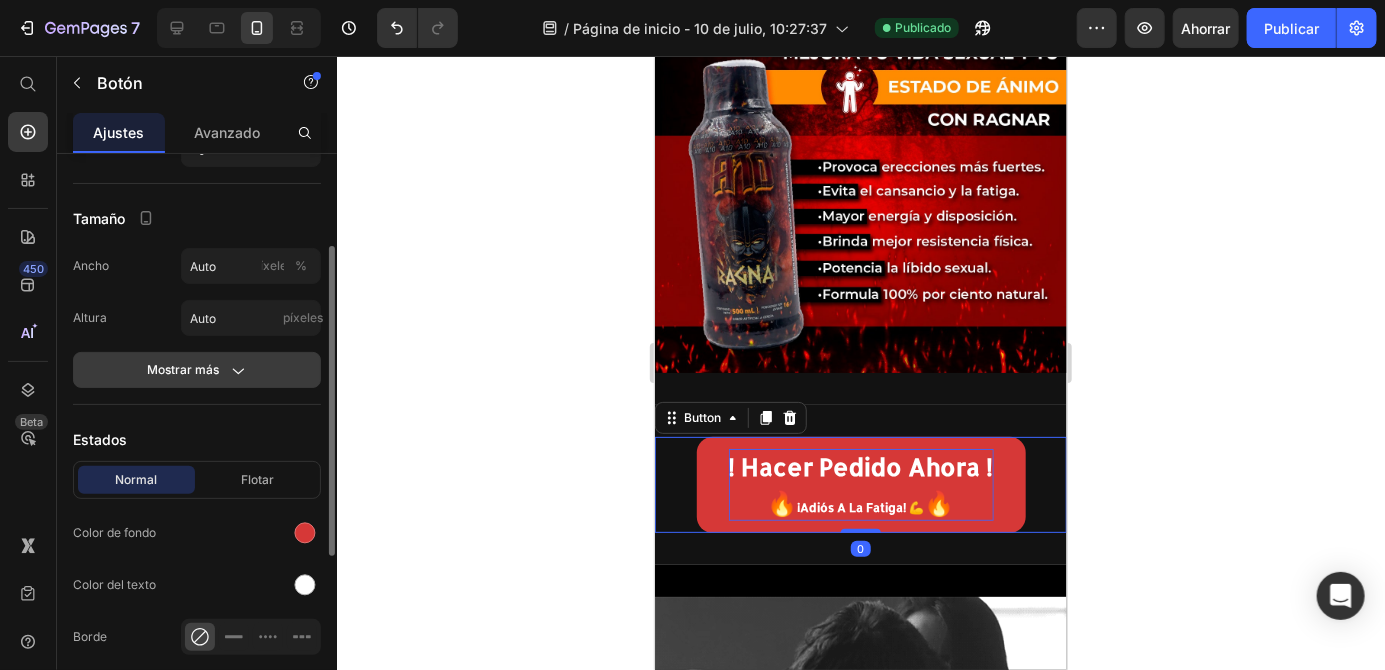 click on "Mostrar más" 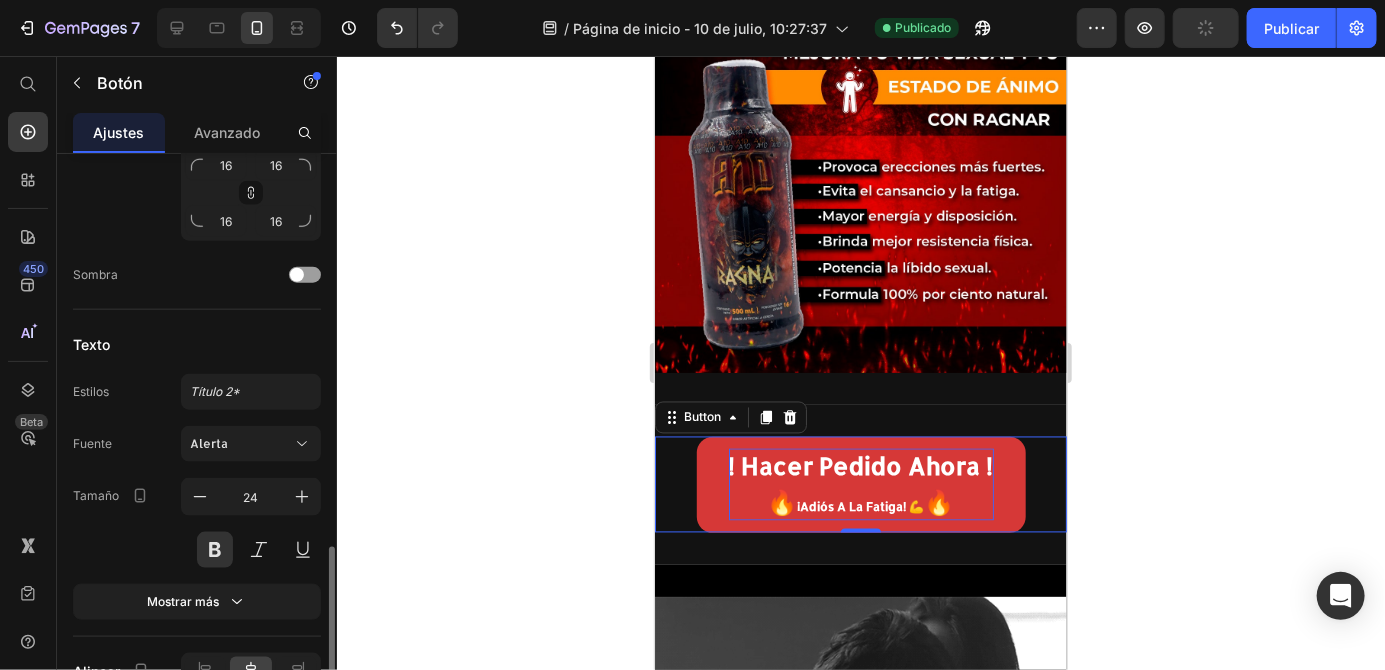 scroll, scrollTop: 974, scrollLeft: 0, axis: vertical 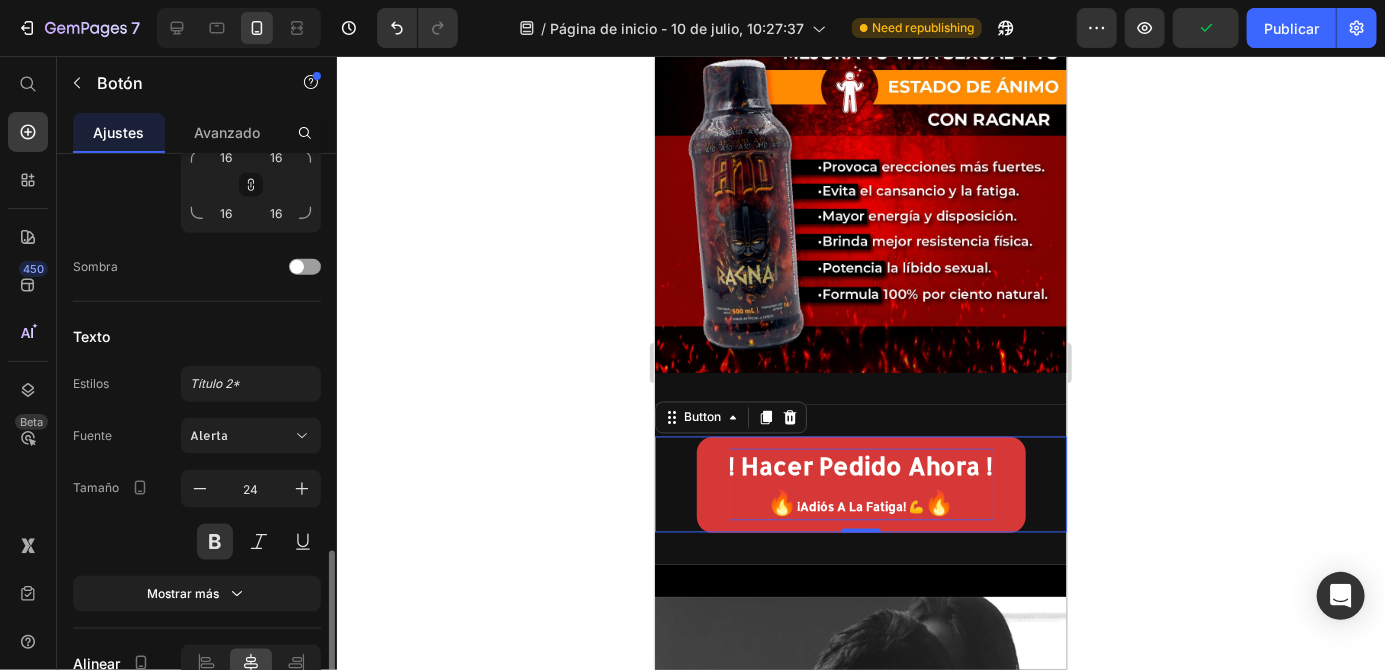 click 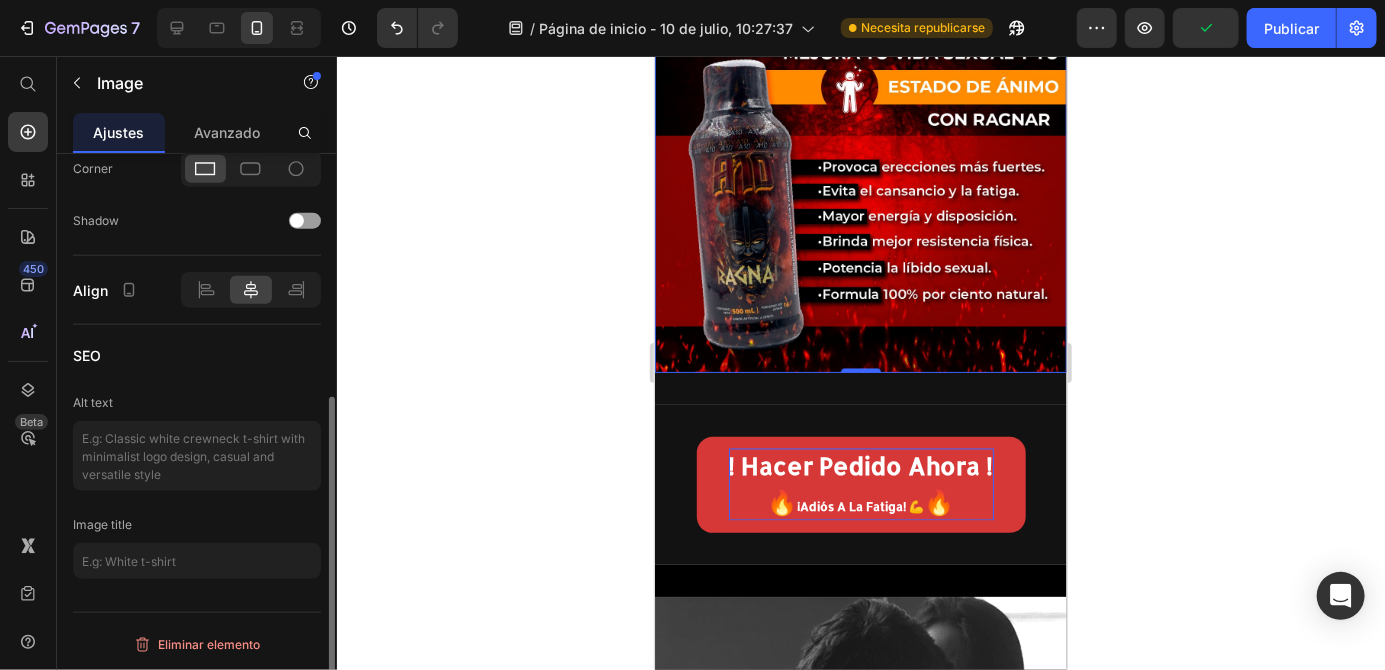 scroll, scrollTop: 1325, scrollLeft: 0, axis: vertical 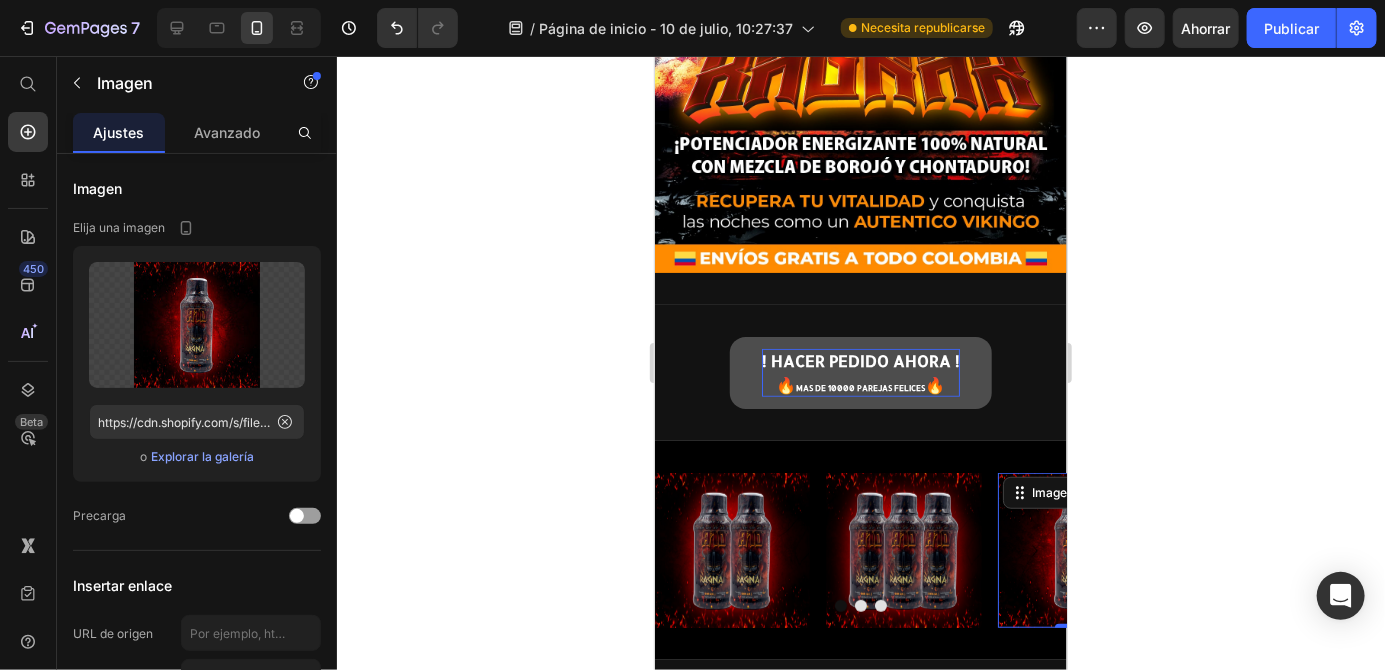 click on "! HACER PEDIDO AHORA ! 🔥  MAS DE 10000 PAREJAS FELICES 🔥" at bounding box center (860, 372) 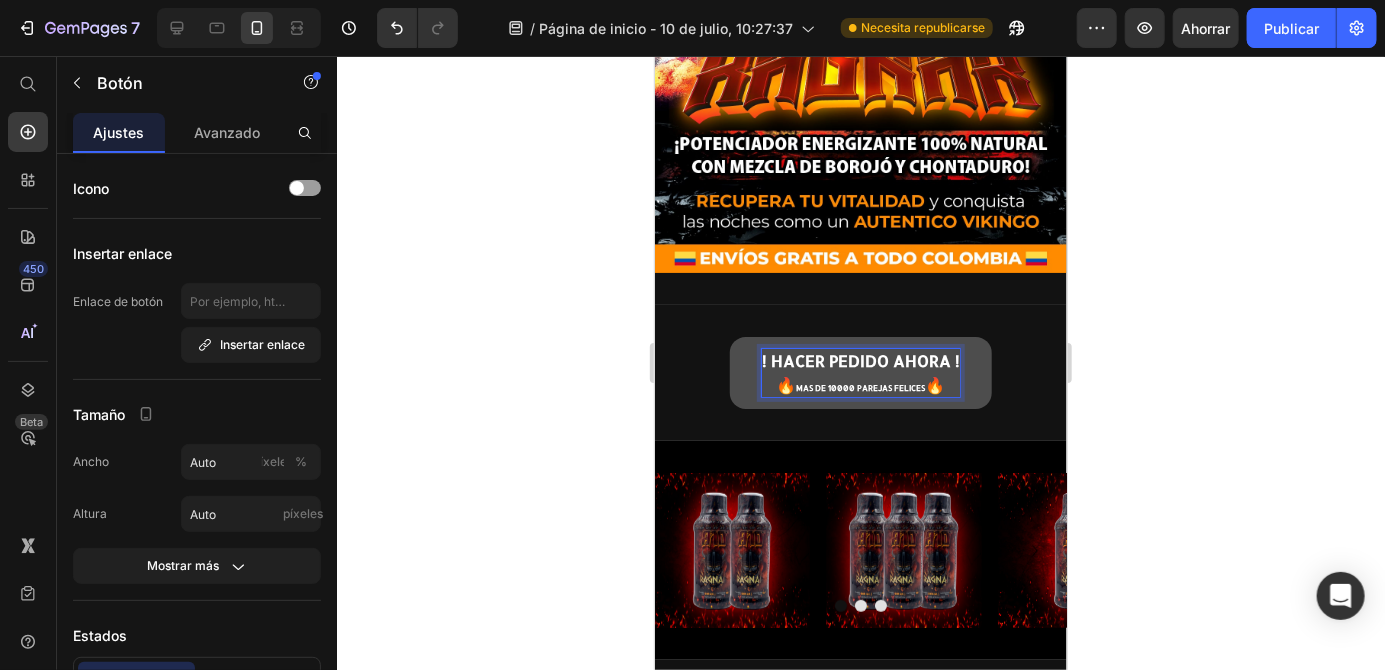 click on "! HACER PEDIDO AHORA ! 🔥  MAS DE 10000 PAREJAS FELICES 🔥" at bounding box center [860, 372] 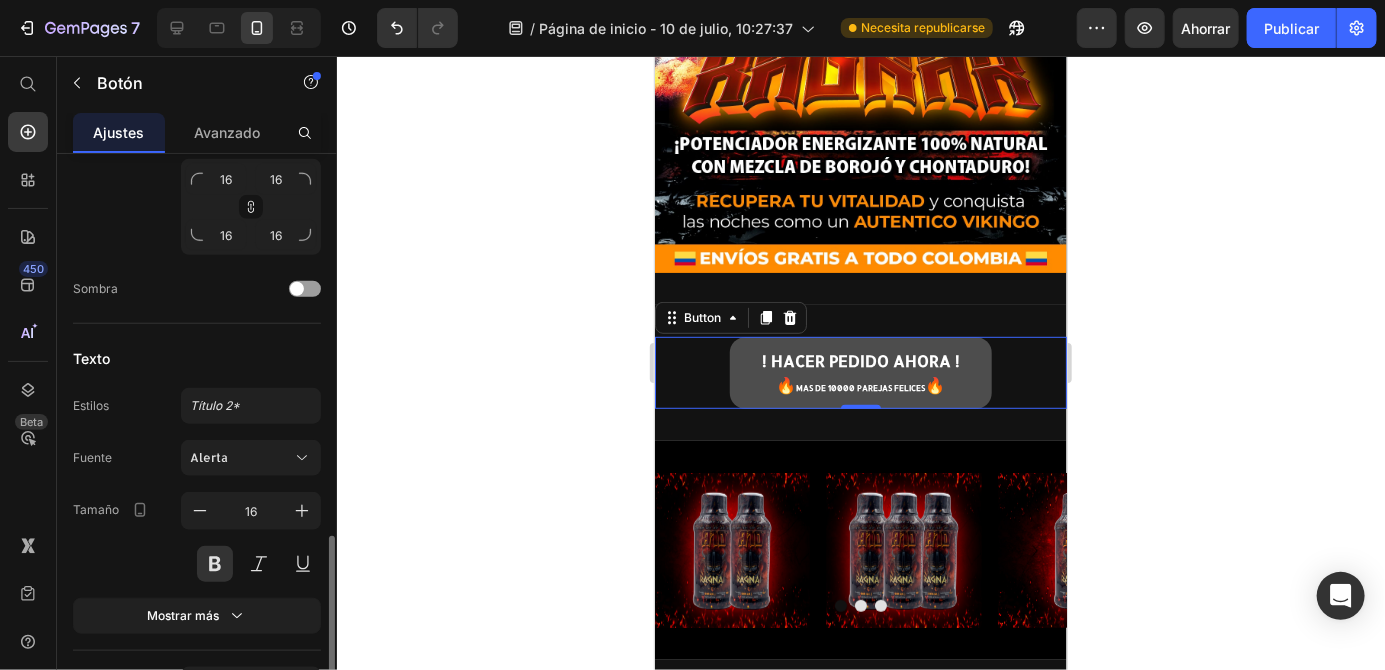 scroll, scrollTop: 774, scrollLeft: 0, axis: vertical 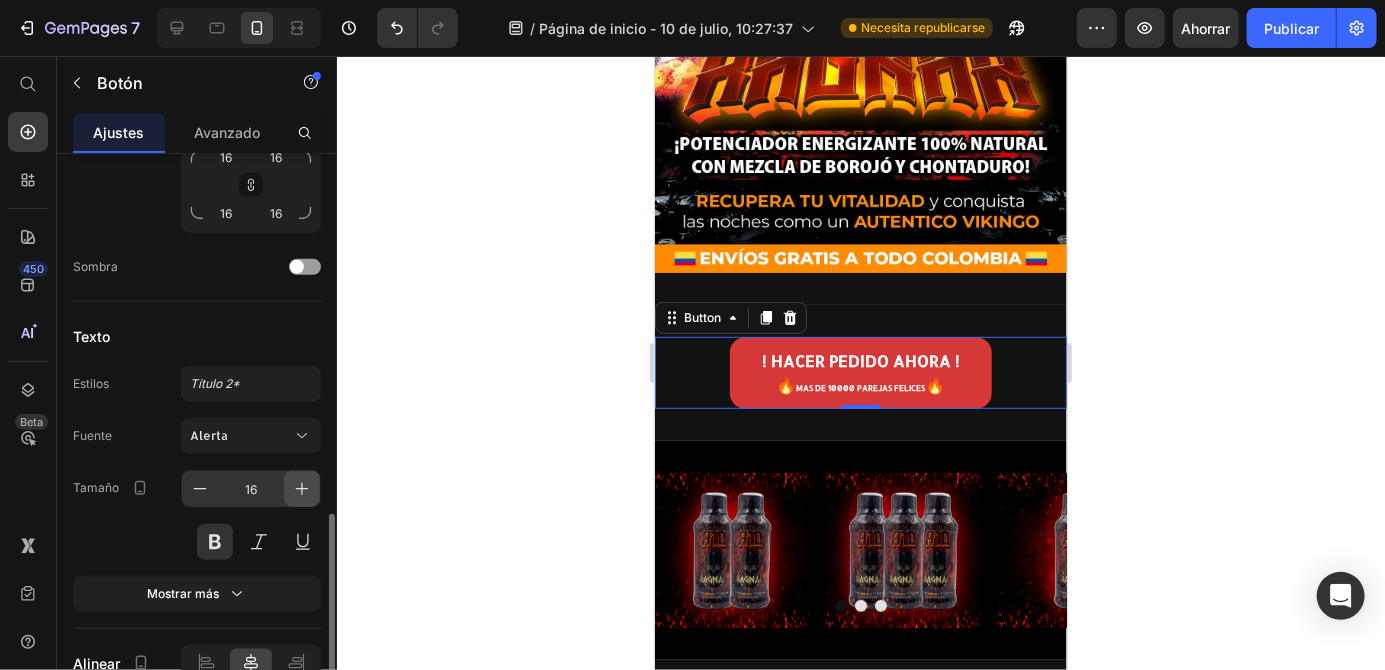 click 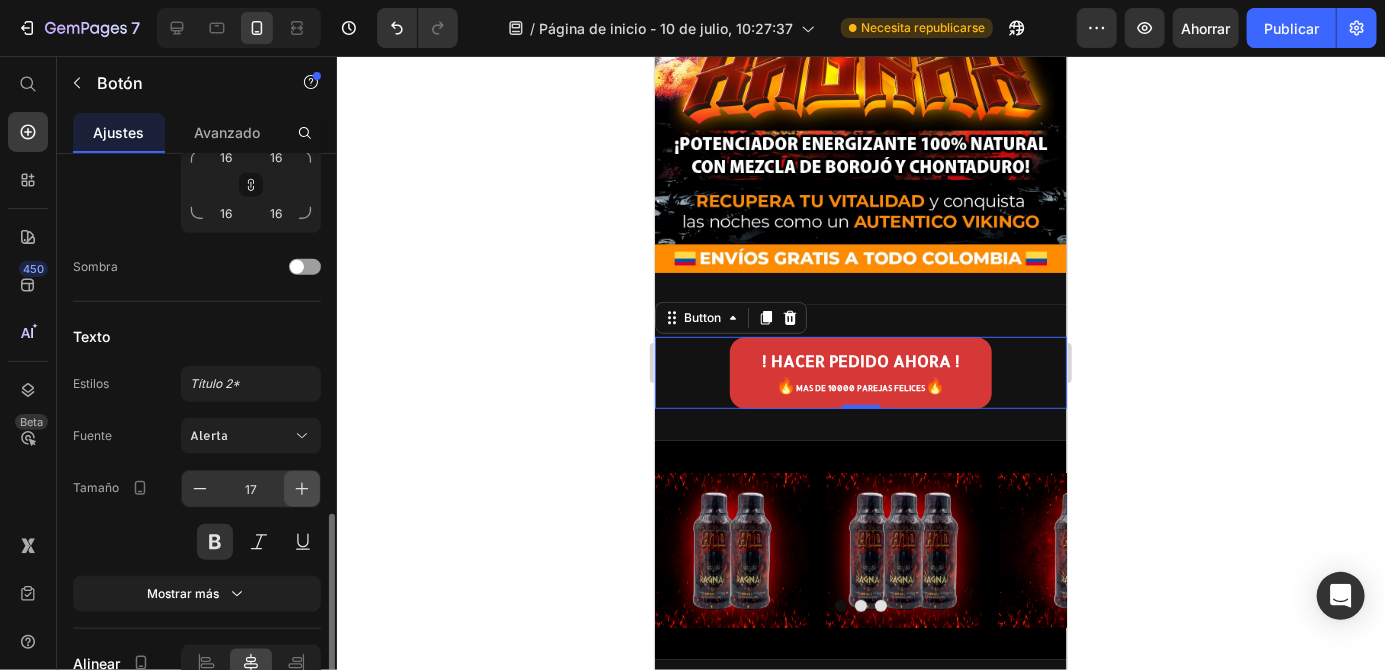 click 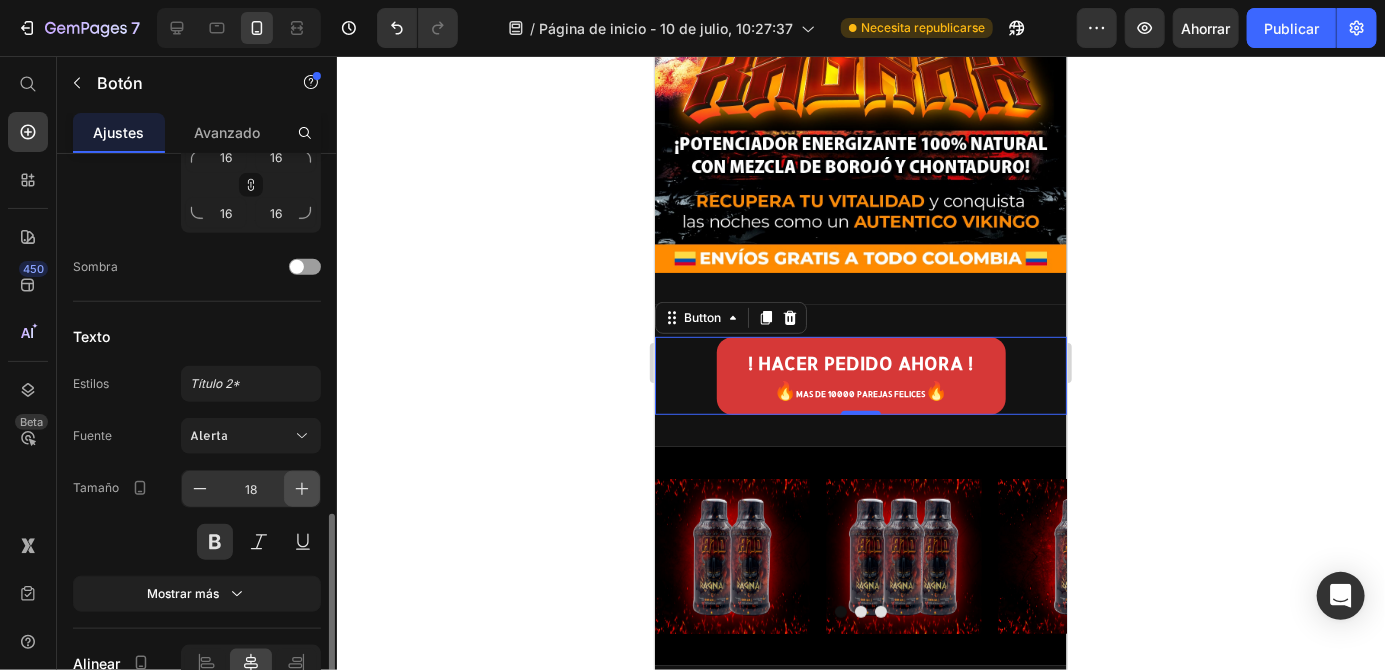 click 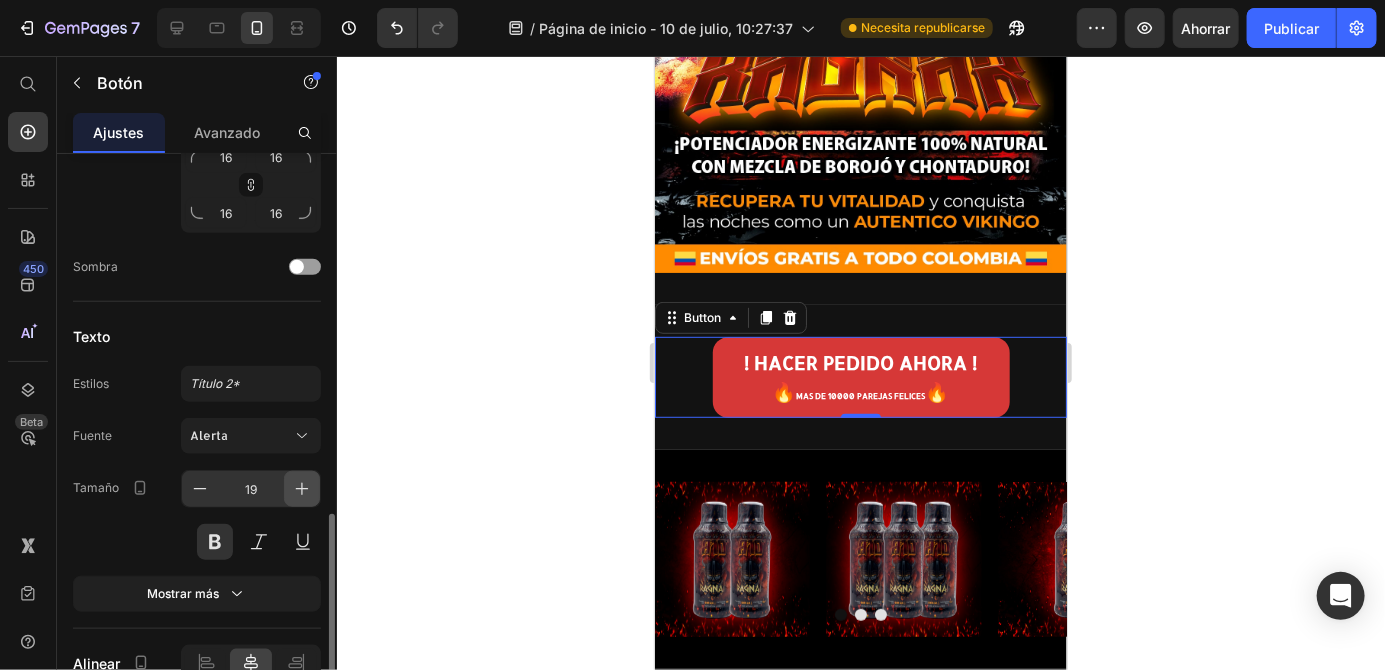 click 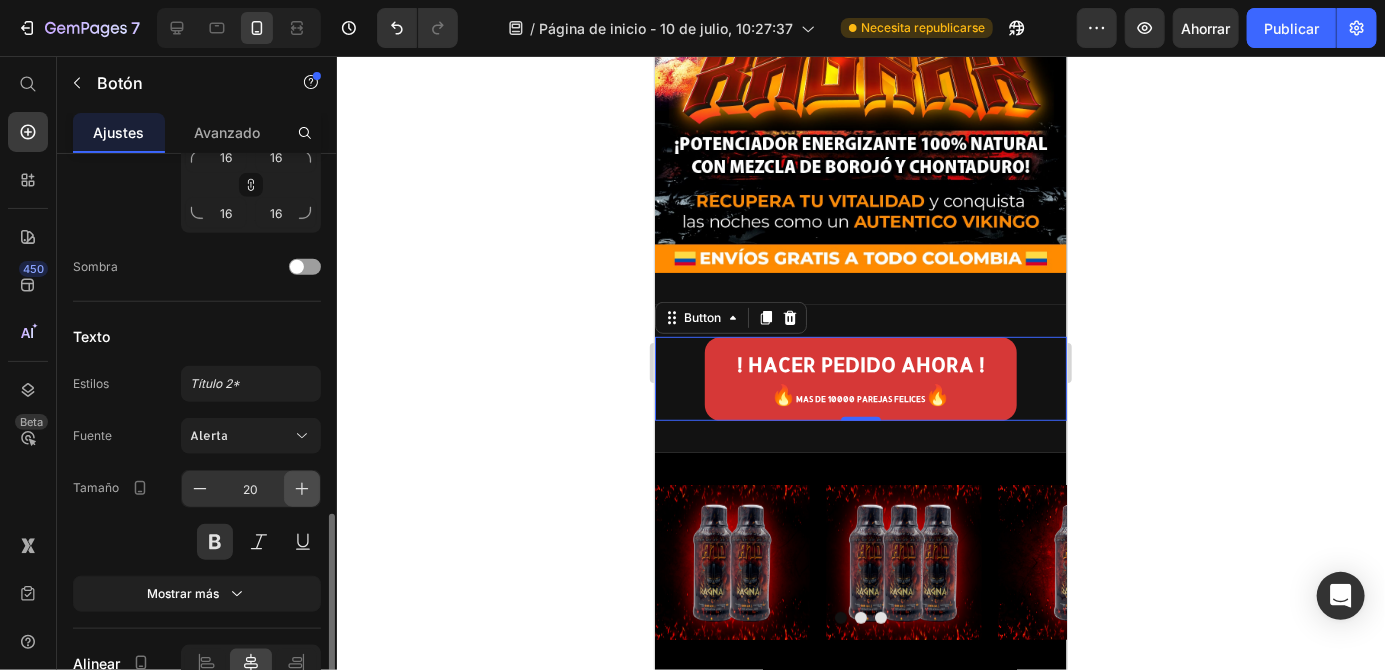 click 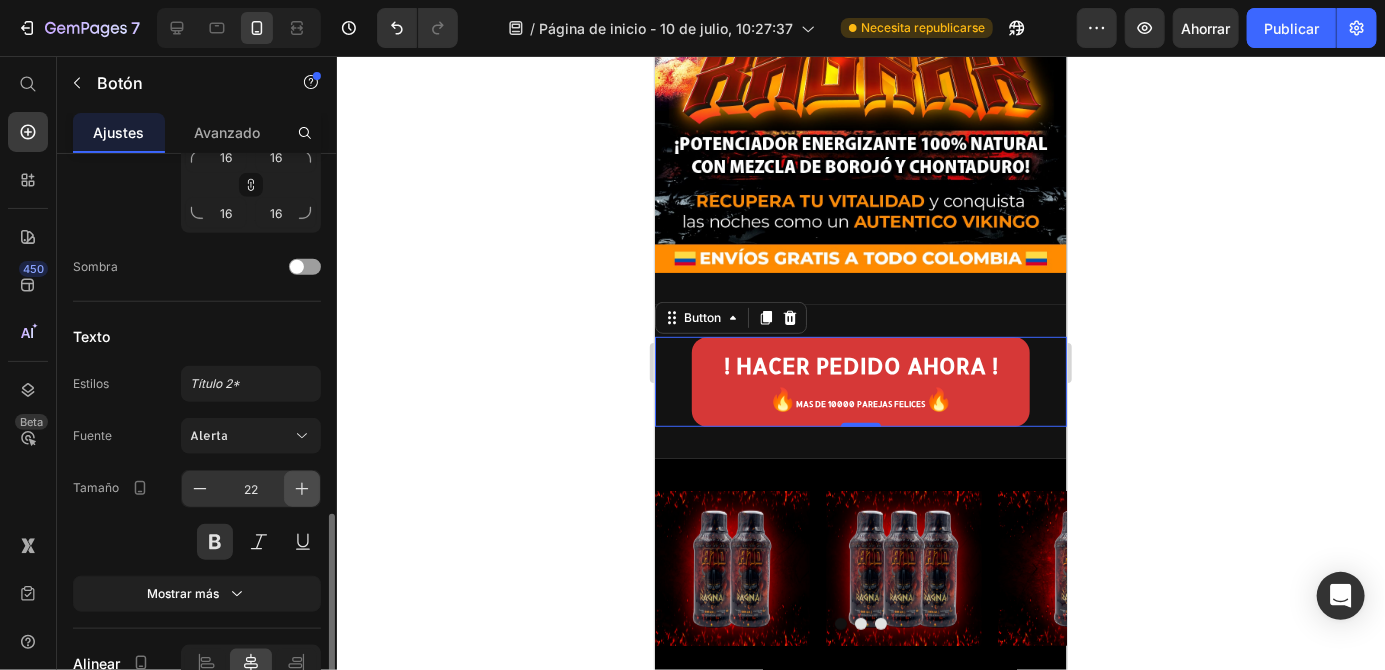 click 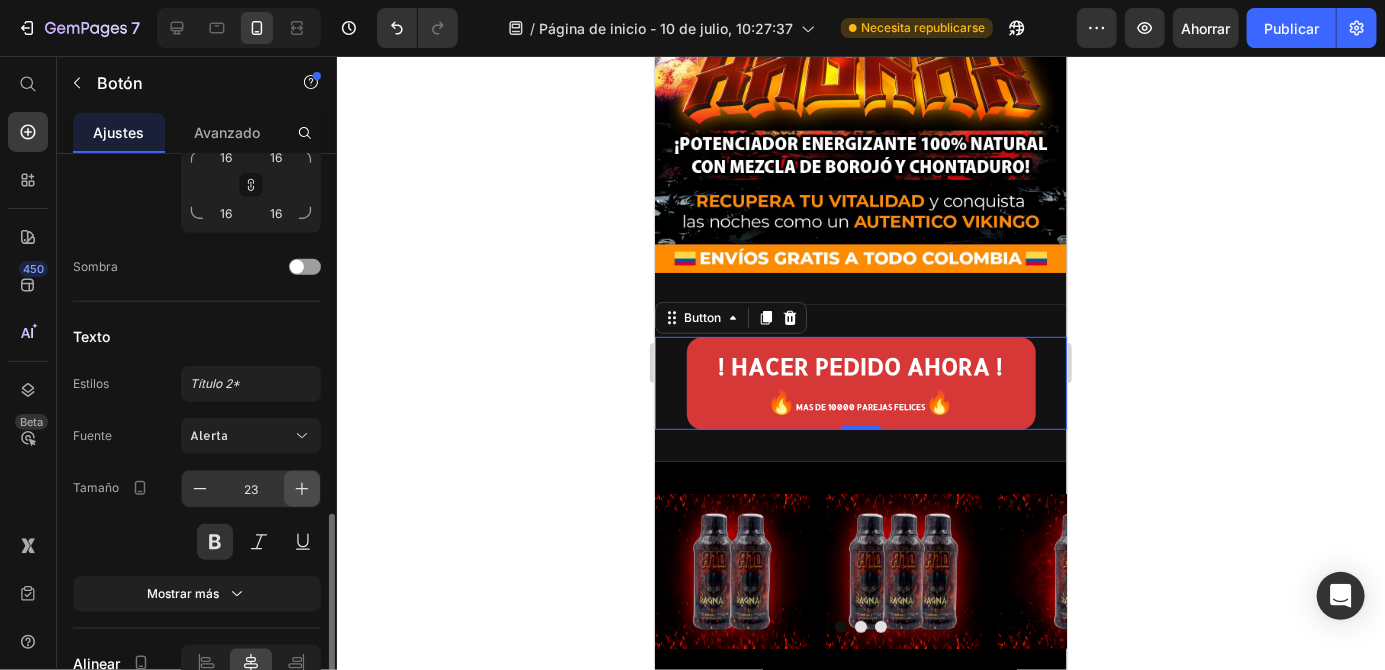 click 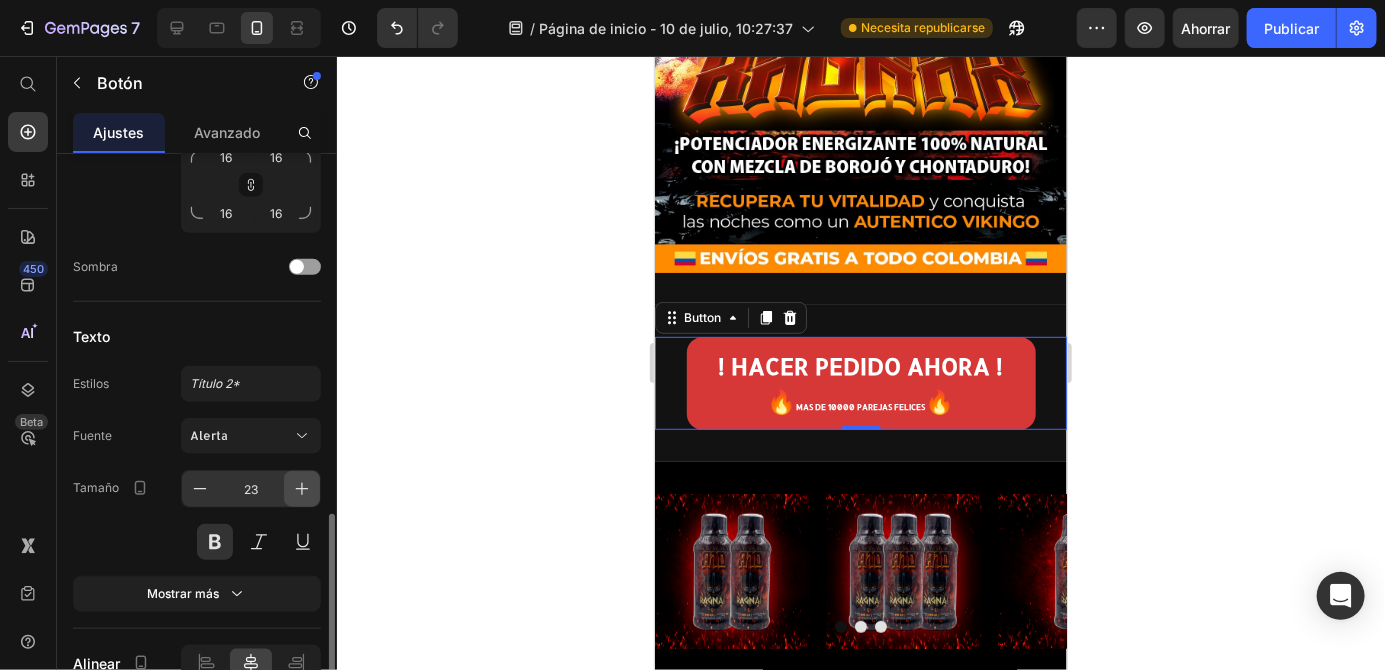 type on "24" 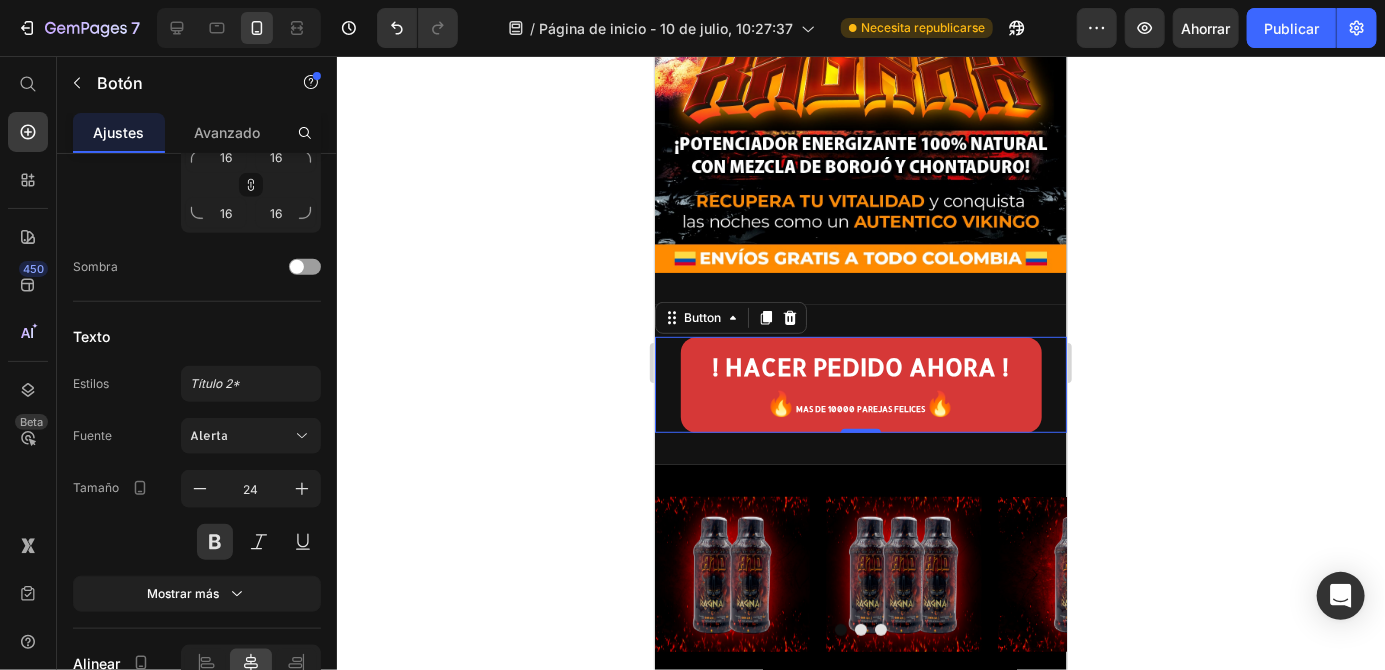 click 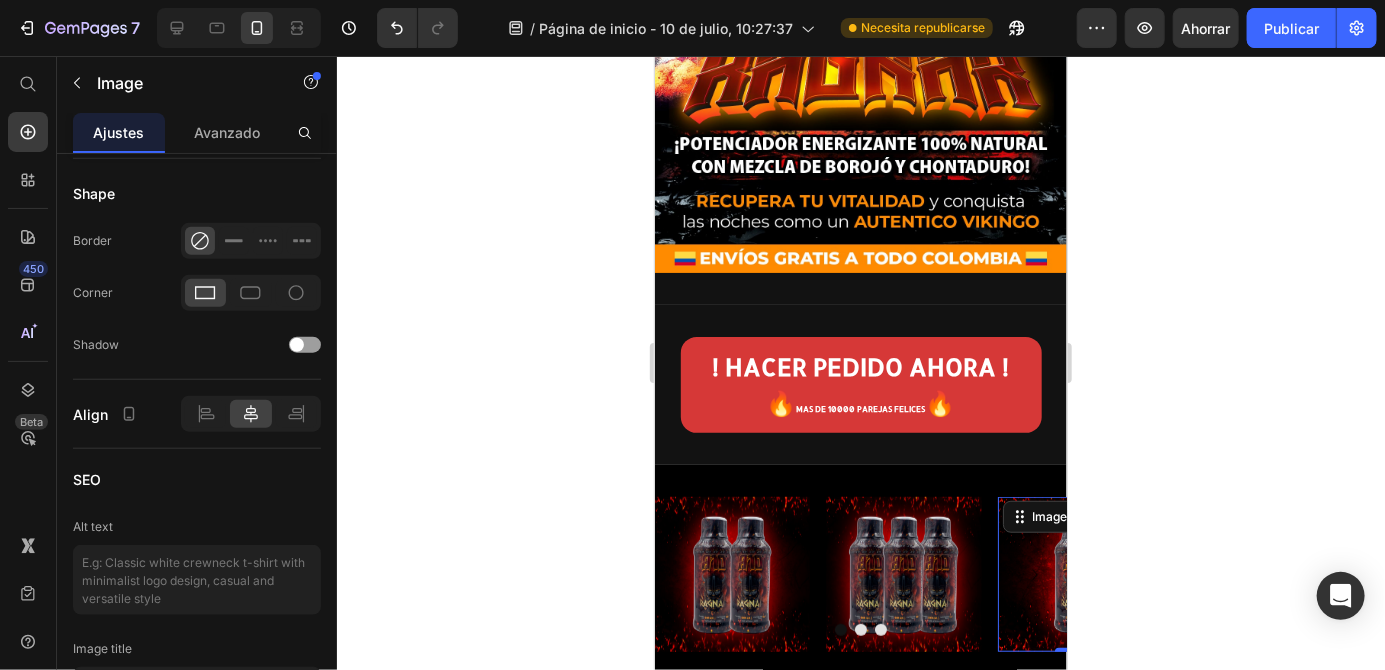 scroll, scrollTop: 581, scrollLeft: 0, axis: vertical 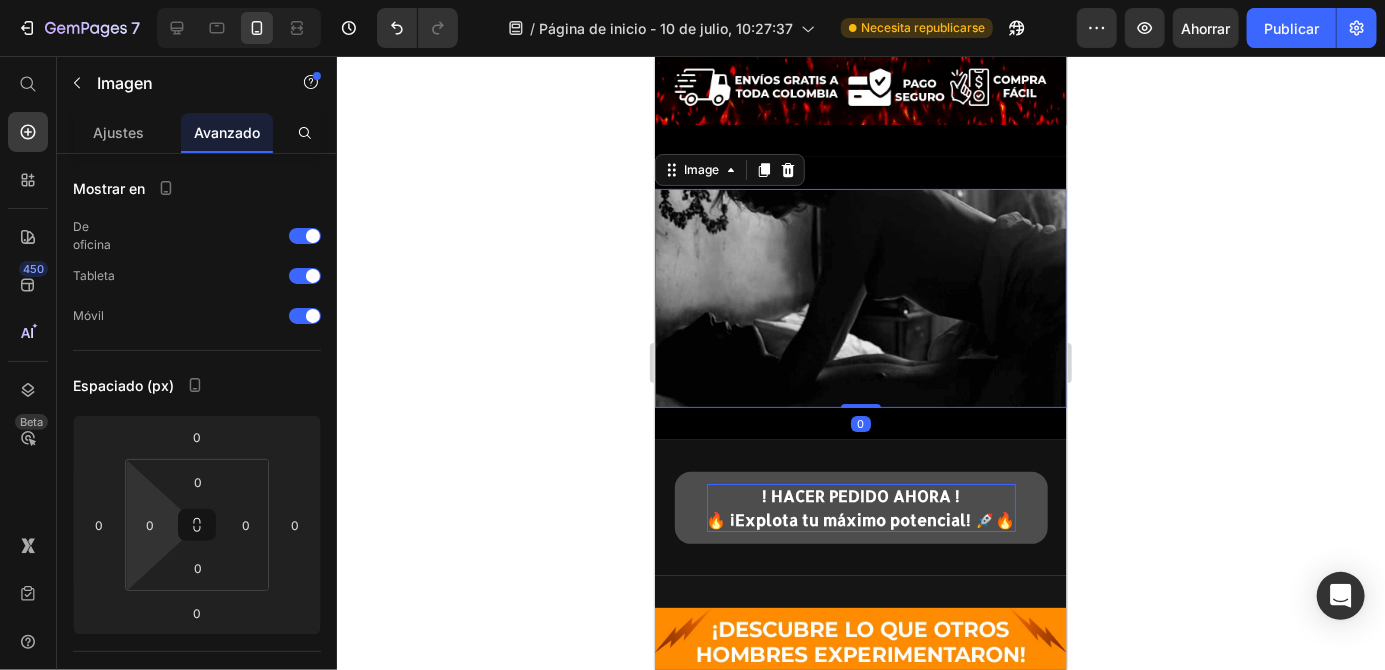 click on "! HACER PEDIDO AHORA ! 🔥 ¡Explota tu máximo potencial! 🚀🔥" at bounding box center (860, 507) 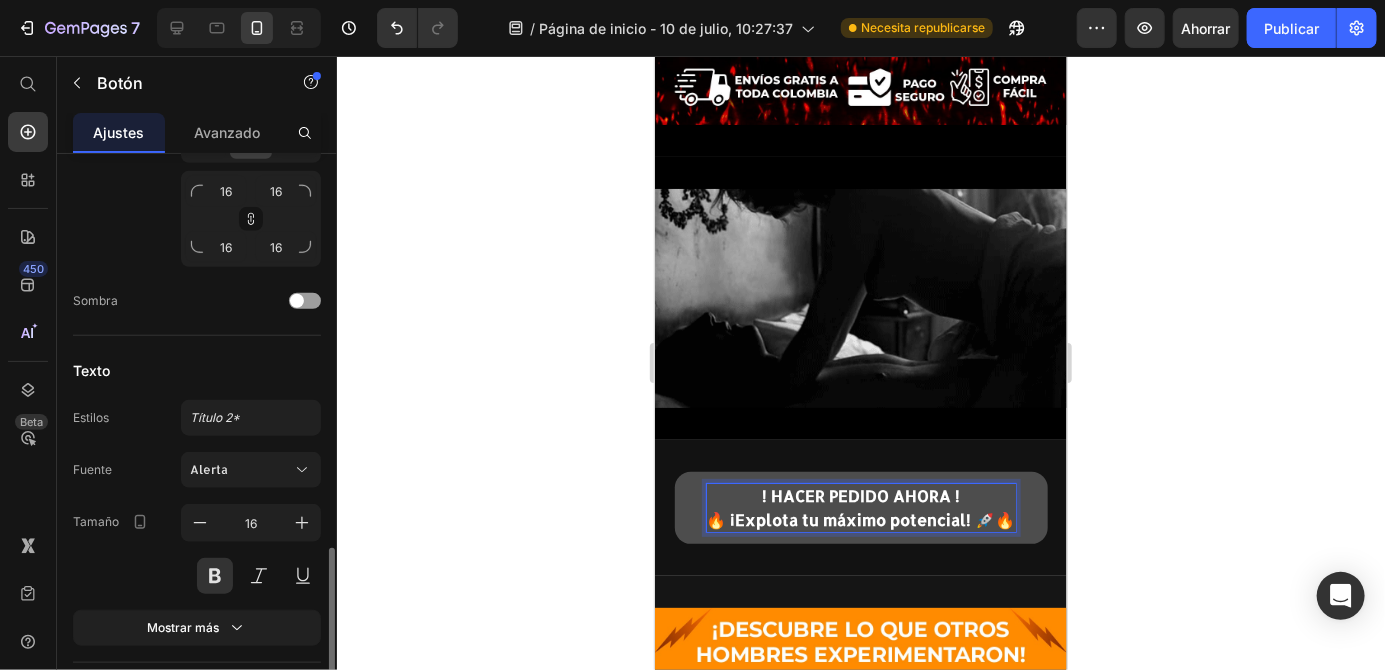 scroll, scrollTop: 774, scrollLeft: 0, axis: vertical 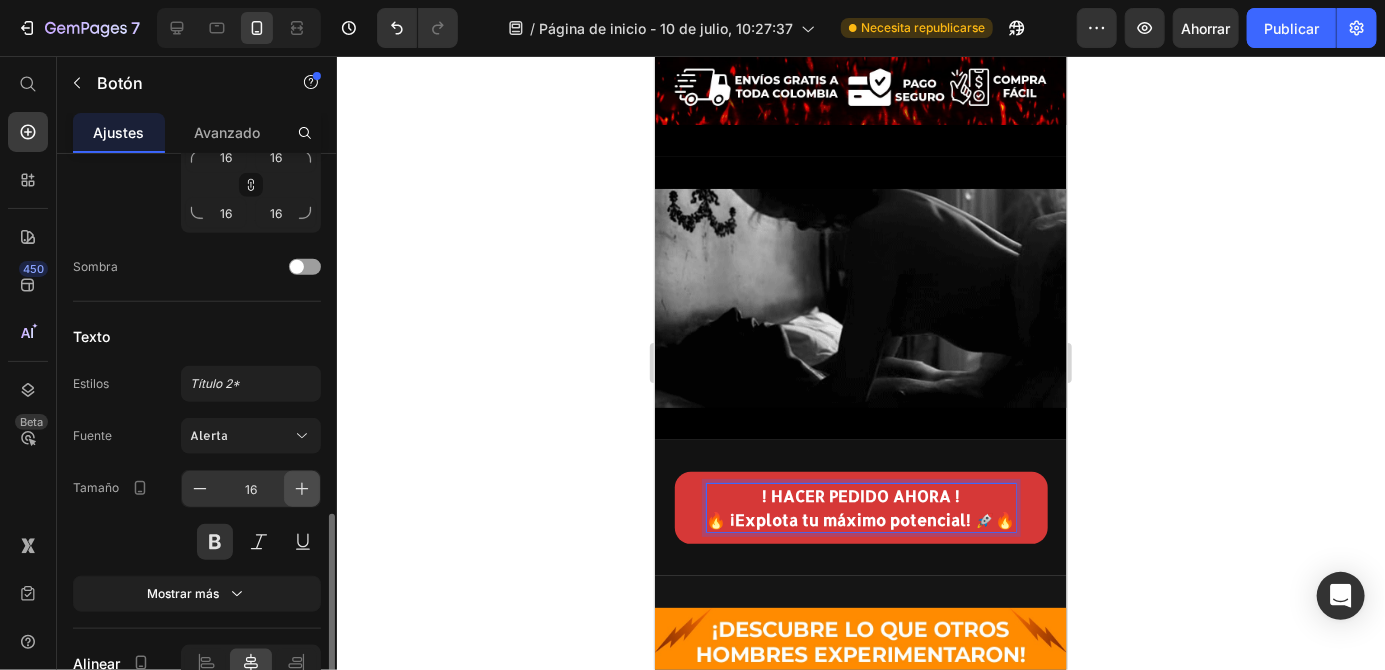 click 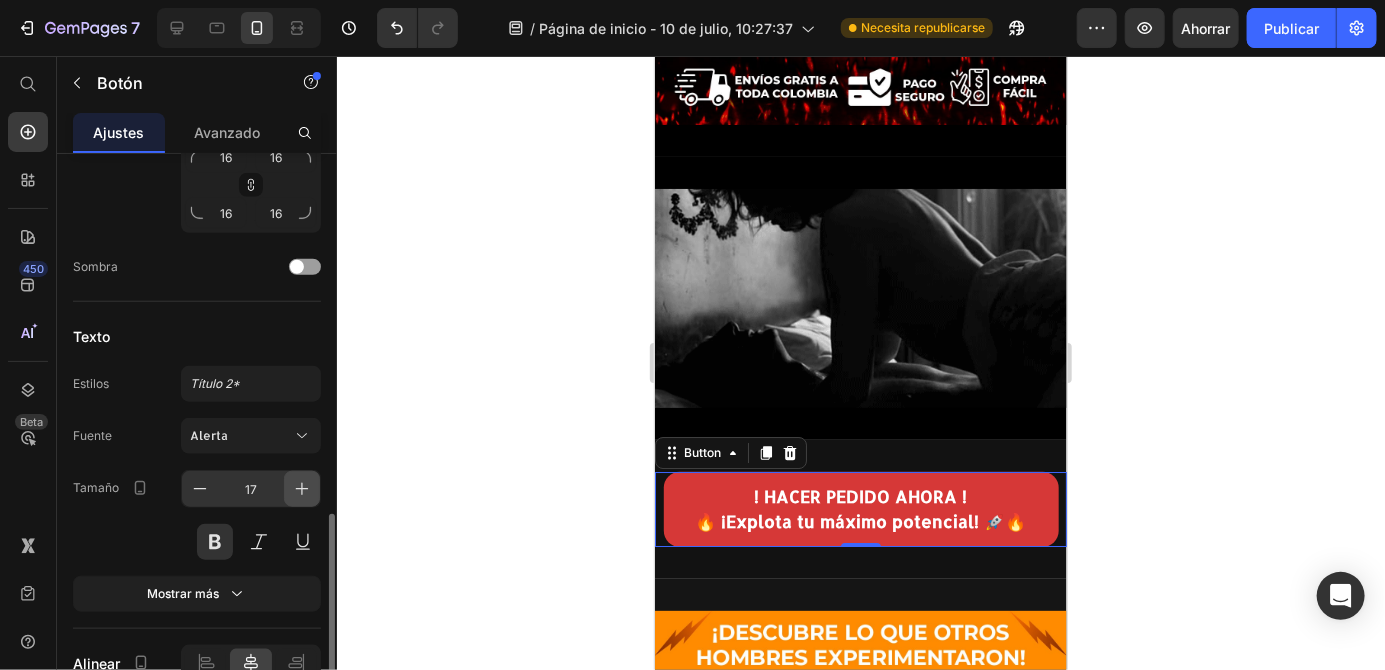 click 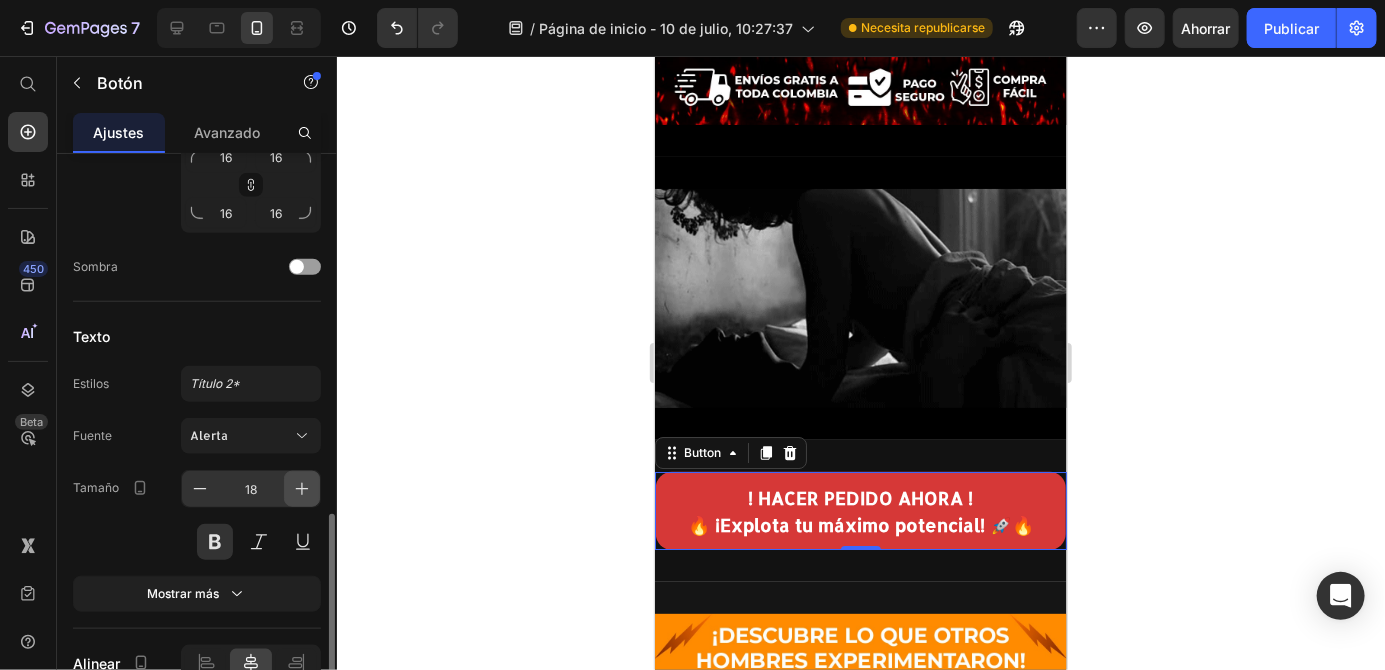 click 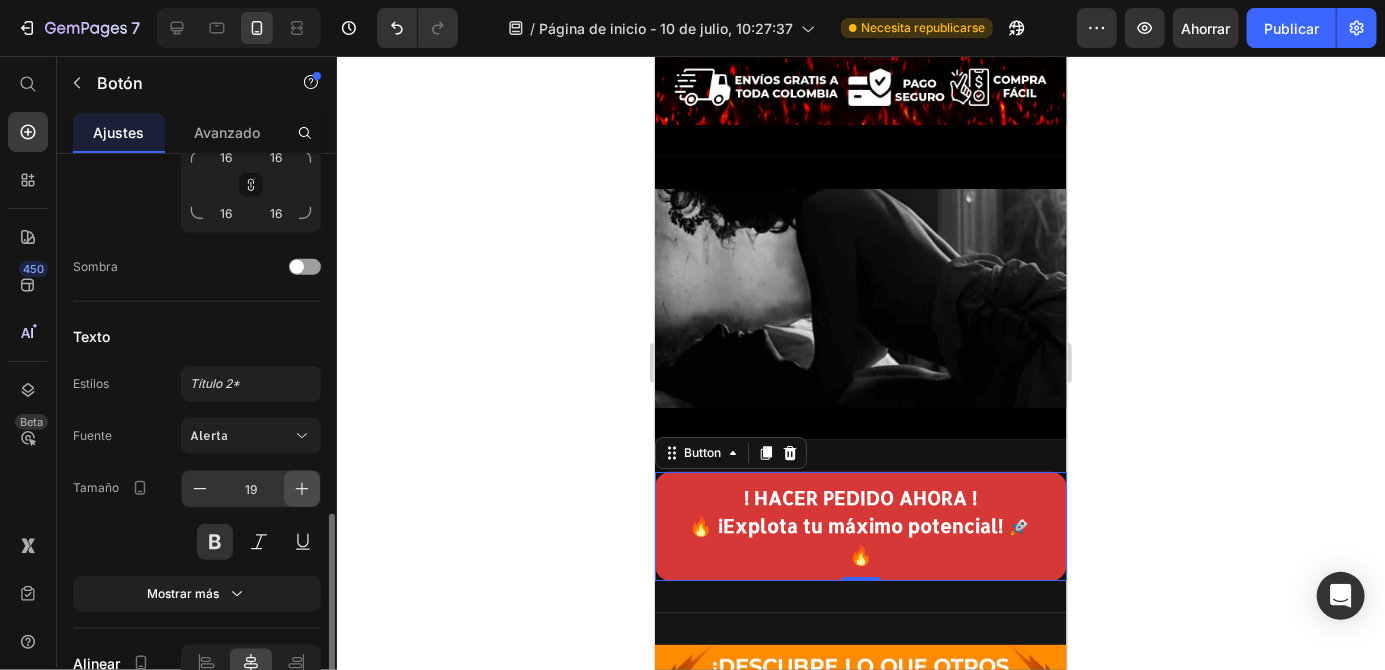 click 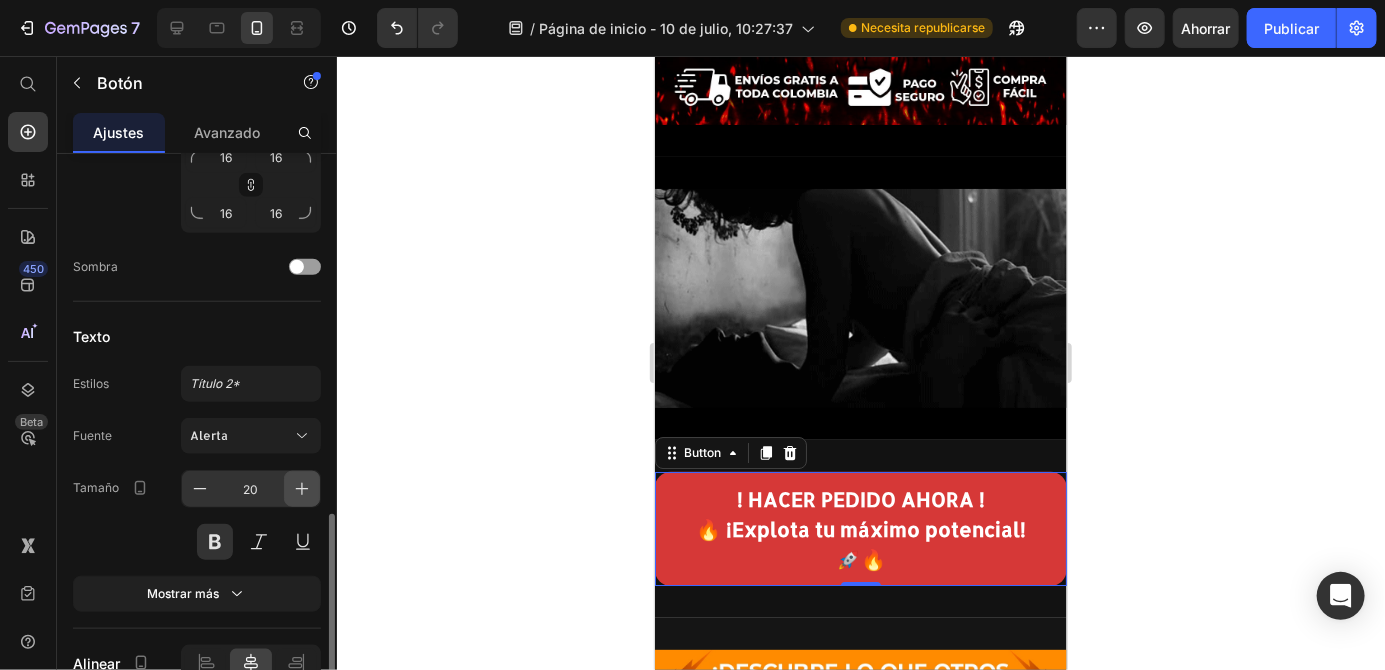 click 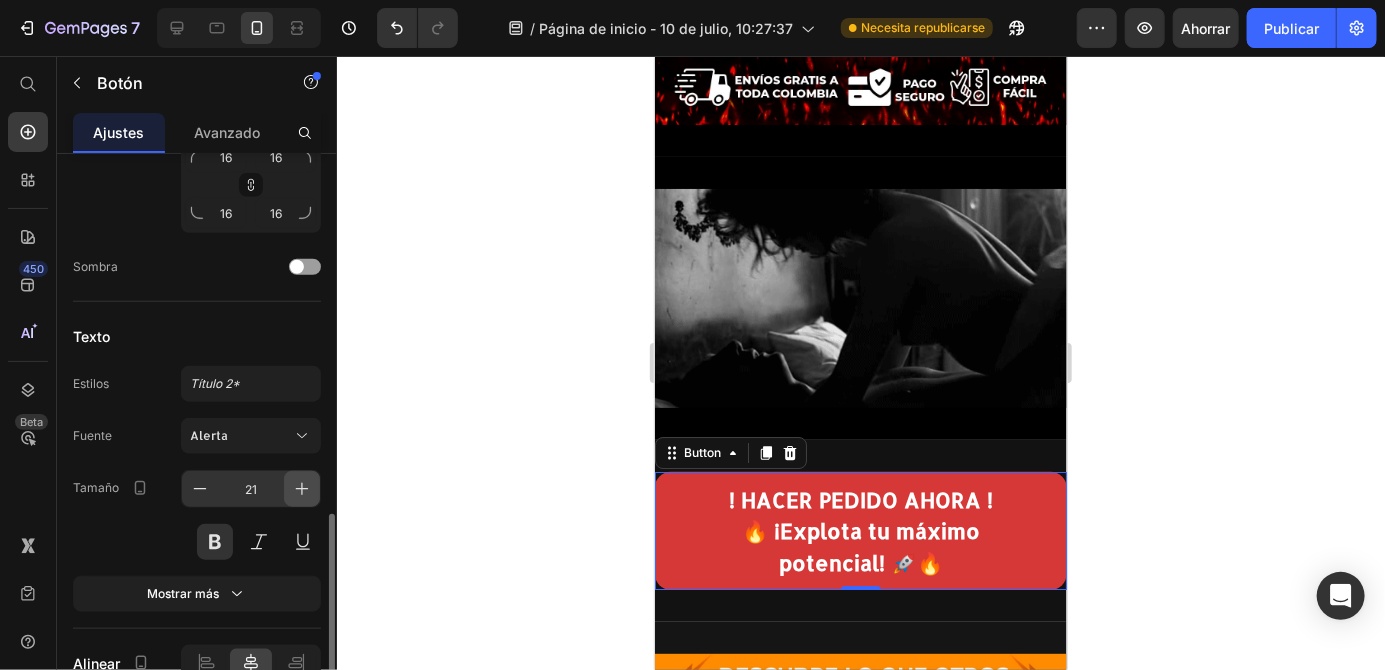 click 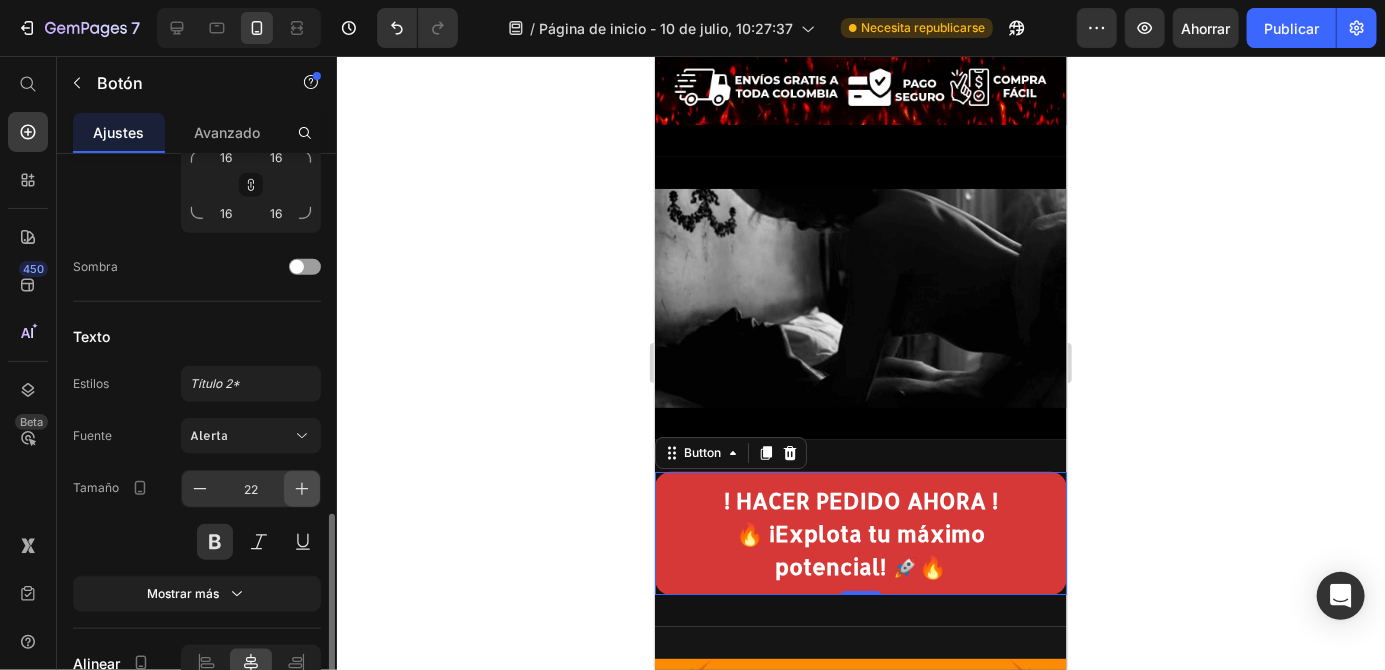 click 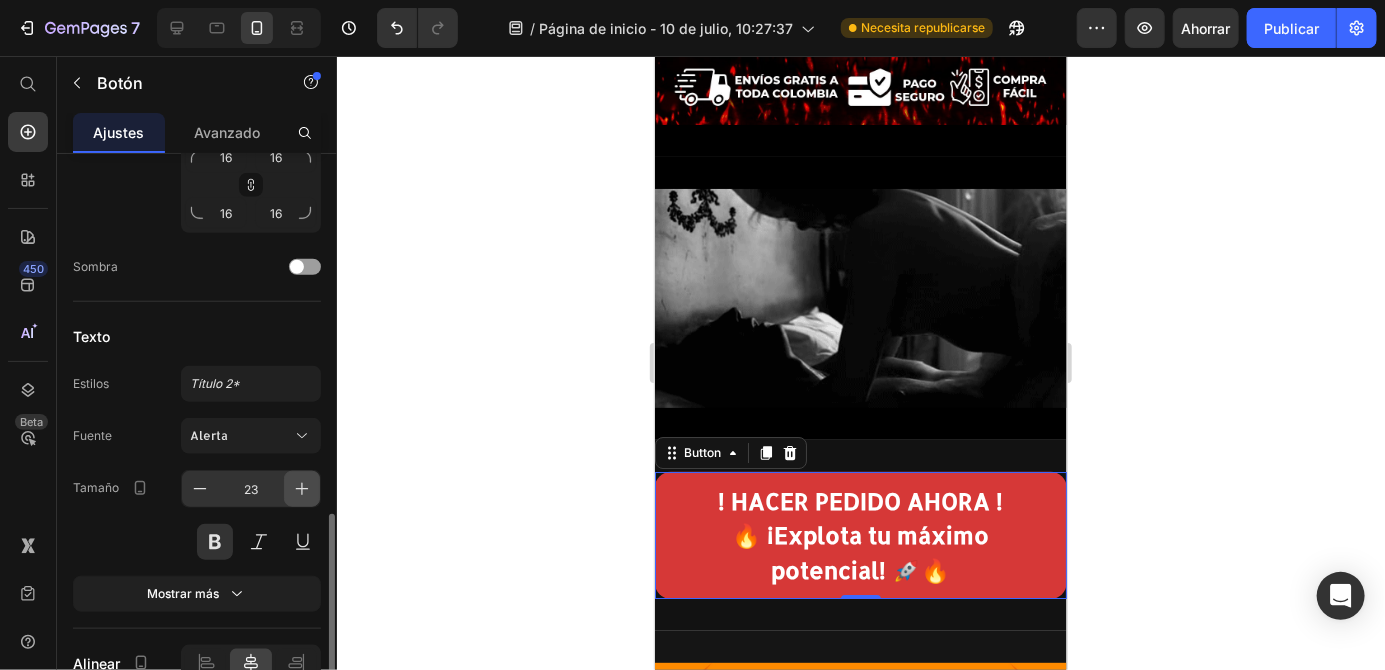click 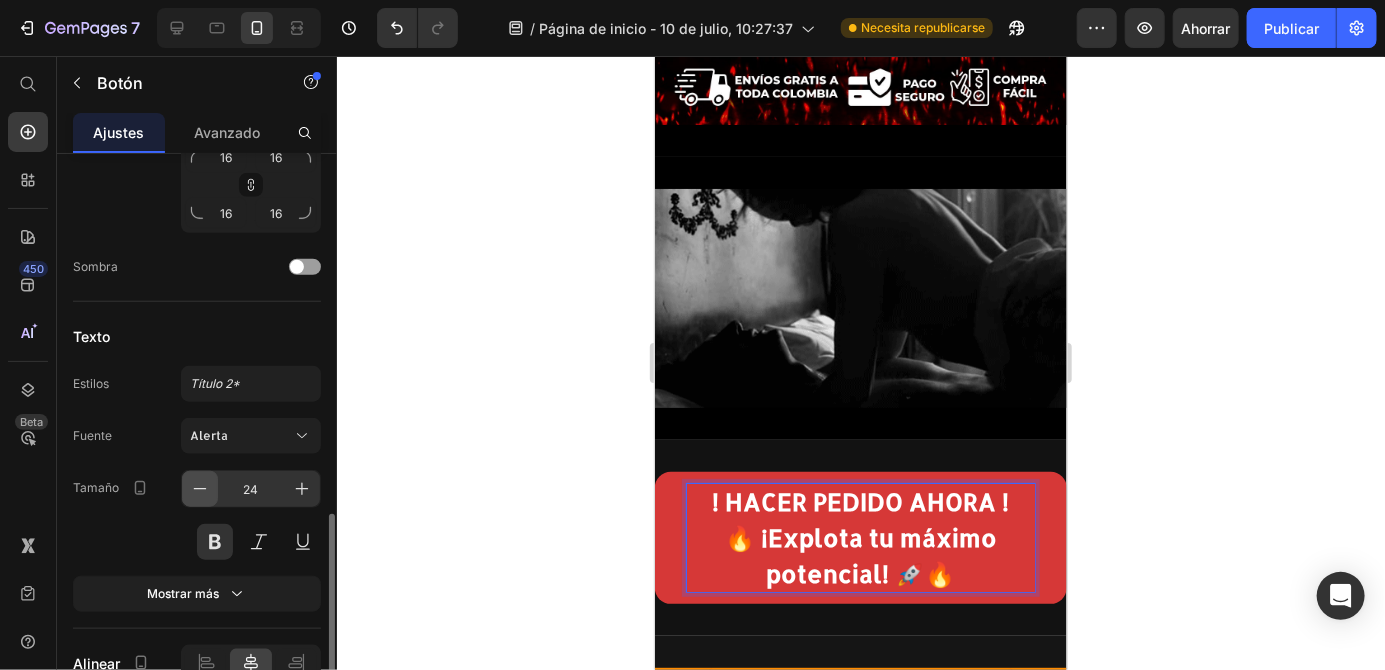 click 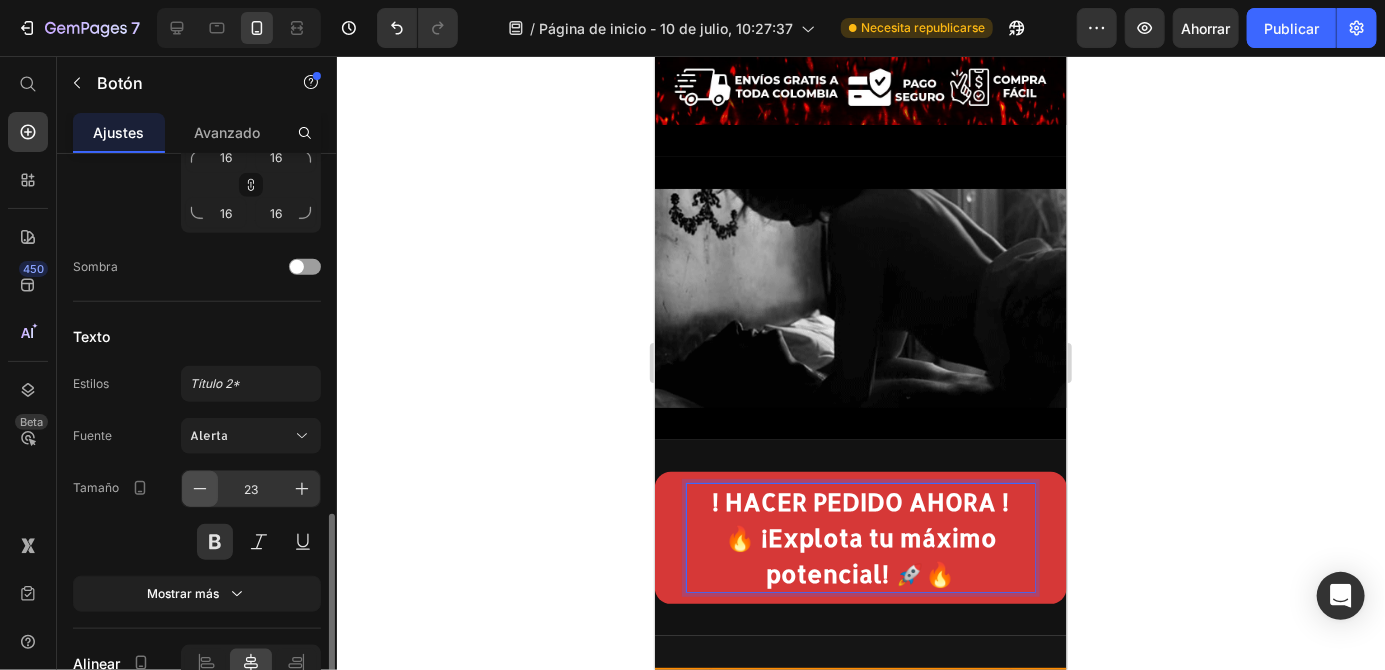 click 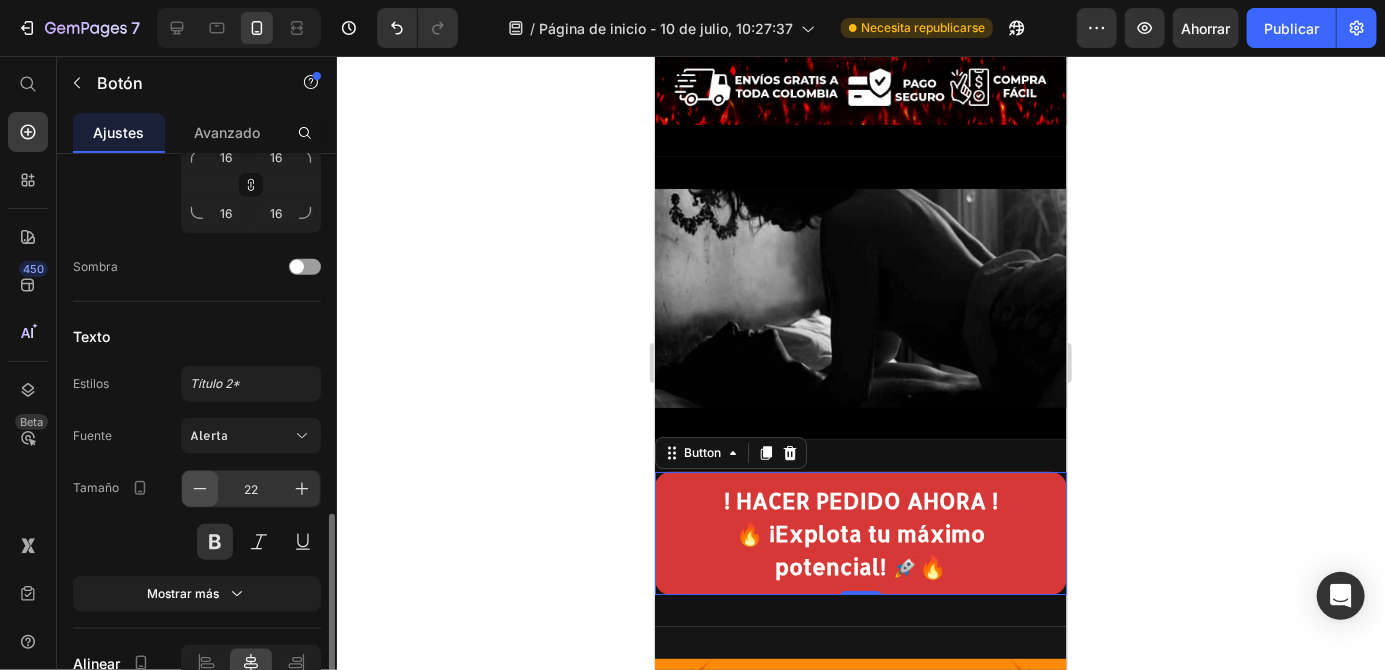 click 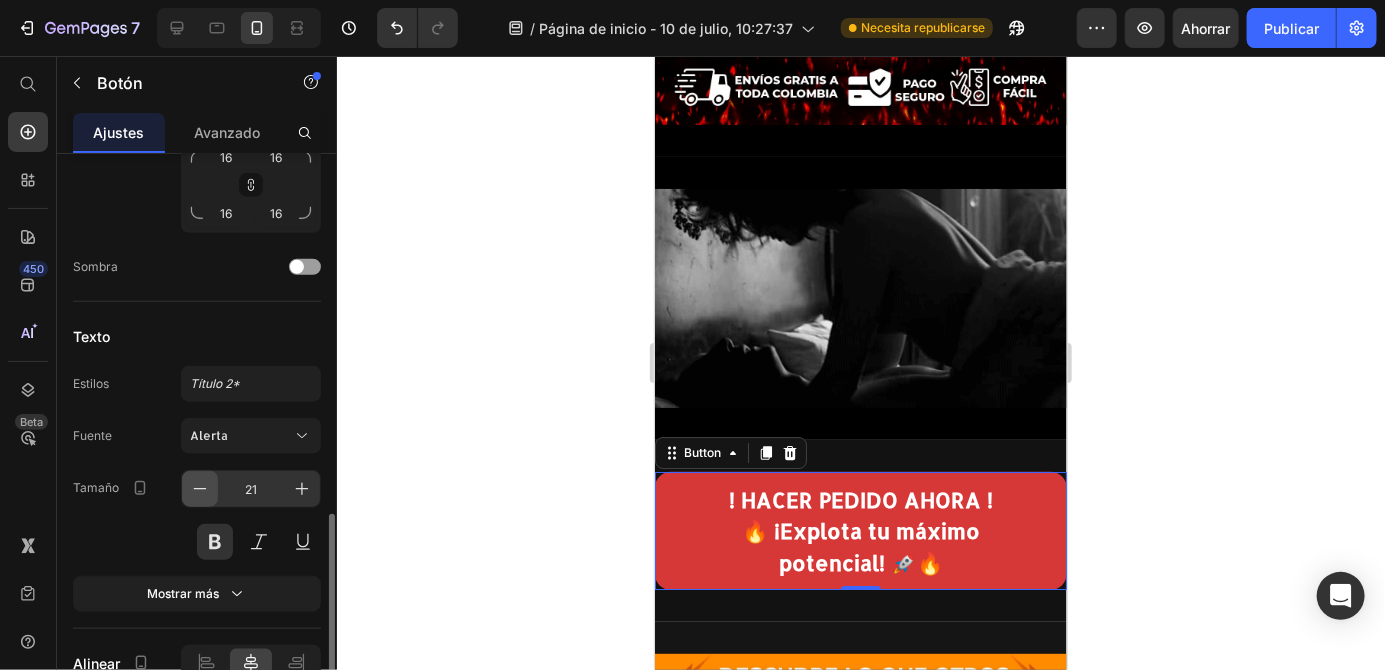 click 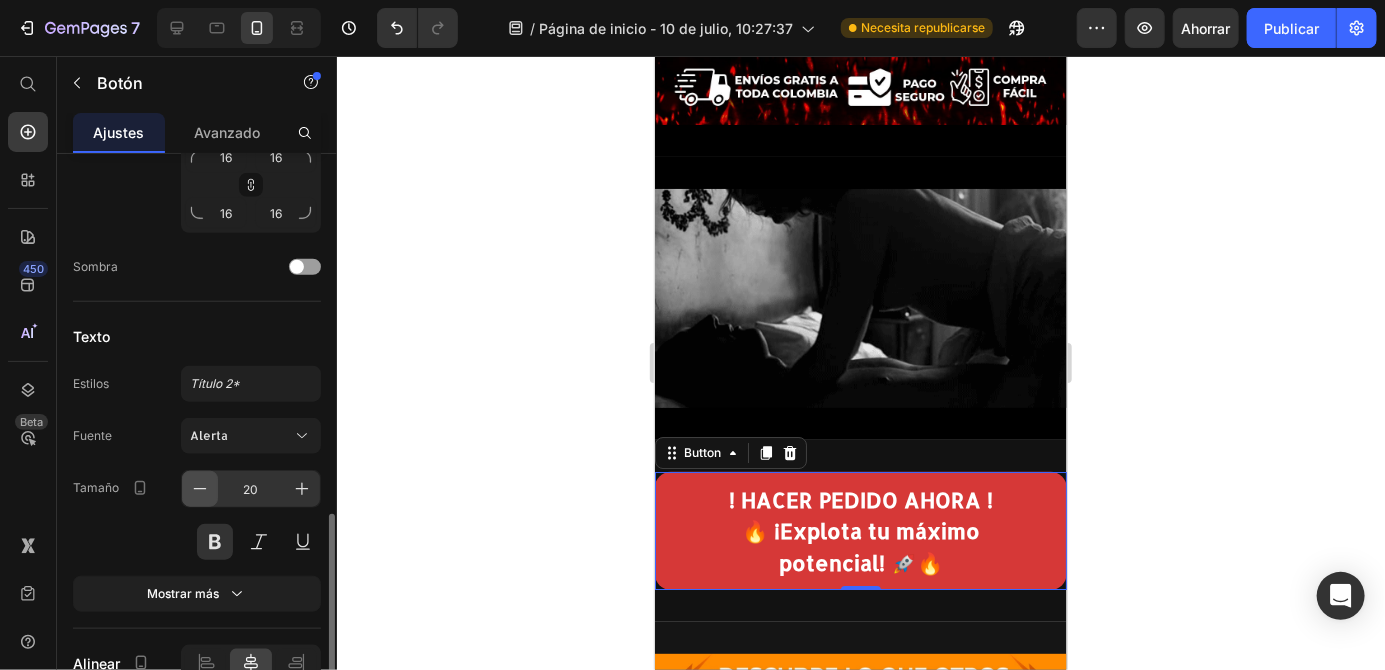 click 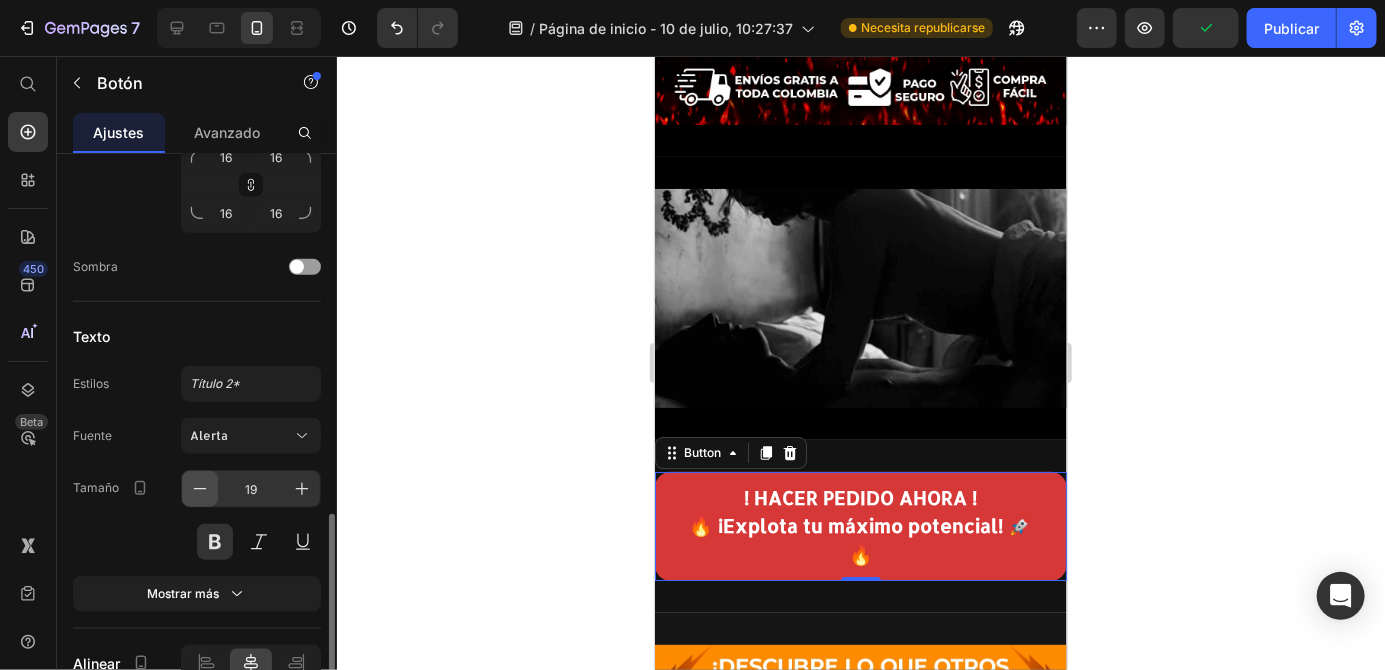 click 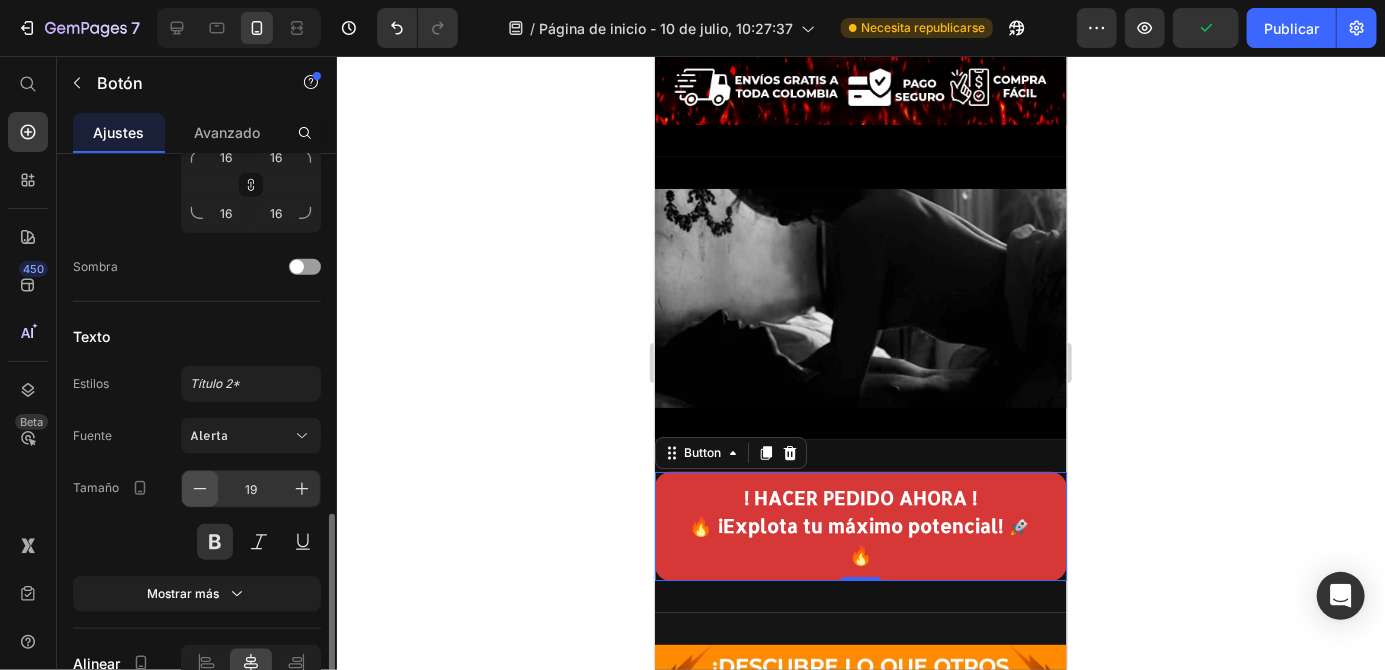 type on "18" 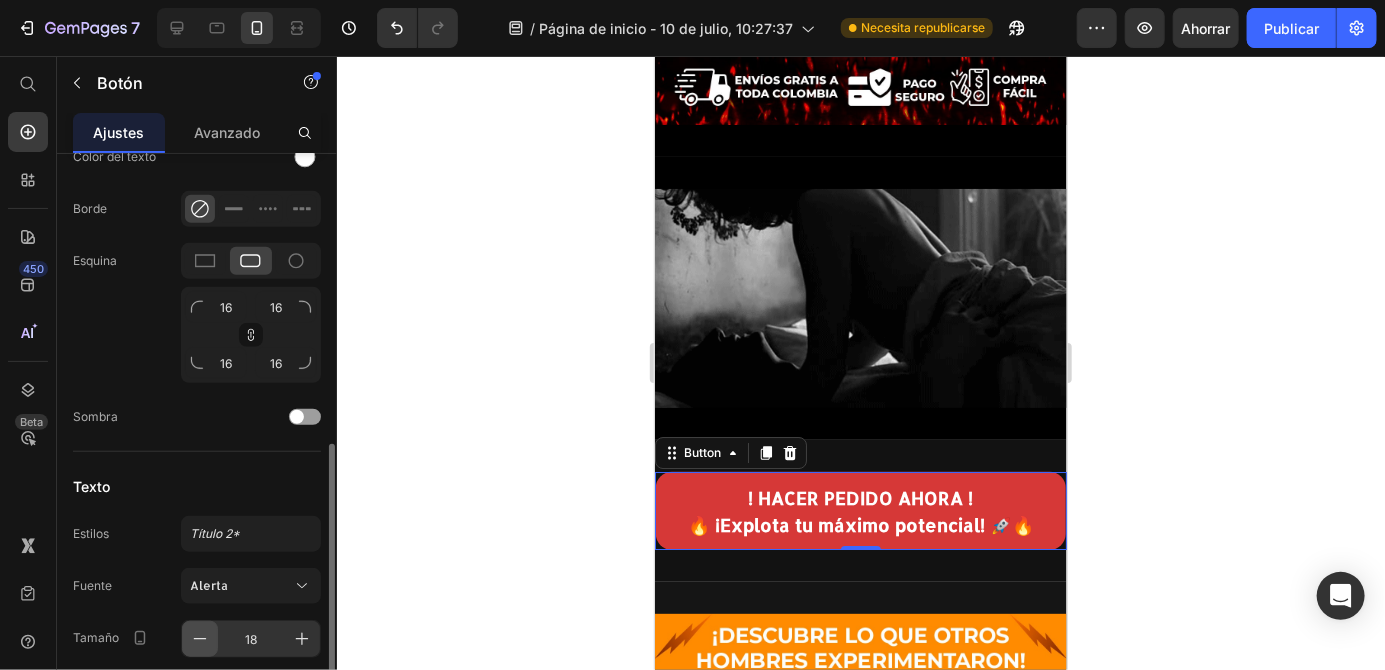 scroll, scrollTop: 623, scrollLeft: 0, axis: vertical 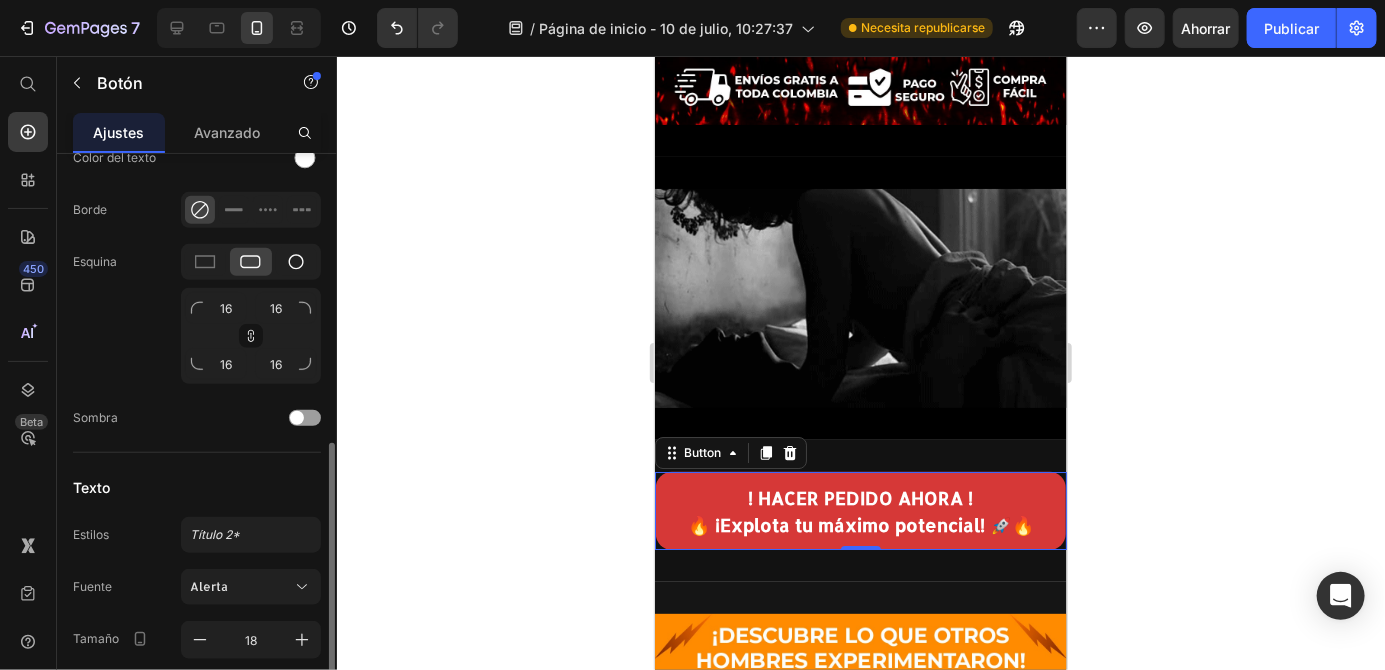click 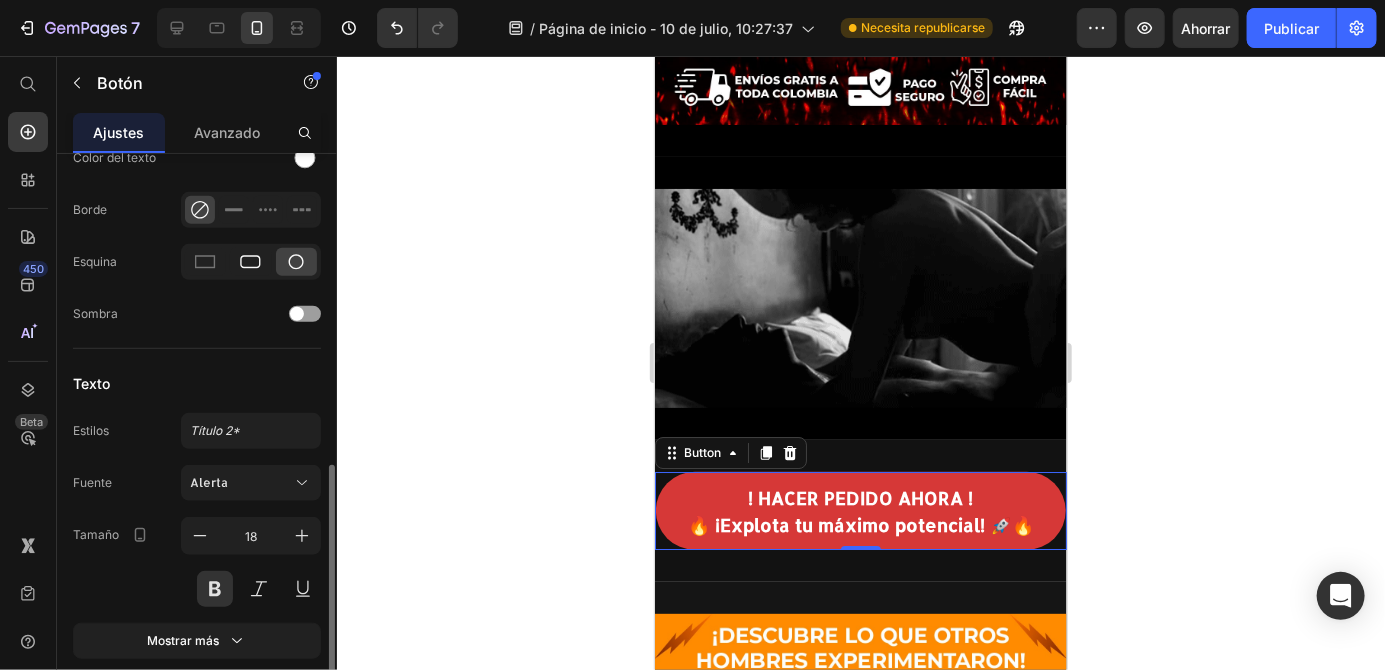 click 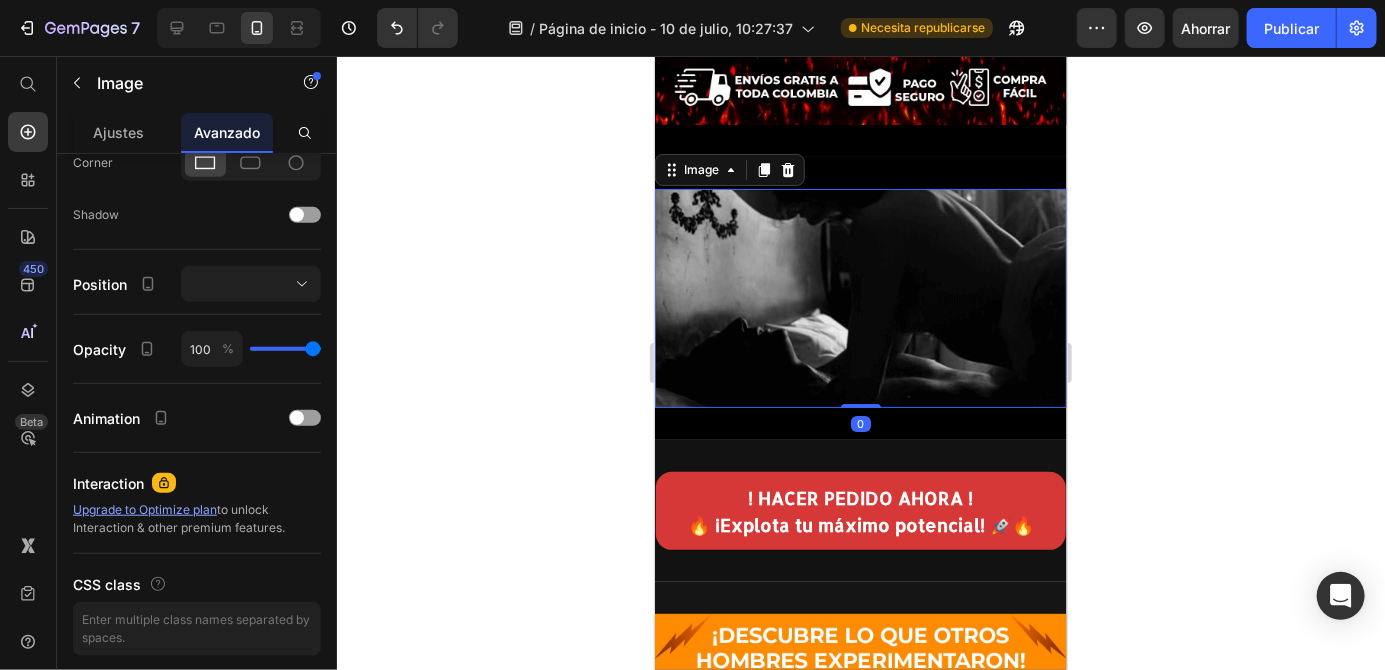 scroll, scrollTop: 2232, scrollLeft: 0, axis: vertical 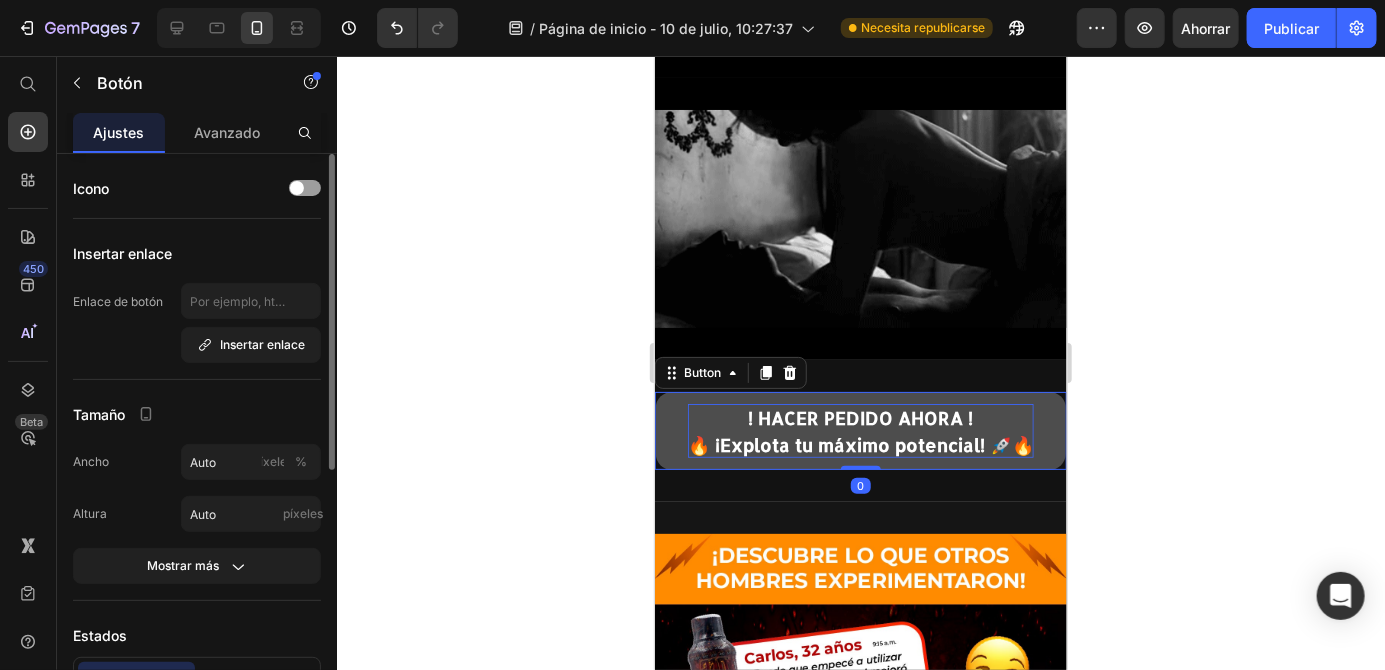 click on "! HACER PEDIDO AHORA ! 🔥 ¡Explota tu máximo potencial! 🚀🔥" at bounding box center (860, 430) 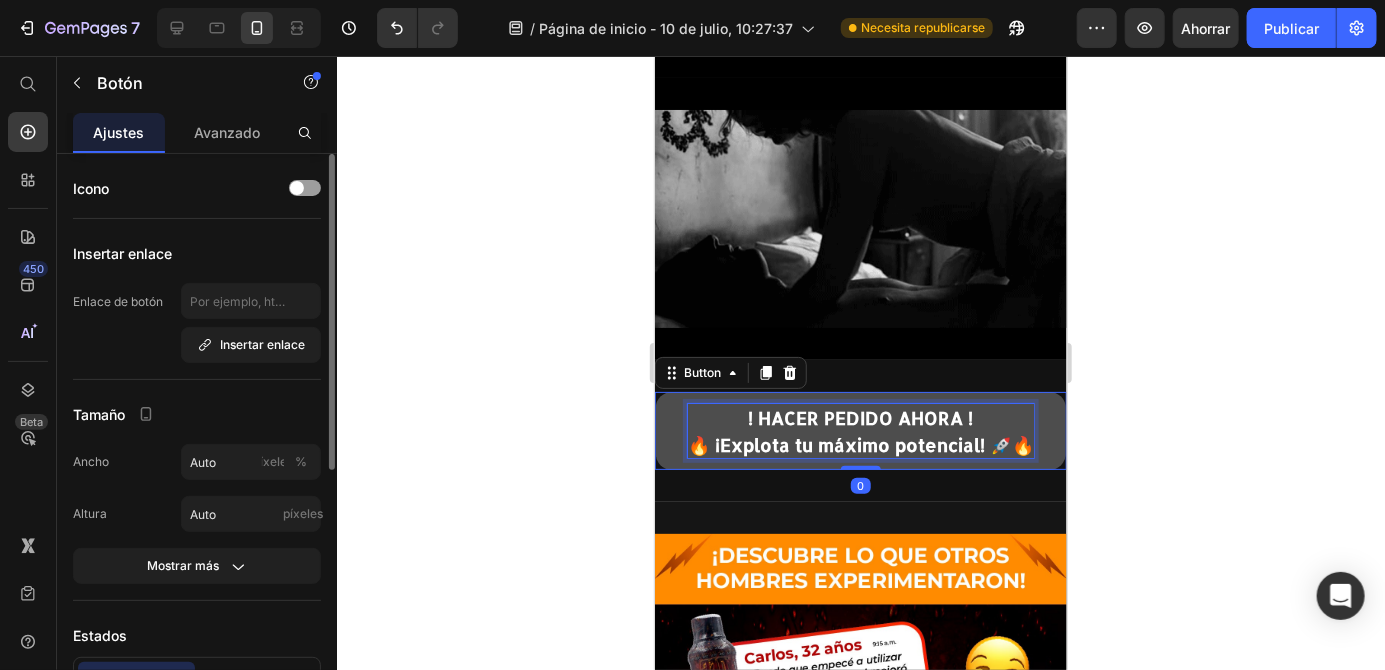 click on "! HACER PEDIDO AHORA ! 🔥 ¡Explota tu máximo potencial! 🚀🔥" at bounding box center (860, 430) 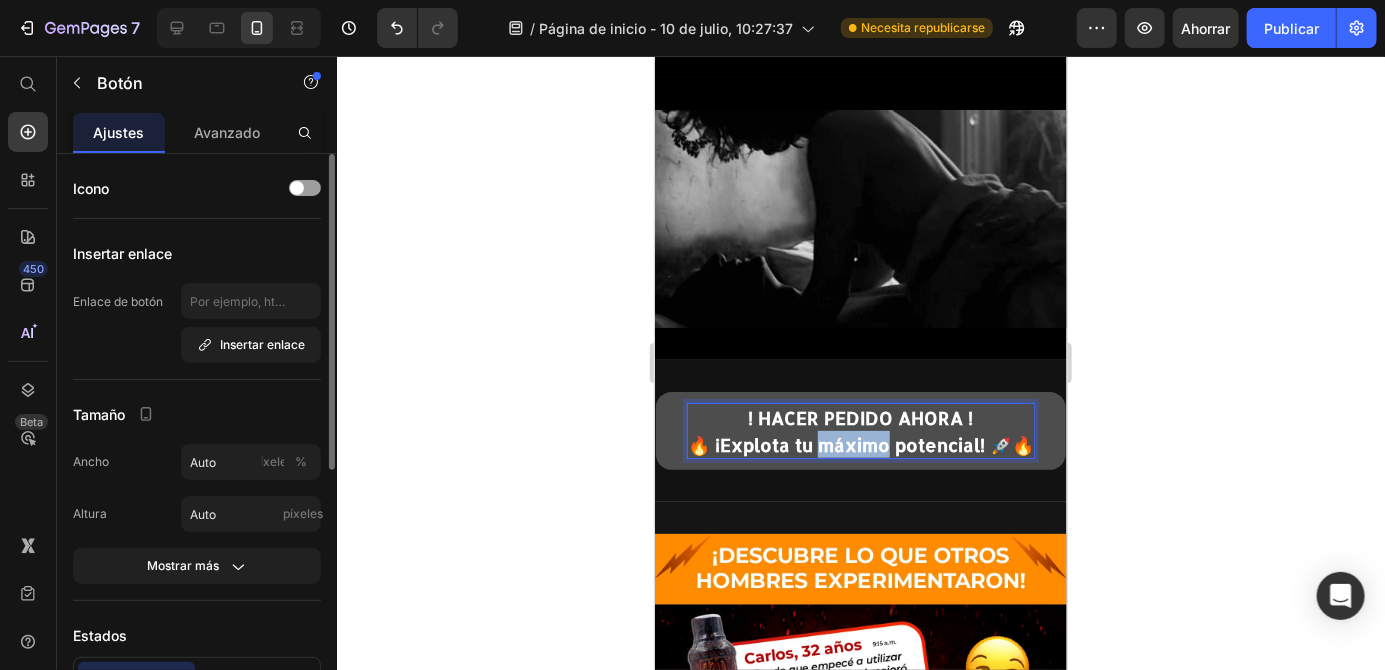 click on "! HACER PEDIDO AHORA ! 🔥 ¡Explota tu máximo potencial! 🚀🔥" at bounding box center (860, 430) 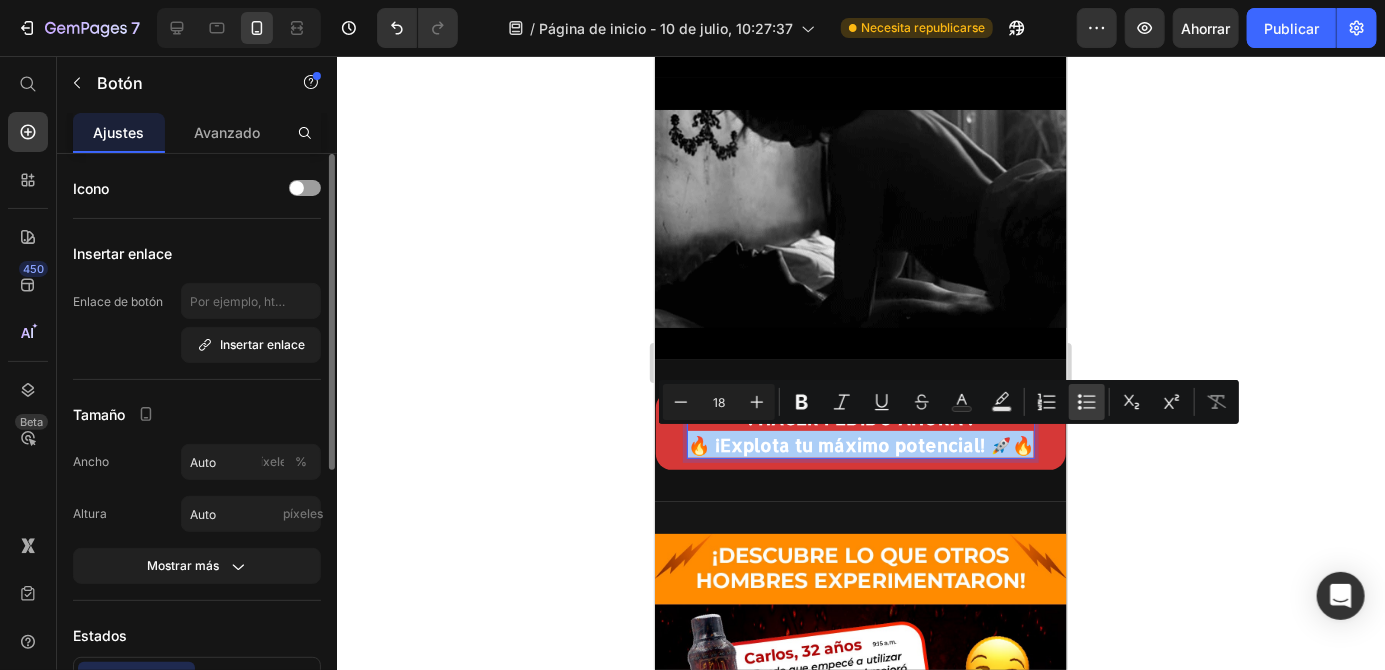 click 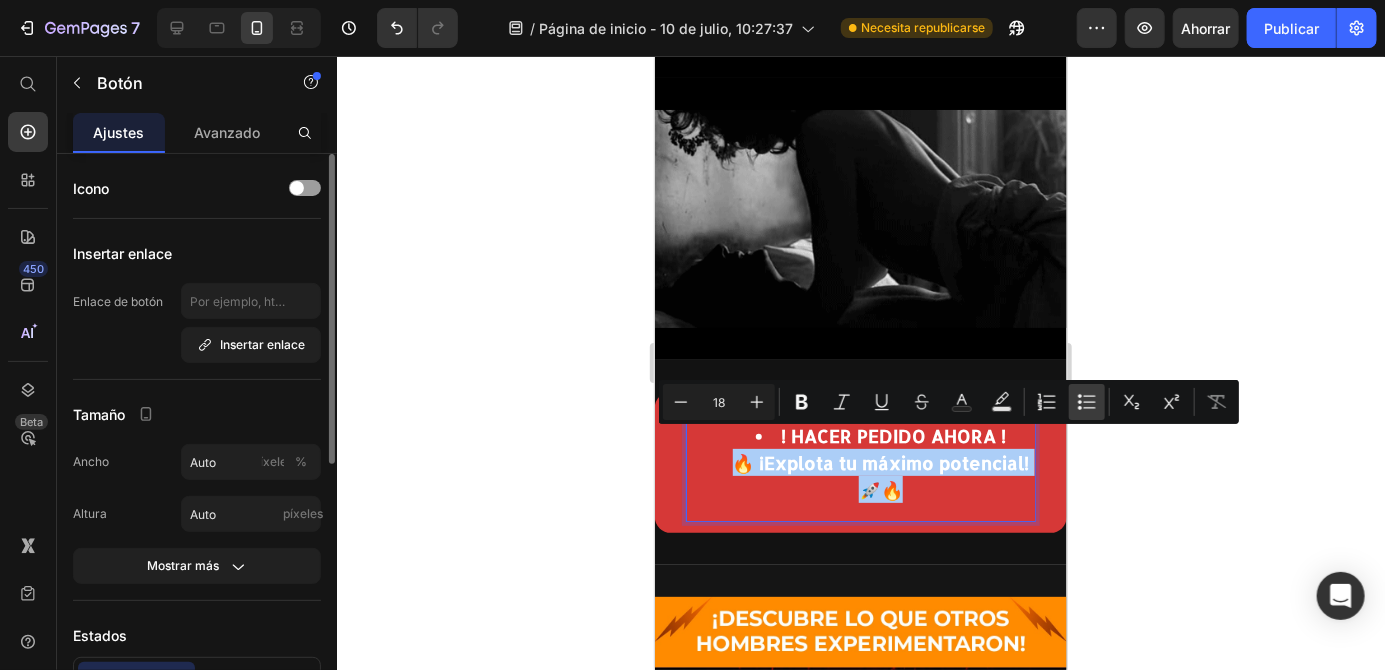 click 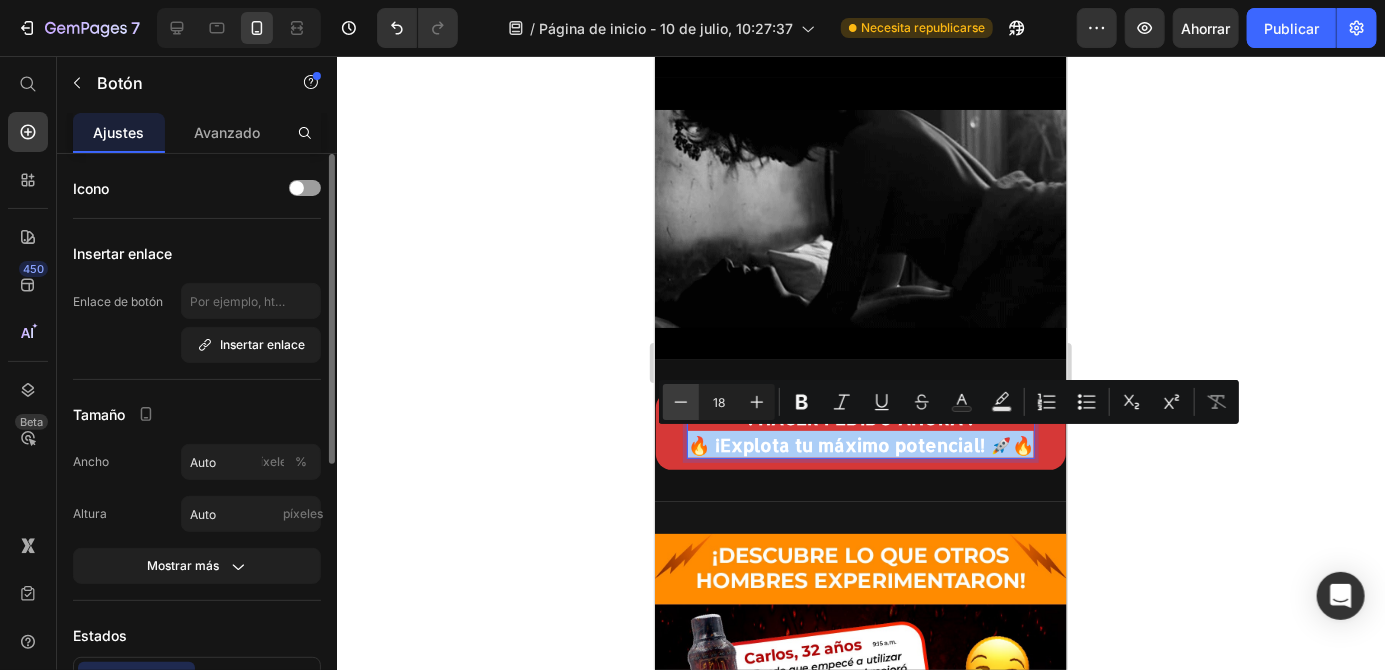 click 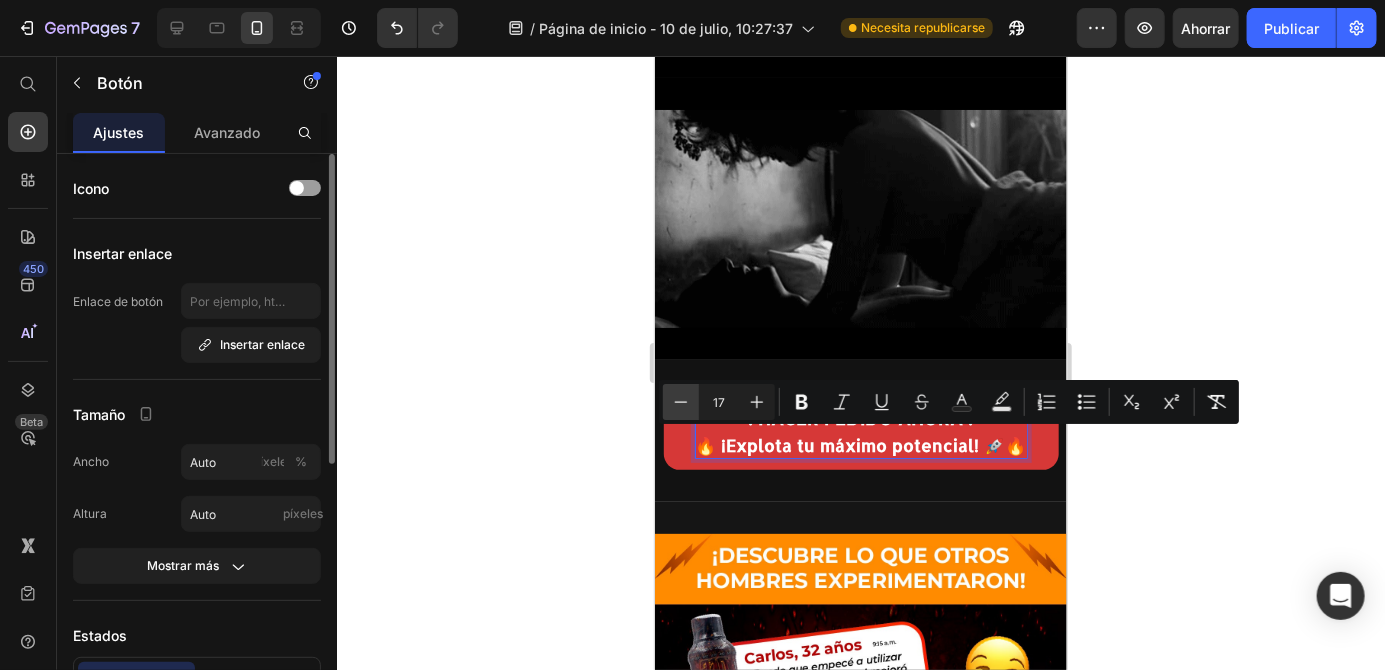 click 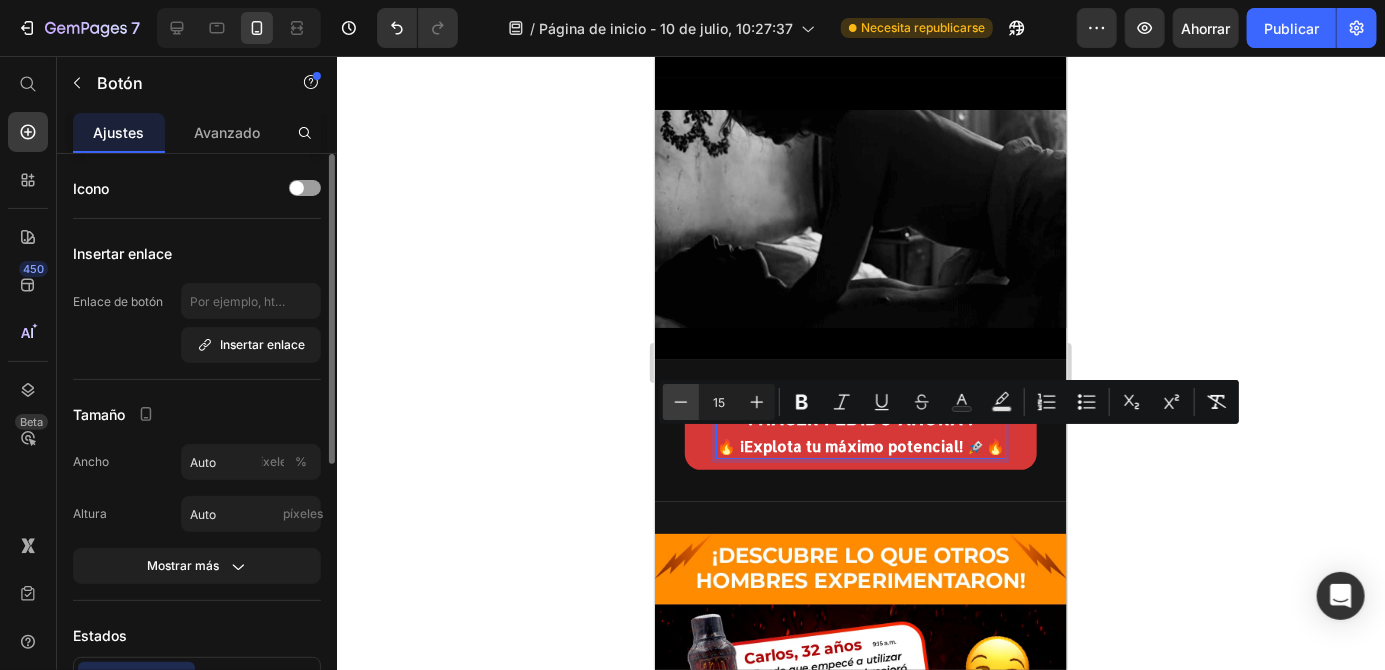 click 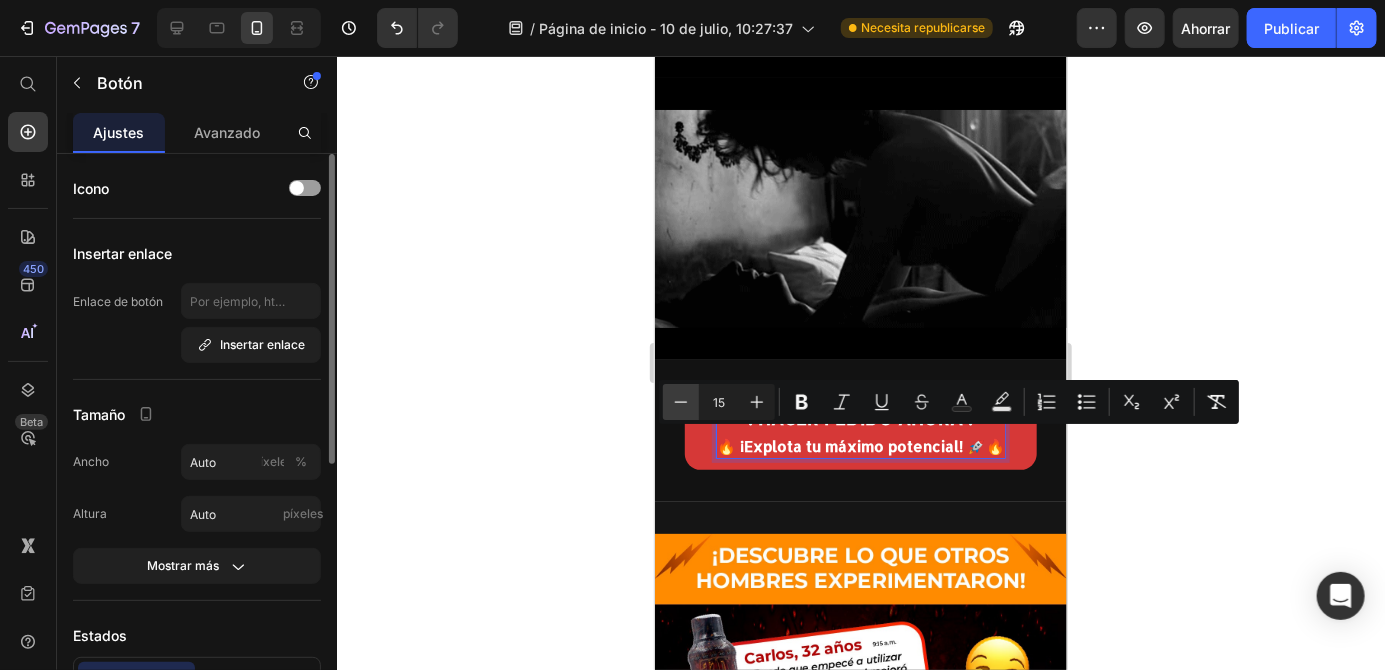 click 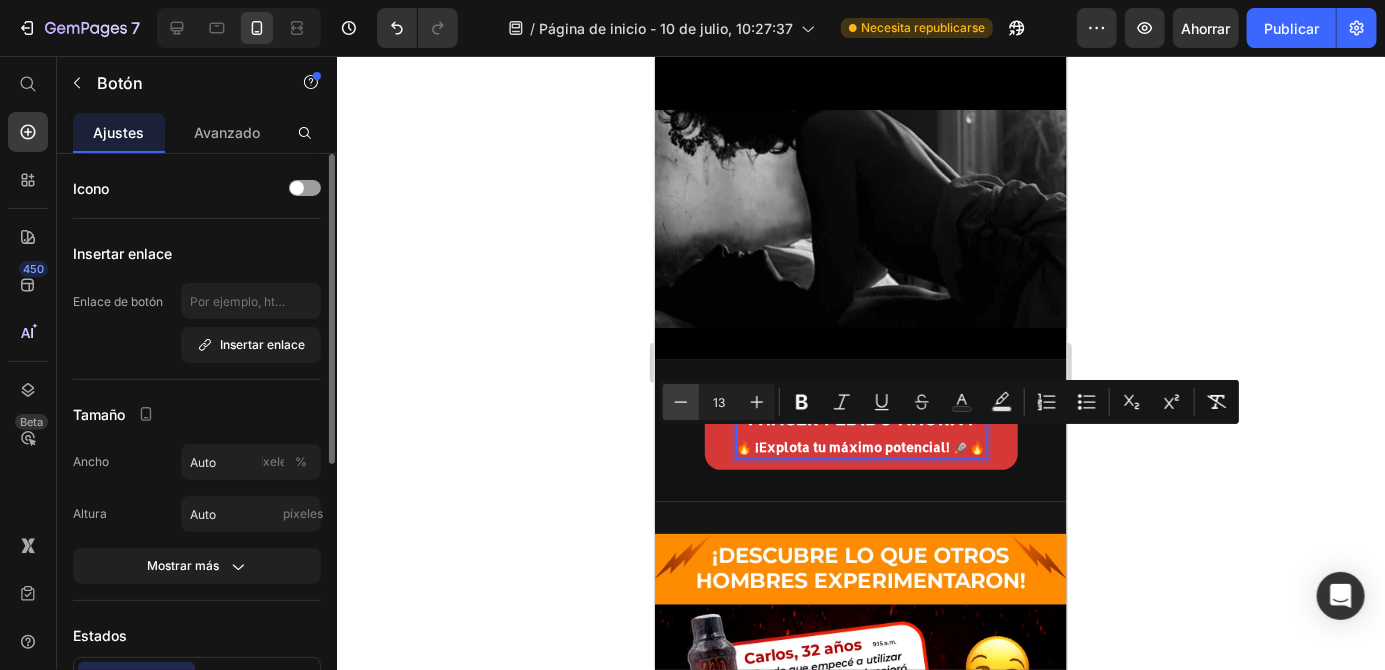 click 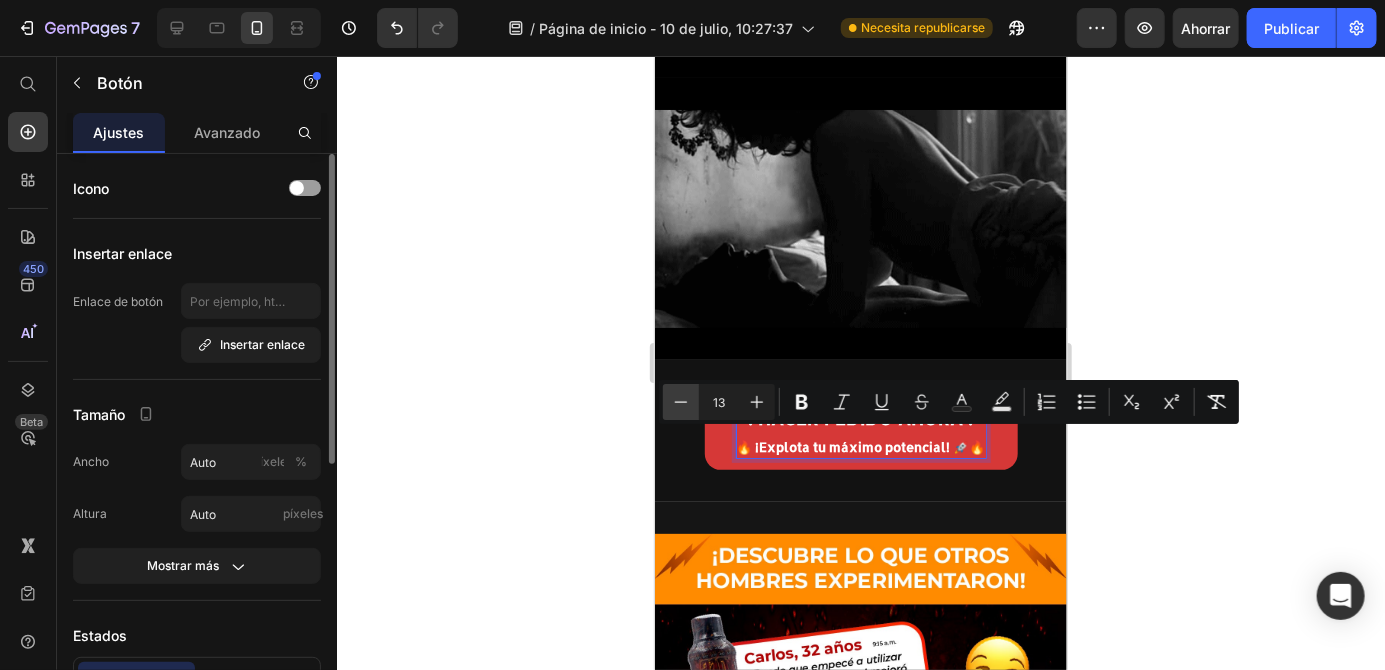 click 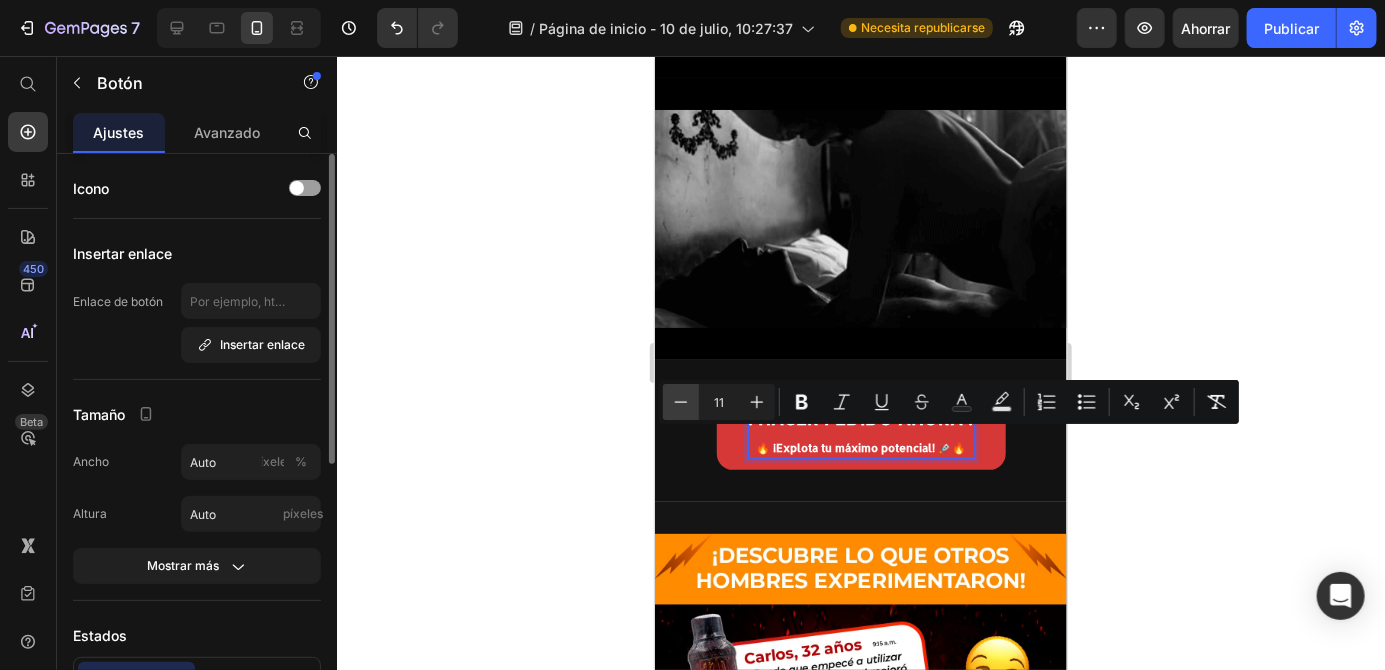 click 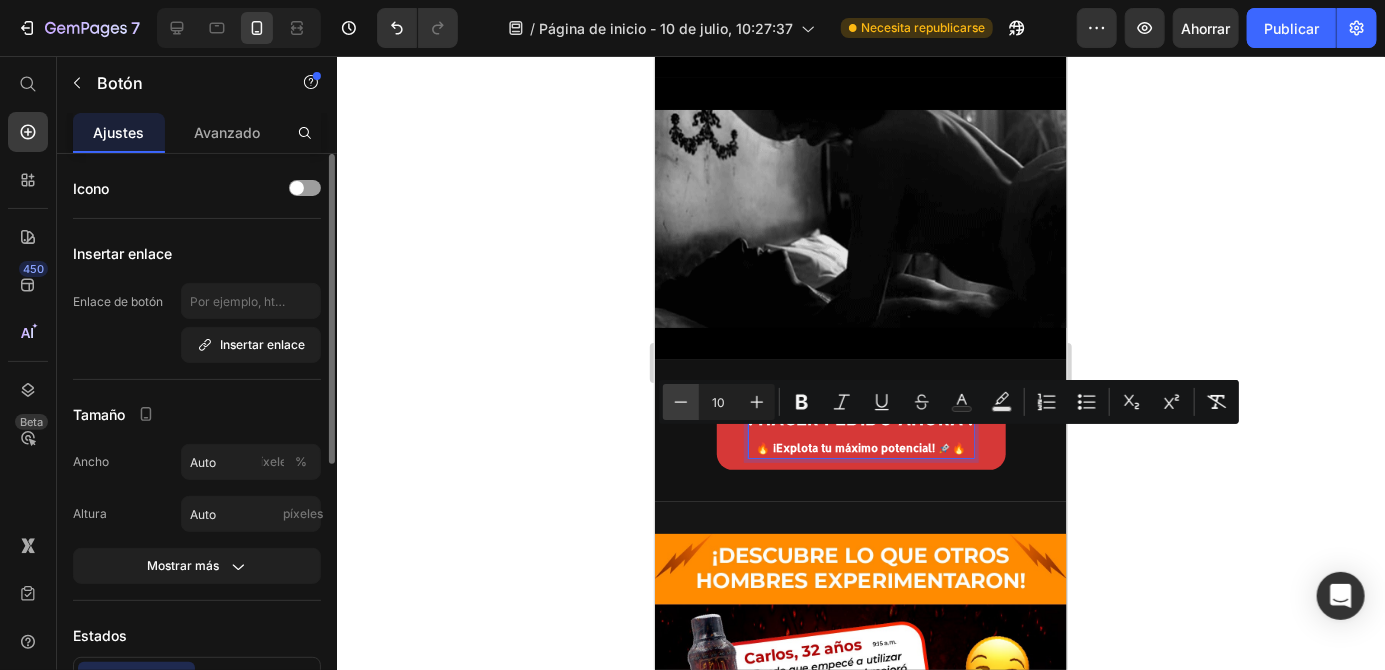 click 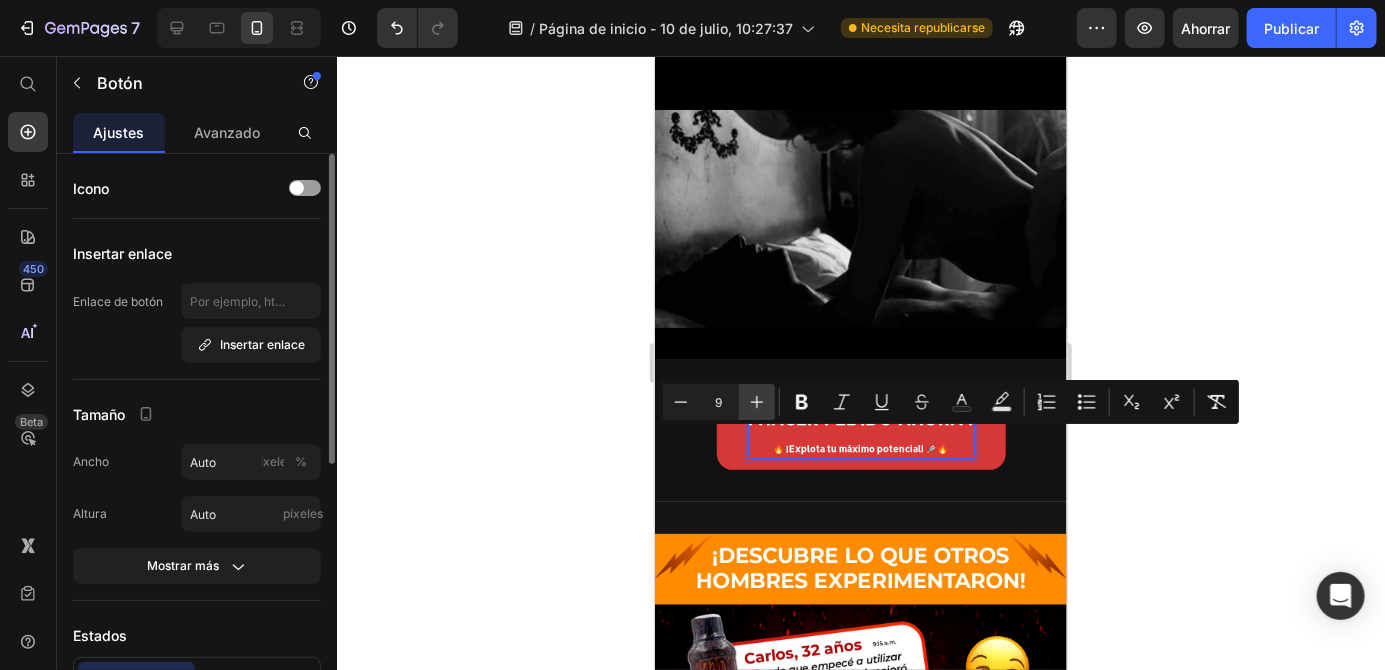 click 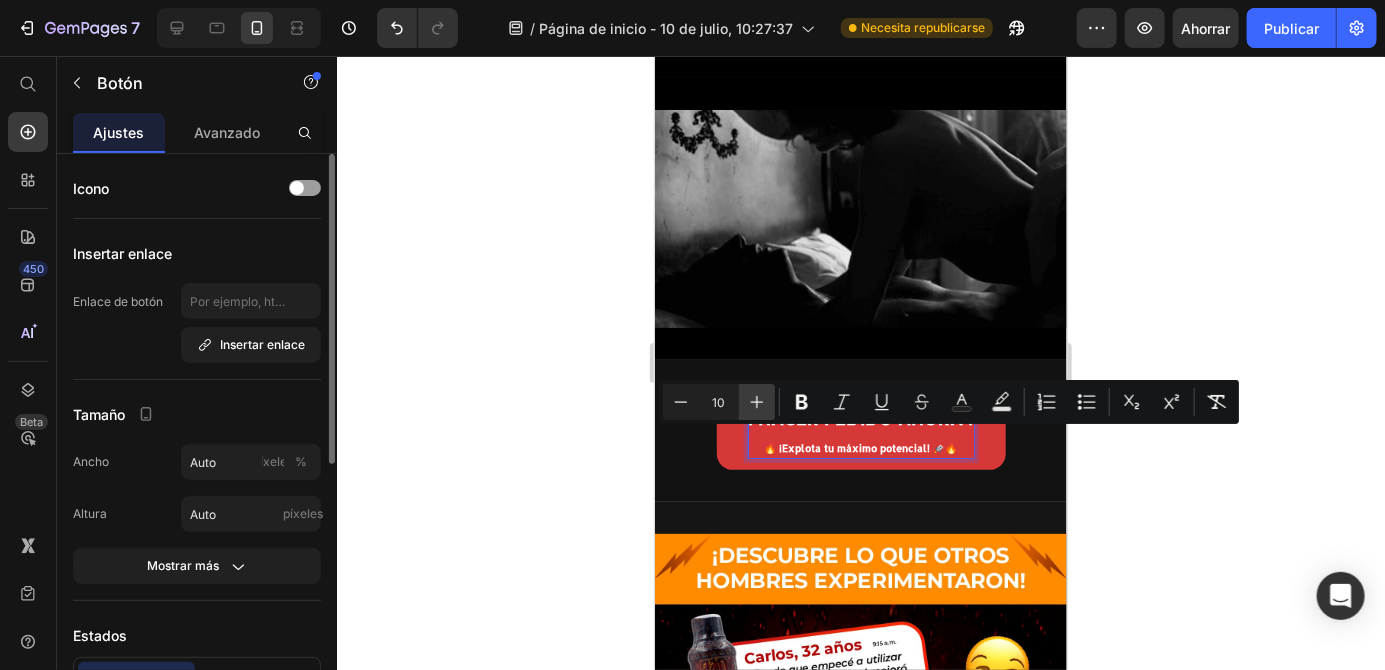 click 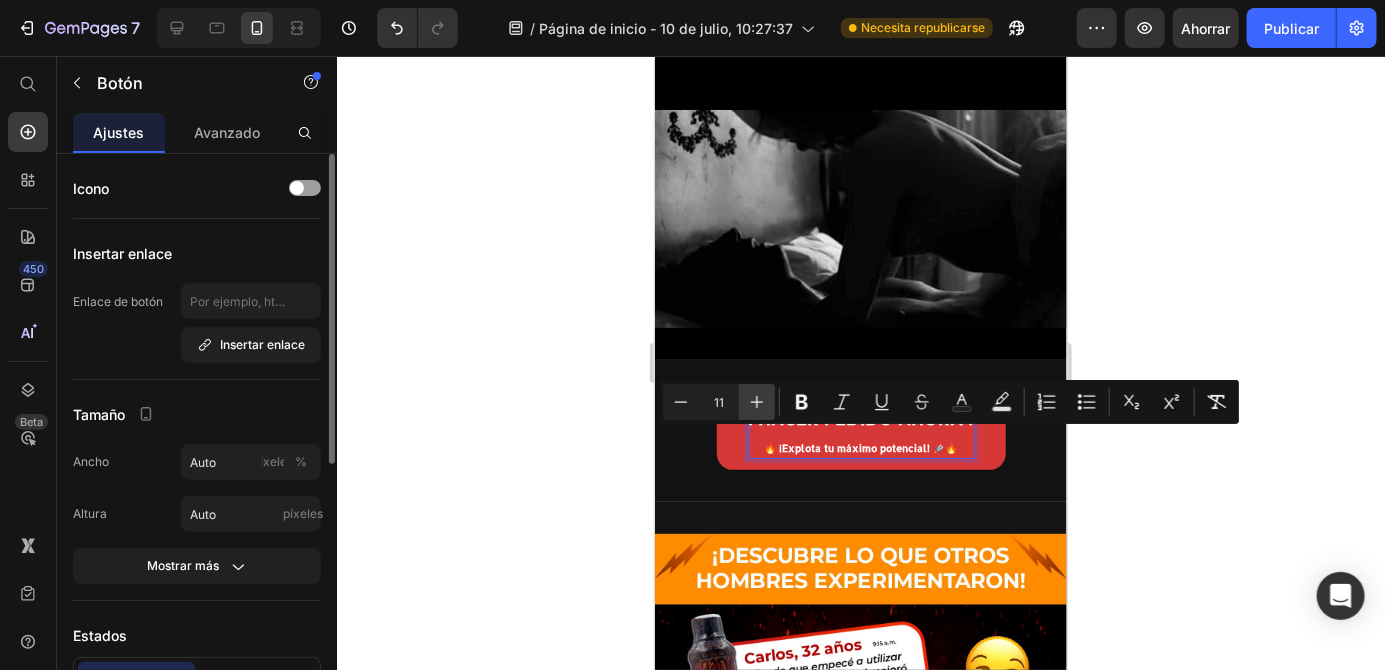 click 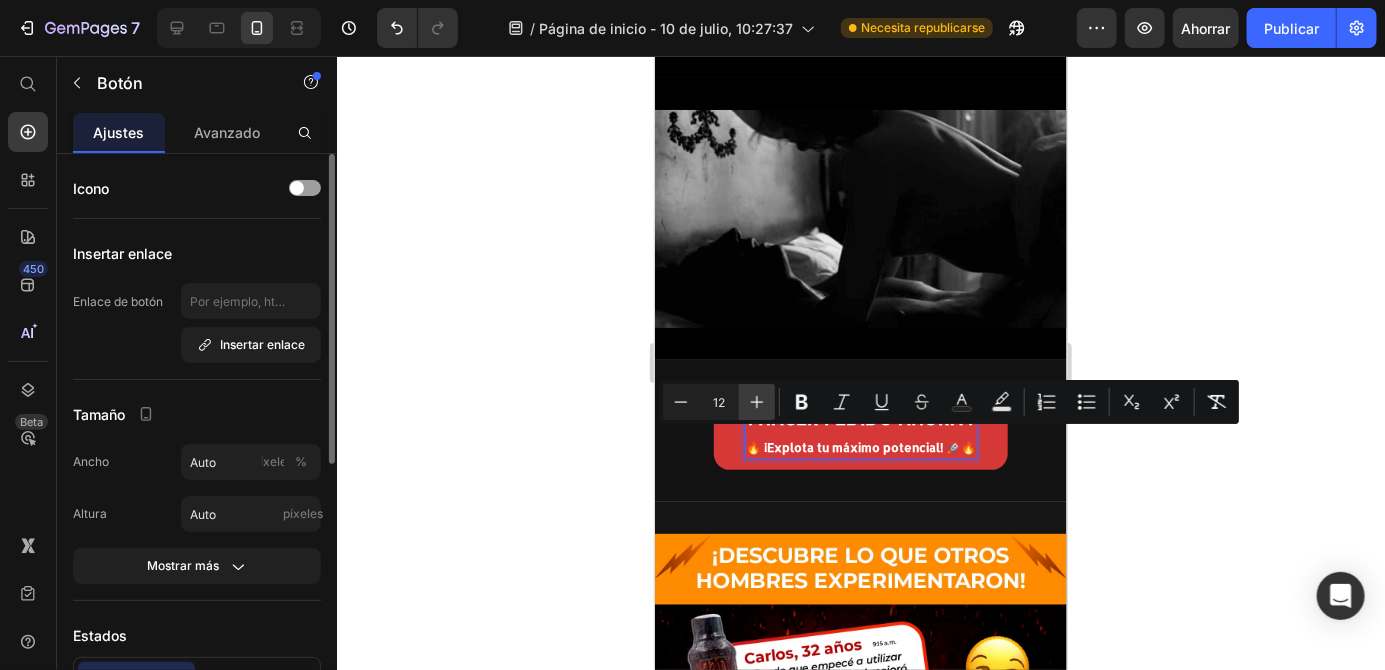 click 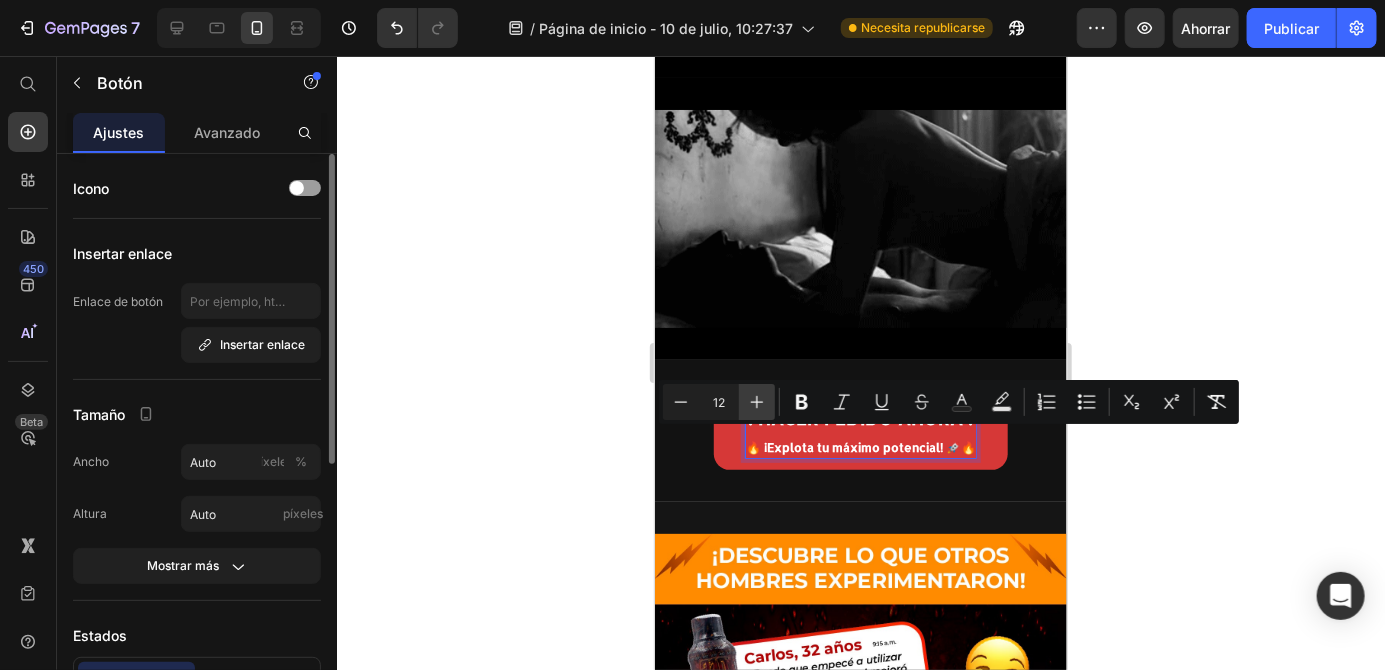 type on "13" 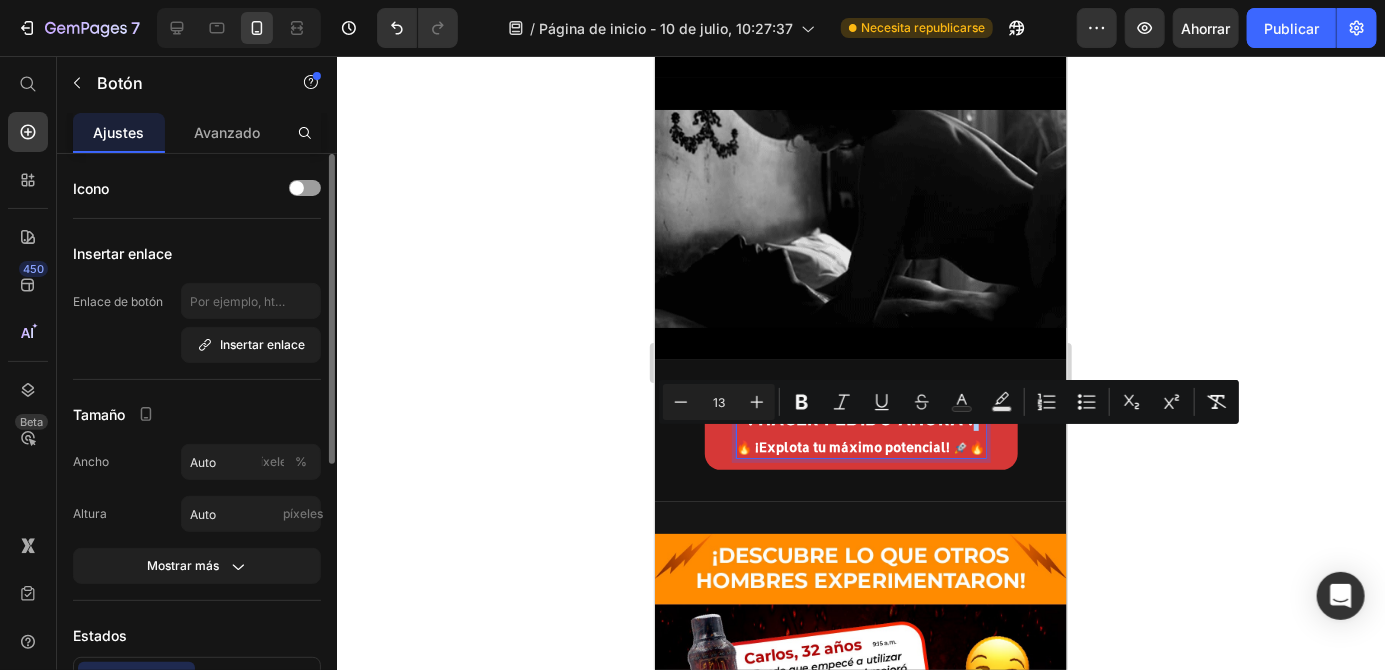 click 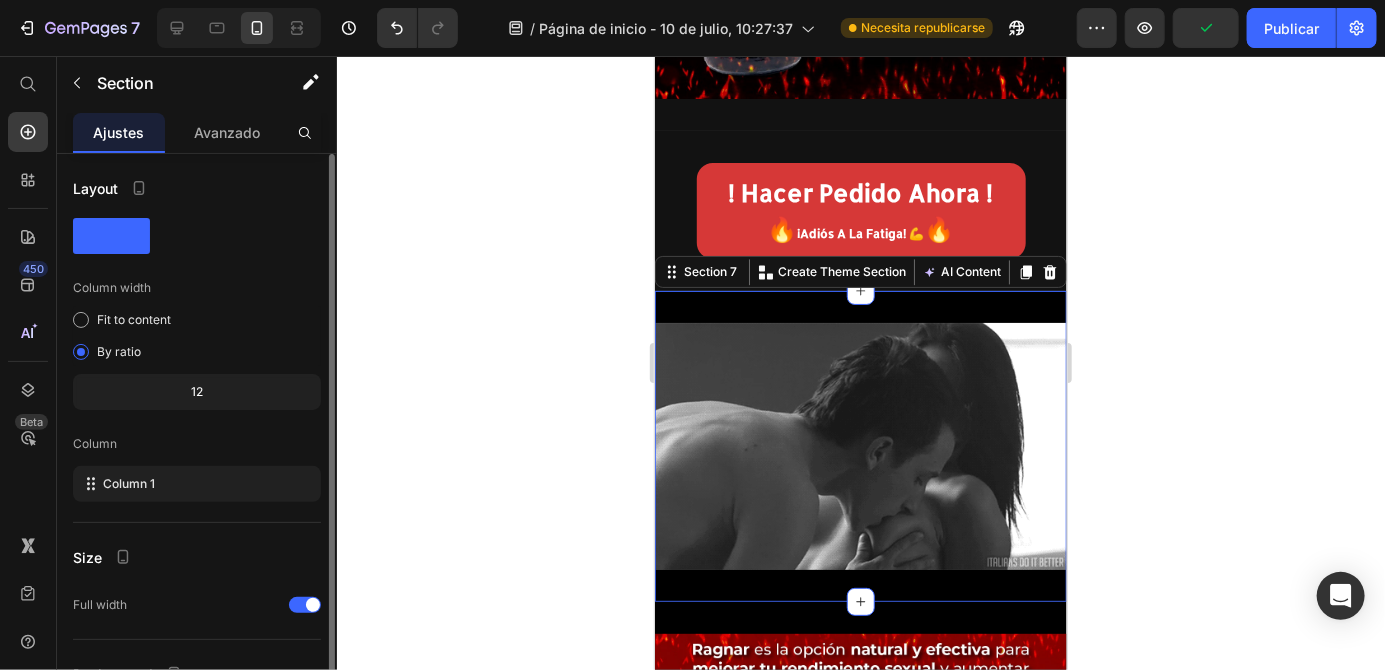 scroll, scrollTop: 1565, scrollLeft: 0, axis: vertical 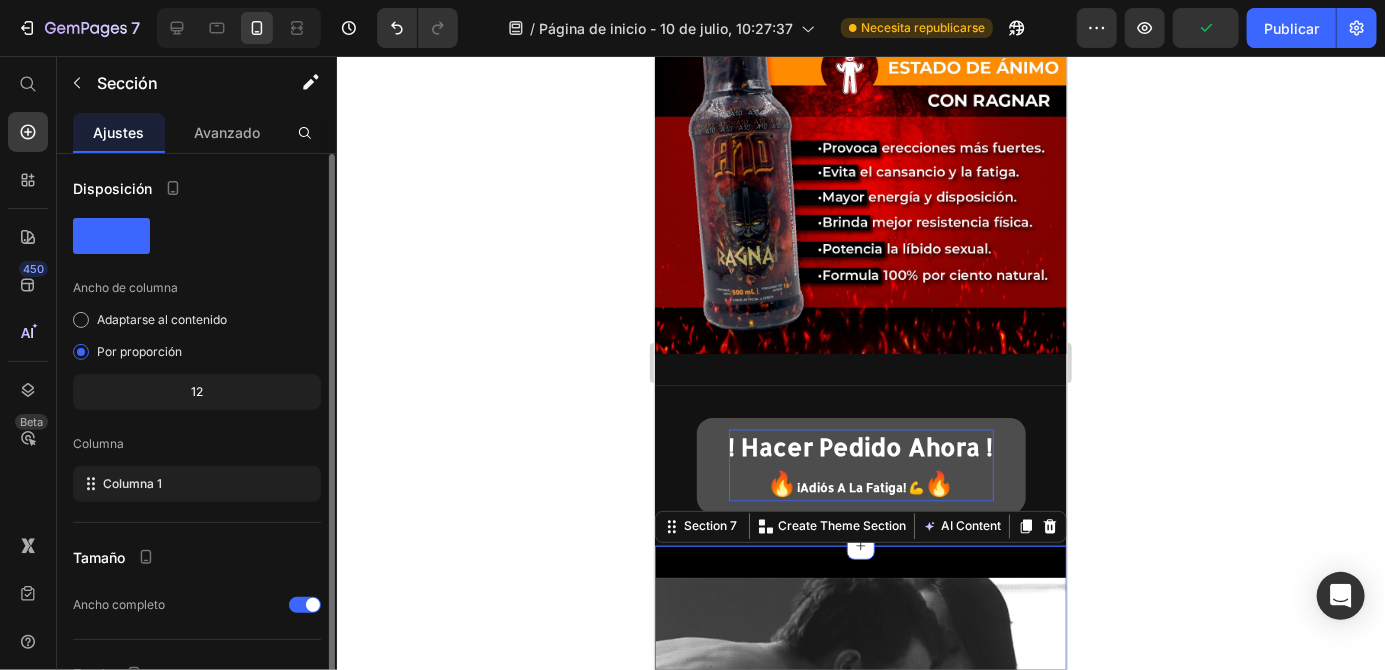 click on "! hacer pedido ahora ! 🔥  ¡adiós a la fatiga! 💪 🔥" at bounding box center [860, 465] 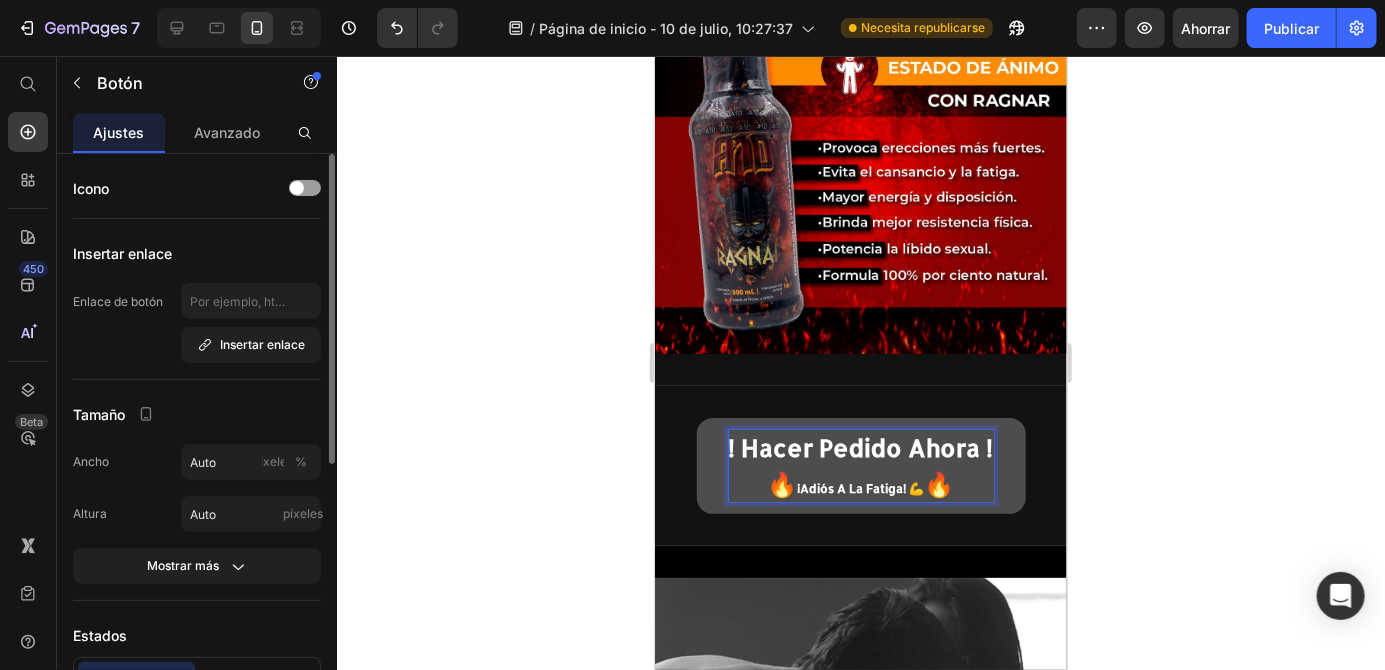 click on "¡adiós a la fatiga! 💪" at bounding box center (860, 487) 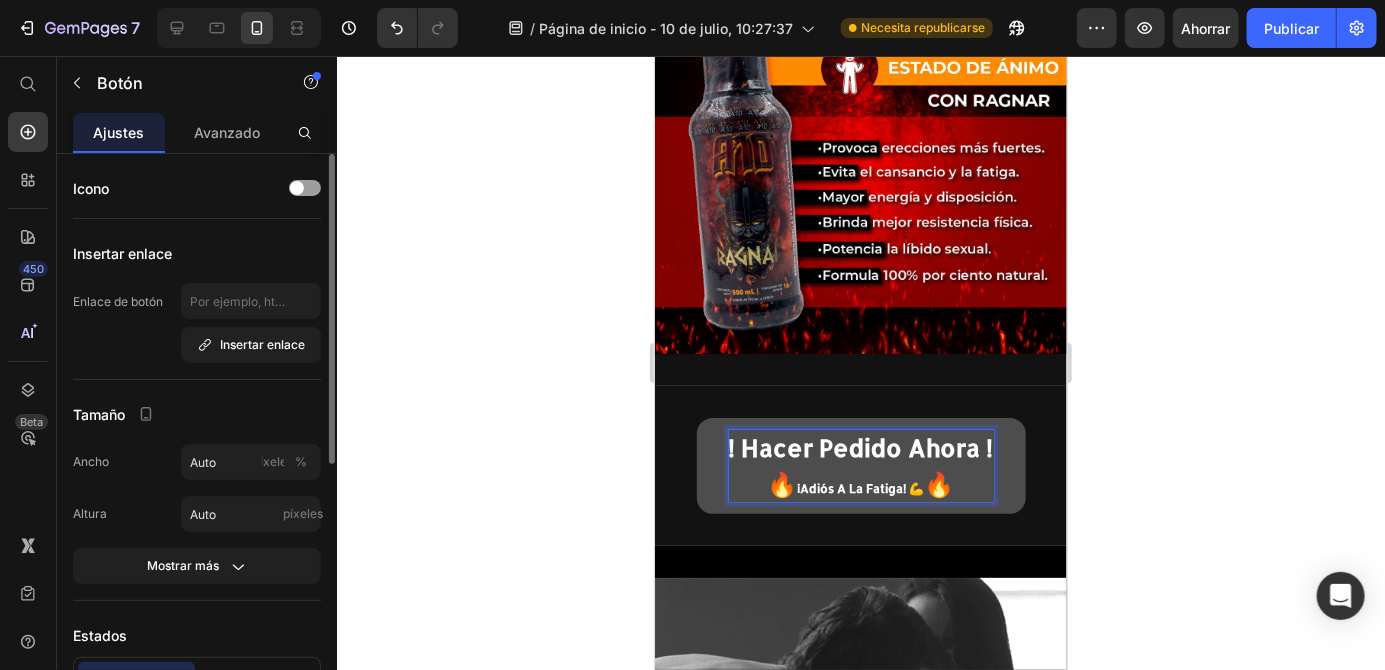 click on "¡adiós a la fatiga! 💪" at bounding box center [860, 487] 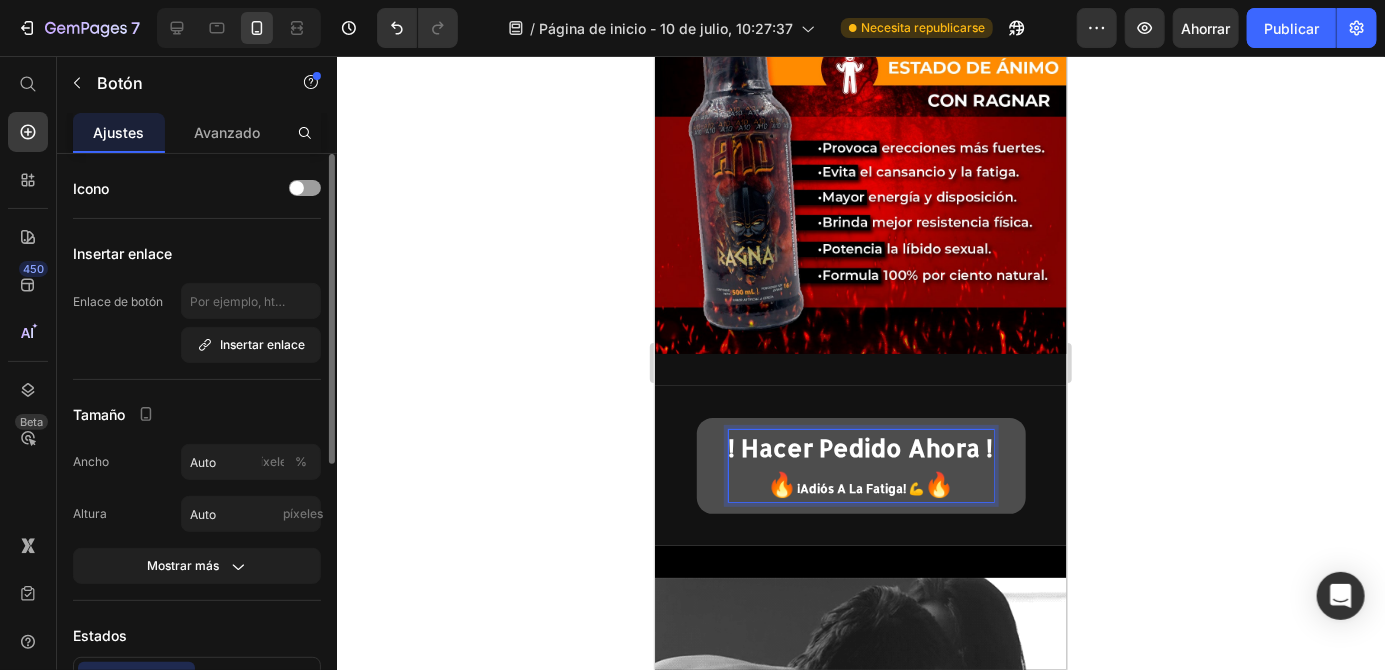 click on "¡adiós a la fatiga! 💪" at bounding box center [860, 487] 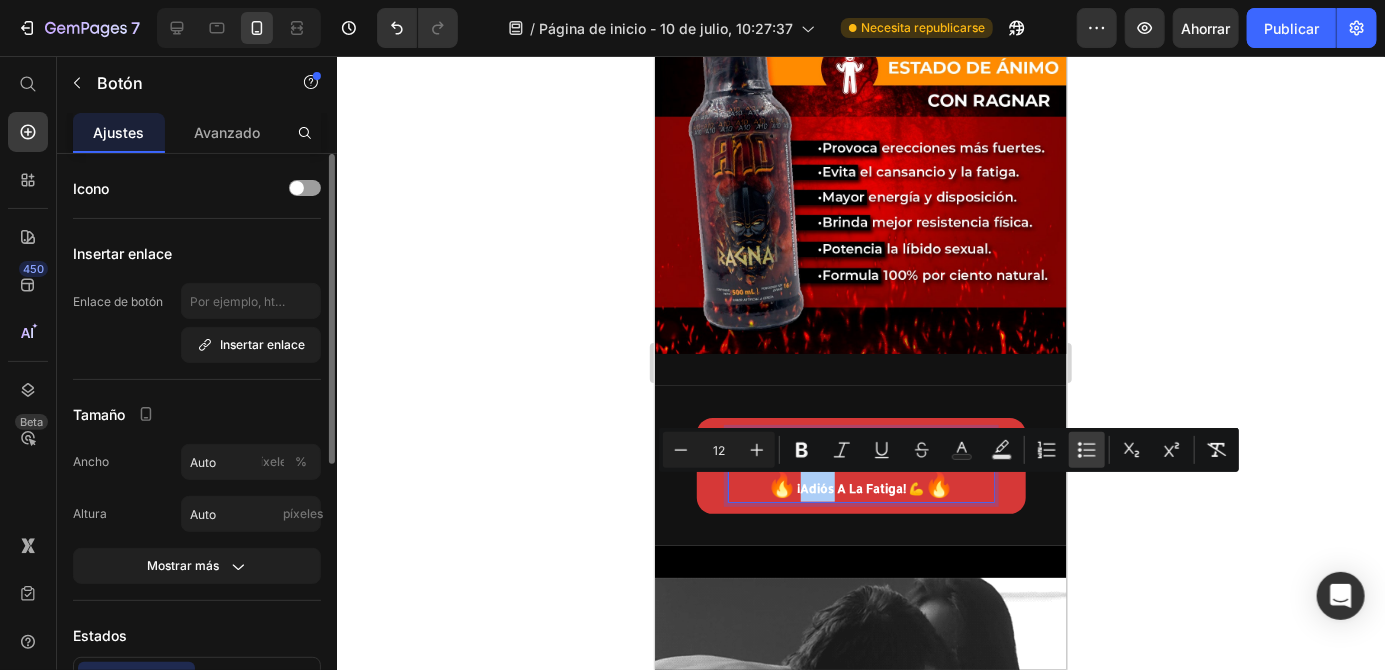 click 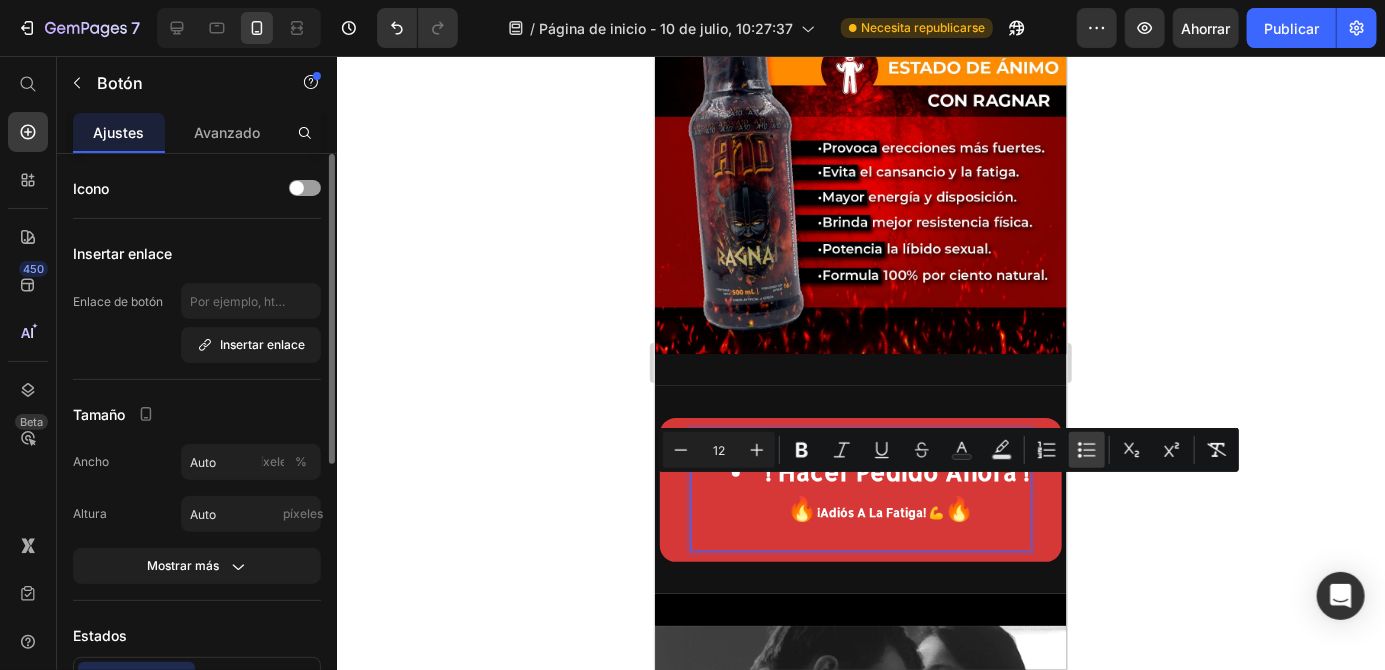 click on "Bulleted List" at bounding box center (1087, 450) 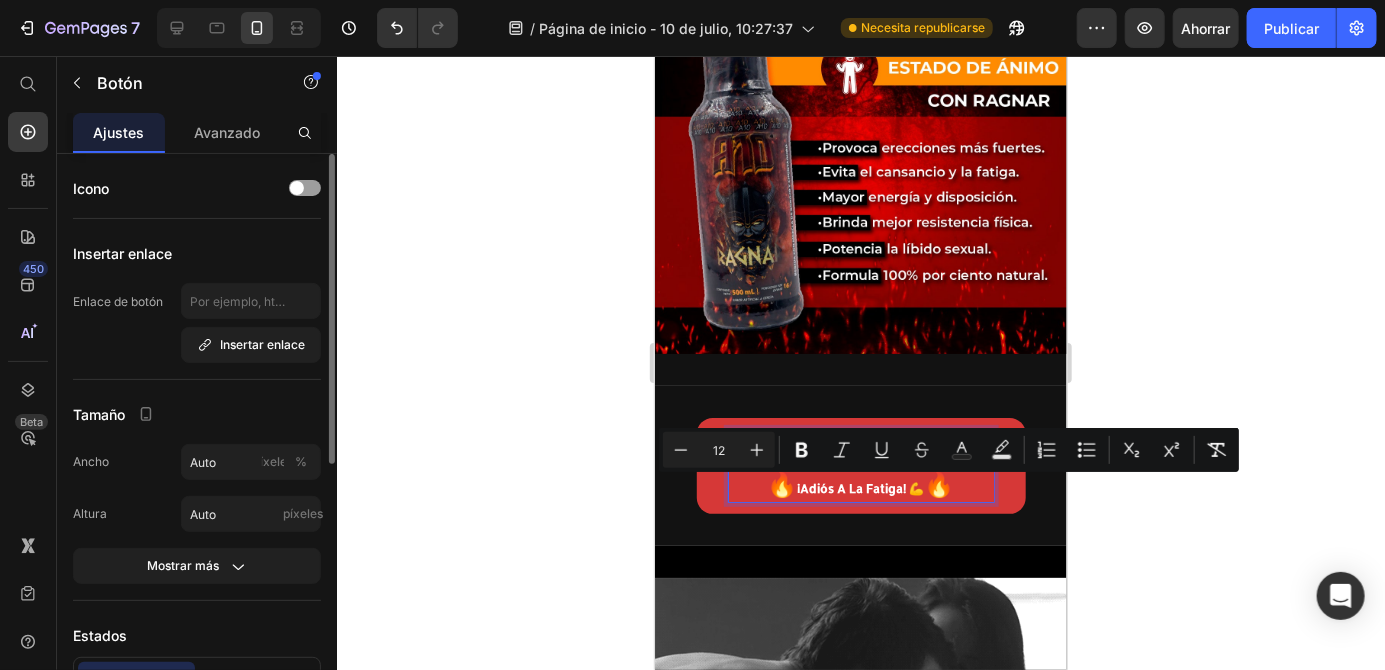 click 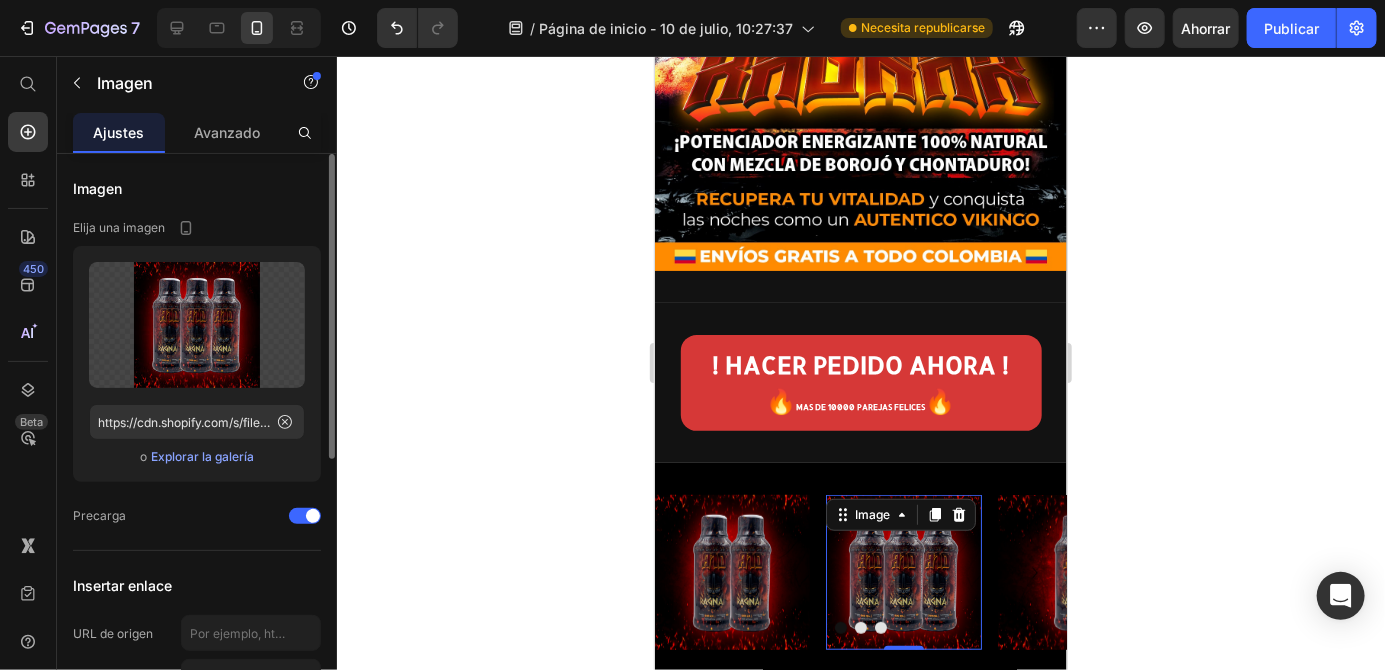 scroll, scrollTop: 380, scrollLeft: 0, axis: vertical 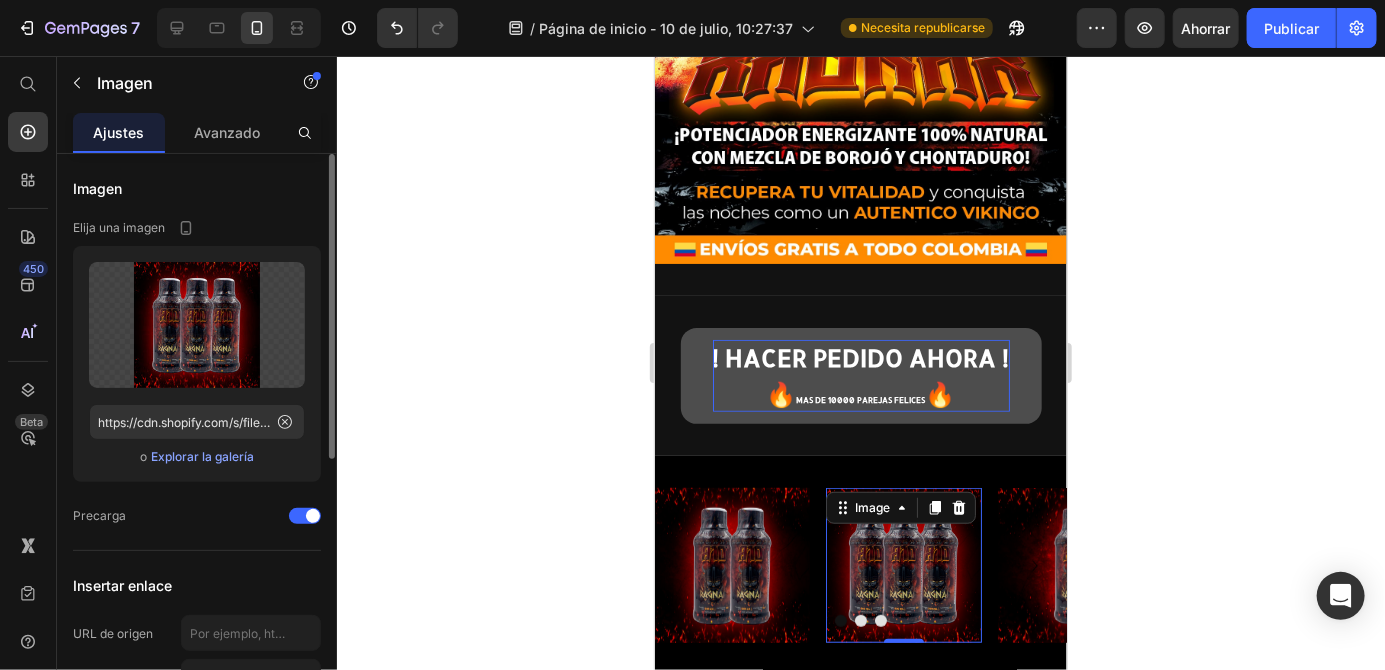 click on "! HACER PEDIDO AHORA ! 🔥  MAS DE 10000 PAREJAS FELICES 🔥" at bounding box center [860, 375] 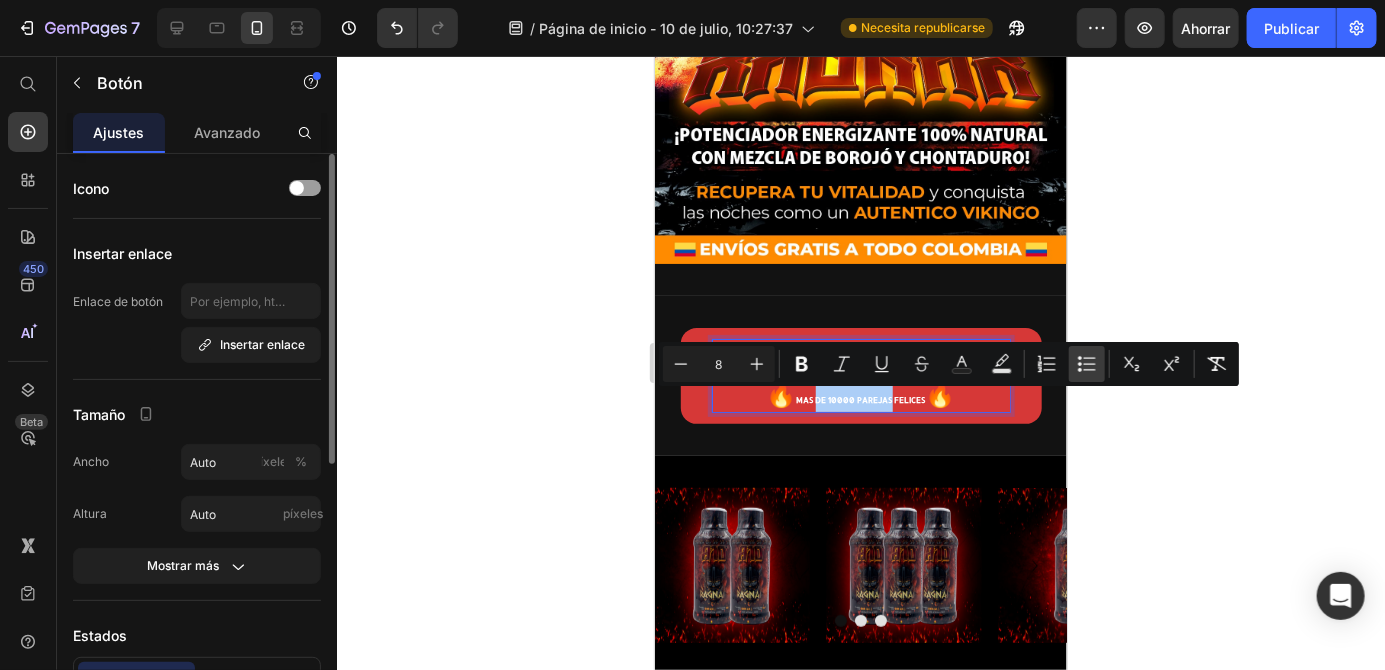 click 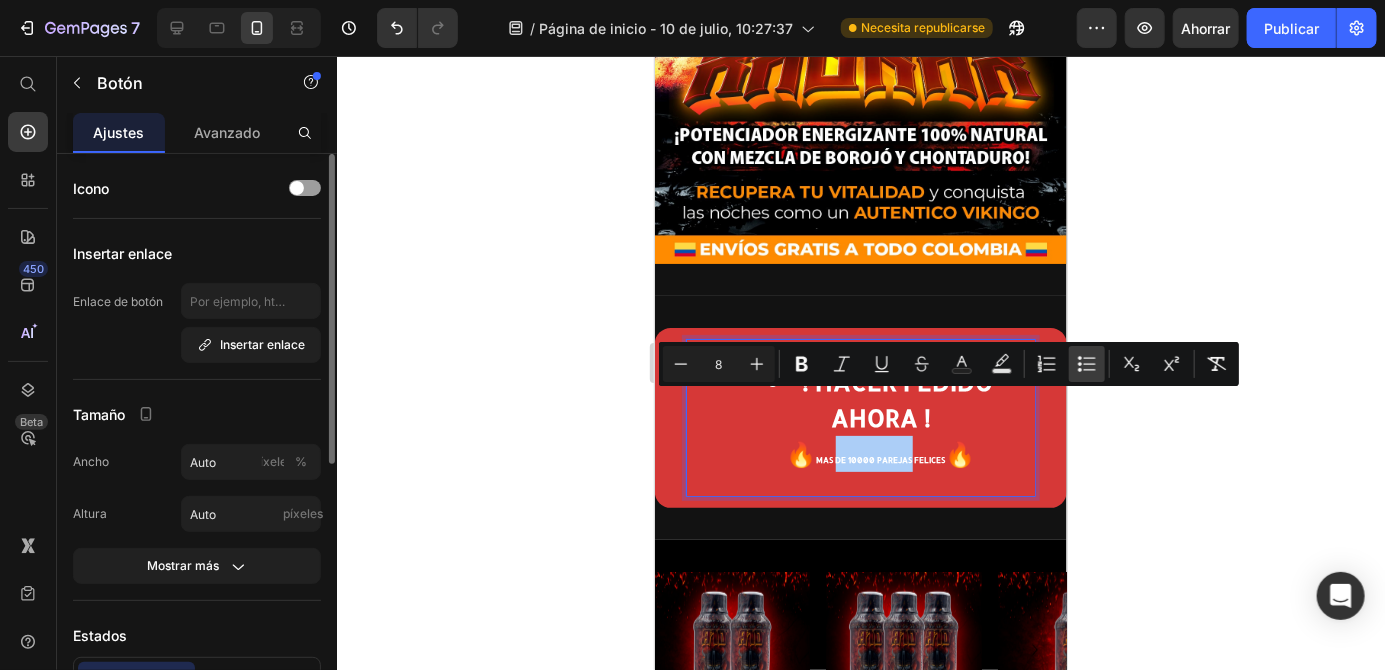click 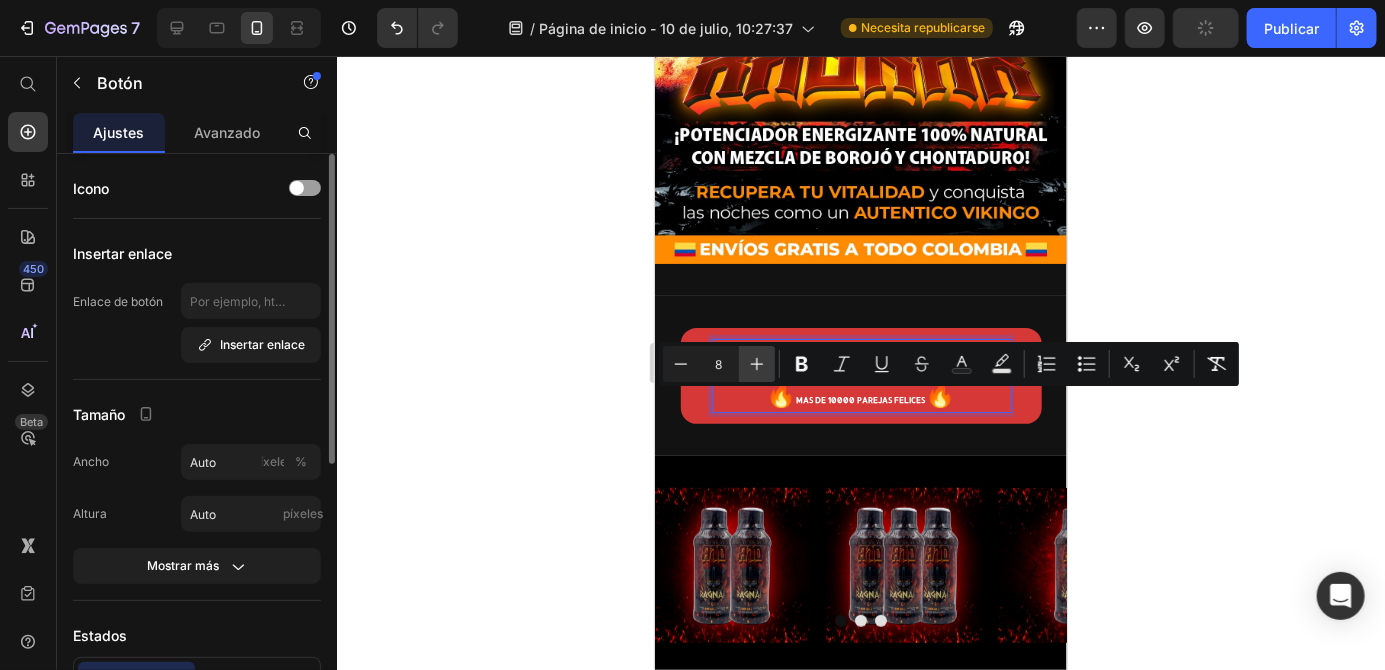 click 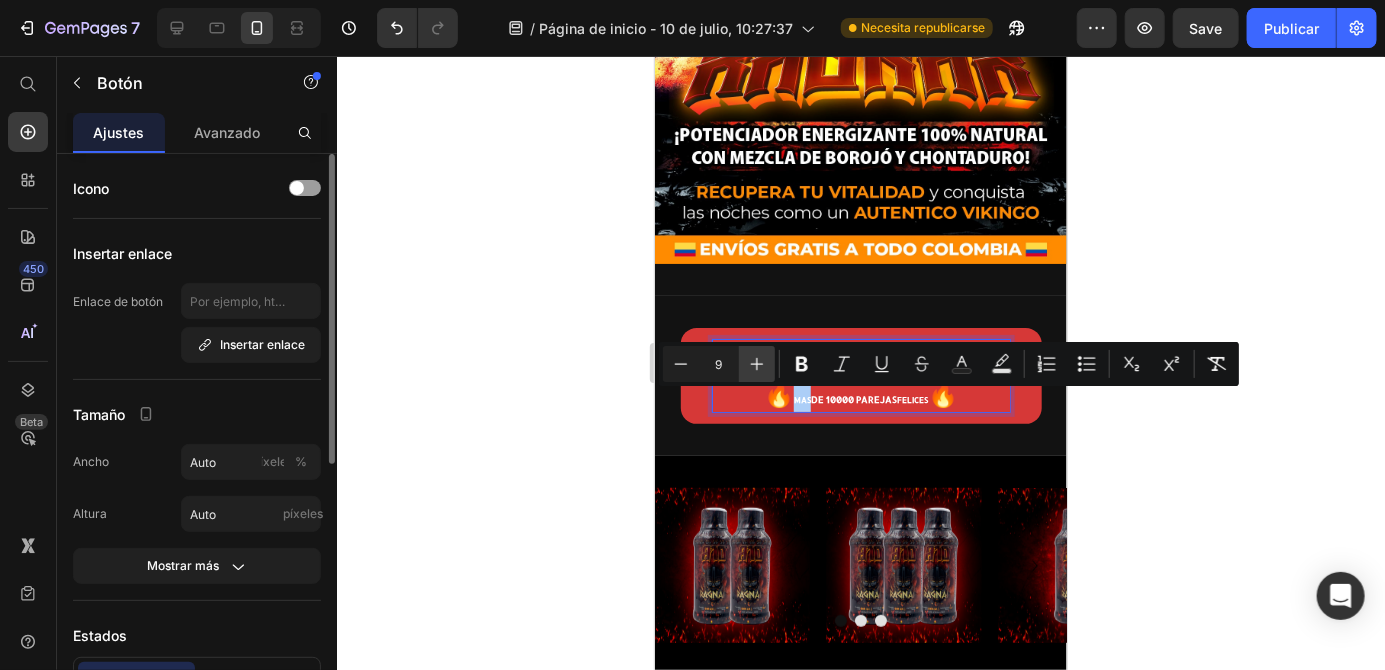 click 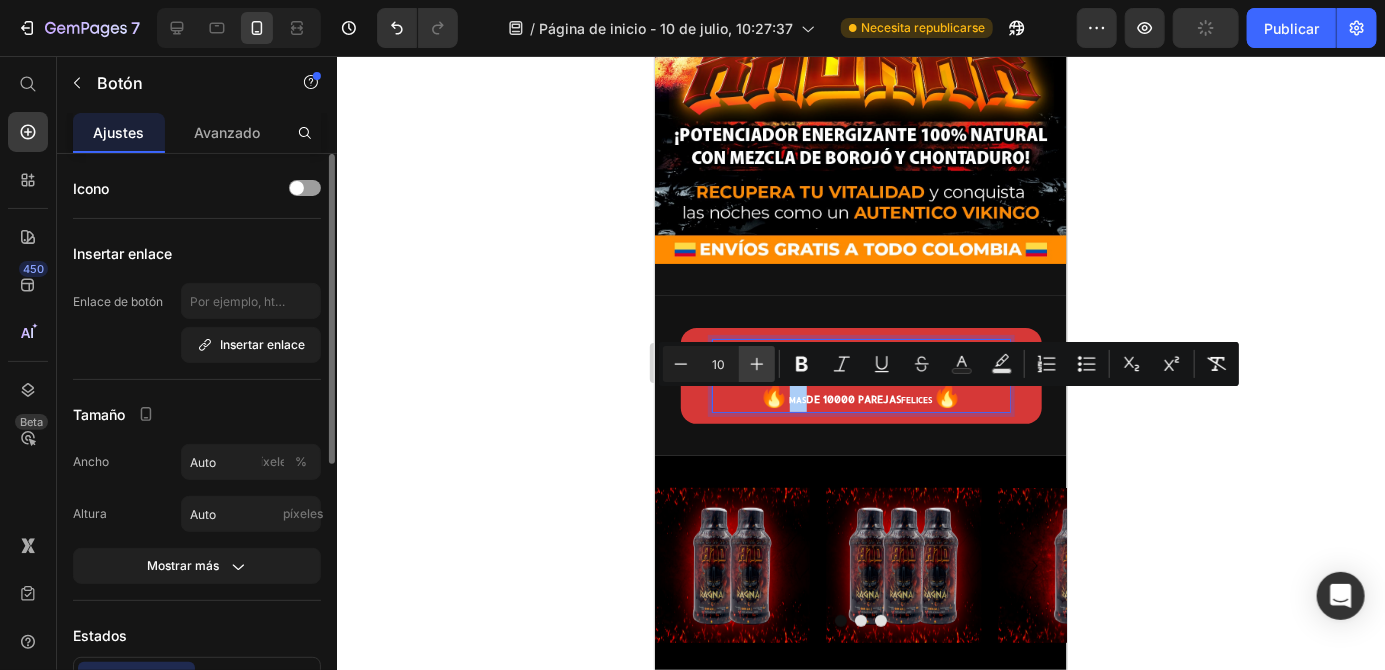 click 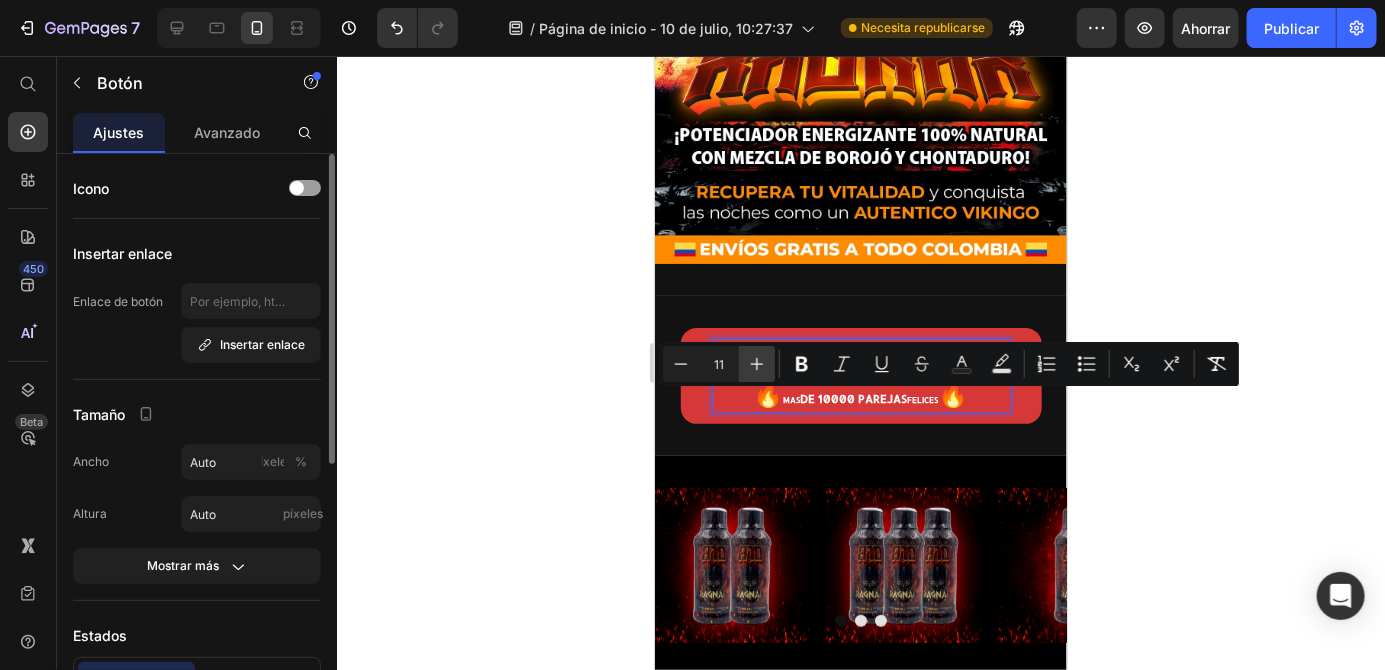 click 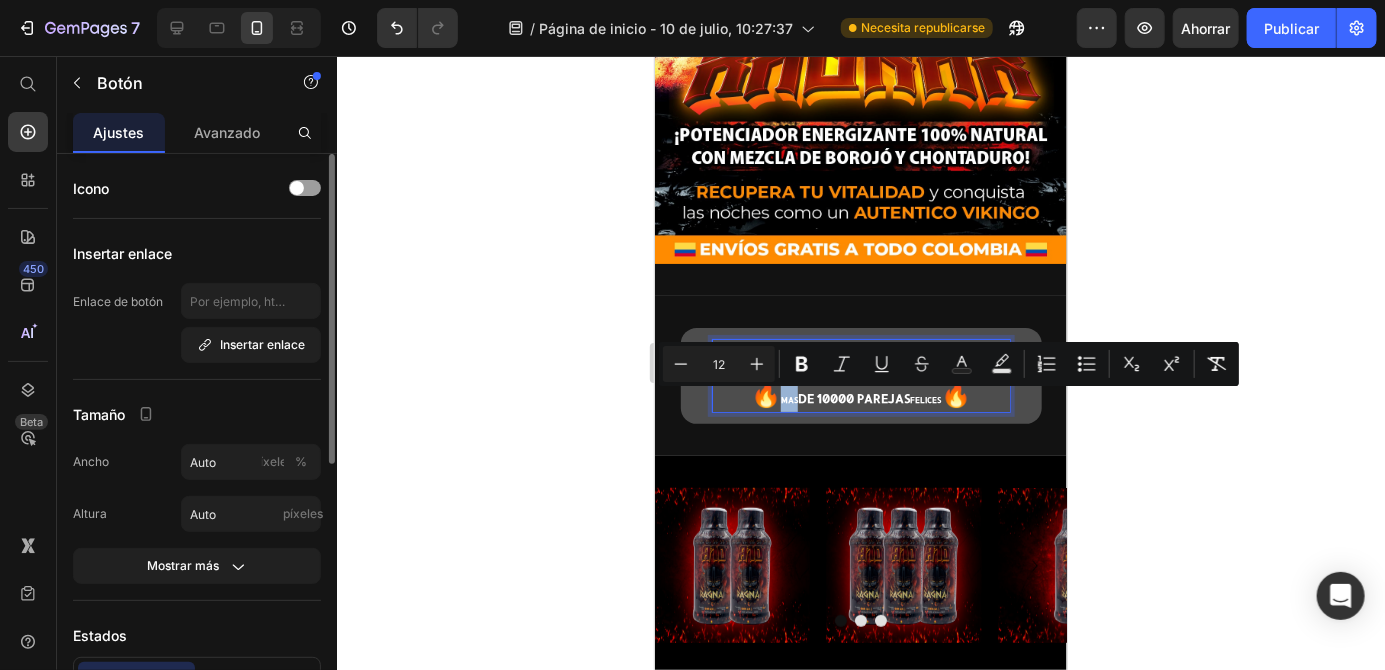 click on "MAS" at bounding box center (788, 399) 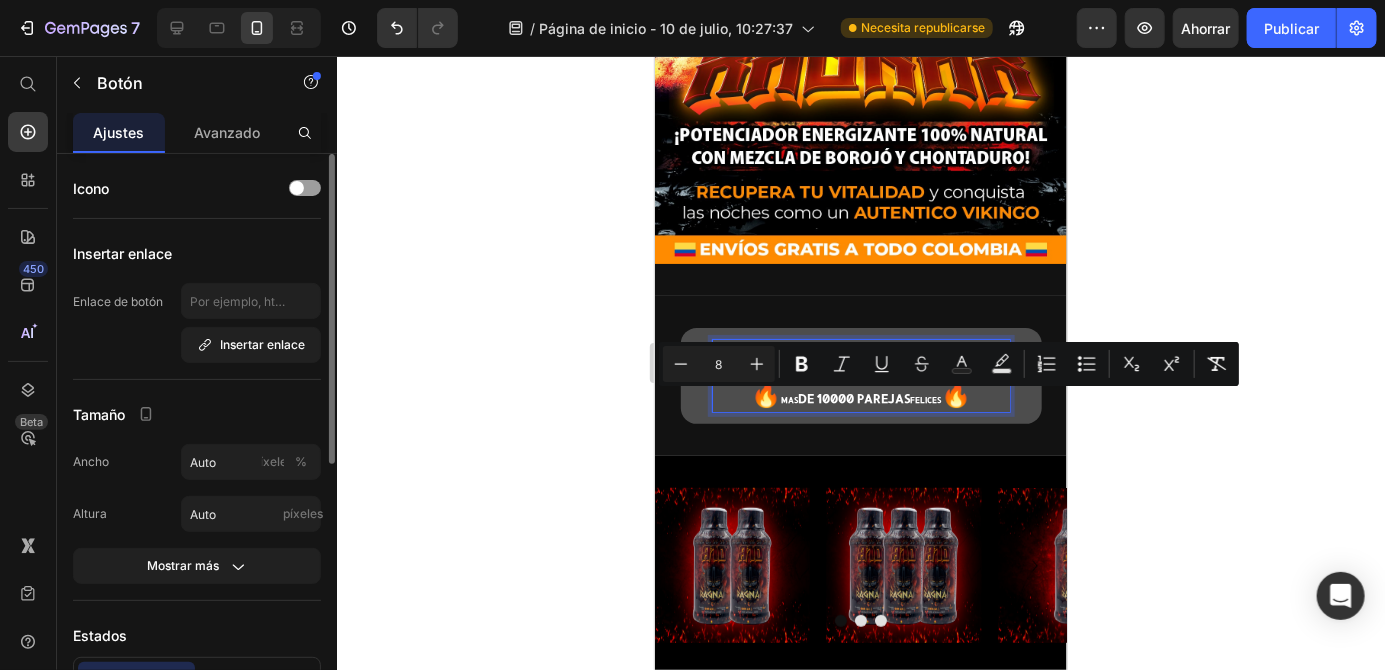 click on "MAS" at bounding box center [788, 399] 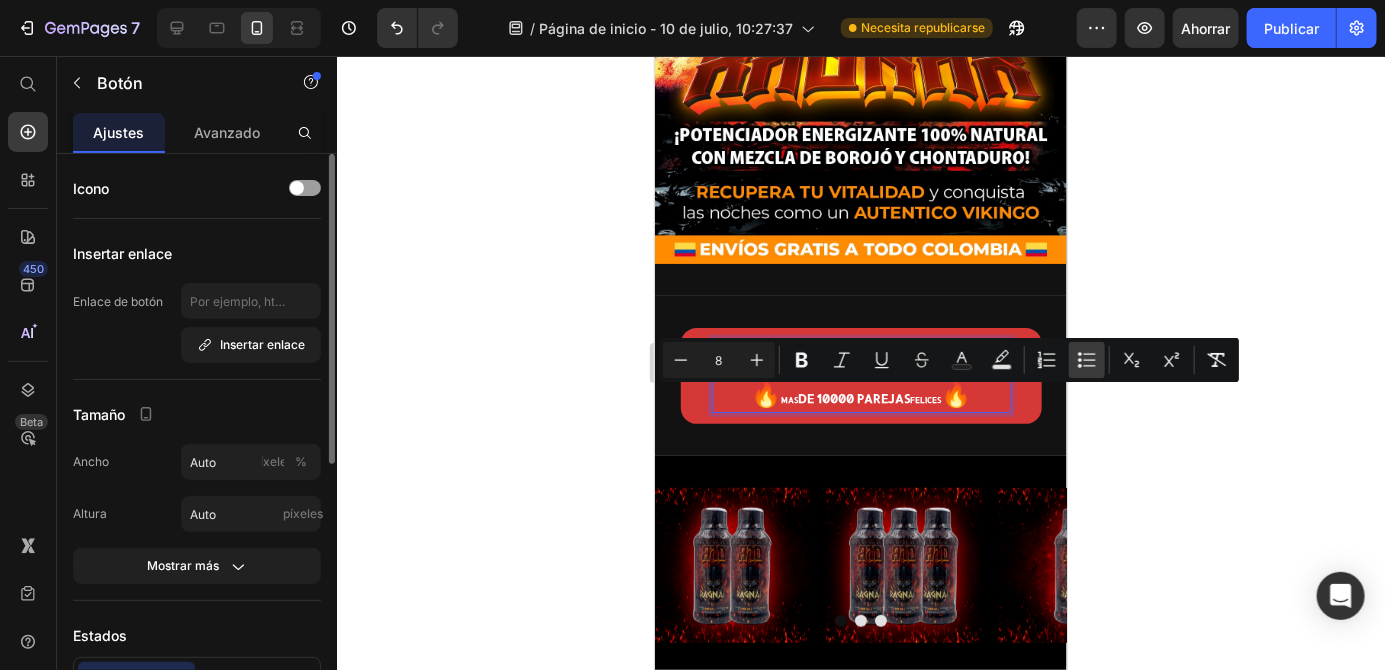 click 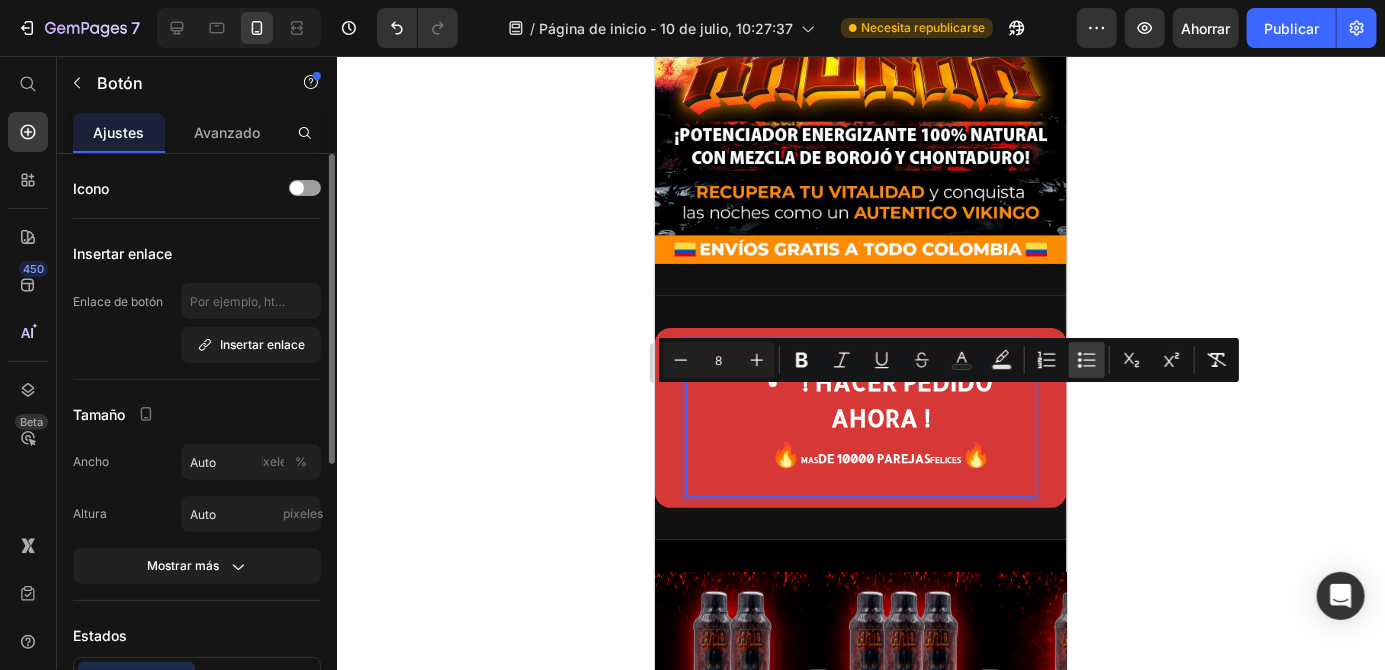 click 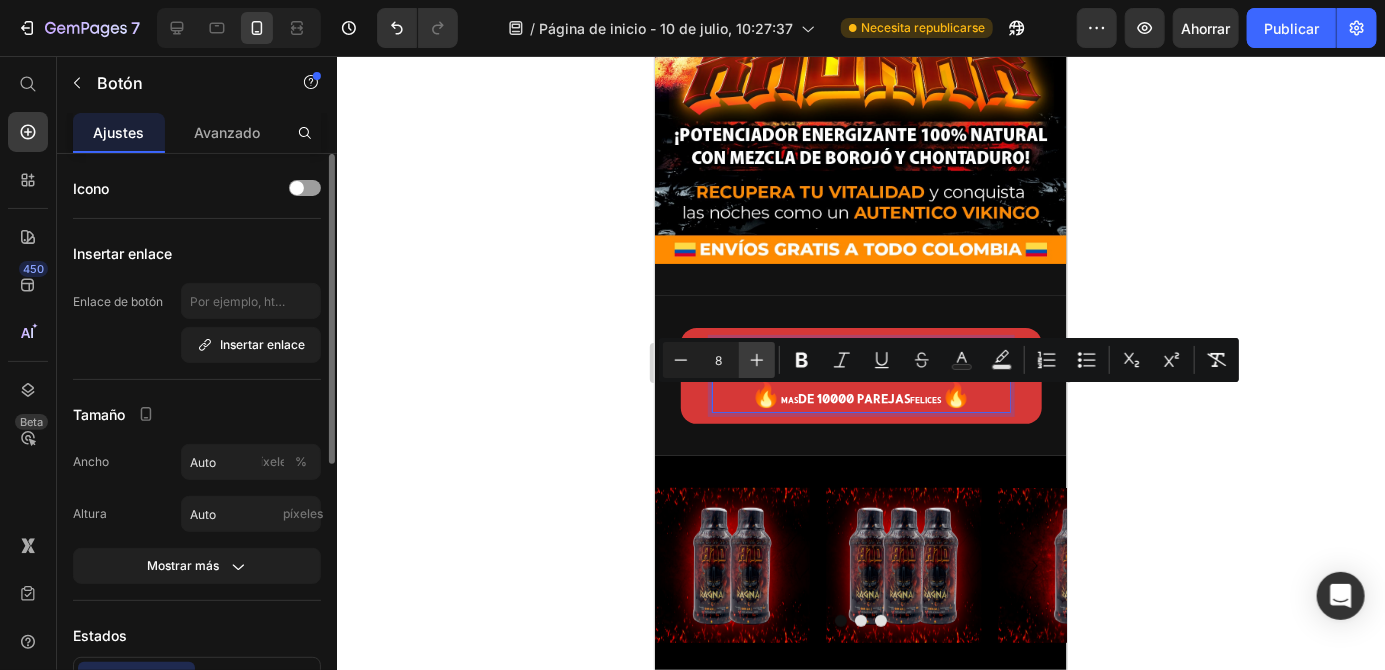 click 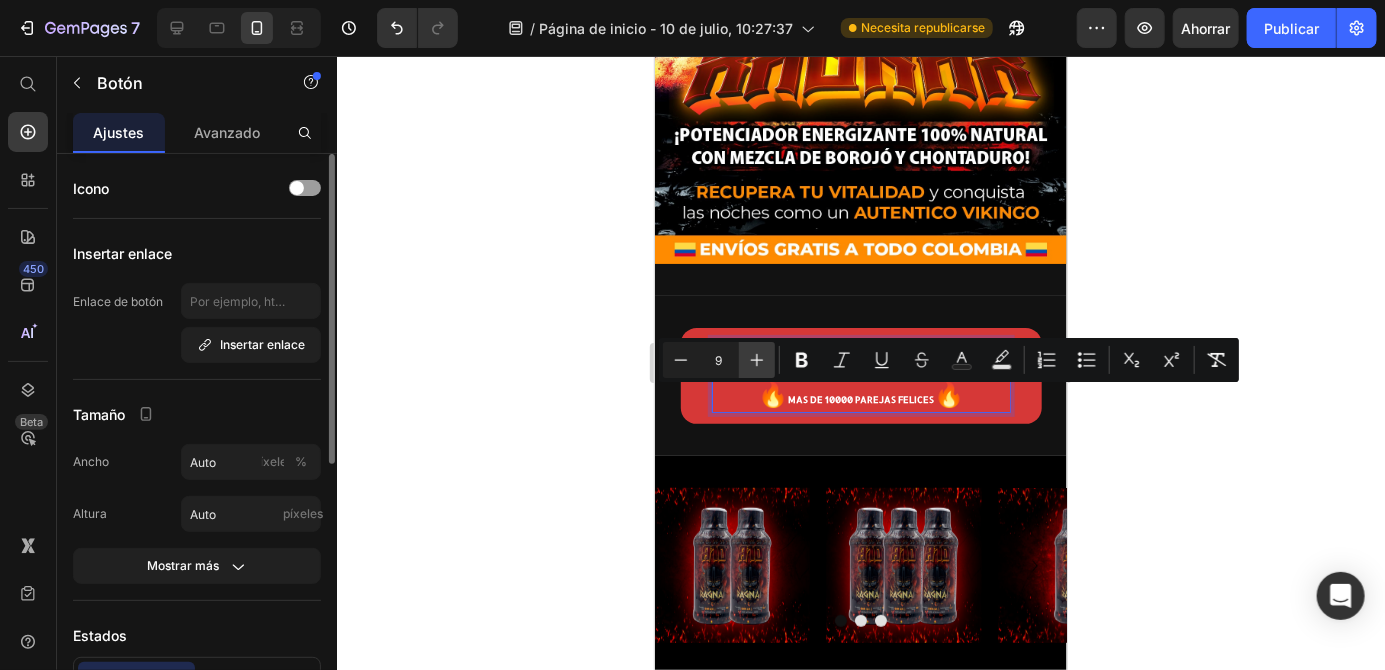 click 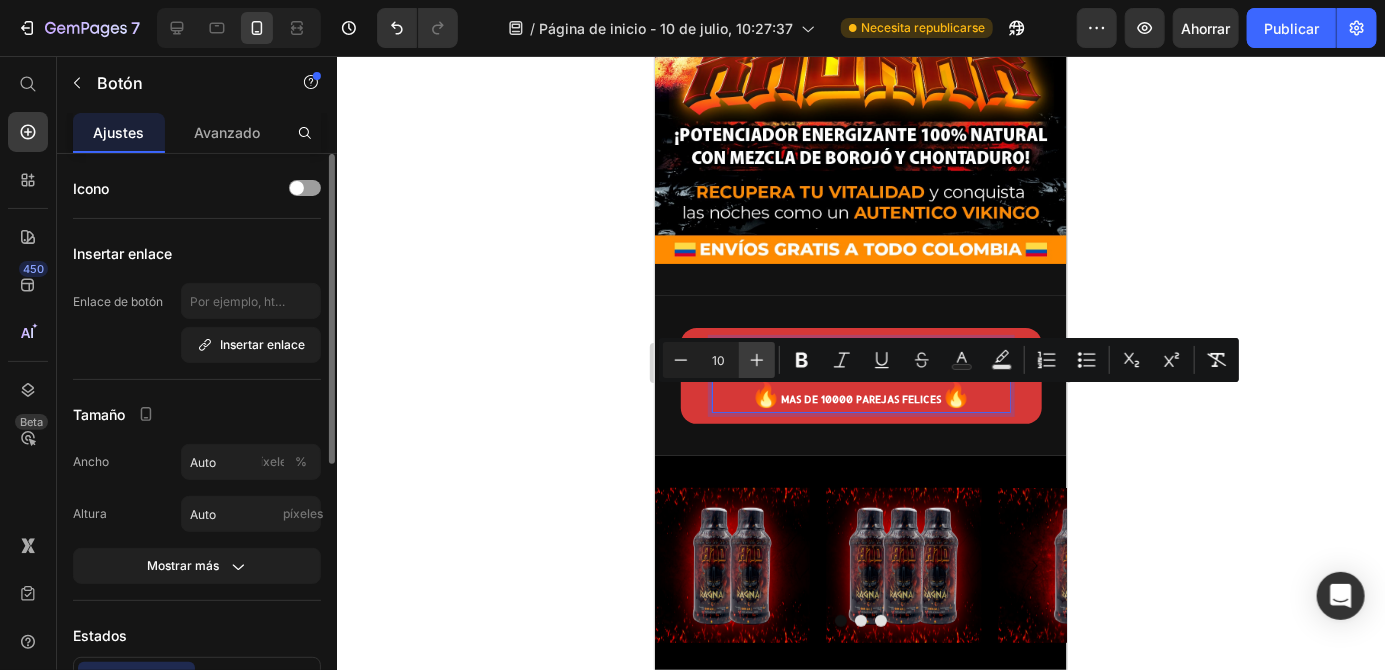 click 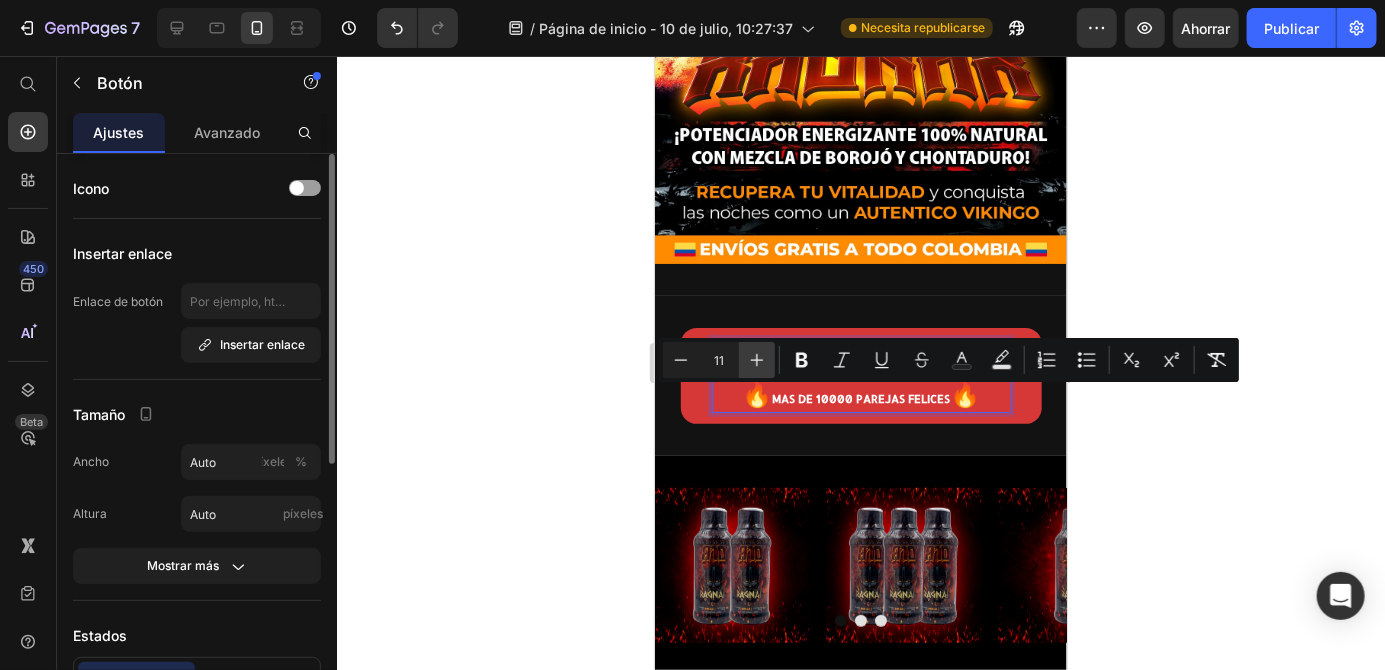 click on "Más" at bounding box center (757, 360) 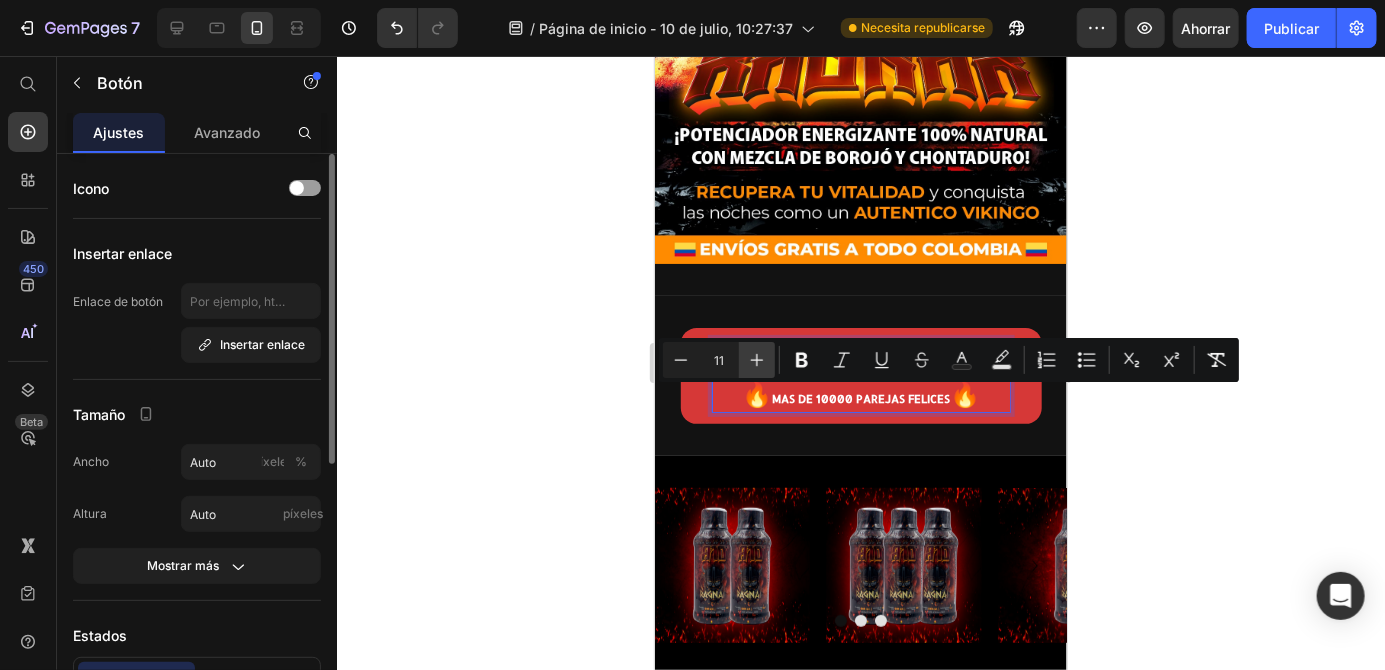 type on "12" 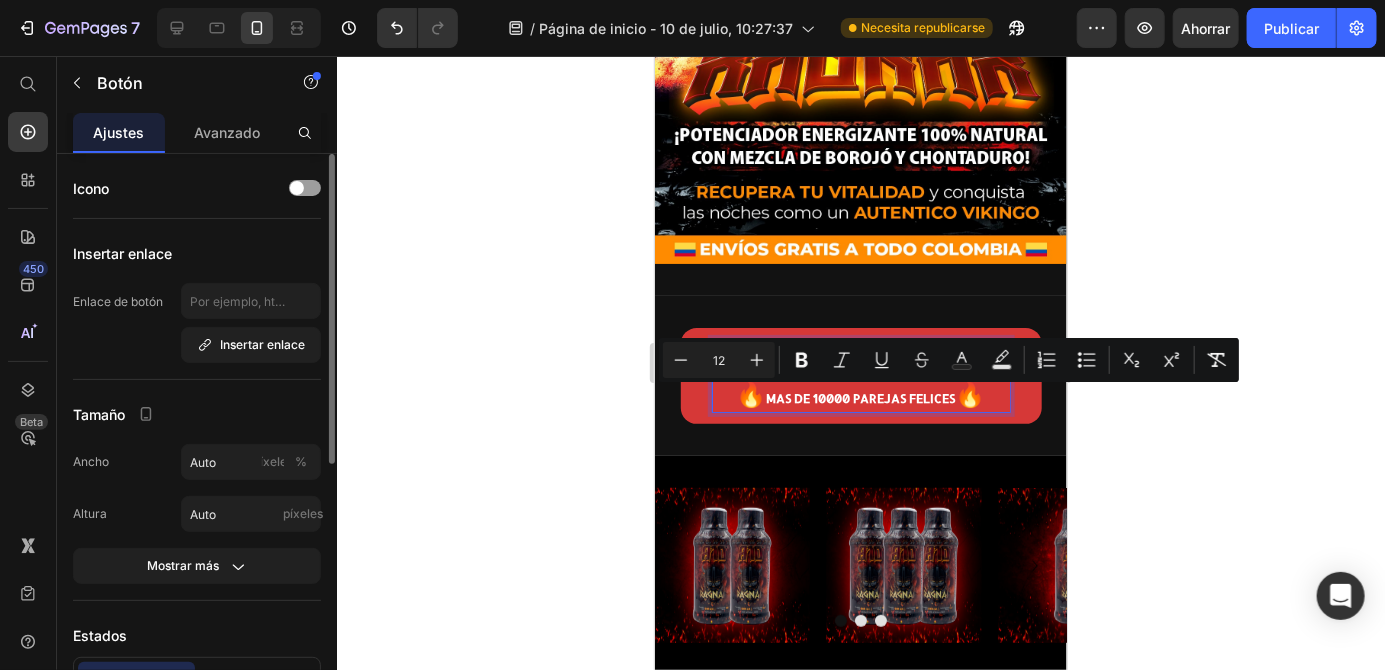 click on "! HACER PEDIDO AHORA ! 🔥  MAS DE 10000 PAREJAS FELICES 🔥 Button   0 Section 2" at bounding box center (860, 375) 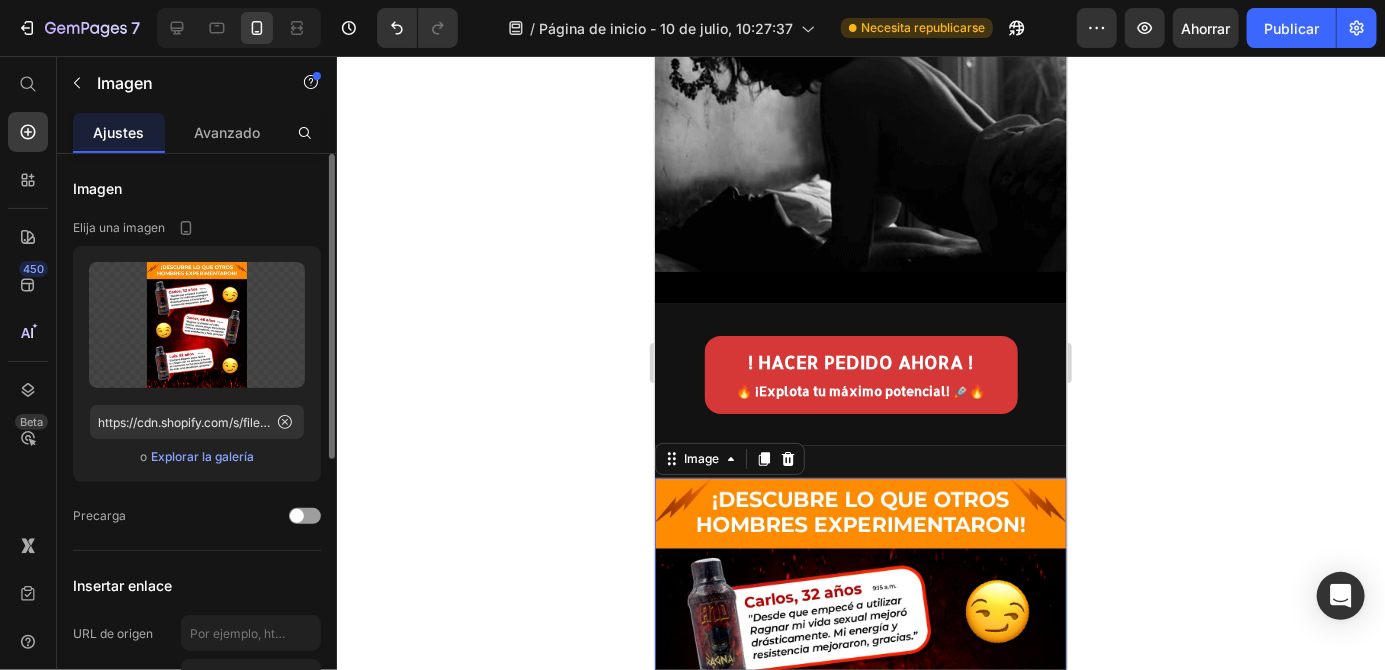 scroll, scrollTop: 2977, scrollLeft: 0, axis: vertical 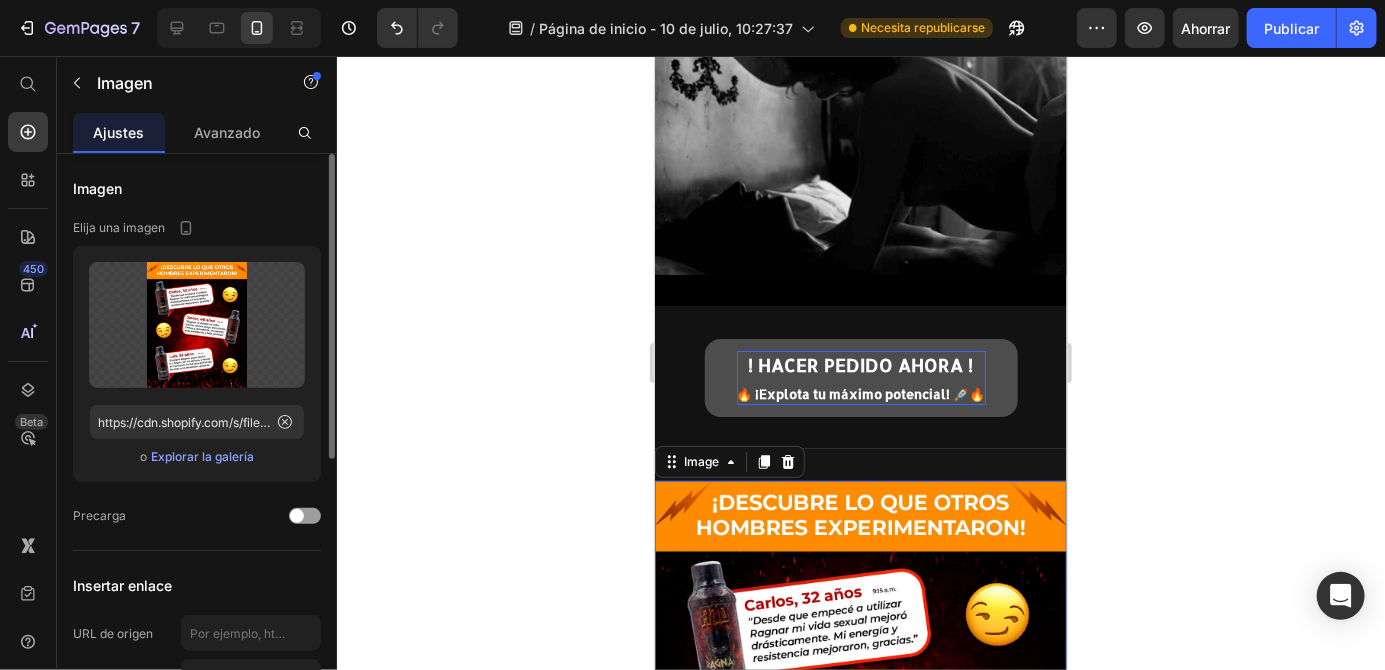 click on "🔥 ¡Explota tu máximo potencial! 🚀🔥" at bounding box center [860, 393] 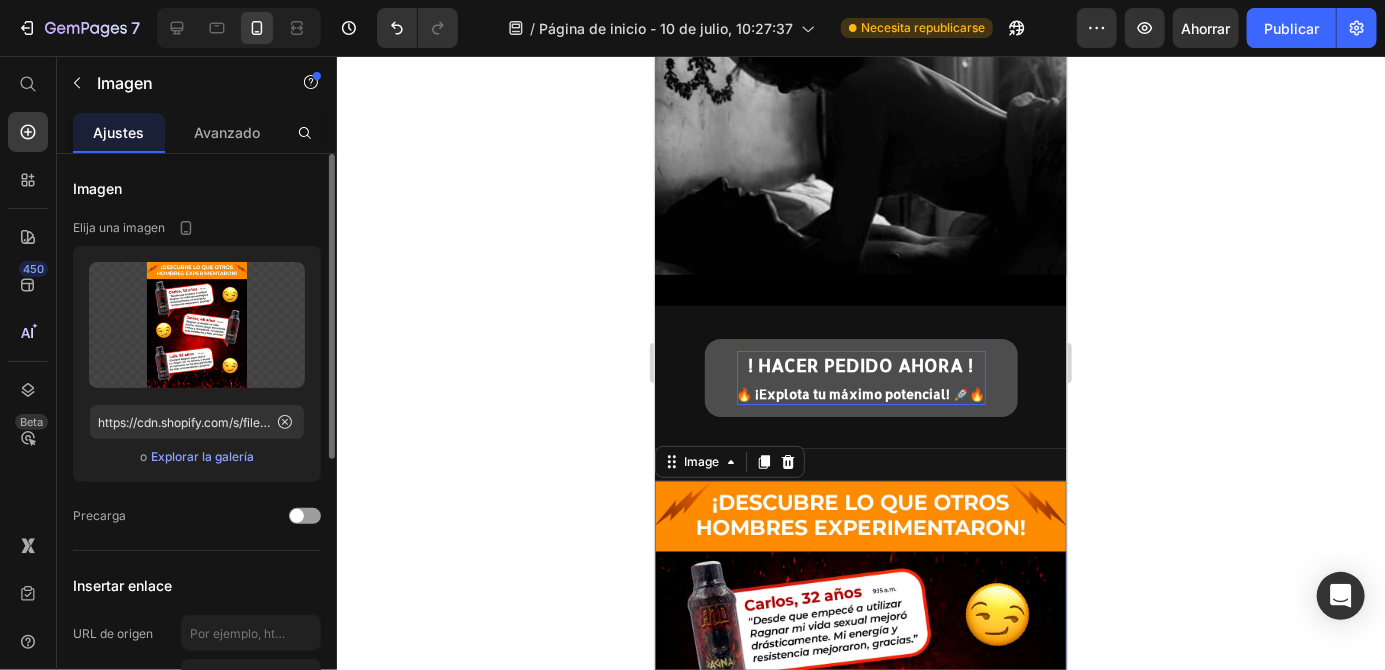 click on "🔥 ¡Explota tu máximo potencial! 🚀🔥" at bounding box center (860, 393) 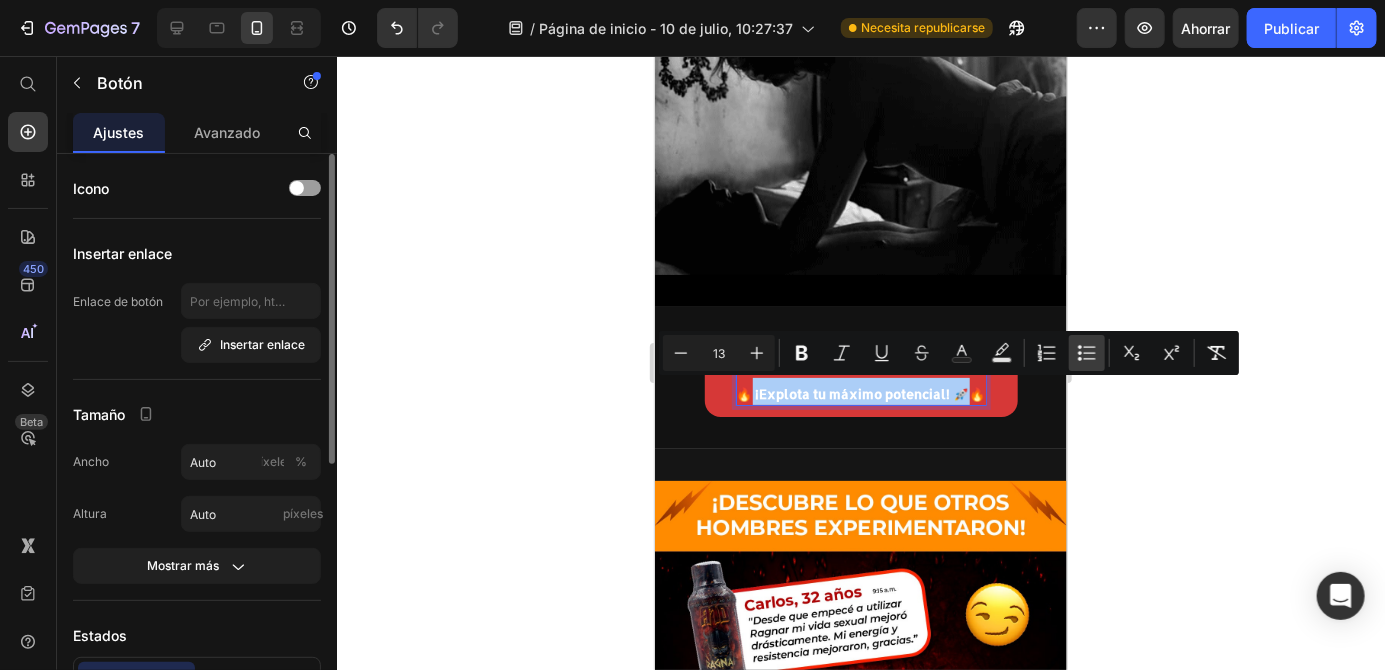 click on "Bulleted List" at bounding box center [1087, 353] 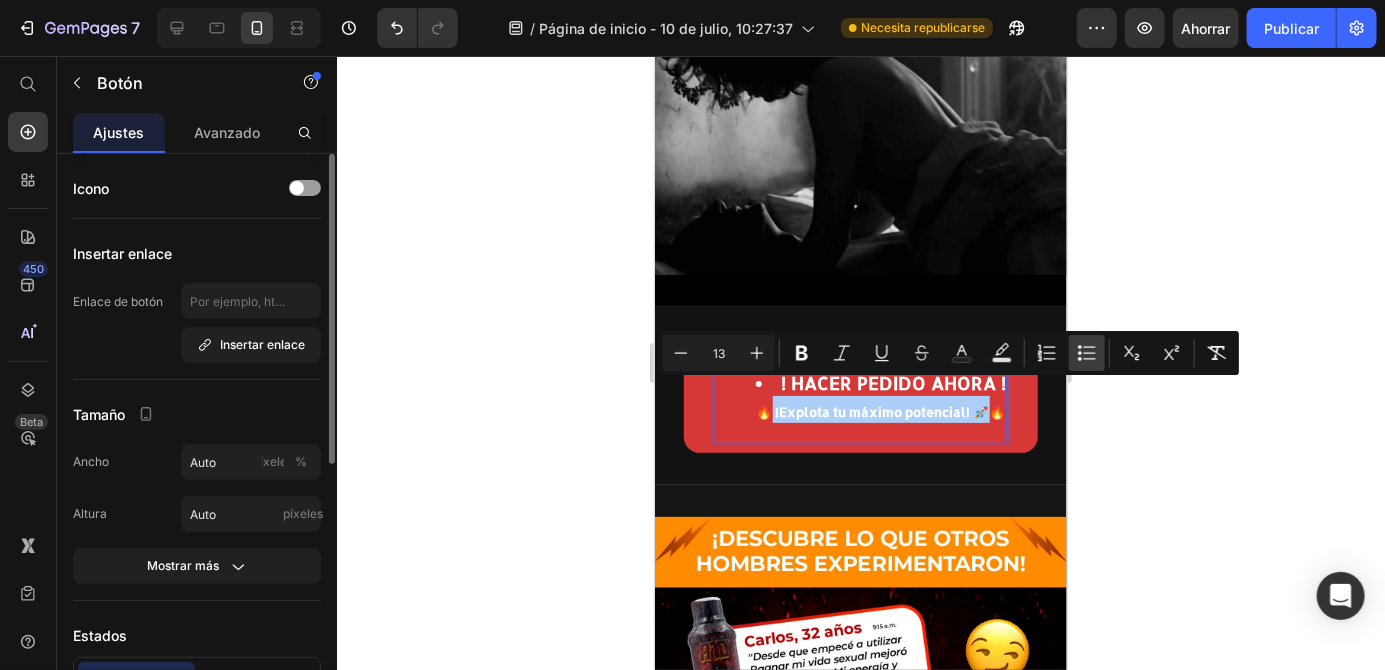 click 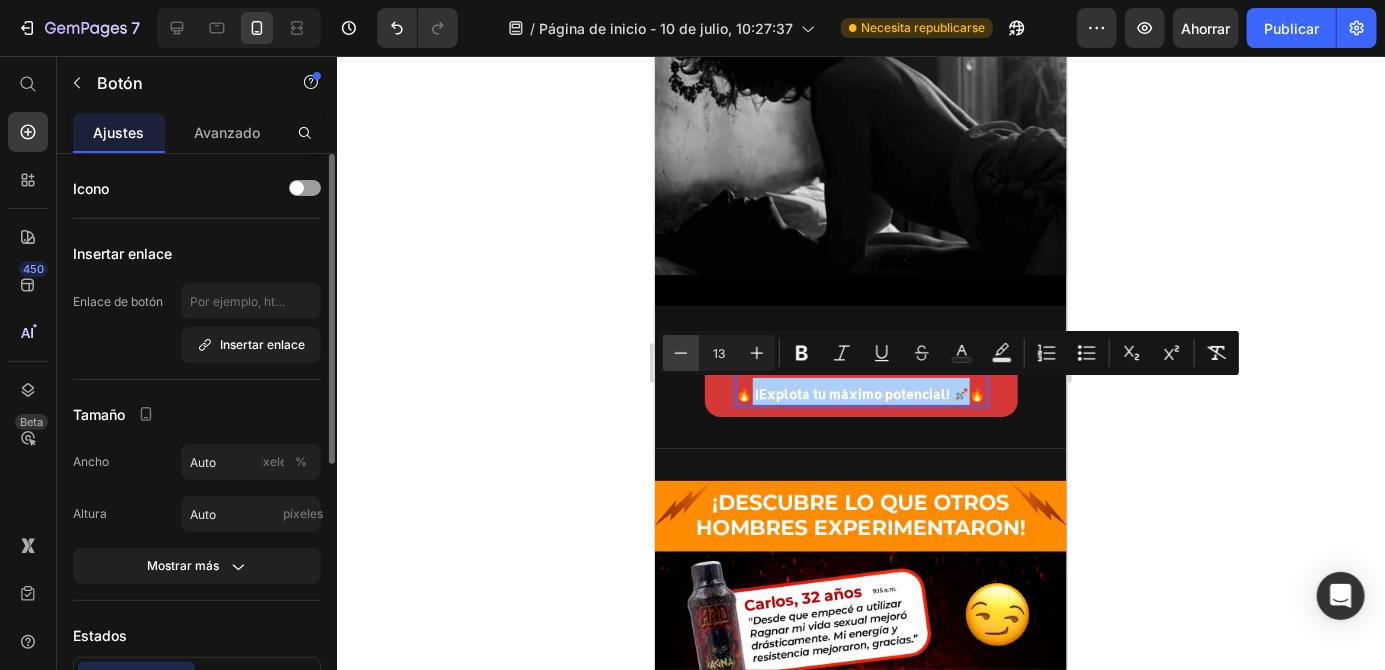 click 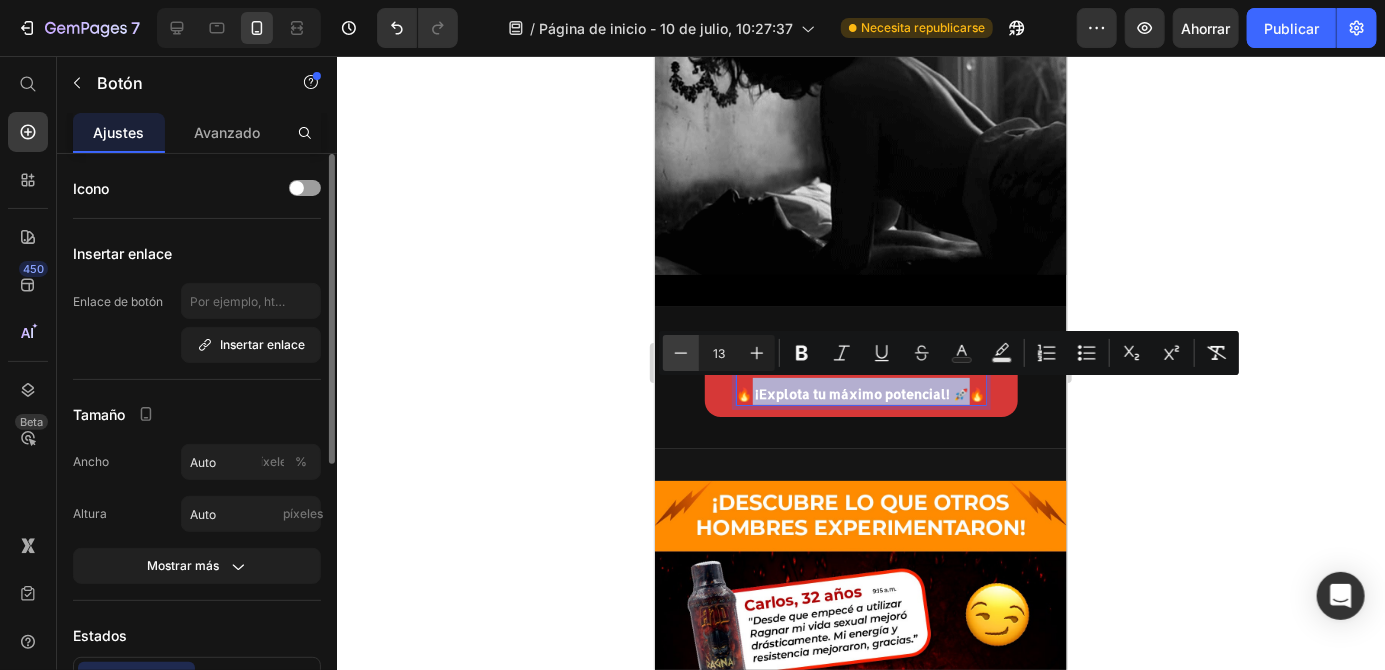 type on "12" 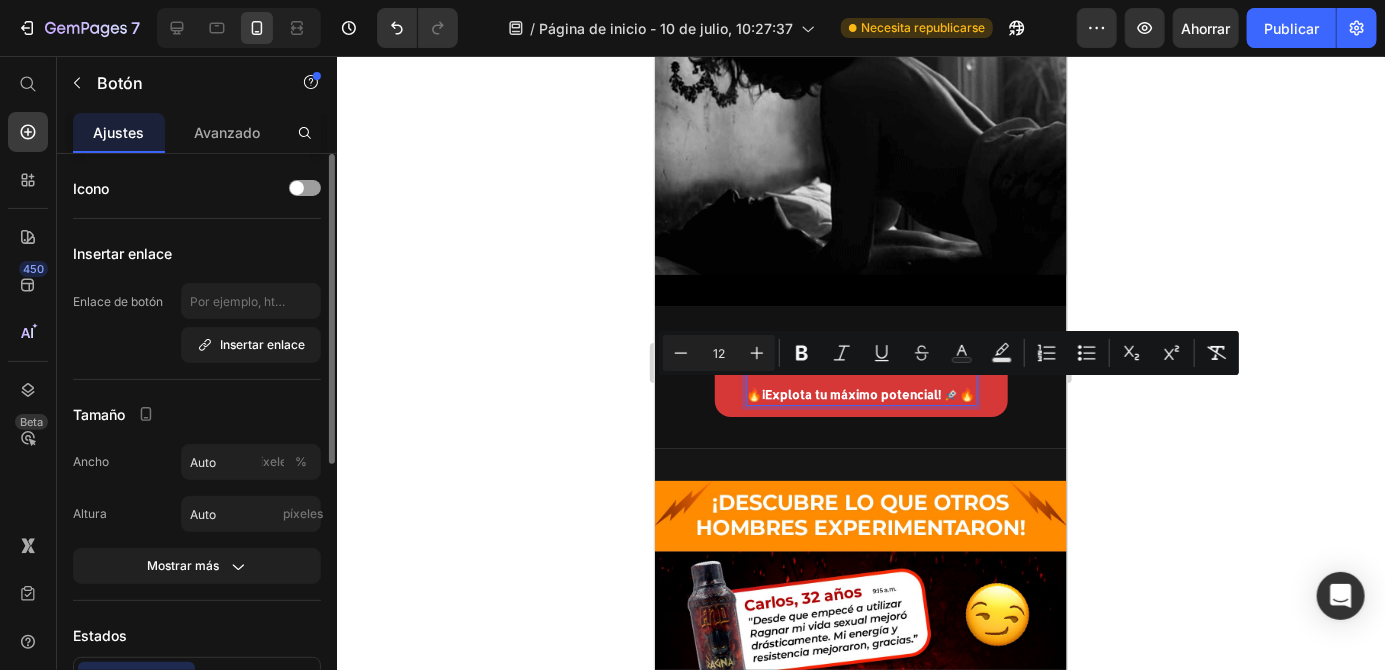click 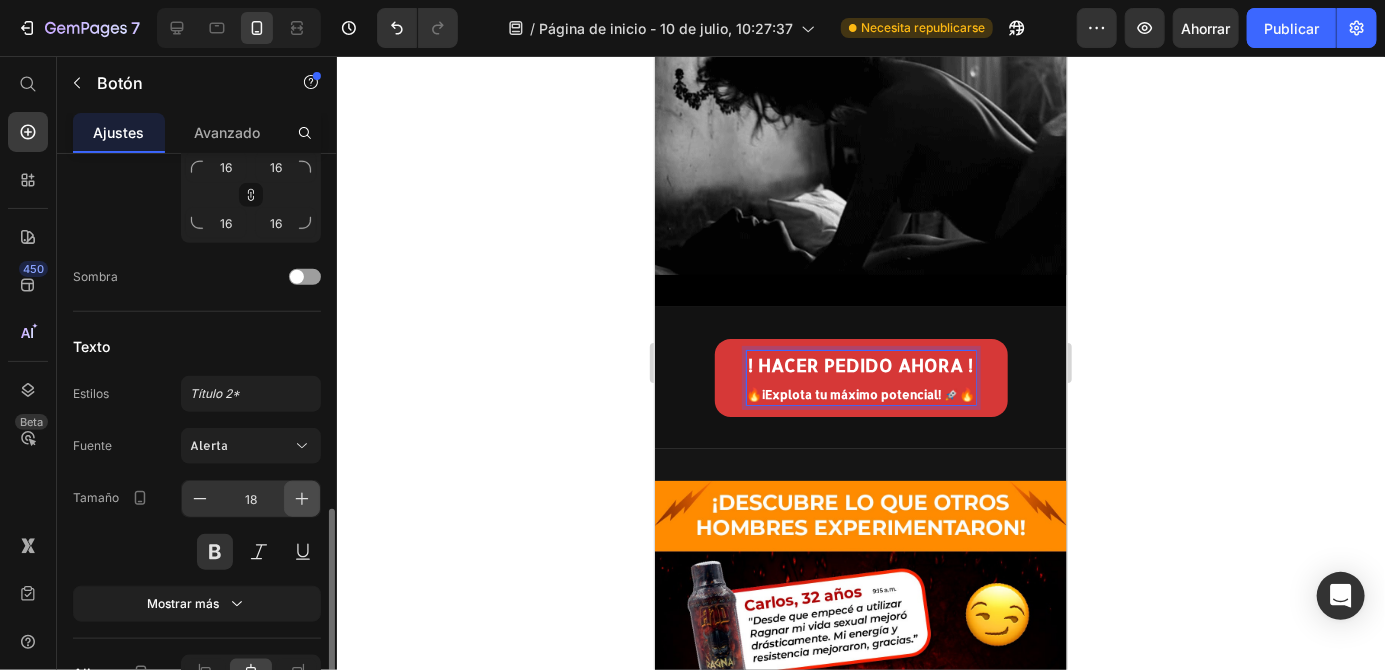 click 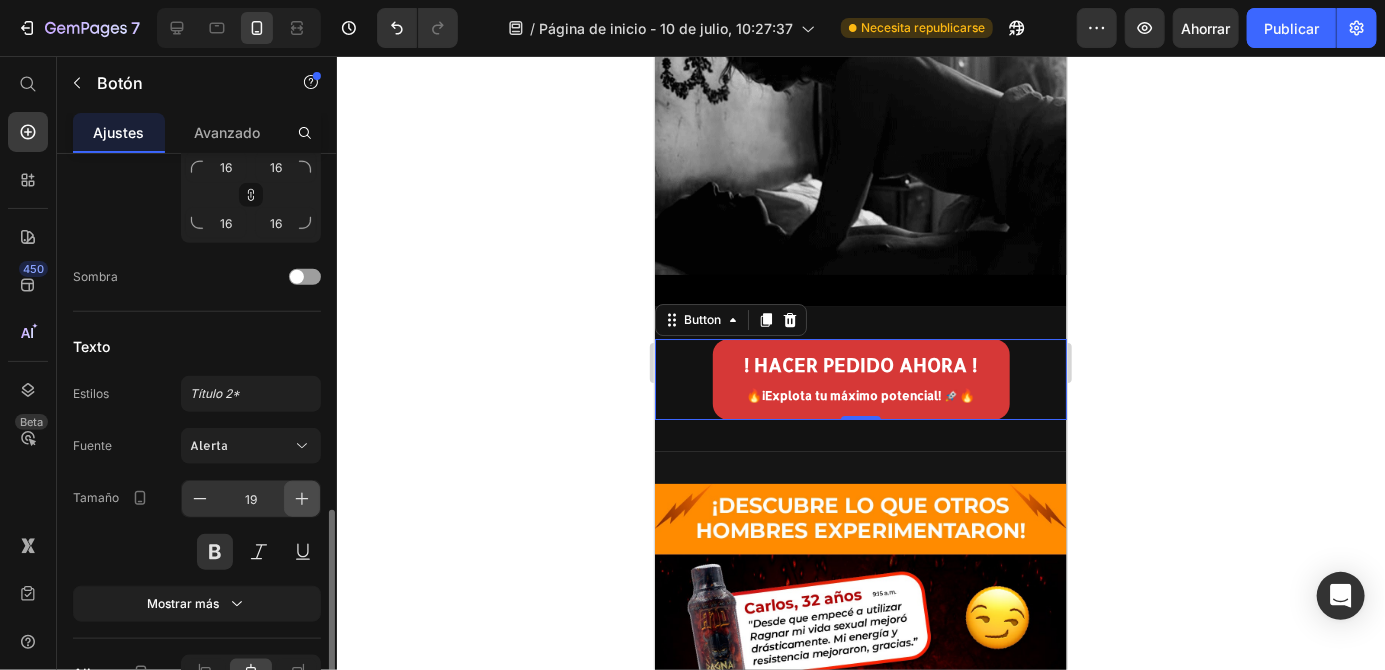 click 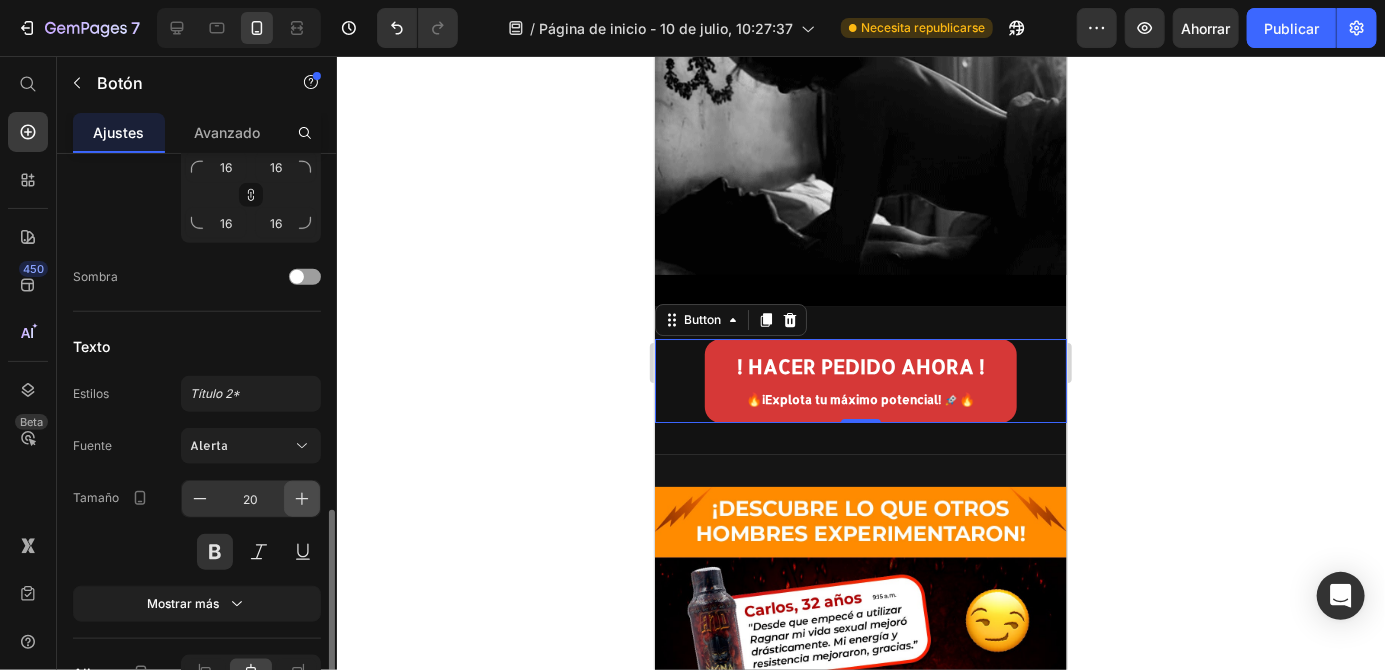 scroll, scrollTop: 766, scrollLeft: 0, axis: vertical 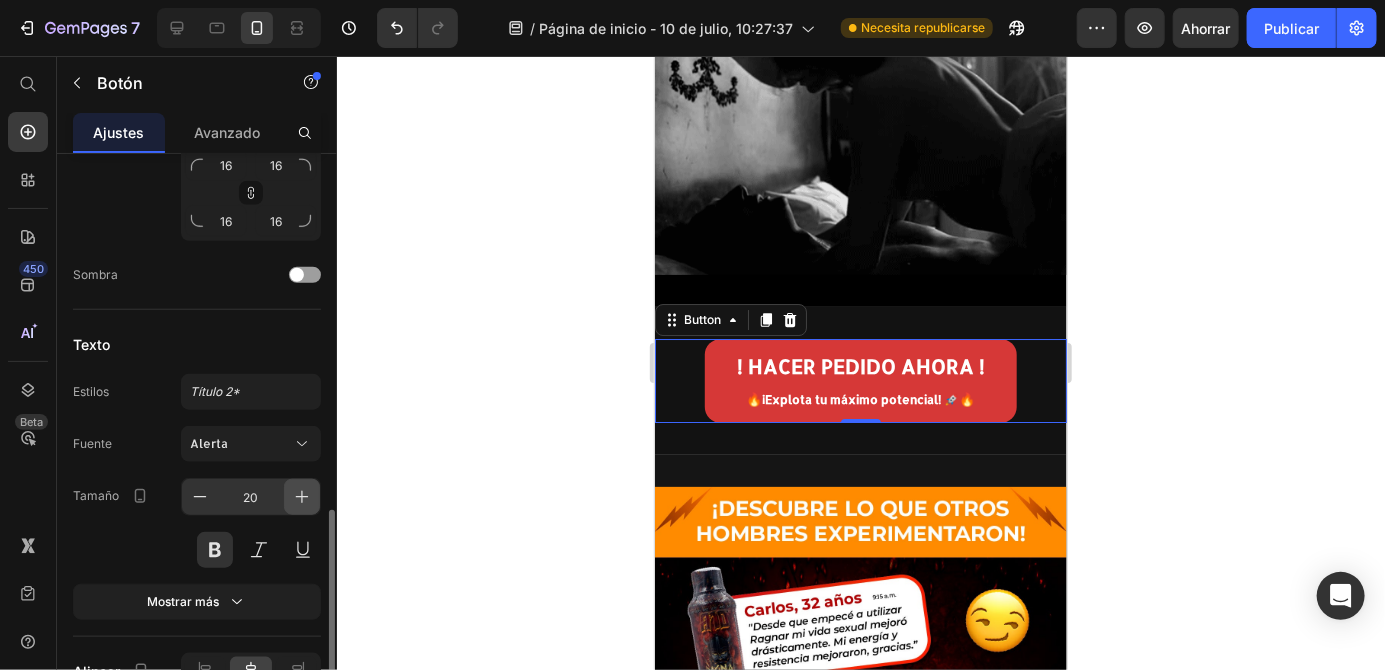 click 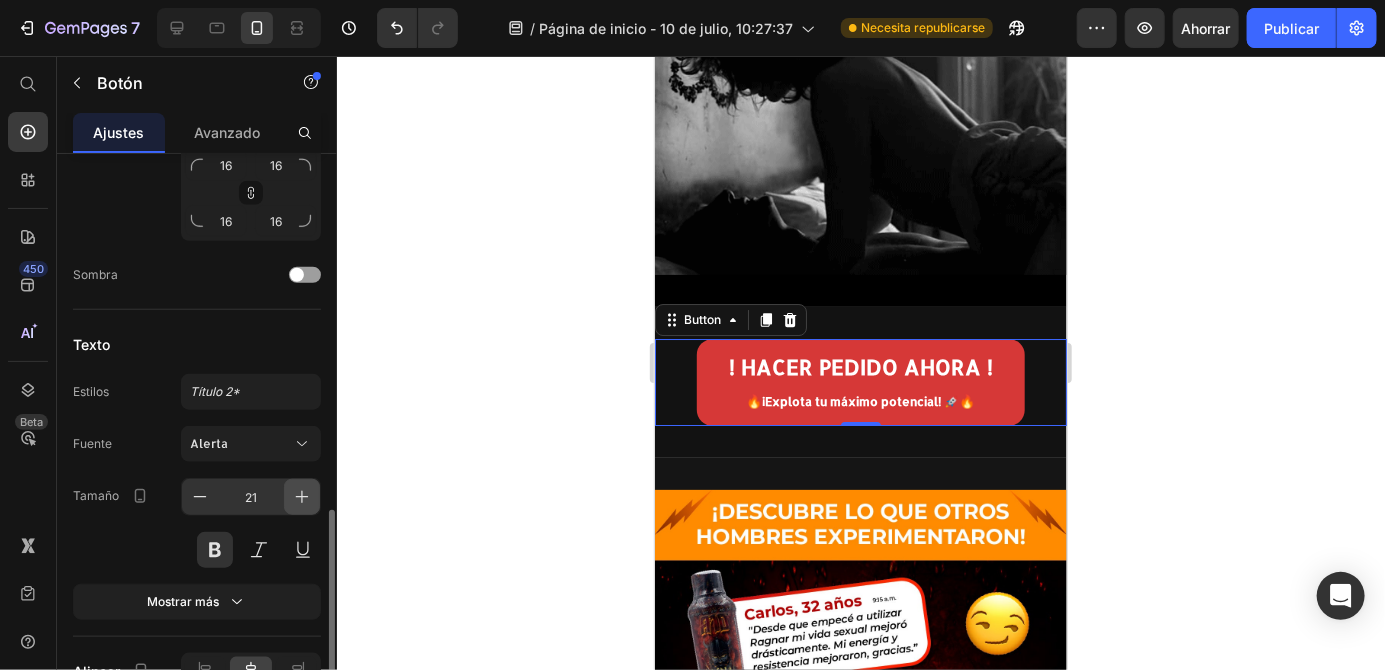 click 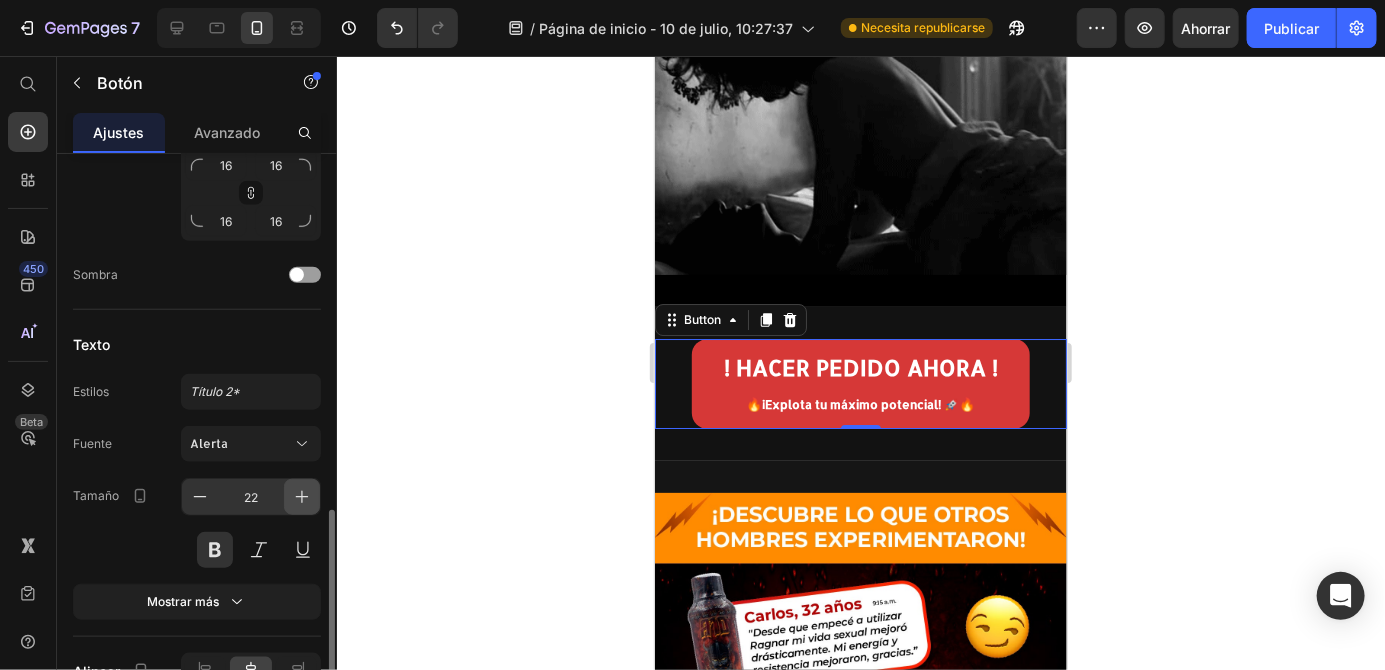 click 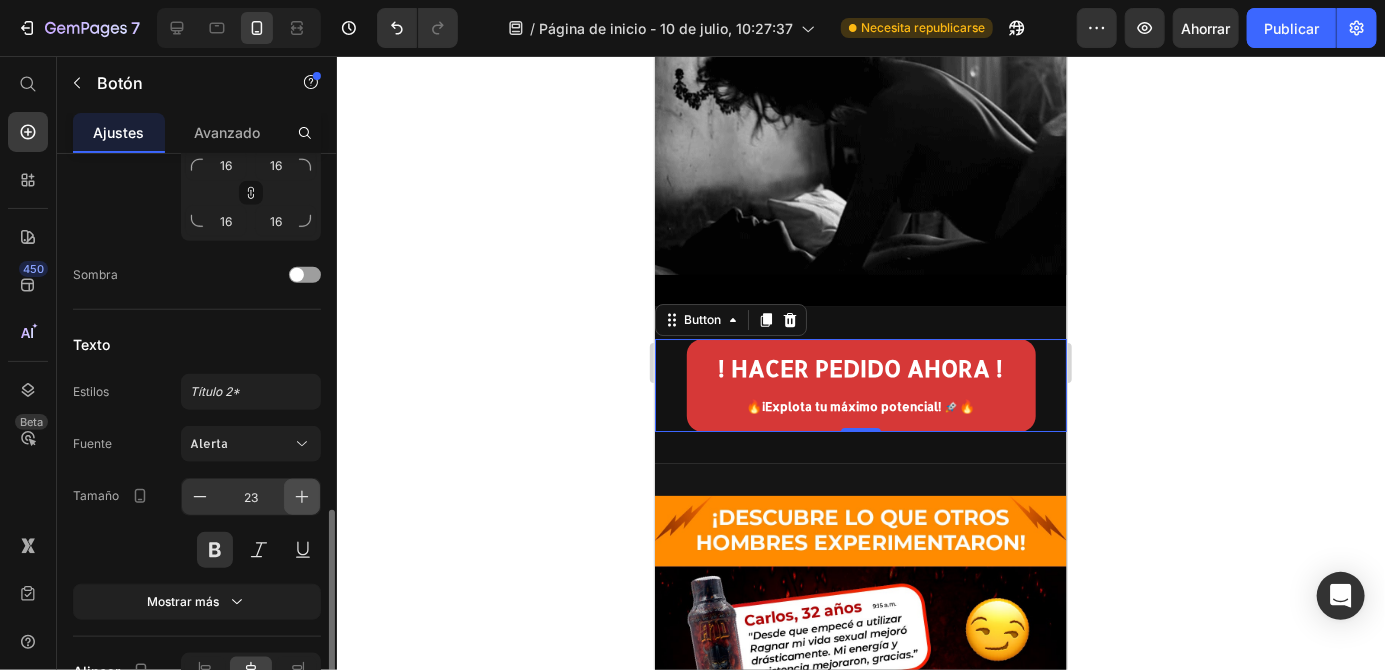 click 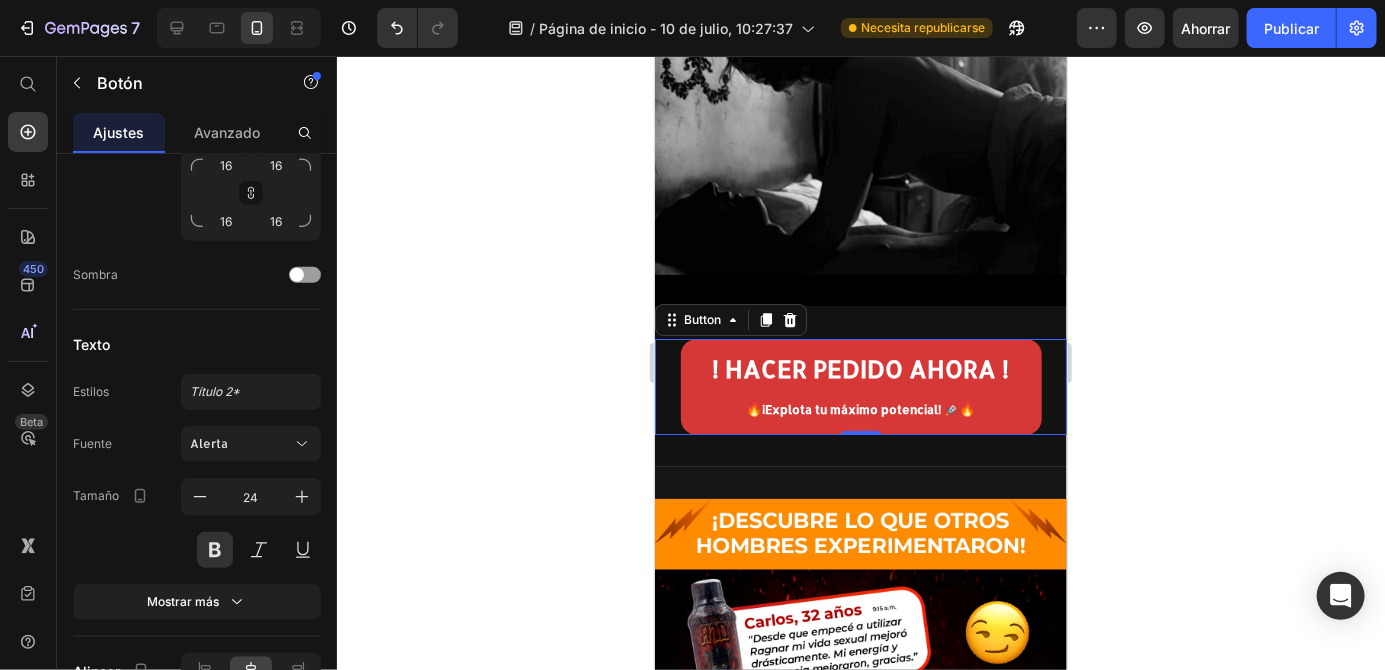 click 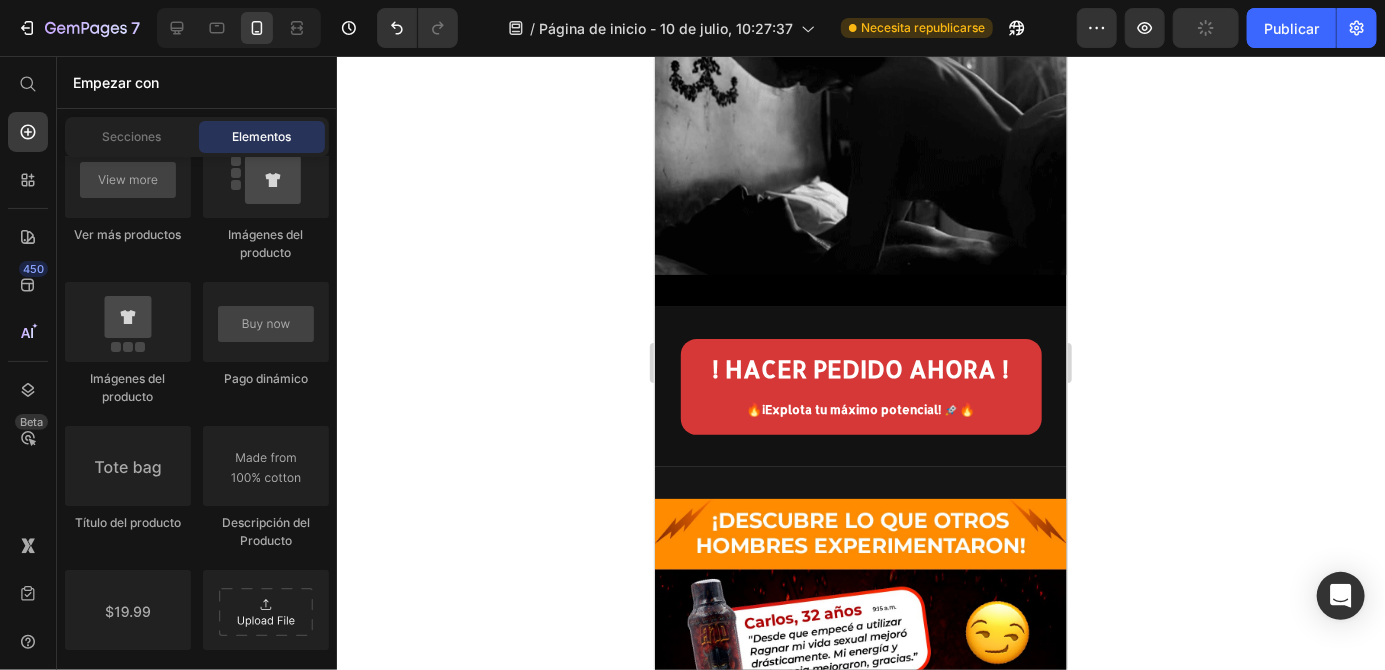 click on "! HACER PEDIDO AHORA ! 🔥  ¡Explota tu máximo potencial! 🚀 🔥 Button Section 10" at bounding box center (860, 386) 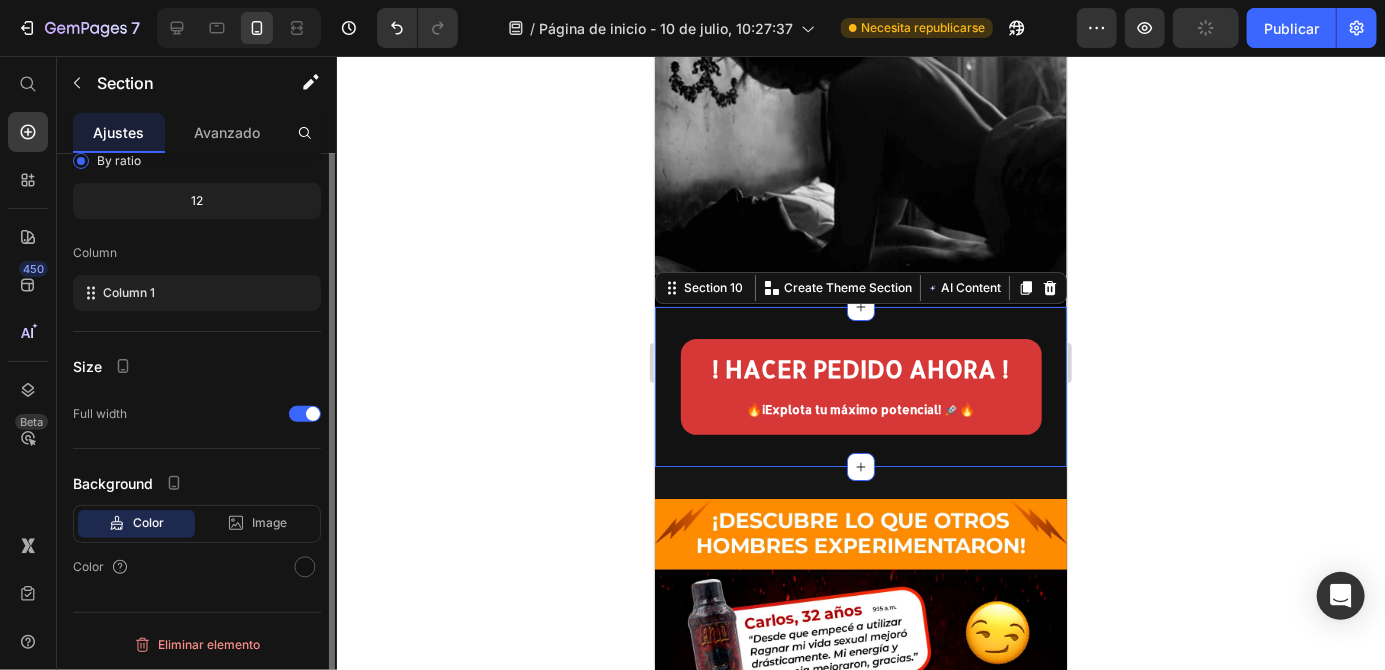 scroll, scrollTop: 0, scrollLeft: 0, axis: both 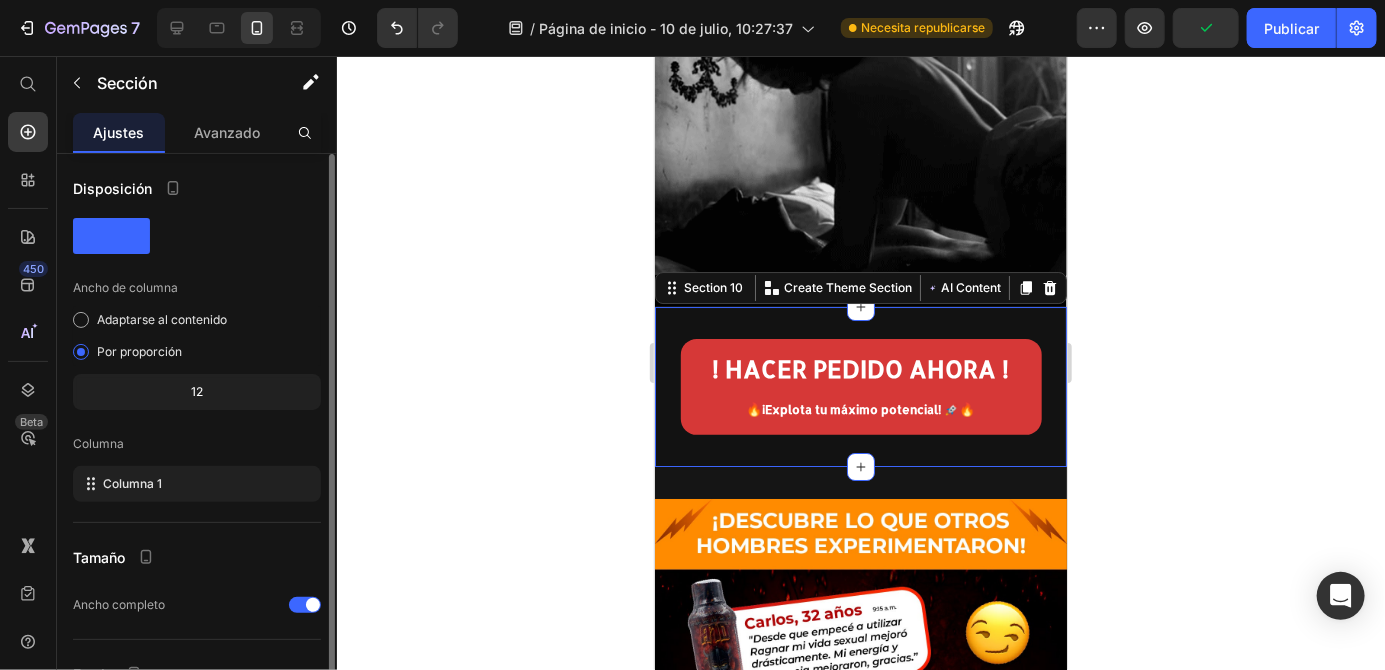 click on "Image Section 11" at bounding box center [860, 755] 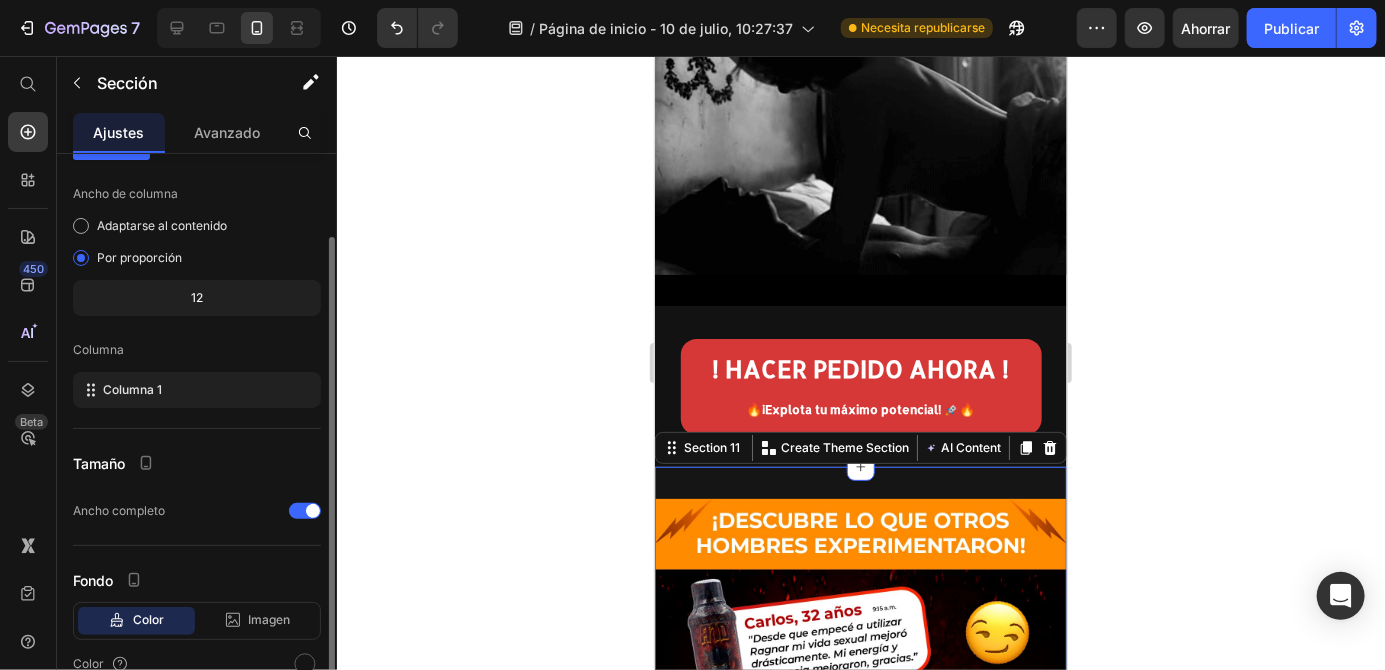scroll, scrollTop: 94, scrollLeft: 0, axis: vertical 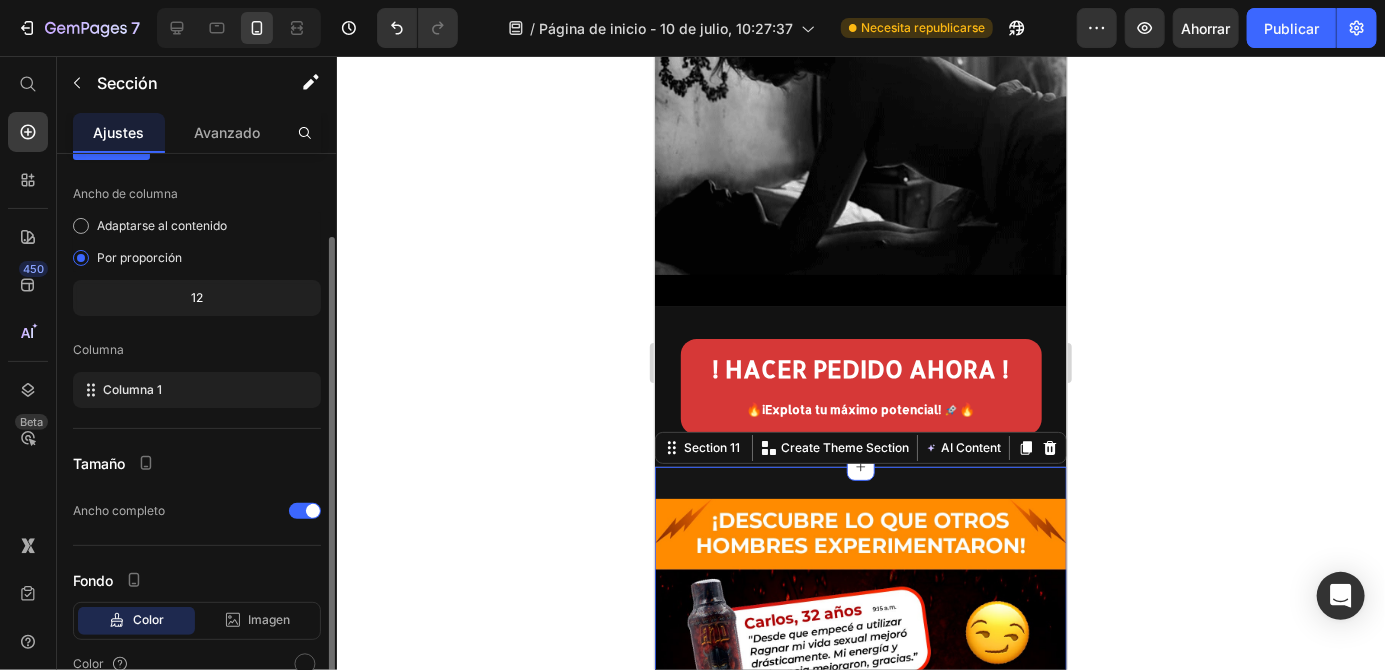 click on "12" 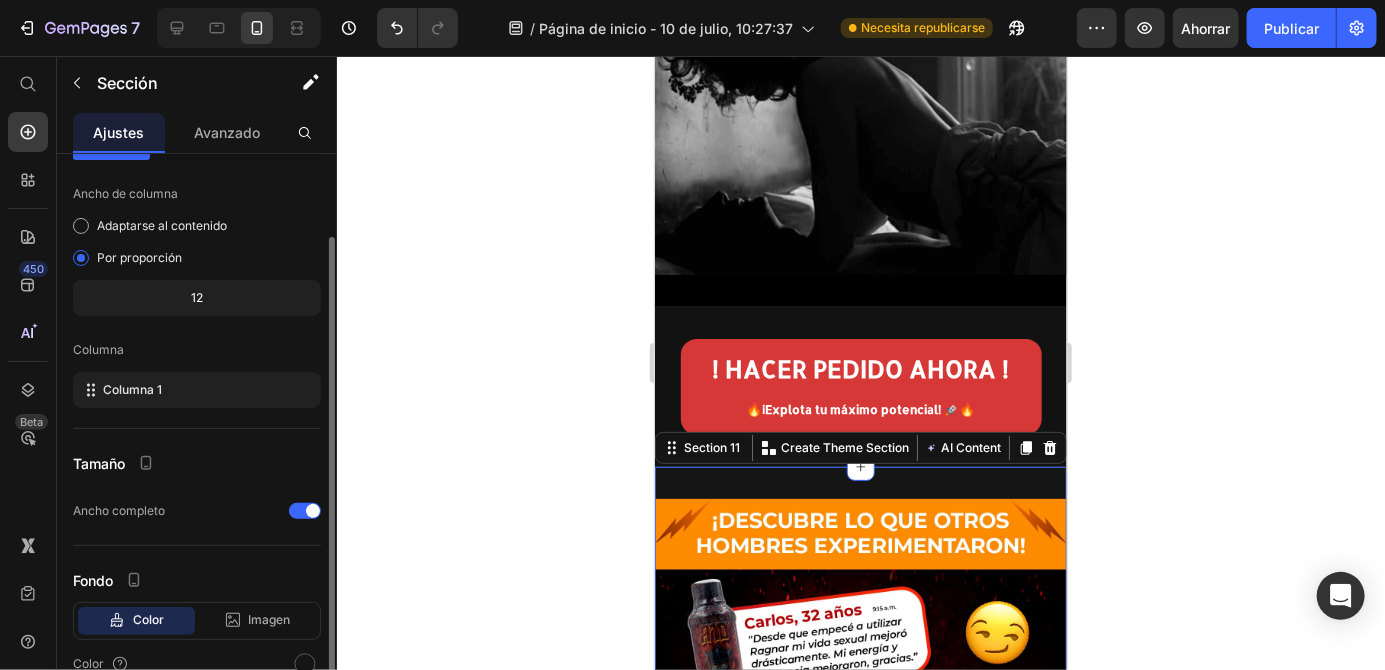 click on "12" at bounding box center [197, 297] 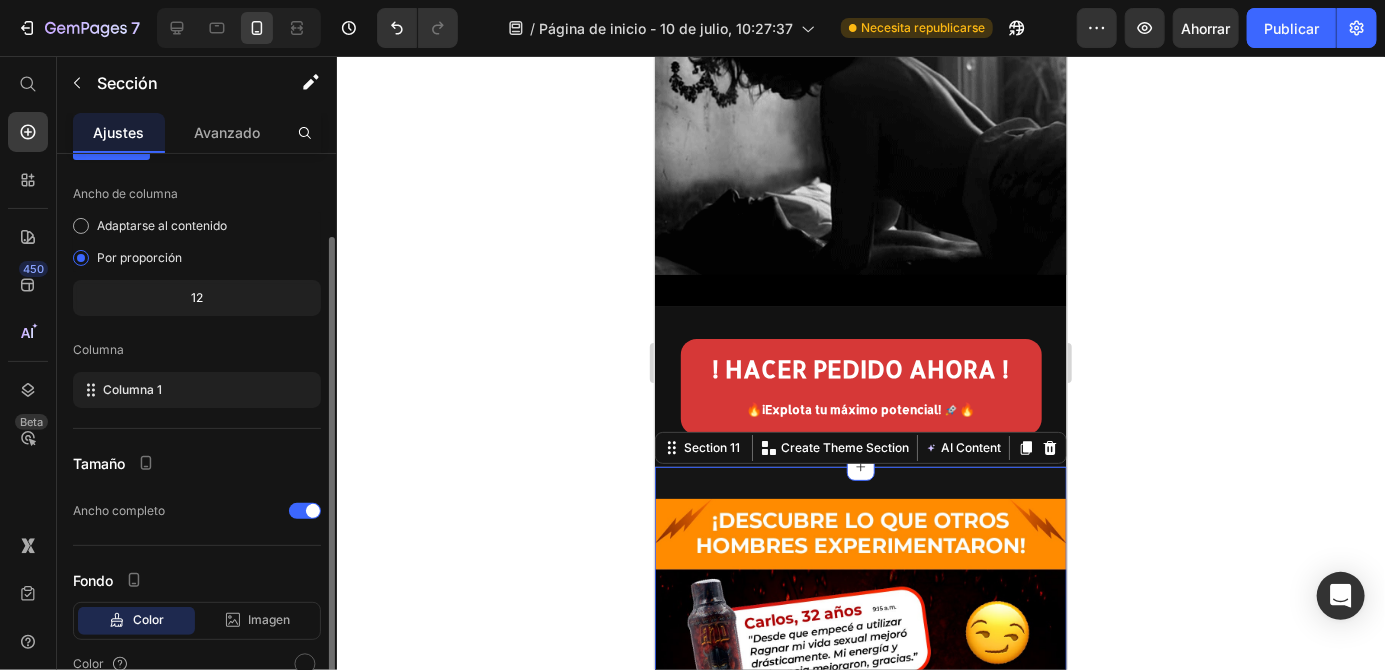 click on "12" 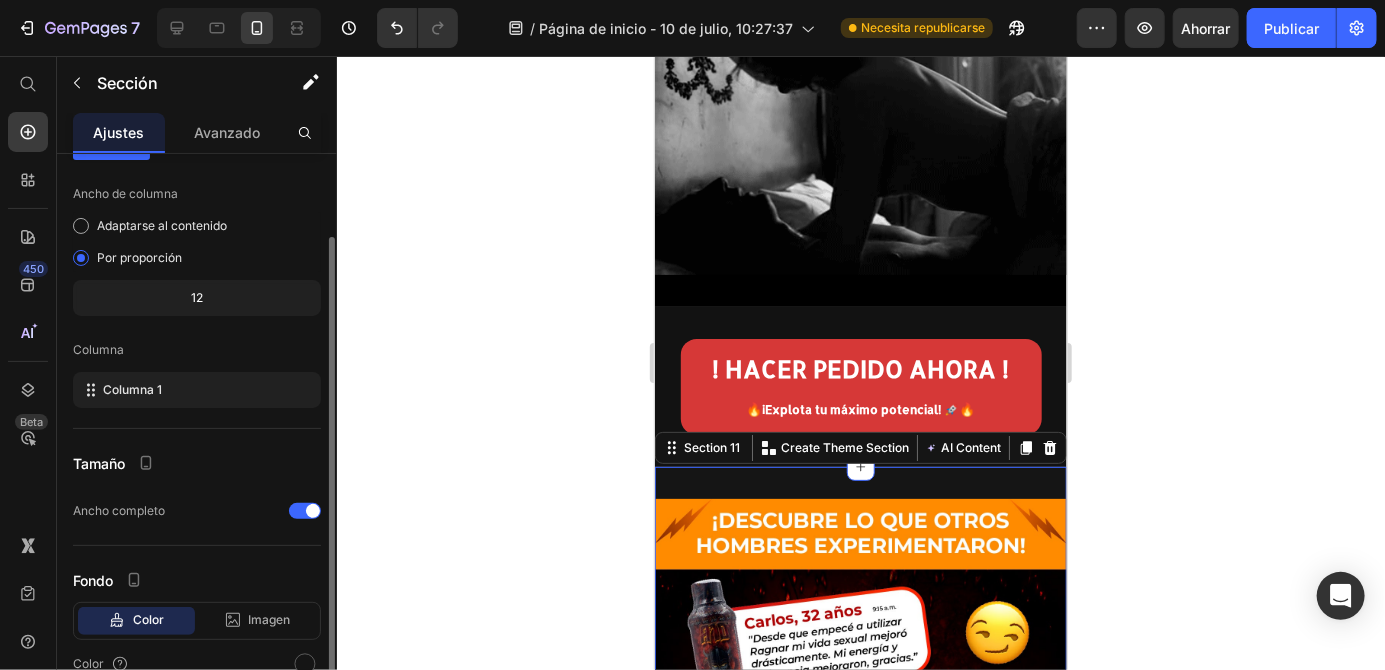 click on "12" 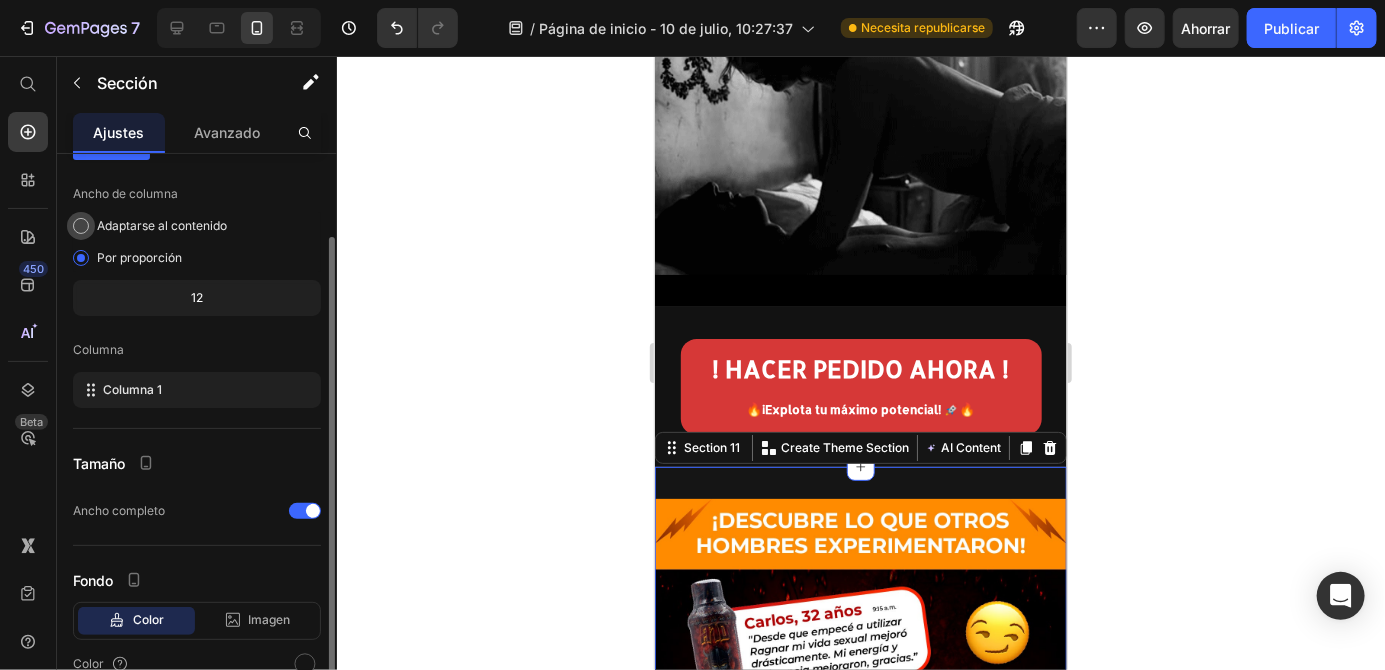 click on "Adaptarse al contenido" at bounding box center [162, 225] 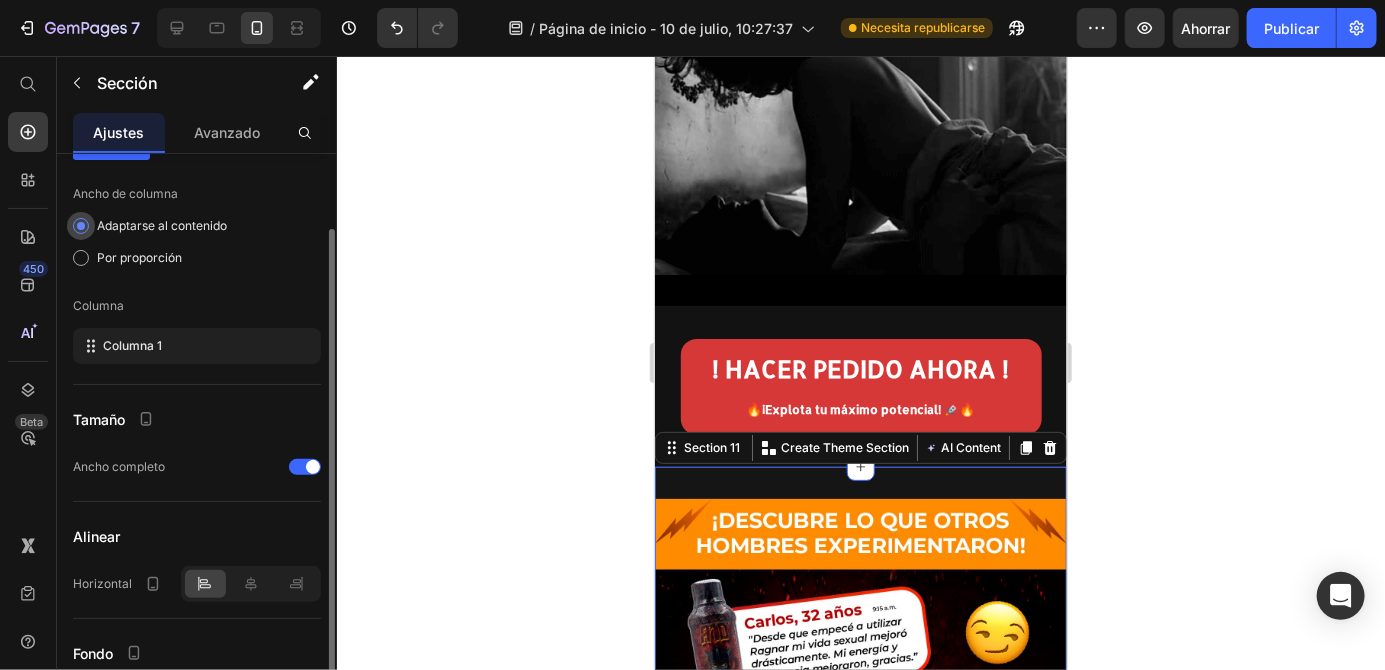 click on "Adaptarse al contenido" 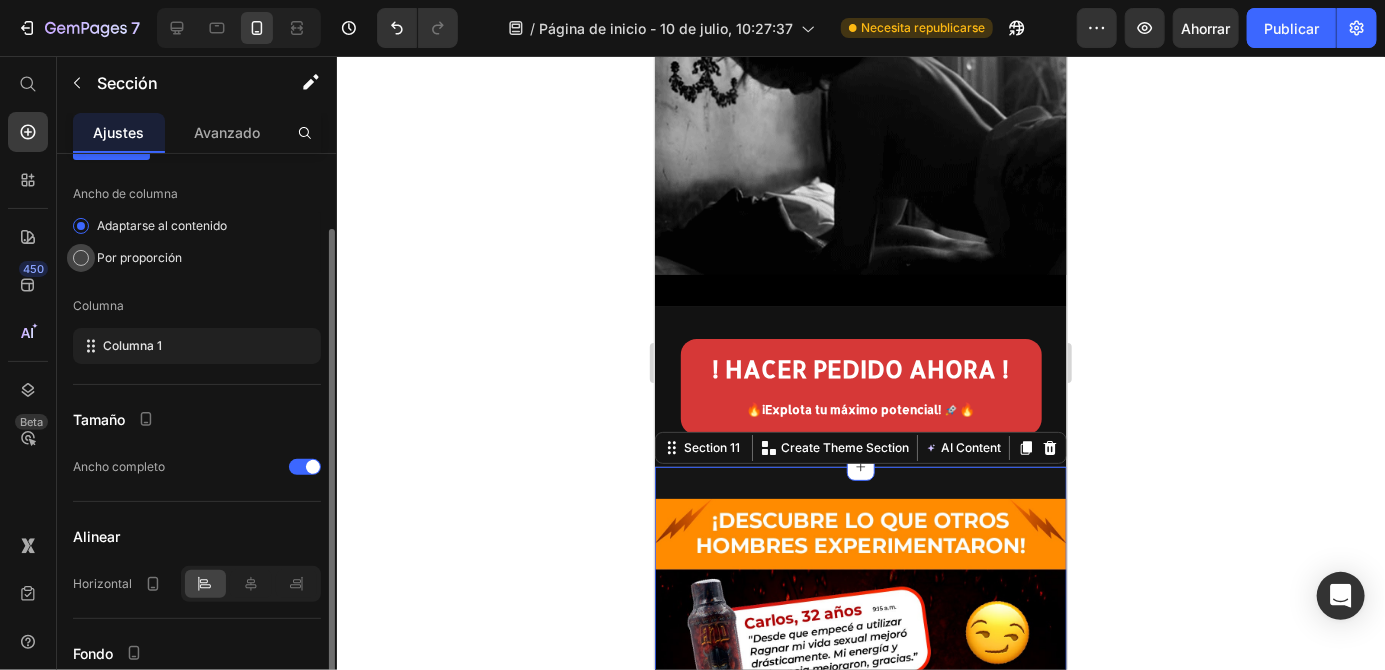 click at bounding box center (81, 258) 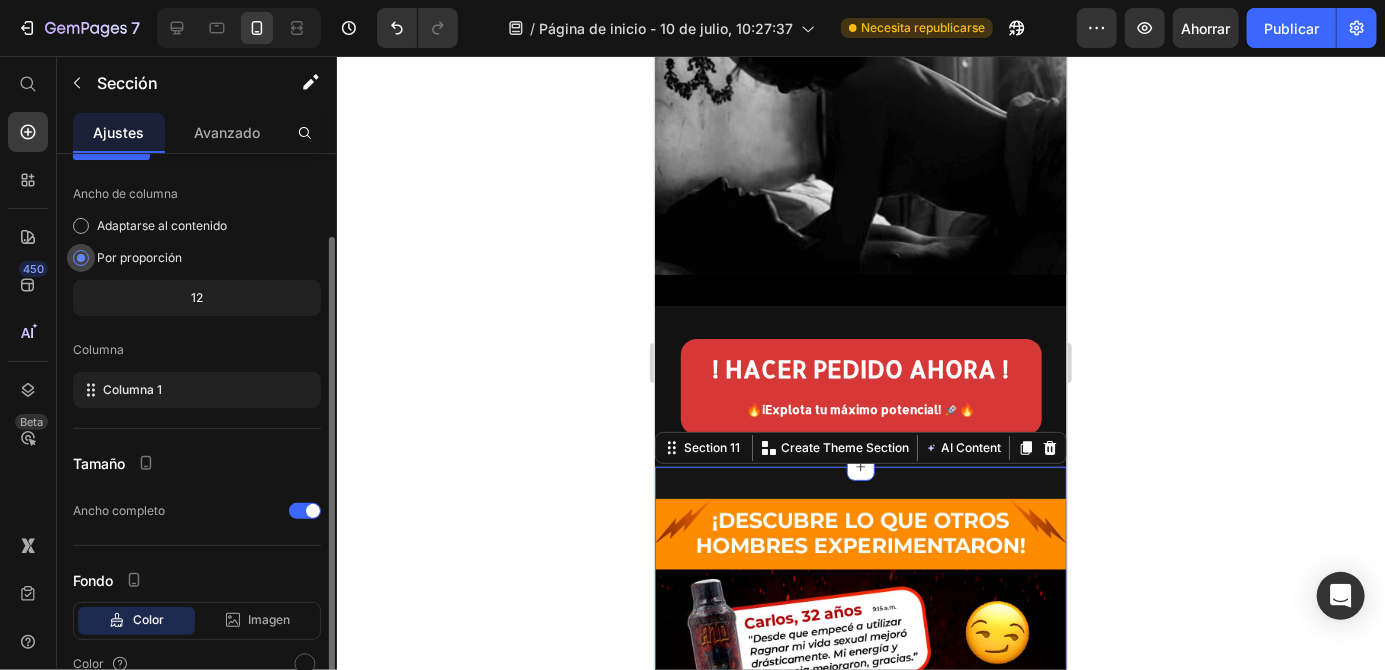 scroll, scrollTop: 94, scrollLeft: 0, axis: vertical 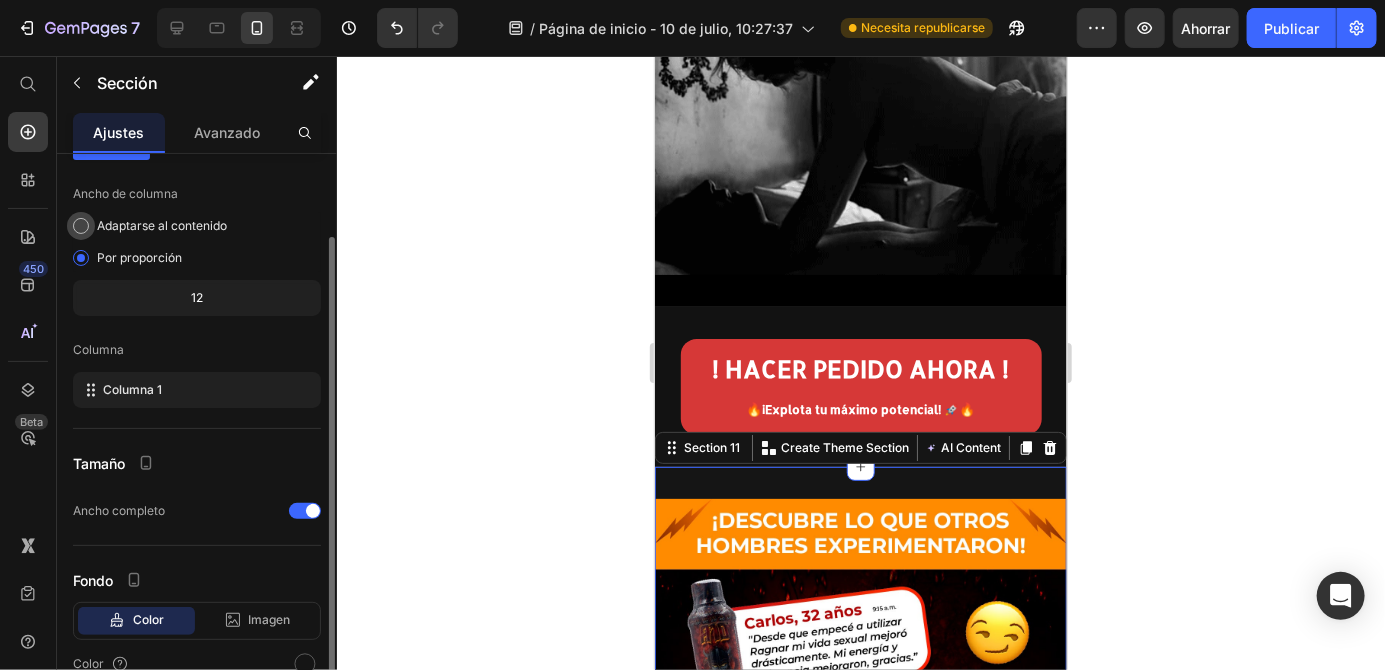click at bounding box center [81, 226] 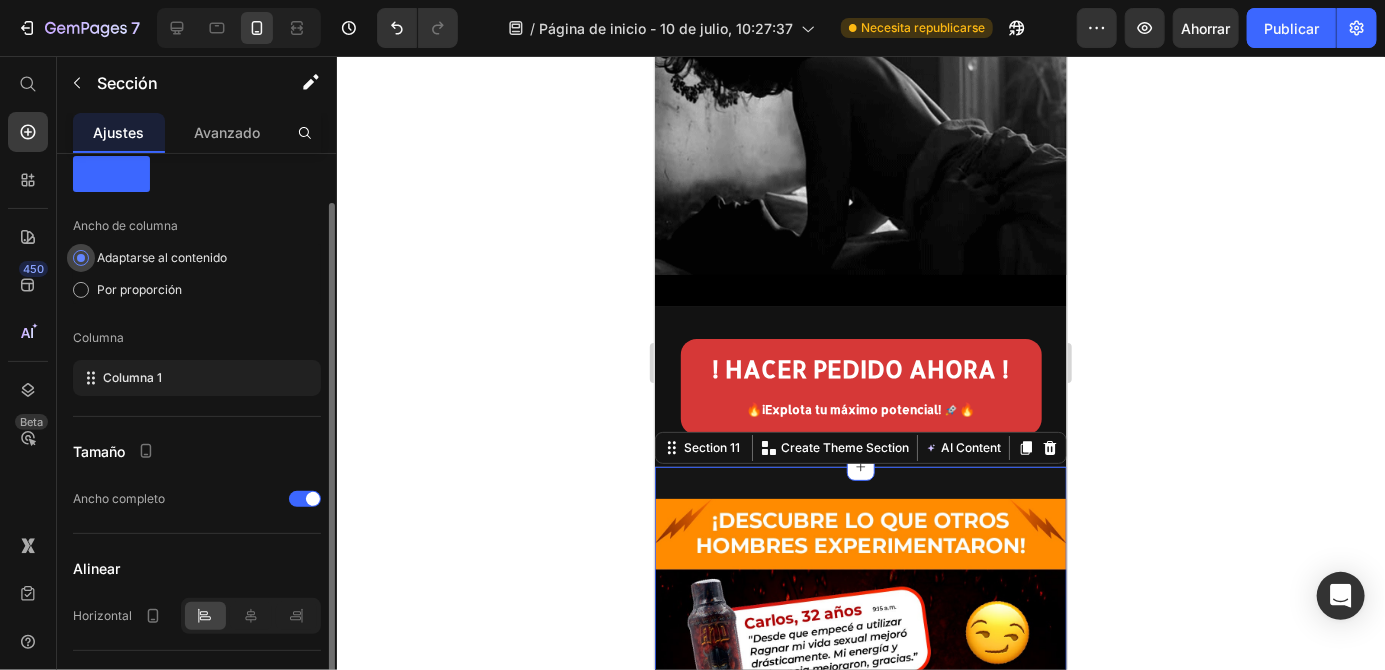 scroll, scrollTop: 61, scrollLeft: 0, axis: vertical 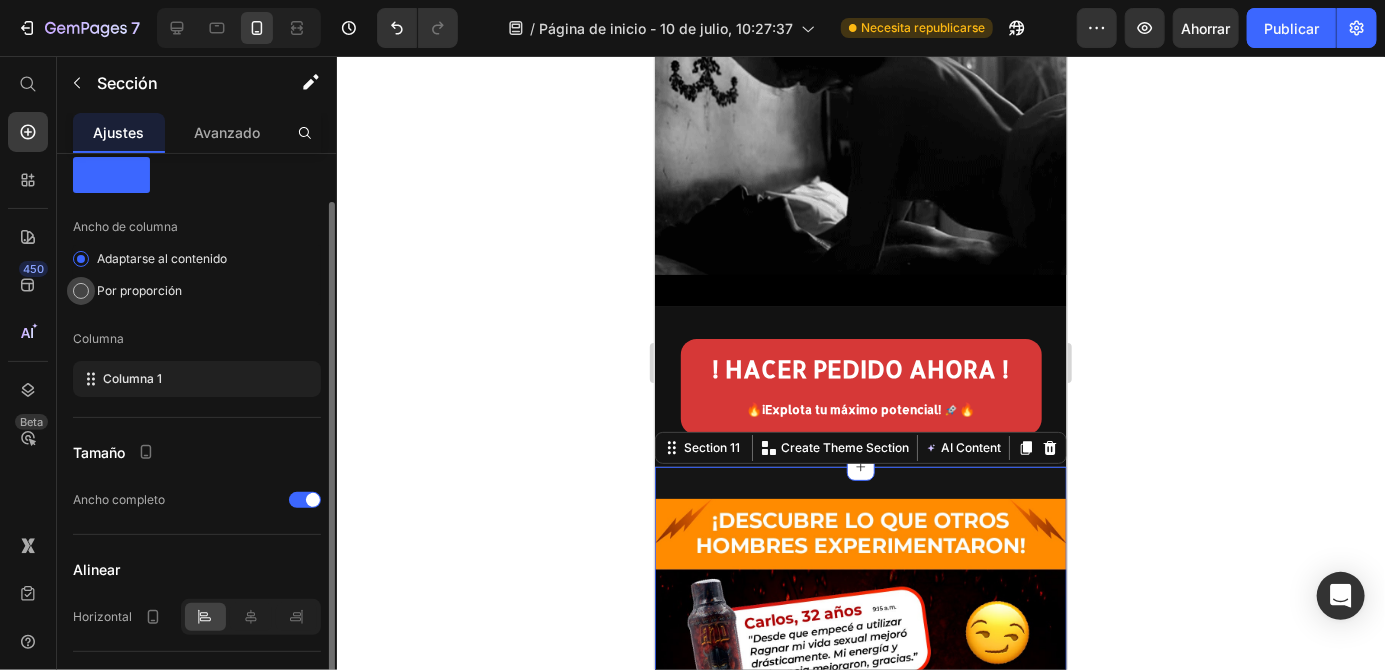 click on "Por proporción" 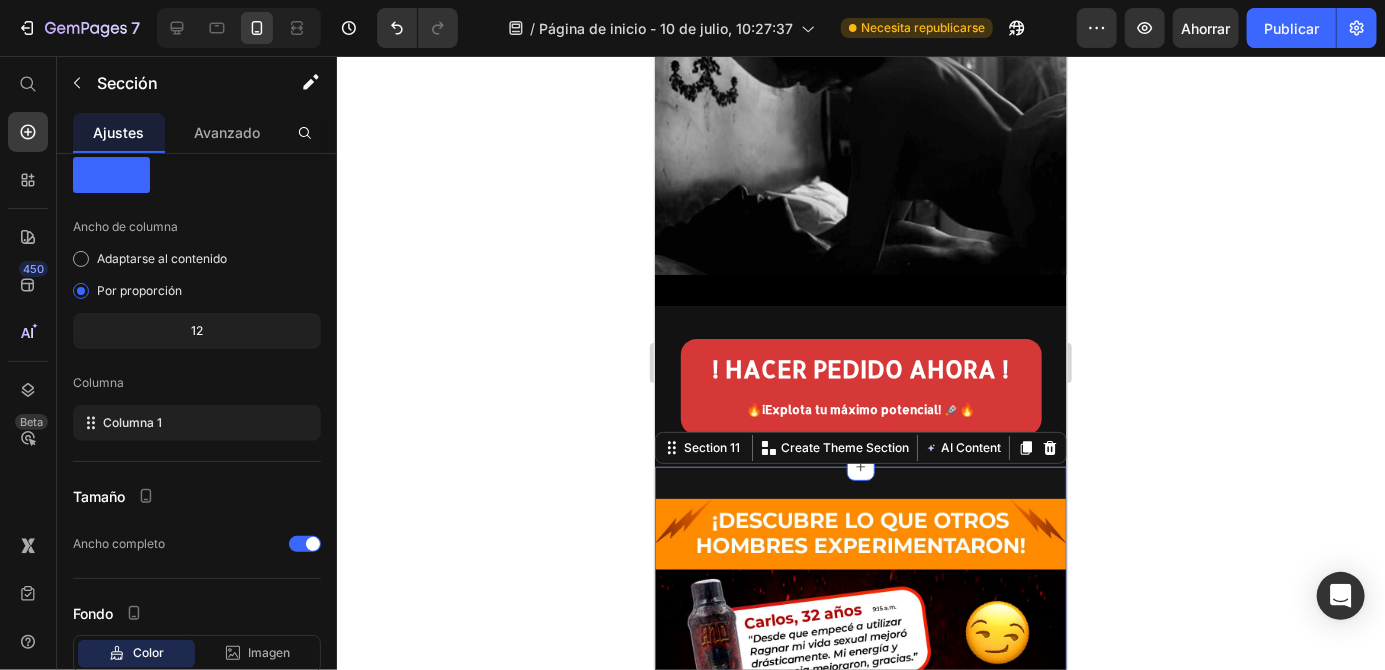 click 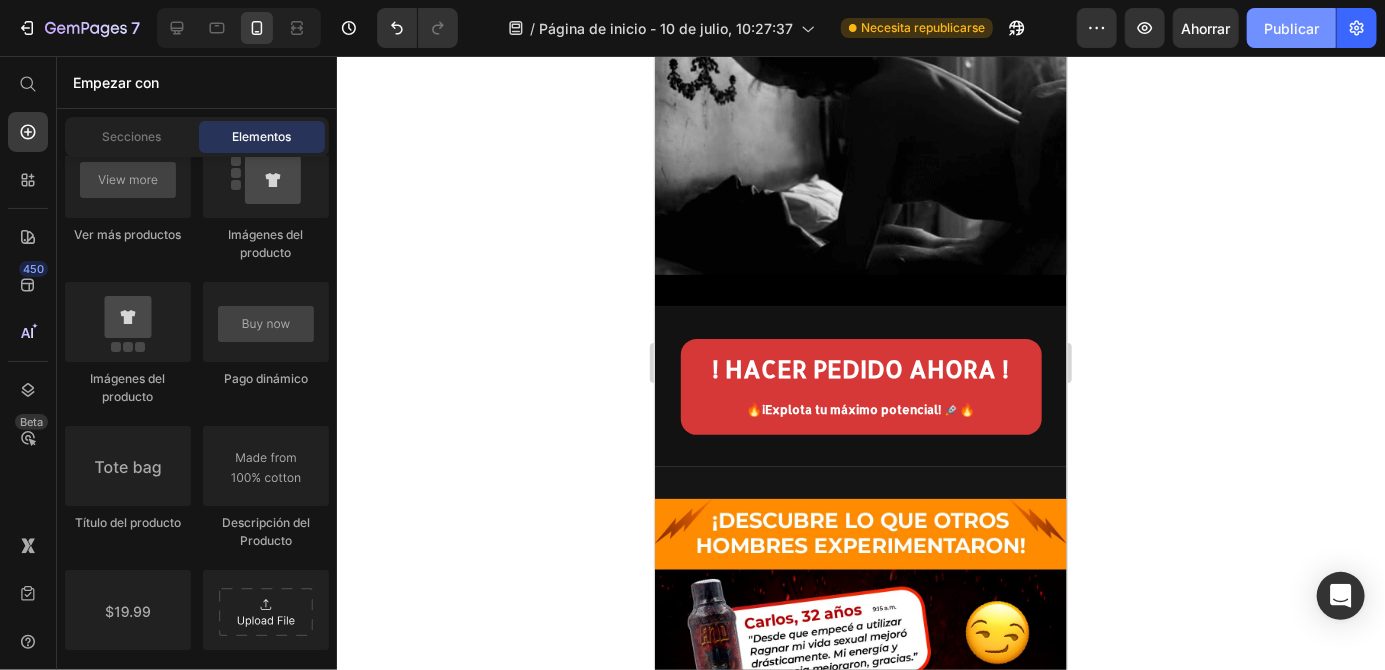 click on "Publicar" at bounding box center [1291, 28] 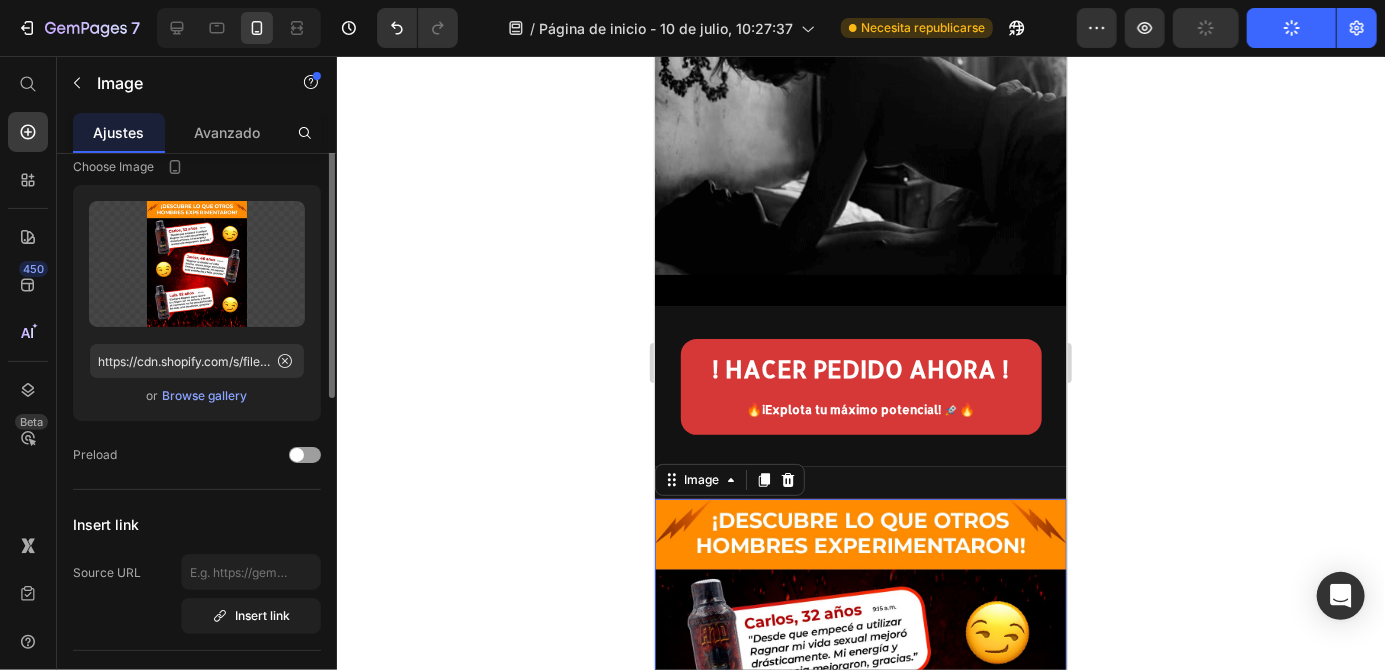 scroll, scrollTop: 0, scrollLeft: 0, axis: both 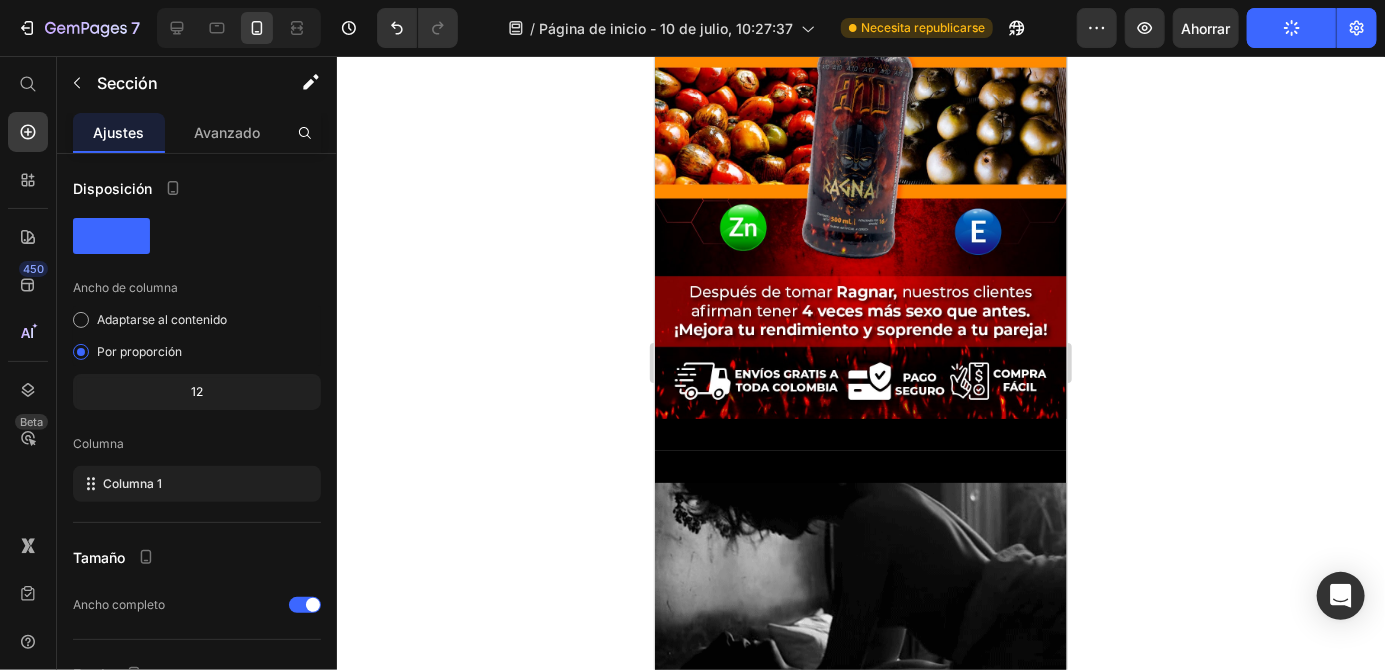 click 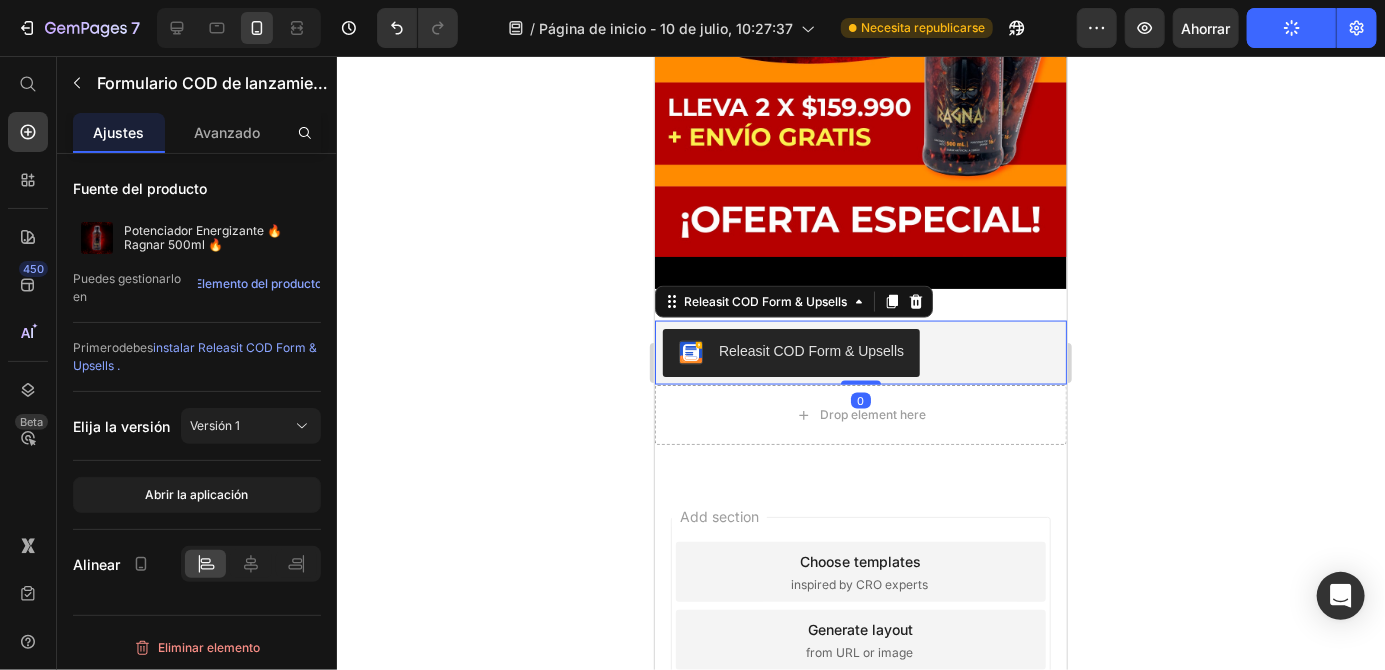 scroll, scrollTop: 4609, scrollLeft: 0, axis: vertical 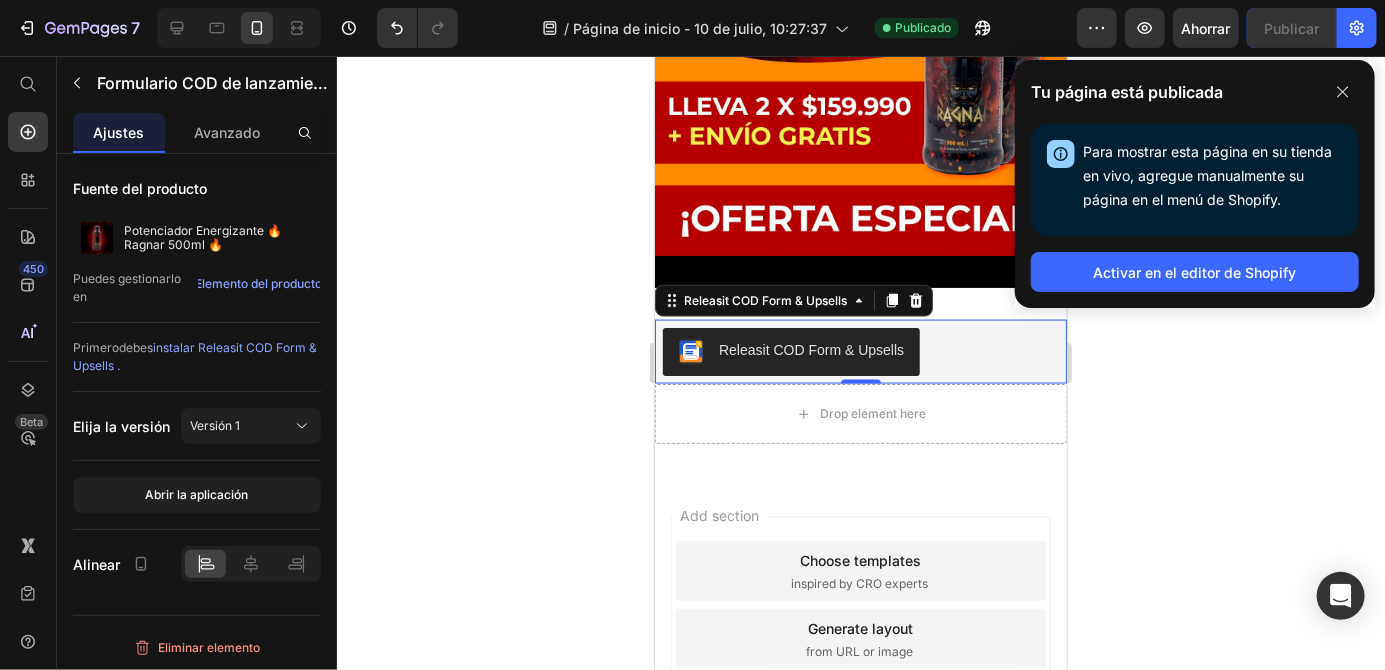 click 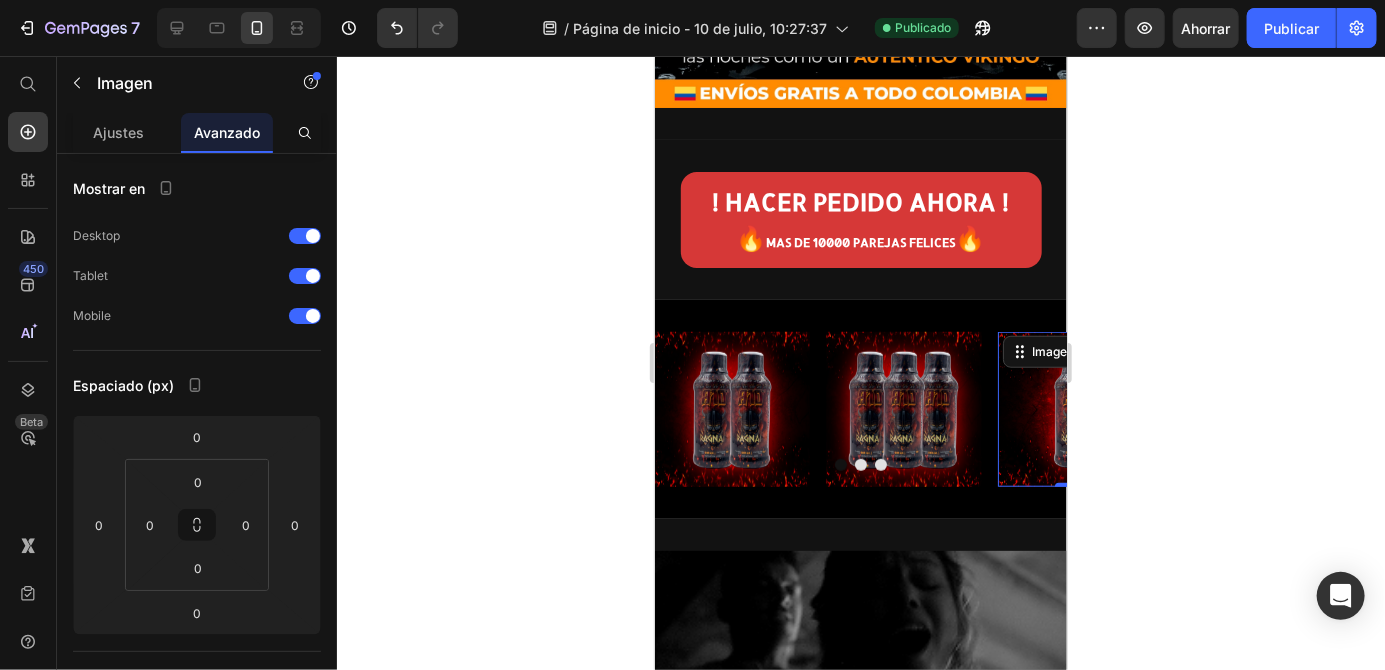 scroll, scrollTop: 538, scrollLeft: 0, axis: vertical 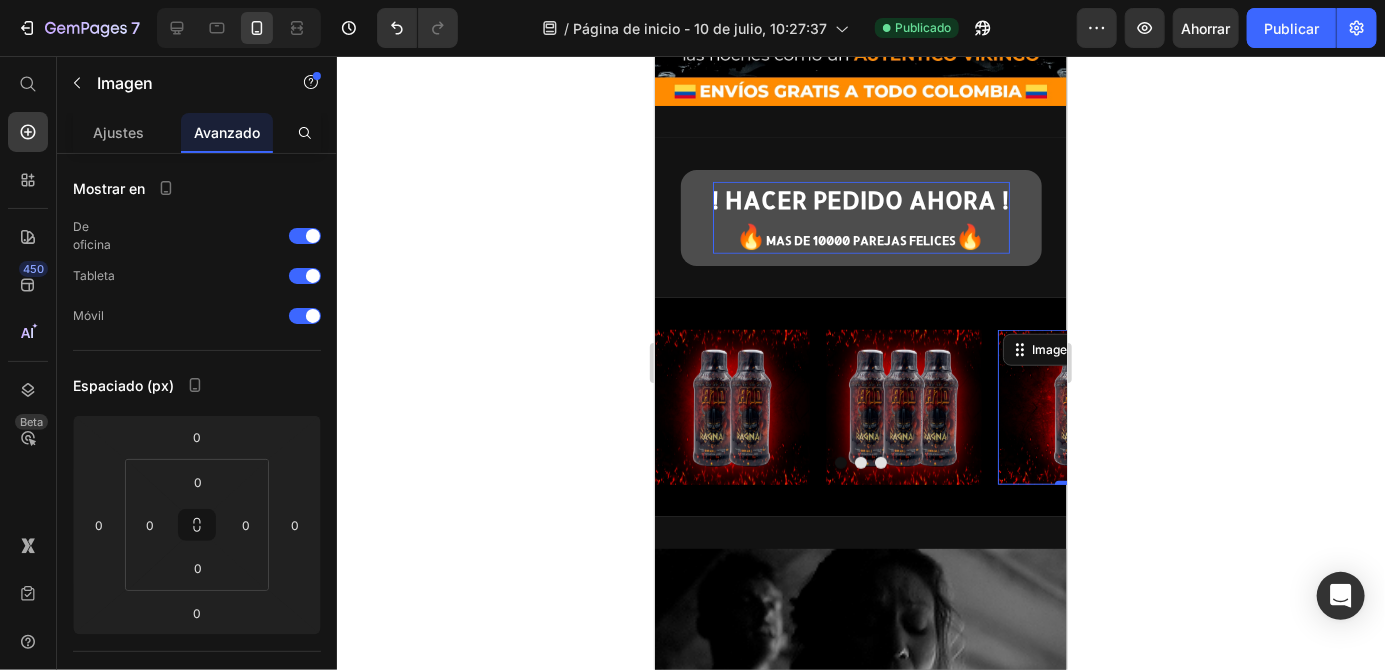 click on "! HACER PEDIDO AHORA ! 🔥  MAS DE 10000 PAREJAS FELICES 🔥" at bounding box center (860, 217) 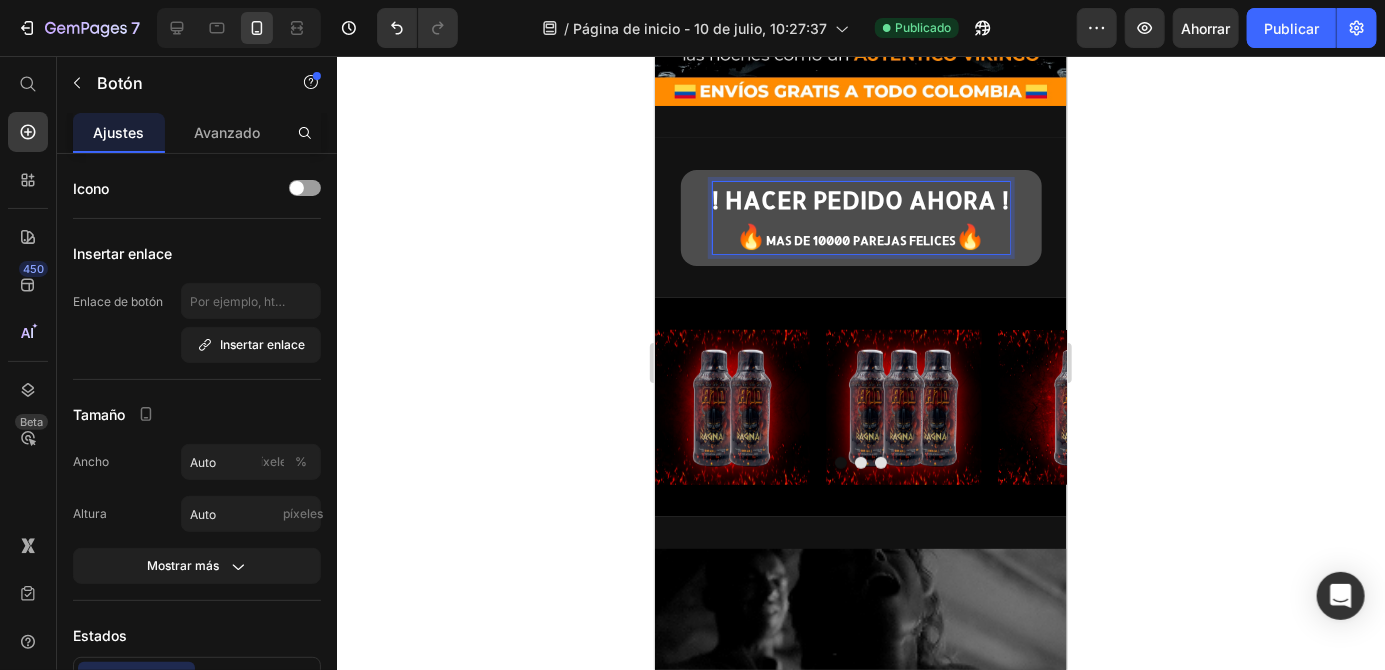 click on "! HACER PEDIDO AHORA ! 🔥  MAS DE 10000 PAREJAS FELICES 🔥" at bounding box center (860, 217) 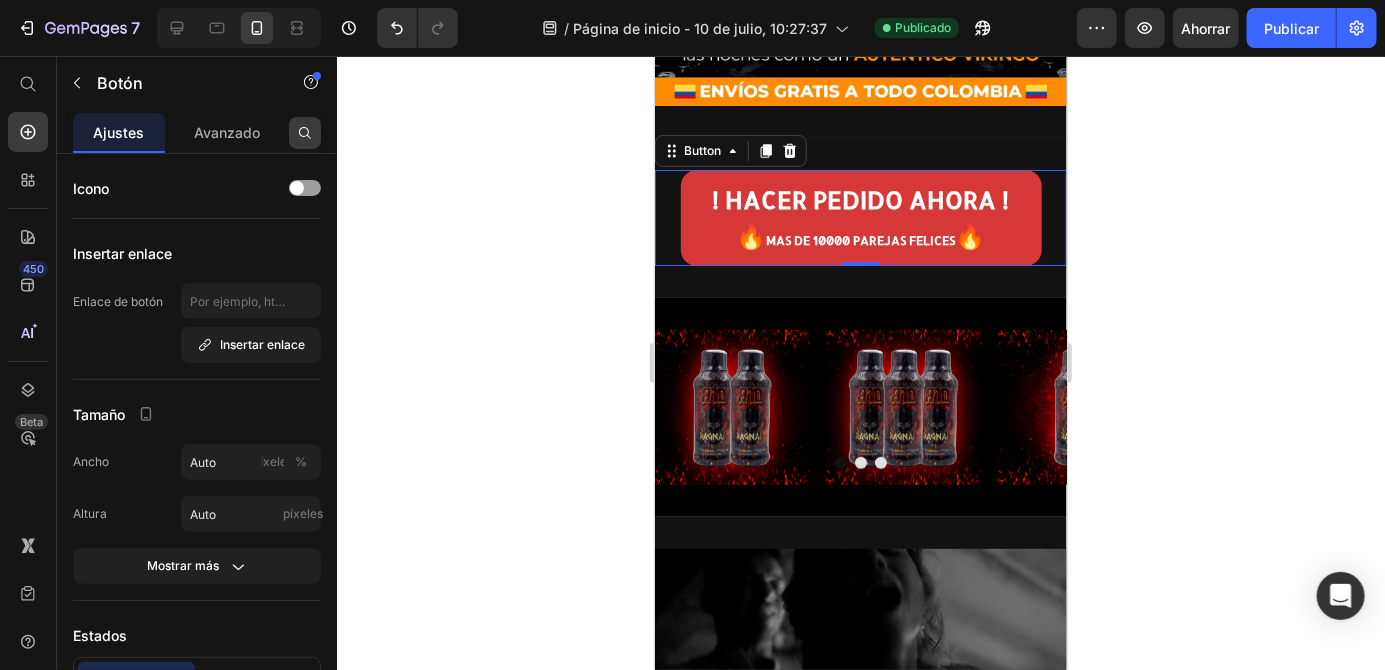 click 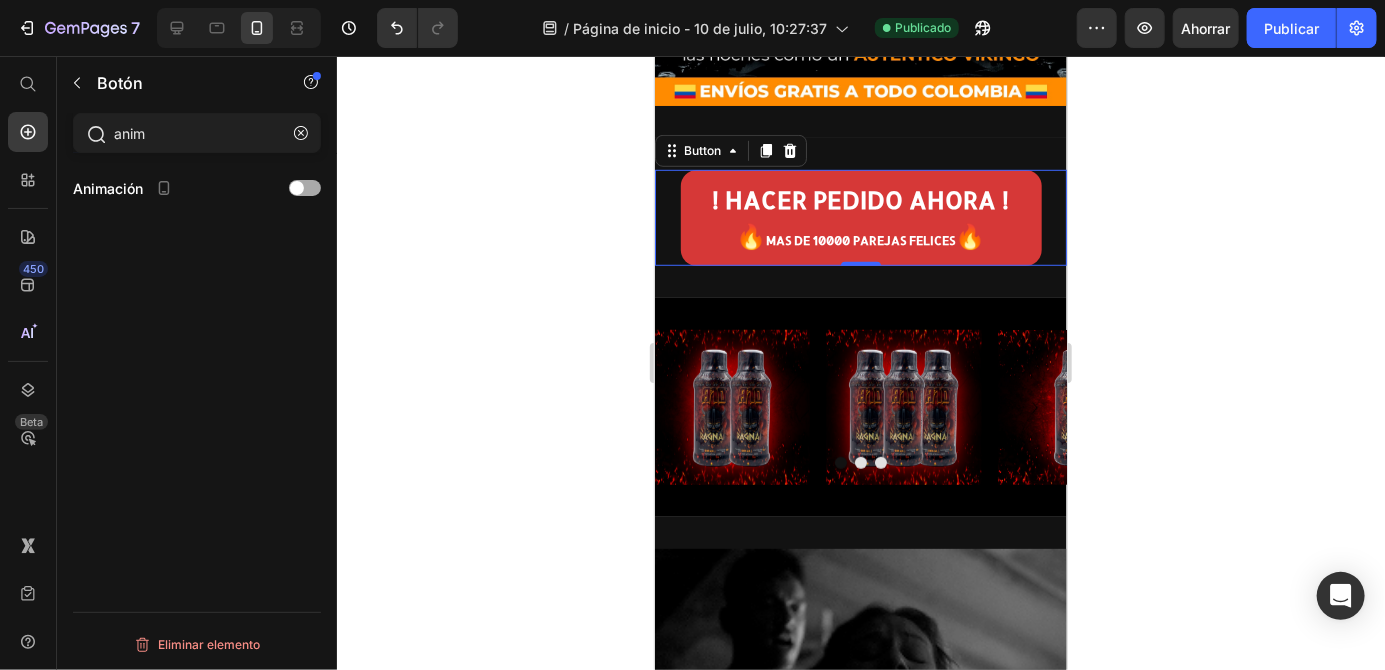 type on "anim" 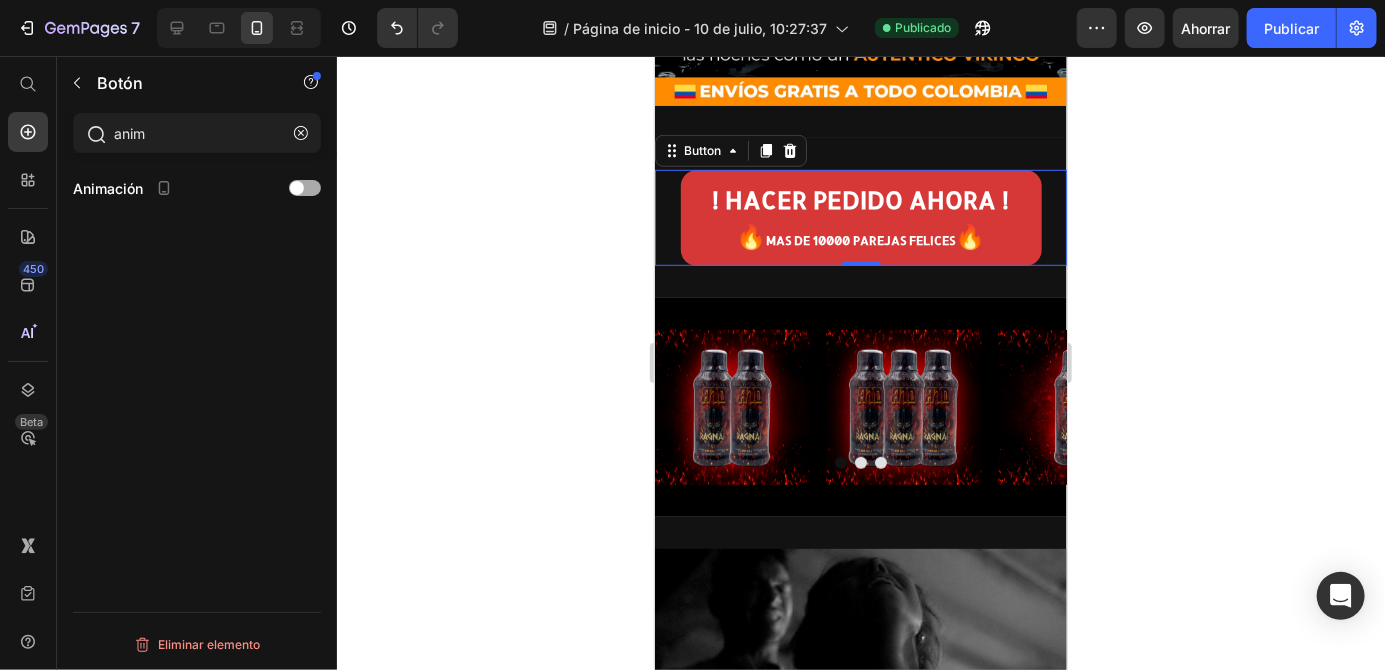 click at bounding box center [305, 188] 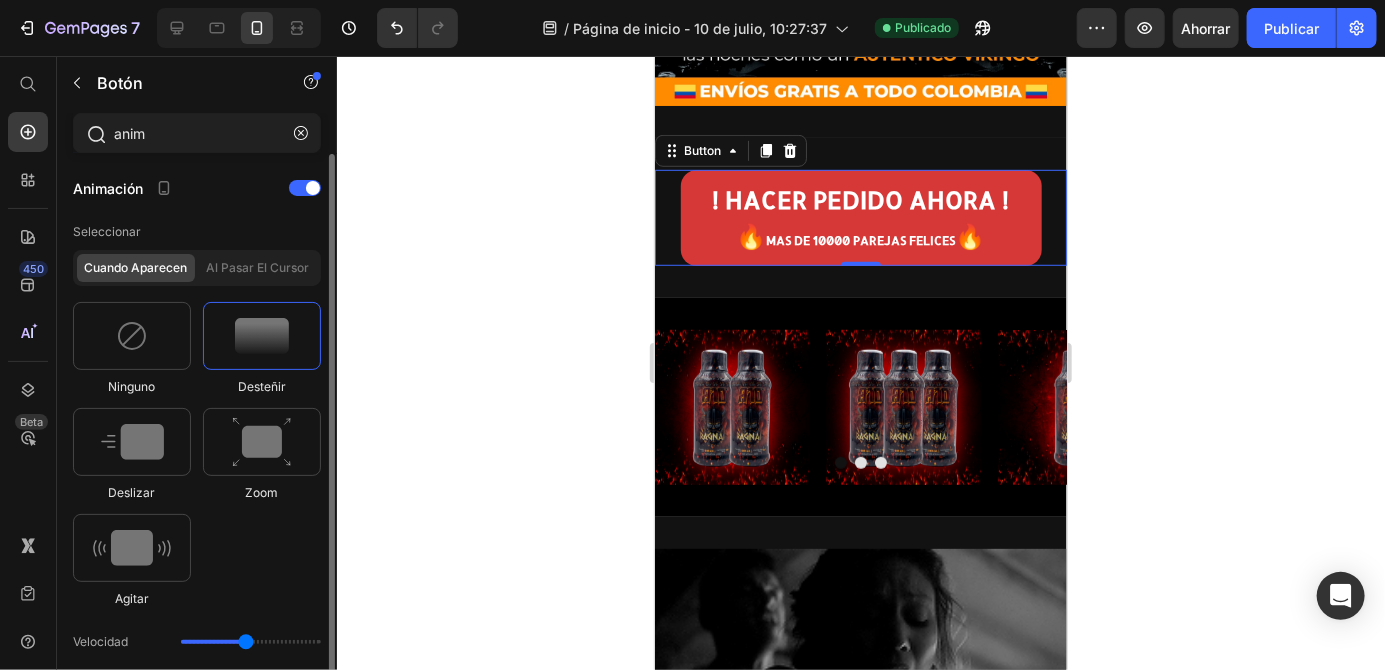 click at bounding box center (262, 336) 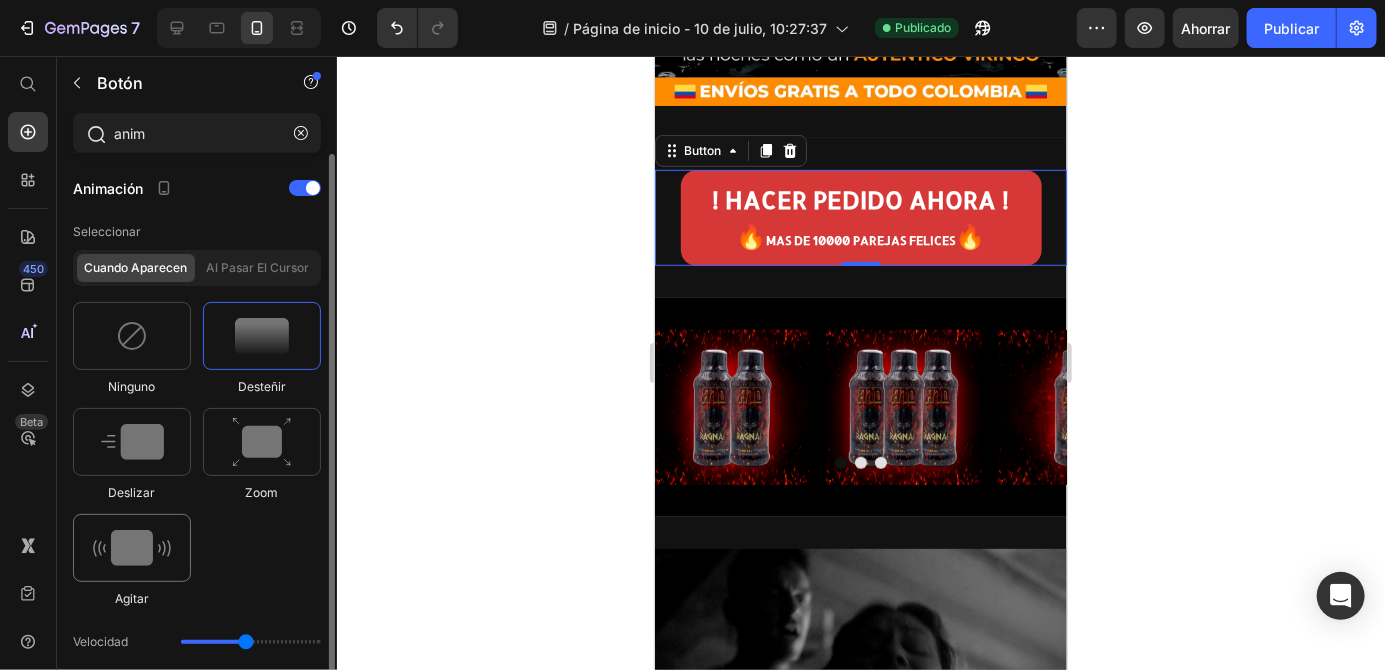 click at bounding box center (132, 548) 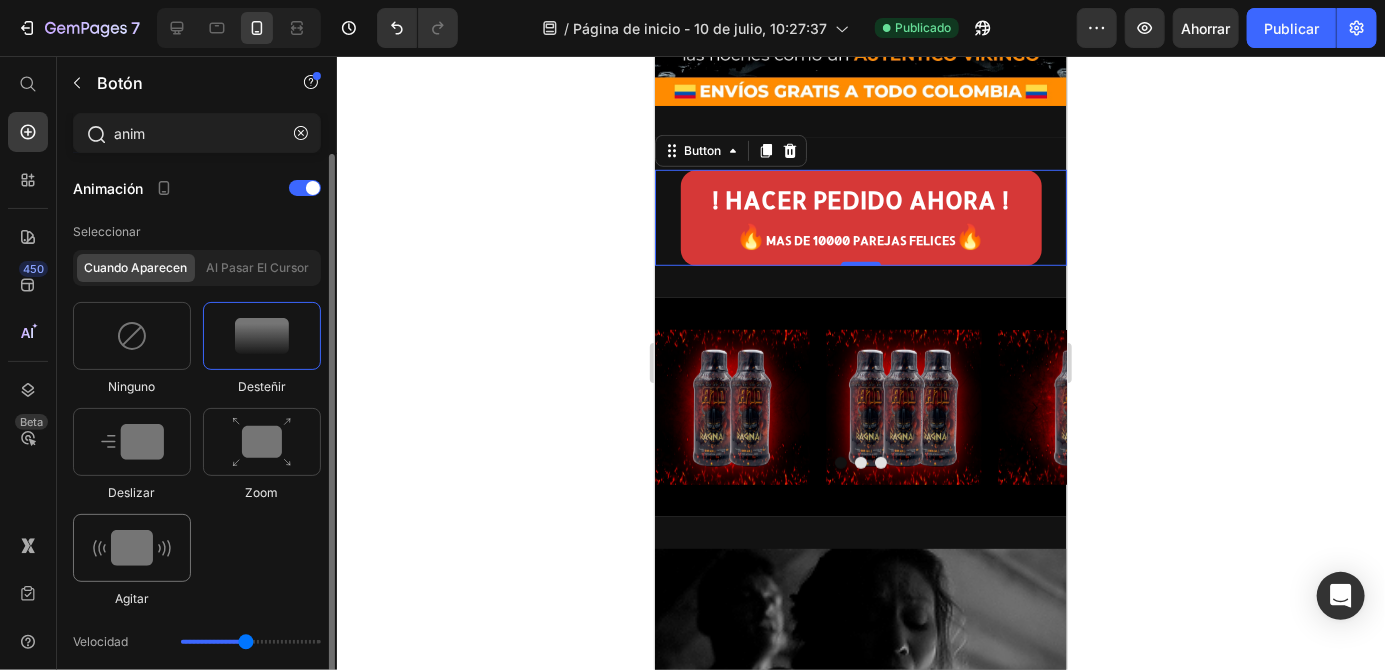type on "0.7" 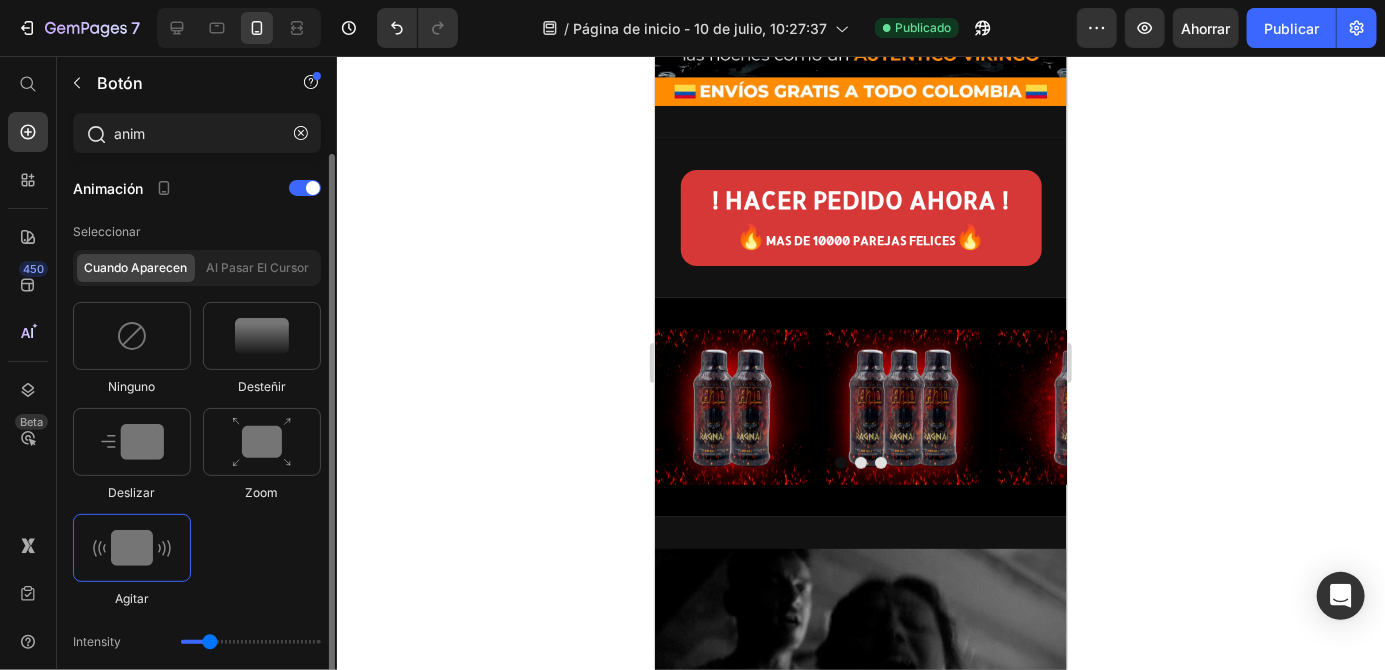 click at bounding box center (132, 548) 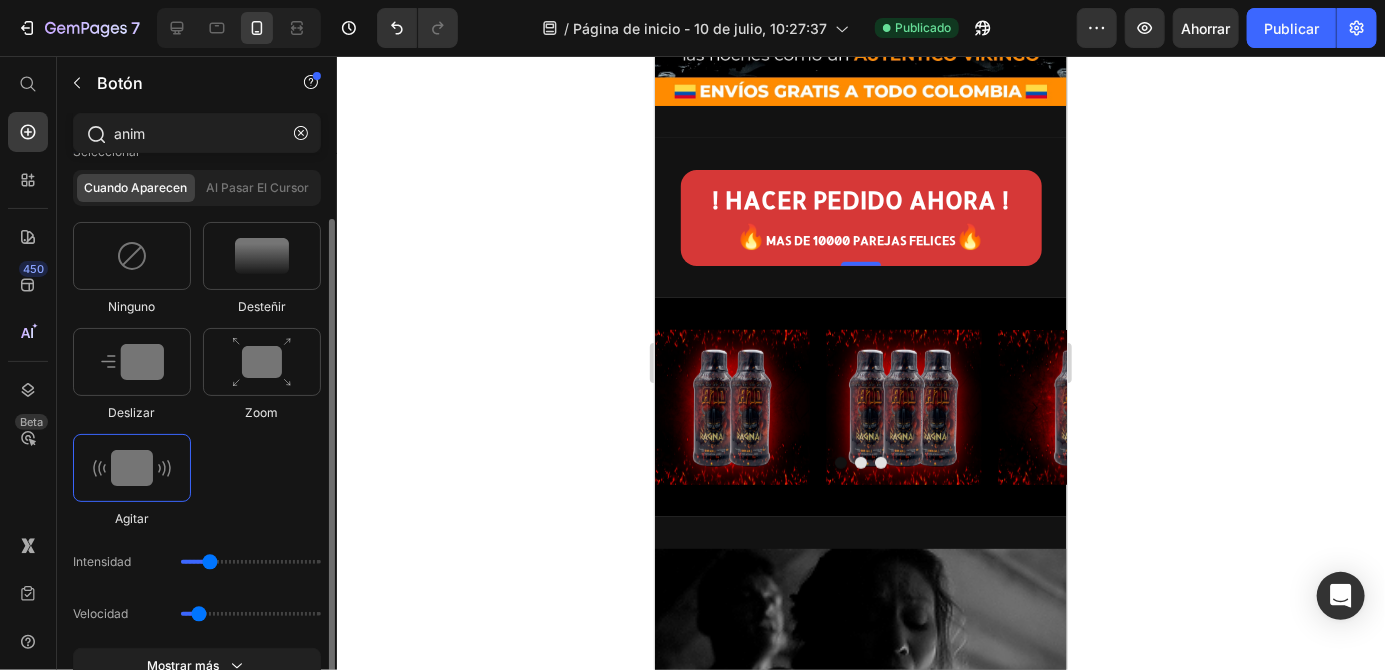 scroll, scrollTop: 79, scrollLeft: 0, axis: vertical 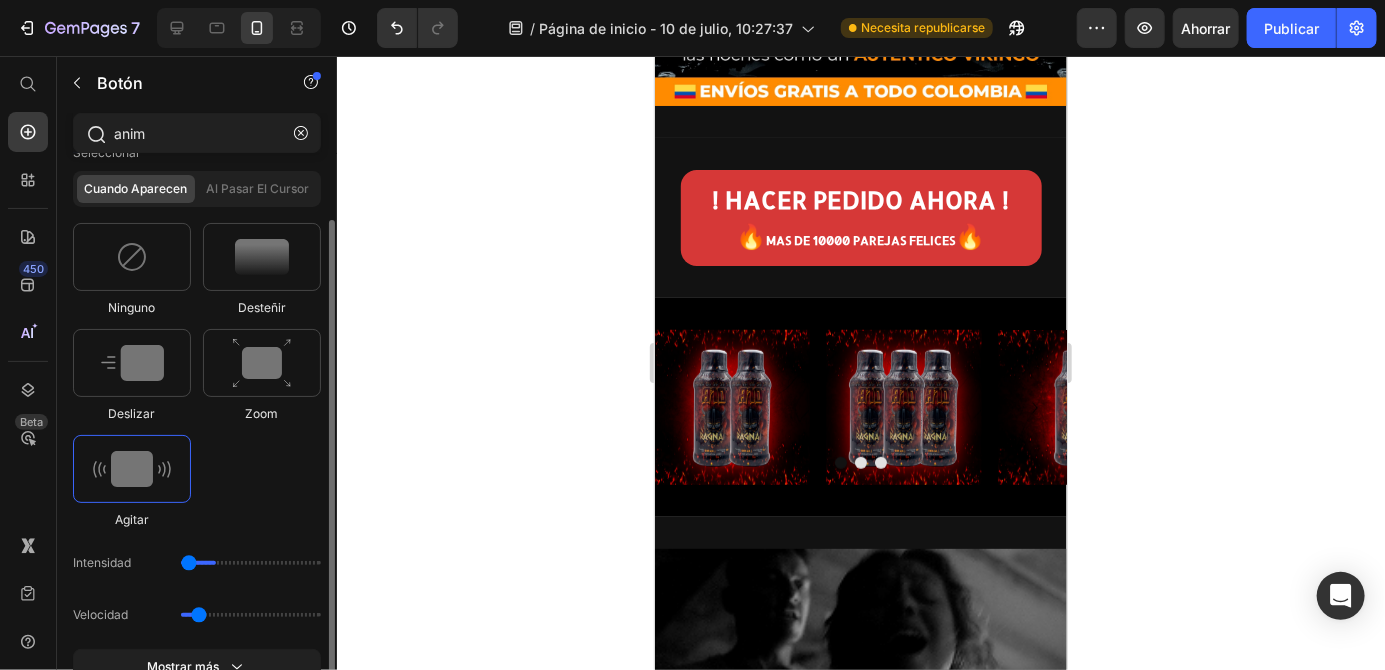 drag, startPoint x: 209, startPoint y: 562, endPoint x: 199, endPoint y: 564, distance: 10.198039 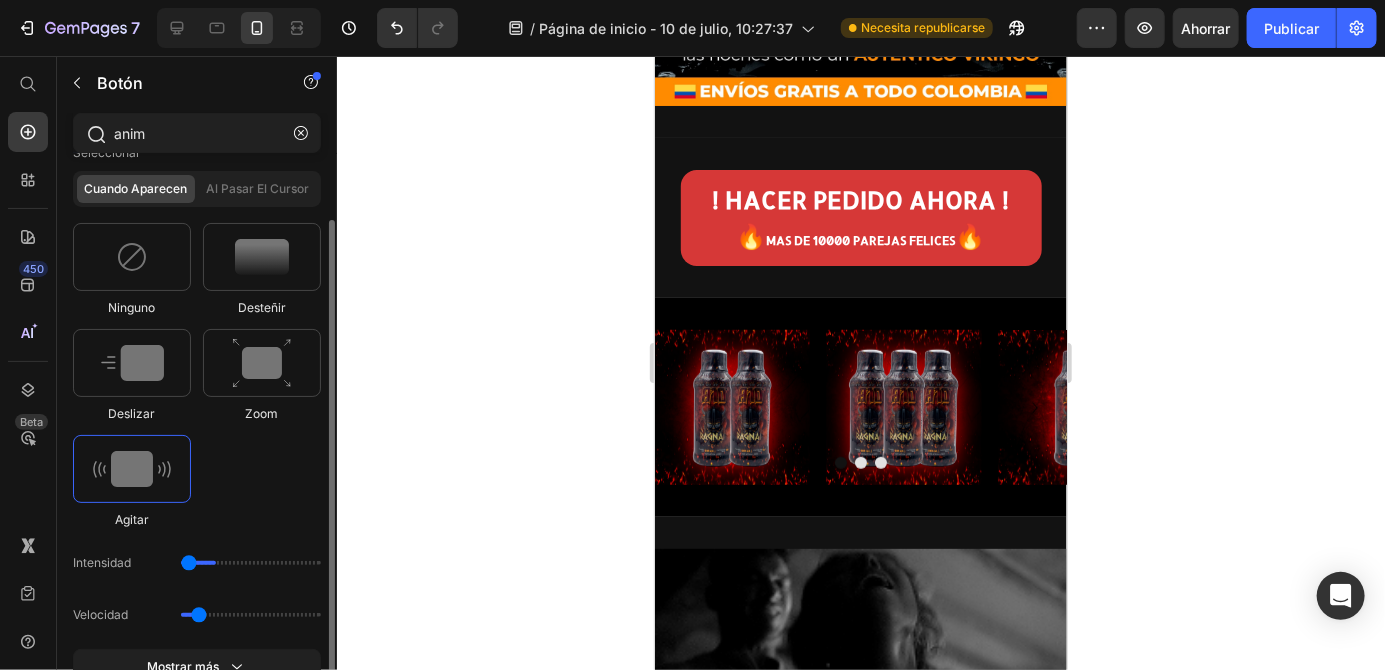 type on "11" 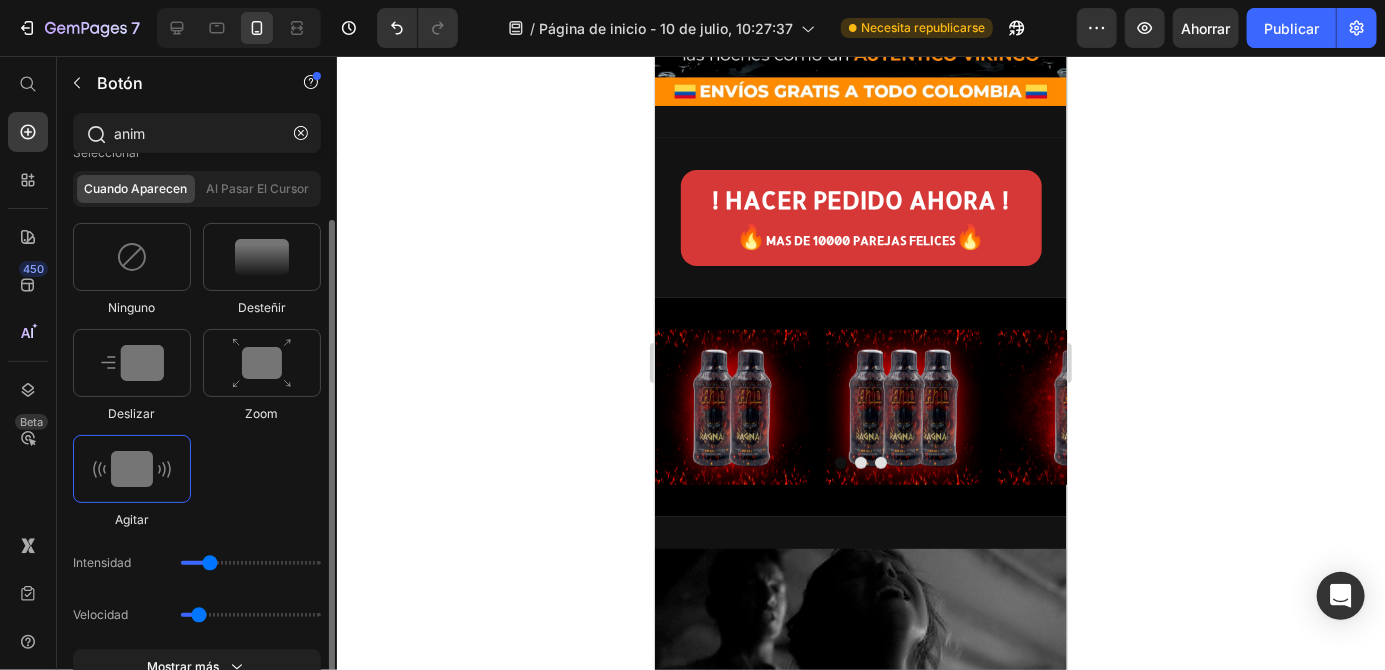 click at bounding box center [251, 563] 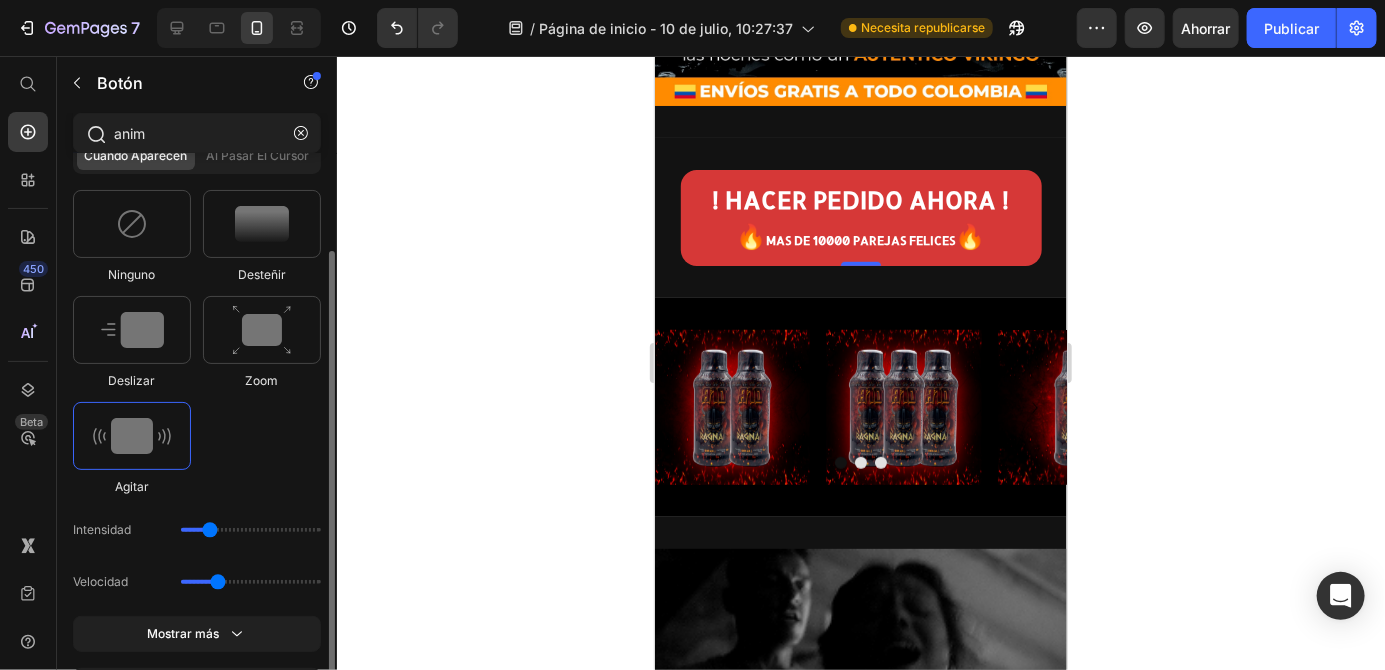 scroll, scrollTop: 111, scrollLeft: 0, axis: vertical 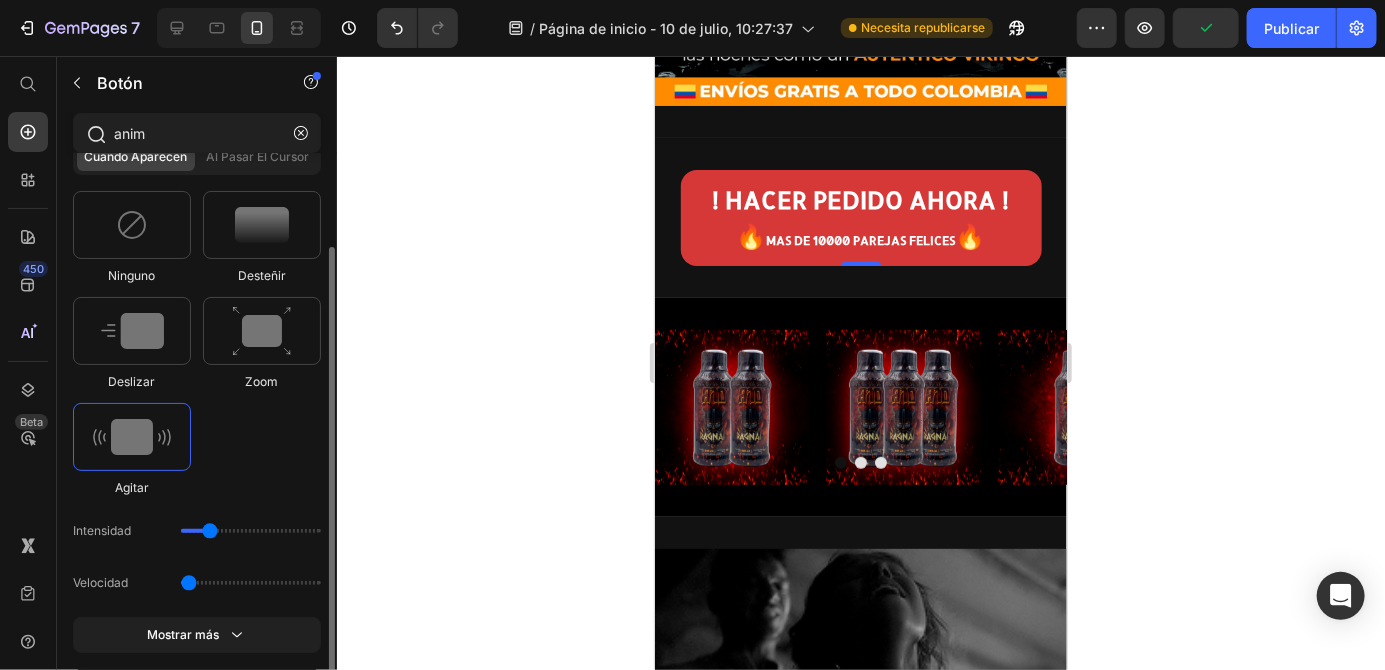 drag, startPoint x: 216, startPoint y: 584, endPoint x: 187, endPoint y: 580, distance: 29.274563 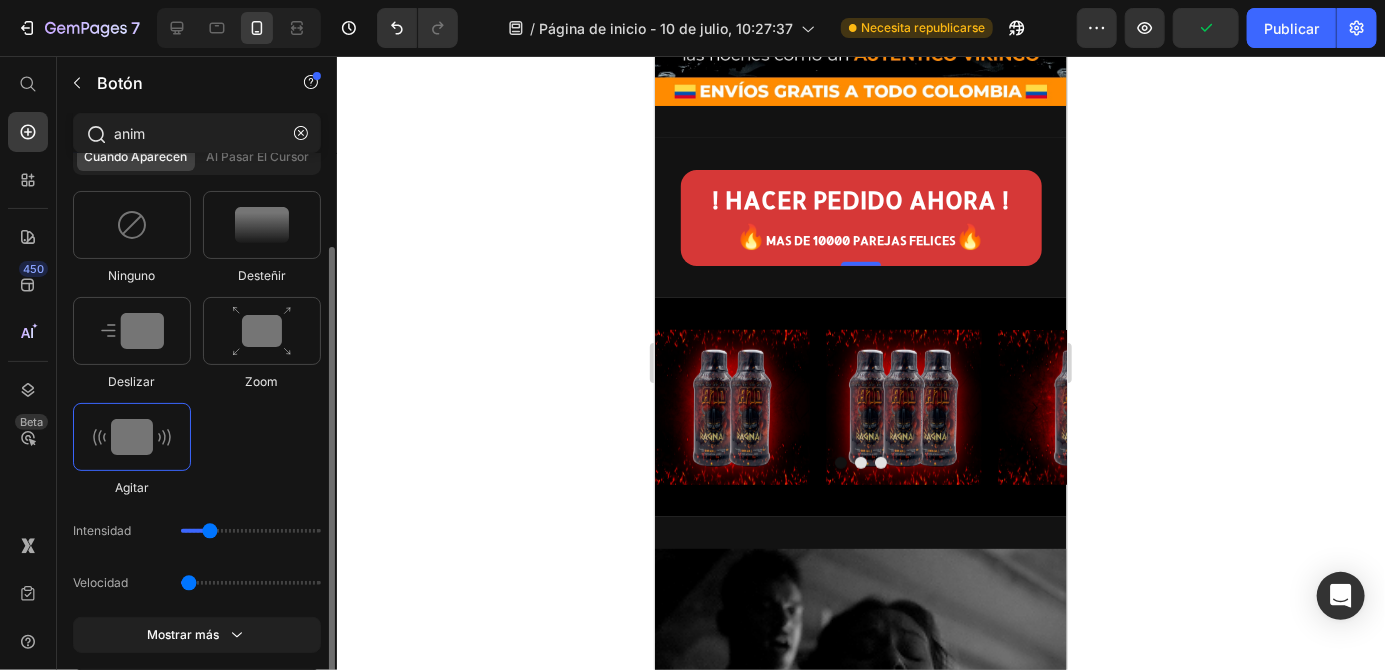 type on "0.5" 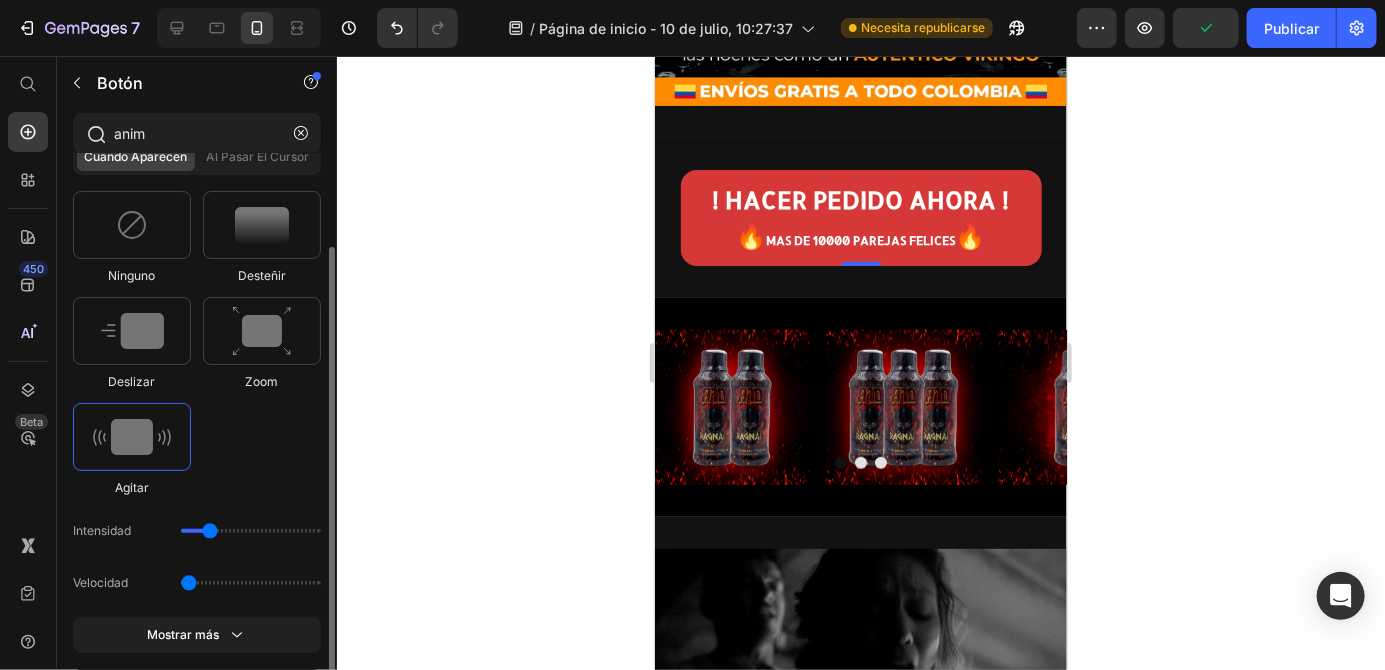 click at bounding box center (251, 583) 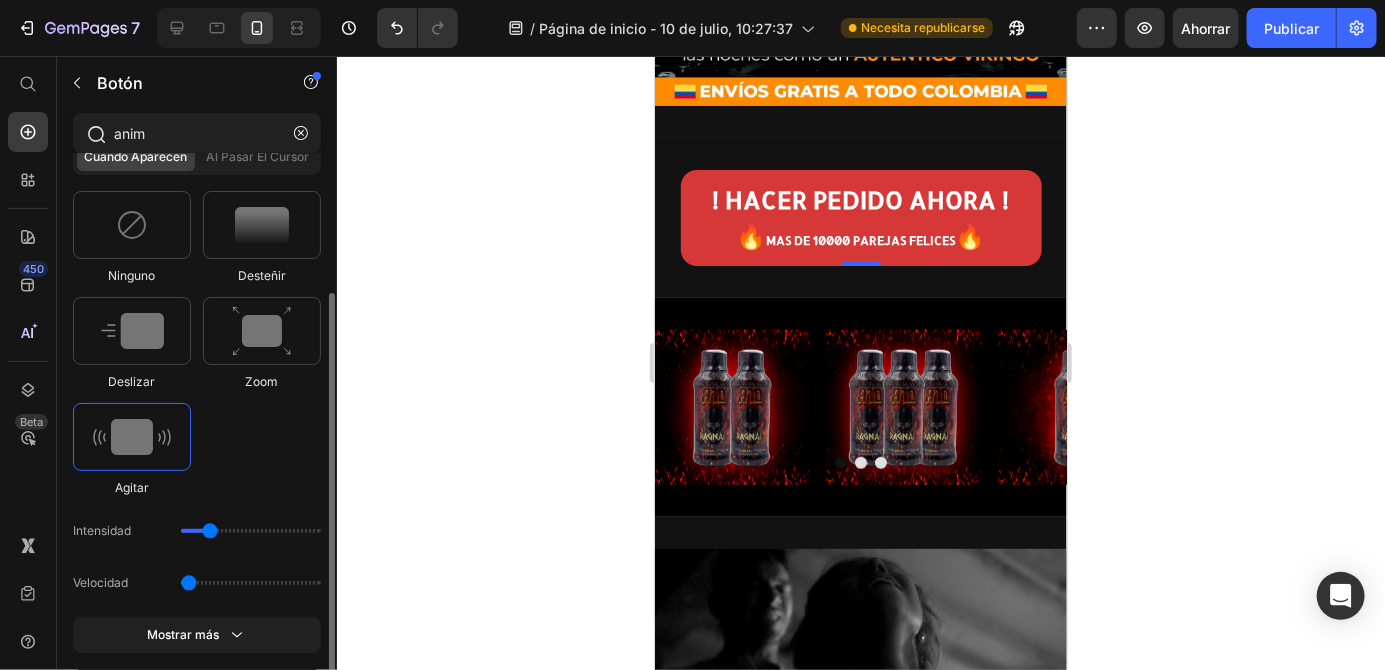 scroll, scrollTop: 136, scrollLeft: 0, axis: vertical 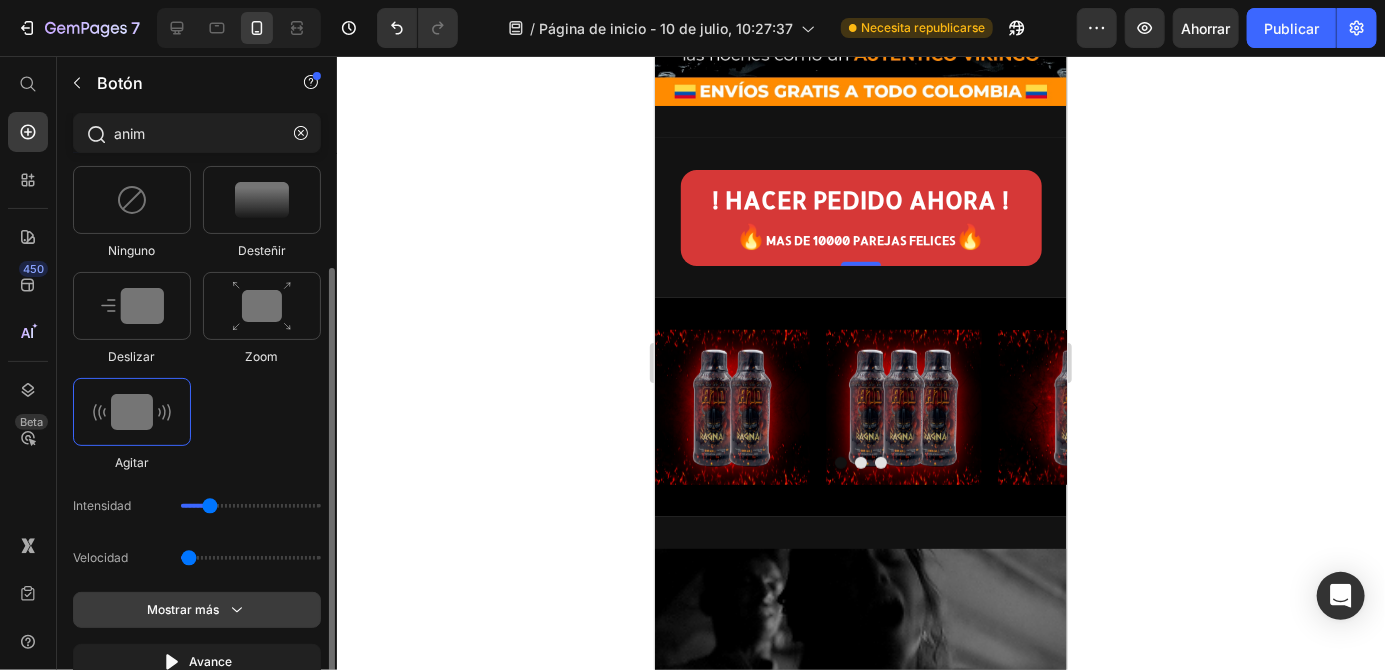 click on "Mostrar más" 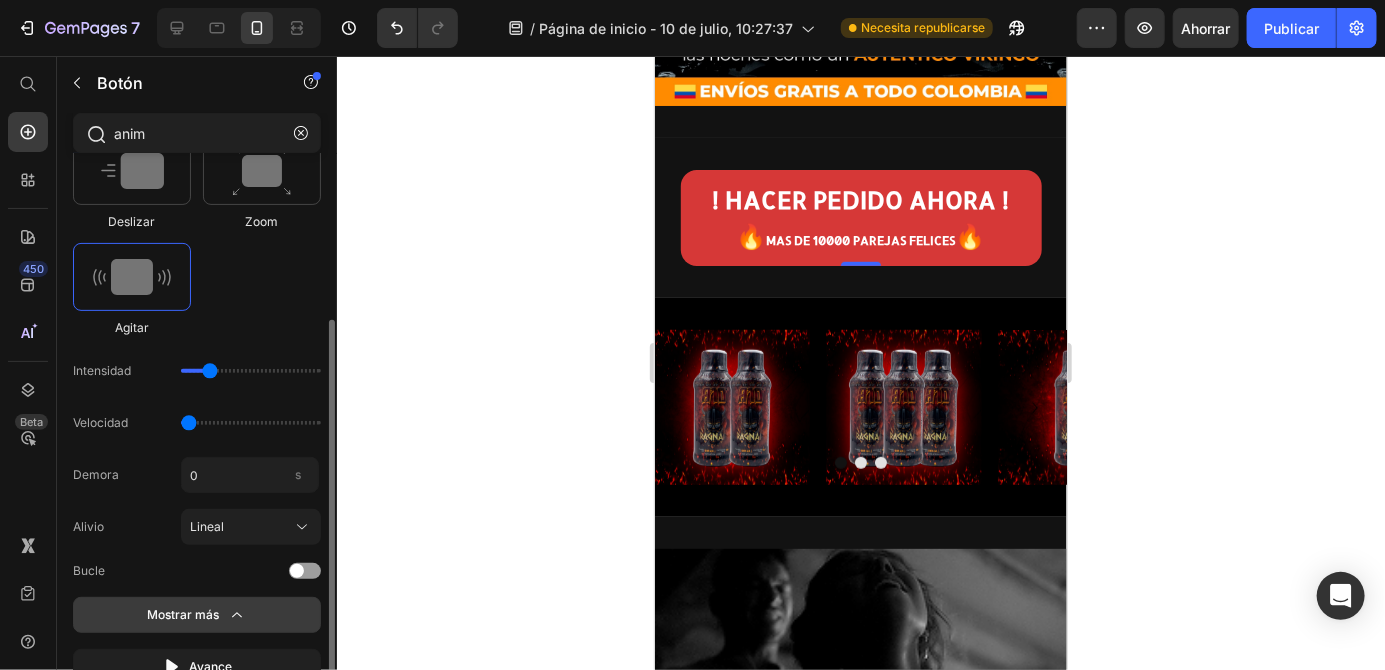 scroll, scrollTop: 276, scrollLeft: 0, axis: vertical 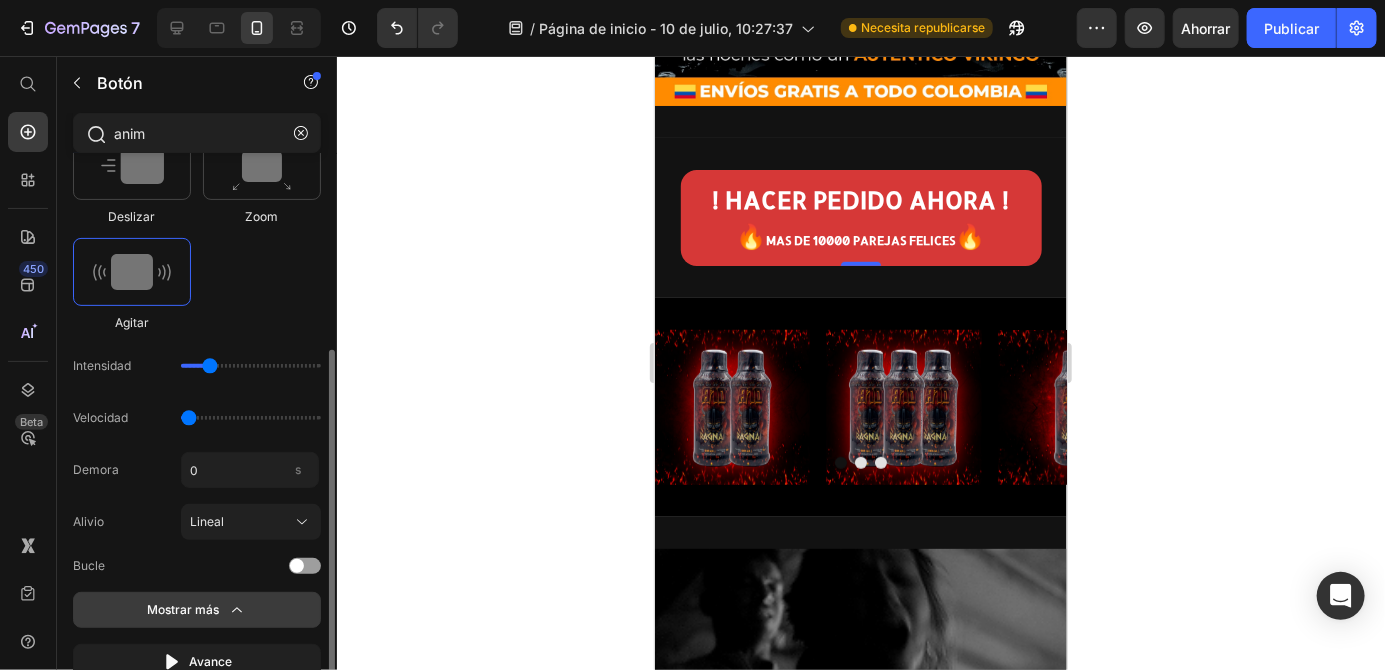 click on "Mostrar más" 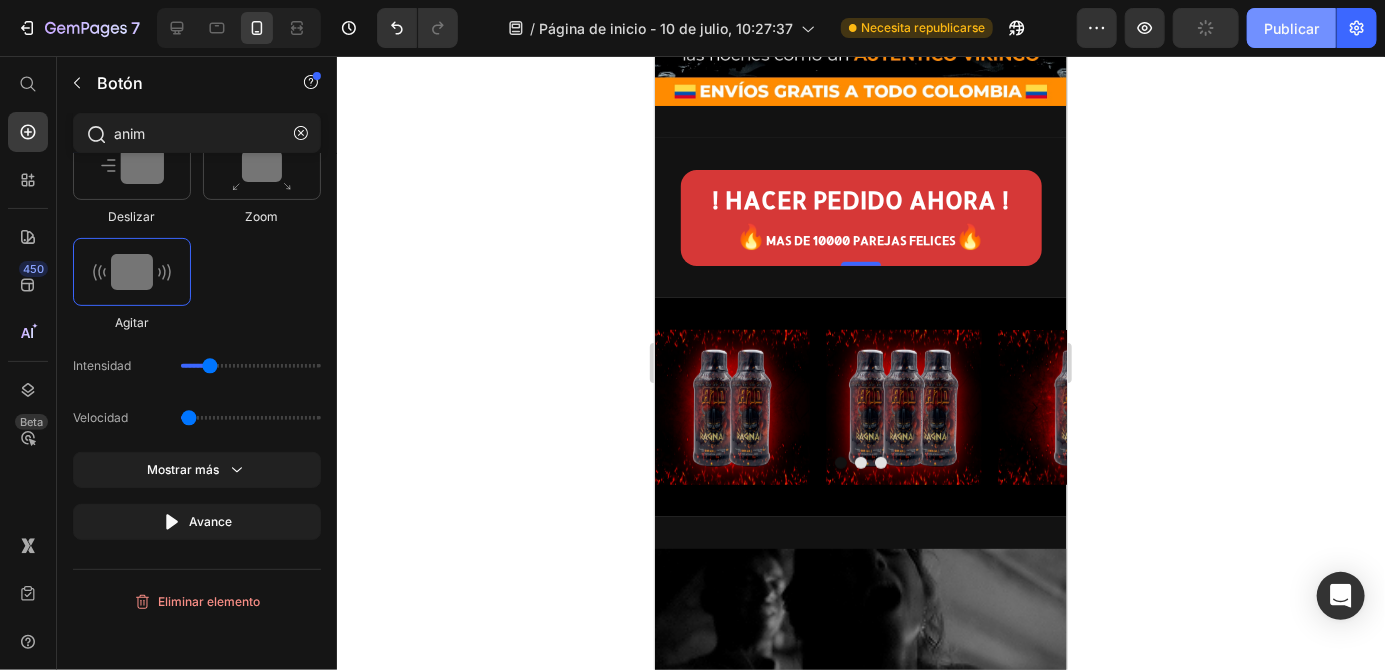 click on "Publicar" 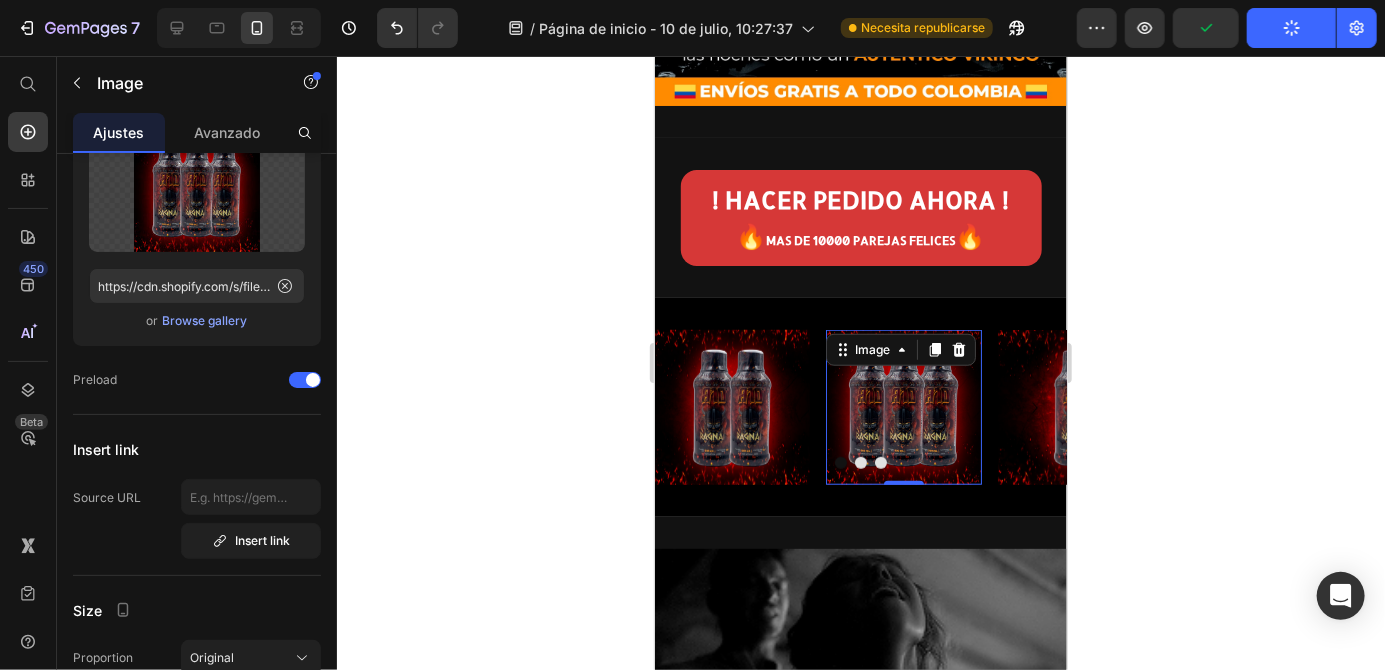 scroll, scrollTop: 0, scrollLeft: 0, axis: both 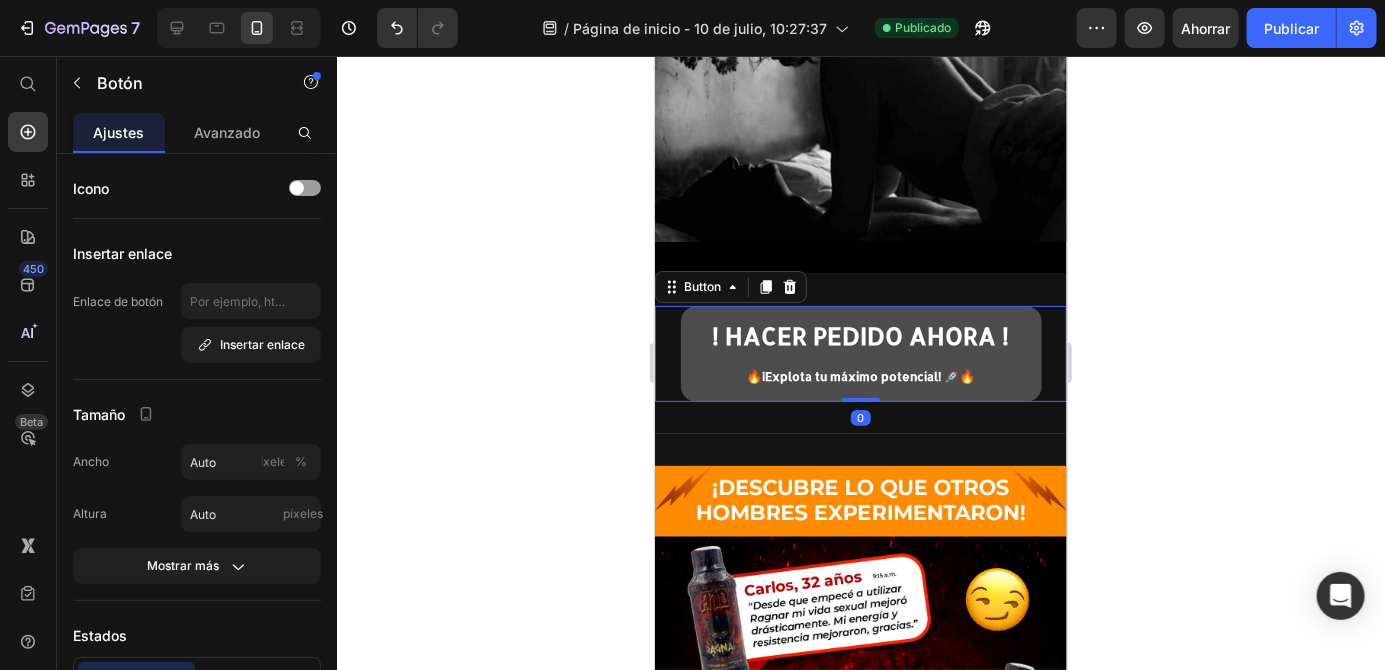 click on "! HACER PEDIDO AHORA ! 🔥  ¡Explota tu máximo potencial! 🚀 🔥" at bounding box center (860, 353) 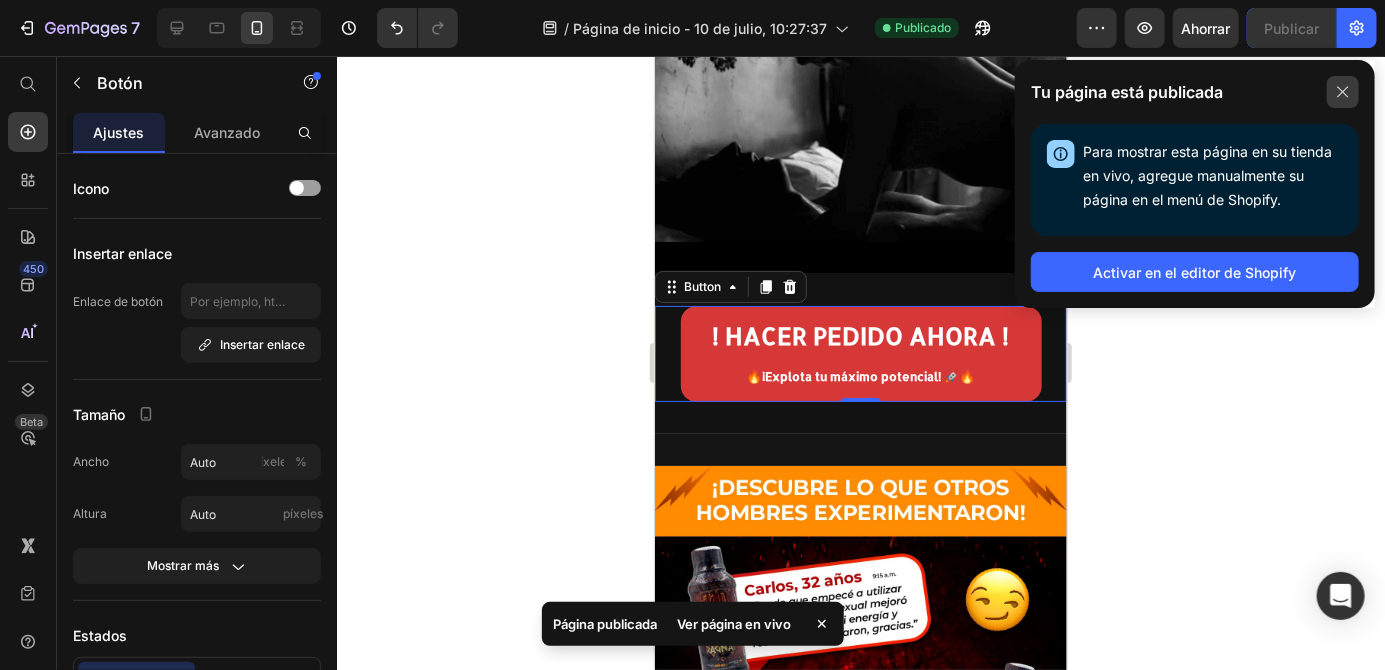 click 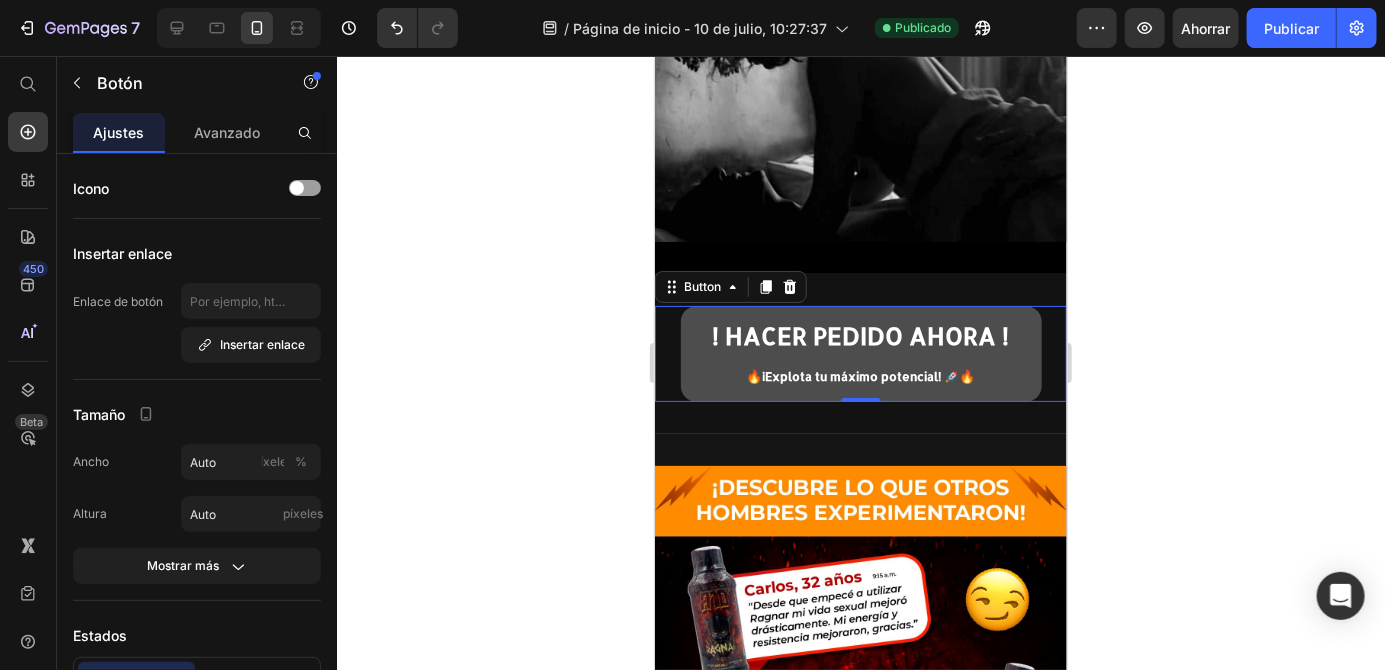 click on "! HACER PEDIDO AHORA ! 🔥  ¡Explota tu máximo potencial! 🚀 🔥" at bounding box center (860, 353) 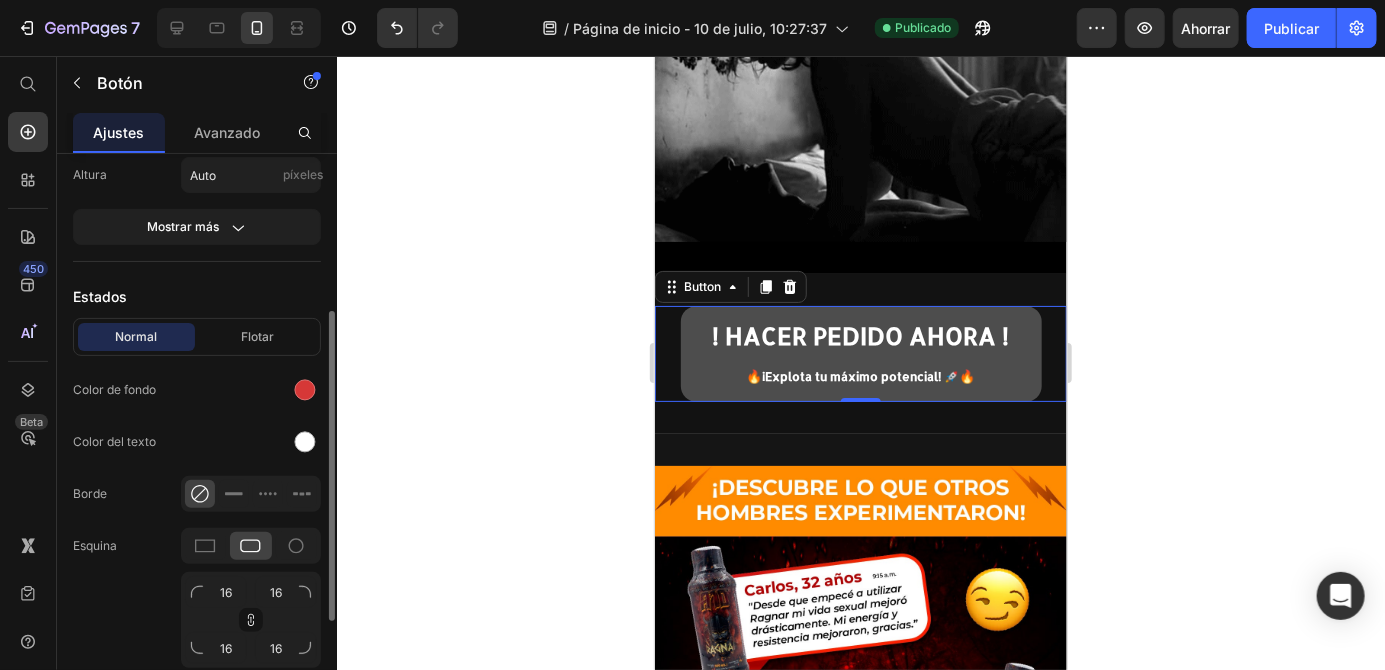 scroll, scrollTop: 339, scrollLeft: 0, axis: vertical 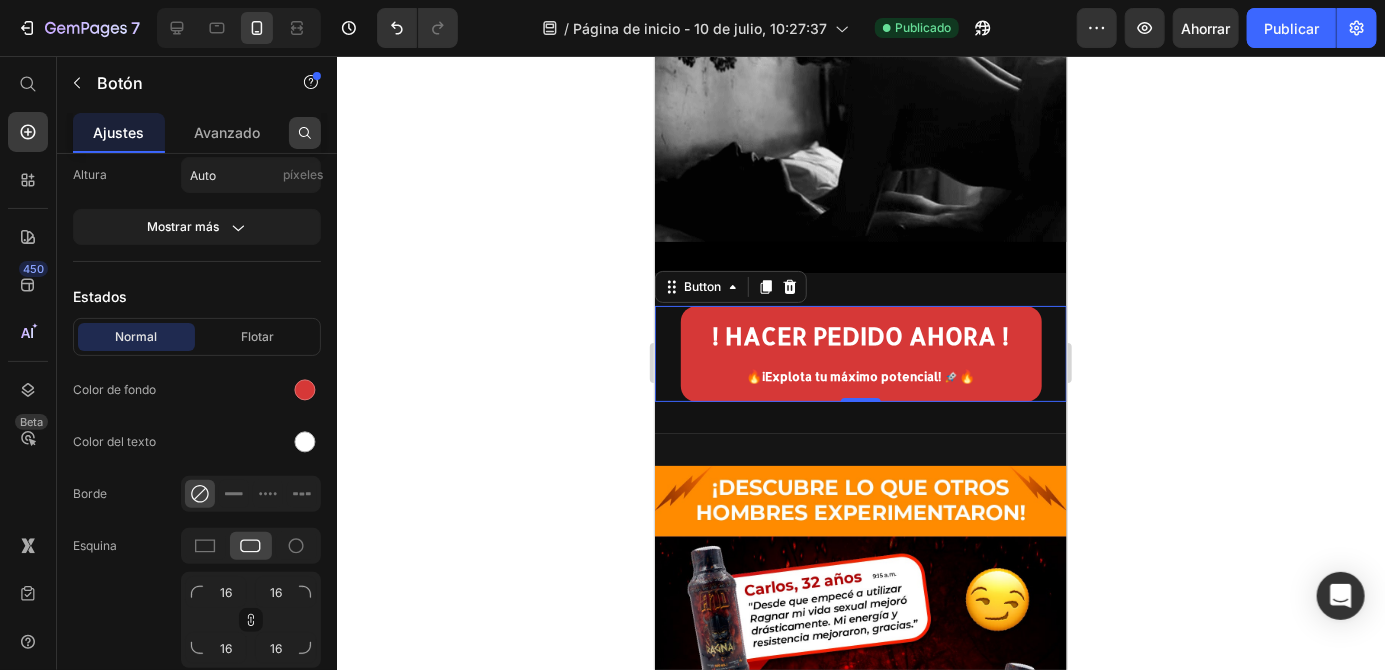 click 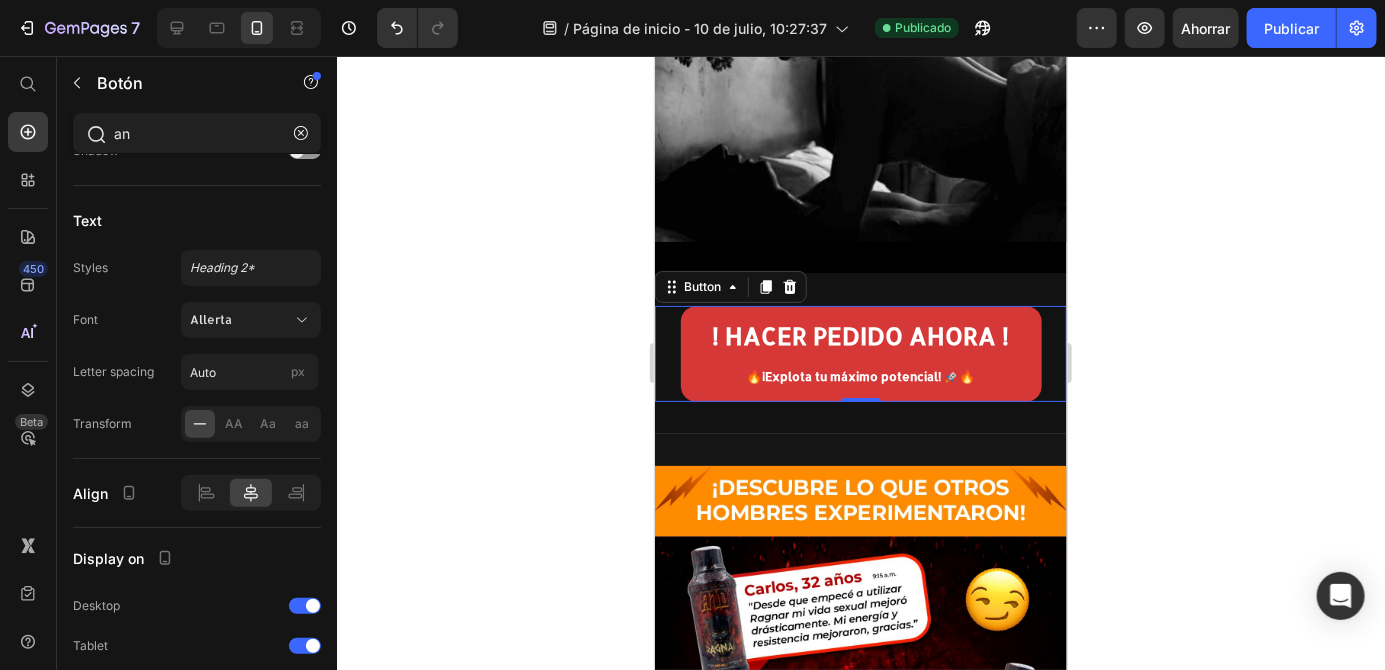 scroll, scrollTop: 0, scrollLeft: 0, axis: both 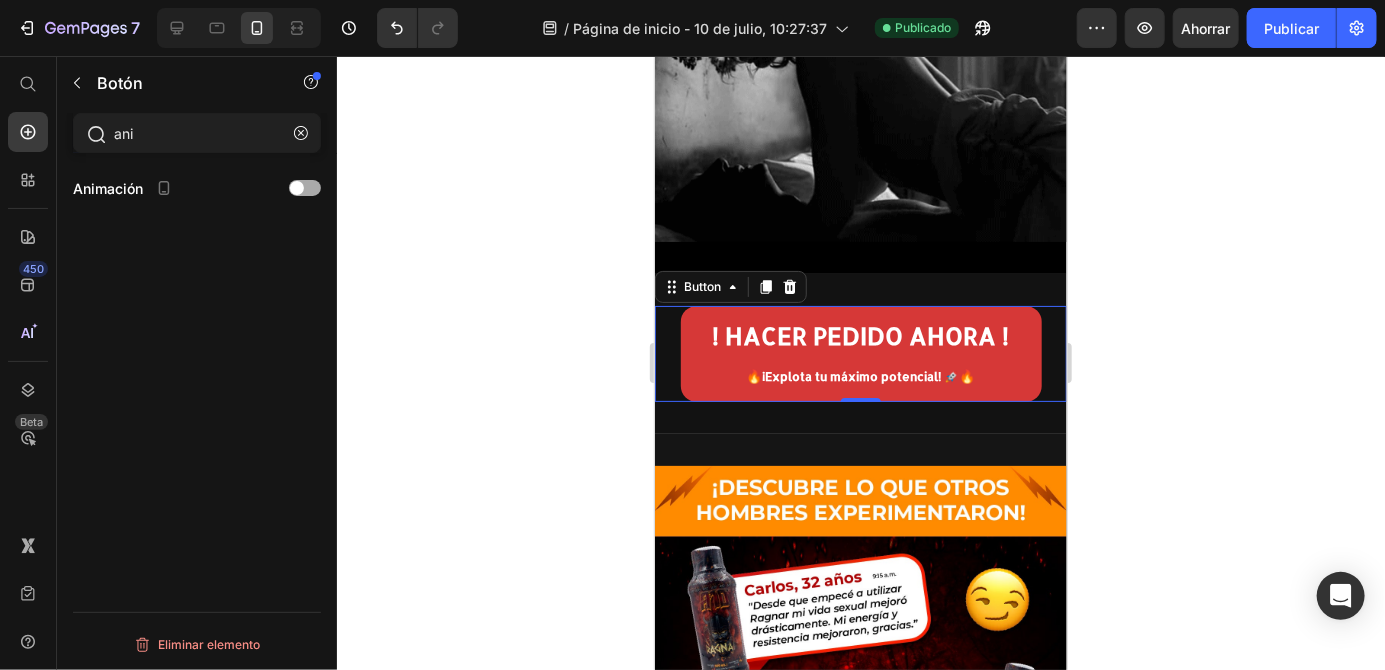 type on "ani" 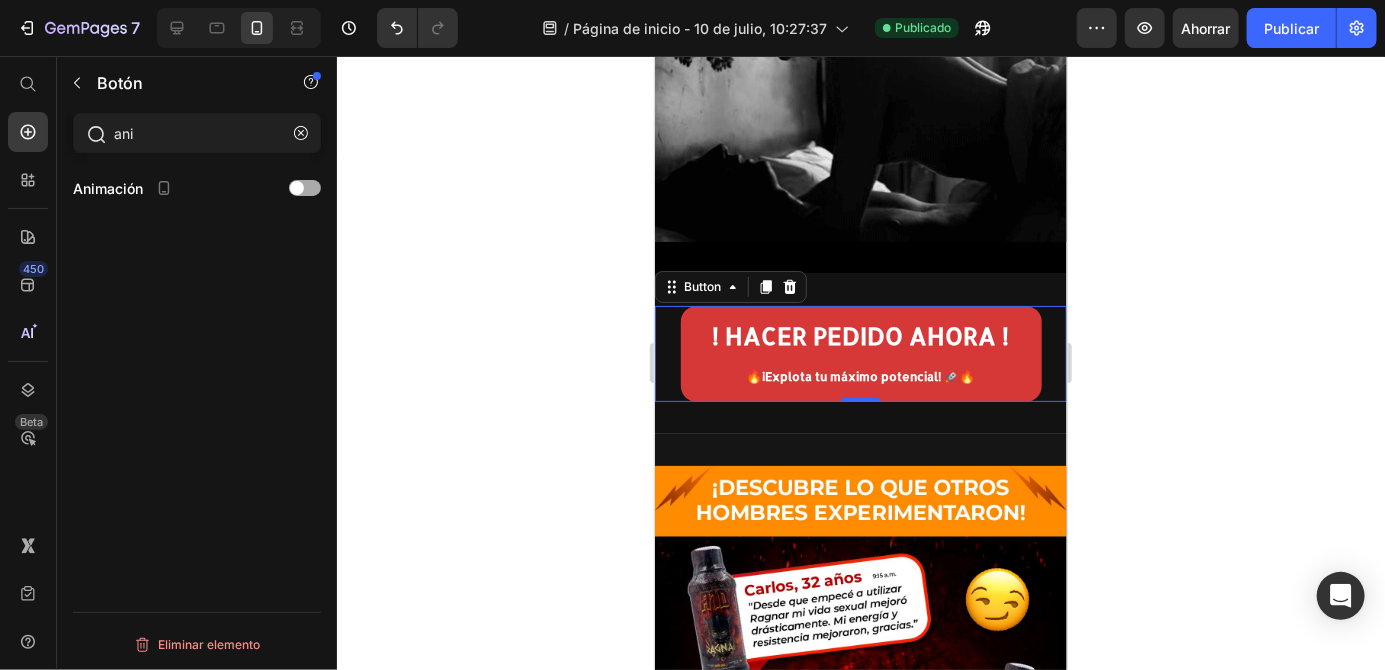 click at bounding box center [305, 188] 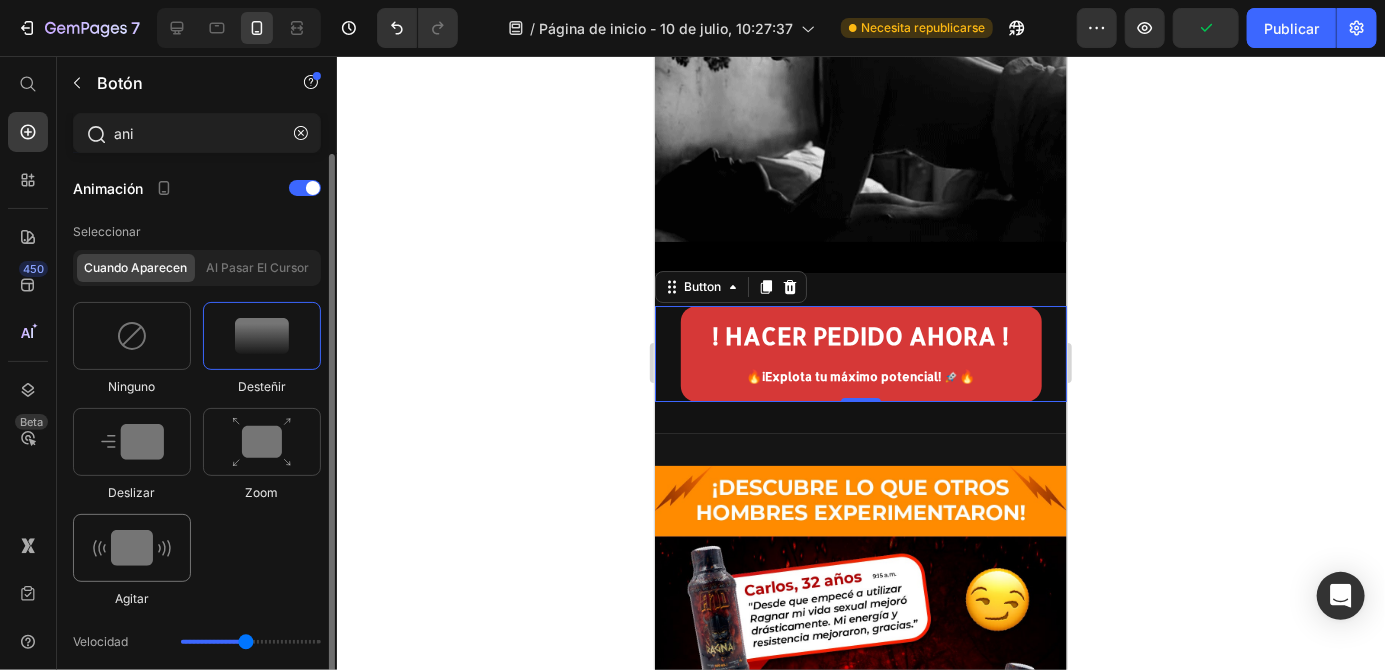 click at bounding box center (132, 548) 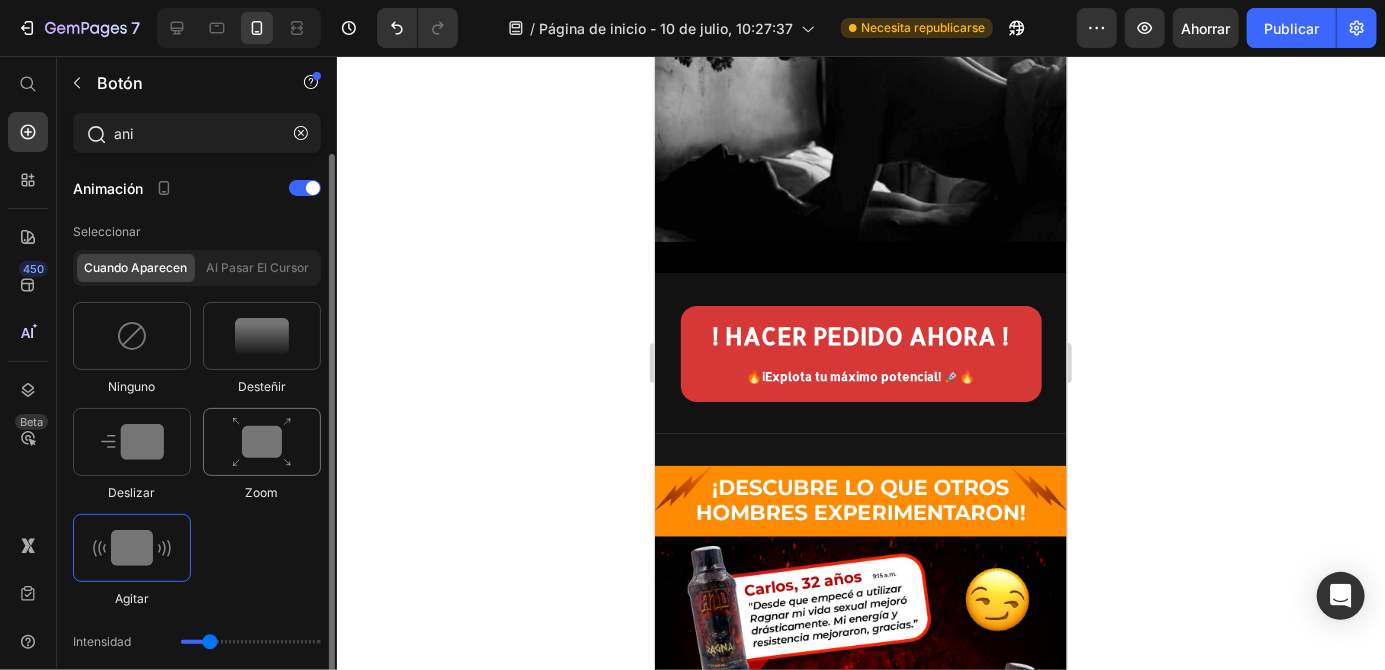 click at bounding box center (262, 442) 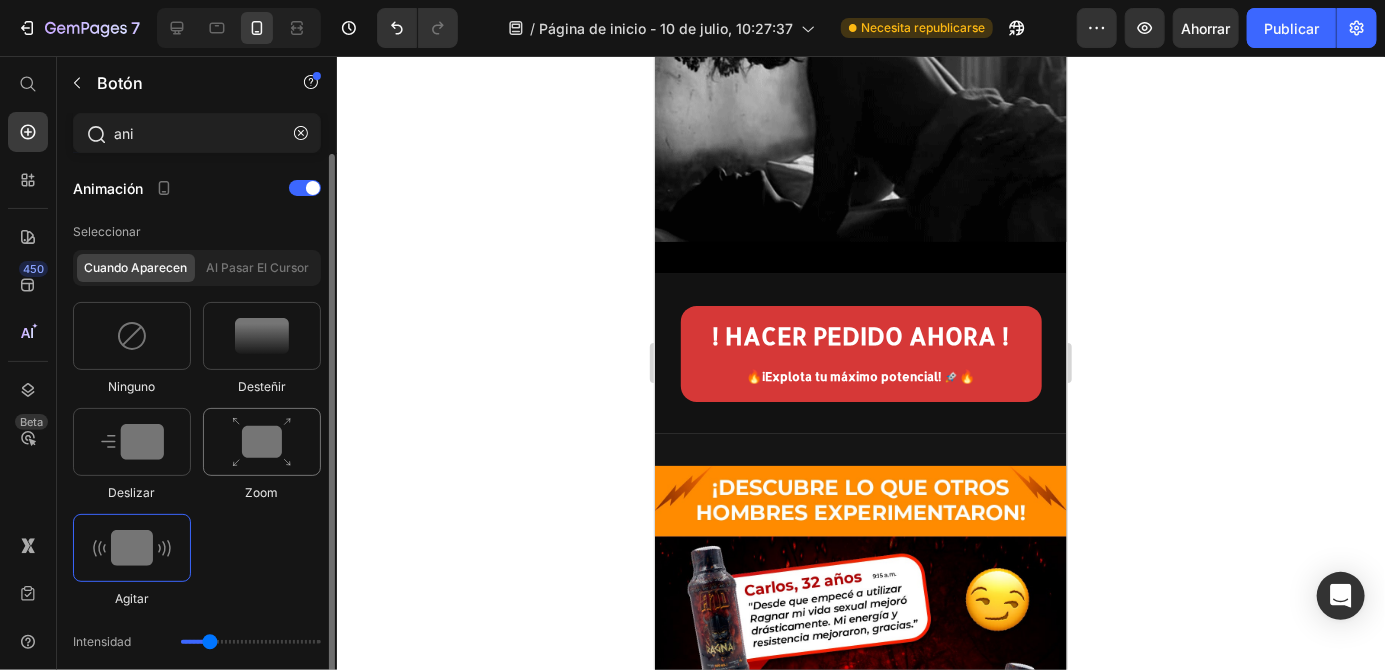 type on "1.7" 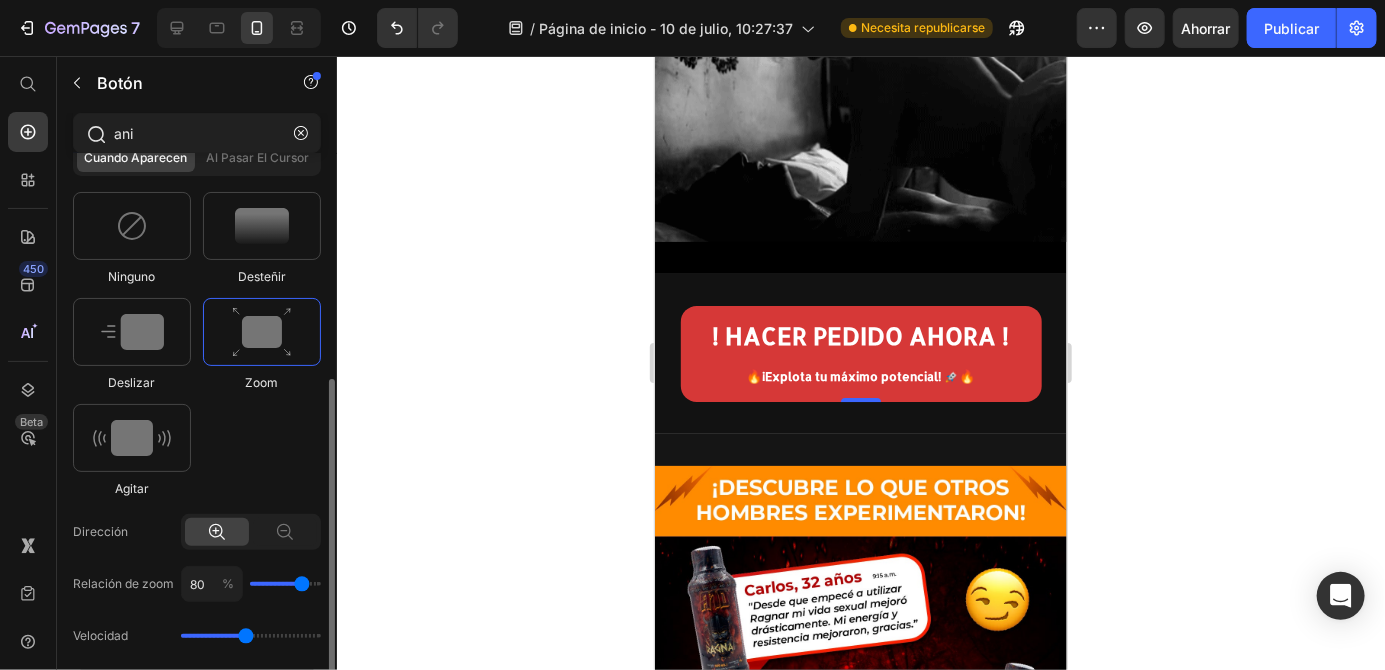 scroll, scrollTop: 188, scrollLeft: 0, axis: vertical 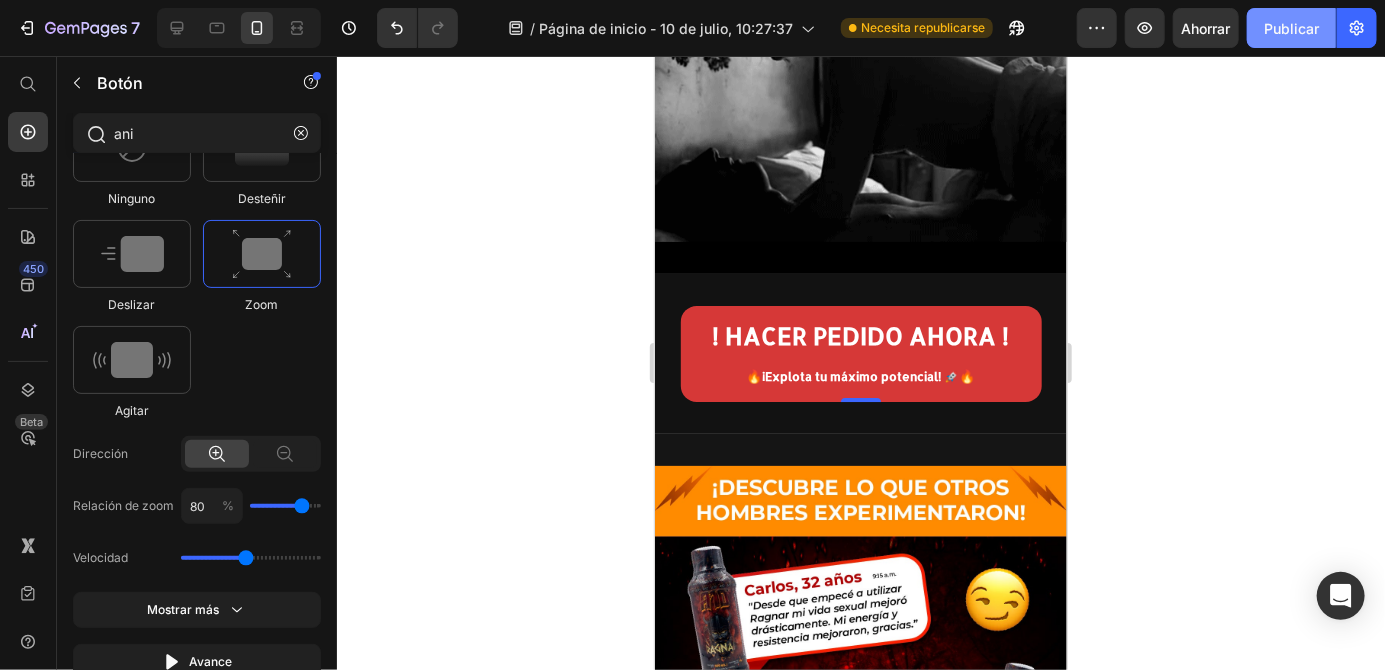 click on "Publicar" 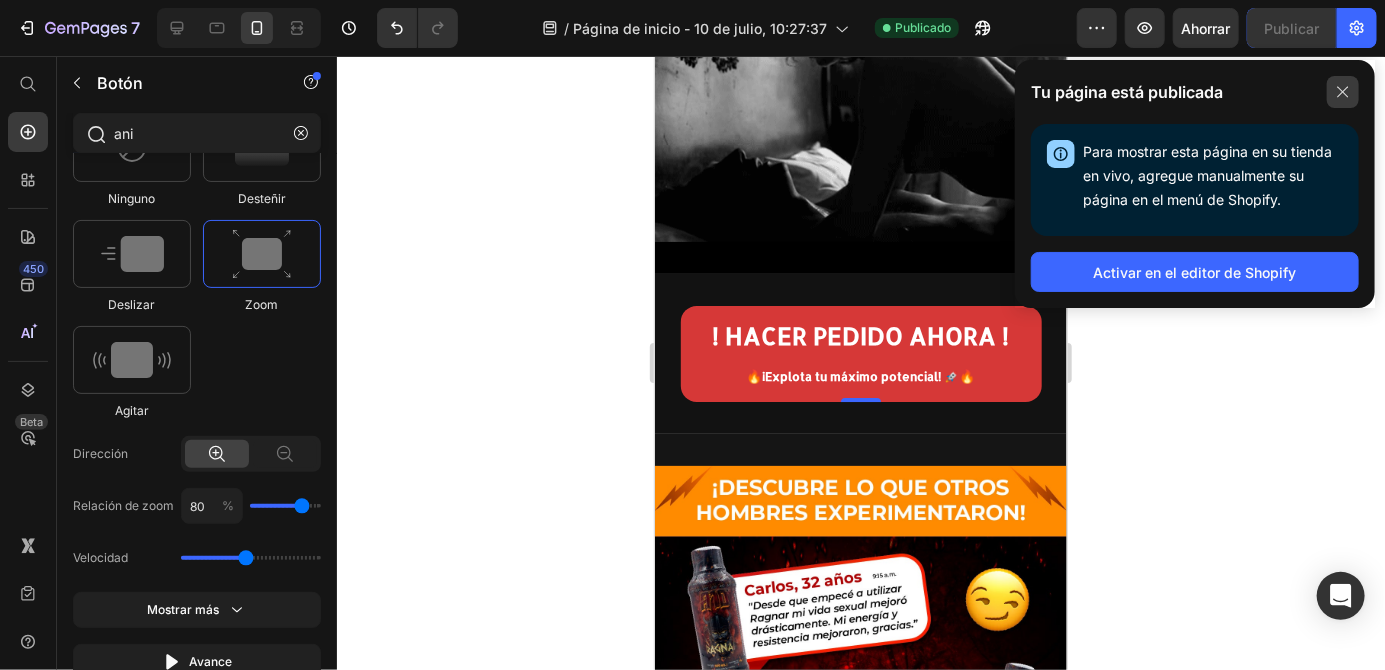 click 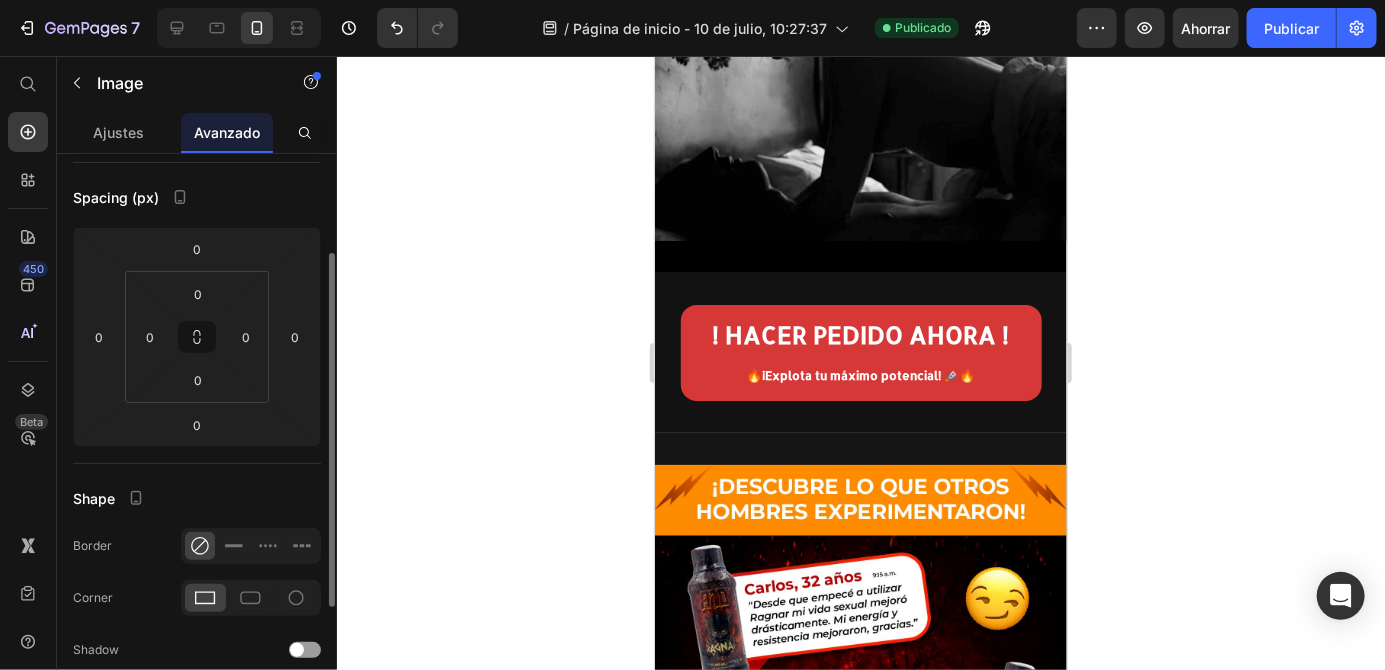 scroll, scrollTop: 188, scrollLeft: 0, axis: vertical 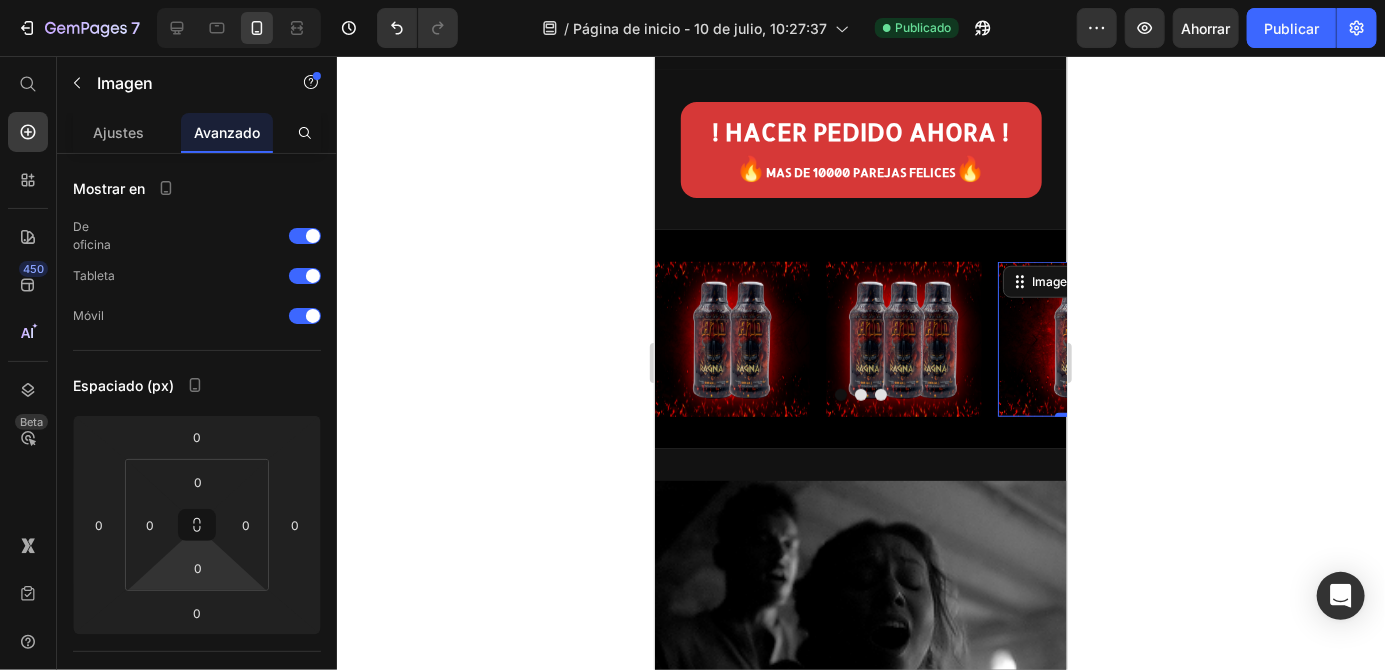 click on "Image Image Image   0
Carousel Section 3" at bounding box center (860, 338) 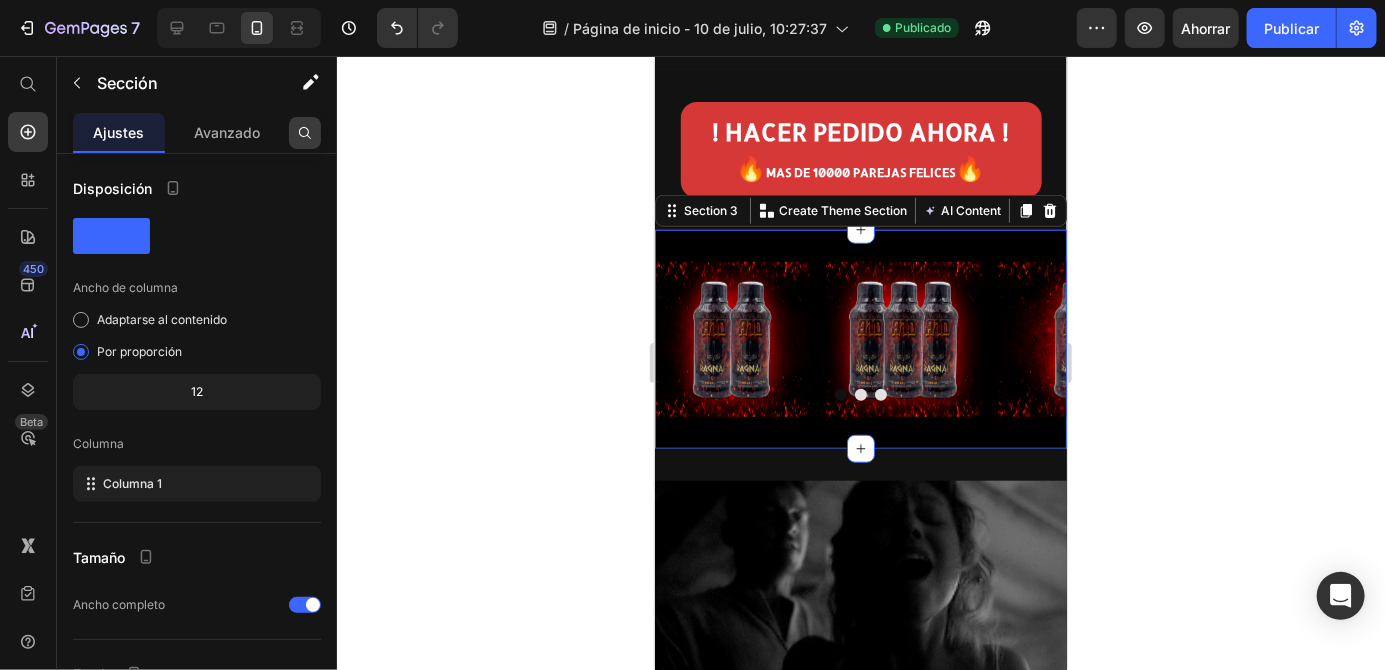 click 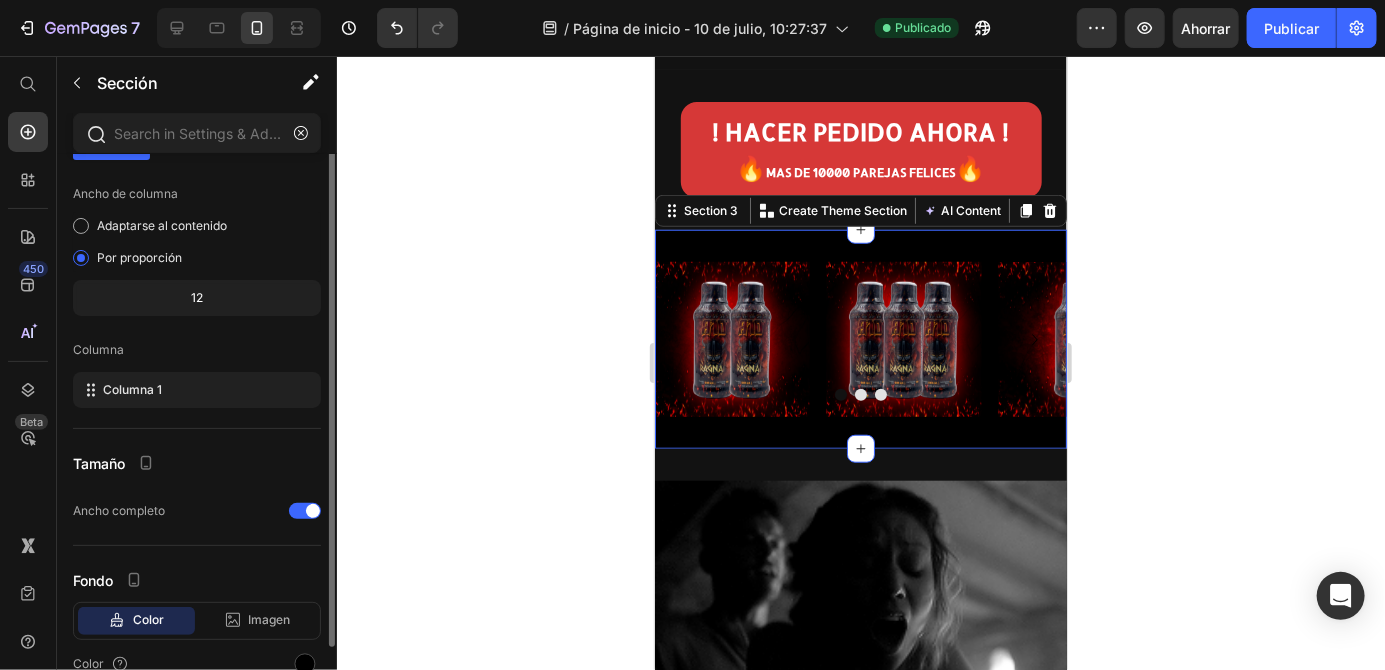 scroll, scrollTop: 0, scrollLeft: 0, axis: both 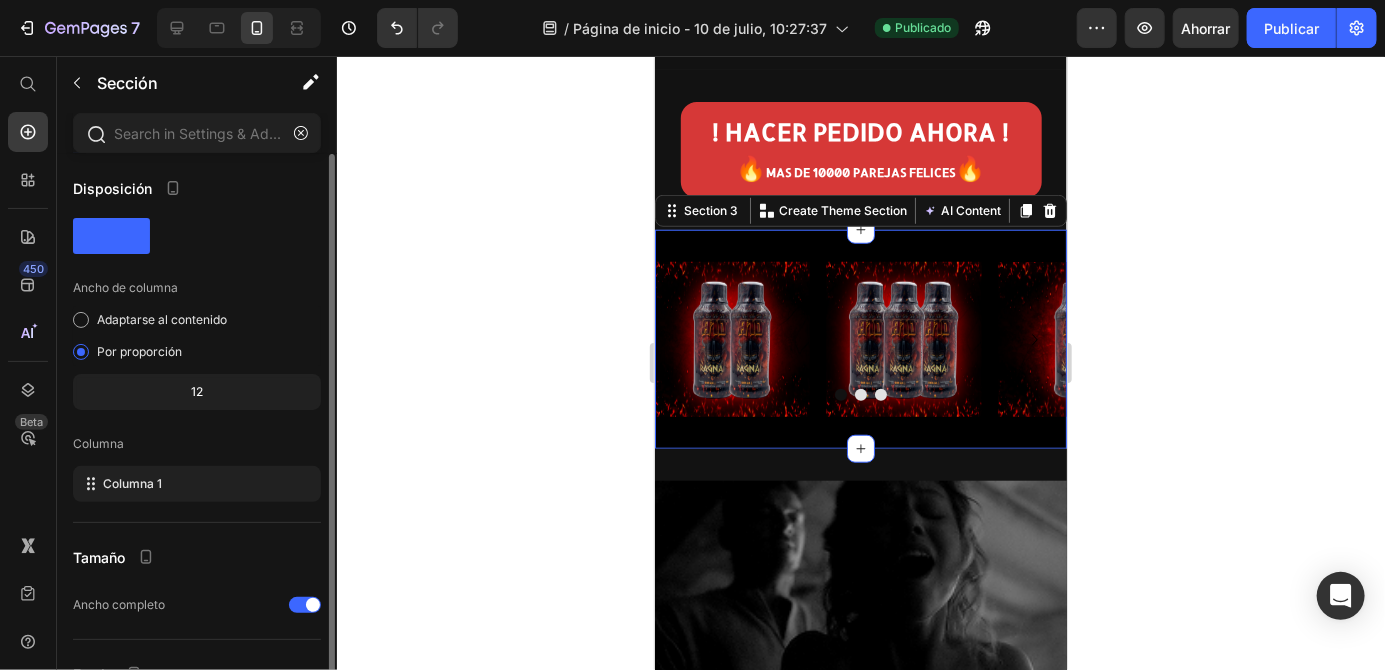 click 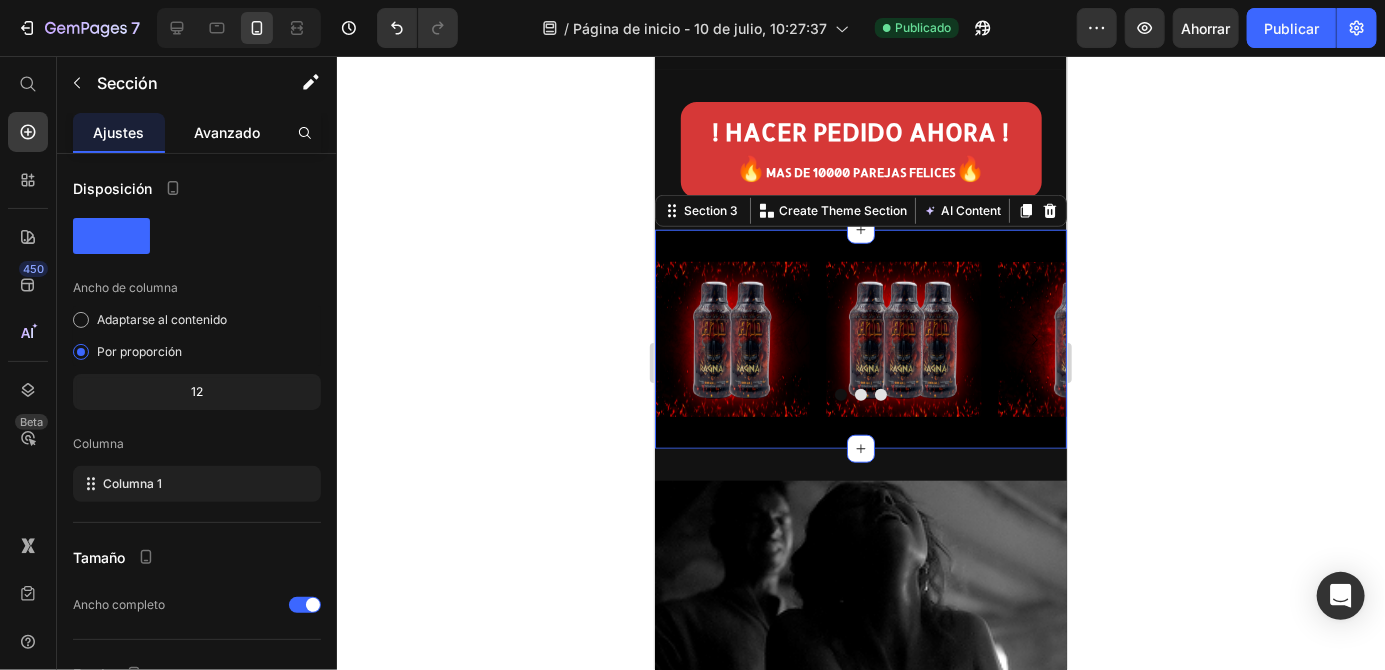 click on "Avanzado" at bounding box center (227, 132) 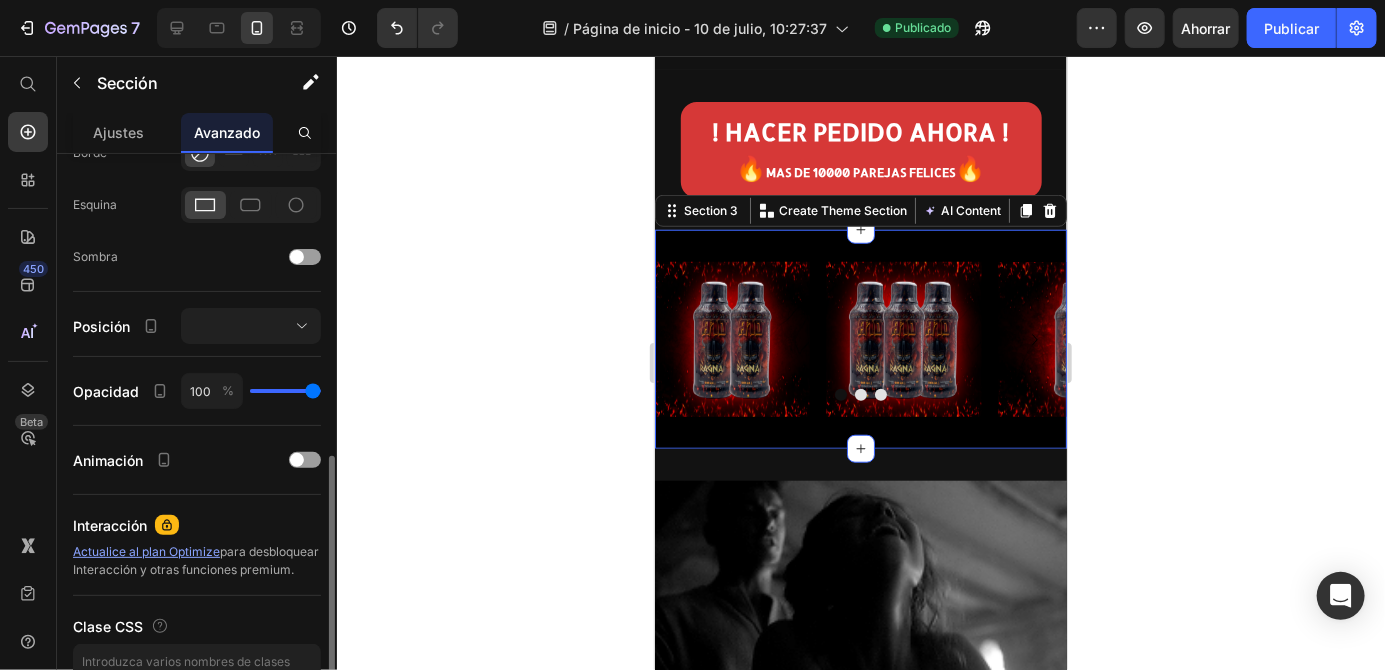 scroll, scrollTop: 581, scrollLeft: 0, axis: vertical 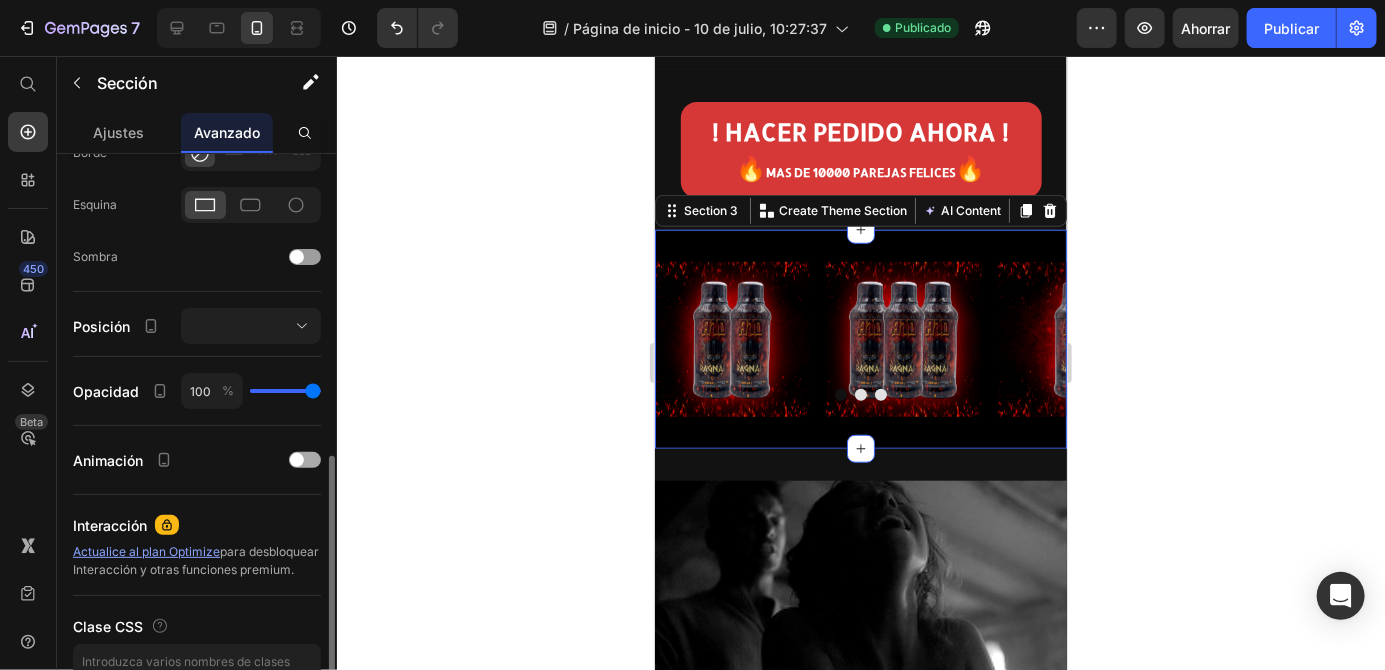 click at bounding box center (297, 460) 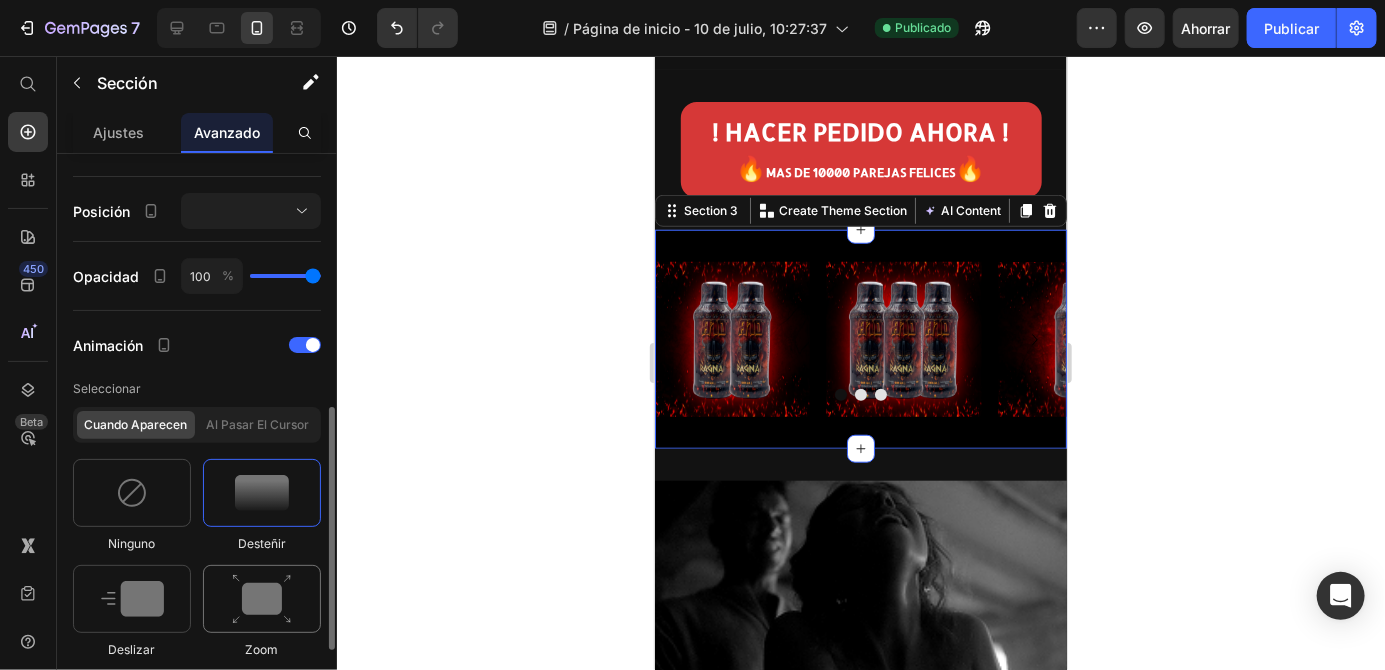 click at bounding box center [262, 599] 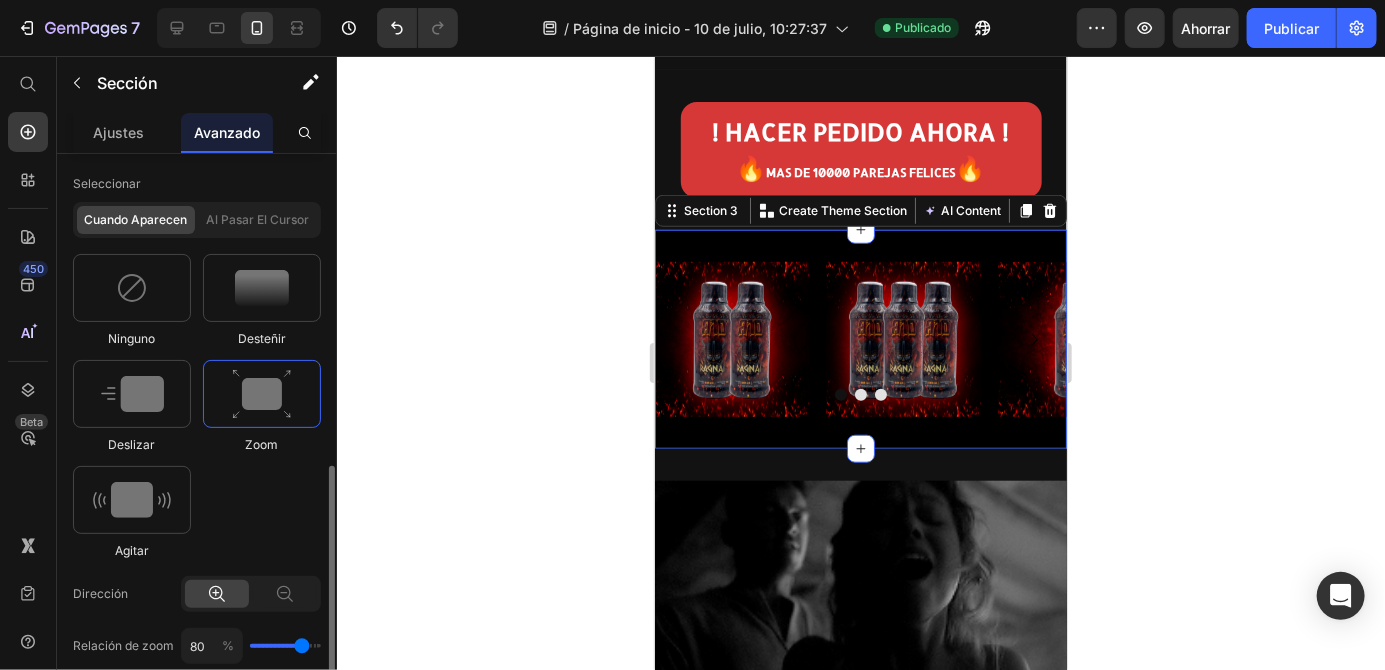 scroll, scrollTop: 903, scrollLeft: 0, axis: vertical 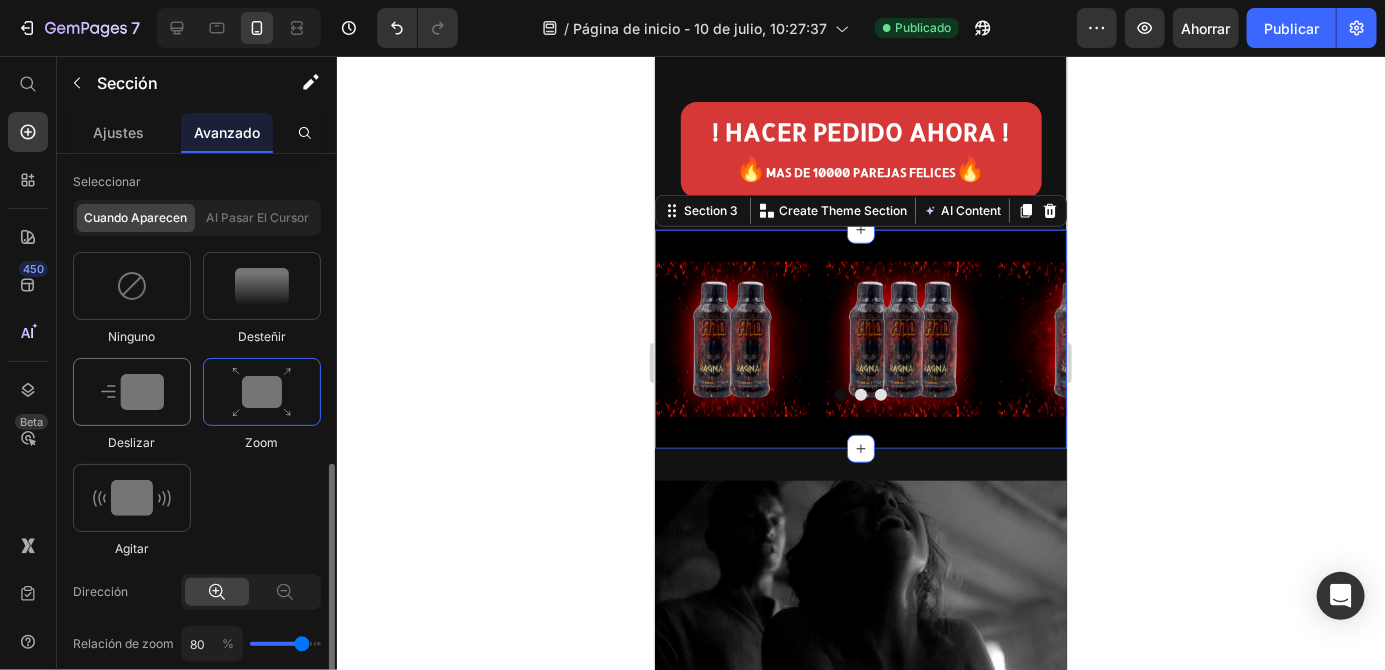 click at bounding box center (132, 392) 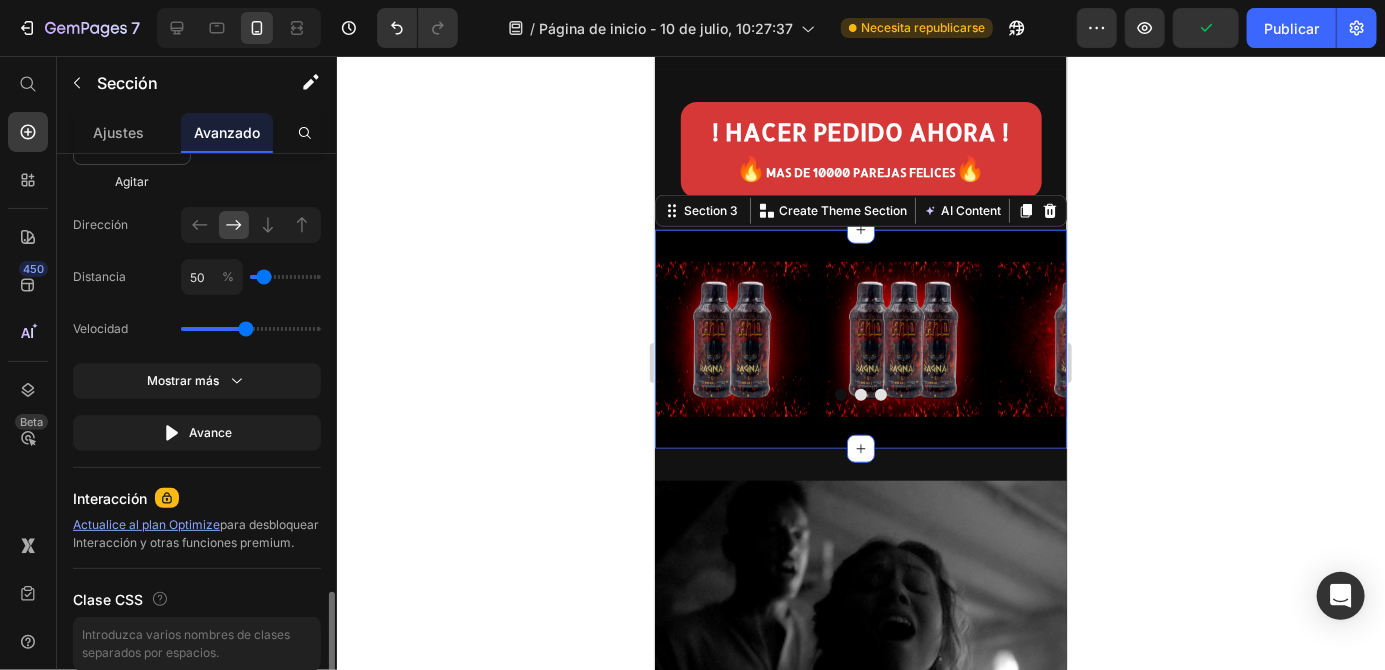 scroll, scrollTop: 1272, scrollLeft: 0, axis: vertical 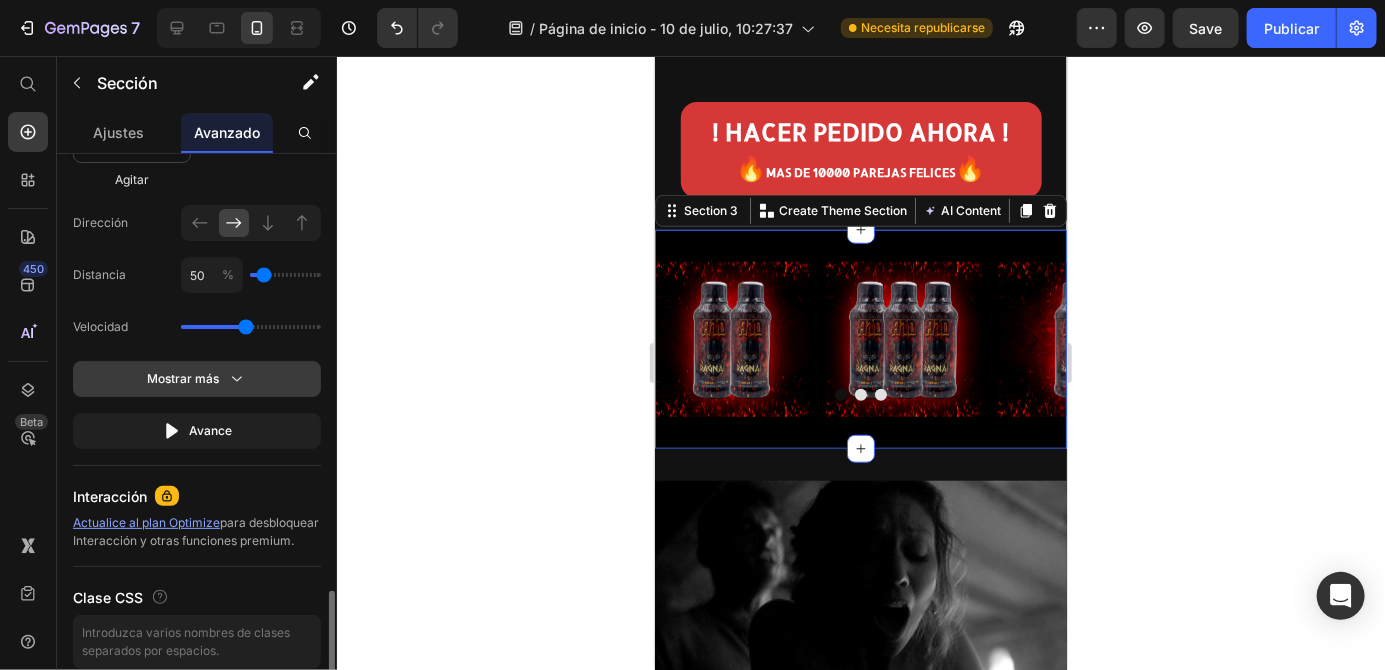 click on "Mostrar más" 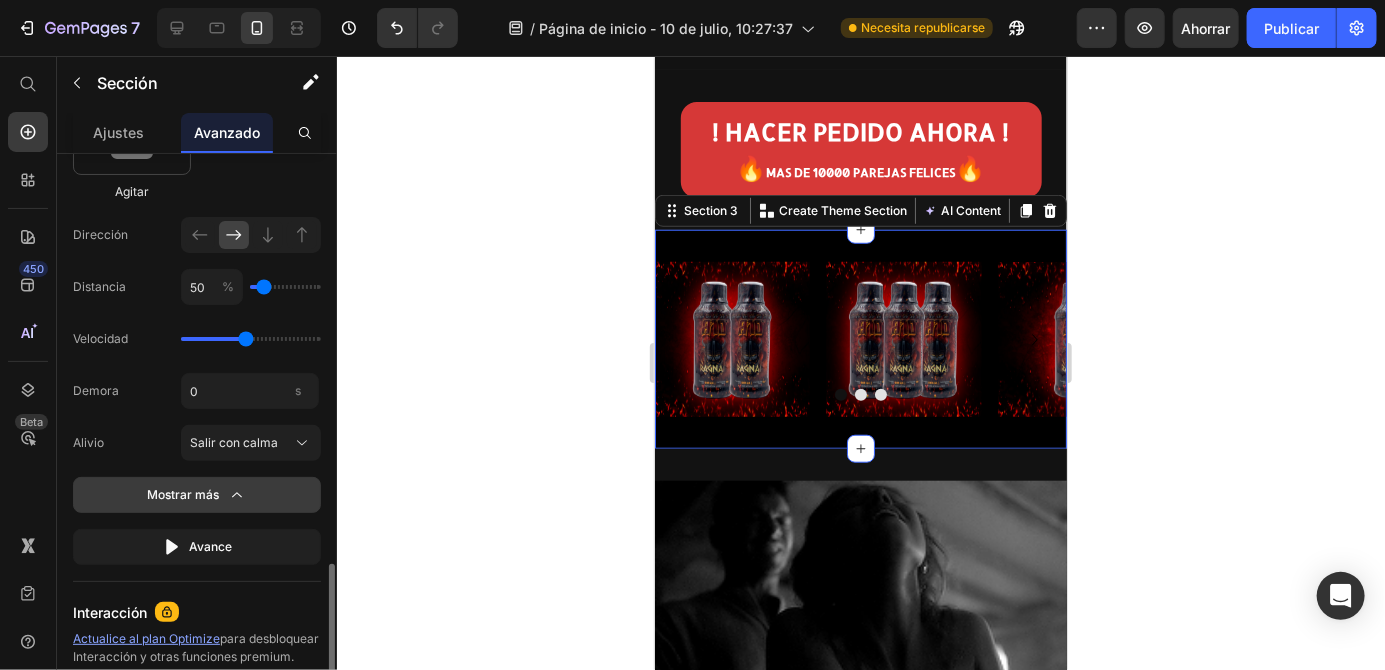 scroll, scrollTop: 1259, scrollLeft: 0, axis: vertical 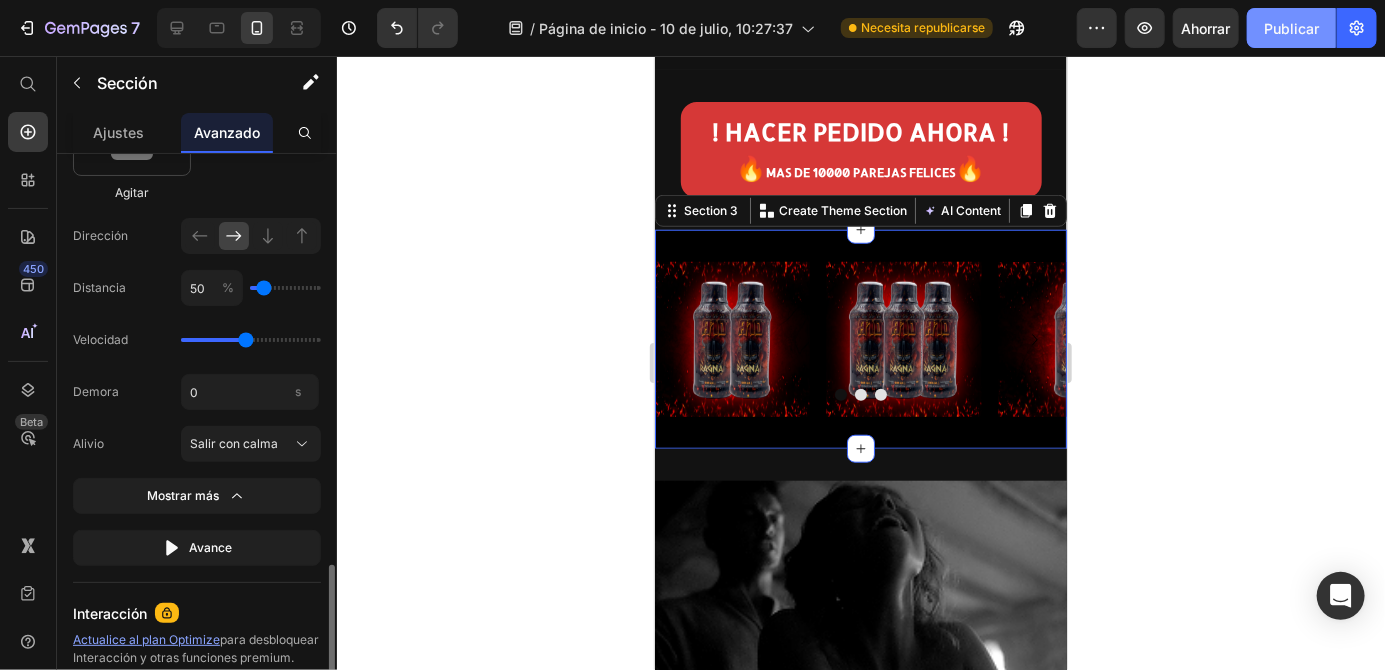 click on "Publicar" 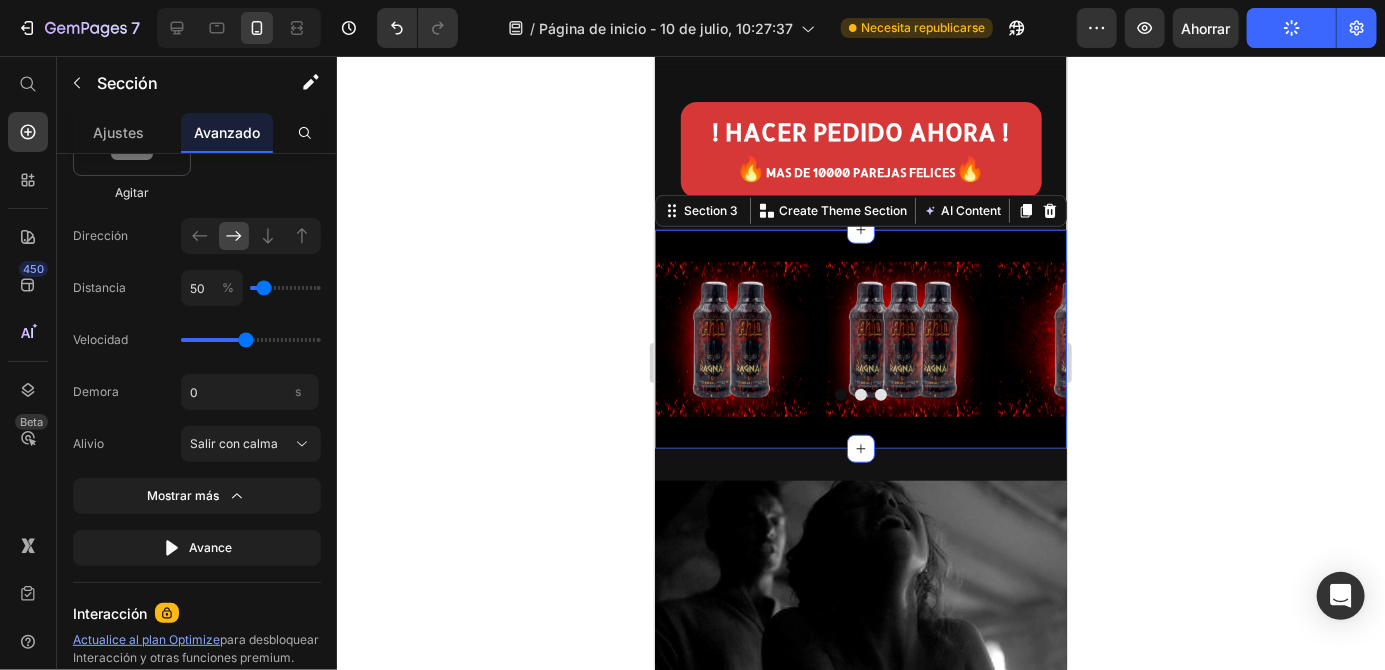 click at bounding box center (902, 338) 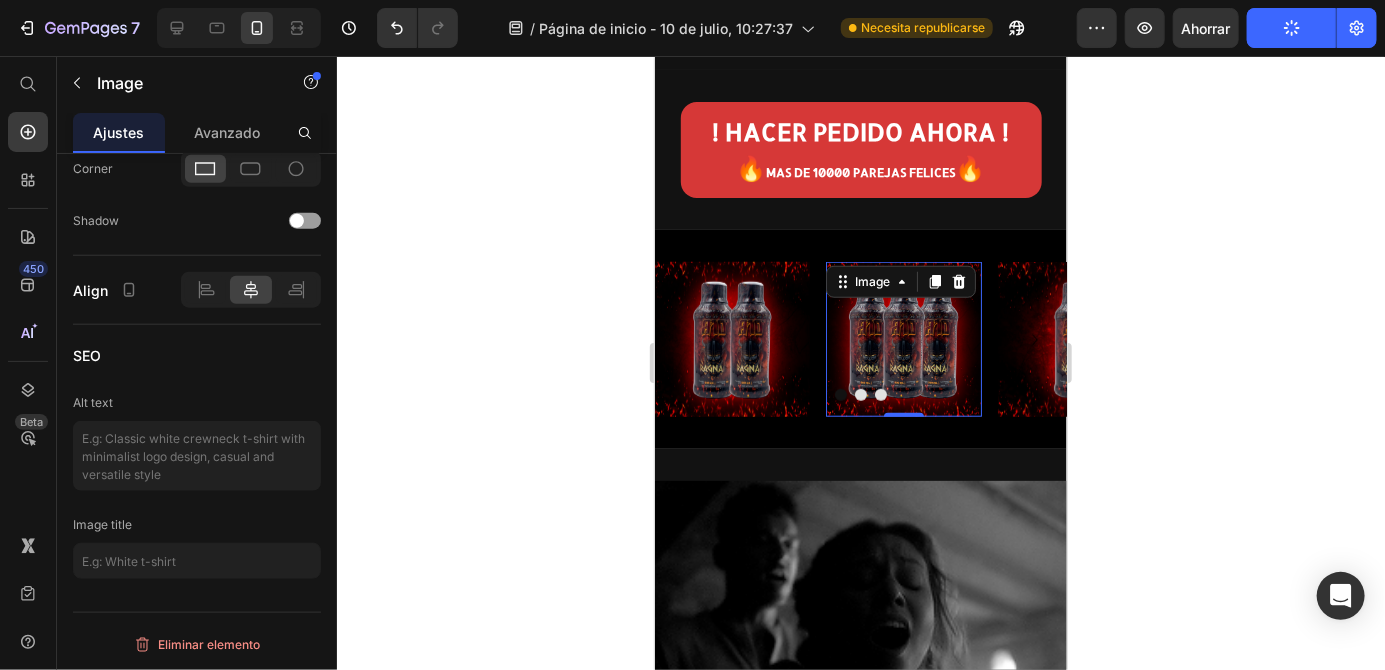 scroll, scrollTop: 0, scrollLeft: 0, axis: both 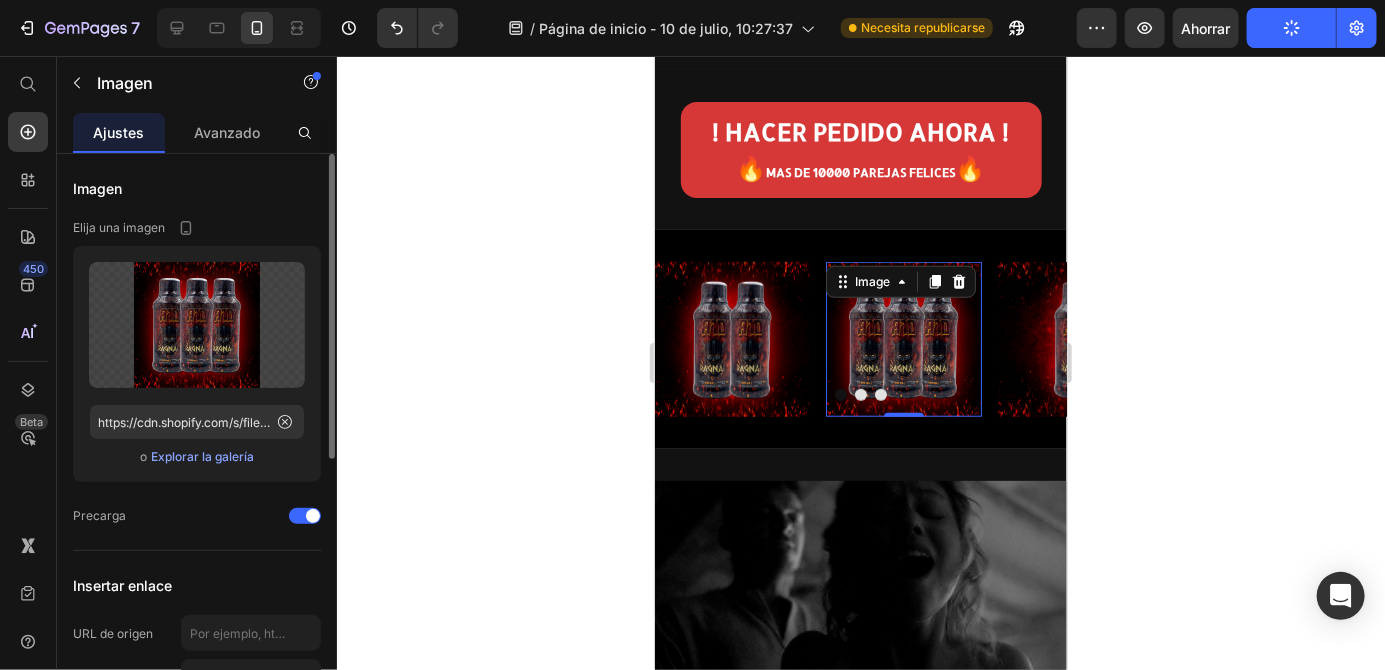 click at bounding box center [902, 338] 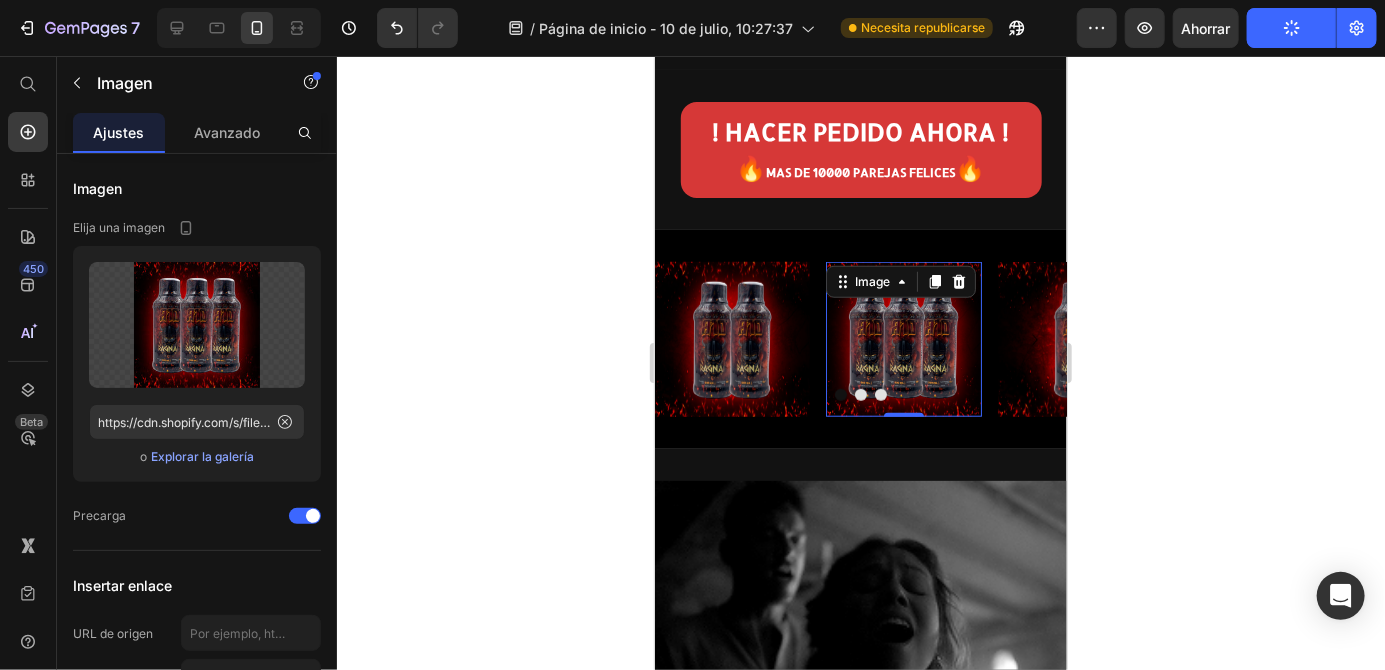 click at bounding box center (860, 394) 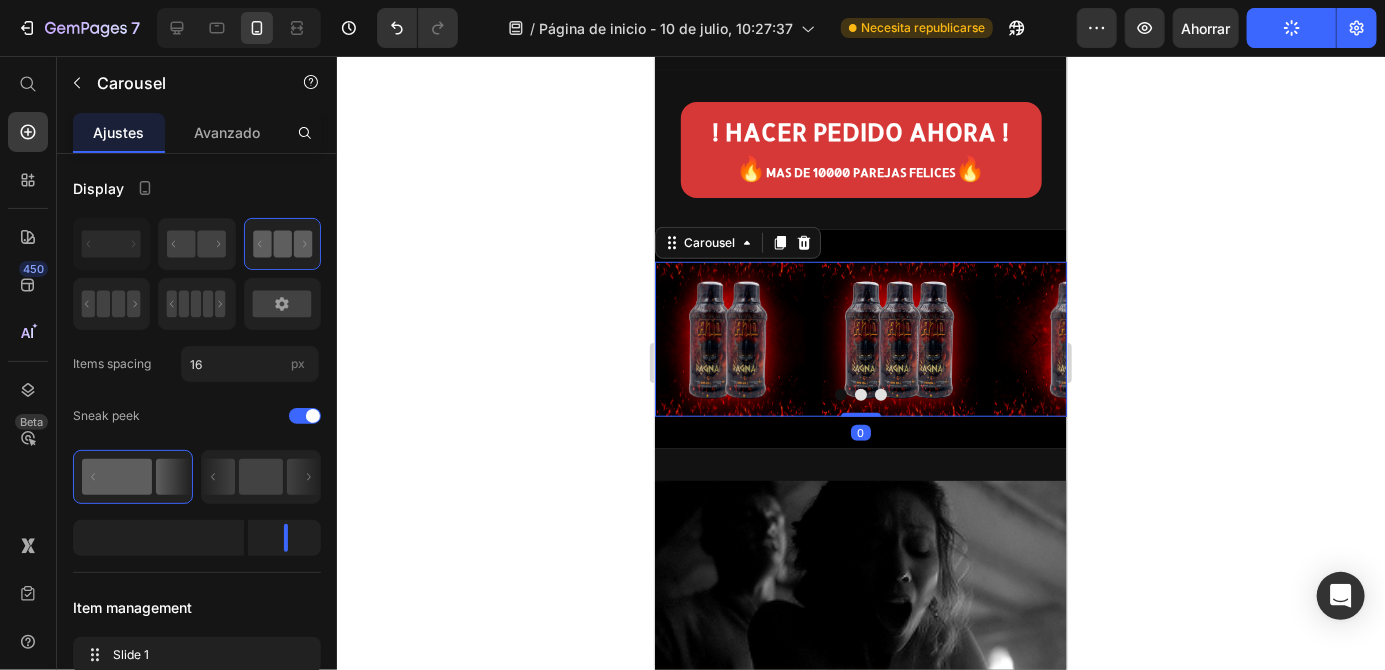 click at bounding box center [860, 394] 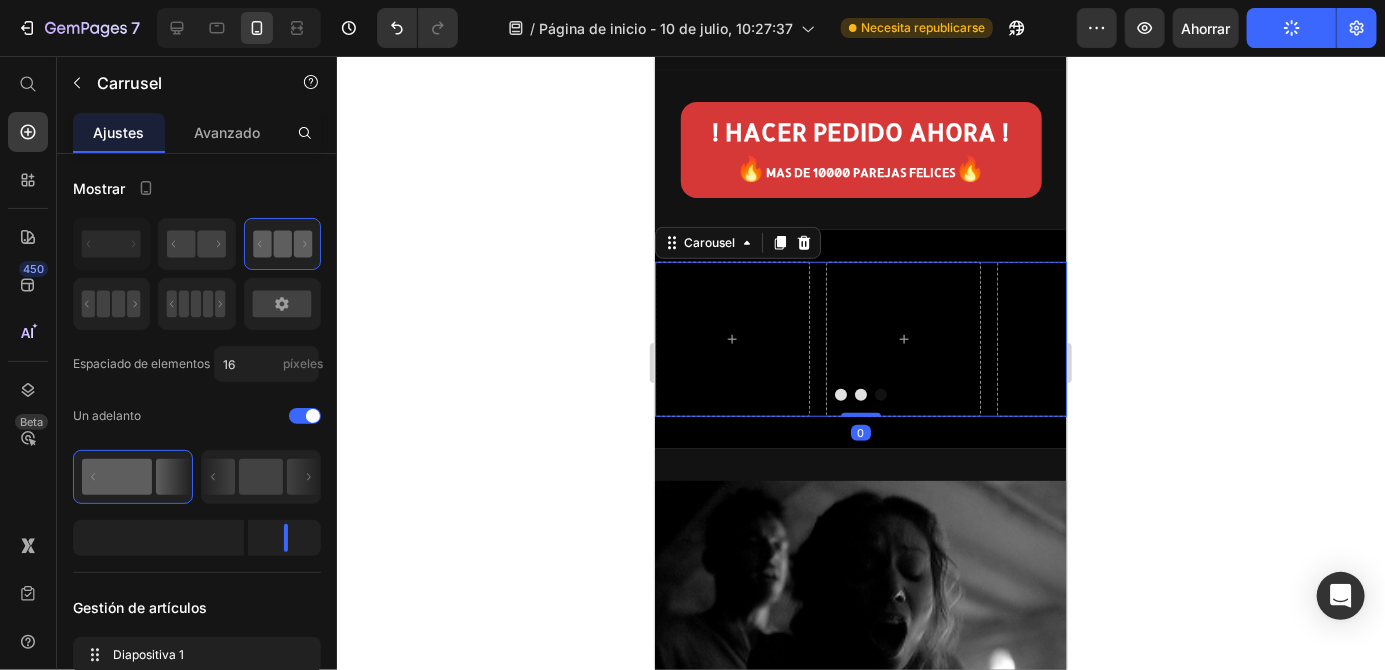 click at bounding box center (731, 338) 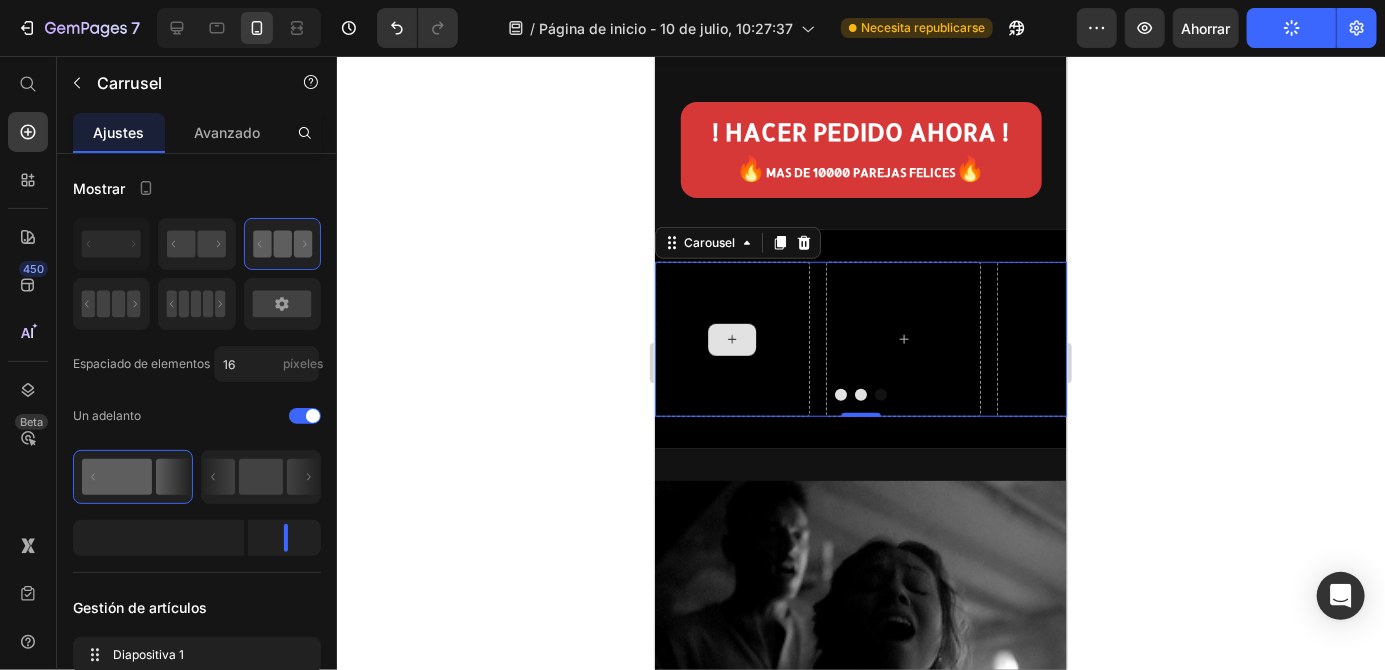 click at bounding box center (731, 338) 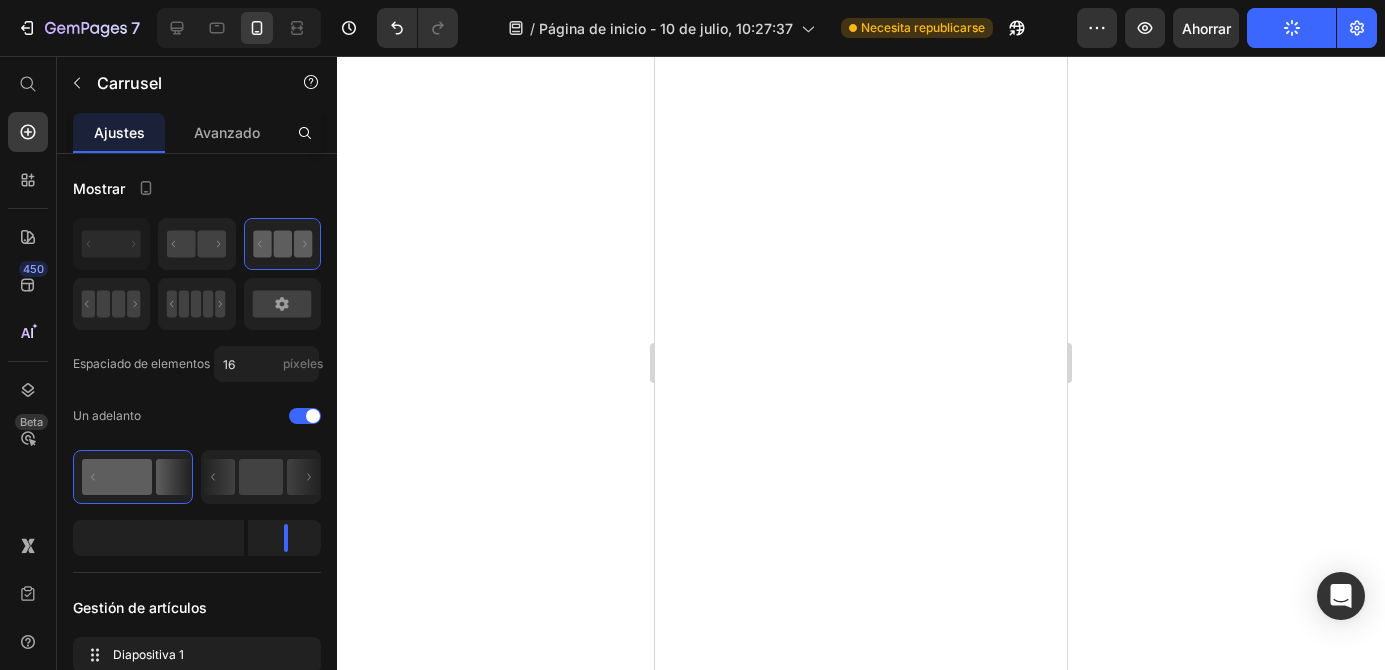 scroll, scrollTop: 0, scrollLeft: 0, axis: both 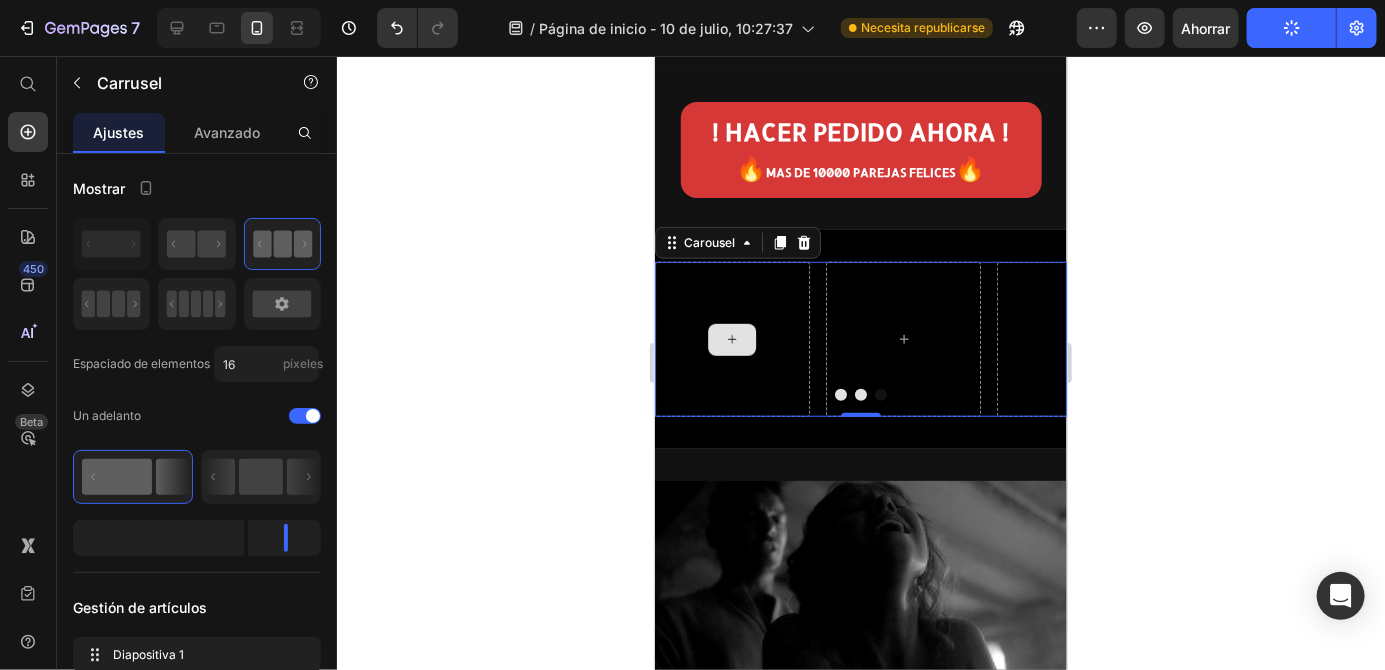 click at bounding box center [860, 394] 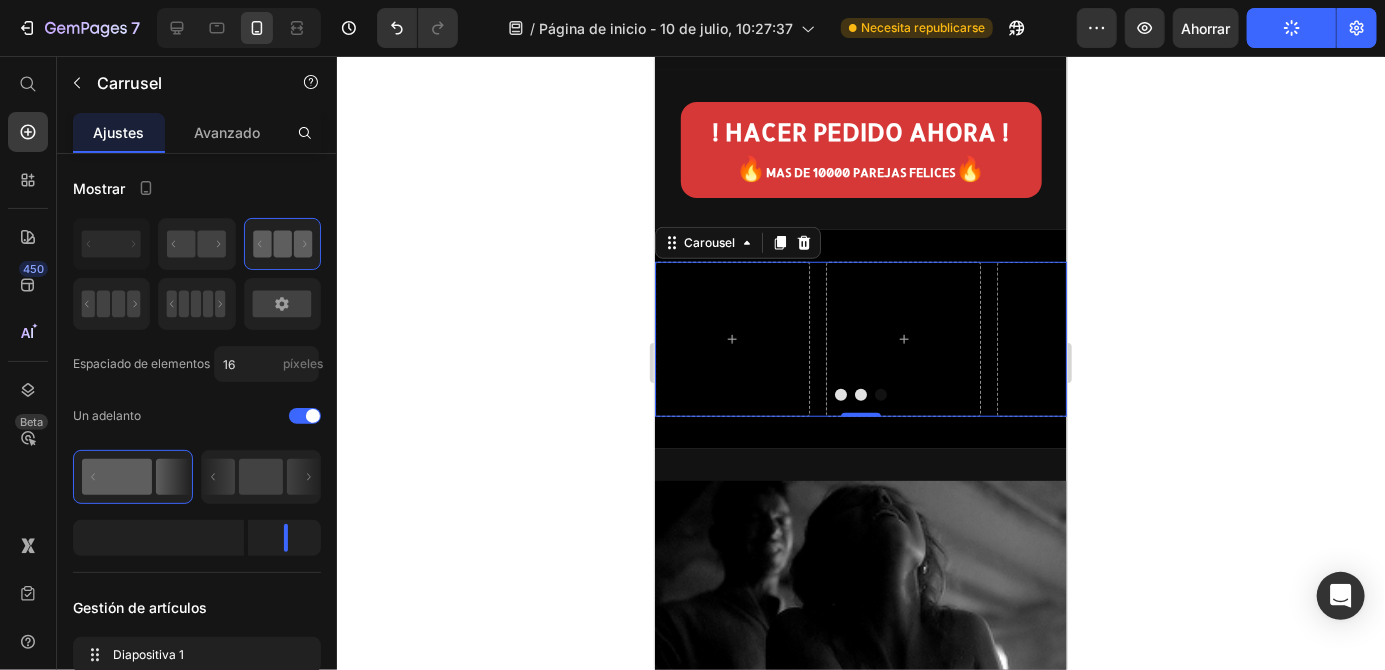 click 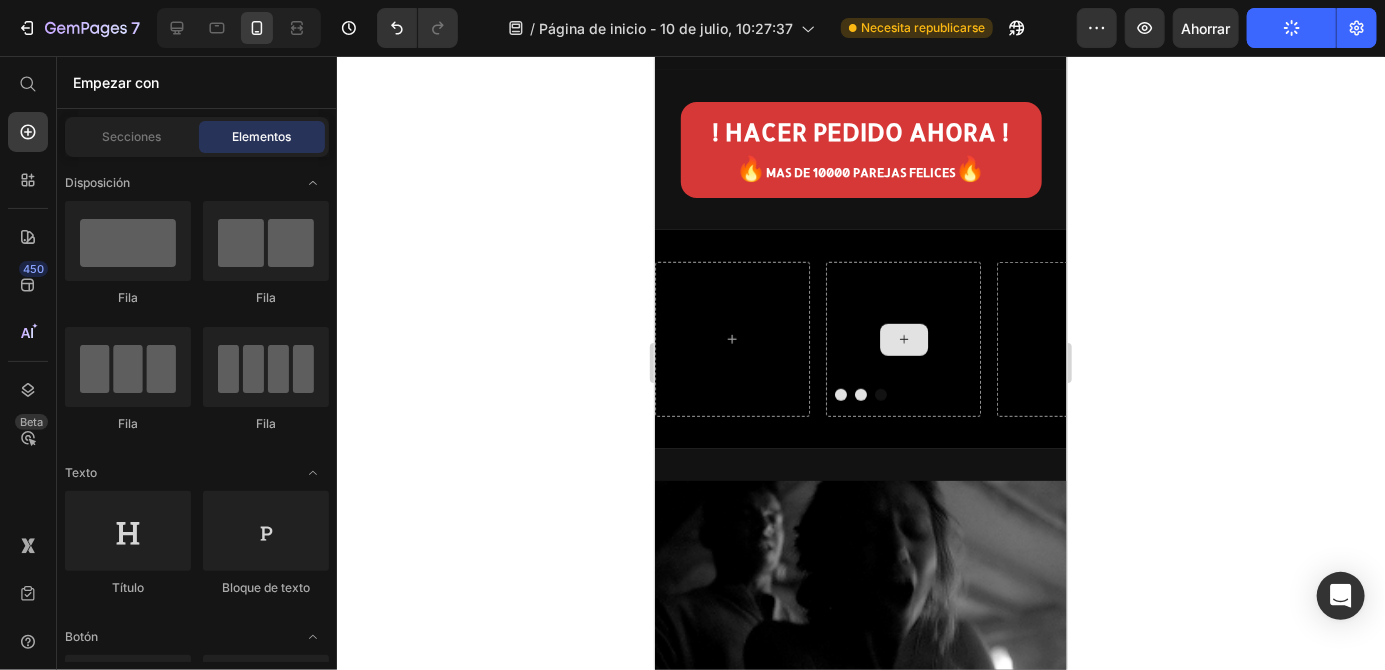 click at bounding box center [902, 338] 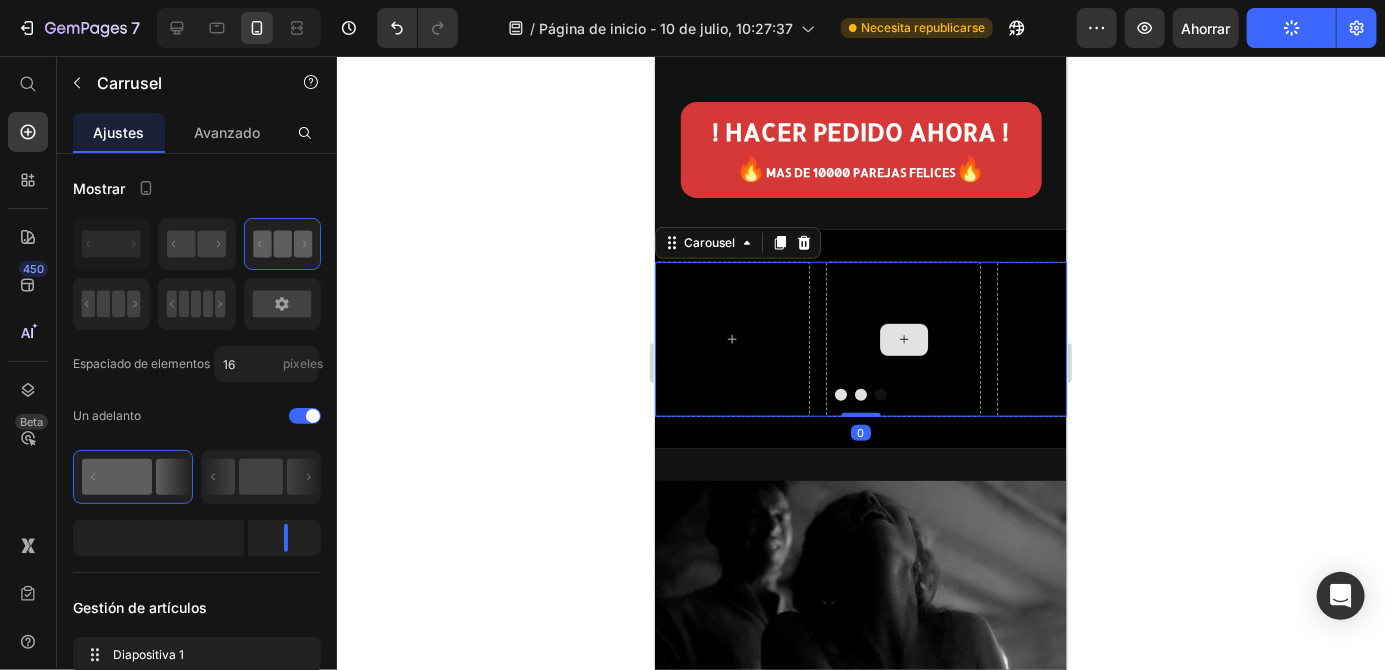 click at bounding box center [840, 394] 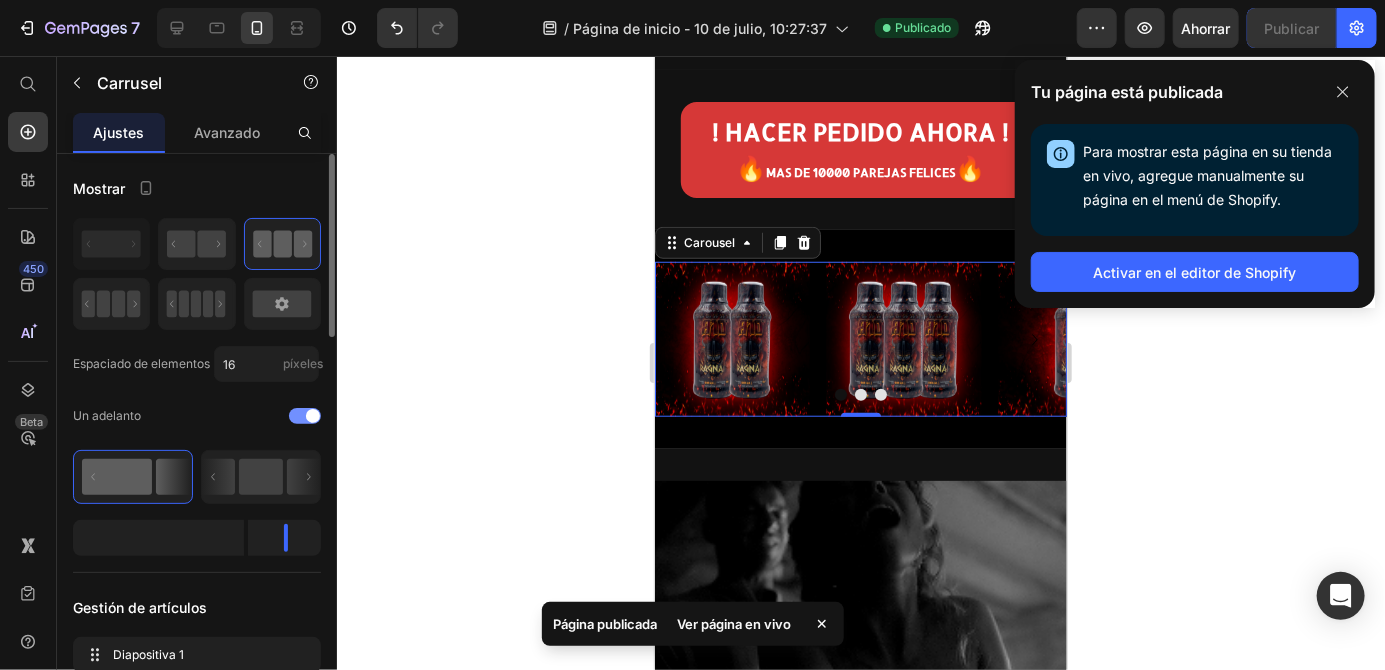 click on "Un adelanto" at bounding box center (107, 415) 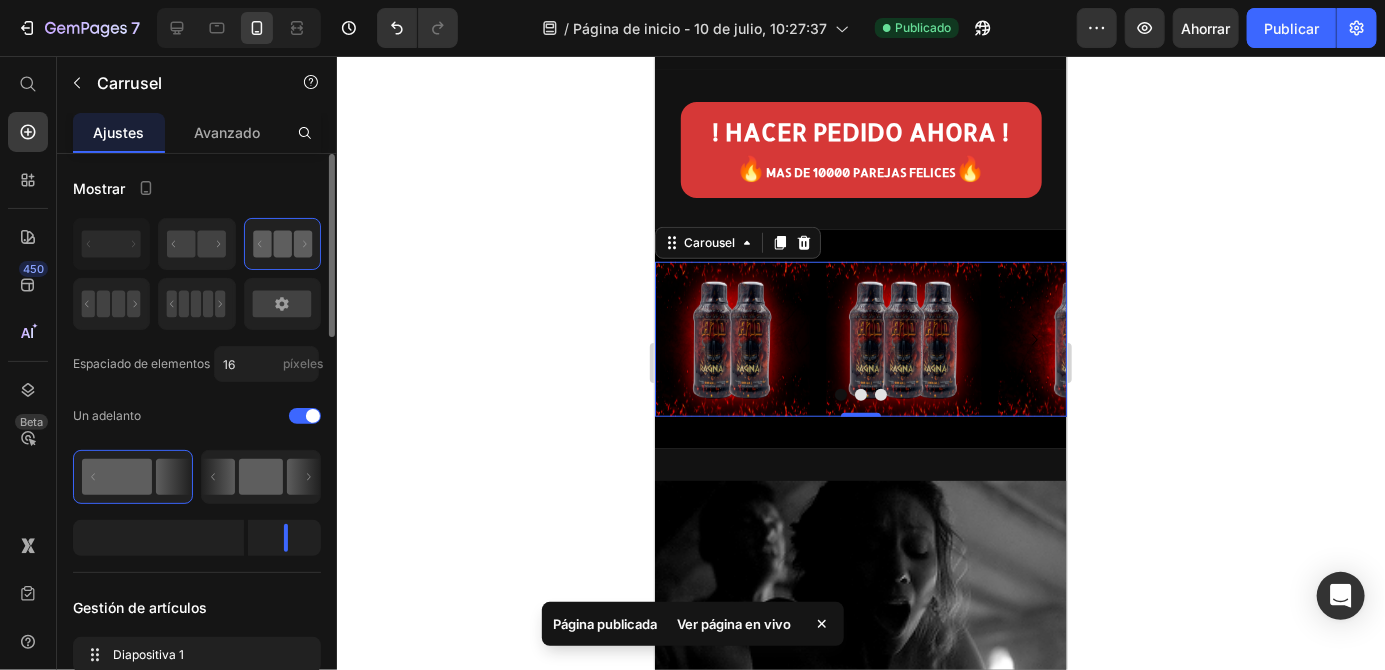 click 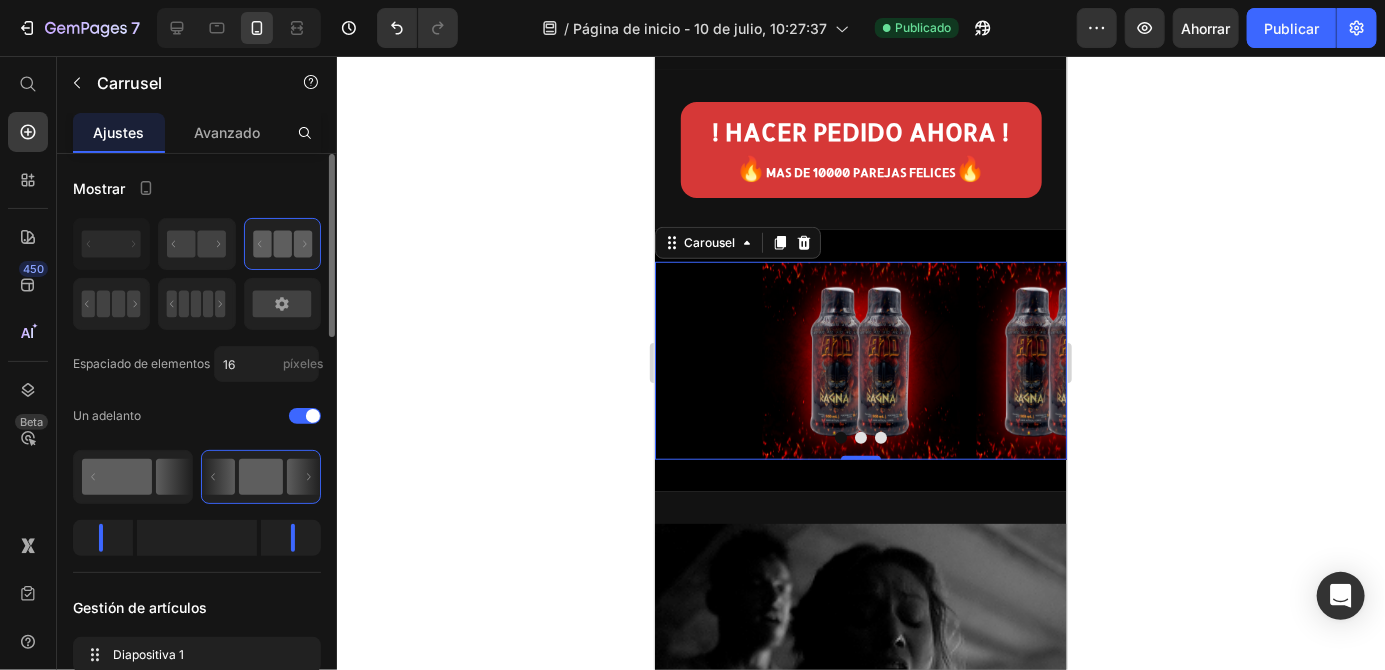 click 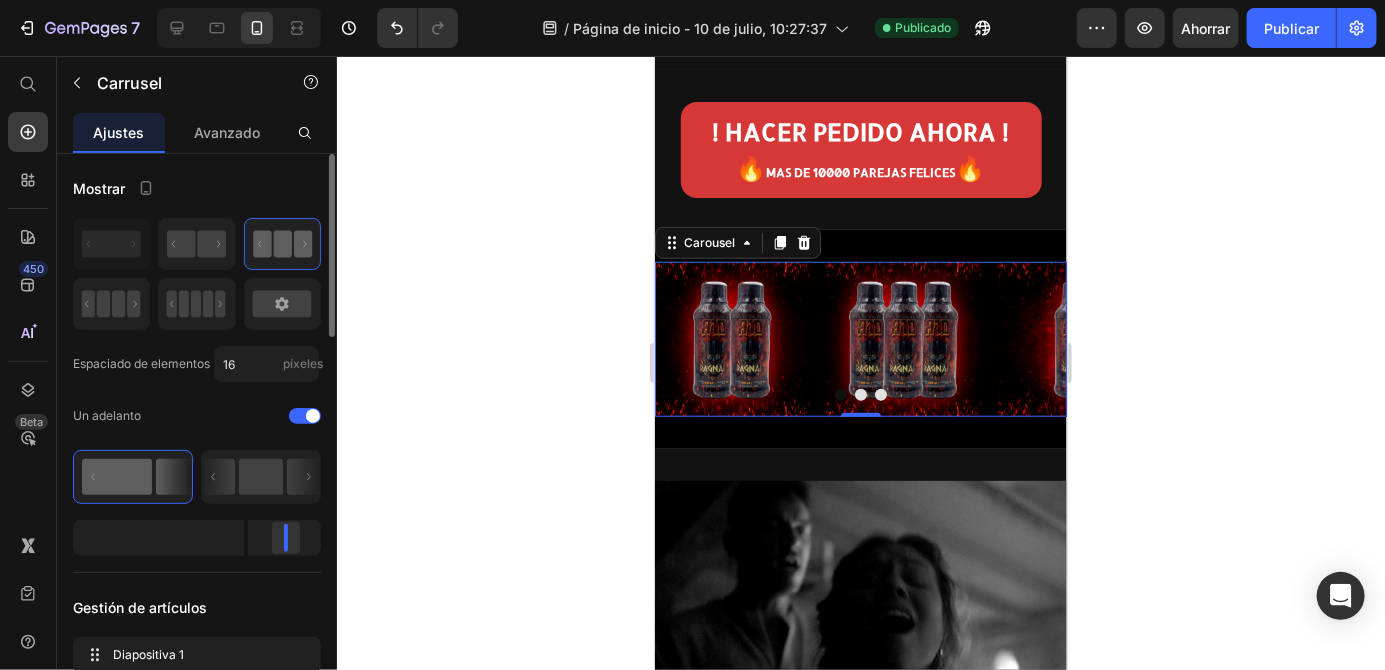 click on "7 Historial de versiones / Página de inicio - 10 de julio, 10:27:37 Publicado Avance Ahorrar Publicar 450 Beta Empezar con Secciones Elementos Sección de héroes Detalle del producto Marcas Insignias de confianza Garantizar Desglose del producto Cómo utilizar Testimonios Comparar Manojo Preguntas frecuentes Prueba social Historia de la marca Lista de productos Recopilación Lista de blogs Contacto Sticky Añadir al carrito Pie de página personalizado Explorar la biblioteca 450 Disposición
Fila
Fila
Fila
Fila Texto
Título
Bloque de texto Botón
Botón
Botón" at bounding box center (692, 0) 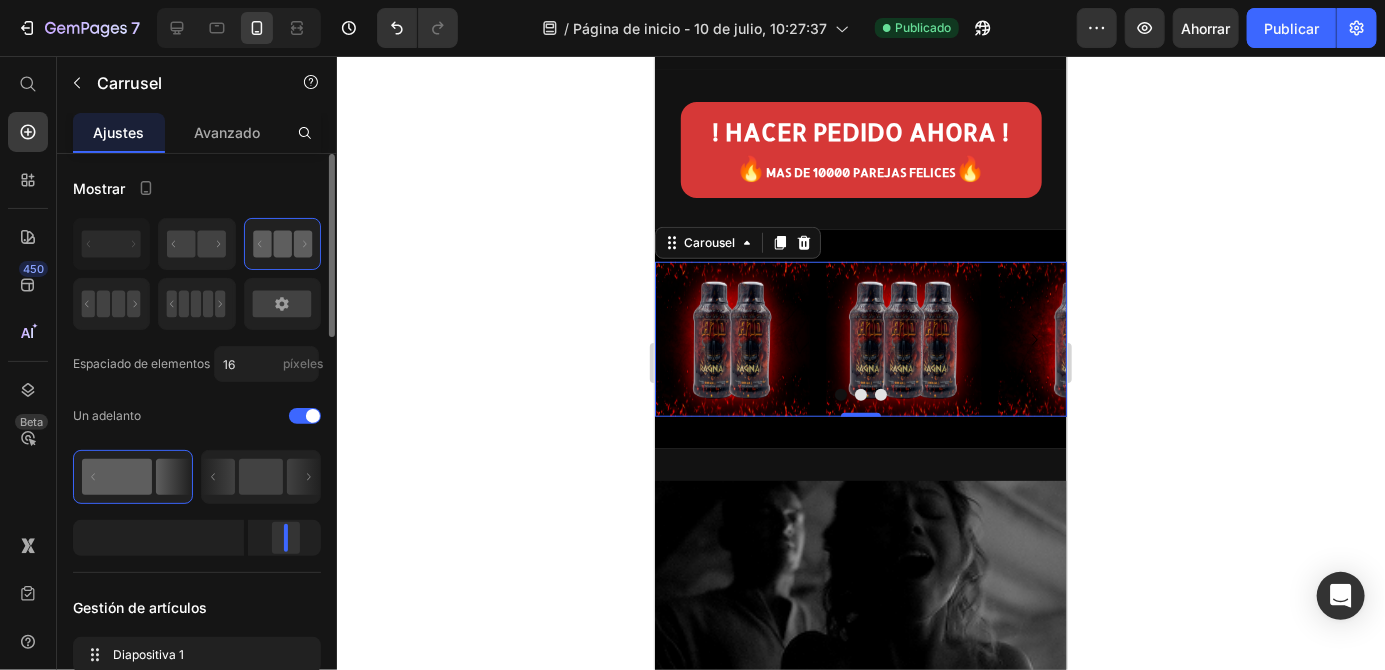 click on "7 Historial de versiones / Página de inicio - 10 de julio, 10:27:37 Publicado Avance Ahorrar Publicar 450 Beta Empezar con Secciones Elementos Sección de héroes Detalle del producto Marcas Insignias de confianza Garantizar Desglose del producto Cómo utilizar Testimonios Comparar Manojo Preguntas frecuentes Prueba social Historia de la marca Lista de productos Recopilación Lista de blogs Contacto Sticky Añadir al carrito Pie de página personalizado Explorar la biblioteca 450 Disposición
Fila
Fila
Fila
Fila Texto
Título
Bloque de texto Botón
Botón
Botón" at bounding box center [692, 0] 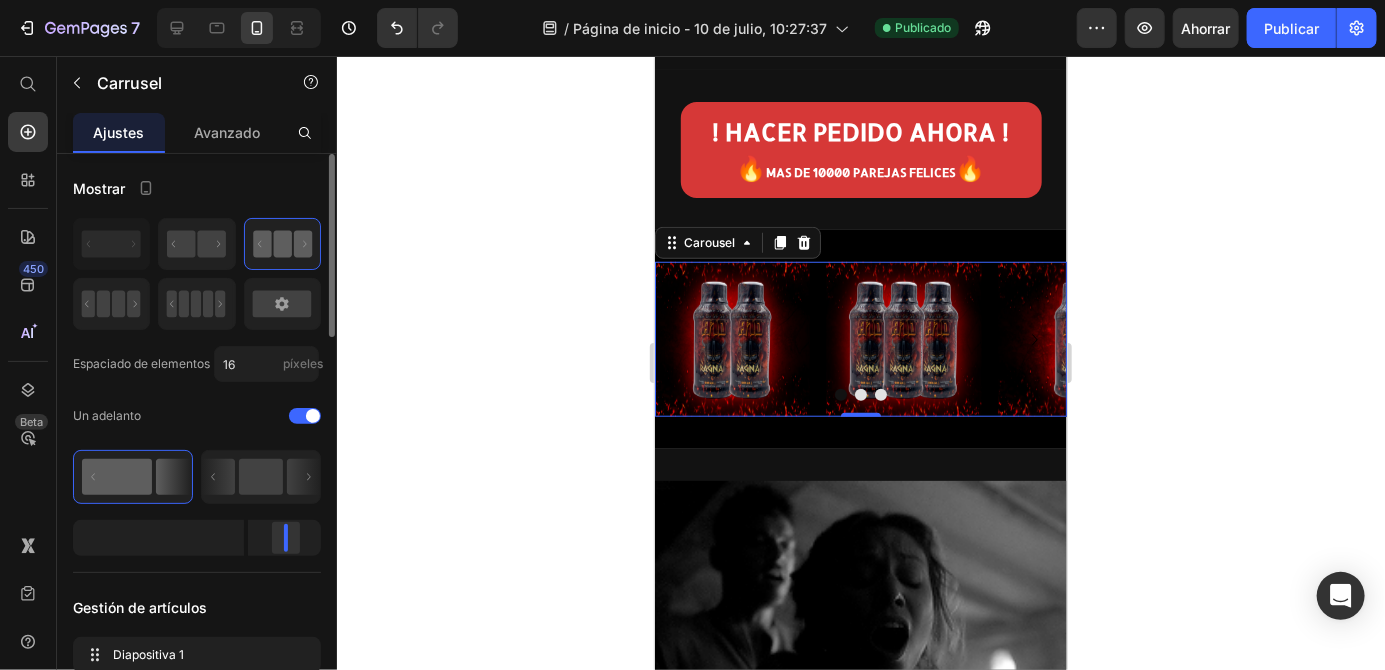 scroll, scrollTop: 0, scrollLeft: 0, axis: both 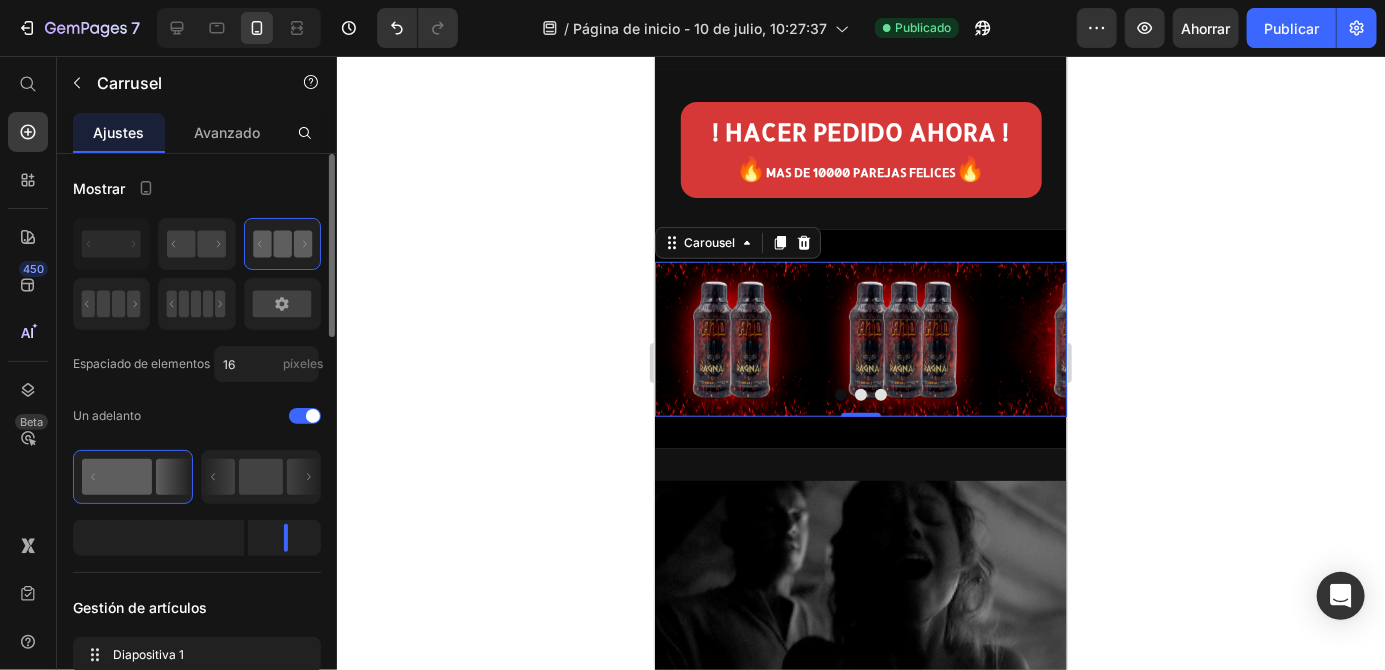 click at bounding box center (158, 538) 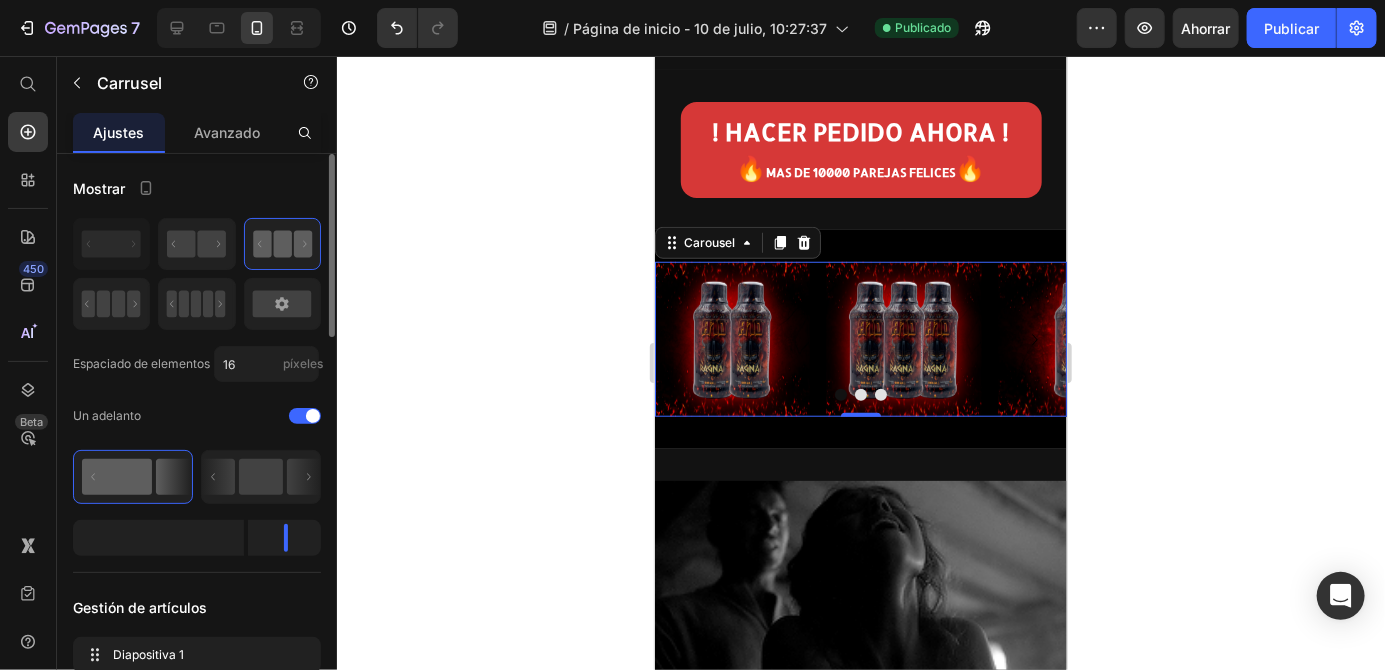 click at bounding box center (158, 538) 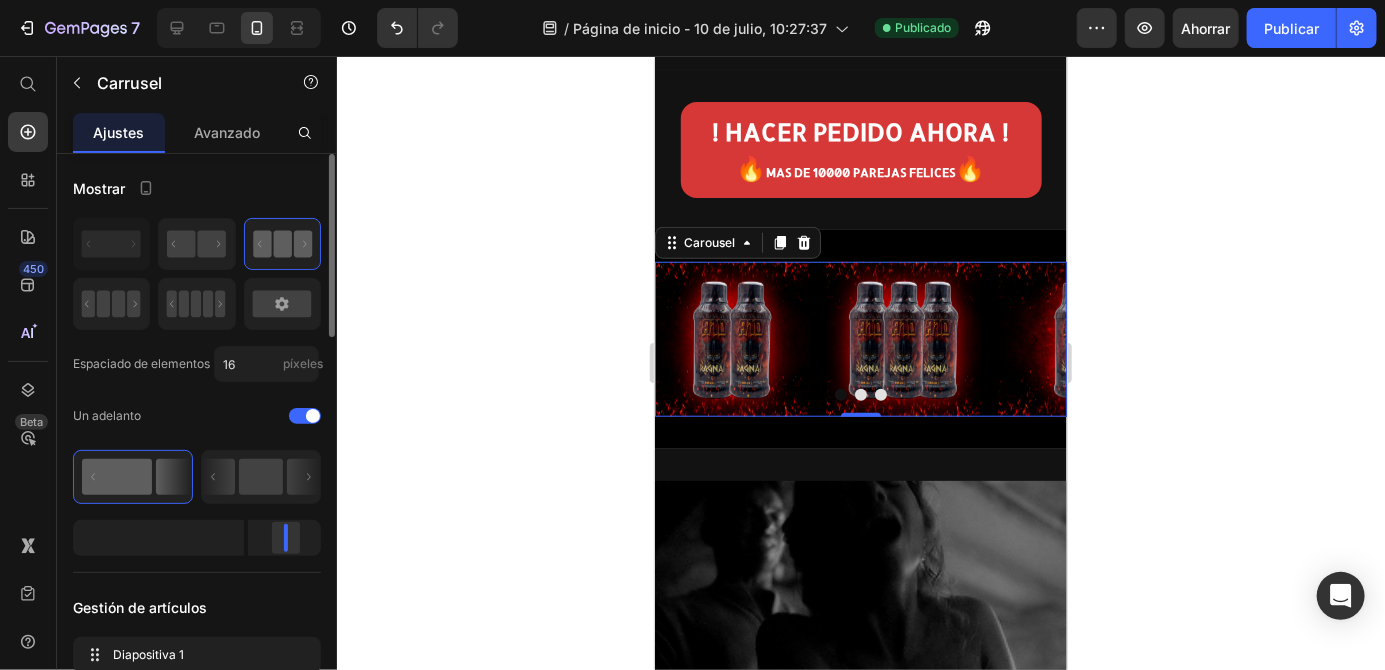 click on "7 Historial de versiones / Página de inicio - 10 de julio, 10:27:37 Publicado Avance Ahorrar Publicar 450 Beta Empezar con Secciones Elementos Sección de héroes Detalle del producto Marcas Insignias de confianza Garantizar Desglose del producto Cómo utilizar Testimonios Comparar Manojo Preguntas frecuentes Prueba social Historia de la marca Lista de productos Recopilación Lista de blogs Contacto Sticky Añadir al carrito Pie de página personalizado Explorar la biblioteca 450 Disposición
Fila
Fila
Fila
Fila Texto
Título
Bloque de texto Botón
Botón
Botón" at bounding box center [692, 0] 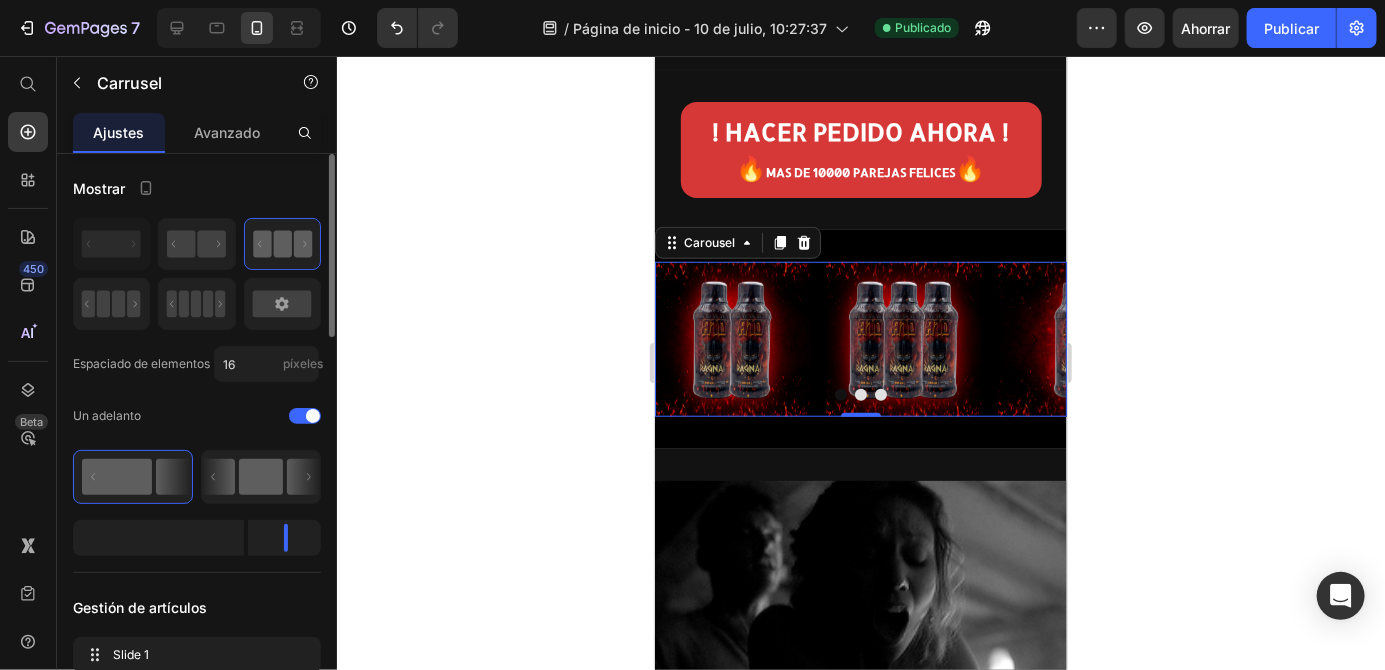 click 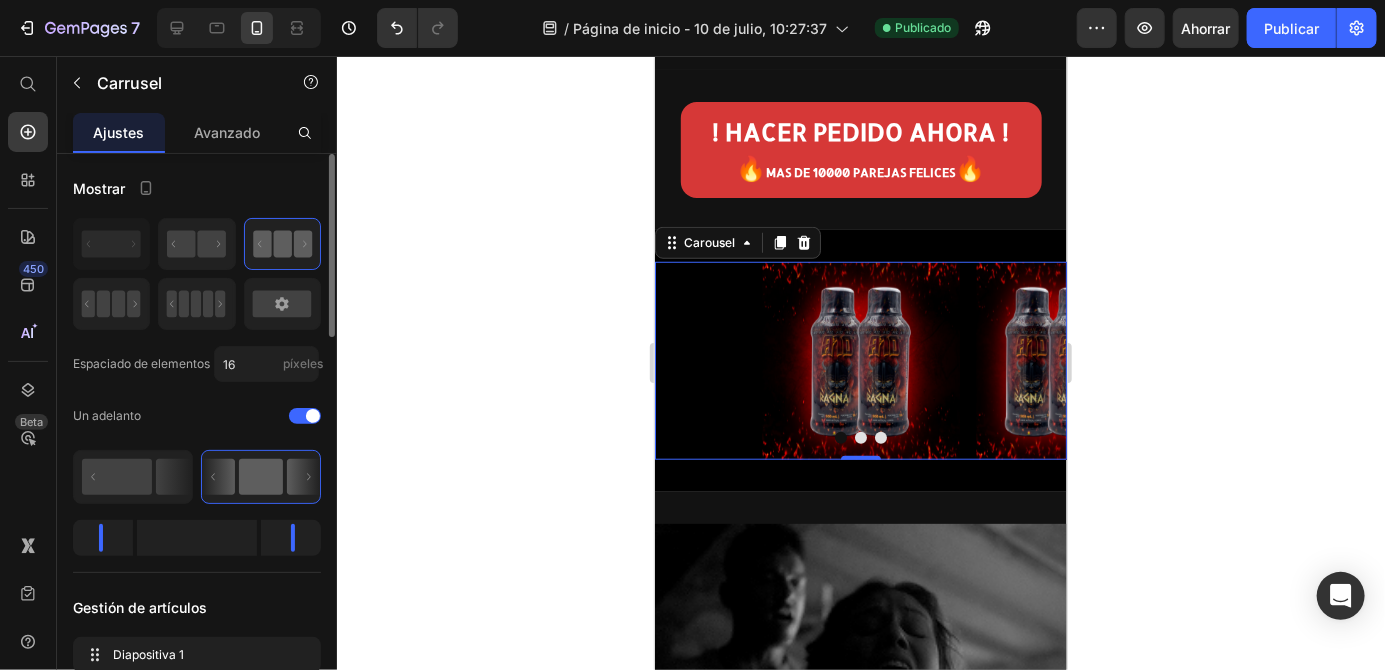 click at bounding box center [197, 538] 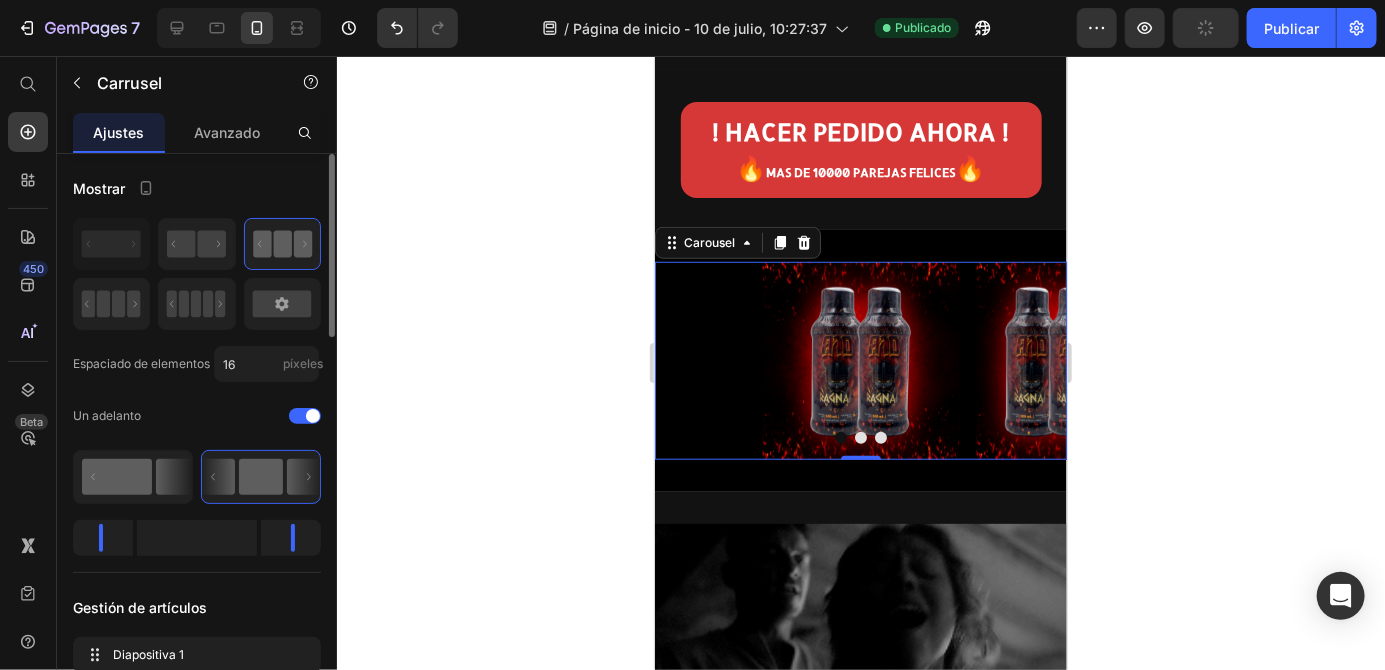 click 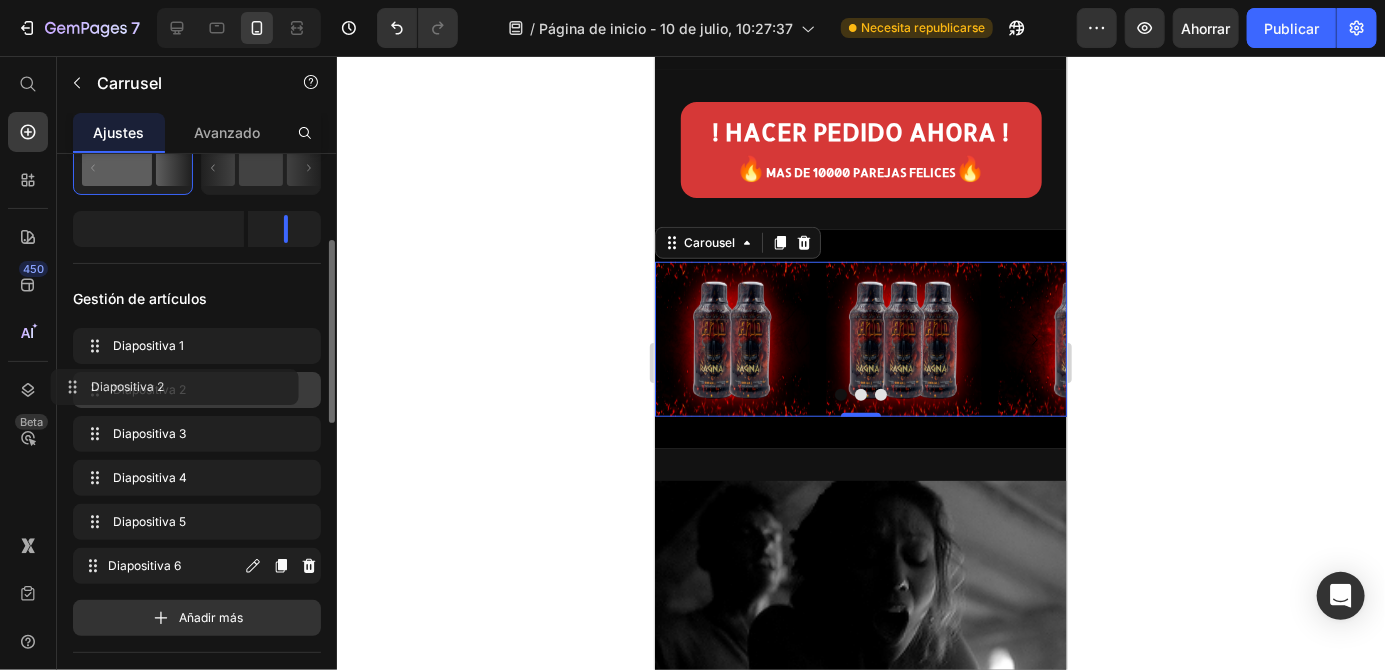 scroll, scrollTop: 310, scrollLeft: 0, axis: vertical 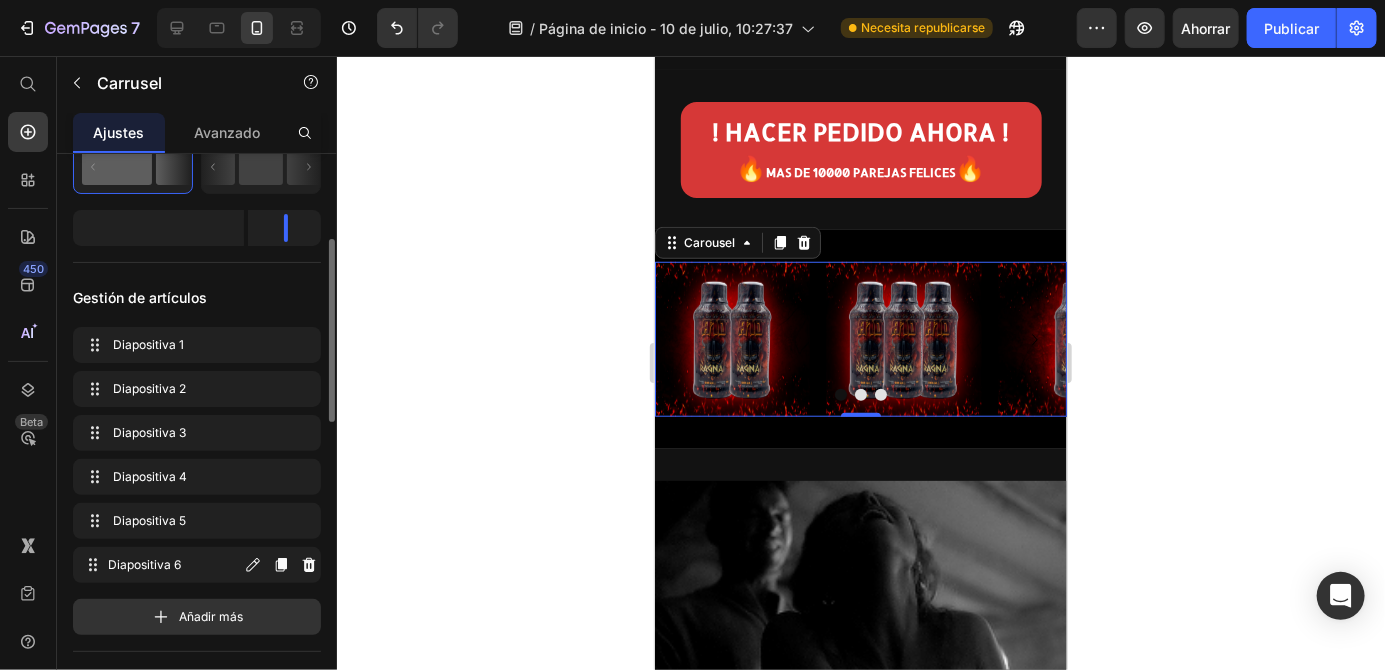click 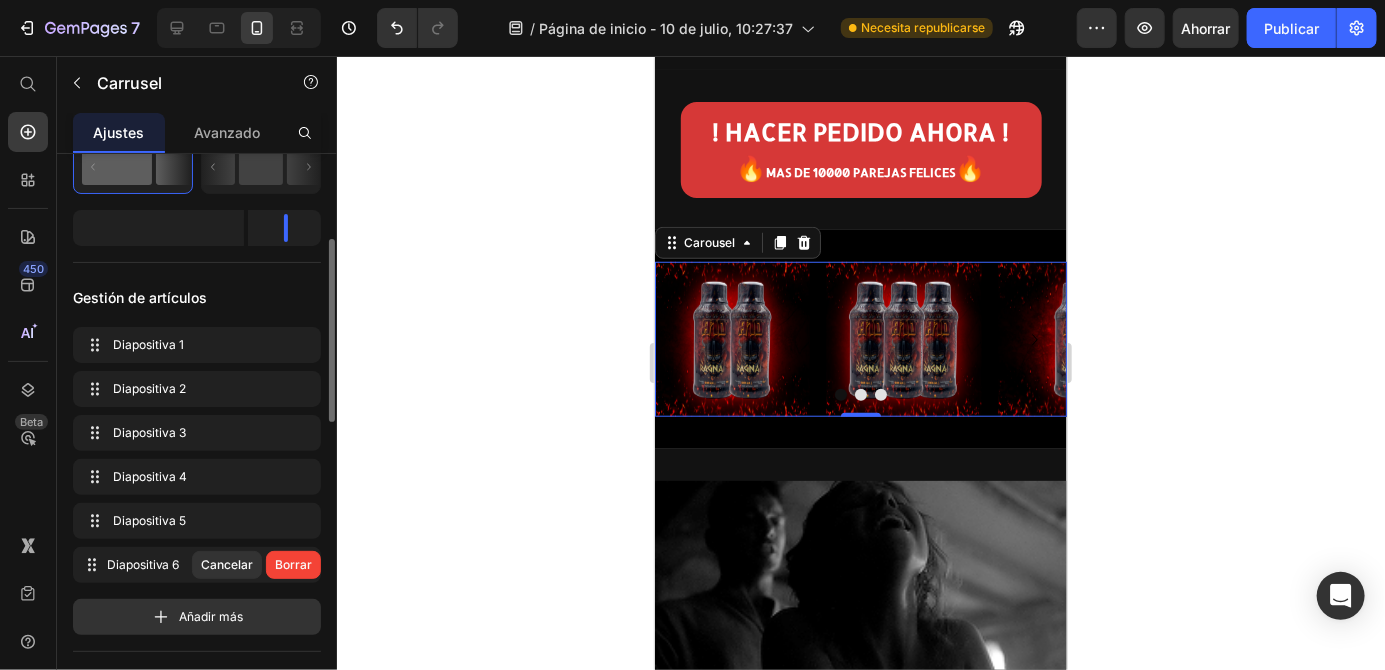 click on "Borrar" at bounding box center (293, 564) 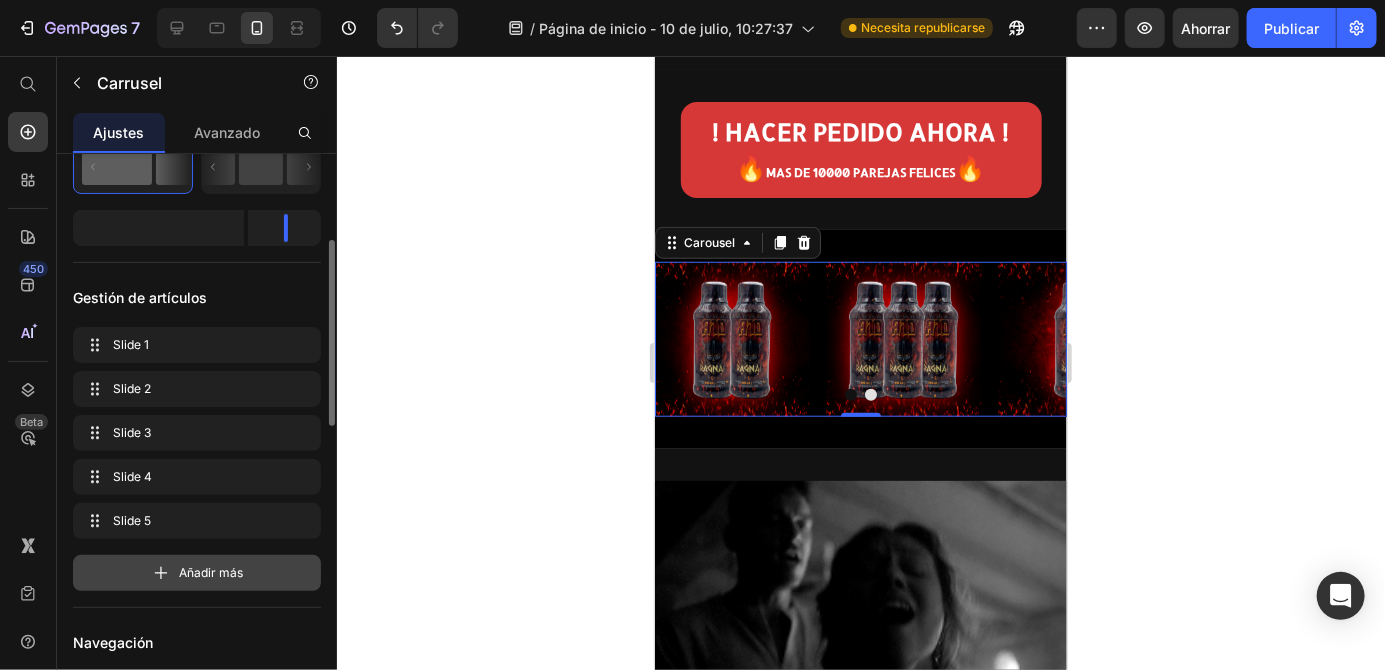 click on "Añadir más" at bounding box center (197, 573) 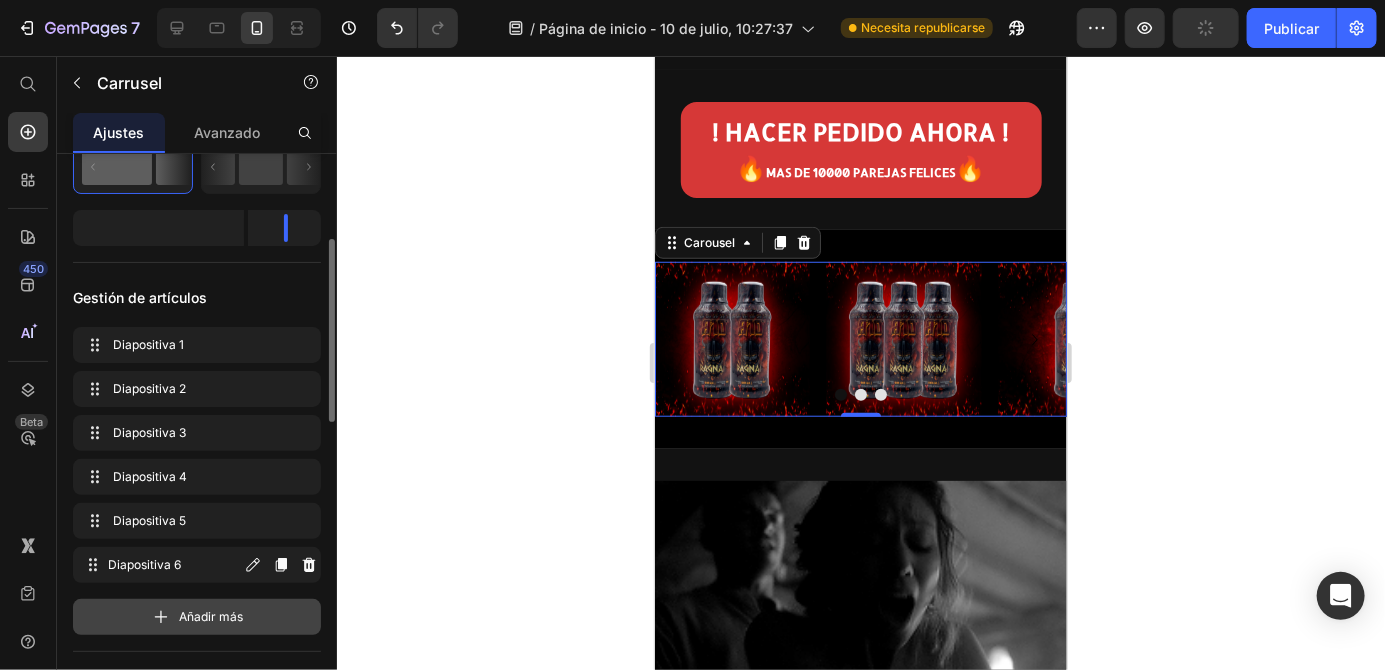 click 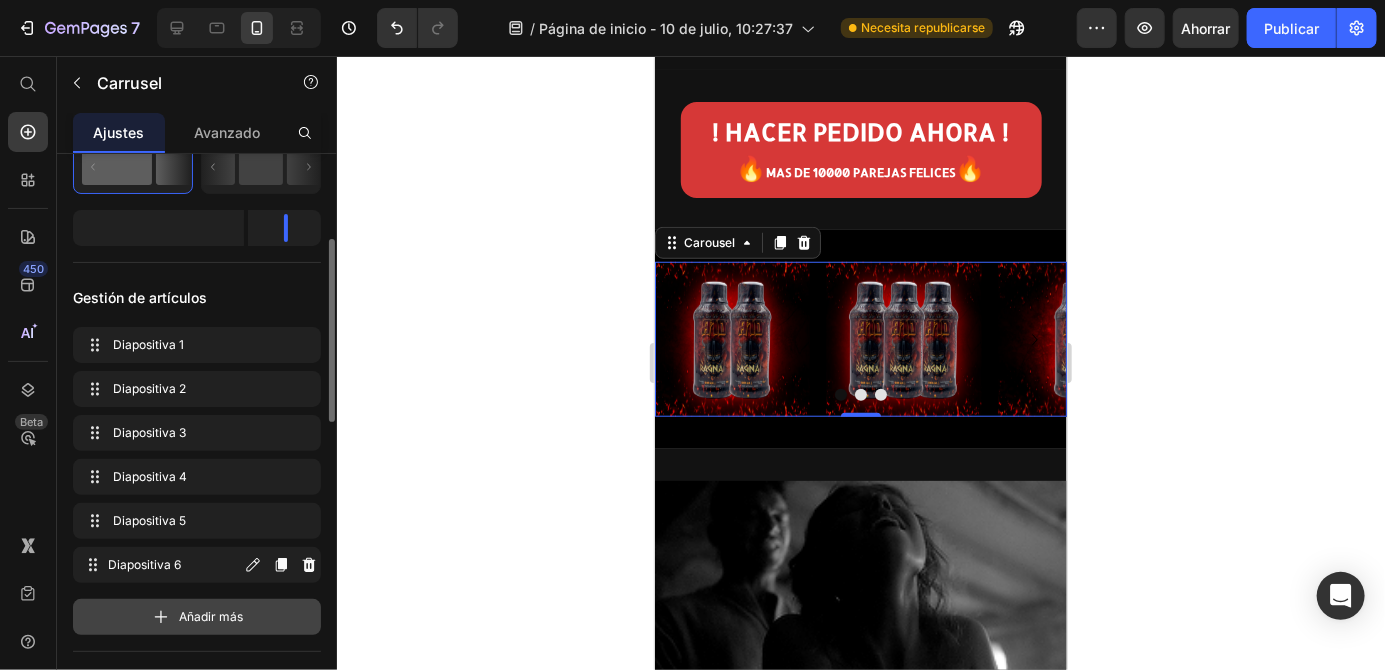click 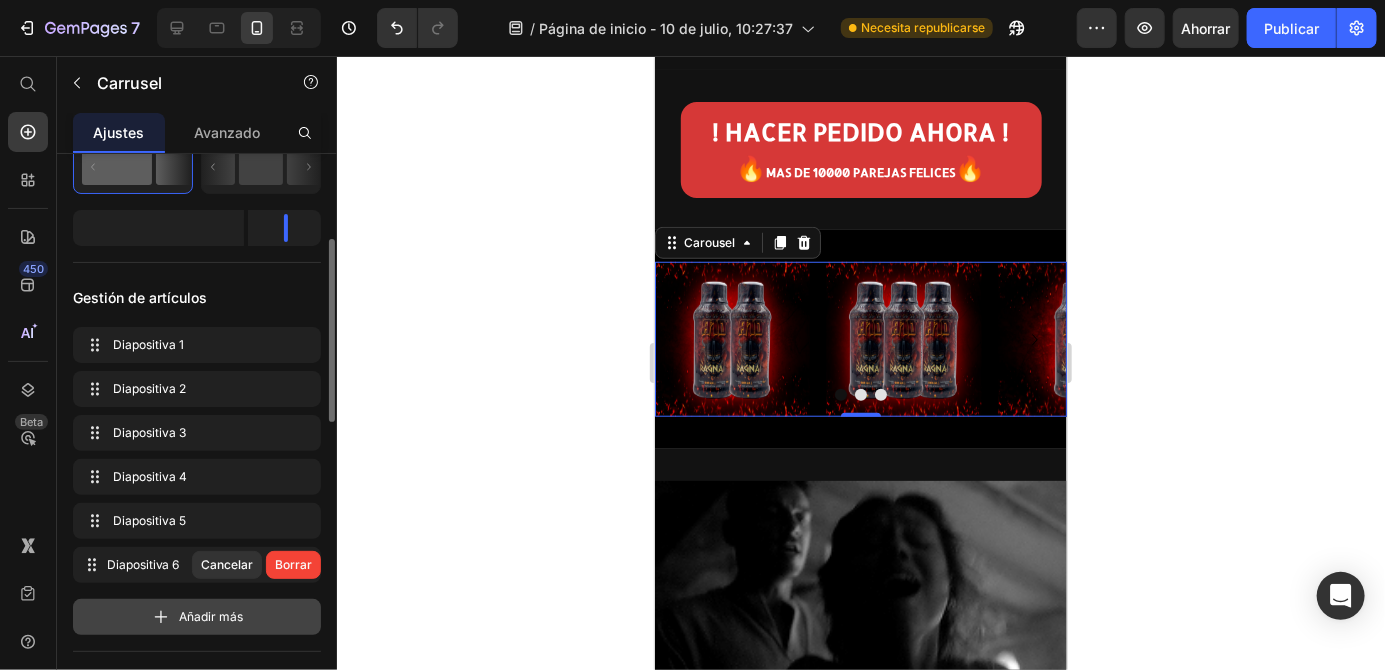 click on "Borrar" at bounding box center (293, 565) 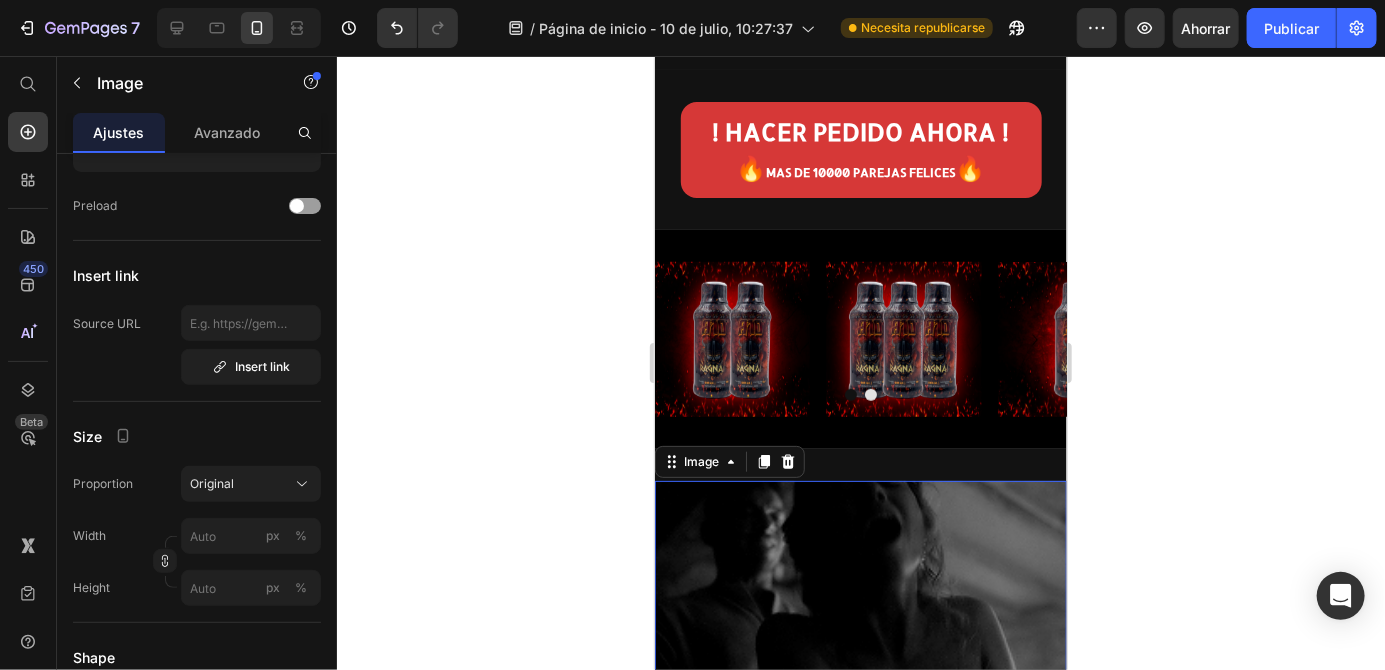 scroll, scrollTop: 0, scrollLeft: 0, axis: both 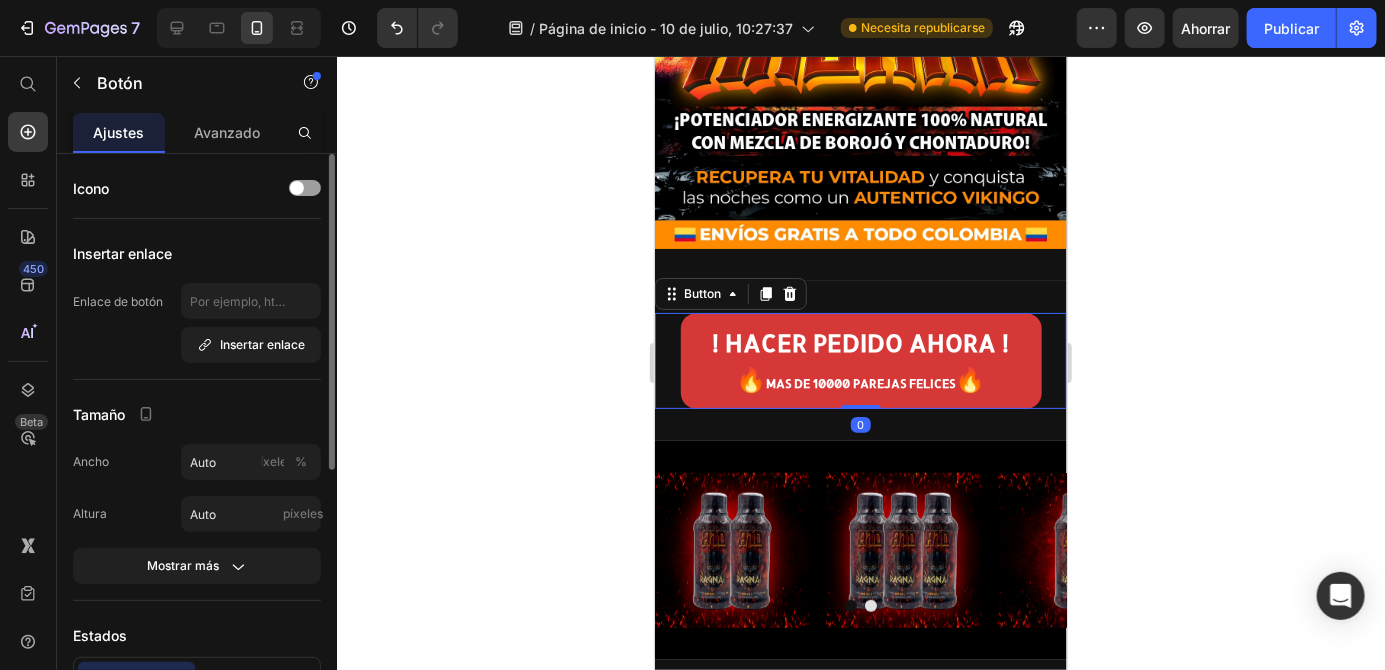 click at bounding box center [1074, 549] 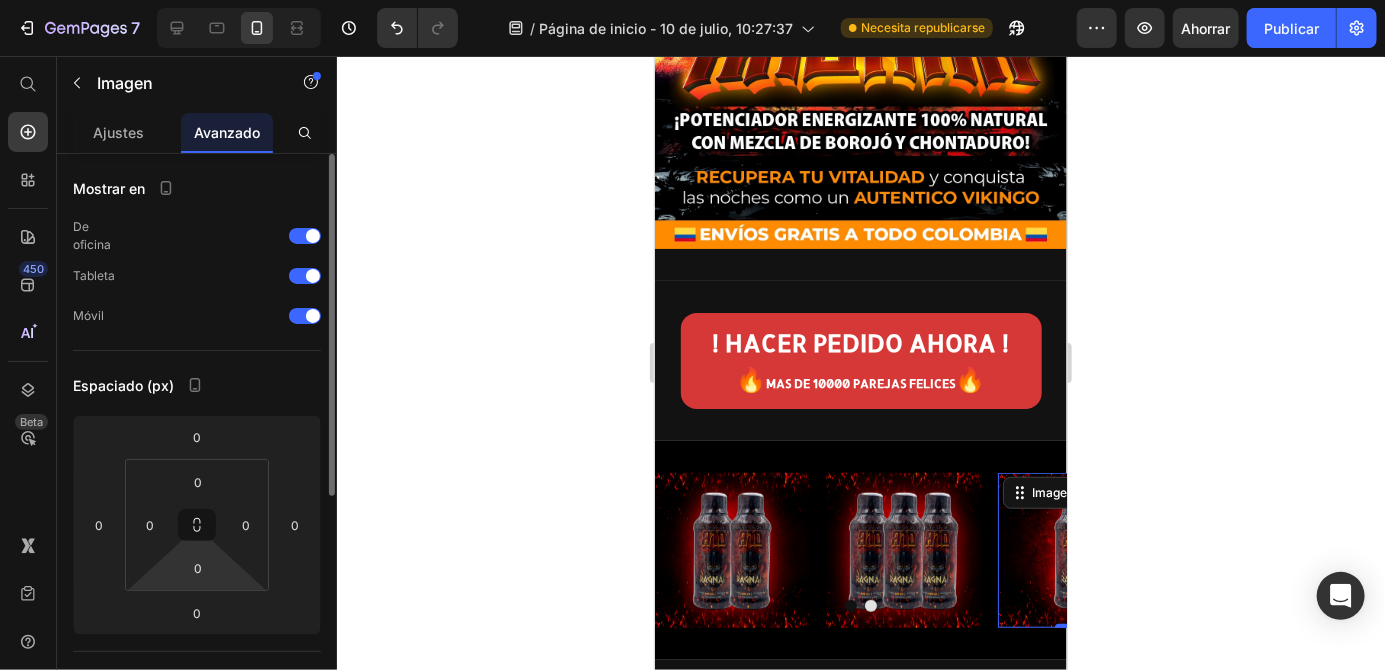 click at bounding box center [902, 549] 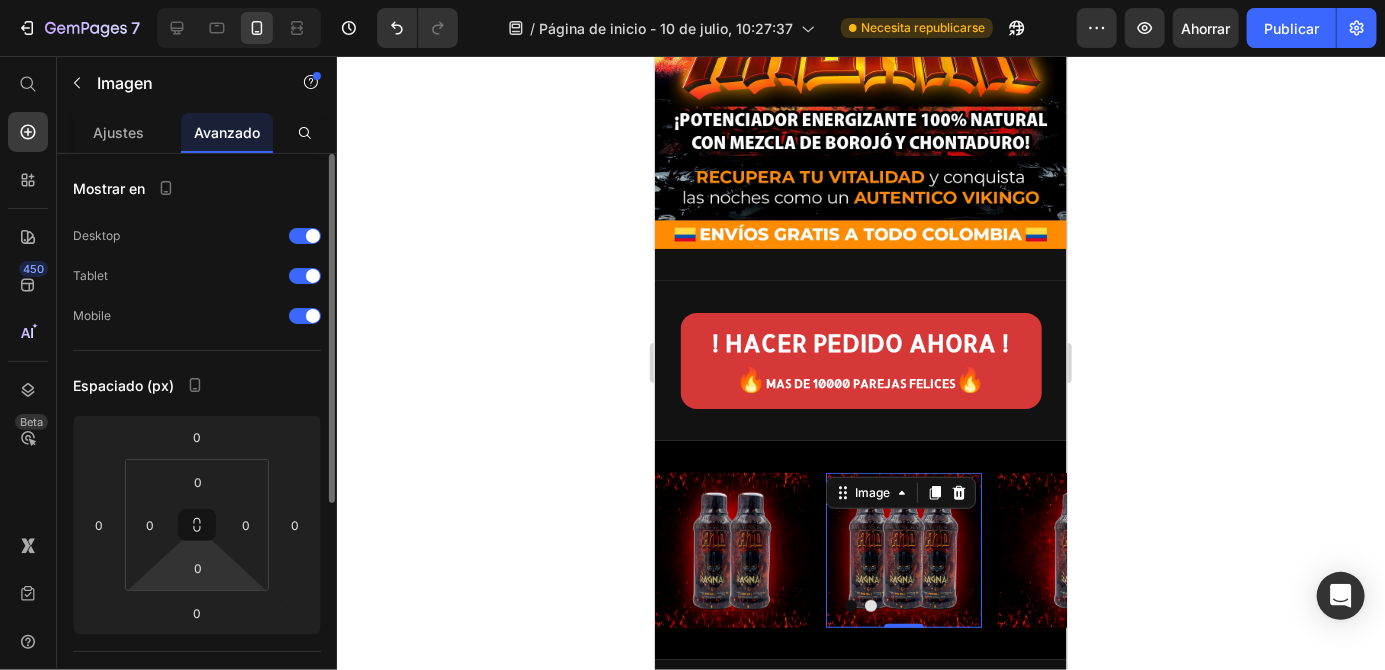 click on "Image Image   0 Image
Carousel Section 3" at bounding box center (860, 549) 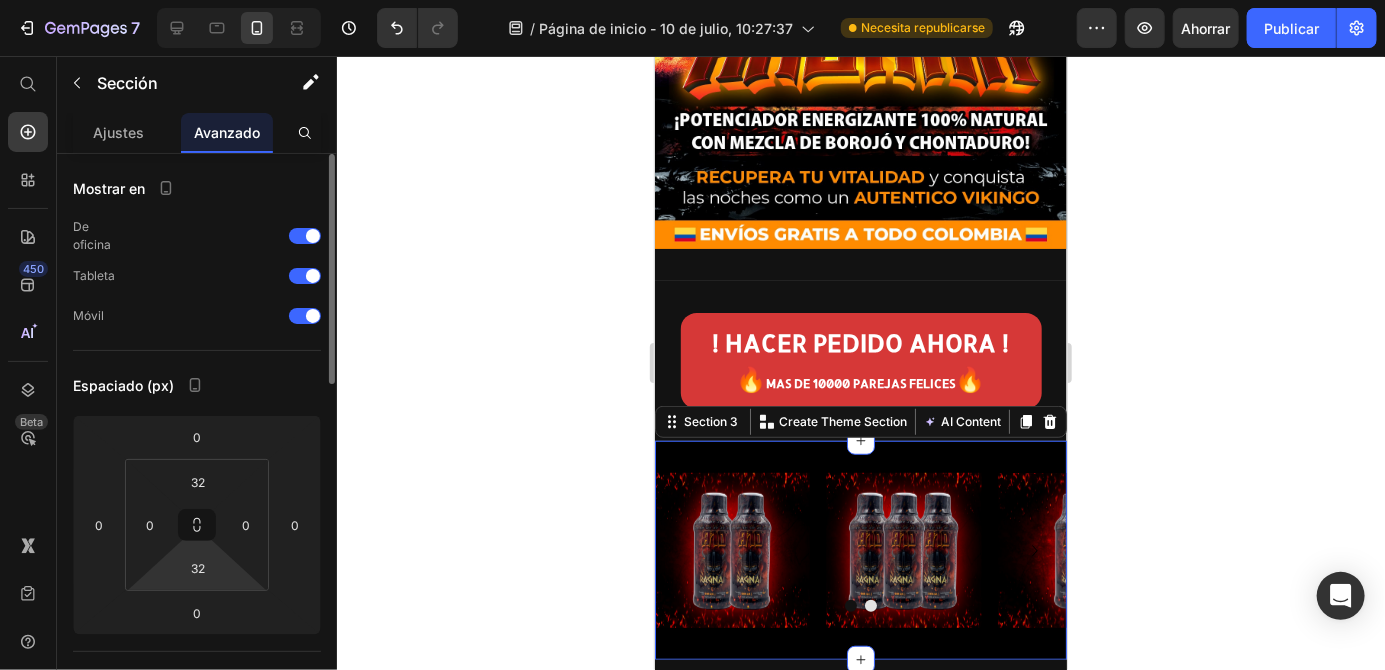 click on "Image Image Image
Carousel Section 3   You can create reusable sections Create Theme Section AI Content Write with GemAI What would you like to describe here? Tone and Voice Persuasive Product Potenciador Energizante  🔥 Ragnar 500 ml 🔥 Show more Generate" at bounding box center [860, 549] 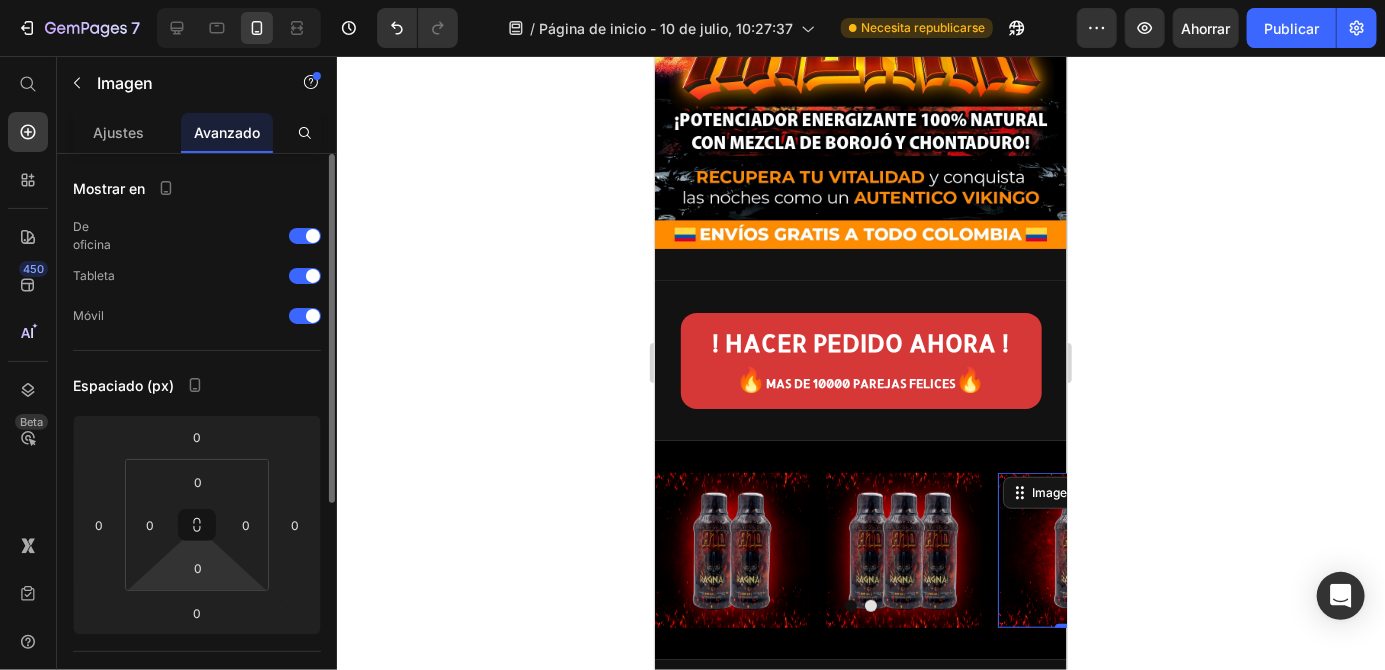 click at bounding box center (1074, 549) 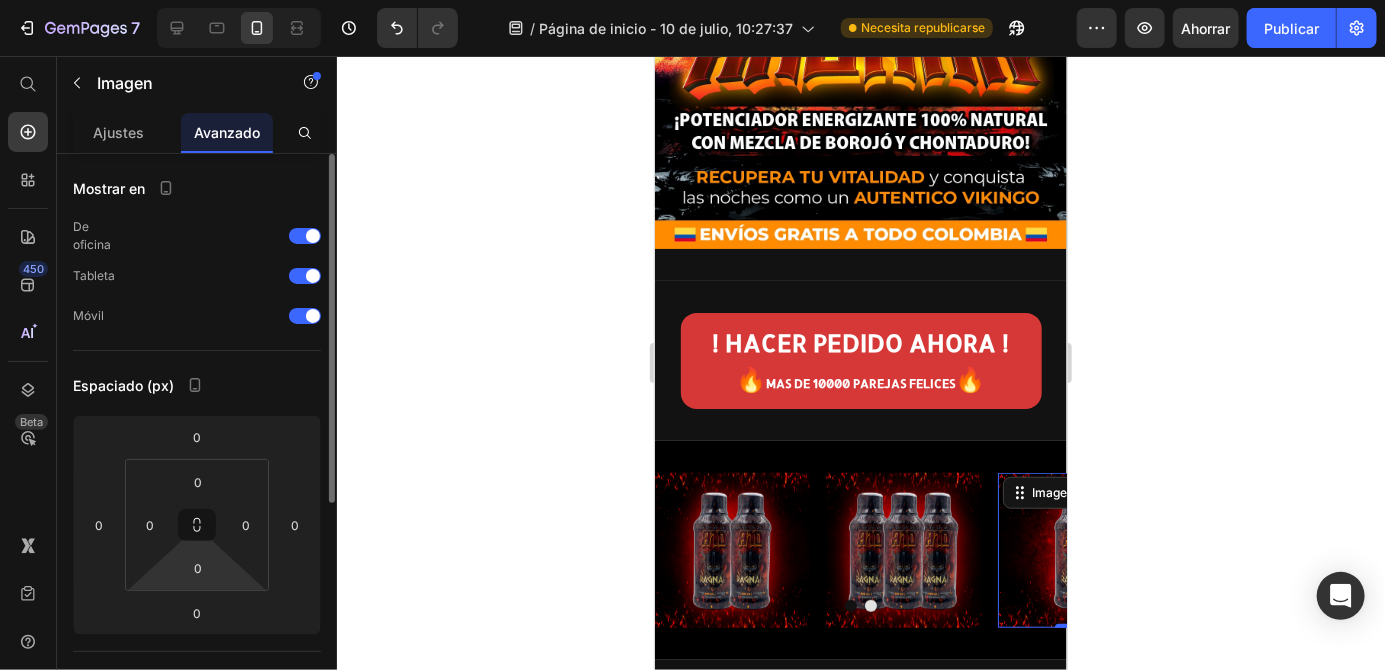 click on "Image Image Image   0
Carousel Section 3" at bounding box center (860, 549) 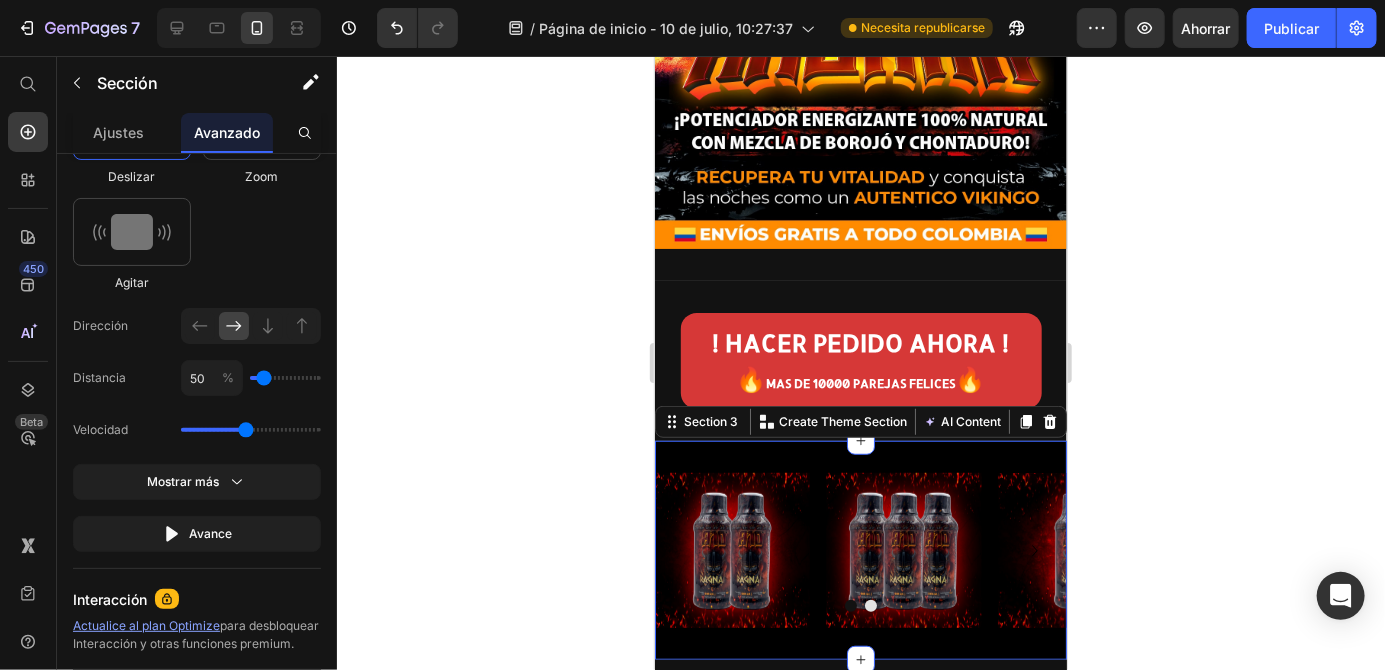 scroll, scrollTop: 1278, scrollLeft: 0, axis: vertical 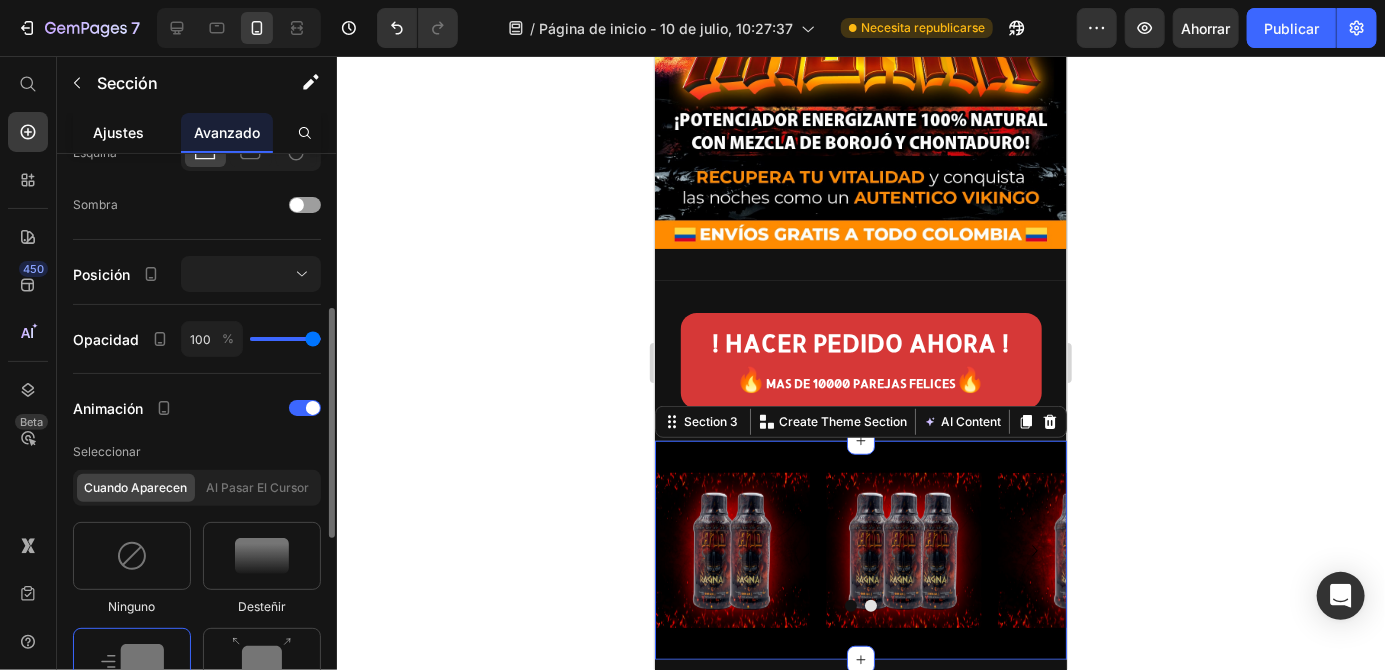 click on "Ajustes" at bounding box center (119, 132) 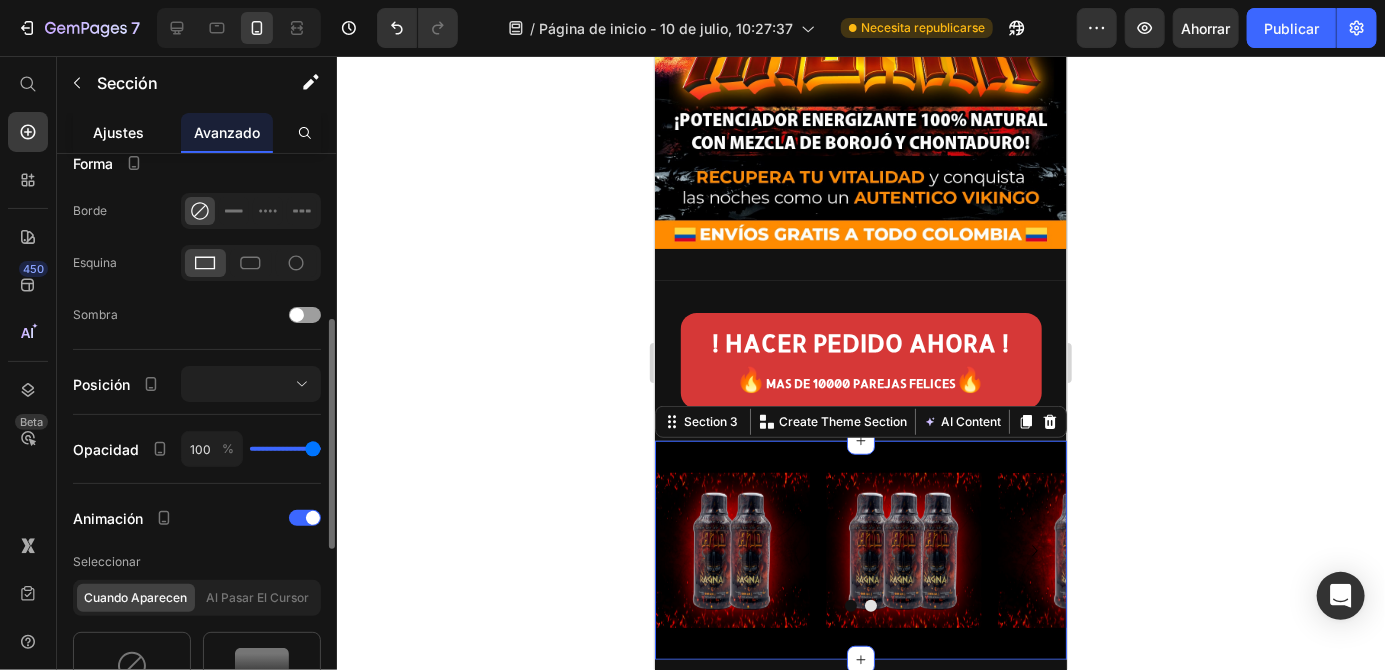 scroll, scrollTop: 510, scrollLeft: 0, axis: vertical 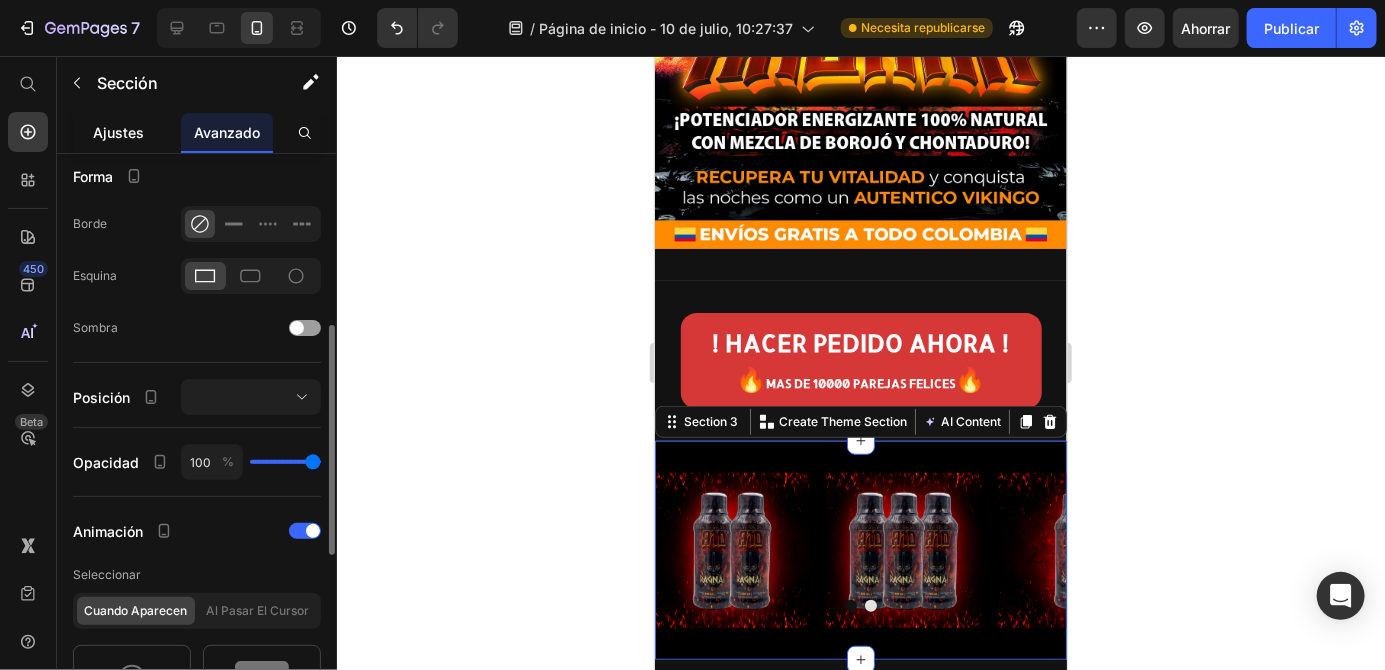 click on "Ajustes" at bounding box center (119, 132) 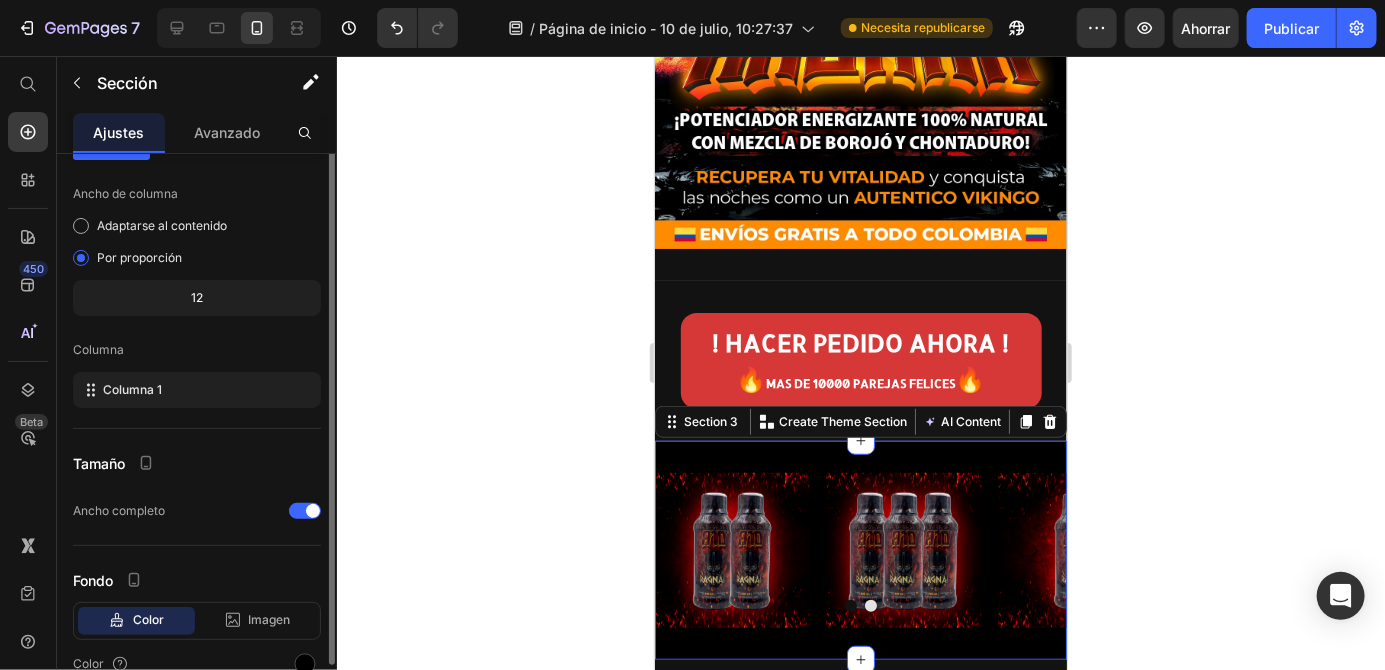 scroll, scrollTop: 0, scrollLeft: 0, axis: both 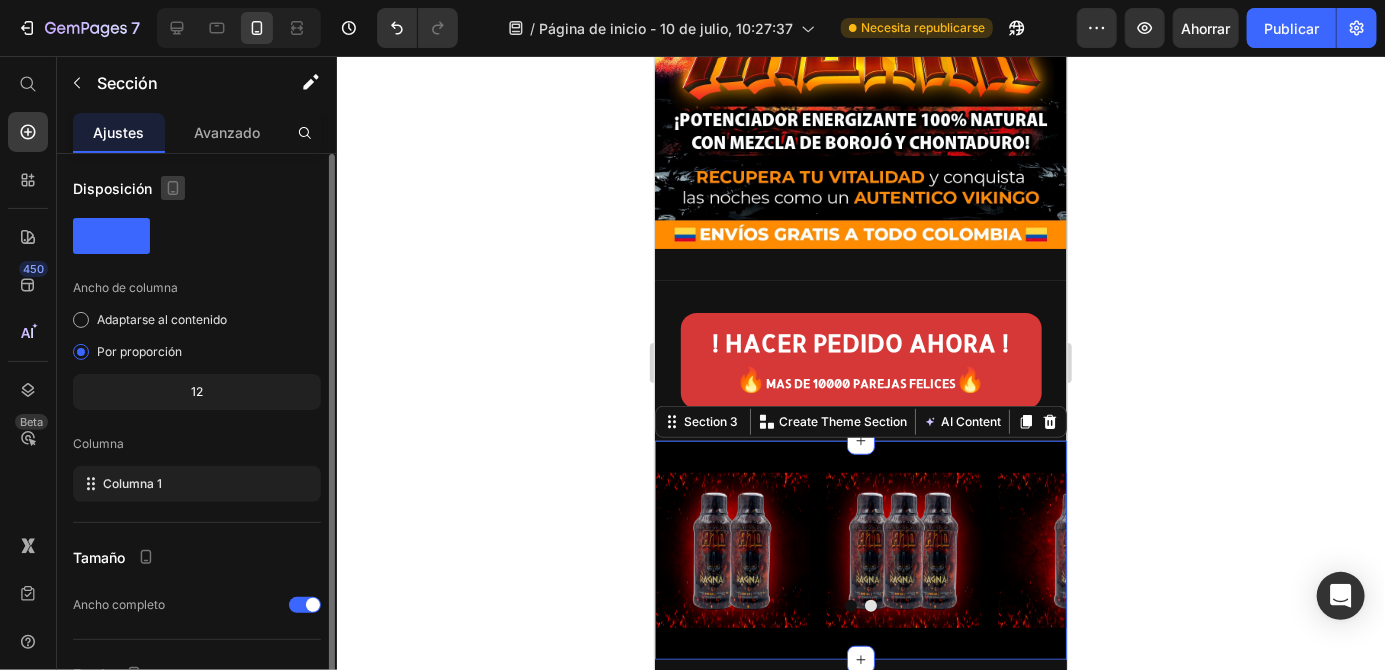 click 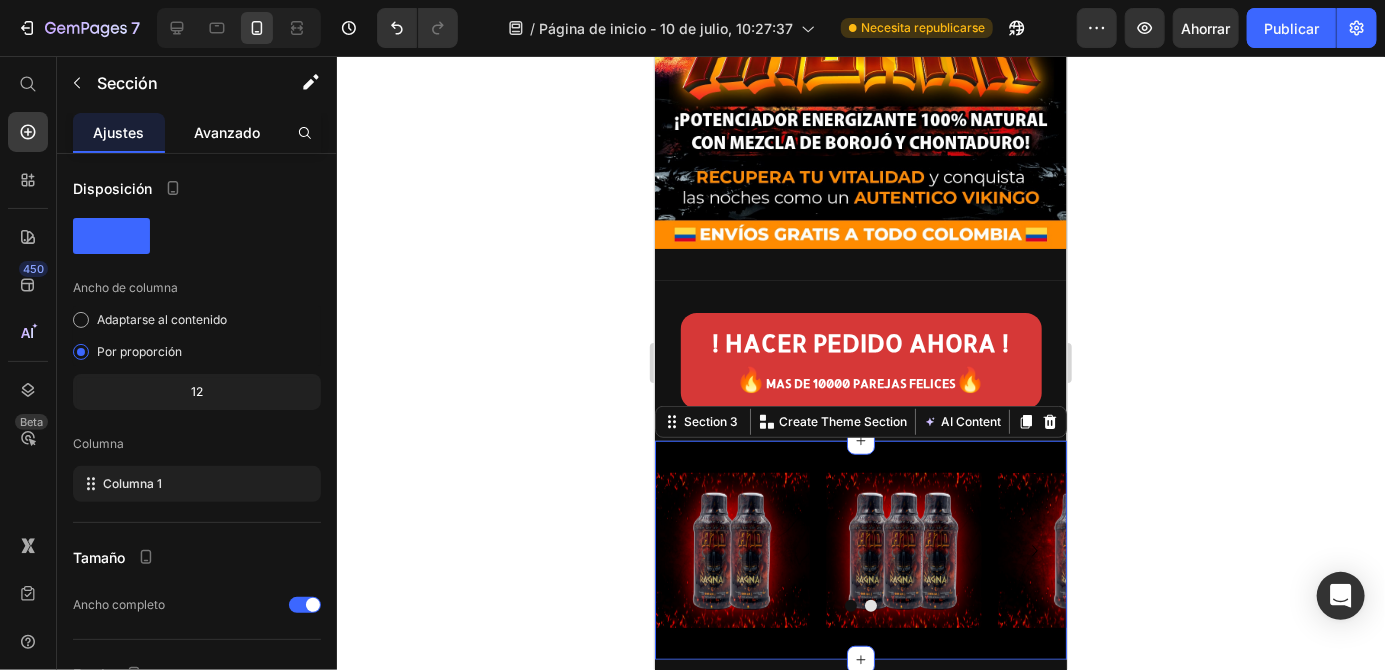click on "Avanzado" at bounding box center [227, 132] 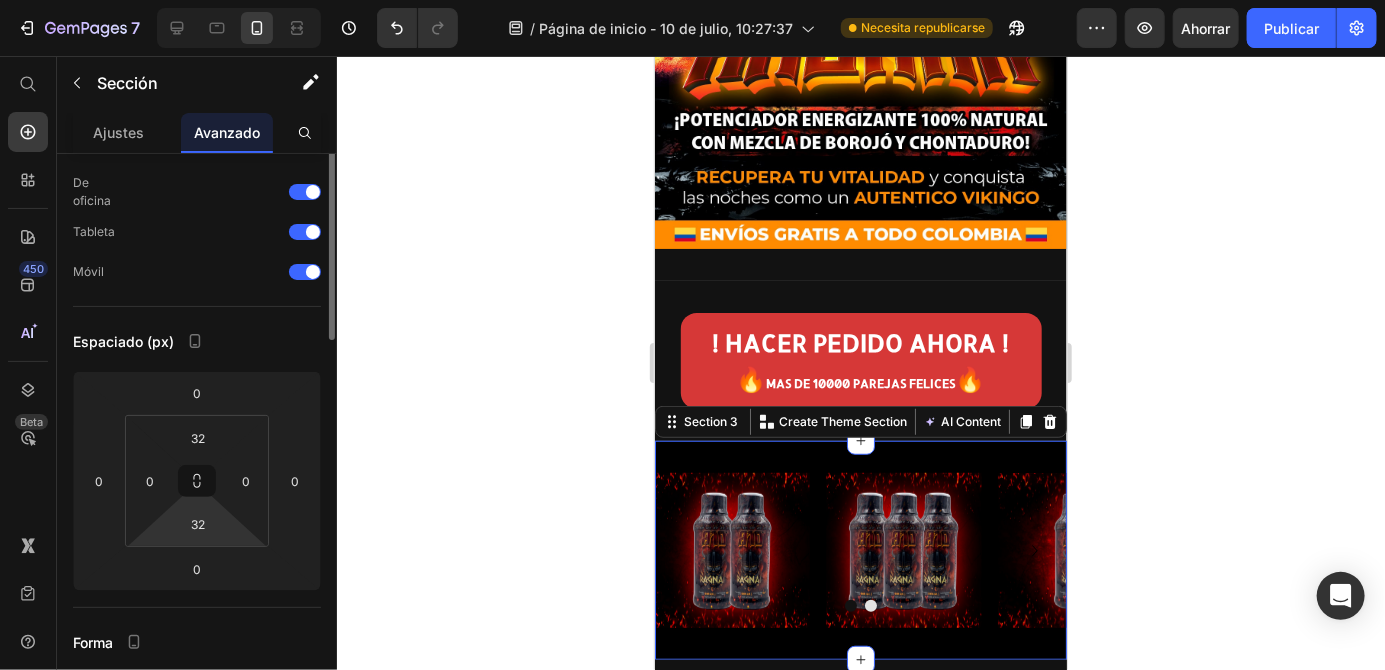 scroll, scrollTop: 0, scrollLeft: 0, axis: both 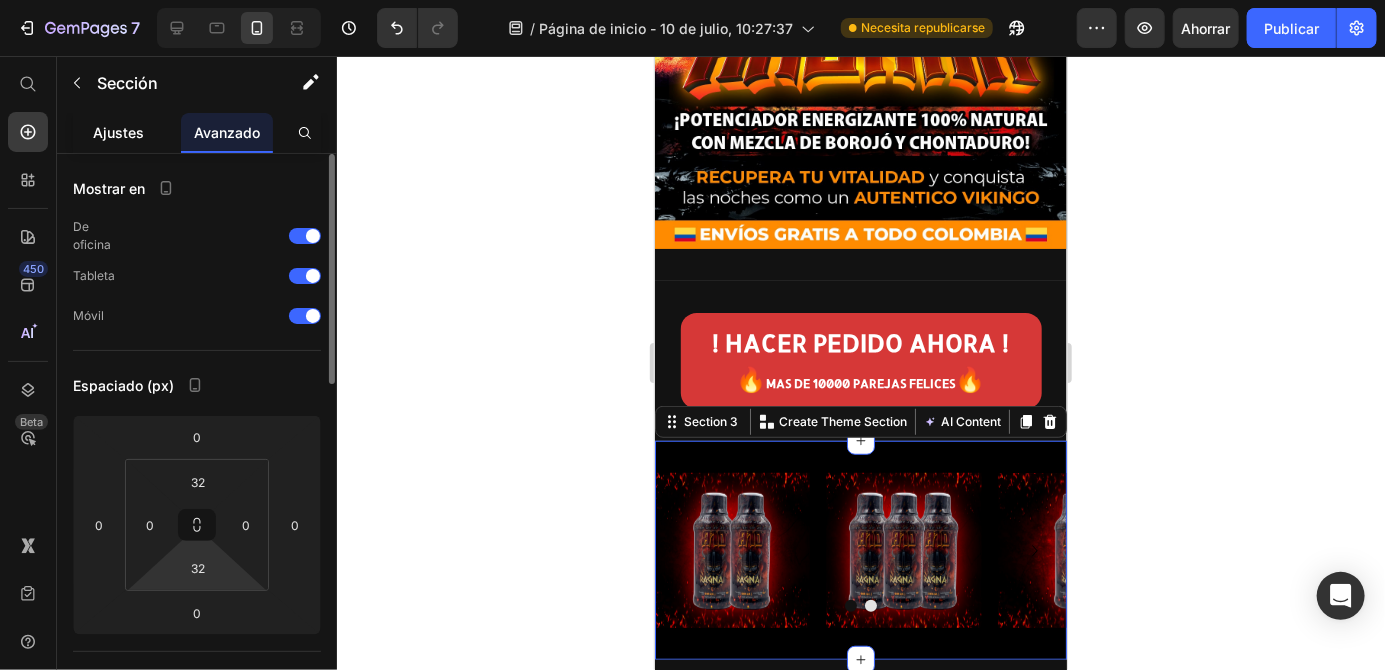 click on "Ajustes" at bounding box center (119, 132) 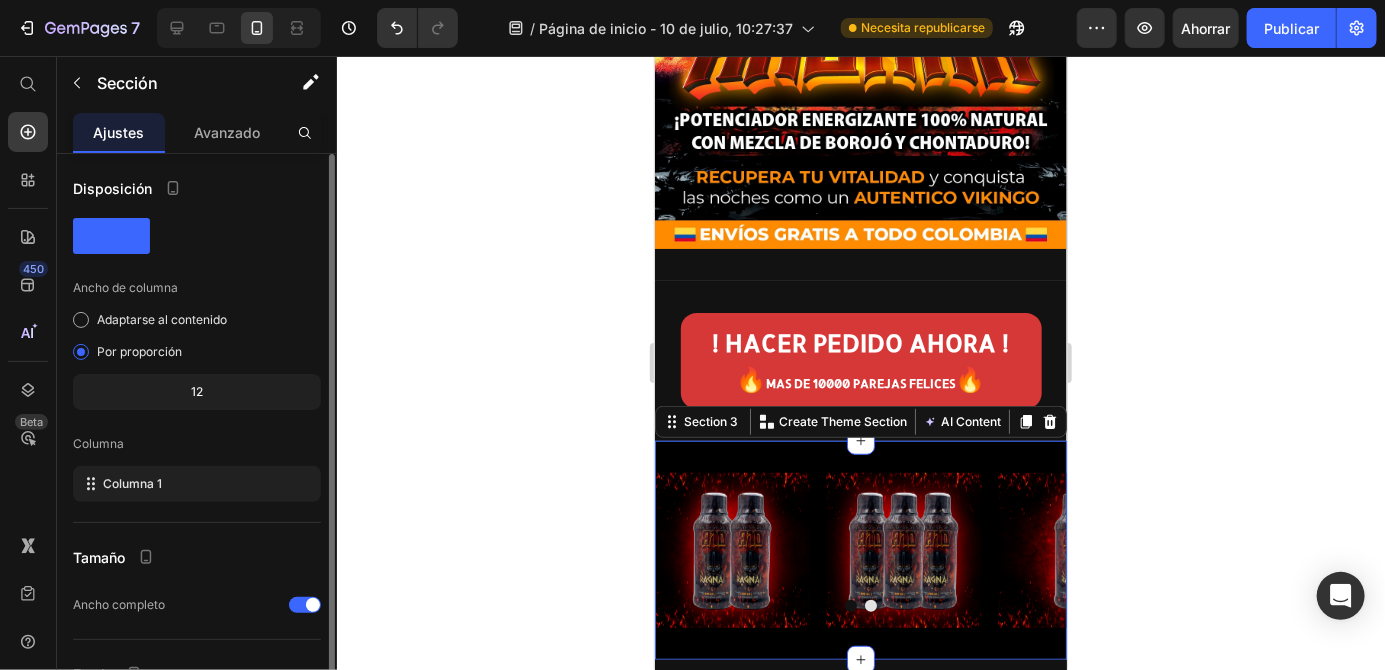click 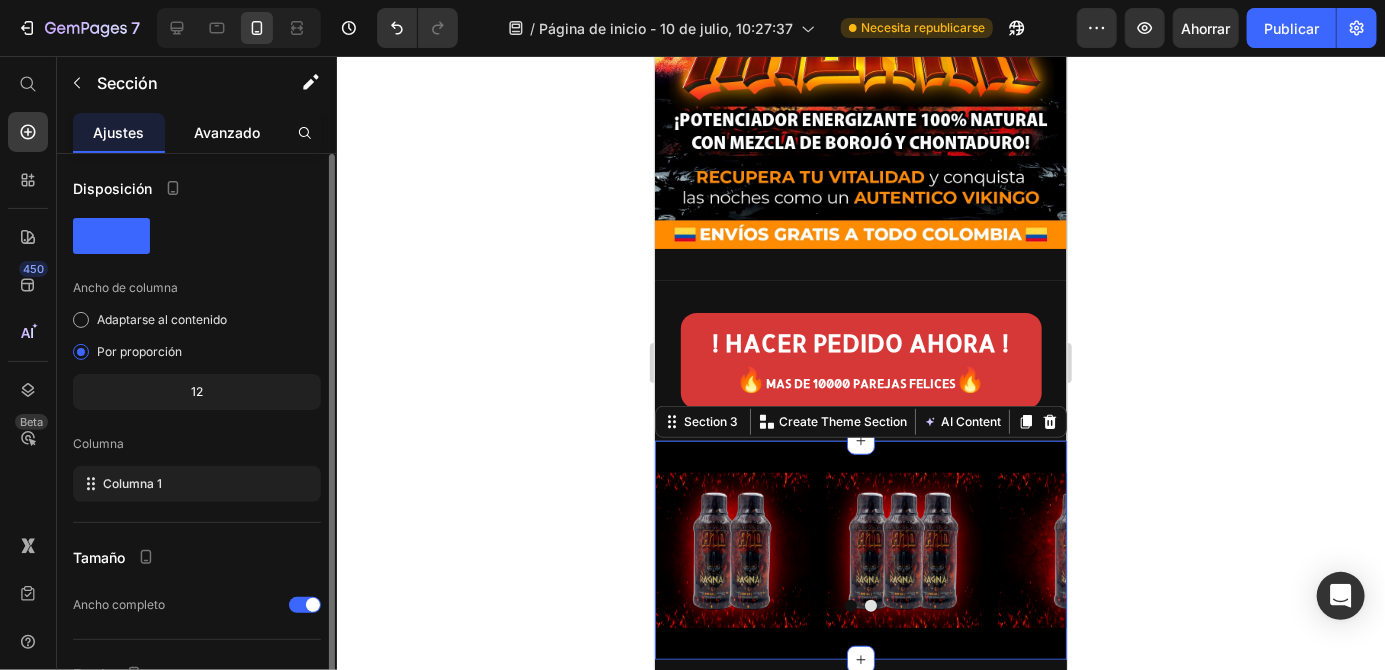 click on "Avanzado" at bounding box center [227, 132] 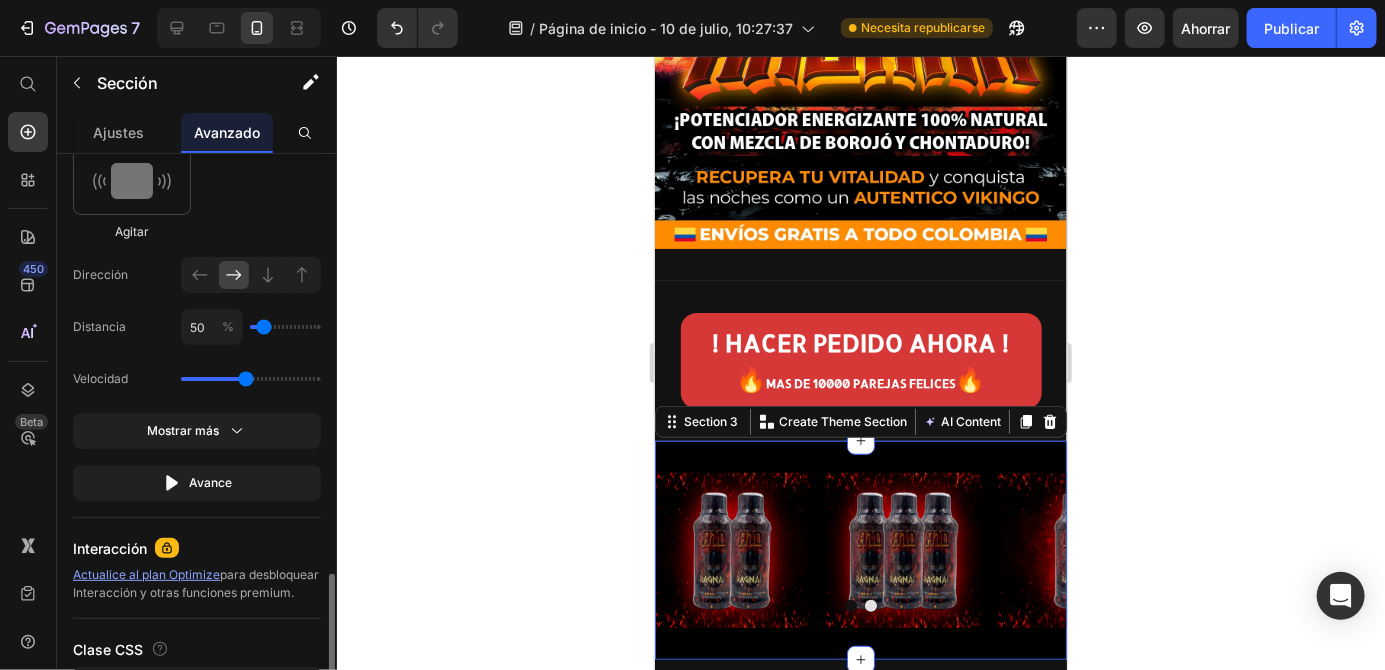 scroll, scrollTop: 1220, scrollLeft: 0, axis: vertical 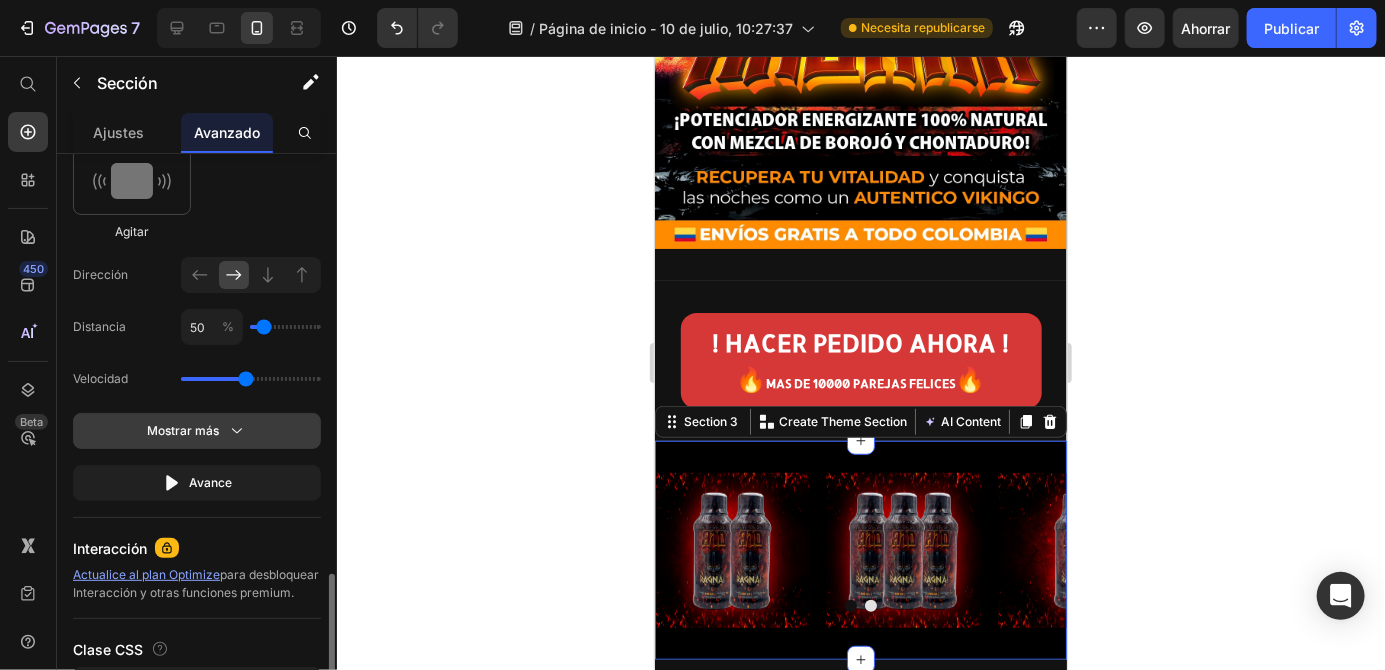 click on "Mostrar más" 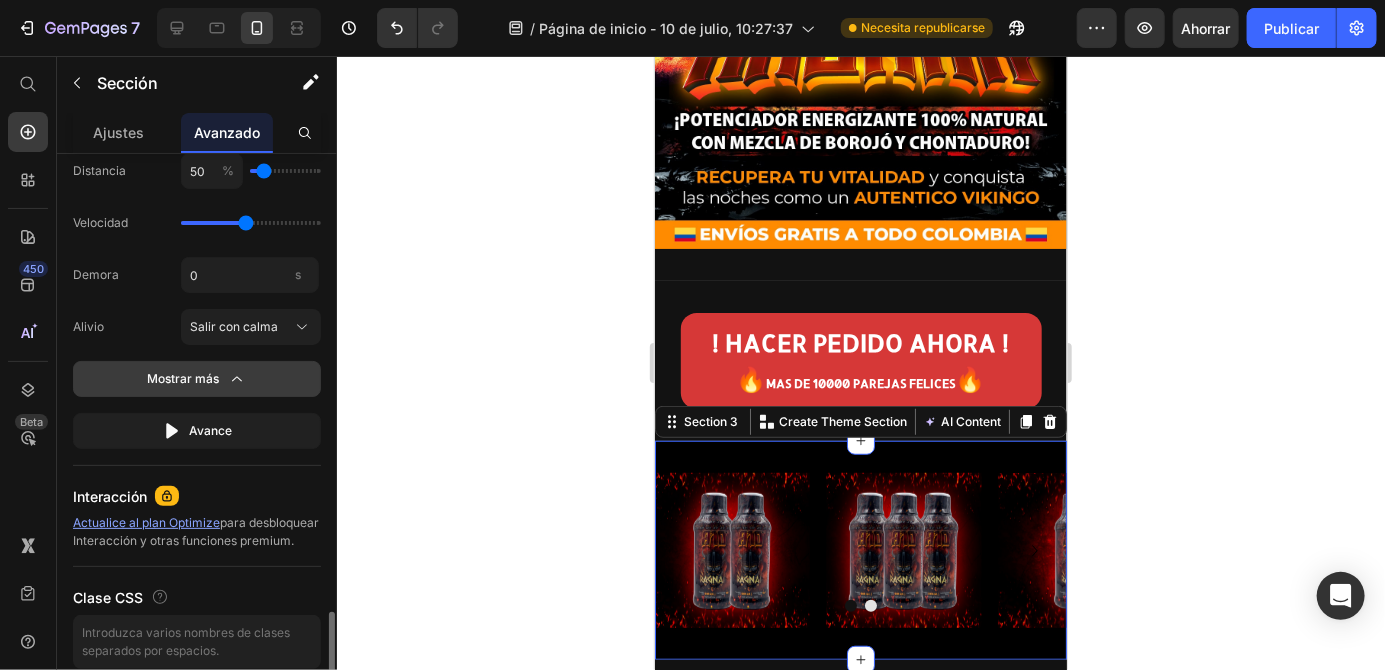 scroll, scrollTop: 1382, scrollLeft: 0, axis: vertical 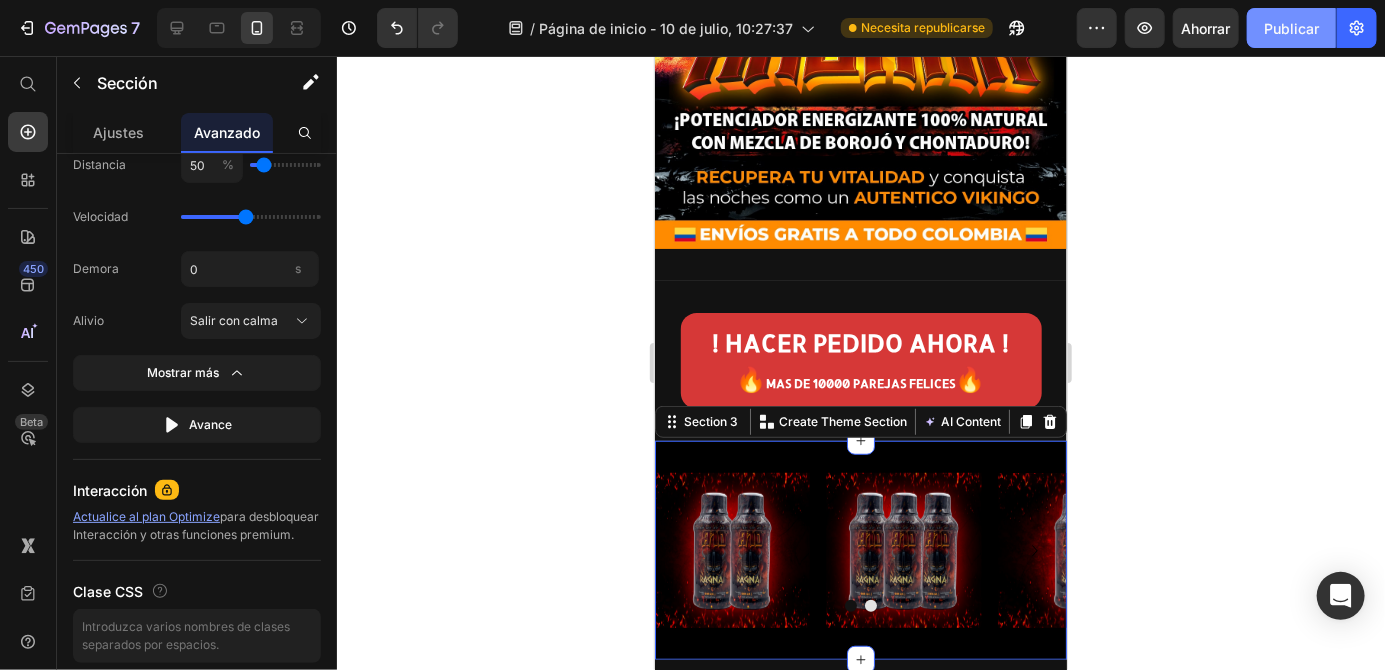 click on "Publicar" at bounding box center [1291, 28] 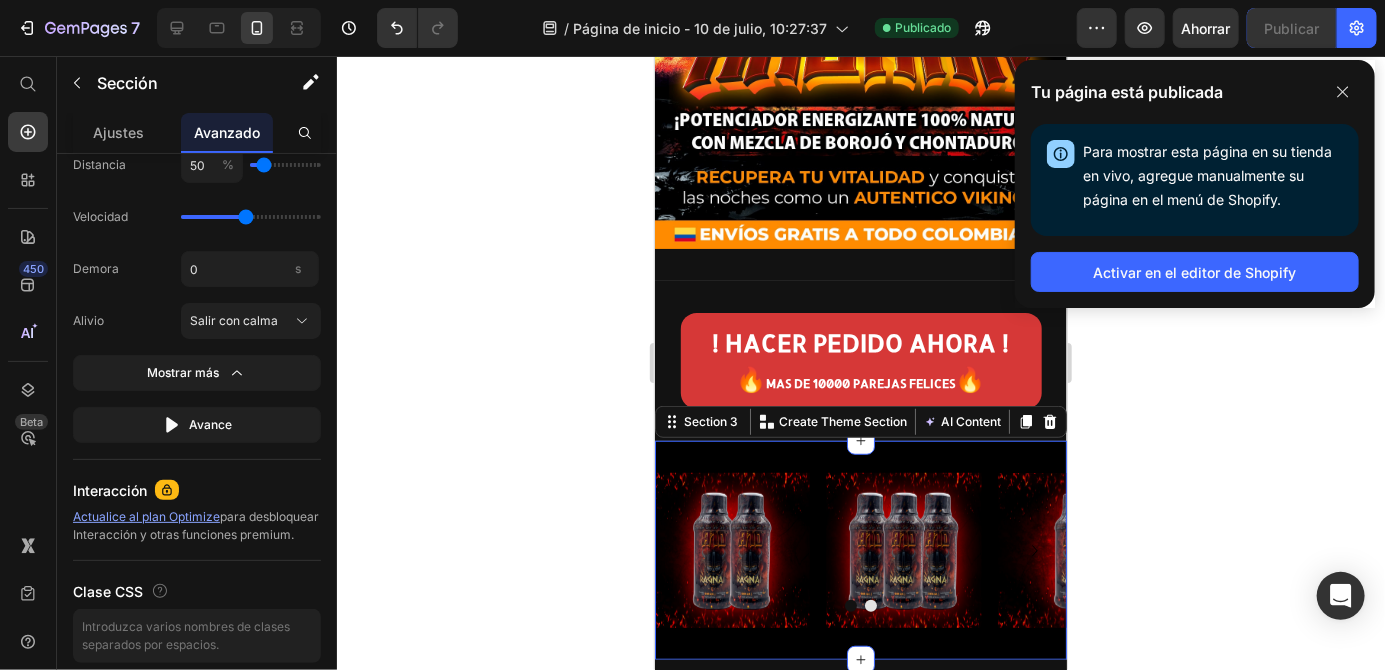 click 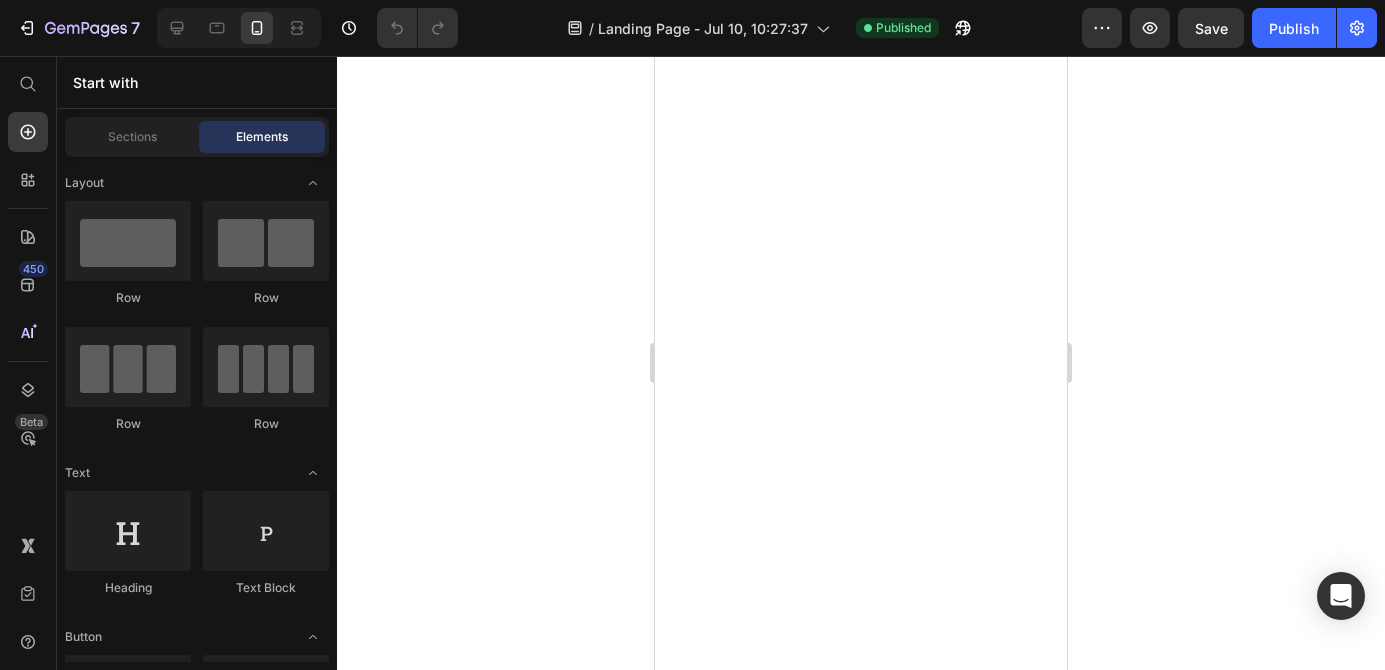 scroll, scrollTop: 0, scrollLeft: 0, axis: both 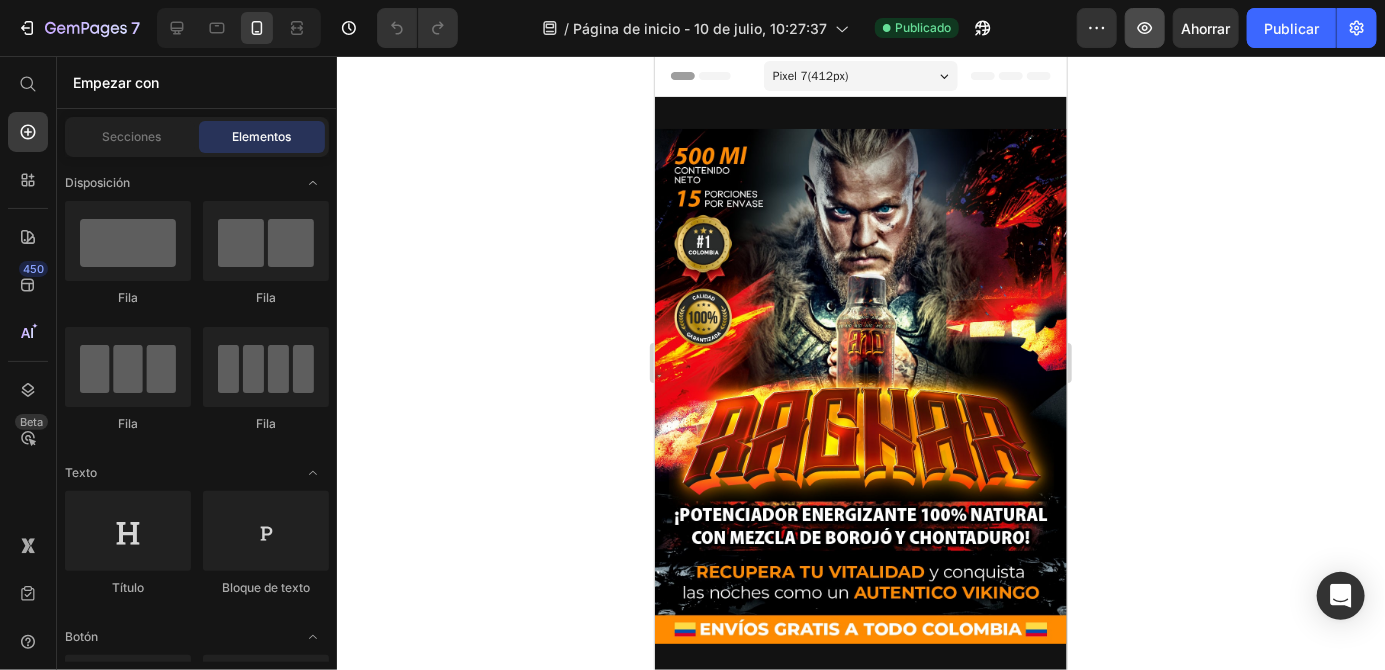 click 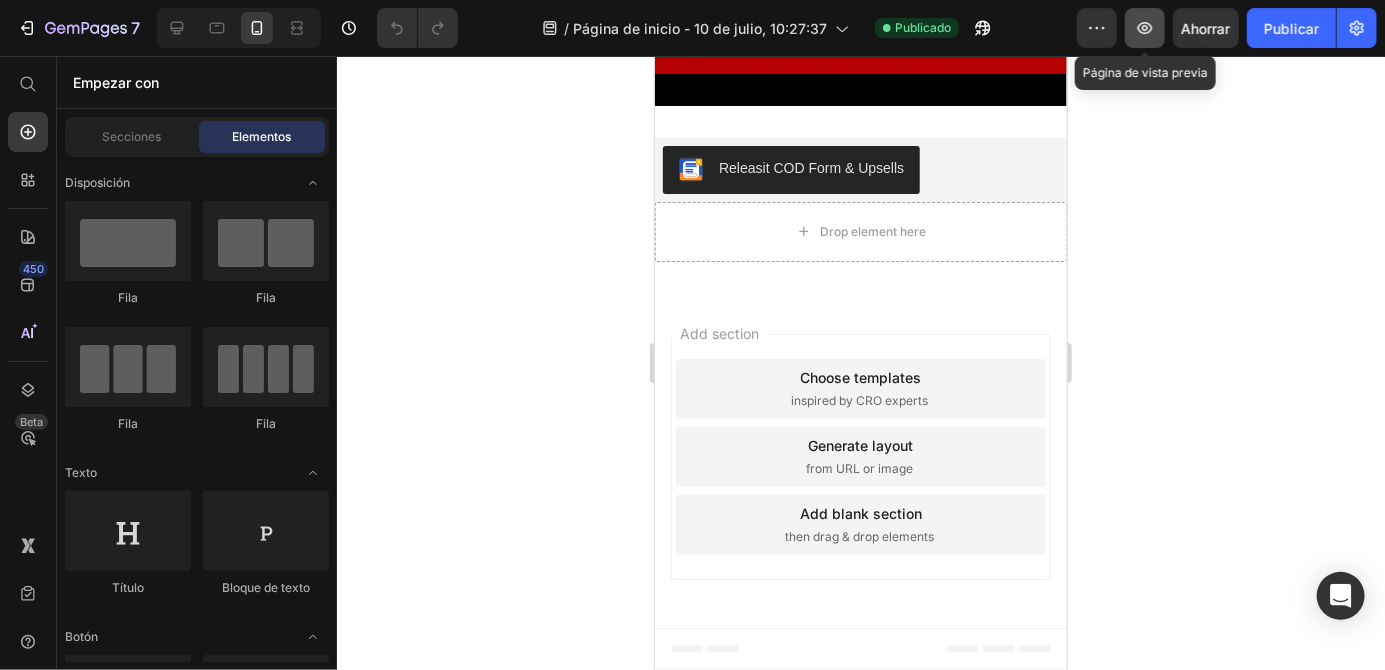 scroll, scrollTop: 4572, scrollLeft: 0, axis: vertical 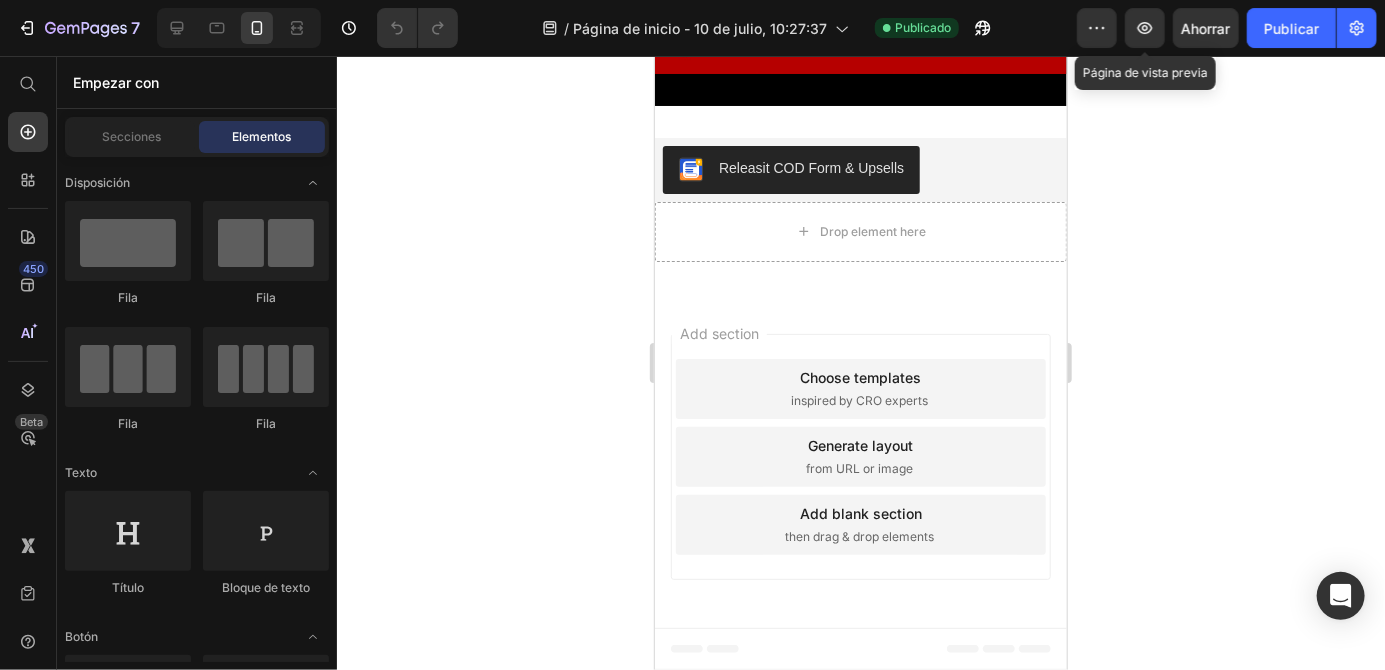 click at bounding box center [860, -185] 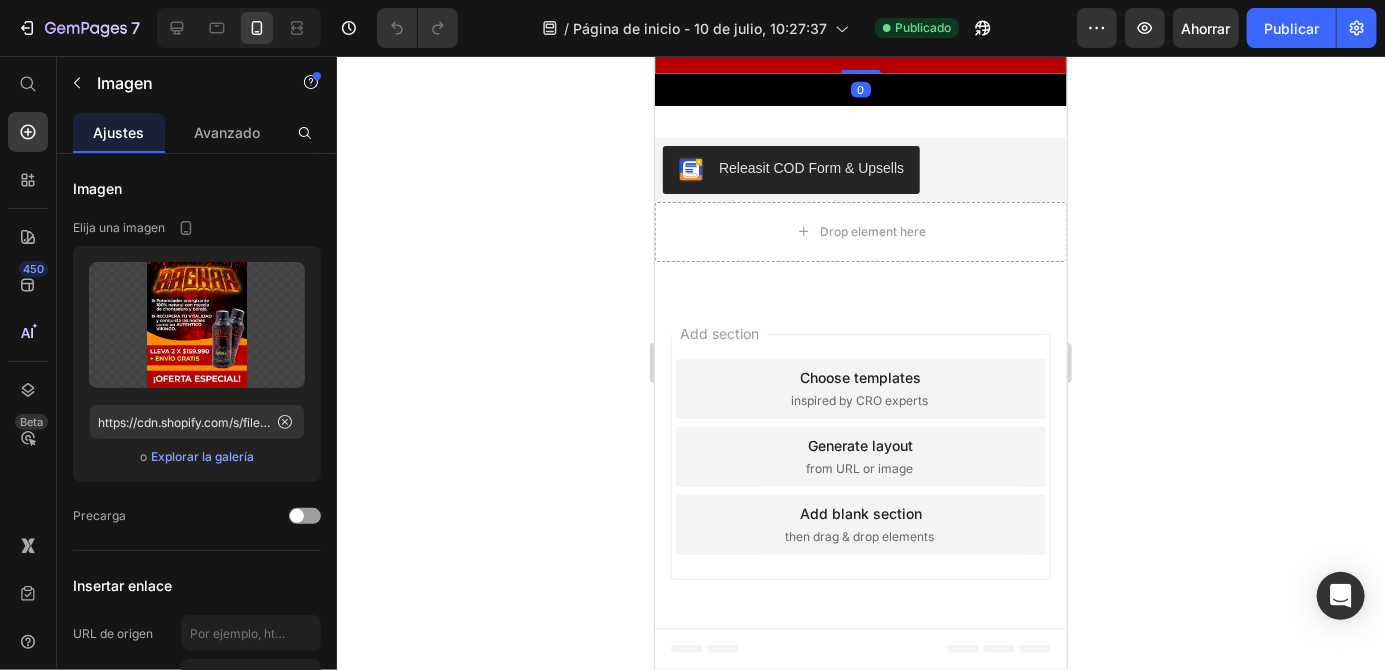 click at bounding box center [860, -185] 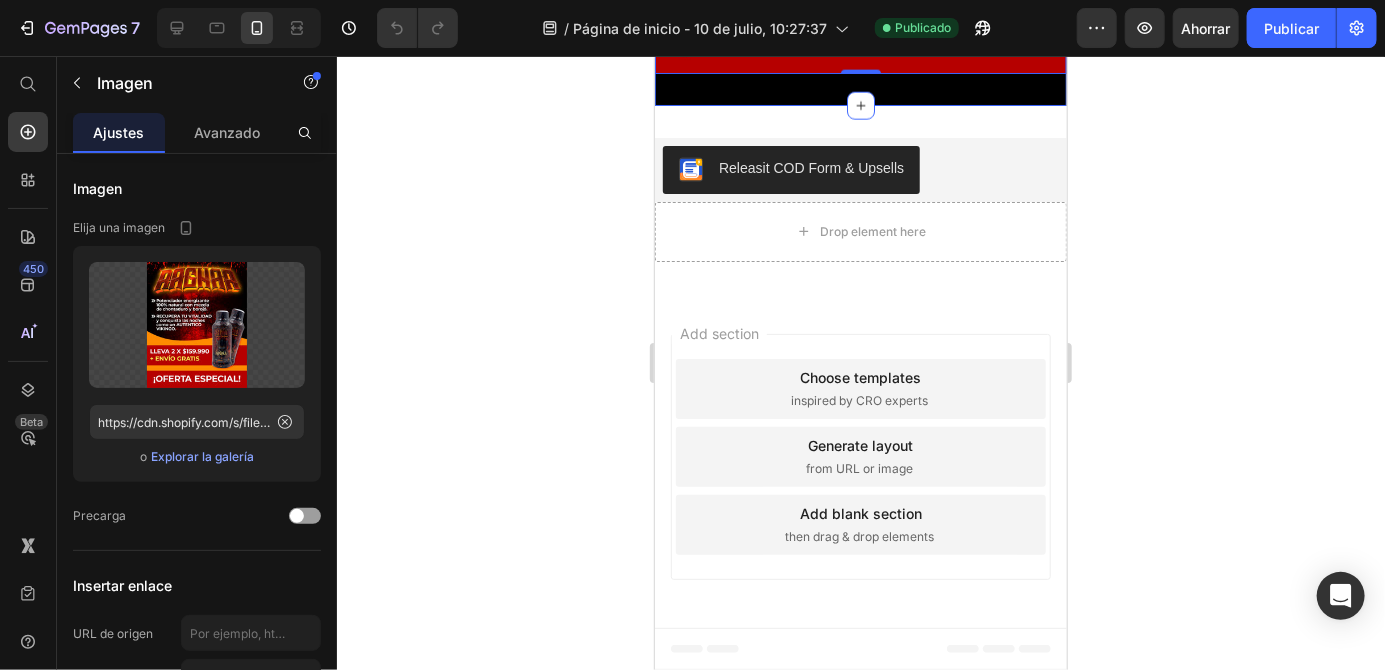 click on "Releasit COD Form & Upsells Releasit COD Form & Upsells
Drop element here Product Row Section 14" at bounding box center (860, 199) 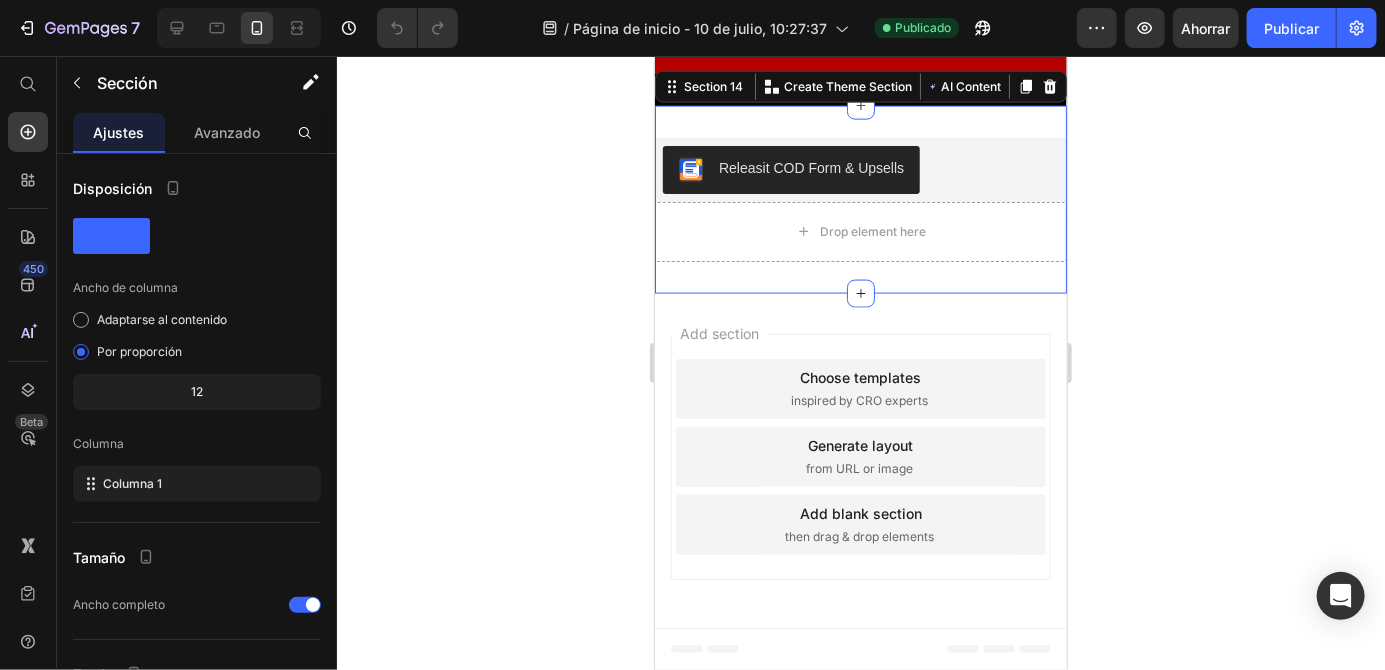 click on "Section 14   You can create reusable sections Create Theme Section AI Content Write with GemAI What would you like to describe here? Tone and Voice Persuasive Product Potenciador Energizante  🔥 Ragnar 500 ml 🔥 Show more Generate" at bounding box center [860, 86] 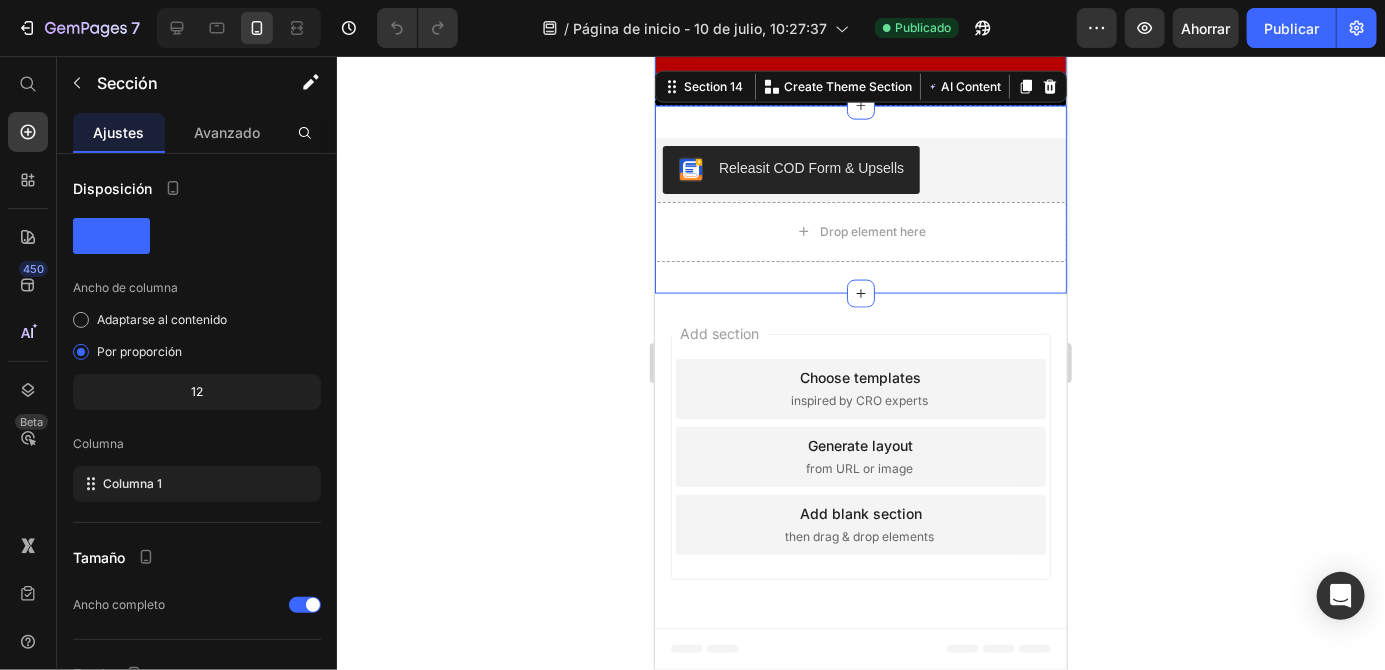 click at bounding box center (860, -185) 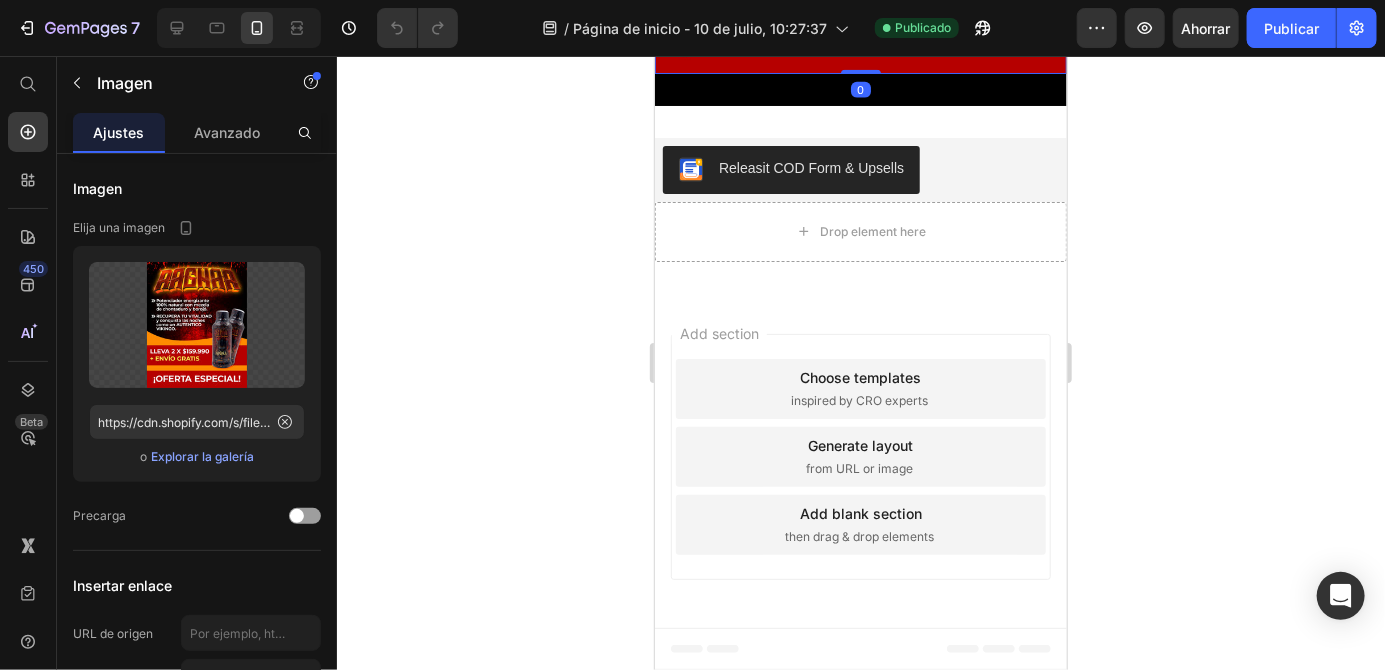 click at bounding box center [860, -185] 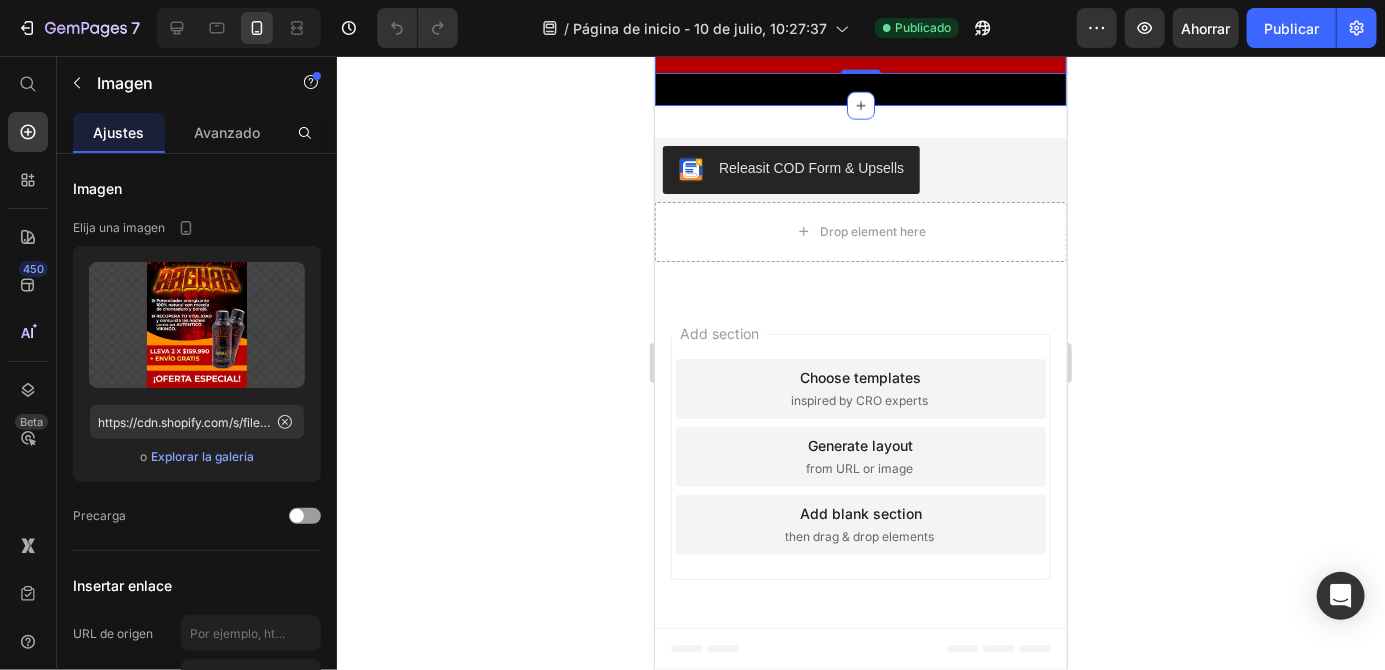 click on "Releasit COD Form & Upsells Releasit COD Form & Upsells
Drop element here Product Row Section 14" at bounding box center [860, 199] 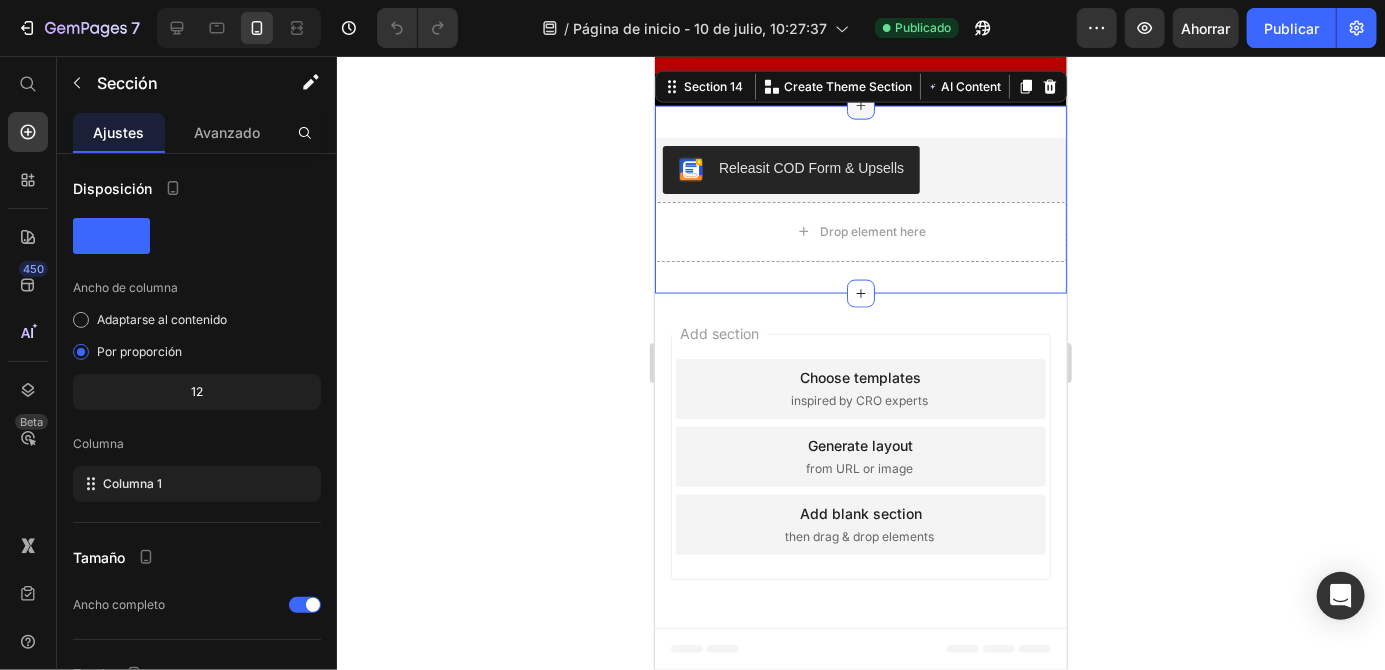 click 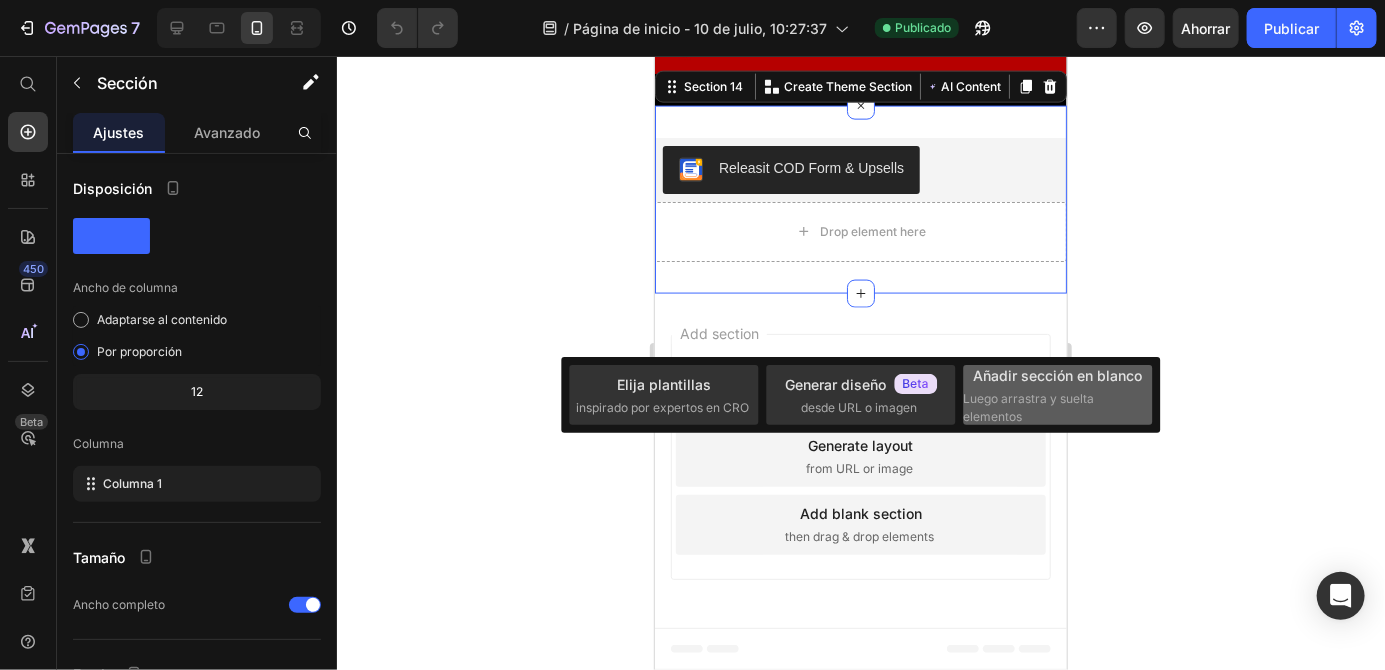 click on "Añadir sección en blanco" at bounding box center [1058, 375] 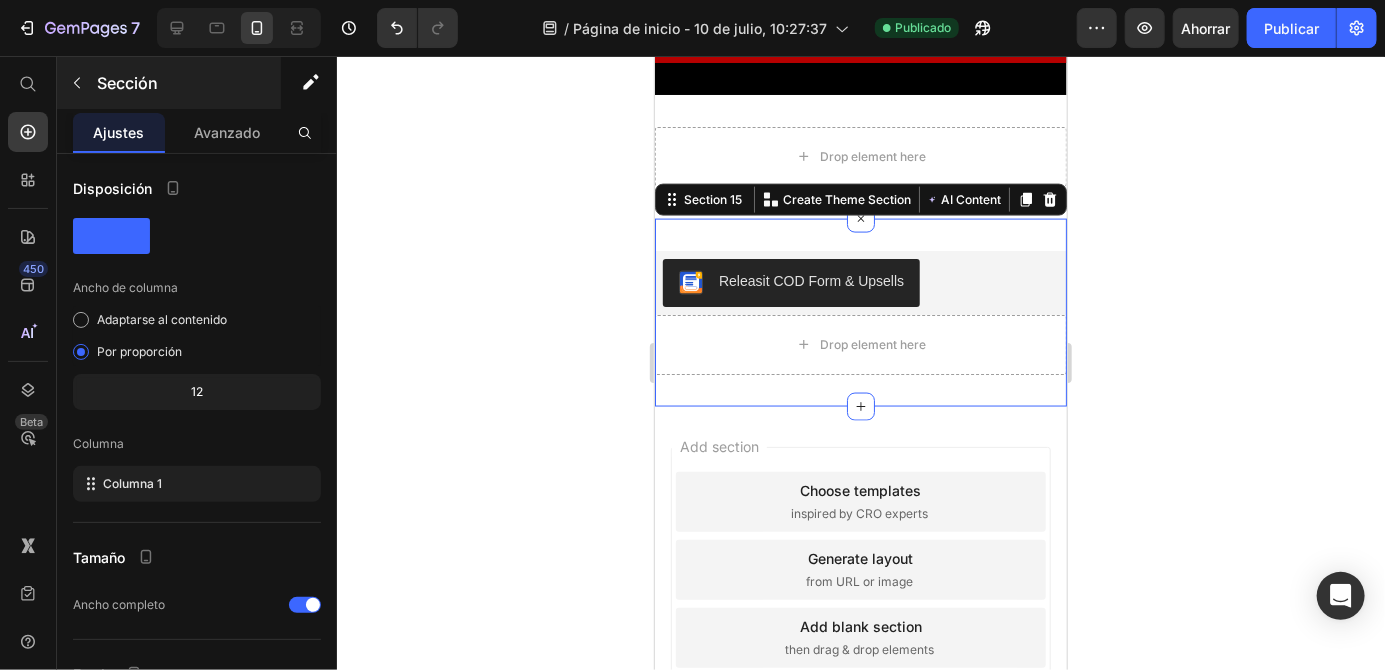 click 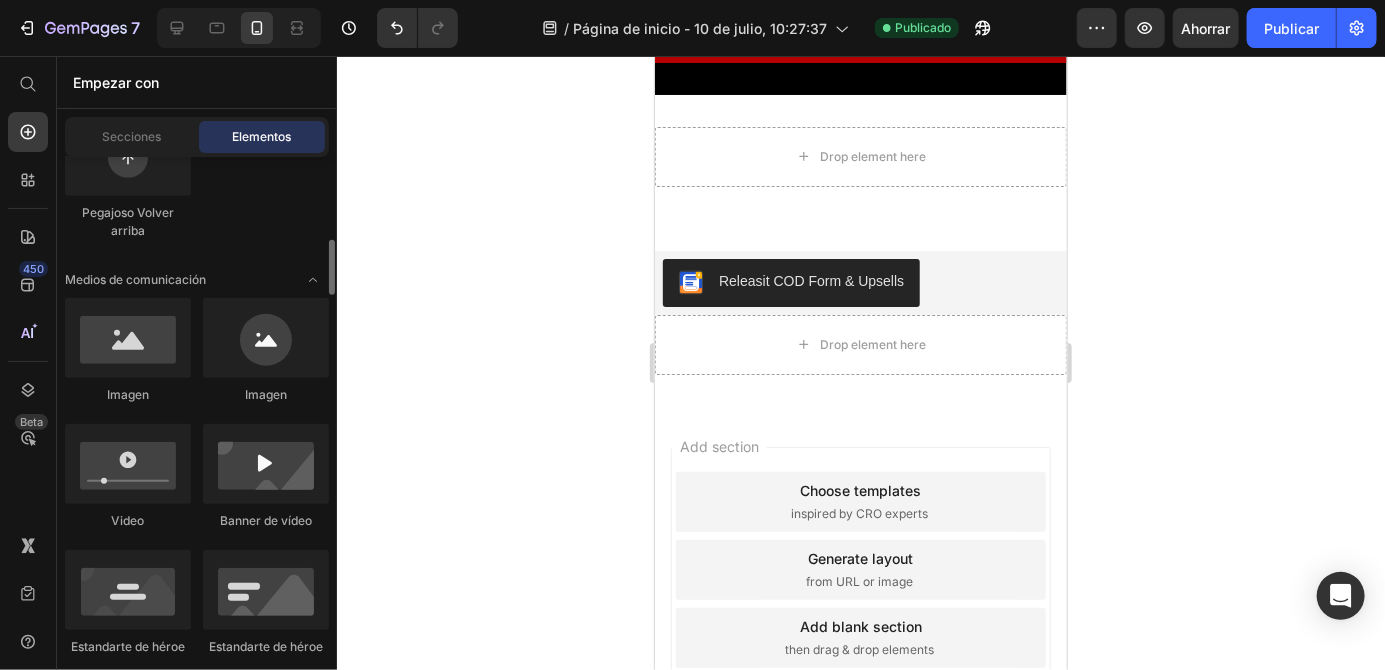 scroll, scrollTop: 685, scrollLeft: 0, axis: vertical 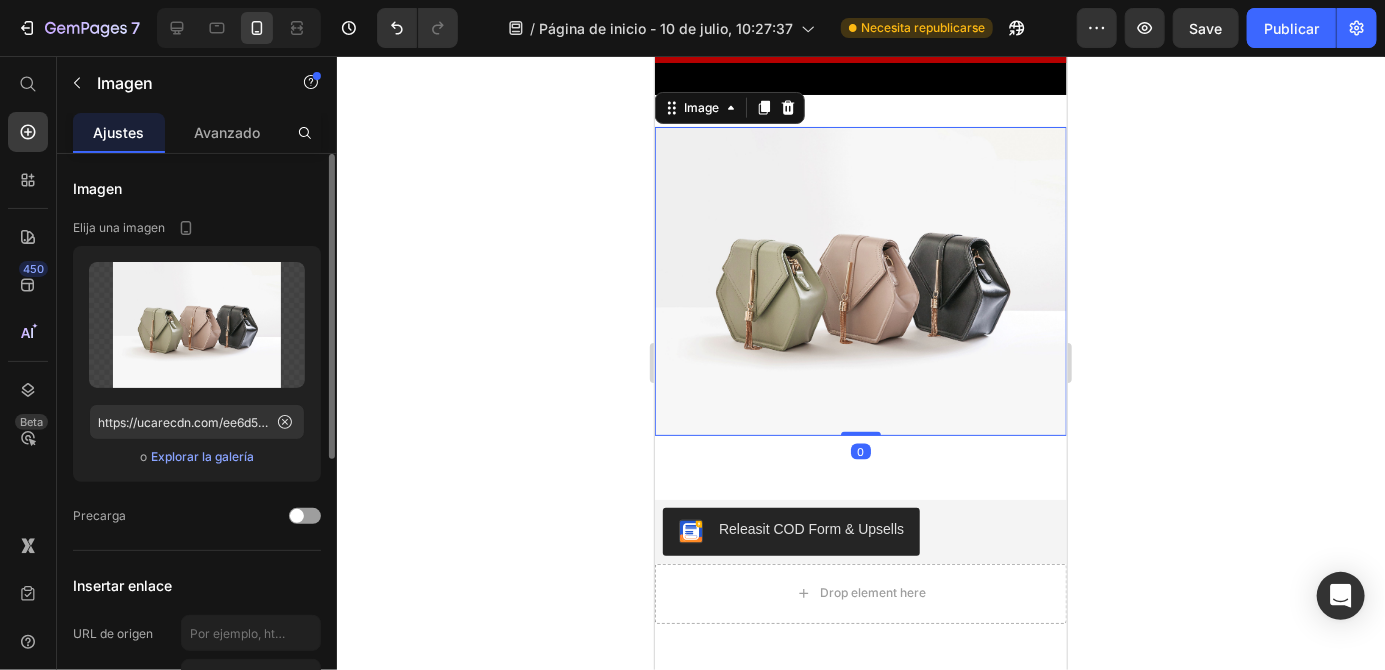 click on "Explorar la galería" at bounding box center (202, 456) 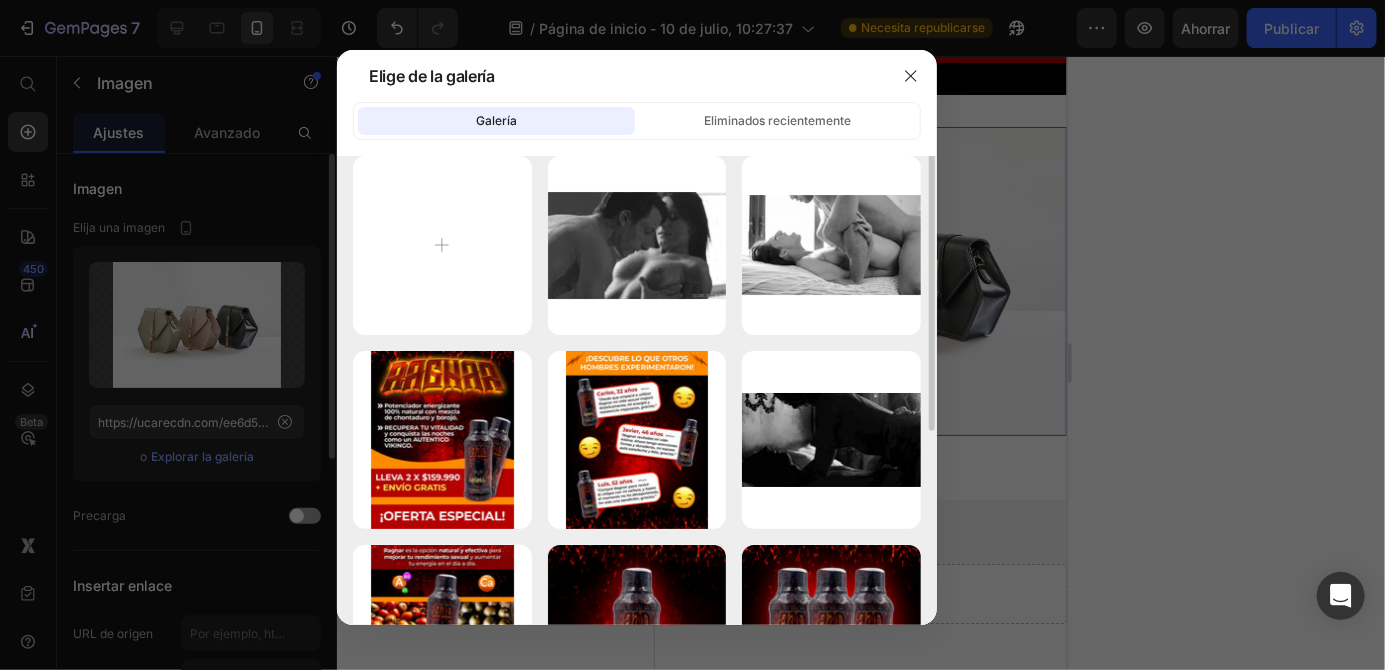 scroll, scrollTop: 0, scrollLeft: 0, axis: both 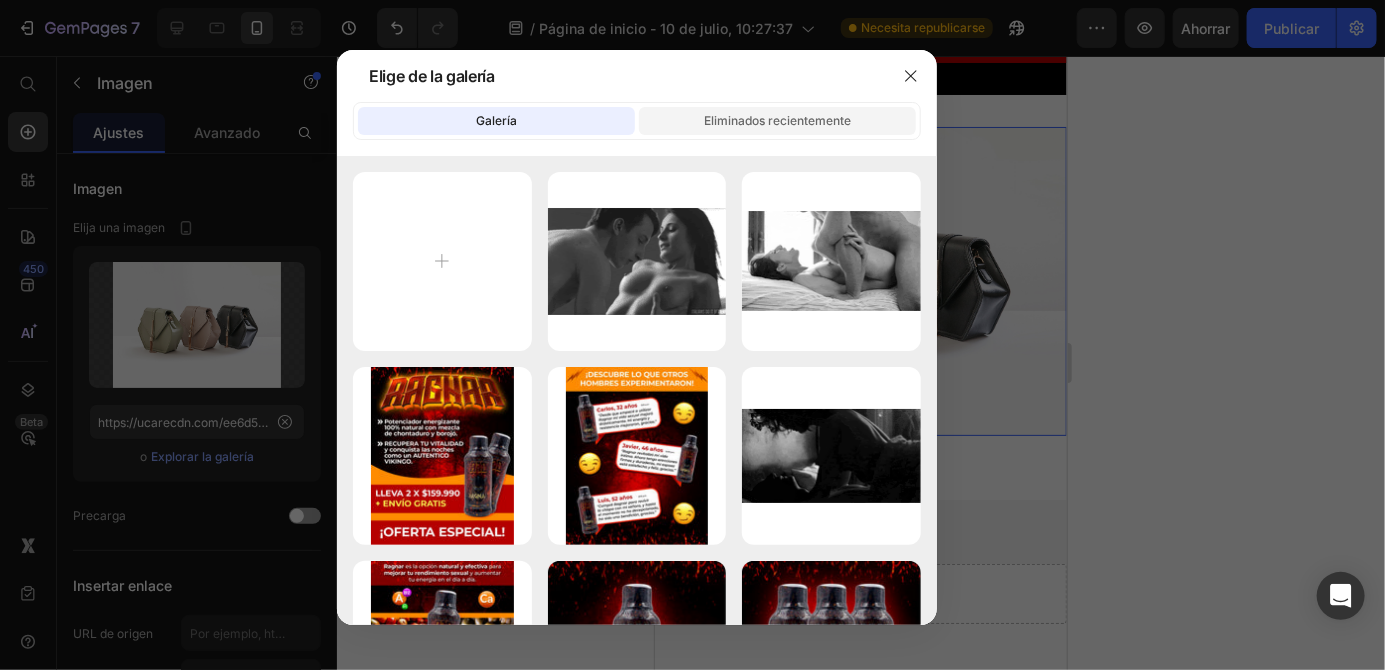click on "Eliminados recientemente" 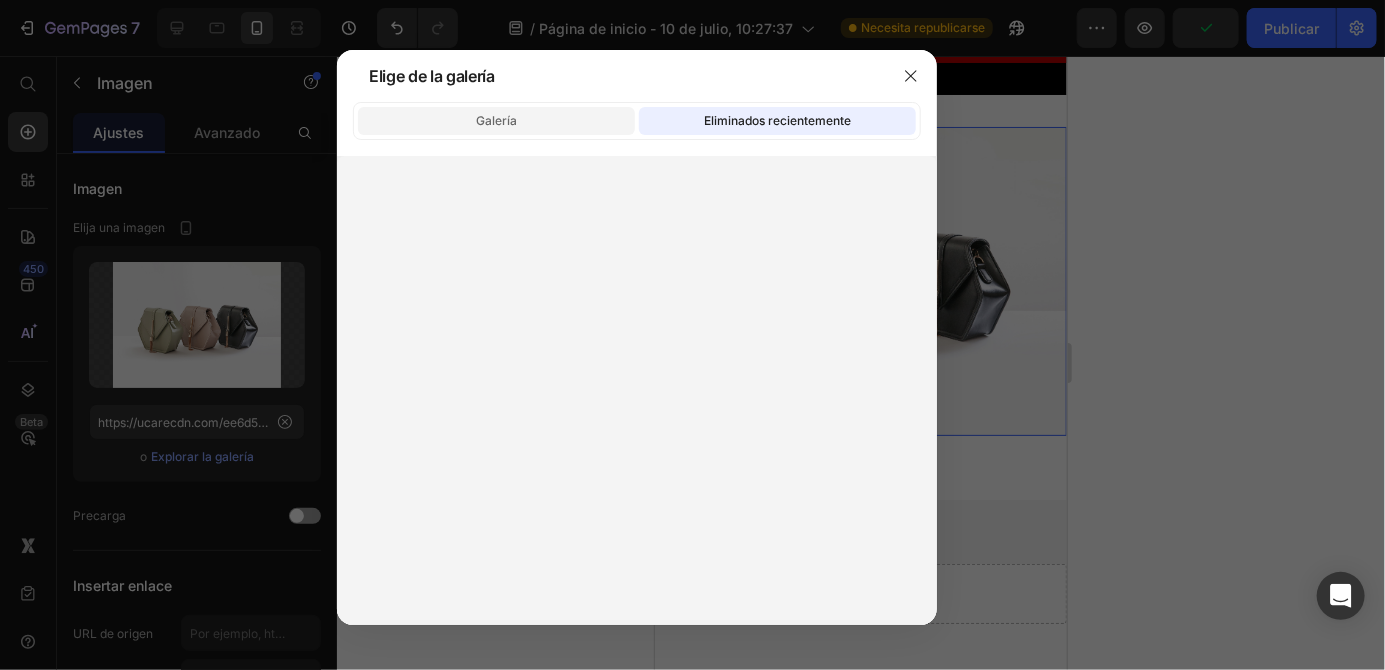 click on "Galería" 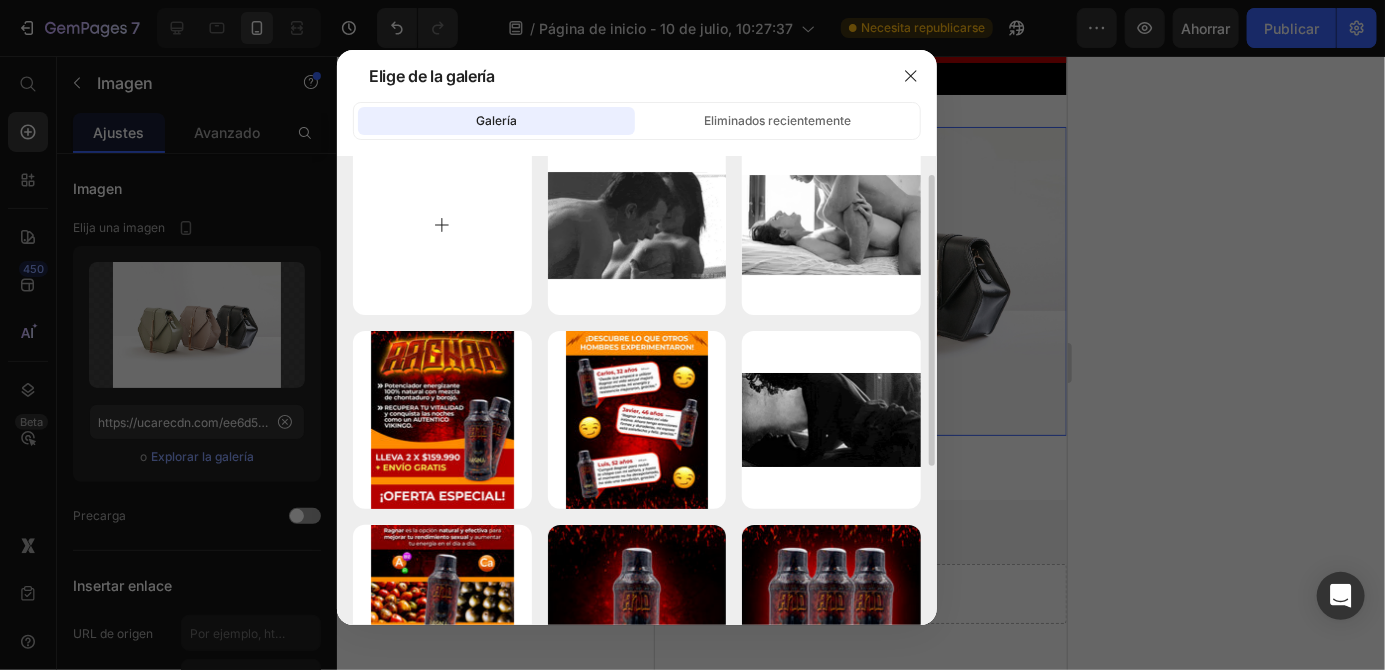 click at bounding box center [442, 225] 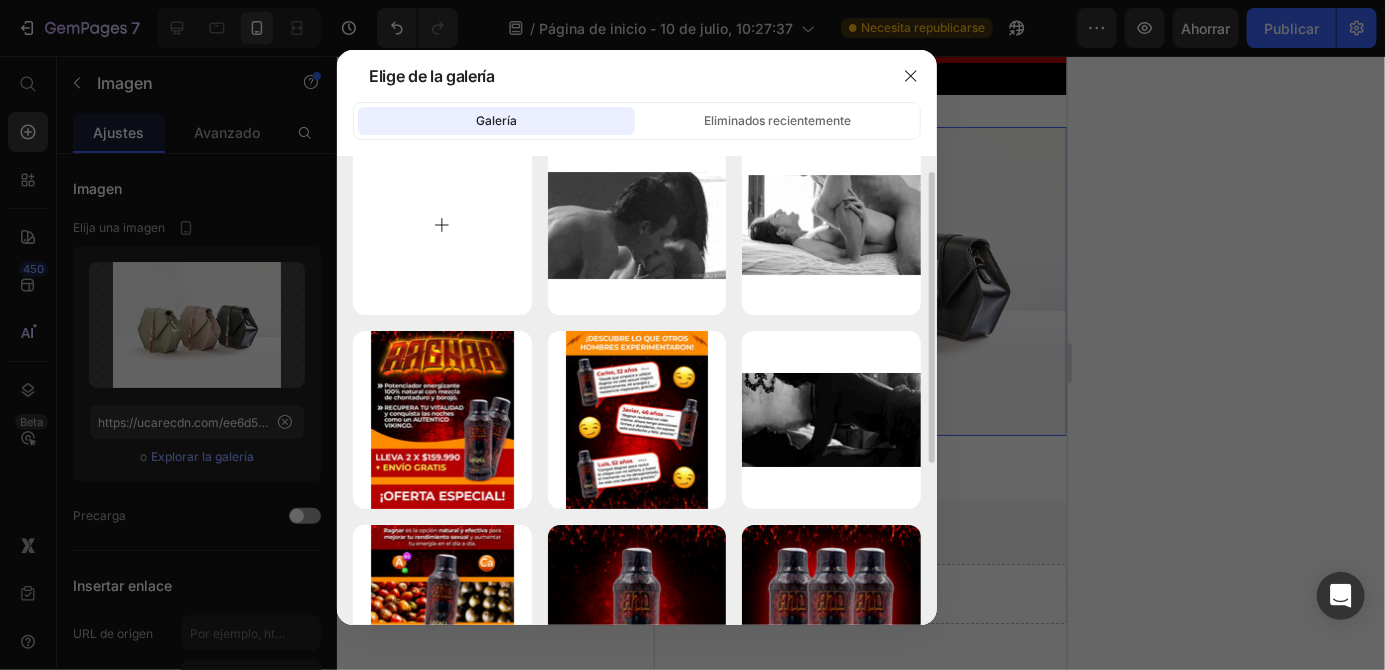scroll, scrollTop: 33, scrollLeft: 0, axis: vertical 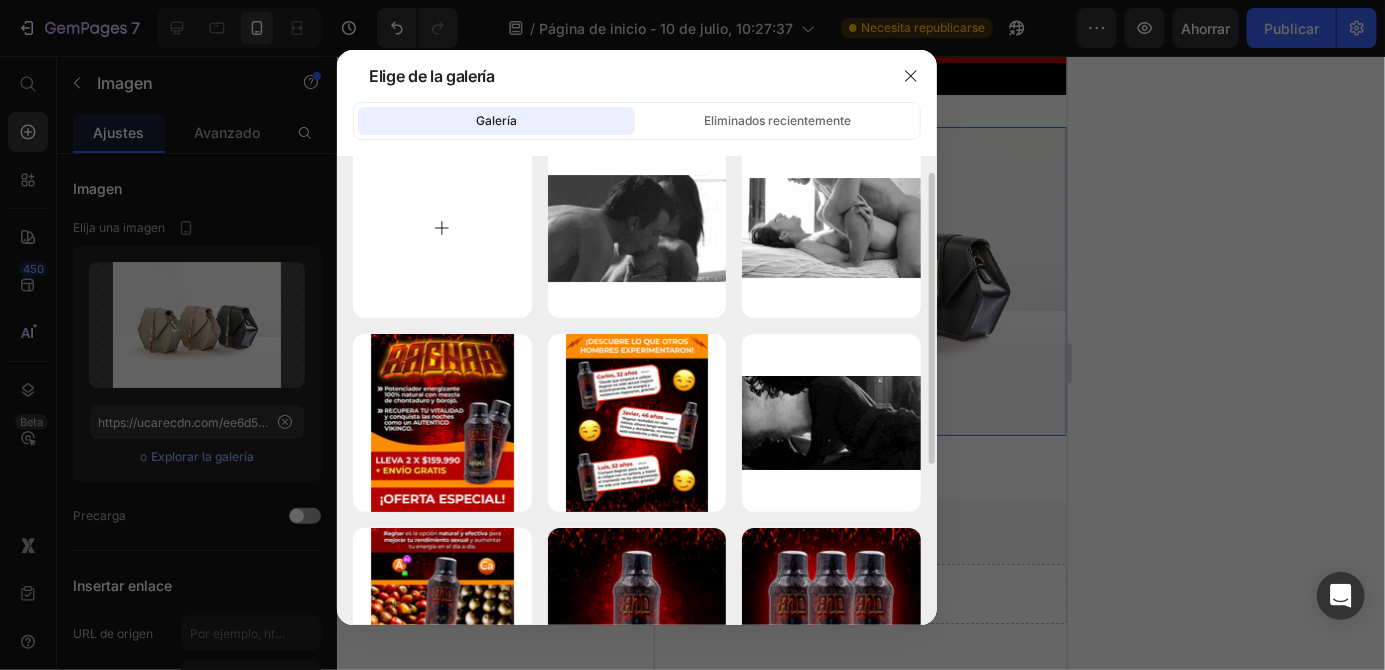 type on "C:\fakepath\1000002533.png" 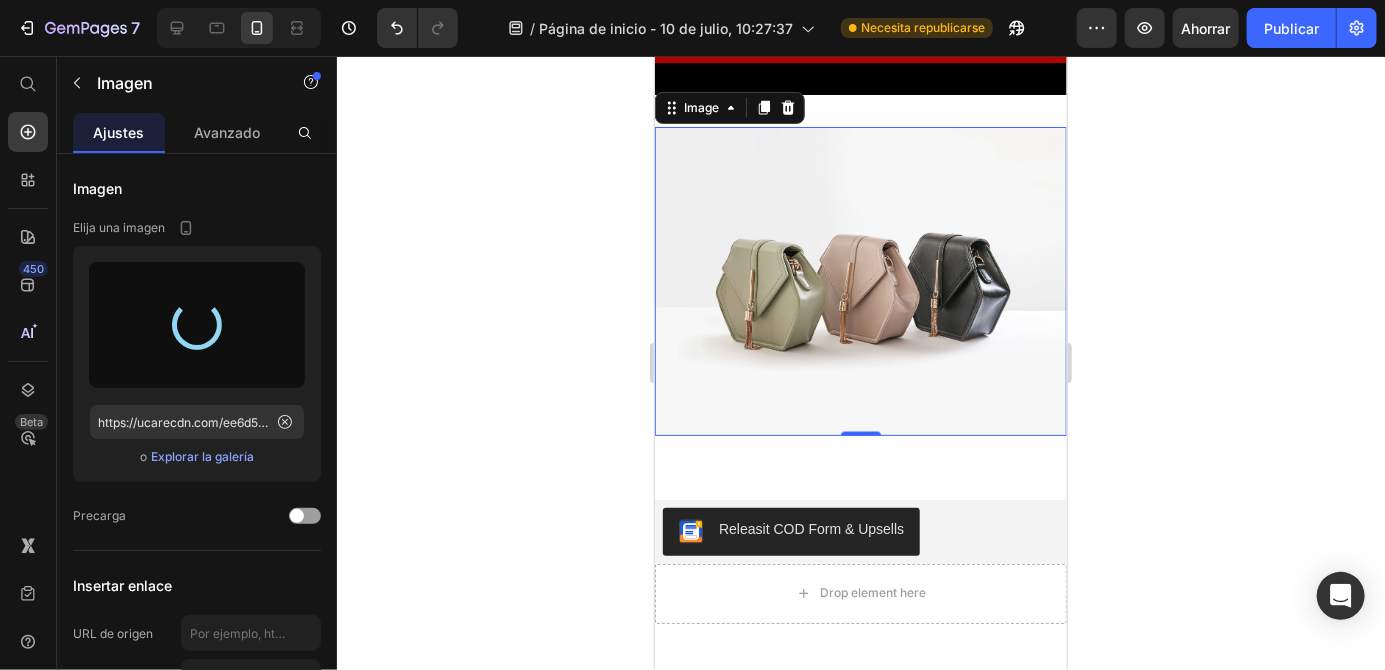 type on "https://cdn.shopify.com/s/files/1/0939/0053/8136/files/gempages_574840125347857637-52c4d0a0-6e02-44e3-8ebd-ac03f2334731.png" 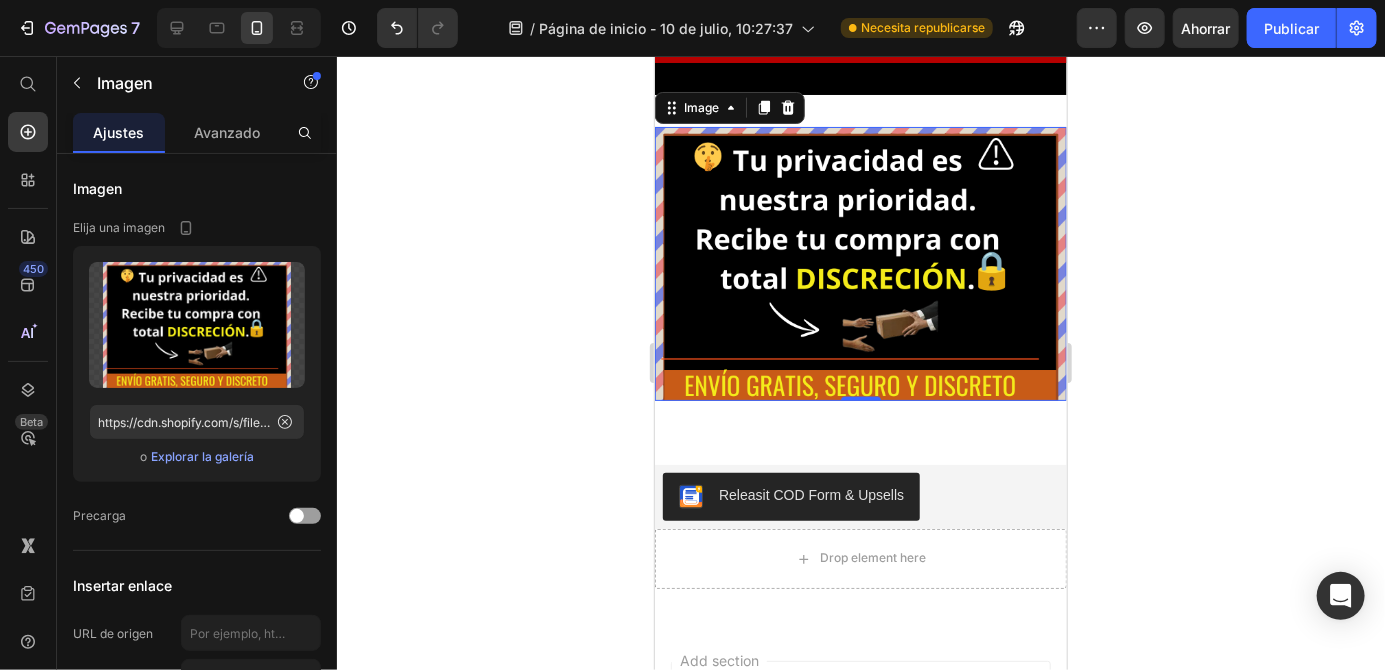 click on "Image   0 Section 14" at bounding box center (860, 263) 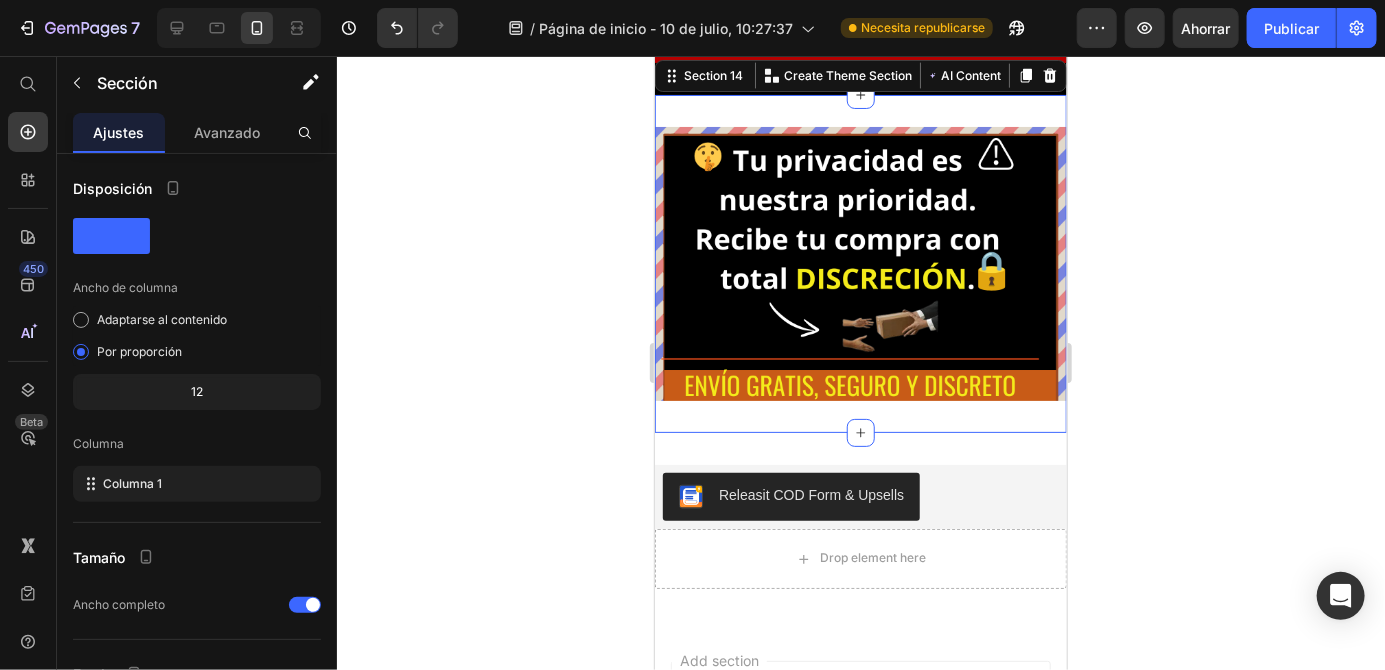 click on "Image Section 14   You can create reusable sections Create Theme Section AI Content Write with GemAI What would you like to describe here? Tone and Voice Persuasive Product Potenciador Energizante  🔥 Ragnar 500 ml 🔥 Show more Generate" at bounding box center [860, 263] 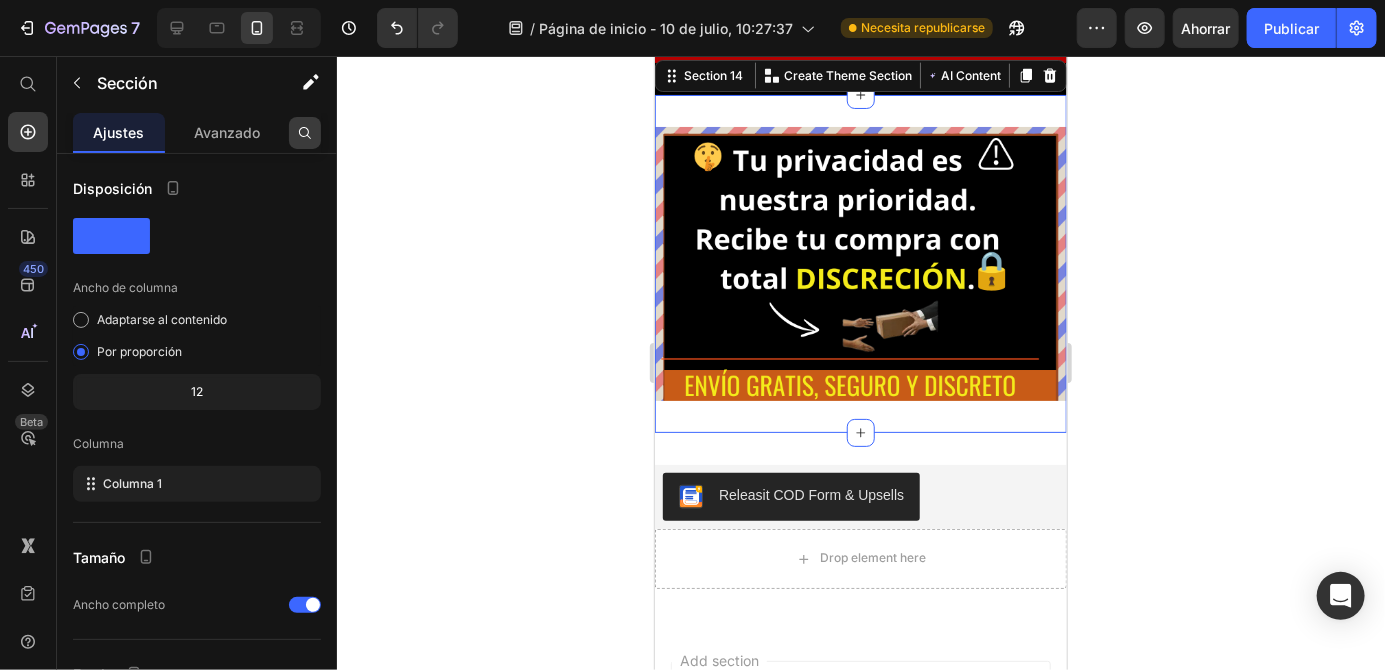 click at bounding box center (305, 133) 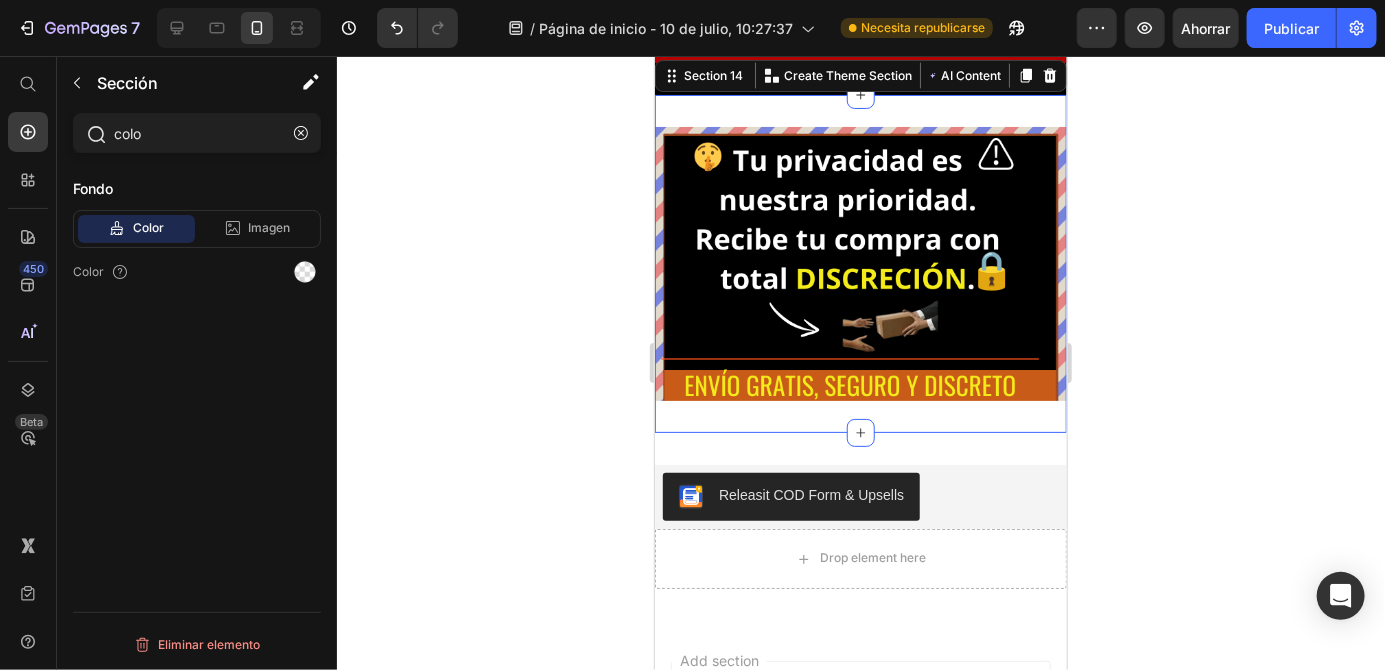 type on "colo" 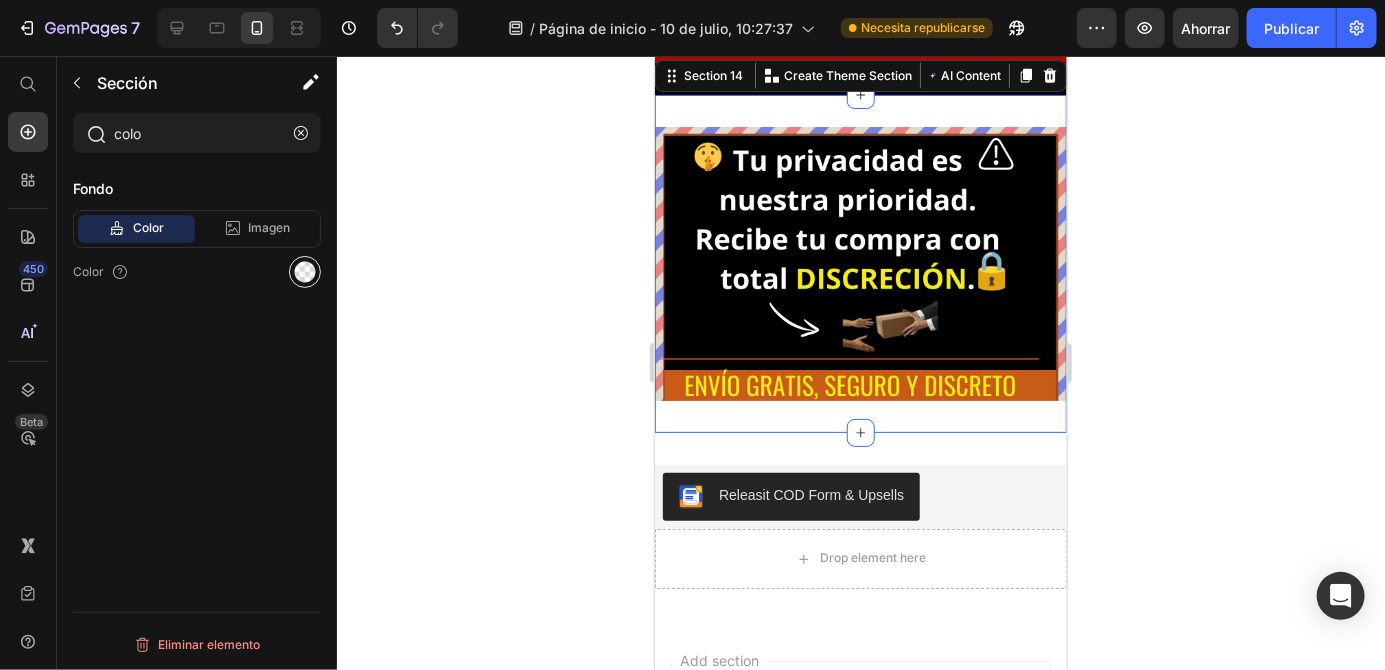 click at bounding box center (305, 272) 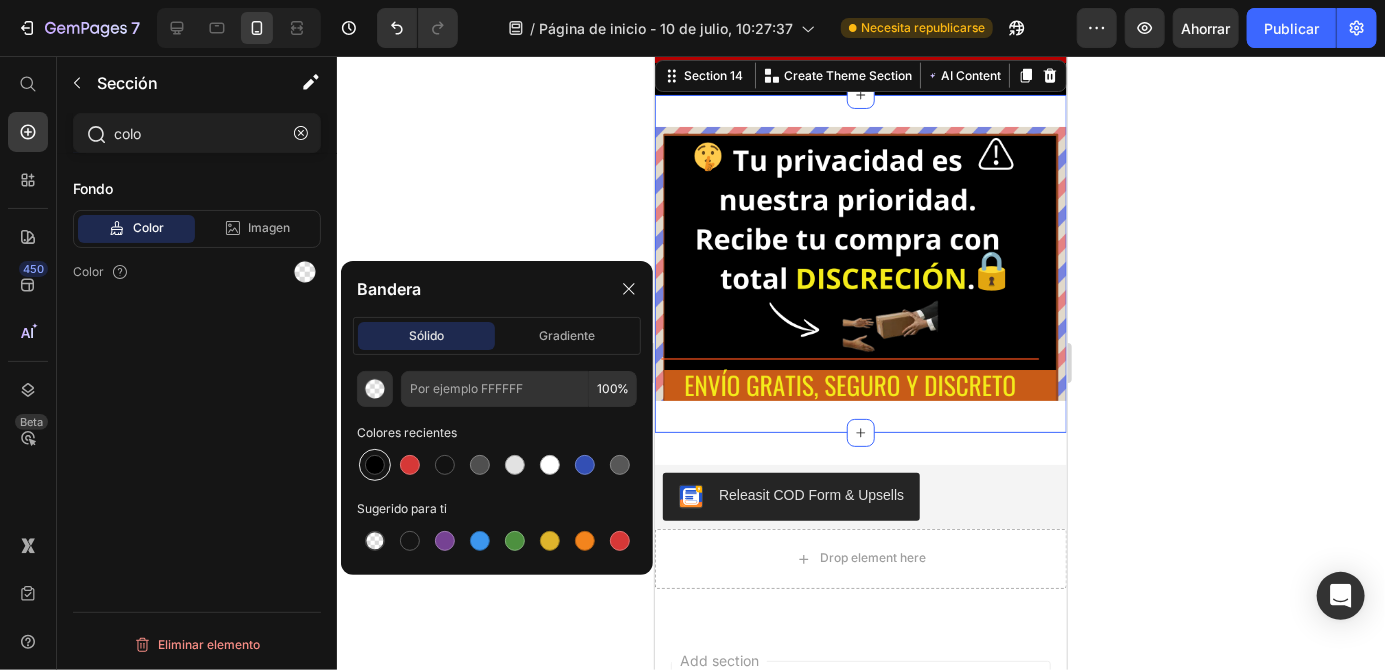 click at bounding box center [375, 465] 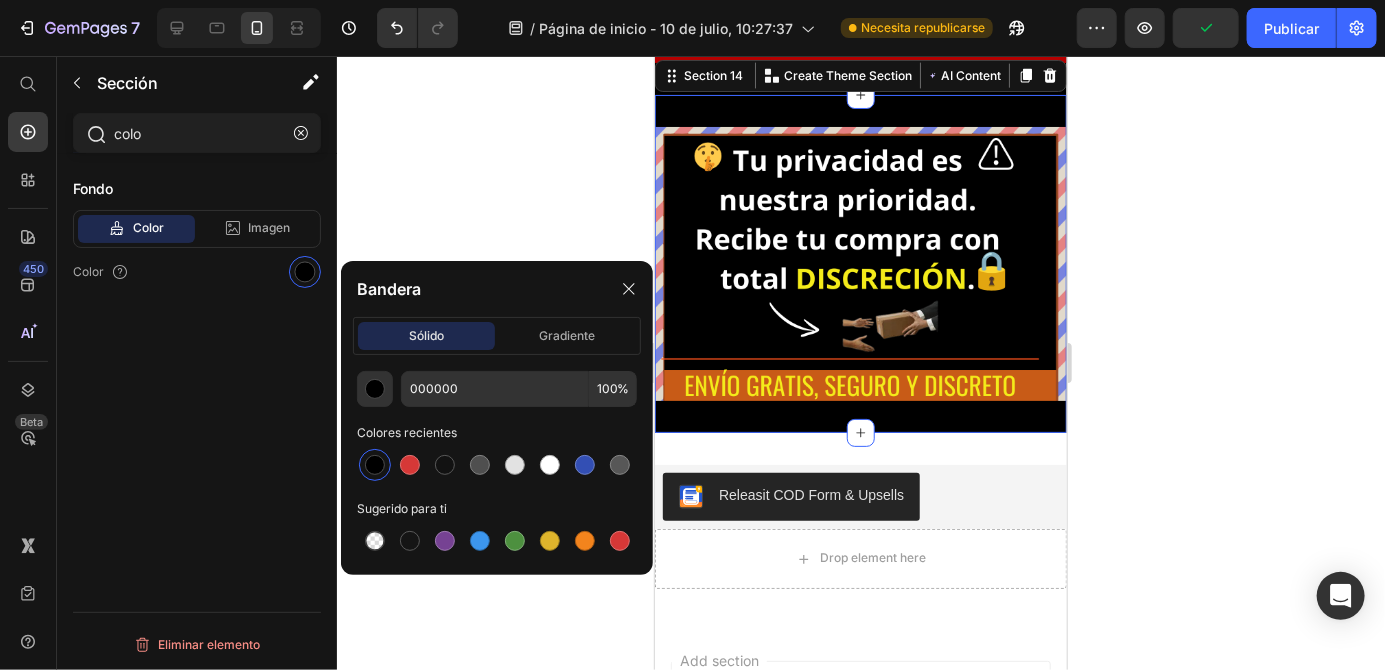 click 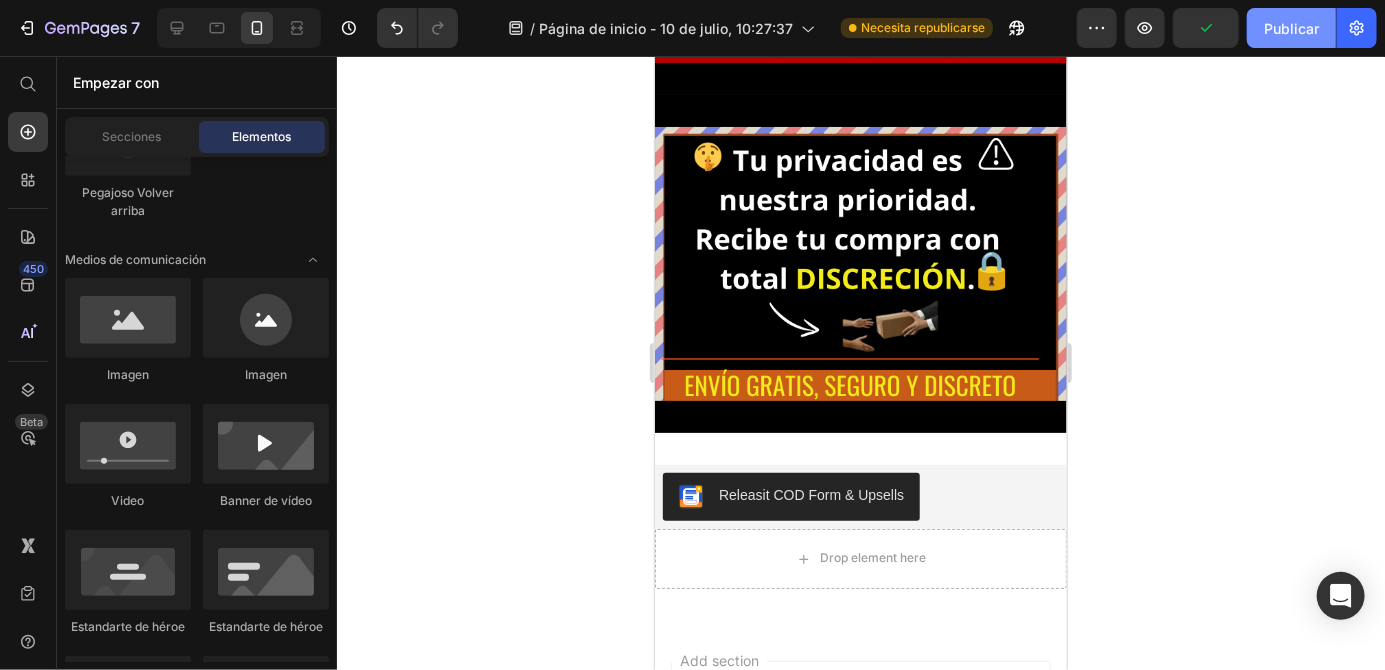 click on "Publicar" 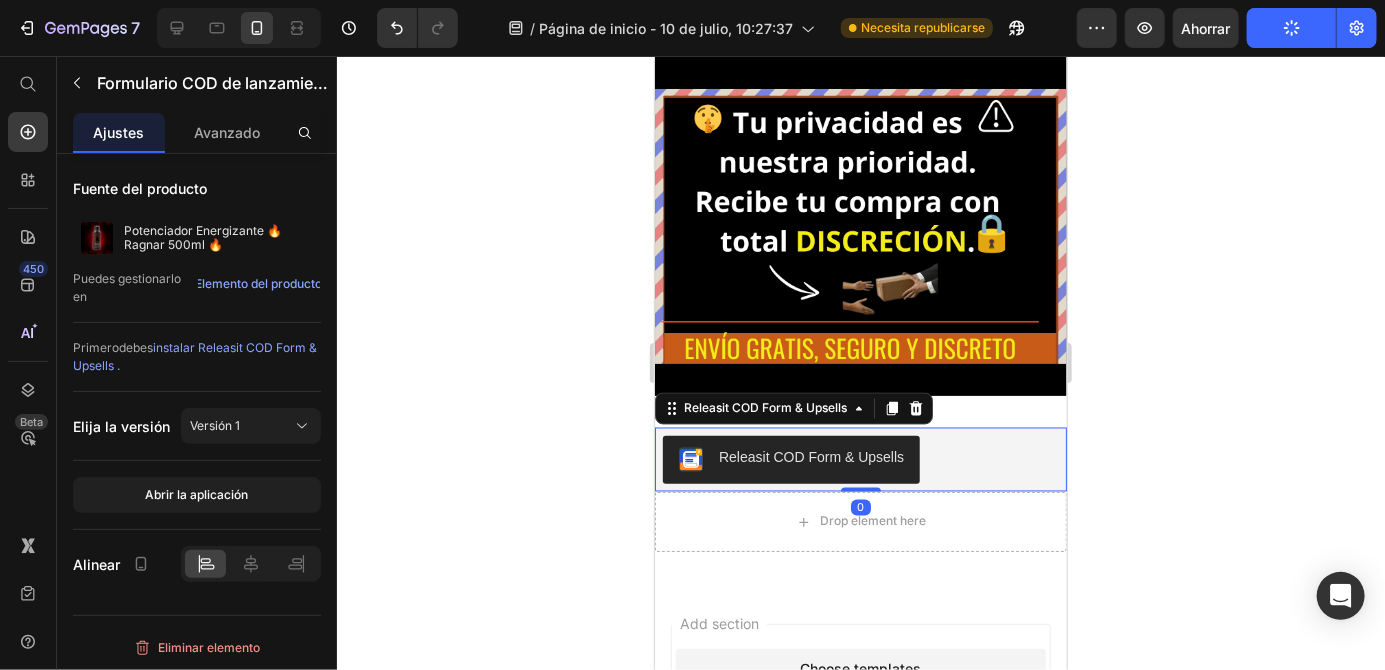 scroll, scrollTop: 4859, scrollLeft: 0, axis: vertical 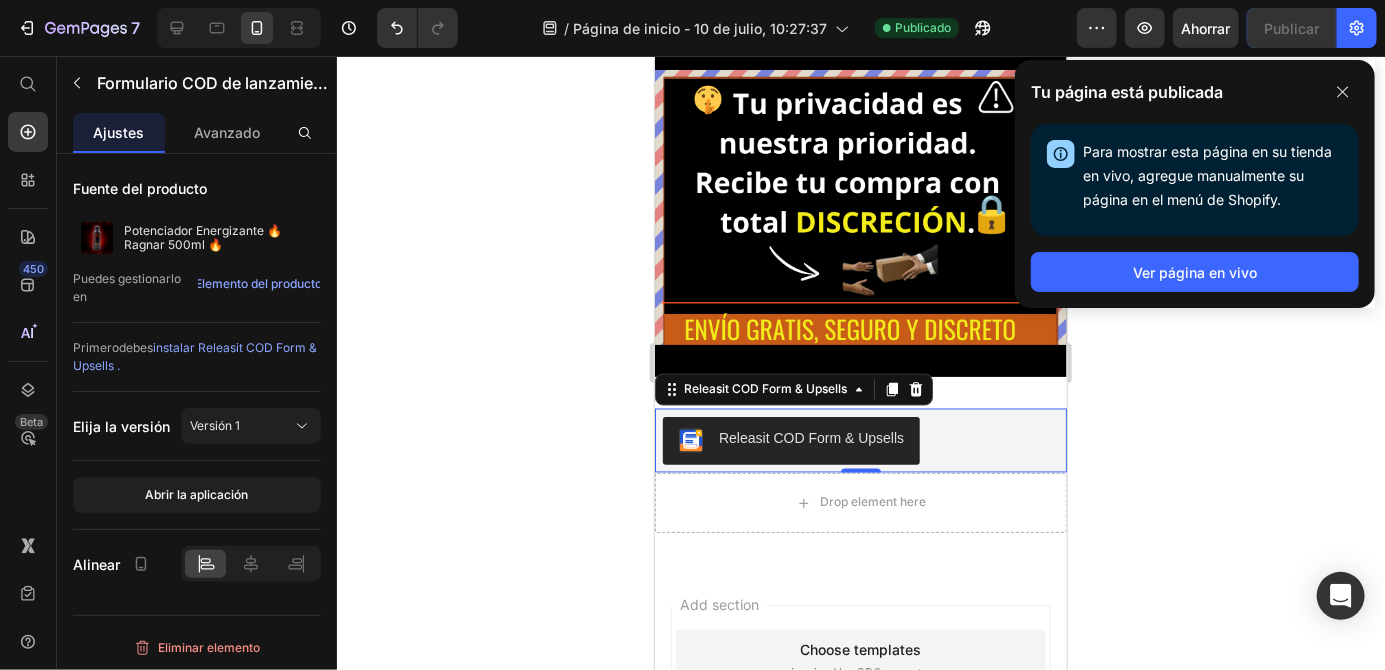 click 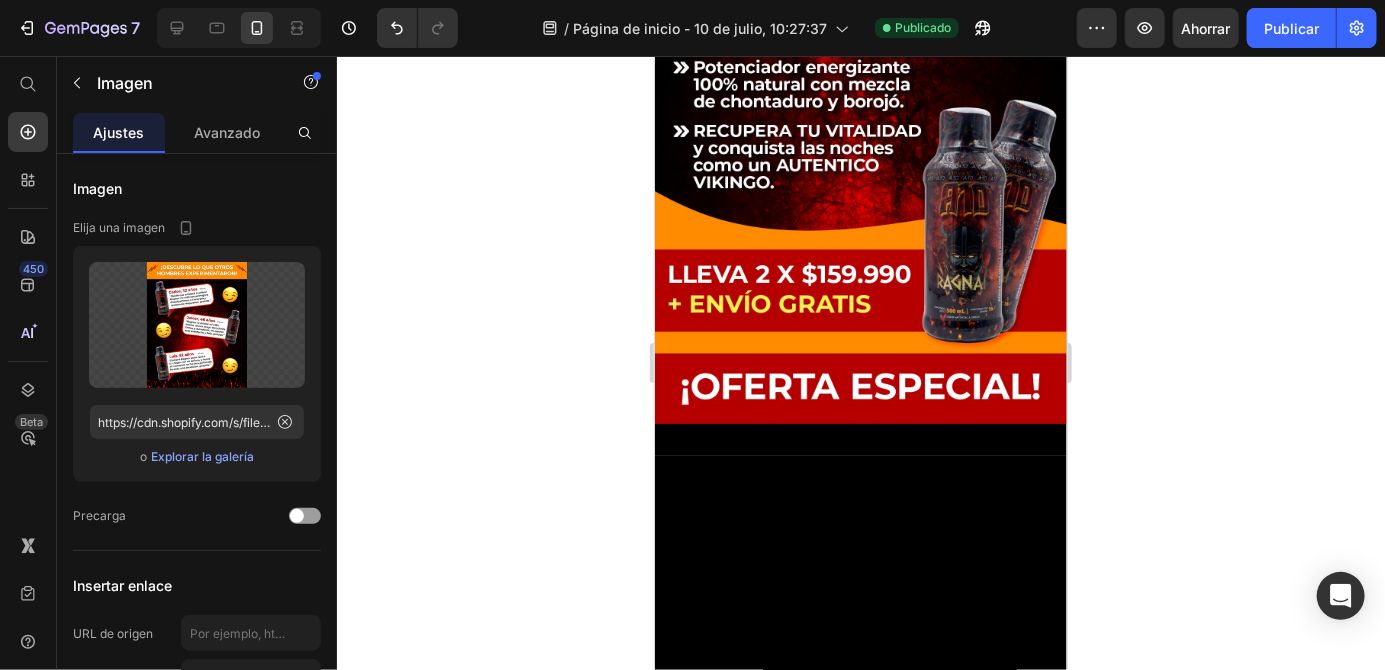 scroll, scrollTop: 3220, scrollLeft: 0, axis: vertical 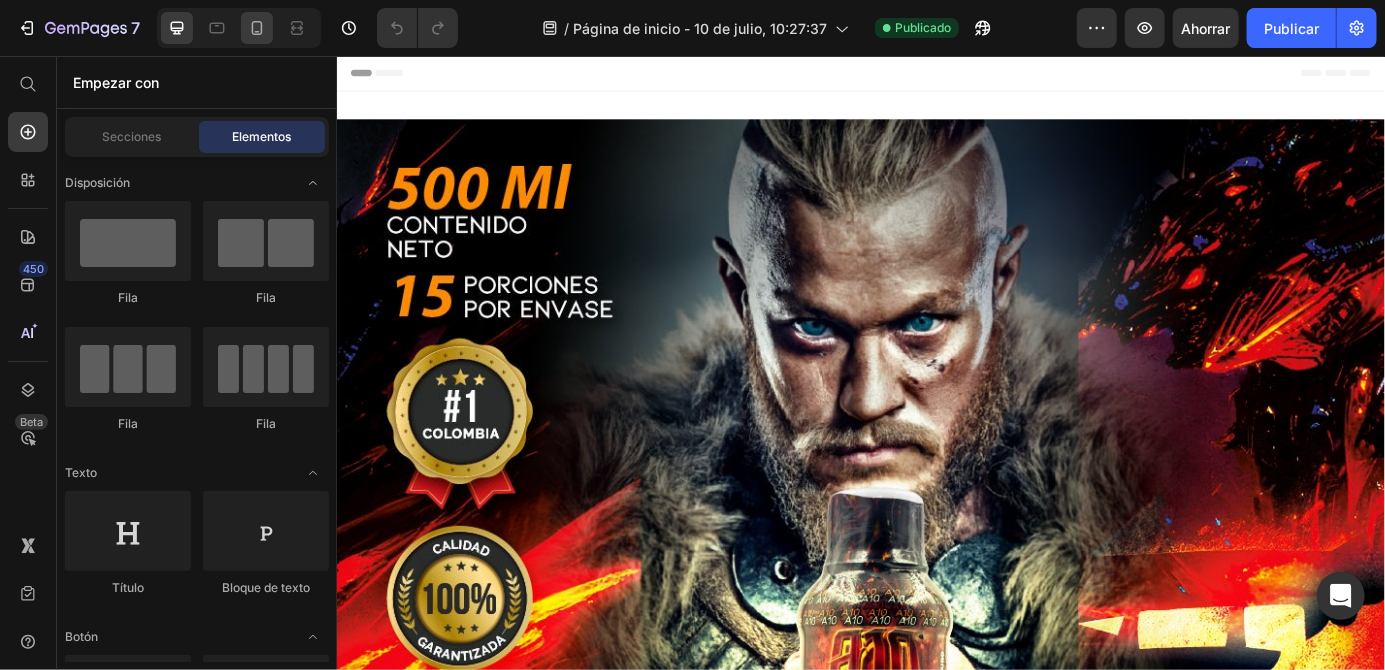 click 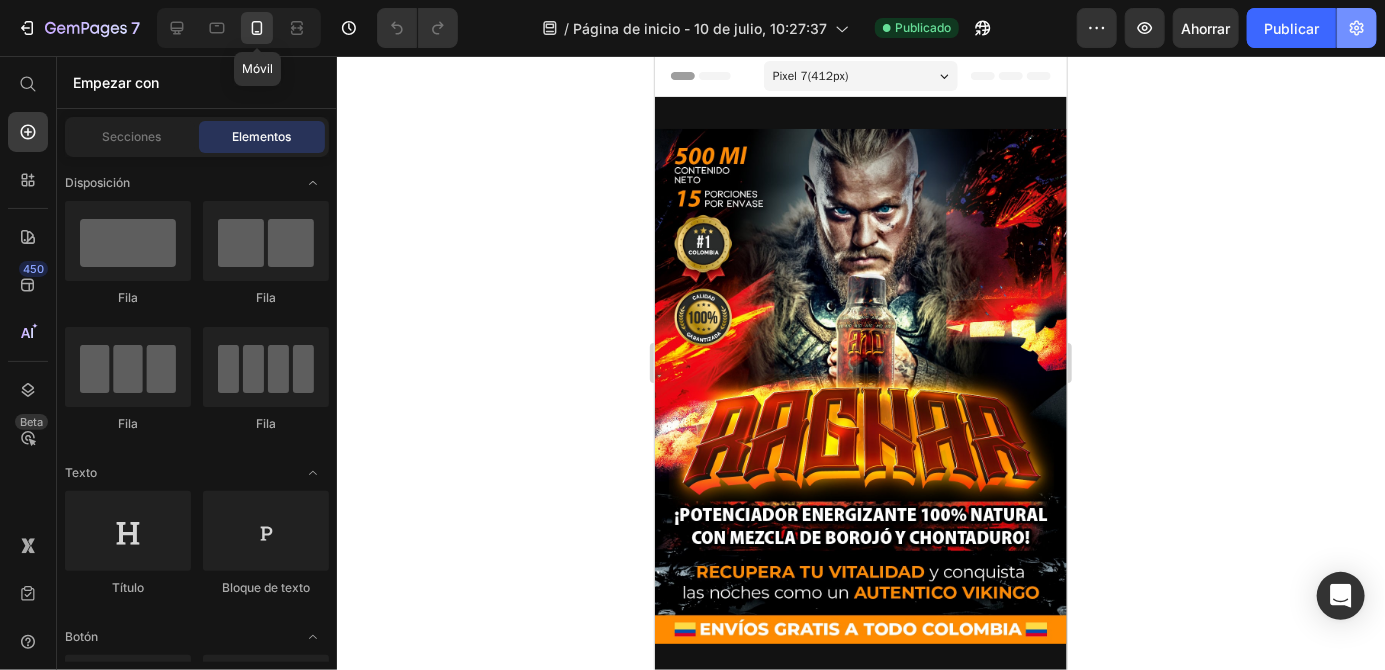 click 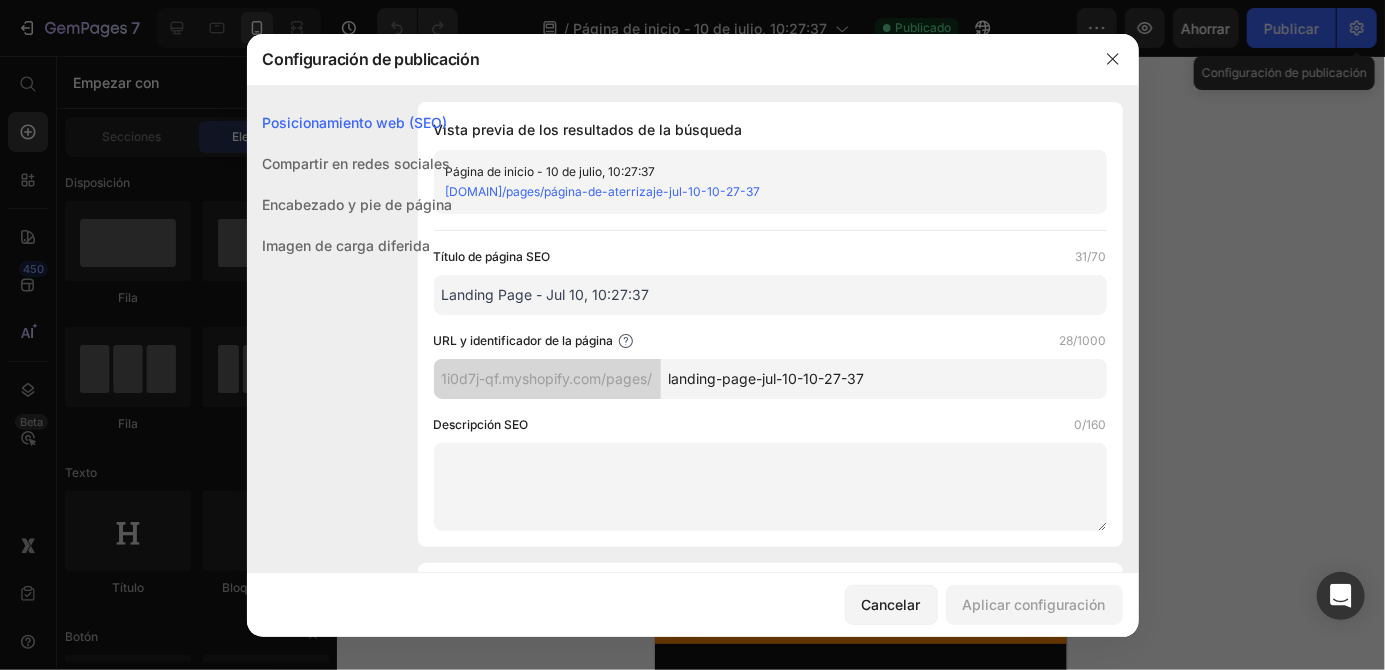 click on "landing-page-jul-10-10-27-37" at bounding box center (884, 379) 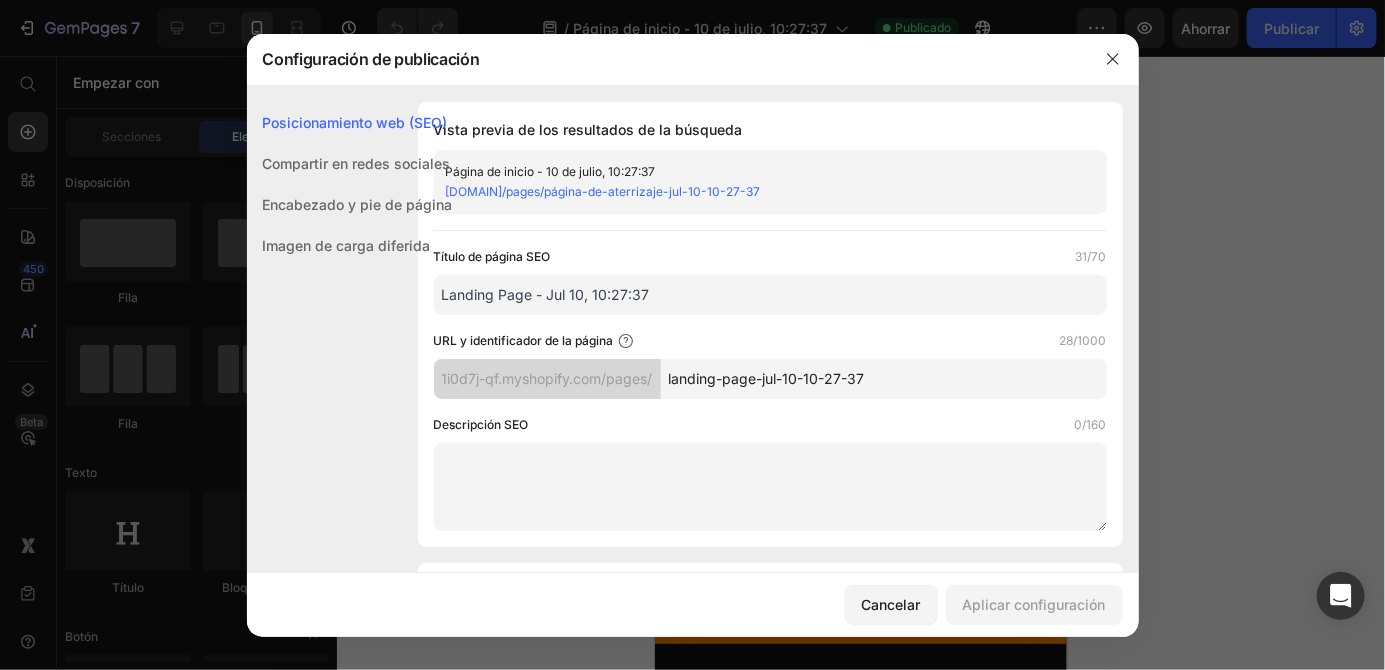 click on "landing-page-jul-10-10-27-37" at bounding box center [884, 379] 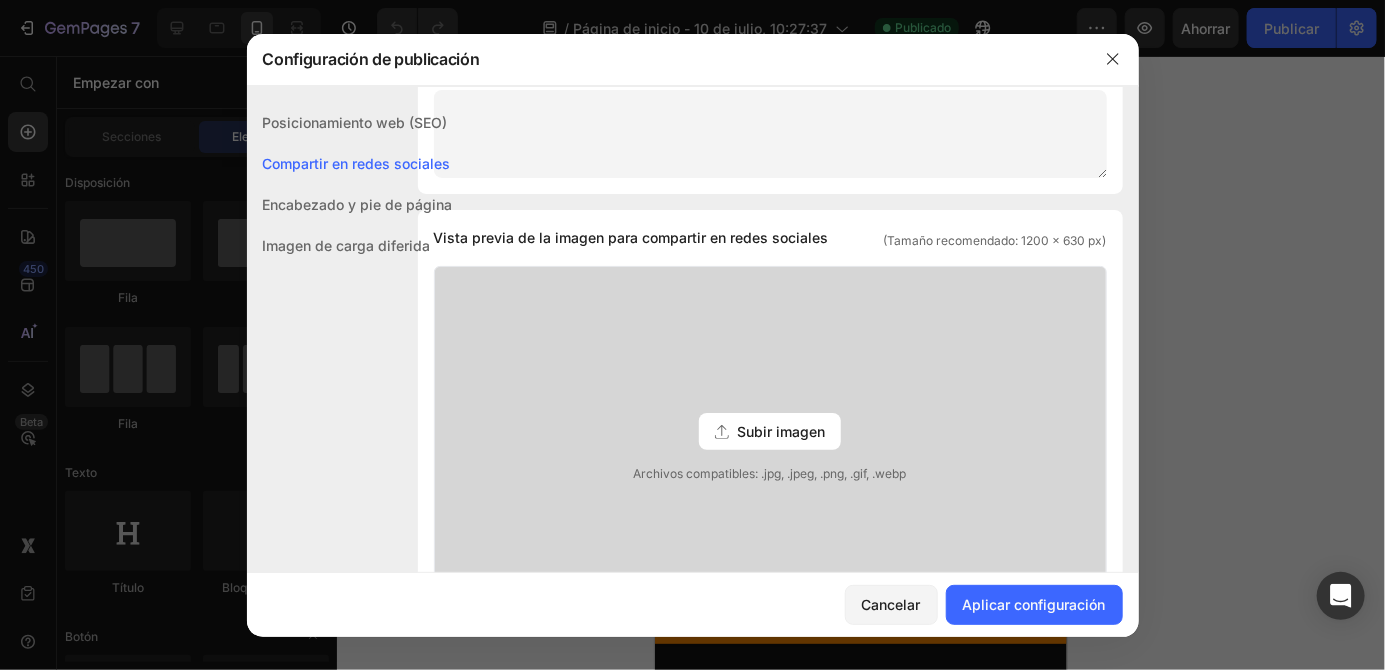scroll, scrollTop: 352, scrollLeft: 0, axis: vertical 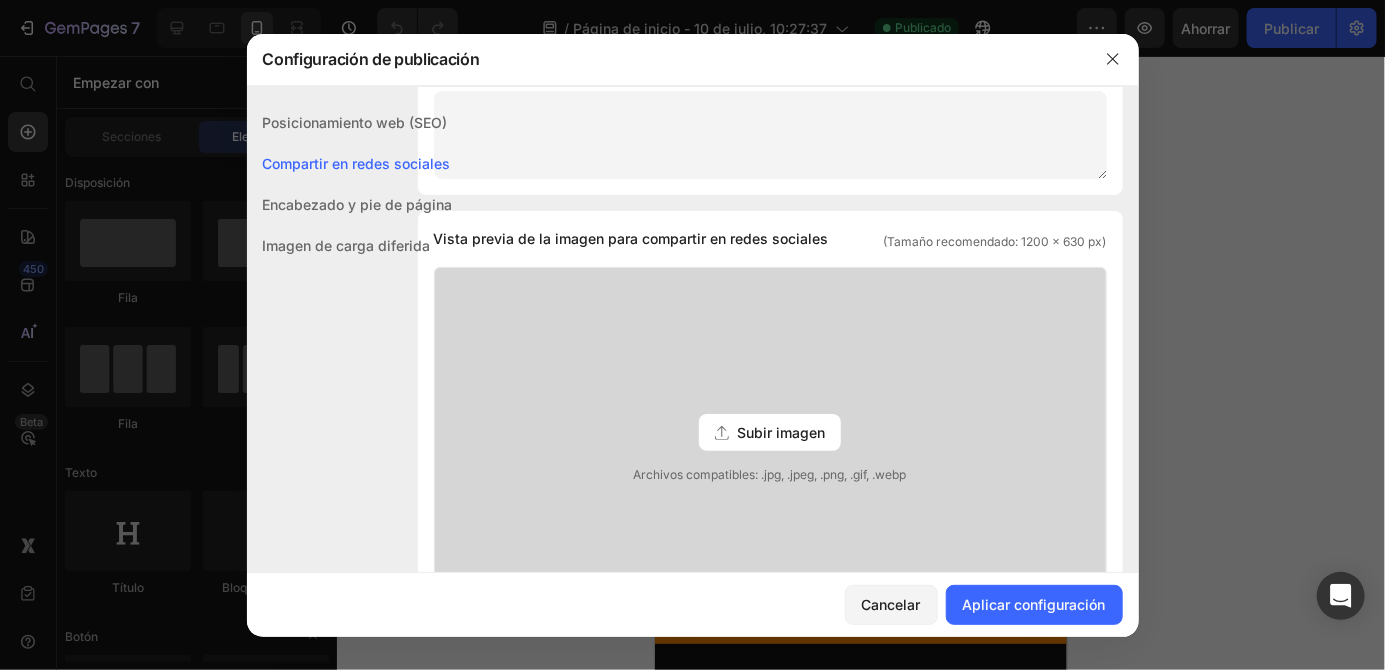type on "ragnar-oferta" 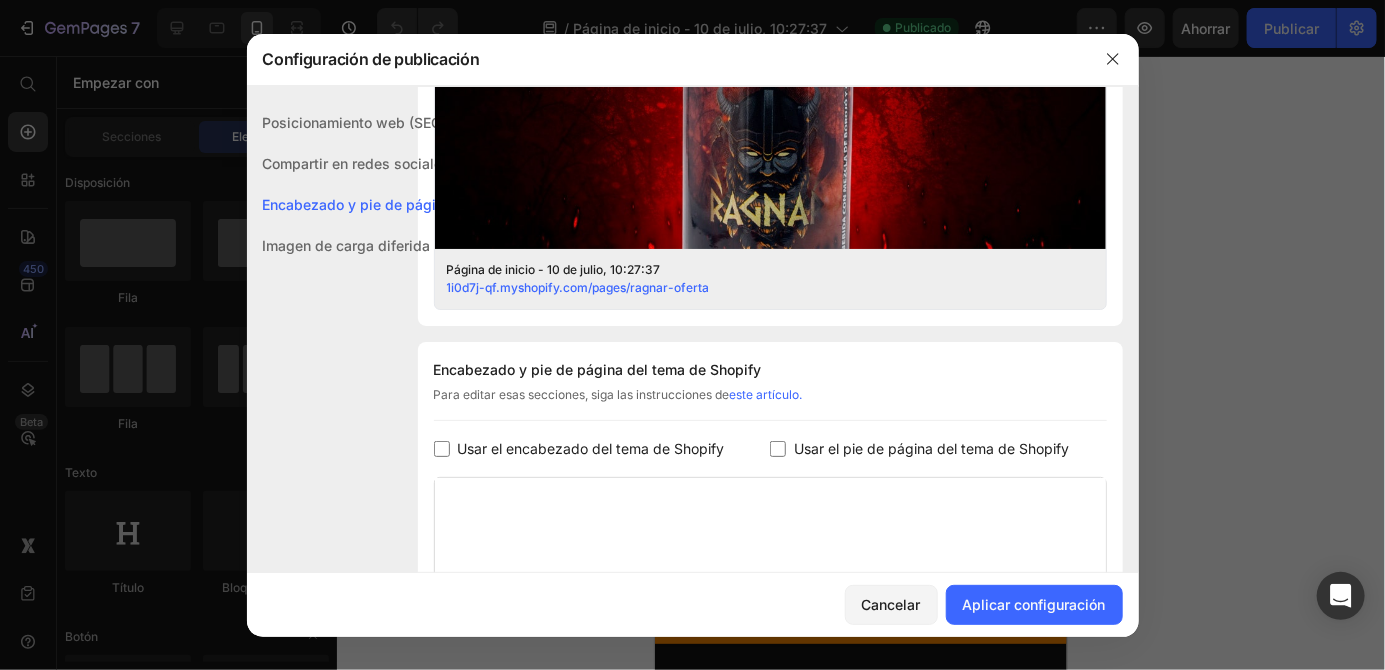 click on "Diseño de GemPages" at bounding box center (770, 578) 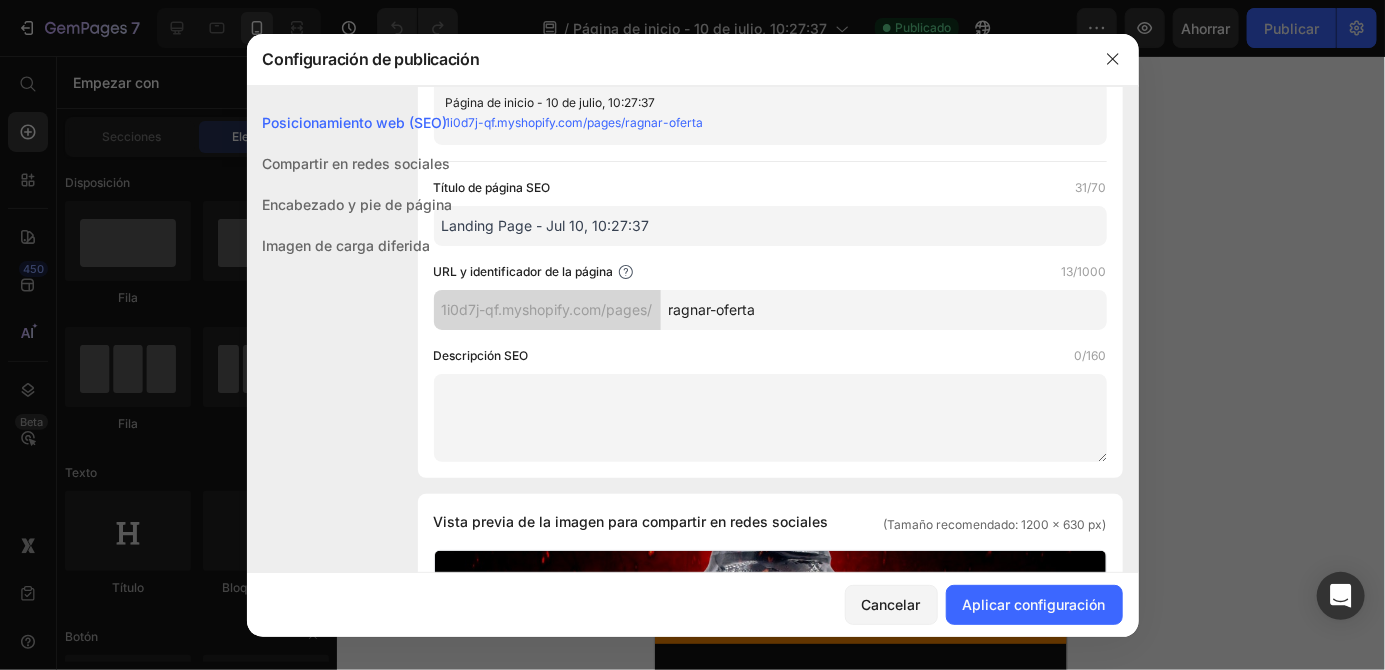 scroll, scrollTop: 71, scrollLeft: 0, axis: vertical 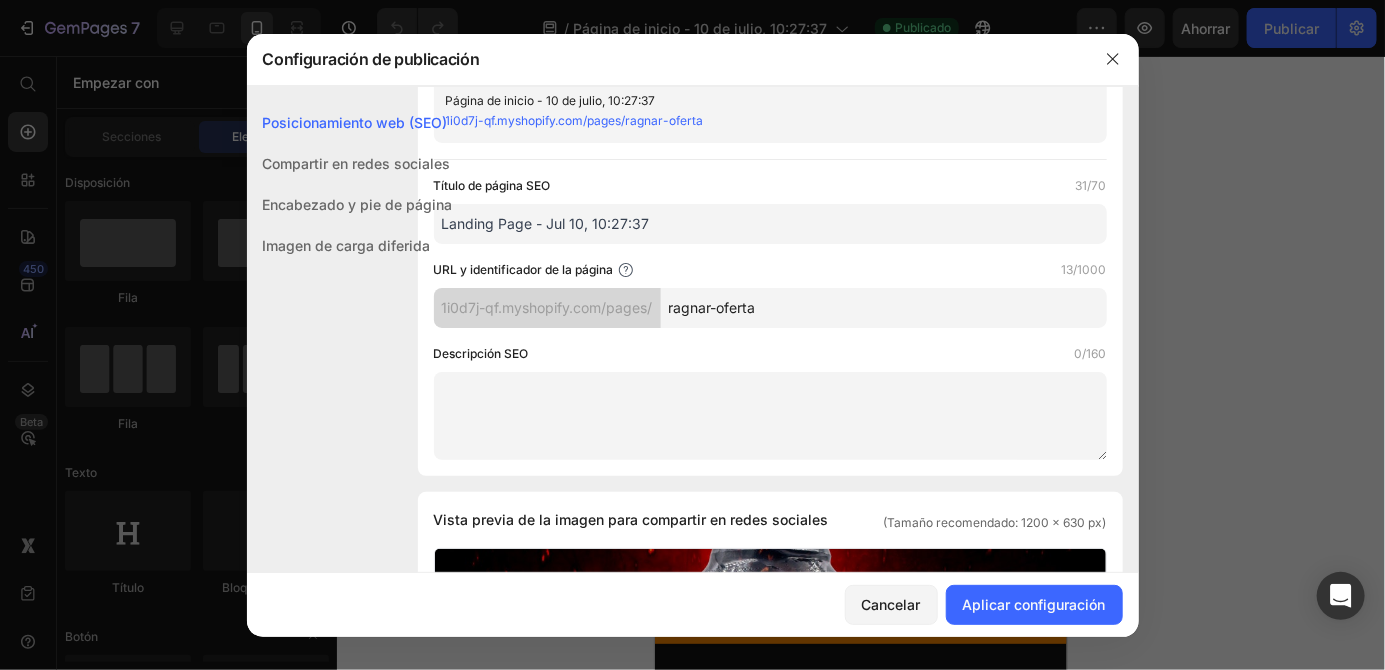 click at bounding box center [770, 416] 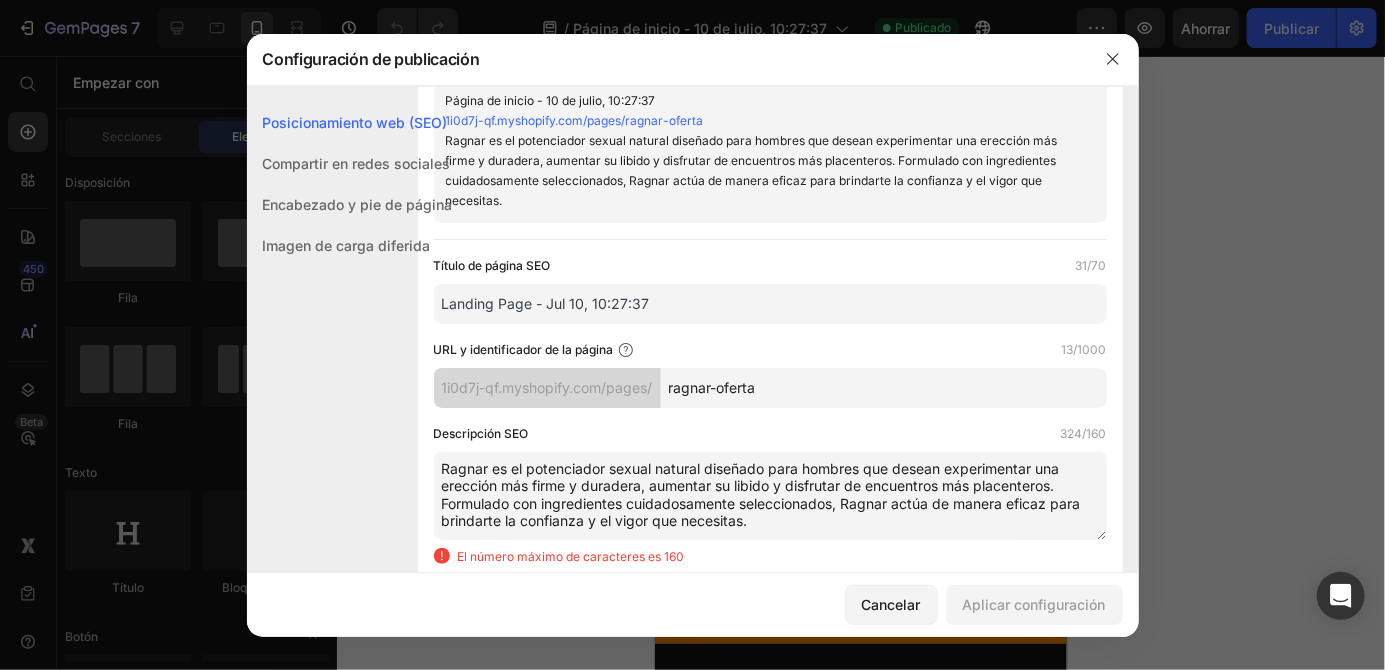 scroll, scrollTop: 0, scrollLeft: 0, axis: both 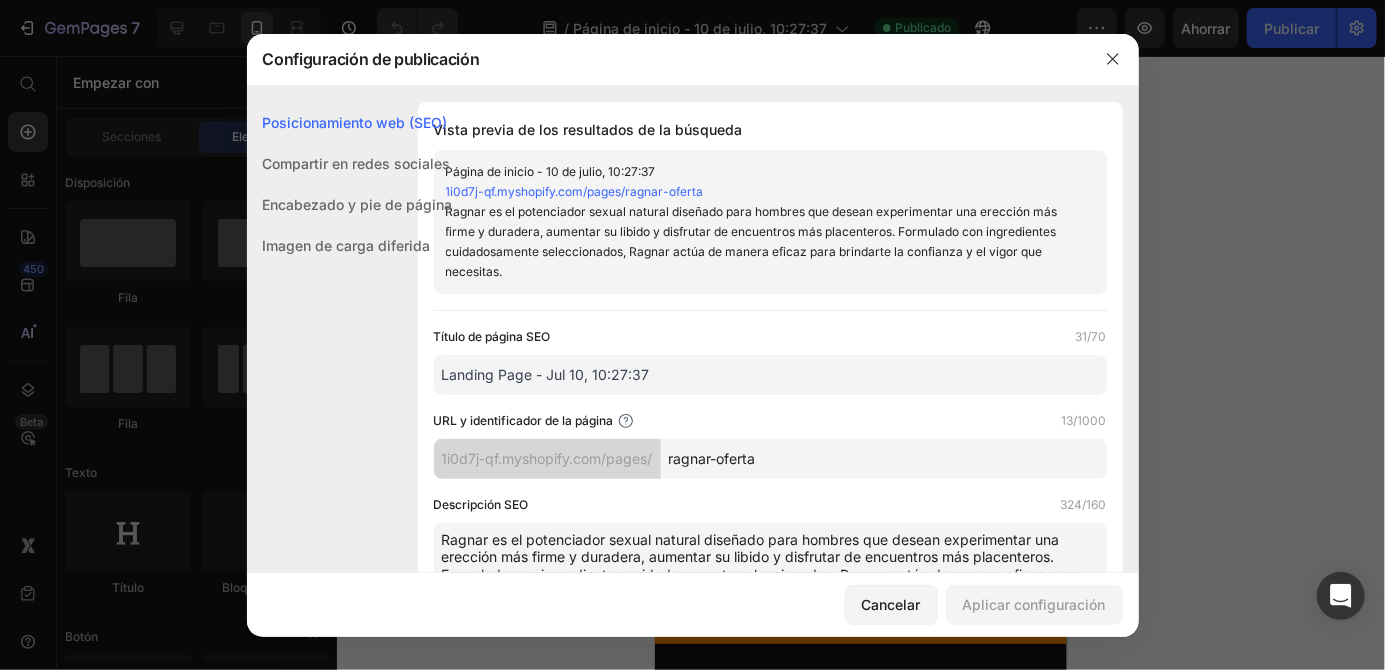 type on "Ragnar es el potenciador sexual natural diseñado para hombres que desean experimentar una erección más firme y duradera, aumentar su libido y disfrutar de encuentros más placenteros. Formulado con ingredientes cuidadosamente seleccionados, Ragnar actúa de manera eficaz para brindarte la confianza y el vigor que necesitas." 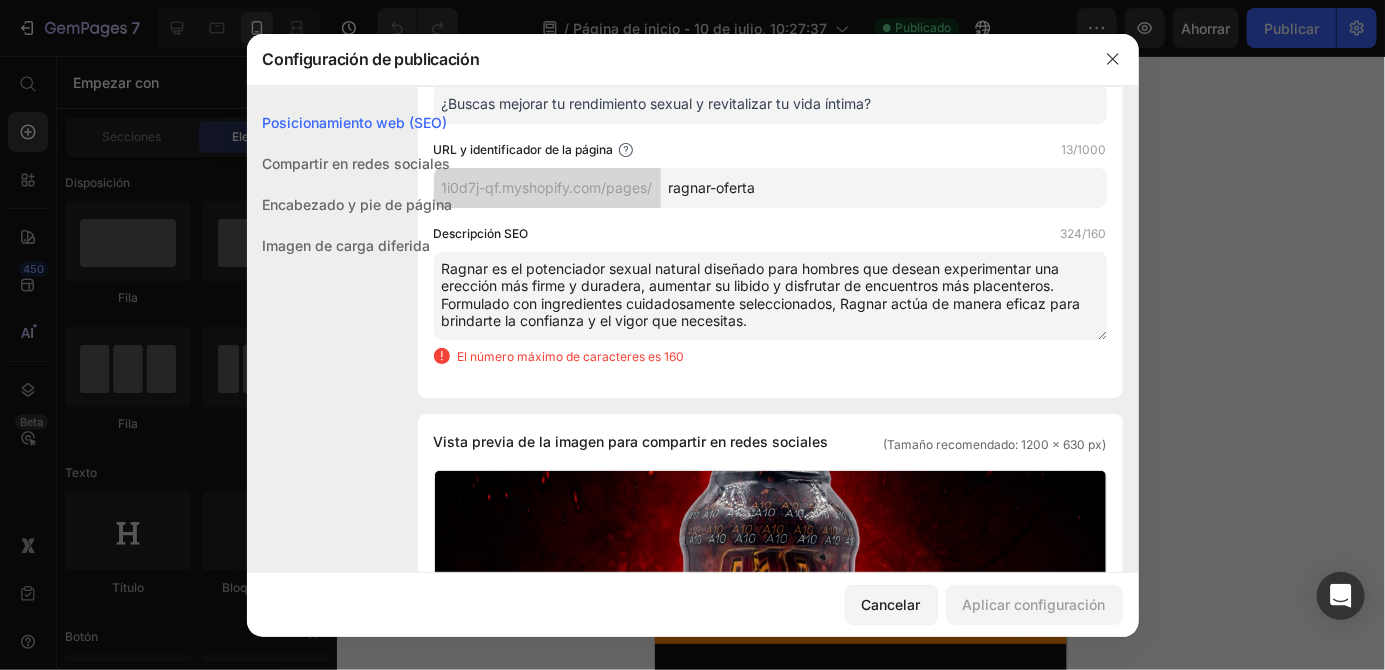 scroll, scrollTop: 268, scrollLeft: 0, axis: vertical 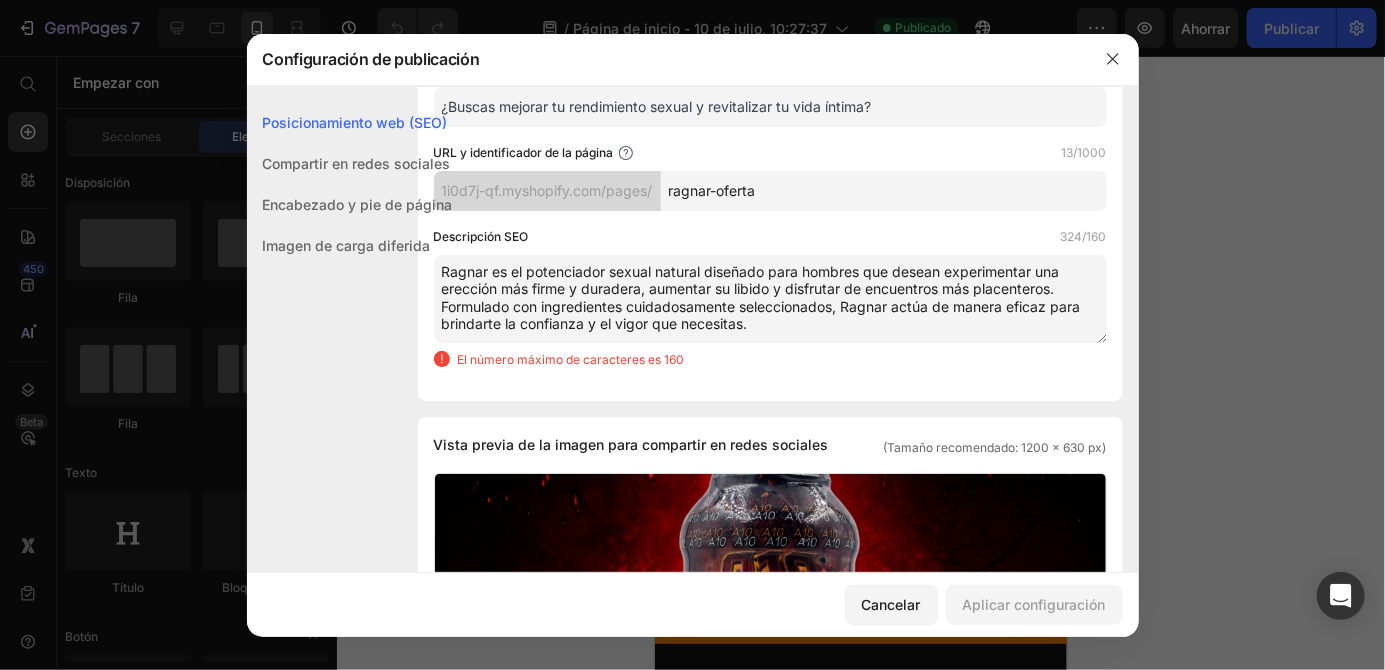 type on "¿Buscas mejorar tu rendimiento sexual y revitalizar tu vida íntima?" 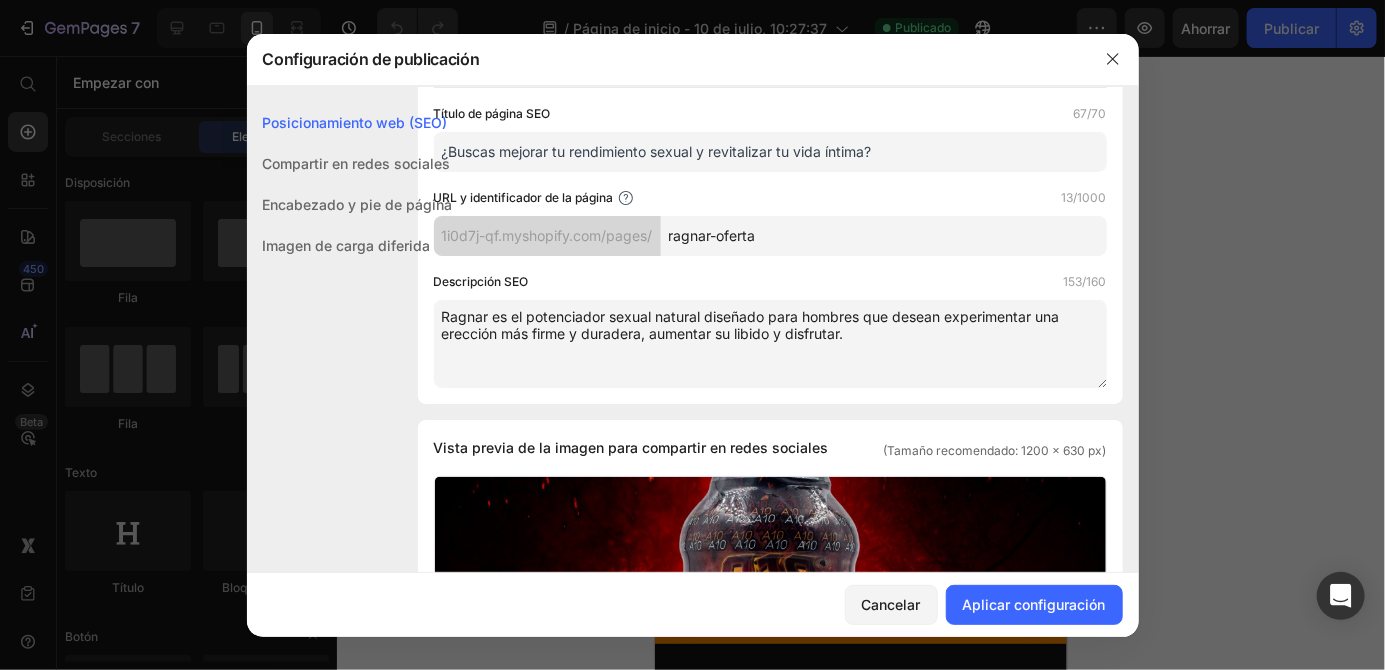 scroll, scrollTop: 188, scrollLeft: 0, axis: vertical 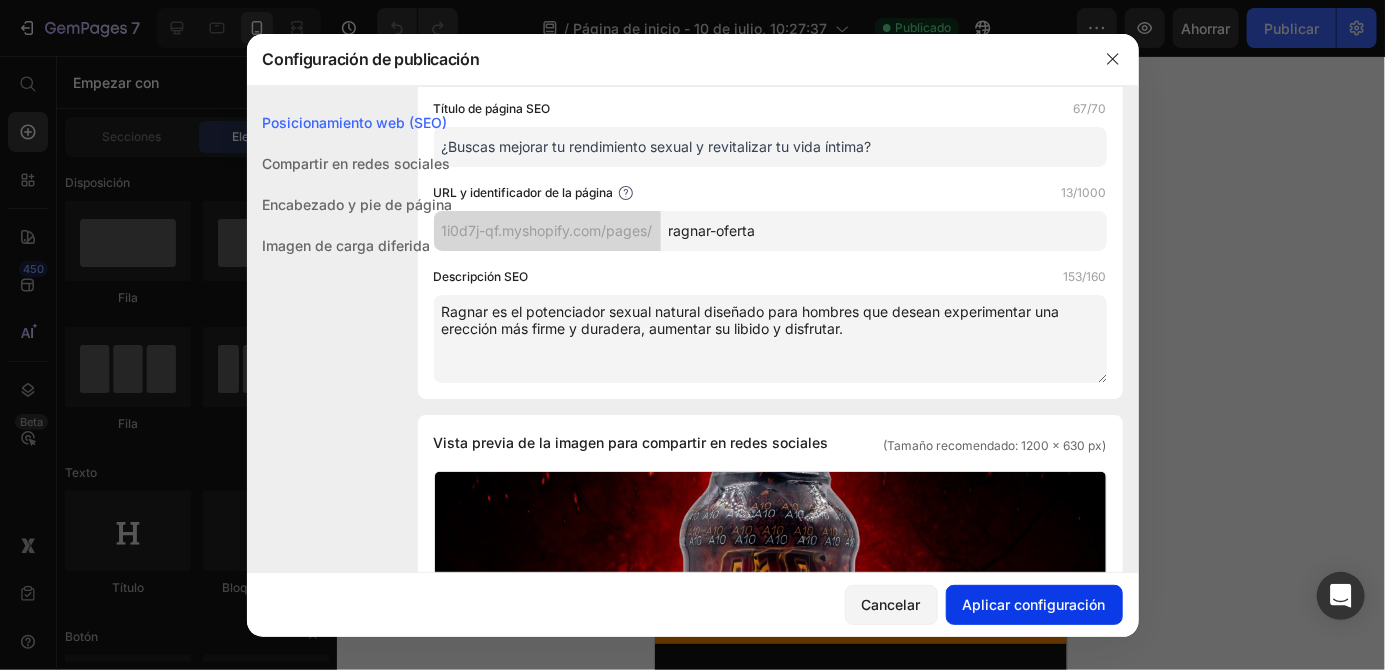 type on "Ragnar es el potenciador sexual natural diseñado para hombres que desean experimentar una erección más firme y duradera, aumentar su libido y disfrutar." 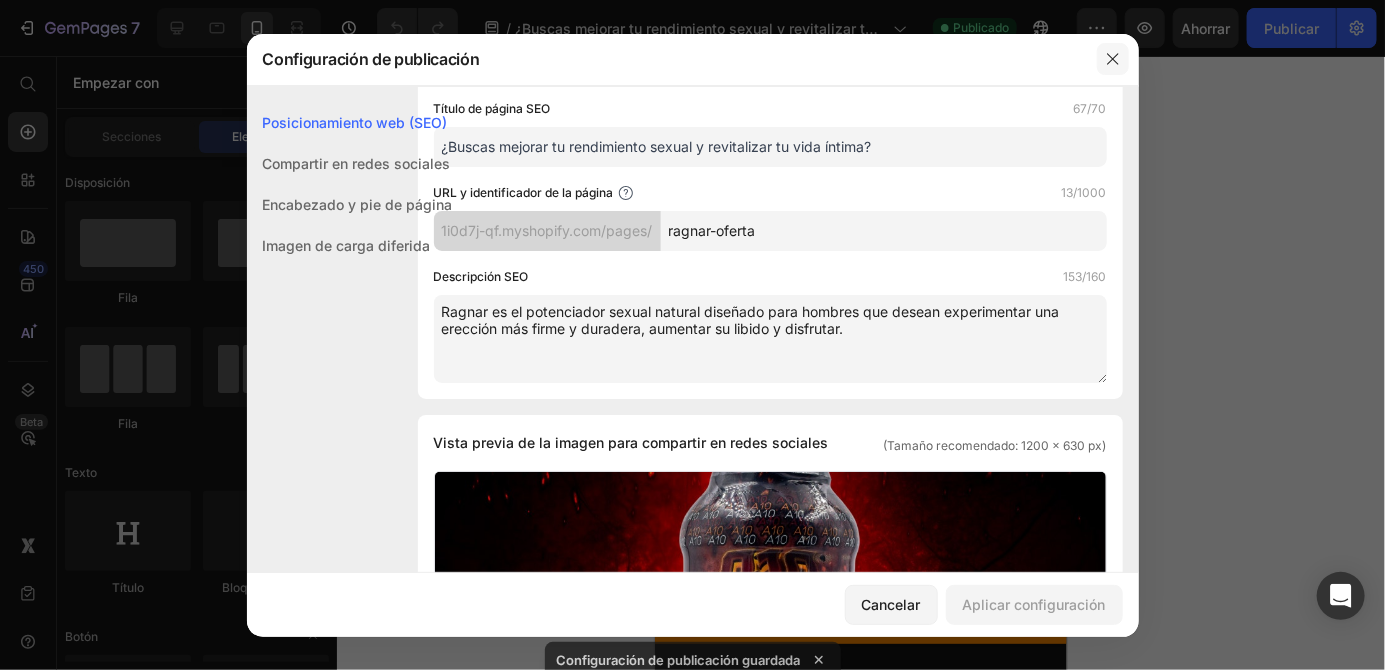 click 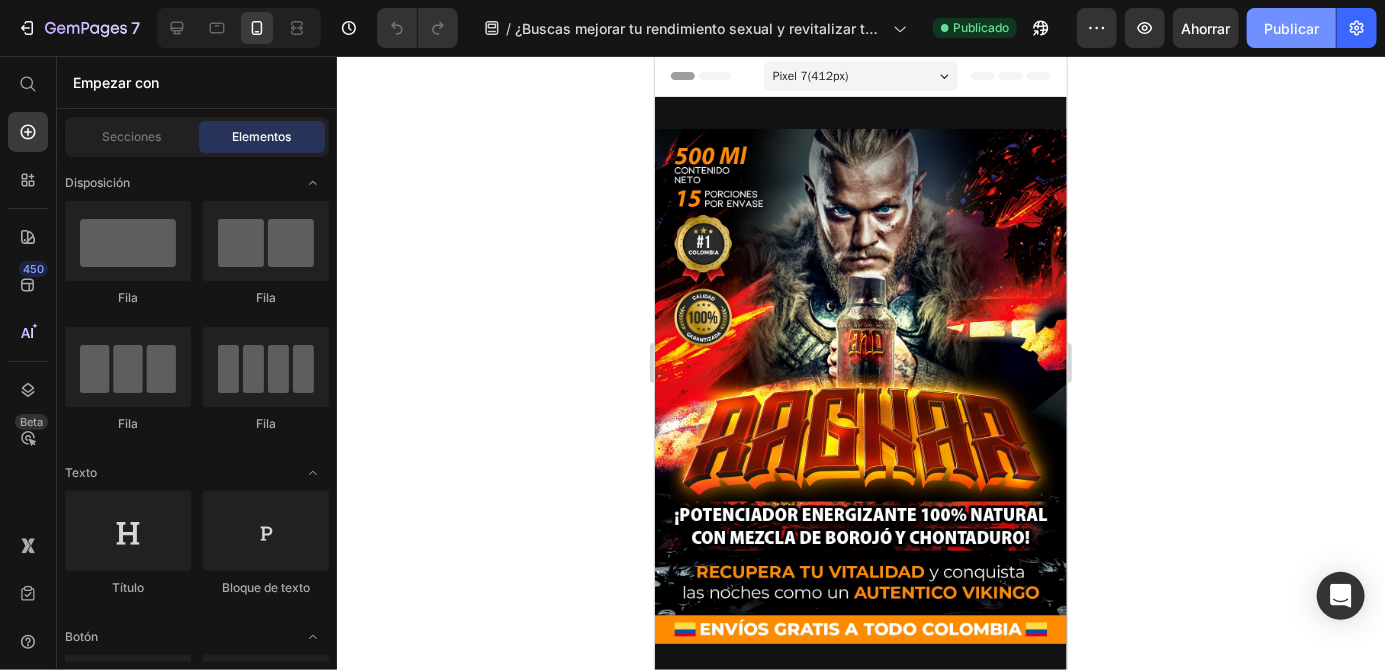 click on "Publicar" at bounding box center [1291, 28] 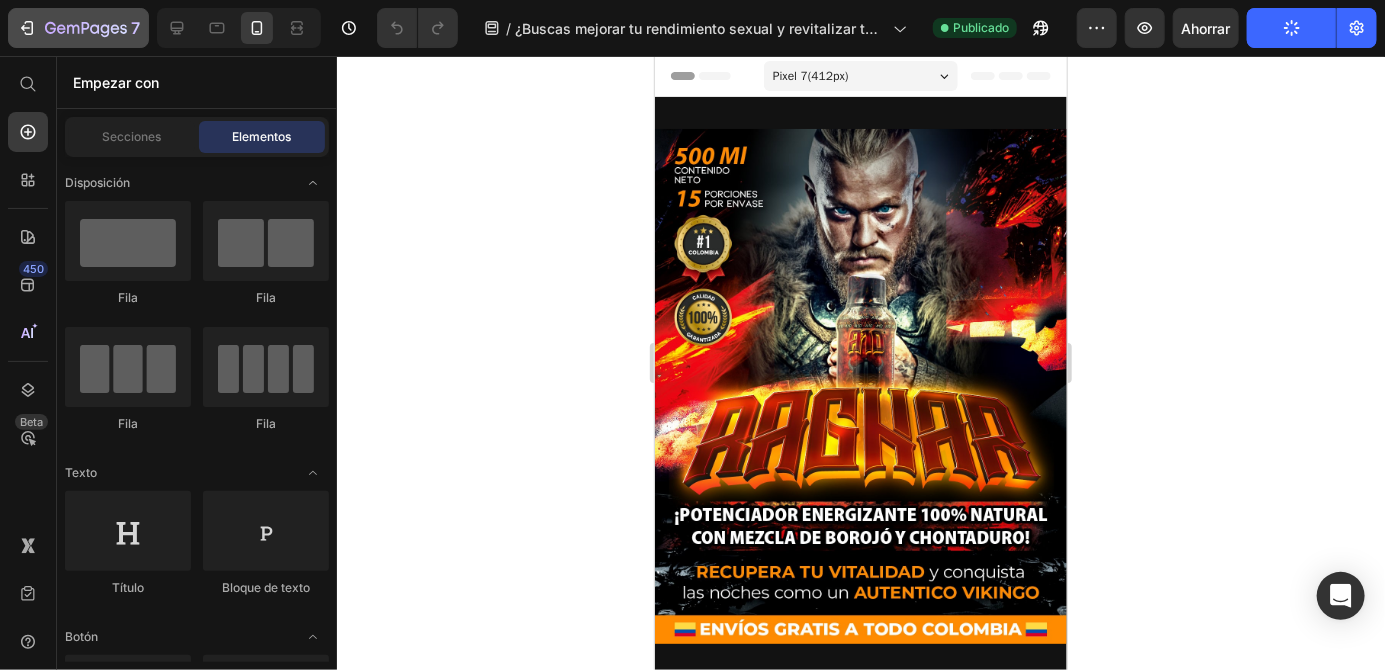 click 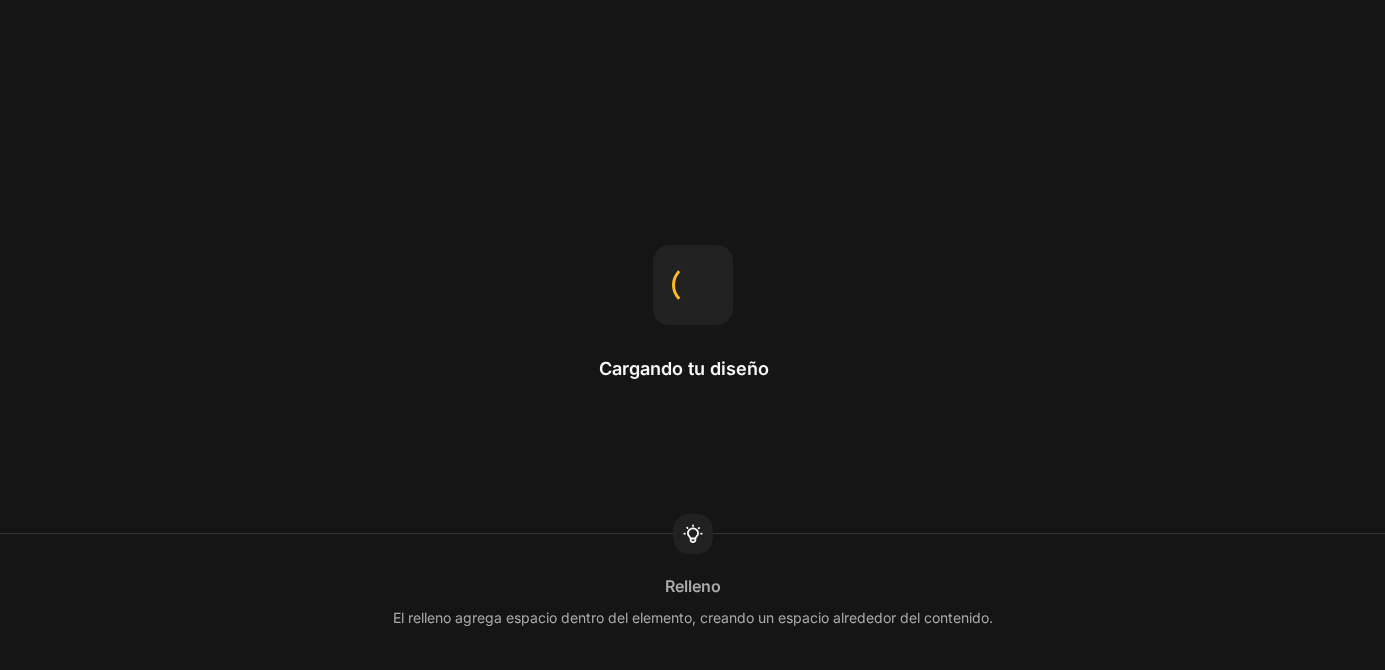 scroll, scrollTop: 0, scrollLeft: 0, axis: both 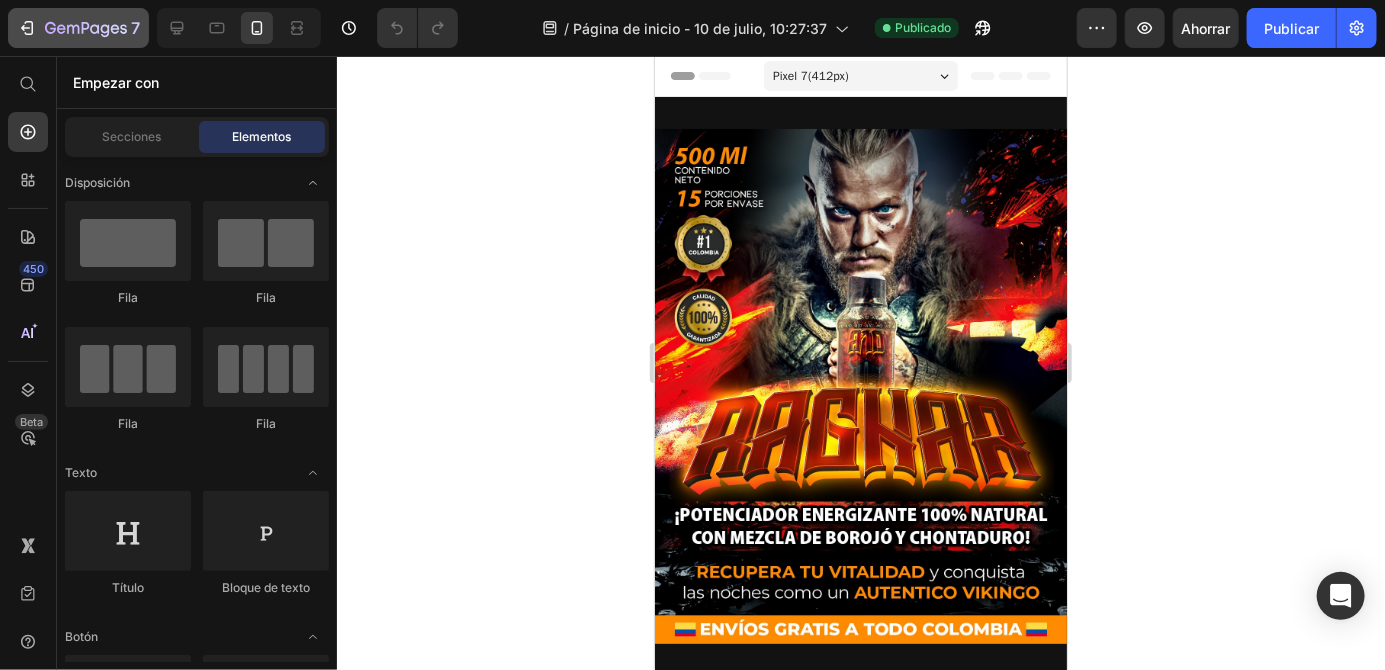 click 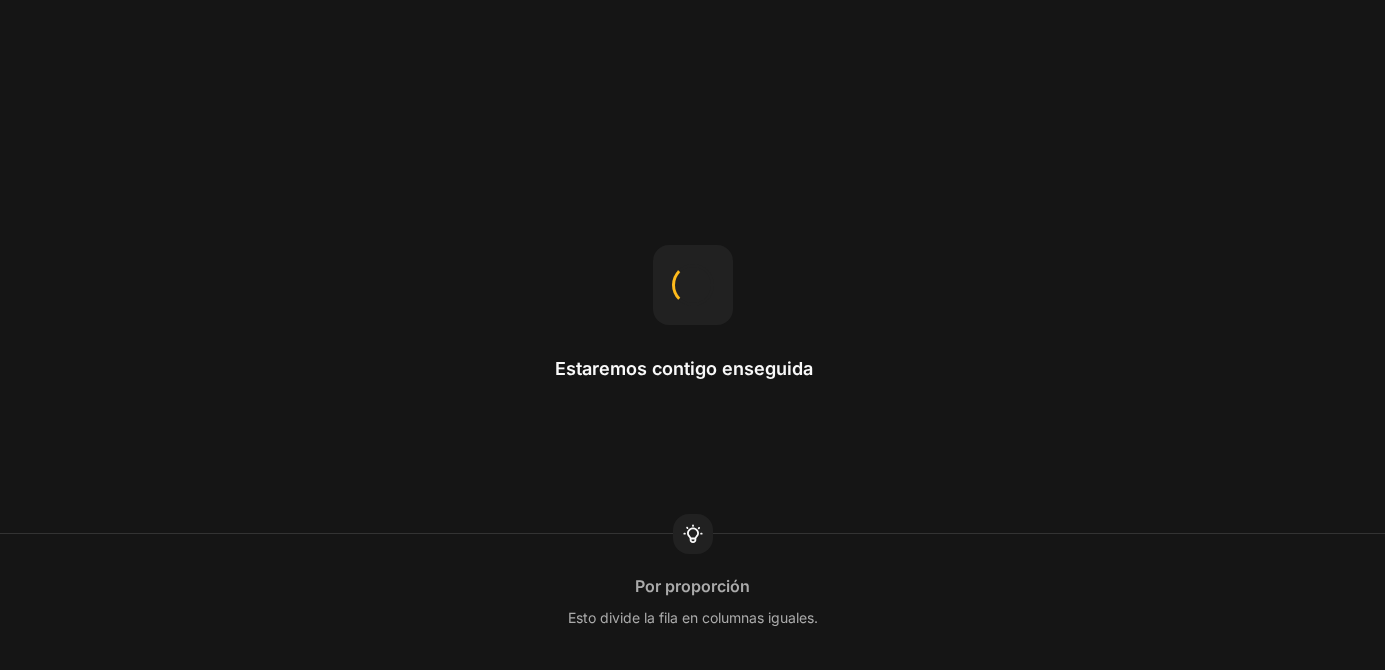 scroll, scrollTop: 0, scrollLeft: 0, axis: both 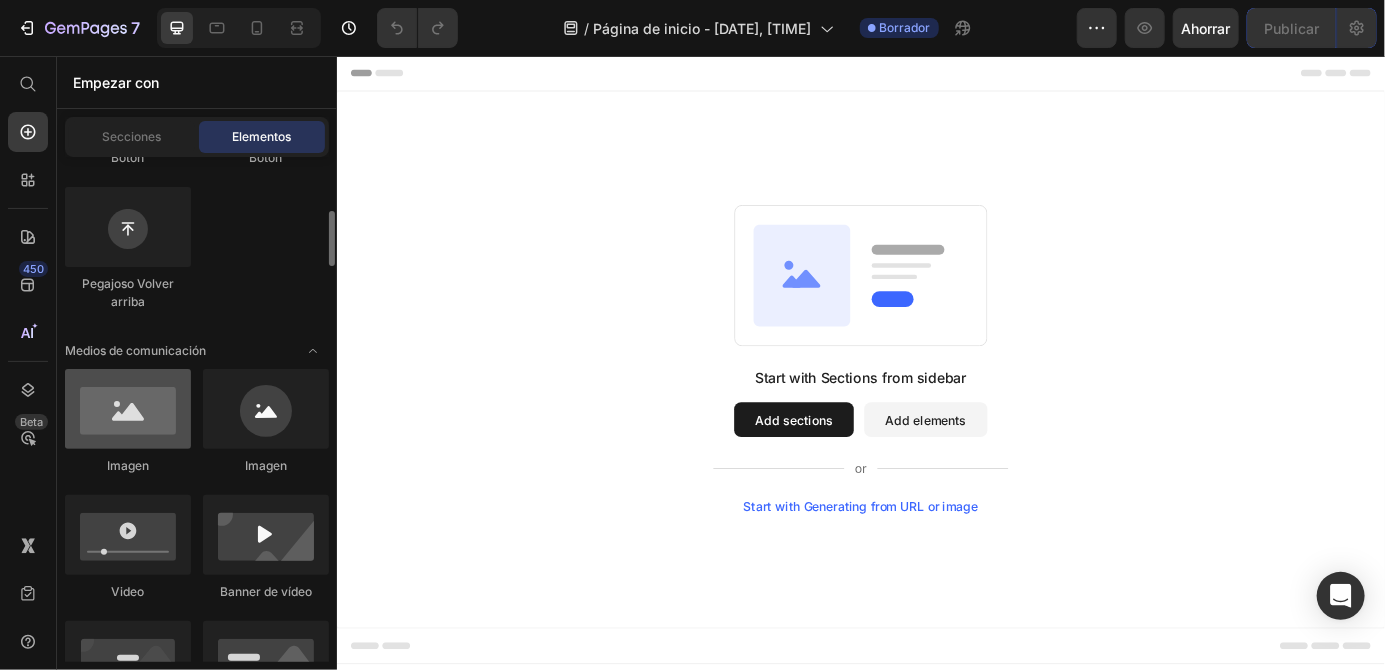 click at bounding box center (128, 409) 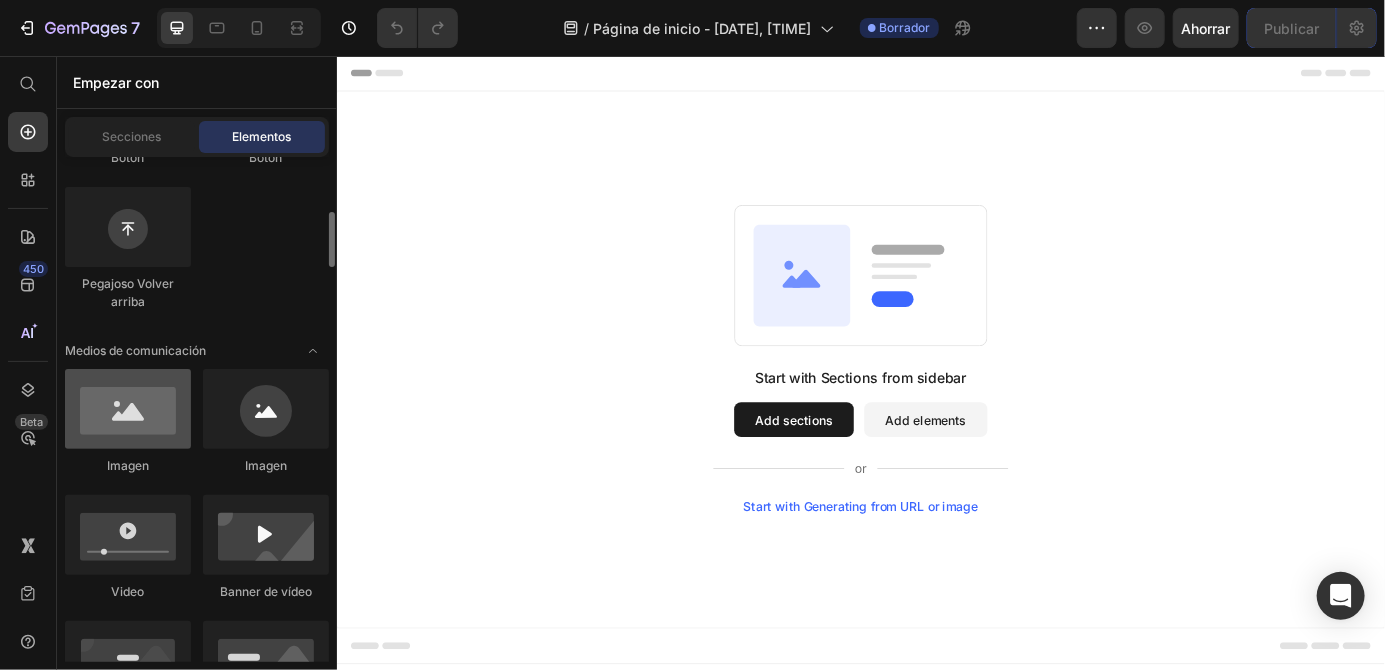 scroll, scrollTop: 595, scrollLeft: 0, axis: vertical 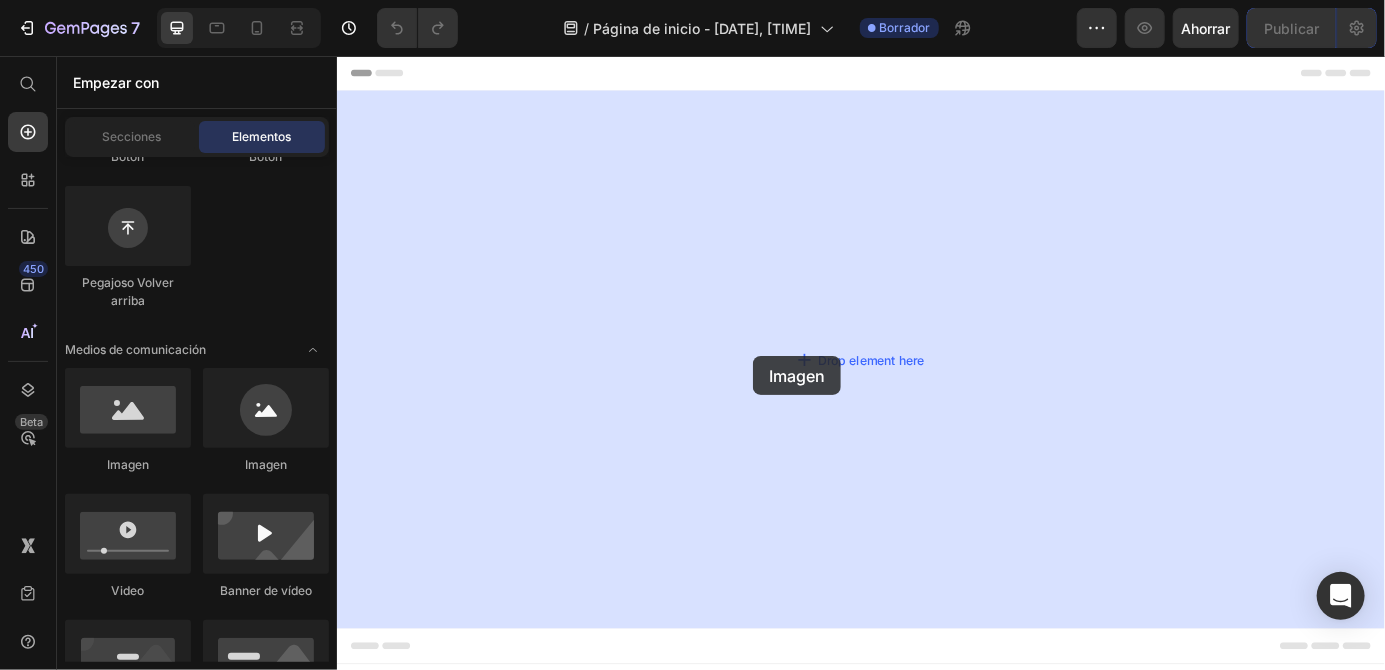 drag, startPoint x: 478, startPoint y: 490, endPoint x: 807, endPoint y: 404, distance: 340.0544 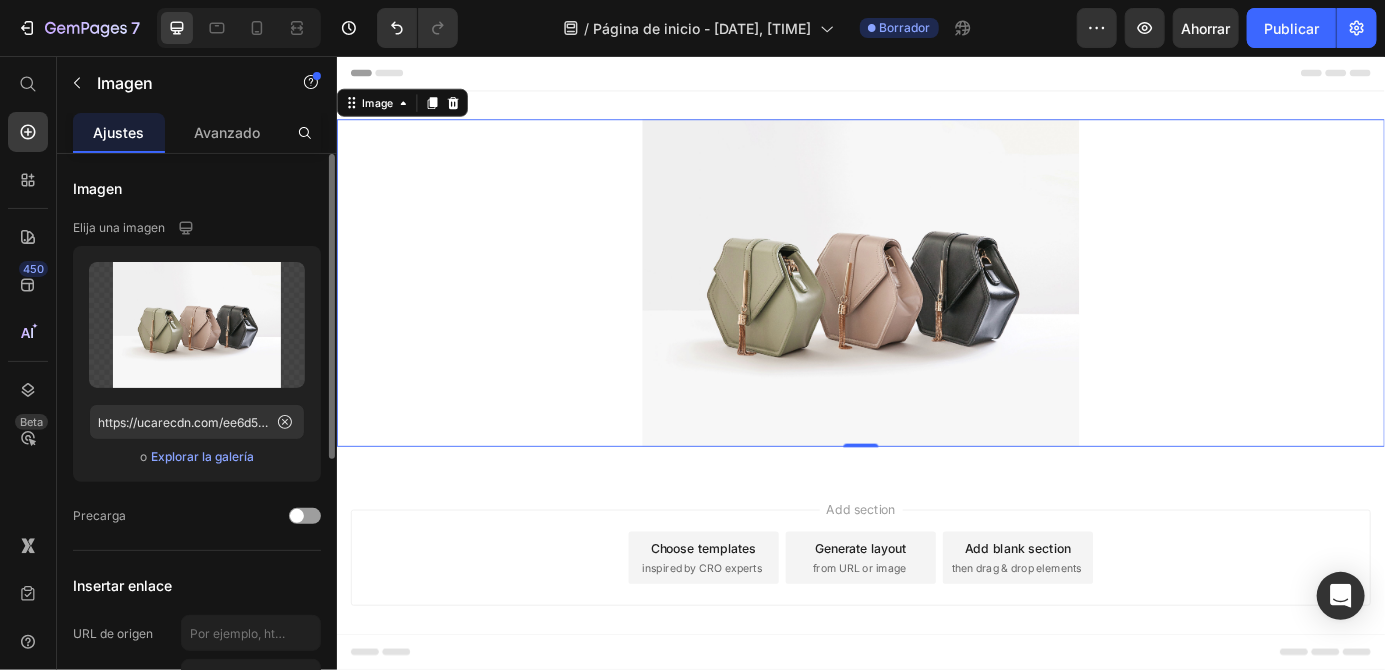 click on "Explorar la galería" at bounding box center [202, 456] 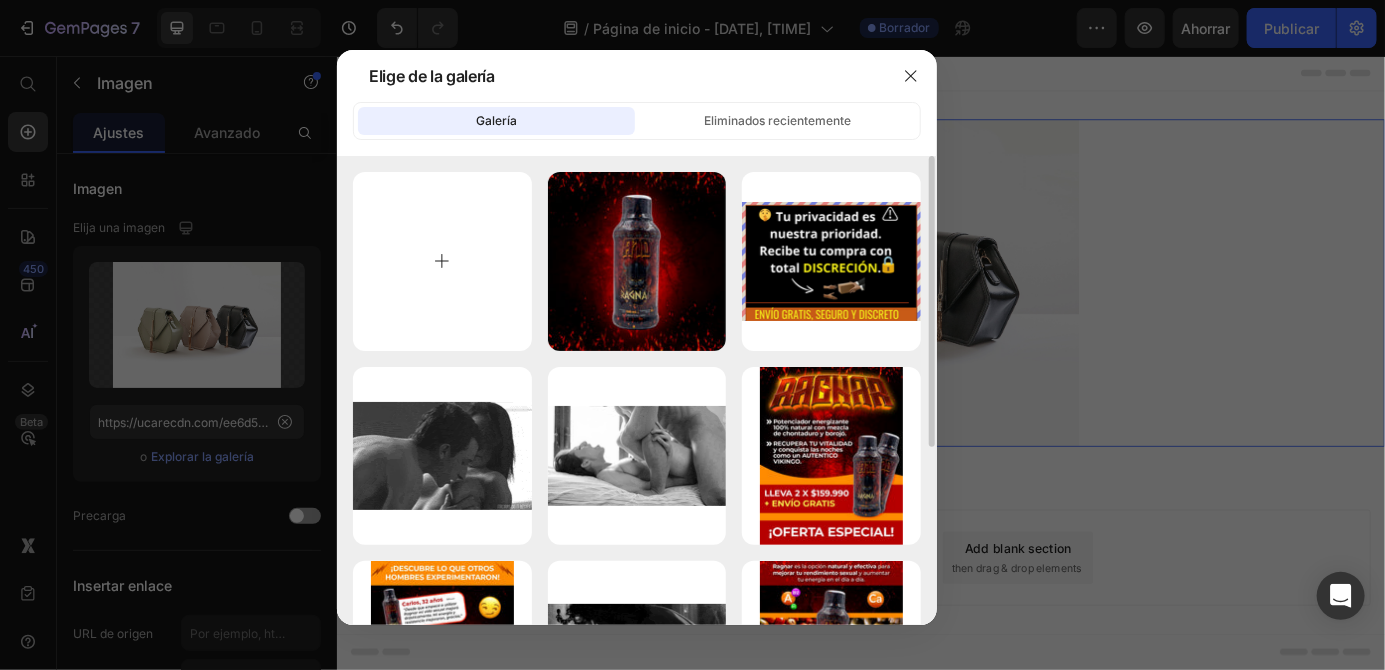 click at bounding box center [442, 261] 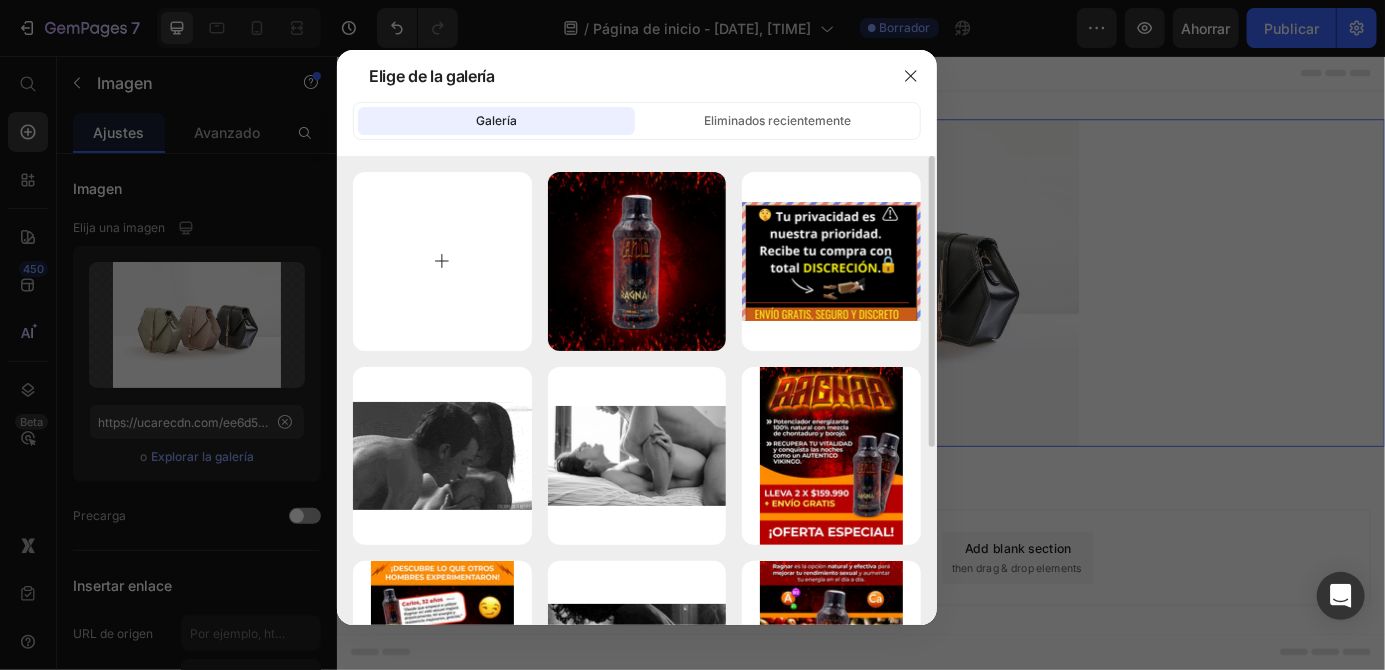 type on "C:\fakepath\1000002541.jpg" 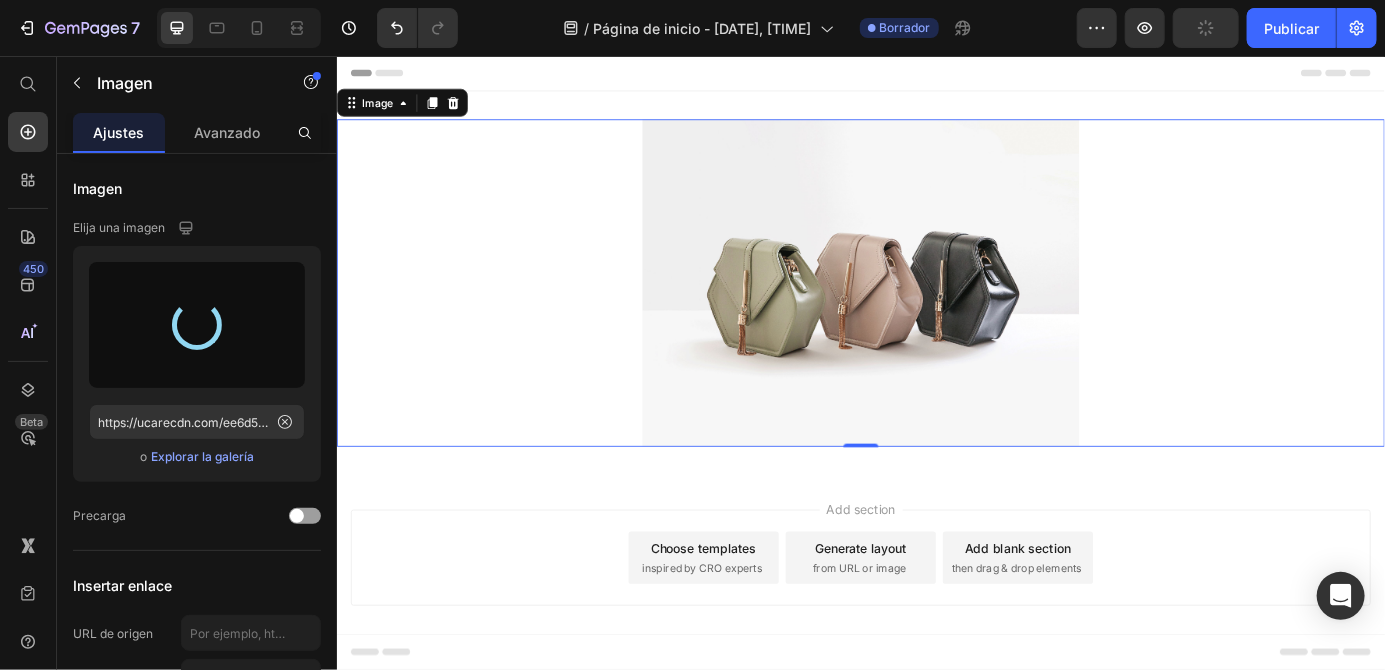 type on "https://cdn.shopify.com/s/files/1/0939/0053/8136/files/gempages_574840125347857637-4327f6fb-3b17-410d-ab3a-afaaacde661c.jpg" 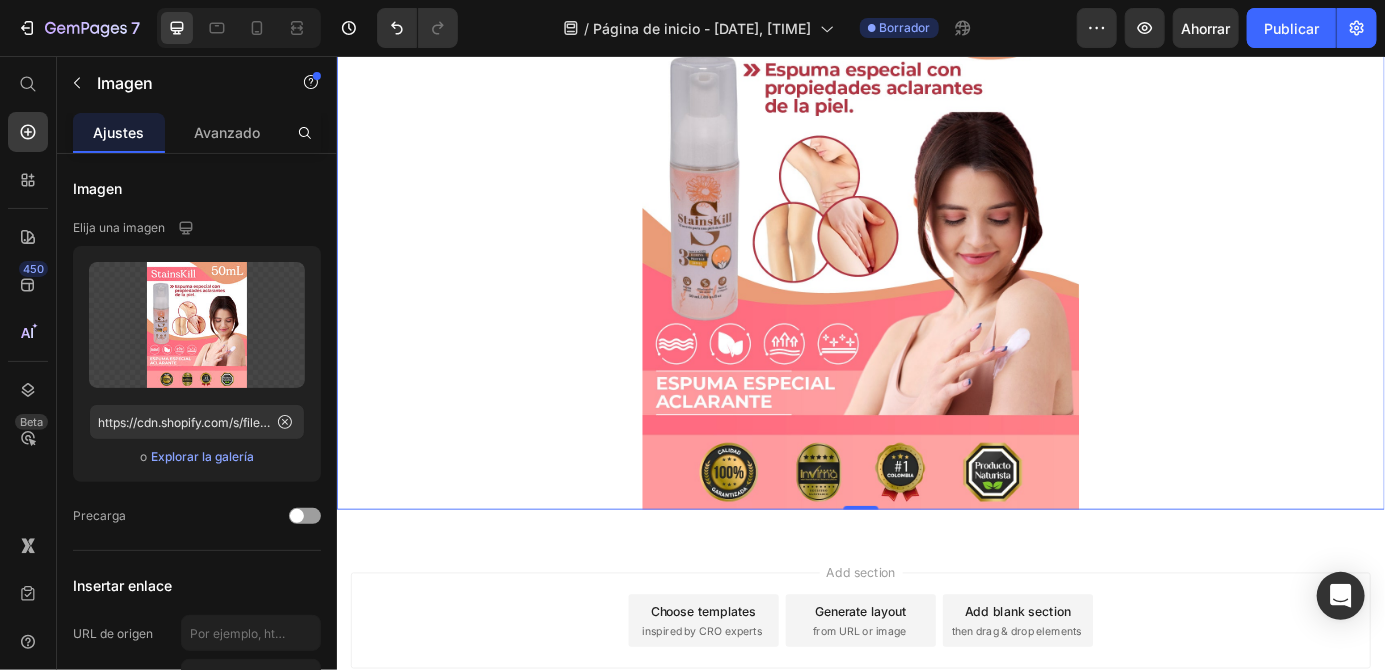 scroll, scrollTop: 178, scrollLeft: 0, axis: vertical 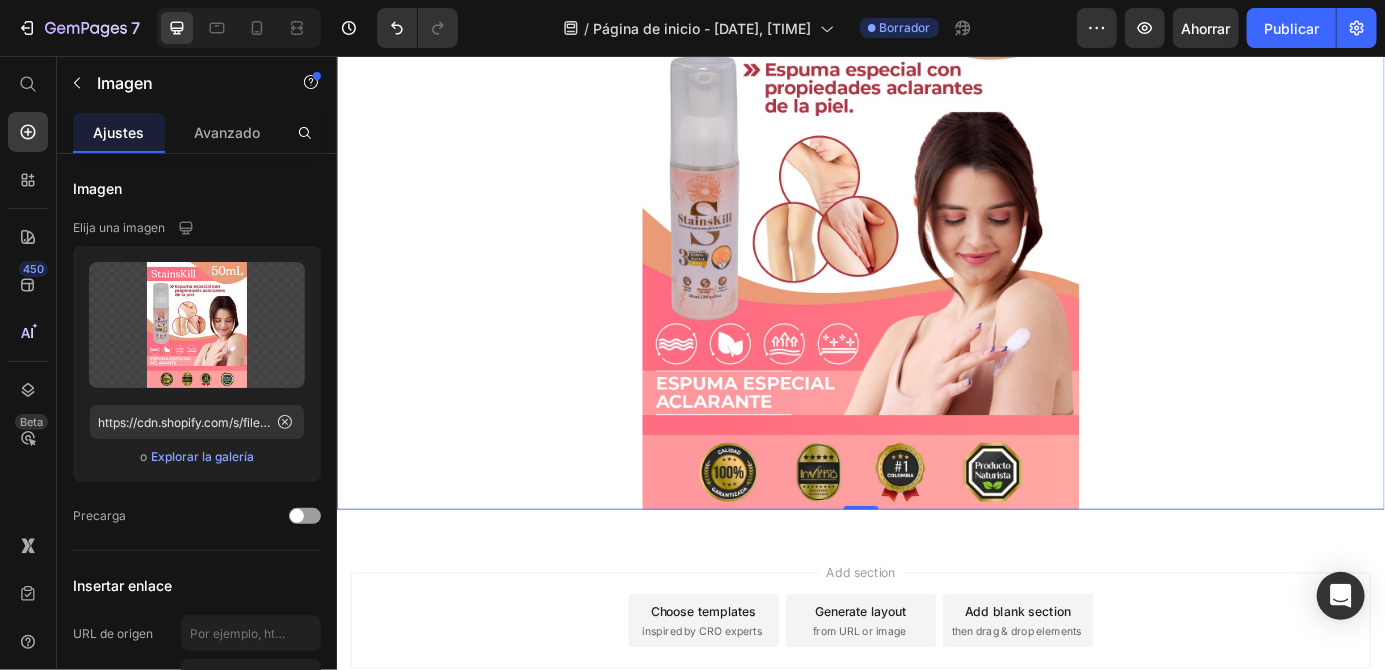 click at bounding box center [936, 262] 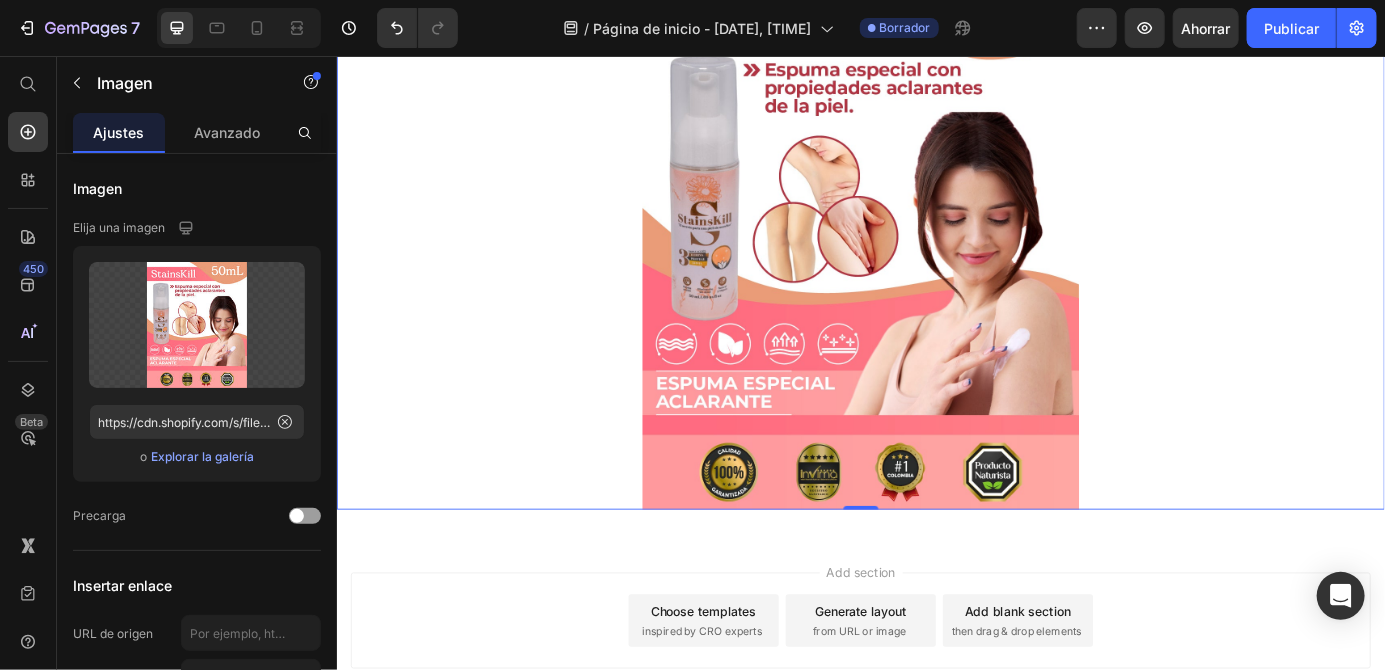 click on "0" at bounding box center (936, 591) 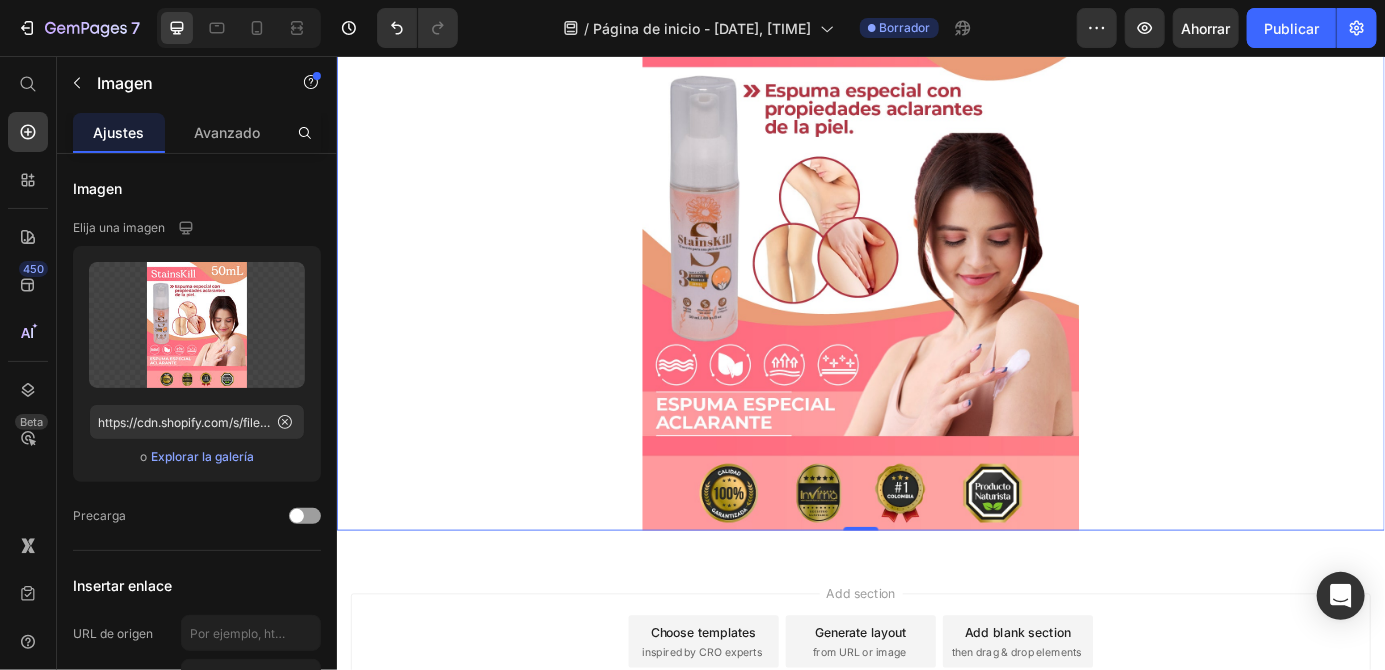 scroll, scrollTop: 157, scrollLeft: 0, axis: vertical 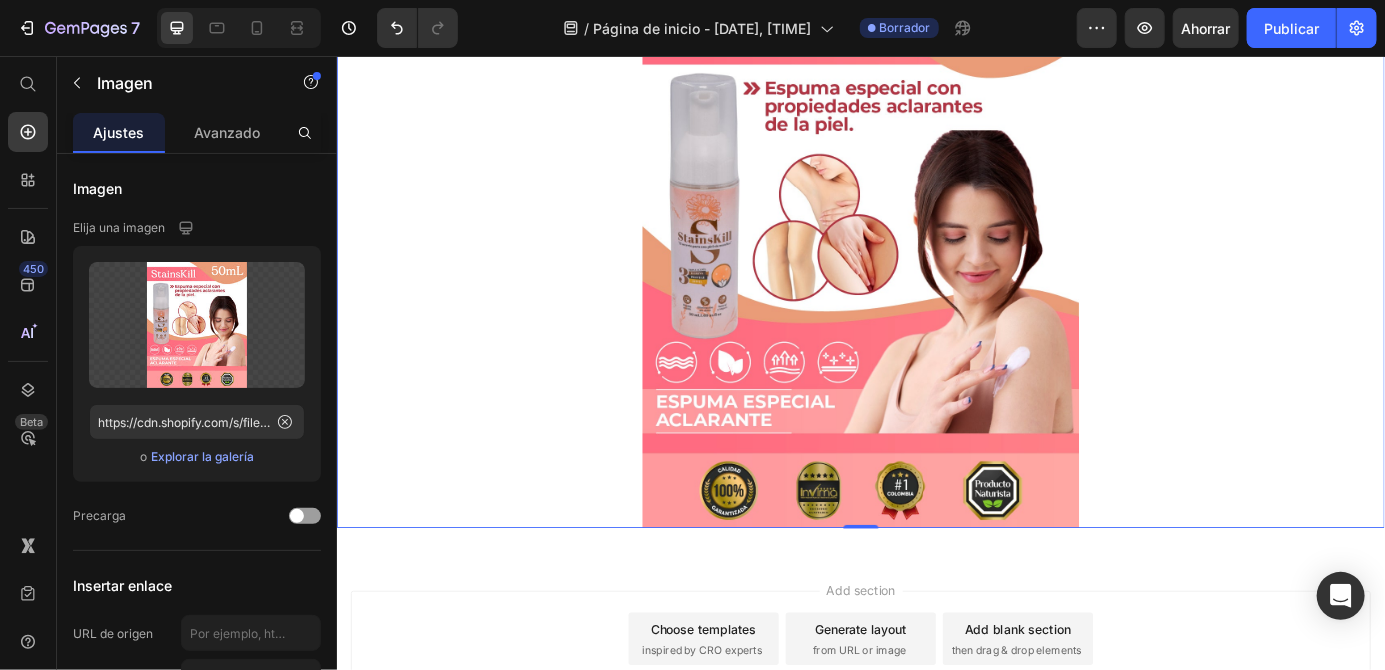 click at bounding box center [936, 283] 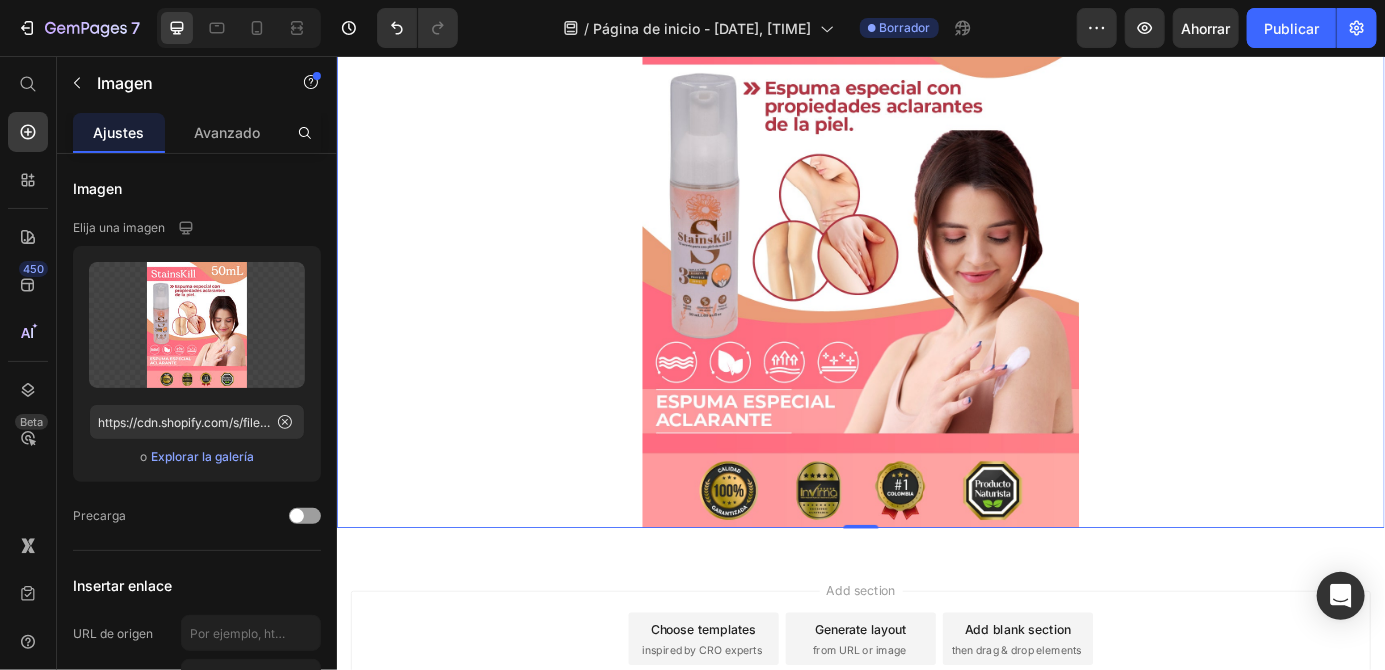 click at bounding box center [936, 283] 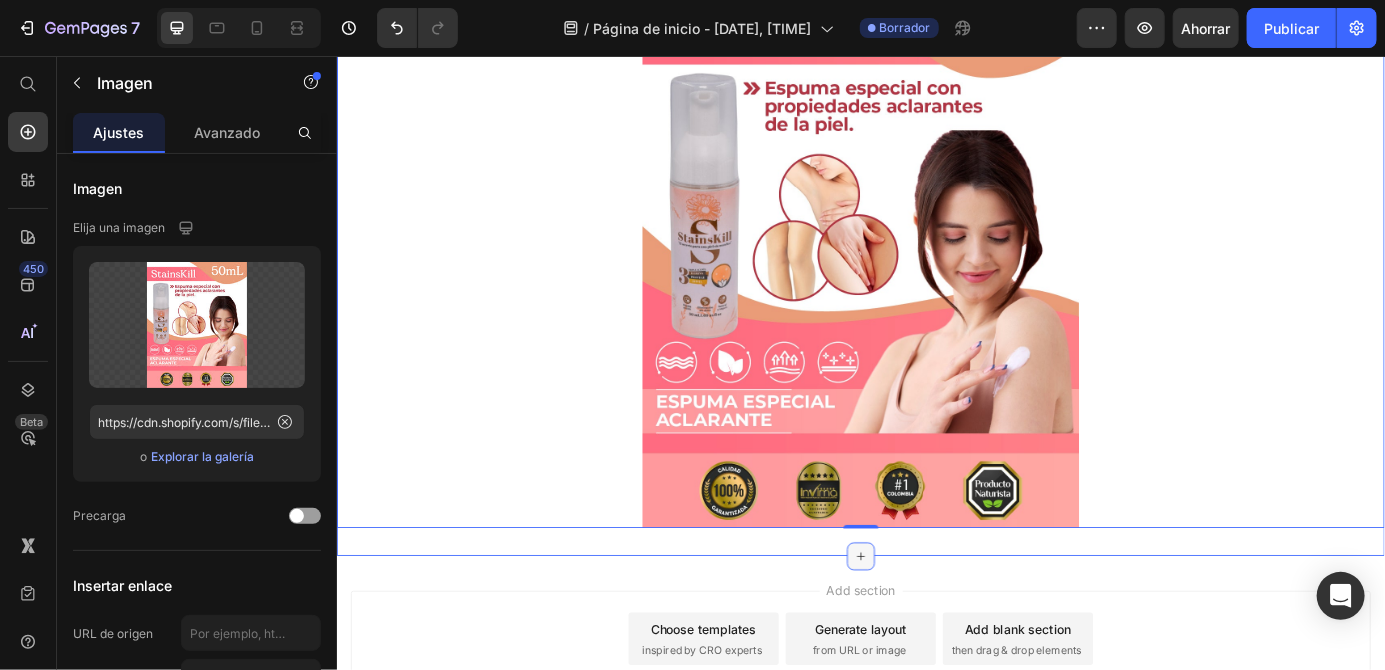 click on "Image   0 Section 1" at bounding box center [936, 283] 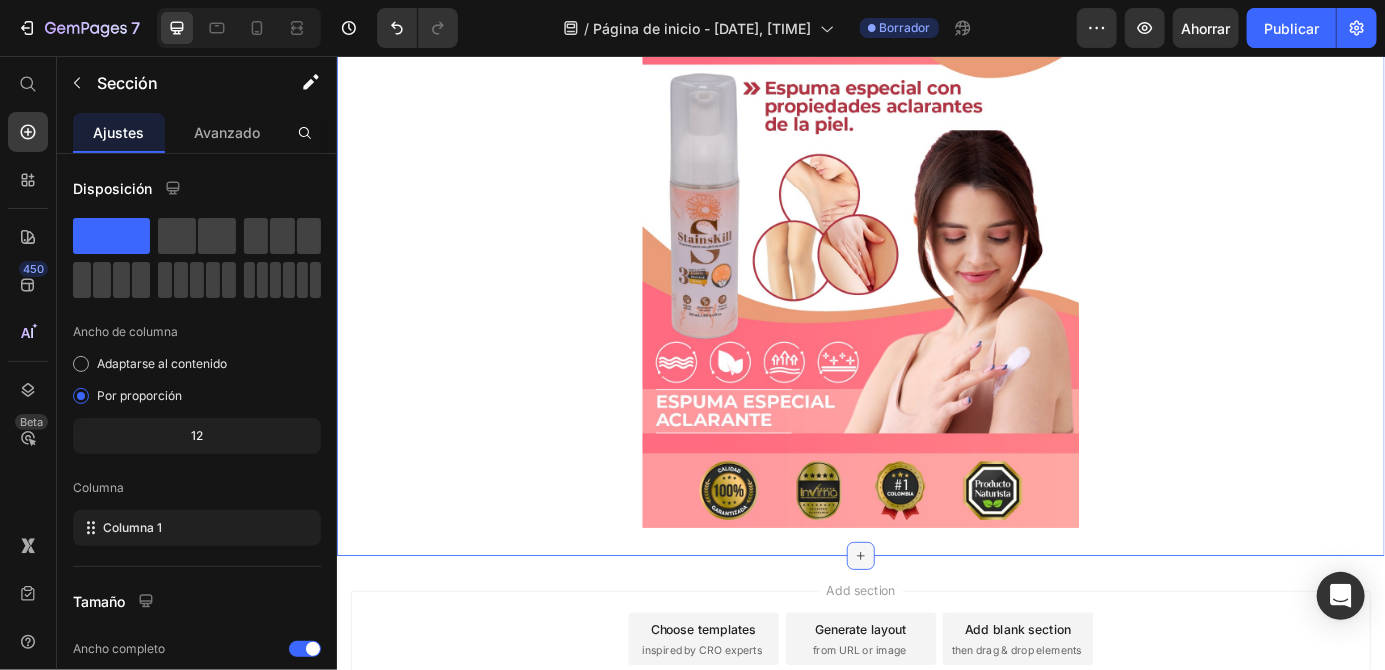 click 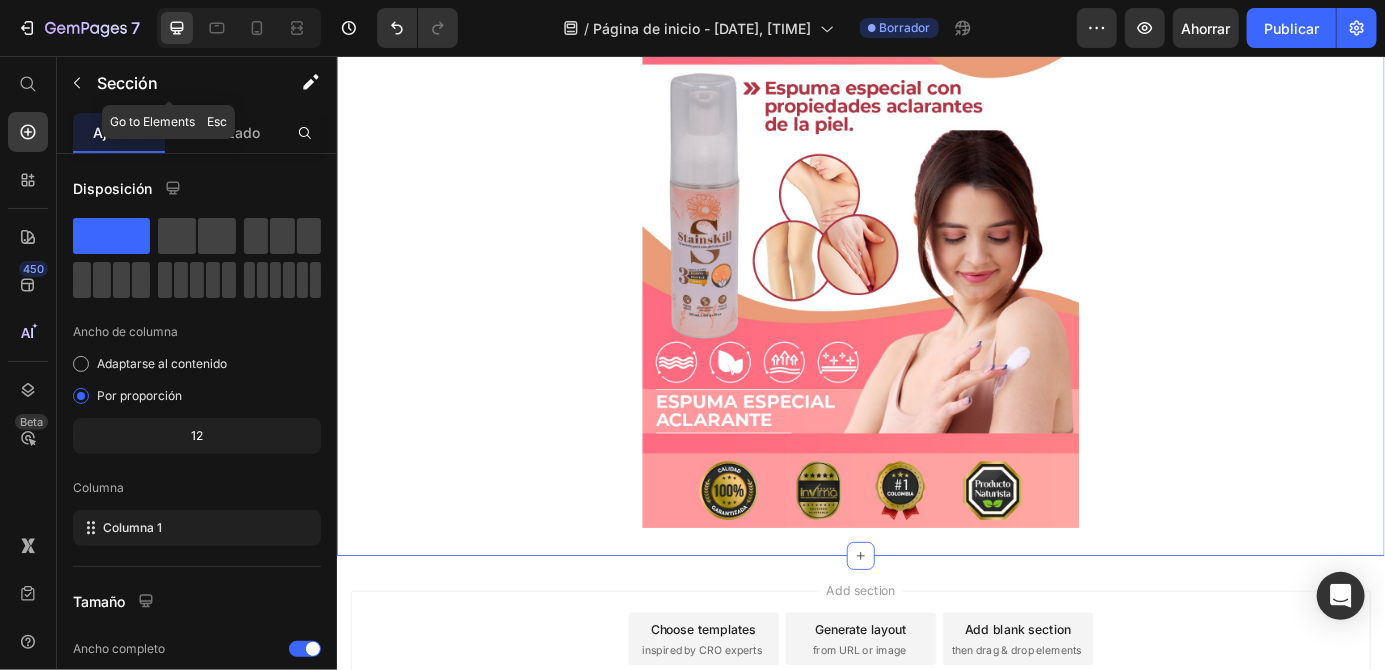 click 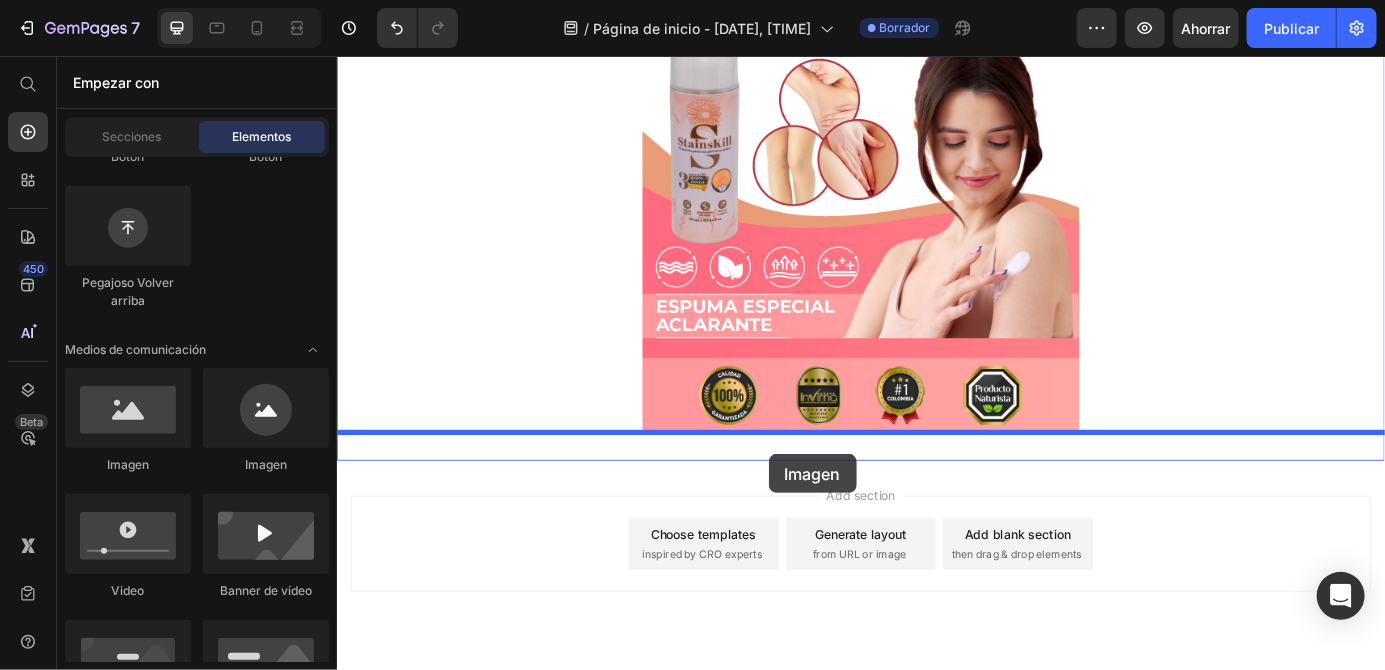 scroll, scrollTop: 313, scrollLeft: 0, axis: vertical 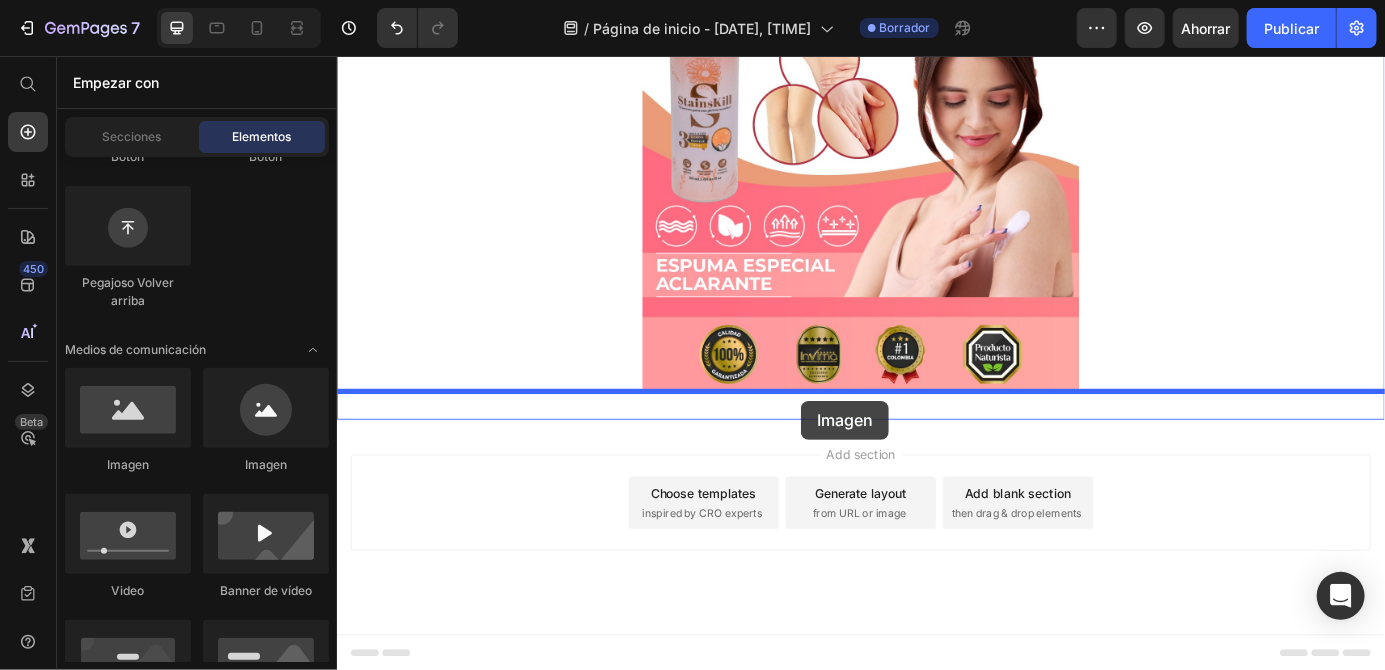 drag, startPoint x: 479, startPoint y: 493, endPoint x: 868, endPoint y: 450, distance: 391.3694 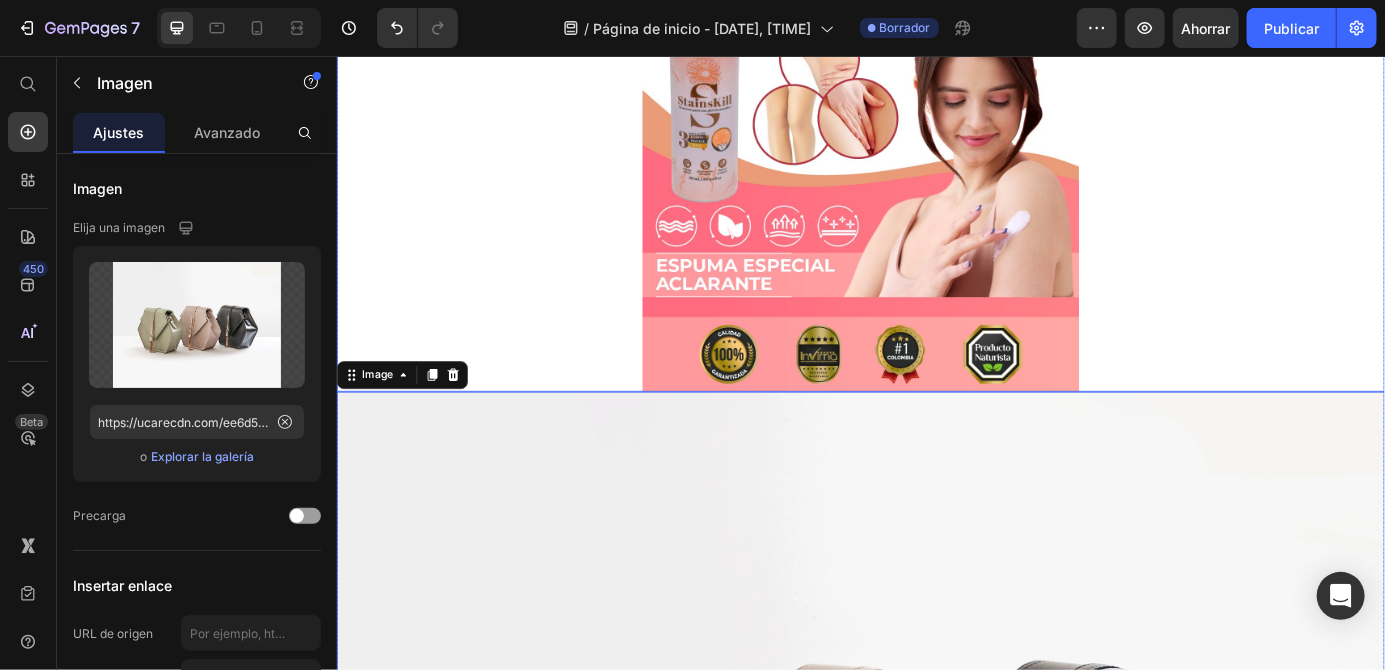 click at bounding box center (936, 127) 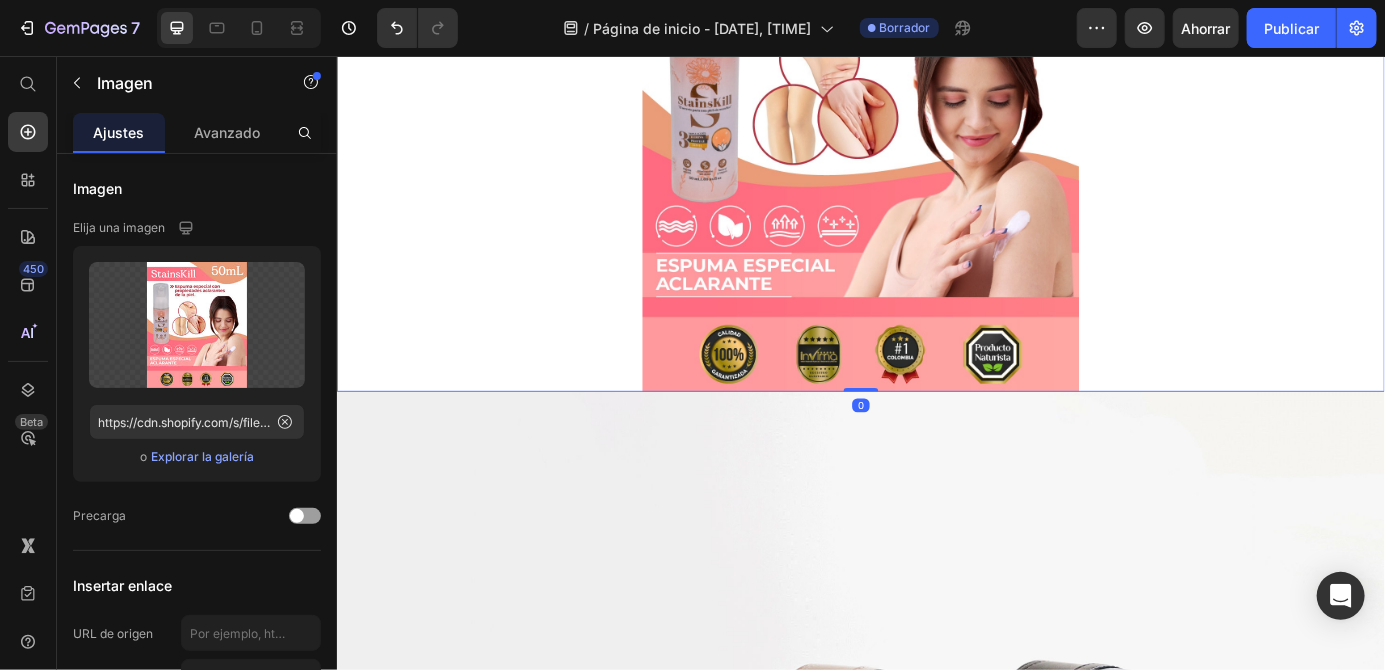 click at bounding box center [936, 127] 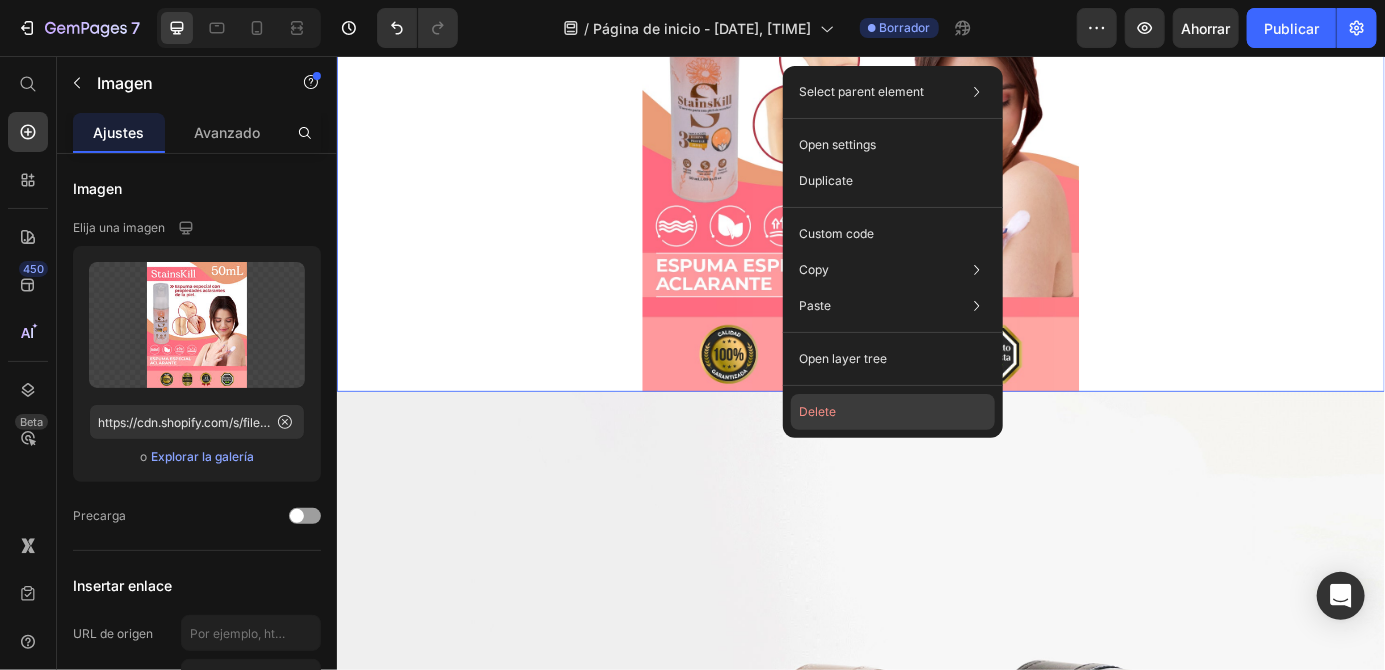 click on "Delete" 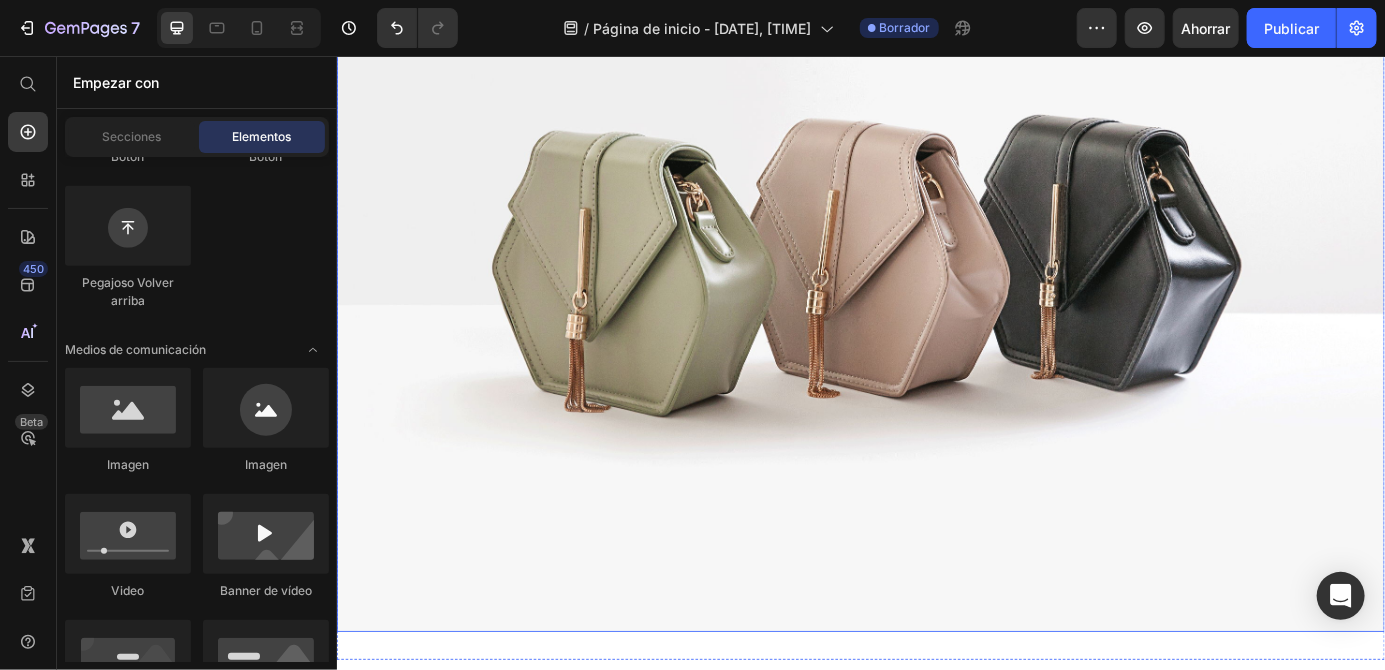 scroll, scrollTop: 0, scrollLeft: 0, axis: both 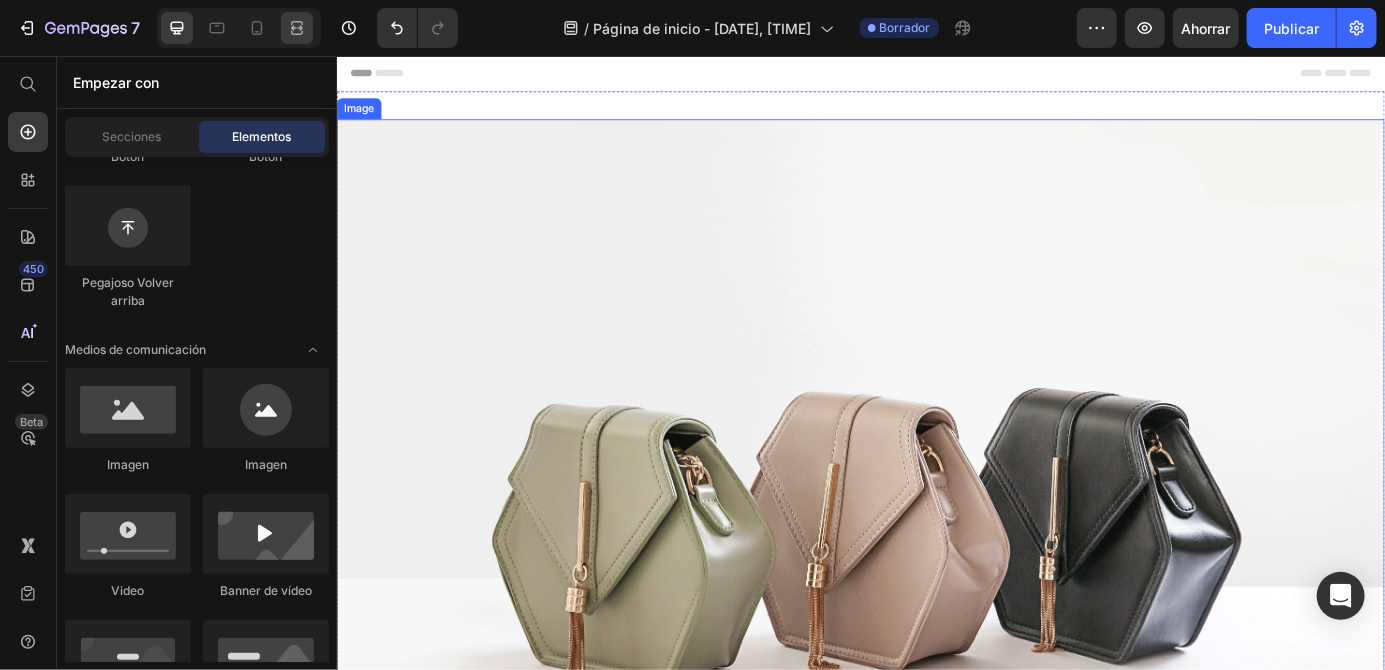 click 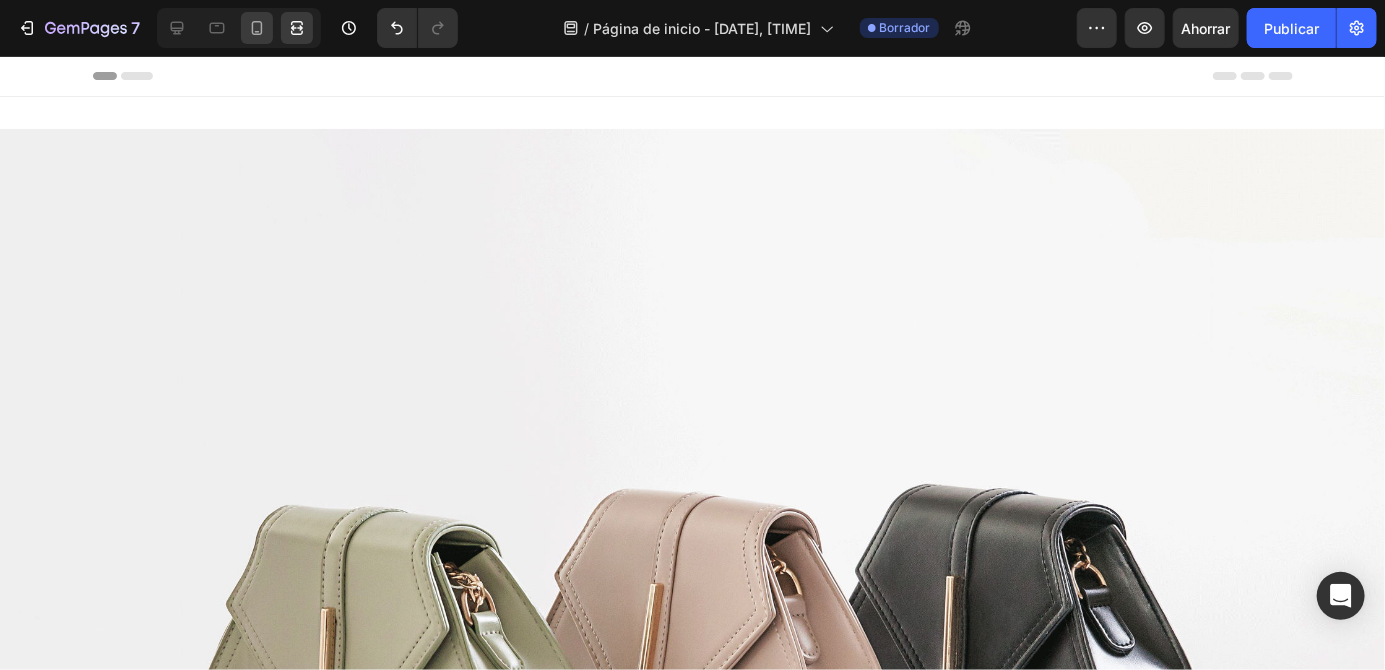 click 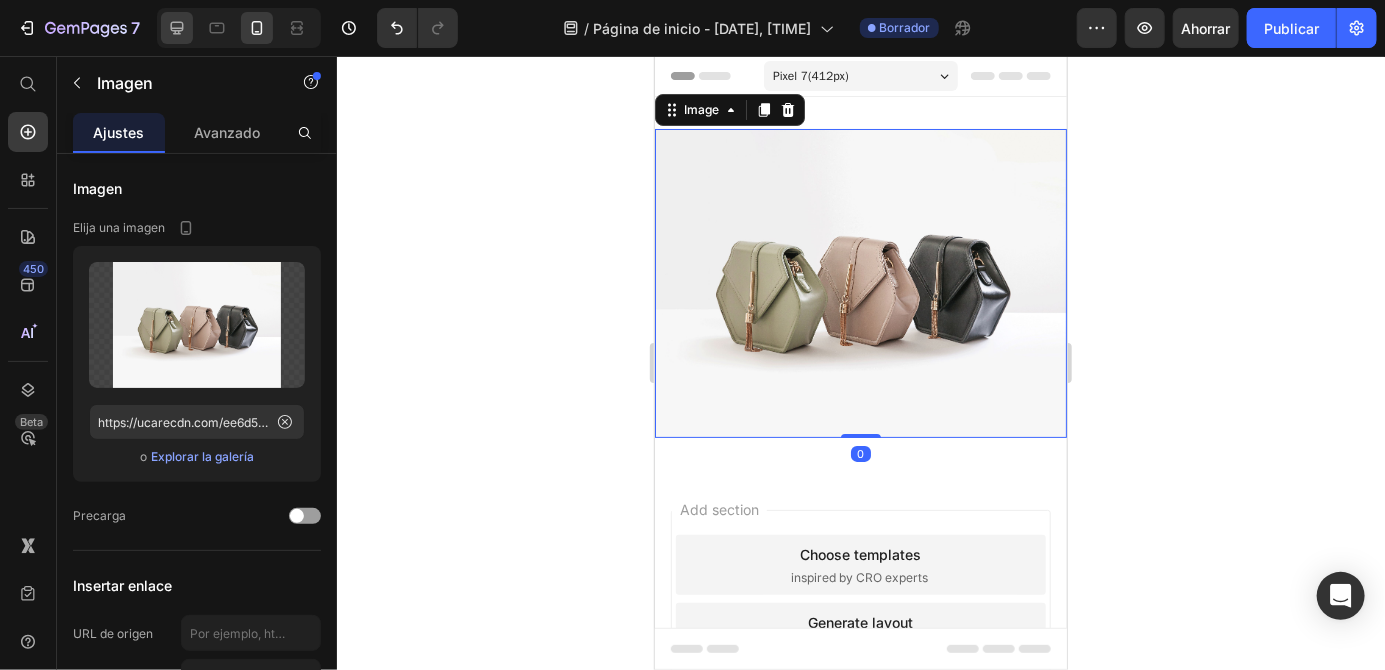 click 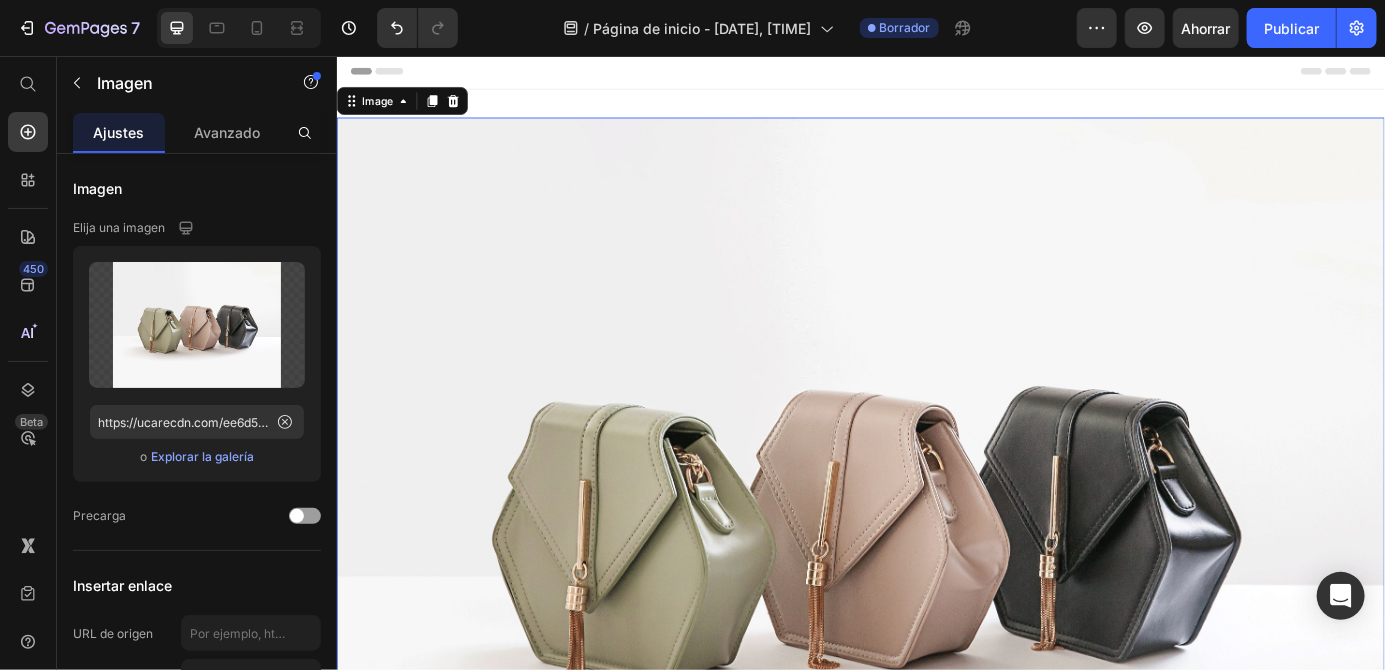 scroll, scrollTop: 0, scrollLeft: 0, axis: both 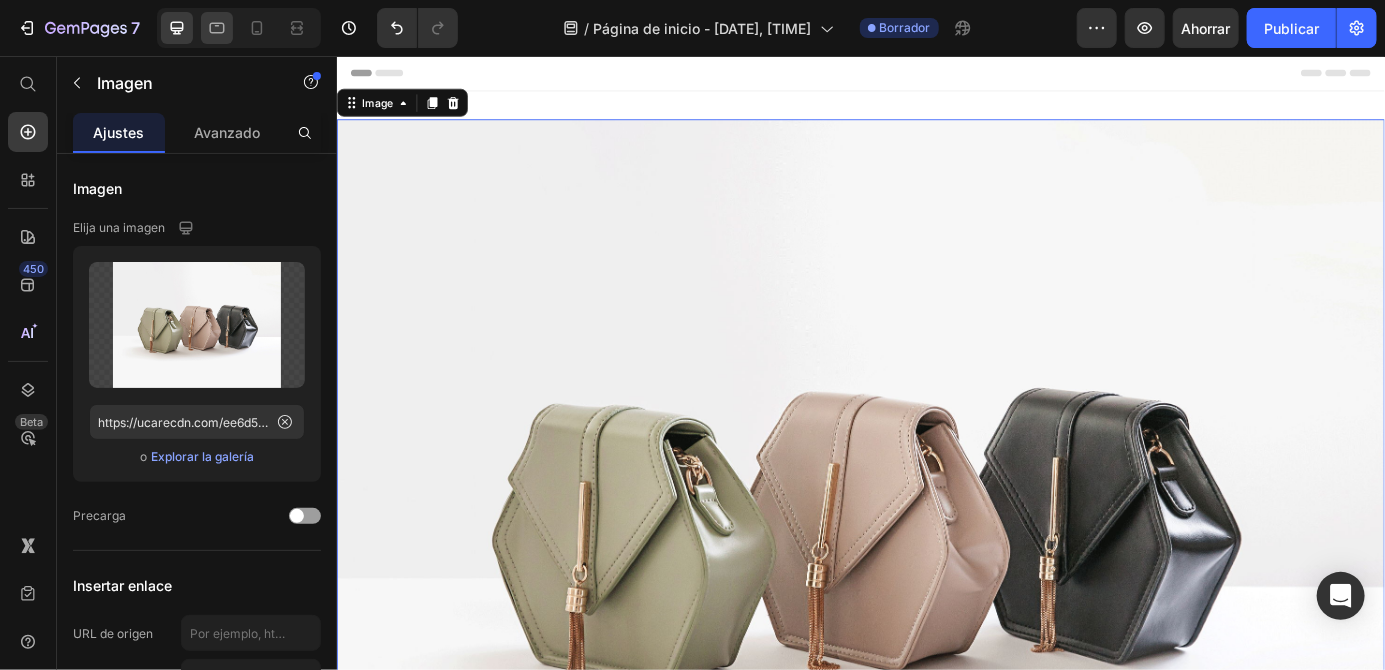 click 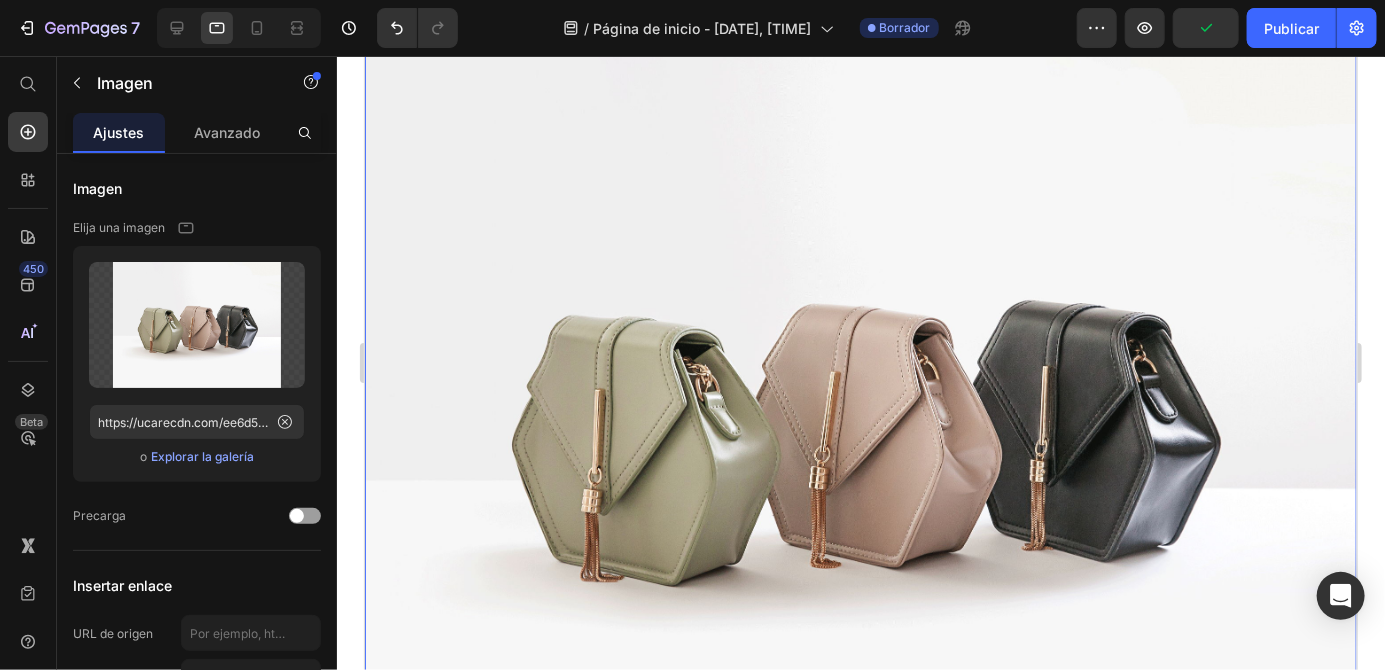 scroll, scrollTop: 0, scrollLeft: 0, axis: both 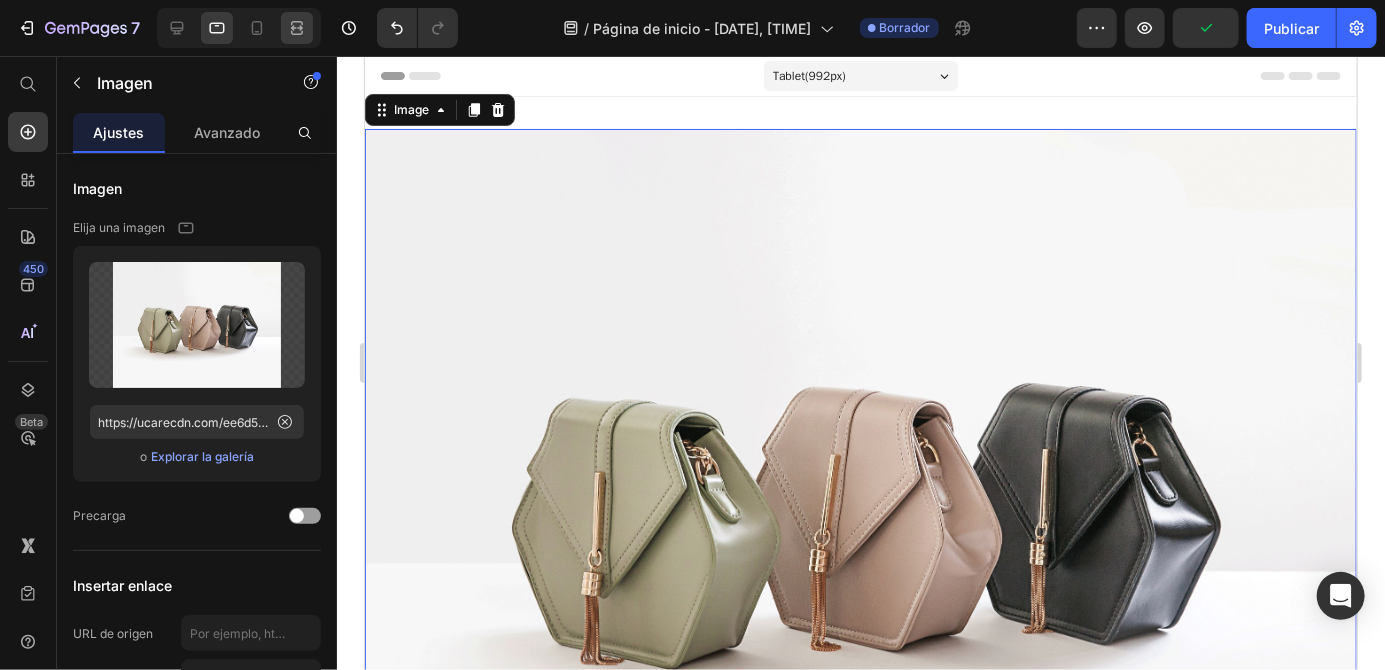 click 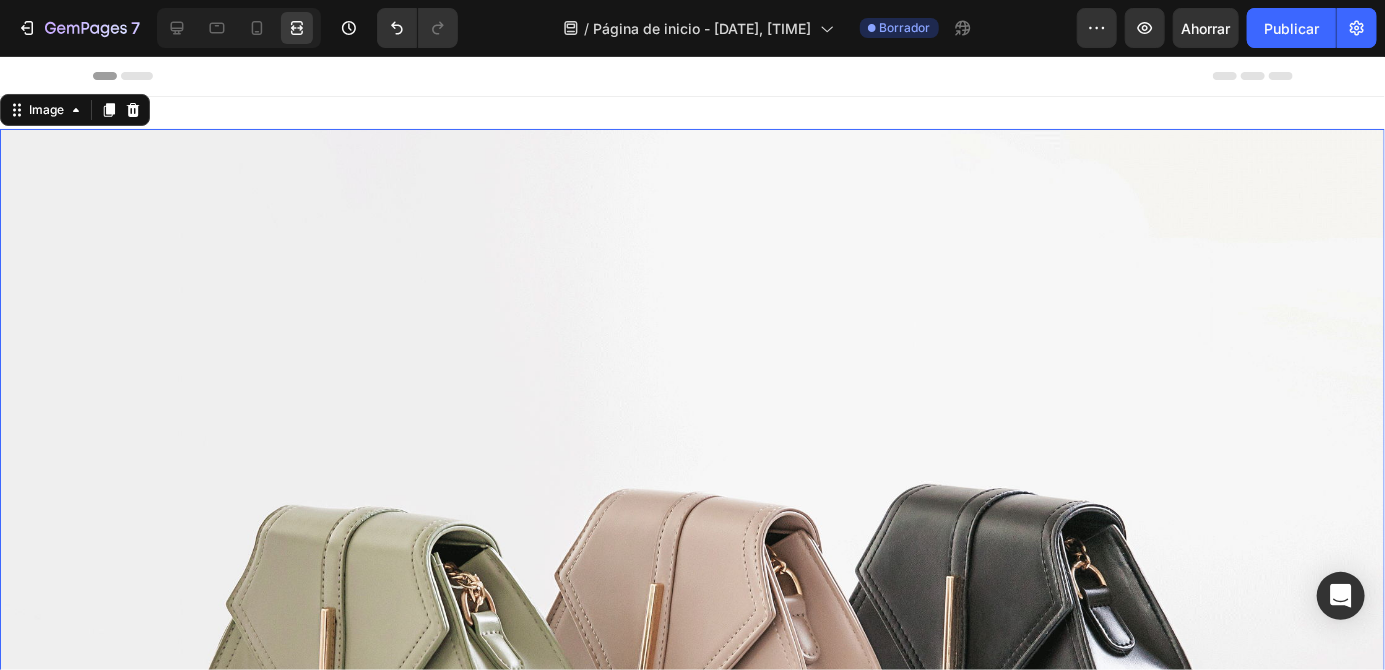 scroll, scrollTop: 2, scrollLeft: 0, axis: vertical 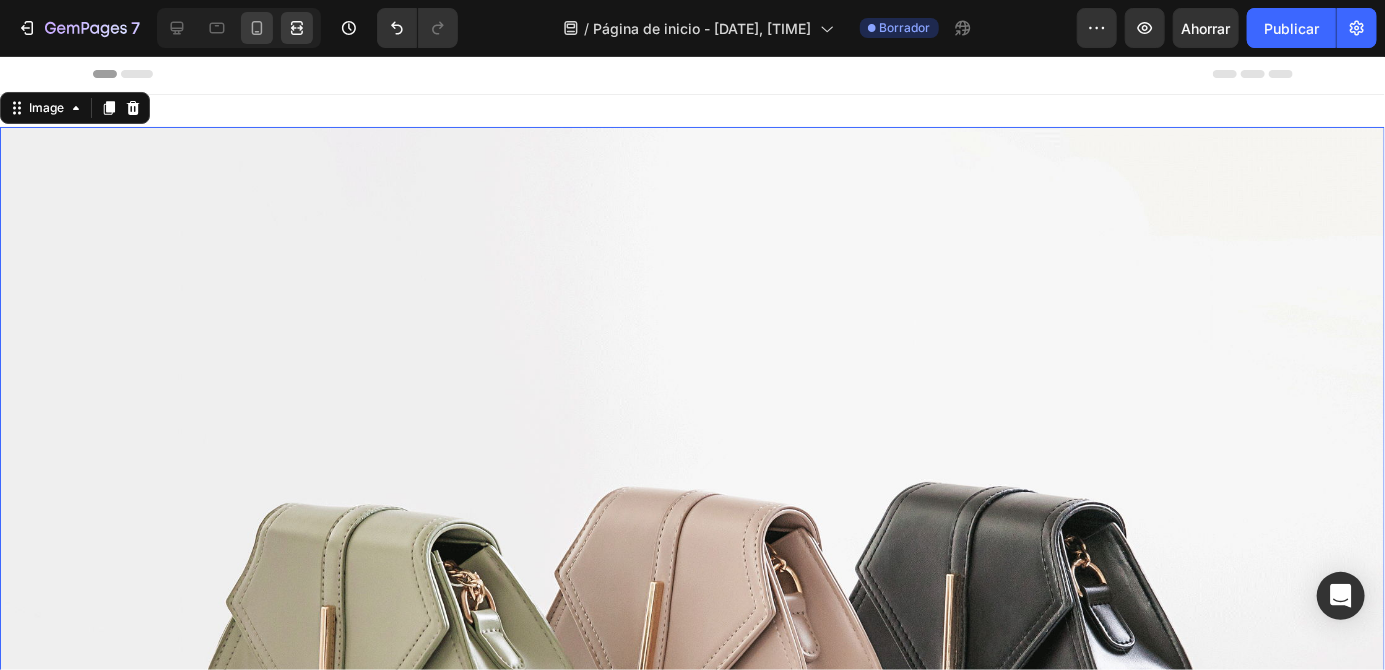 click 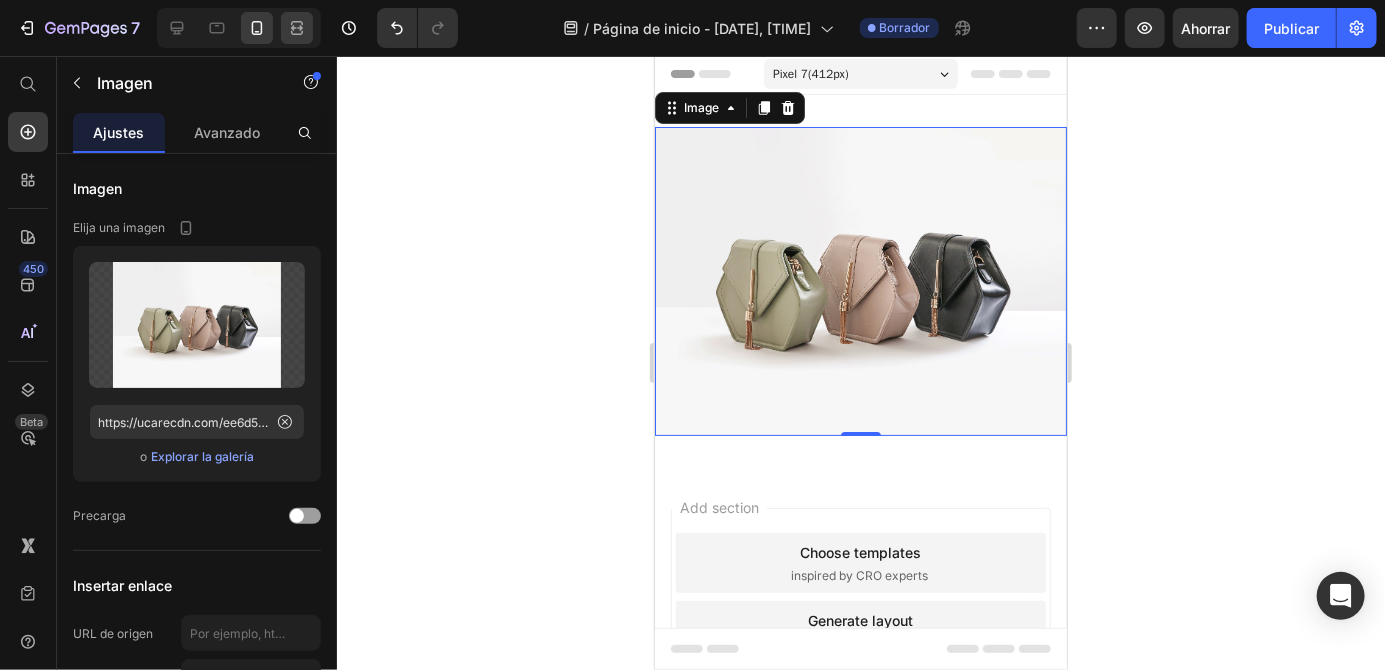 click 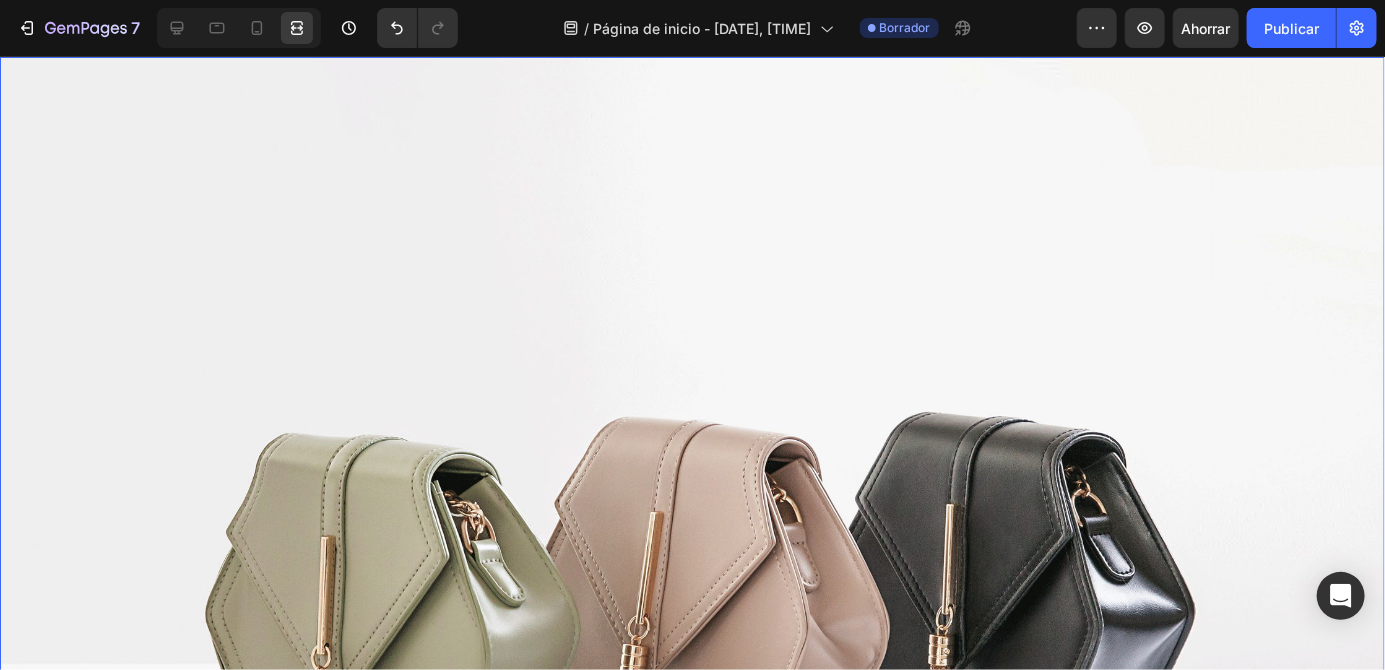 scroll, scrollTop: 0, scrollLeft: 0, axis: both 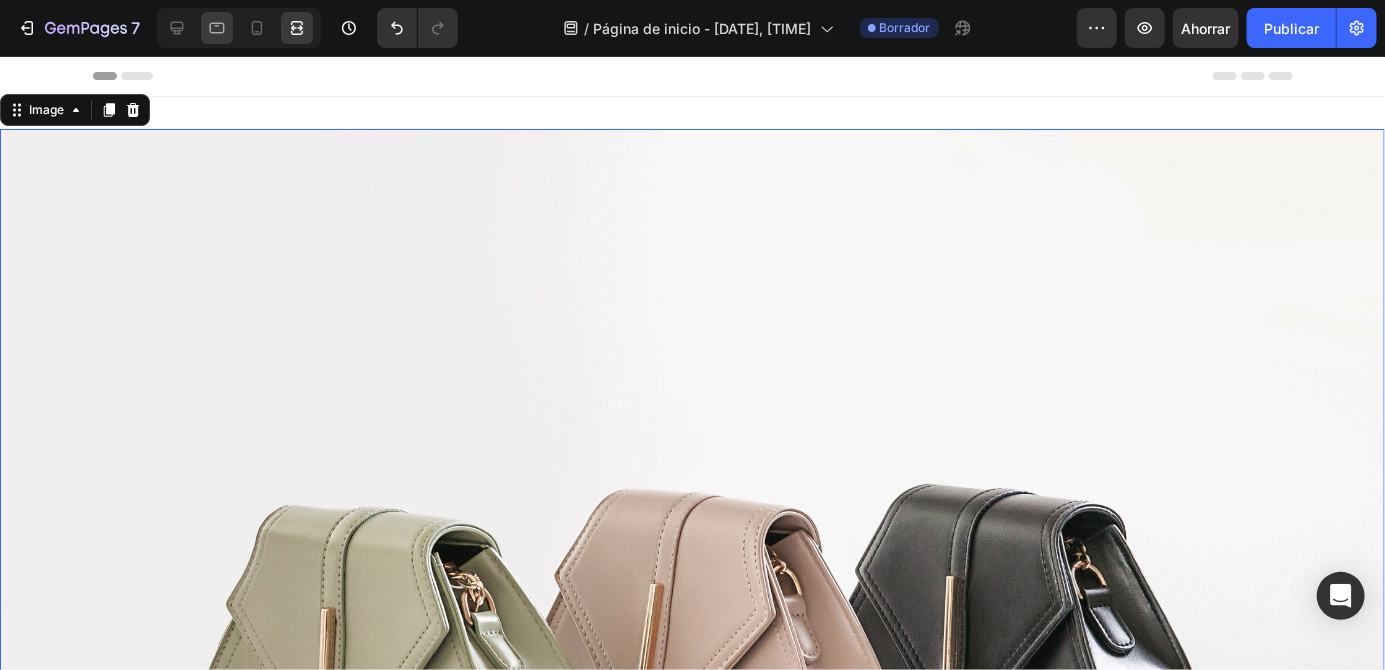 click 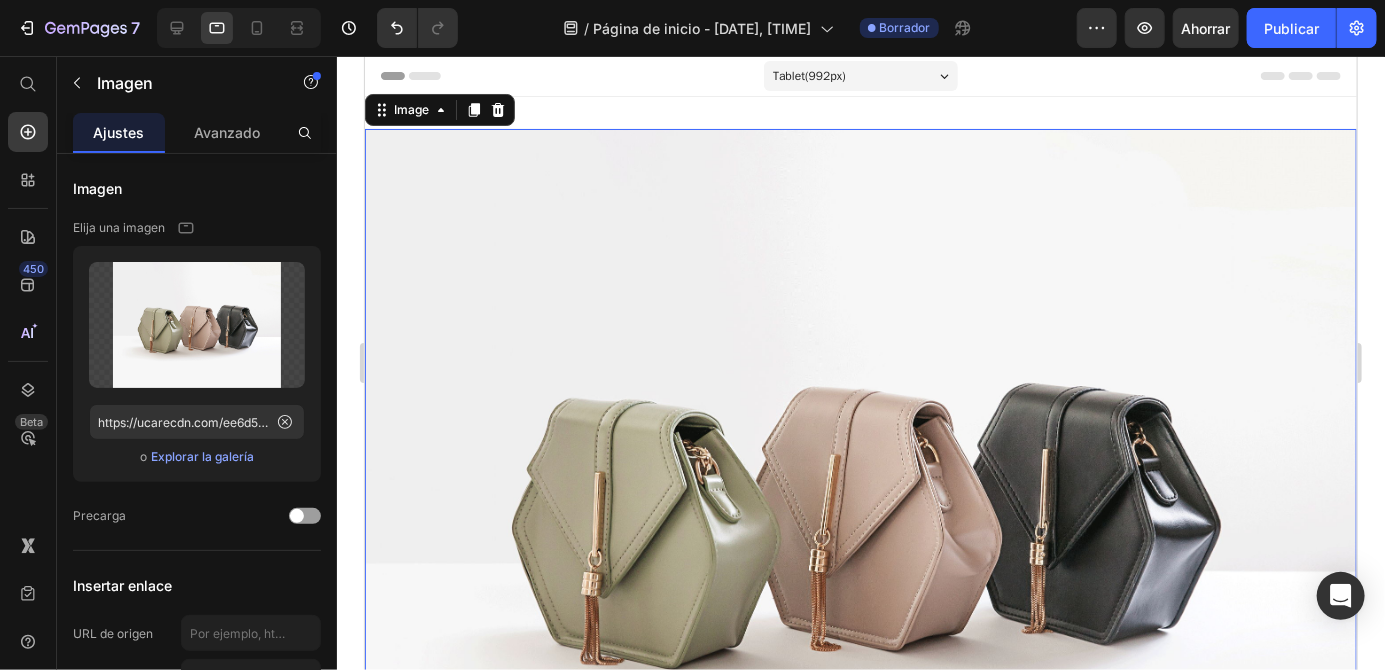 scroll, scrollTop: 2, scrollLeft: 0, axis: vertical 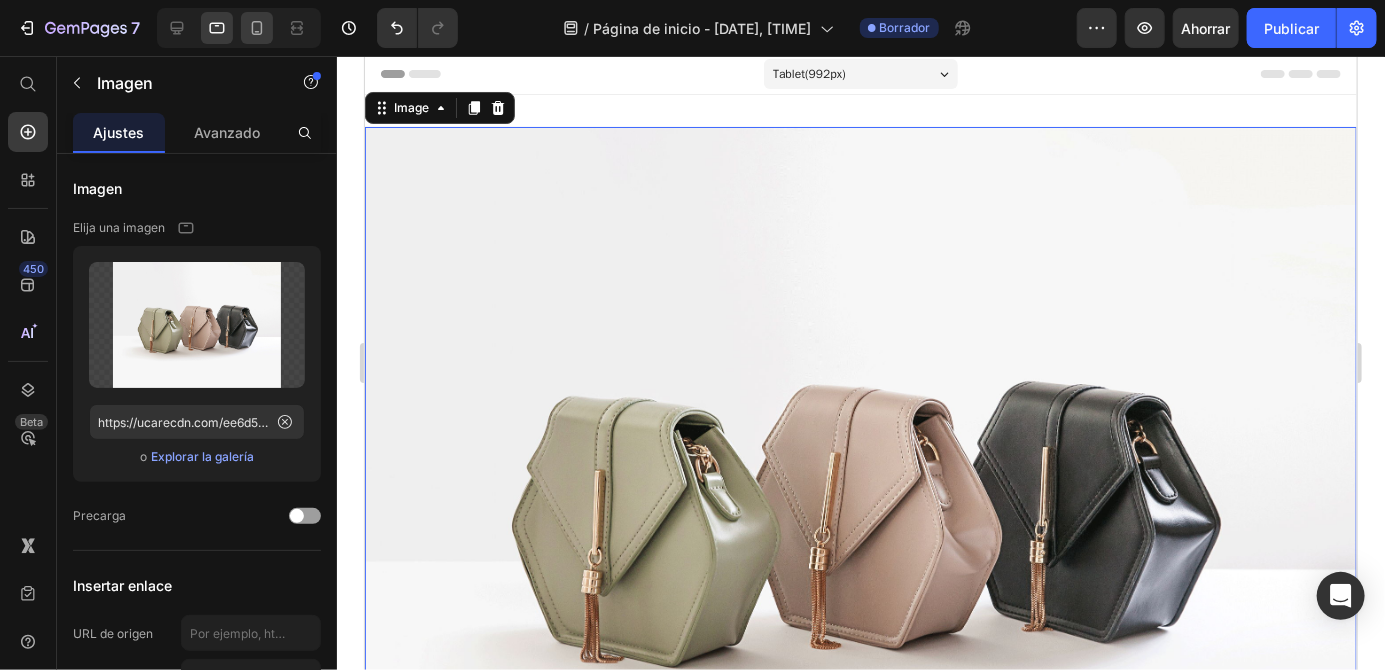 click 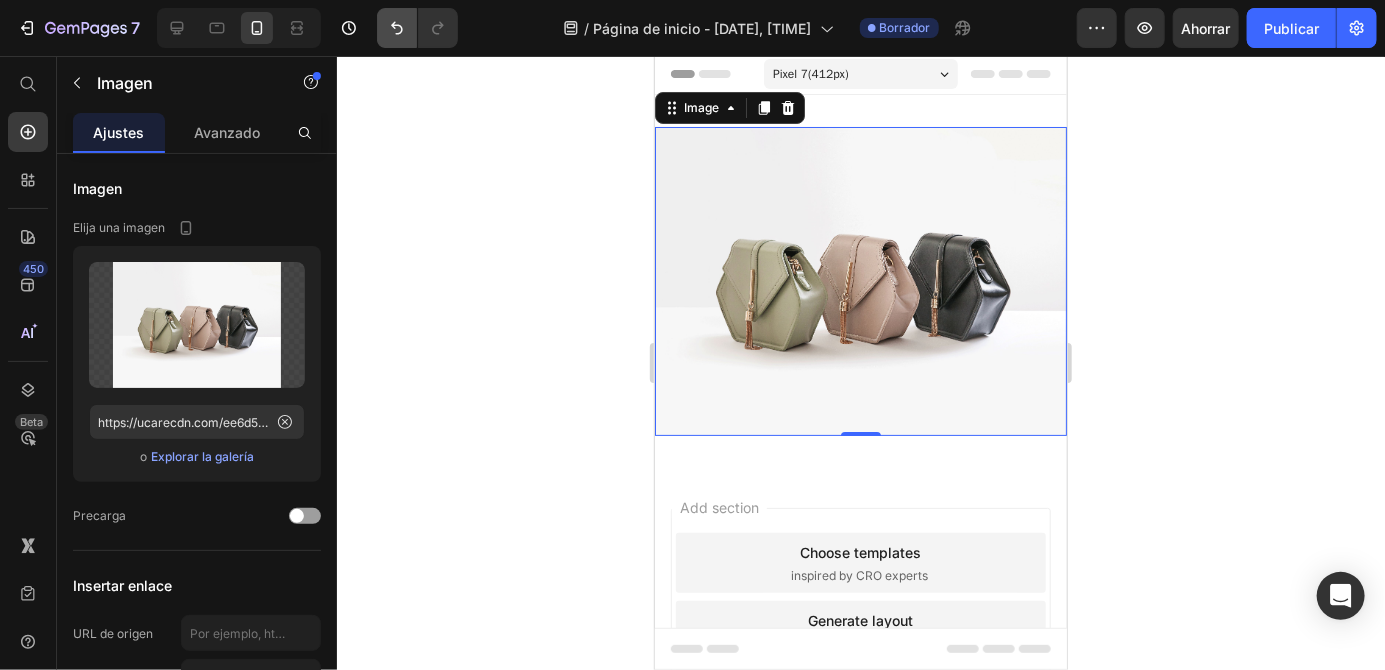 click 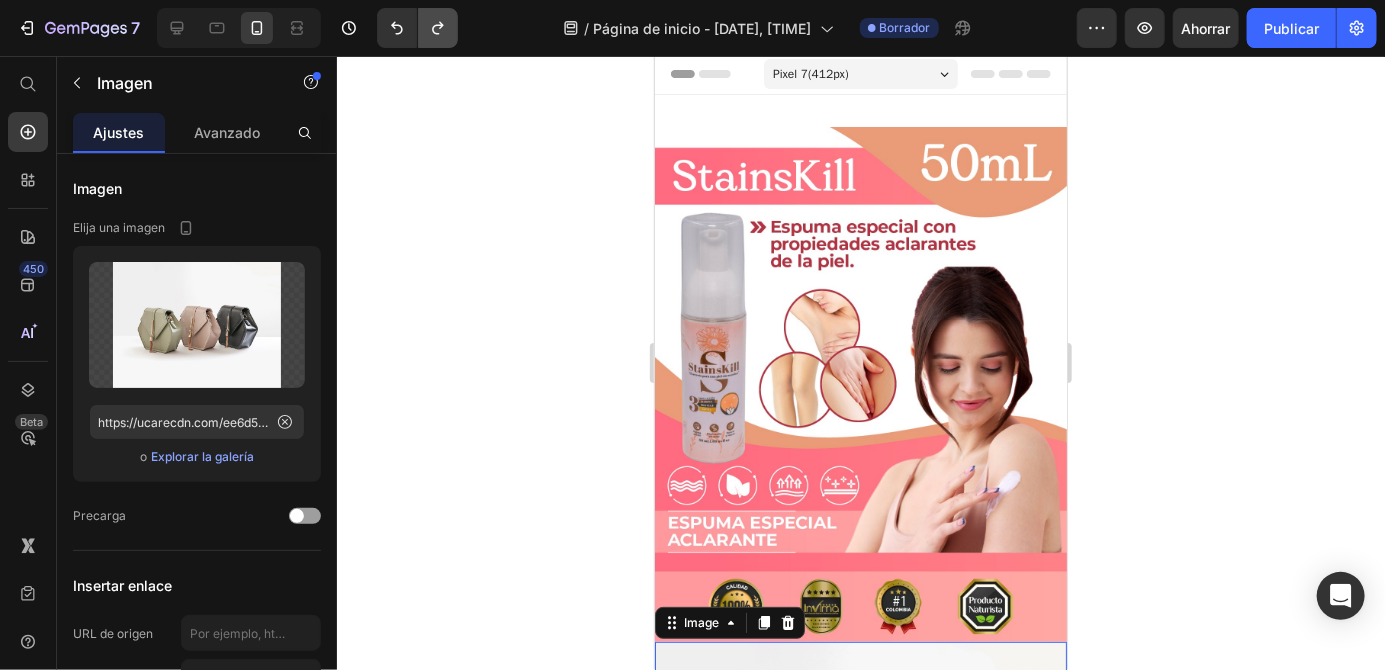 click 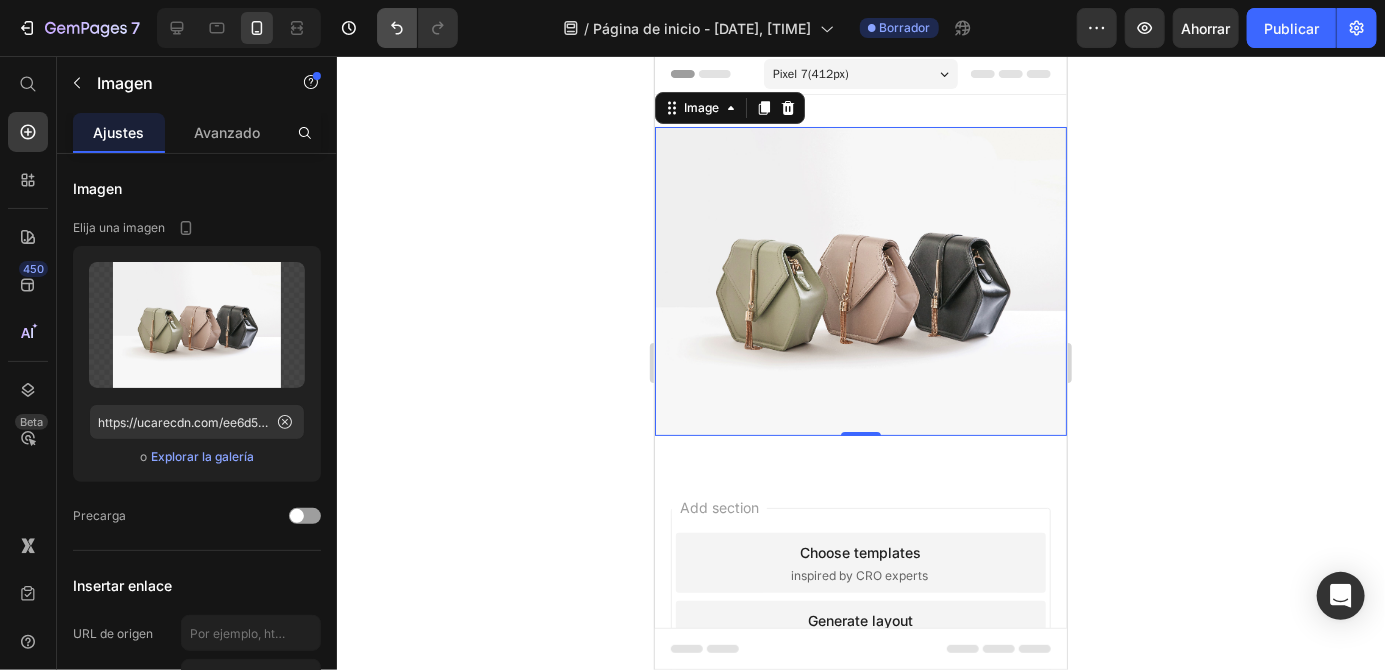 click 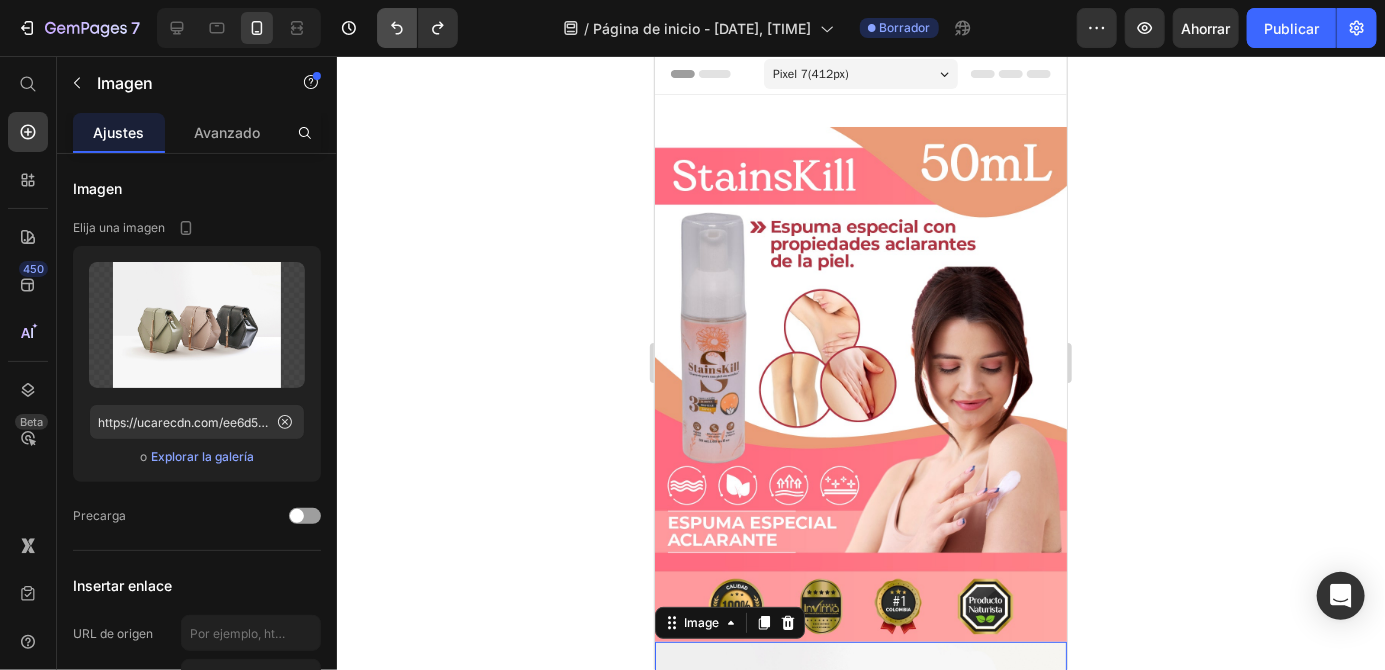 click 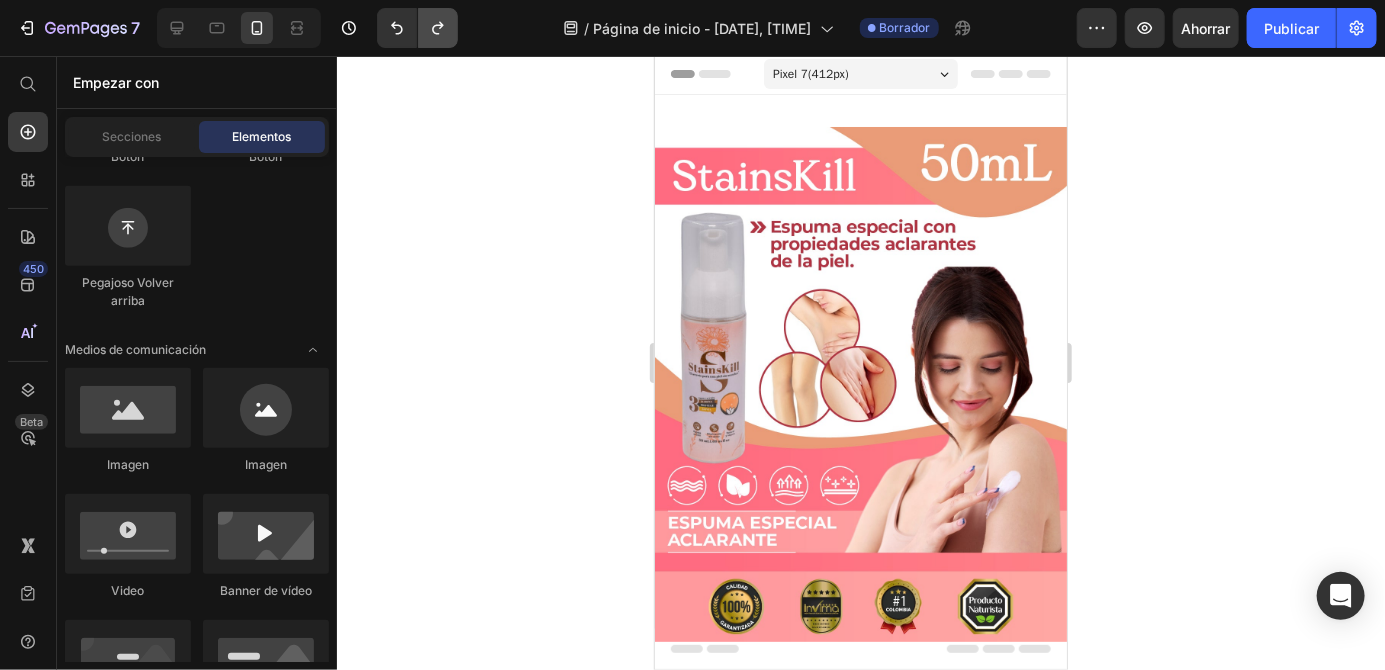 click 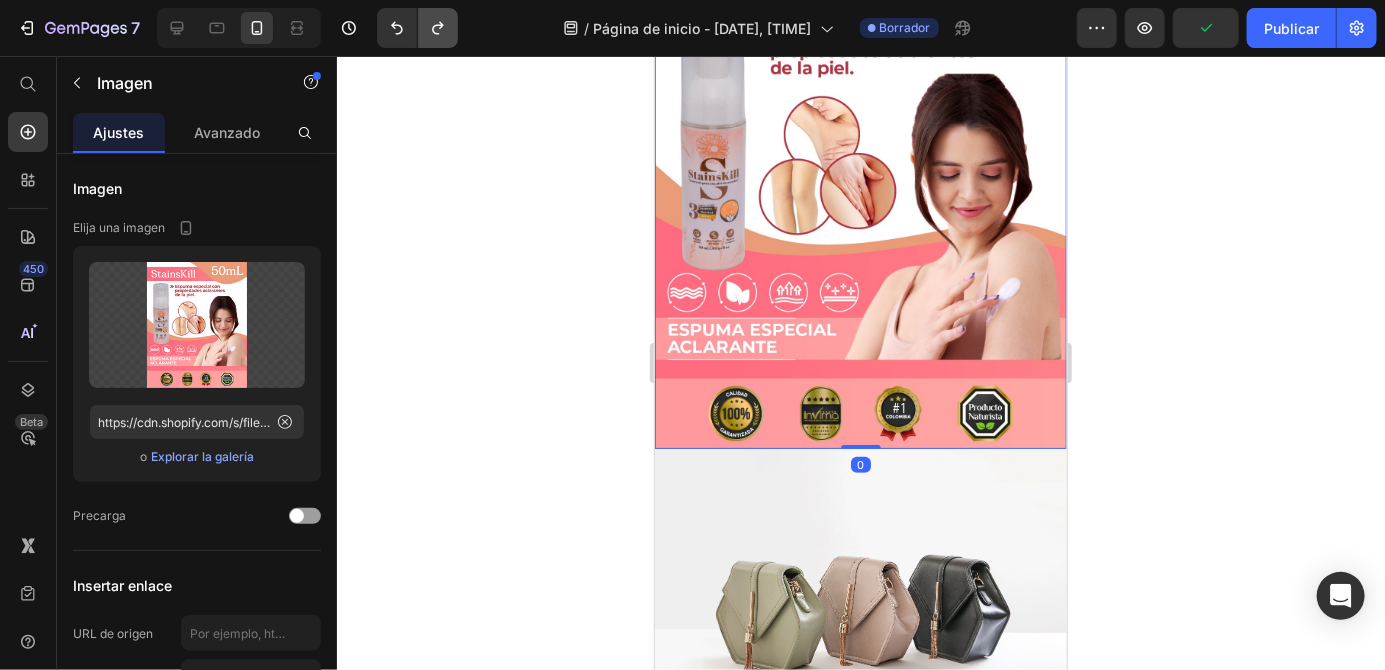 scroll, scrollTop: 270, scrollLeft: 0, axis: vertical 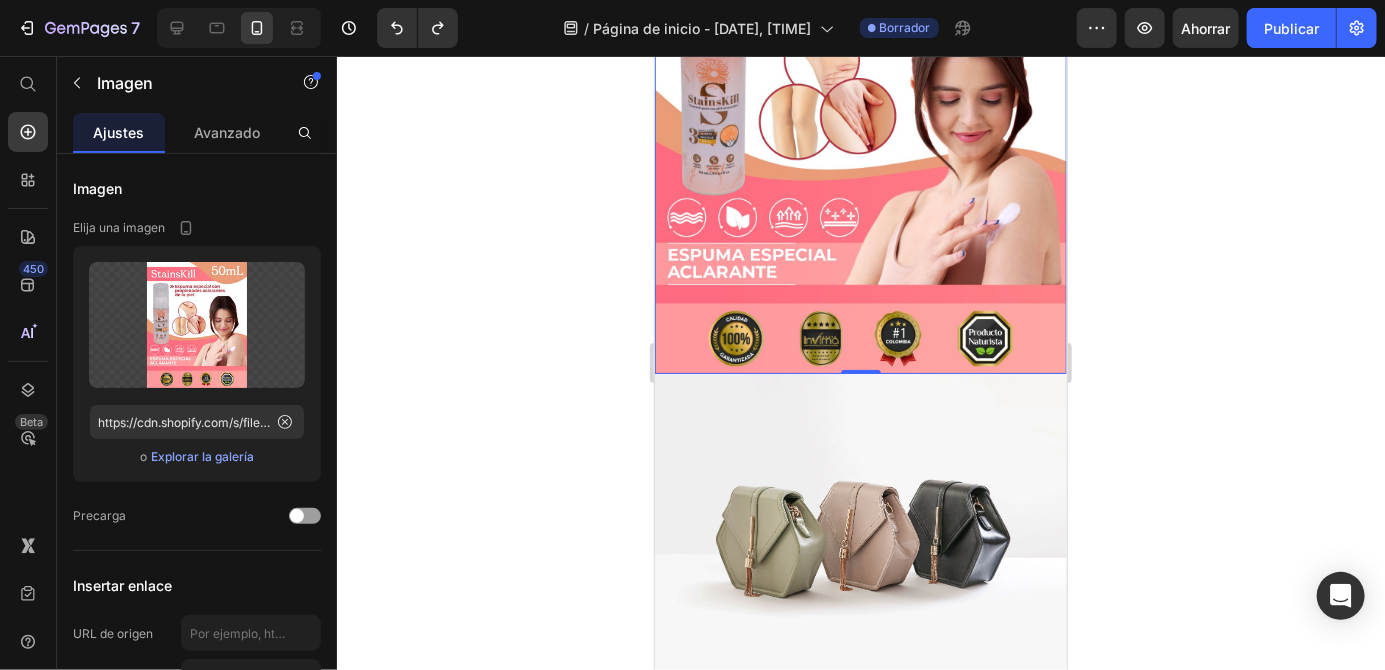 click at bounding box center (860, 527) 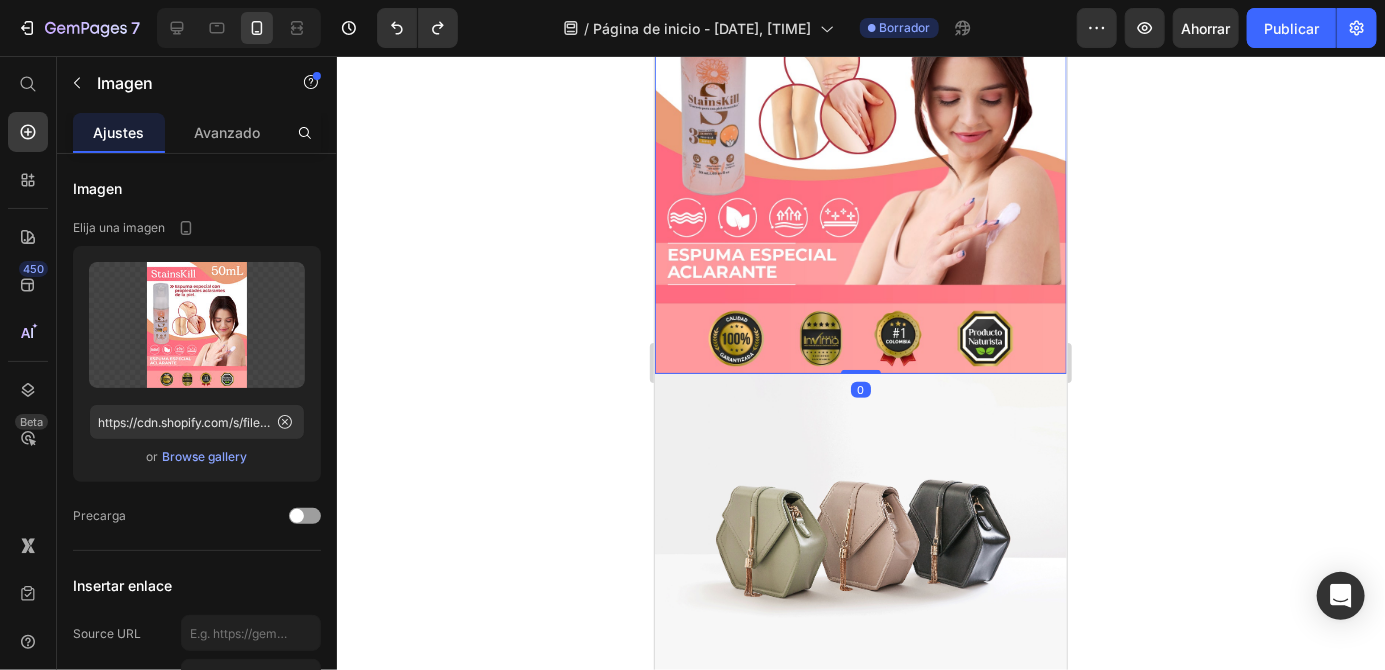 click at bounding box center (860, 115) 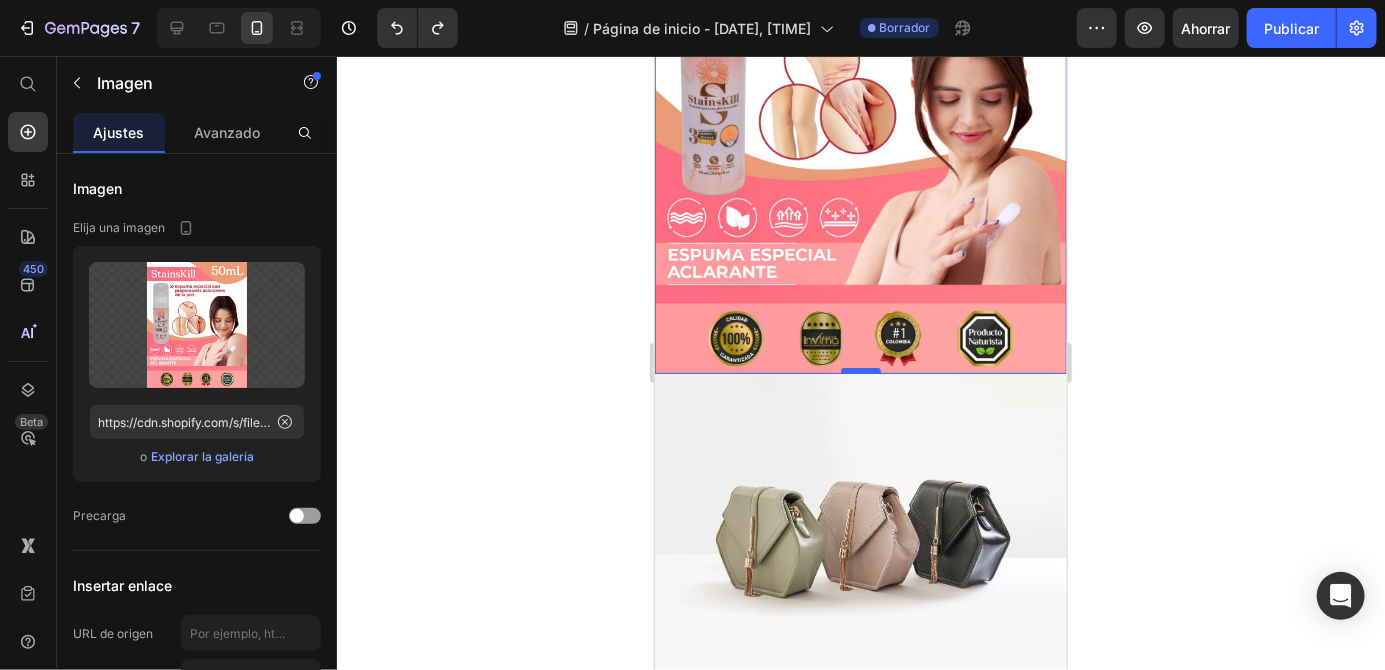 click at bounding box center (860, 370) 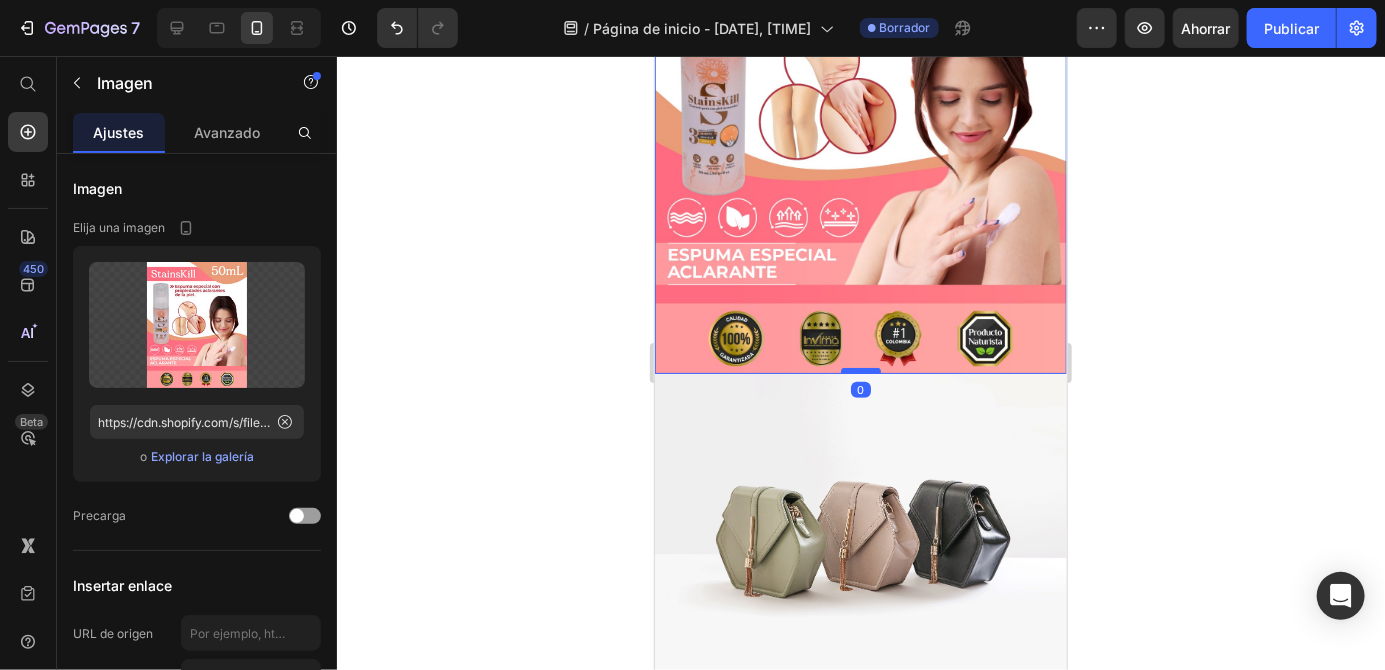 click at bounding box center [860, 370] 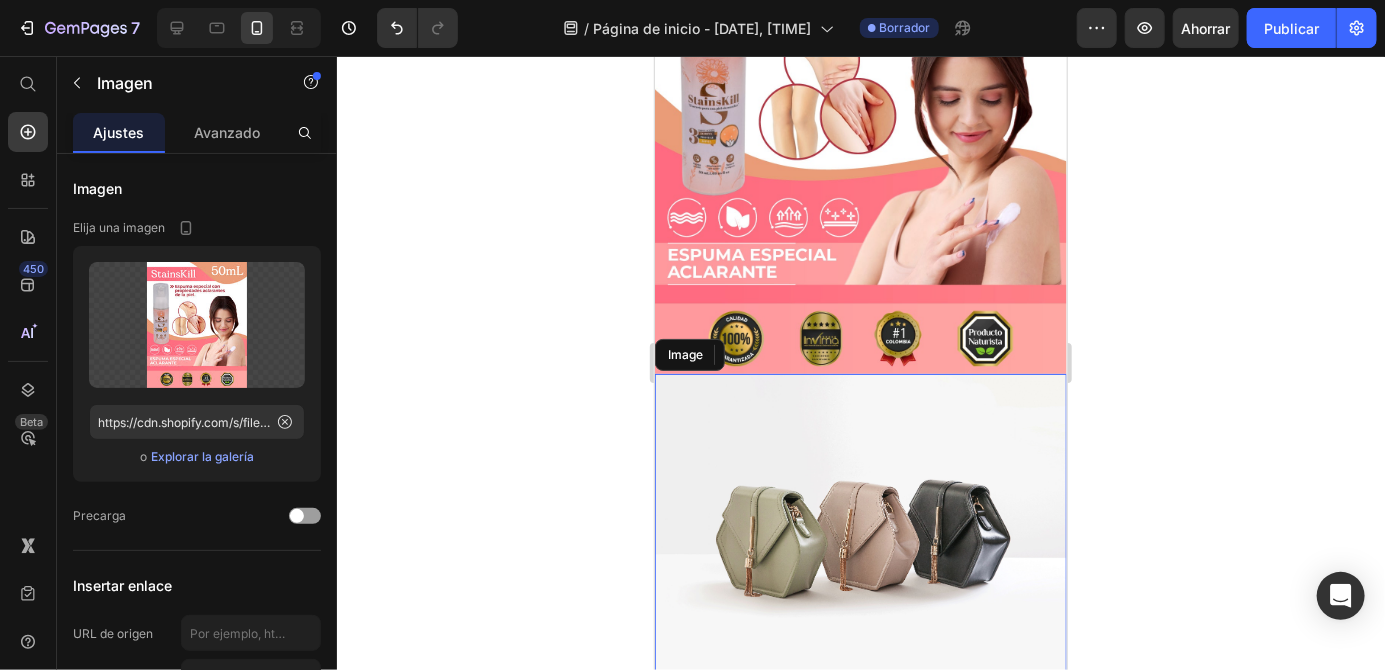 click at bounding box center (860, 527) 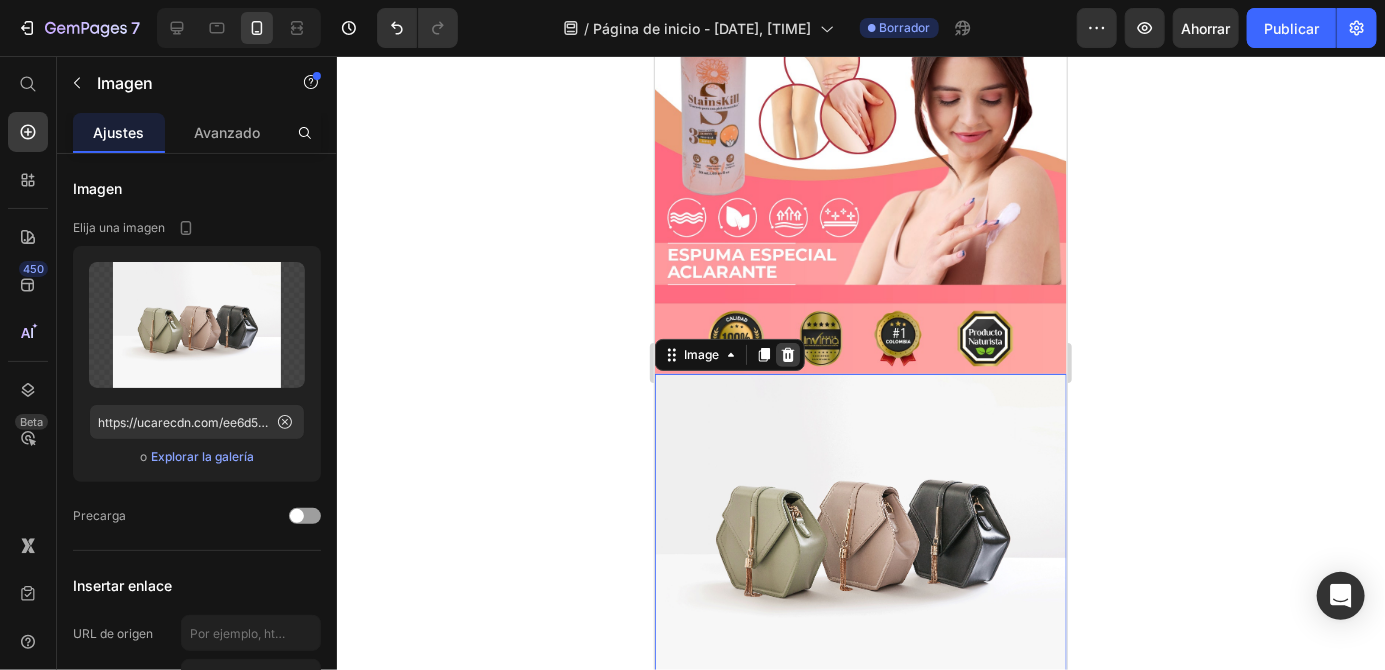 click at bounding box center (787, 354) 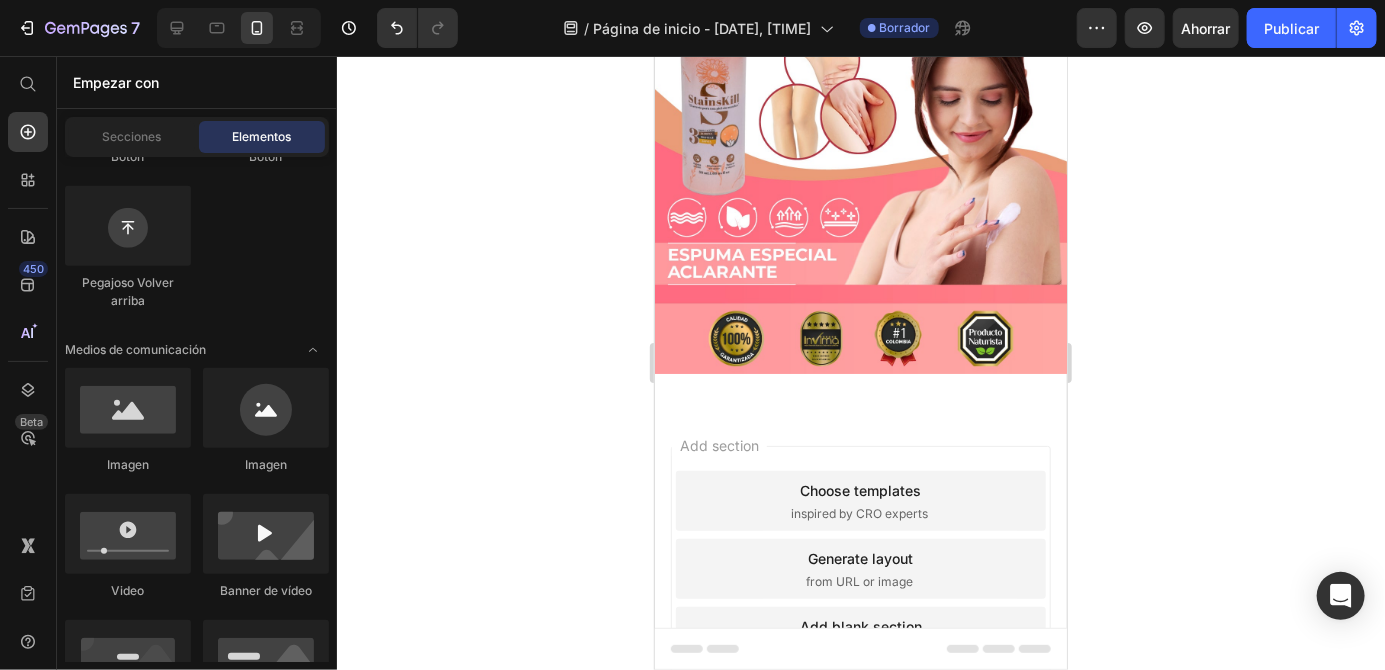 click on "Add section Choose templates inspired by CRO experts Generate layout from URL or image Add blank section then drag & drop elements" at bounding box center [860, 596] 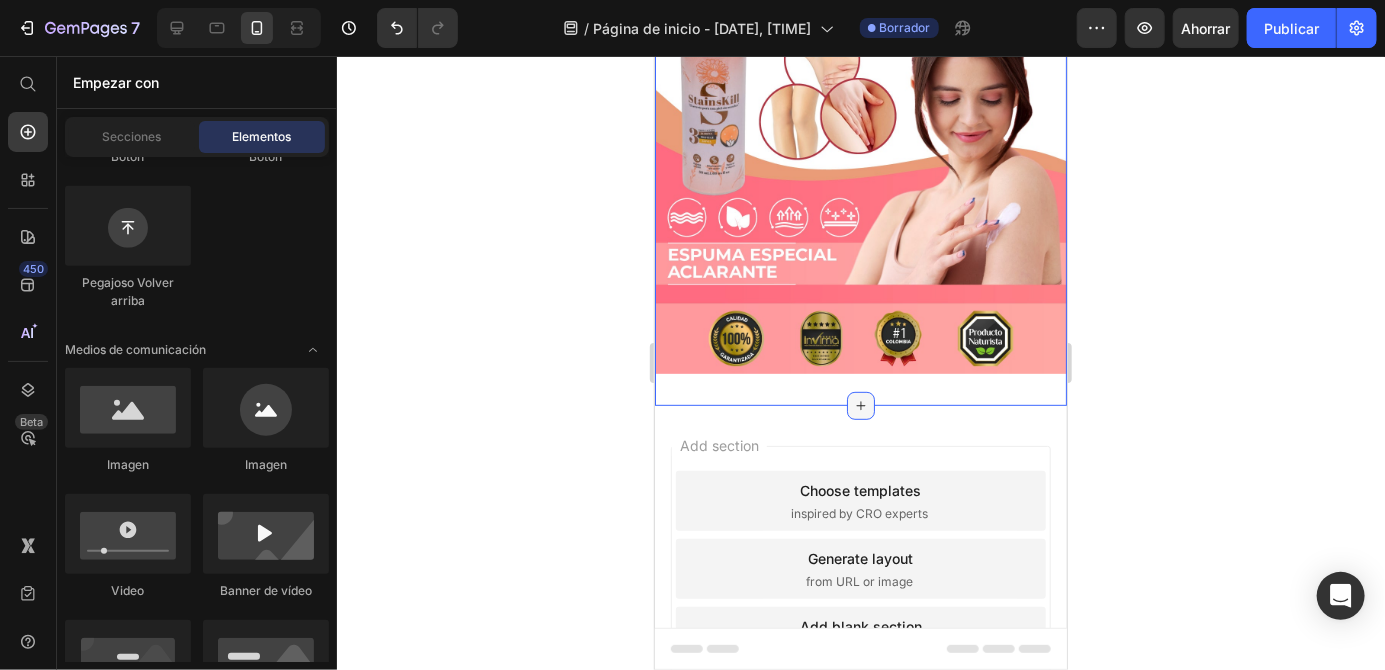 click on "Image Section 1" at bounding box center (860, 115) 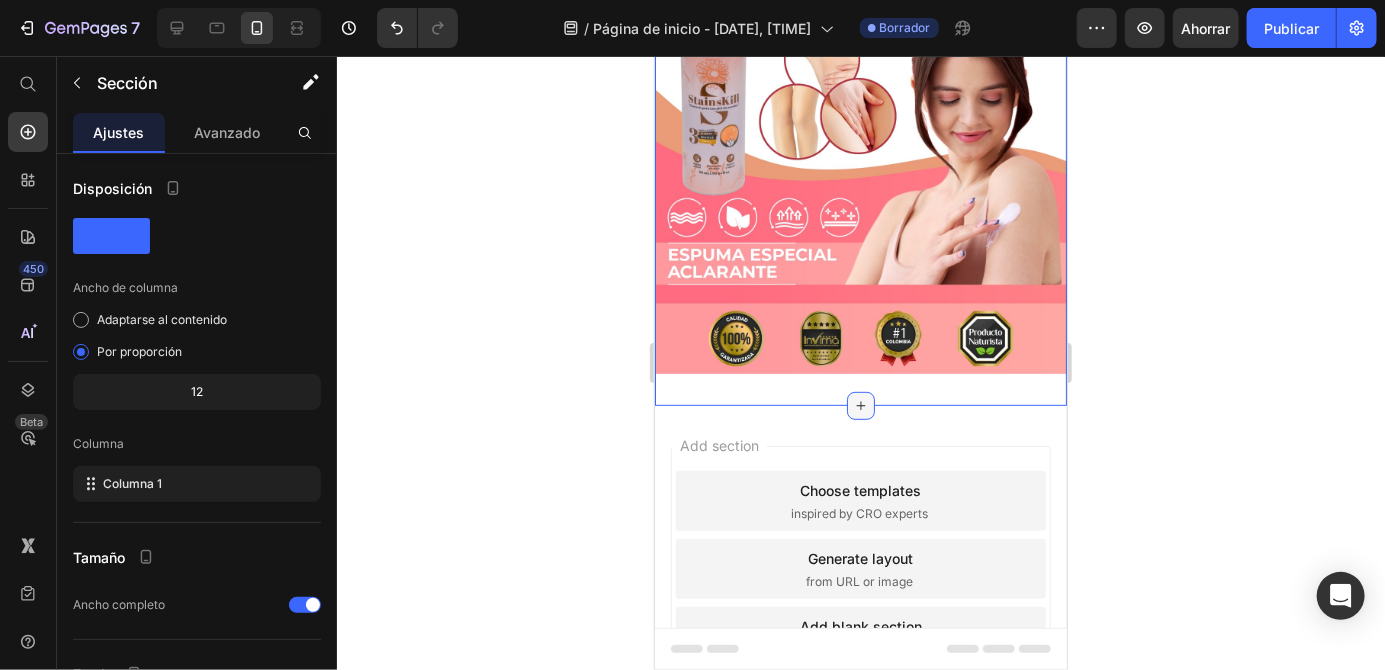 click 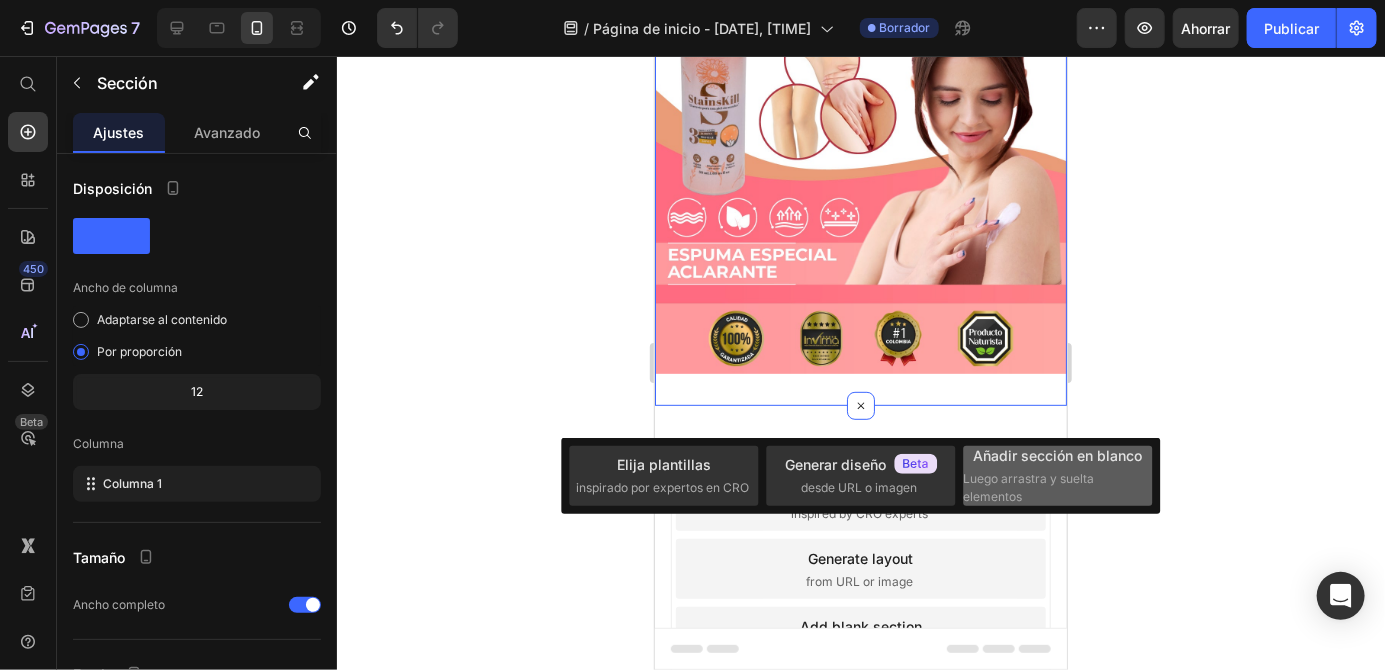 click on "Añadir sección en blanco" at bounding box center (1058, 455) 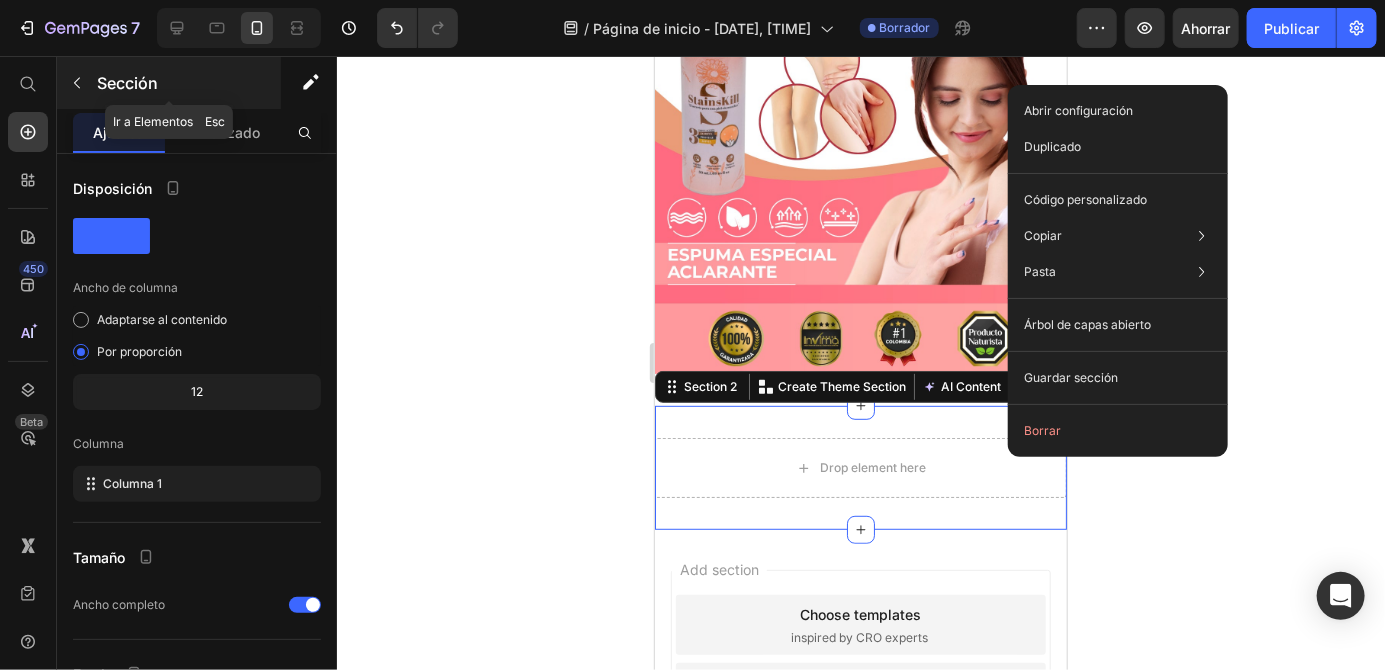 click 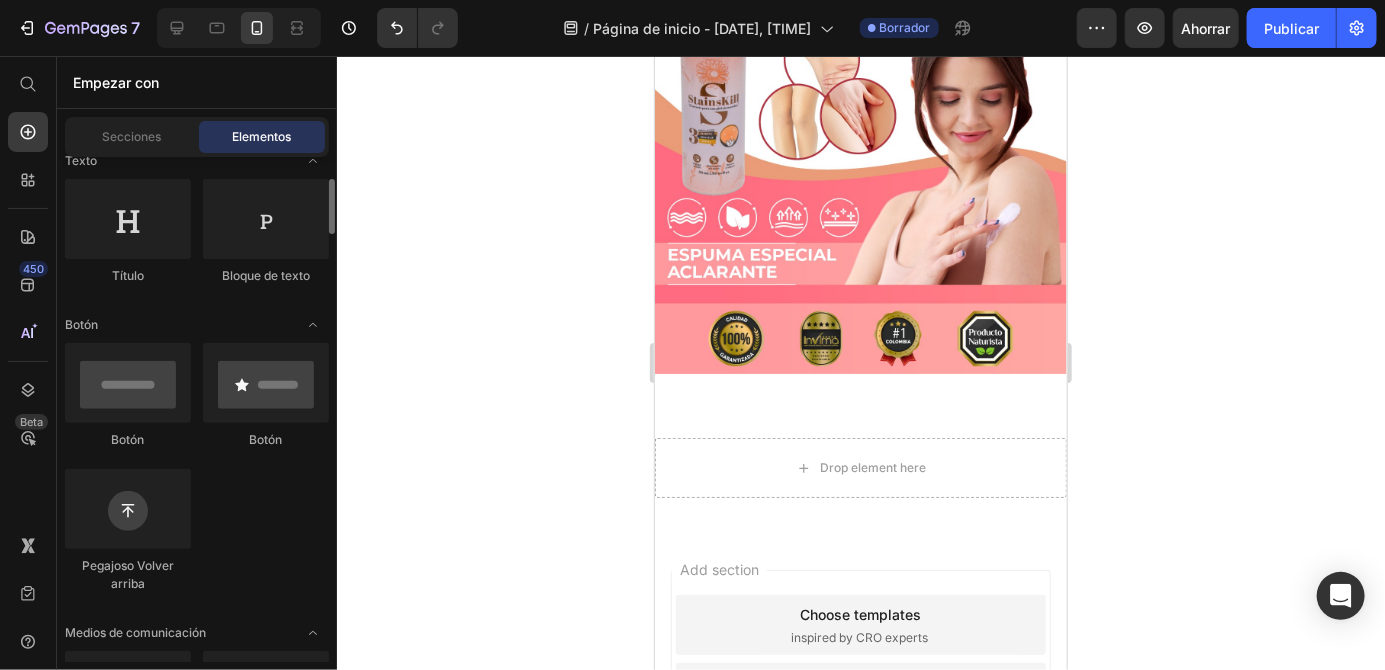 scroll, scrollTop: 306, scrollLeft: 0, axis: vertical 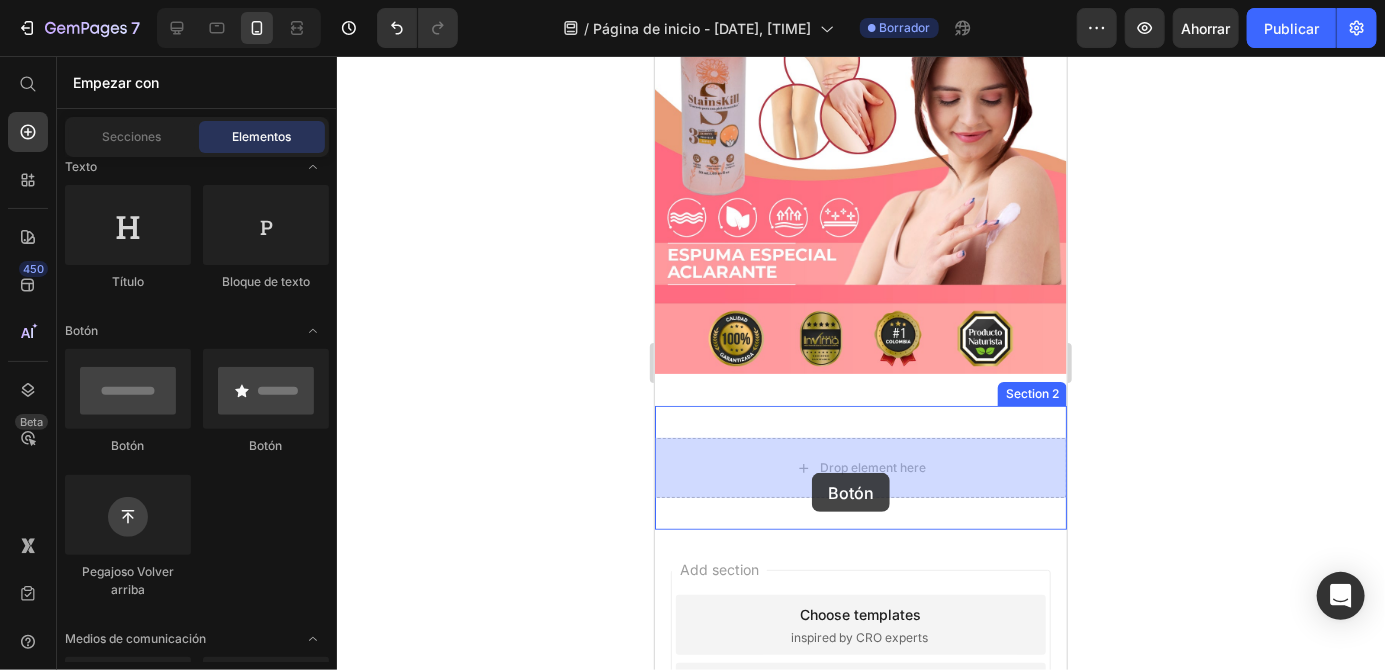 drag, startPoint x: 777, startPoint y: 433, endPoint x: 811, endPoint y: 473, distance: 52.49762 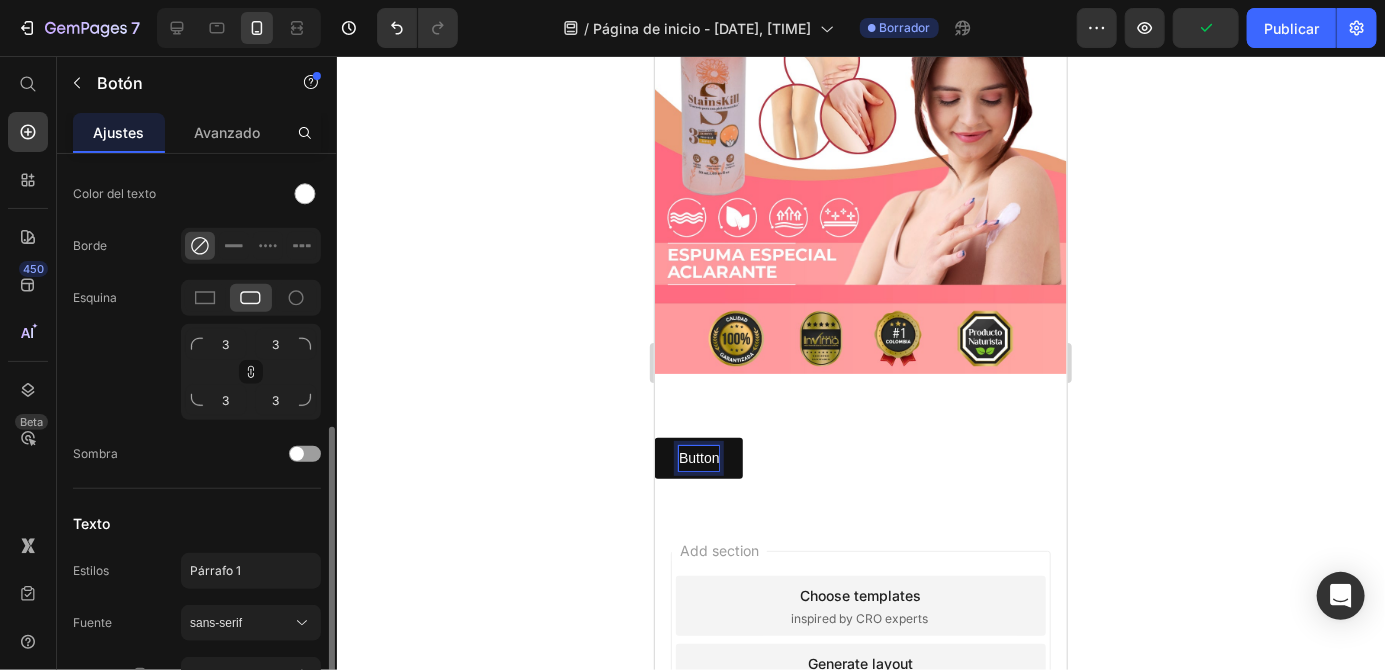 scroll, scrollTop: 774, scrollLeft: 0, axis: vertical 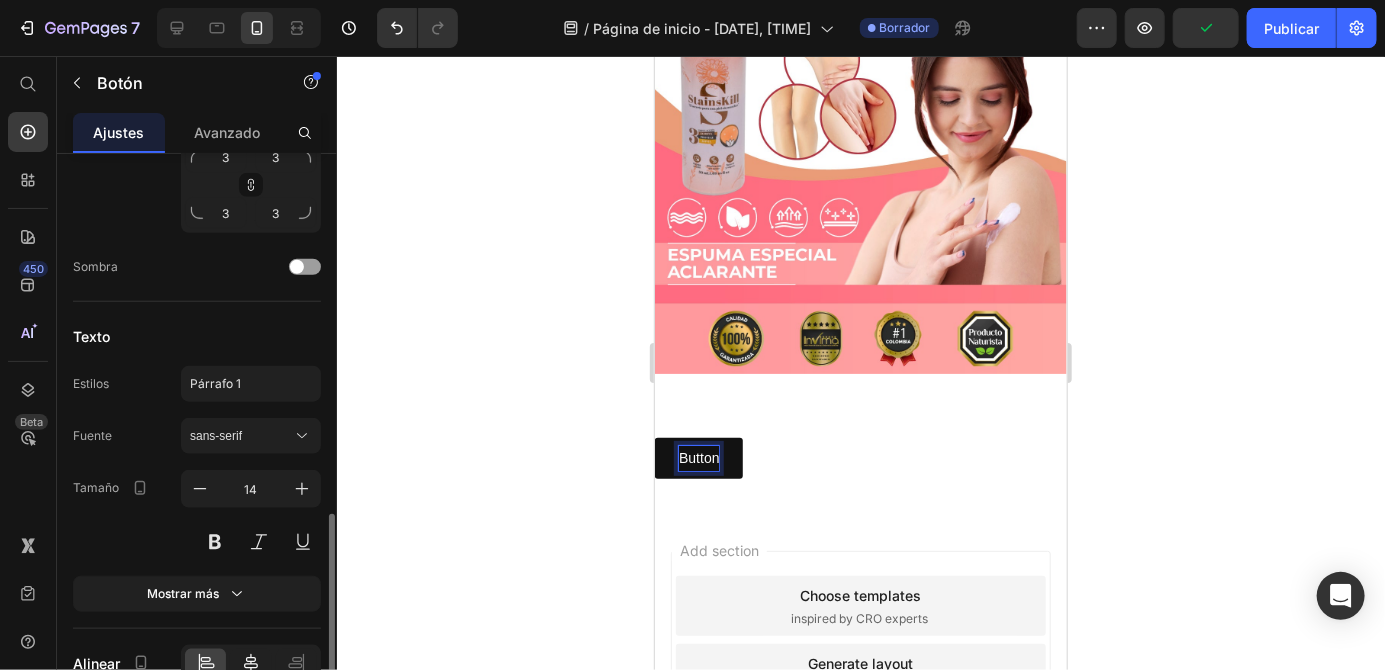click 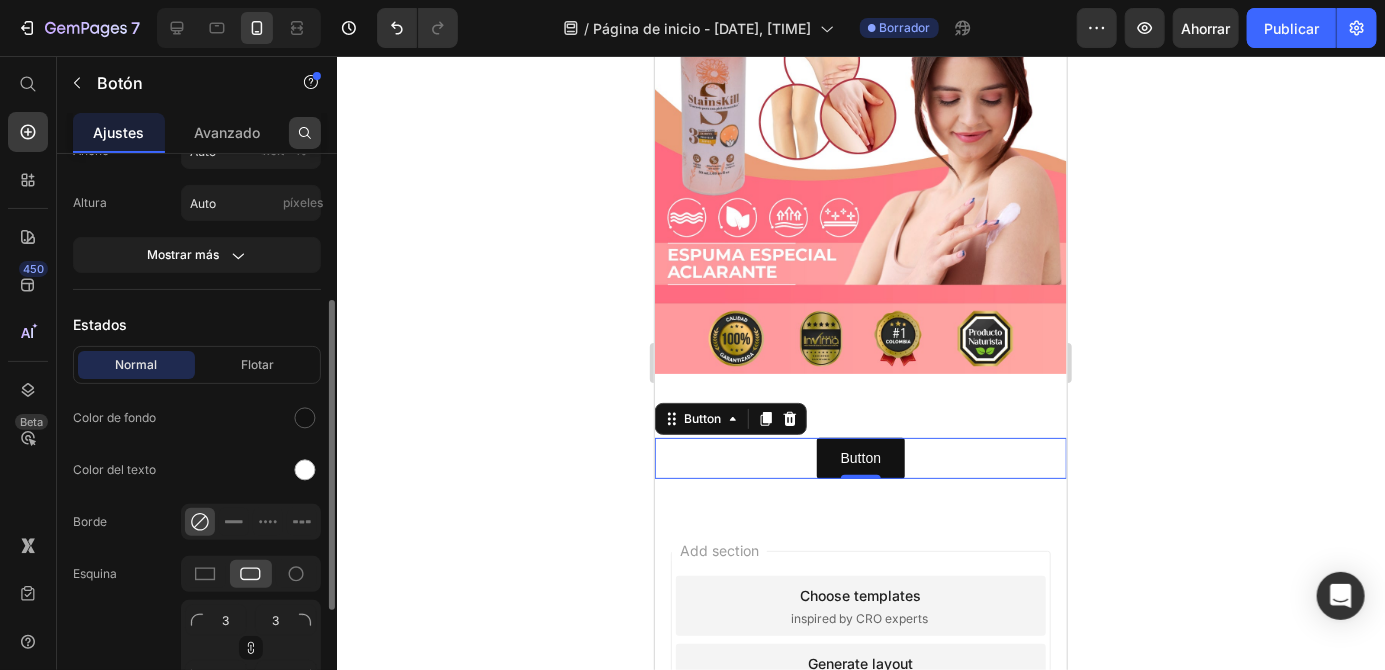 click at bounding box center (305, 133) 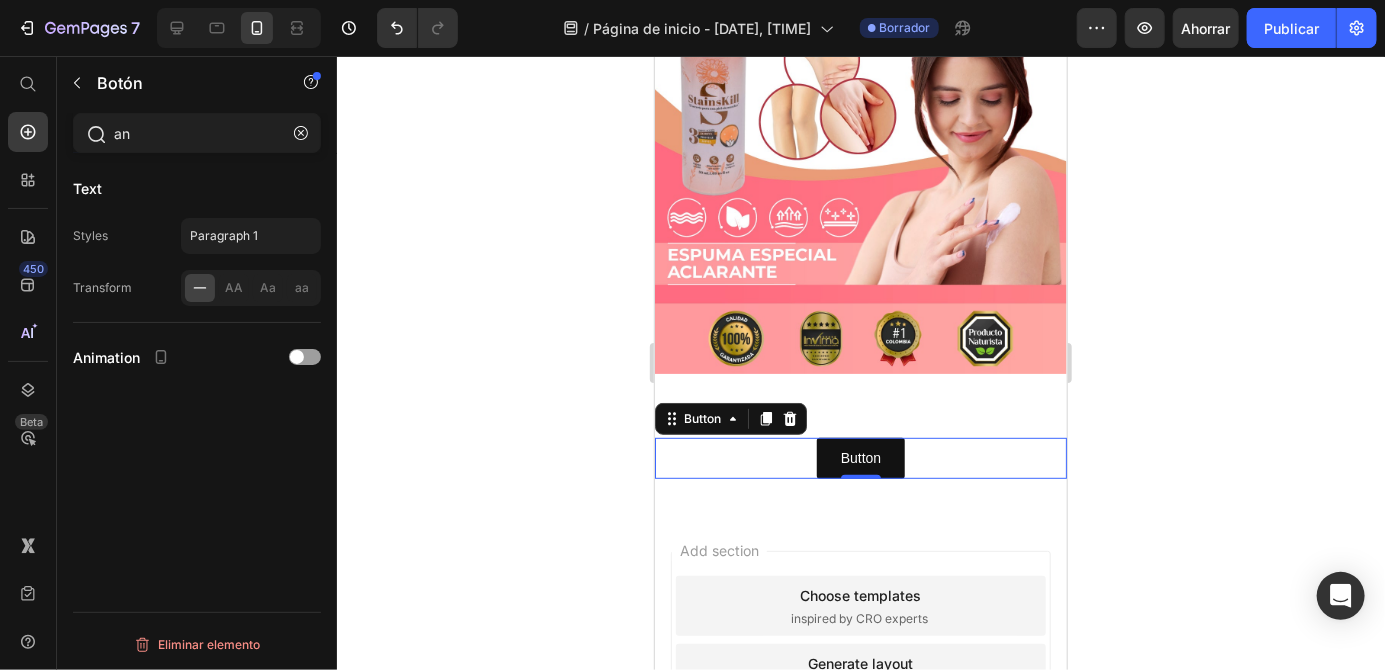 scroll, scrollTop: 0, scrollLeft: 0, axis: both 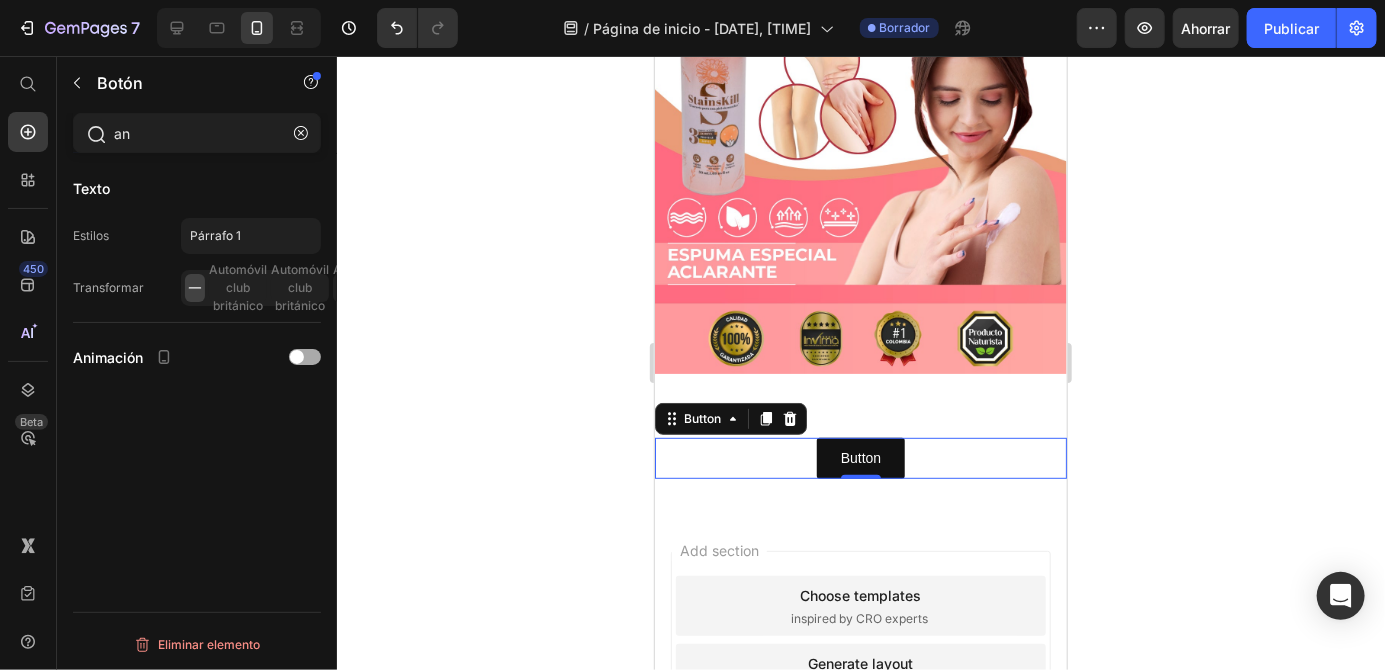 type on "an" 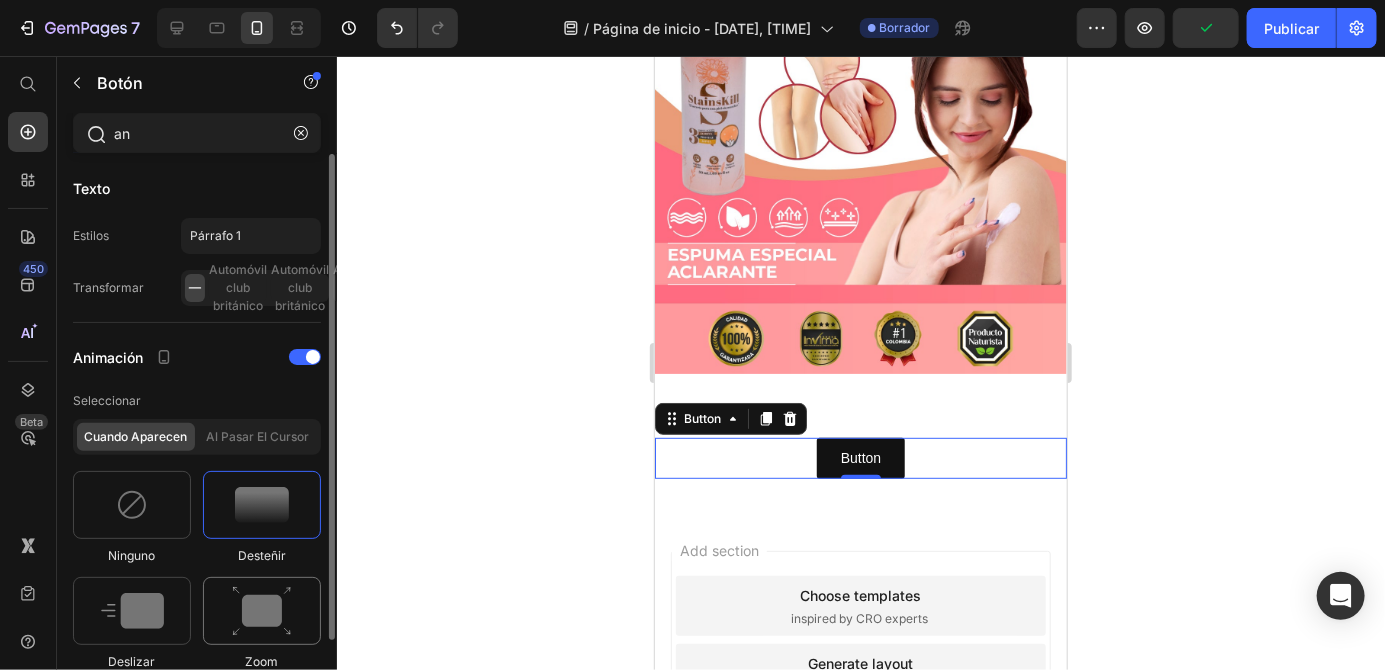 click at bounding box center [262, 611] 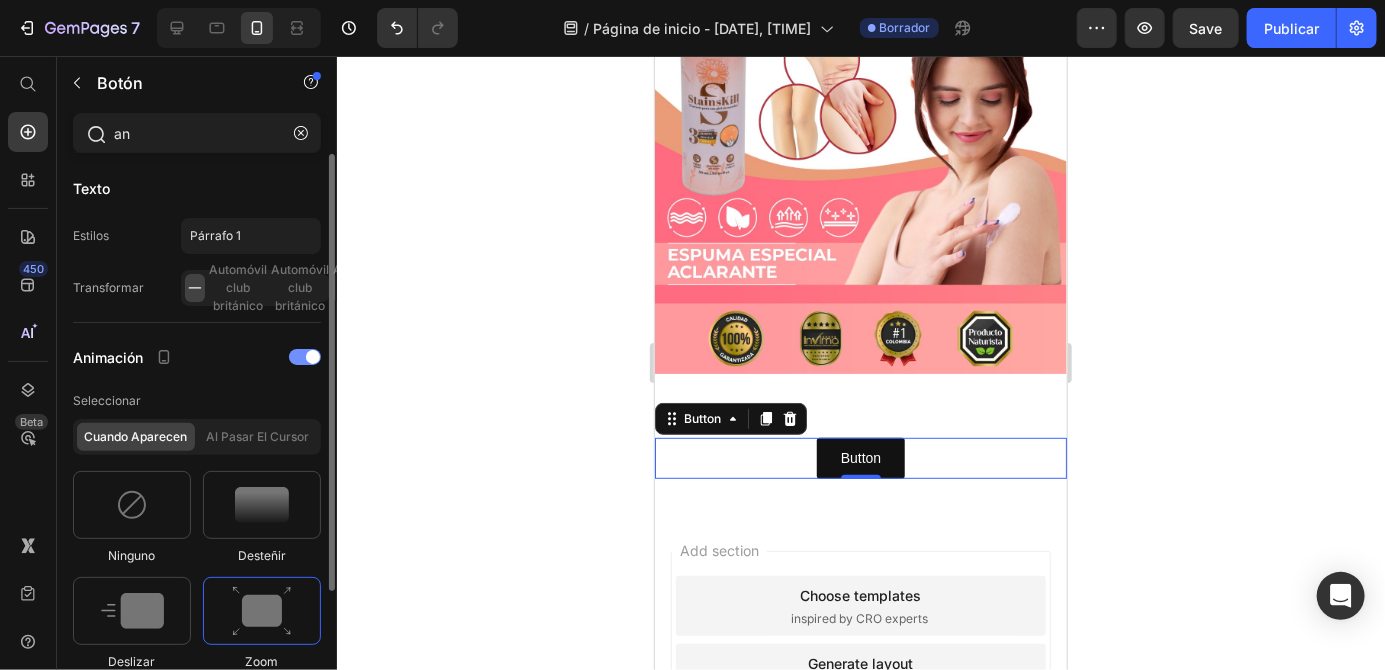 click on "Animación" at bounding box center [197, 357] 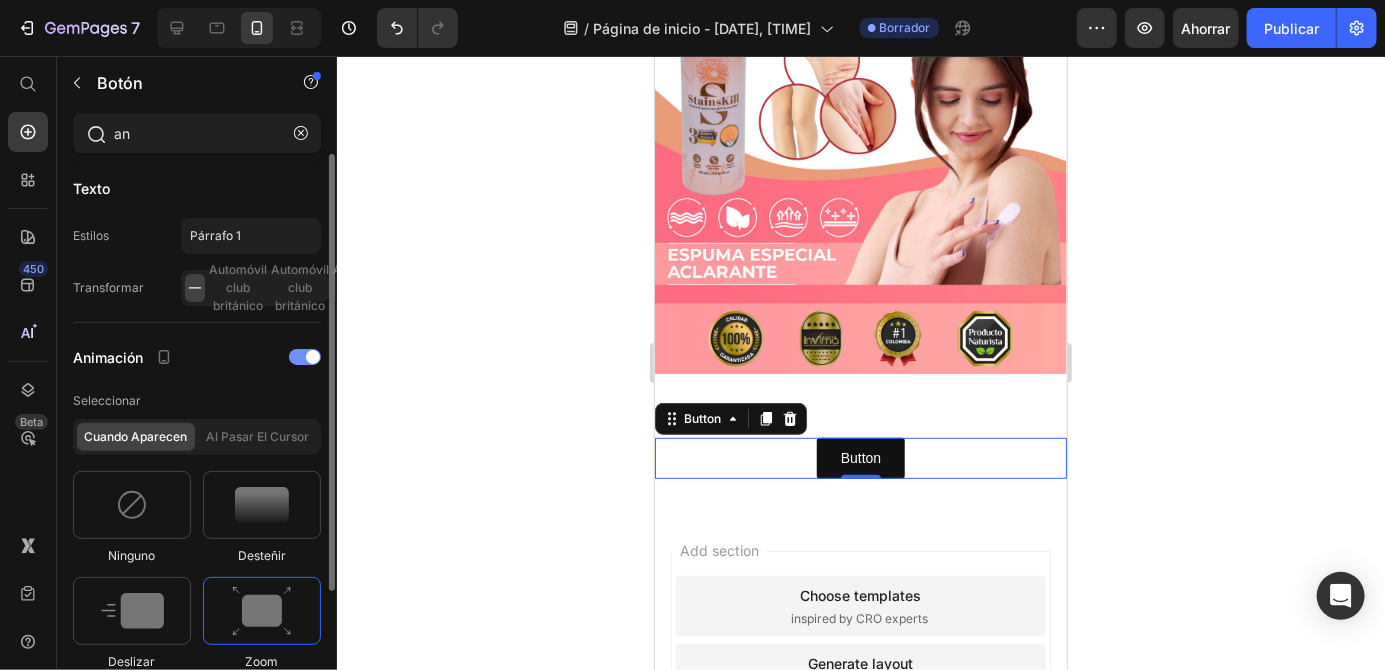 scroll, scrollTop: 0, scrollLeft: 0, axis: both 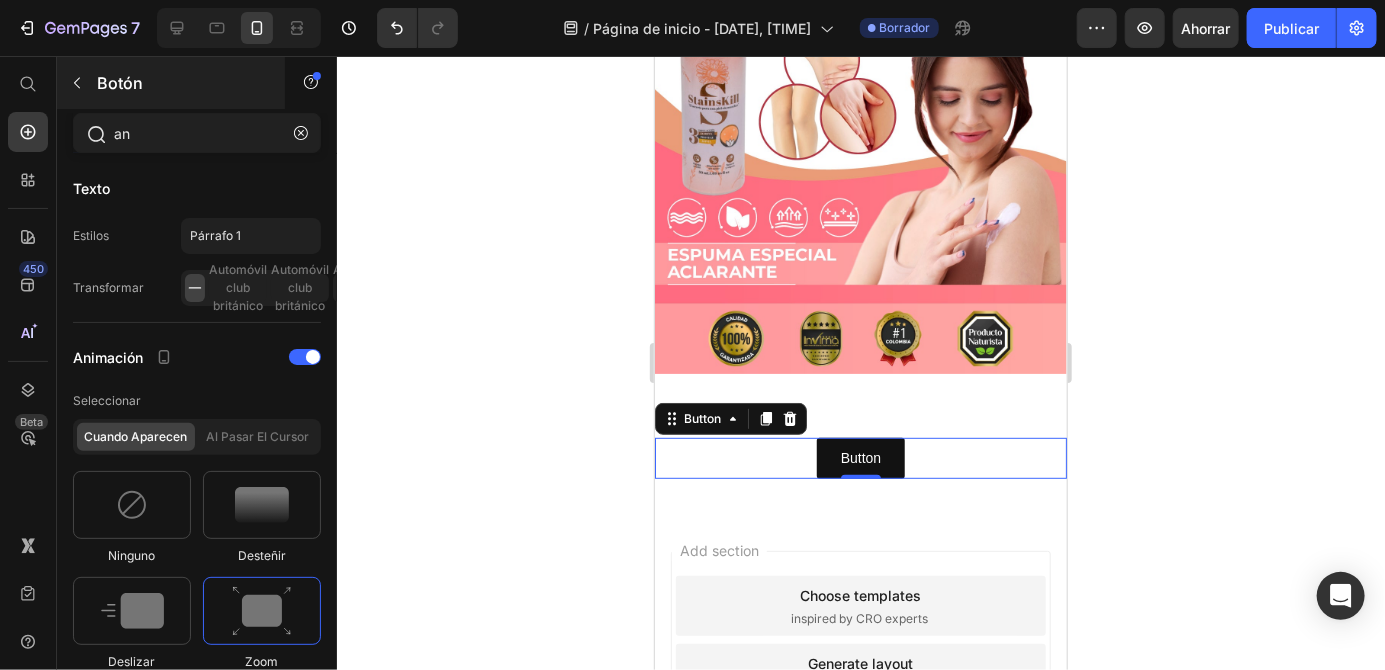 click on "Botón" at bounding box center (182, 83) 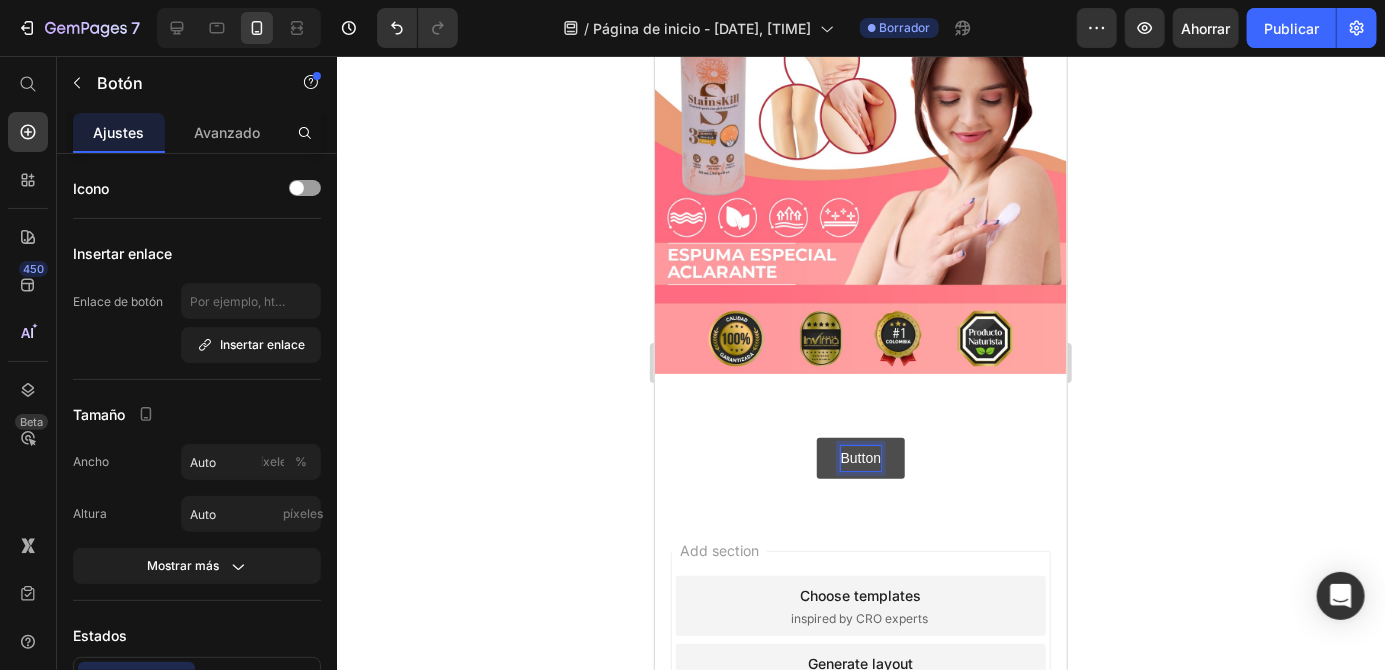 click on "Button" at bounding box center [860, 457] 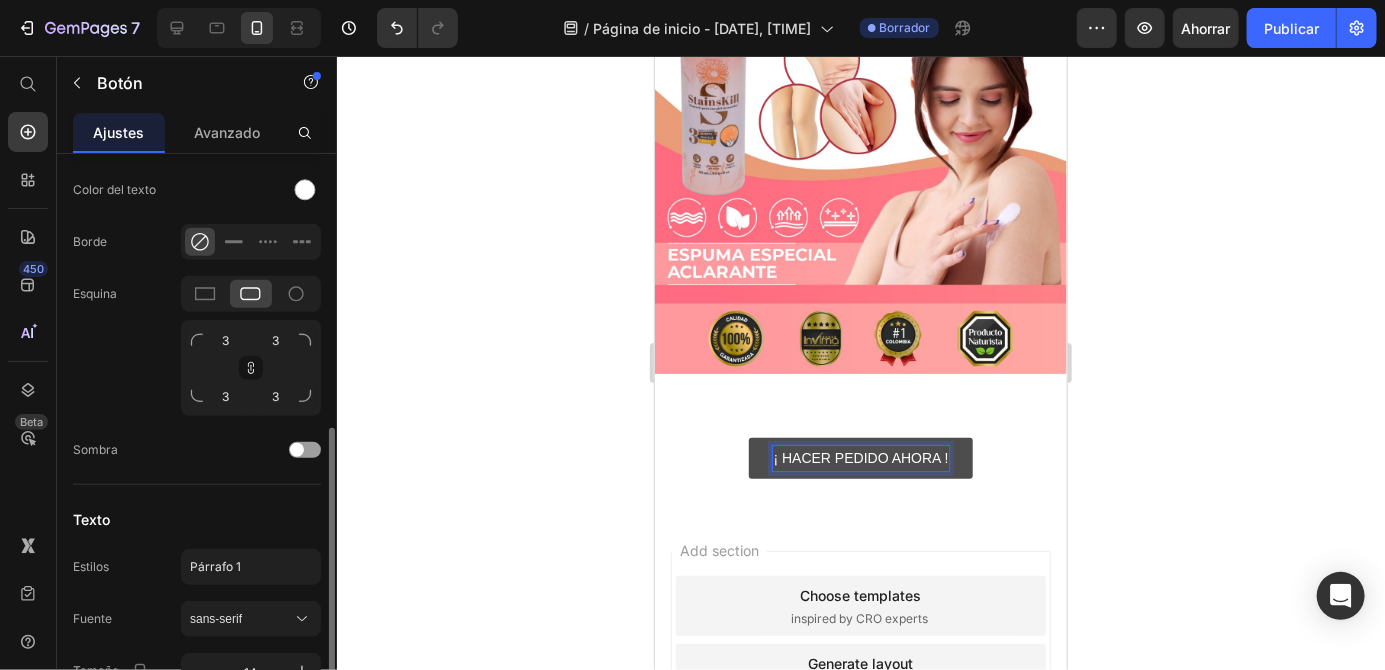 scroll, scrollTop: 774, scrollLeft: 0, axis: vertical 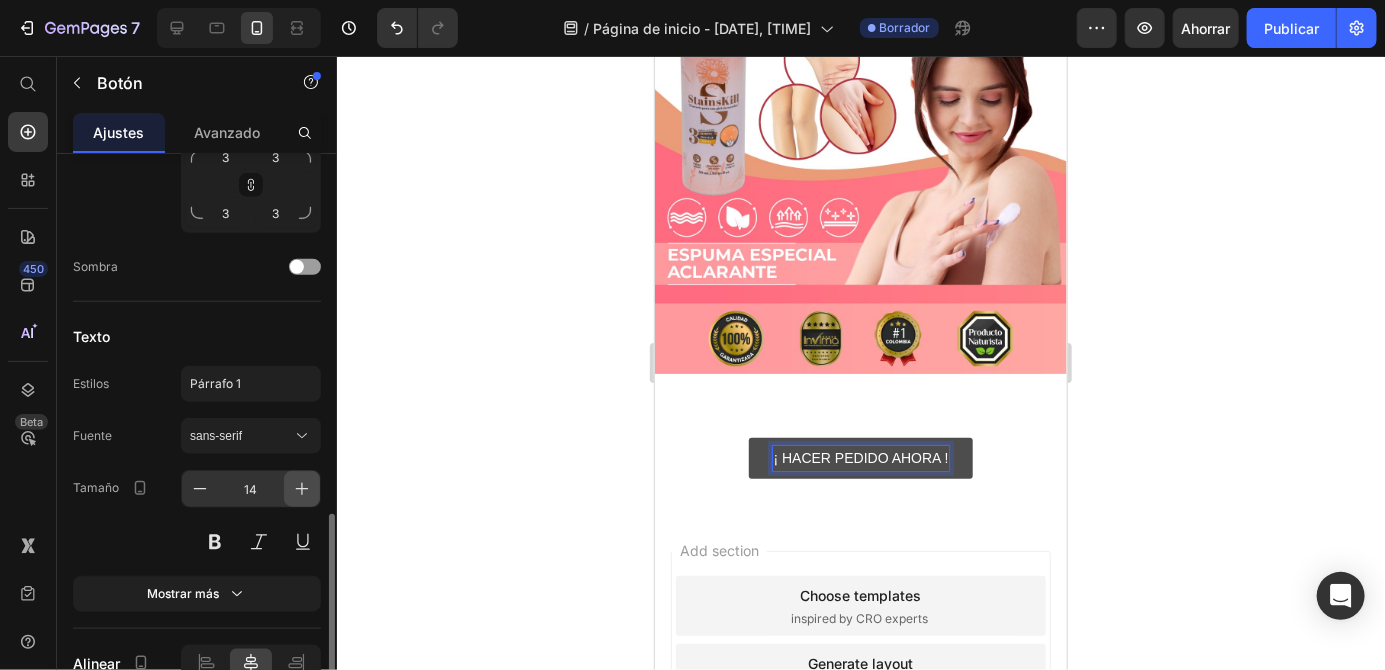 click 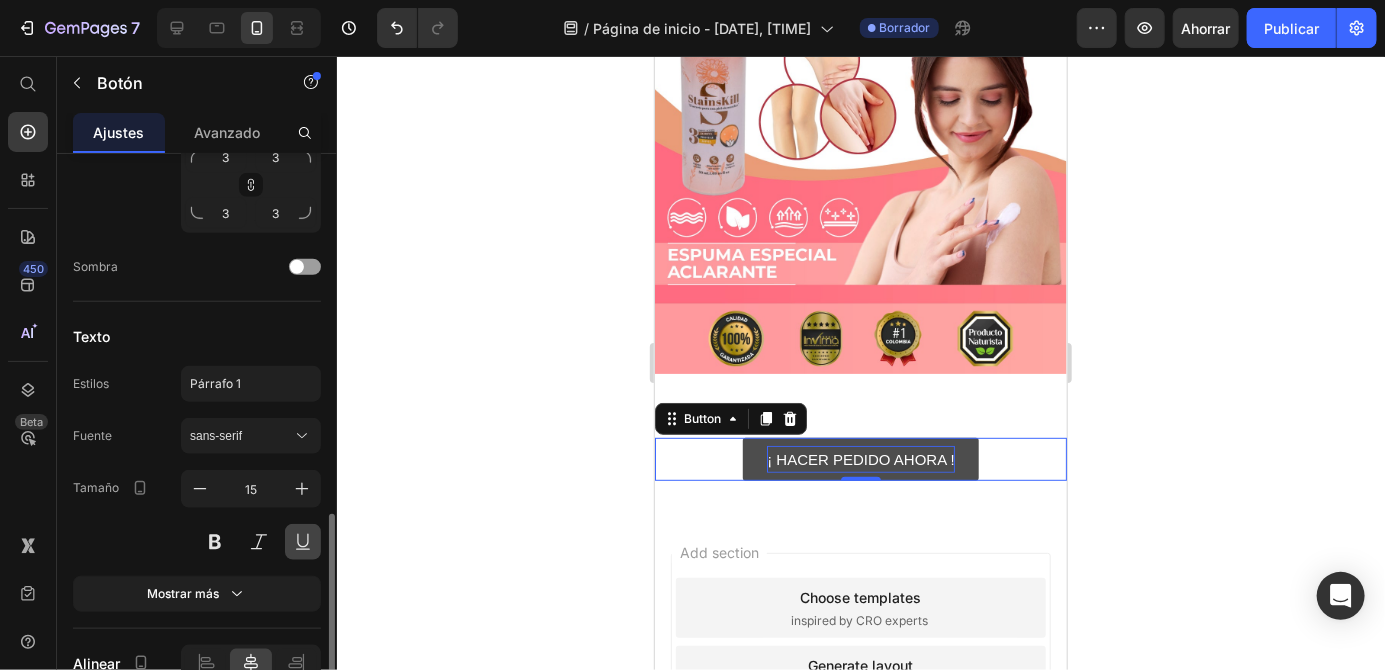 click at bounding box center (303, 542) 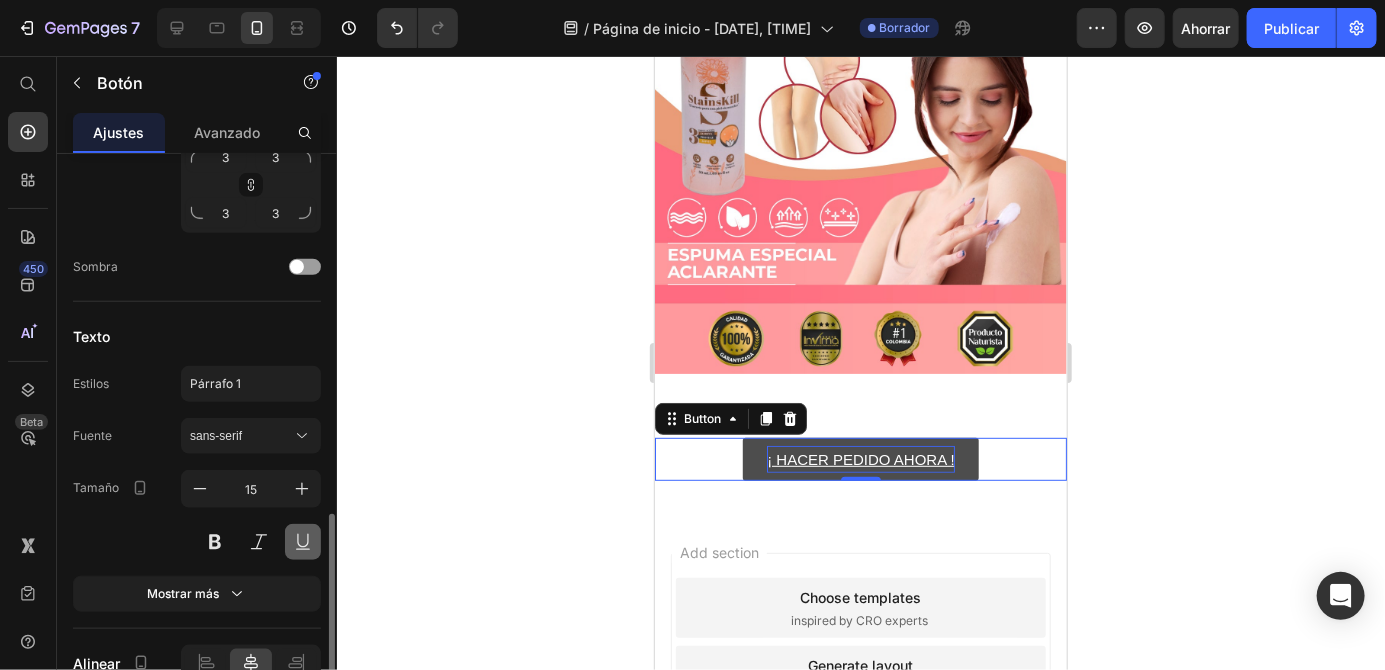 click at bounding box center (303, 542) 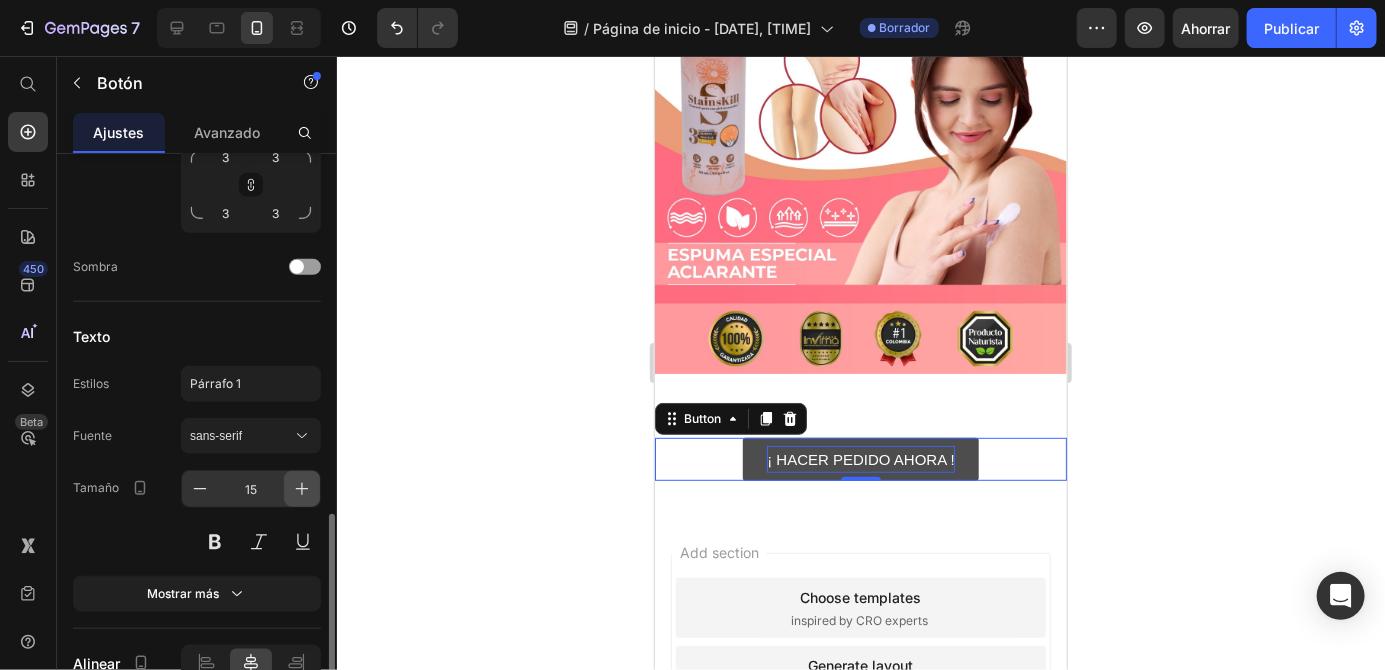 click 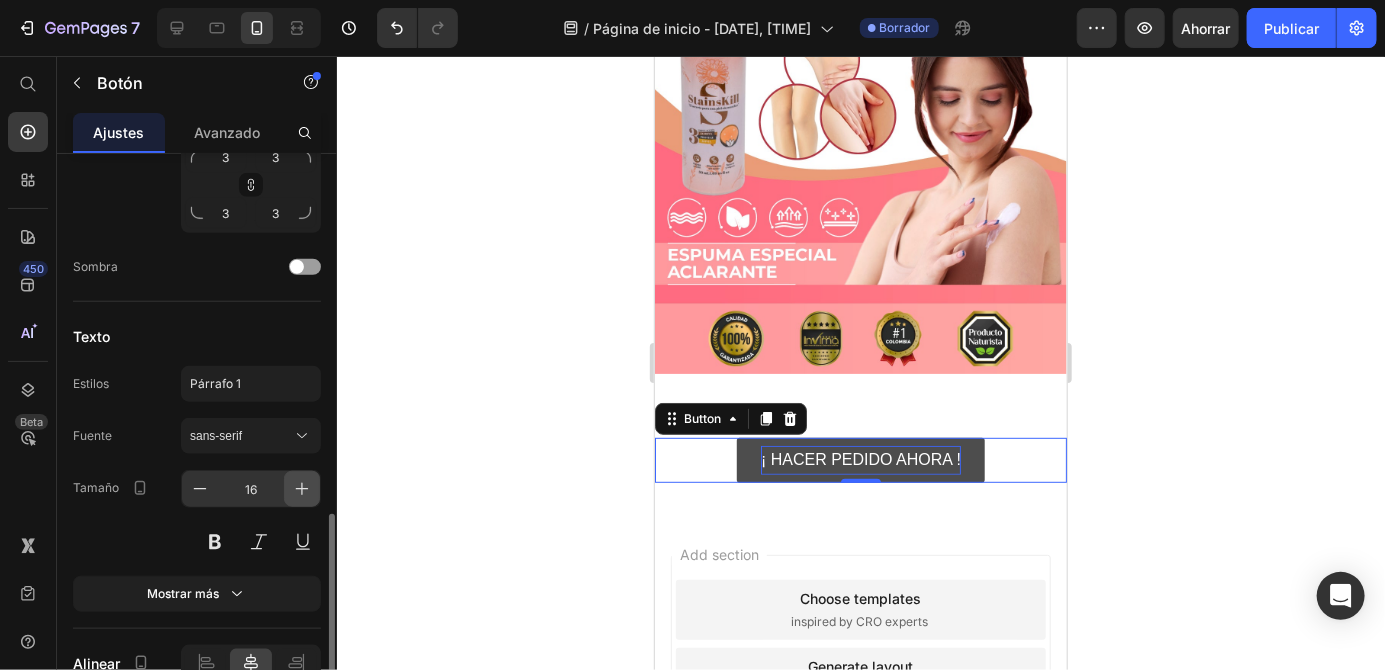 click 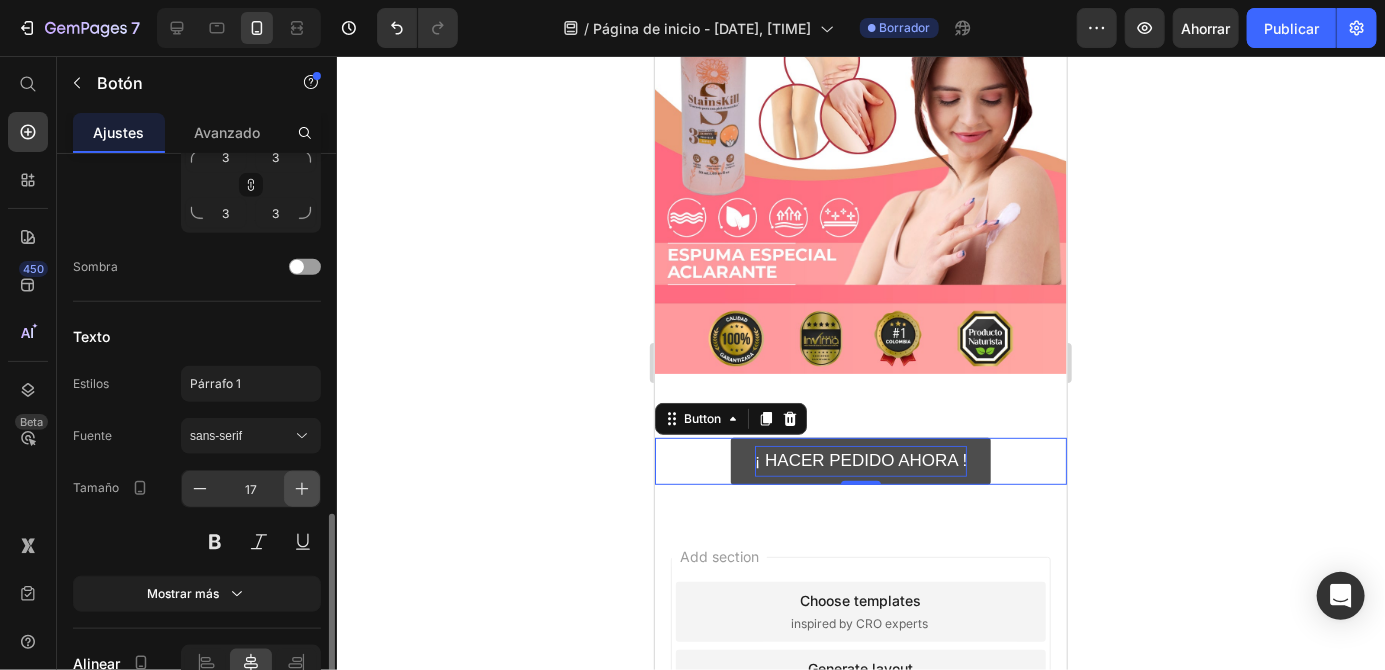 click 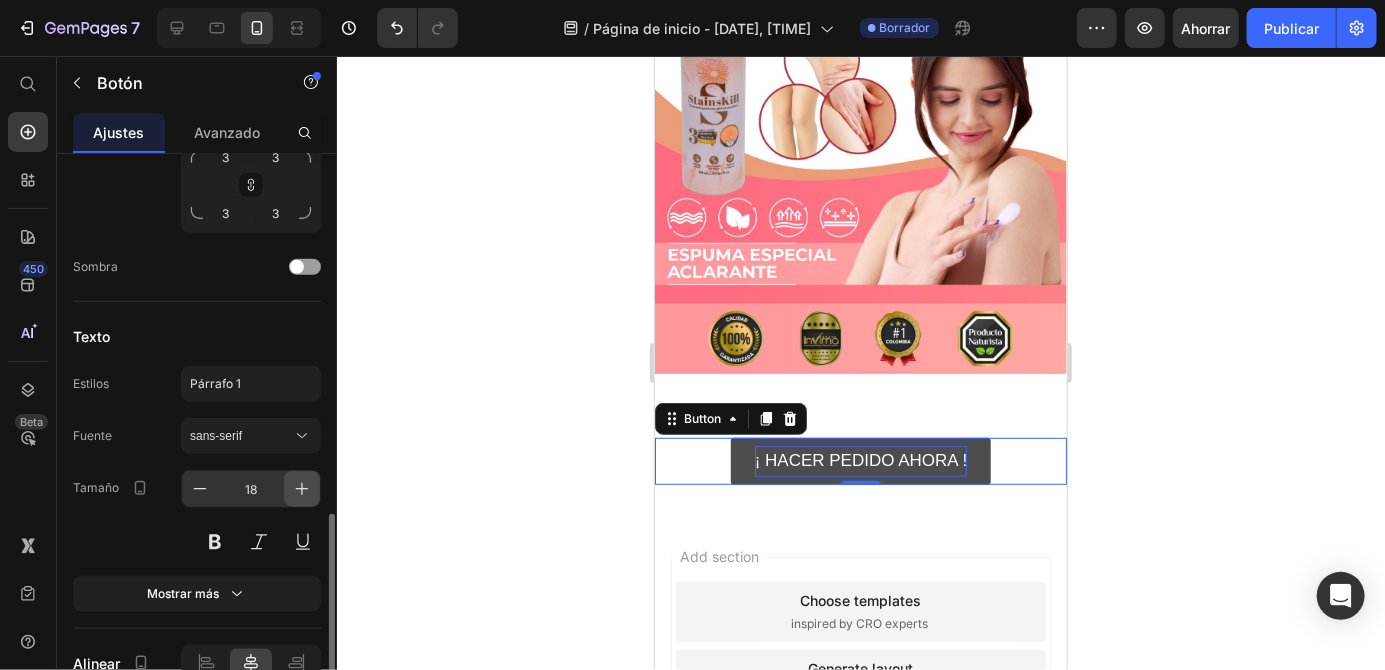 click 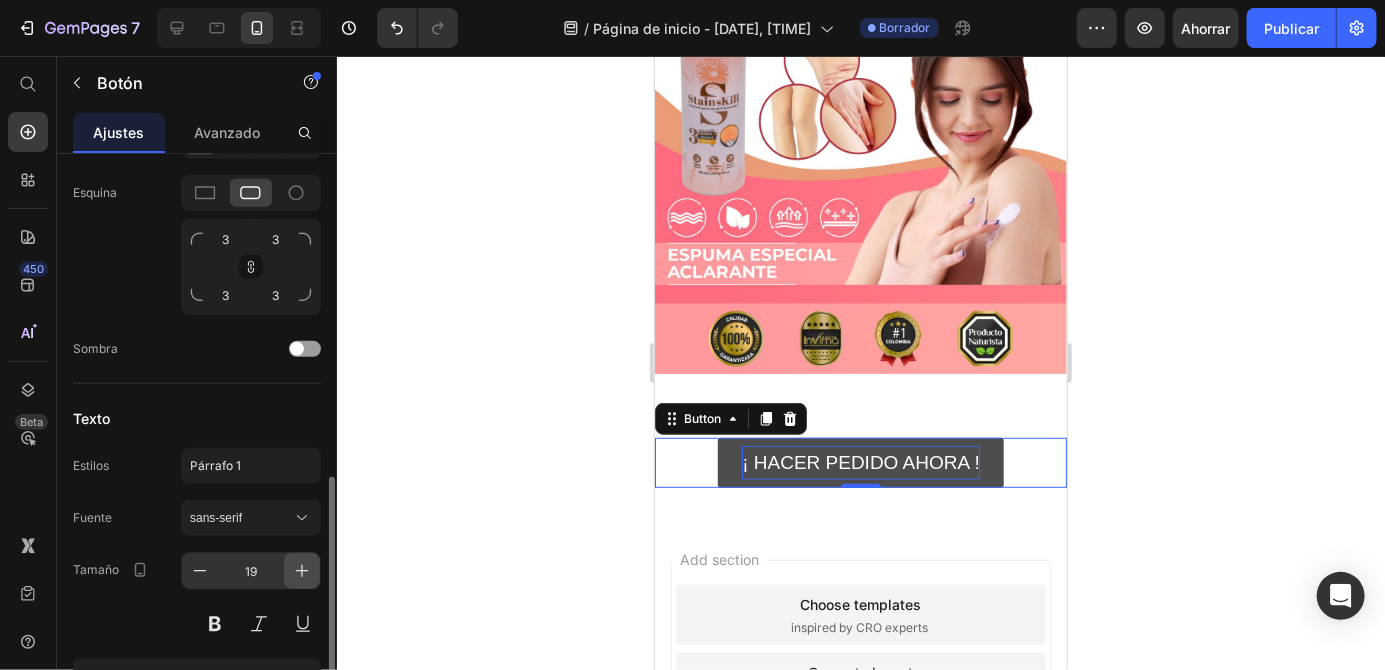 scroll, scrollTop: 694, scrollLeft: 0, axis: vertical 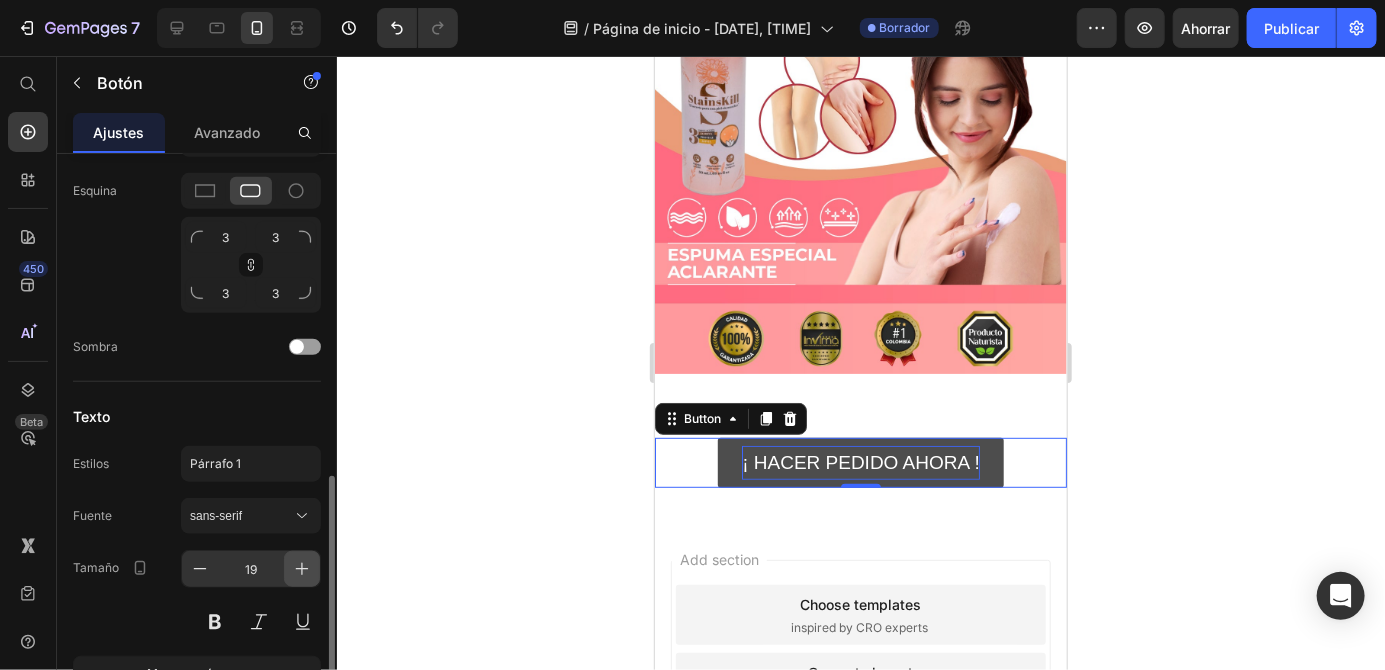 click 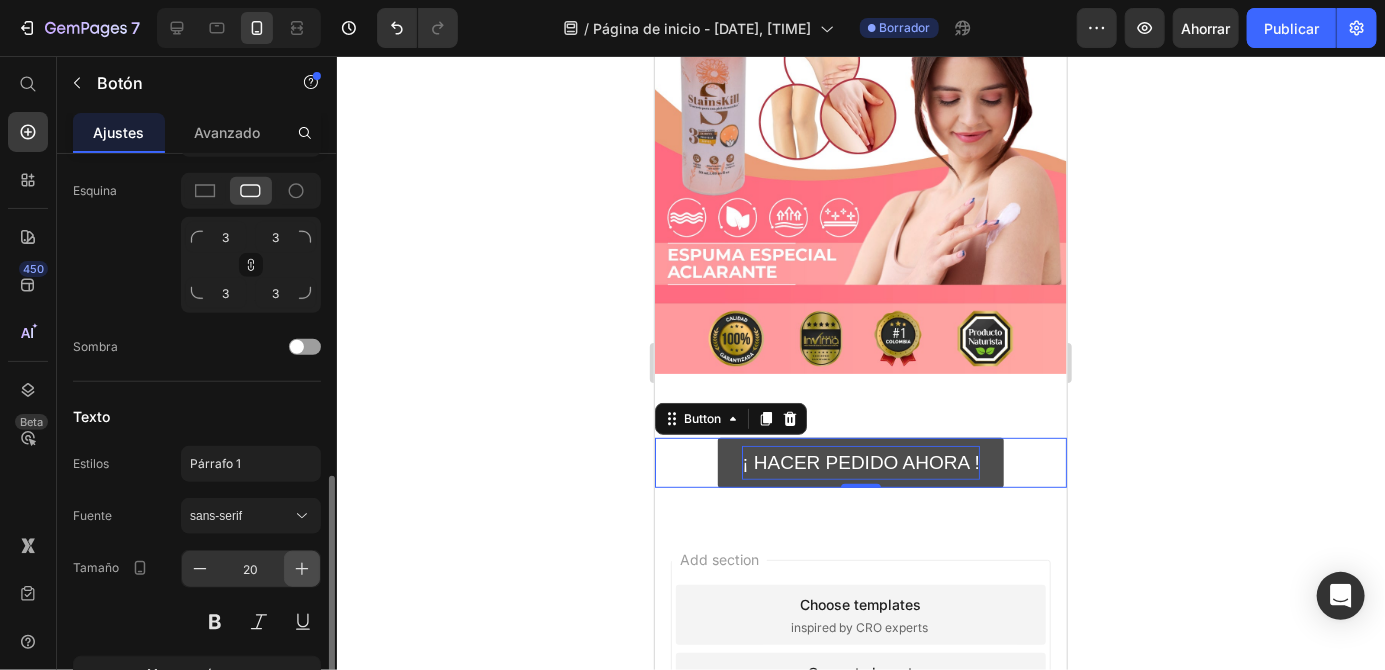 click 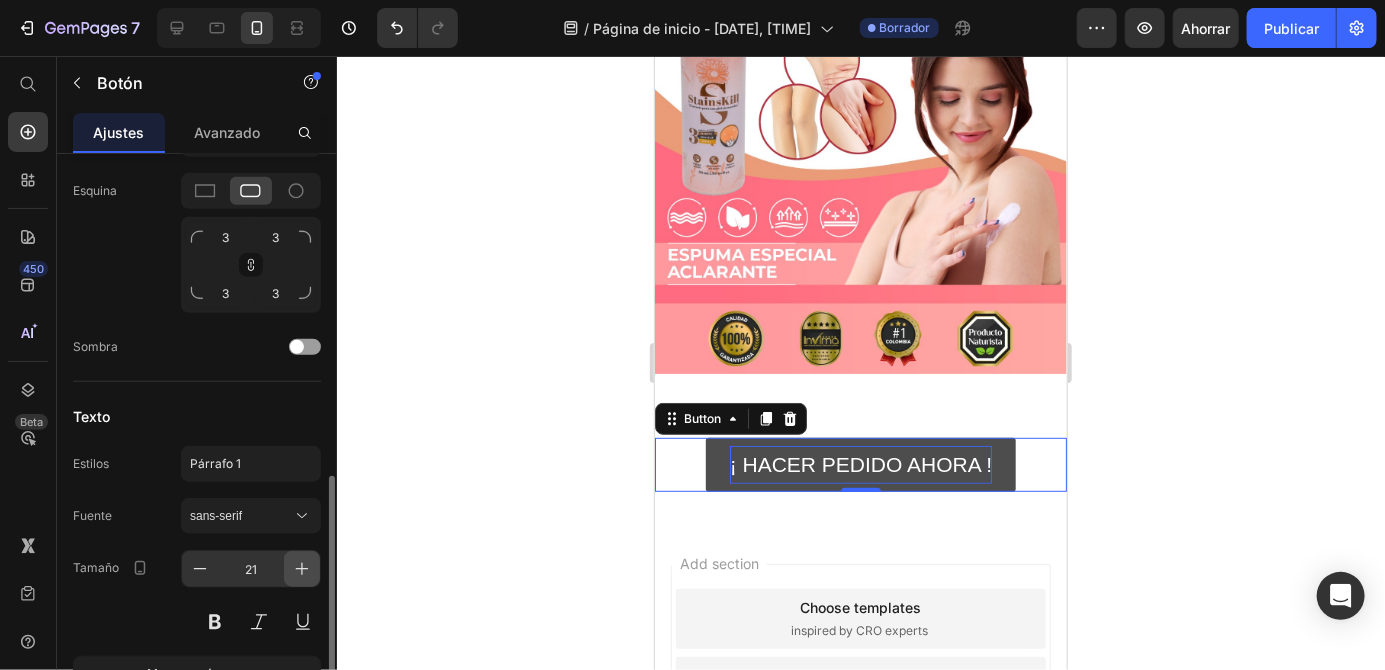 click 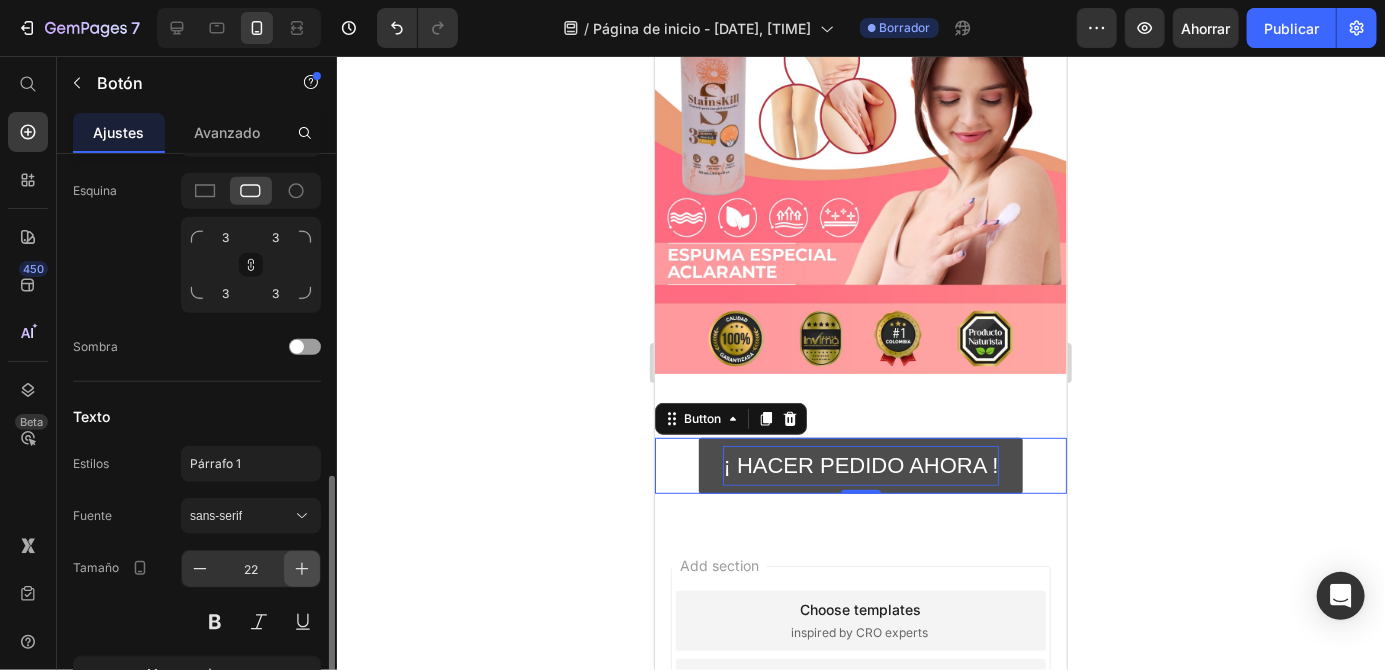 click at bounding box center [302, 569] 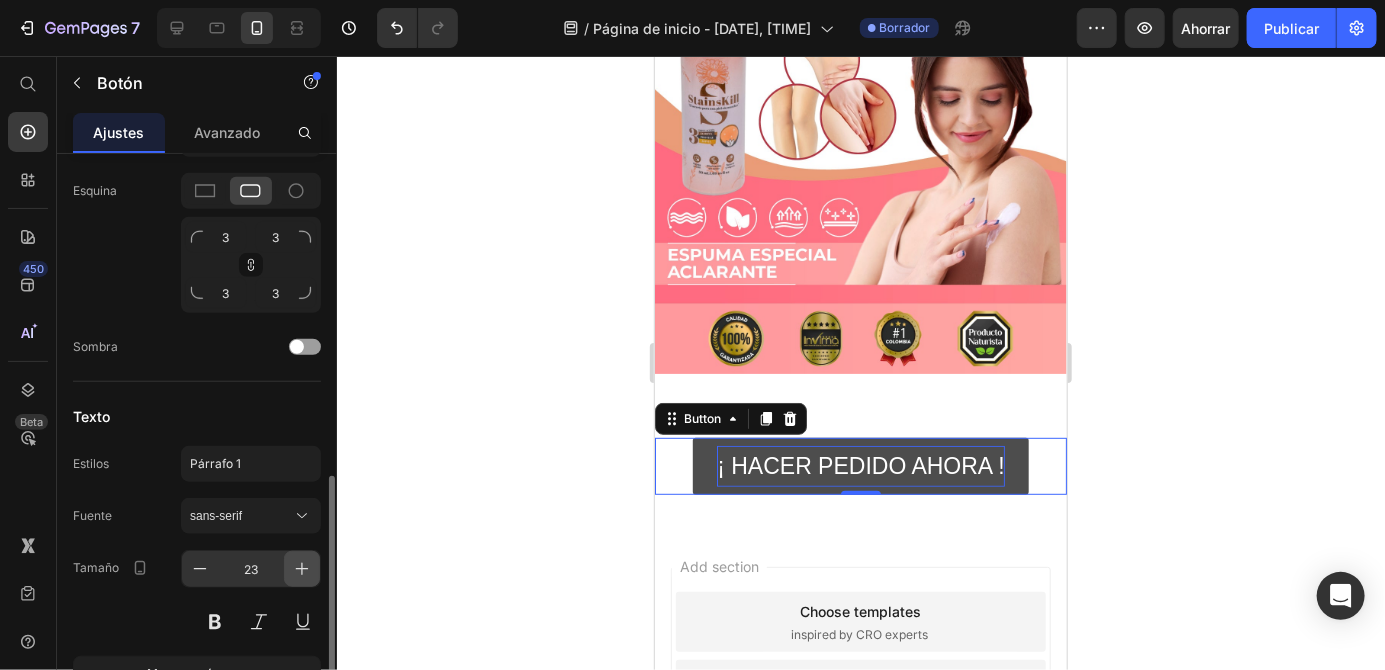 click 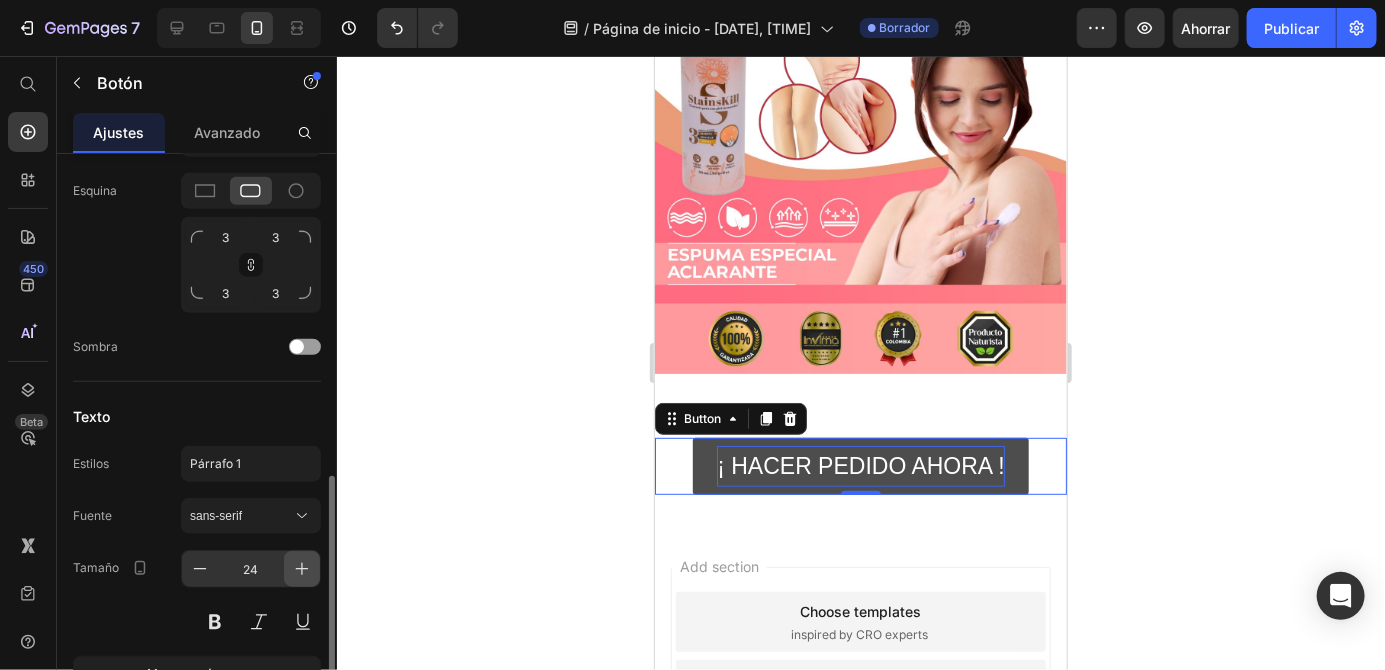 click at bounding box center (302, 569) 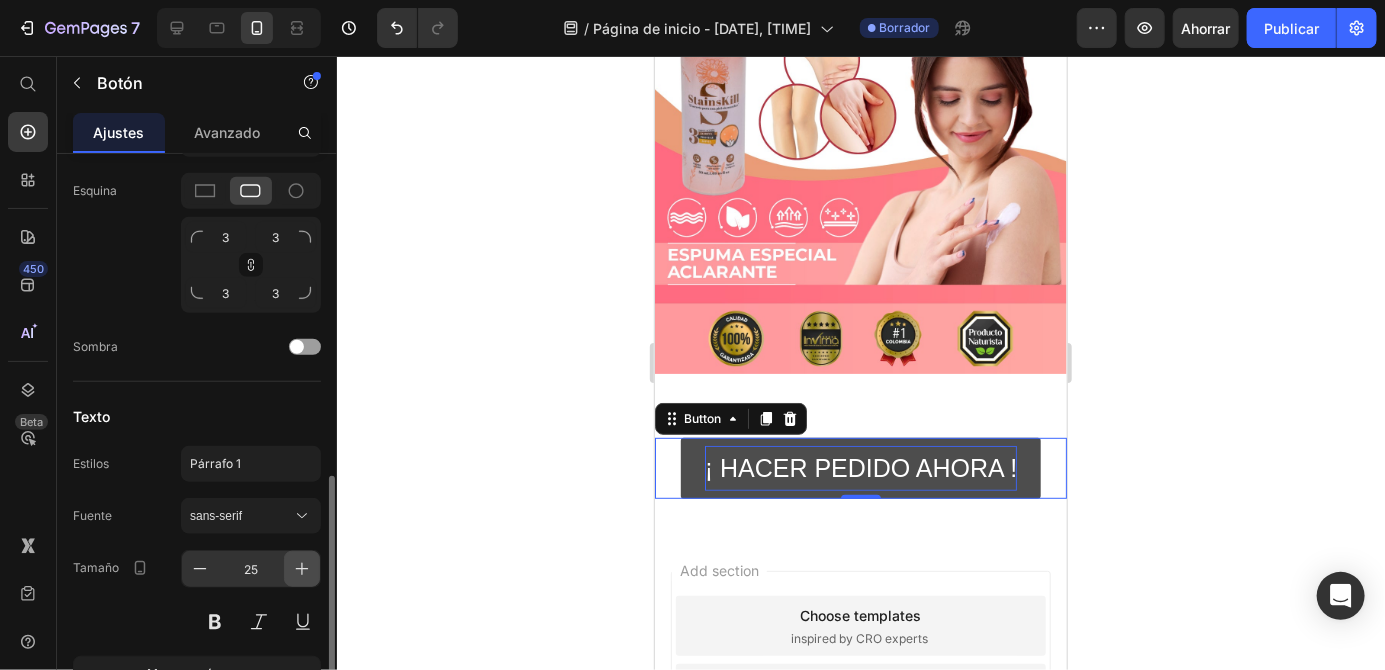 click at bounding box center (302, 569) 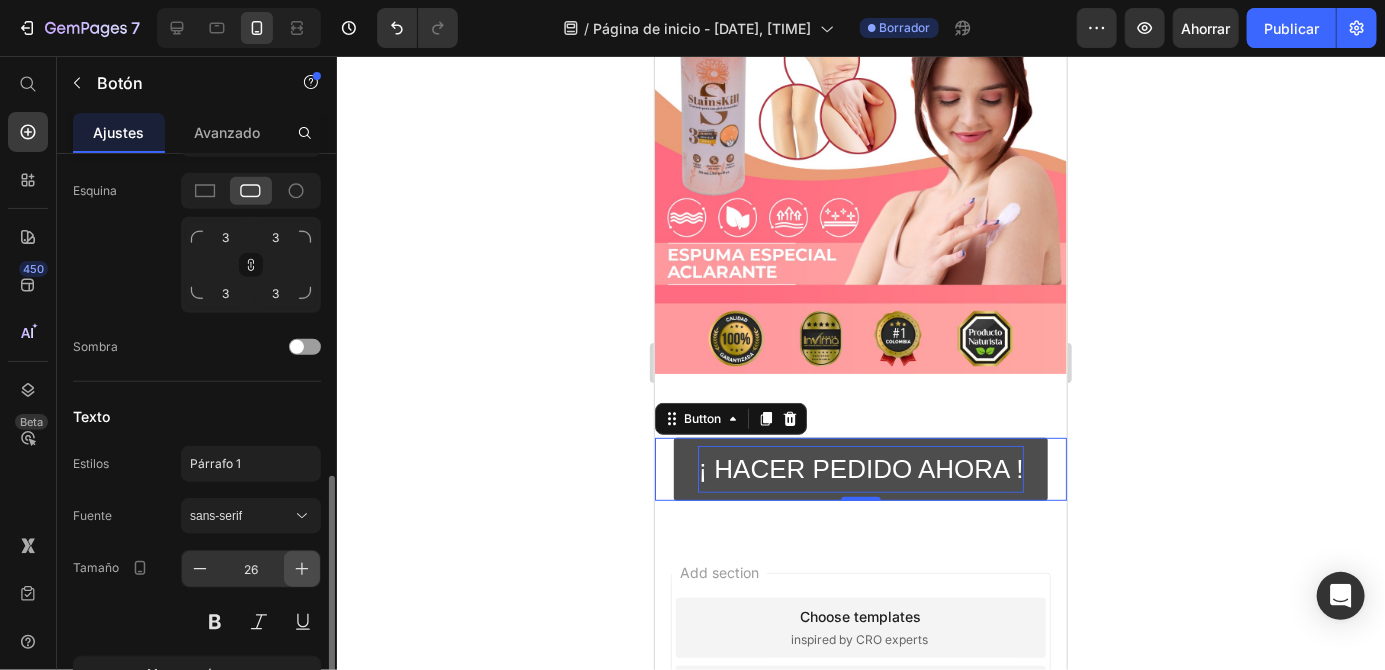 click at bounding box center [302, 569] 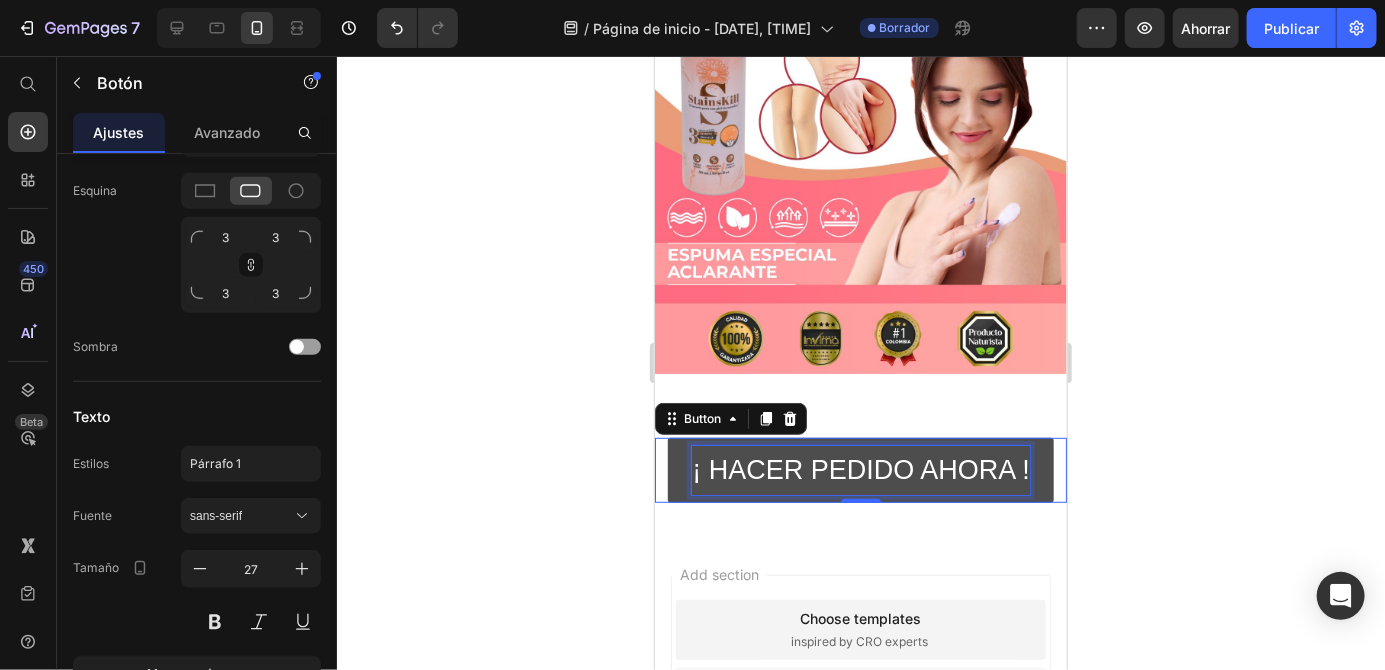 click on "¡ HACER PEDIDO AHORA !" at bounding box center (860, 469) 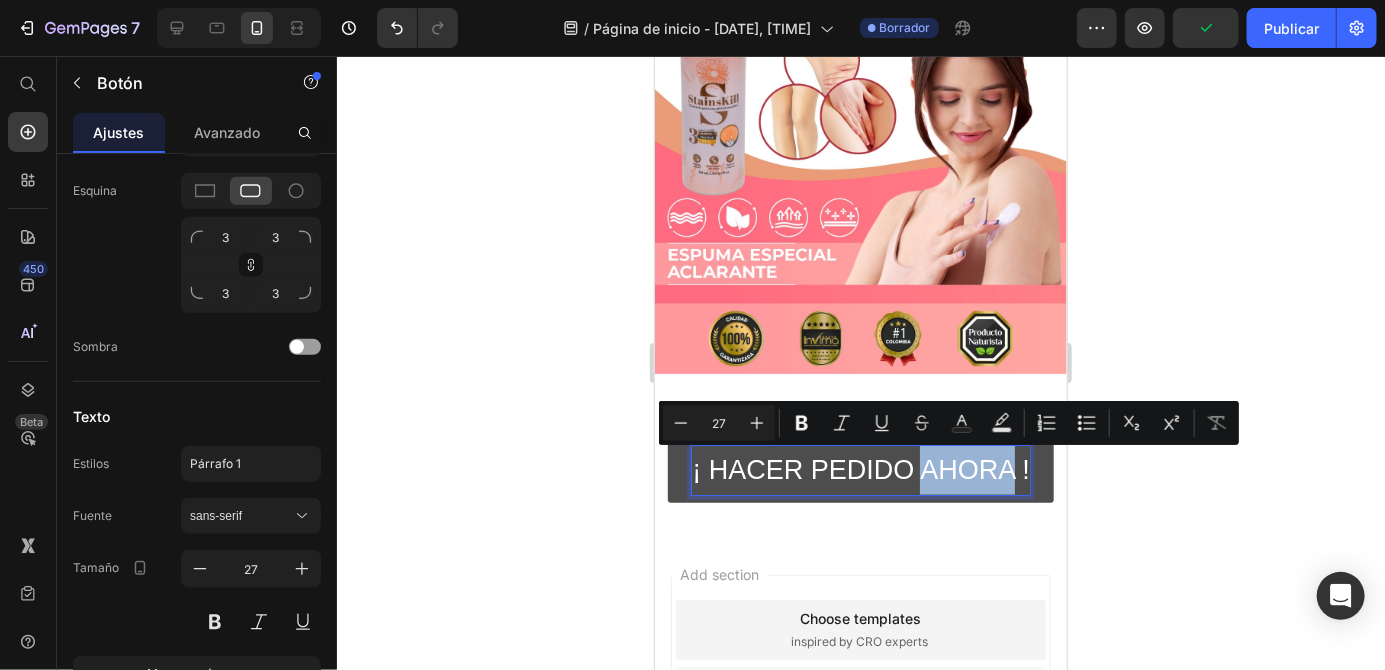 click on "¡ HACER PEDIDO AHORA !" at bounding box center [860, 469] 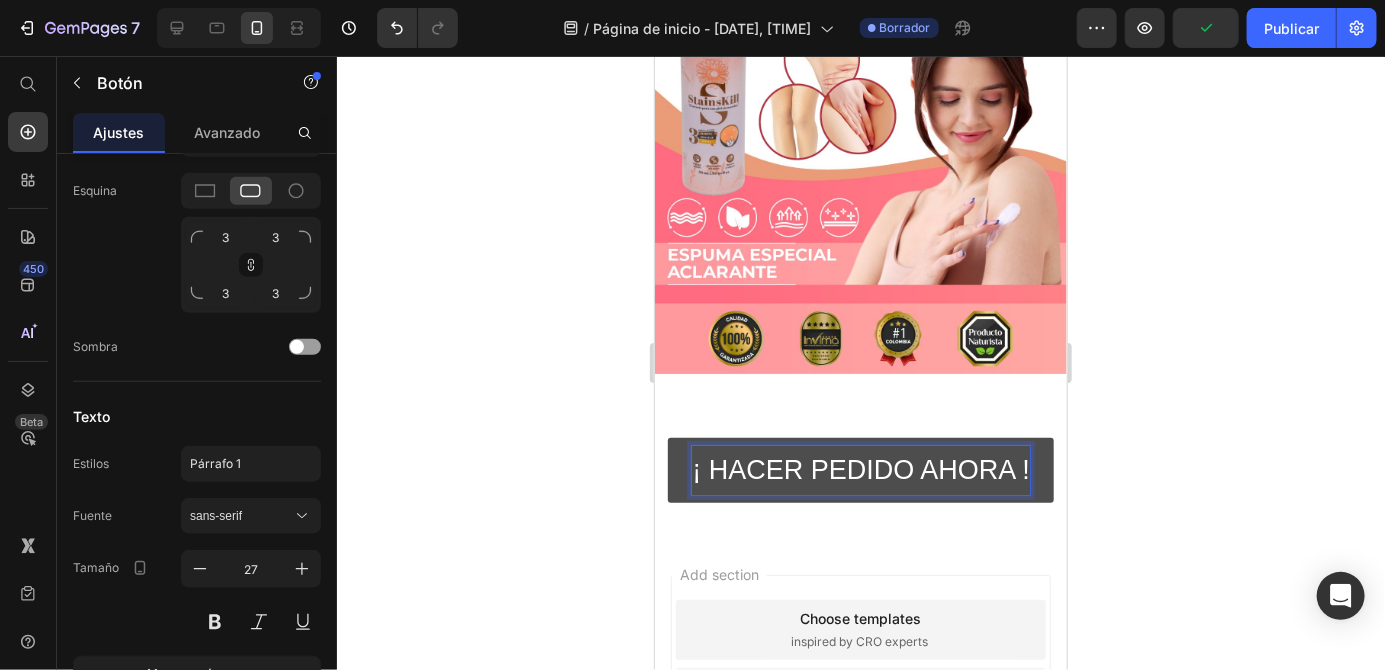 click on "¡ HACER PEDIDO AHORA !" at bounding box center [860, 469] 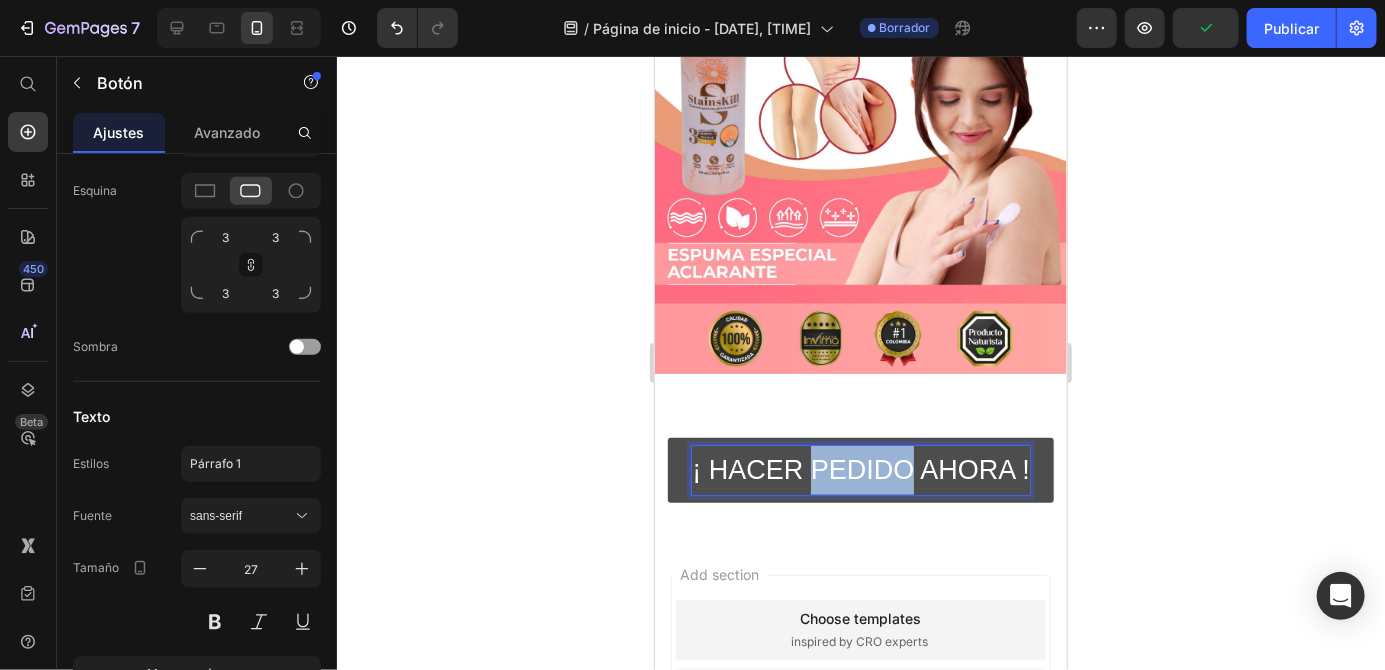 click on "¡ HACER PEDIDO AHORA !" at bounding box center (860, 469) 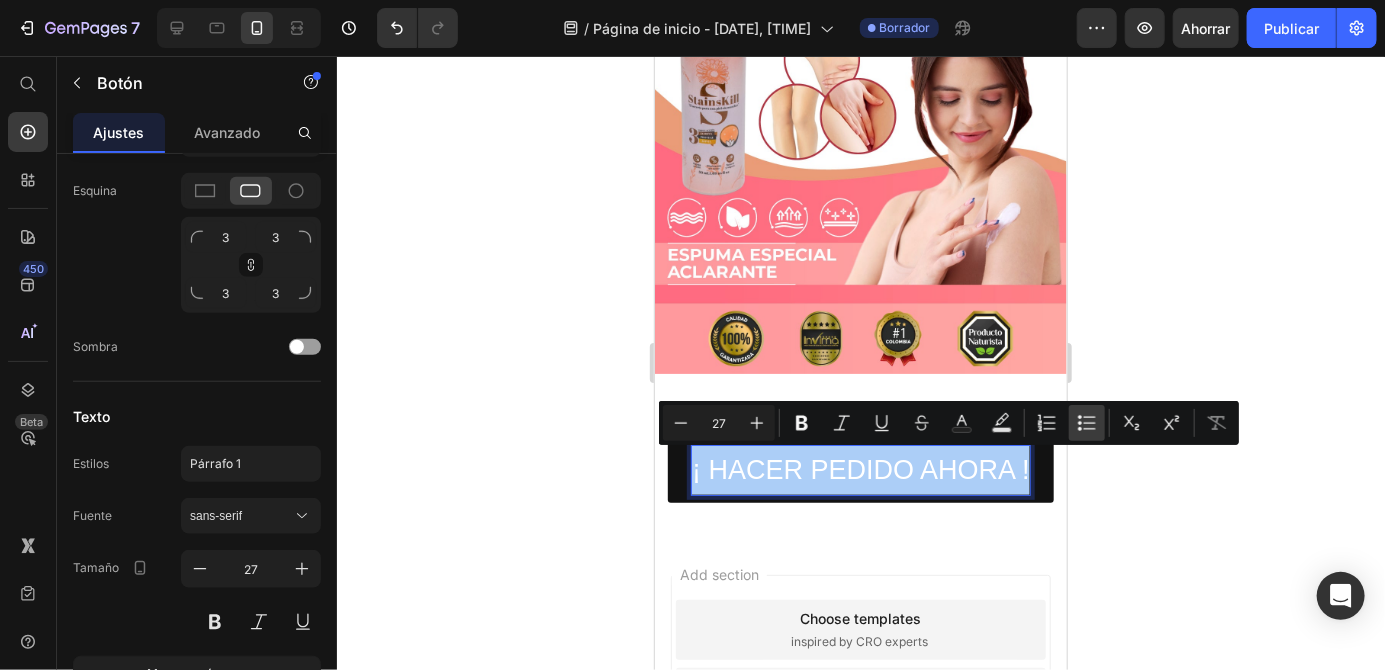 click on "Lista con viñetas" at bounding box center (1087, 423) 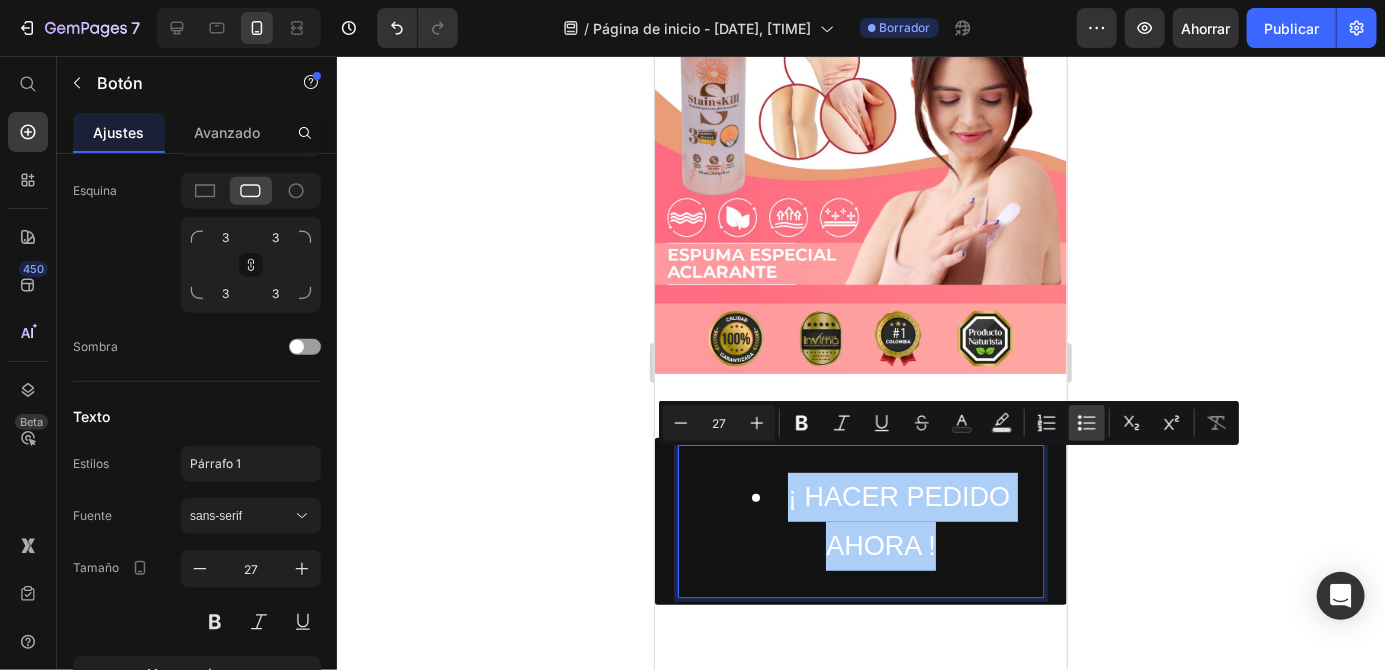 click on "Lista con viñetas" at bounding box center [1087, 423] 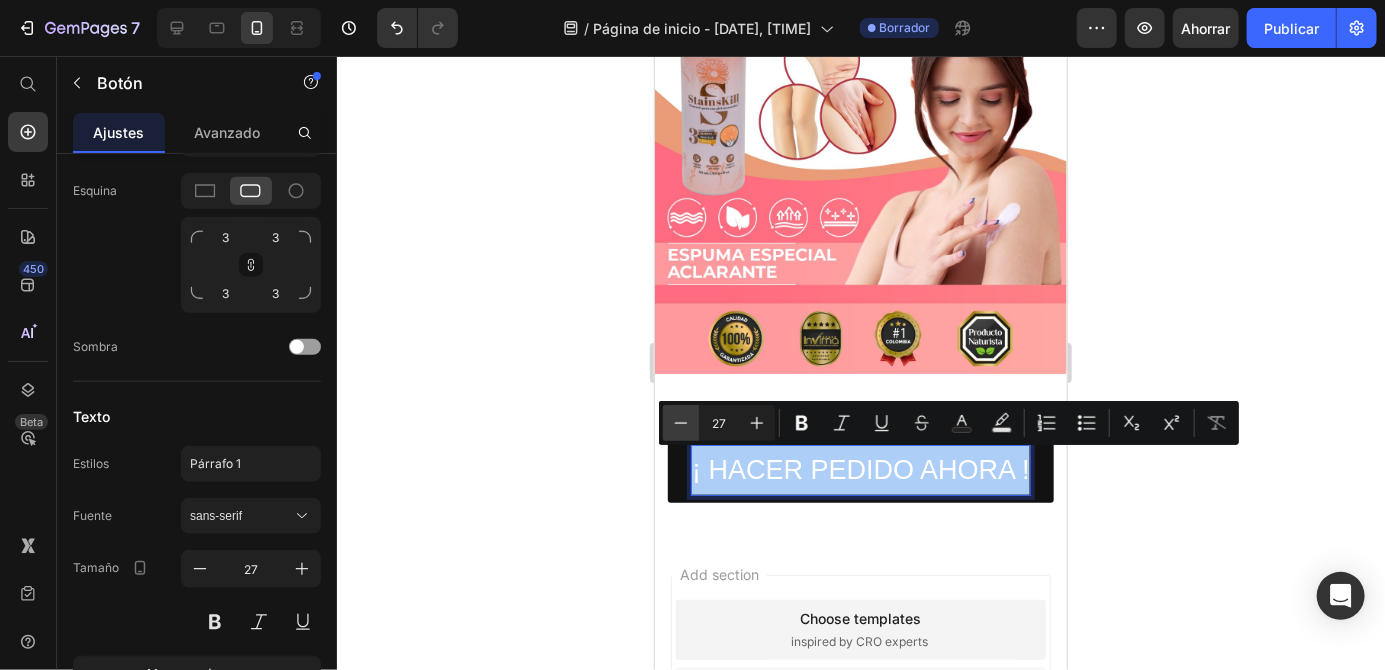 click 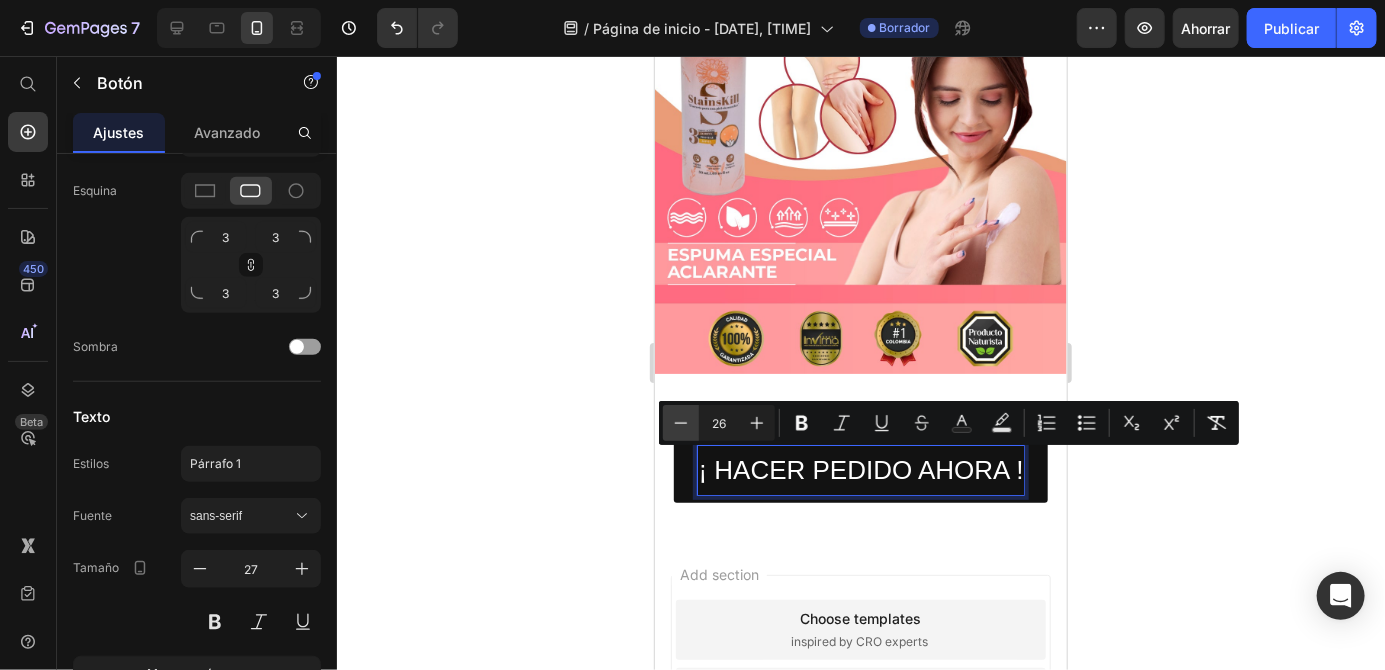 click 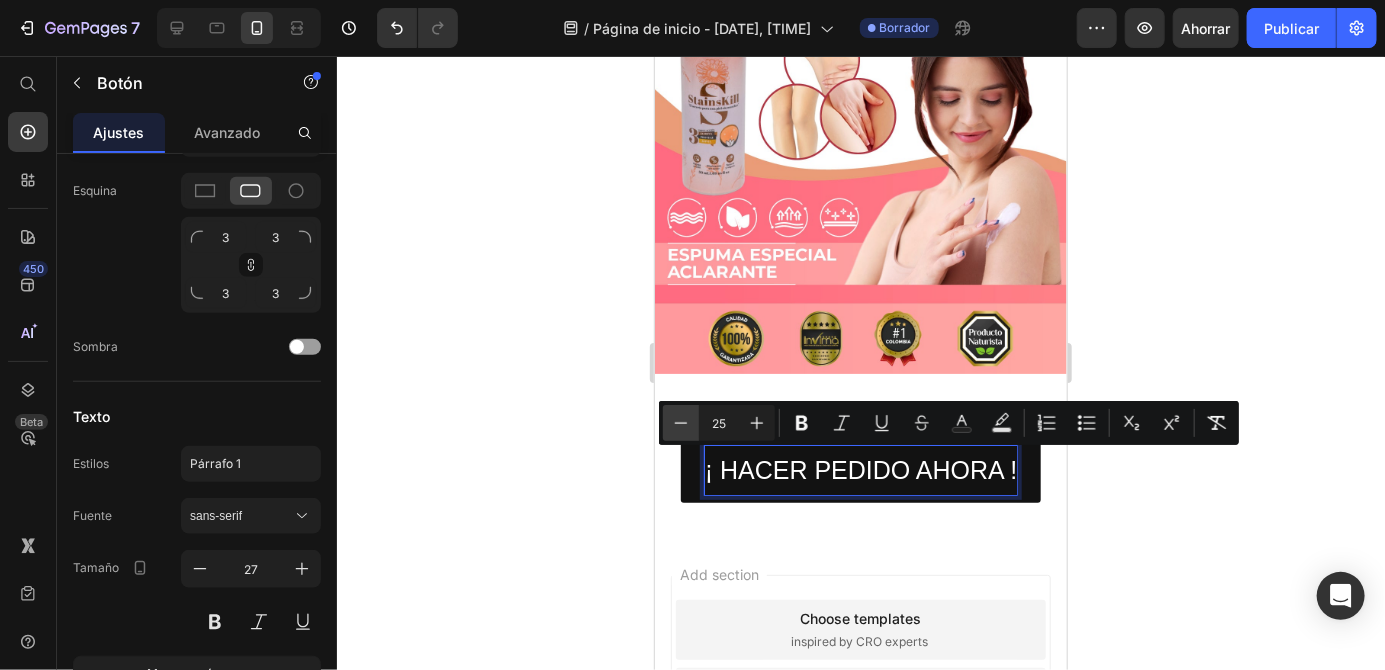 click 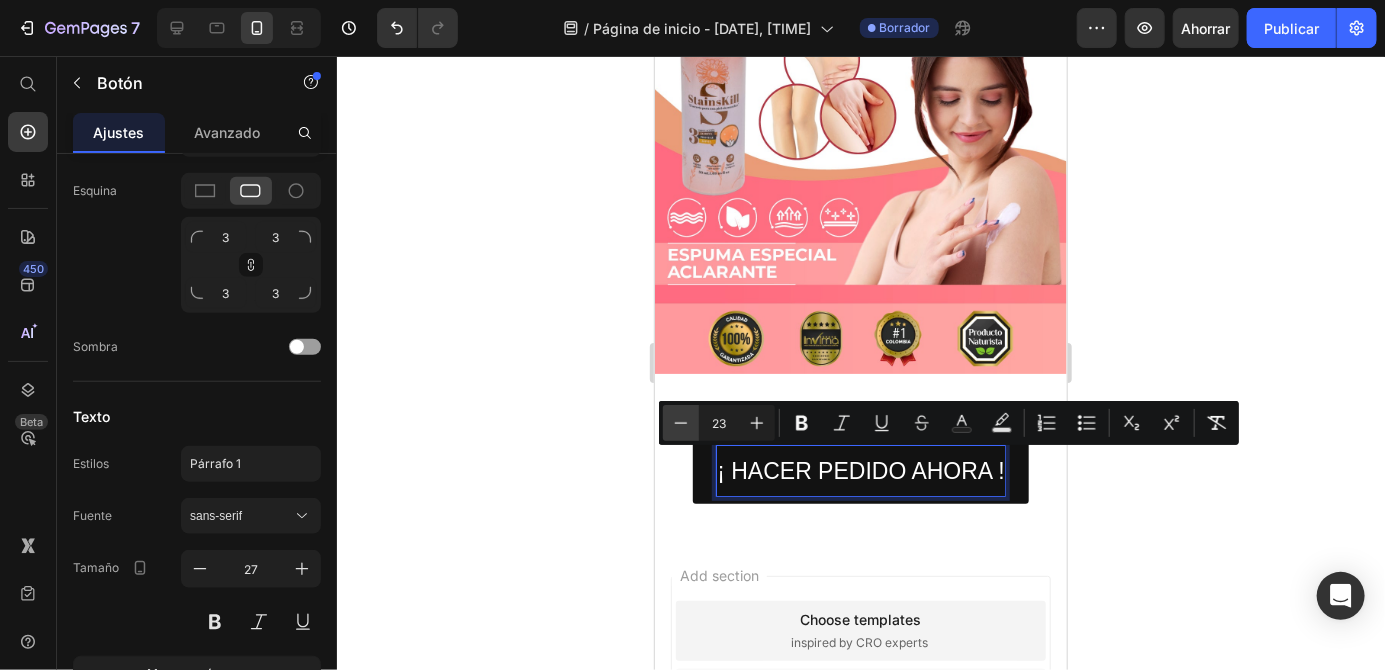 click 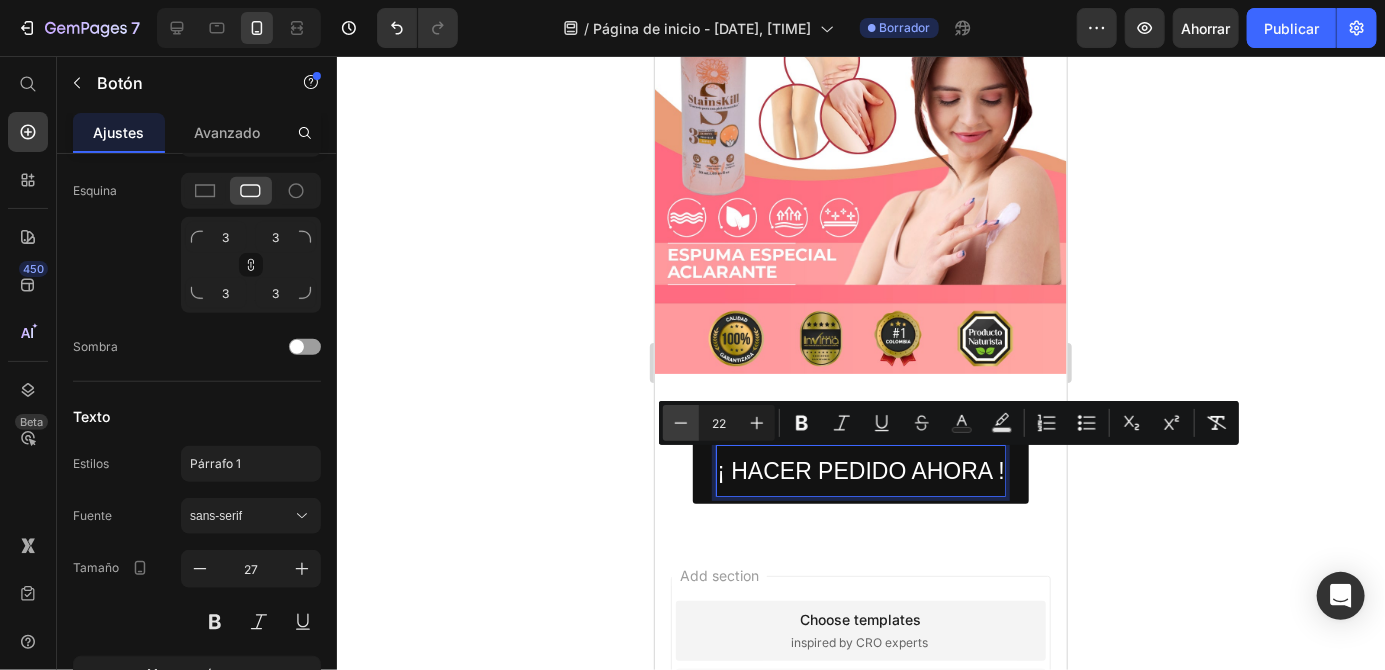 click on "Menos" at bounding box center [681, 423] 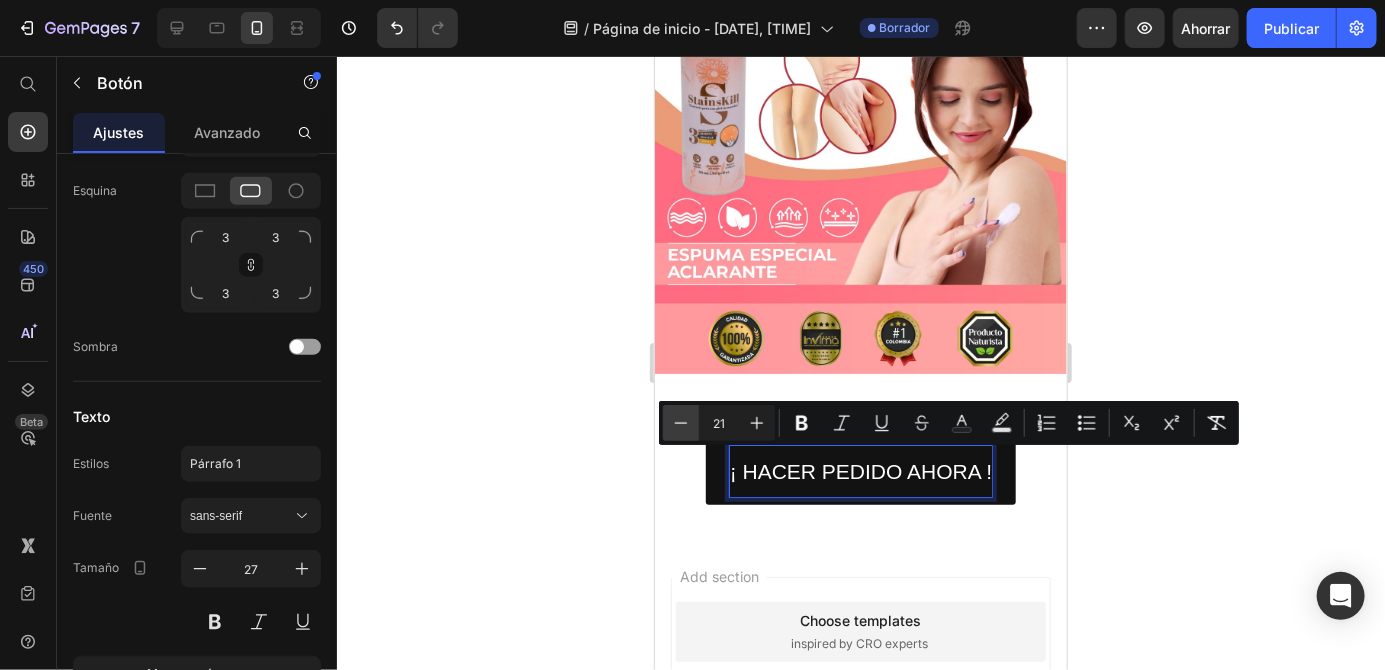 click on "Menos" at bounding box center (681, 423) 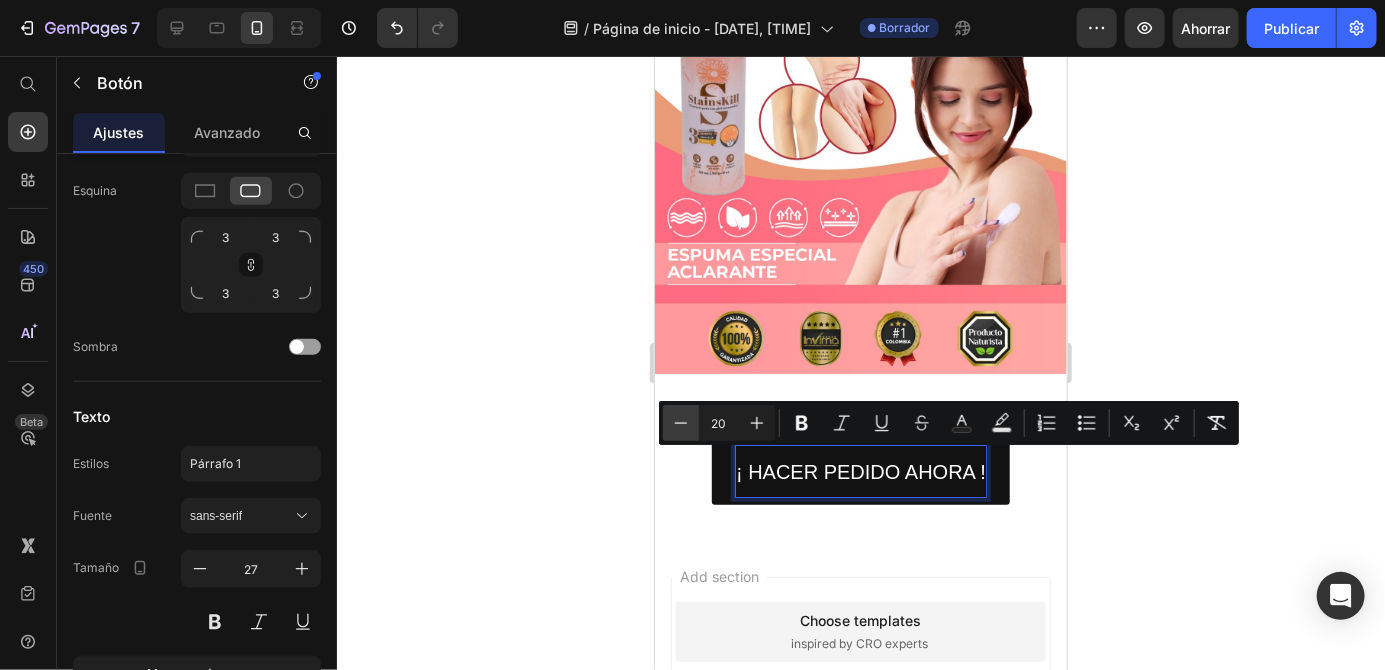 click on "Menos" at bounding box center [681, 423] 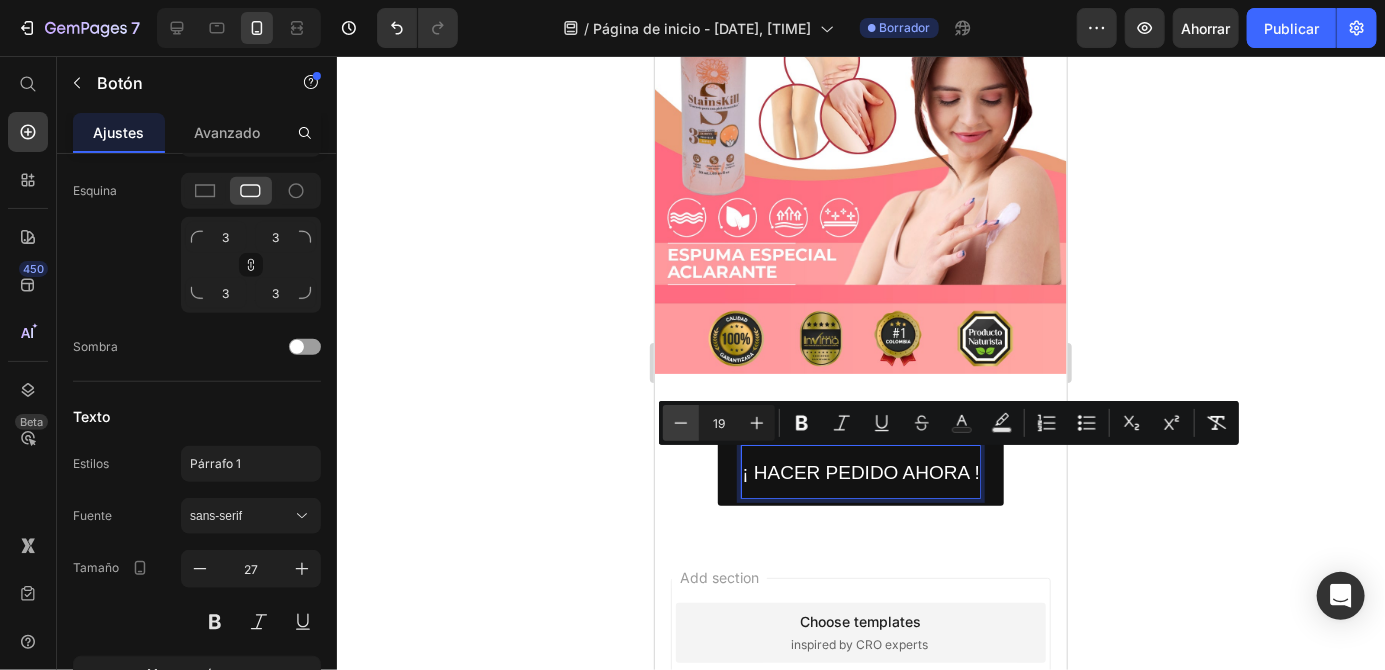 click on "Menos" at bounding box center (681, 423) 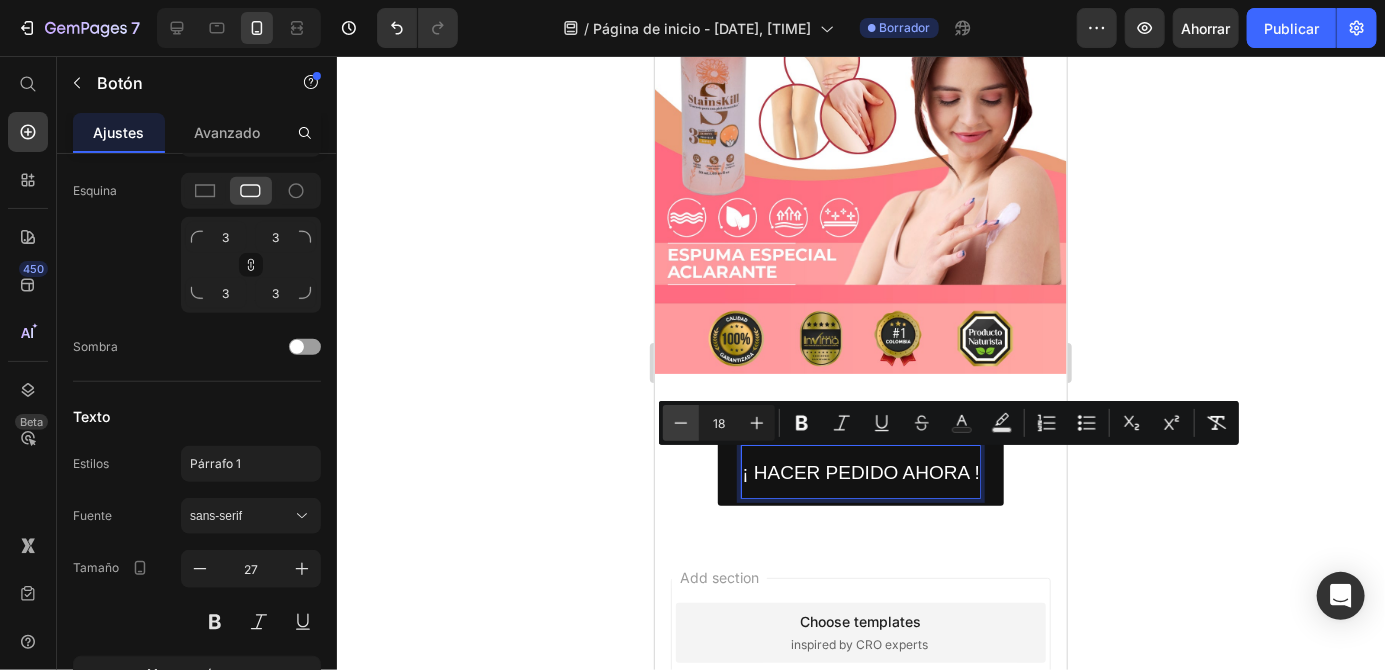 click on "Menos" at bounding box center [681, 423] 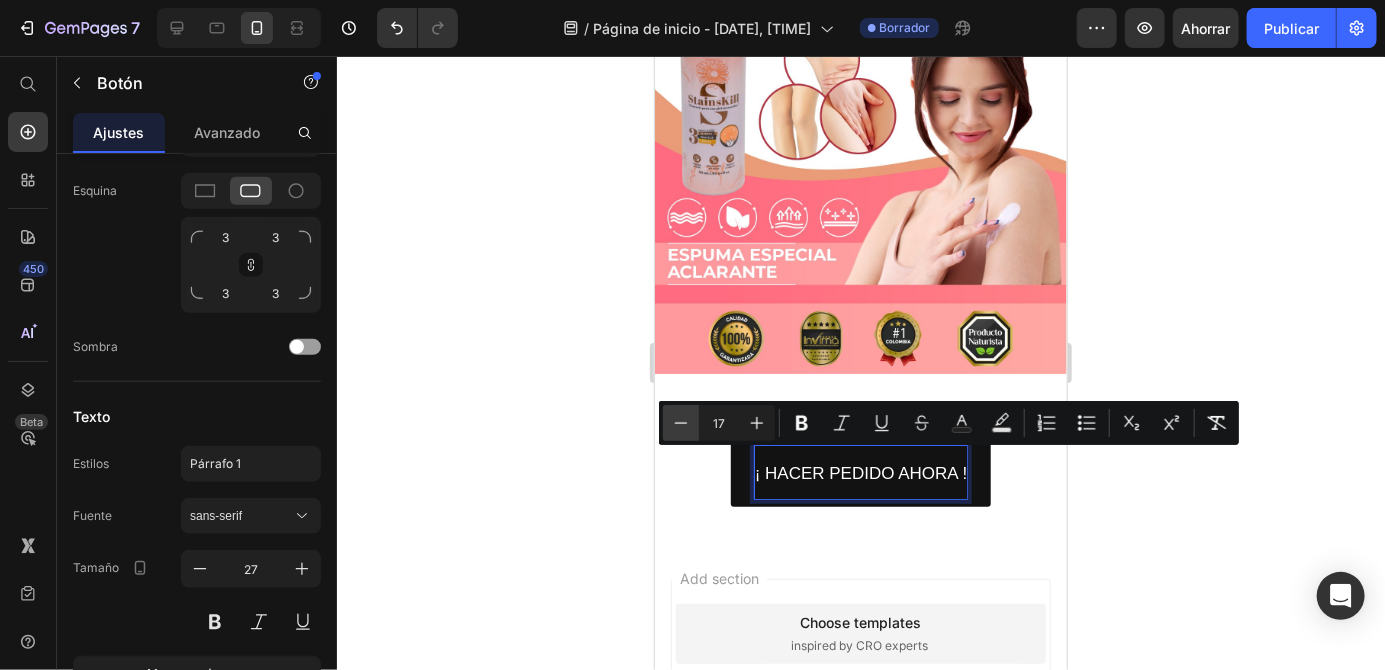 click on "Menos" at bounding box center (681, 423) 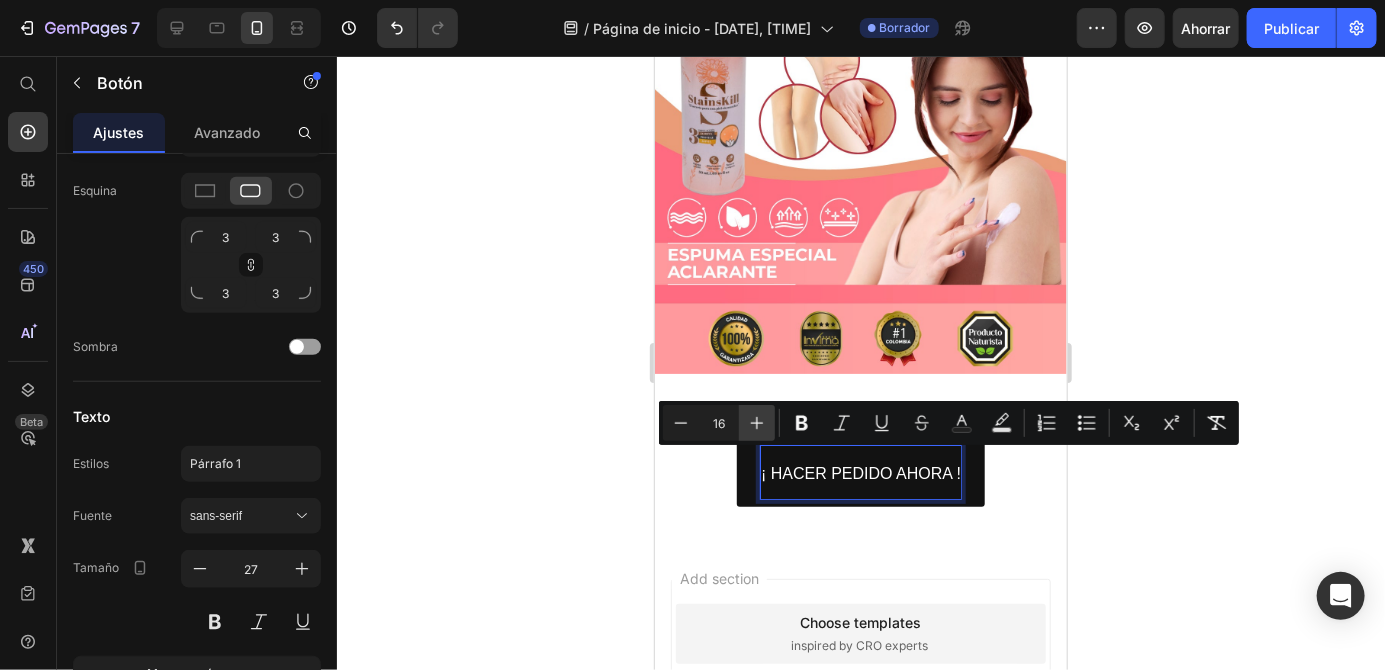 click 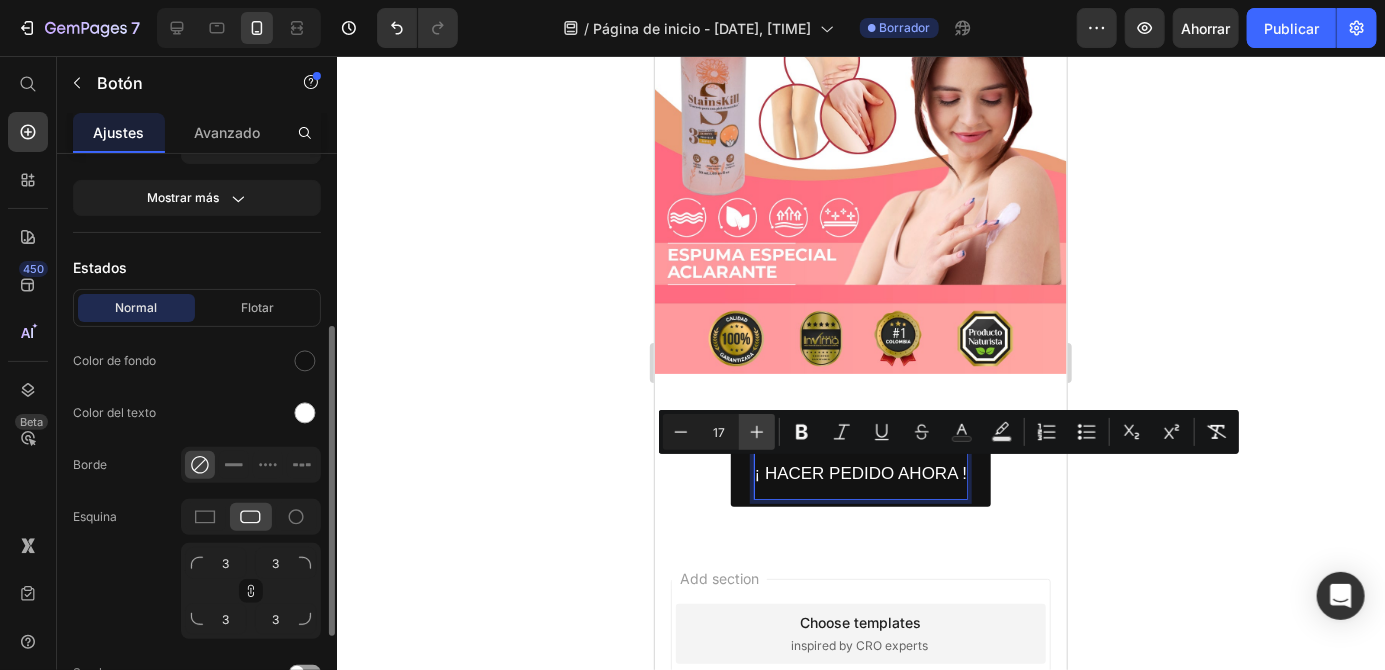scroll, scrollTop: 369, scrollLeft: 0, axis: vertical 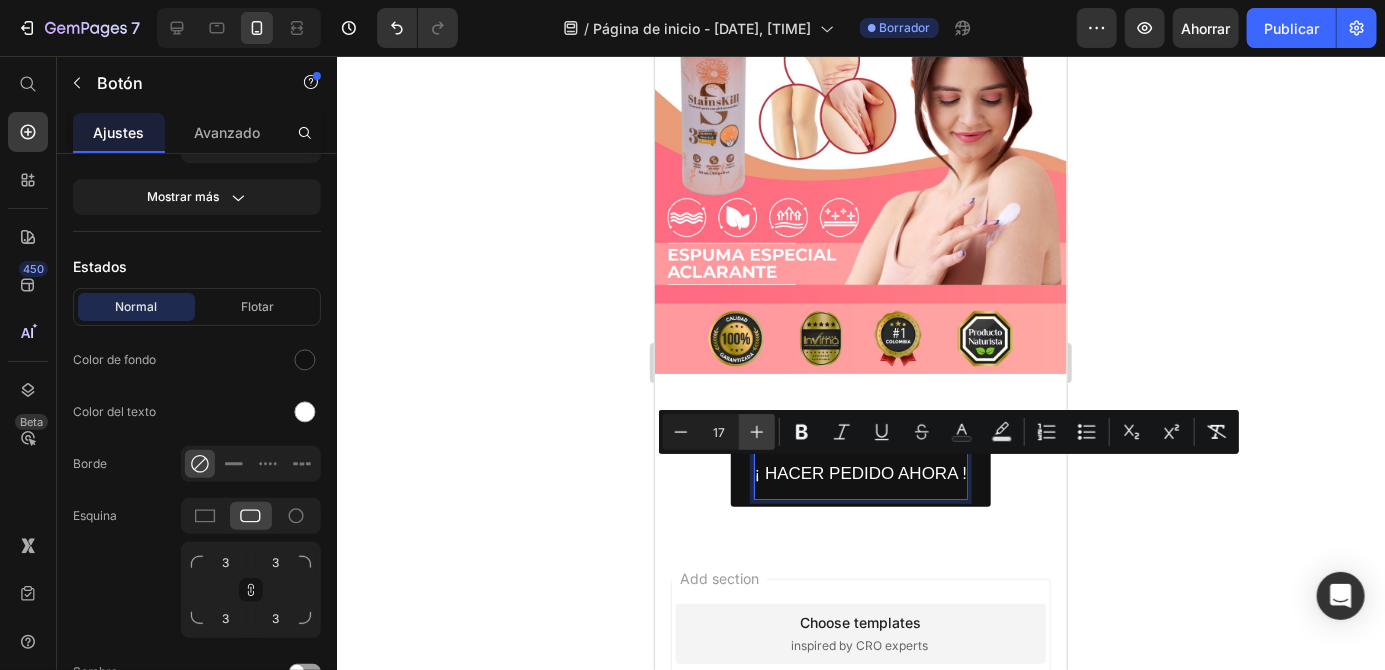 click on "Más" at bounding box center (757, 432) 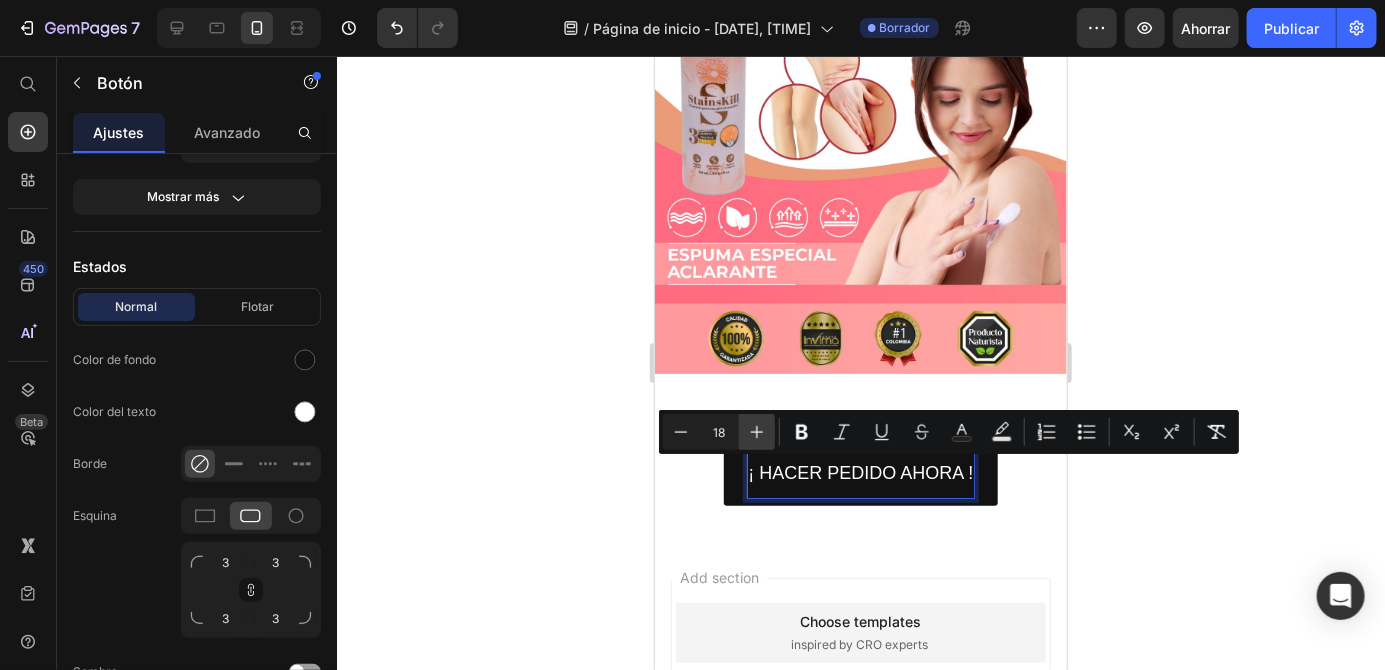 click 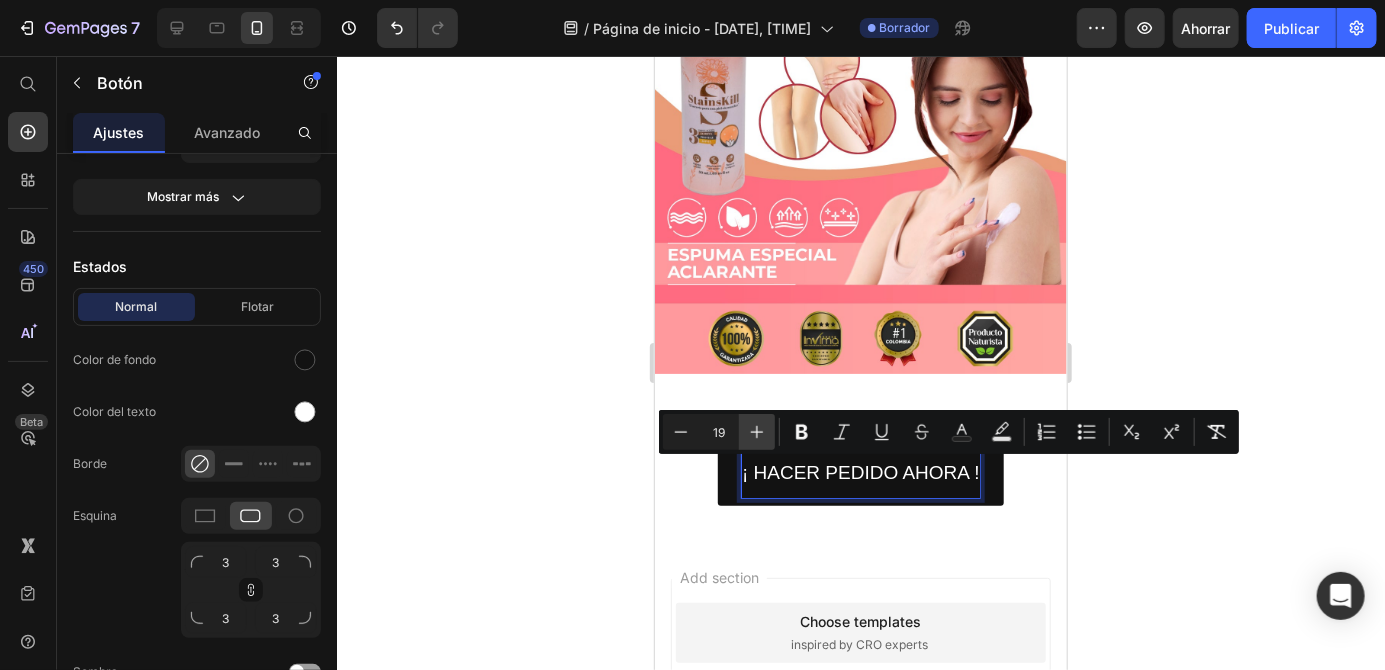 click 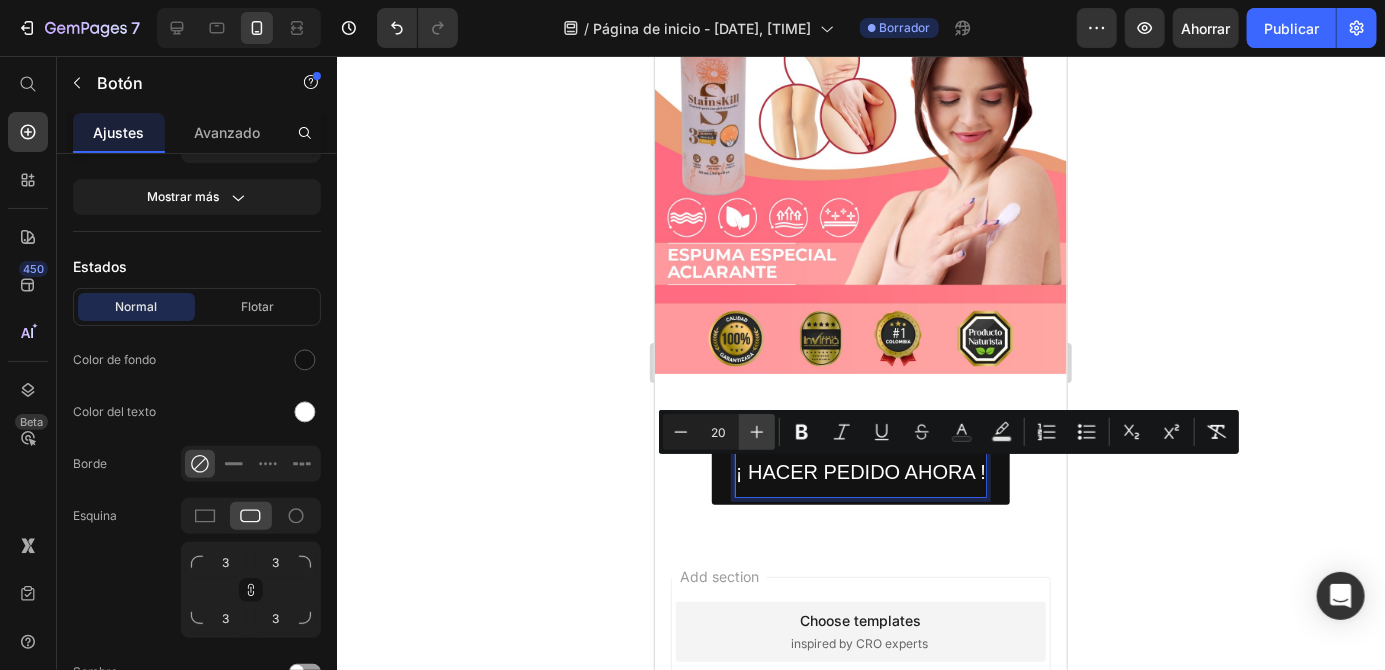 click 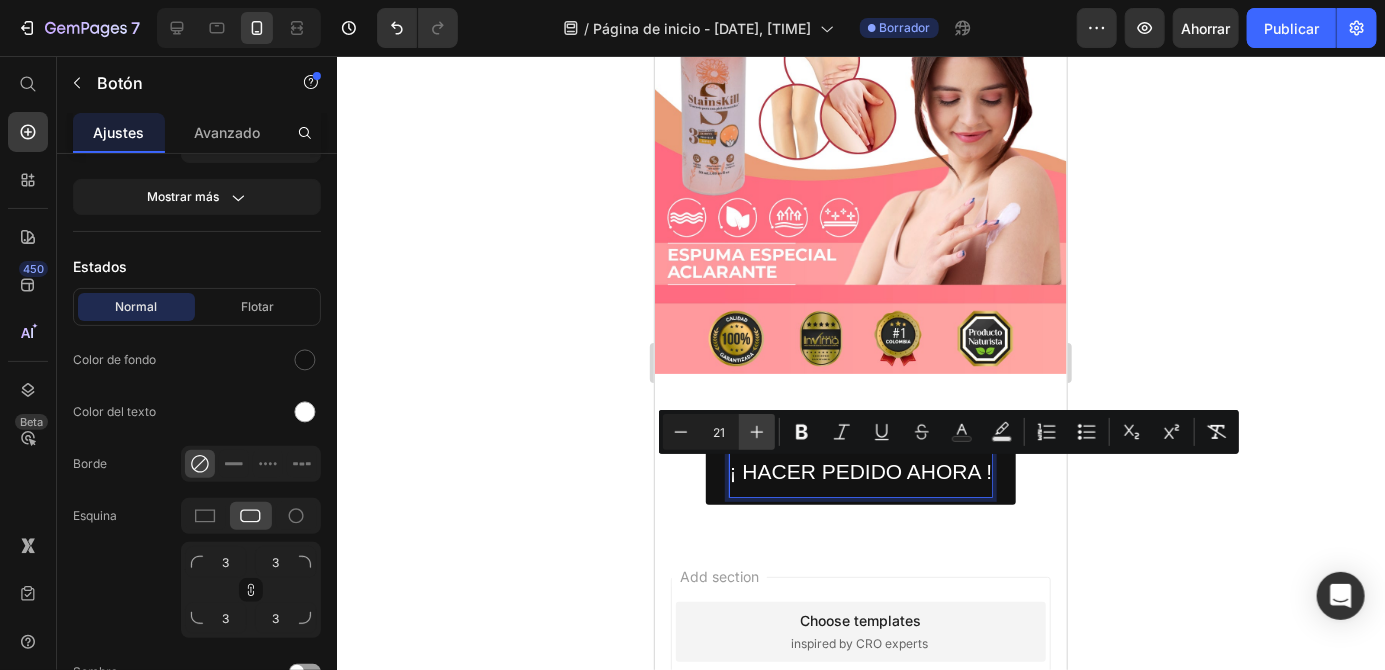 click 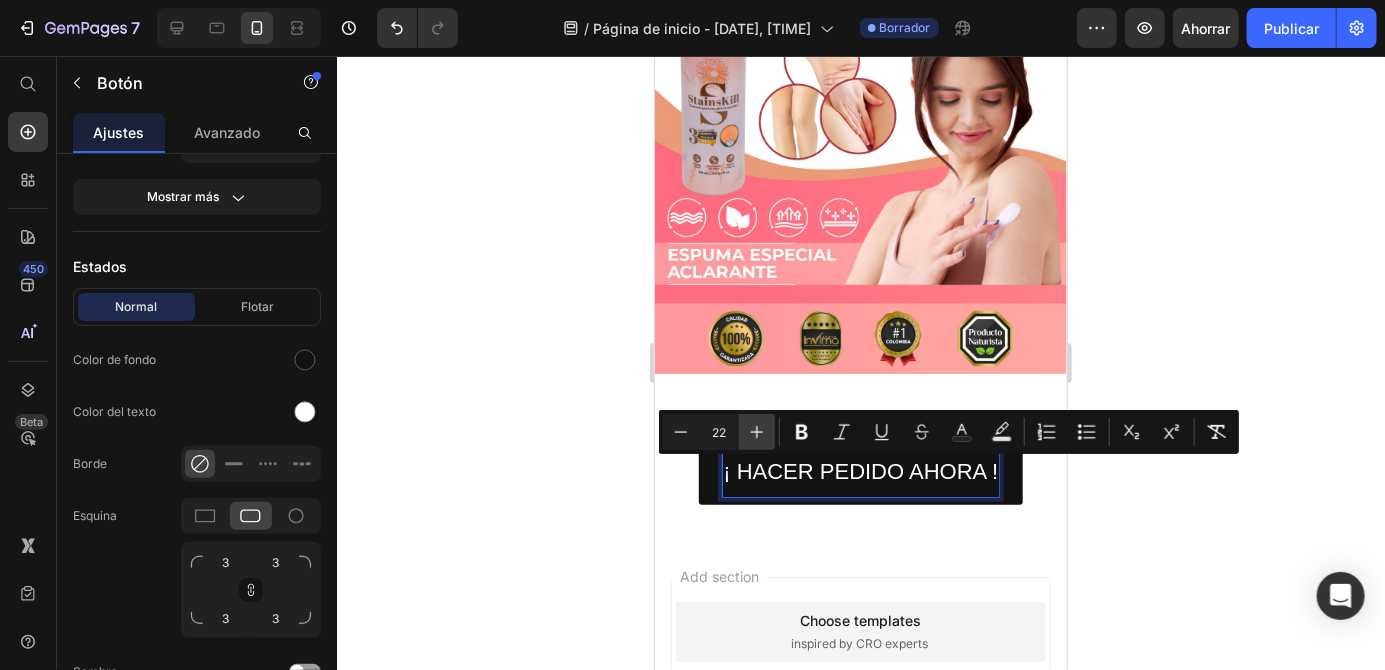 click on "Más" at bounding box center (757, 432) 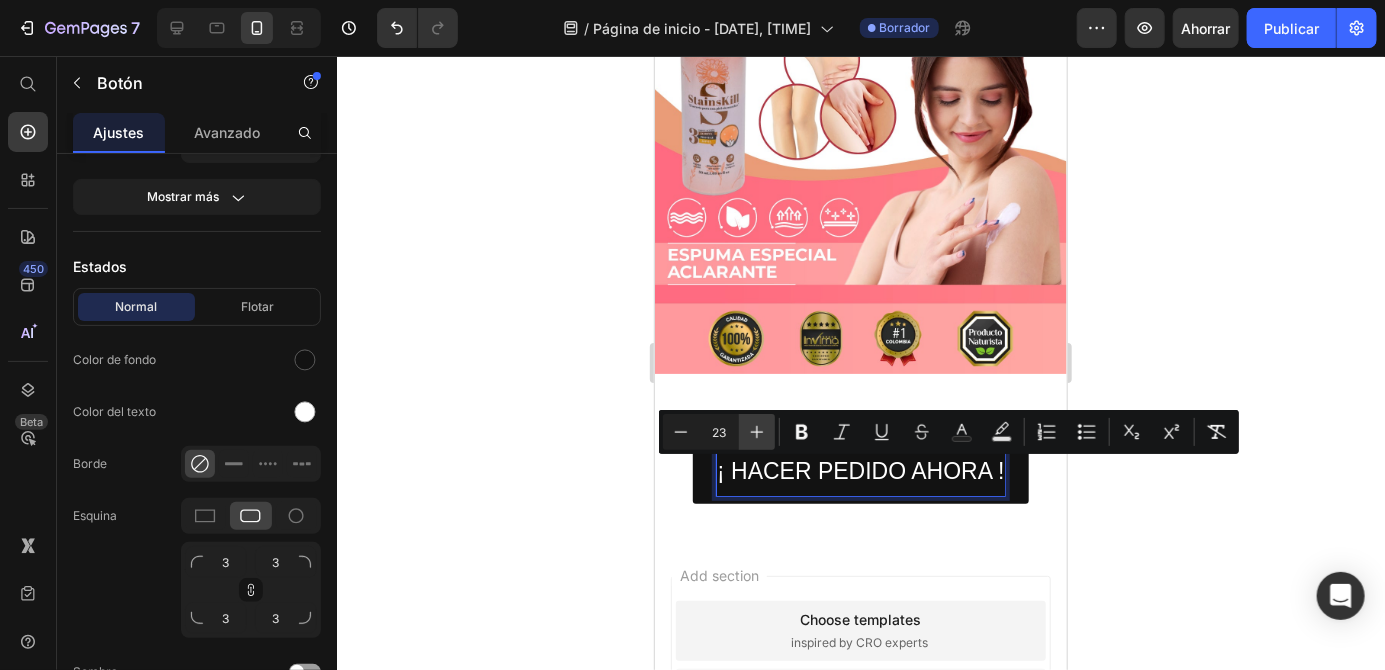 click on "Más" at bounding box center (757, 432) 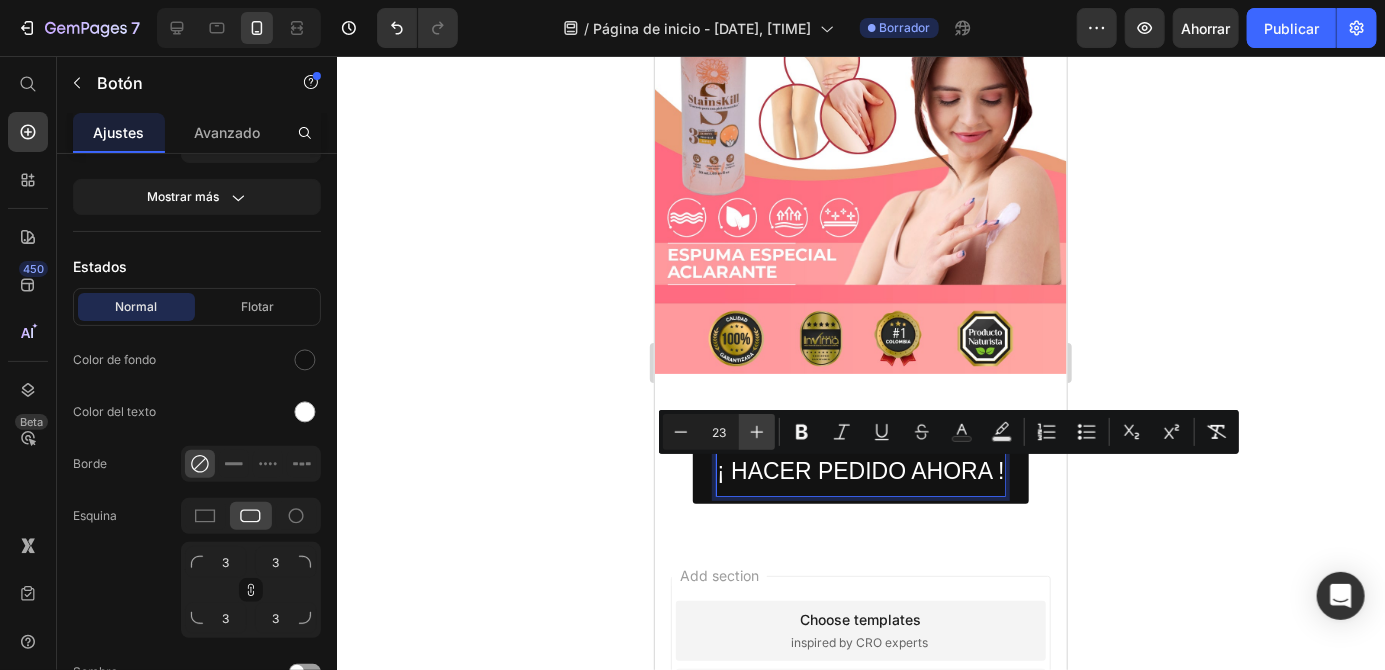 type on "24" 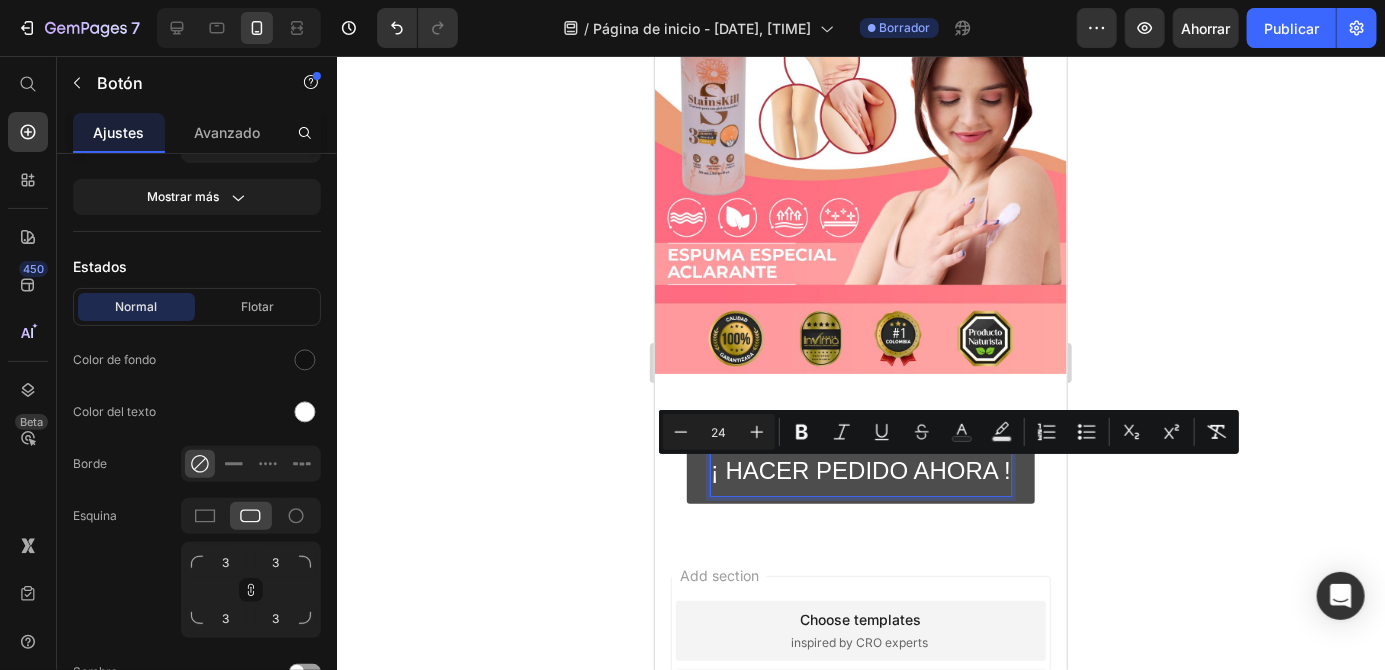 click on "¡ HACER PEDIDO AHORA !" at bounding box center [860, 469] 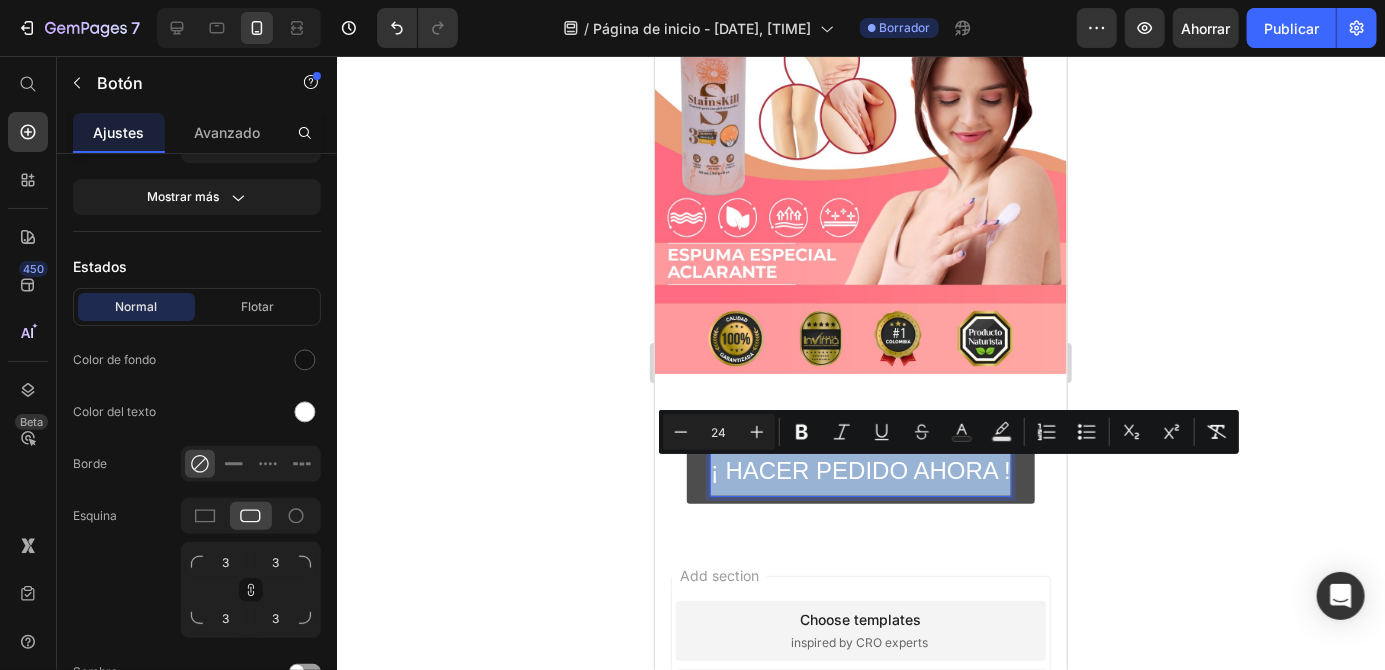 click on "¡ HACER PEDIDO AHORA !" at bounding box center [860, 470] 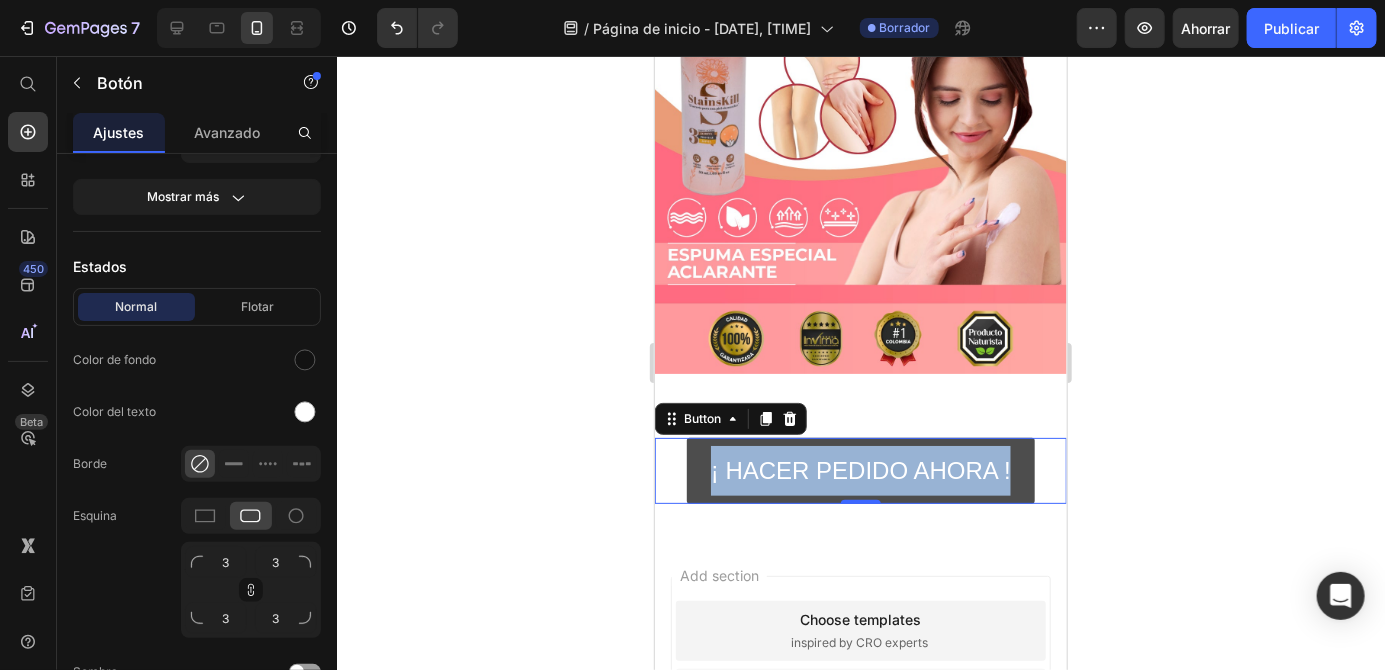 click on "¡ HACER PEDIDO AHORA !" at bounding box center (860, 470) 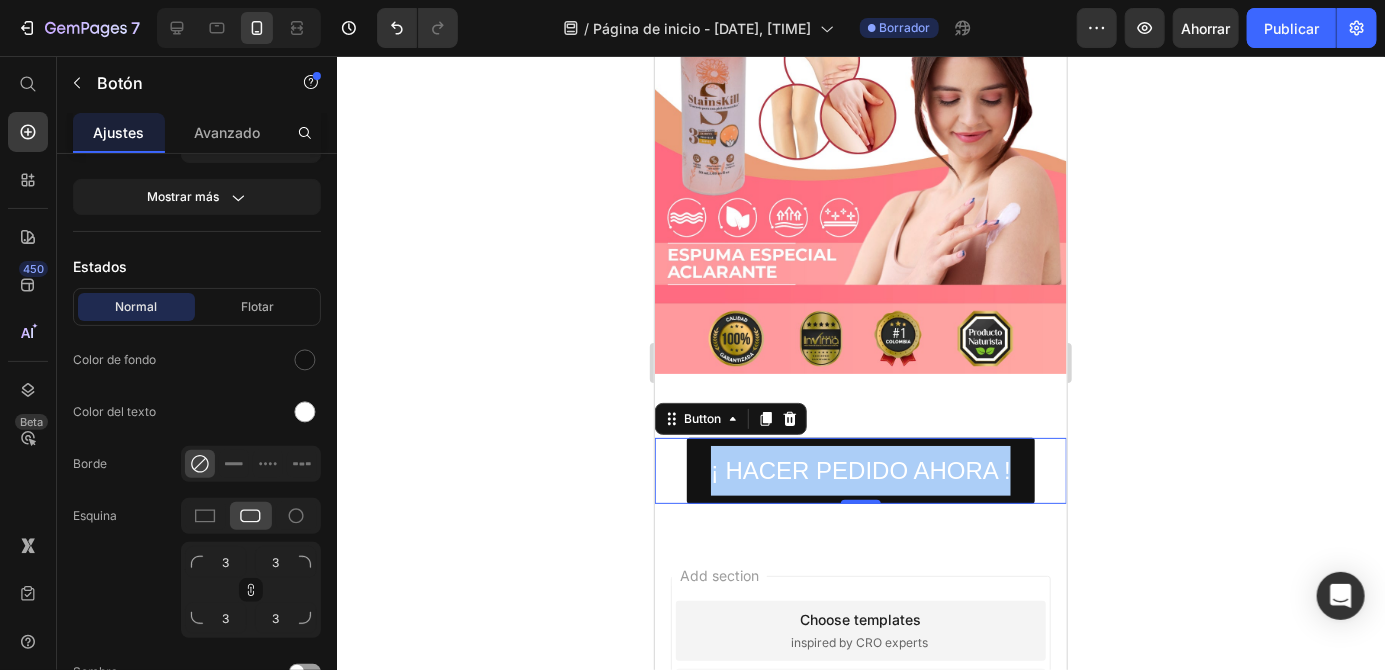 click 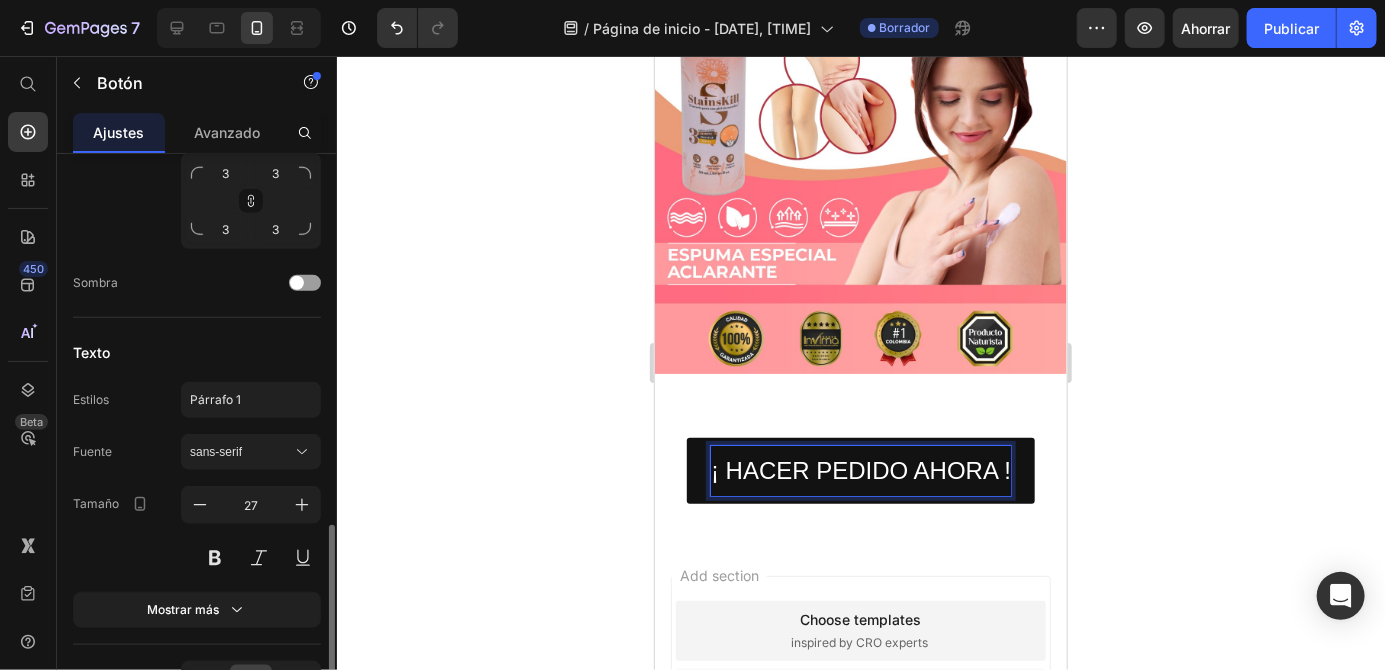 scroll, scrollTop: 774, scrollLeft: 0, axis: vertical 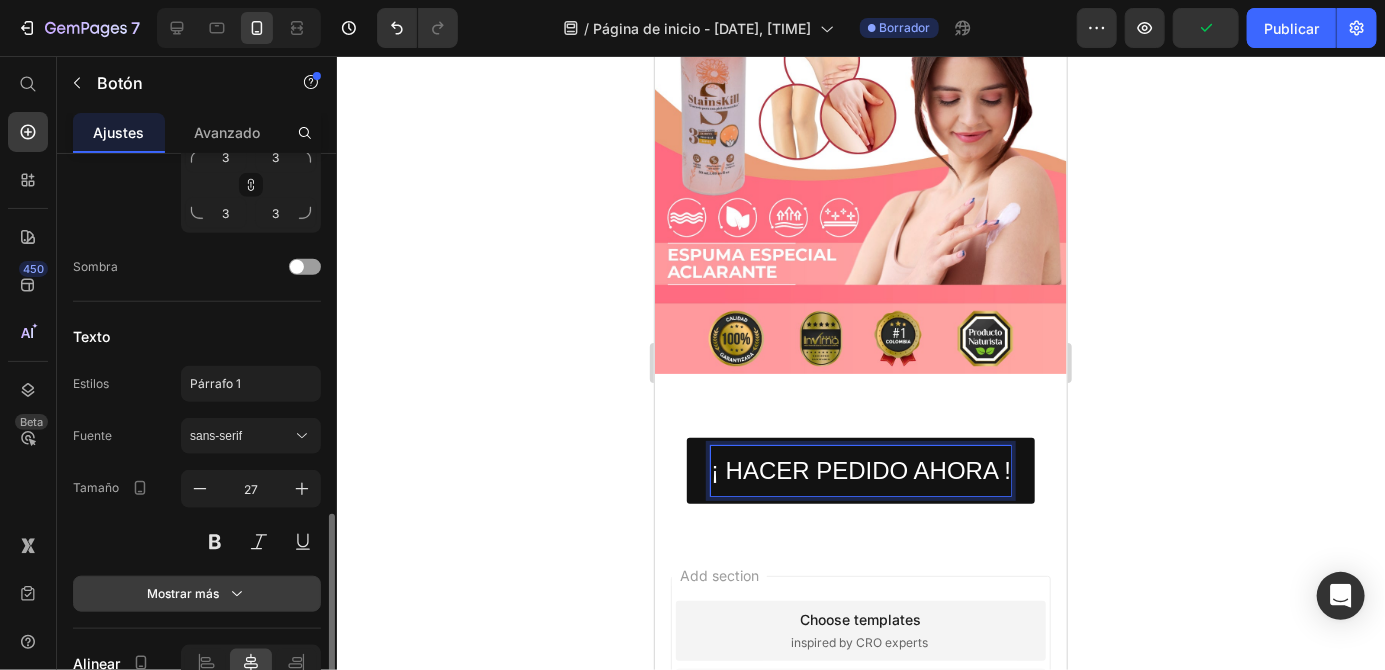 click on "Mostrar más" at bounding box center [197, 594] 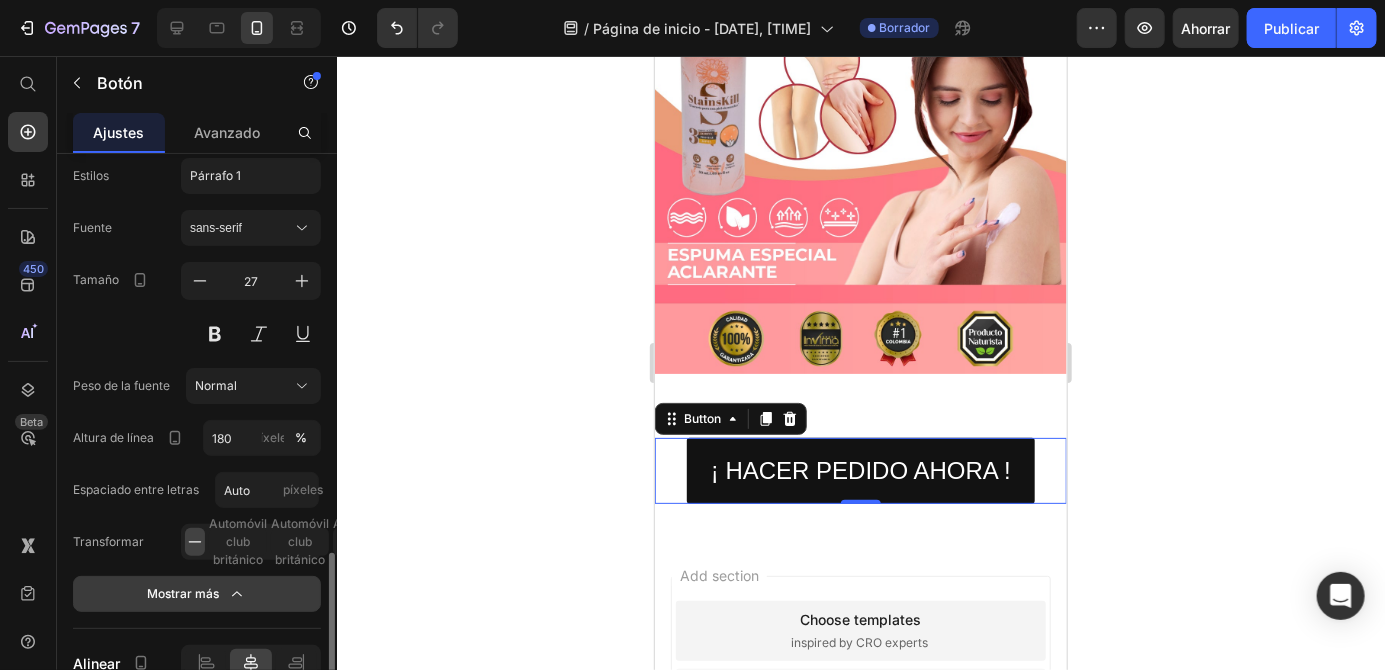 scroll, scrollTop: 982, scrollLeft: 0, axis: vertical 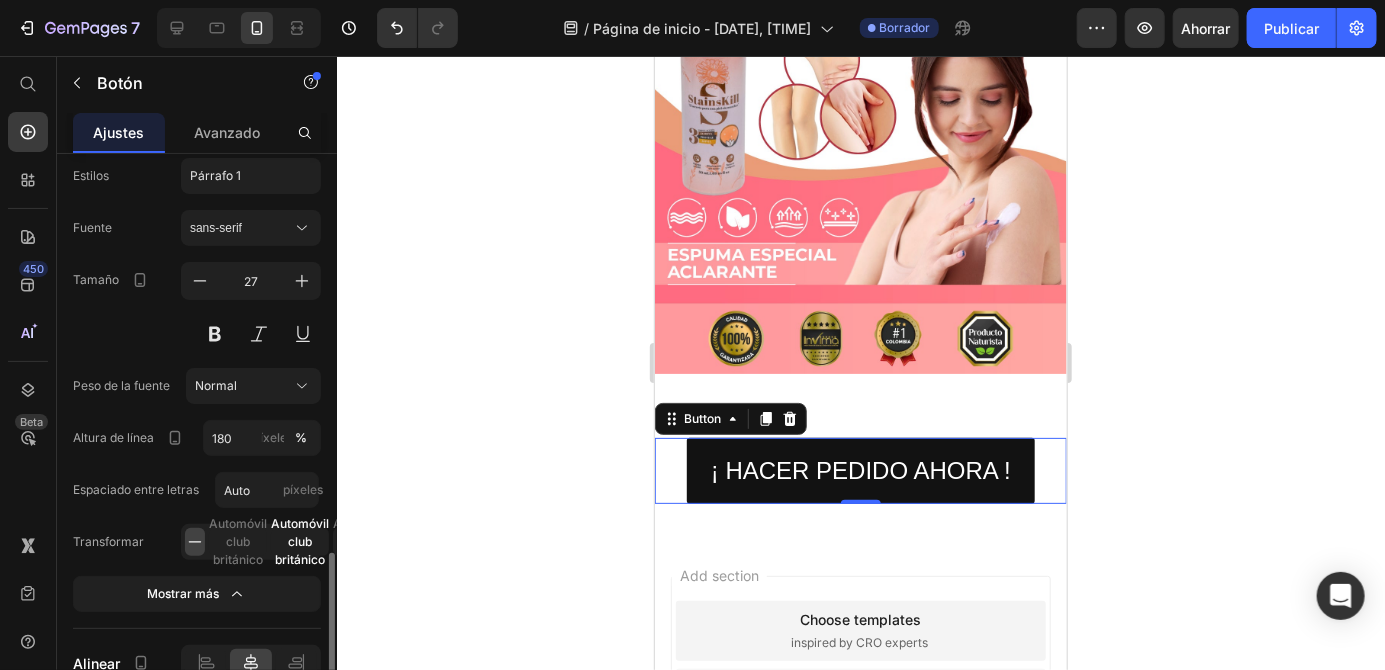 click on "Automóvil club británico" at bounding box center (300, 541) 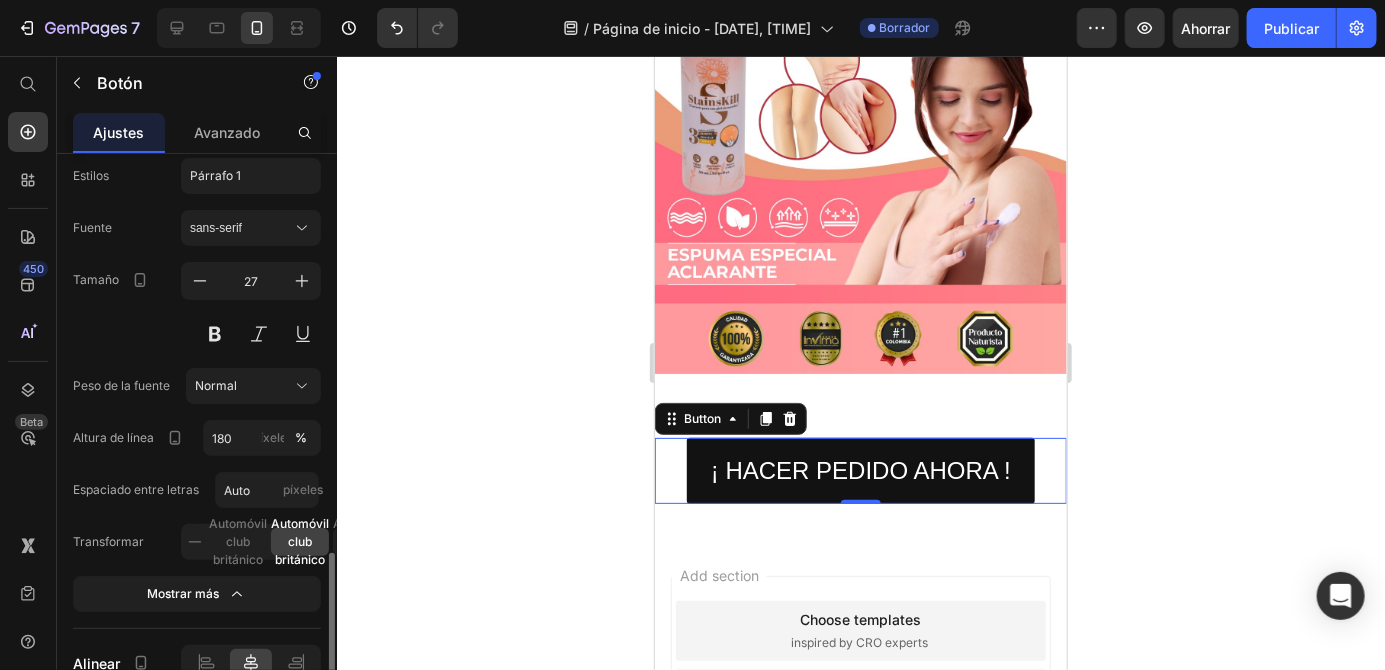 scroll, scrollTop: 982, scrollLeft: 0, axis: vertical 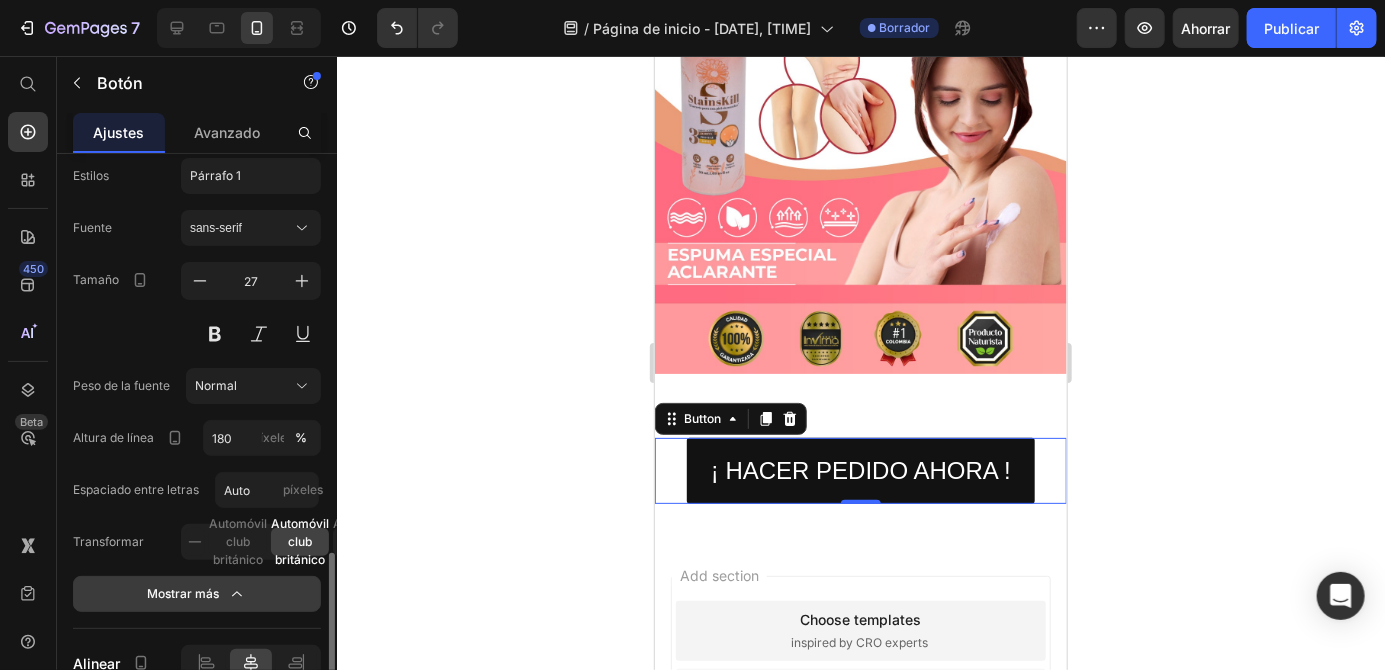 click on "Mostrar más" 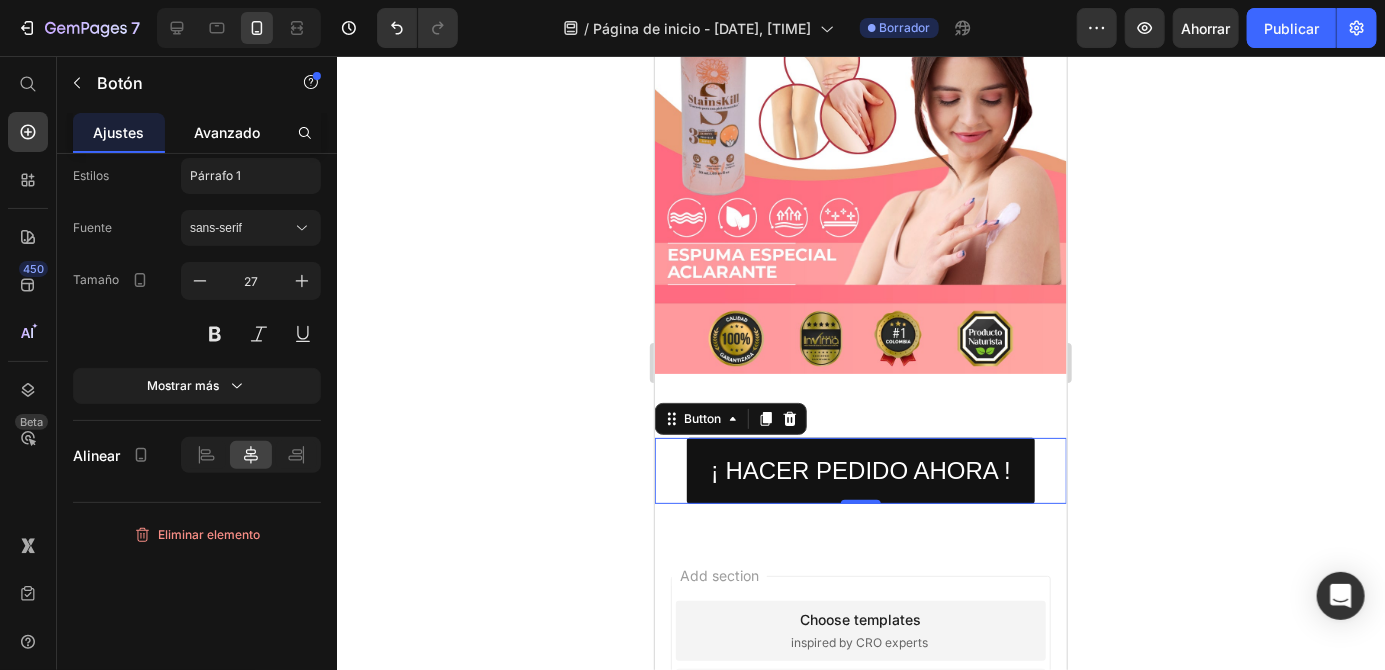 click on "Avanzado" at bounding box center [227, 132] 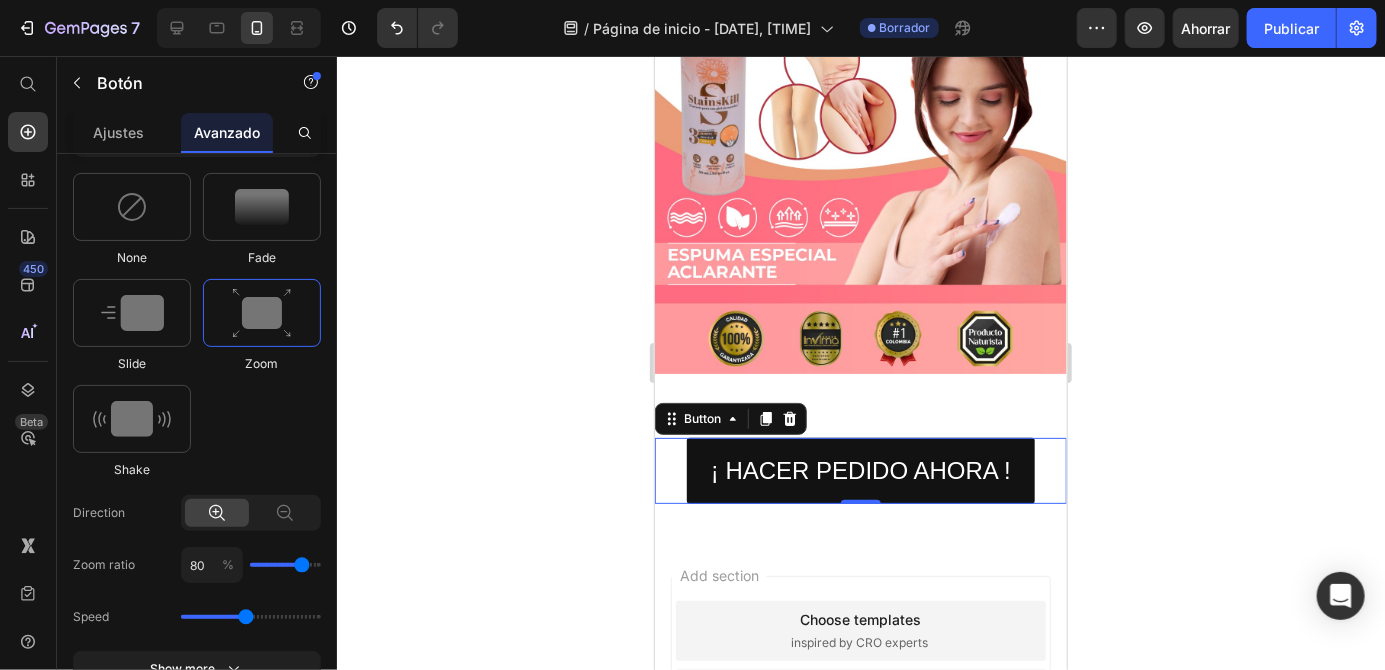 scroll, scrollTop: 0, scrollLeft: 0, axis: both 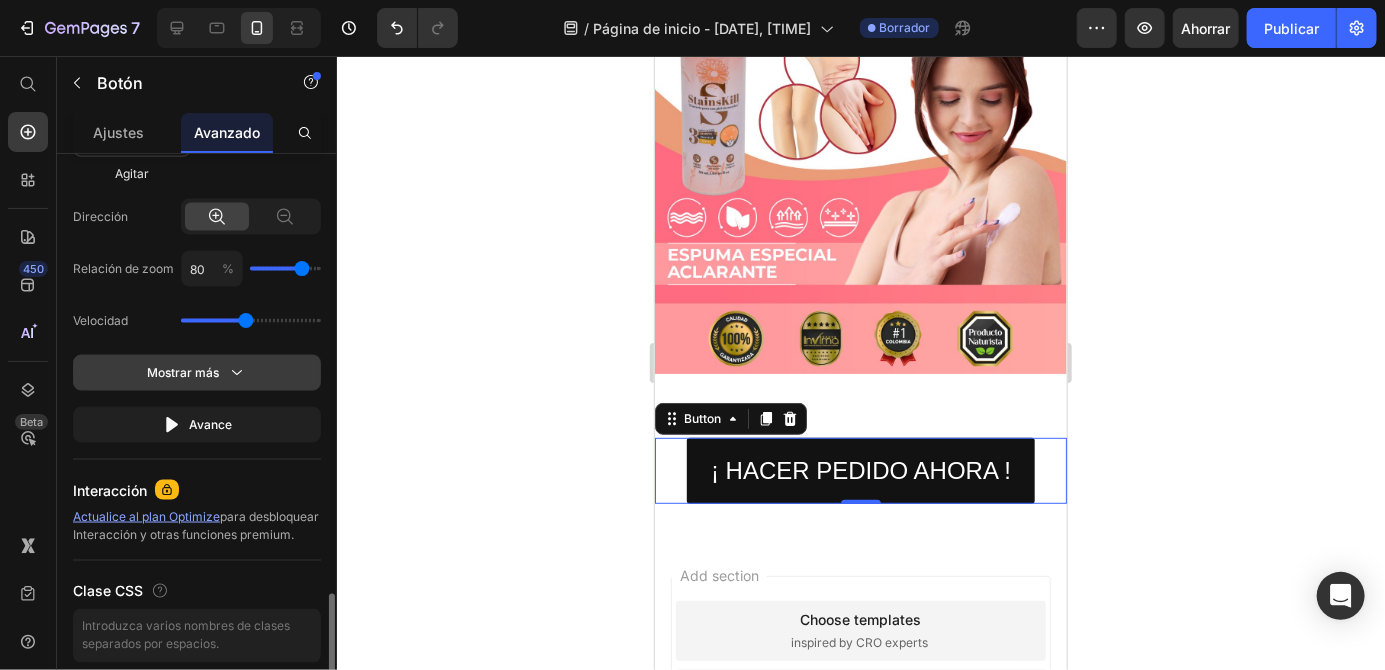 click on "Mostrar más" 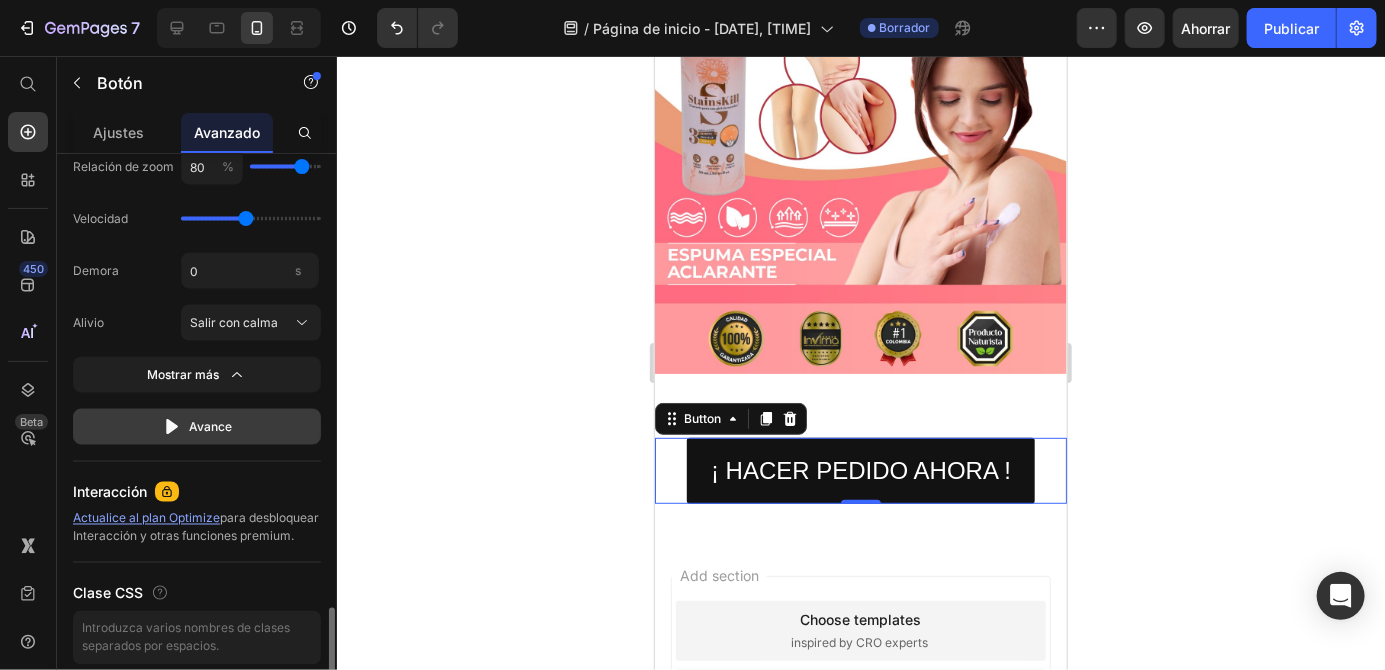 click on "Avance" 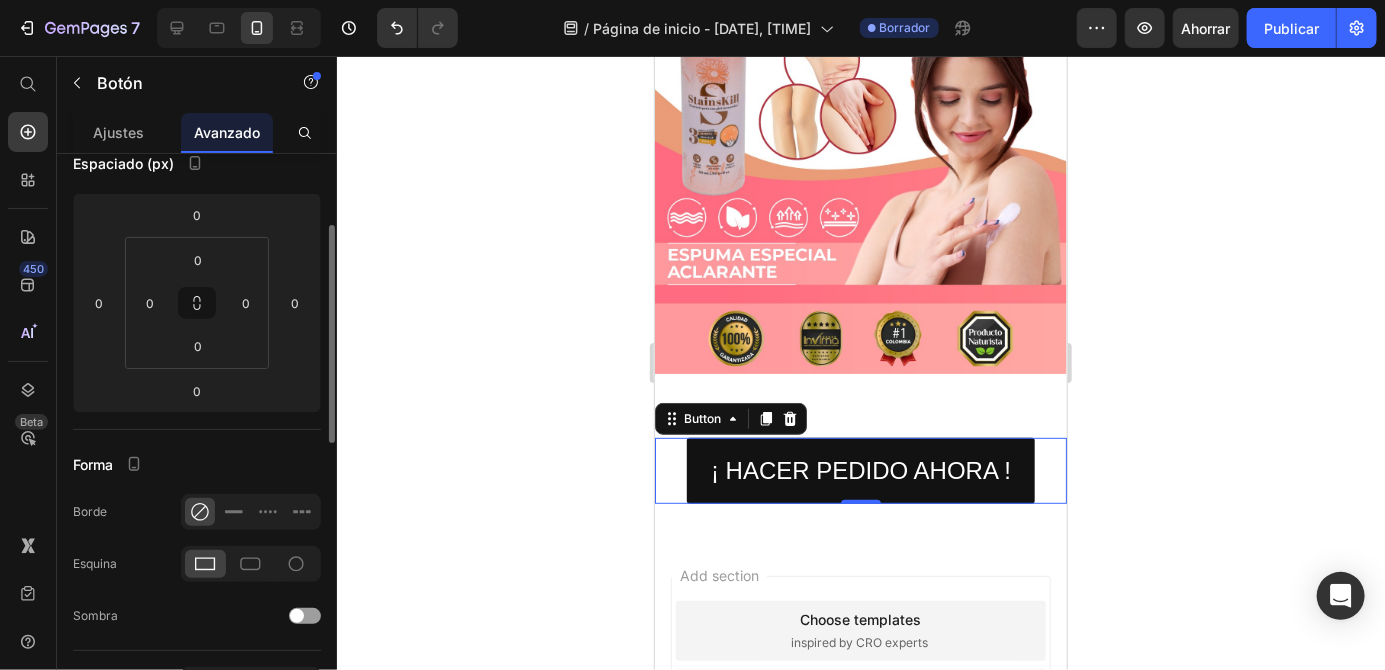 scroll, scrollTop: 221, scrollLeft: 0, axis: vertical 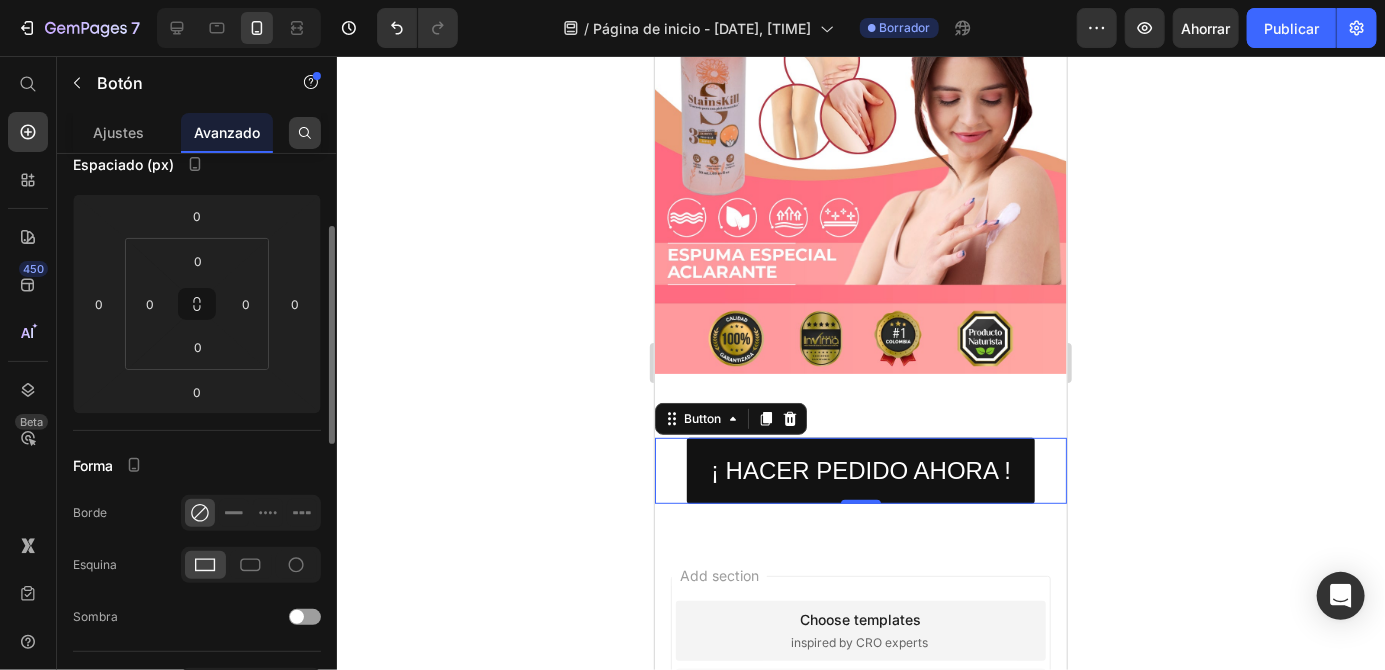 click 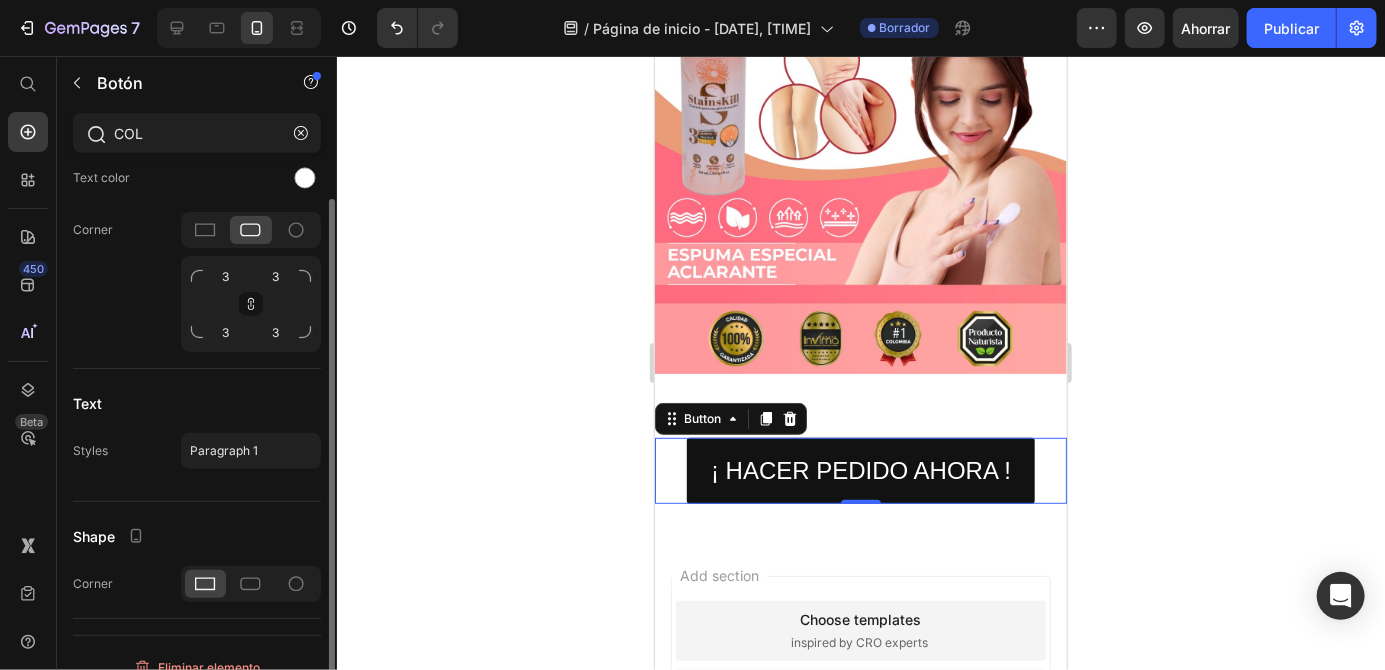 scroll, scrollTop: 0, scrollLeft: 0, axis: both 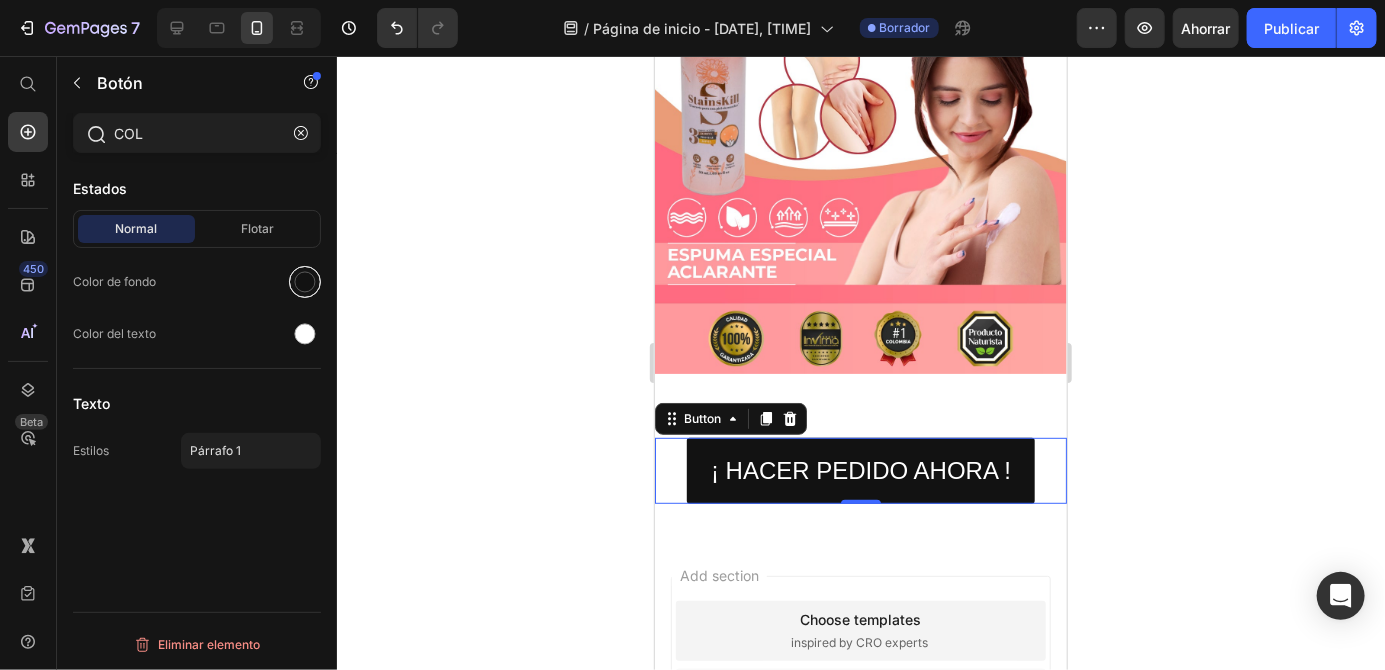 type on "COL" 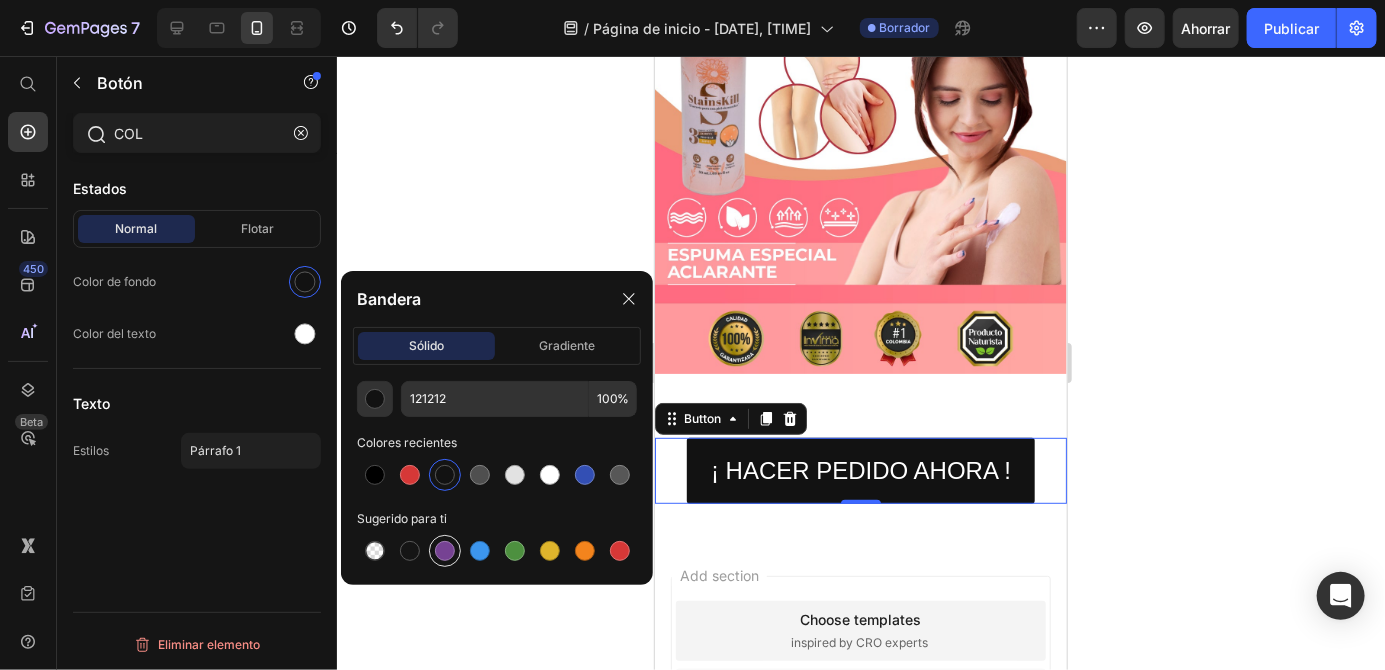 click at bounding box center (445, 551) 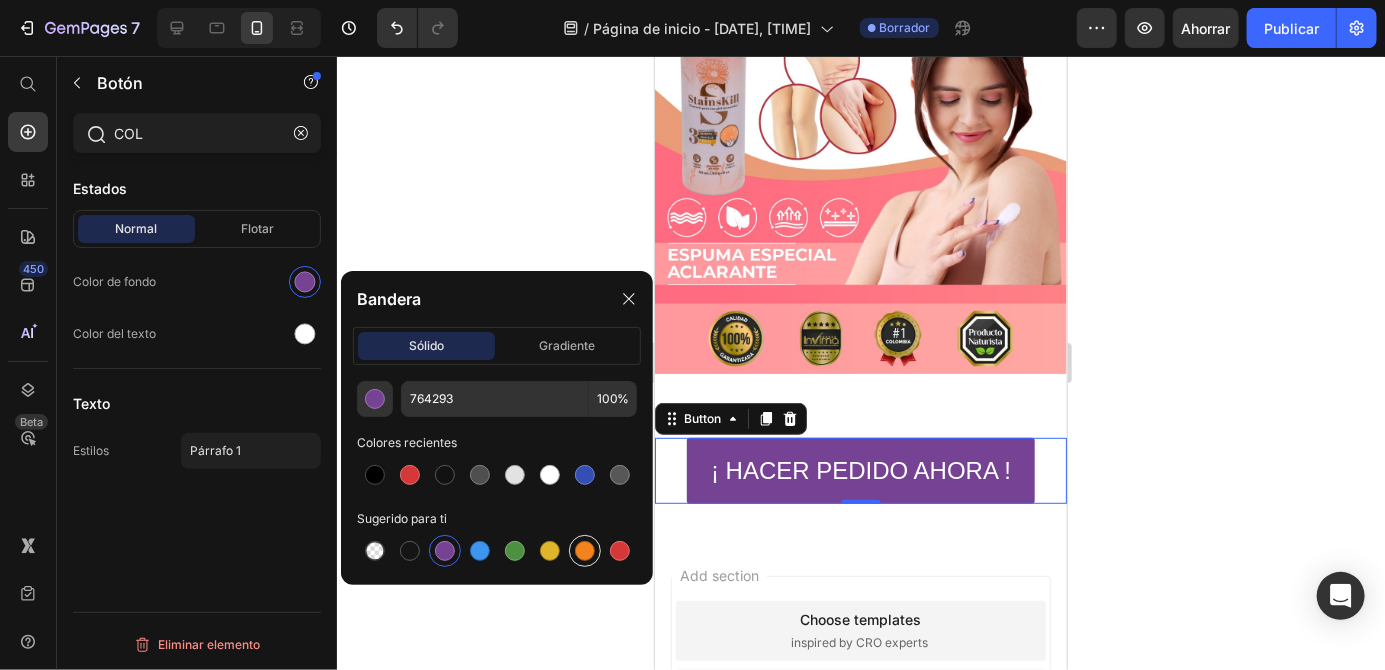 click at bounding box center [585, 551] 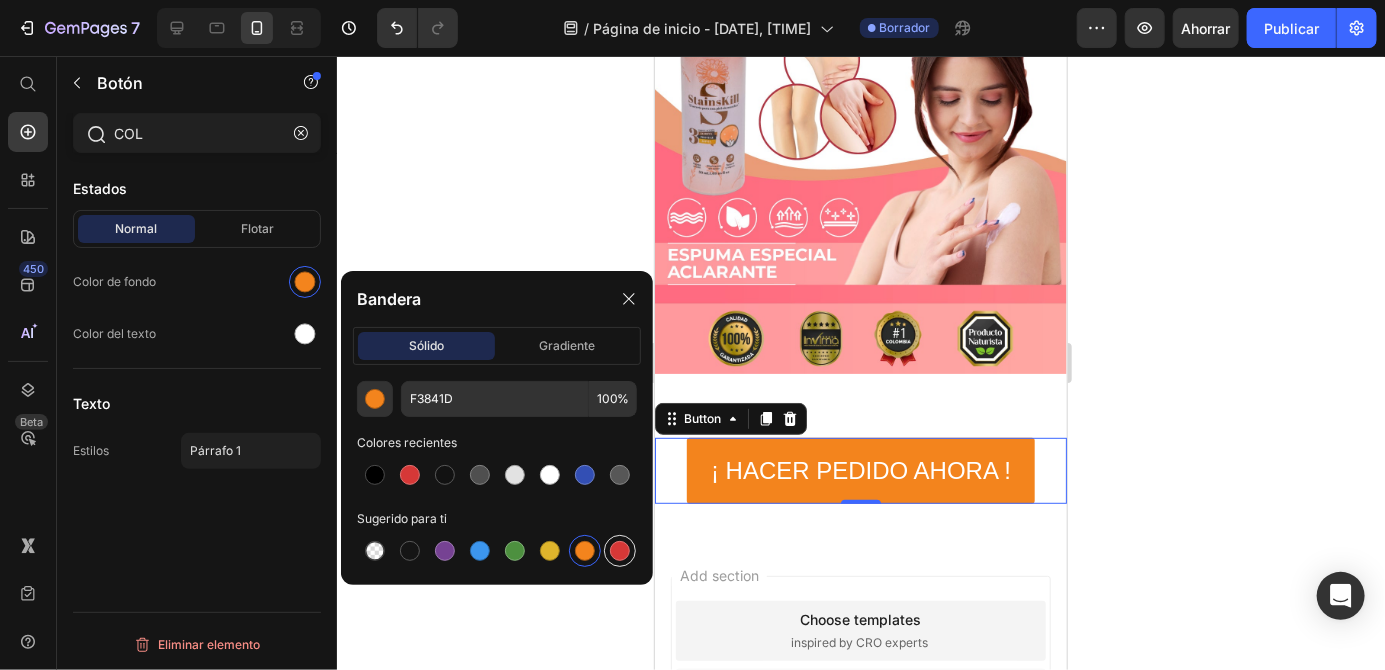 click at bounding box center [620, 551] 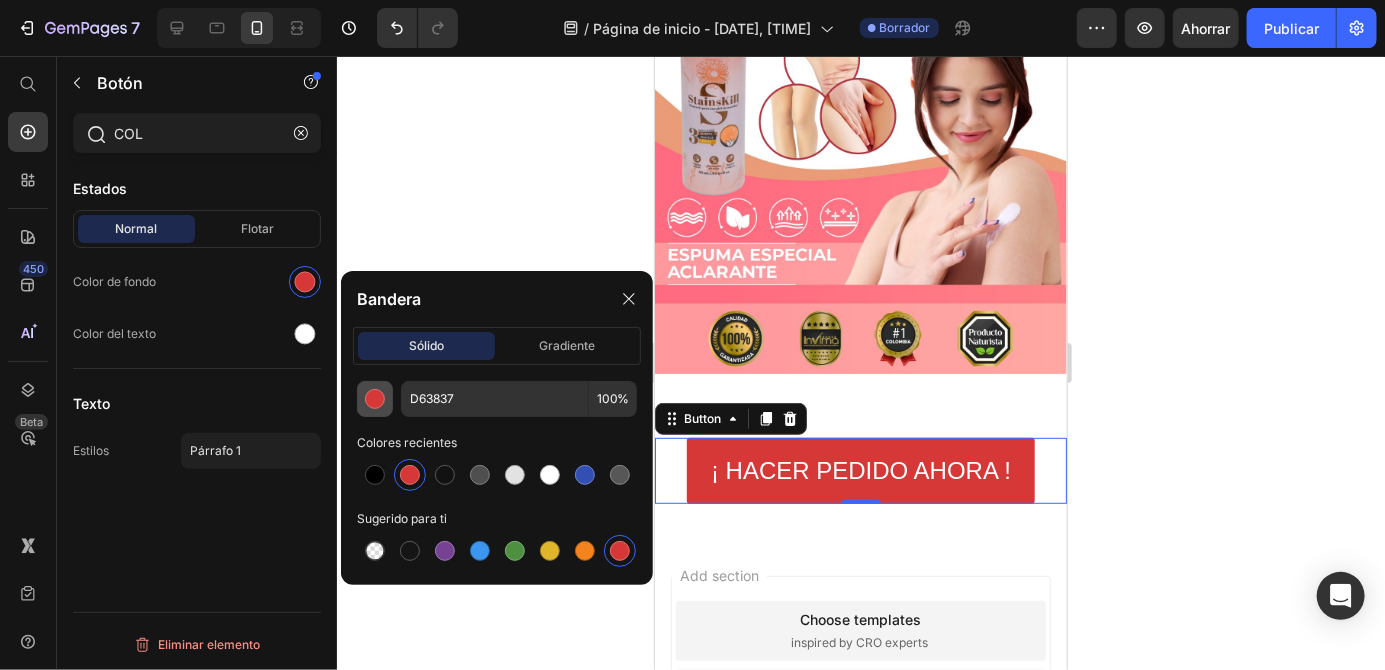 click at bounding box center (375, 399) 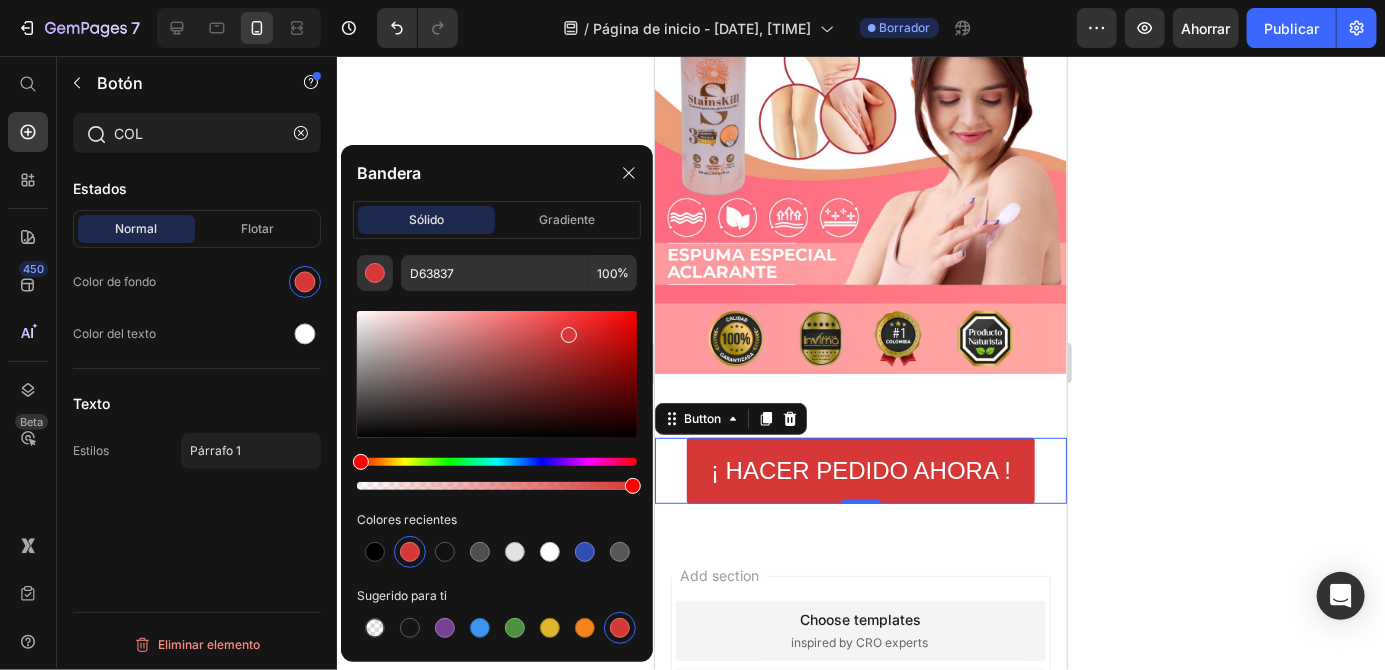 click at bounding box center [497, 374] 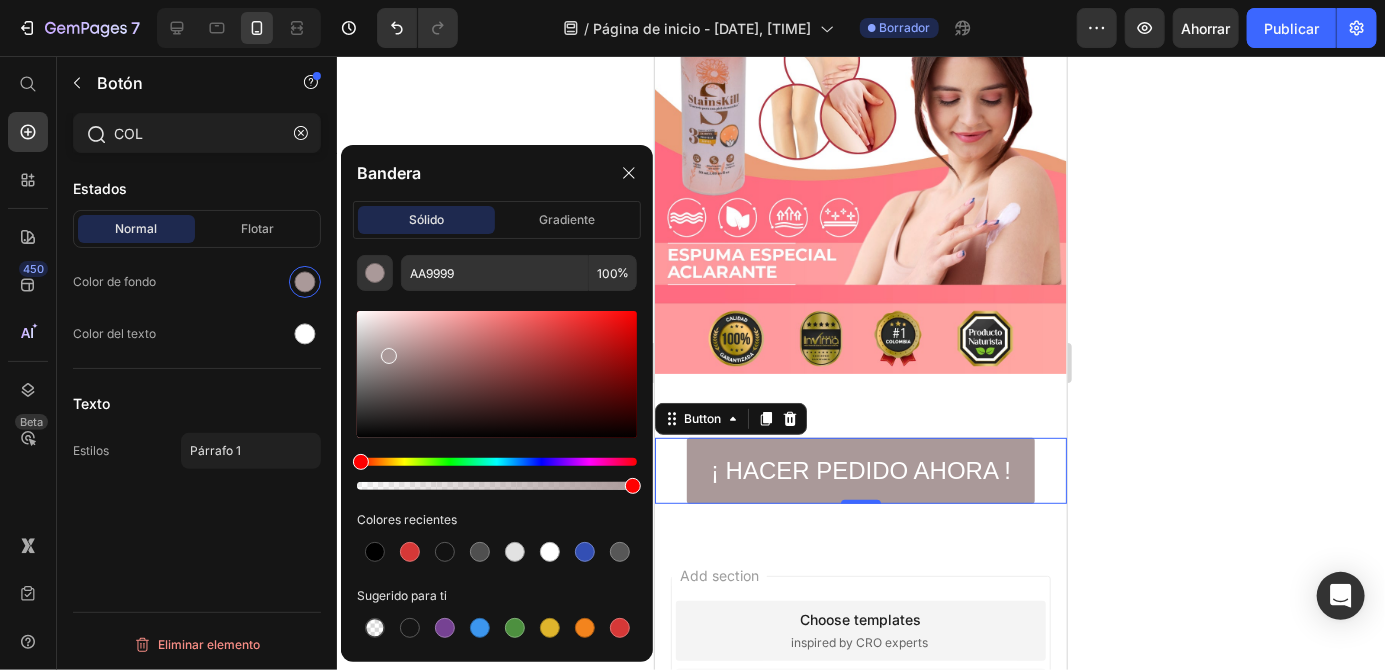 click at bounding box center (497, 374) 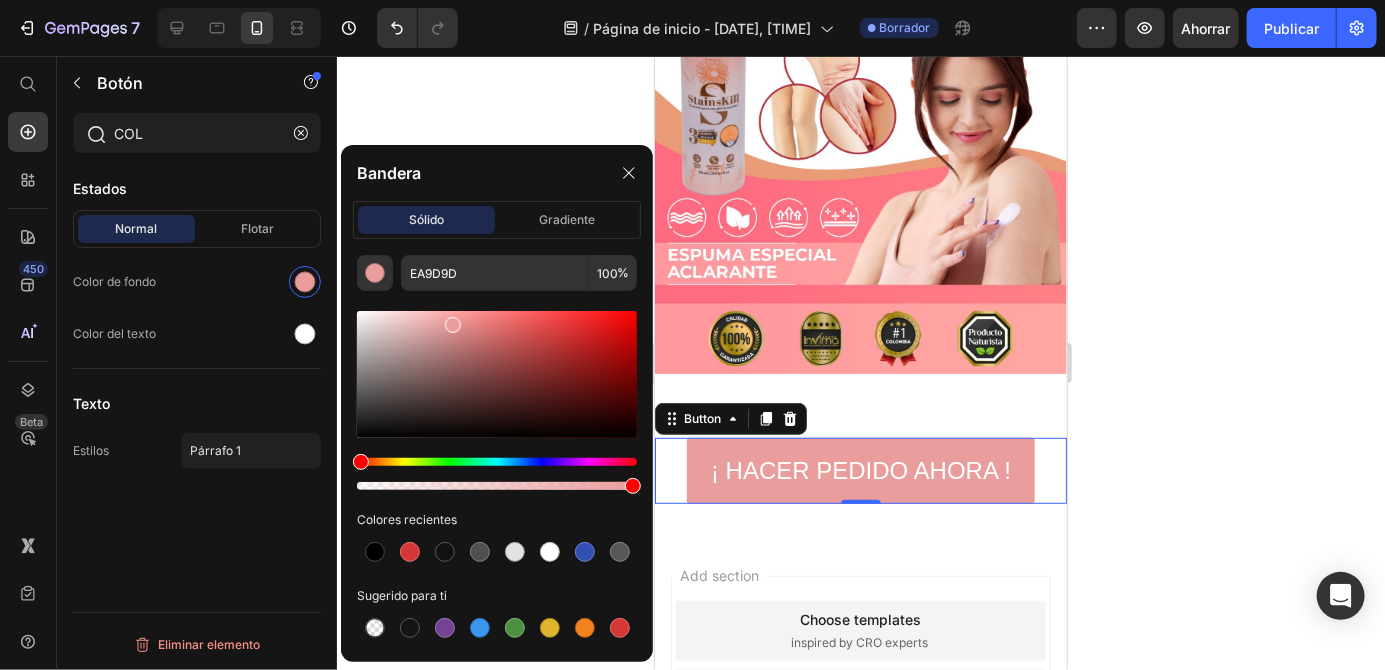 click at bounding box center [497, 374] 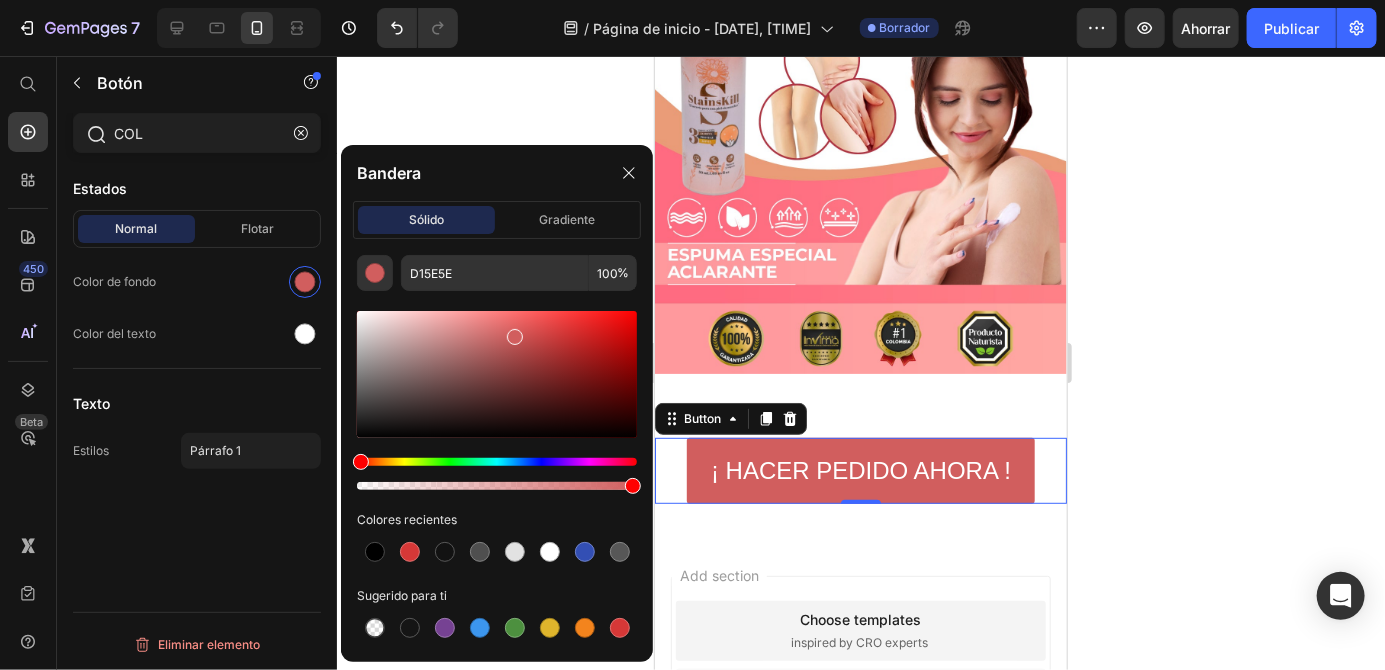 click at bounding box center (497, 462) 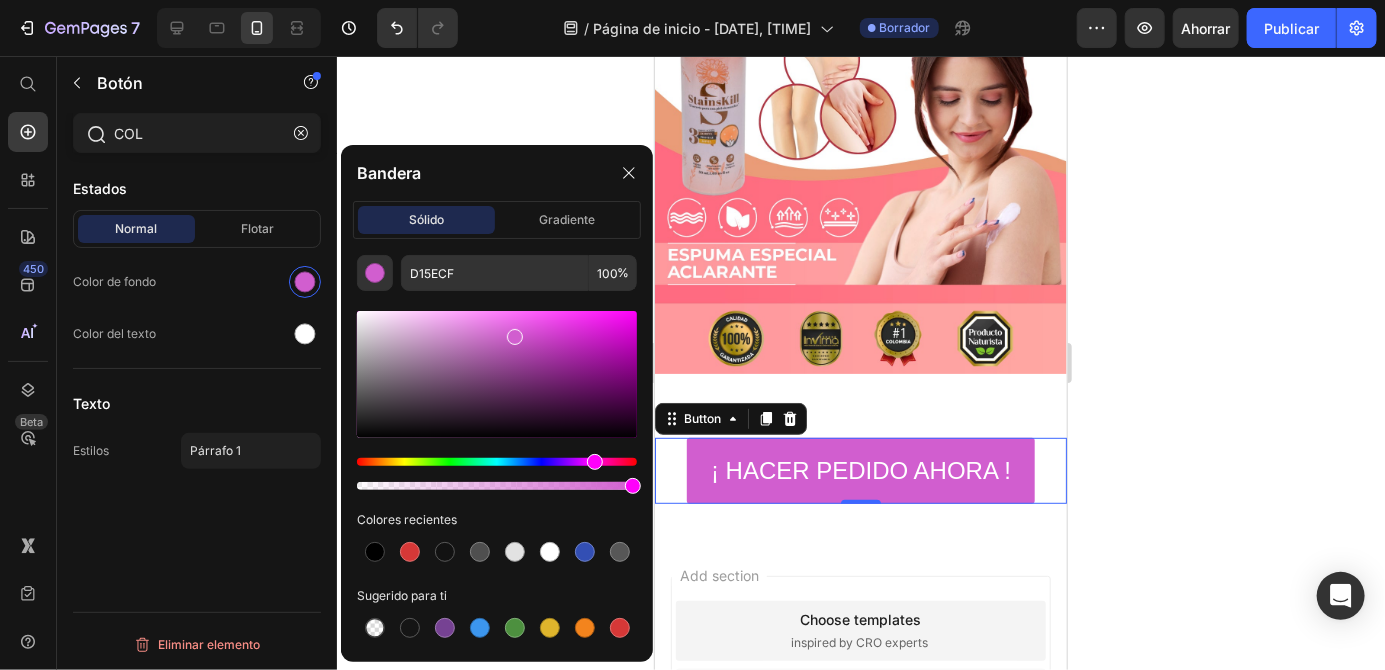 click at bounding box center [497, 462] 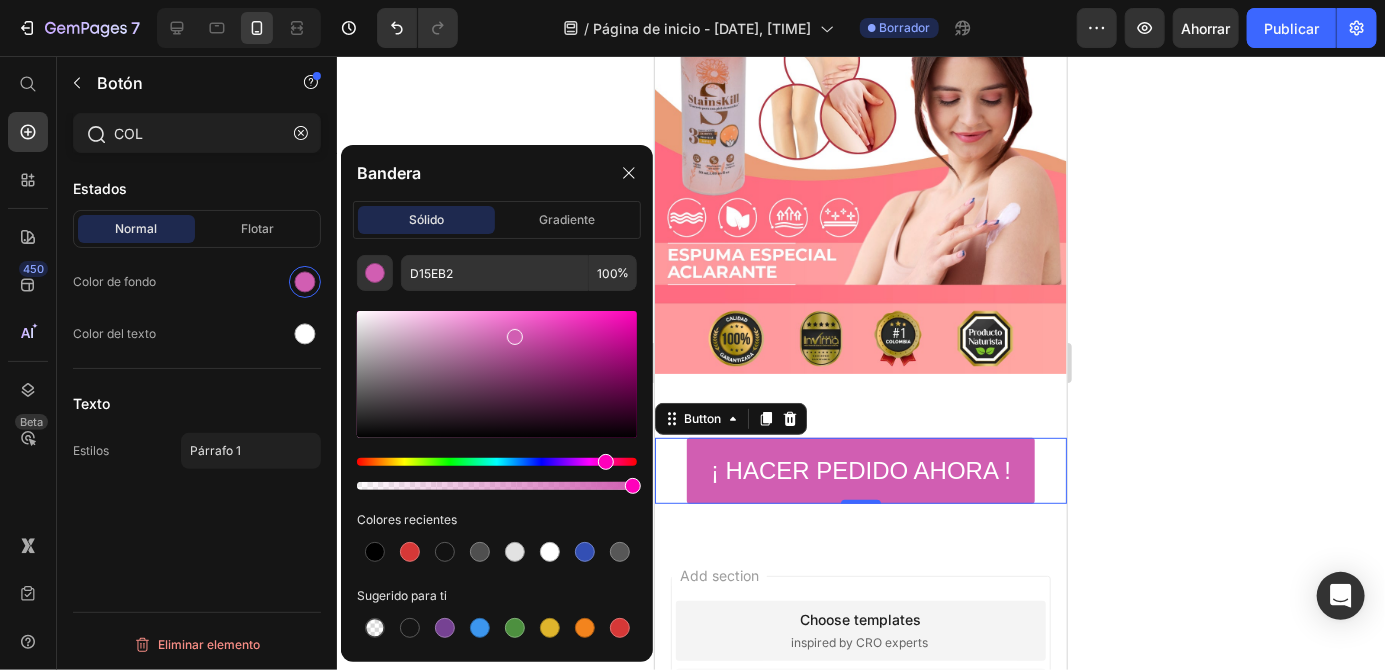 click at bounding box center [497, 374] 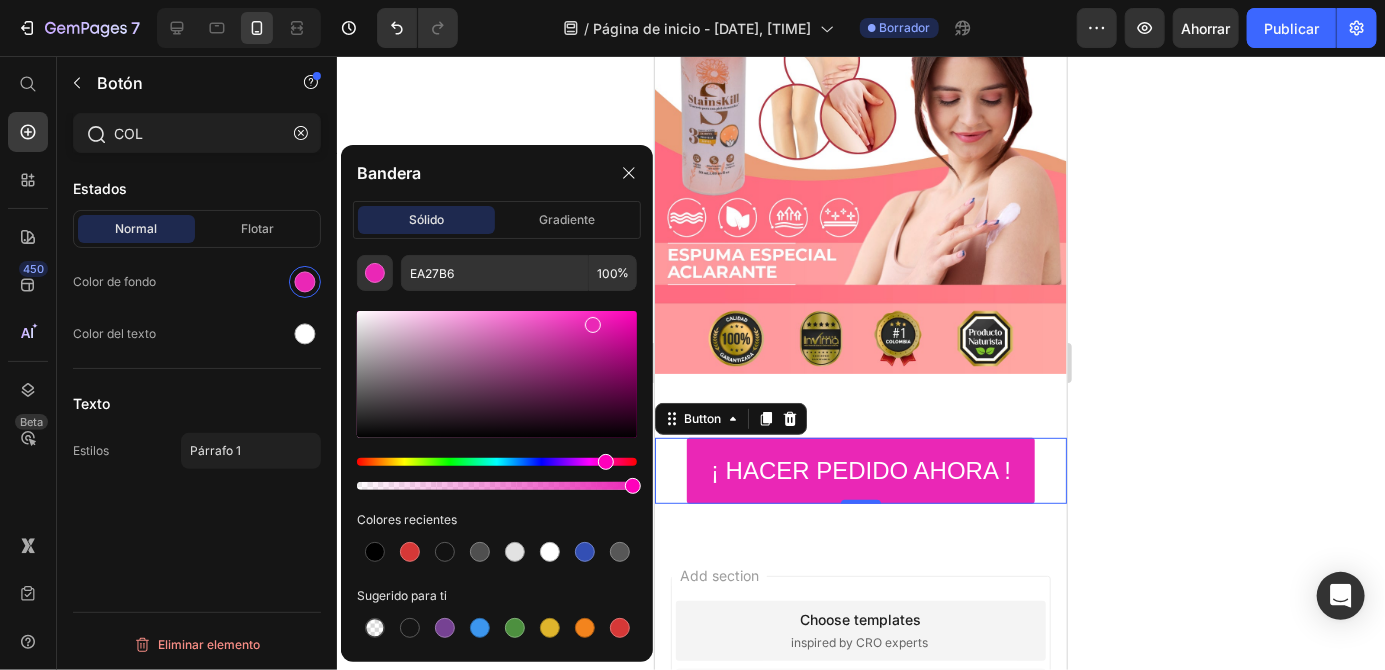 click at bounding box center [606, 462] 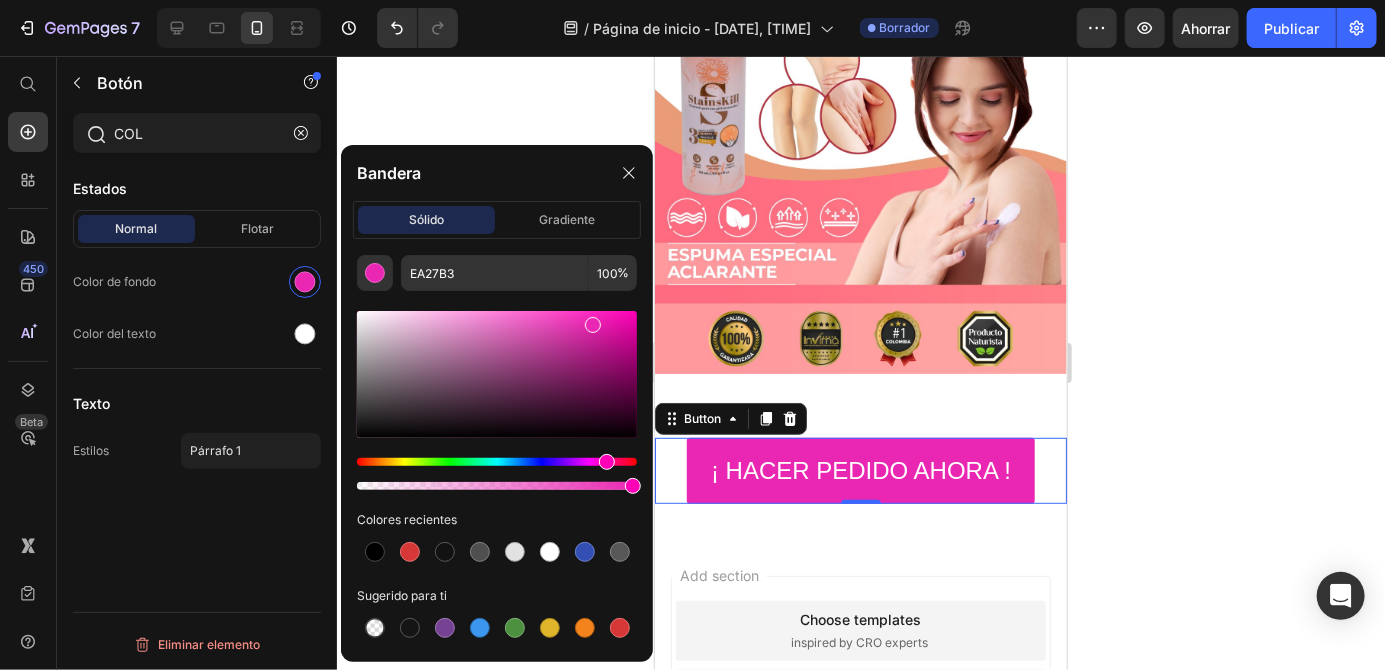 click at bounding box center (497, 462) 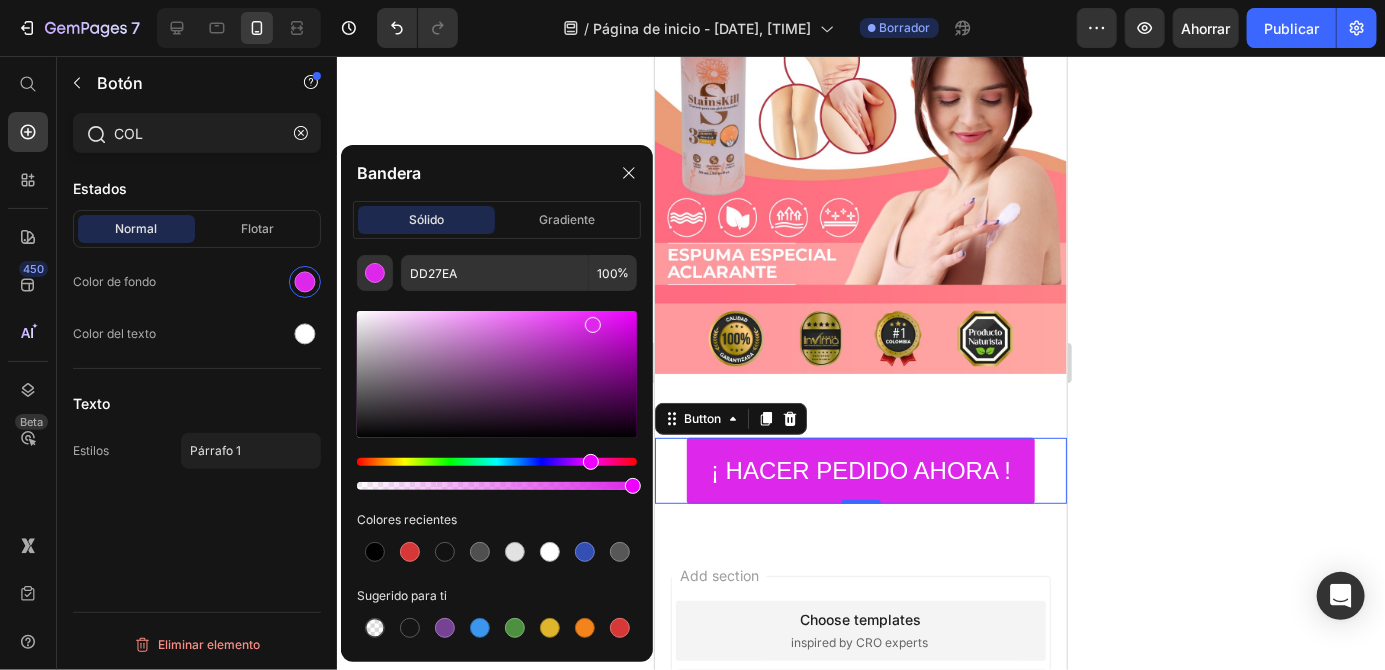 click at bounding box center (497, 462) 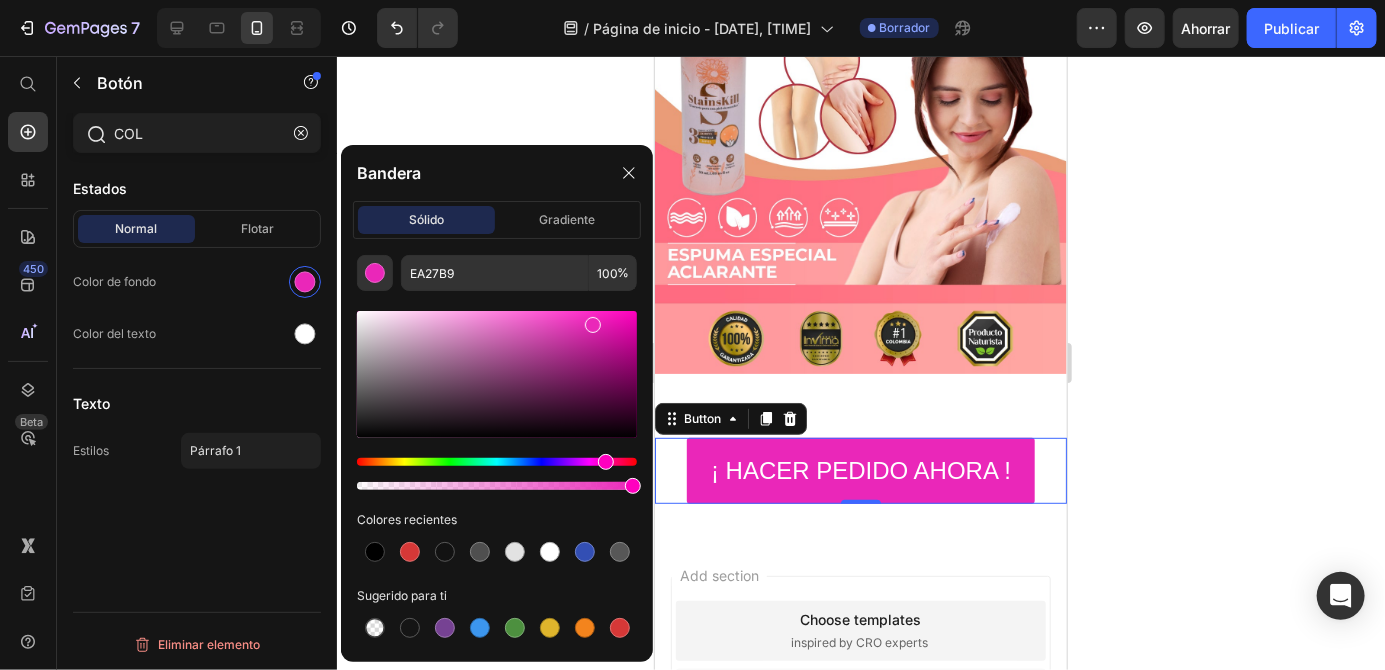 click at bounding box center (497, 374) 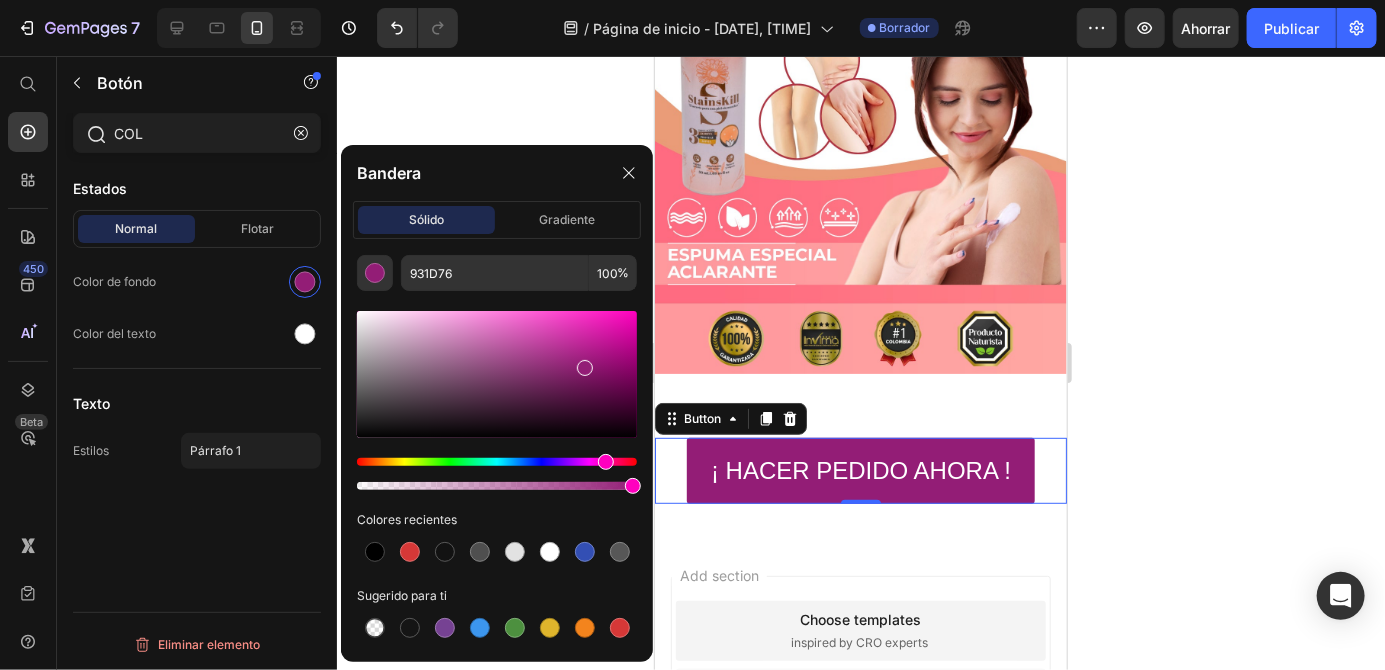 click at bounding box center [497, 374] 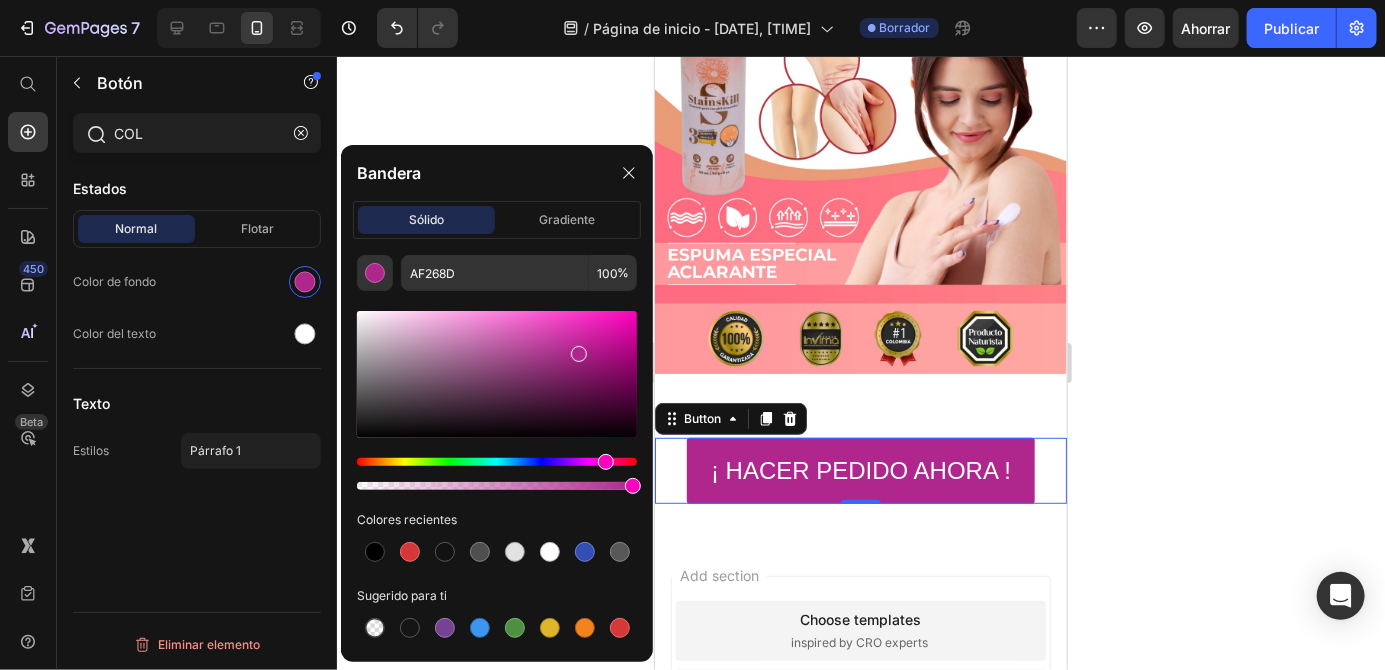 click at bounding box center [497, 374] 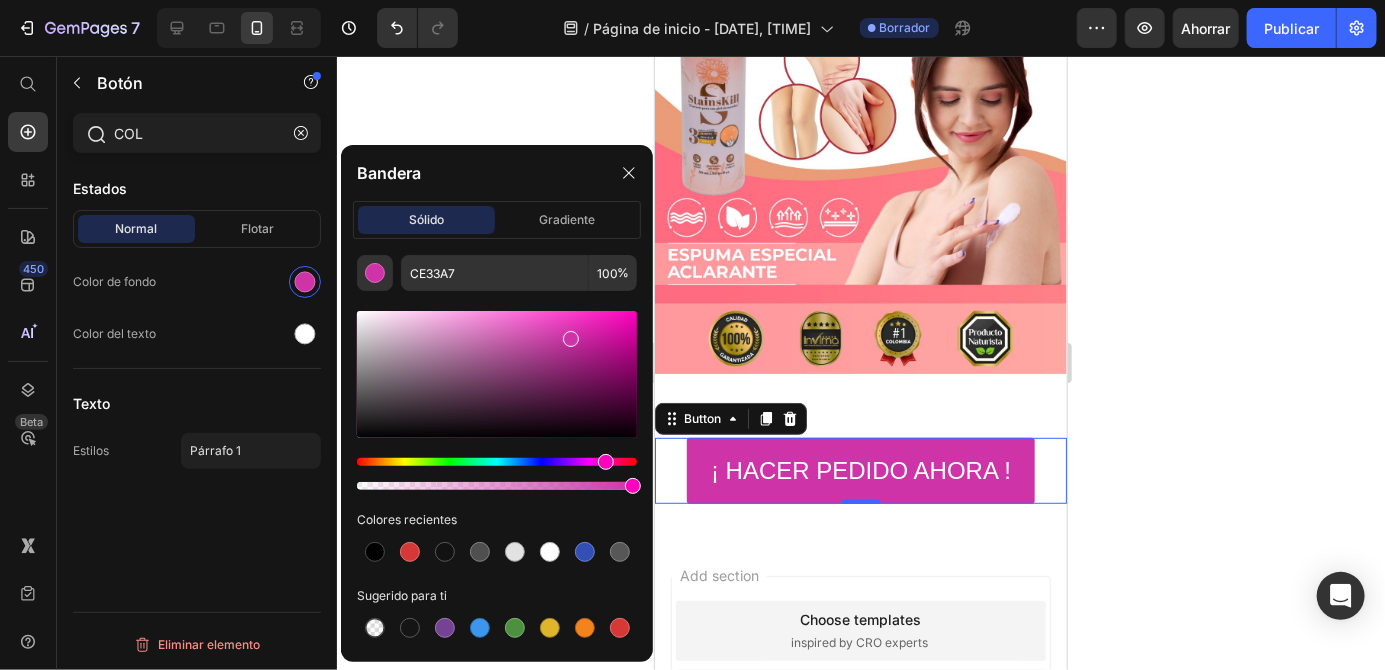 click at bounding box center [497, 374] 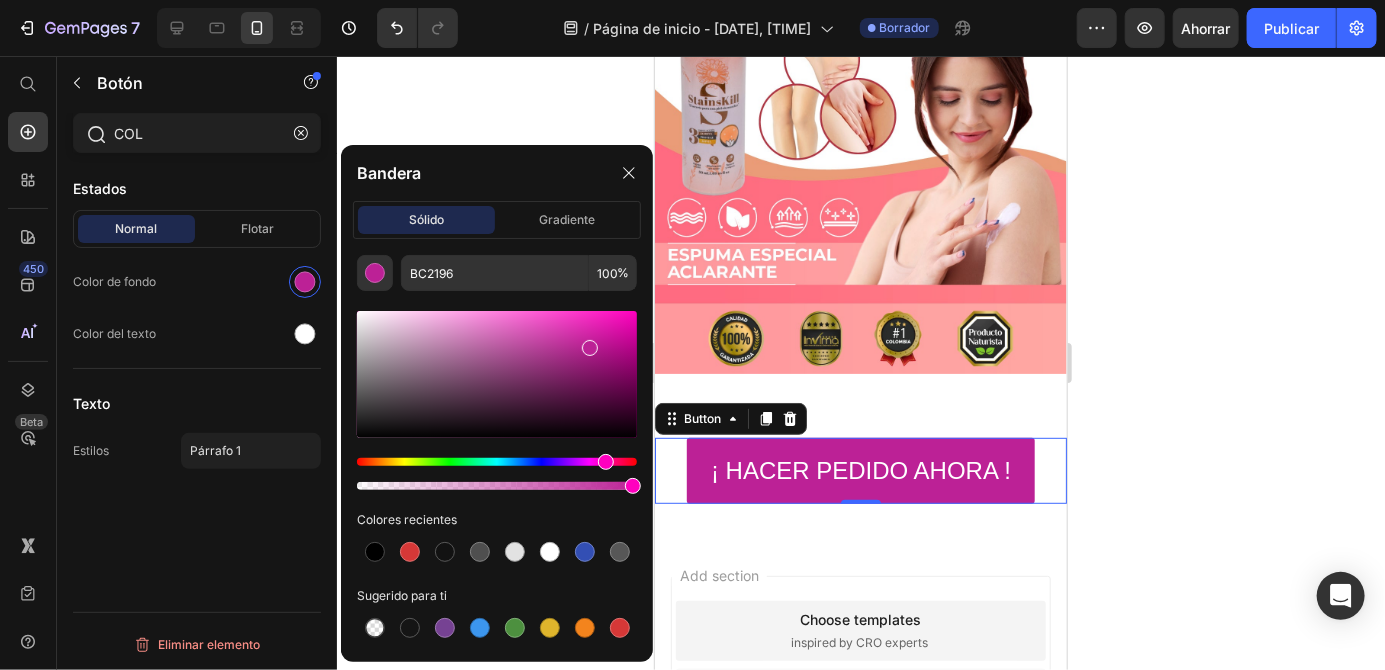 click at bounding box center (590, 348) 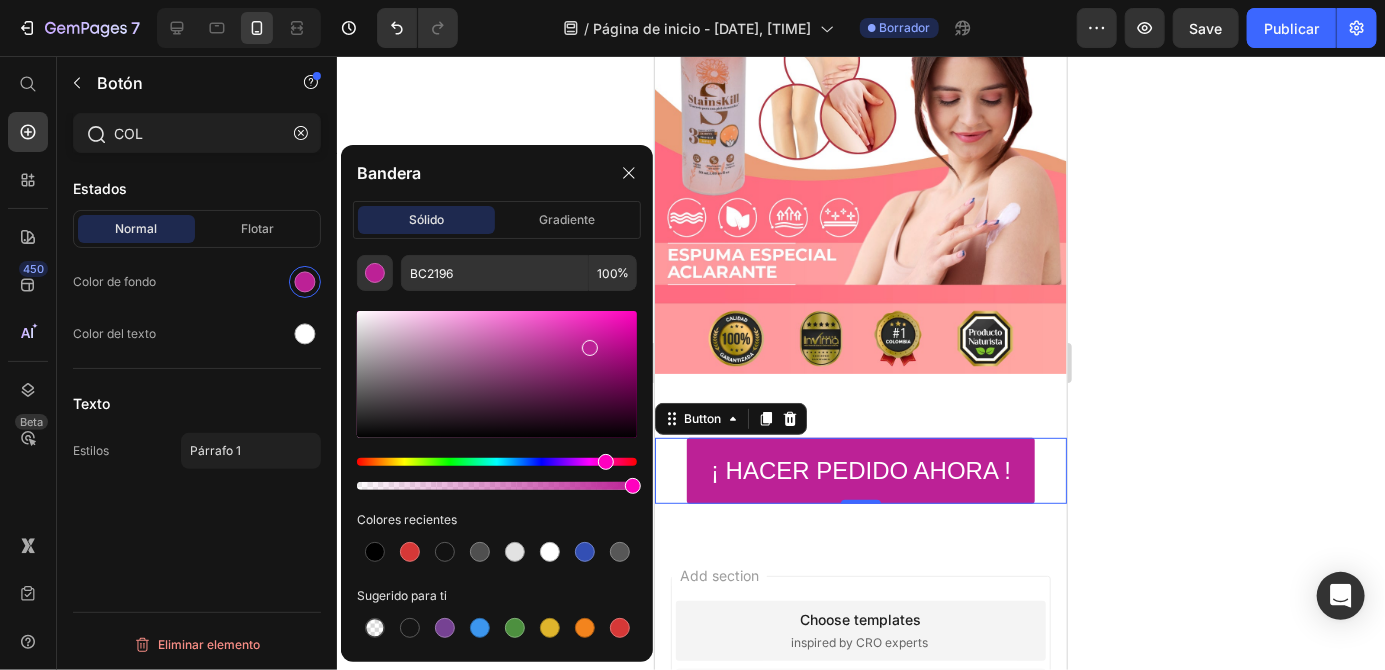 click at bounding box center [497, 462] 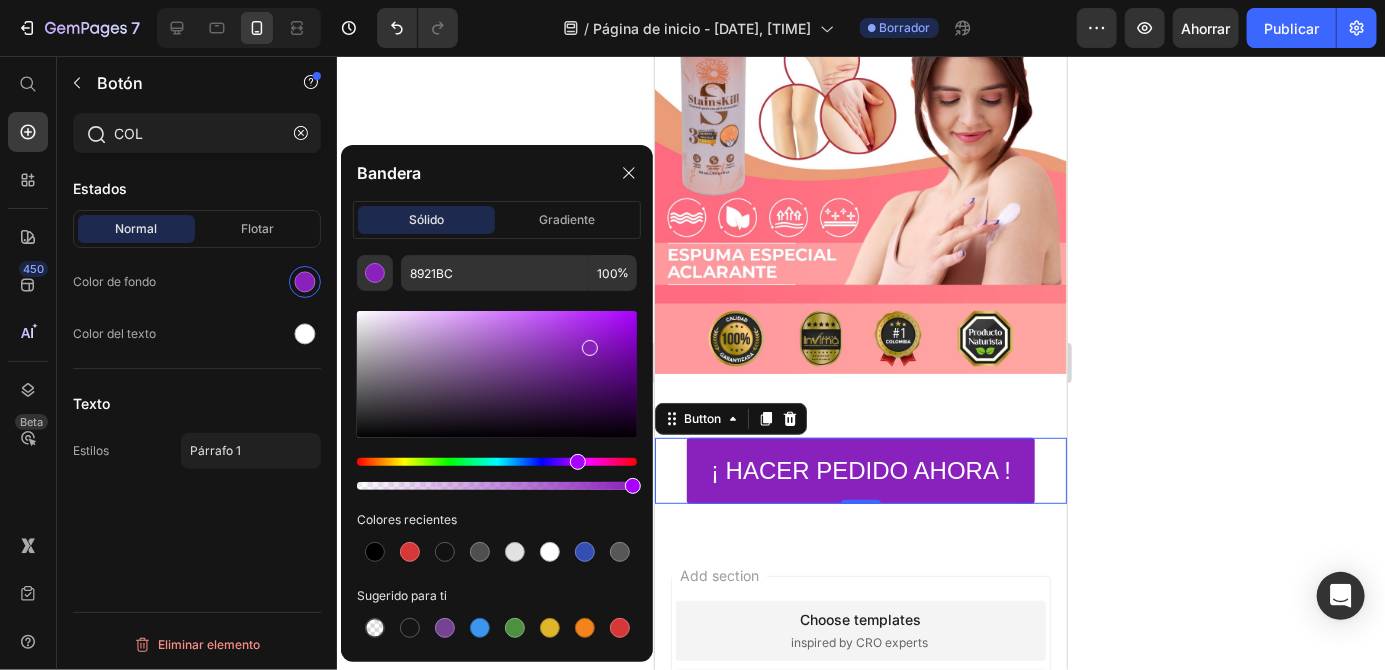 click at bounding box center [497, 462] 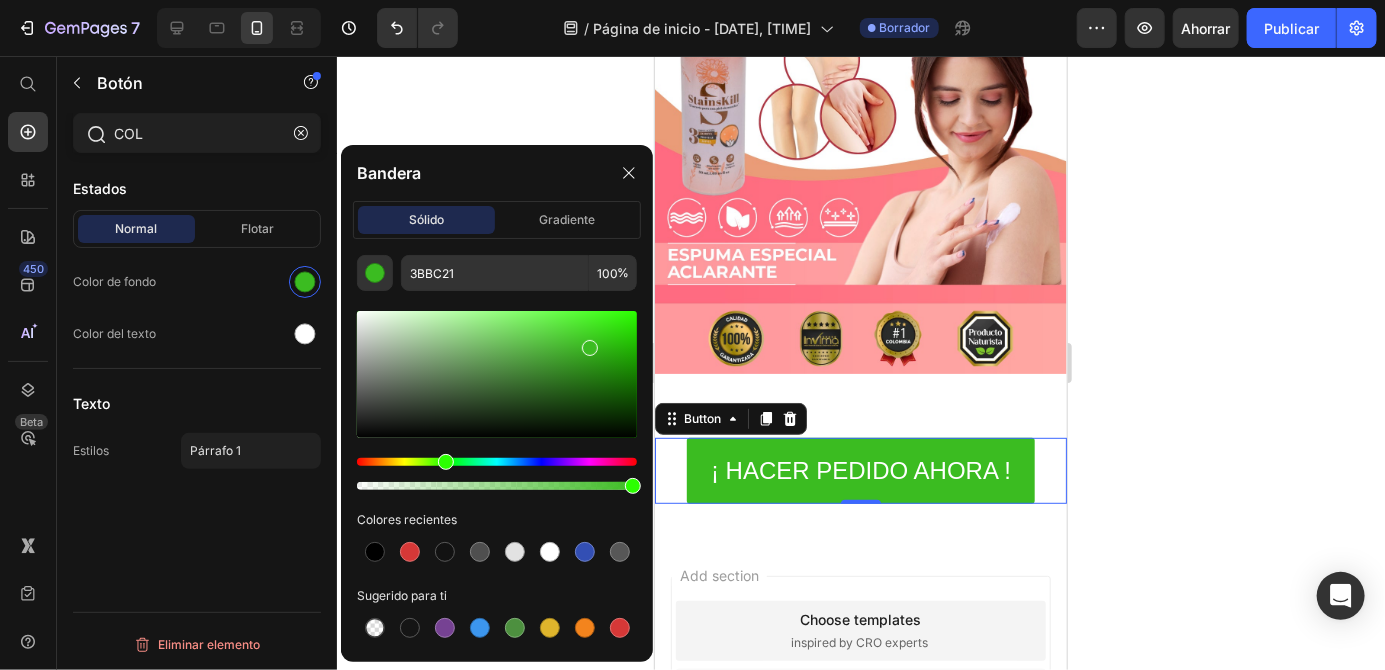 click at bounding box center [497, 462] 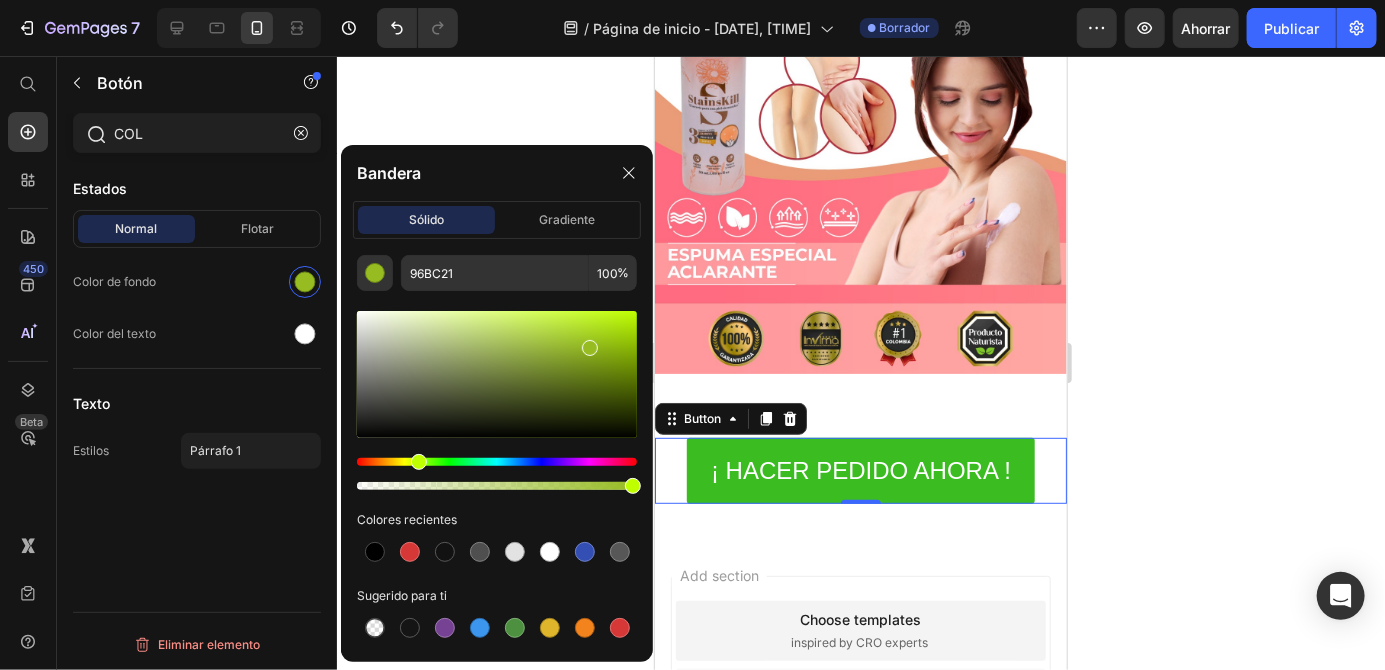 click at bounding box center [497, 462] 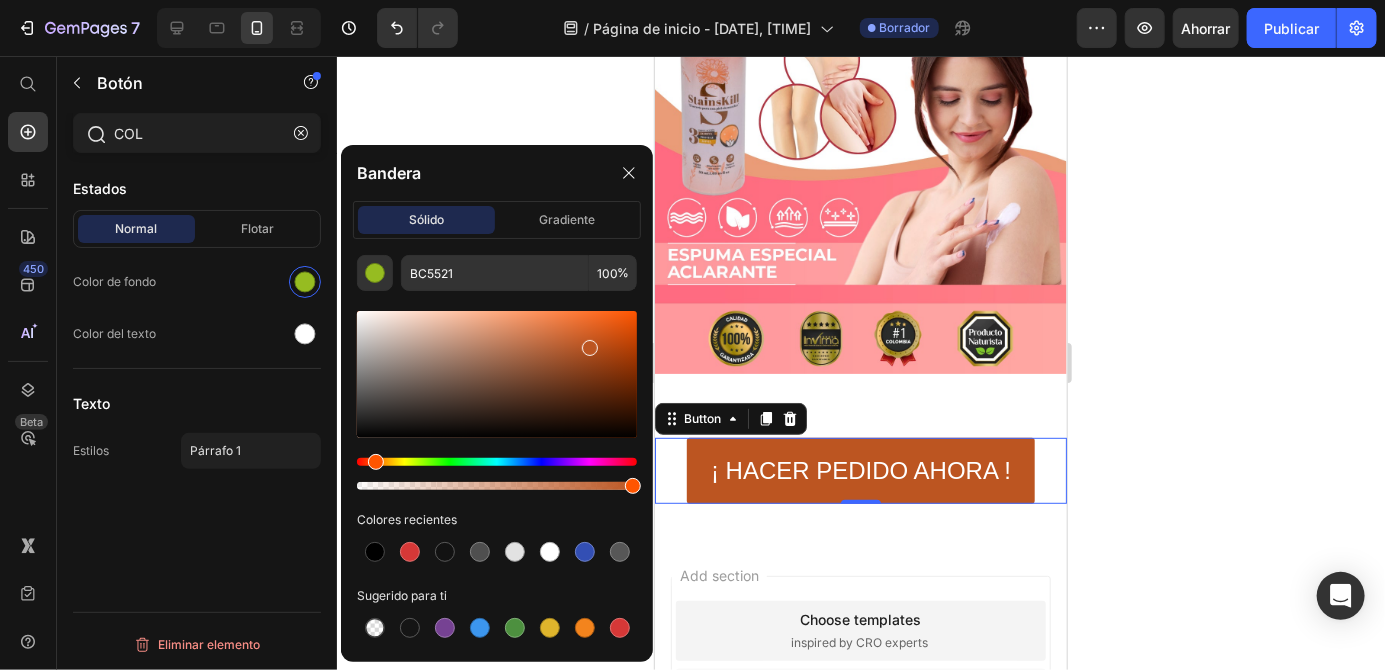 click at bounding box center (376, 462) 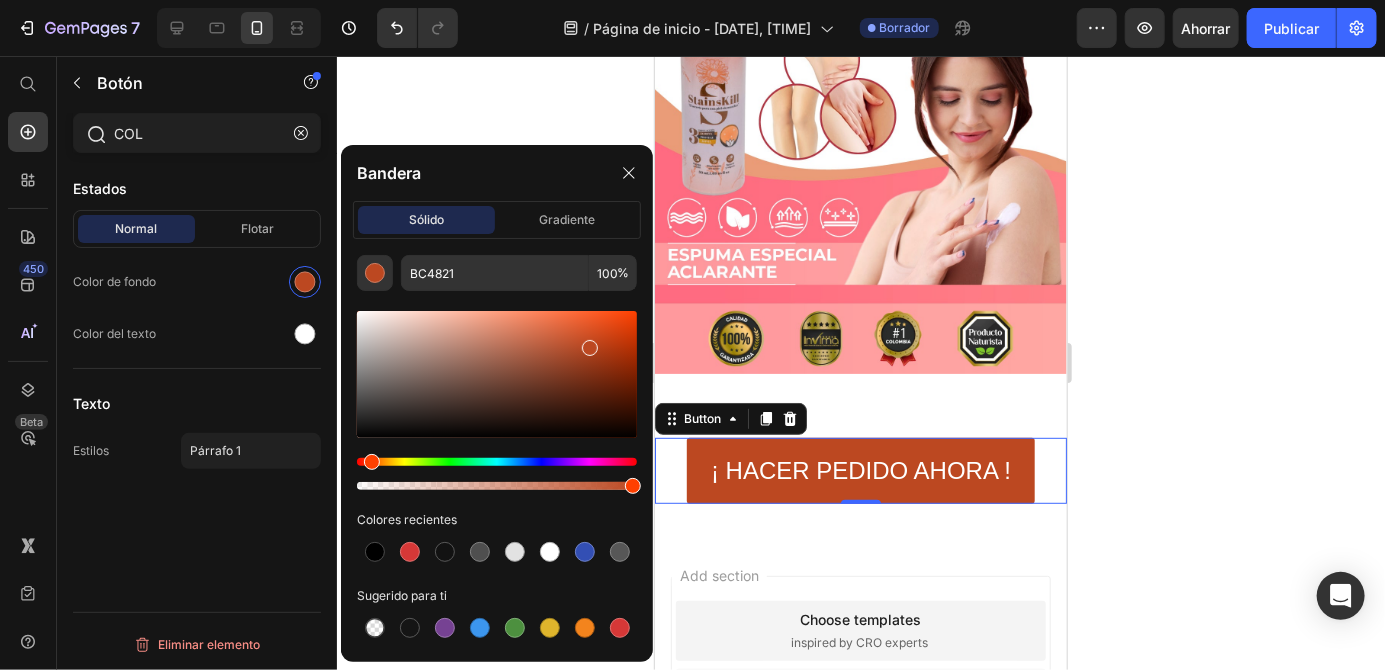 click at bounding box center [372, 462] 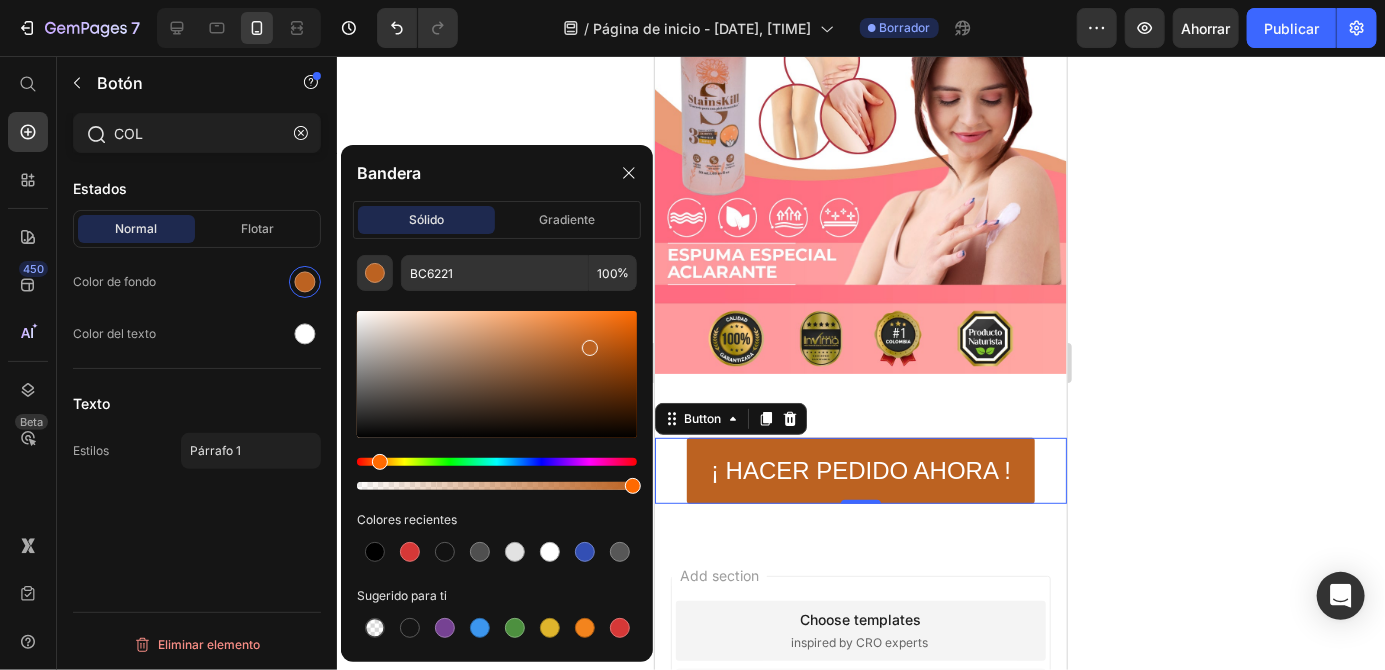 click at bounding box center (497, 462) 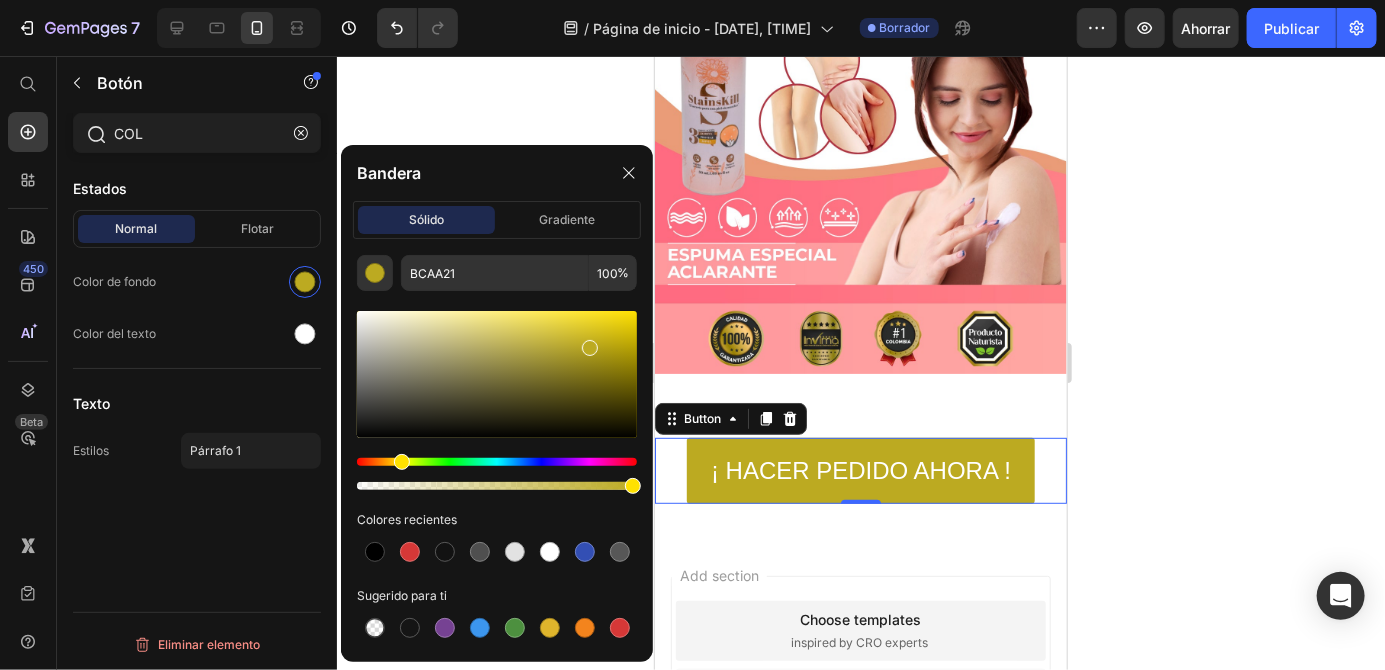click at bounding box center [497, 462] 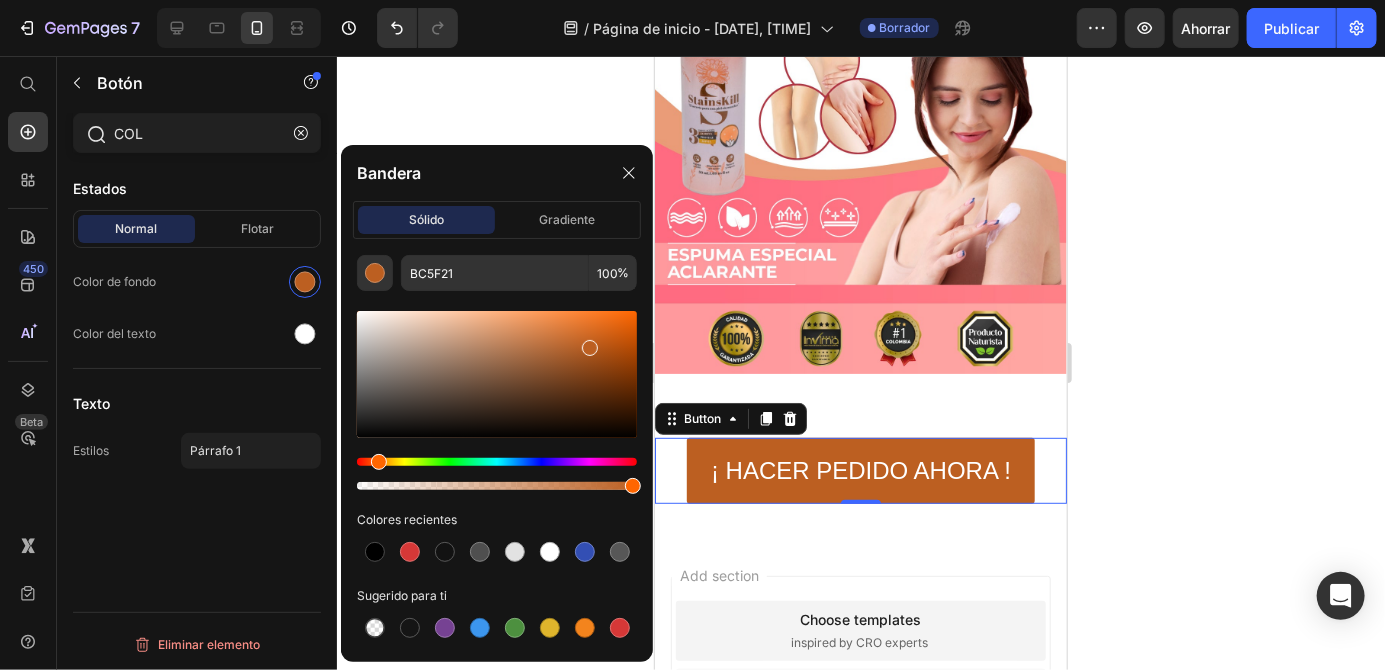 click at bounding box center (497, 462) 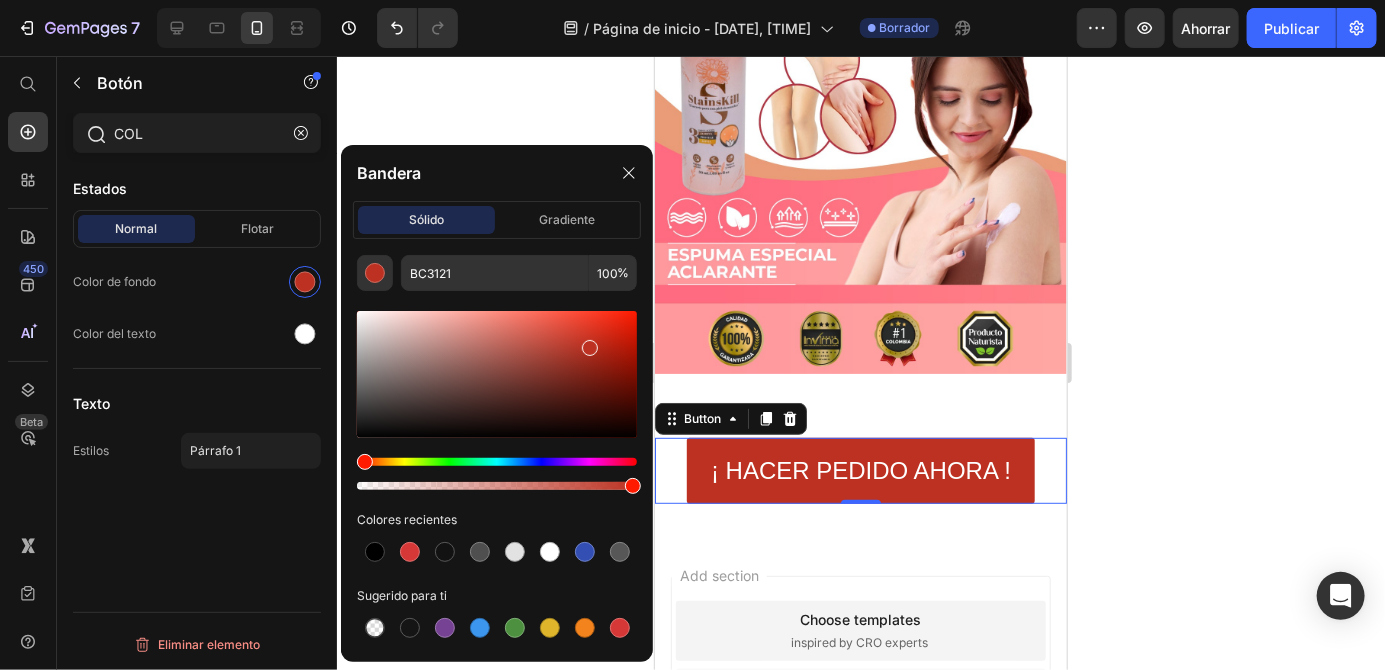 click at bounding box center (497, 462) 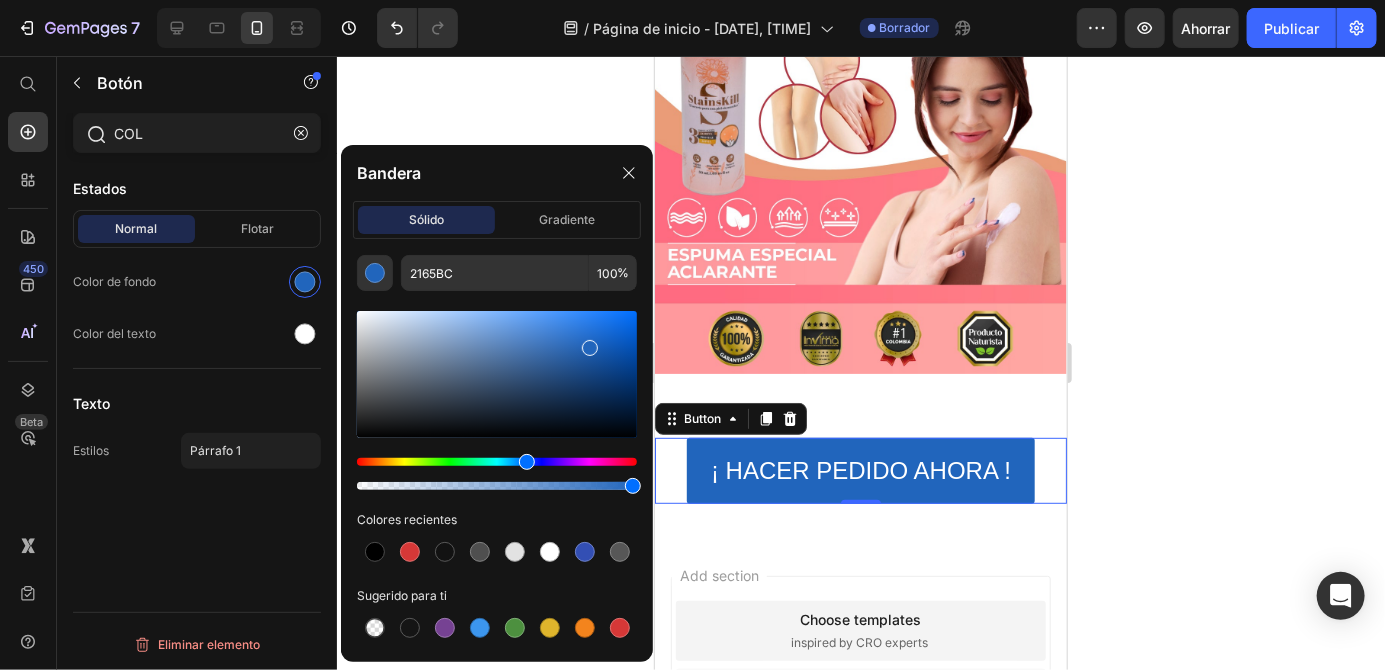 click at bounding box center (497, 462) 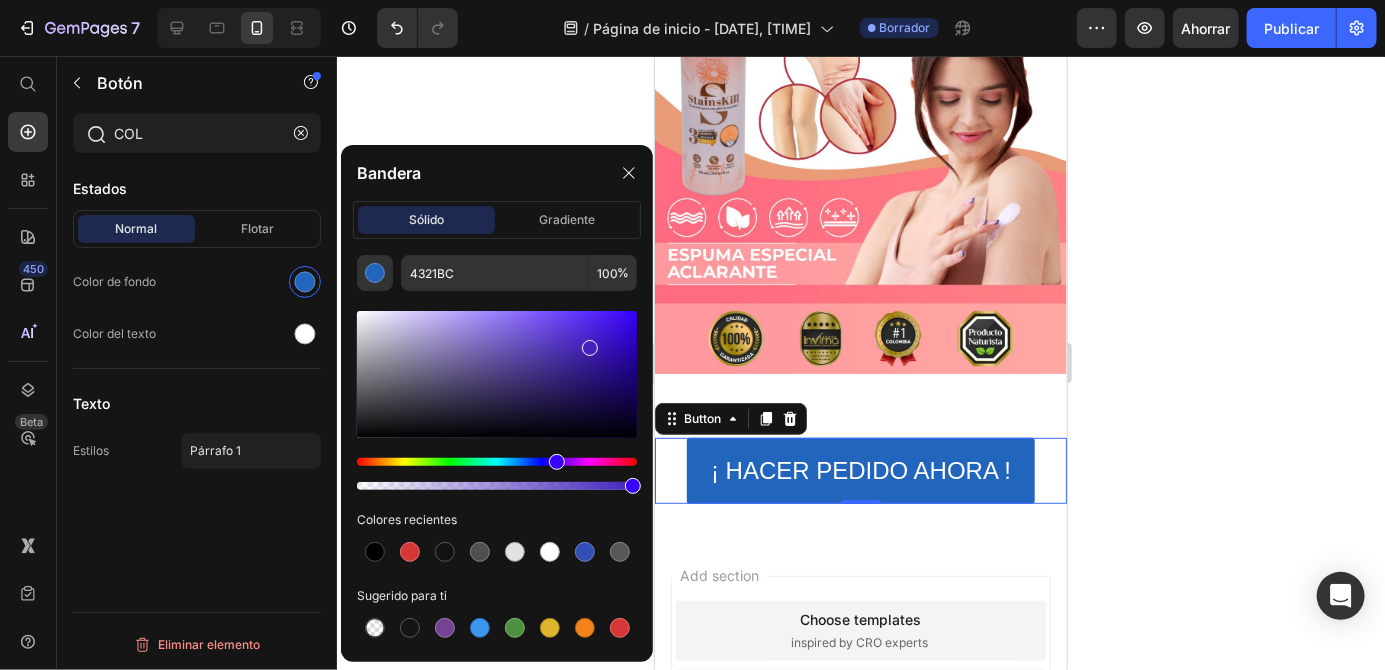 click at bounding box center [497, 462] 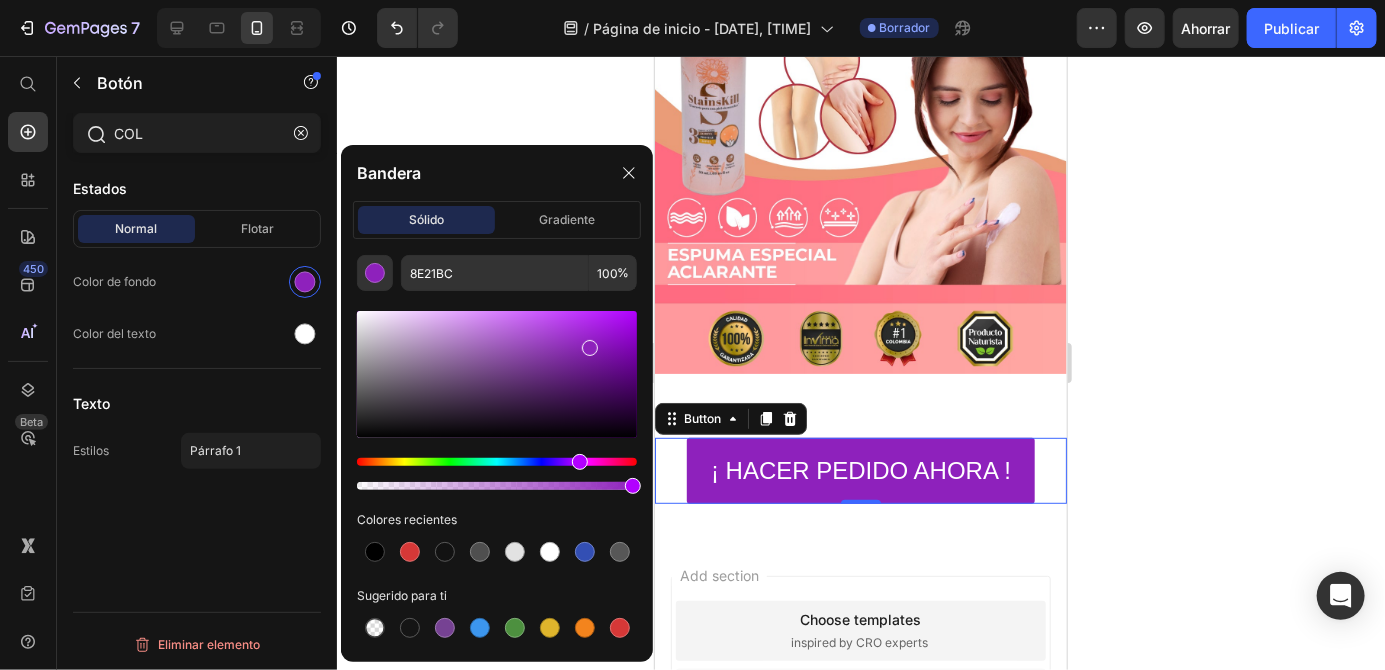 click at bounding box center (497, 462) 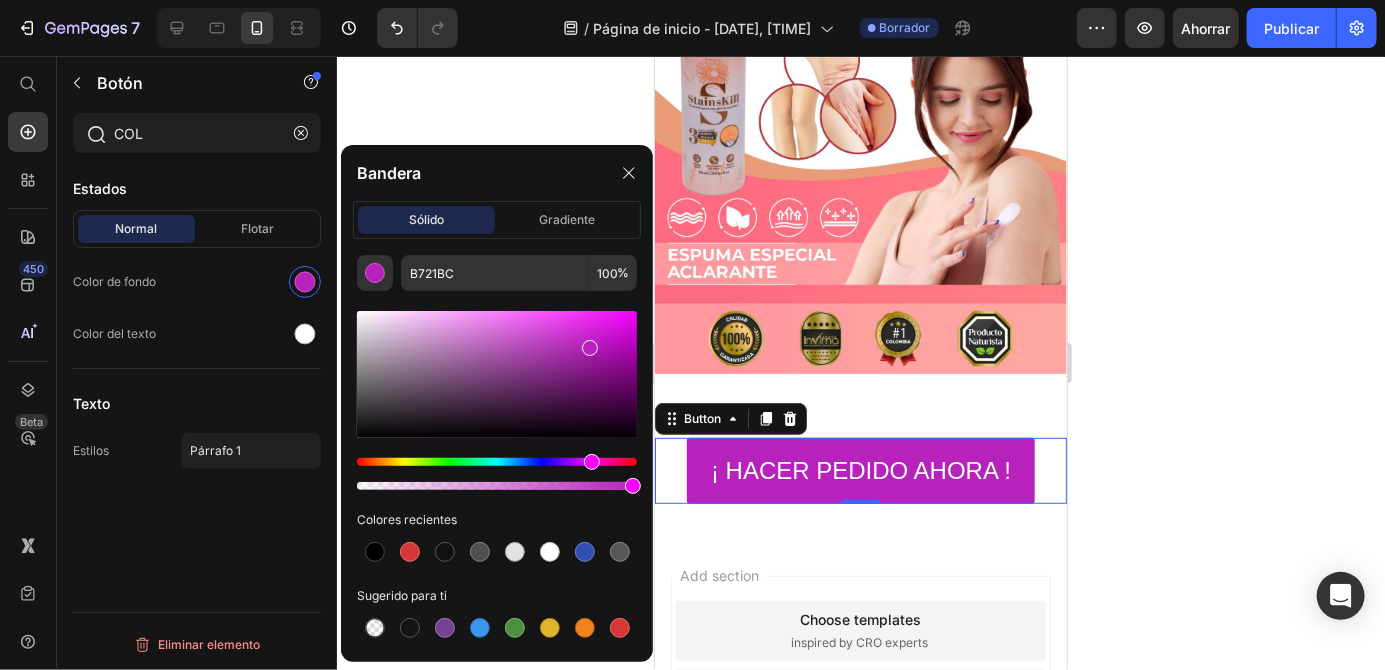 click at bounding box center (497, 462) 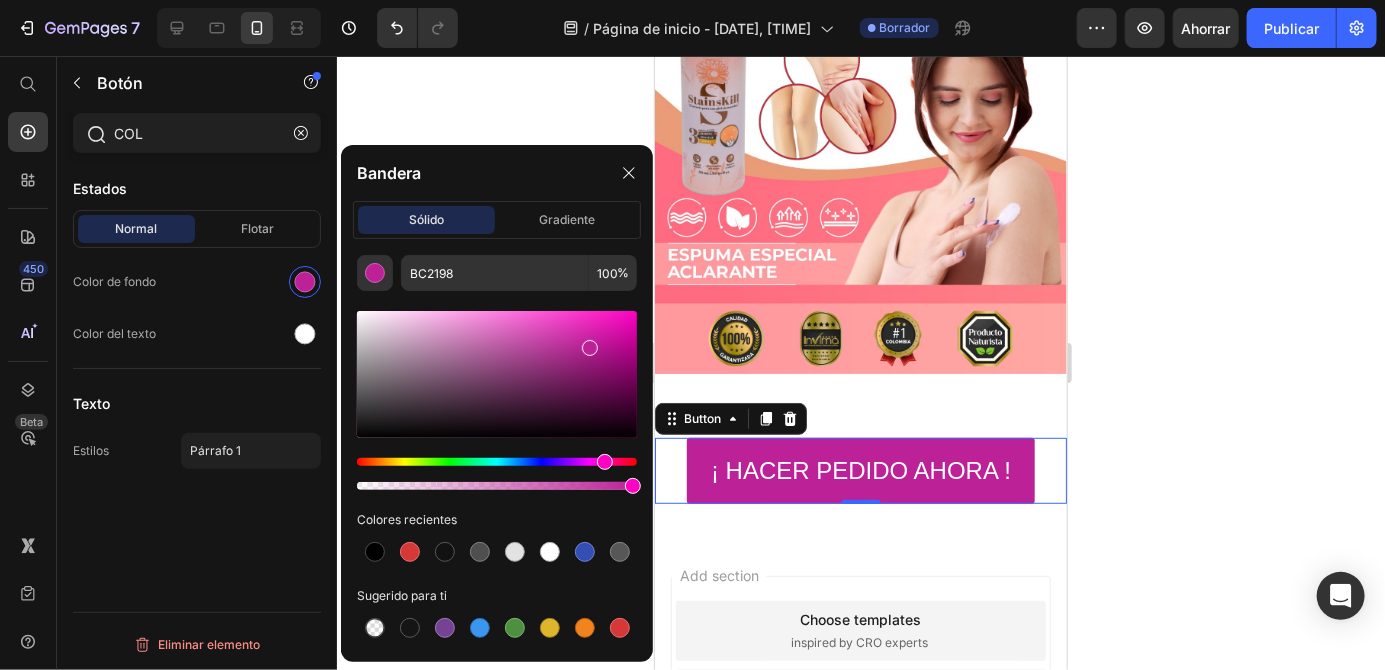 click at bounding box center (497, 462) 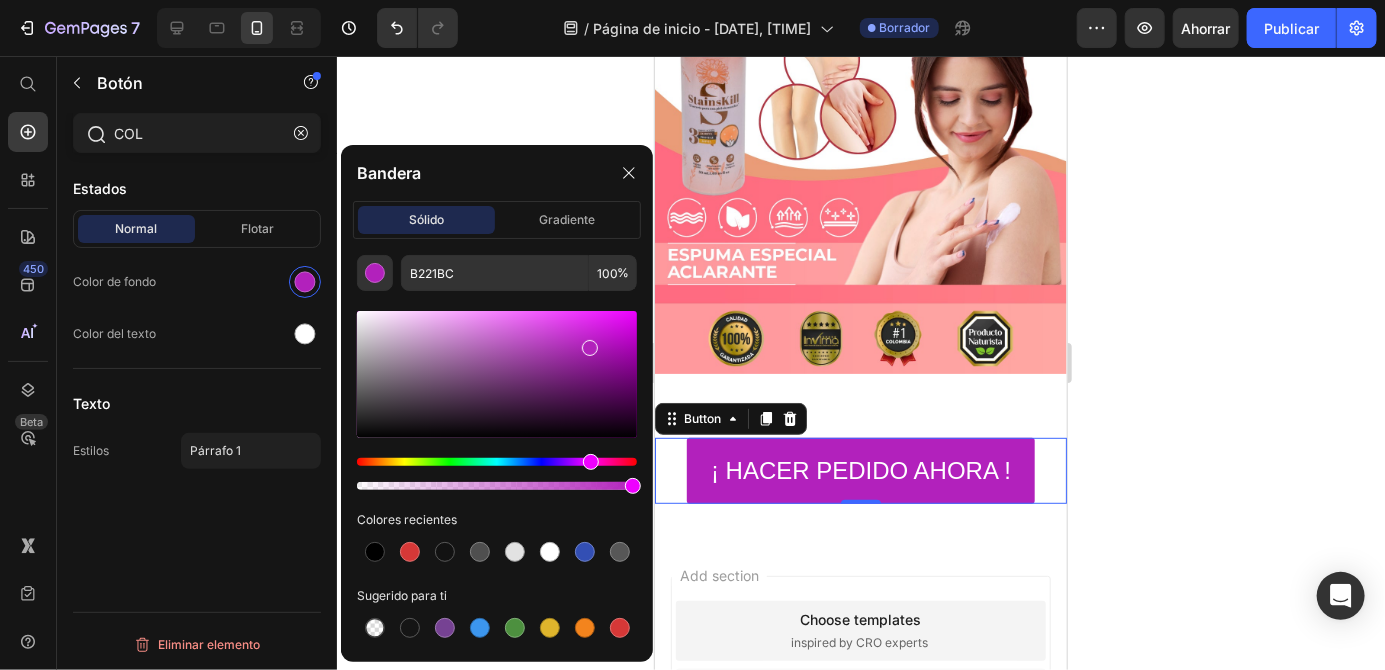 click at bounding box center [497, 462] 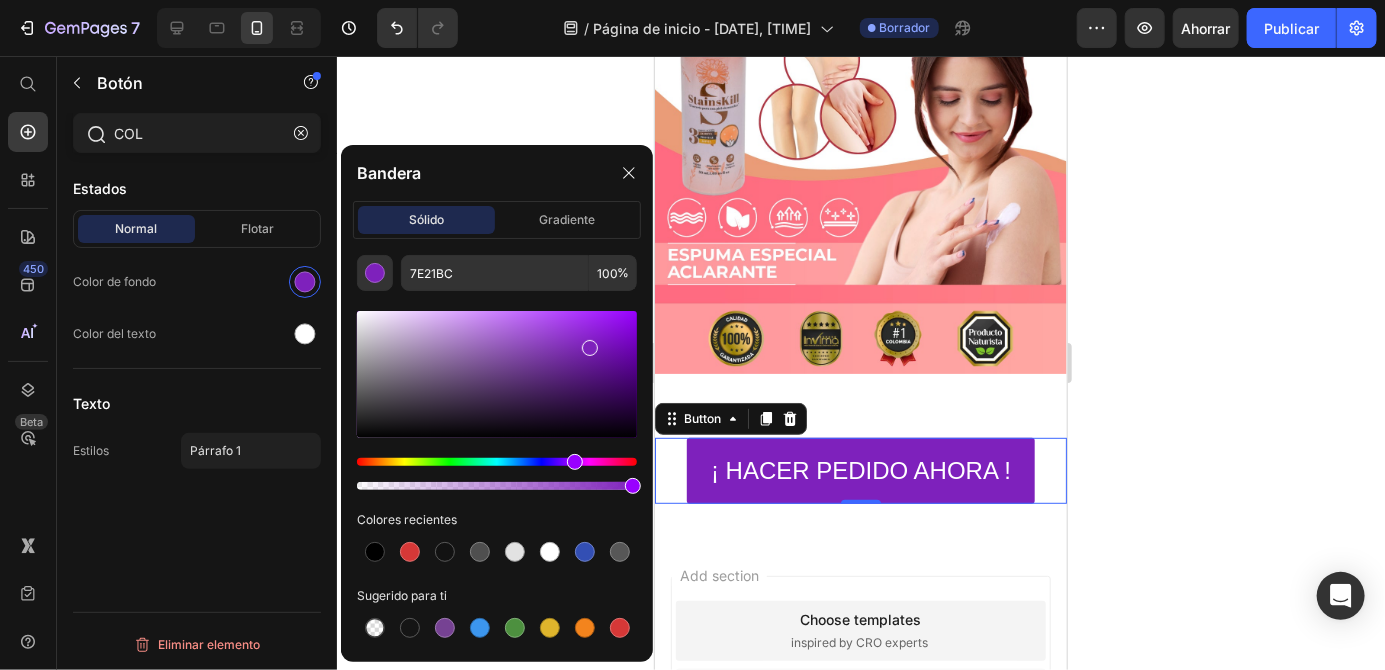 click at bounding box center (575, 462) 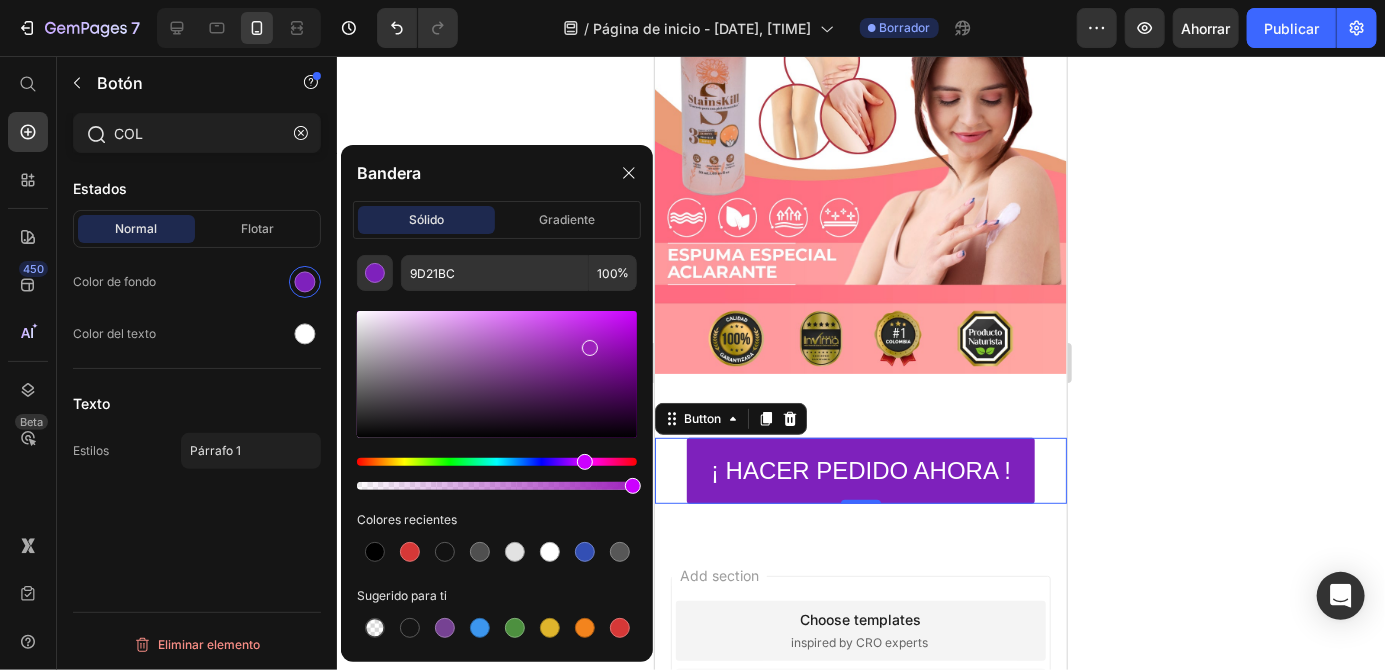 click at bounding box center (585, 462) 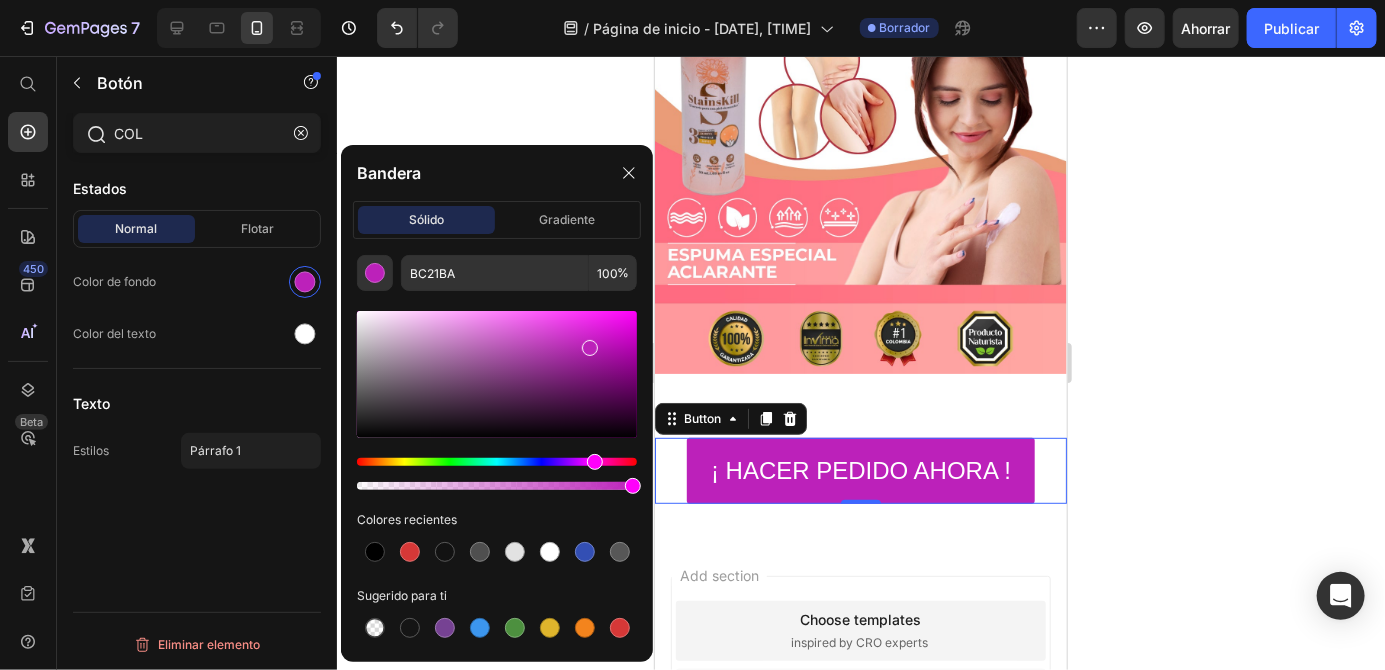 click at bounding box center (497, 374) 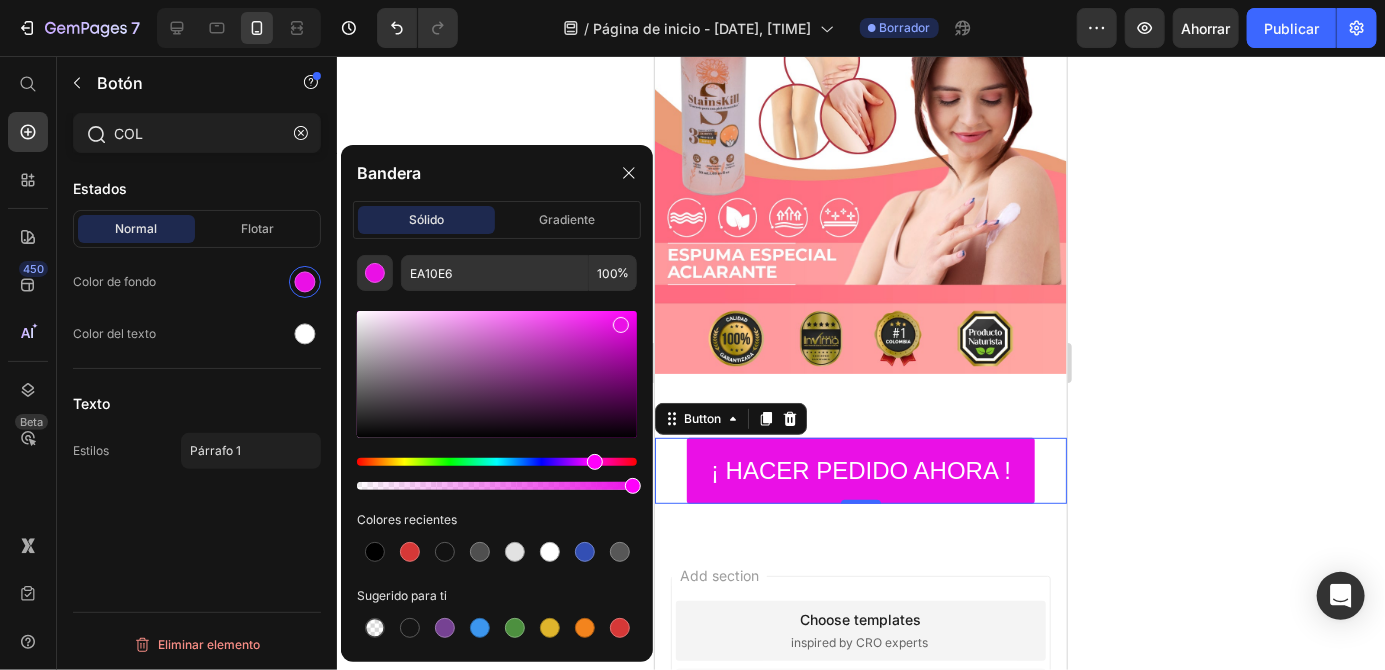 click at bounding box center (595, 462) 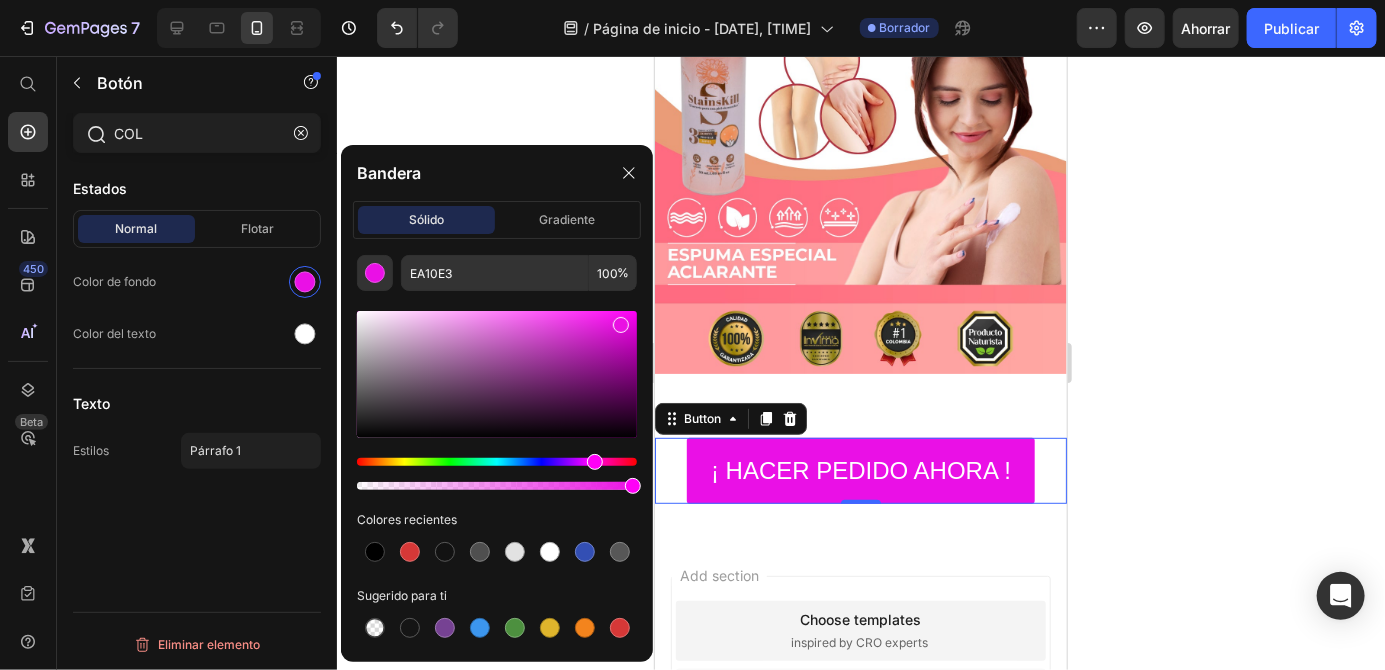 click at bounding box center [497, 462] 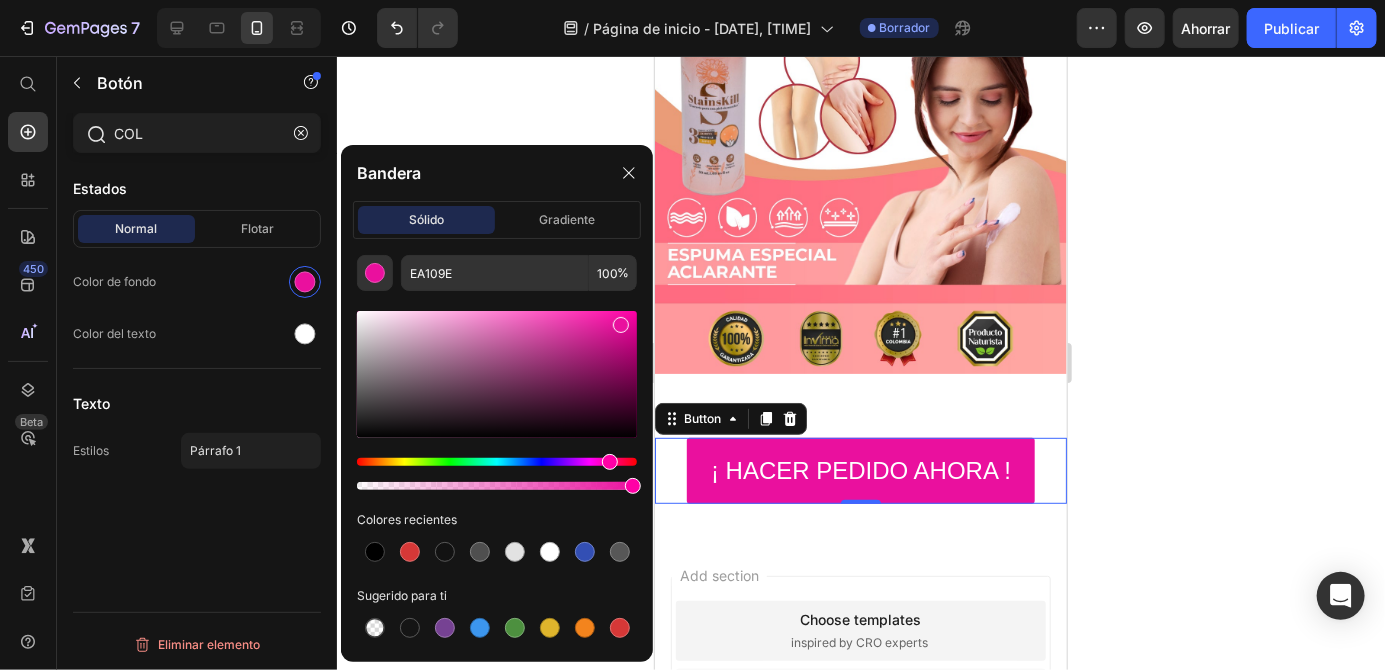 click at bounding box center (497, 374) 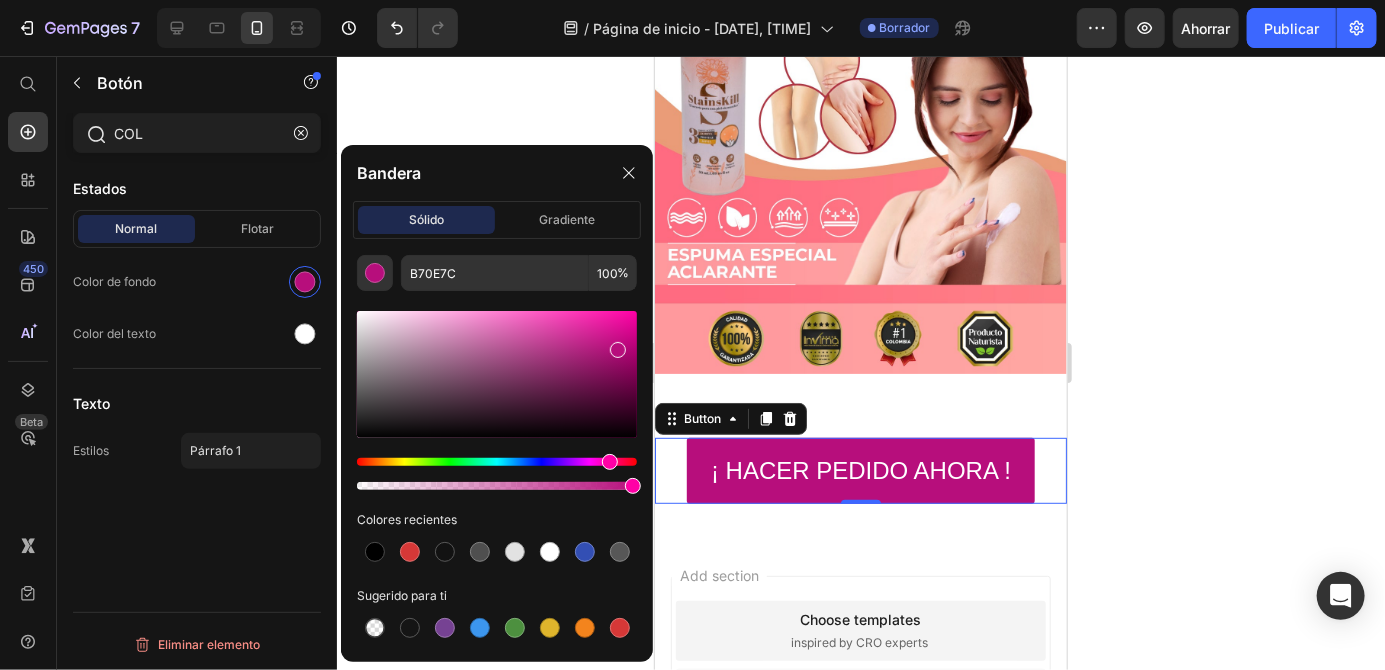 click at bounding box center [497, 374] 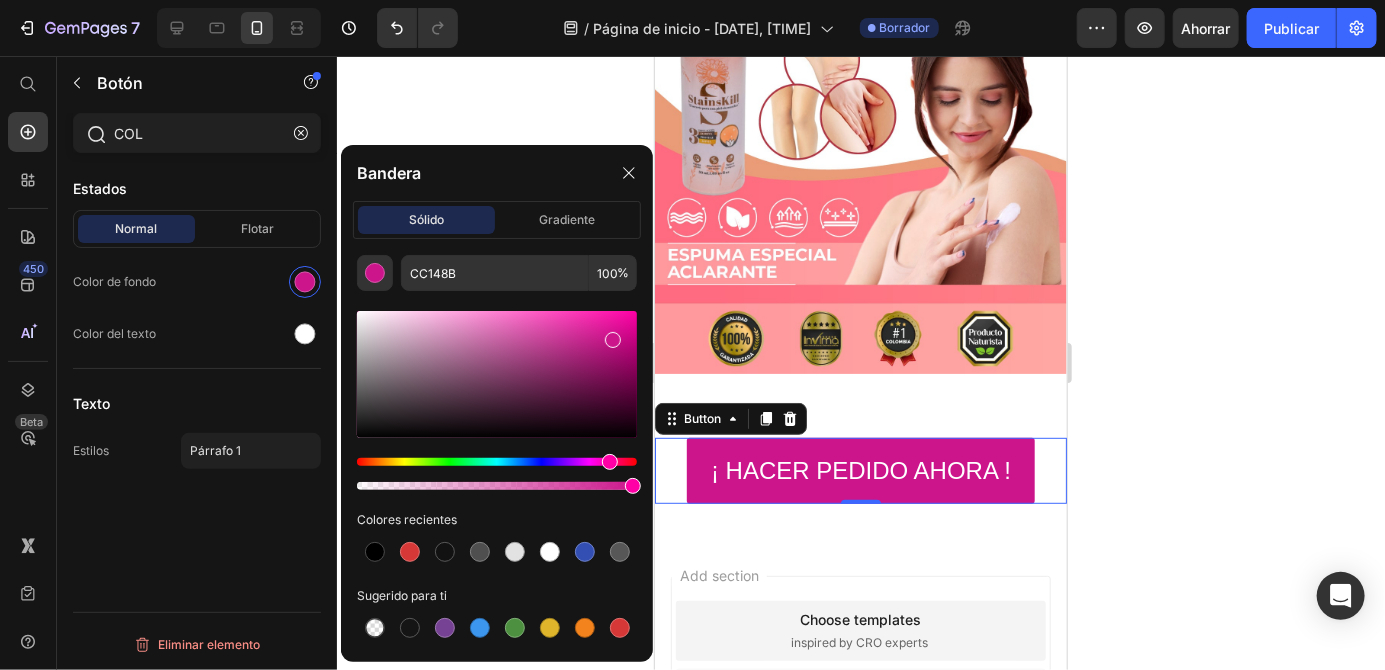click at bounding box center (610, 462) 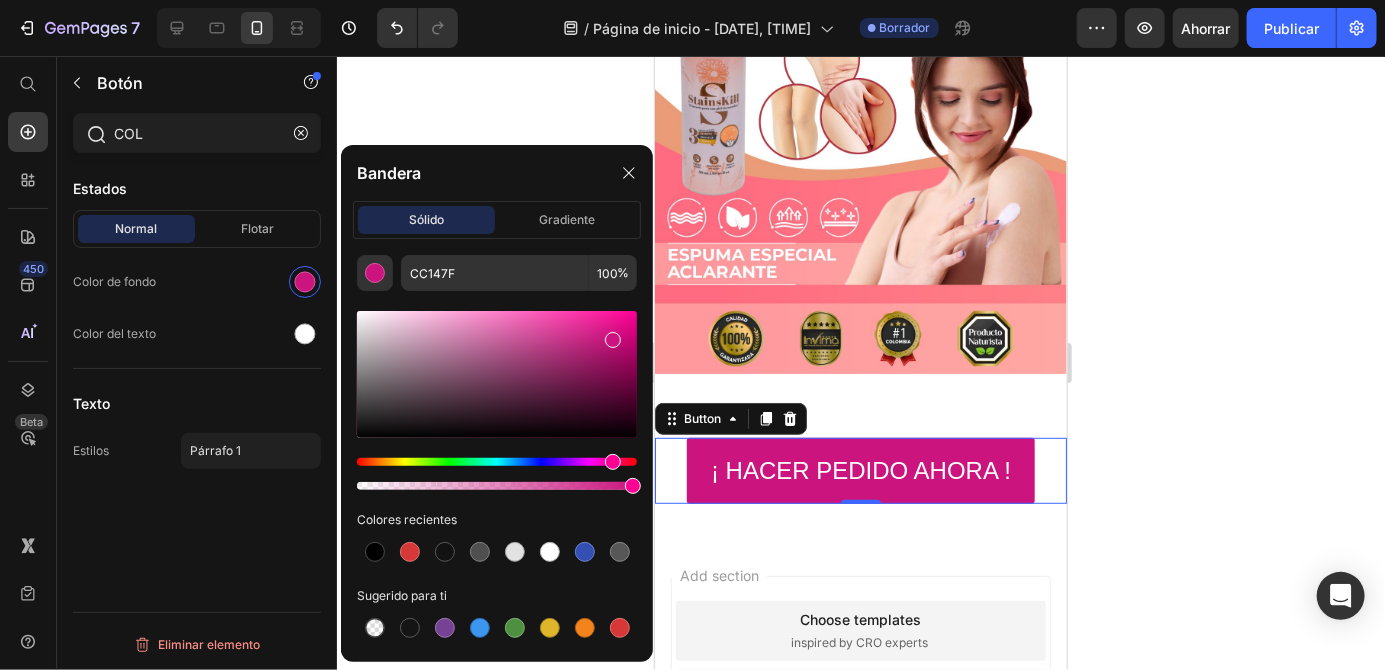 click at bounding box center [497, 462] 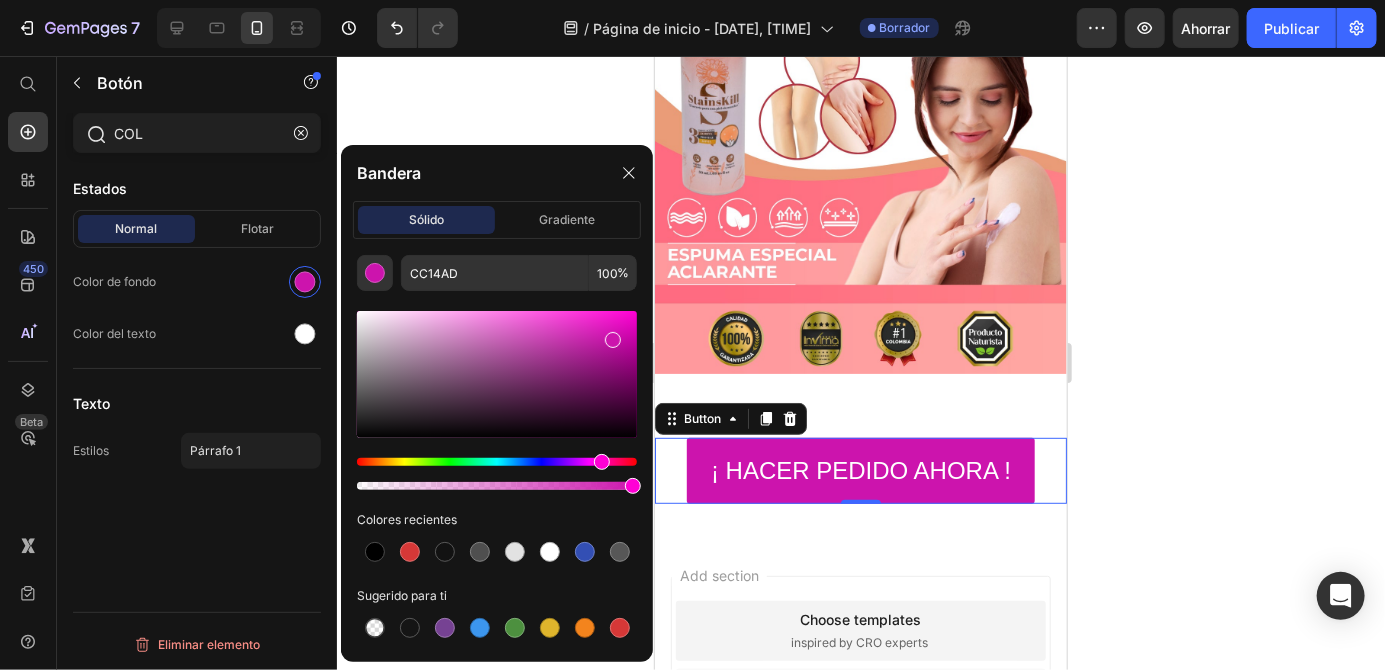 click at bounding box center (497, 462) 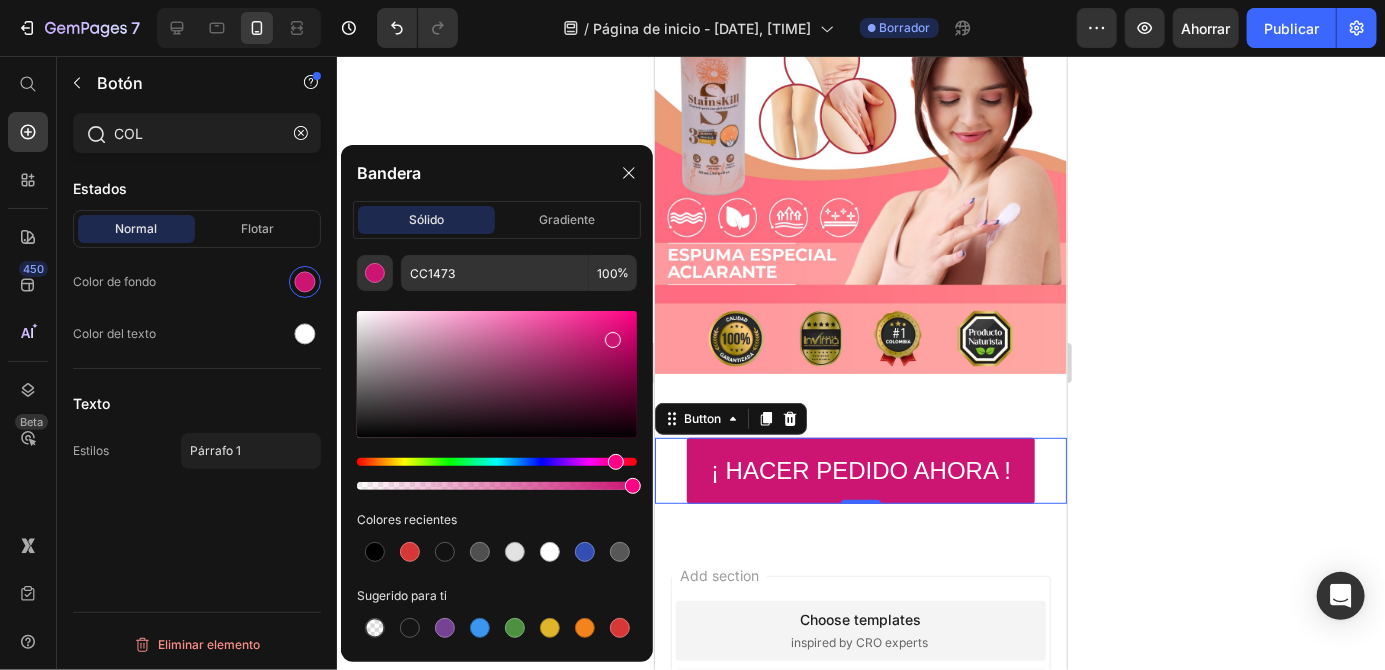 click at bounding box center [497, 374] 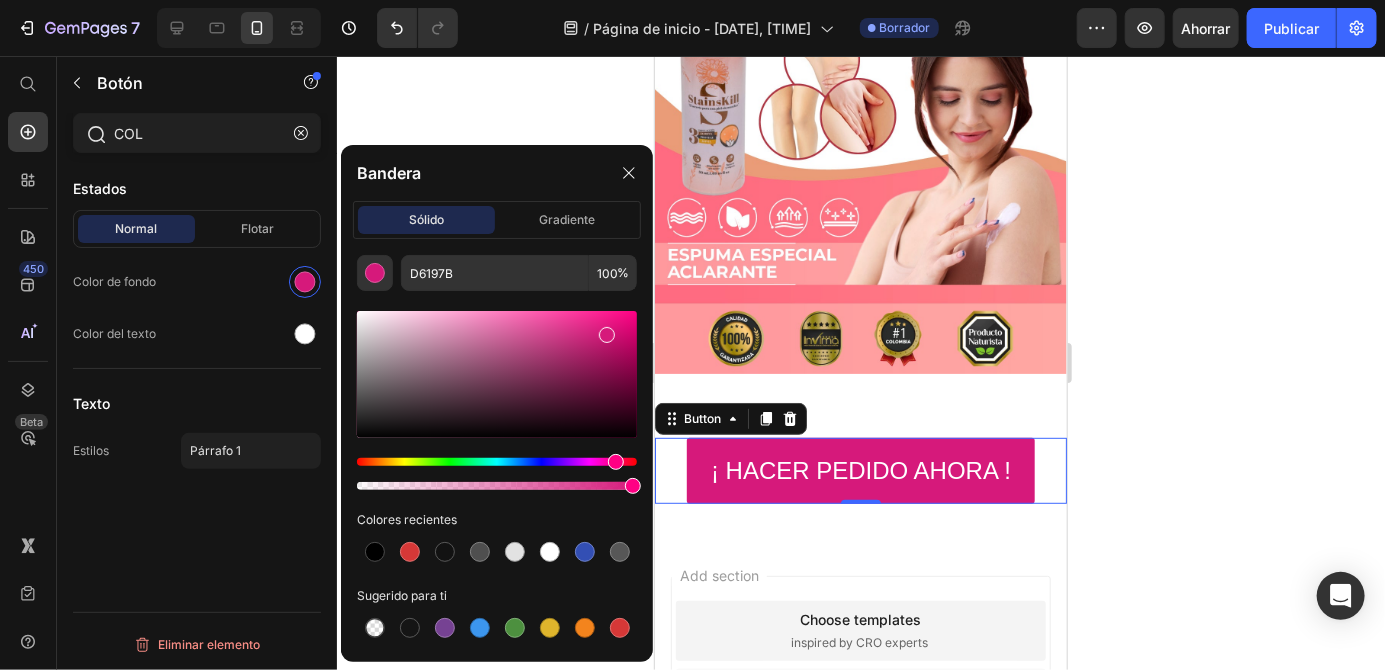 click at bounding box center [497, 374] 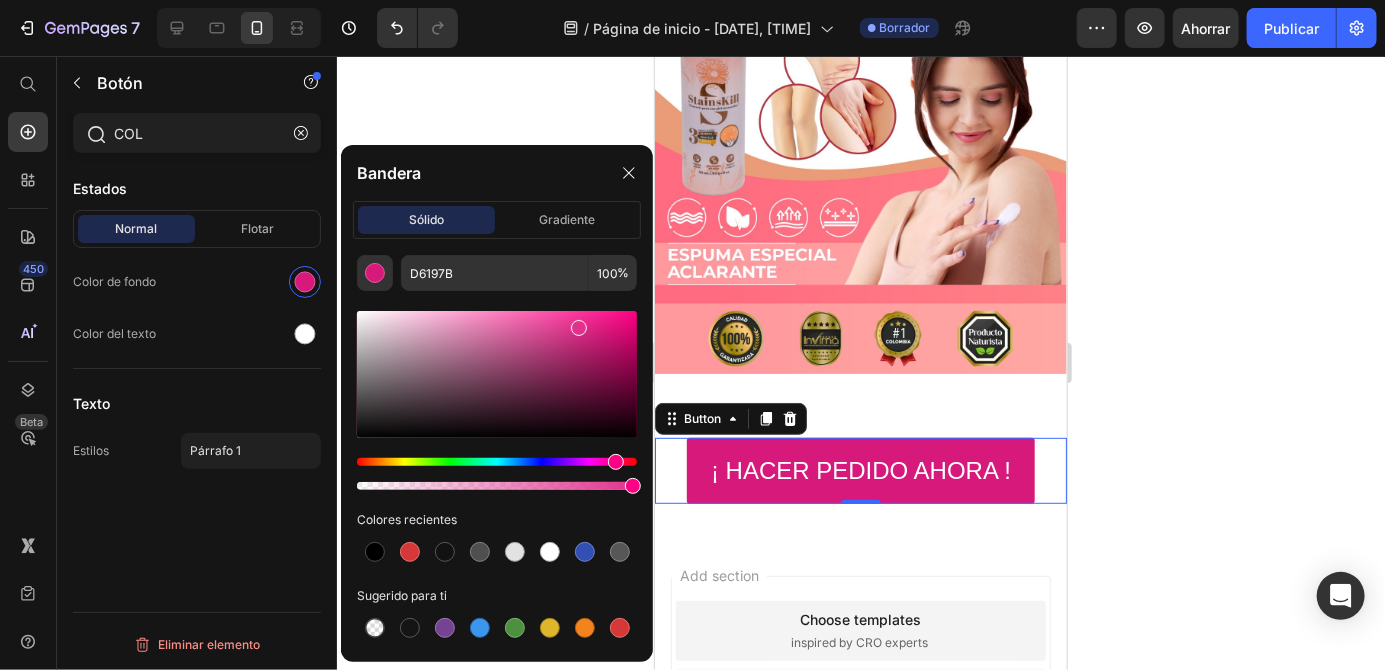 type on "E2318D" 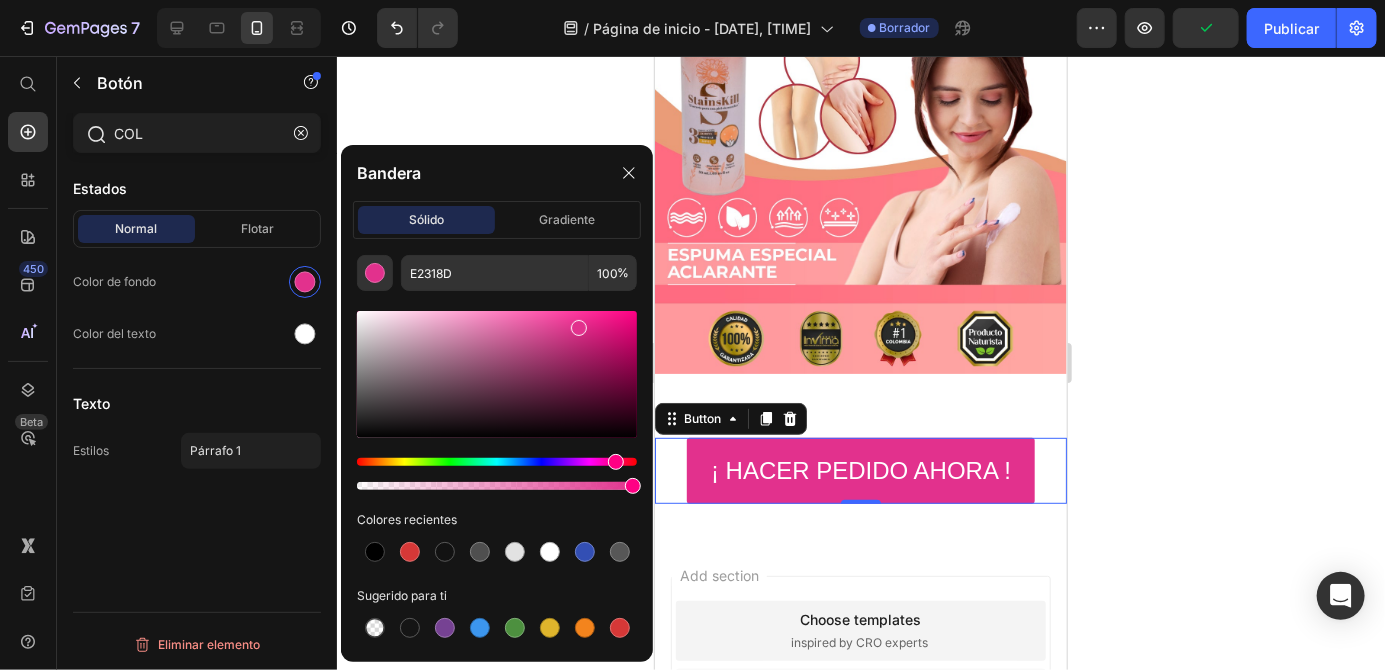 click 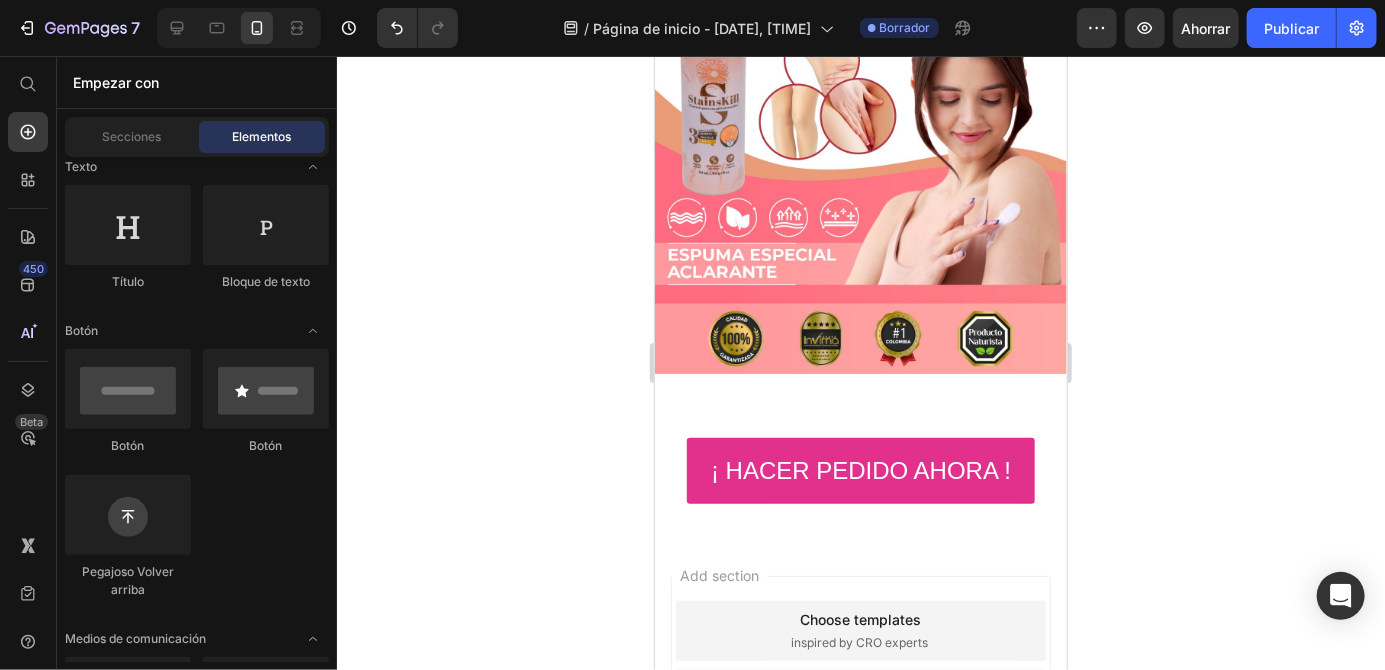 click on "Image Section 1" at bounding box center (860, 115) 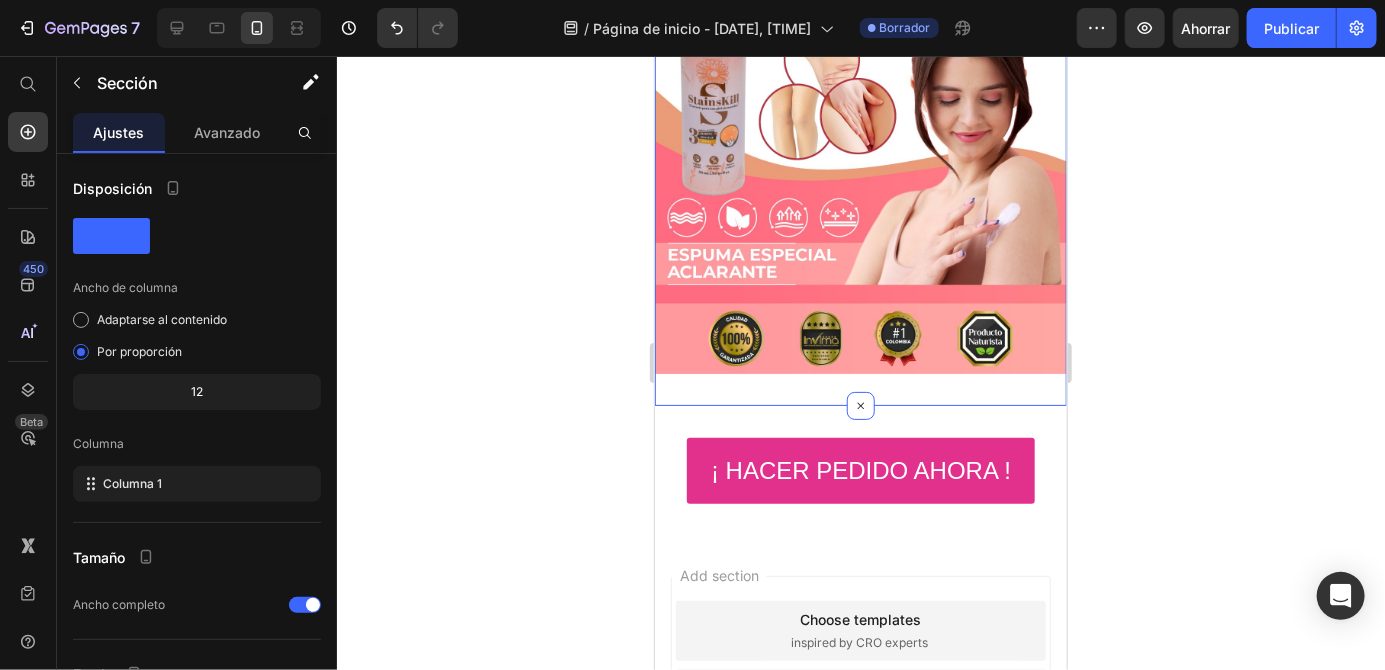 click on "Image Section 1   You can create reusable sections Create Theme Section AI Content Write with GemAI What would you like to describe here? Tone and Voice Persuasive Product Potenciador Energizante  🔥 Ragnar 500 ml 🔥 Show more Generate" at bounding box center (860, 115) 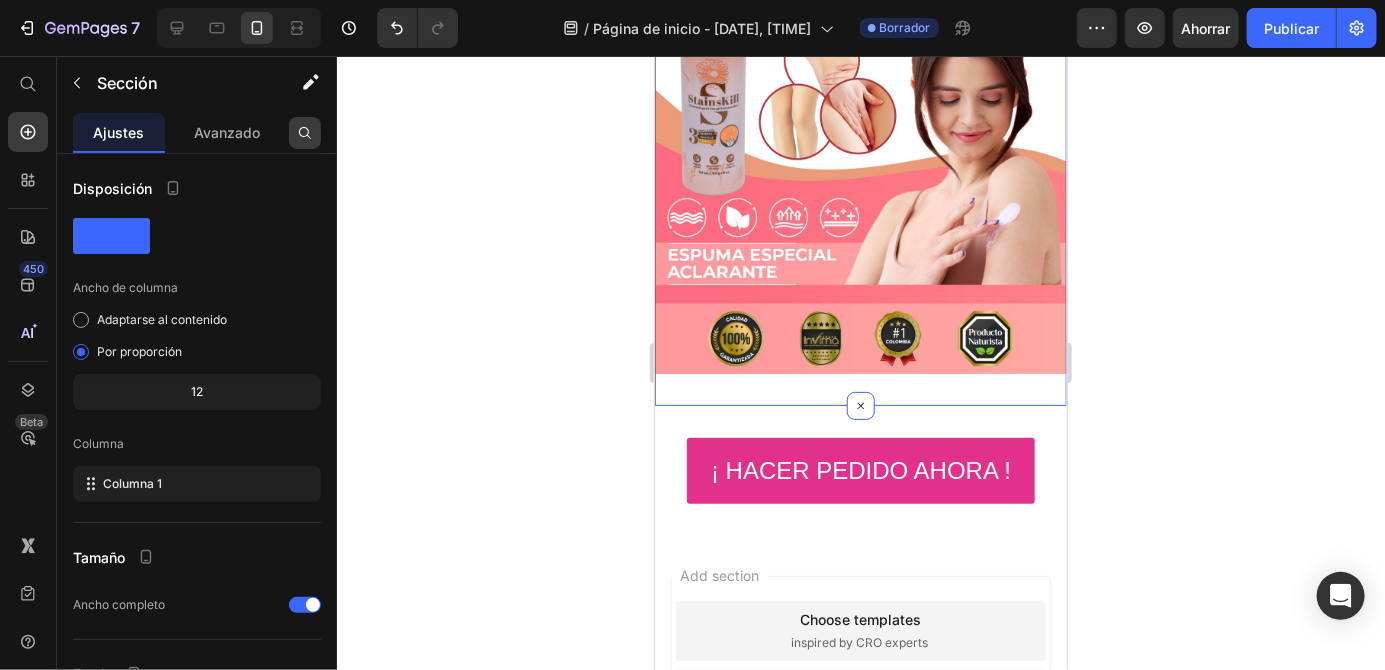 click at bounding box center [305, 133] 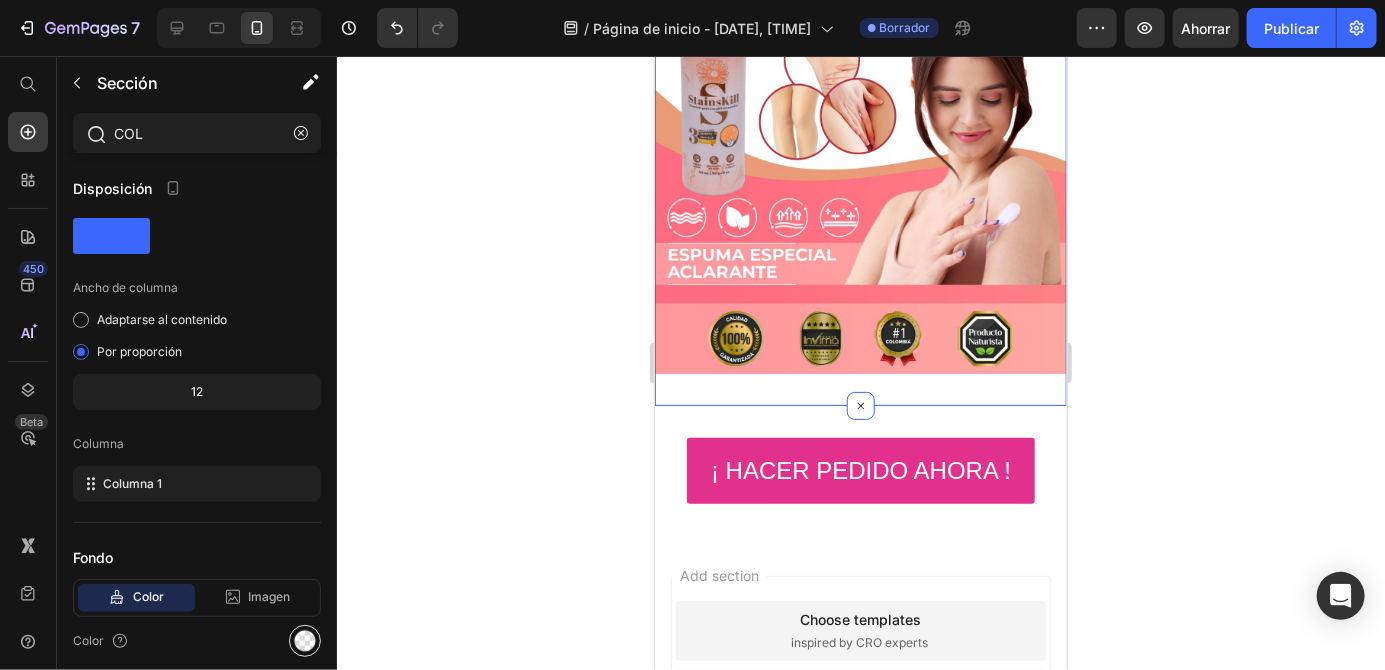 type on "COL" 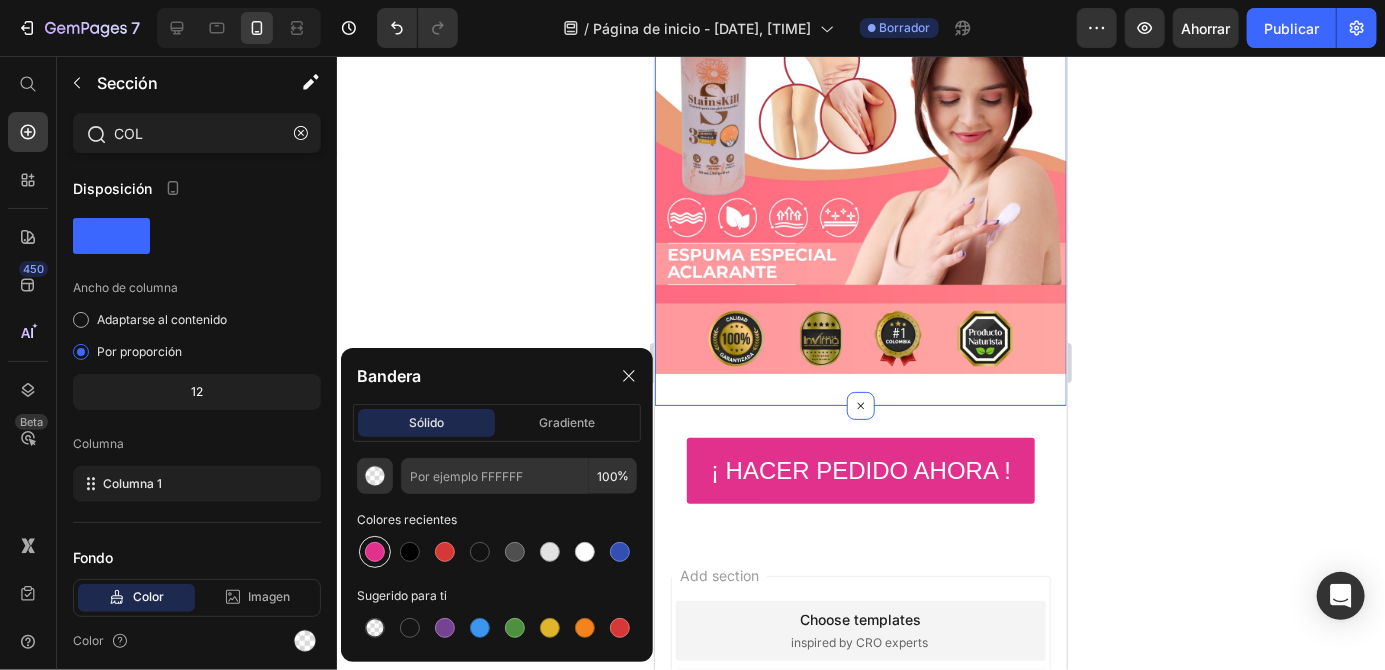 click at bounding box center [375, 552] 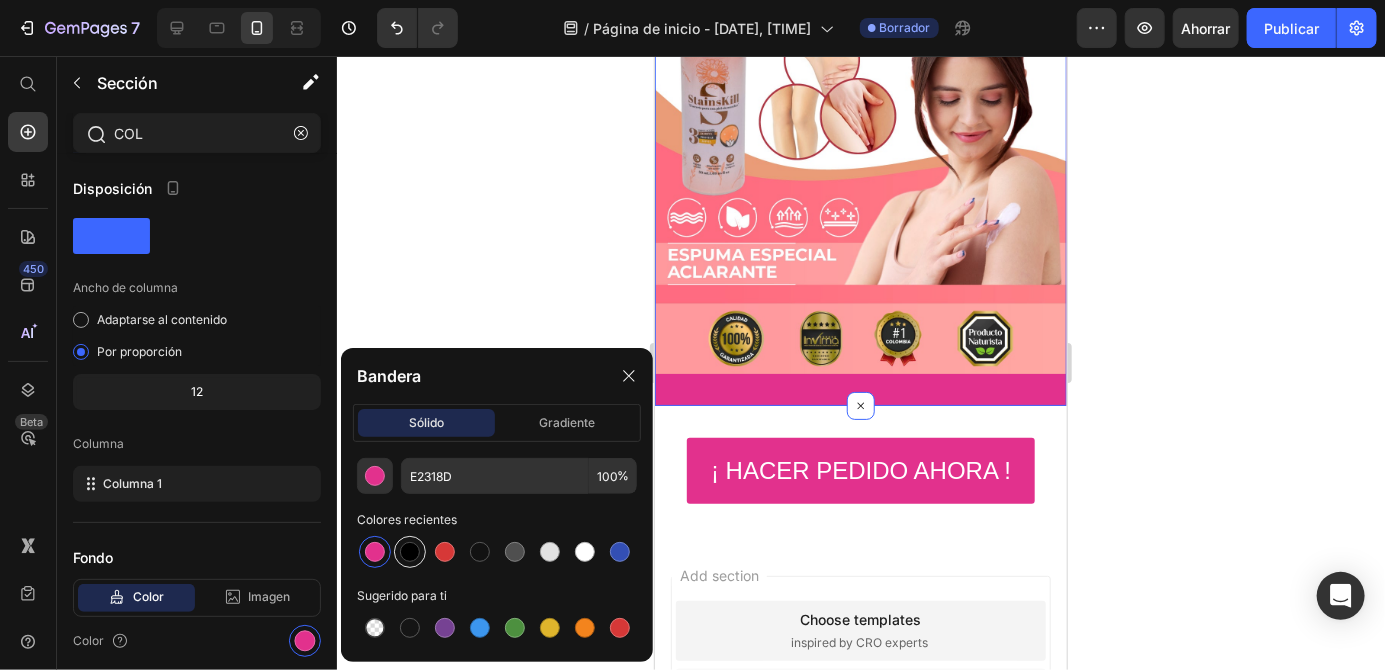 click at bounding box center (410, 552) 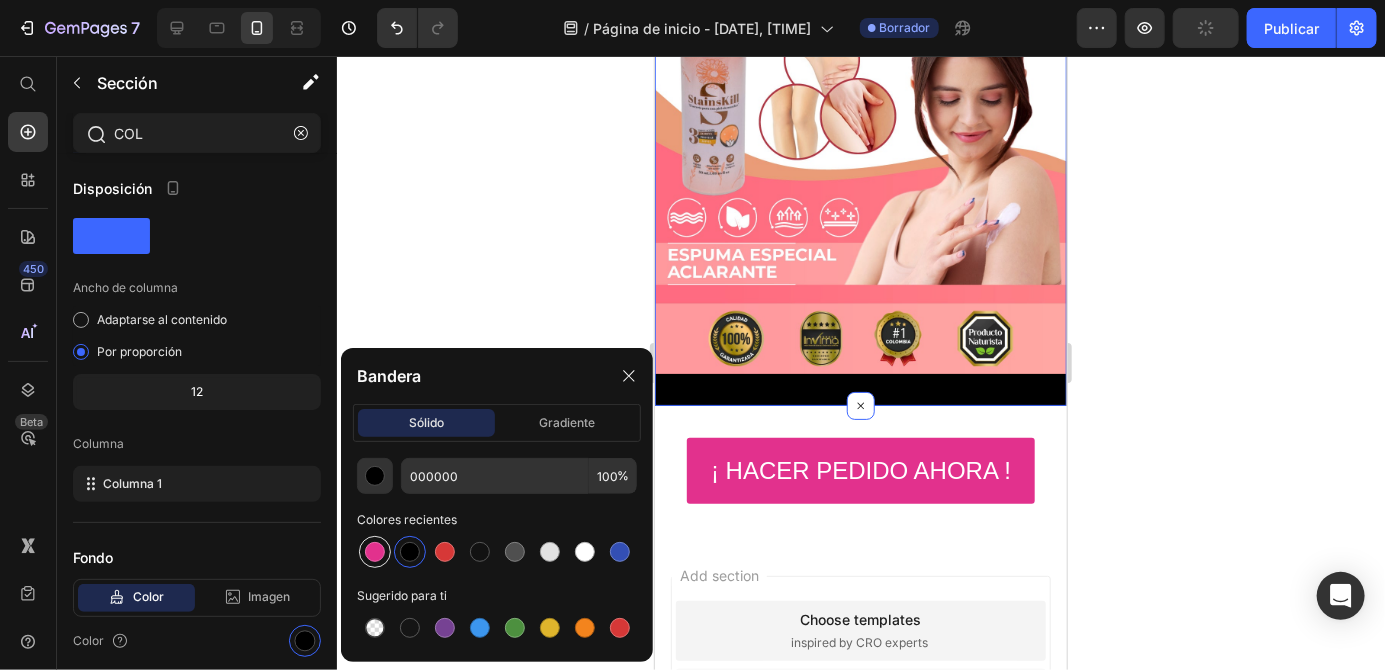 click at bounding box center (375, 552) 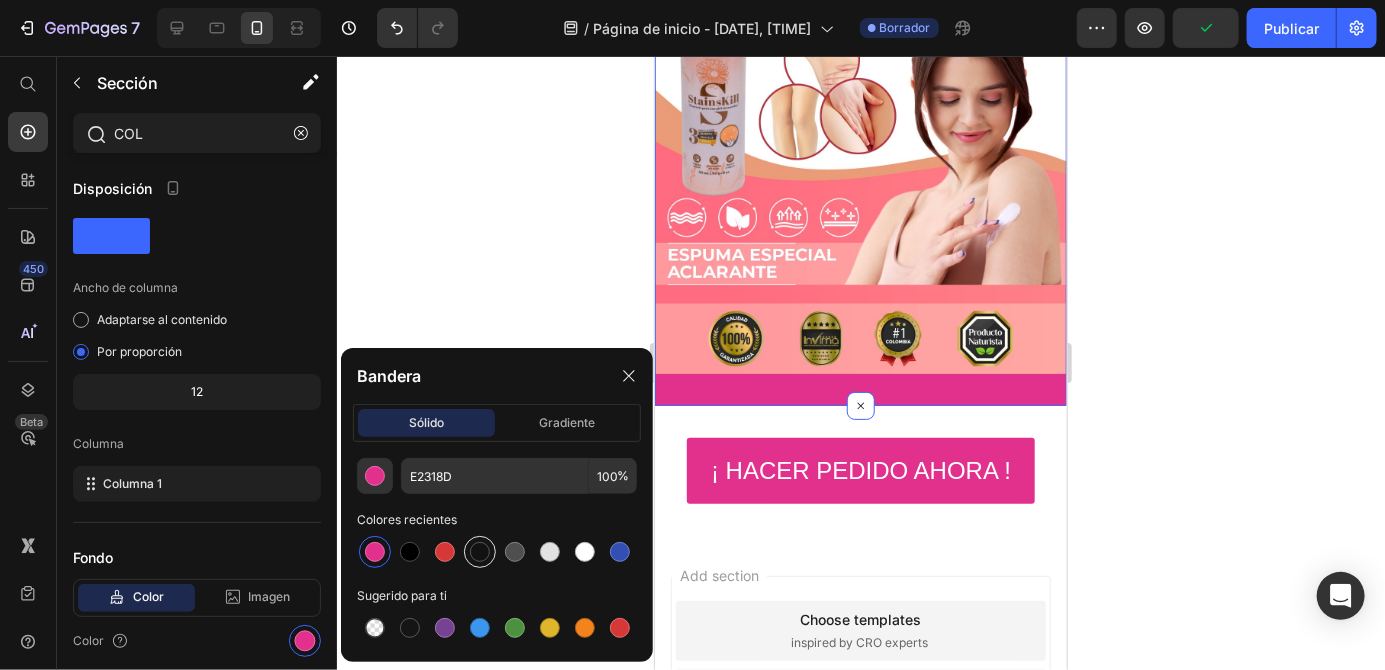 click at bounding box center (480, 552) 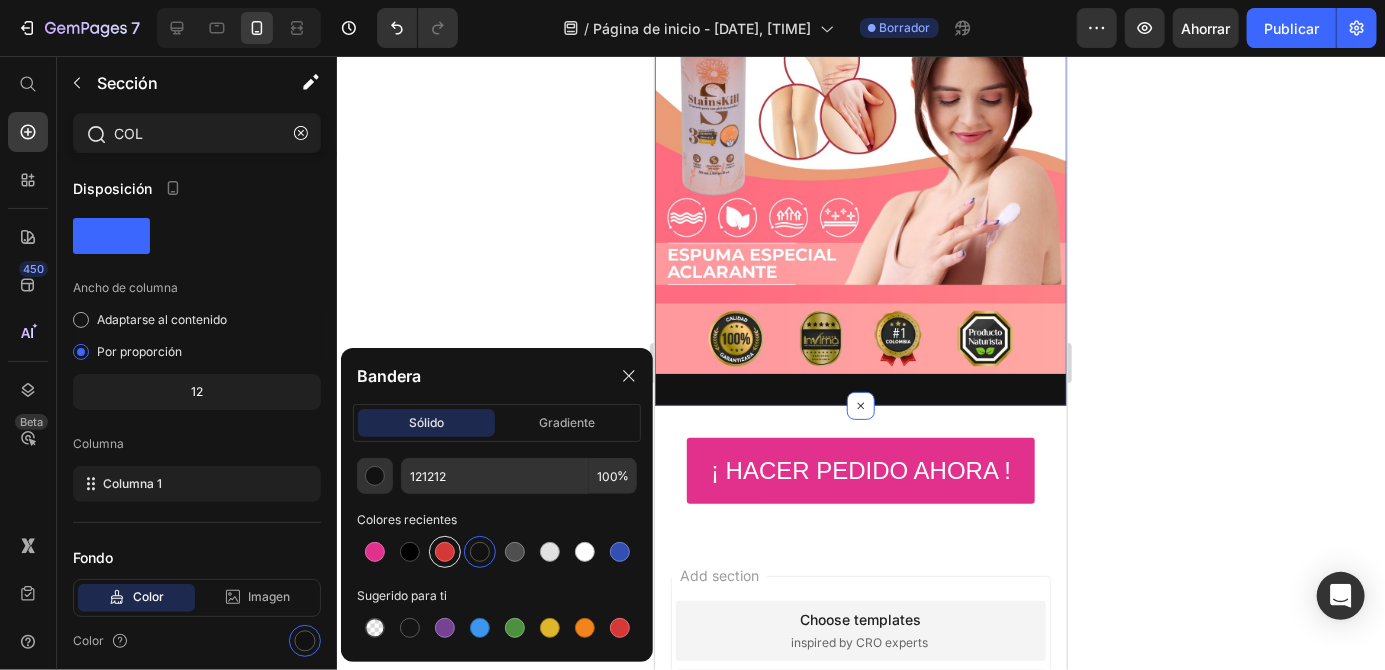click at bounding box center [445, 552] 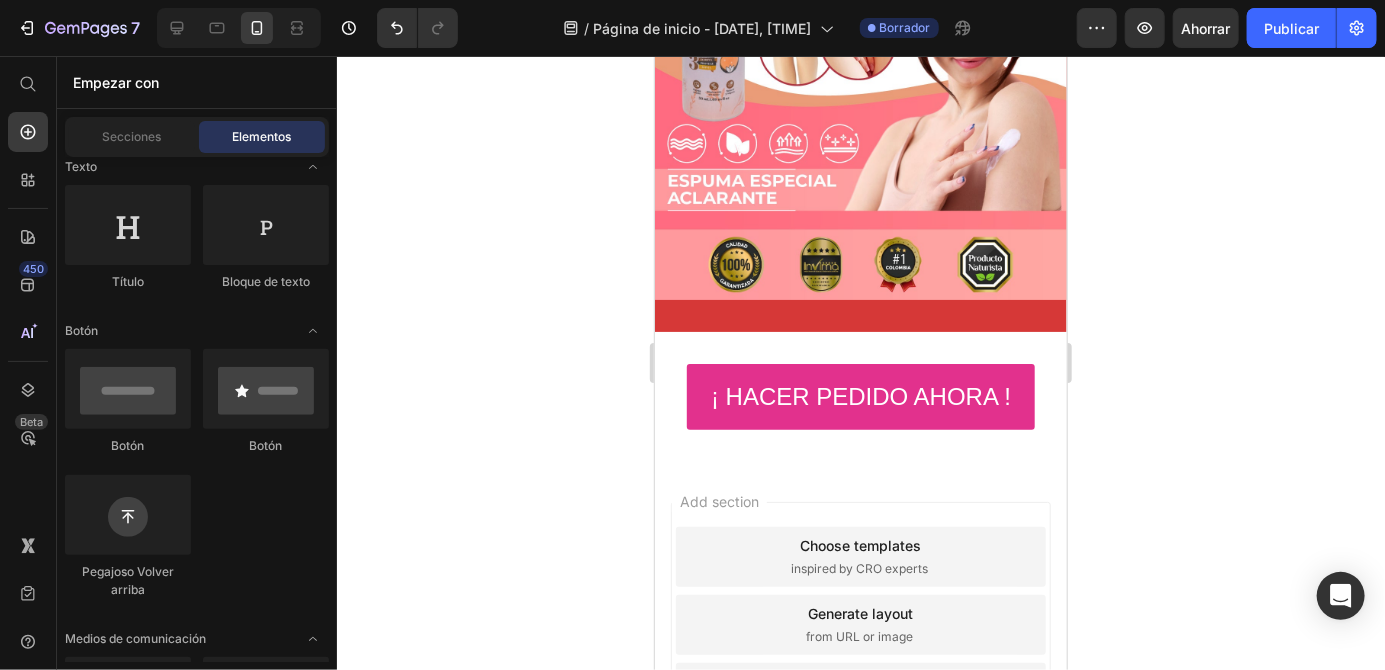 scroll, scrollTop: 383, scrollLeft: 0, axis: vertical 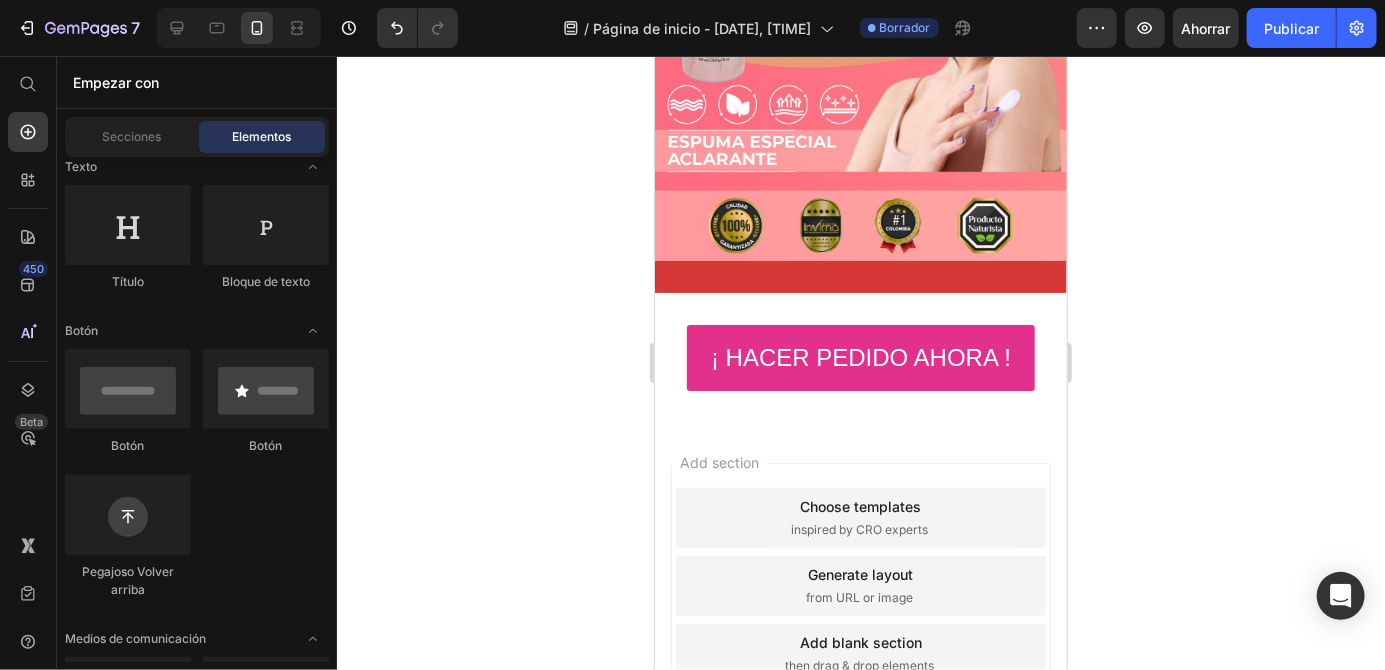click on "¡ HACER PEDIDO AHORA ! Button Section 2" at bounding box center [860, 357] 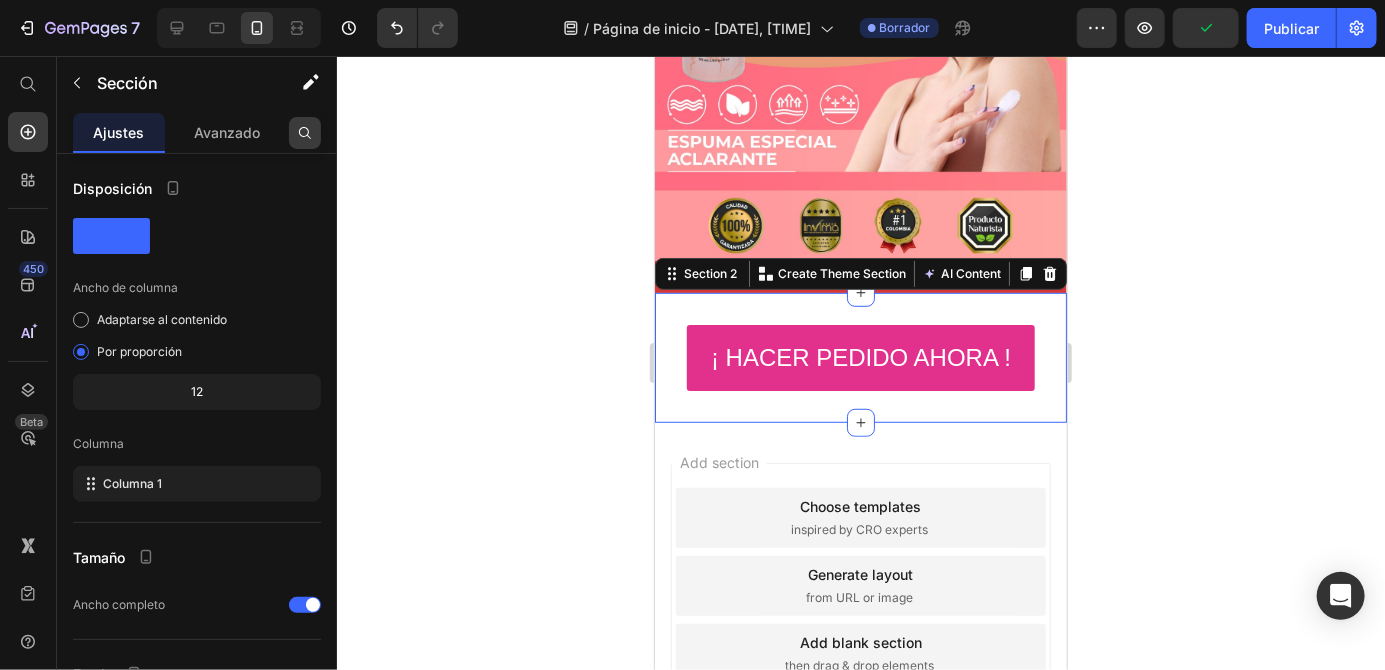 click at bounding box center (305, 133) 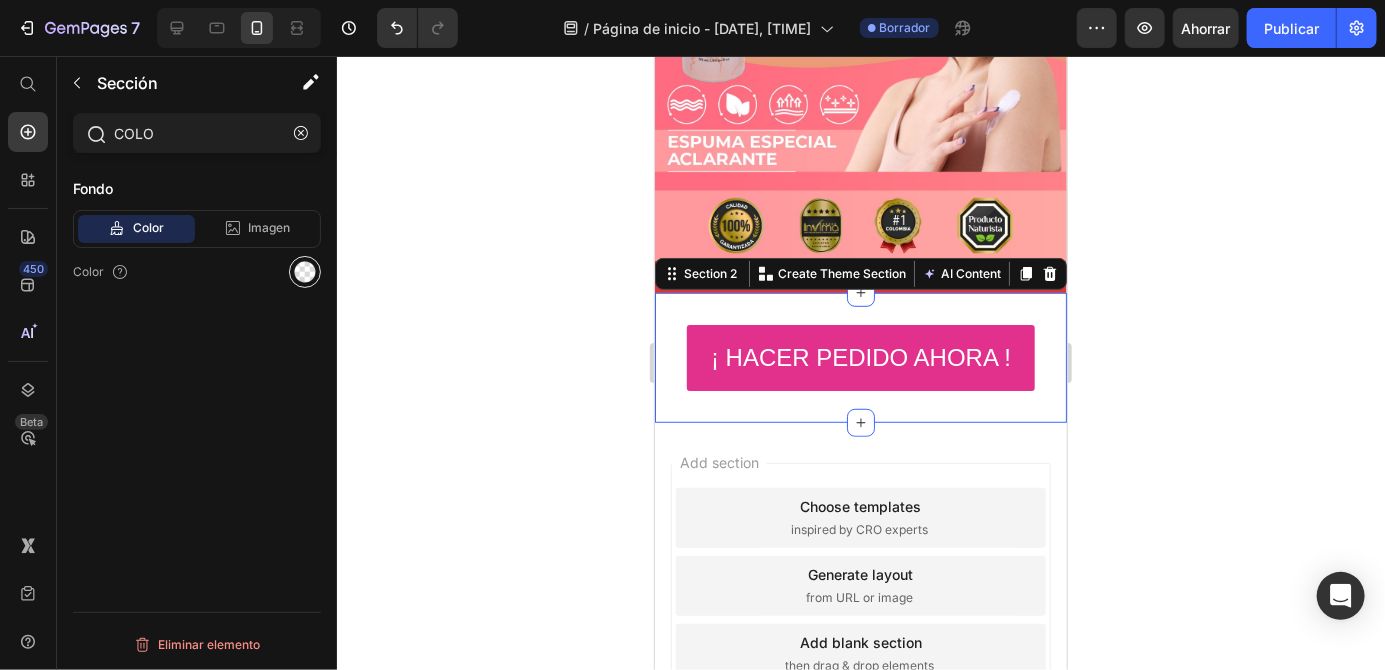 type on "COLO" 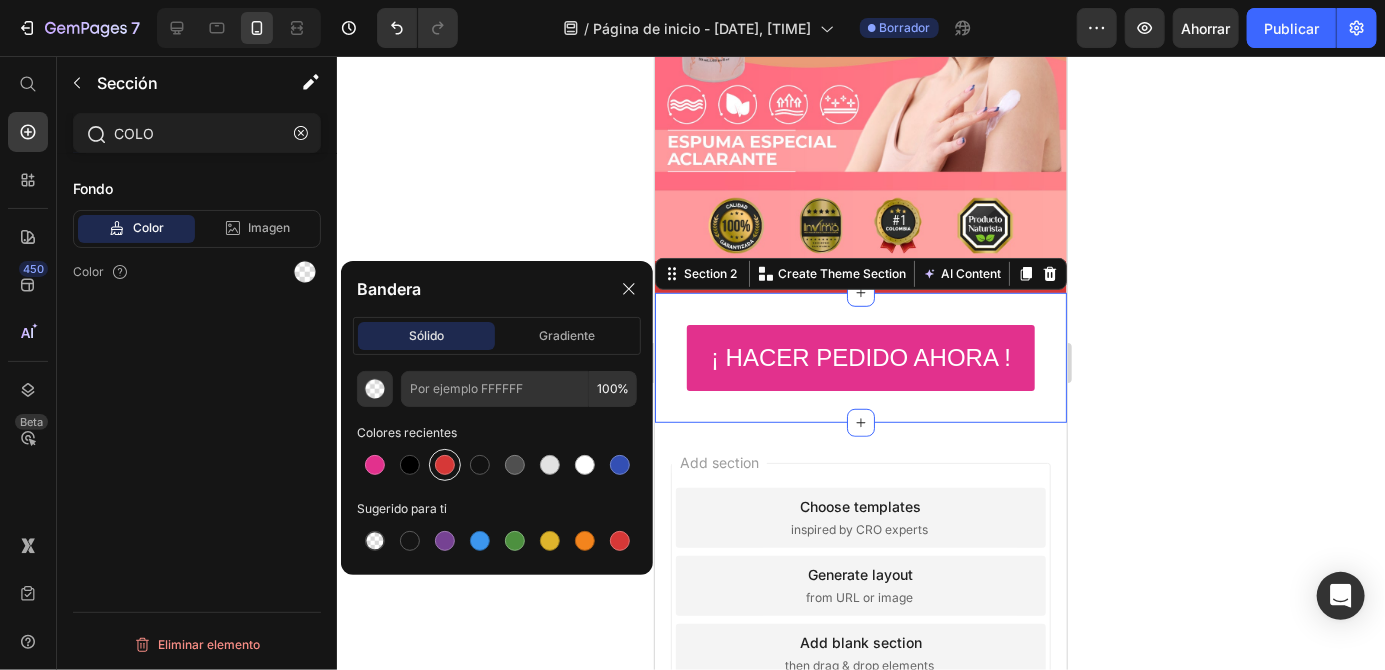 click at bounding box center [445, 465] 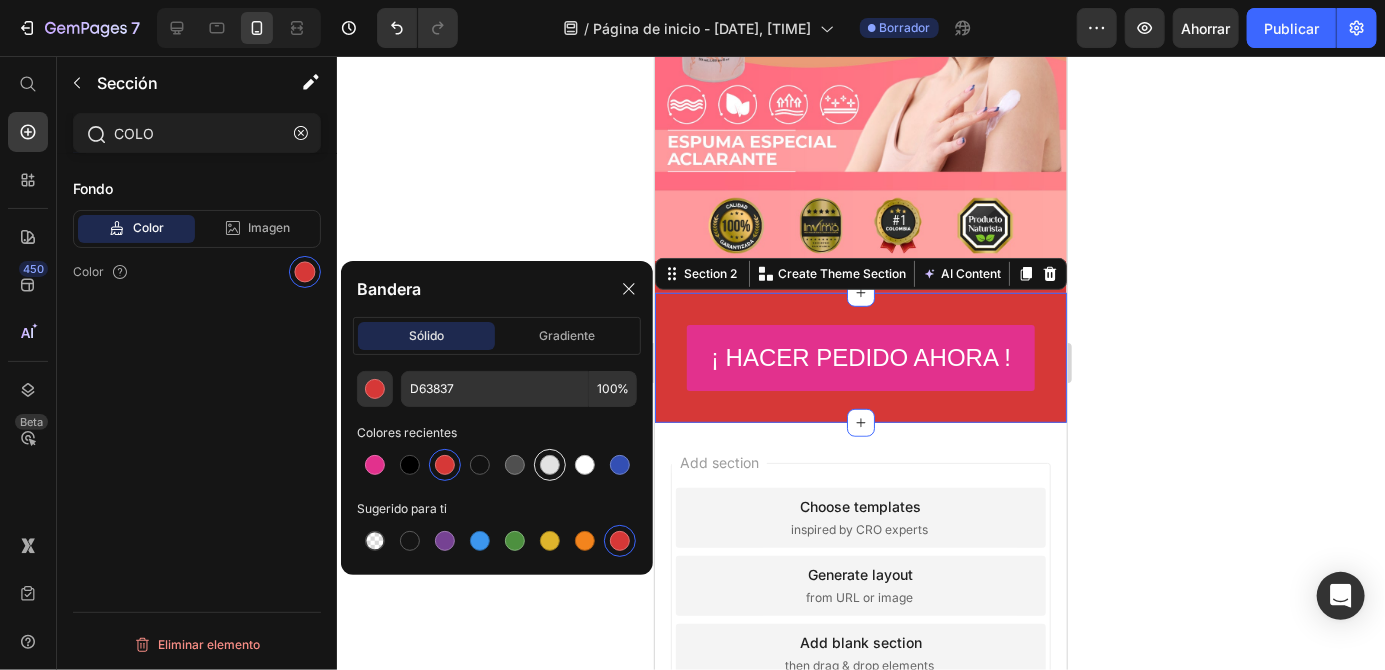 click at bounding box center [550, 465] 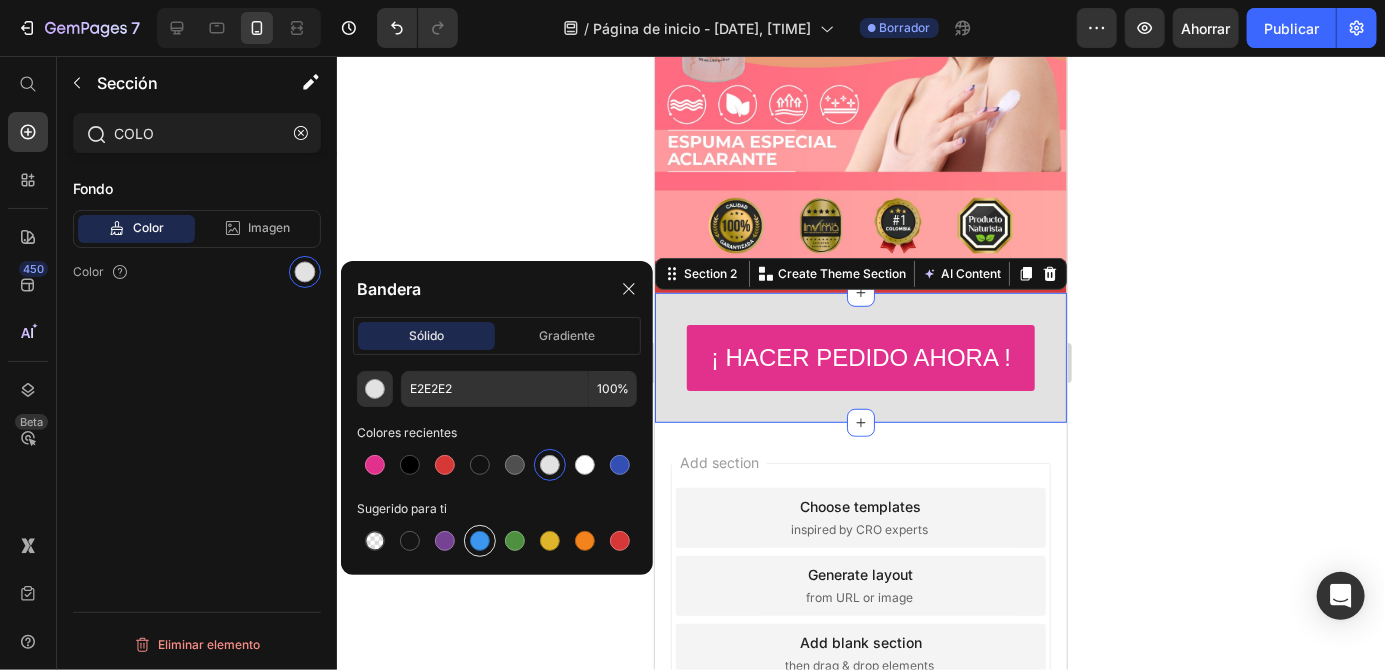 click at bounding box center [480, 541] 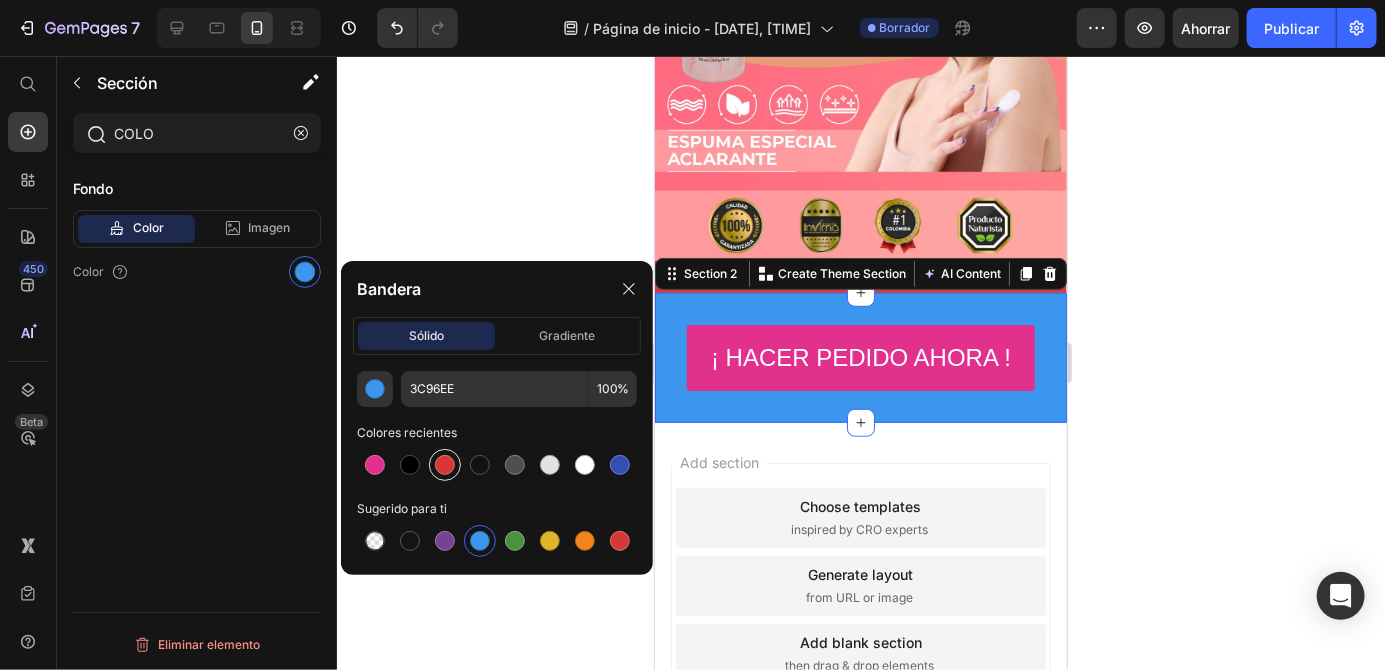 click at bounding box center [445, 465] 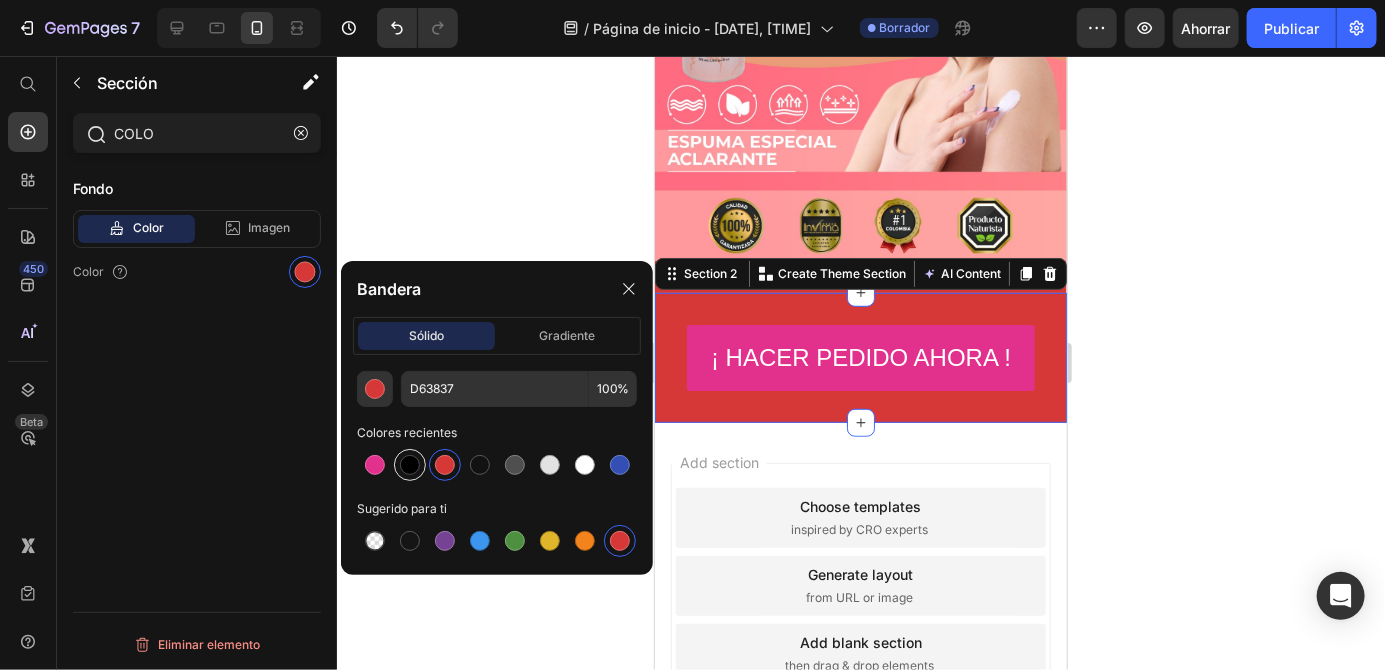 click at bounding box center (410, 465) 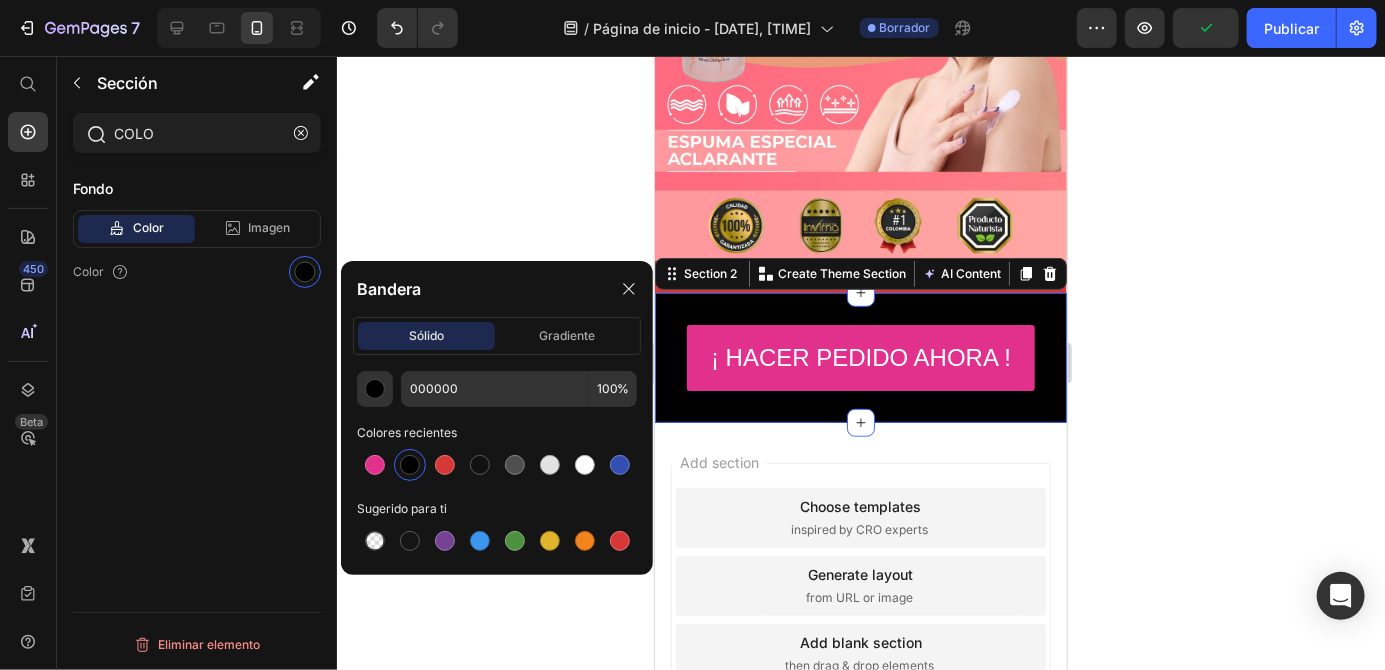 click 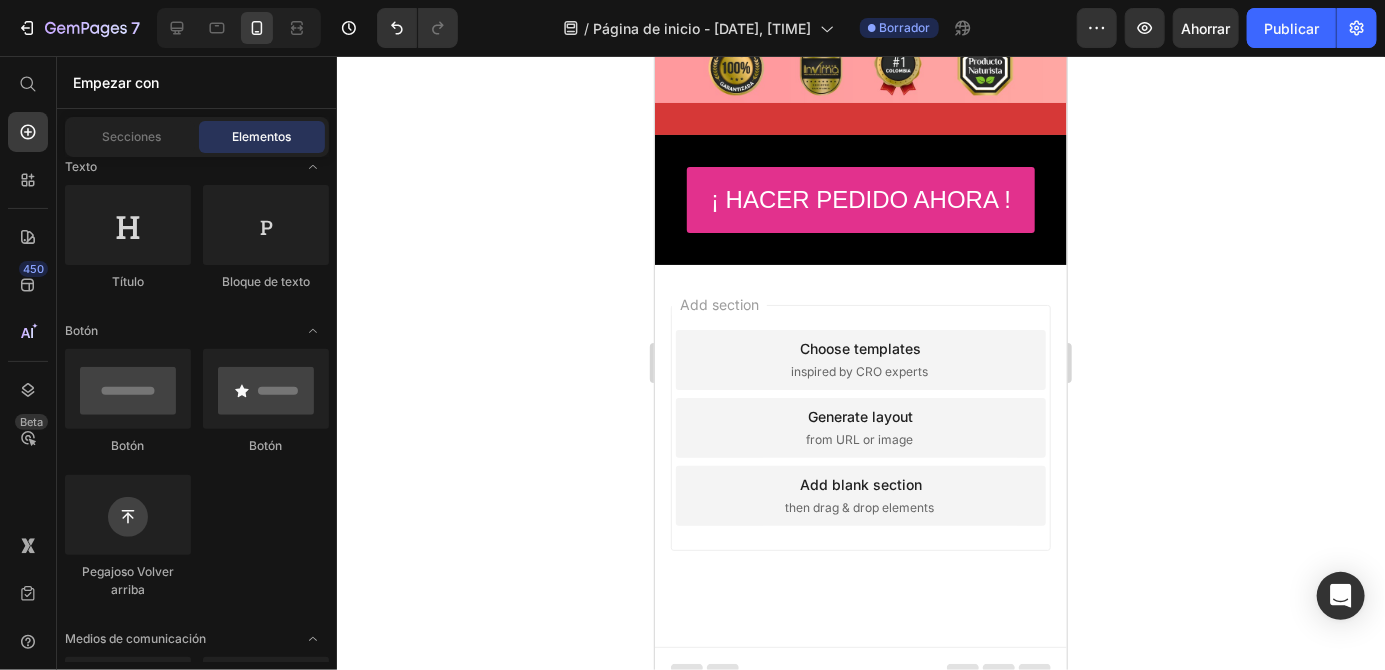 scroll, scrollTop: 559, scrollLeft: 0, axis: vertical 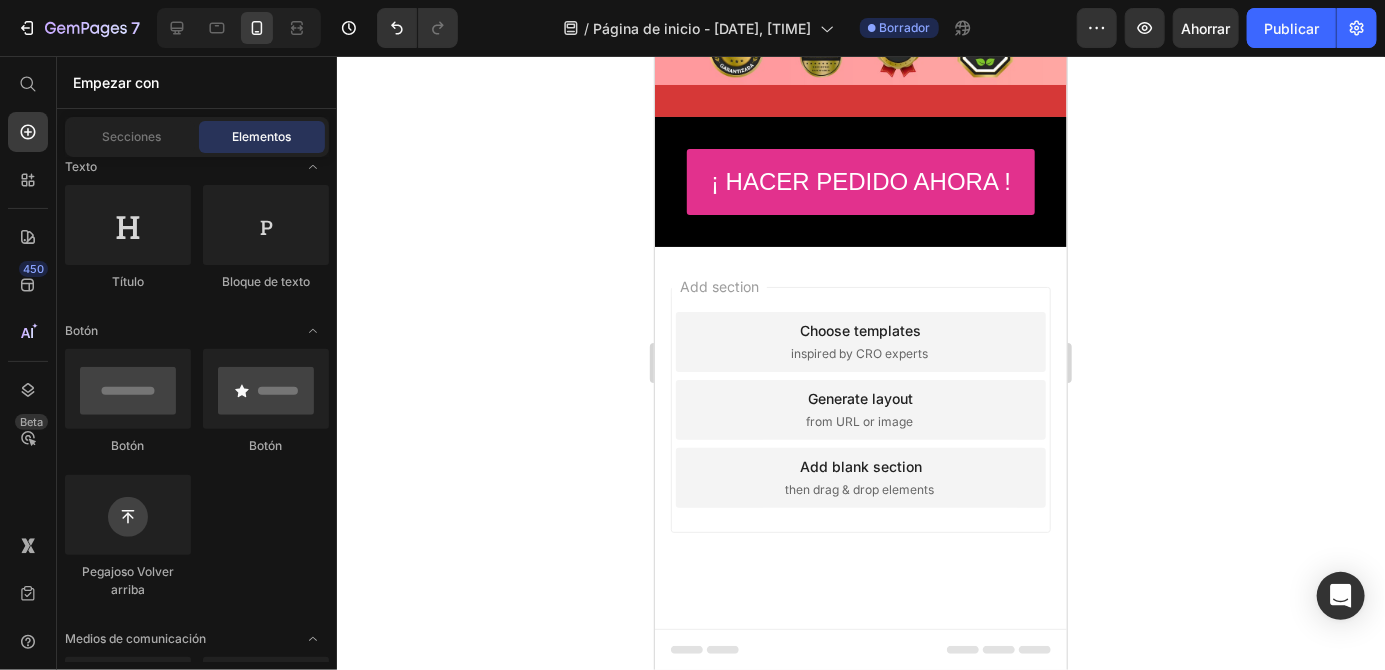 click on "Choose templates inspired by CRO experts" at bounding box center (860, 341) 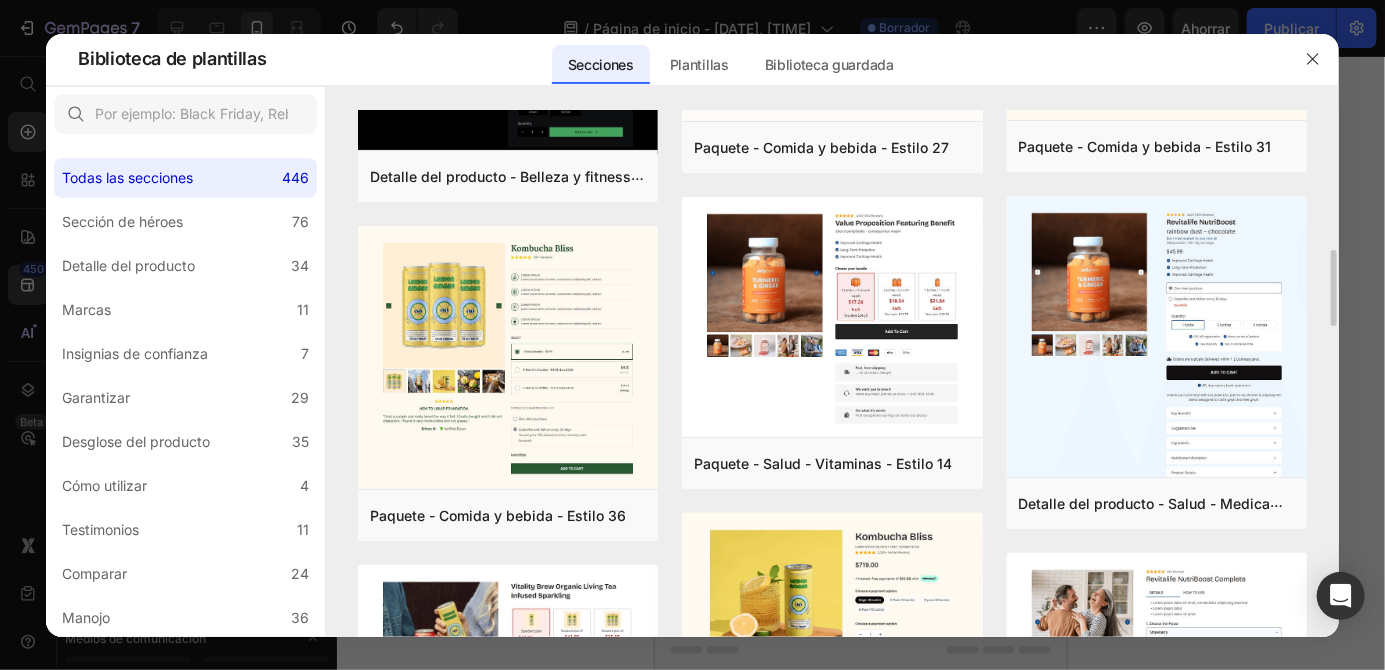 scroll, scrollTop: 971, scrollLeft: 0, axis: vertical 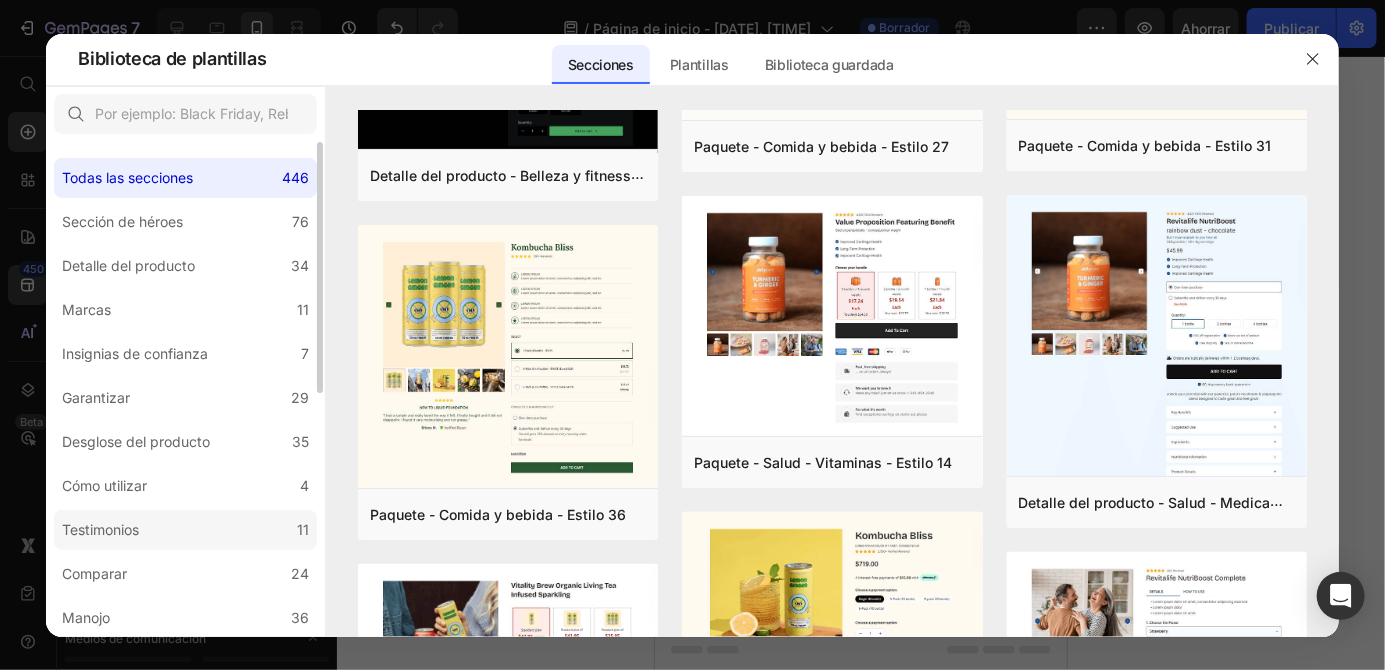 click on "Testimonios" at bounding box center (100, 529) 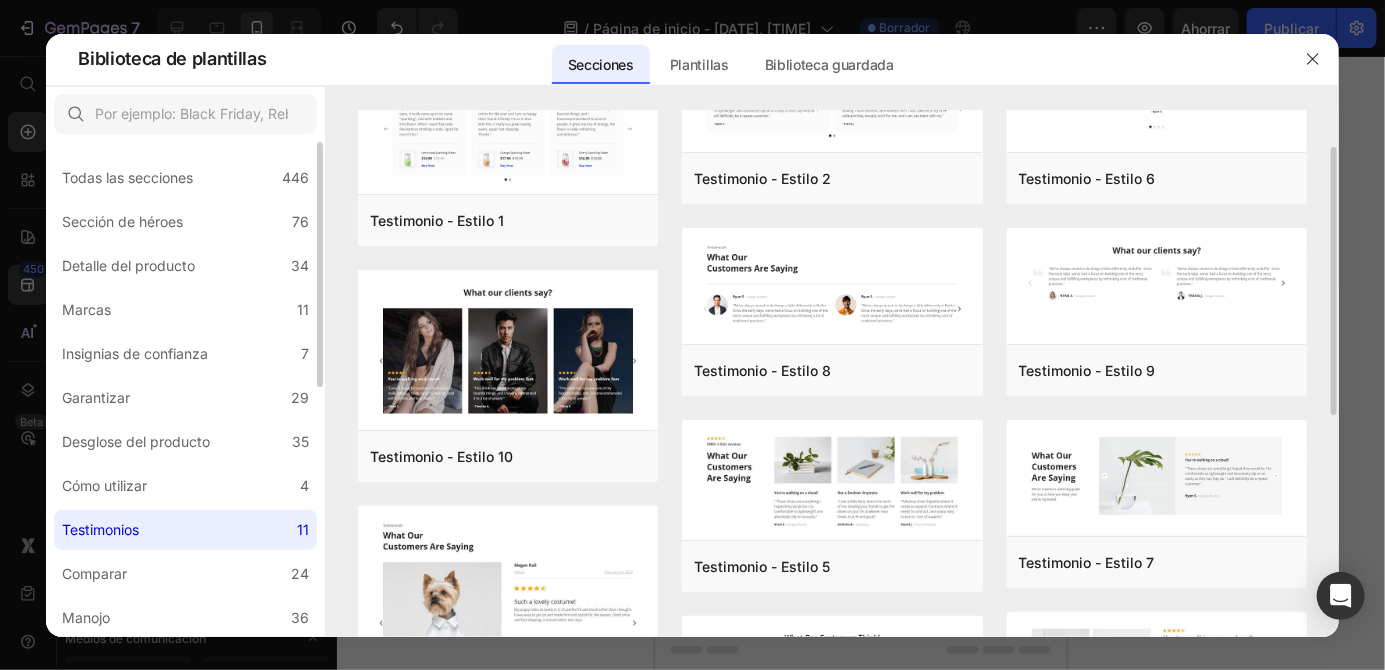 scroll, scrollTop: 74, scrollLeft: 0, axis: vertical 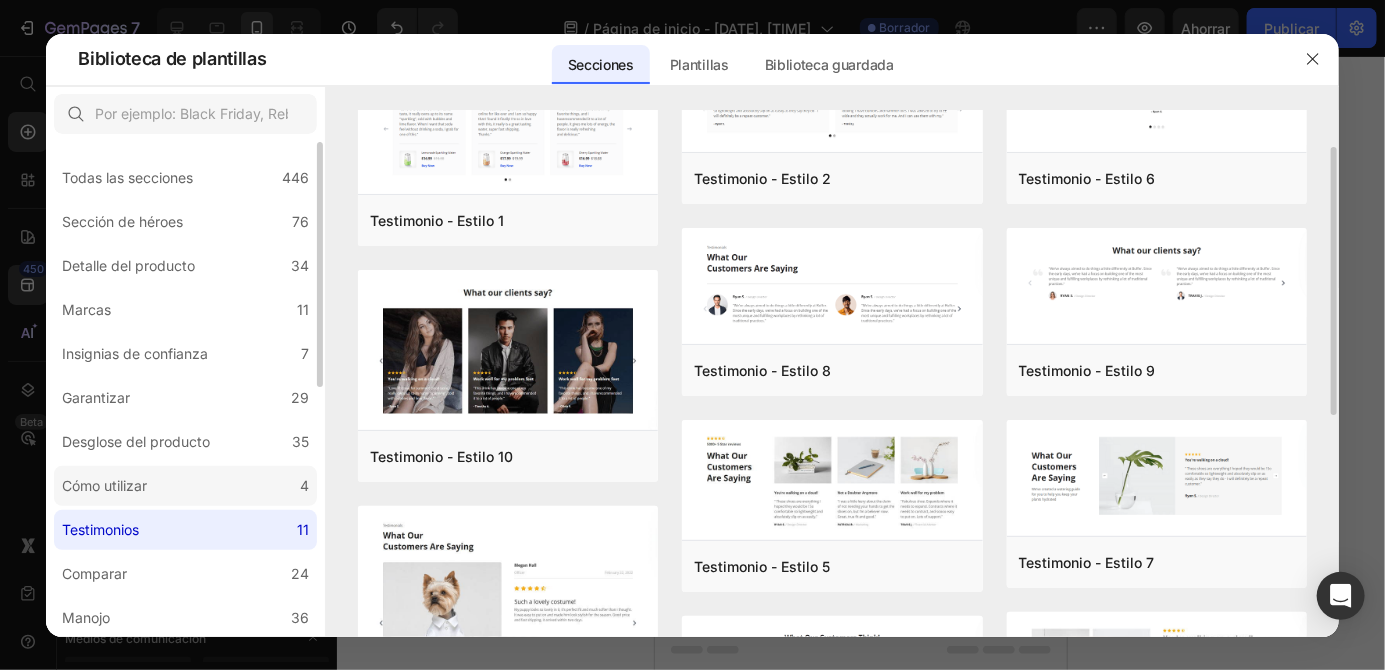 click on "Cómo utilizar" at bounding box center [104, 485] 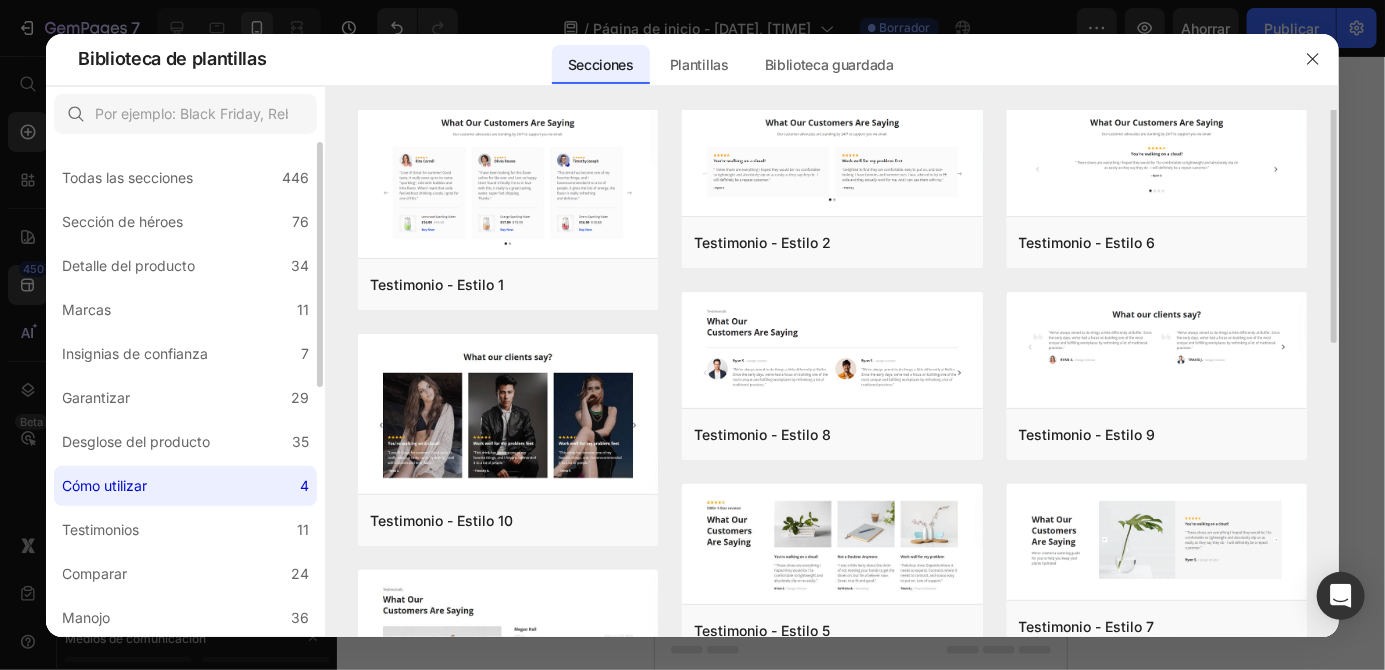 scroll, scrollTop: 0, scrollLeft: 0, axis: both 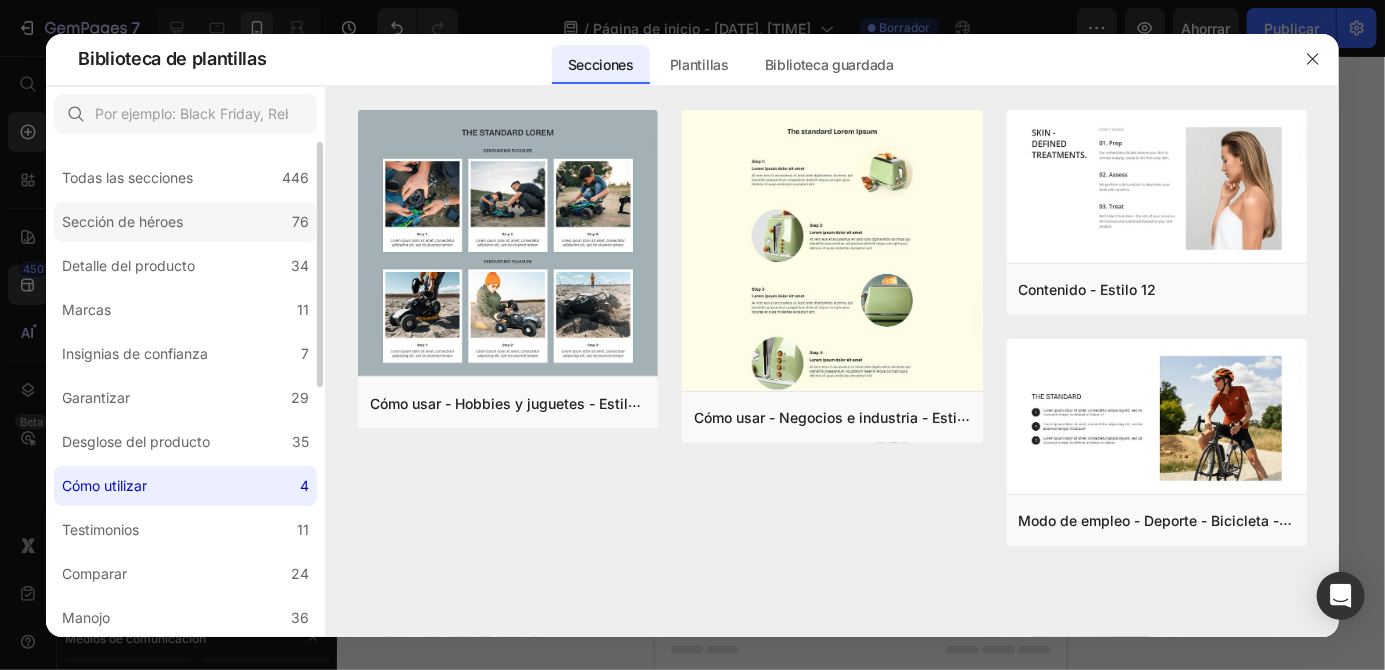 click on "Sección de héroes" at bounding box center (122, 221) 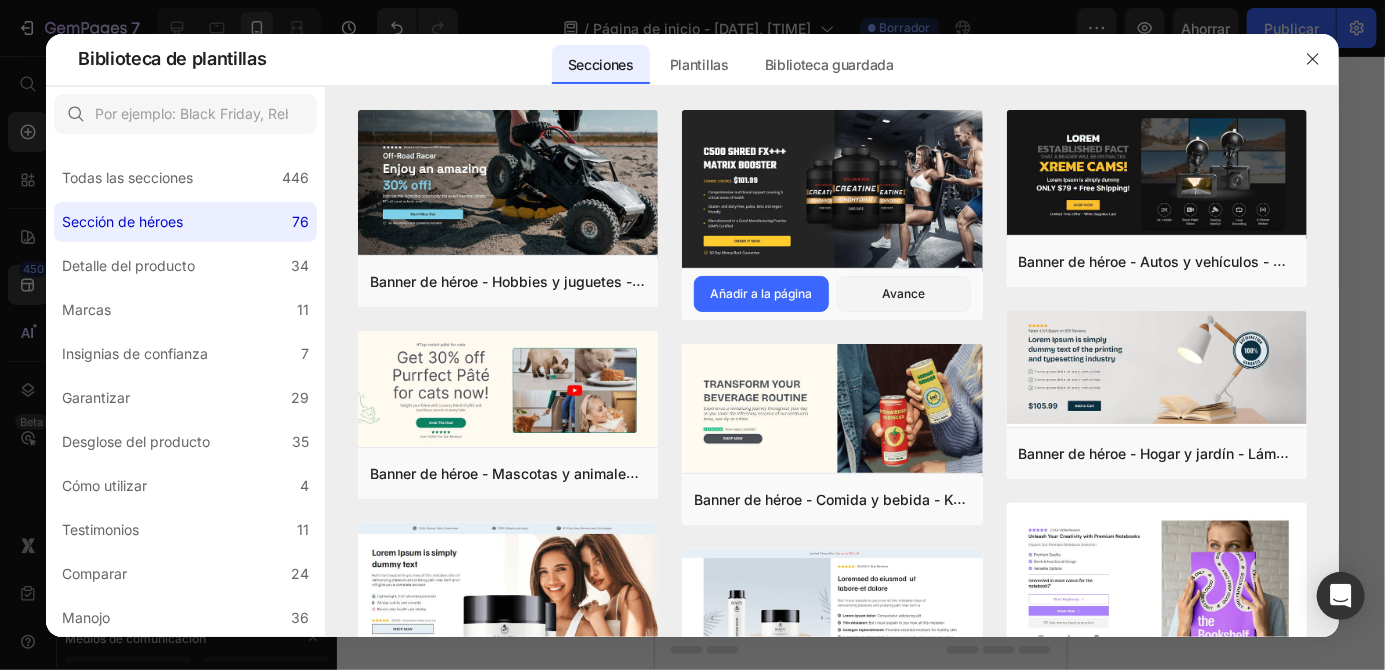 click at bounding box center (832, 191) 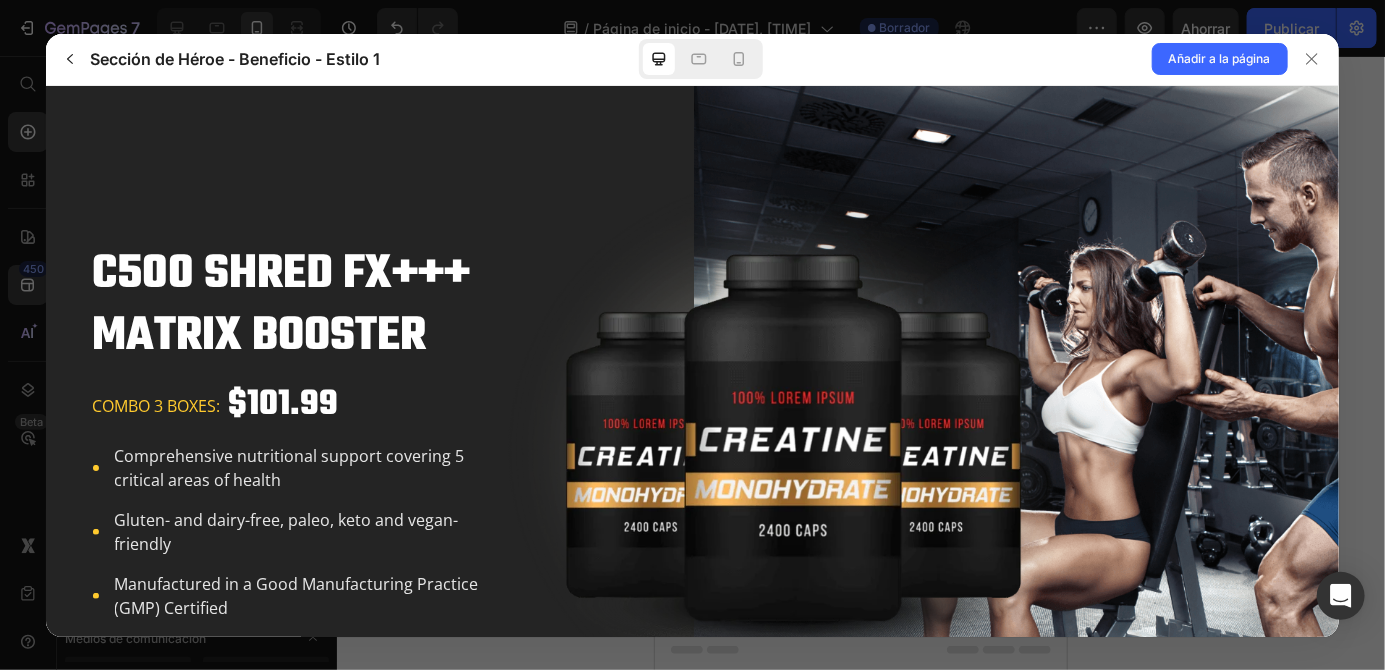 scroll, scrollTop: 0, scrollLeft: 0, axis: both 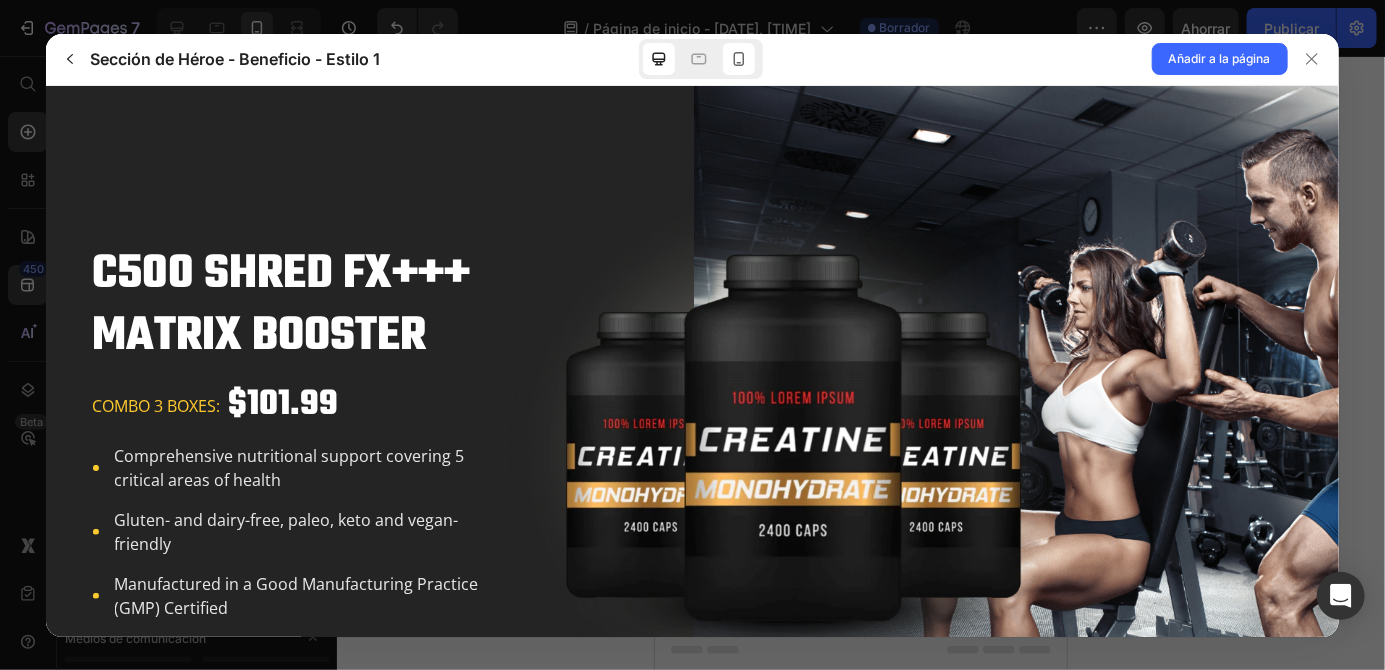 click 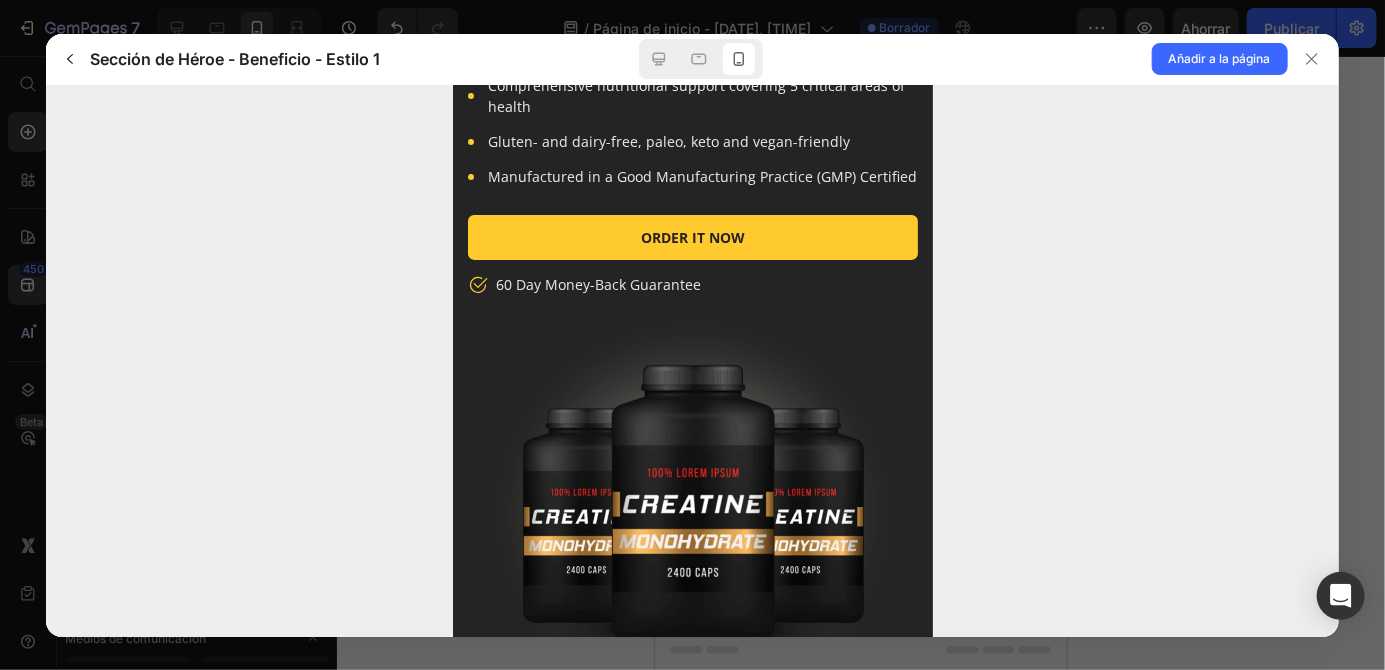 scroll, scrollTop: 344, scrollLeft: 0, axis: vertical 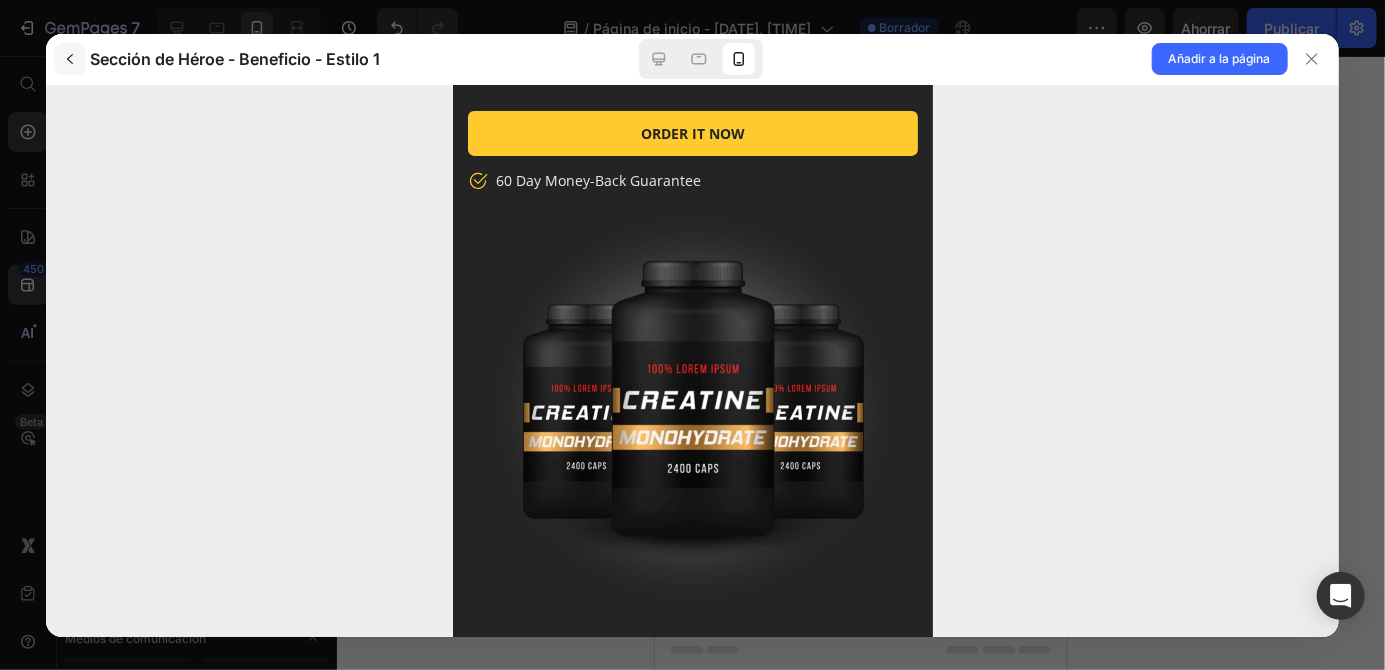 click at bounding box center [70, 59] 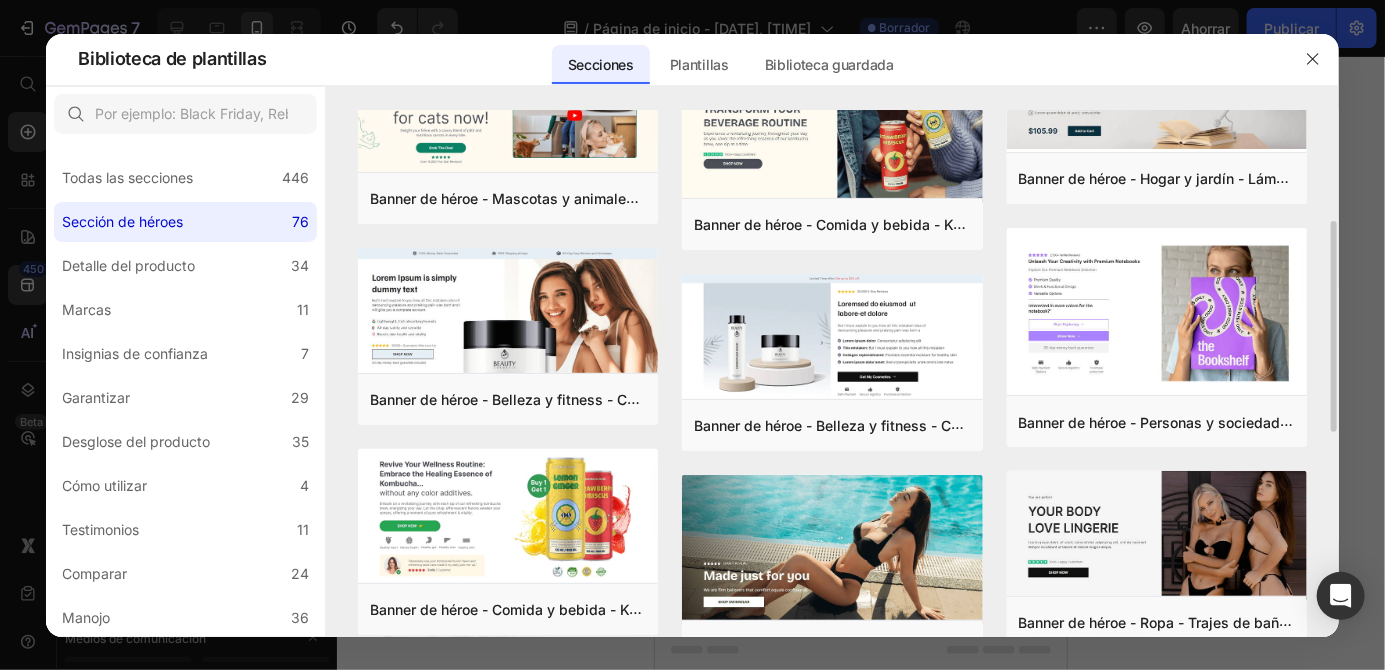 scroll, scrollTop: 276, scrollLeft: 0, axis: vertical 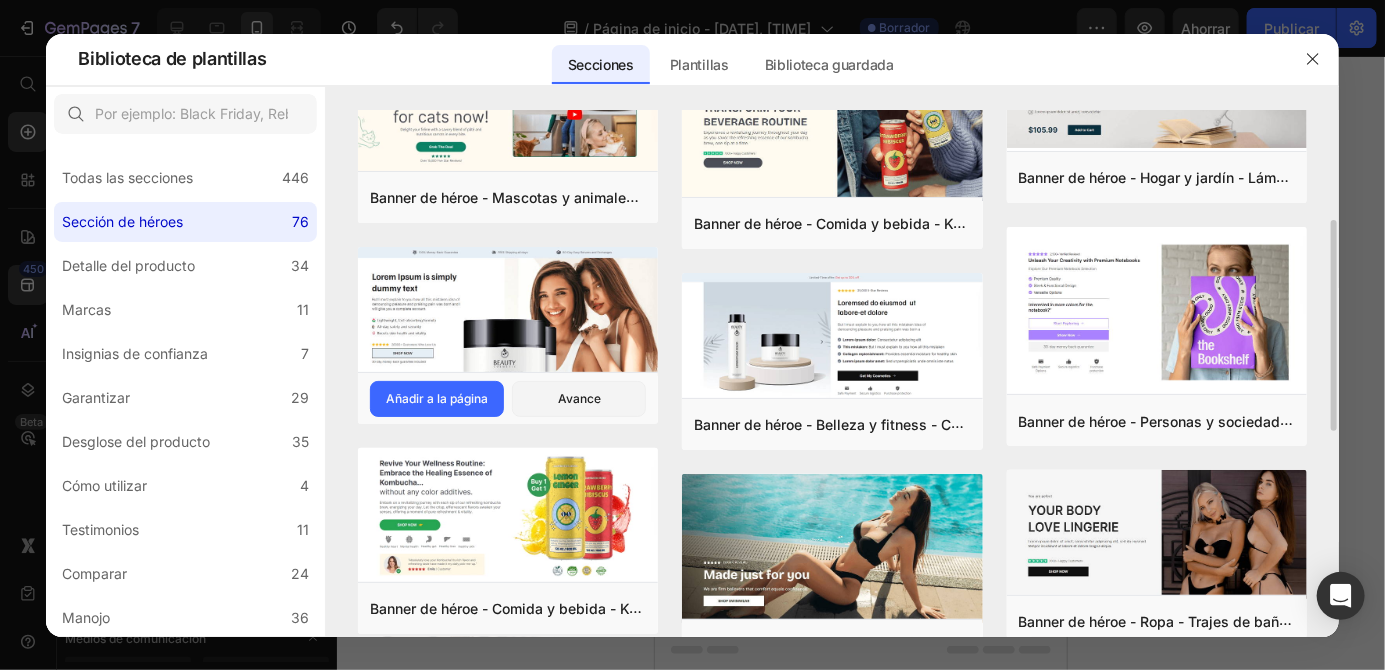 click at bounding box center [508, 311] 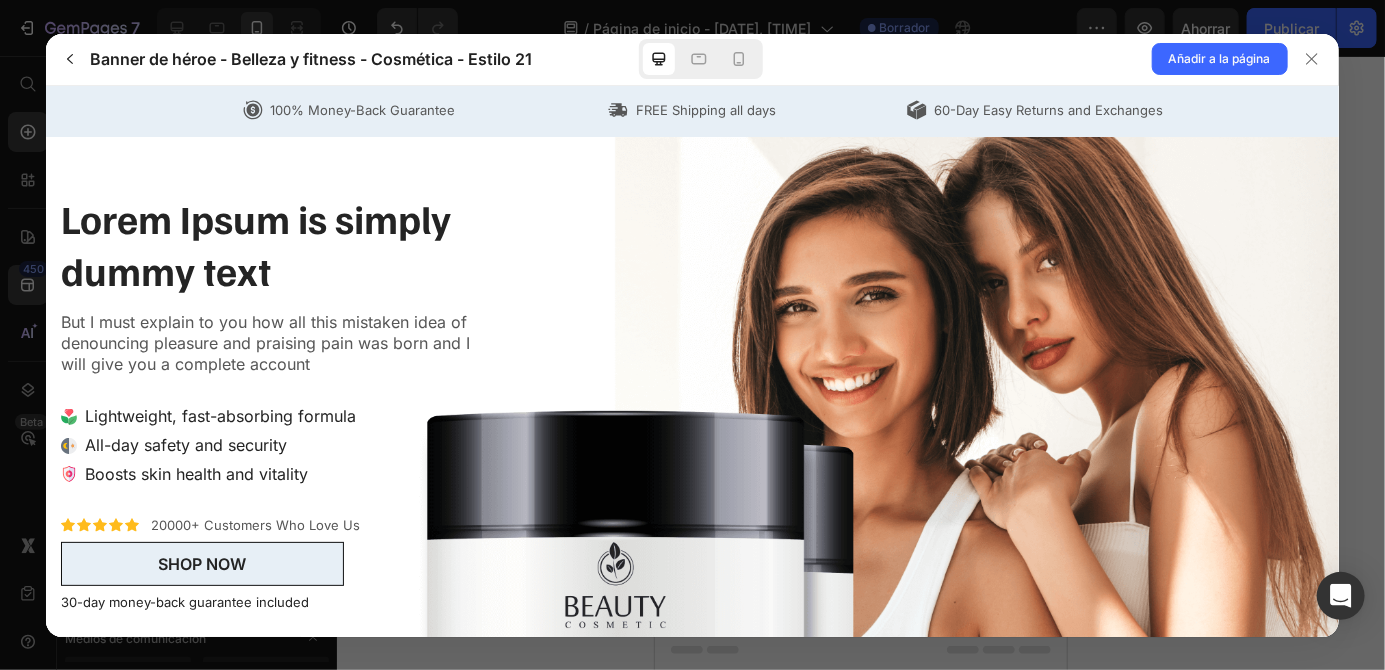 scroll, scrollTop: 0, scrollLeft: 0, axis: both 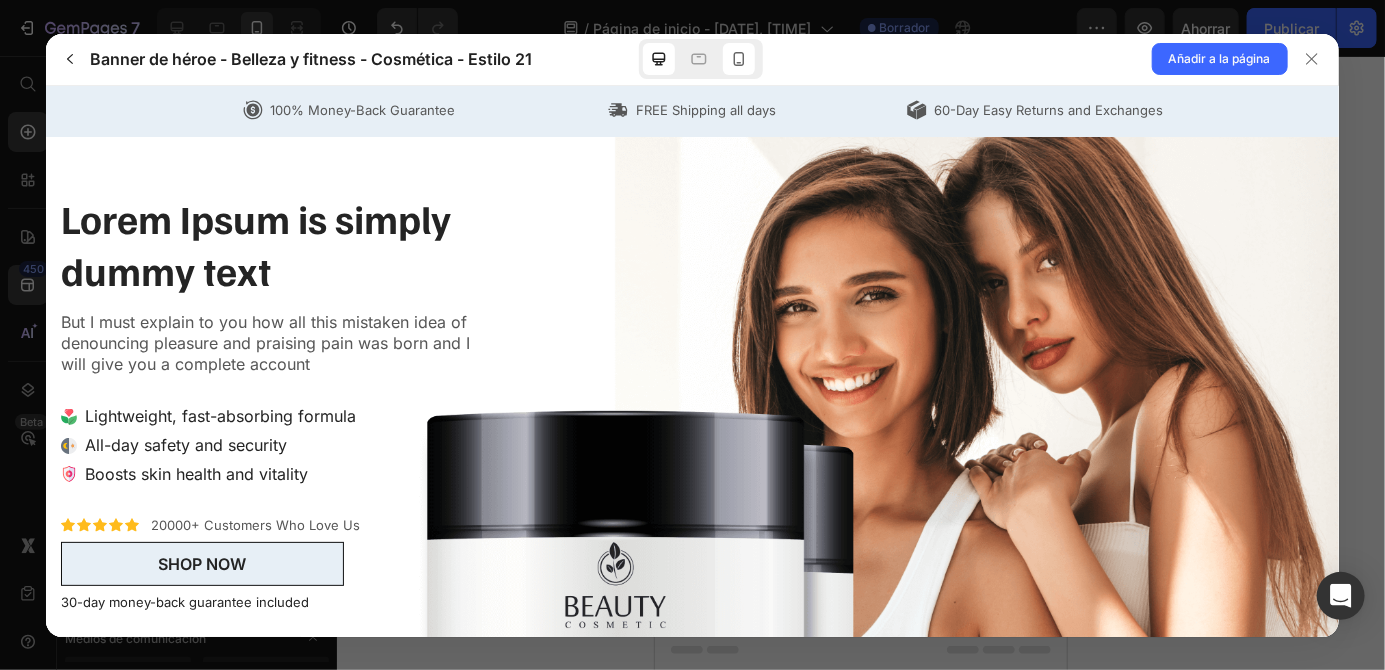click 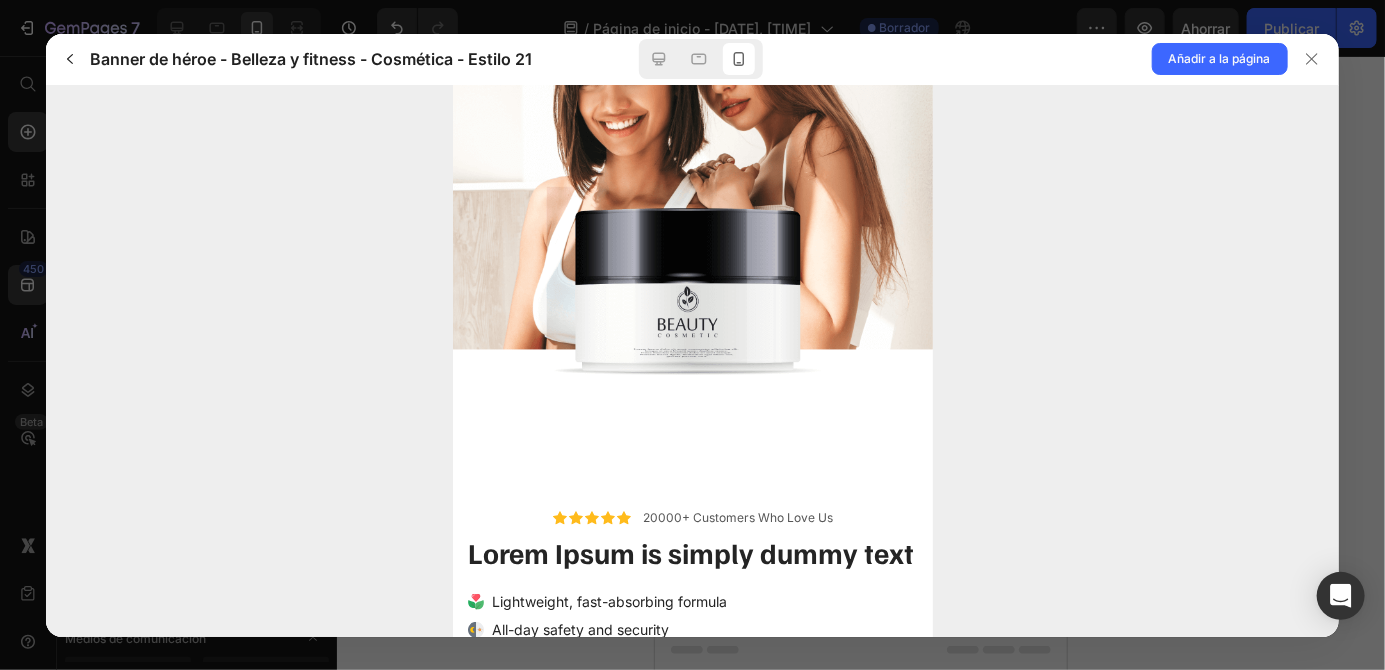 scroll, scrollTop: 163, scrollLeft: 0, axis: vertical 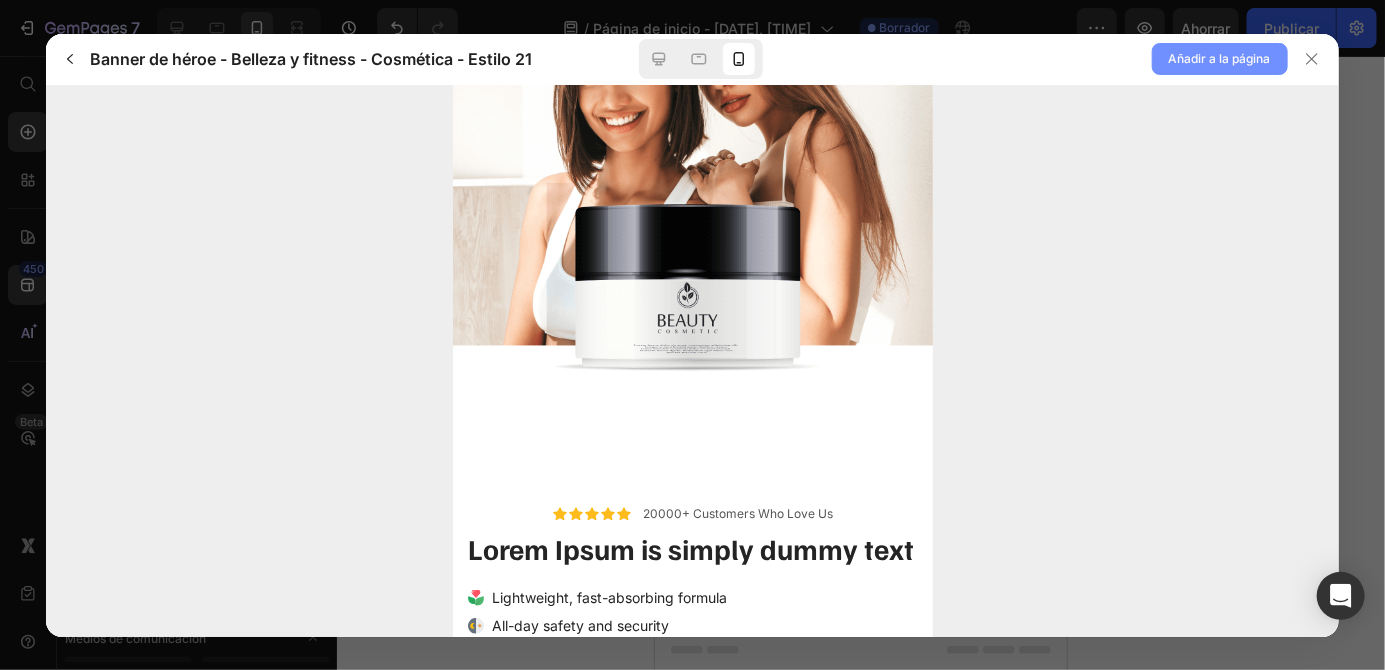 click on "Añadir a la página" 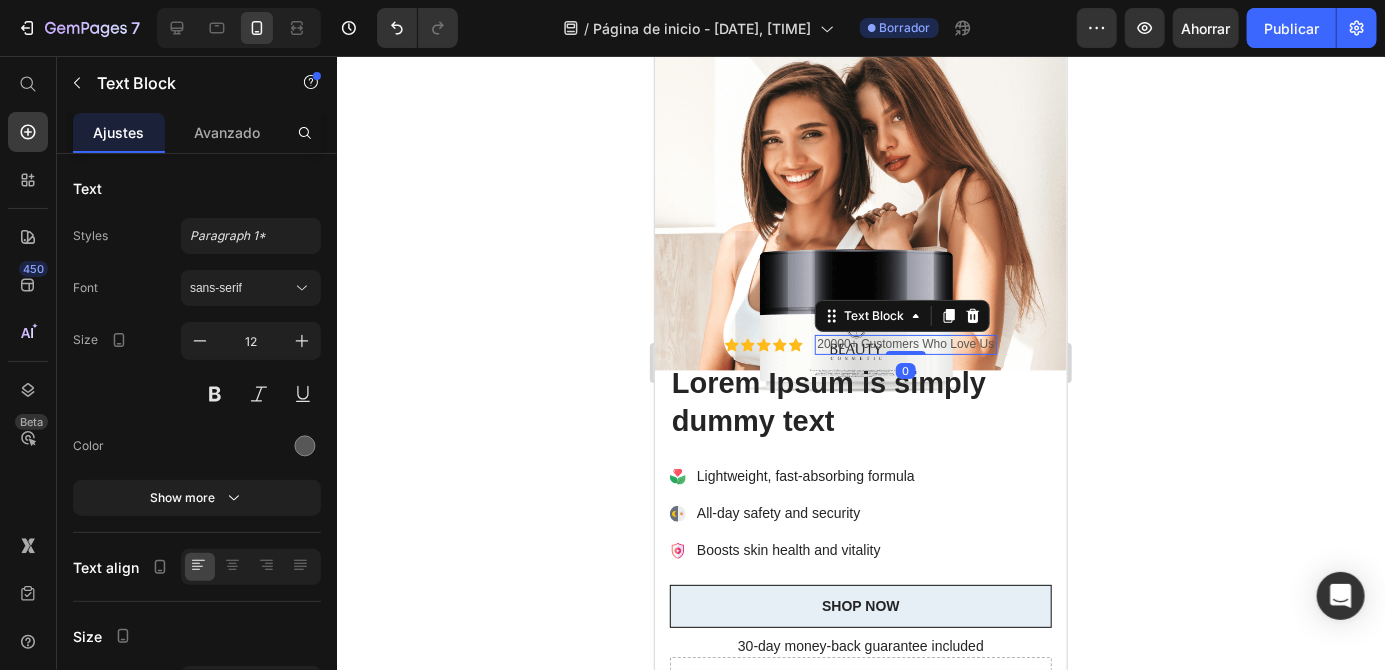 scroll, scrollTop: 855, scrollLeft: 0, axis: vertical 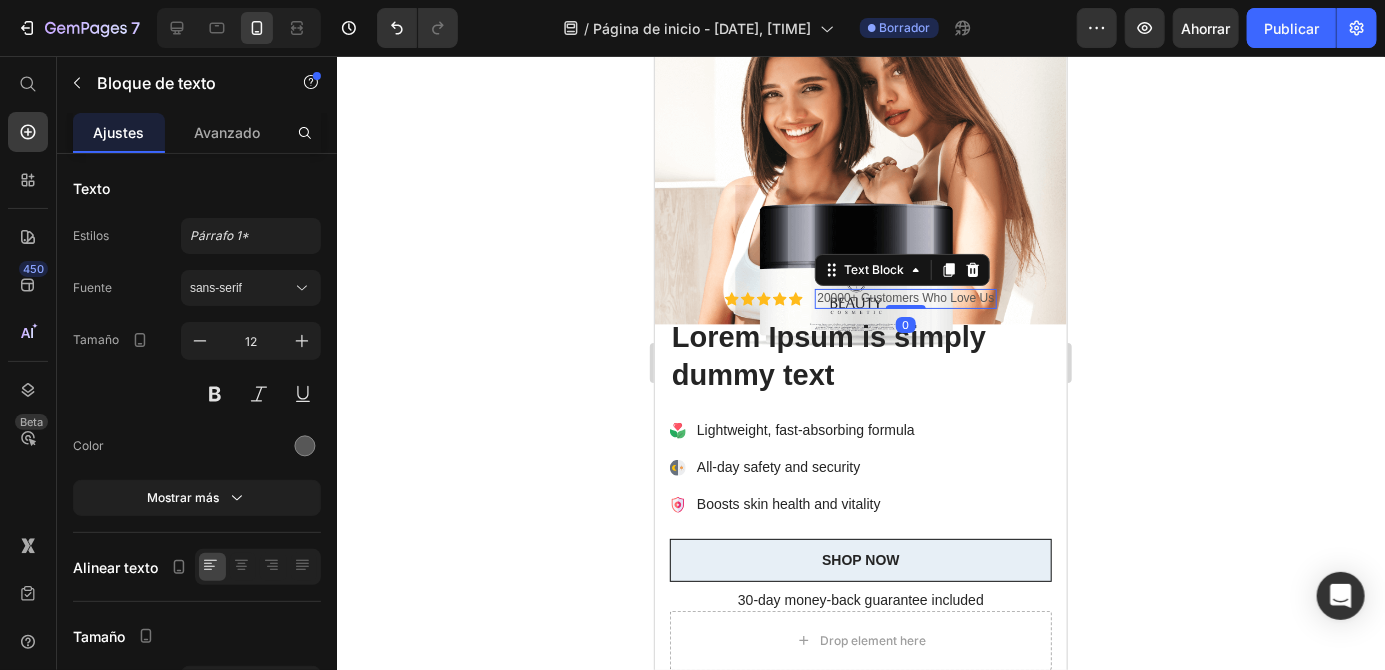 click 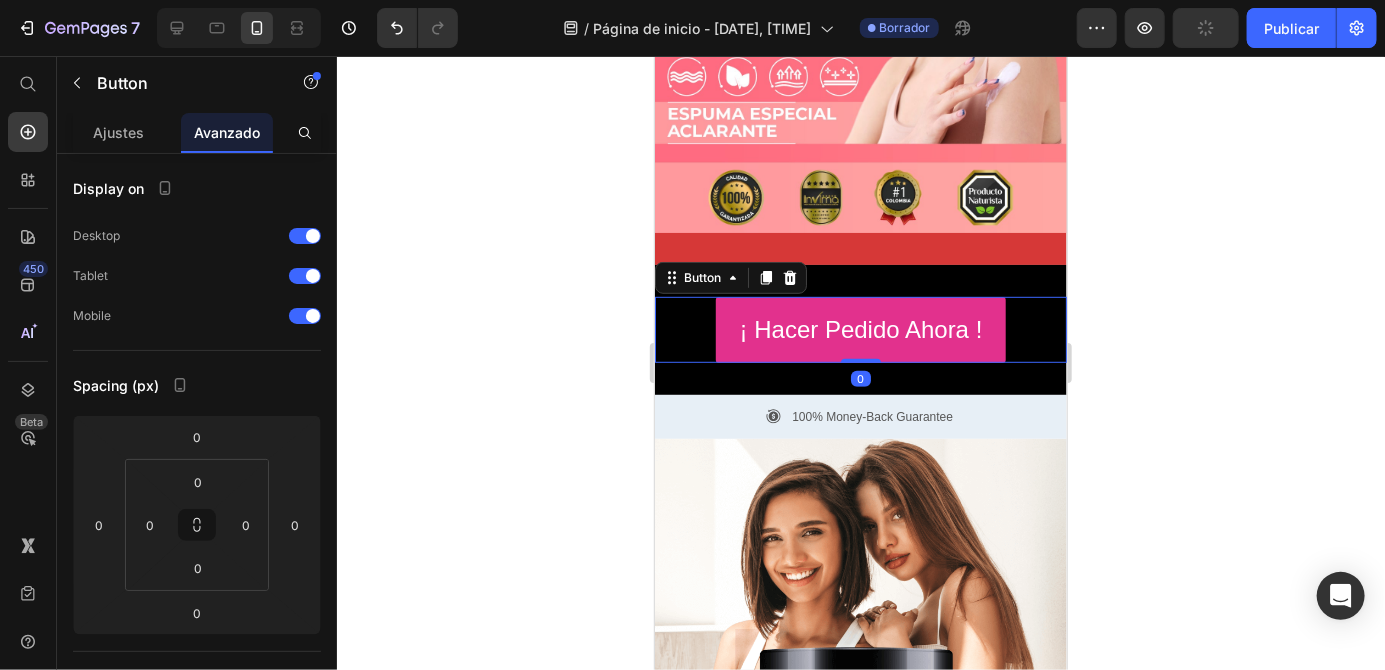 scroll, scrollTop: 580, scrollLeft: 0, axis: vertical 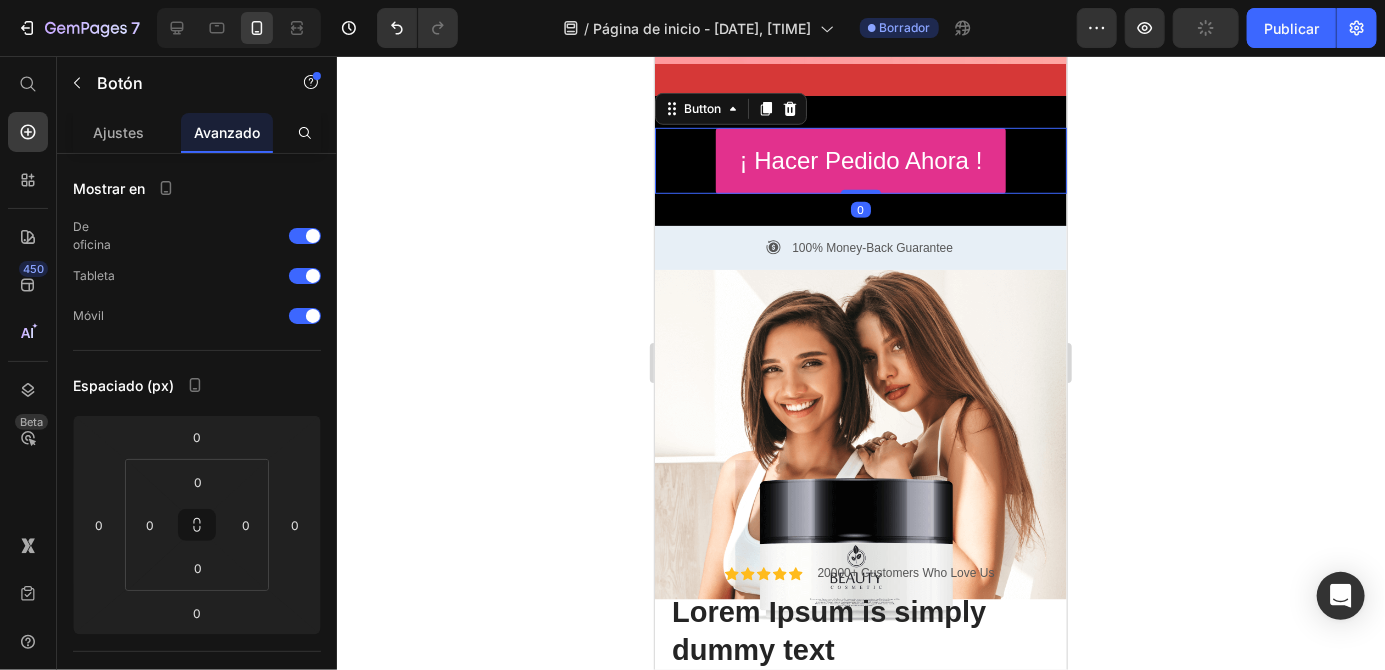 click 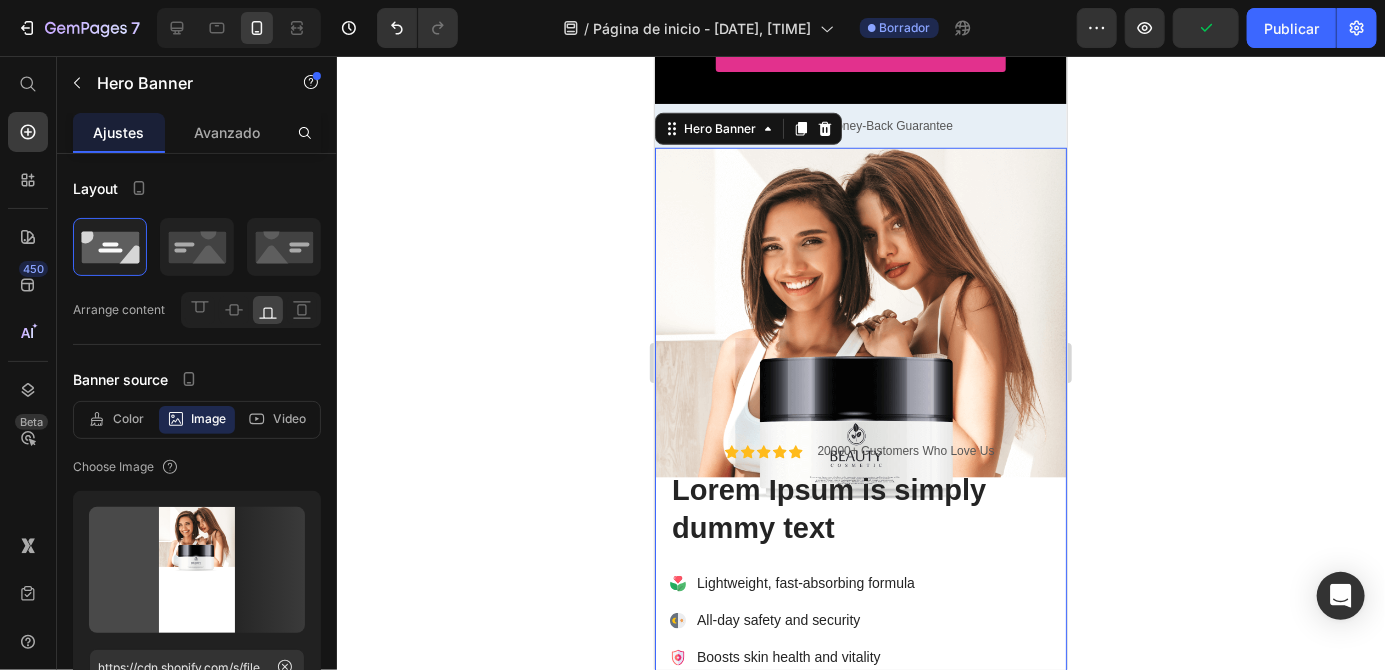 scroll, scrollTop: 712, scrollLeft: 0, axis: vertical 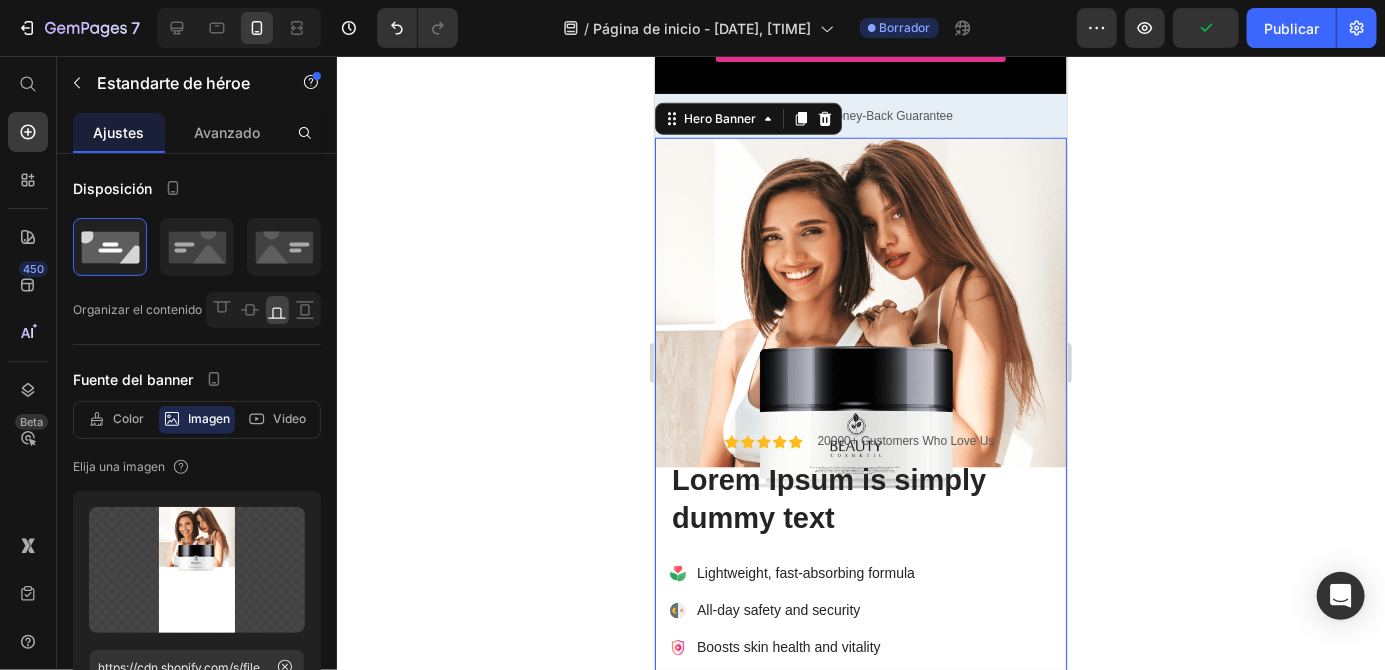 click 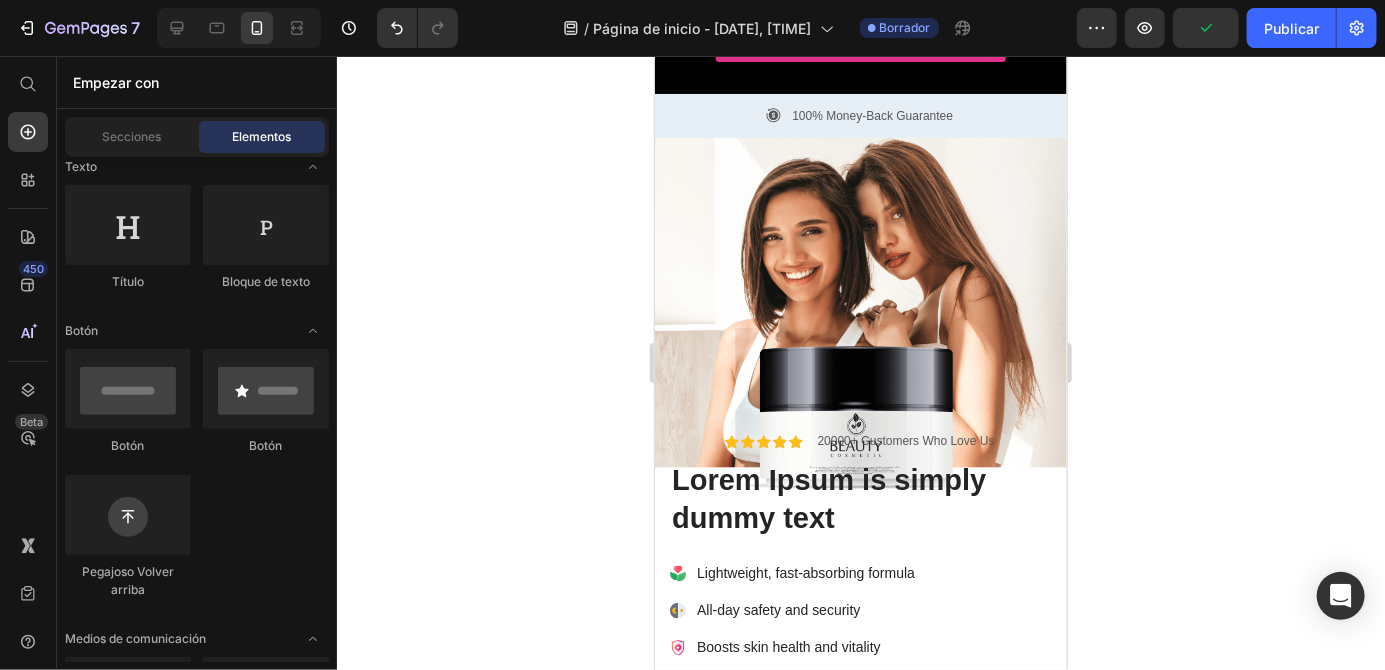 click on "20000+ Customers Who Love Us" at bounding box center [904, 441] 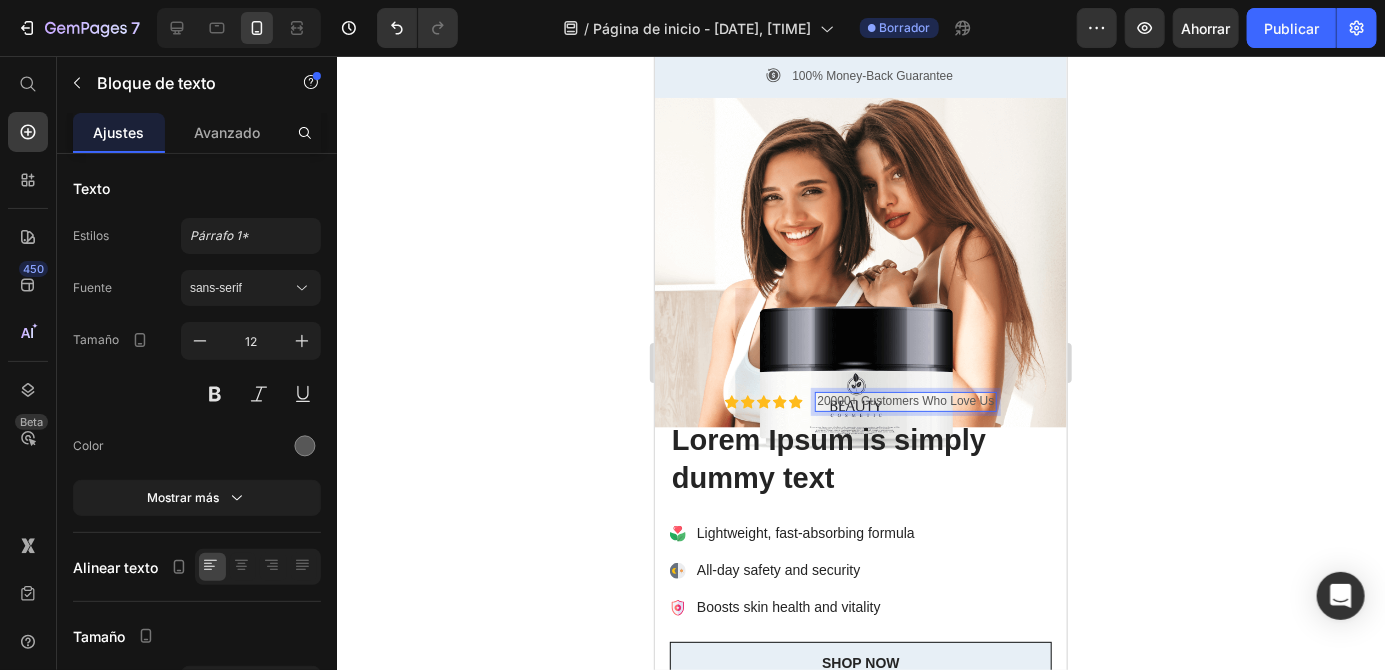 scroll, scrollTop: 757, scrollLeft: 0, axis: vertical 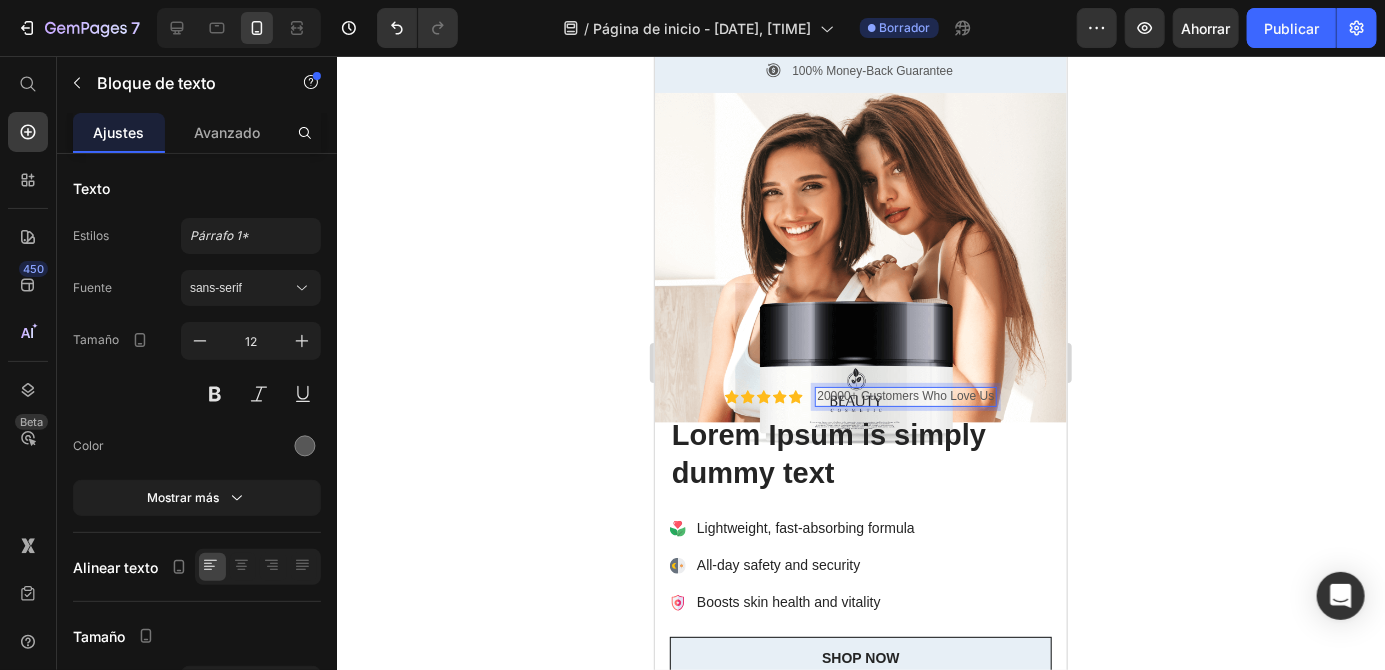 click on "20000+ Customers Who Love Us" at bounding box center [904, 396] 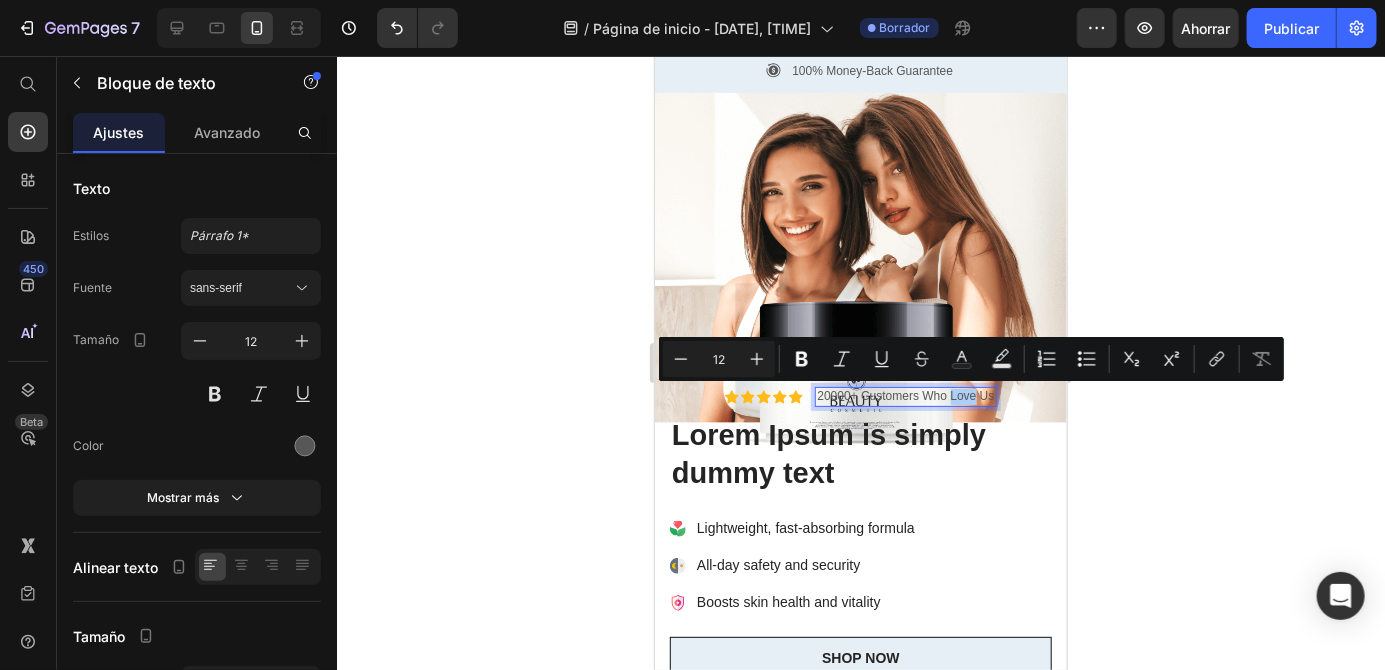 click 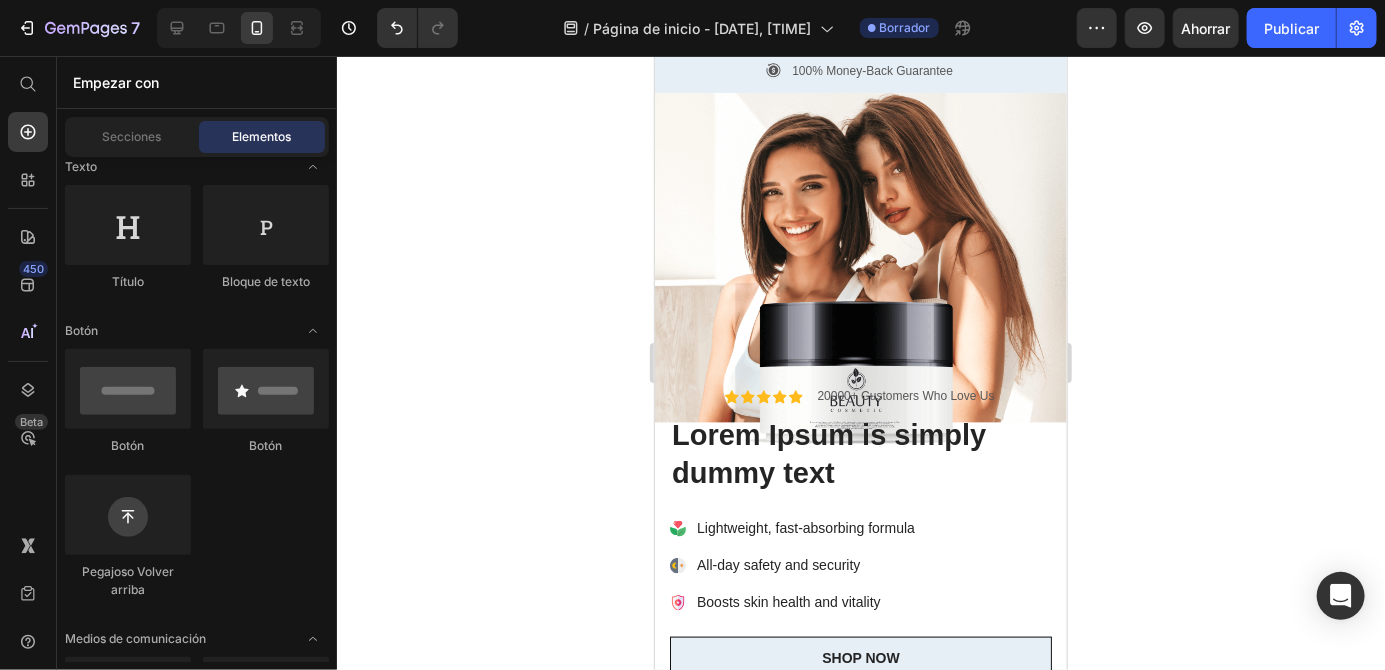 click 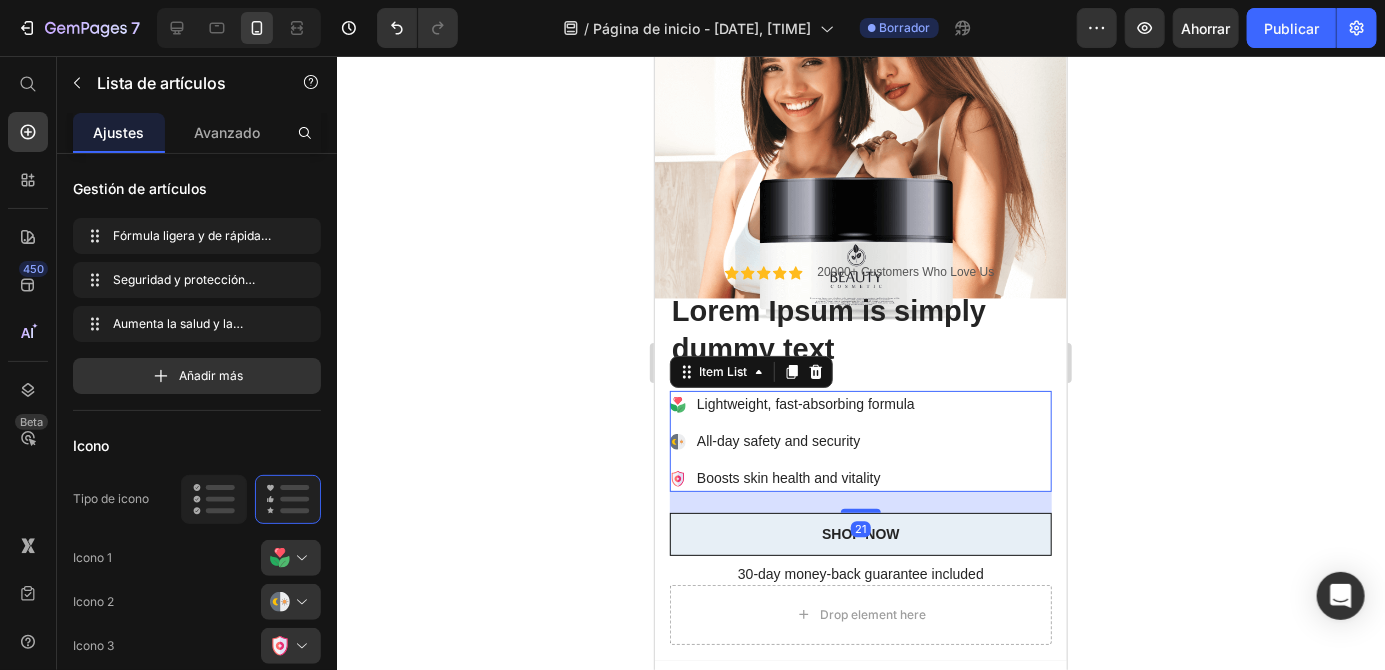 scroll, scrollTop: 882, scrollLeft: 0, axis: vertical 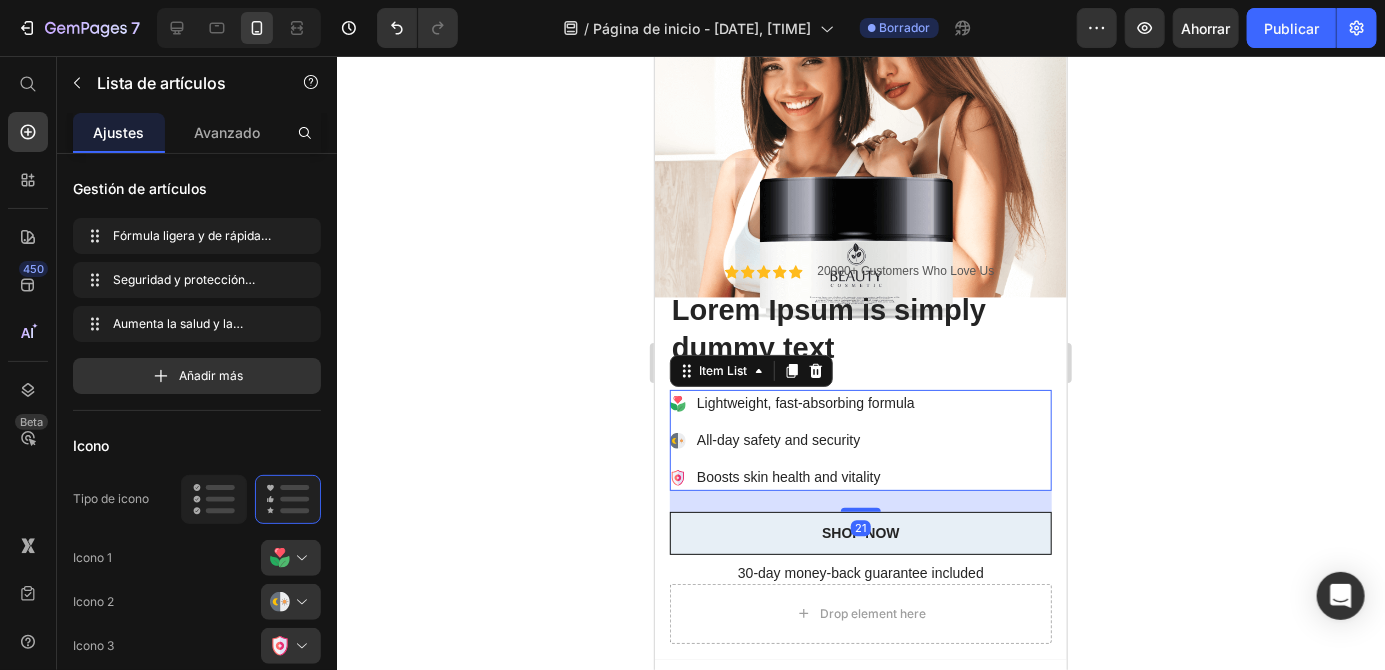 click 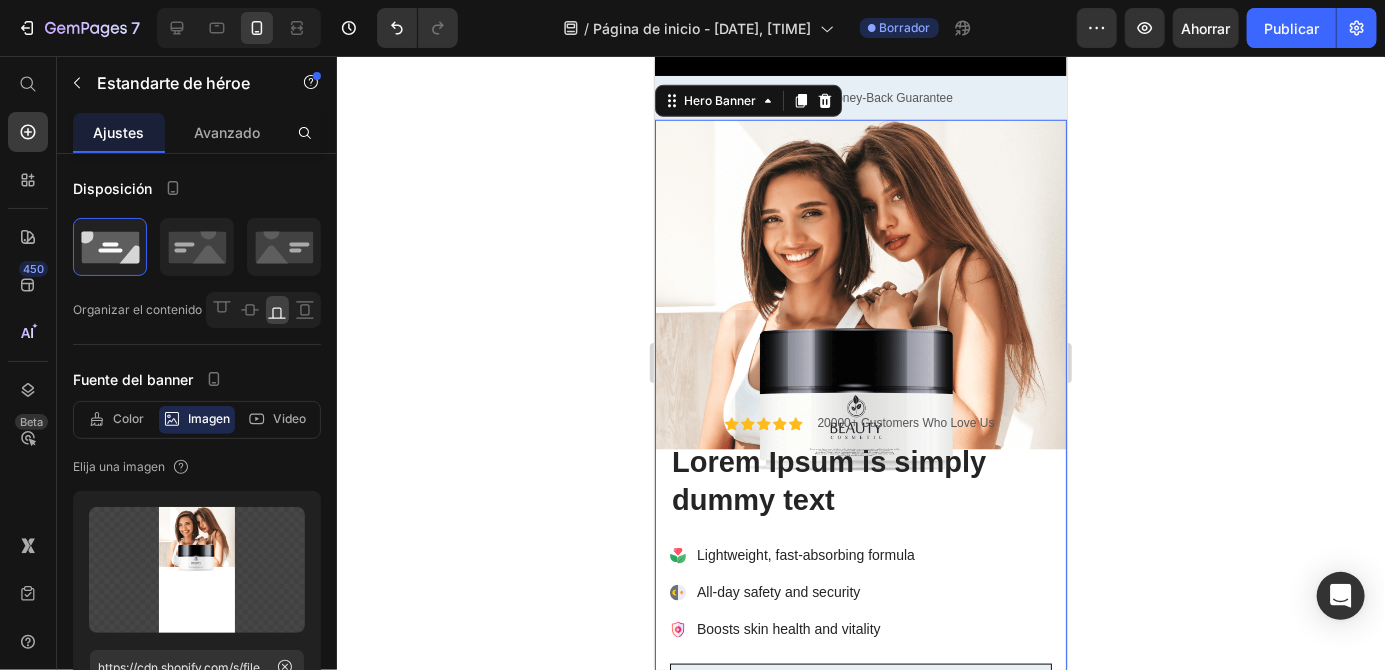 scroll, scrollTop: 751, scrollLeft: 0, axis: vertical 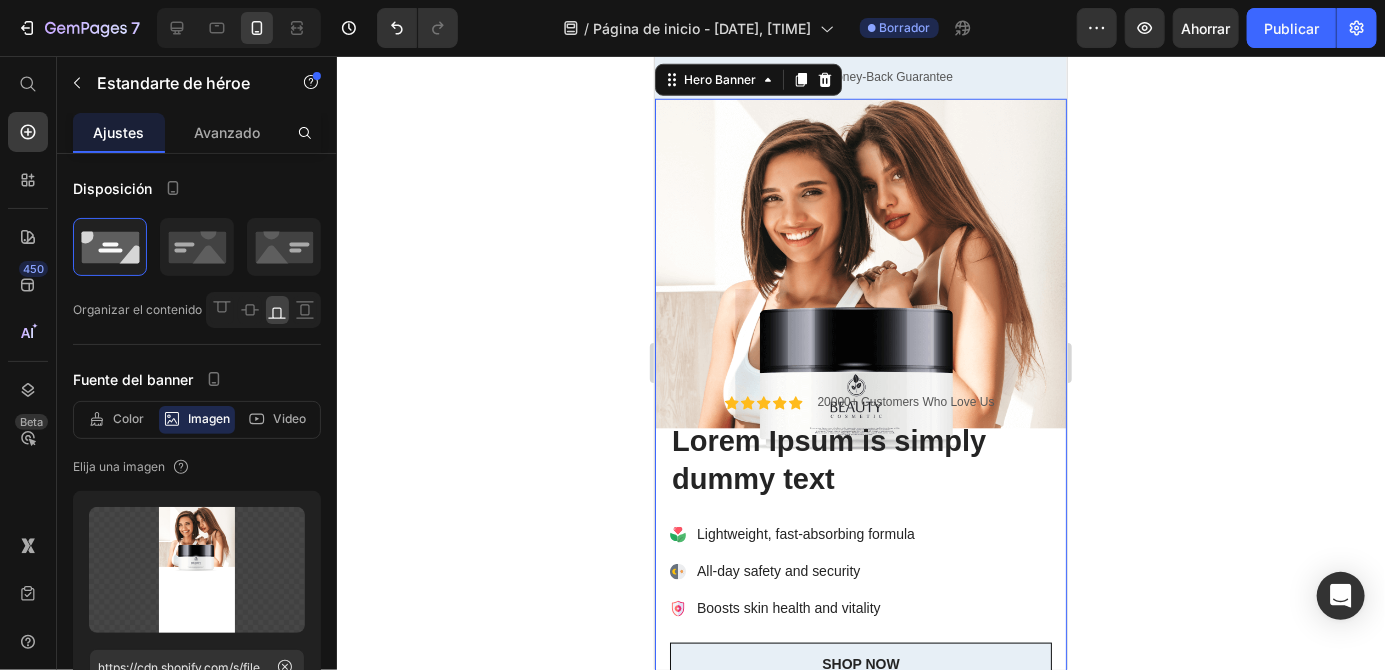 click at bounding box center (860, 444) 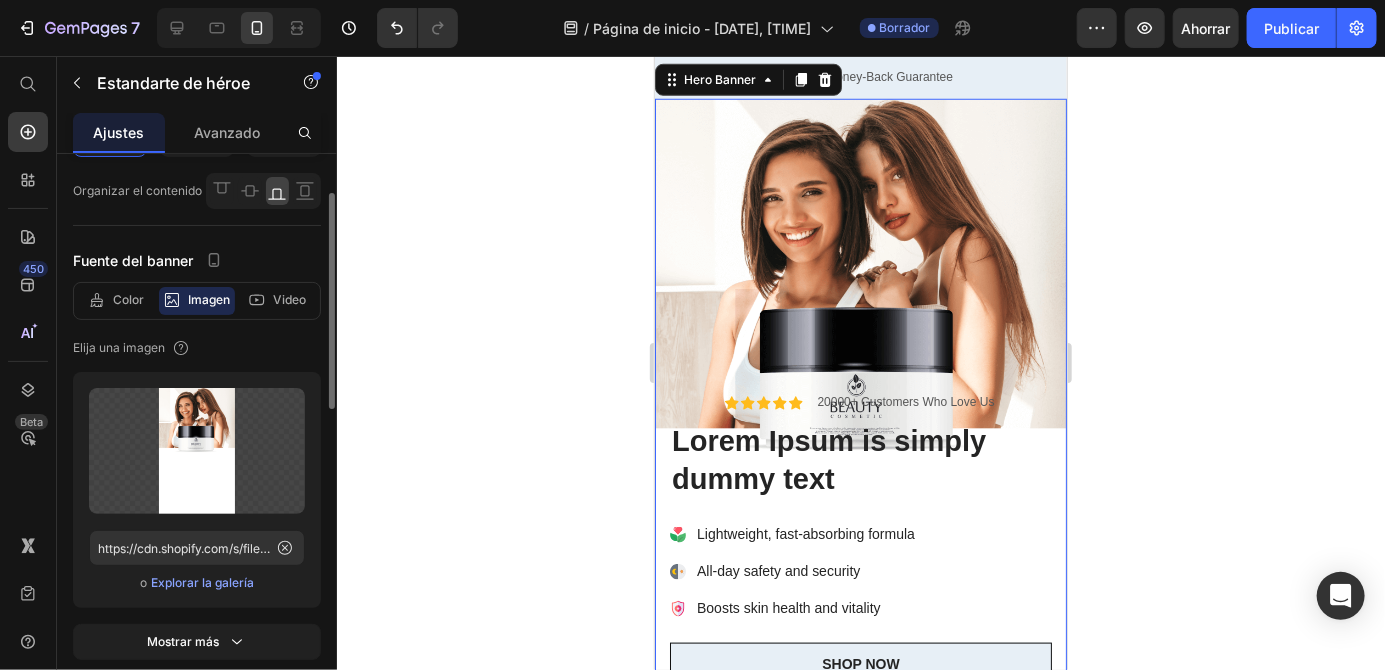 scroll, scrollTop: 120, scrollLeft: 0, axis: vertical 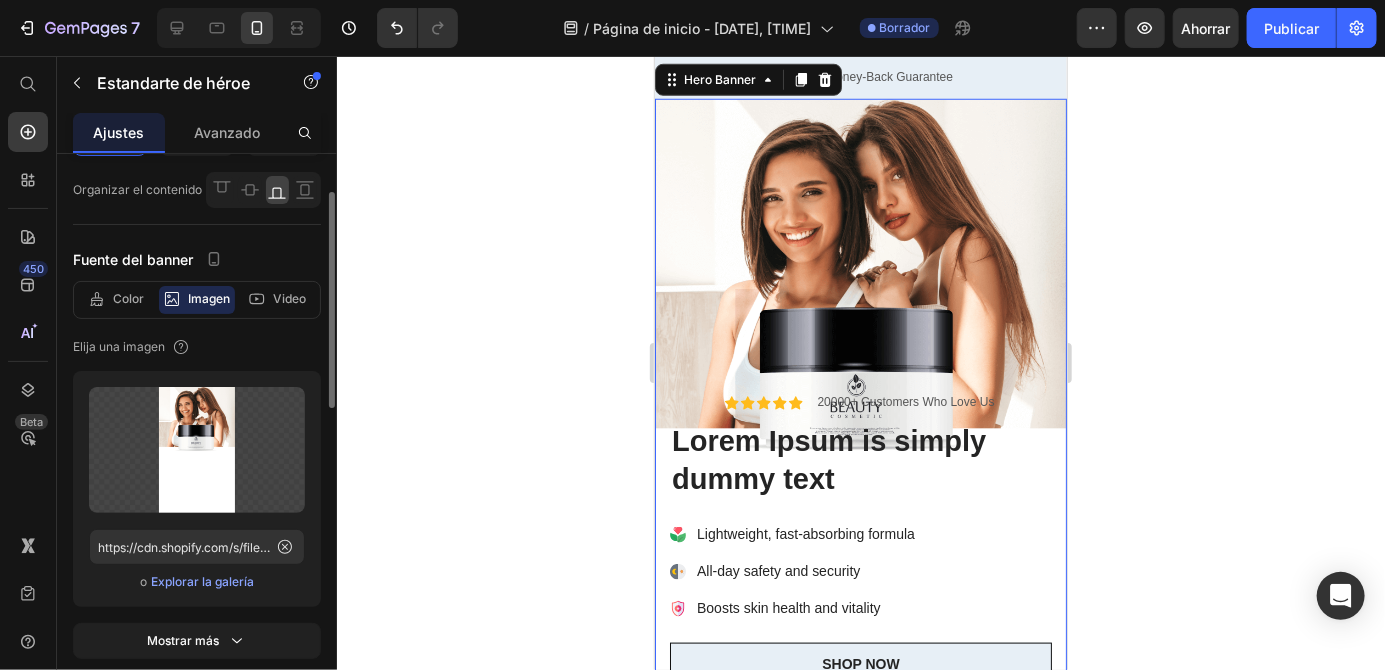 click on "Explorar la galería" at bounding box center [202, 581] 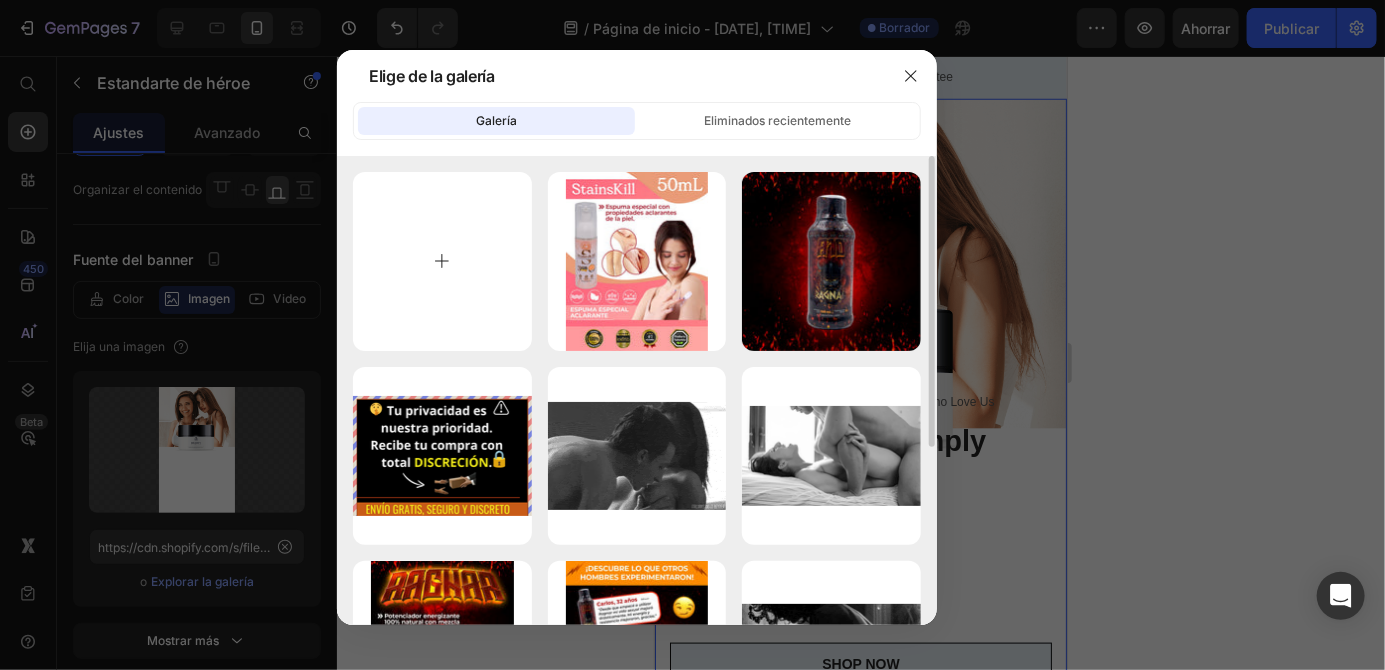 click at bounding box center (442, 261) 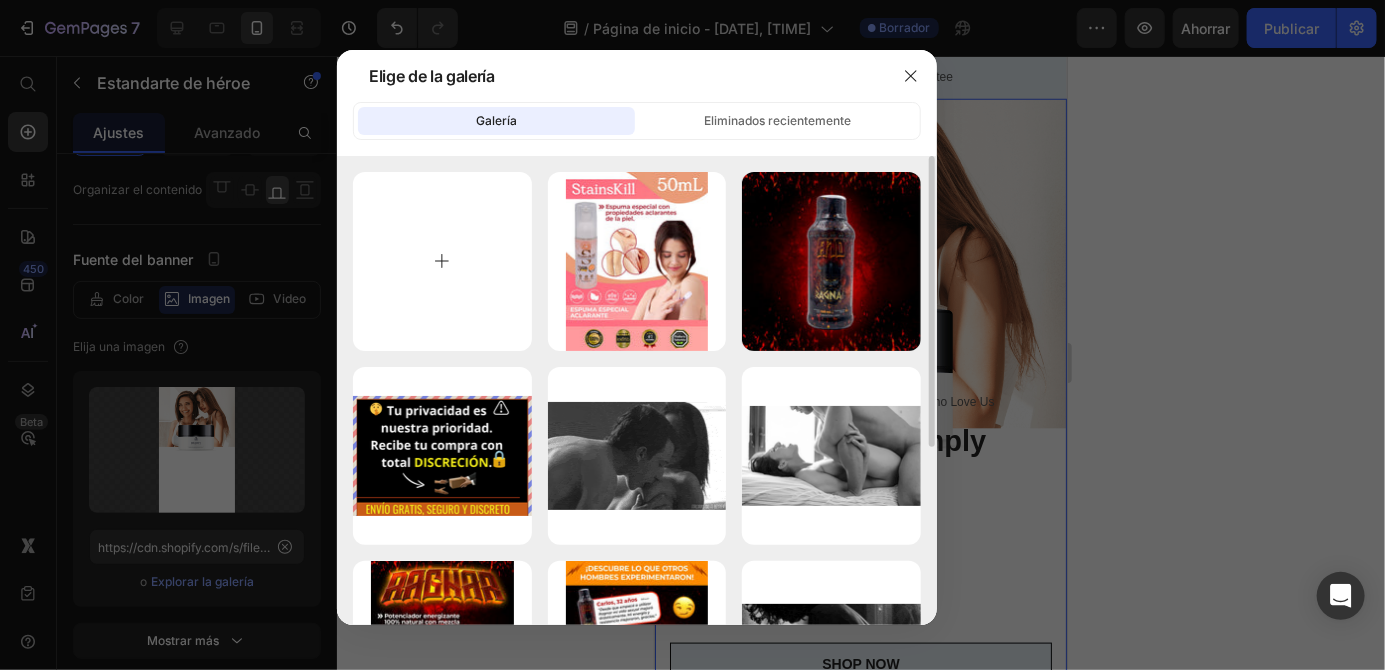 type on "C:\fakepath\1000002542.webp" 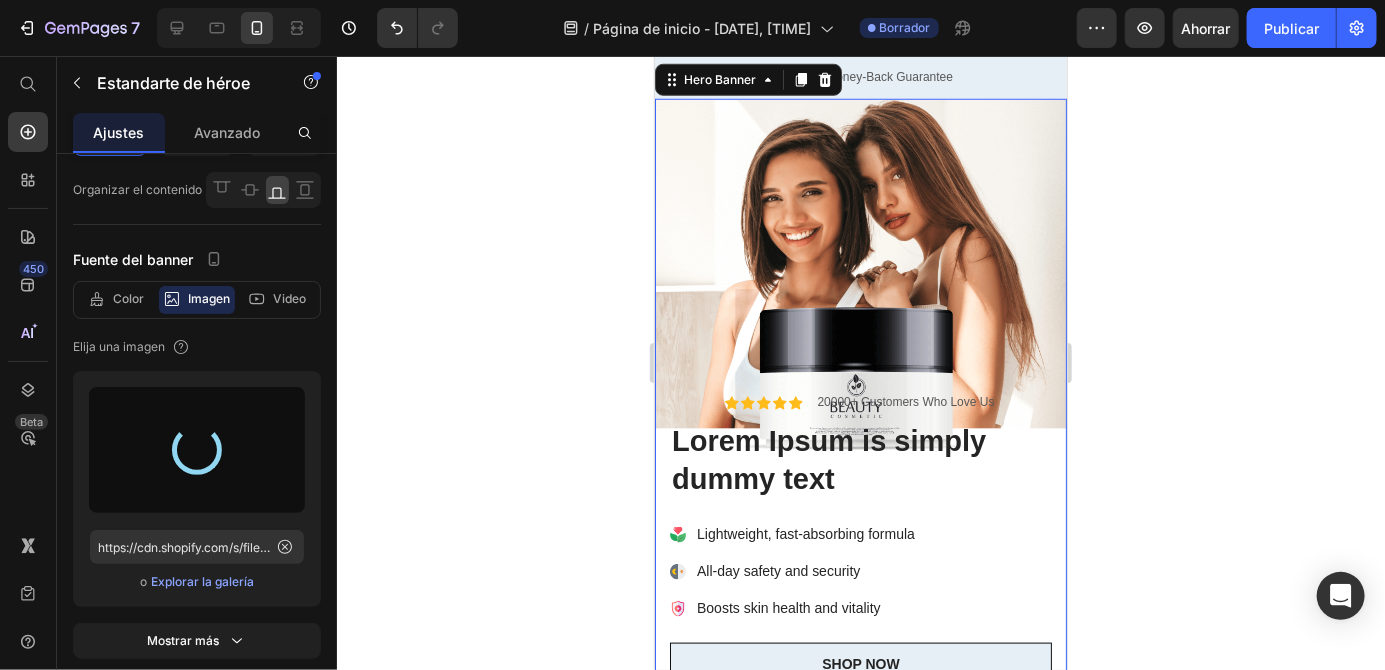 type on "https://cdn.shopify.com/s/files/1/0939/0053/8136/files/gempages_574840125347857637-96c63790-0d71-4fe1-a9f2-e8d5cea9bb98.webp" 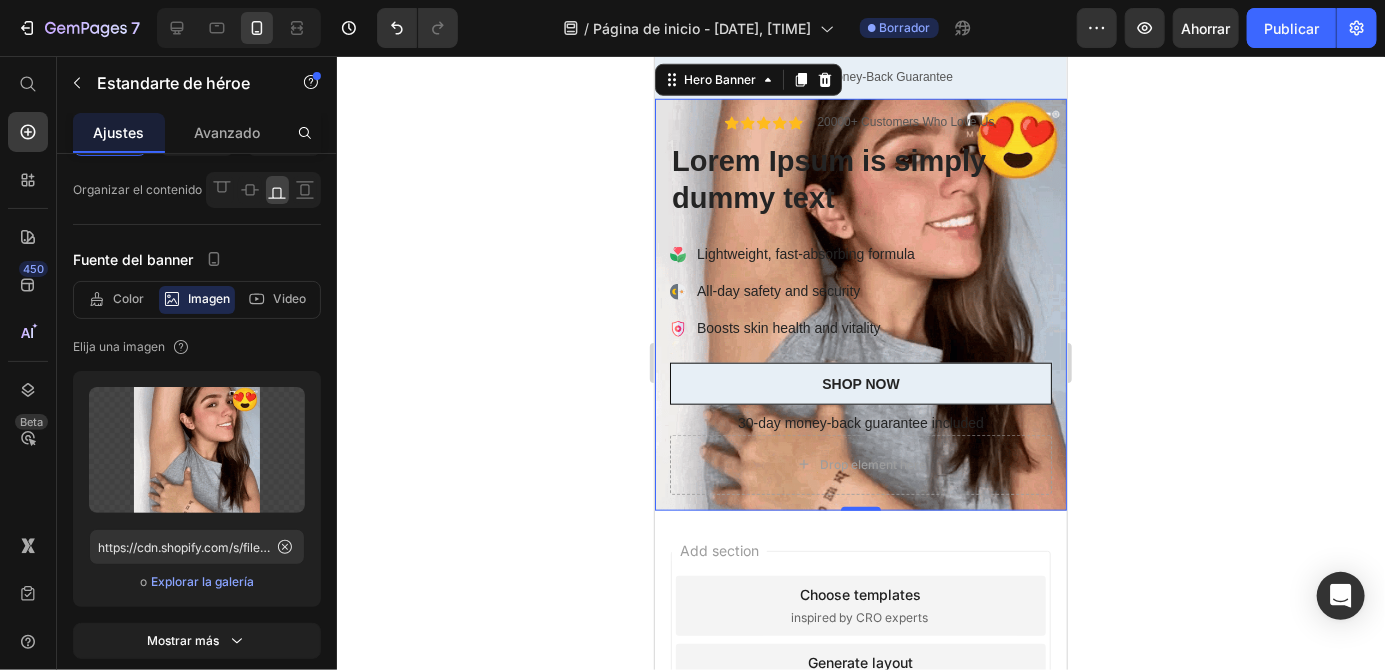 click on "Drop element here" at bounding box center [860, 464] 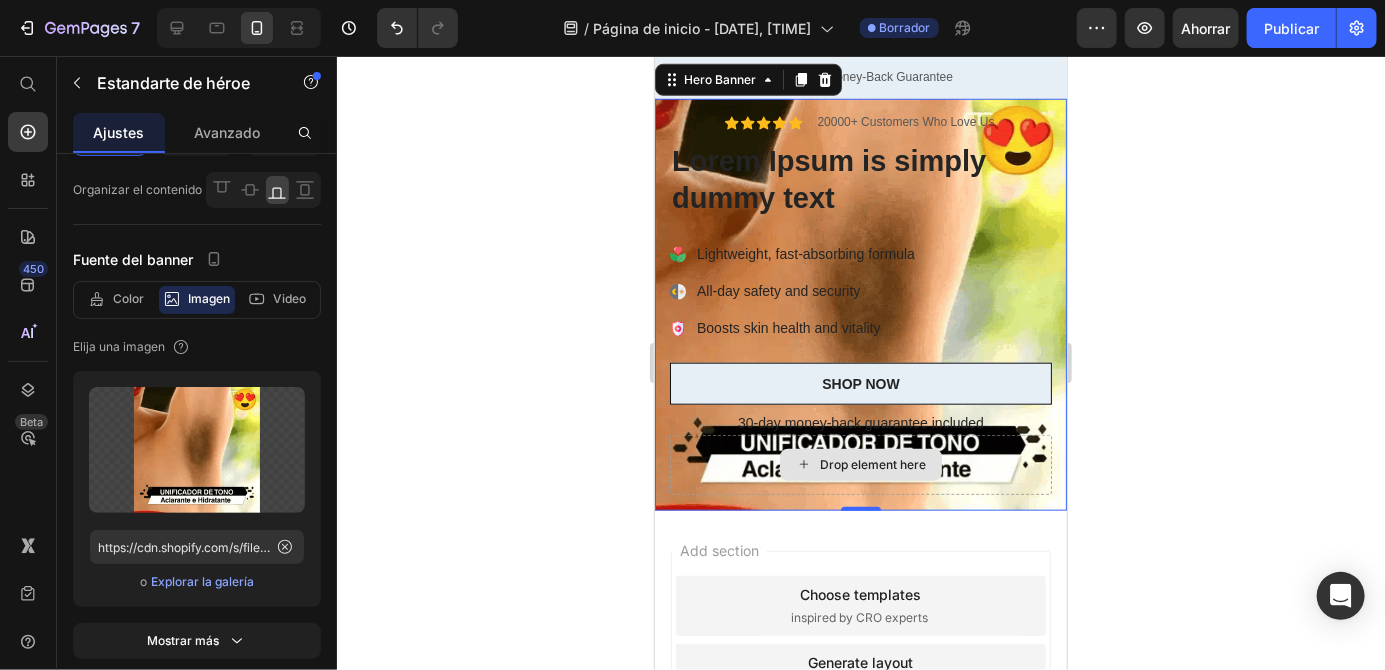 click on "Drop element here" at bounding box center (860, 464) 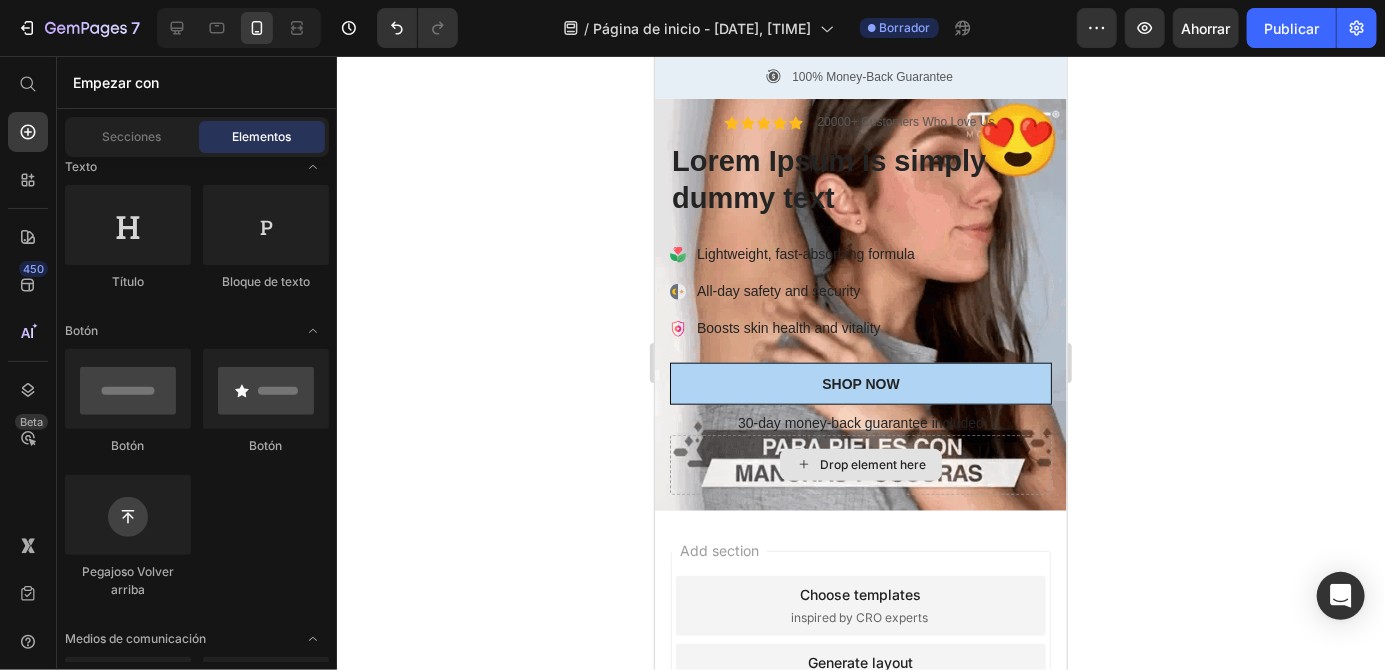 click on "SHOP NOW" at bounding box center [860, 383] 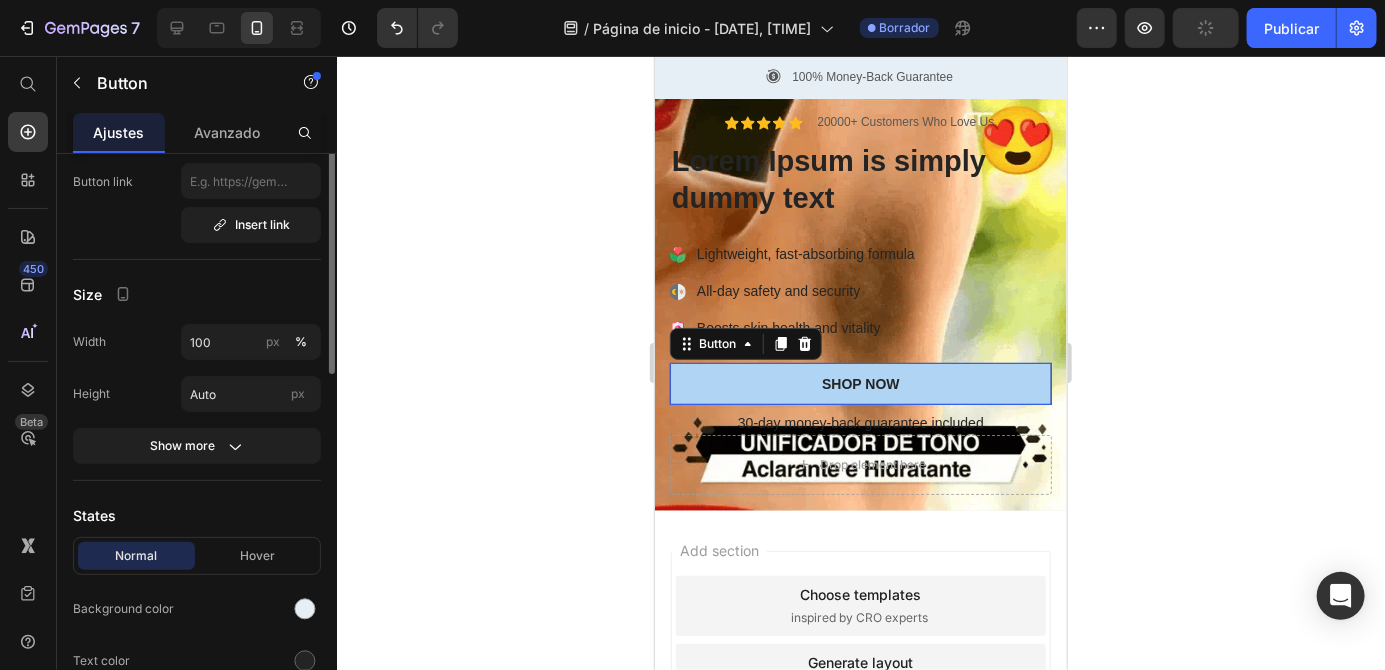 scroll, scrollTop: 0, scrollLeft: 0, axis: both 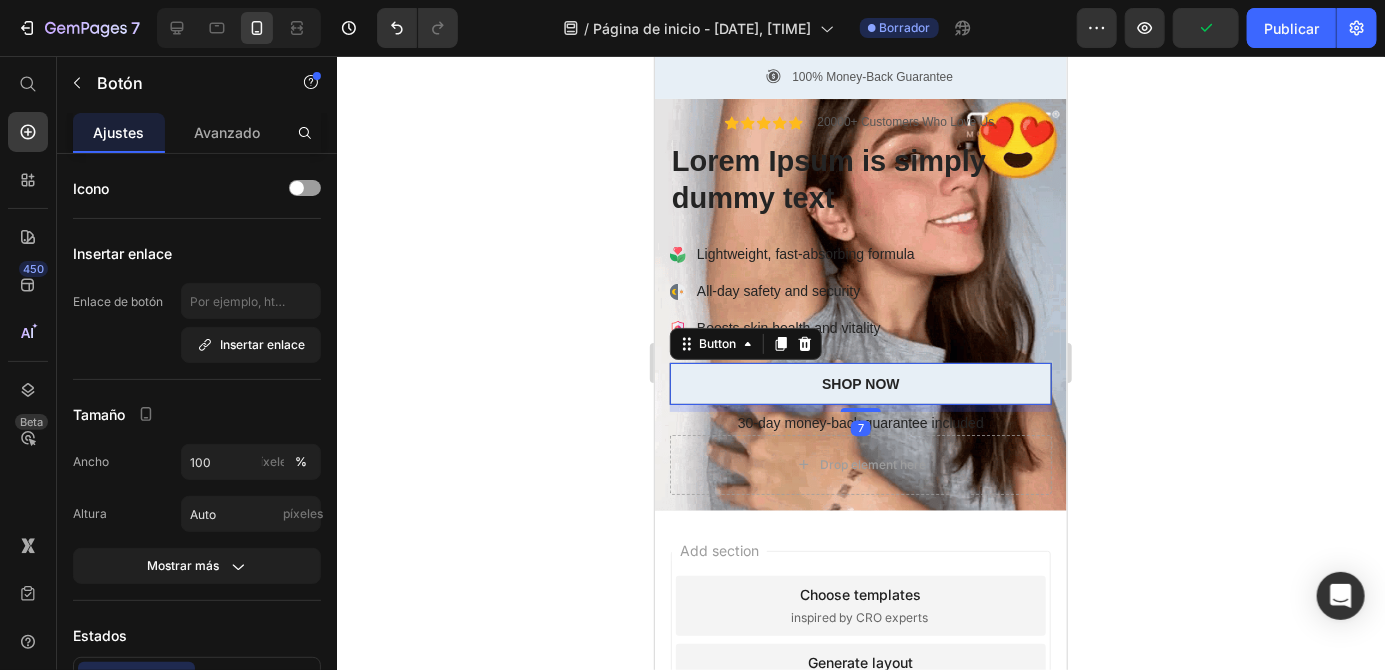 click 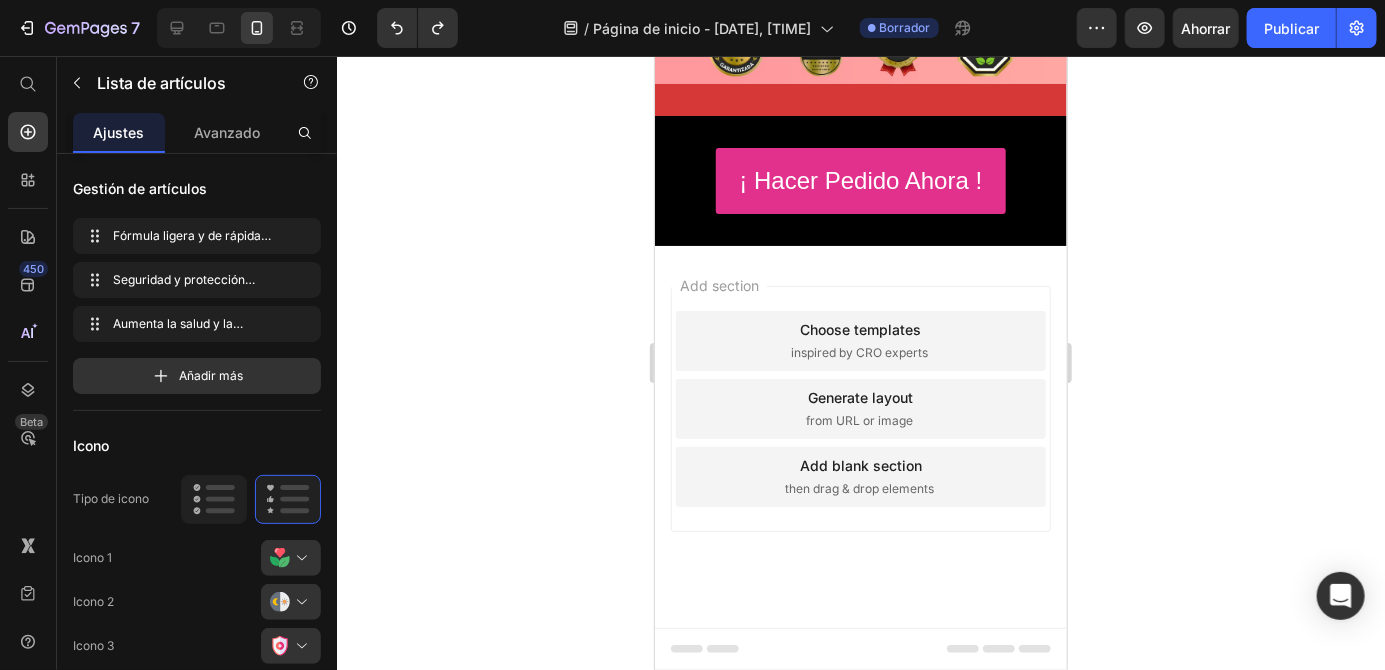 scroll, scrollTop: 559, scrollLeft: 0, axis: vertical 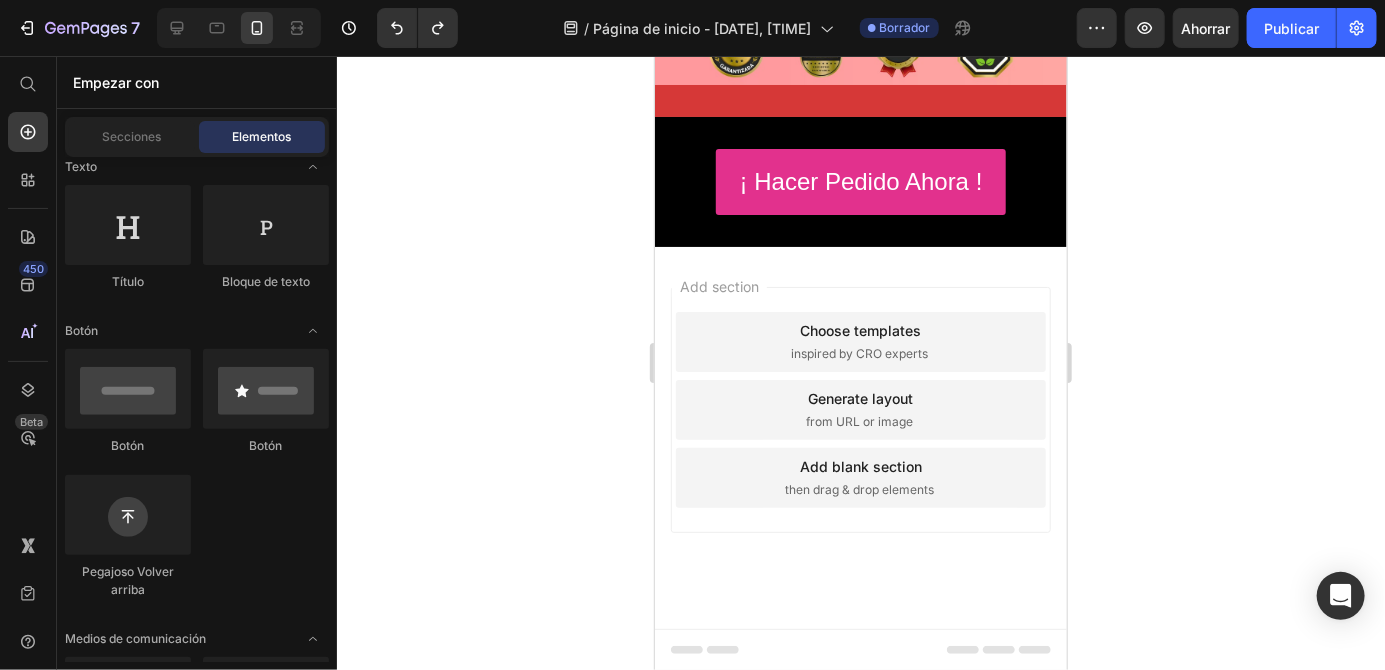 click on "¡ hacer pedido ahora ! Button Section 2" at bounding box center (860, 181) 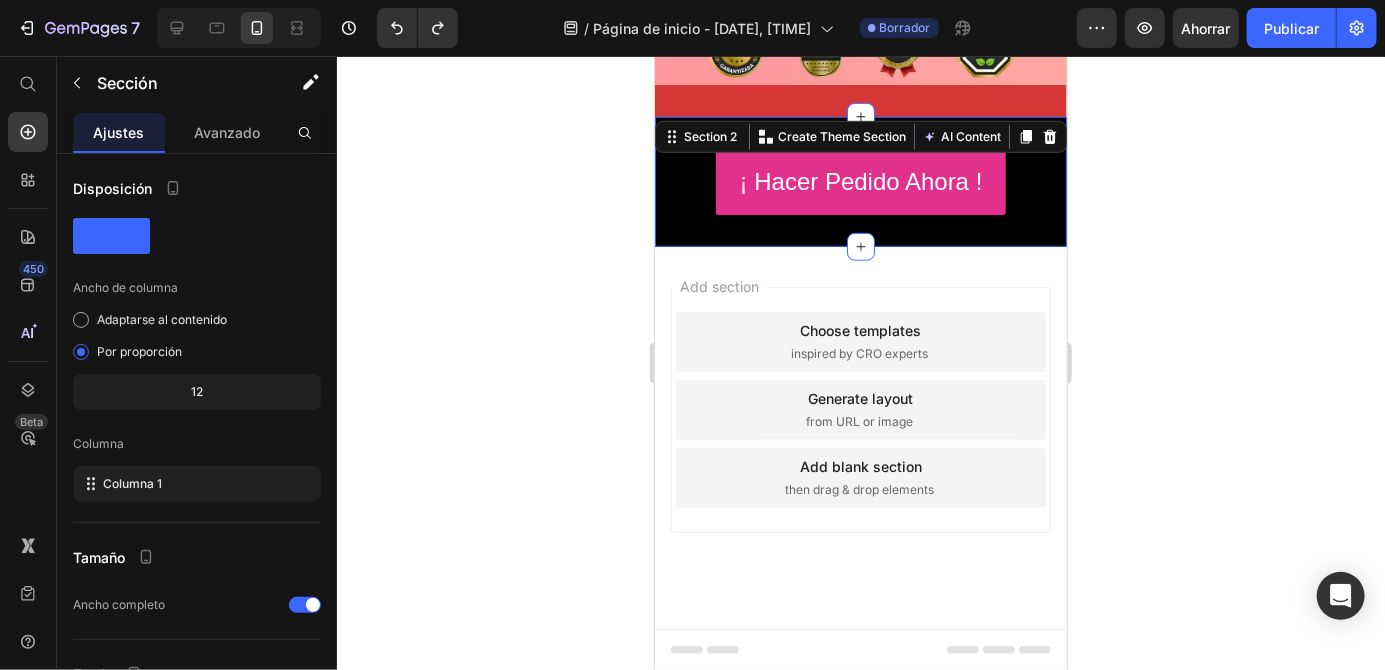 click on "Add section Choose templates inspired by CRO experts Generate layout from URL or image Add blank section then drag & drop elements" at bounding box center [860, 437] 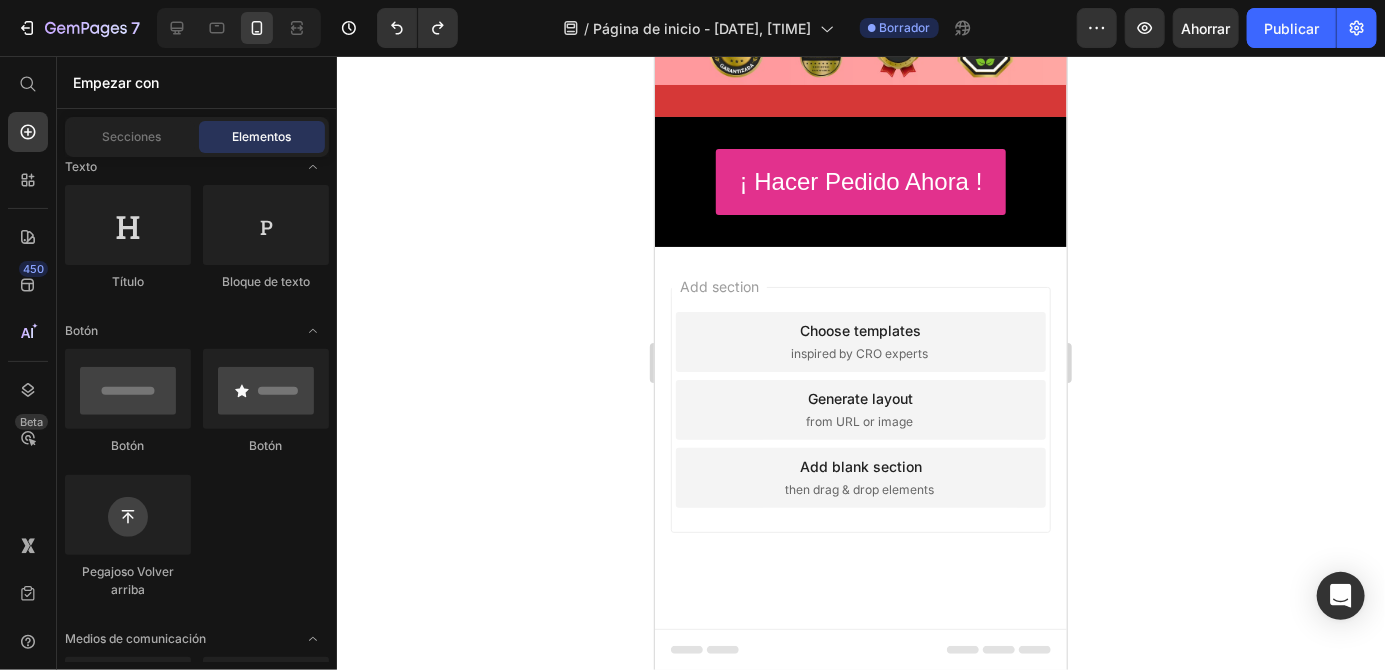 click on "¡ hacer pedido ahora ! Button Section 2" at bounding box center (860, 181) 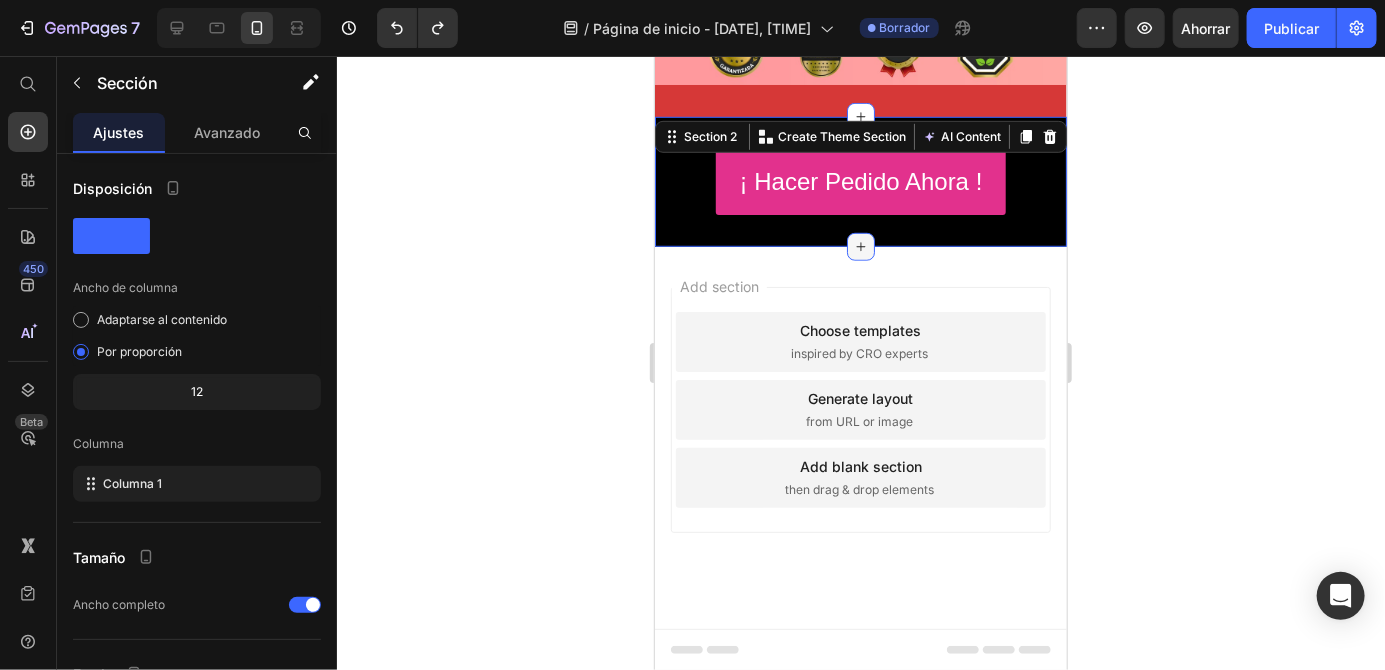 click at bounding box center (860, 246) 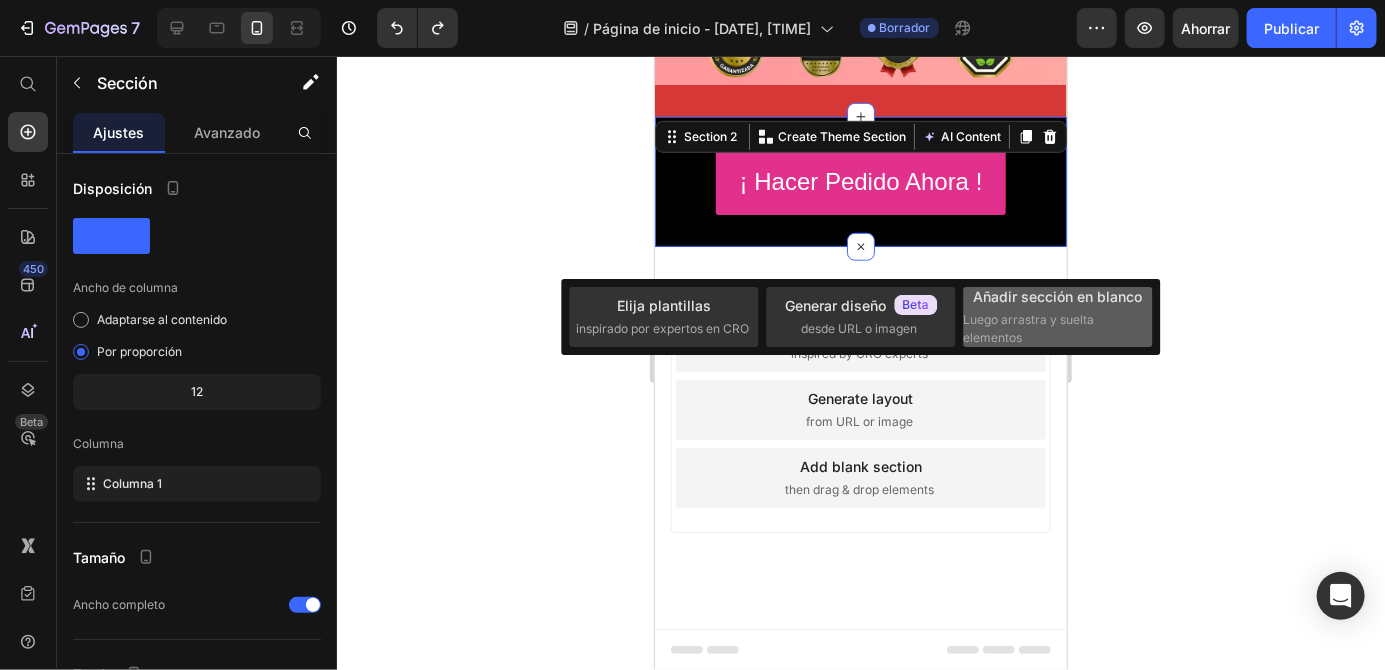 click on "Añadir sección en blanco Luego arrastra y suelta elementos" at bounding box center [1058, 316] 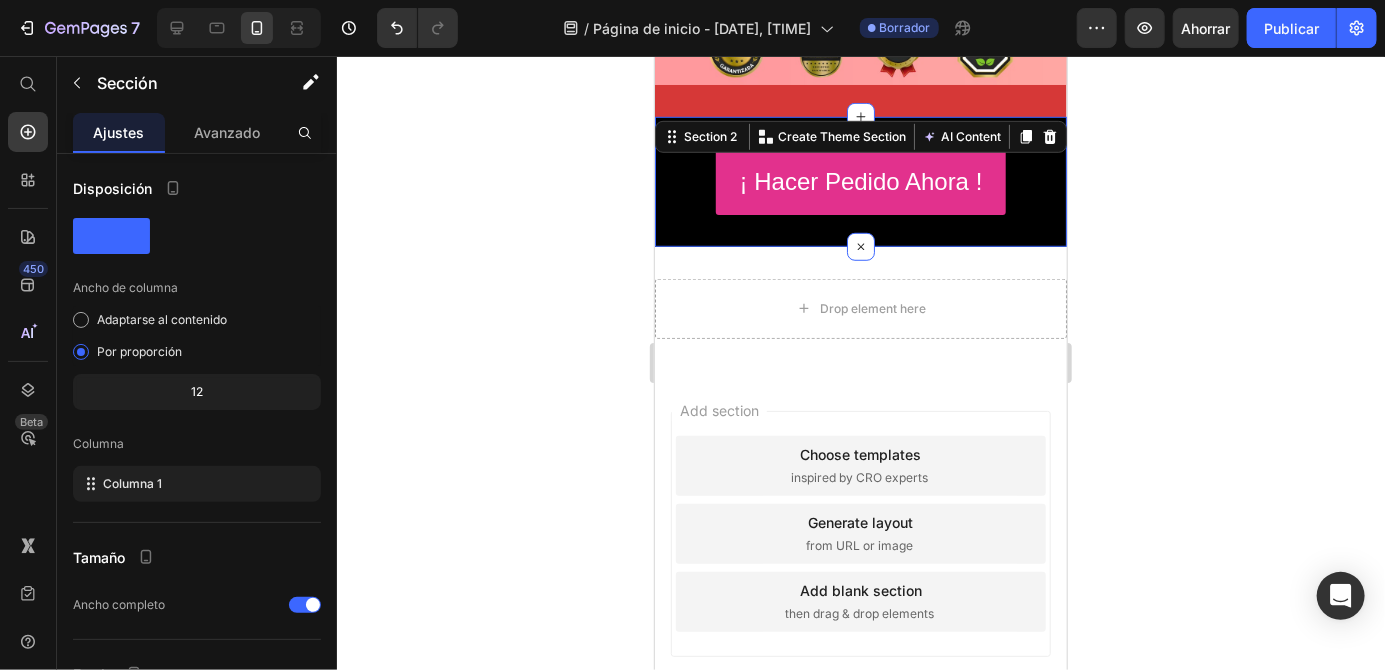 scroll, scrollTop: 682, scrollLeft: 0, axis: vertical 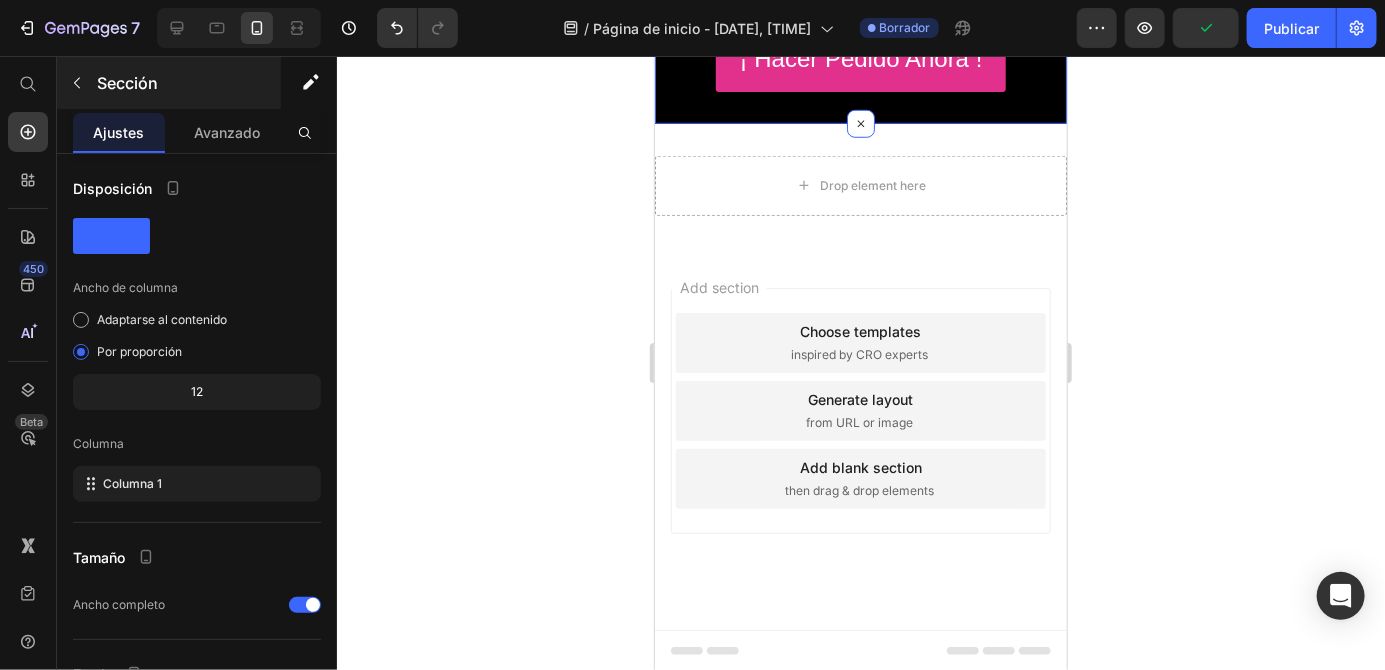 click 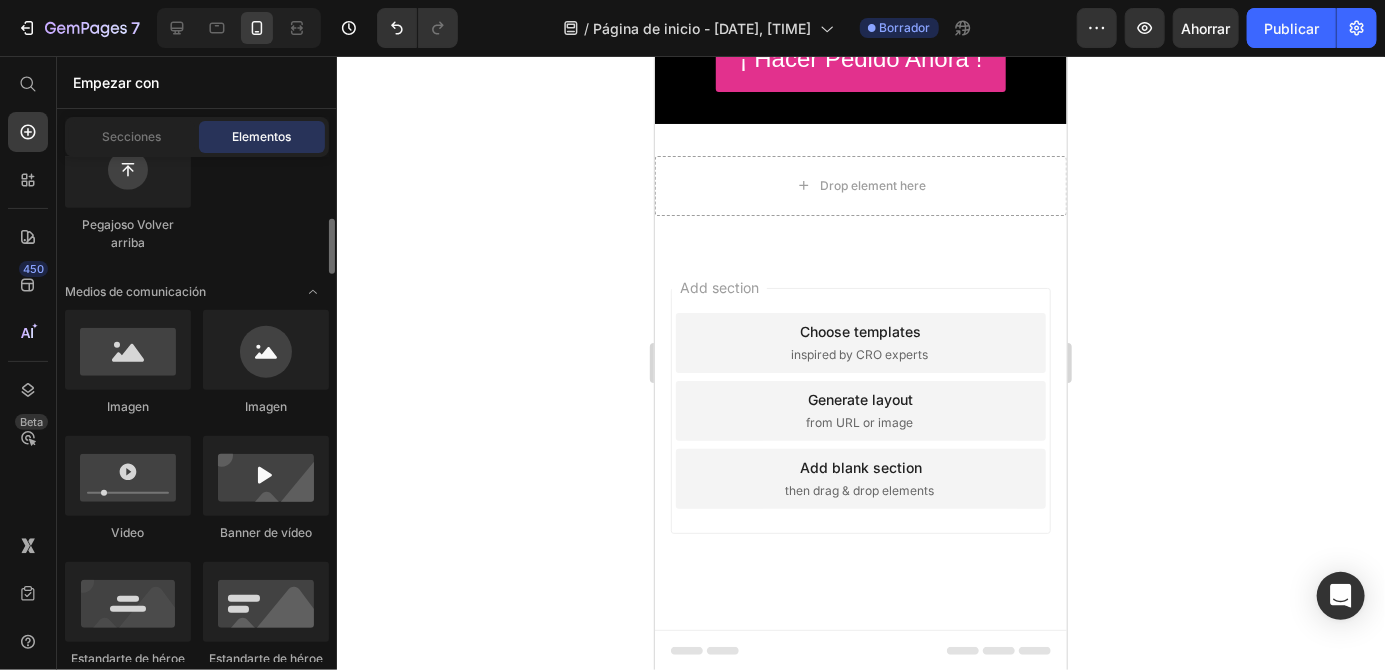 scroll, scrollTop: 655, scrollLeft: 0, axis: vertical 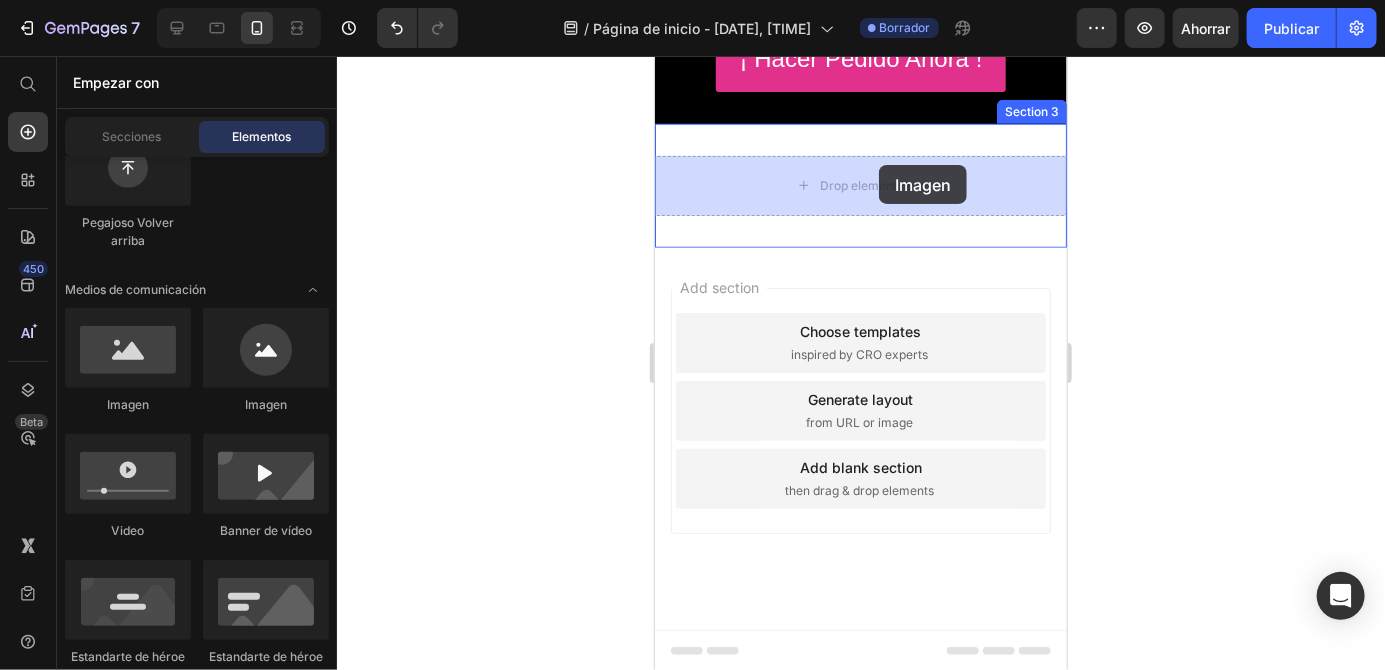 drag, startPoint x: 794, startPoint y: 393, endPoint x: 876, endPoint y: 167, distance: 240.4163 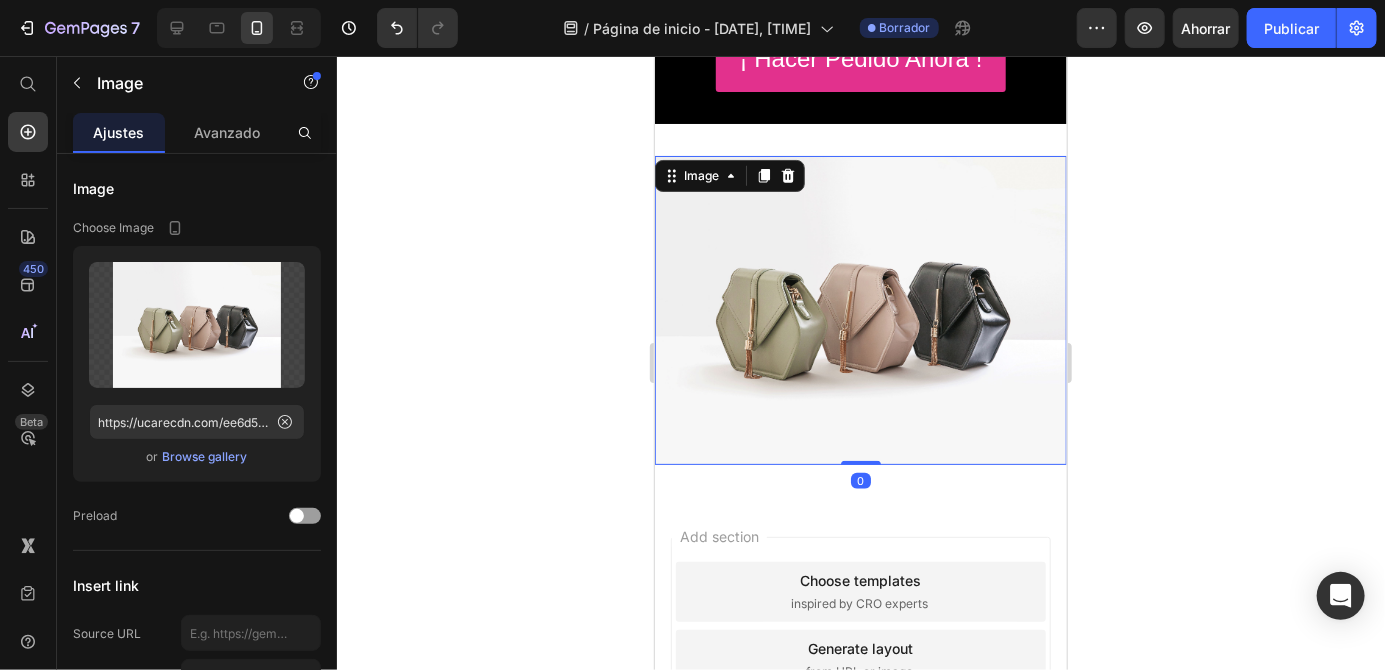 scroll, scrollTop: 772, scrollLeft: 0, axis: vertical 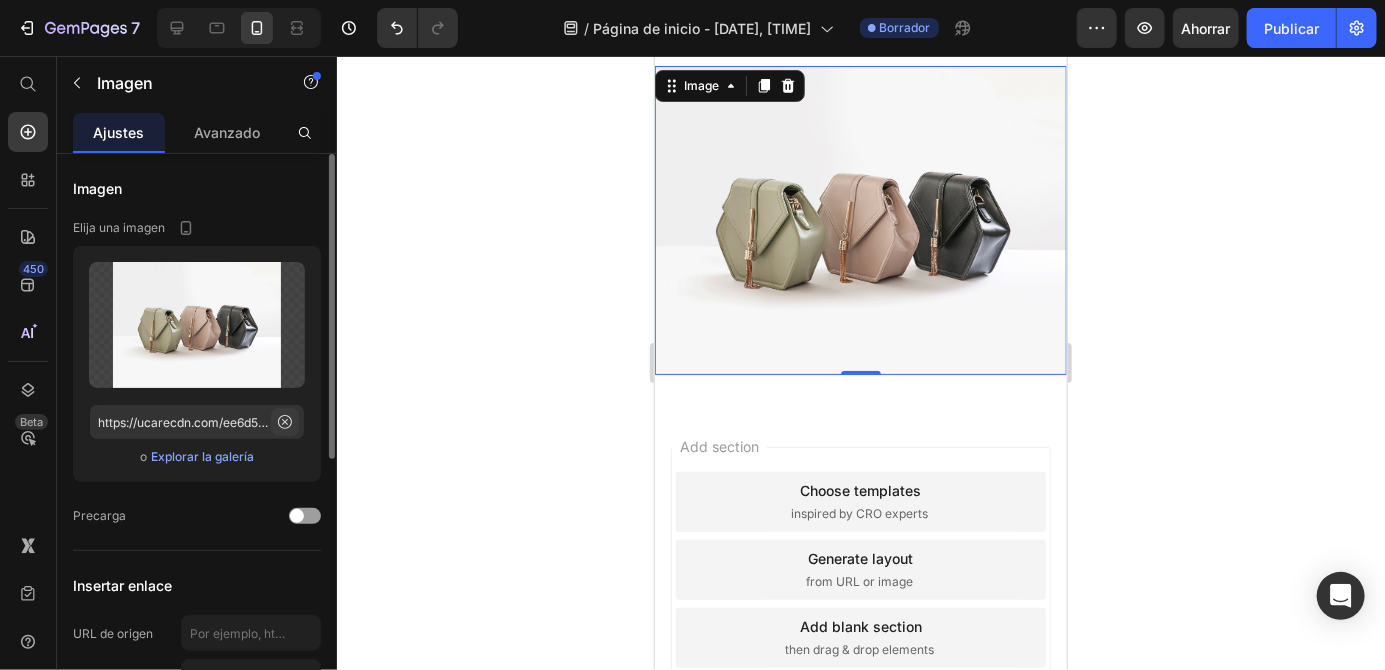 click 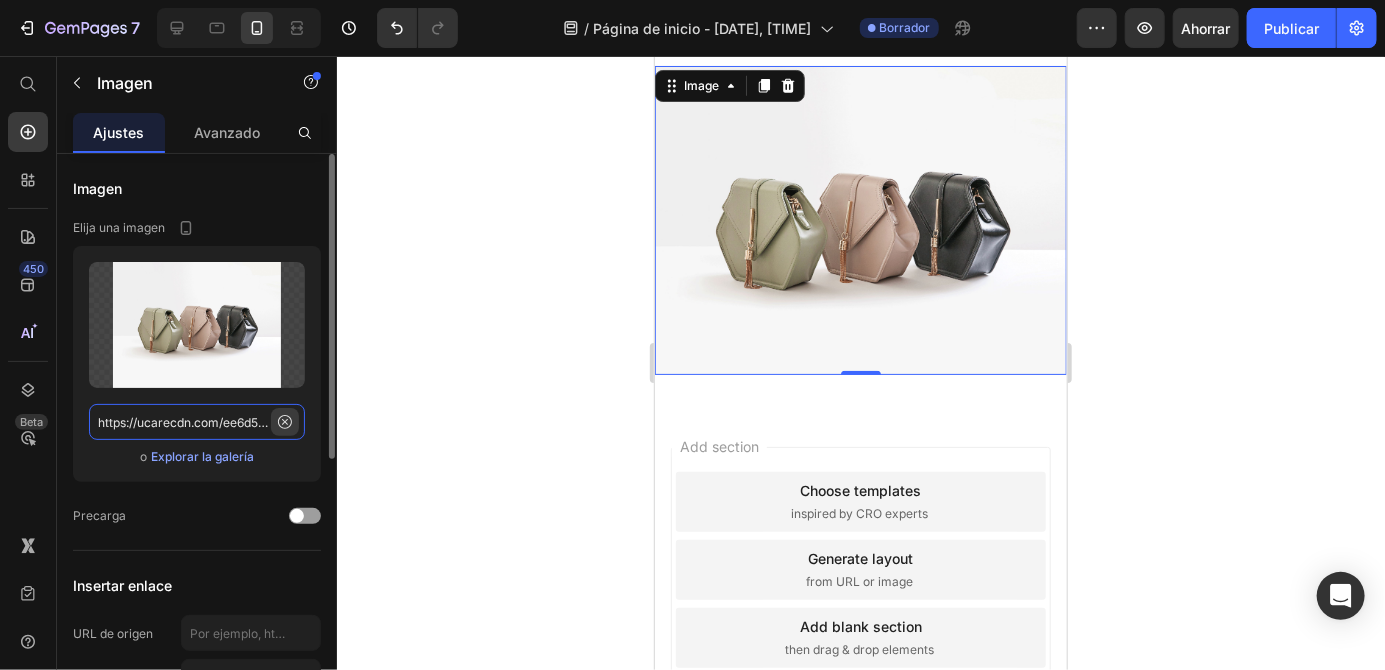 type 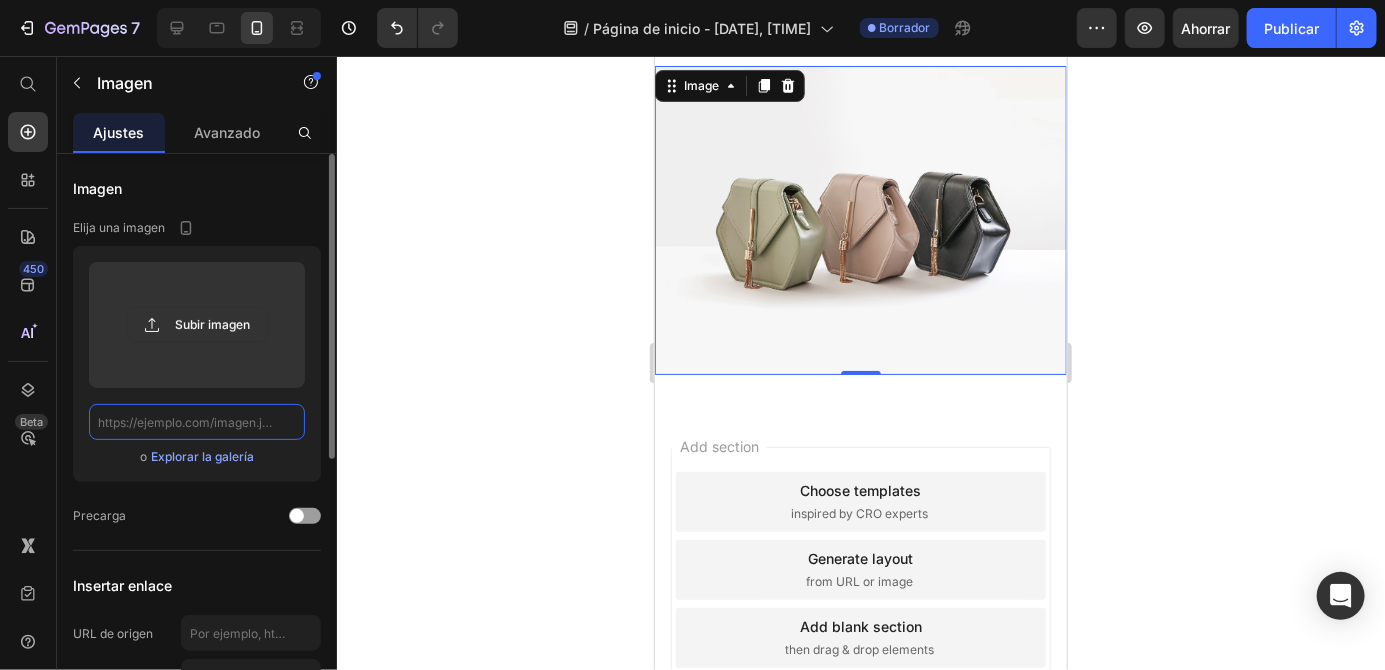 scroll, scrollTop: 0, scrollLeft: 0, axis: both 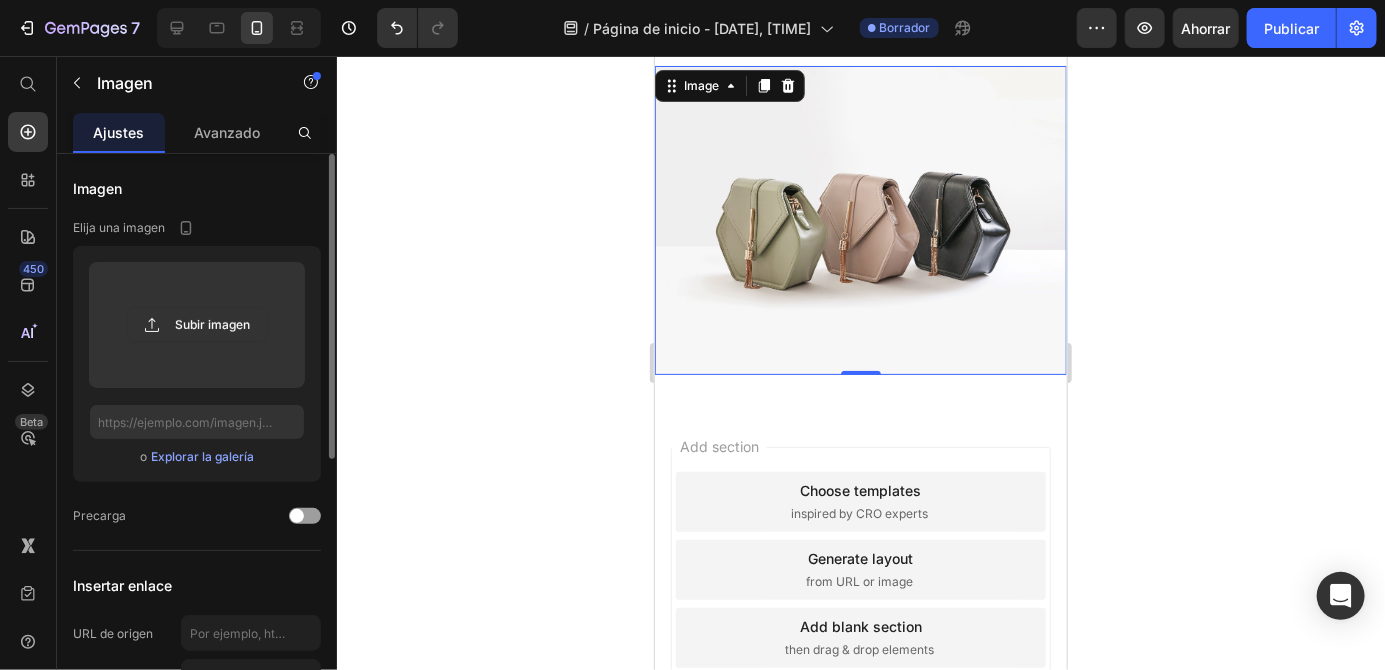 click on "Explorar la galería" at bounding box center [202, 456] 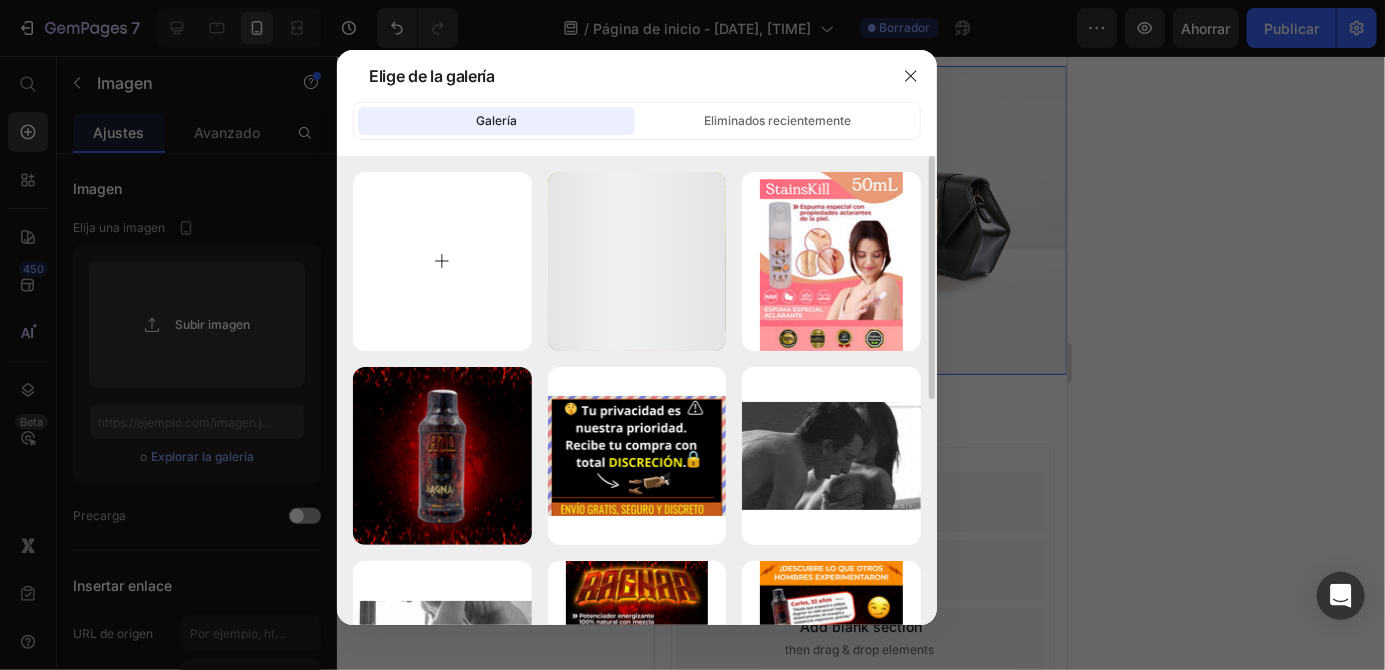 click at bounding box center (442, 261) 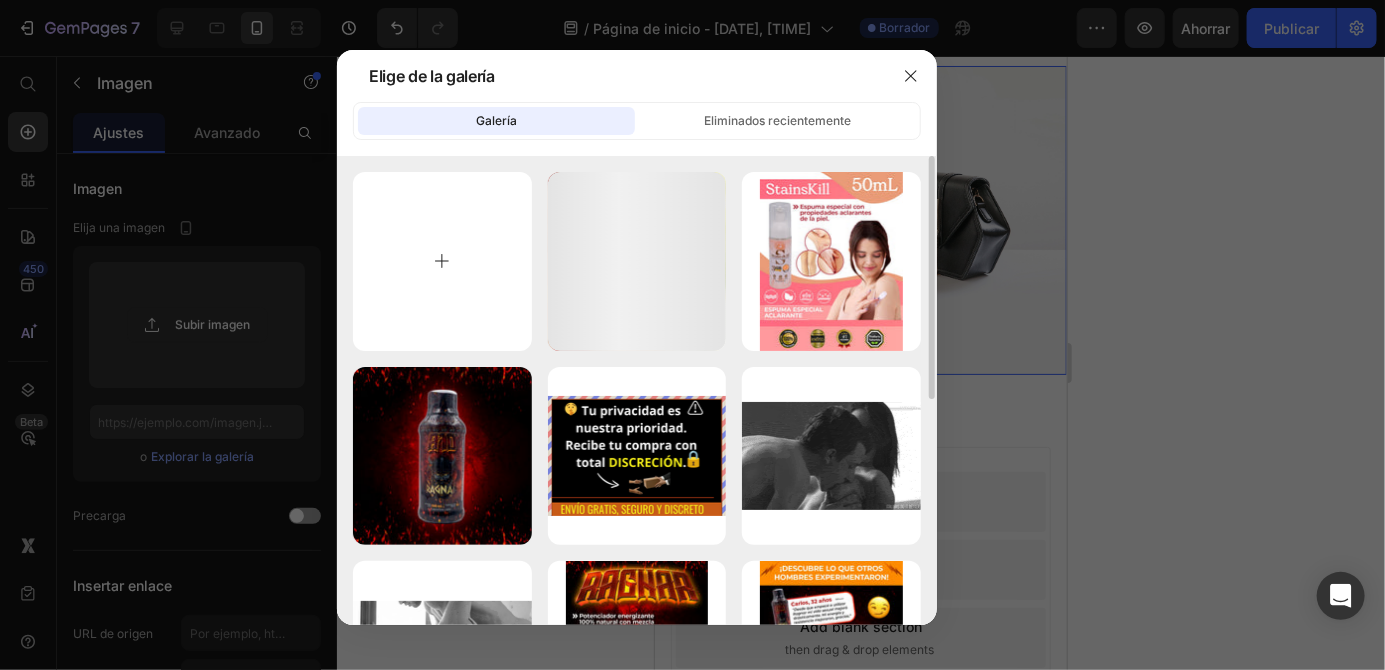 type on "C:\fakepath\1000002542.webp" 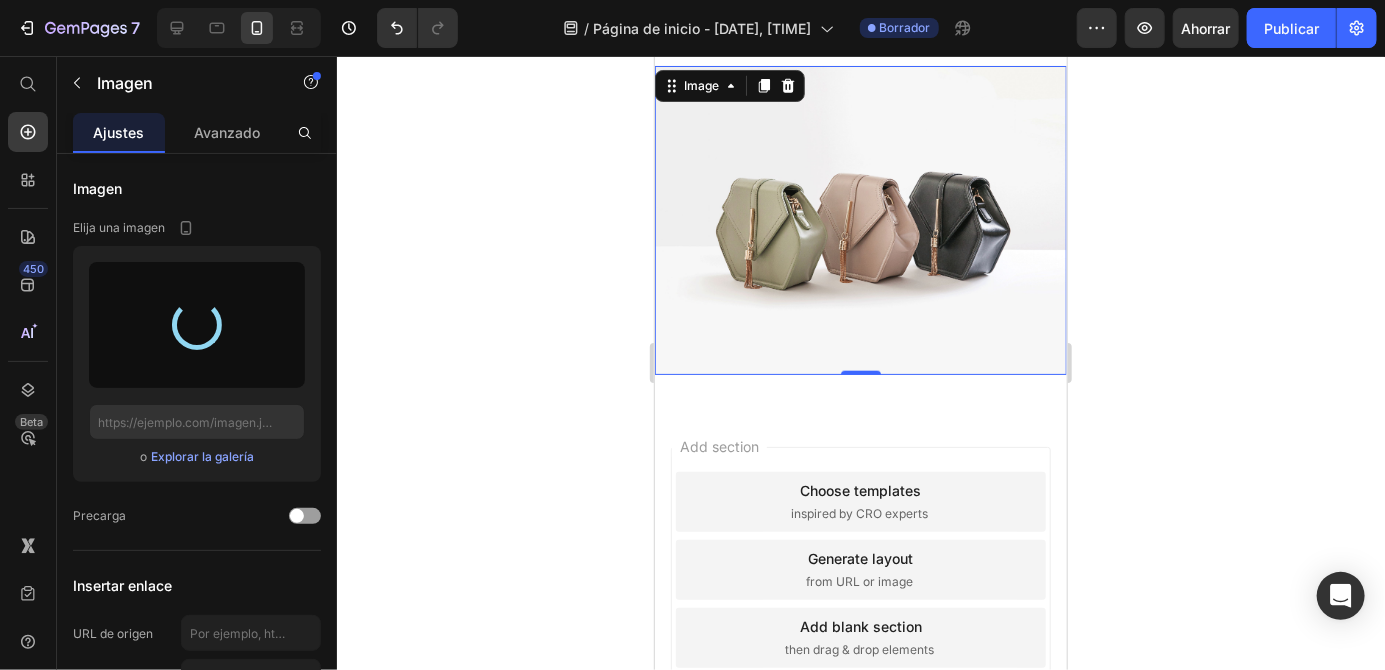 type on "https://cdn.shopify.com/s/files/1/0939/0053/8136/files/gempages_574840125347857637-96c63790-0d71-4fe1-a9f2-e8d5cea9bb98.webp" 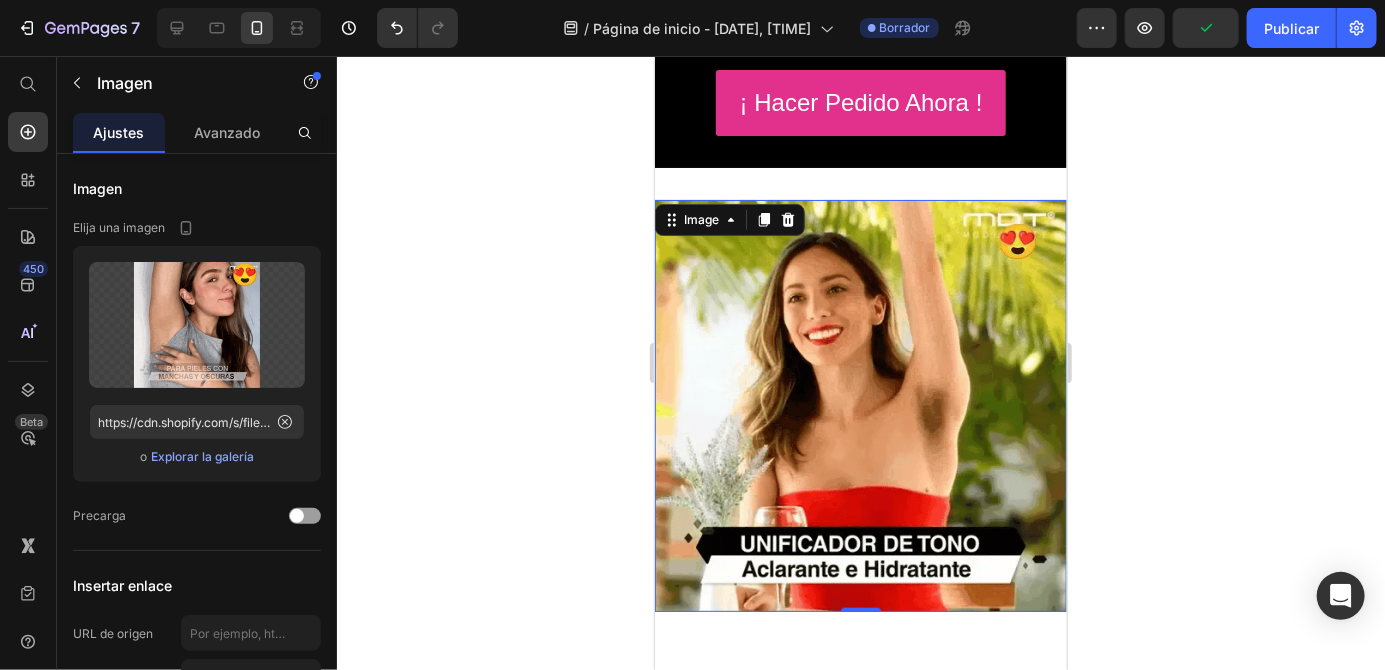 scroll, scrollTop: 637, scrollLeft: 0, axis: vertical 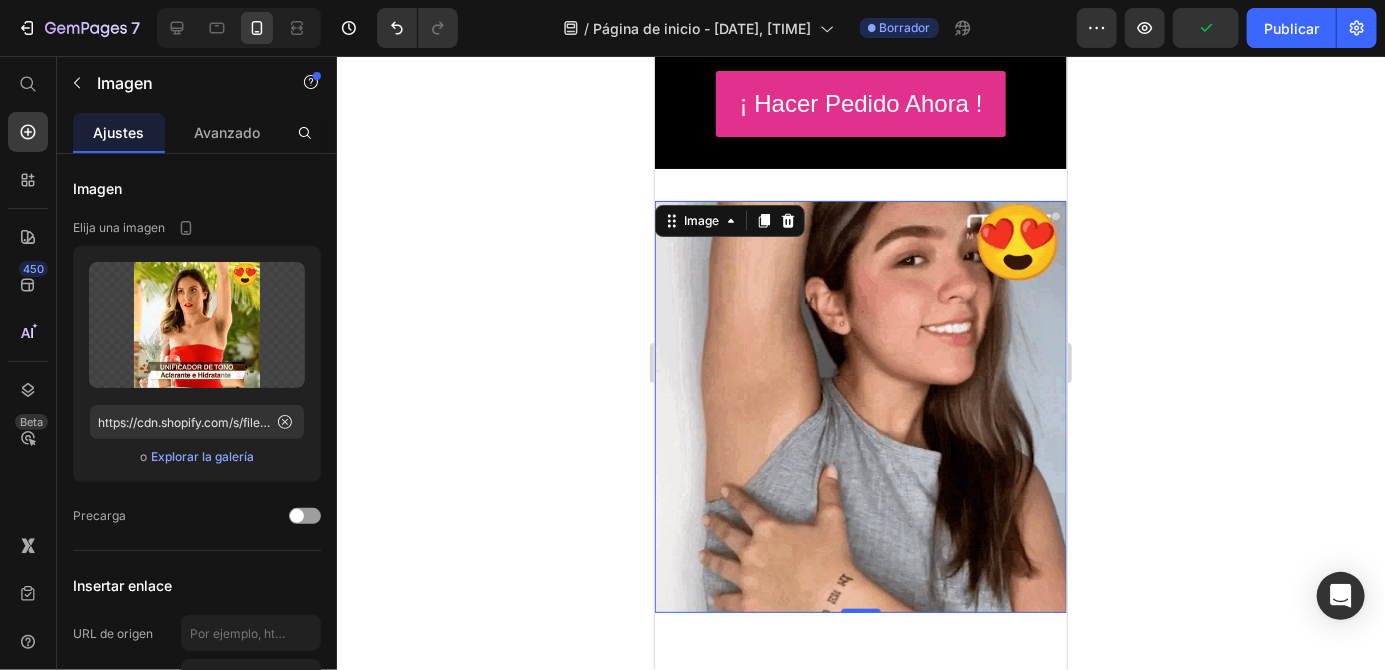 click on "Image   0 Section 3" at bounding box center (860, 406) 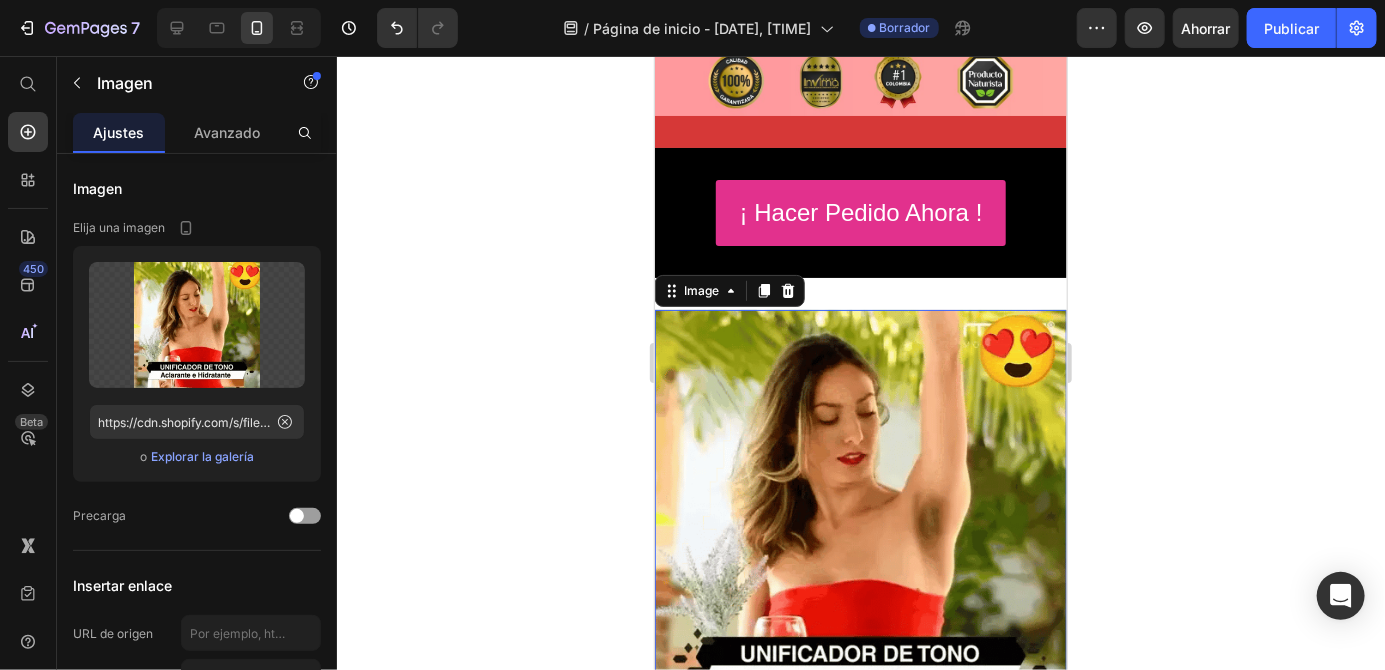 scroll, scrollTop: 530, scrollLeft: 0, axis: vertical 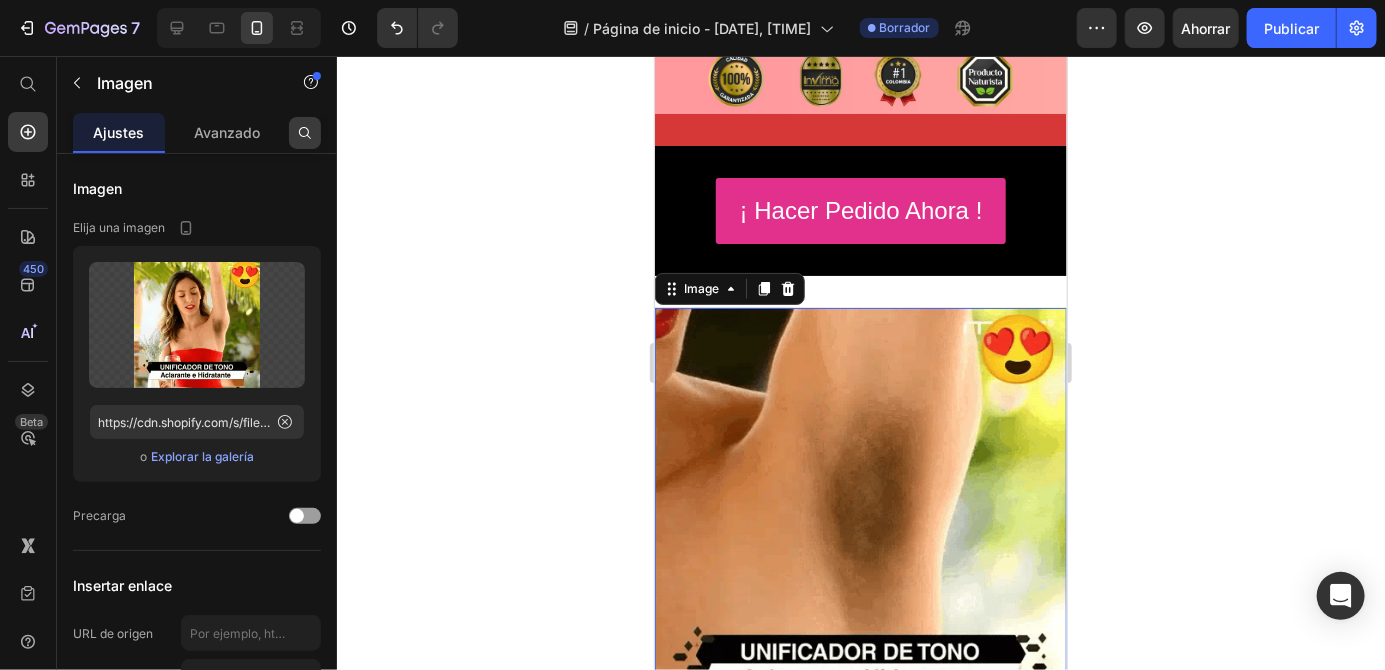 click 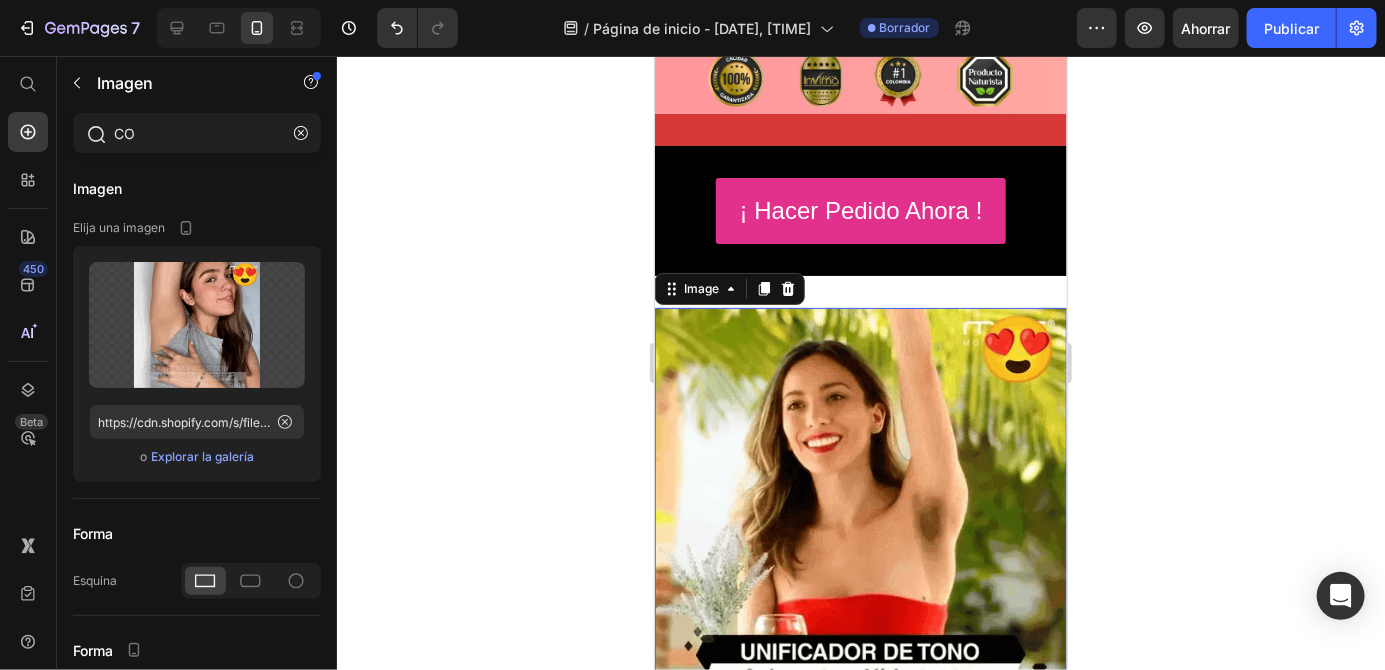 type on "C" 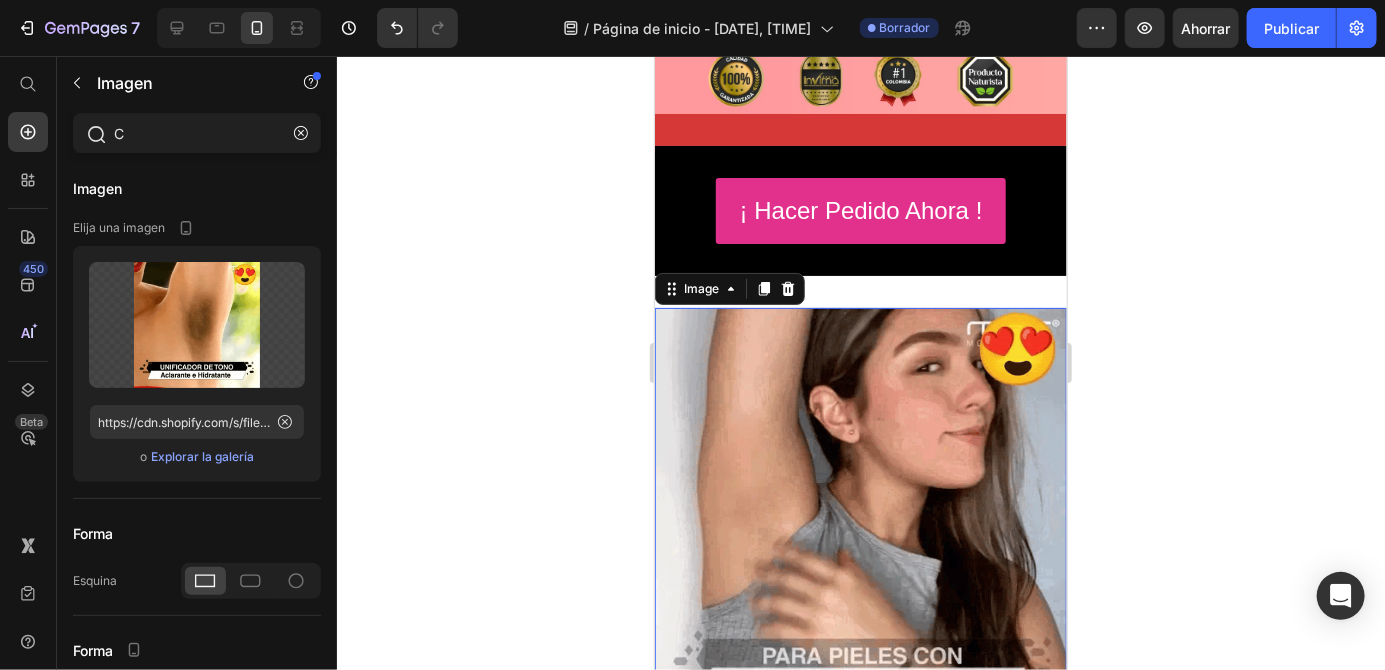 type 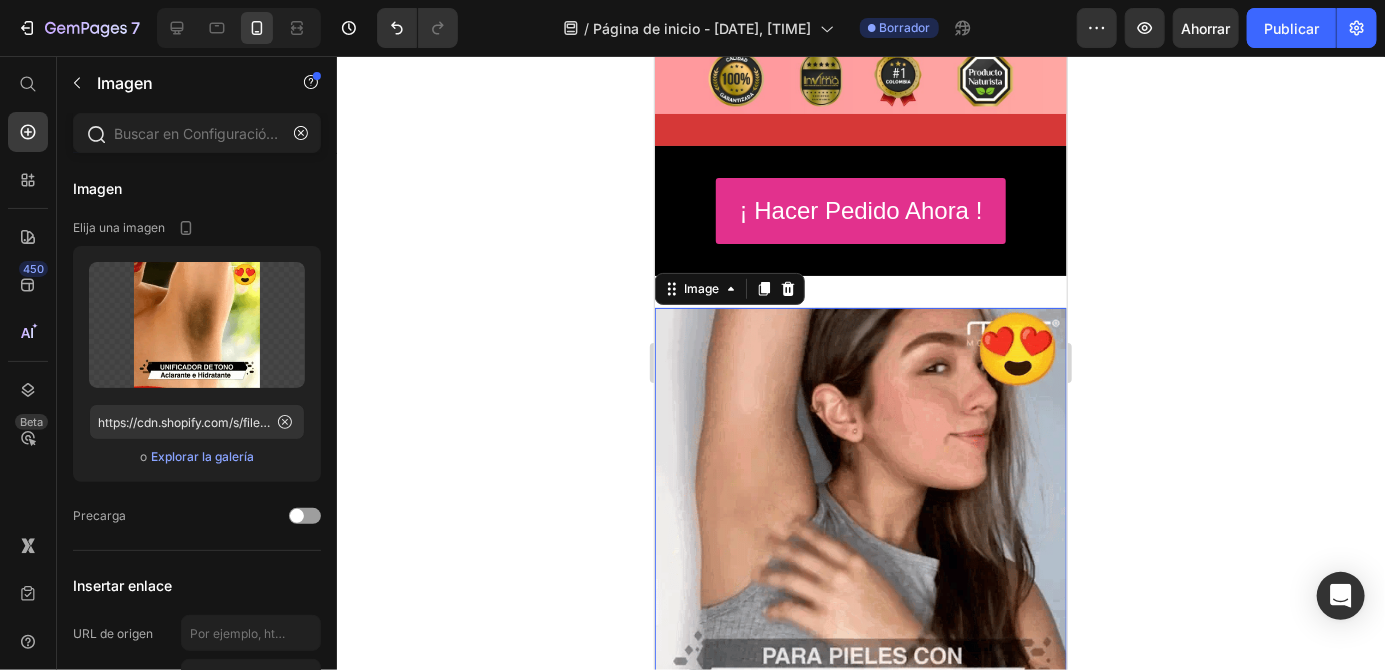 click 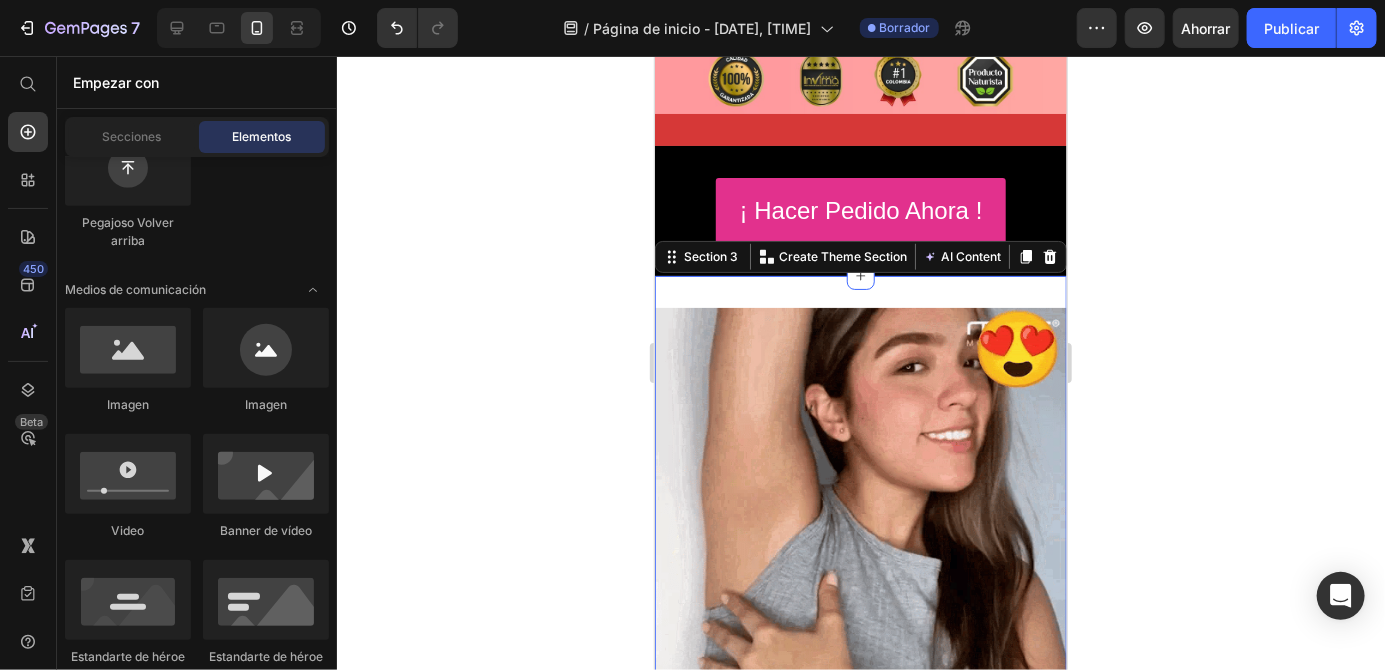 click on "Image Section 3   You can create reusable sections Create Theme Section AI Content Write with GemAI What would you like to describe here? Tone and Voice Persuasive Product Show more Generate" at bounding box center (860, 513) 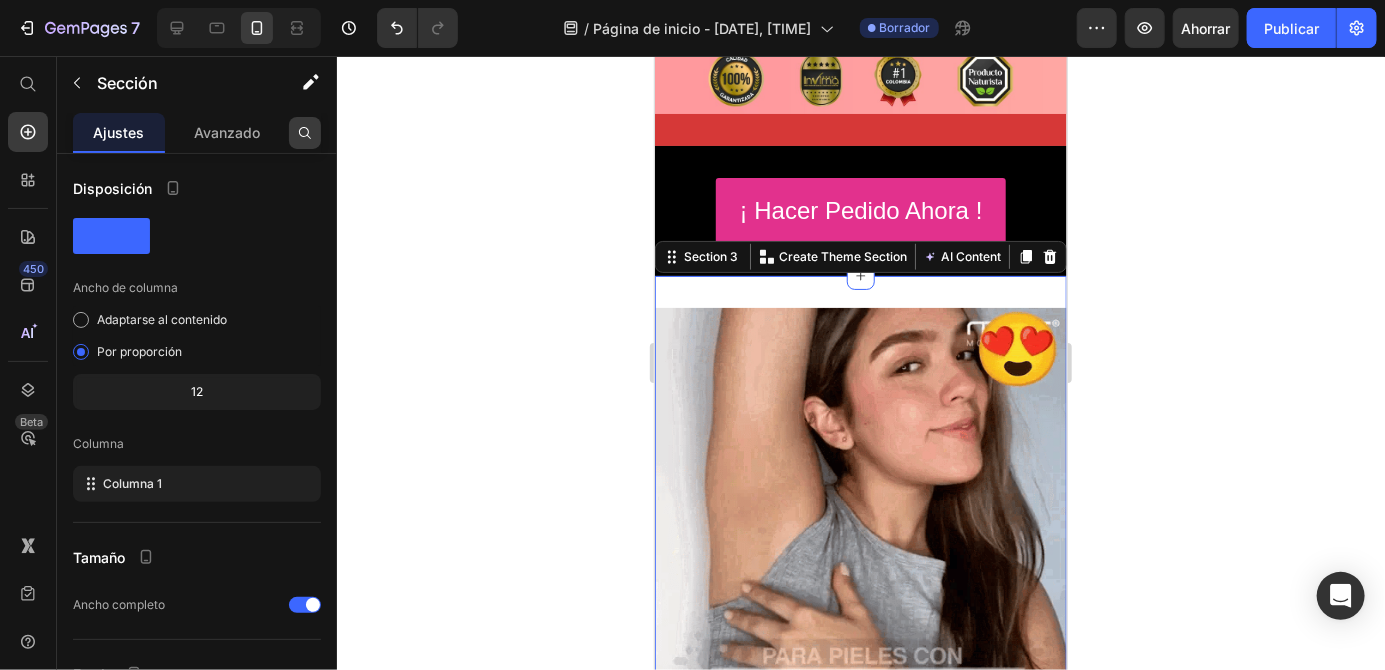 click at bounding box center [305, 133] 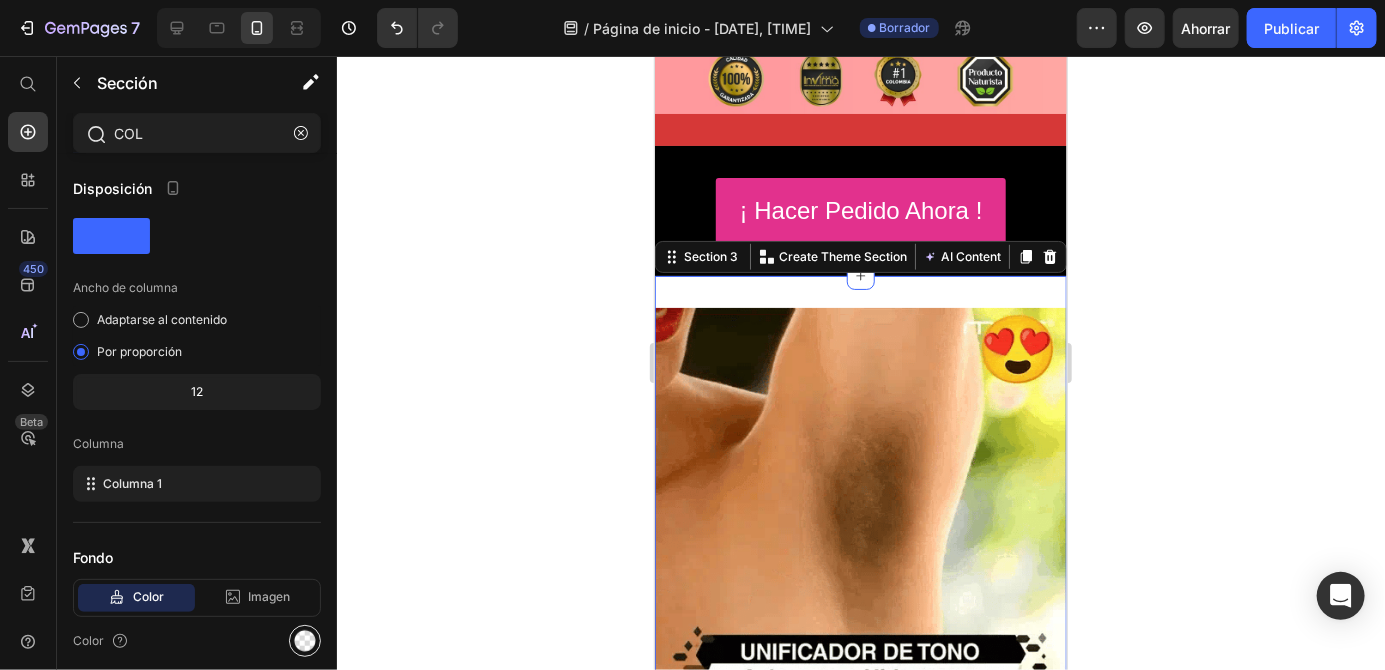 type on "COL" 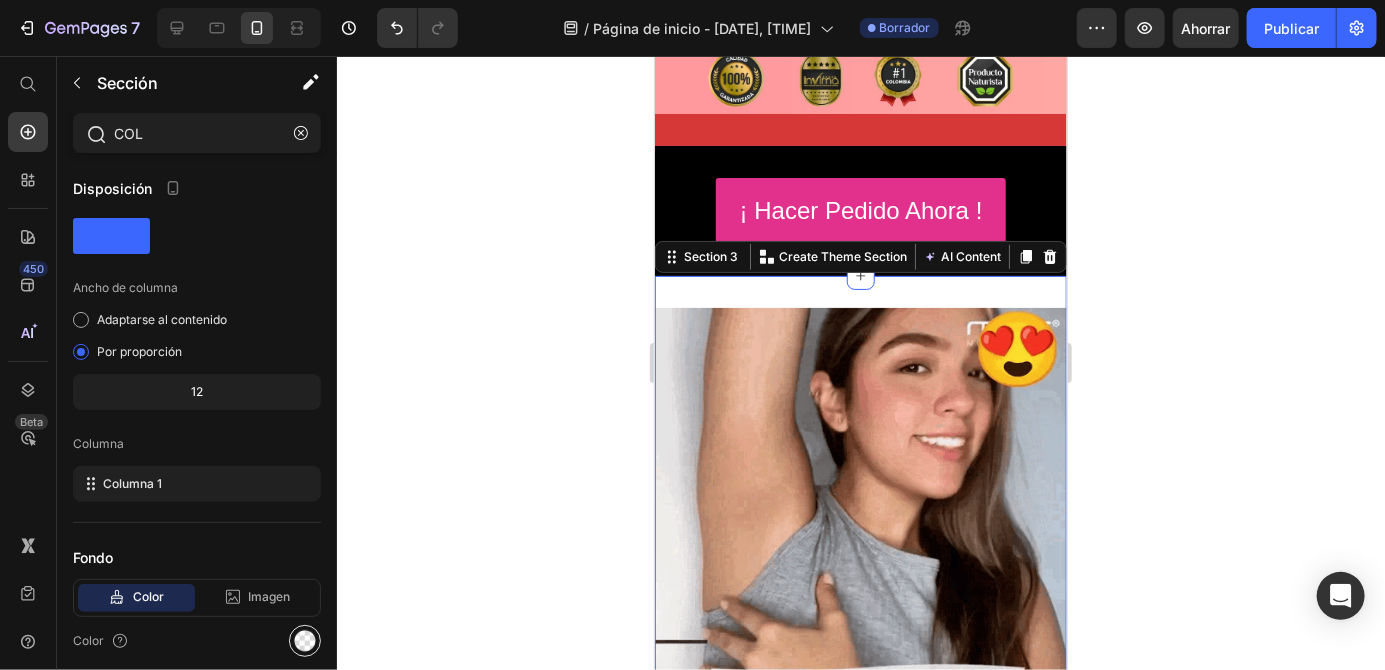click at bounding box center [305, 641] 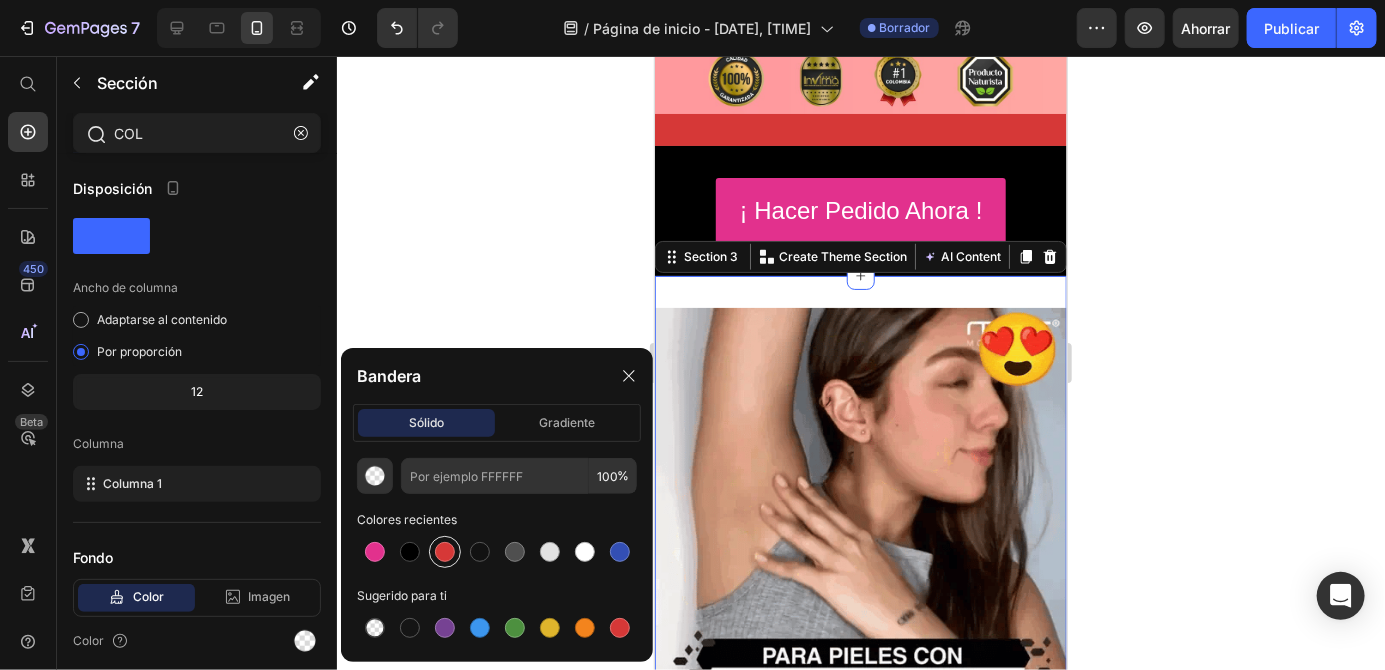 click at bounding box center (445, 552) 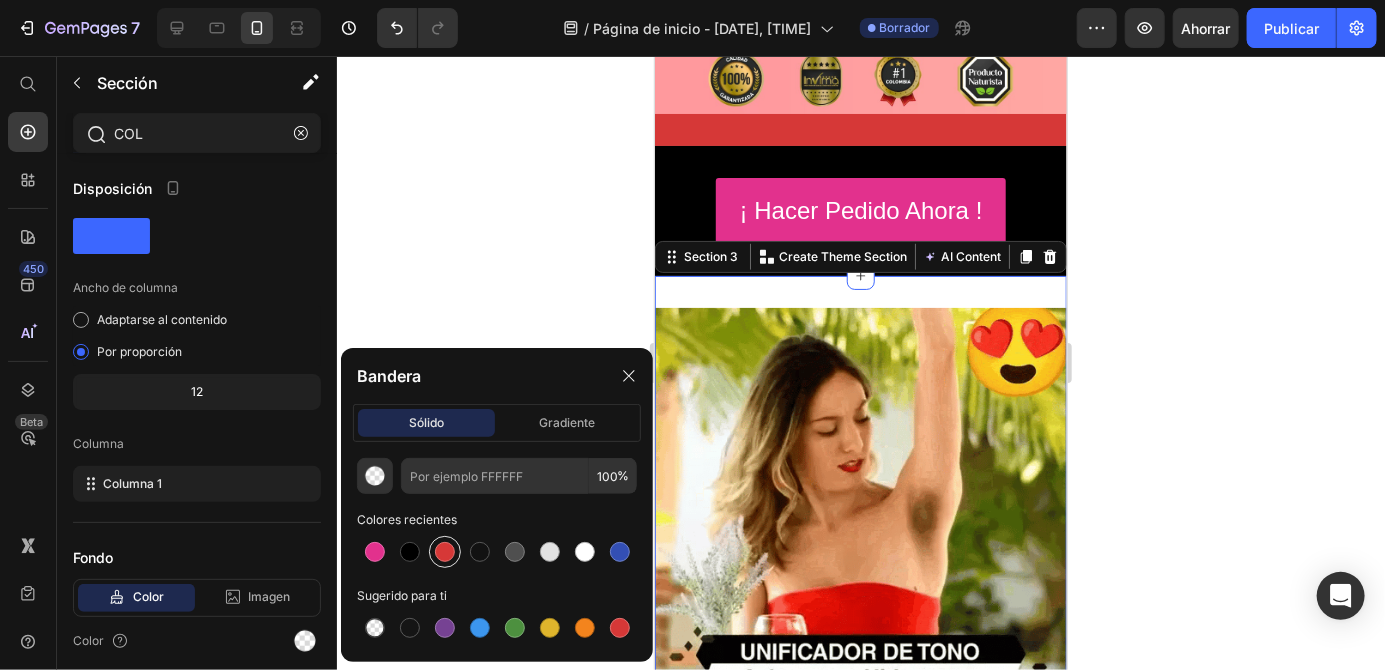 type on "D63837" 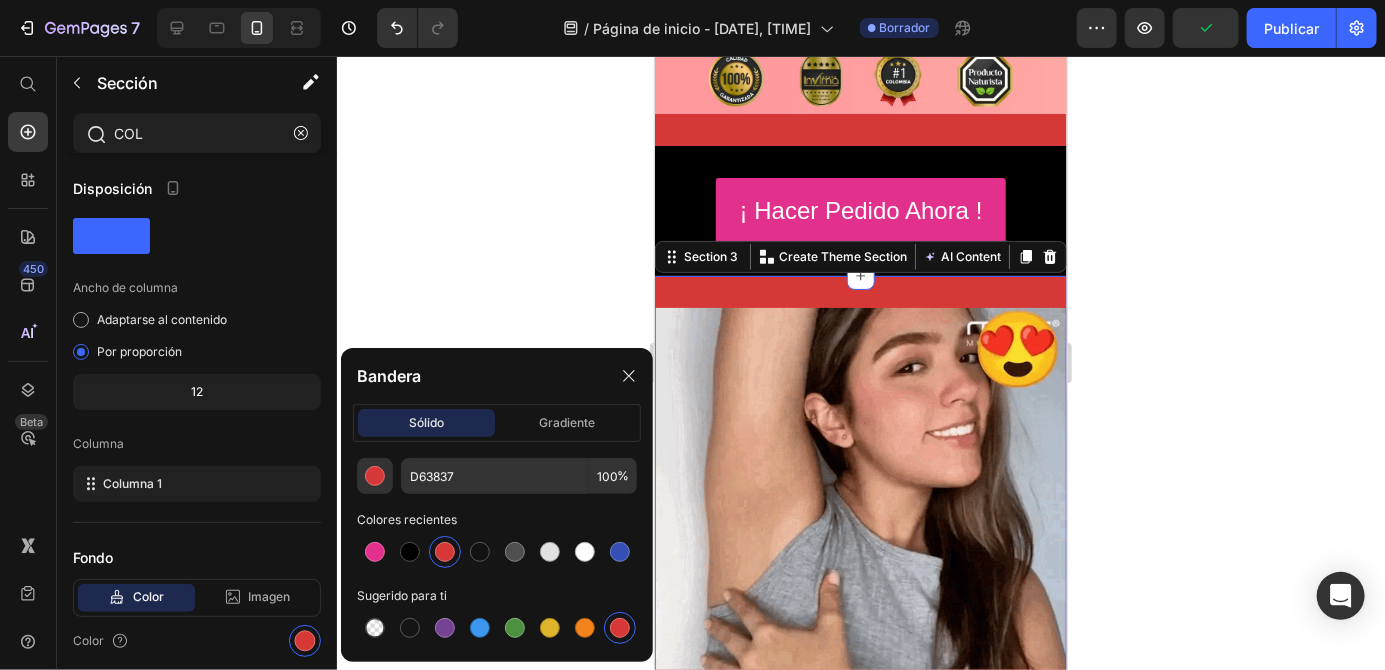 click at bounding box center (620, 628) 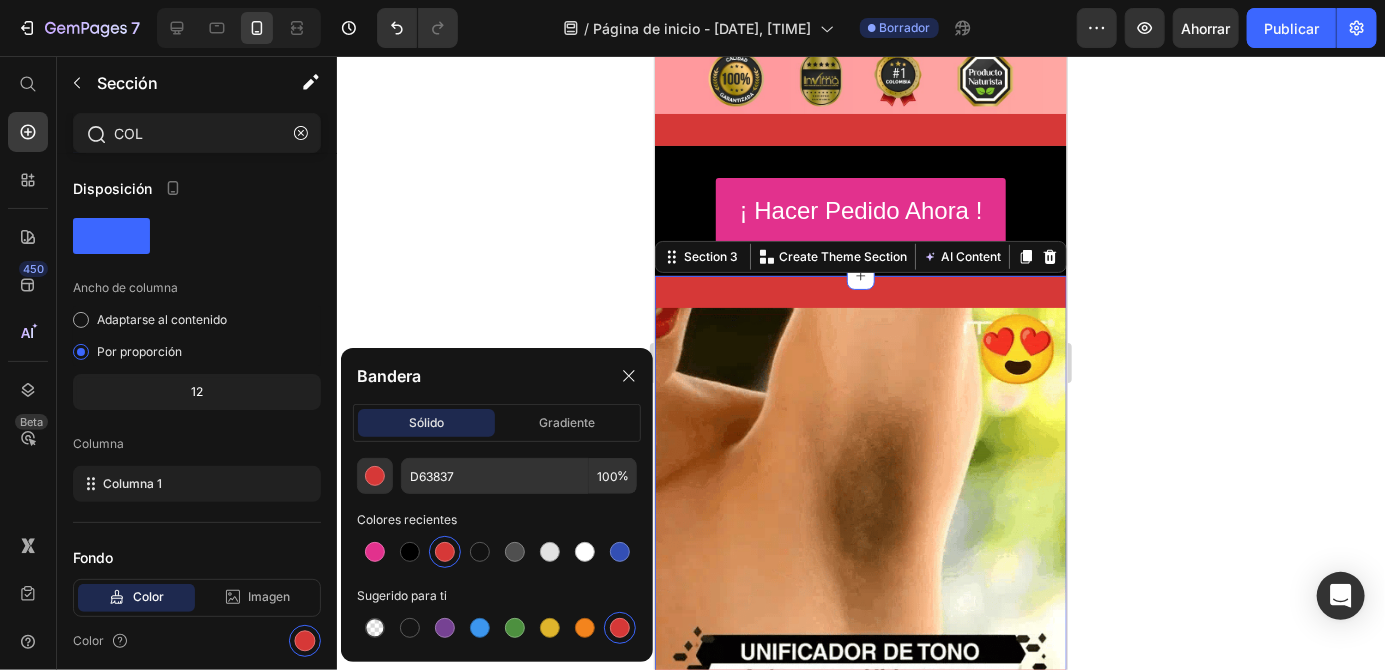 click 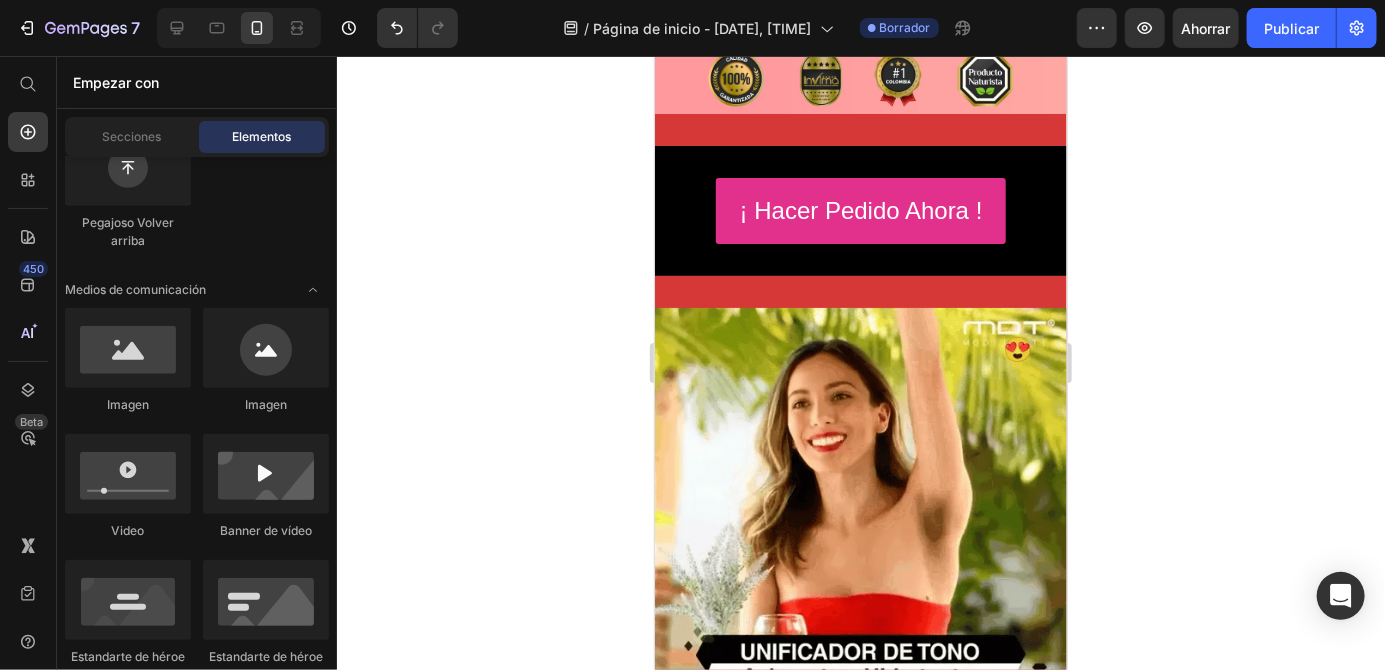 click at bounding box center (860, 513) 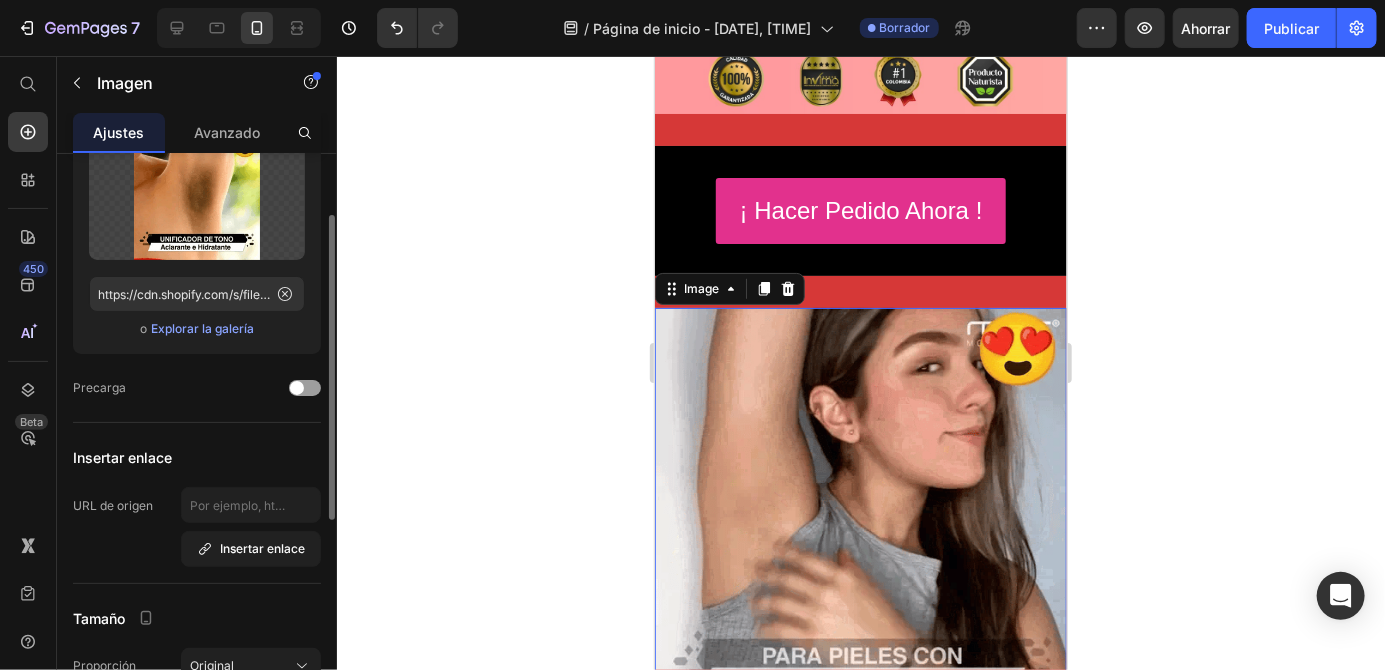 scroll, scrollTop: 130, scrollLeft: 0, axis: vertical 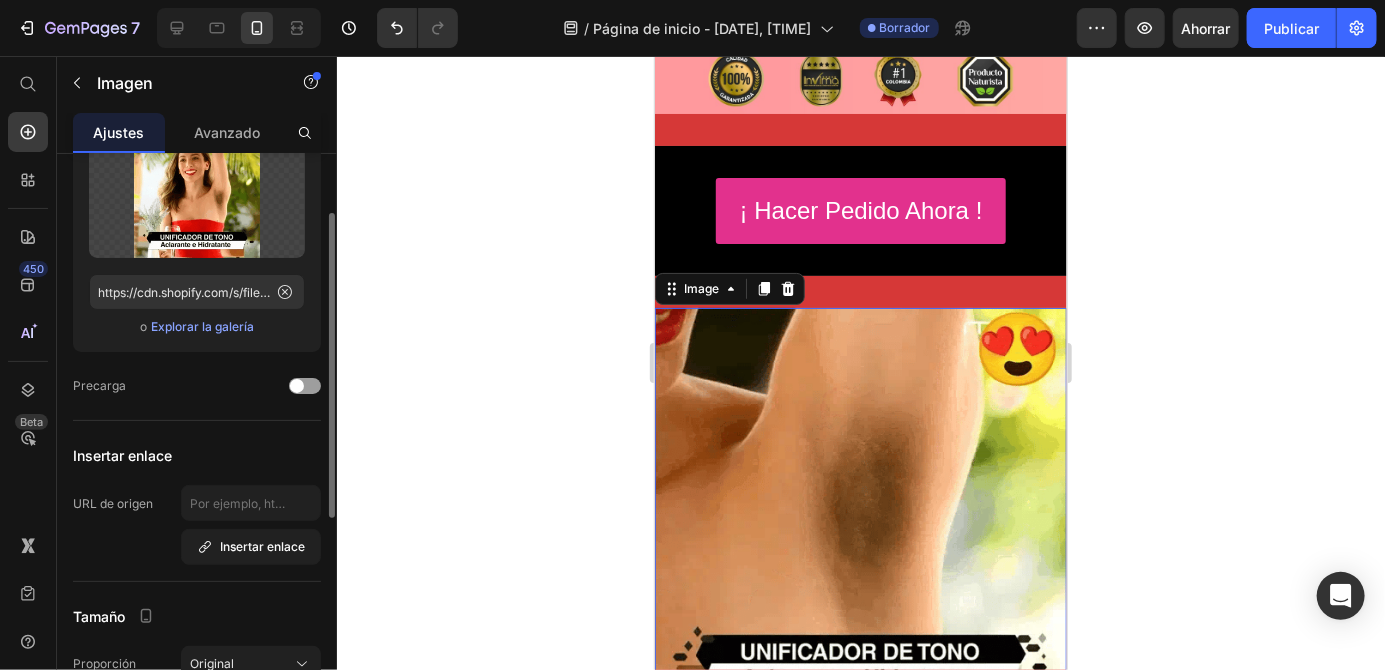 click on "Image   0 Section 3" at bounding box center [860, 513] 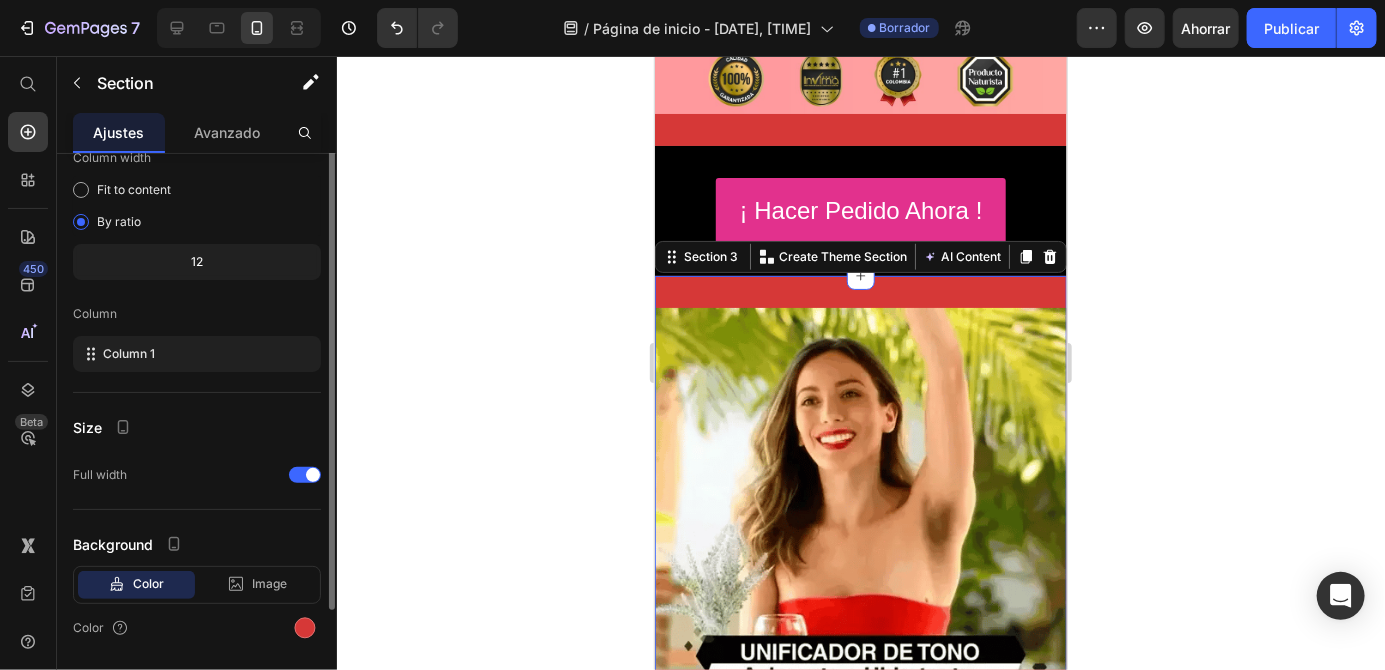 scroll, scrollTop: 0, scrollLeft: 0, axis: both 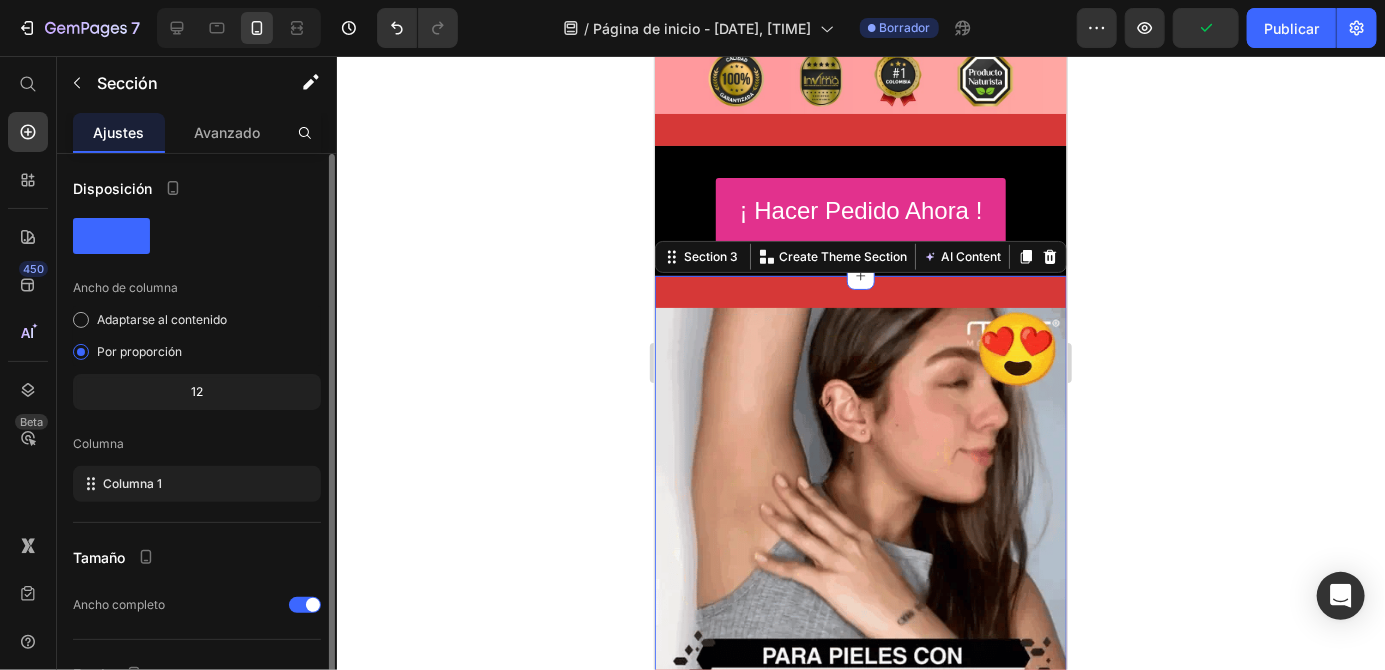 click on "Disposición Ancho de columna Adaptarse al contenido Por proporción 12 Columna Columna 1 Tamaño Ancho completo Fondo Color Imagen Video Color Eliminar elemento" at bounding box center [197, 536] 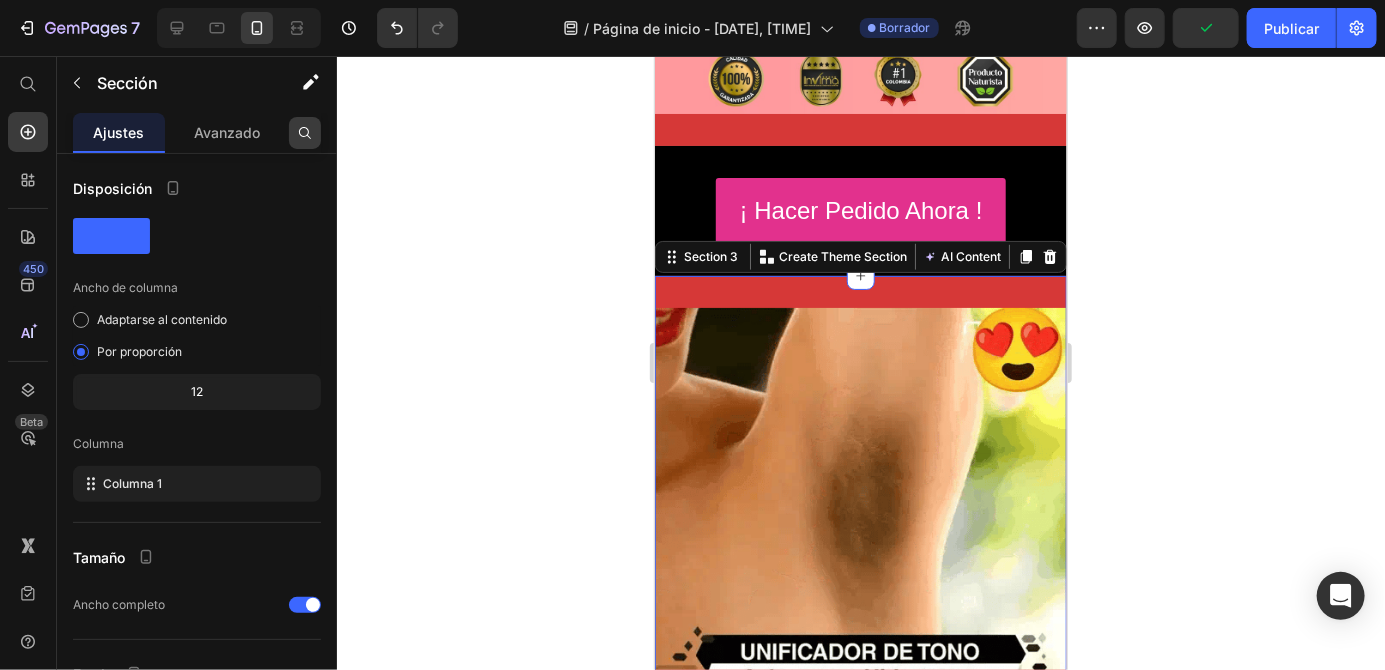 click at bounding box center (305, 133) 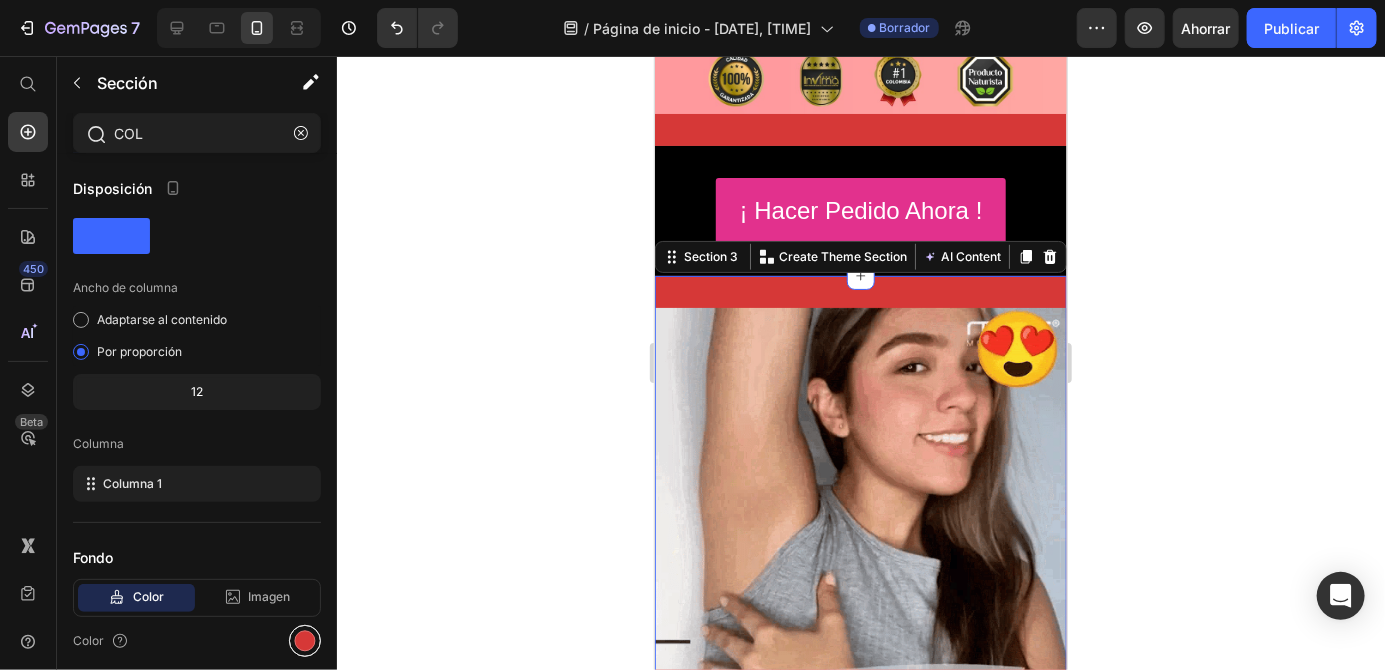 type on "COL" 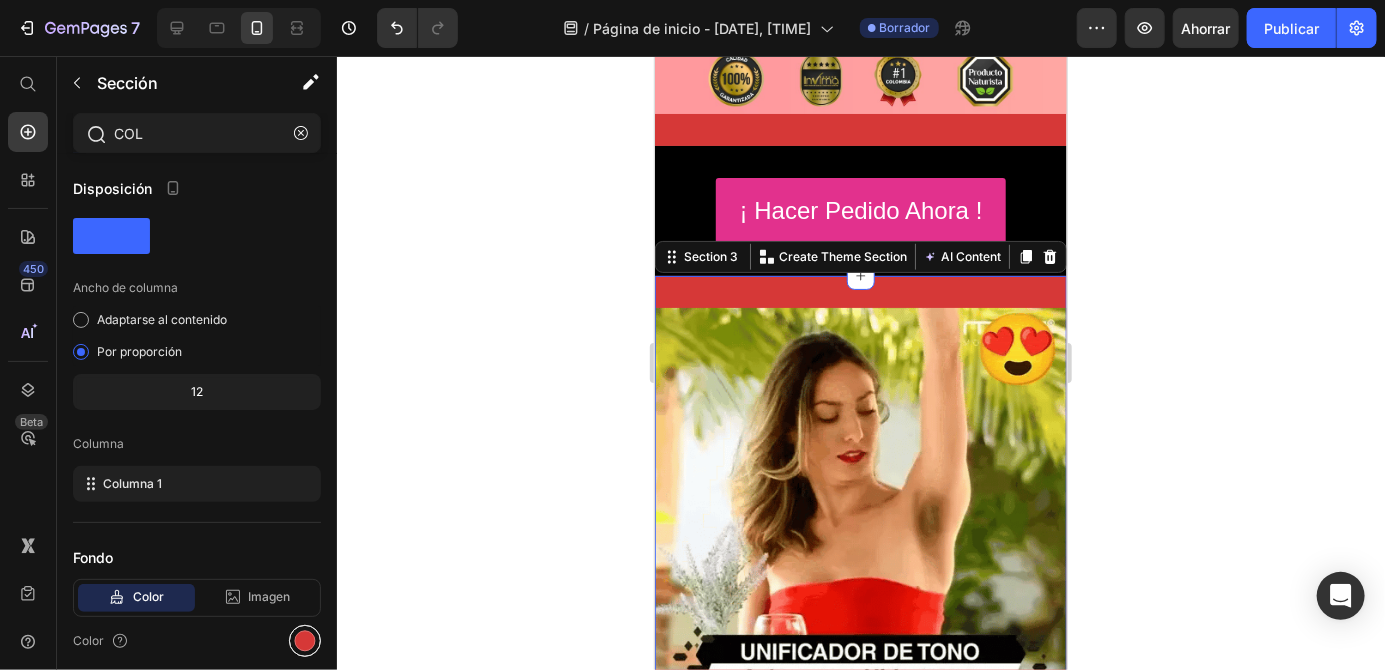 click at bounding box center [305, 641] 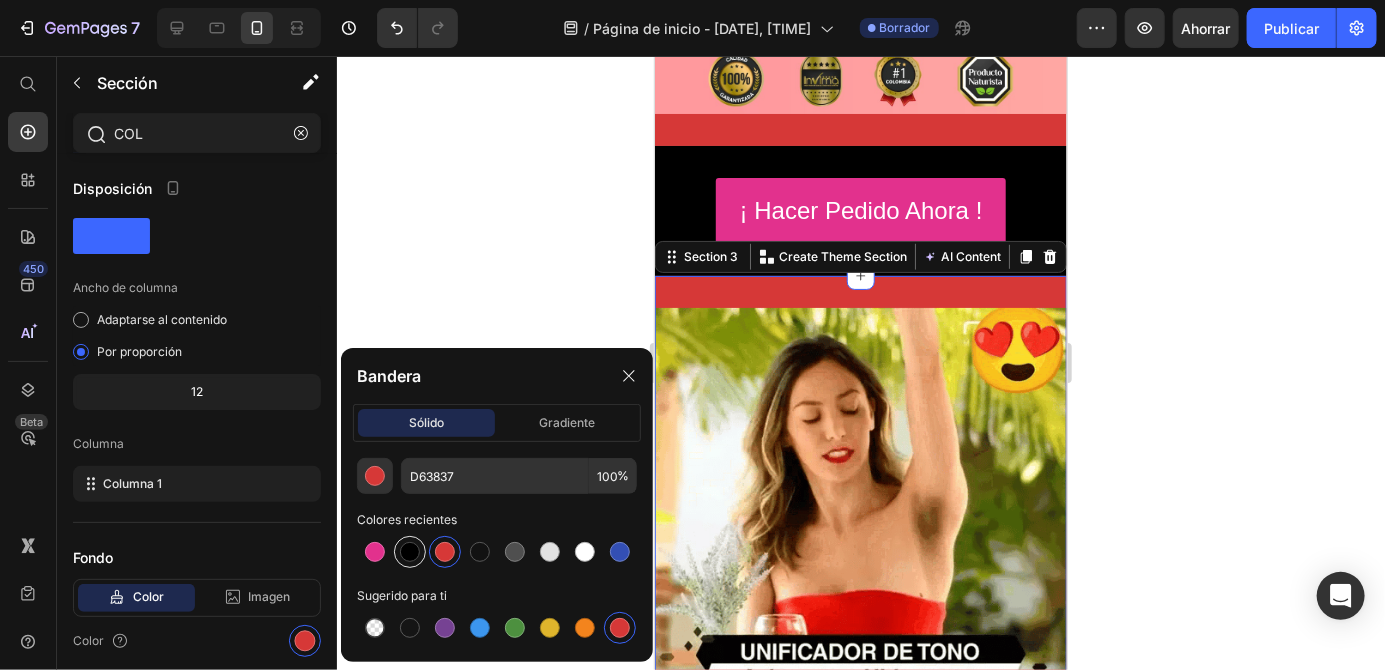 click at bounding box center (410, 552) 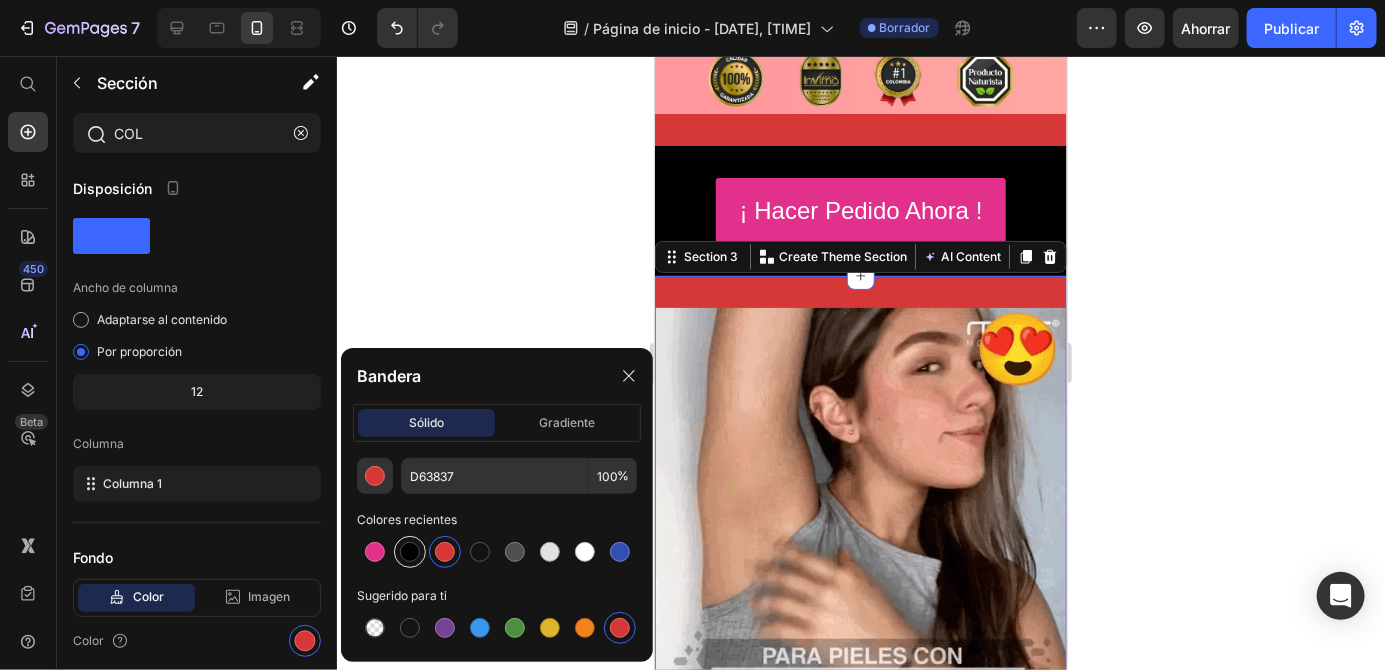 type on "000000" 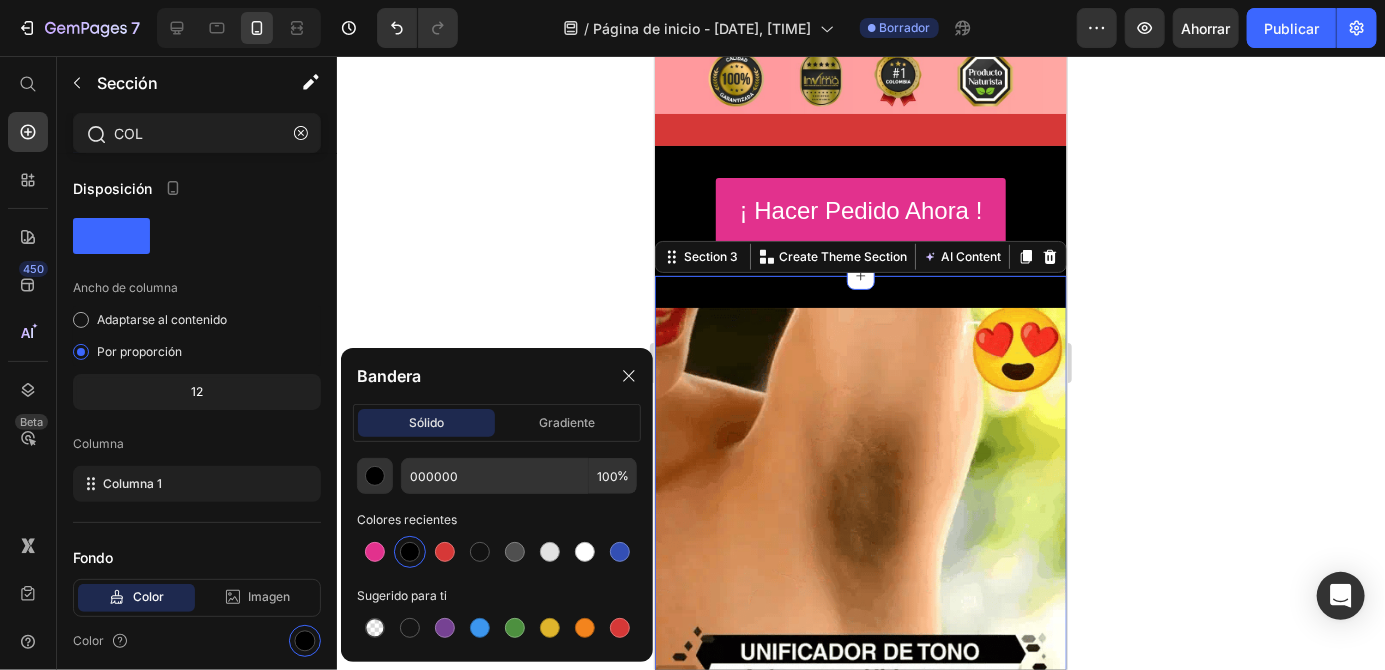 click 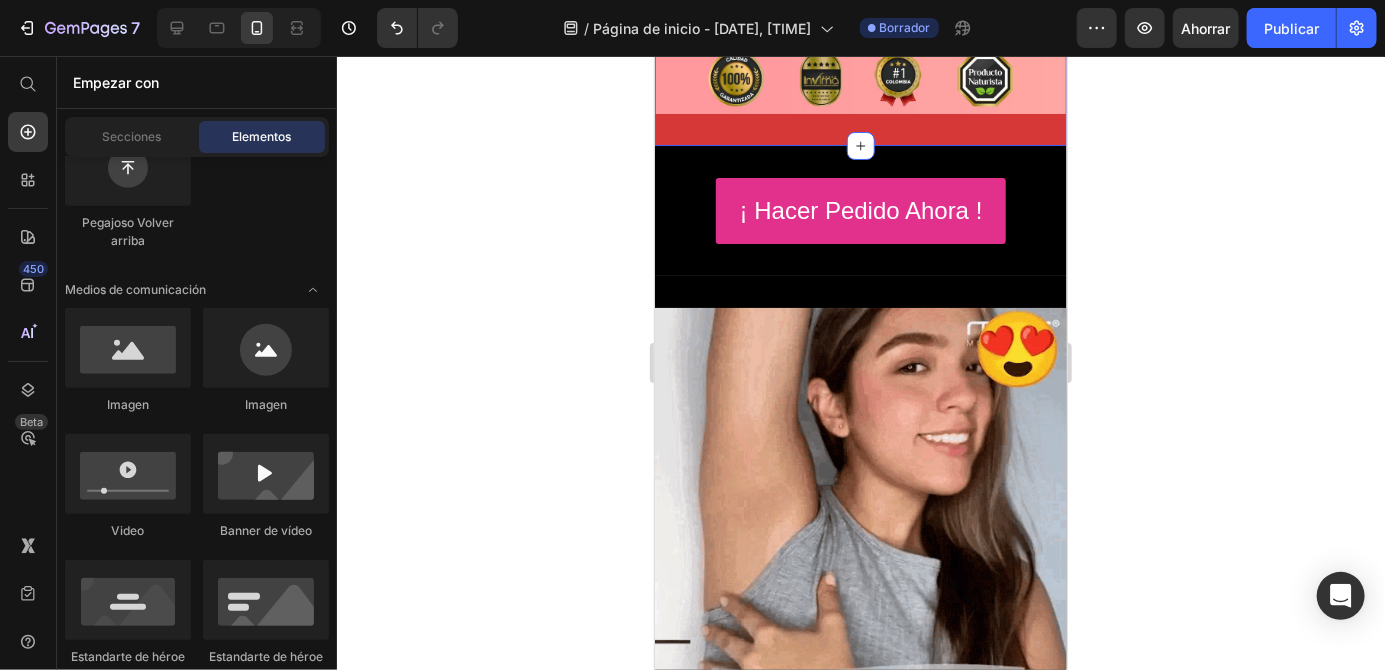 click on "Image Section 1   You can create reusable sections Create Theme Section AI Content Write with GemAI What would you like to describe here? Tone and Voice Persuasive Product Potenciador Energizante  🔥 Ragnar 500 ml 🔥 Show more Generate" at bounding box center (860, -145) 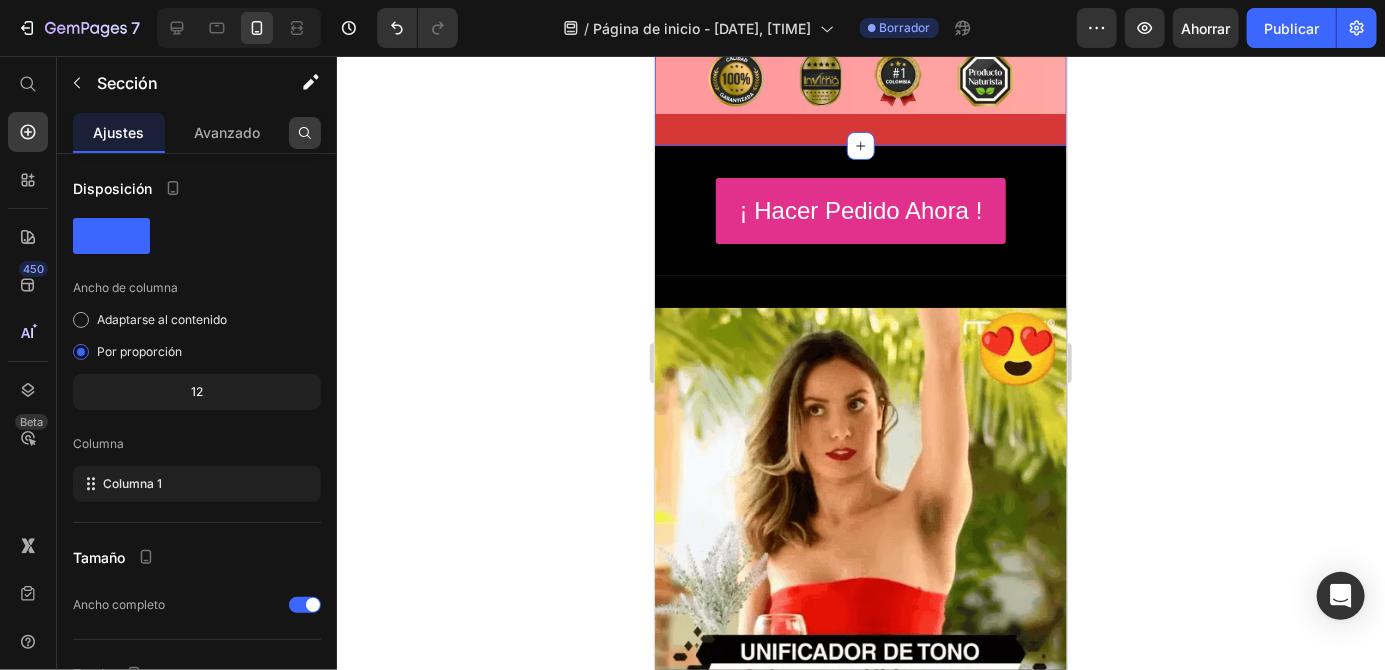 click 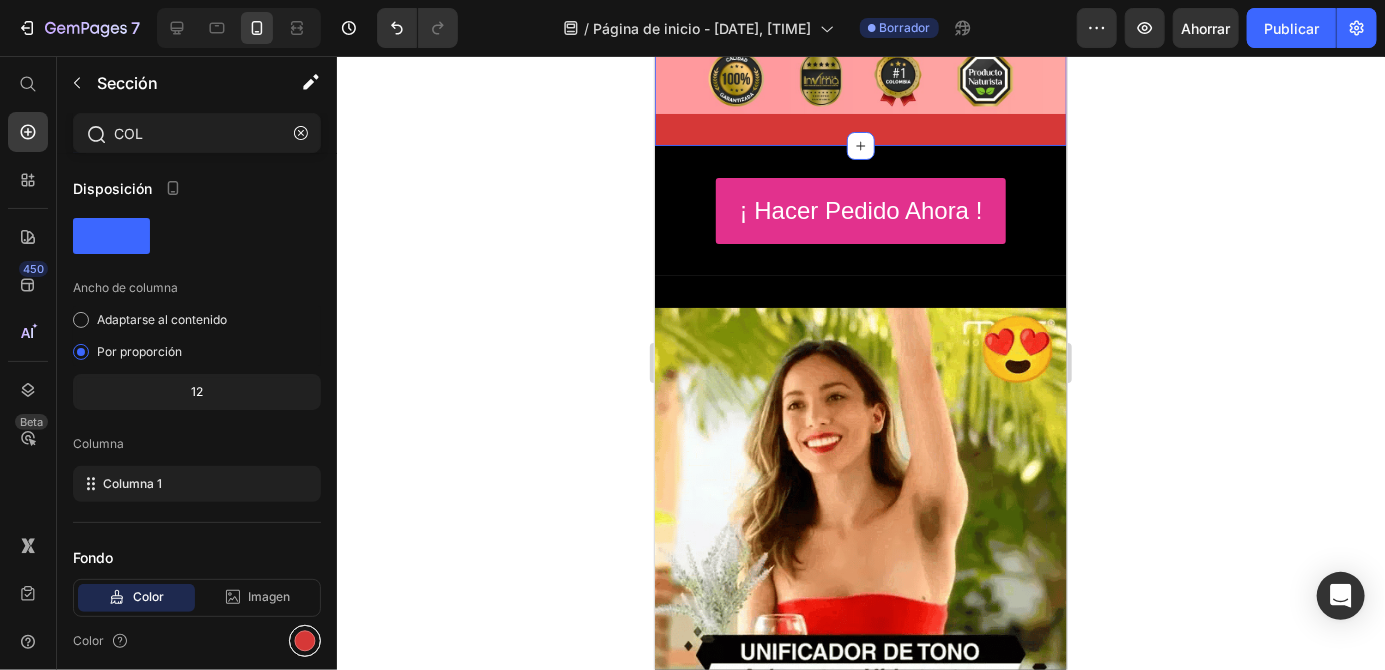 type on "COL" 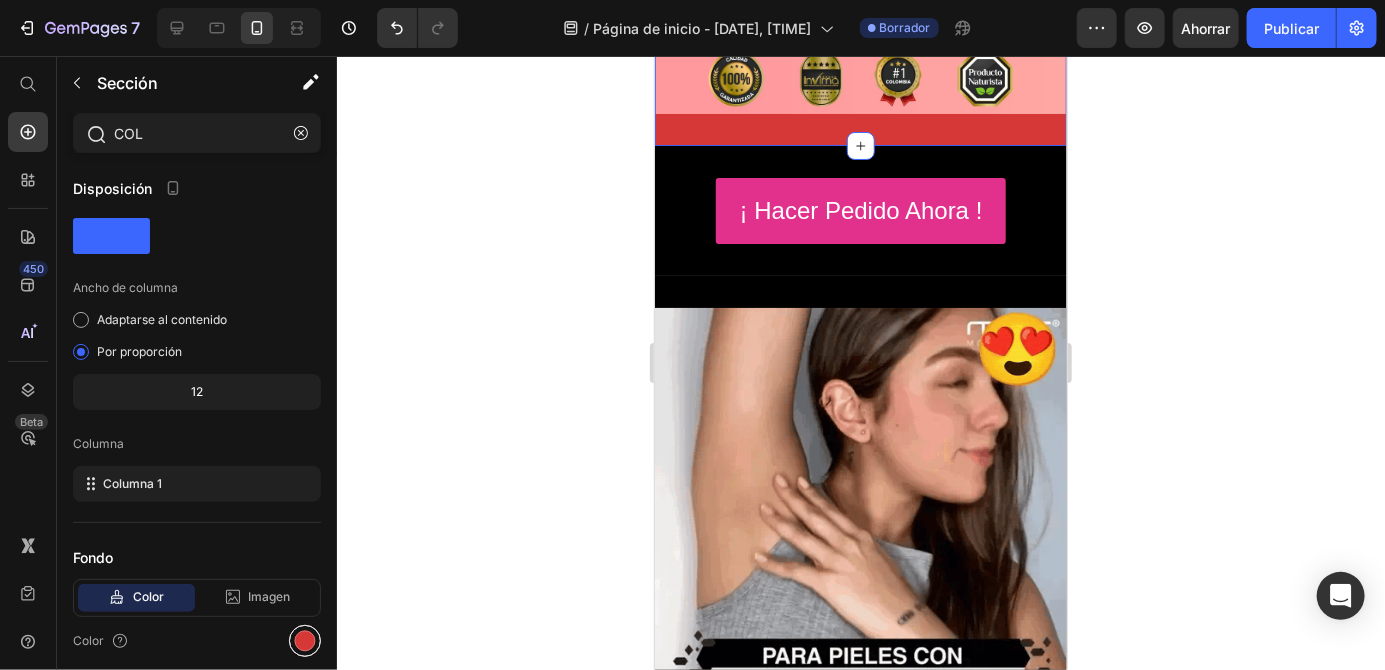 click at bounding box center (305, 641) 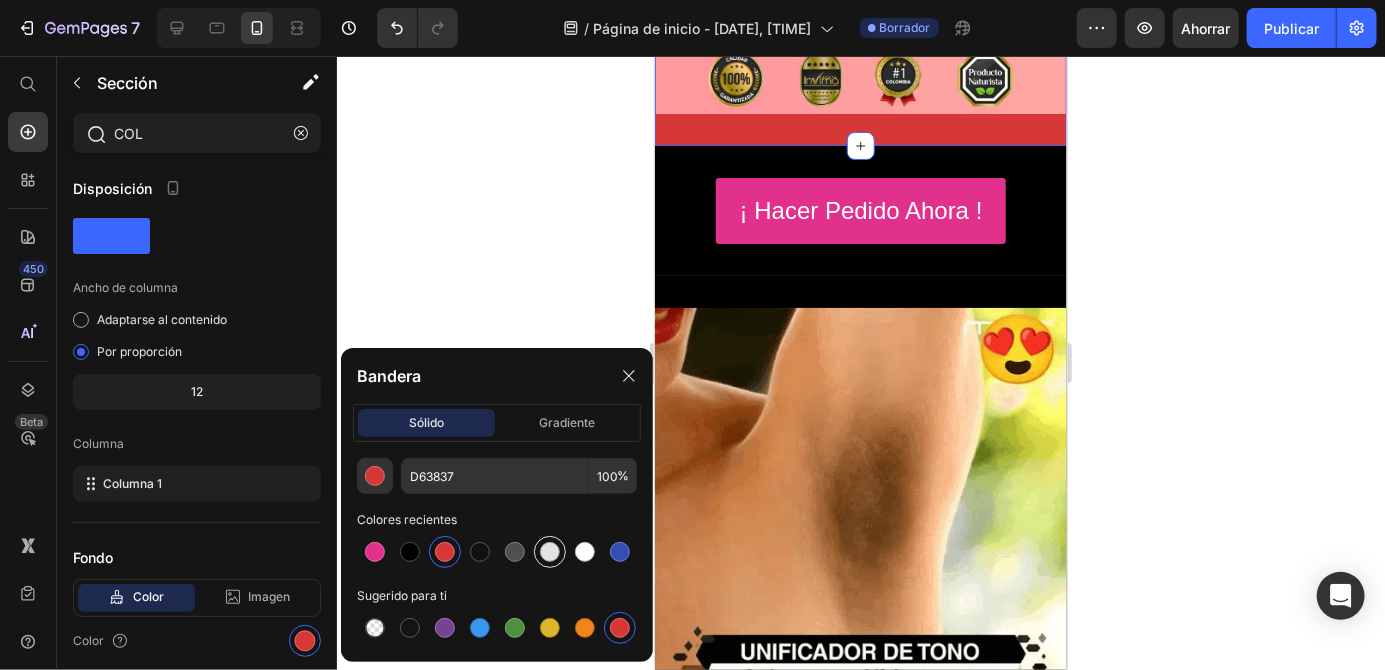 click at bounding box center [550, 552] 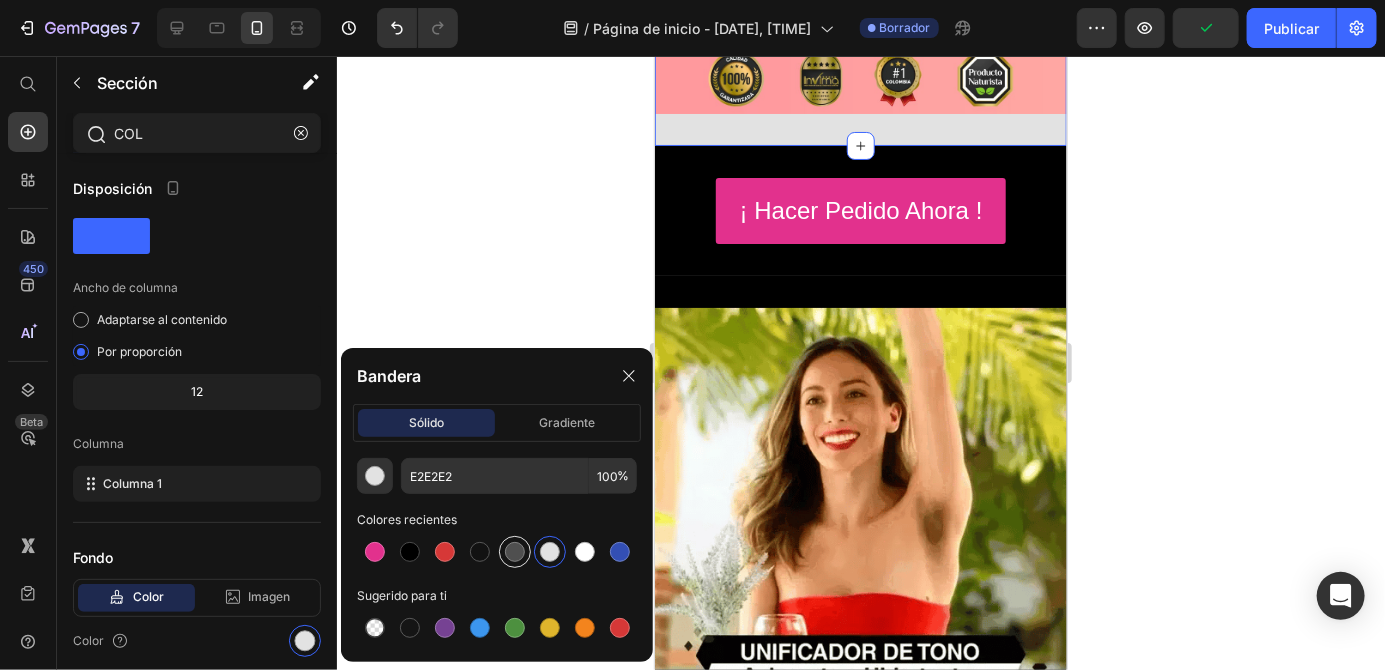click at bounding box center [515, 552] 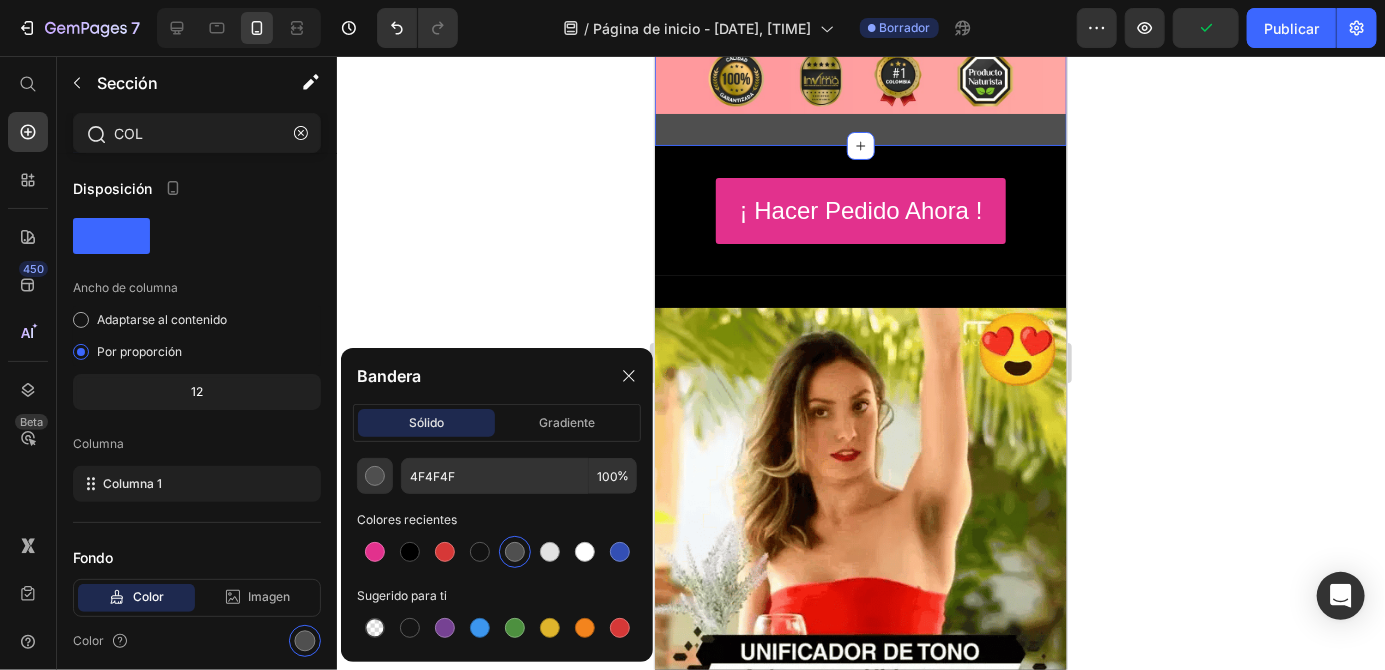 click at bounding box center [515, 552] 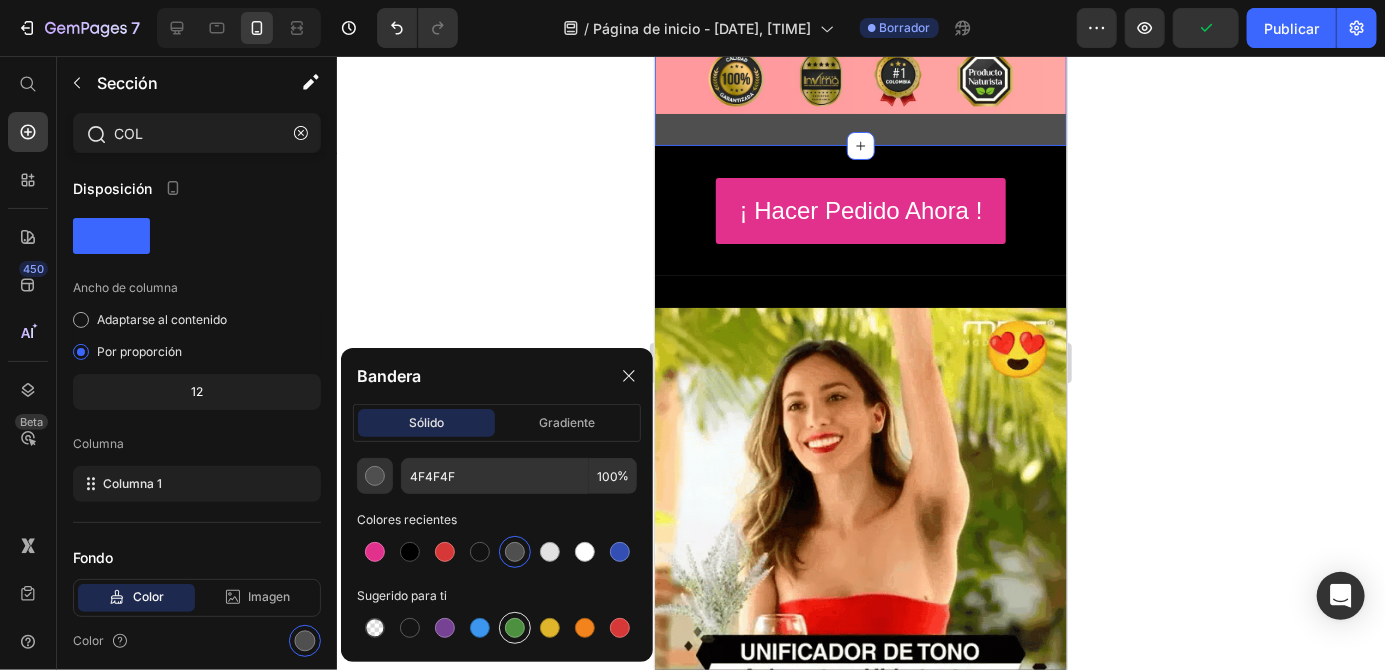 click at bounding box center (515, 628) 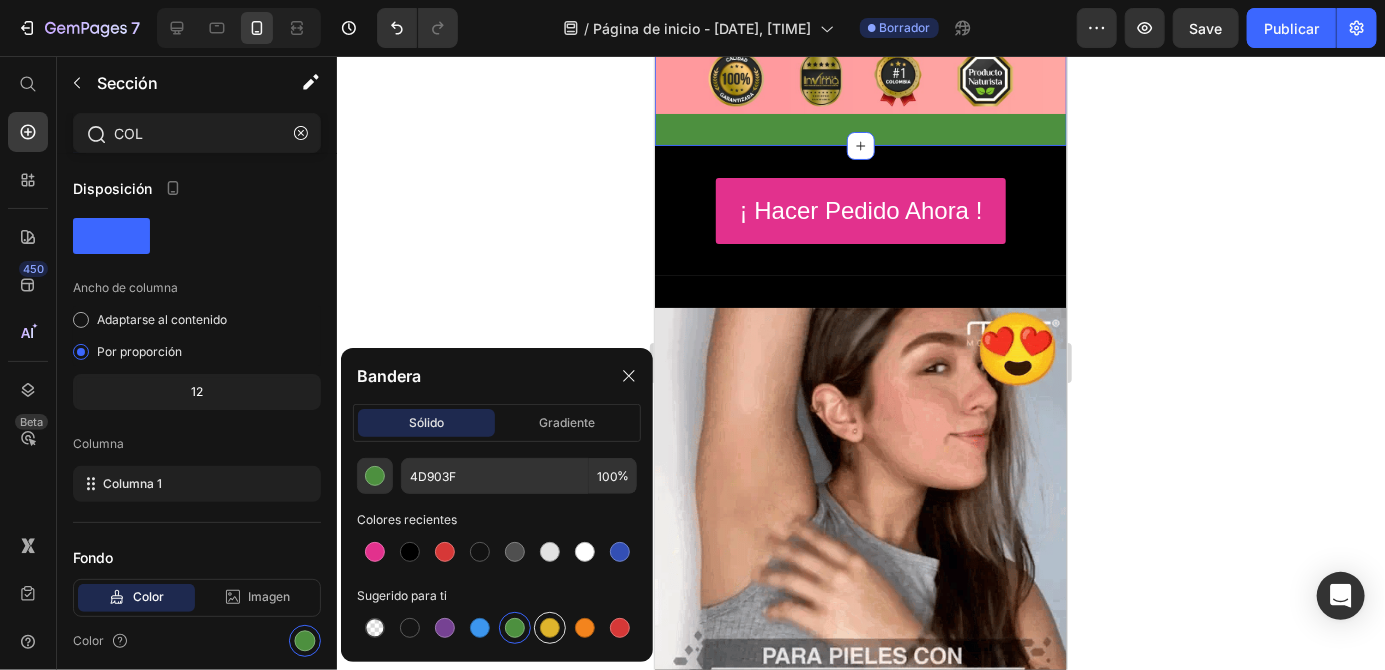 click at bounding box center (550, 628) 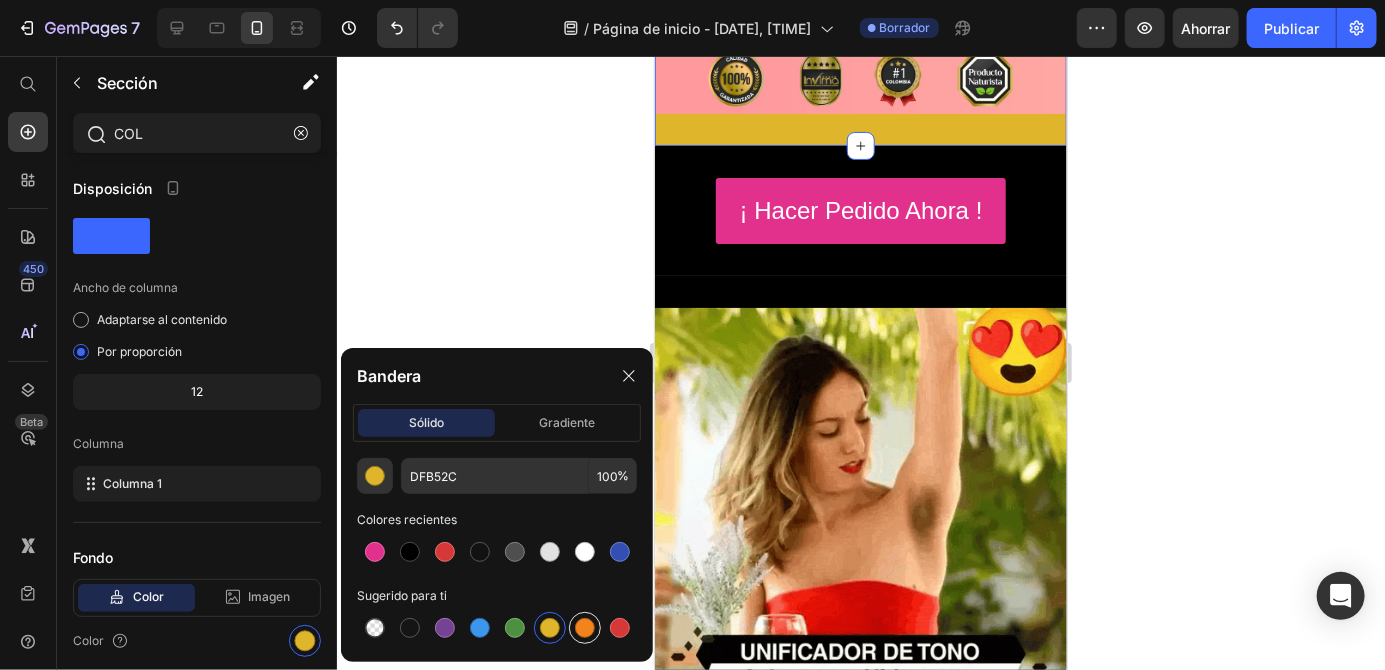 click at bounding box center (585, 628) 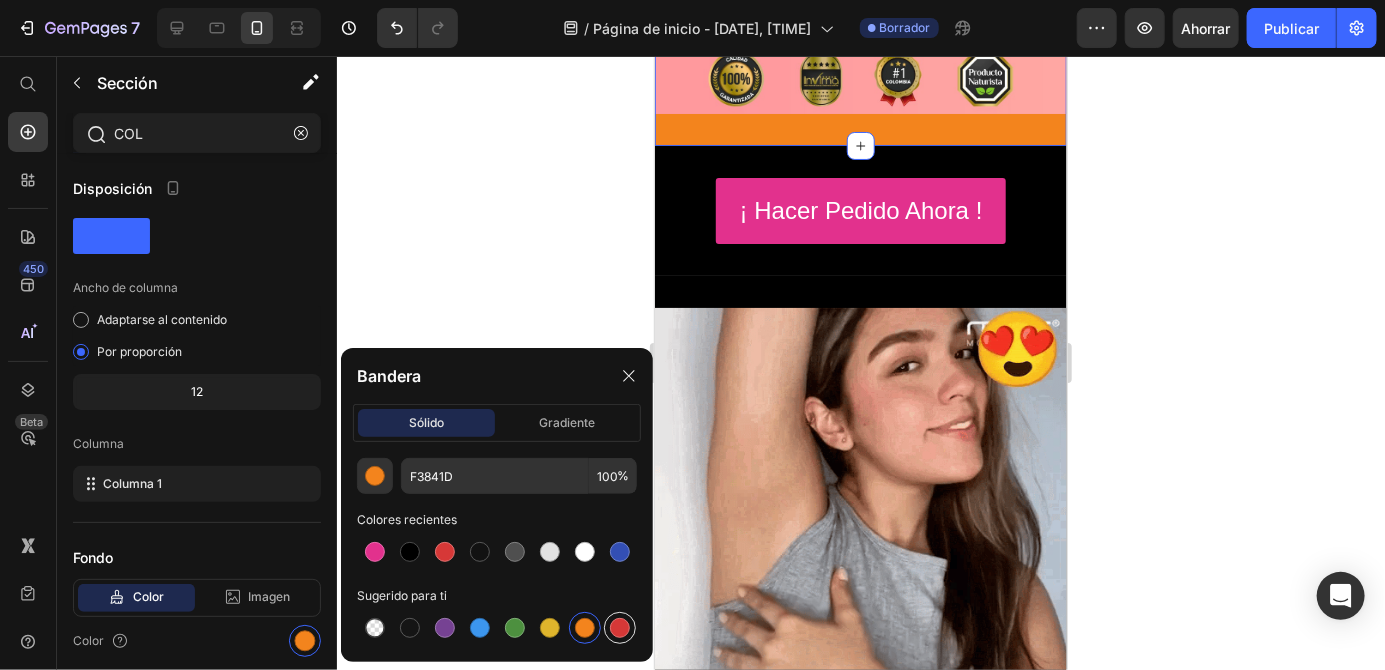 click at bounding box center (620, 628) 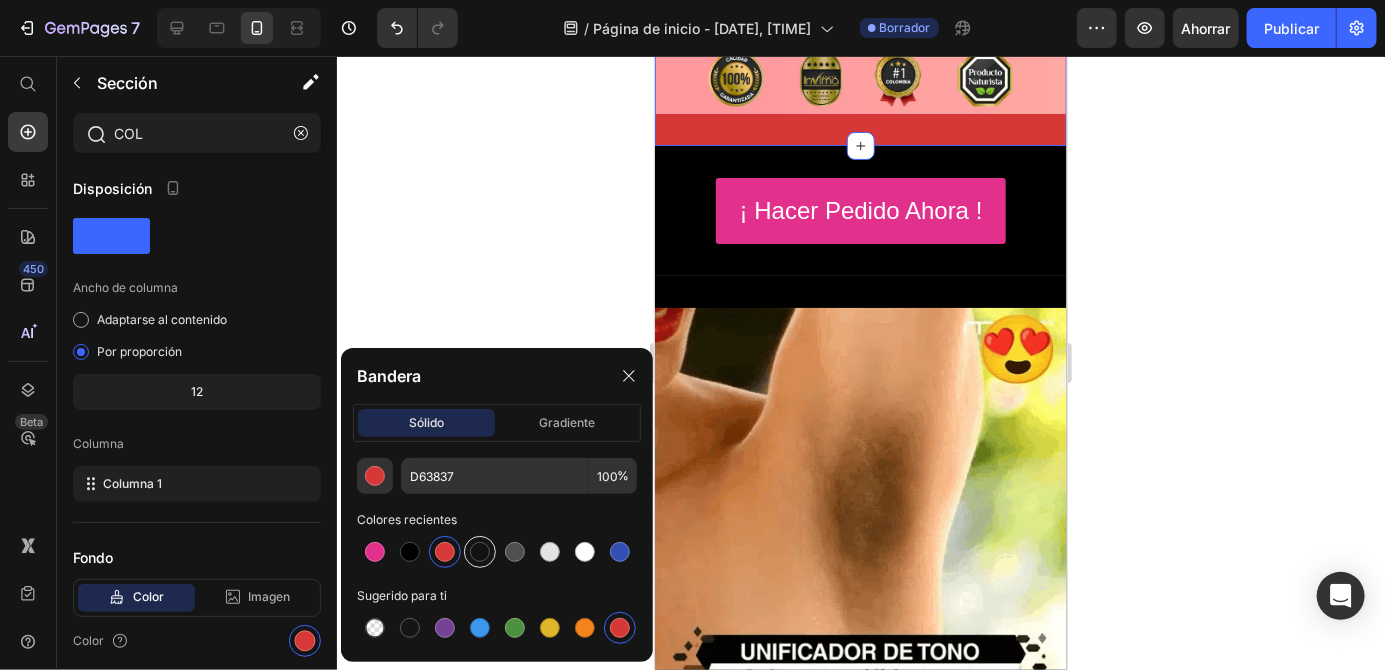 click at bounding box center [480, 552] 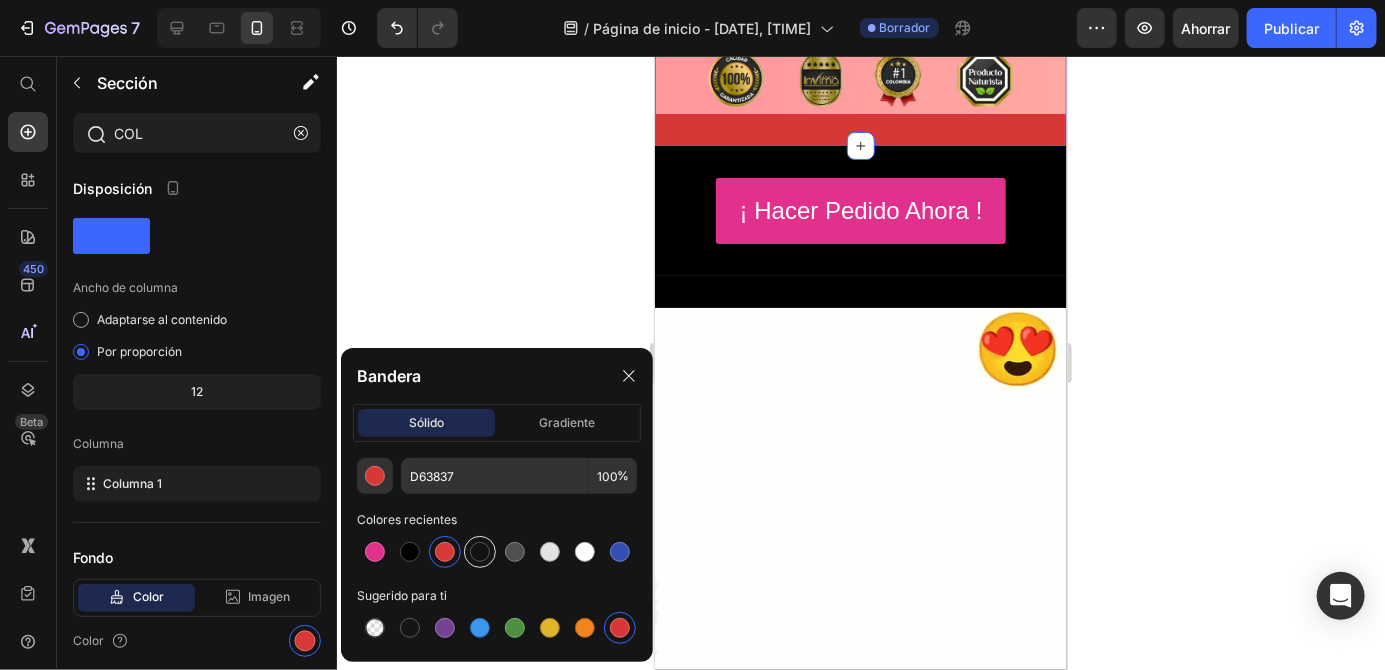 type on "121212" 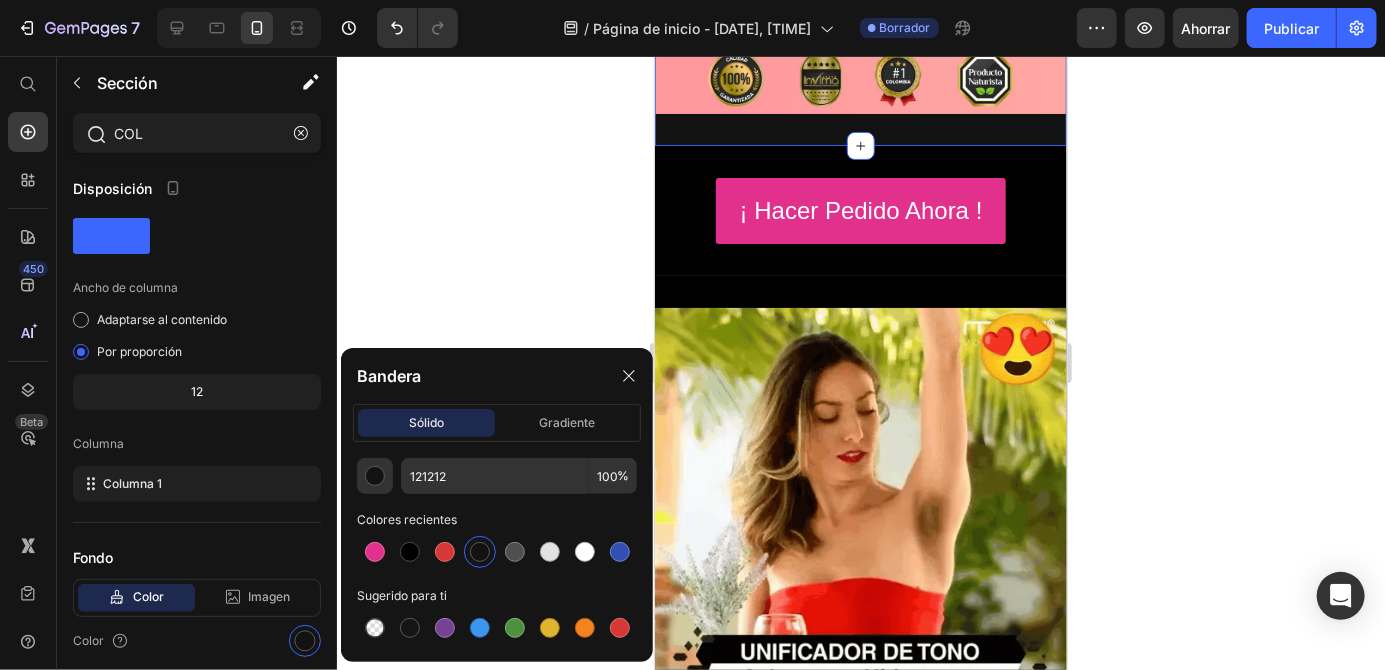 click 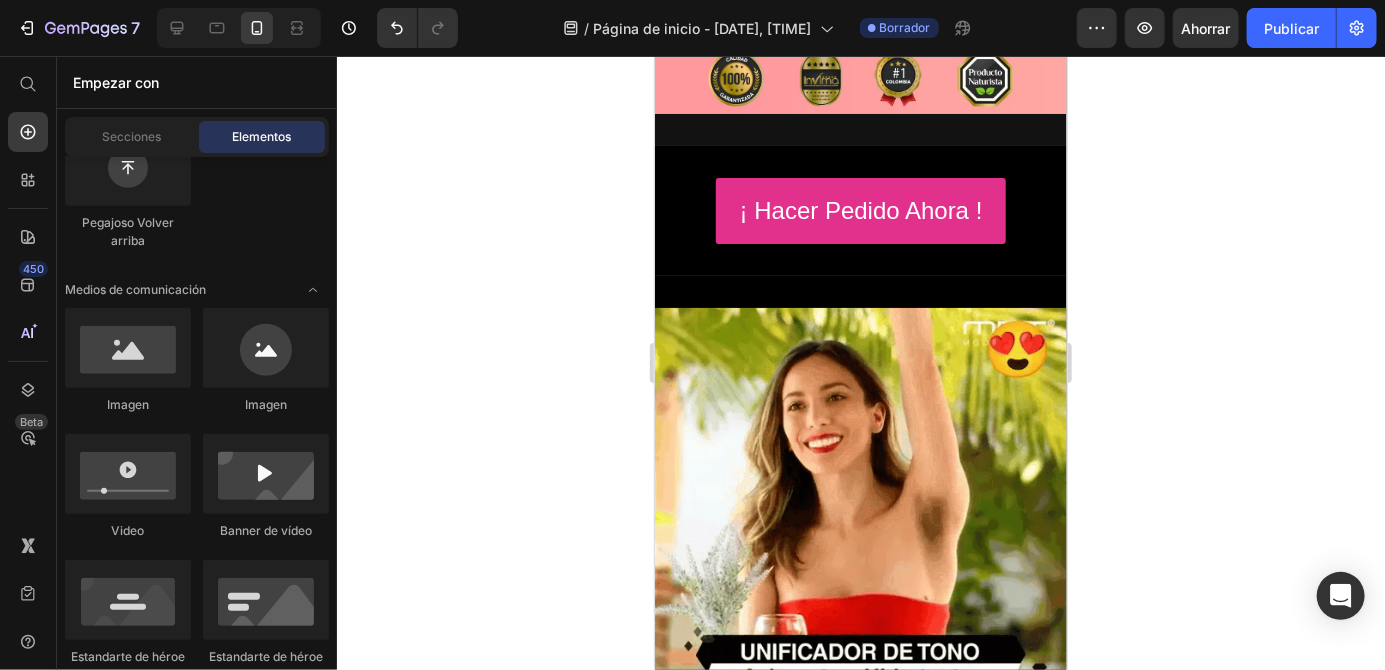 click 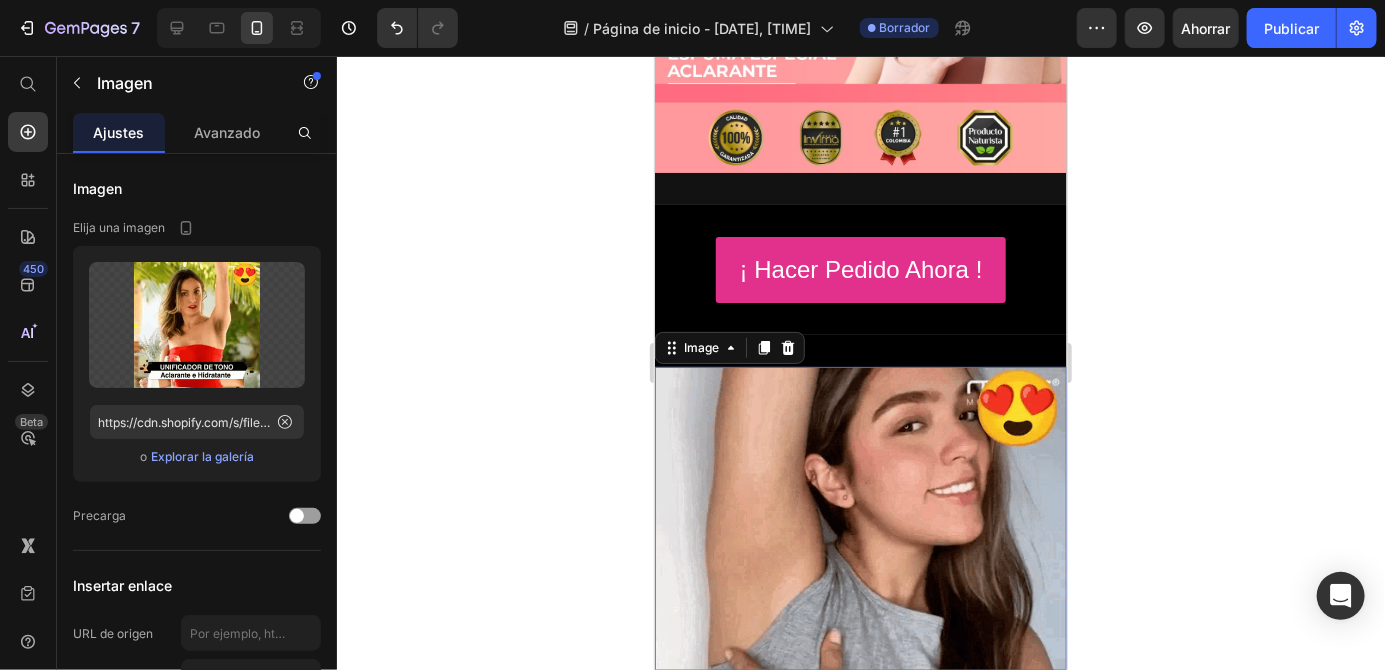 scroll, scrollTop: 433, scrollLeft: 0, axis: vertical 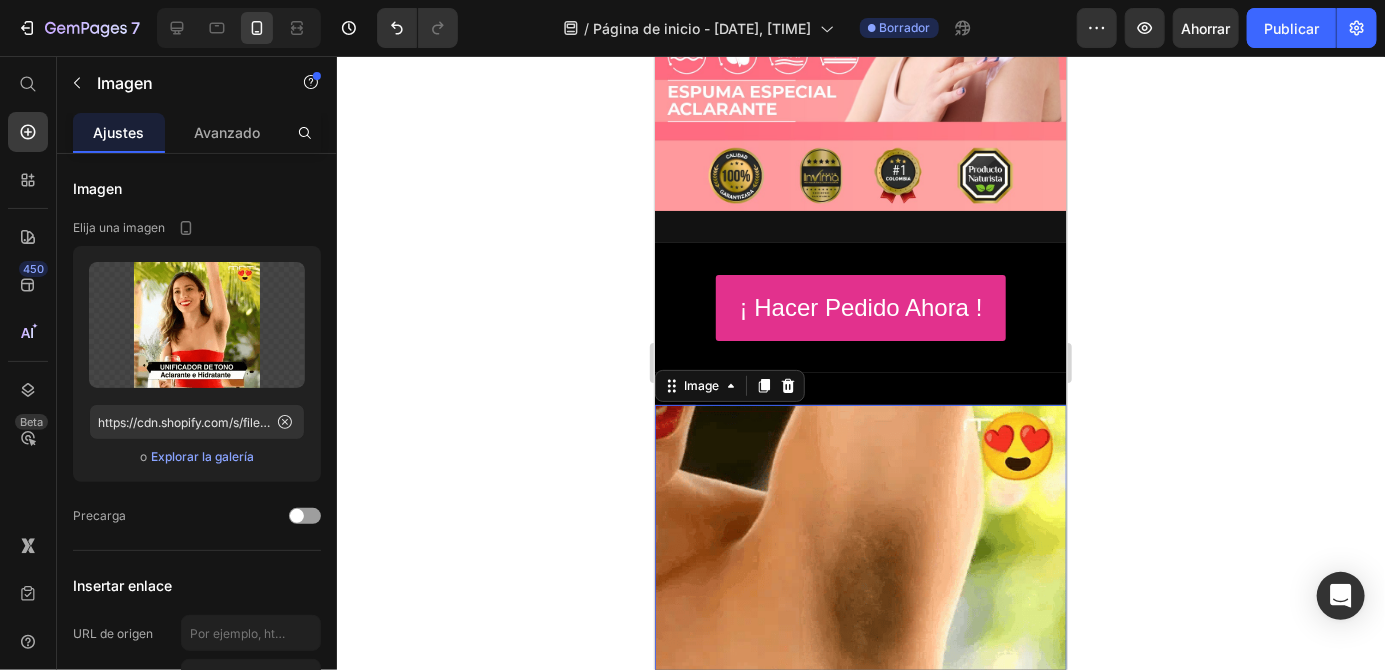 click on "Image Section 1" at bounding box center [860, -48] 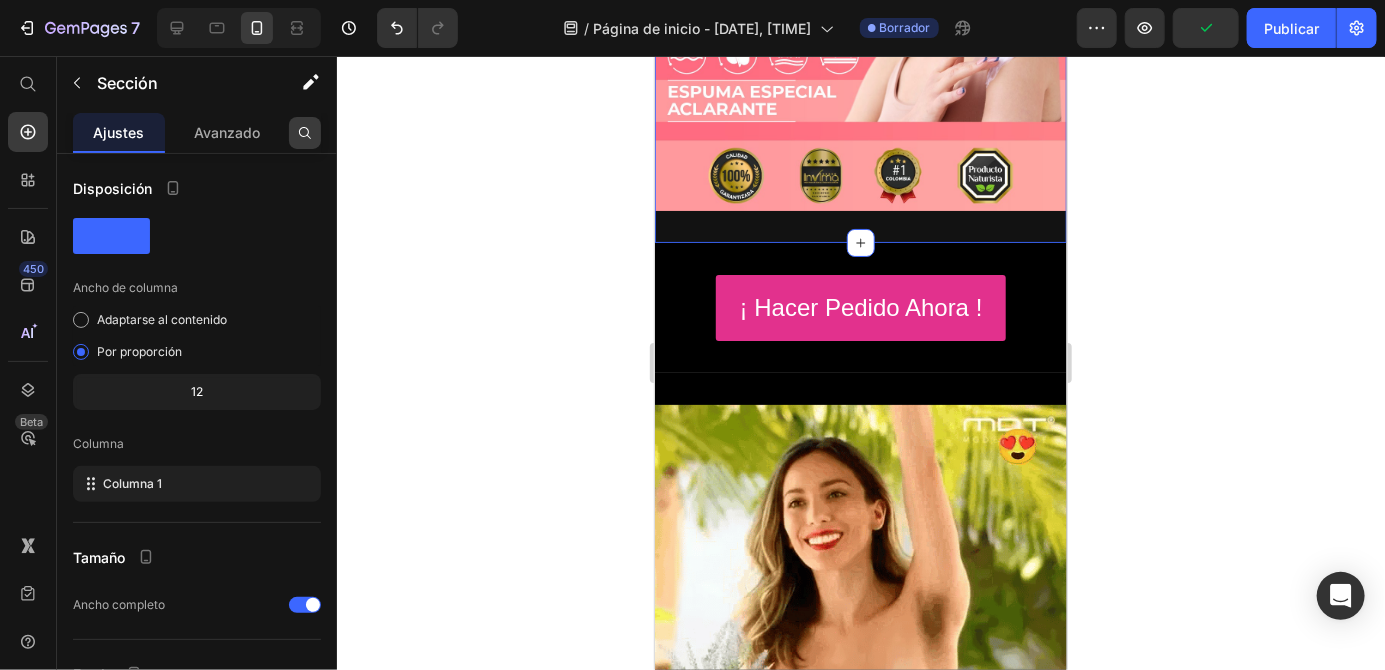 click 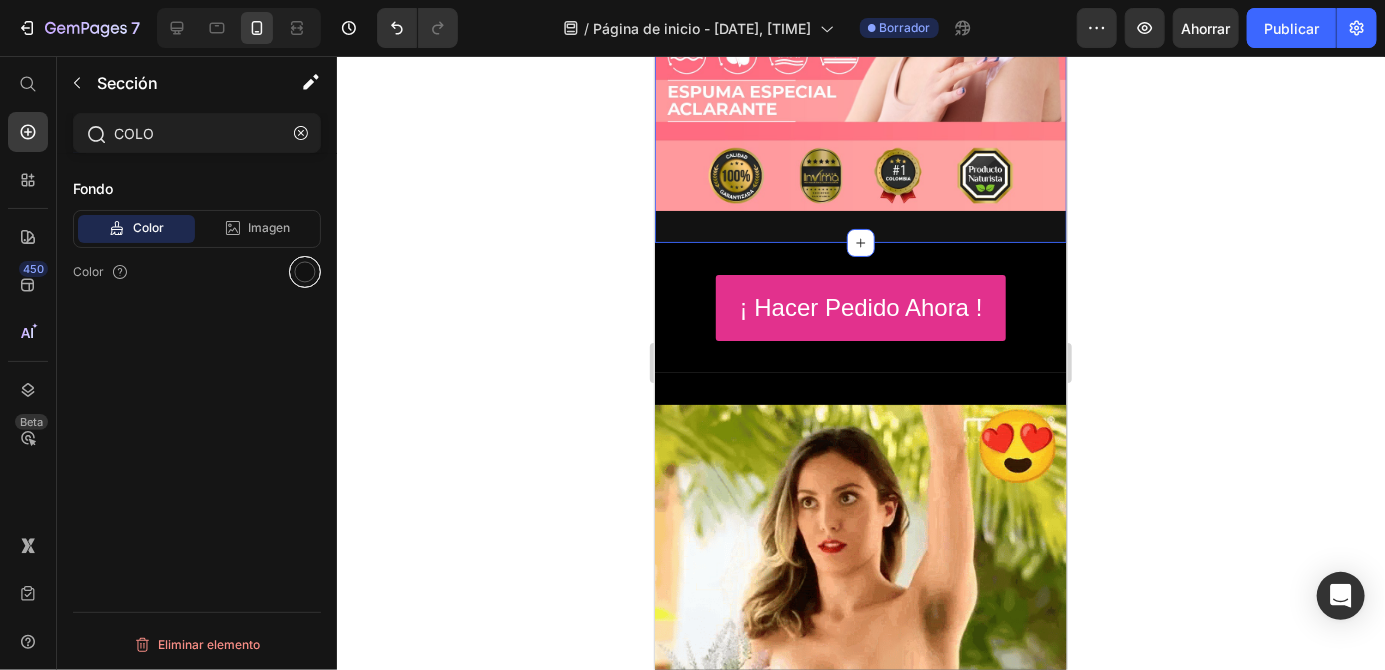 type on "COLO" 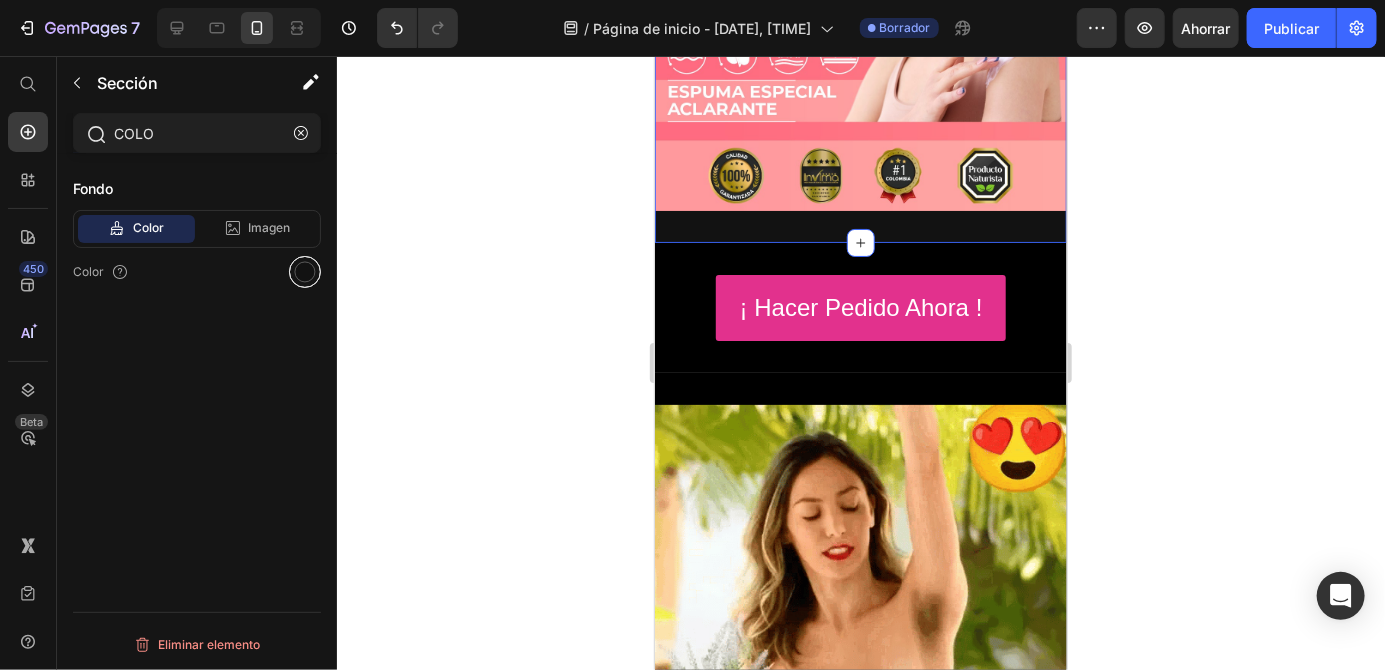 click at bounding box center [305, 272] 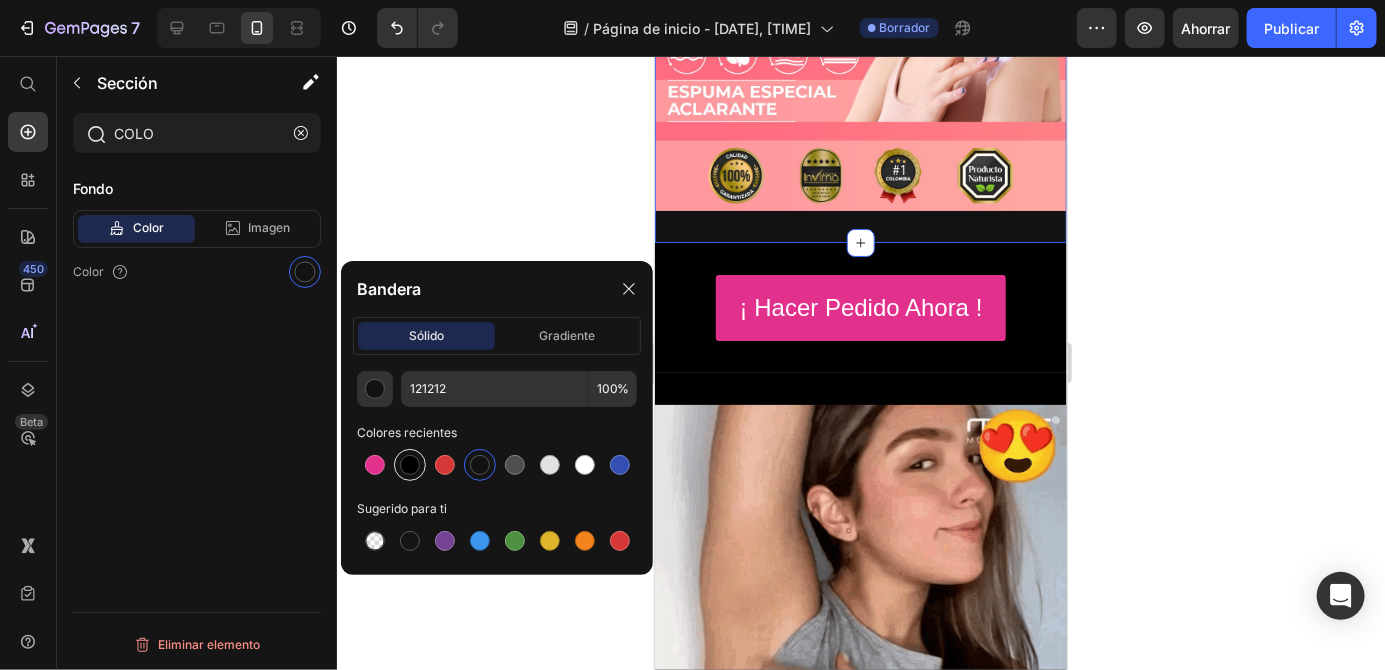 click at bounding box center [410, 465] 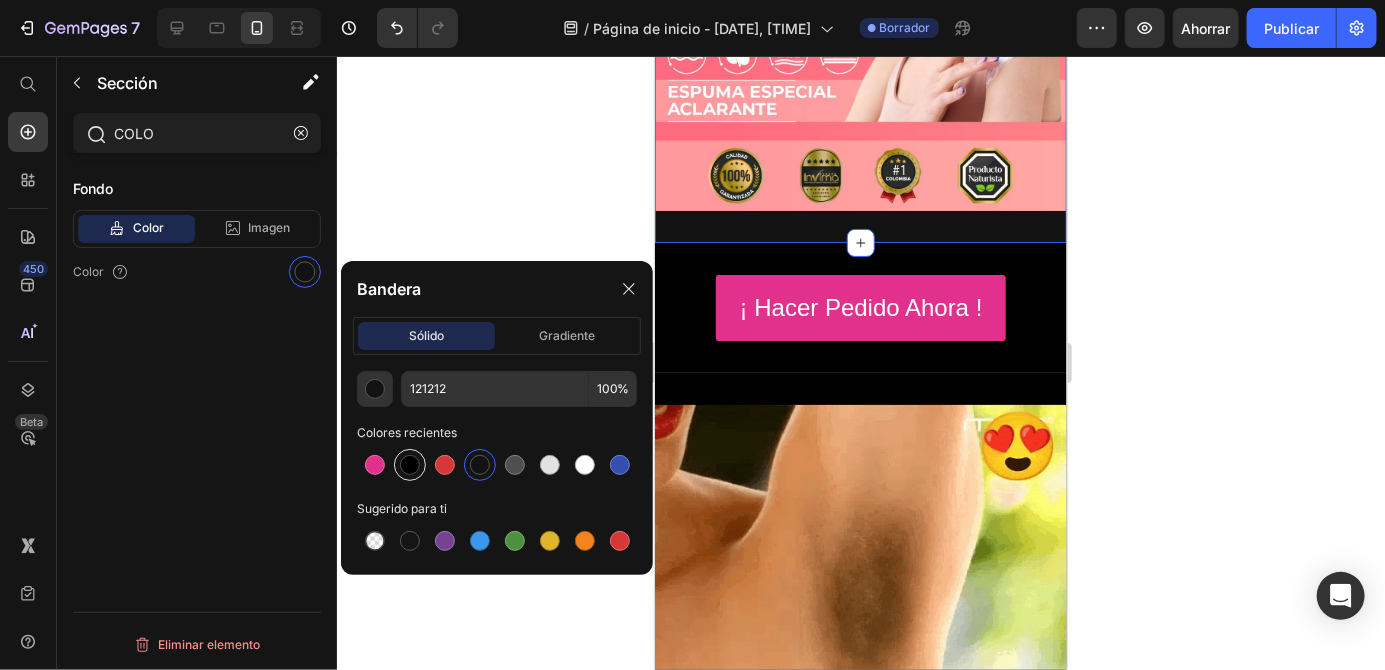 type on "000000" 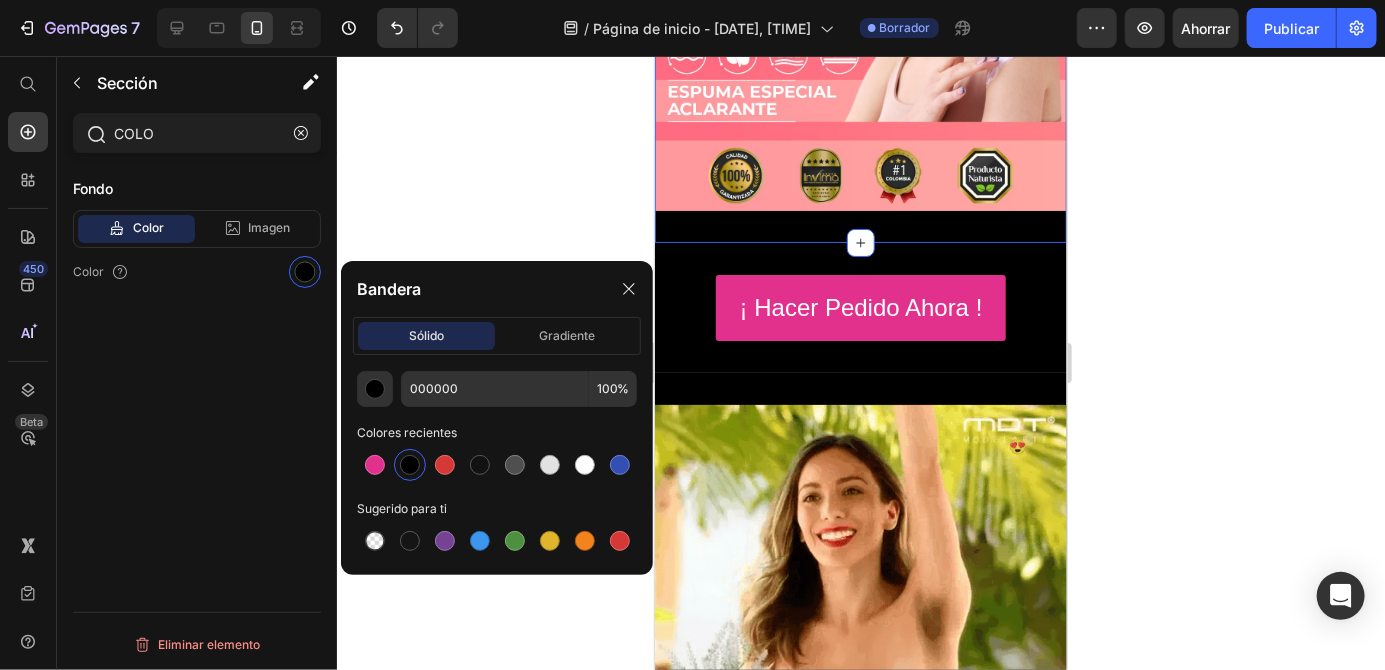 click 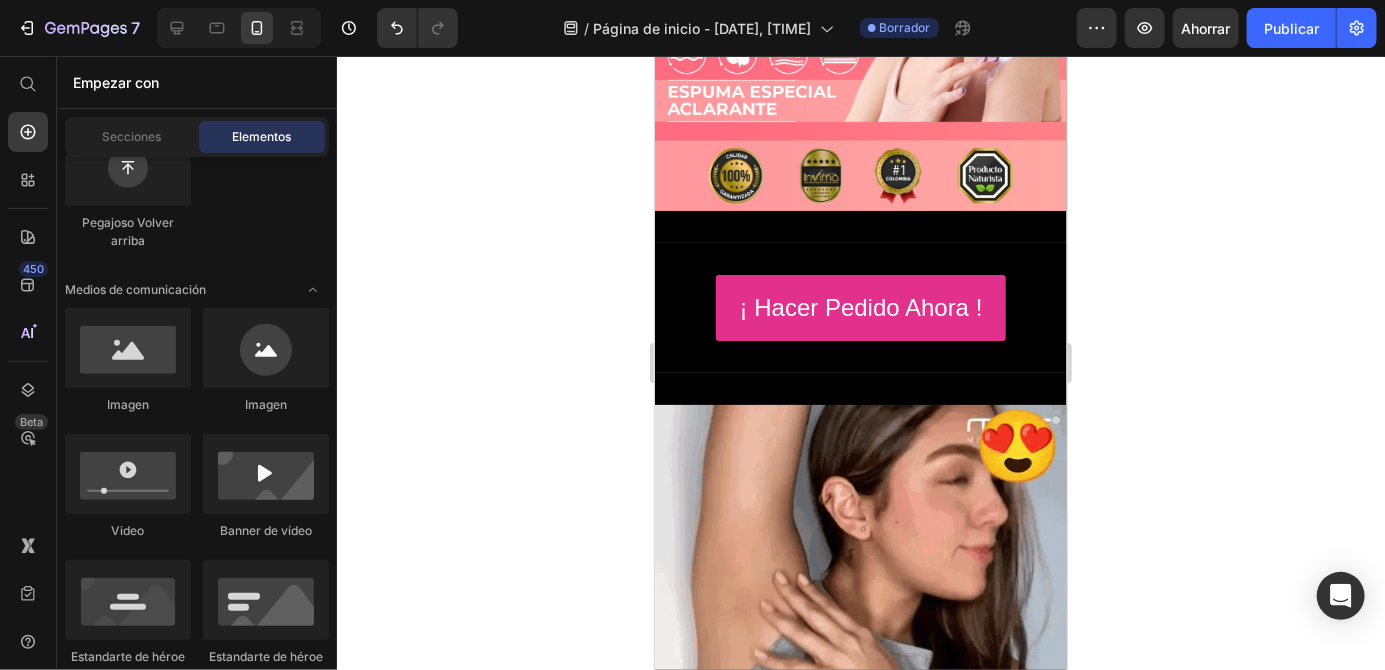 click 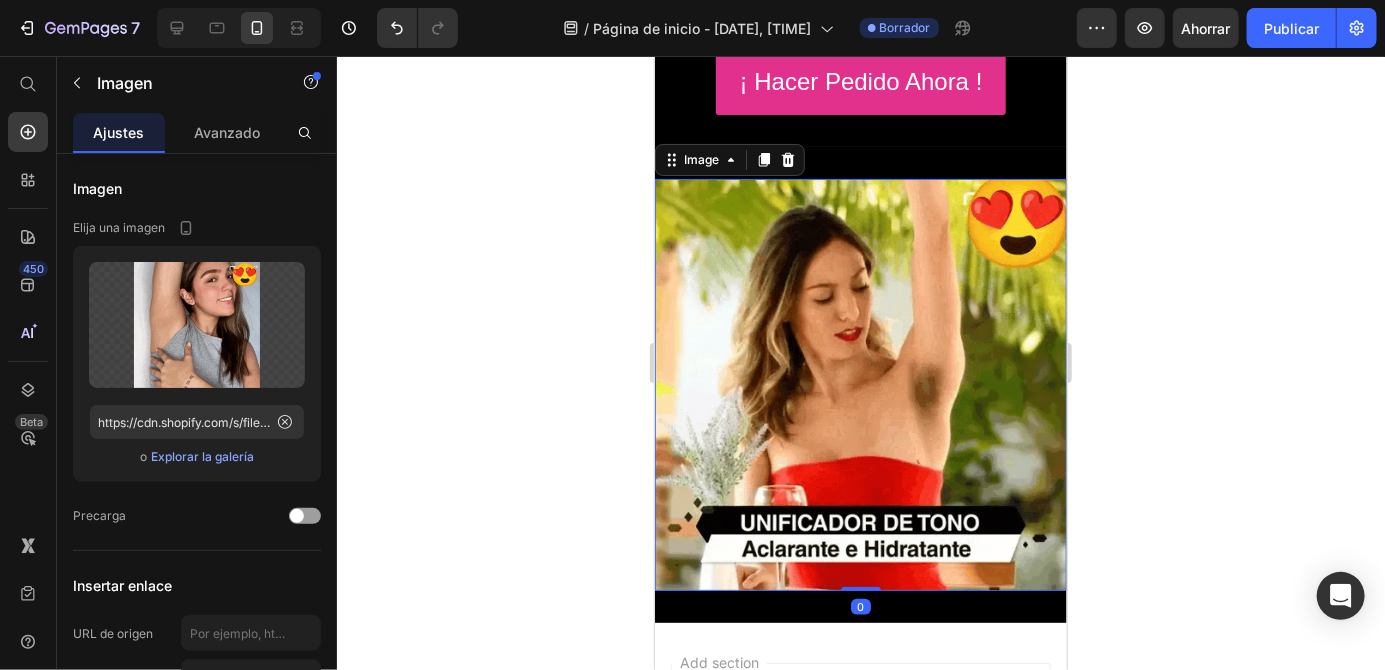 scroll, scrollTop: 668, scrollLeft: 0, axis: vertical 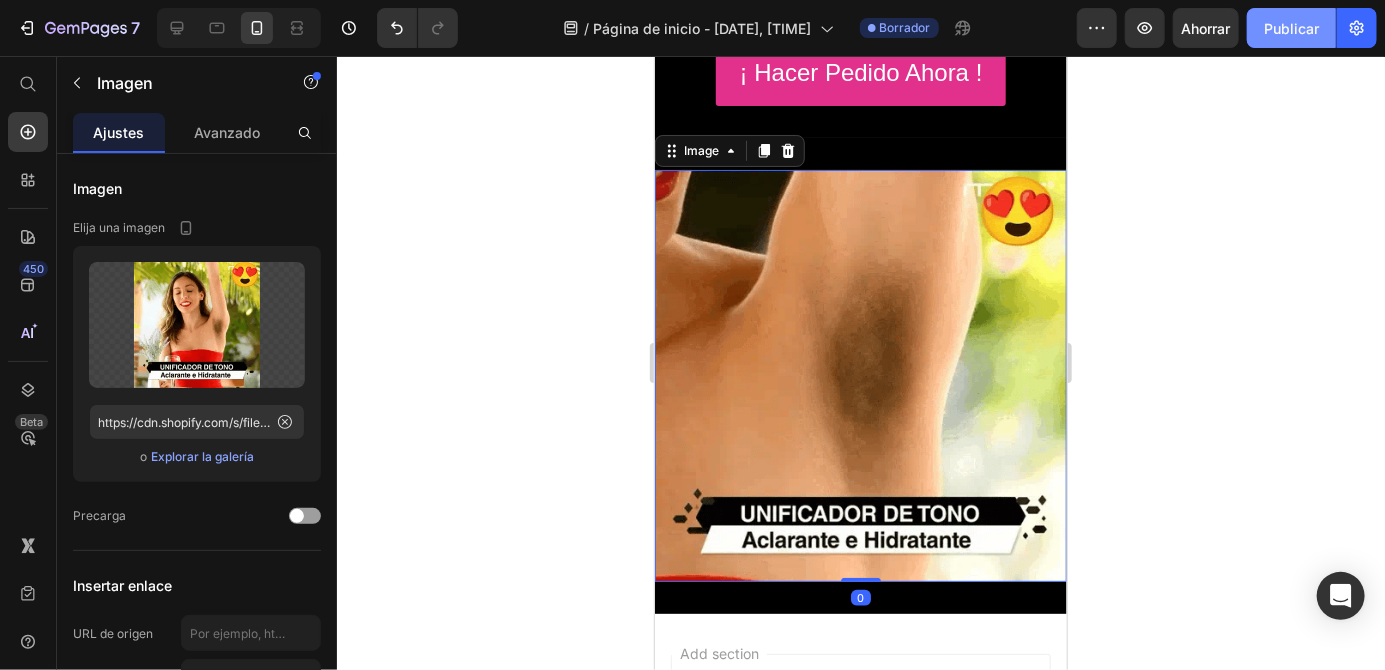 click on "Publicar" at bounding box center (1291, 28) 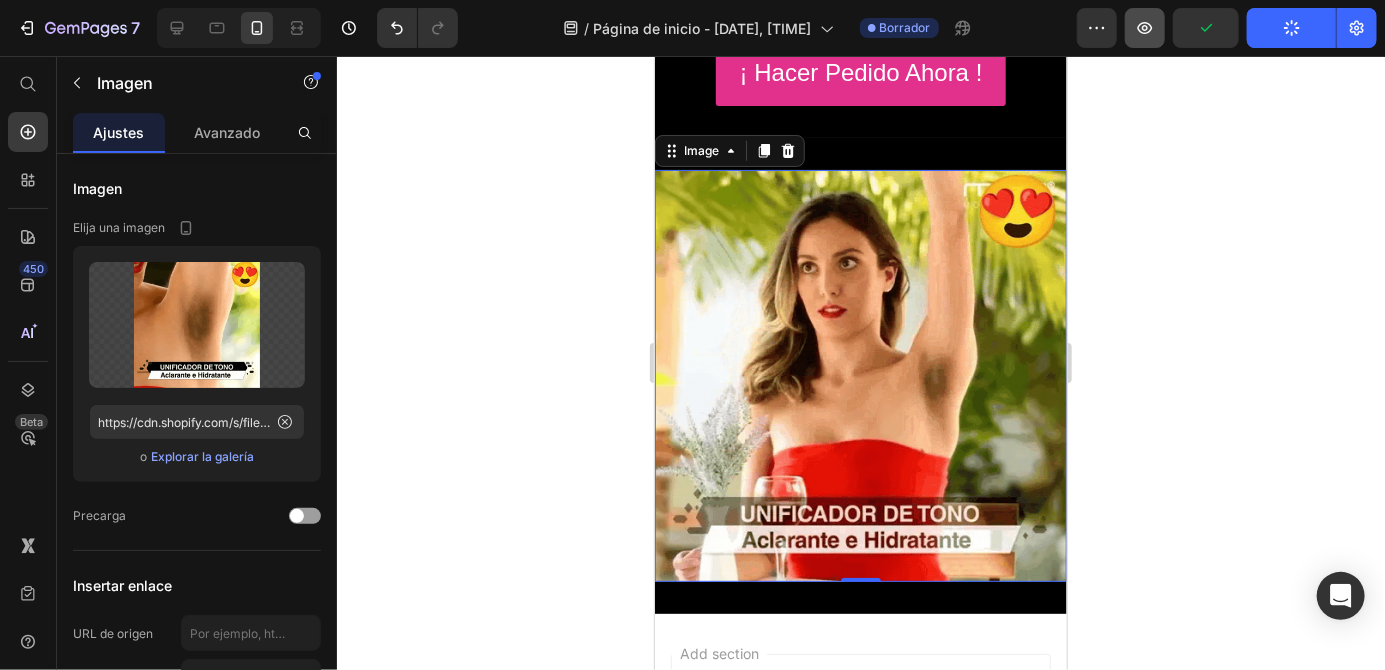 click 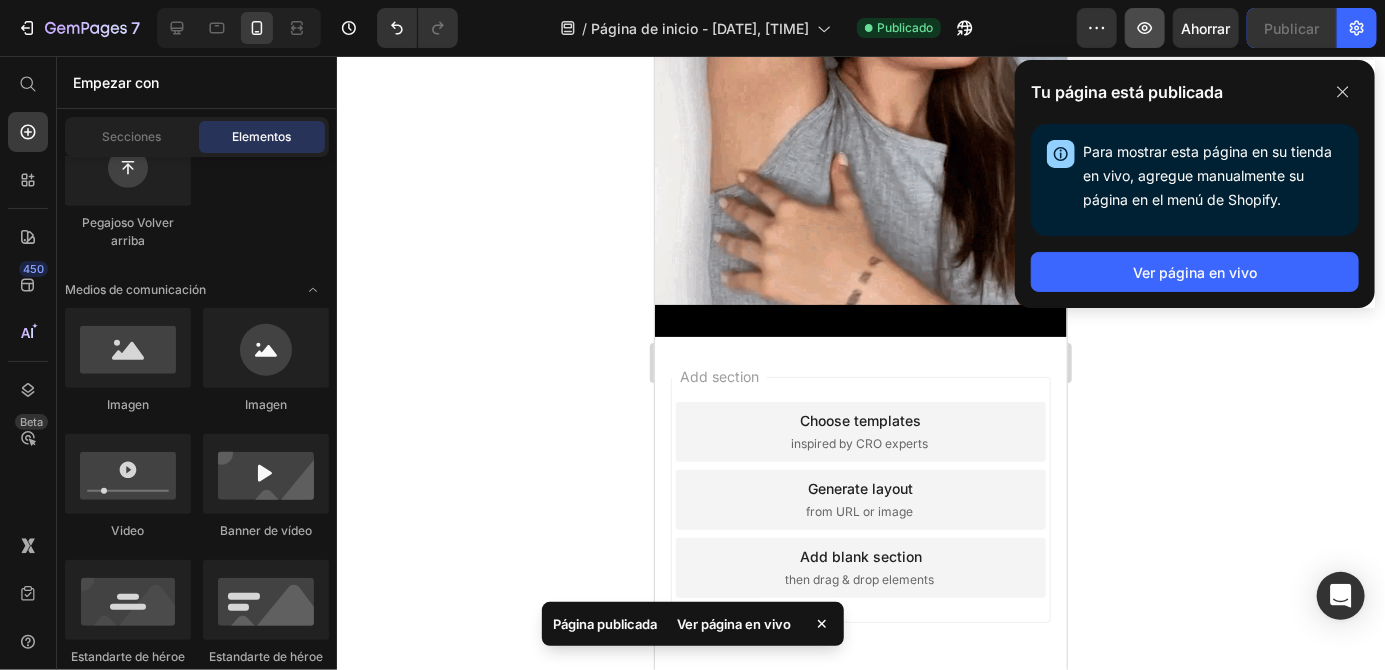scroll, scrollTop: 934, scrollLeft: 0, axis: vertical 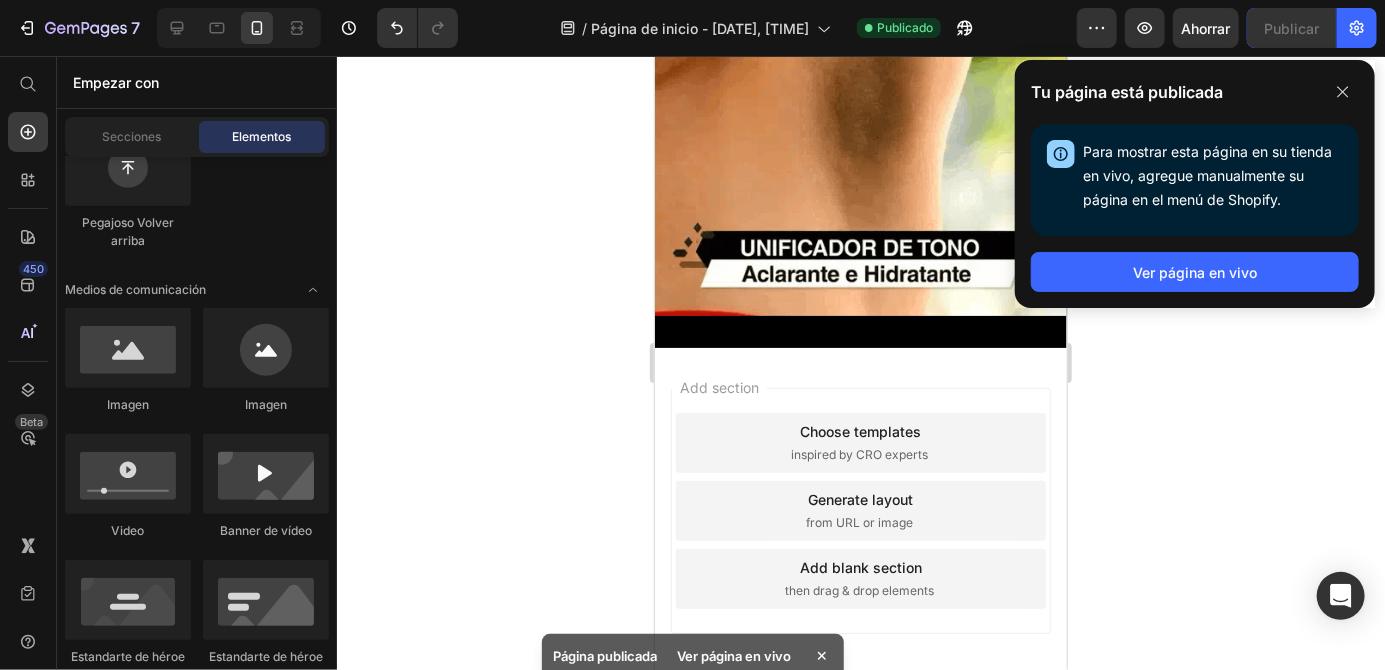 click 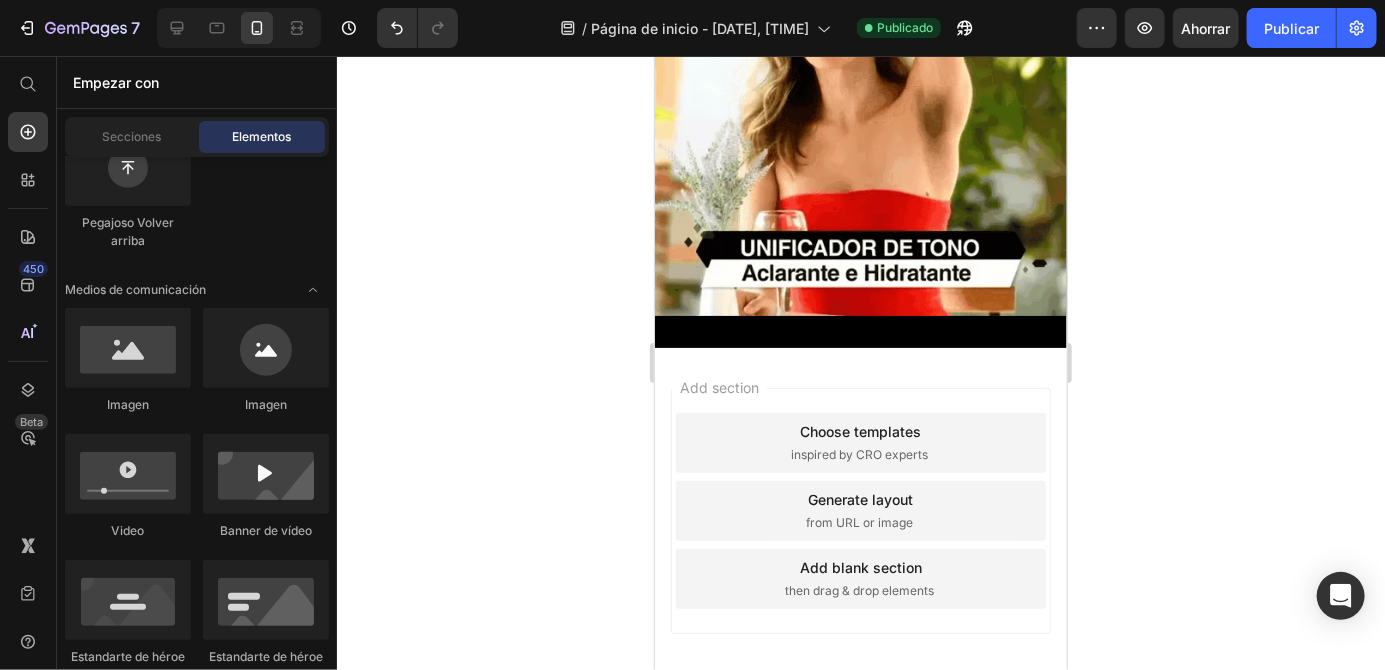 click at bounding box center (860, 109) 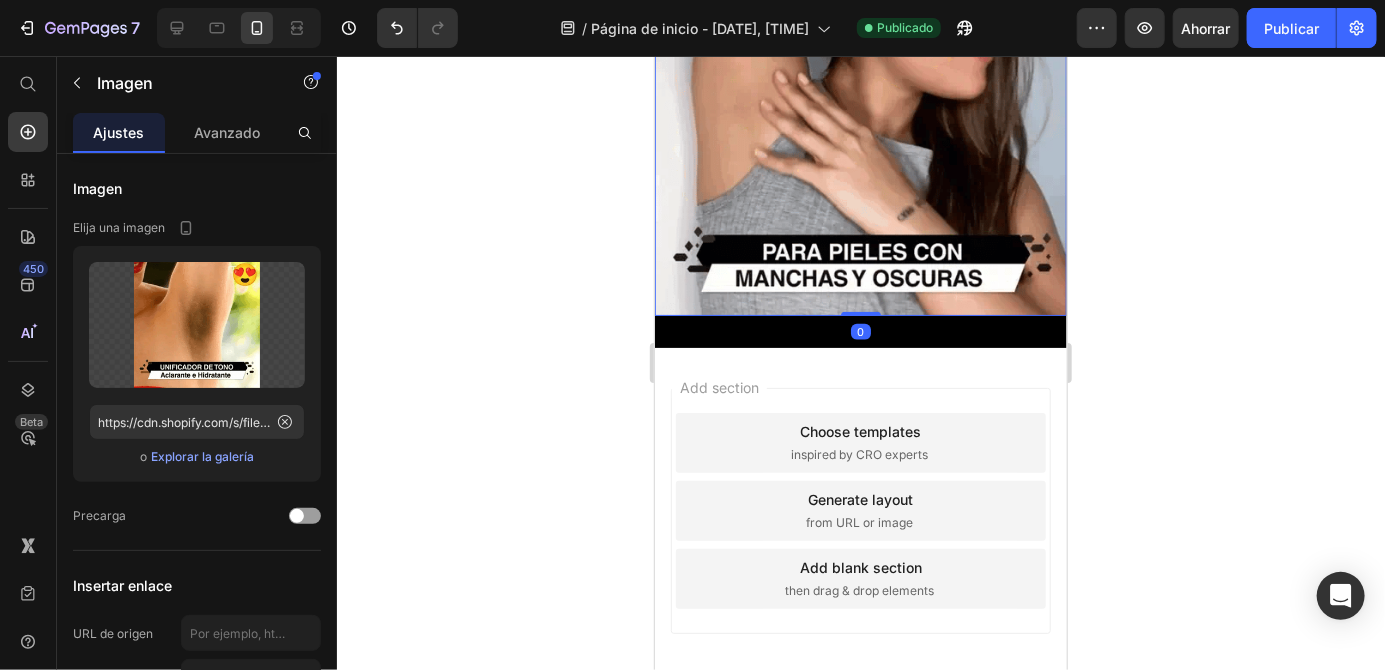 click at bounding box center [860, 109] 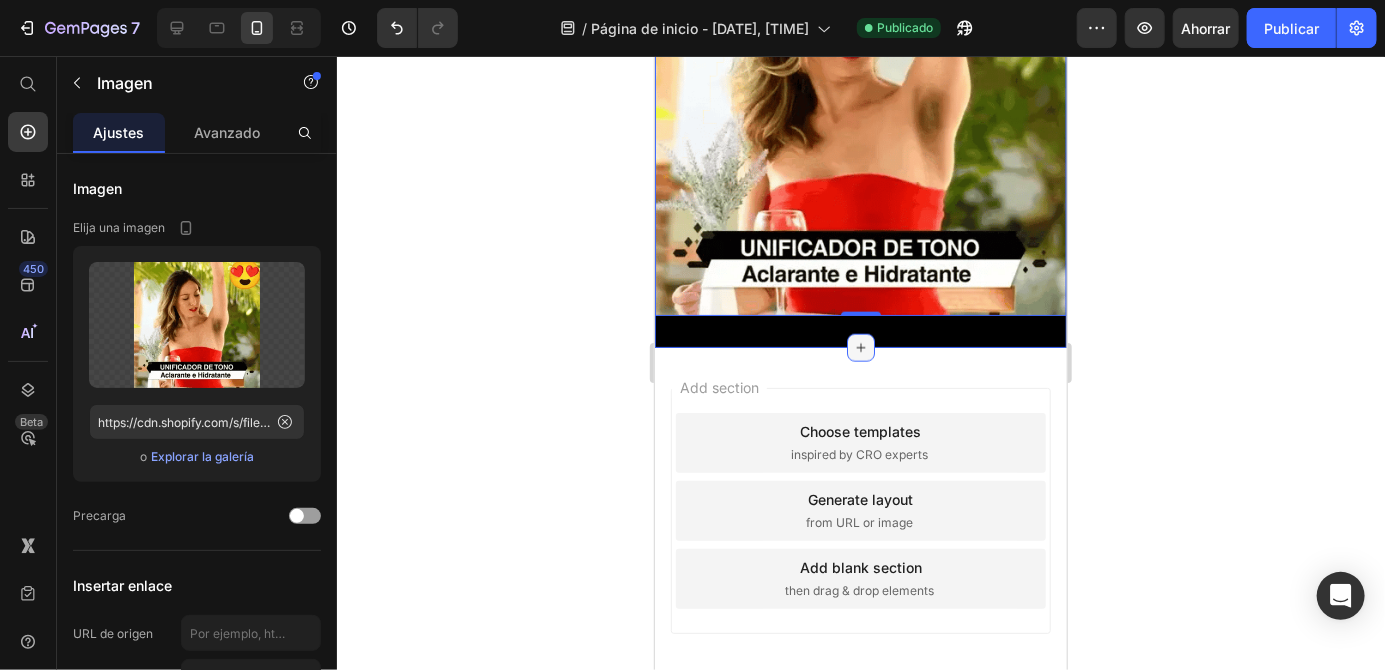 click on "Pixel 7  ( 412 px) iPhone 13 Mini iPhone 13 Pro iPhone 11 Pro Max iPhone 15 Pro Max Pixel 7 Galaxy S8+ Galaxy S20 Ultra iPad Mini iPad Air iPad Pro Header Image Section 1 ¡ hacer pedido ahora ! Button Section 2 Image   0 Section 3 Root Start with Sections from sidebar Add sections Add elements Start with Generating from URL or image Add section Choose templates inspired by CRO experts Generate layout from URL or image Add blank section then drag & drop elements Footer" at bounding box center [860, -54] 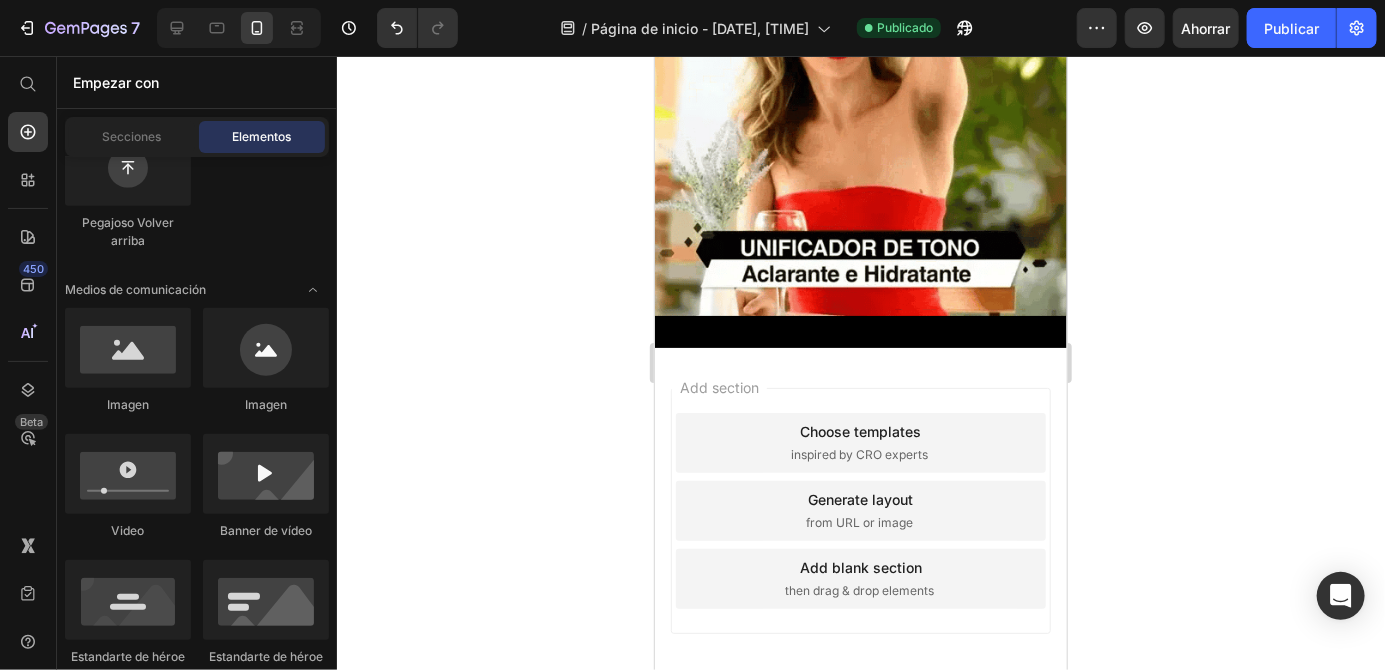 click on "Add section Choose templates inspired by CRO experts Generate layout from URL or image Add blank section then drag & drop elements" at bounding box center [860, 538] 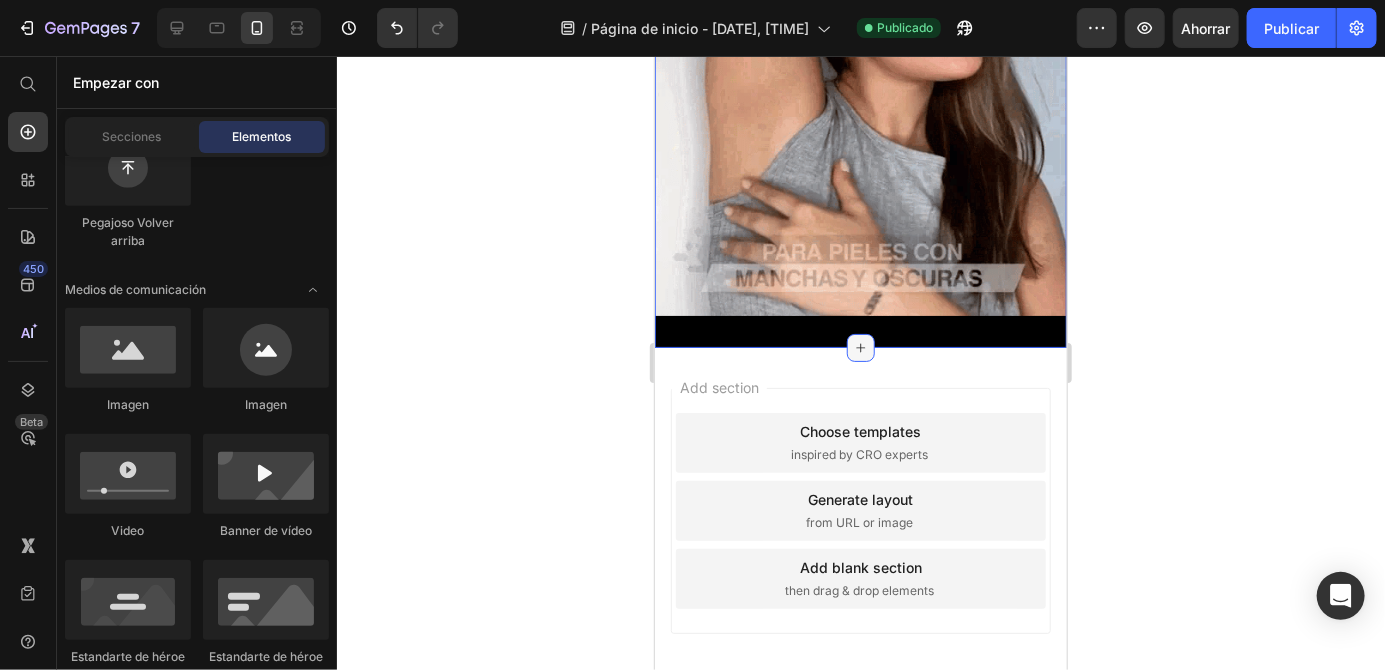 click on "Pixel 7  ( 412 px) iPhone 13 Mini iPhone 13 Pro iPhone 11 Pro Max iPhone 15 Pro Max Pixel 7 Galaxy S8+ Galaxy S20 Ultra iPad Mini iPad Air iPad Pro Header Image Section 1 ¡ hacer pedido ahora ! Button Section 2 Image Section 3 Root Start with Sections from sidebar Add sections Add elements Start with Generating from URL or image Add section Choose templates inspired by CRO experts Generate layout from URL or image Add blank section then drag & drop elements Footer" at bounding box center (860, -54) 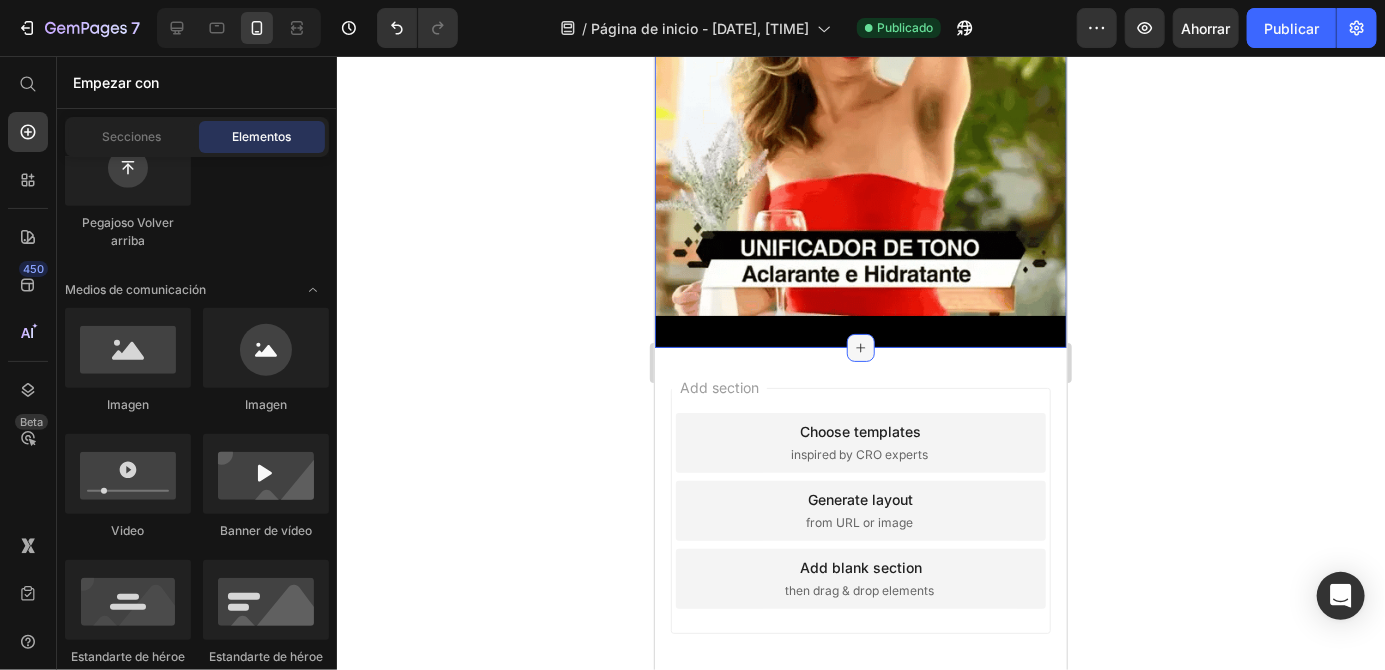 click on "Image Section 3" at bounding box center (860, 109) 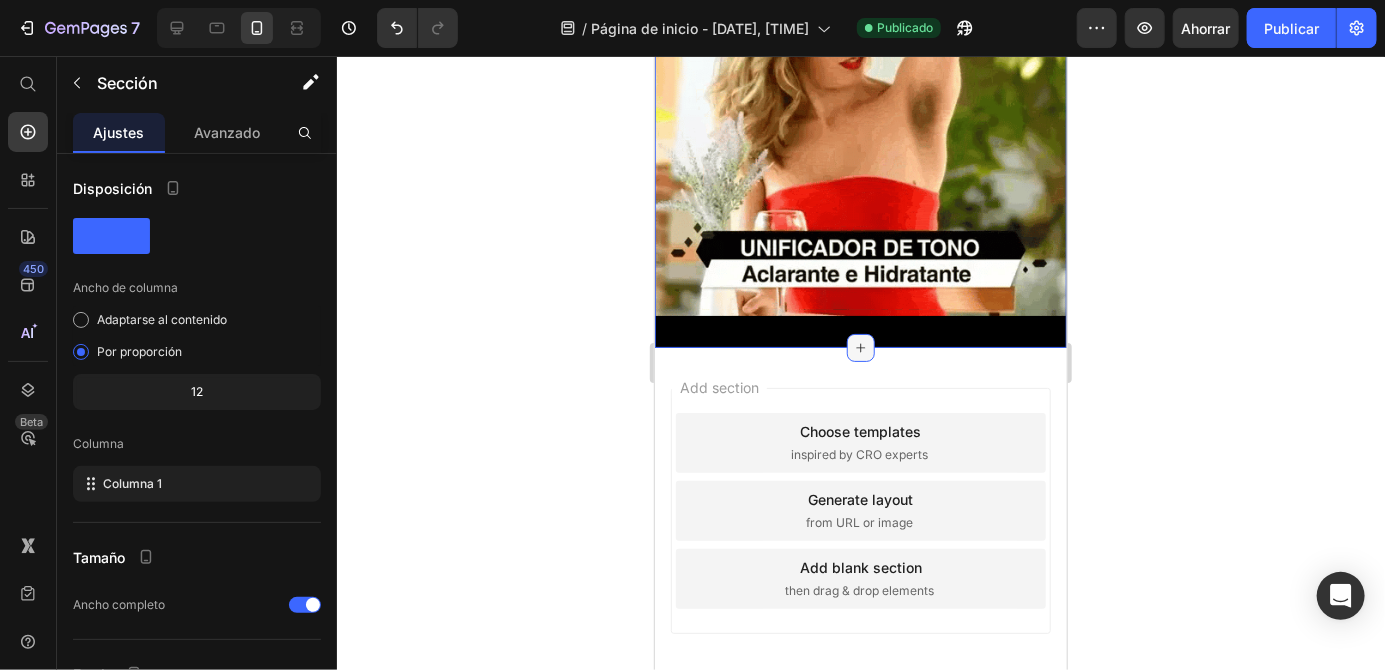 click 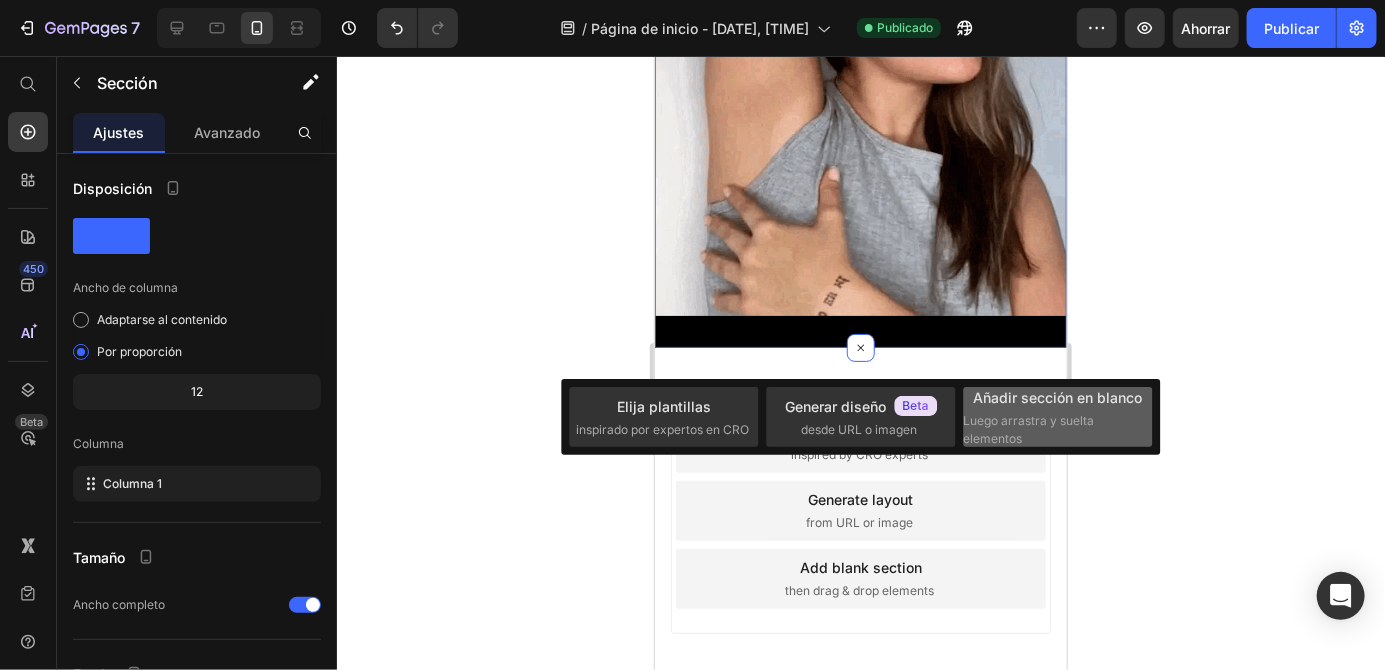 click on "Añadir sección en blanco Luego arrastra y suelta elementos" at bounding box center (1058, 417) 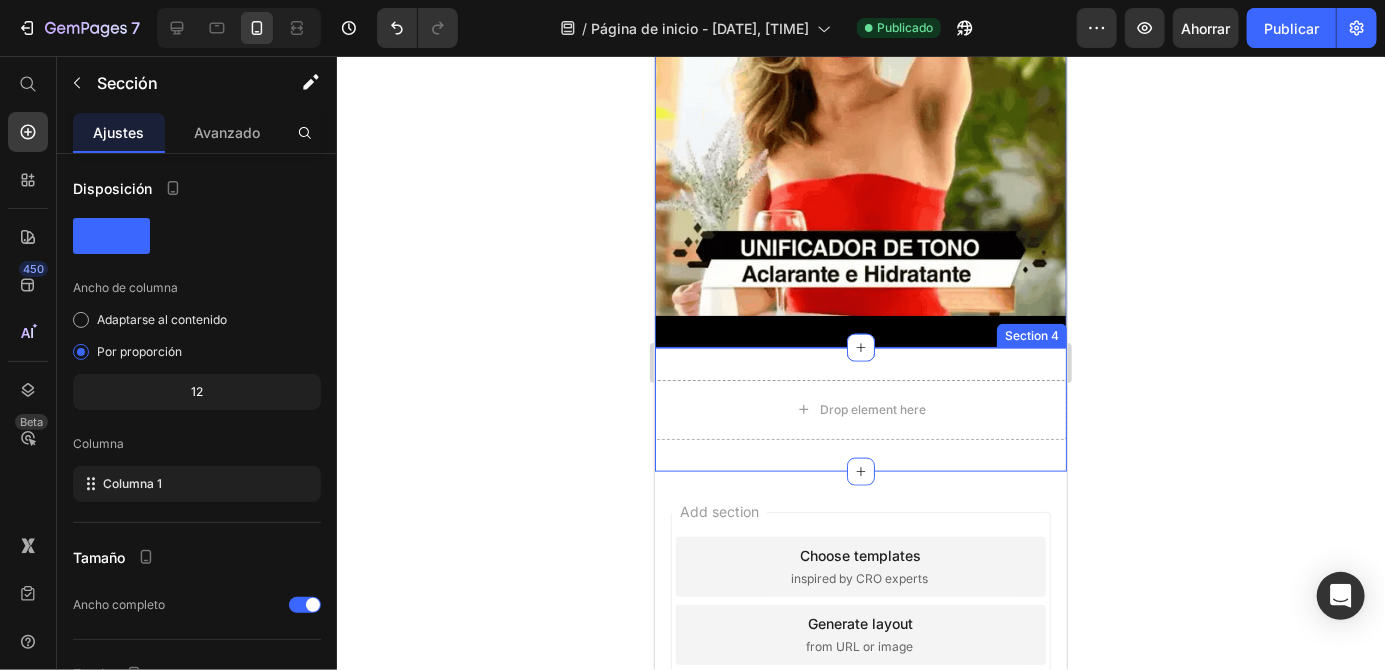 click on "Add section Choose templates inspired by CRO experts Generate layout from URL or image Add blank section then drag & drop elements" at bounding box center [860, 662] 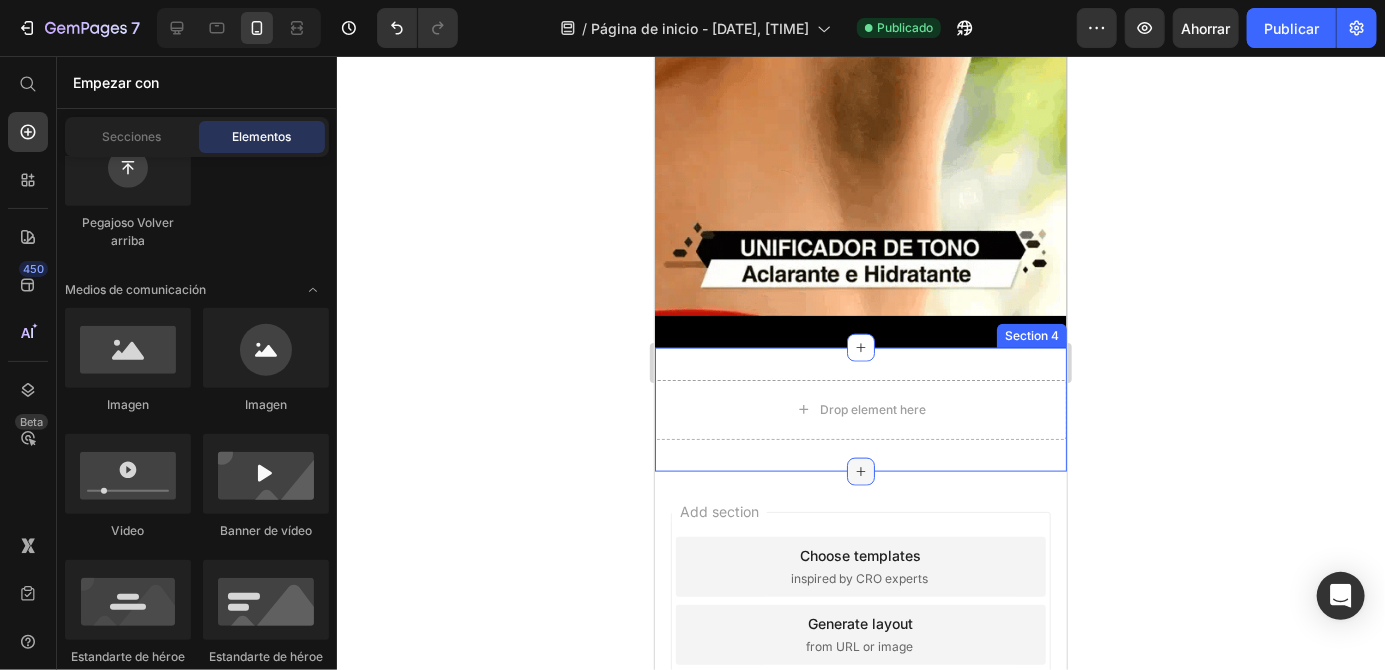 click on "Drop element here Section 4" at bounding box center [860, 409] 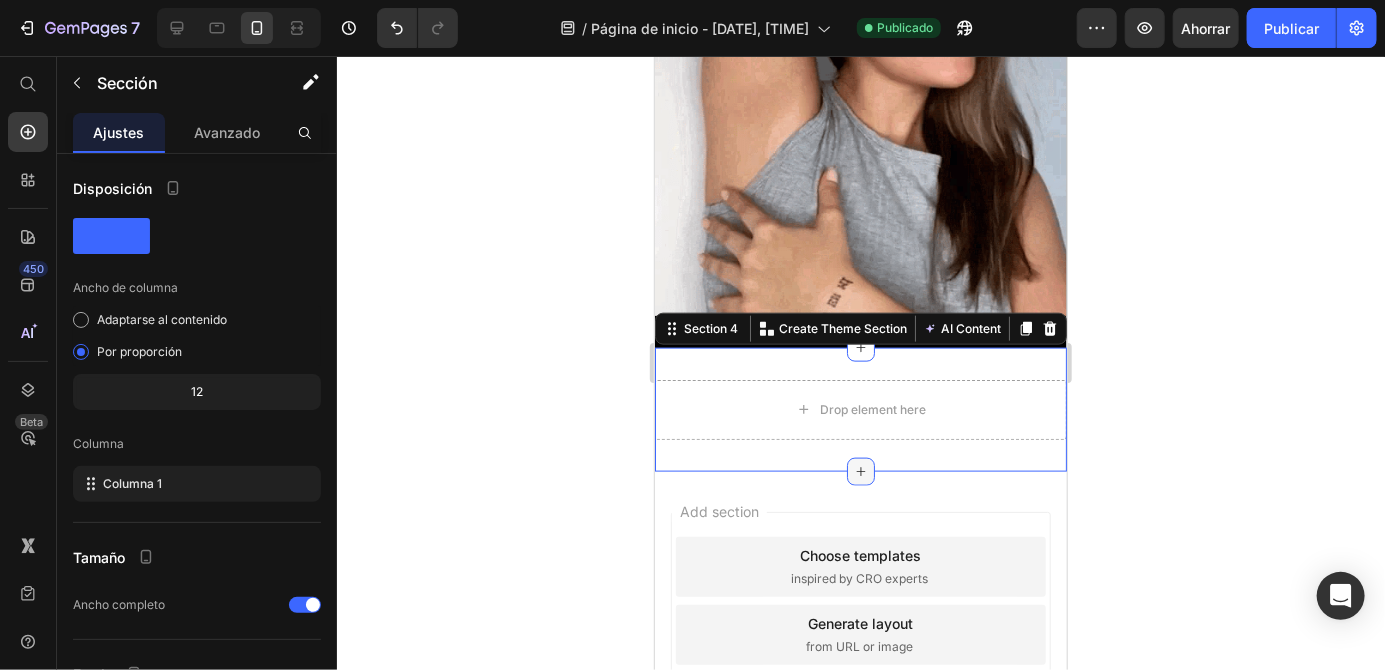 click 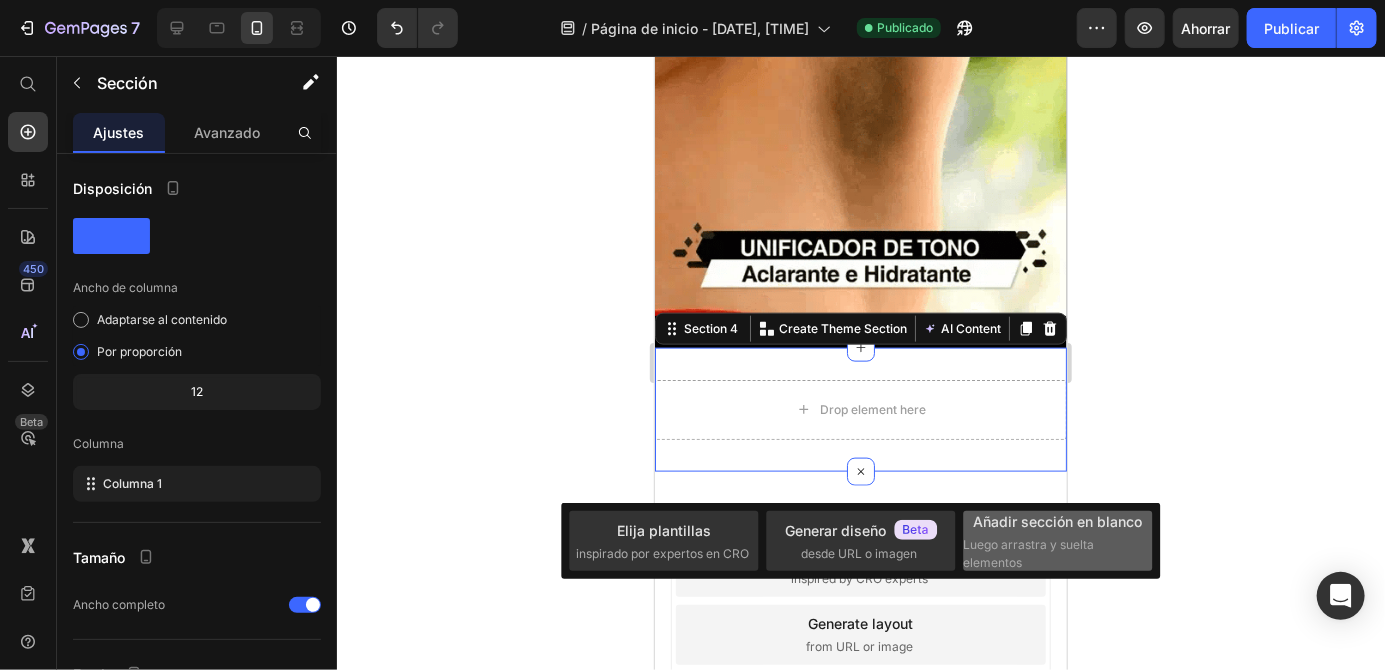 click on "Luego arrastra y suelta elementos" at bounding box center [1057, 554] 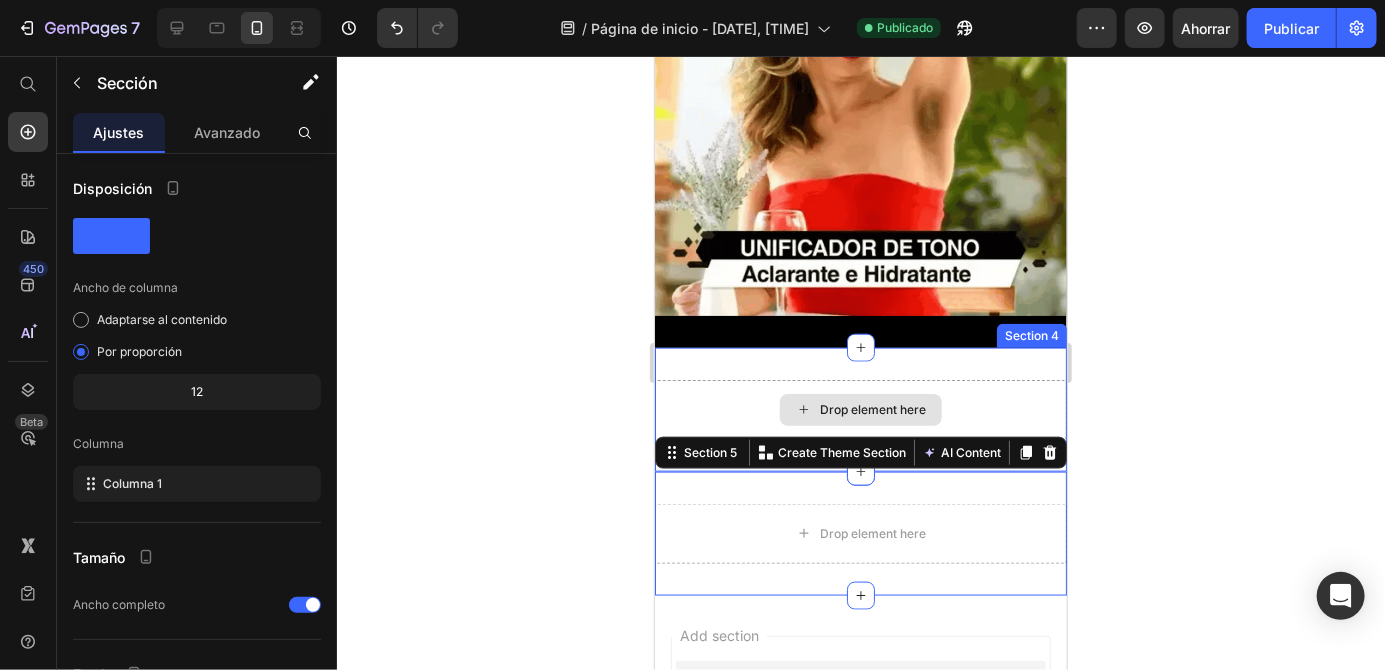 click on "Drop element here" at bounding box center (860, 409) 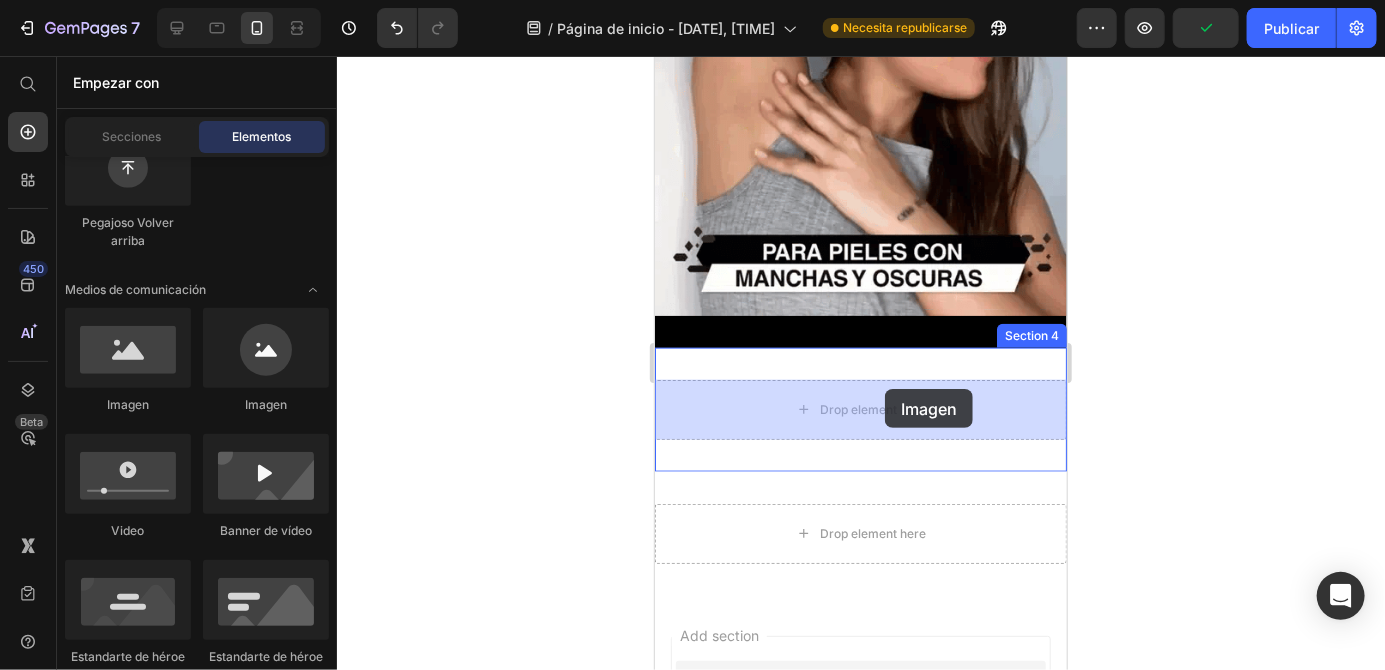drag, startPoint x: 791, startPoint y: 388, endPoint x: 884, endPoint y: 387, distance: 93.00538 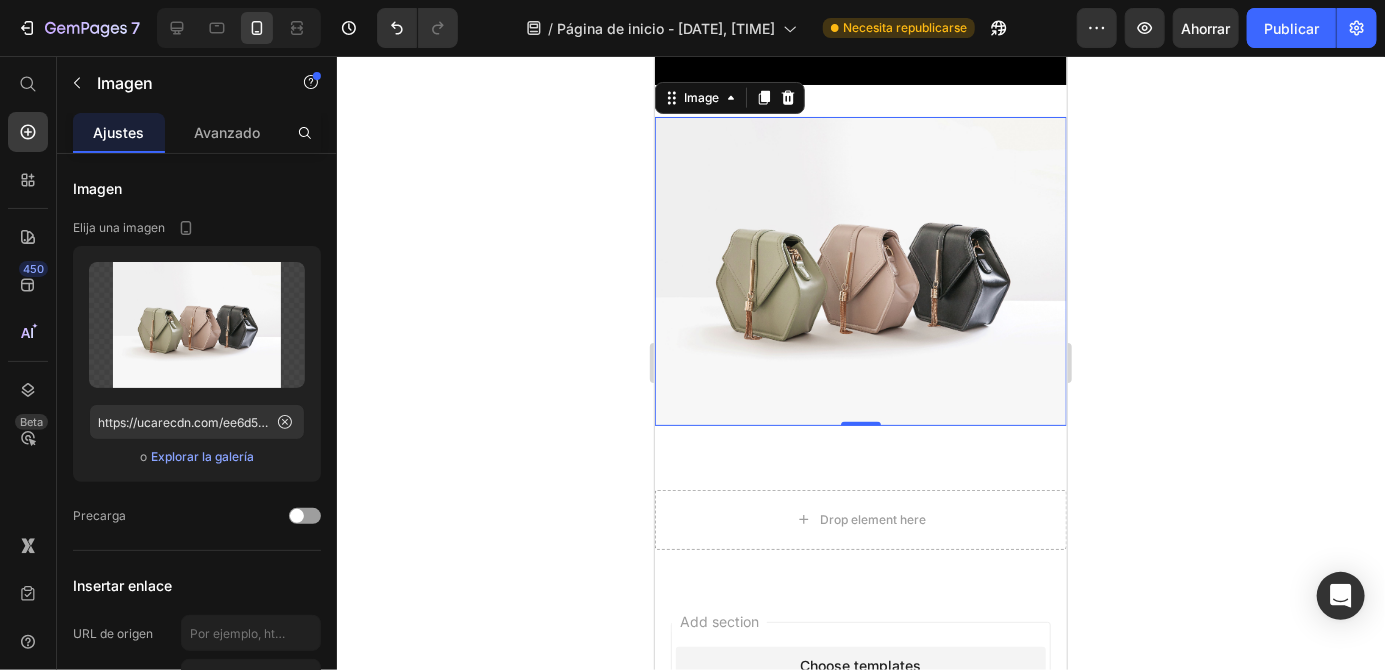 scroll, scrollTop: 1209, scrollLeft: 0, axis: vertical 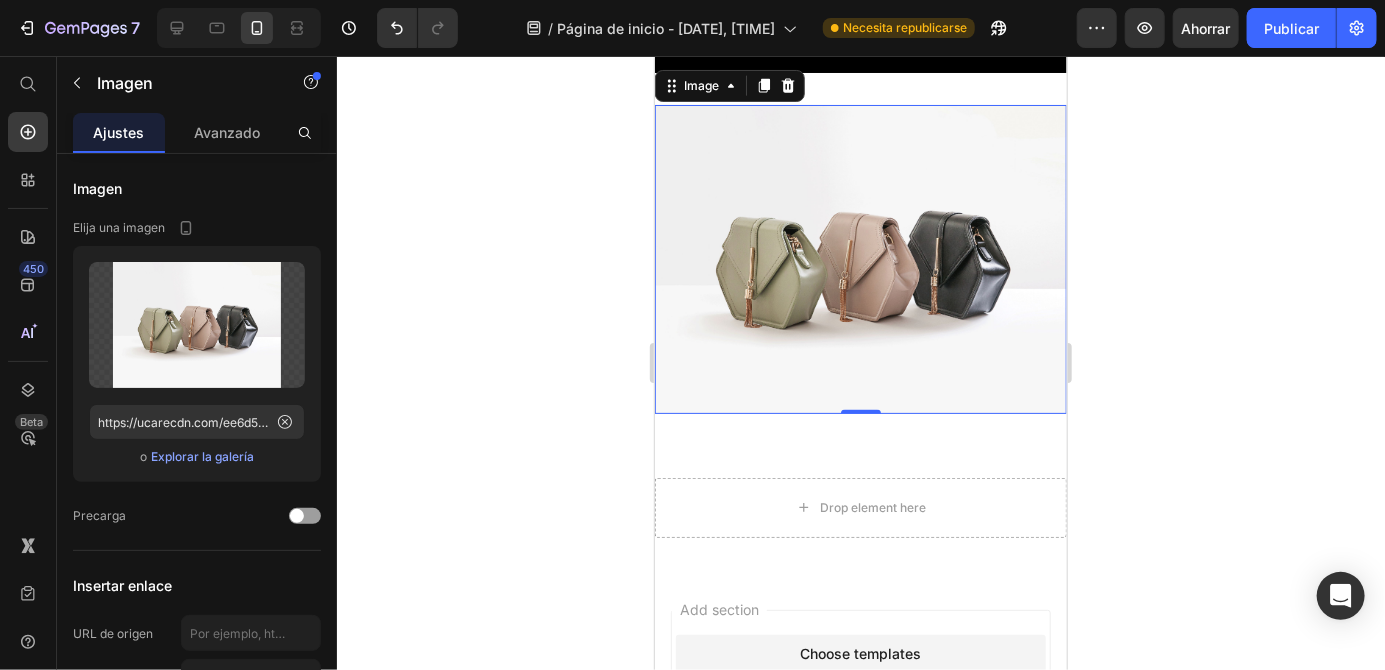 click 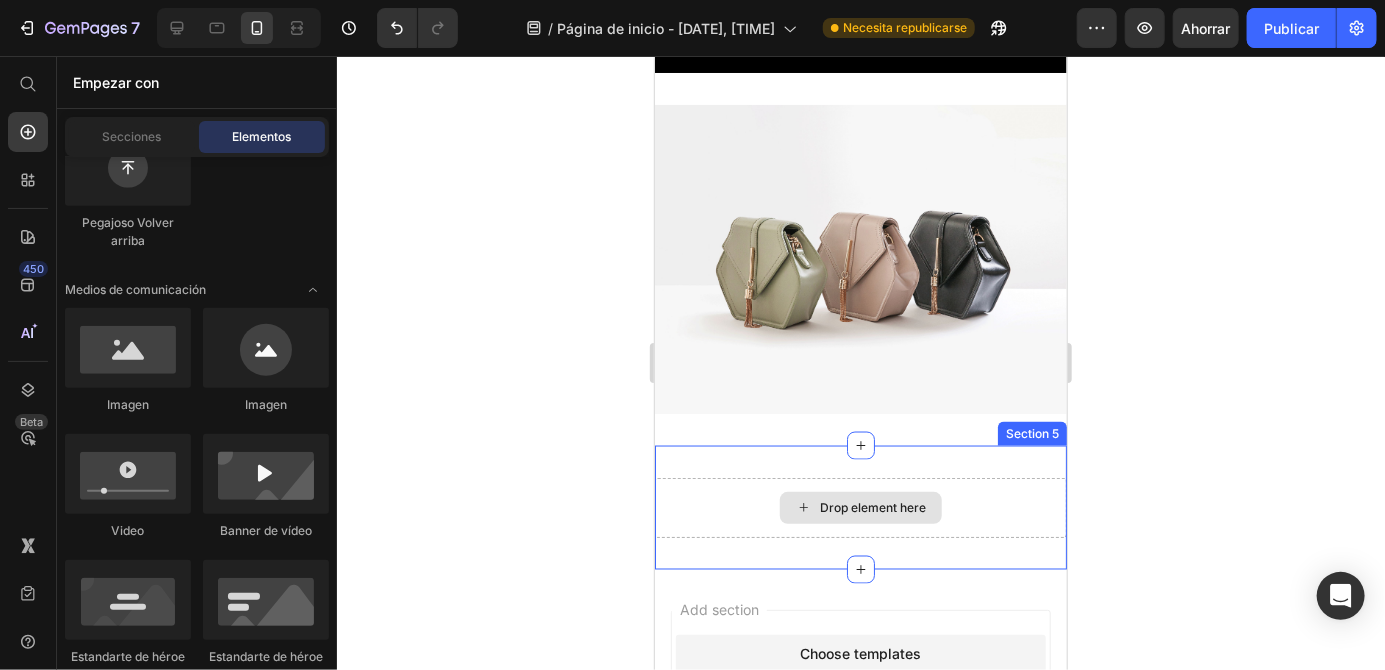 click on "Drop element here" at bounding box center (872, 507) 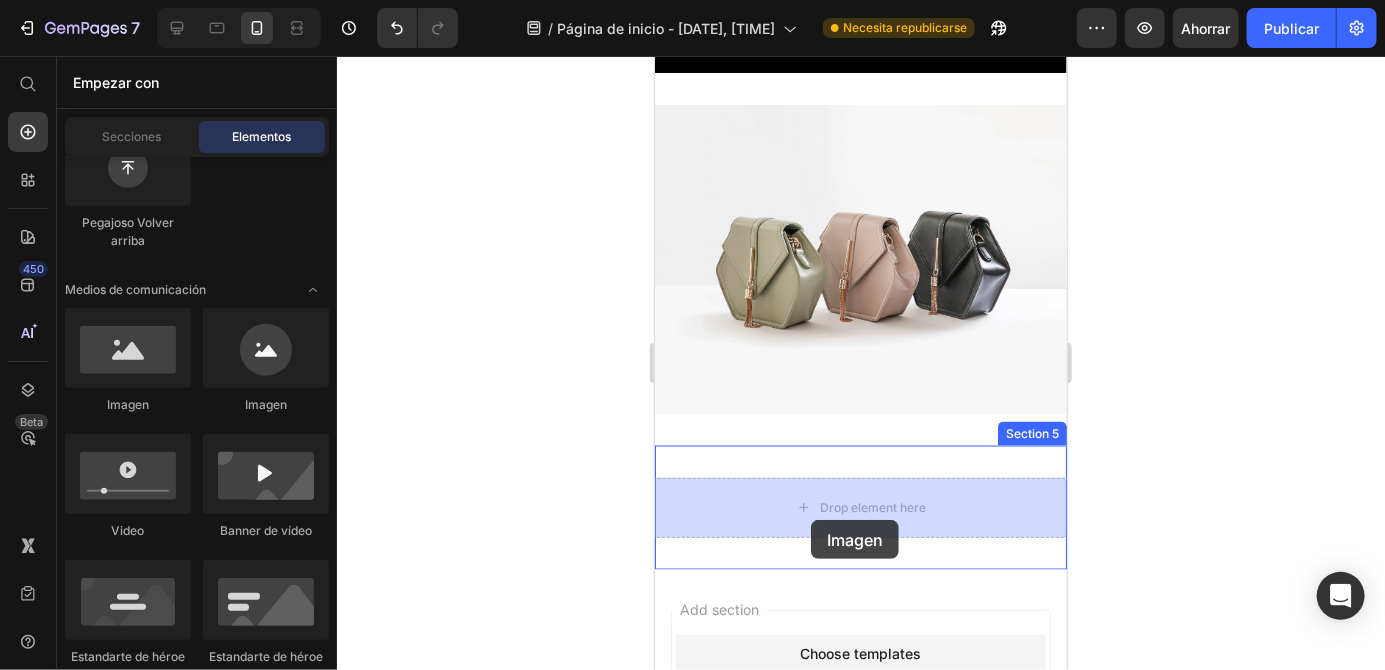 drag, startPoint x: 766, startPoint y: 393, endPoint x: 801, endPoint y: 519, distance: 130.7708 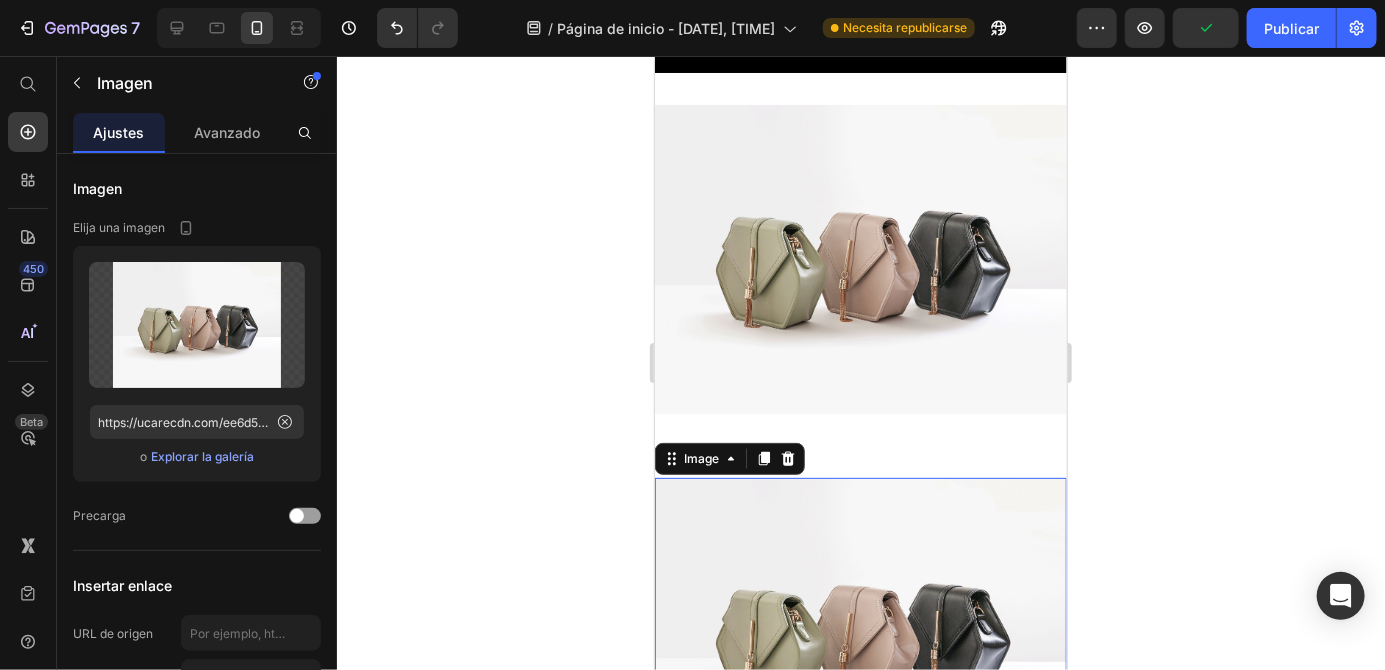 click at bounding box center [860, 258] 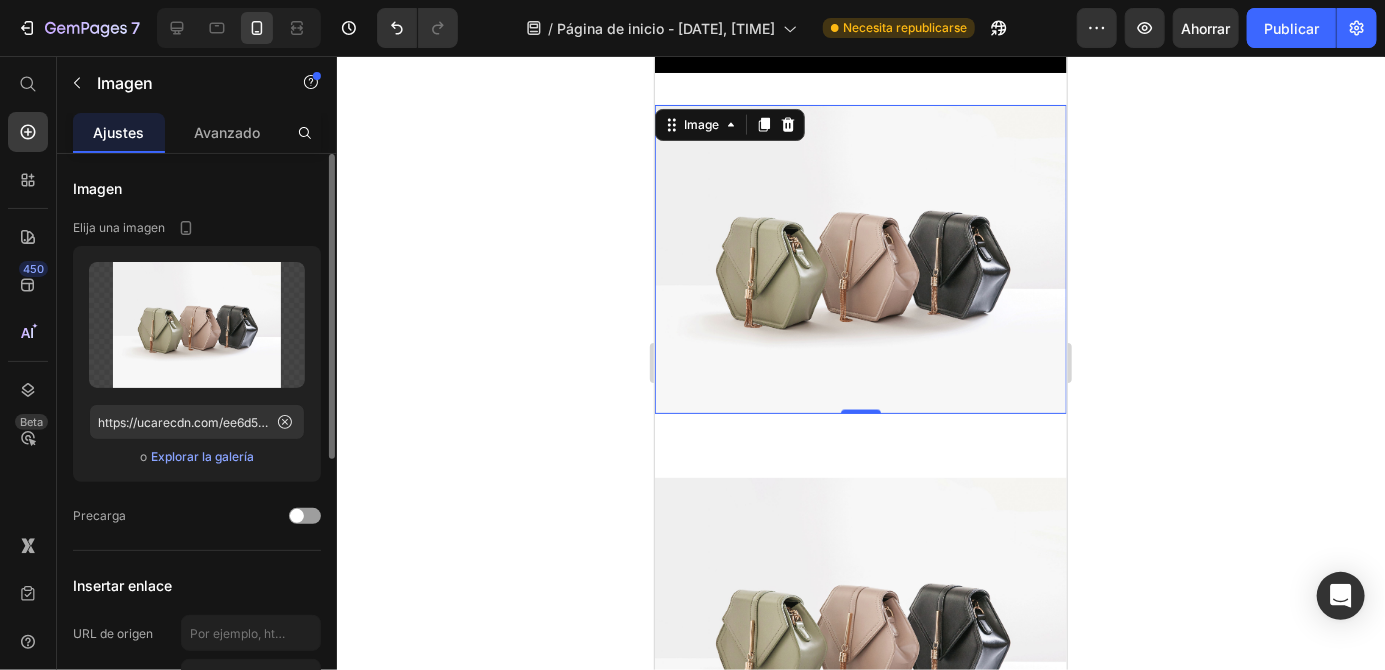 click on "Explorar la galería" at bounding box center [202, 456] 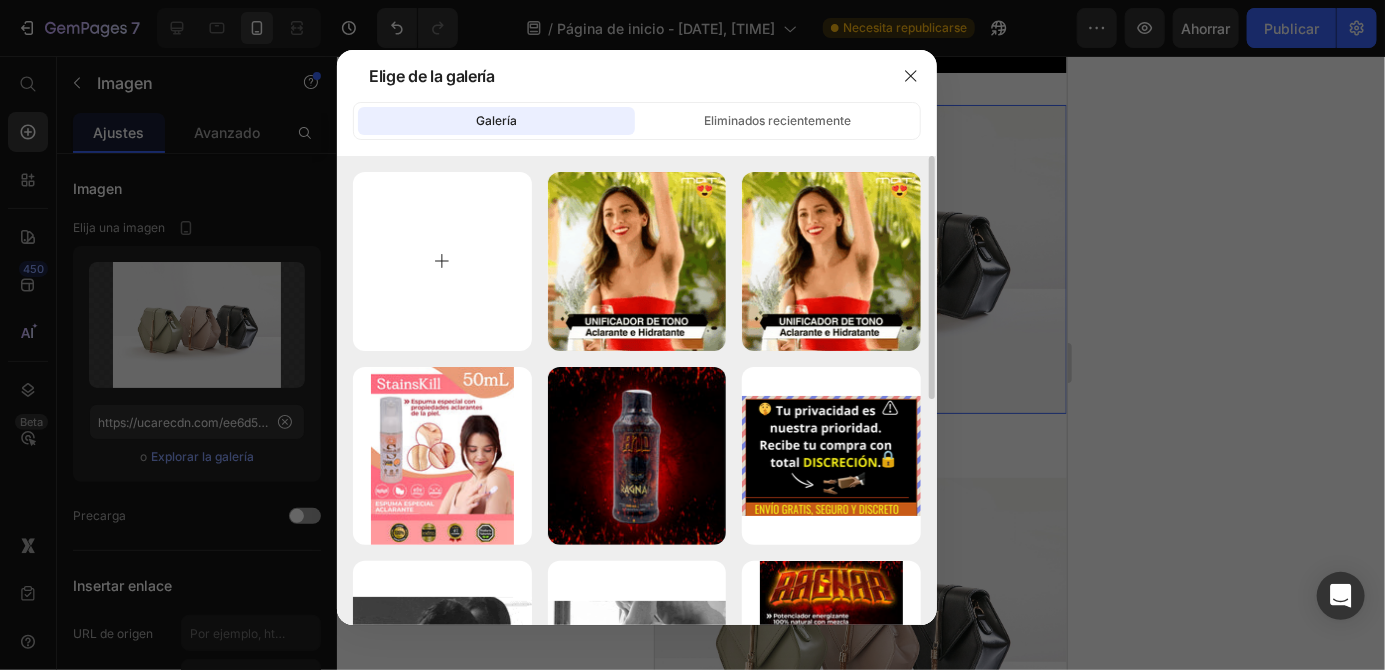 click at bounding box center [442, 261] 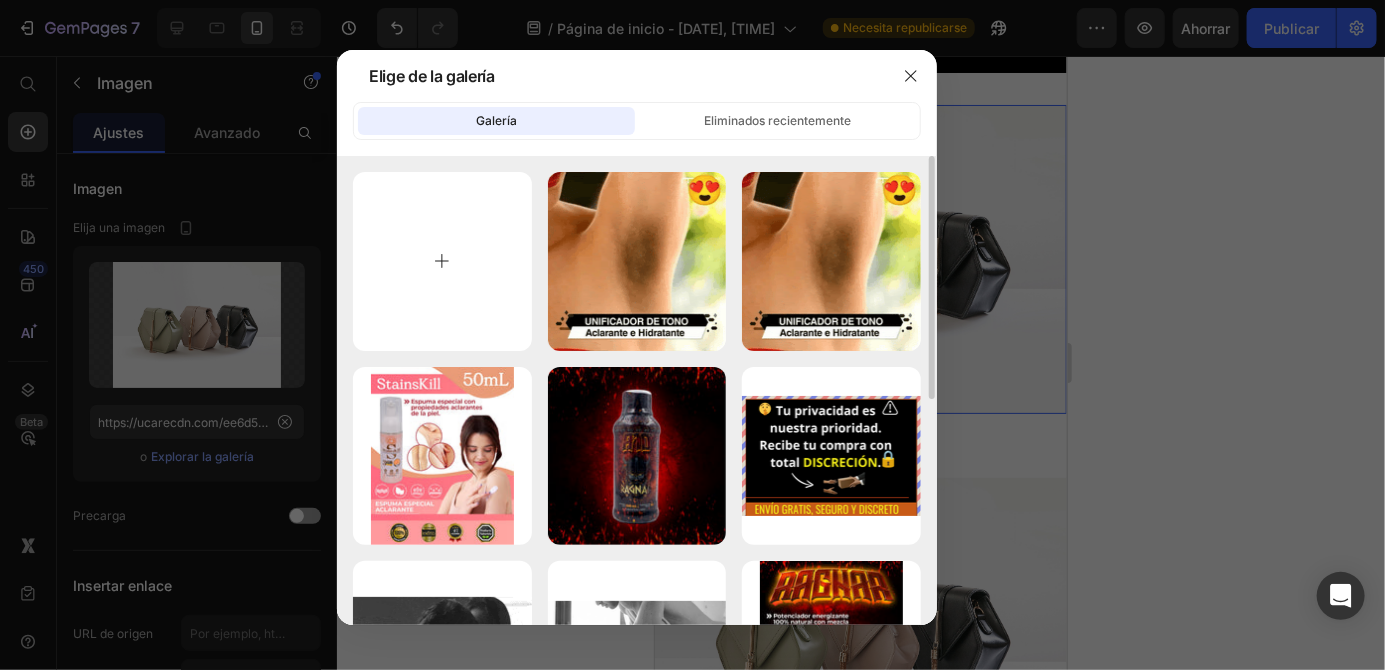 type on "C:\fakepath\1000002543.jpg" 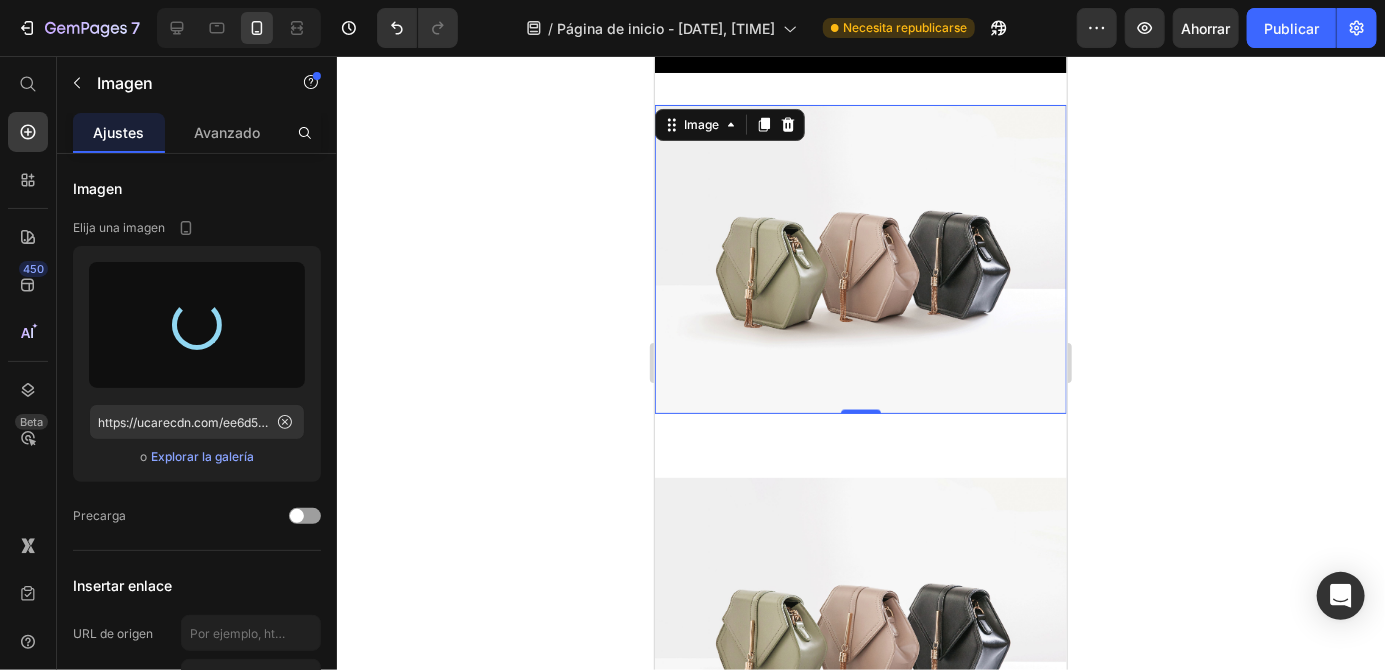type on "https://cdn.shopify.com/s/files/1/0939/0053/8136/files/gempages_574840125347857637-aabc533d-9e2f-4057-b954-c9e656501025.jpg" 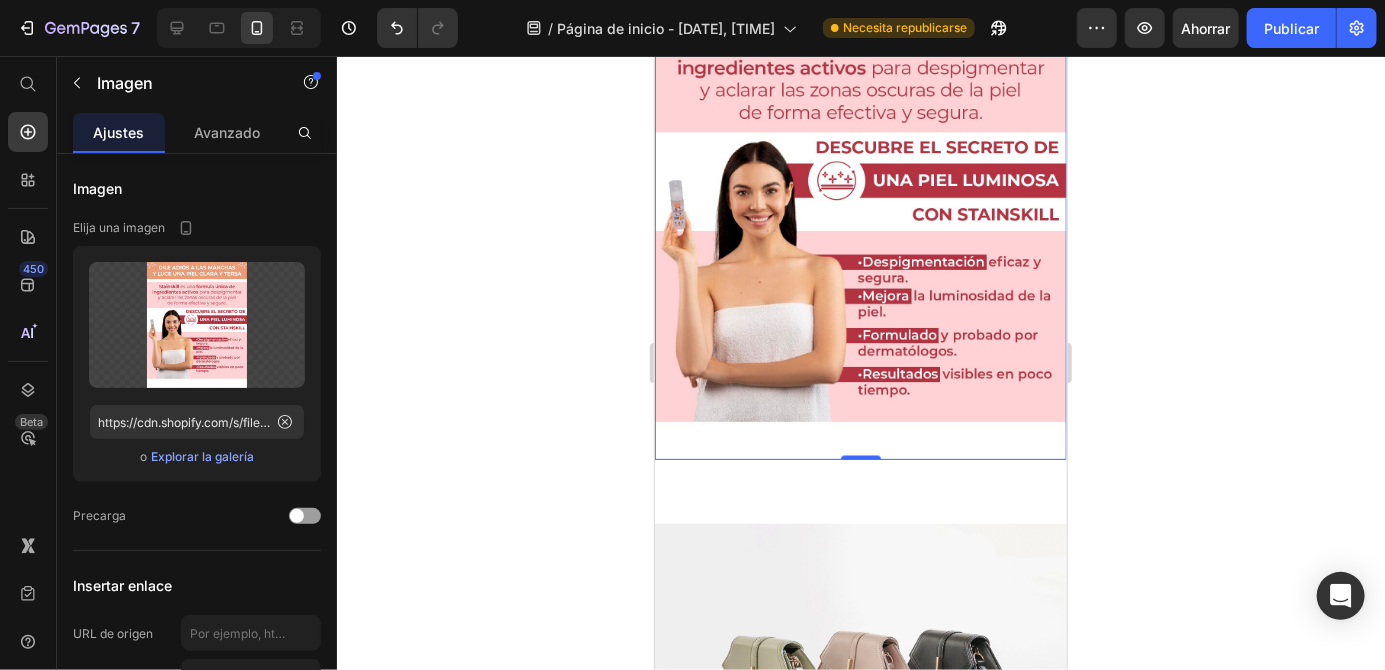 scroll, scrollTop: 1374, scrollLeft: 0, axis: vertical 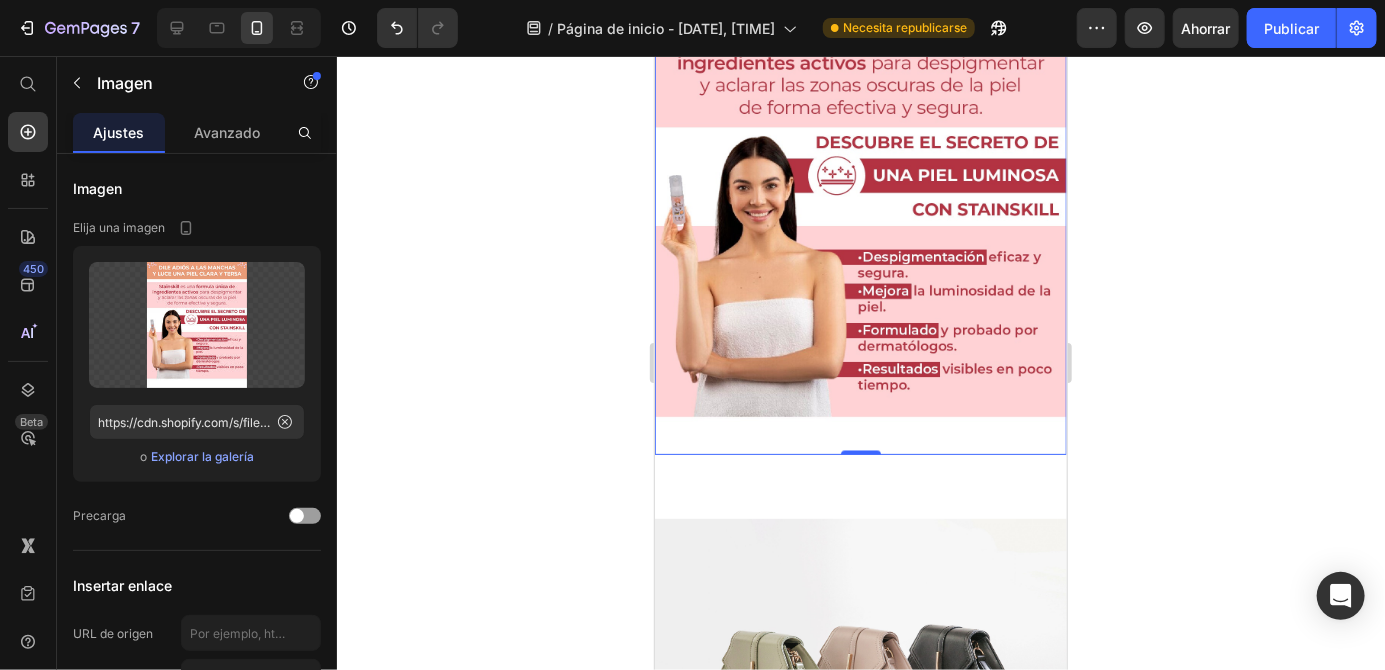 click on "Image   0 Section 4" at bounding box center (860, 196) 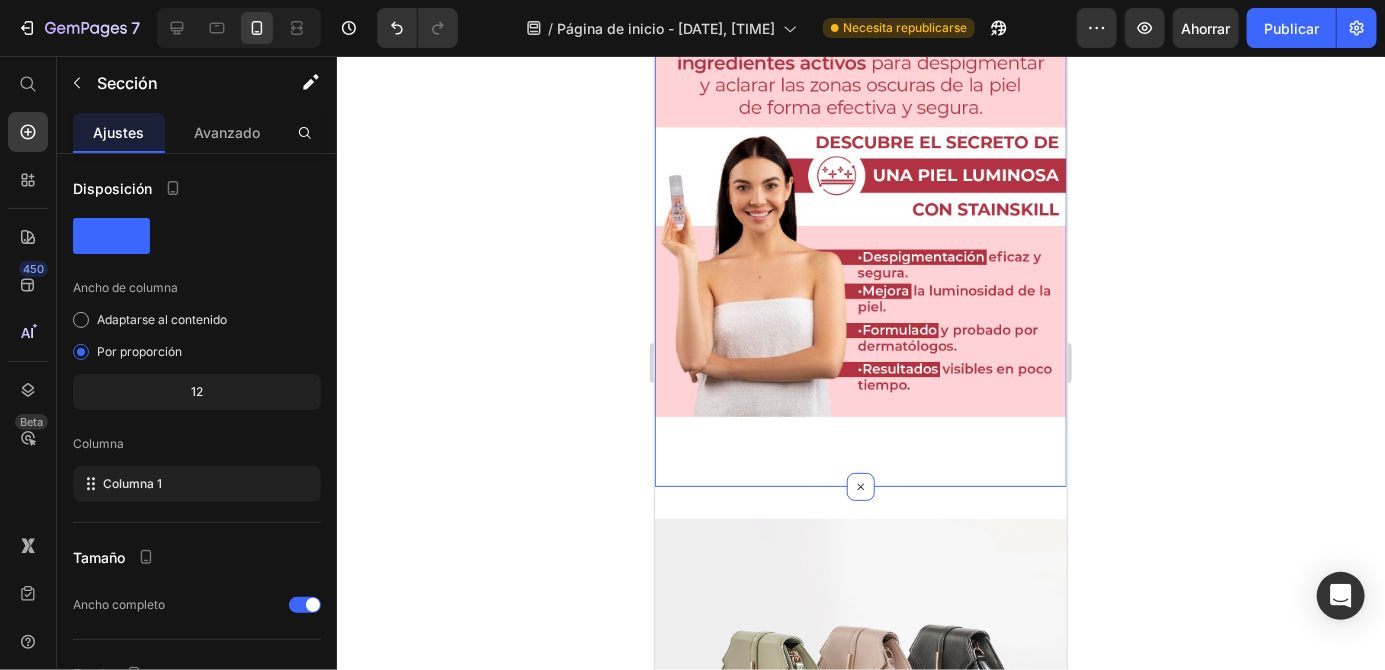 click at bounding box center (860, 196) 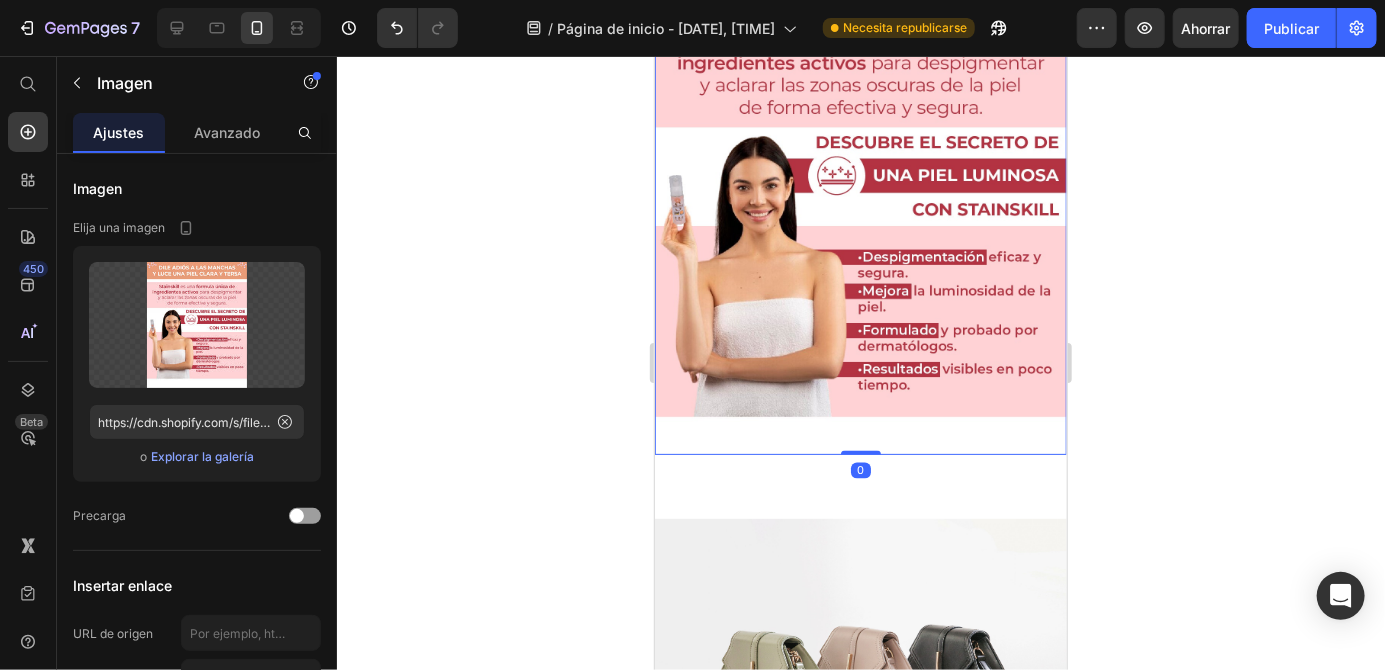 click at bounding box center [860, 196] 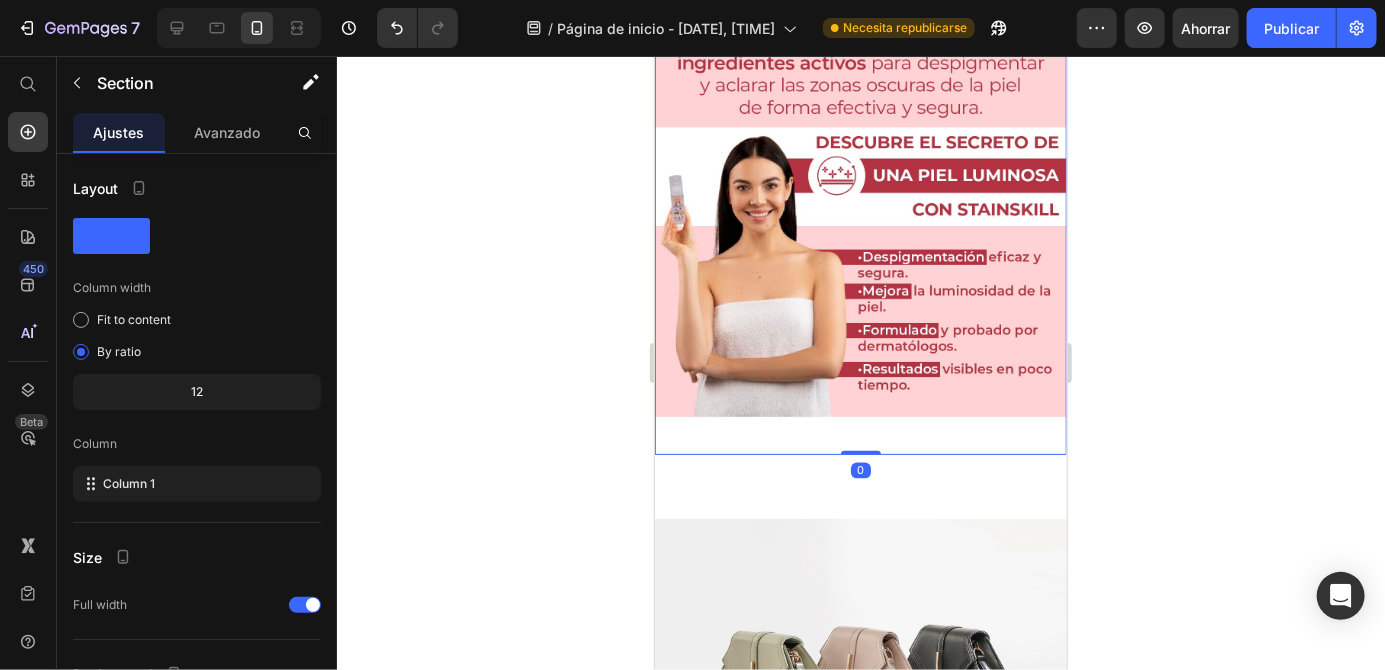 click on "Image   0 Section 4" at bounding box center [860, 196] 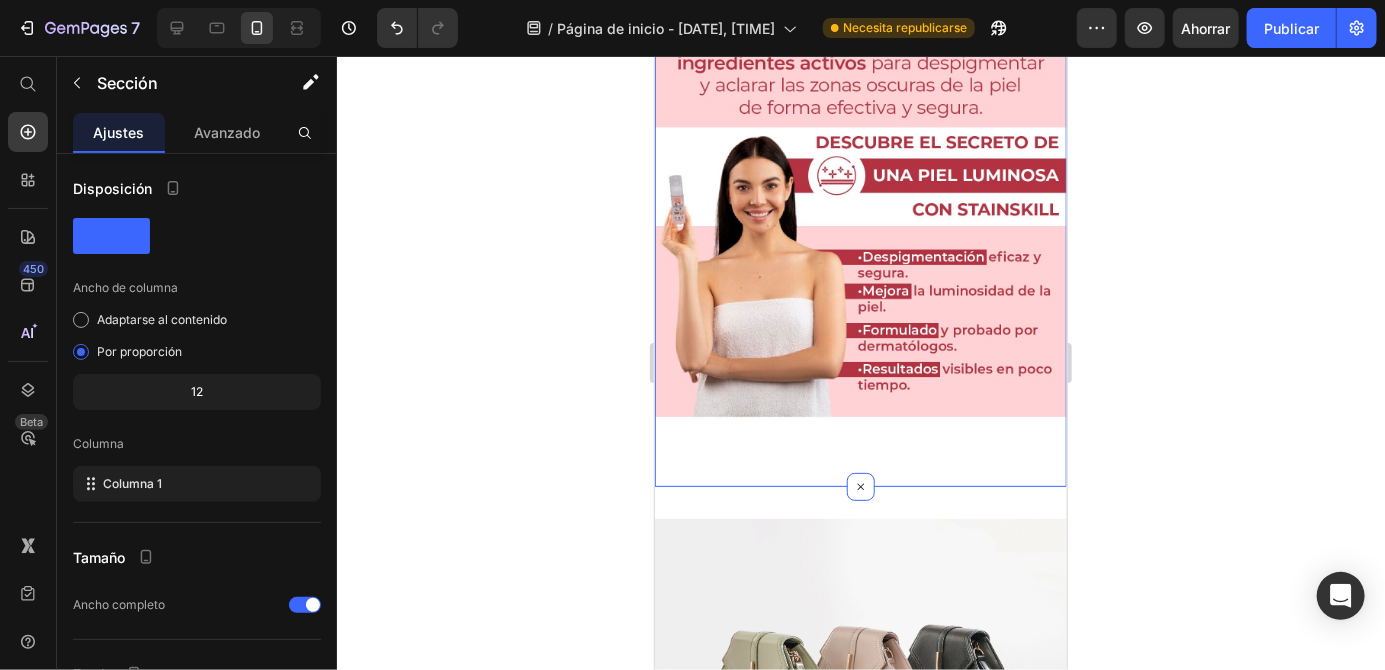 click at bounding box center [860, 672] 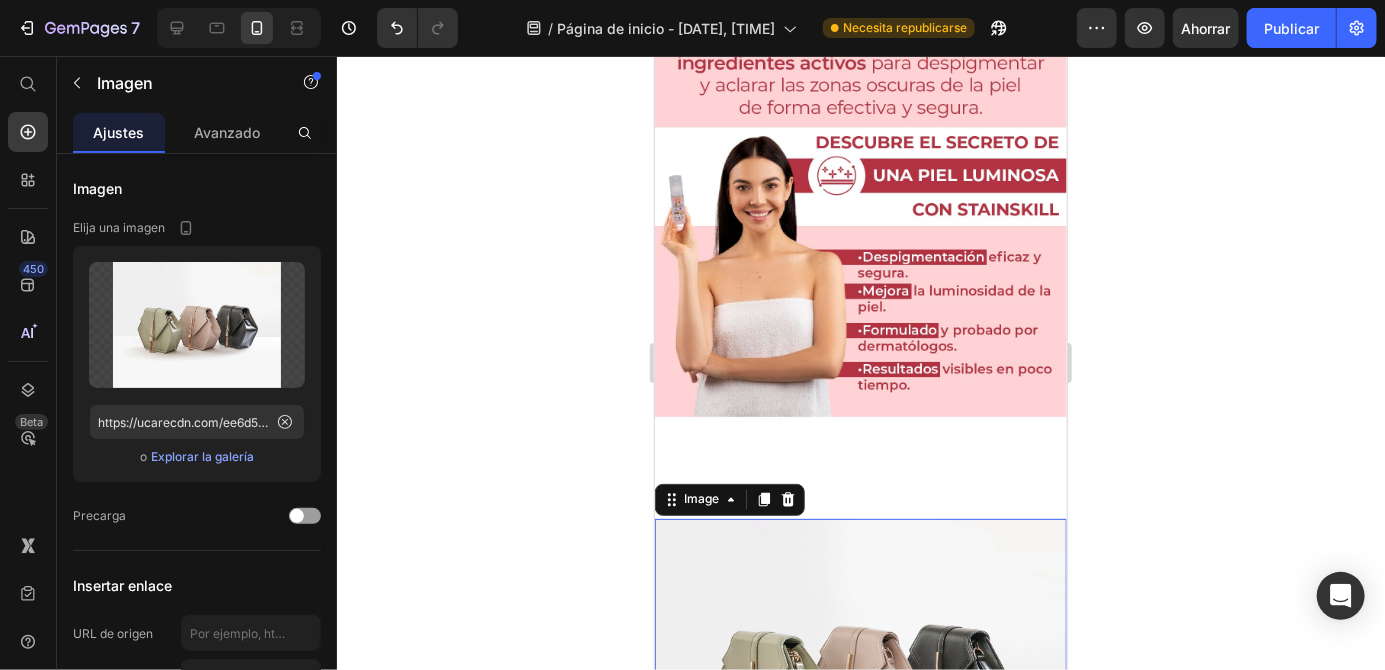 click on "Image Section 4" at bounding box center [860, 196] 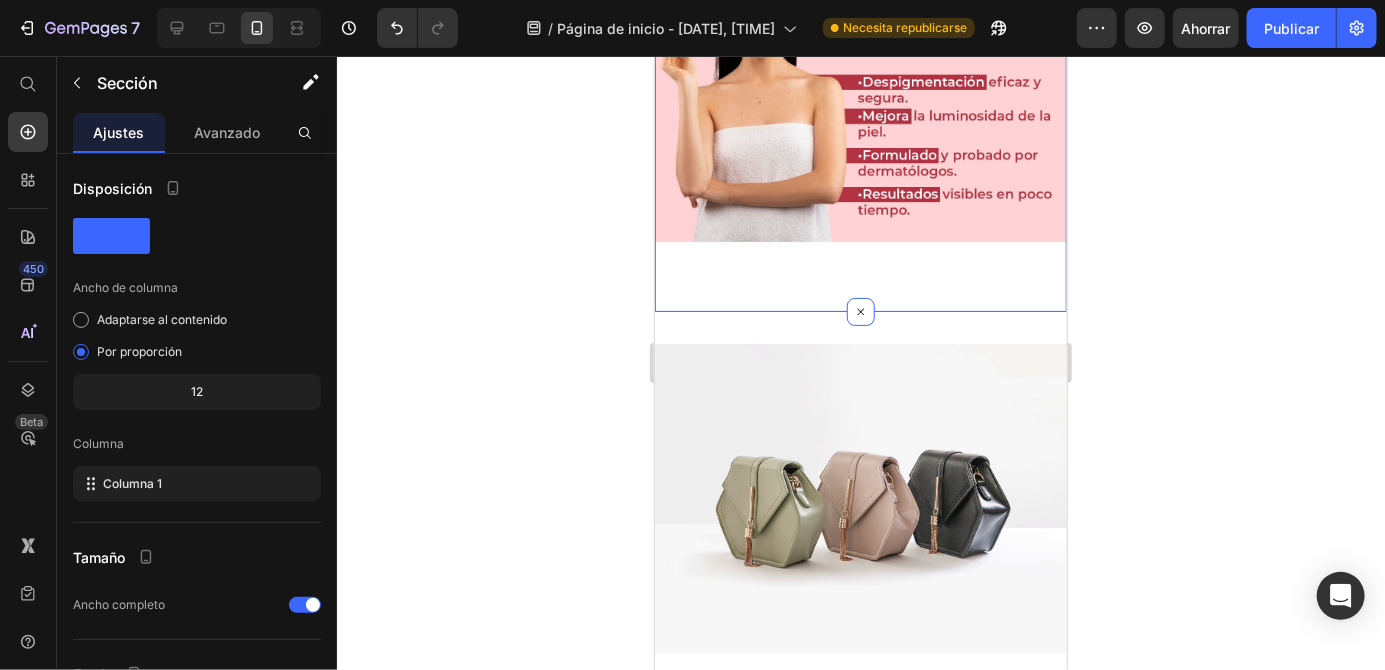 scroll, scrollTop: 1558, scrollLeft: 0, axis: vertical 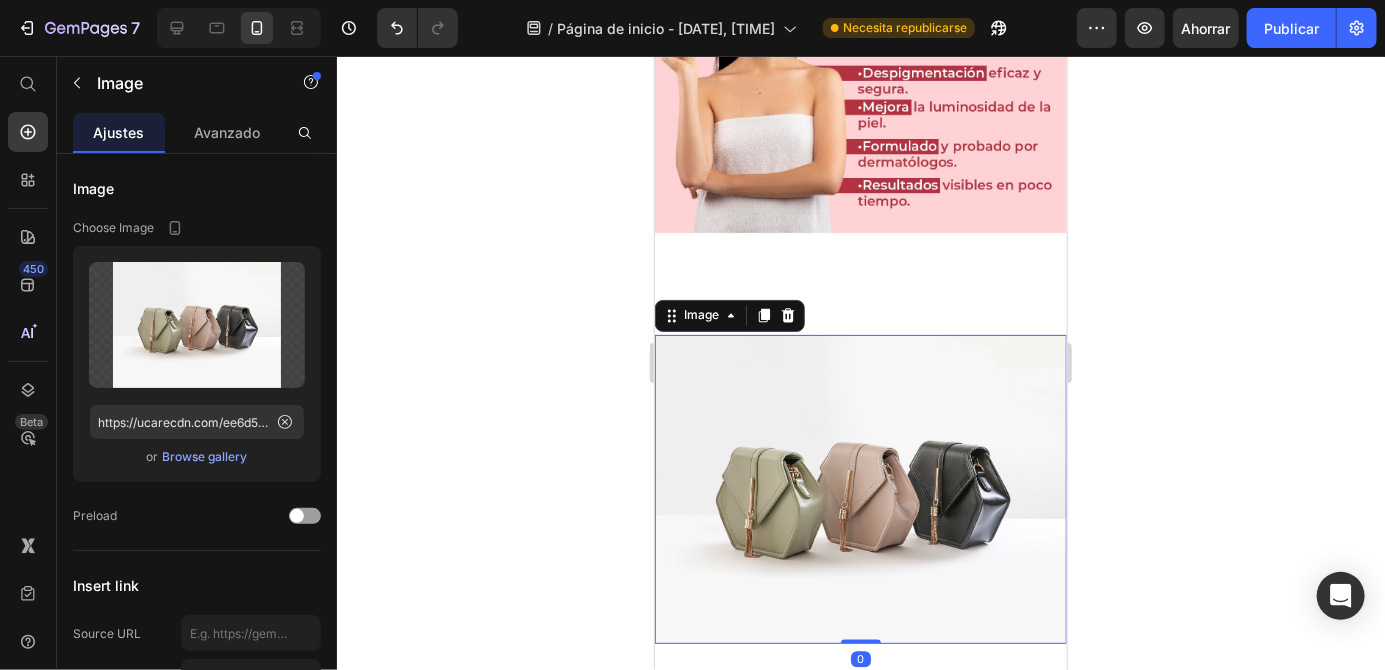 click at bounding box center [860, 488] 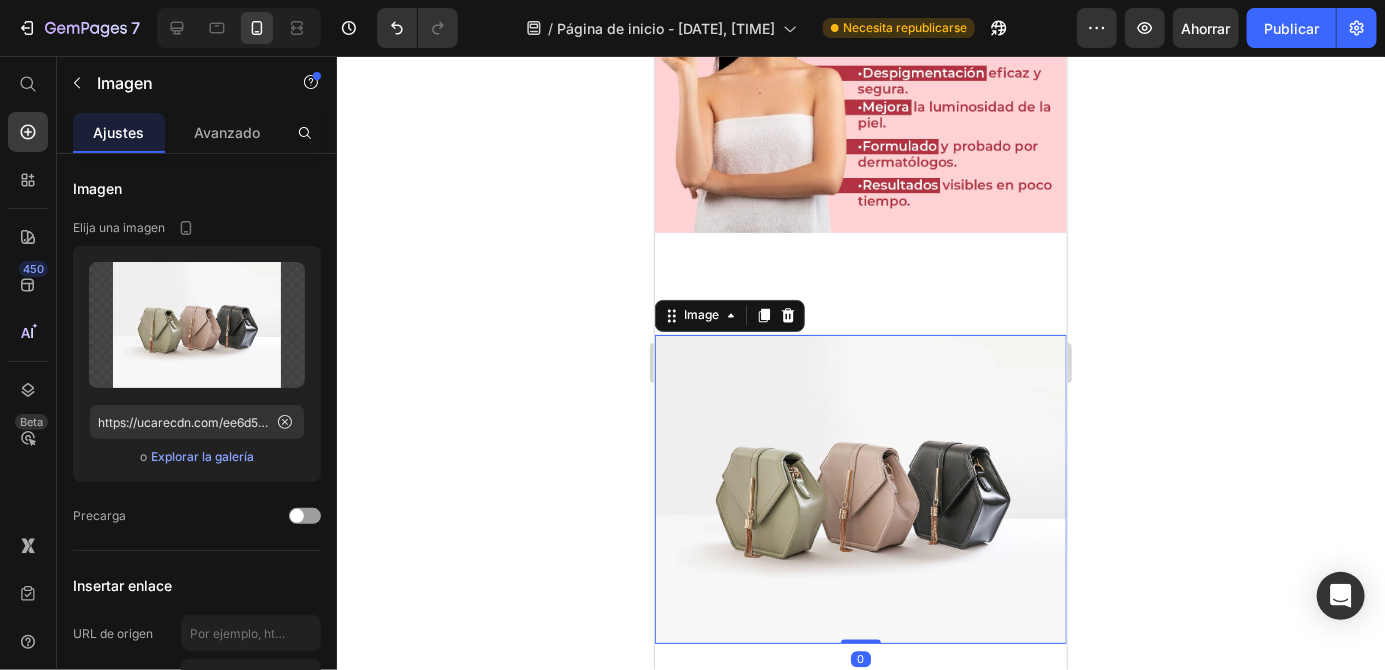 click on "Explorar la galería" at bounding box center (202, 456) 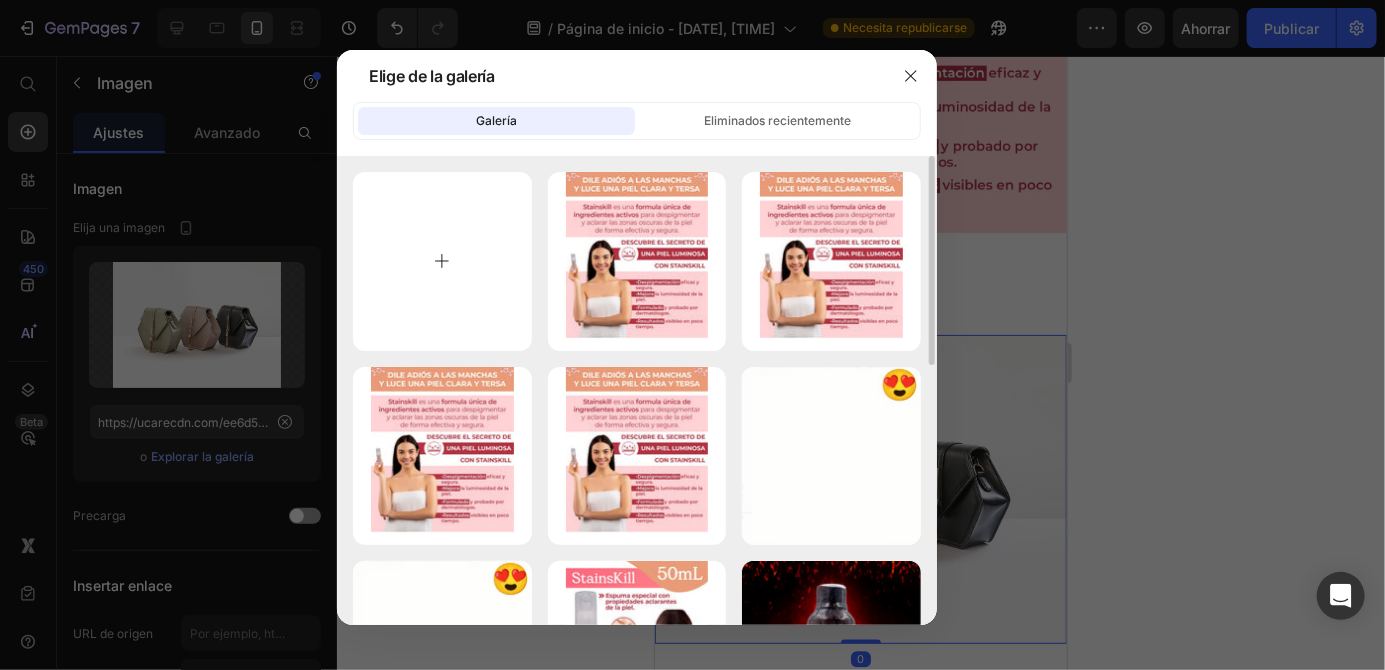 click at bounding box center [442, 261] 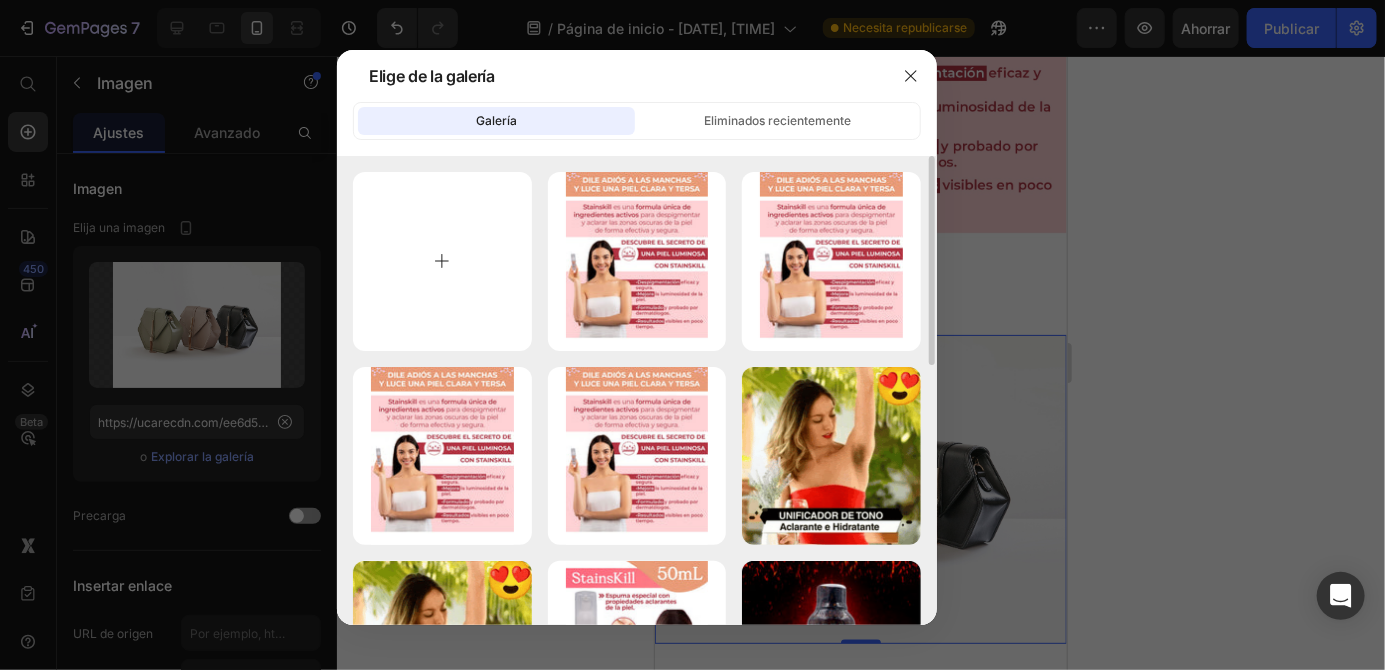 type on "C:\fakepath\1000002544.jpg" 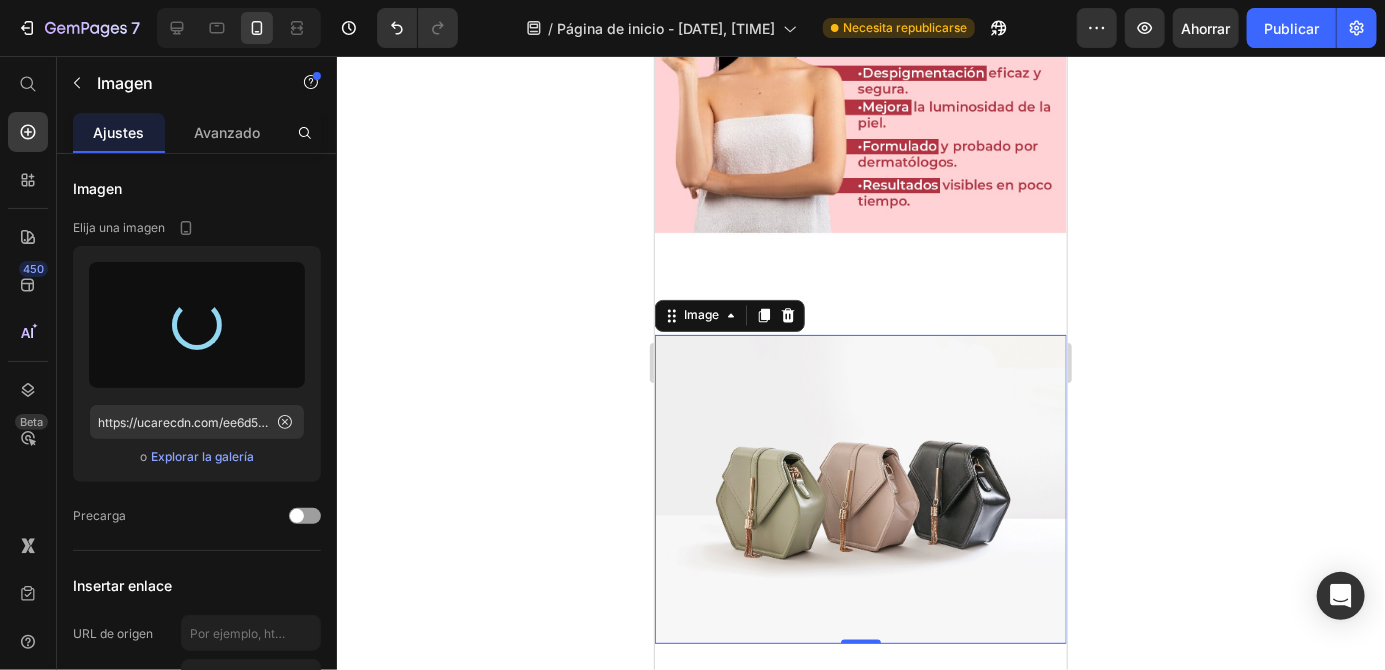 type on "https://cdn.shopify.com/s/files/1/0939/0053/8136/files/gempages_574840125347857637-cc7b4835-5bc2-47ac-991a-88ee1628dc82.jpg" 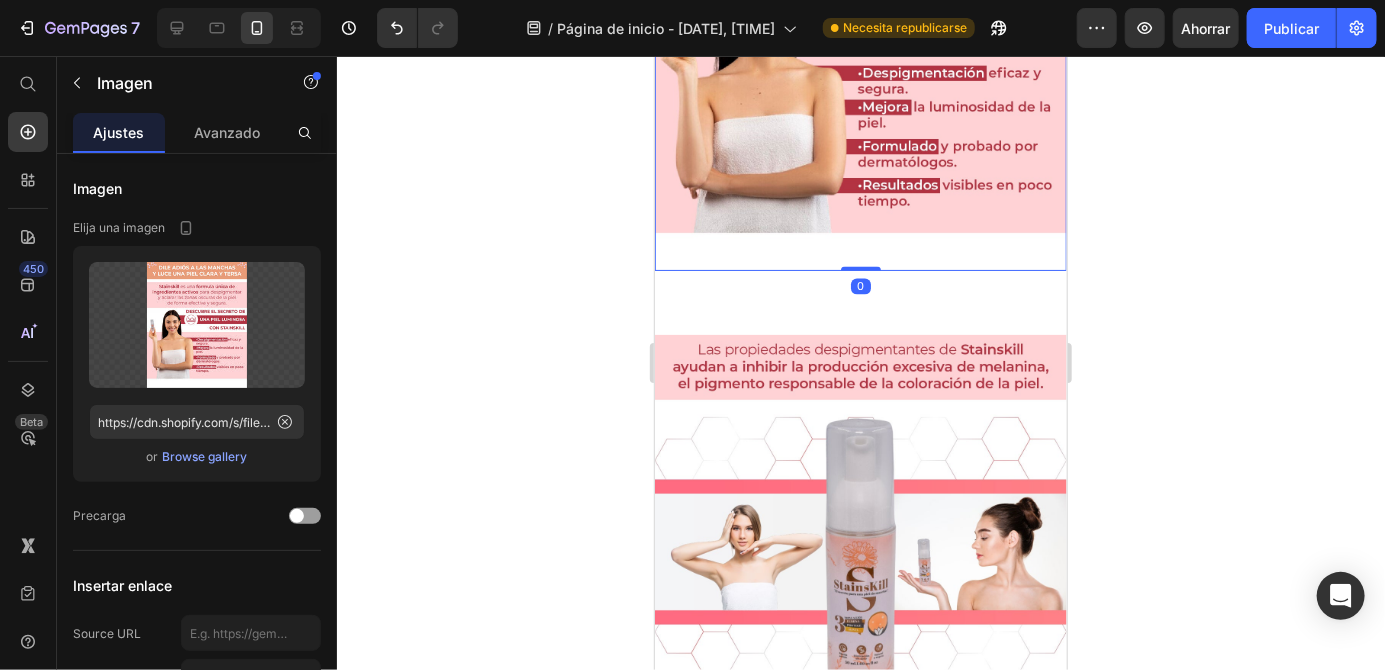 click at bounding box center (860, 12) 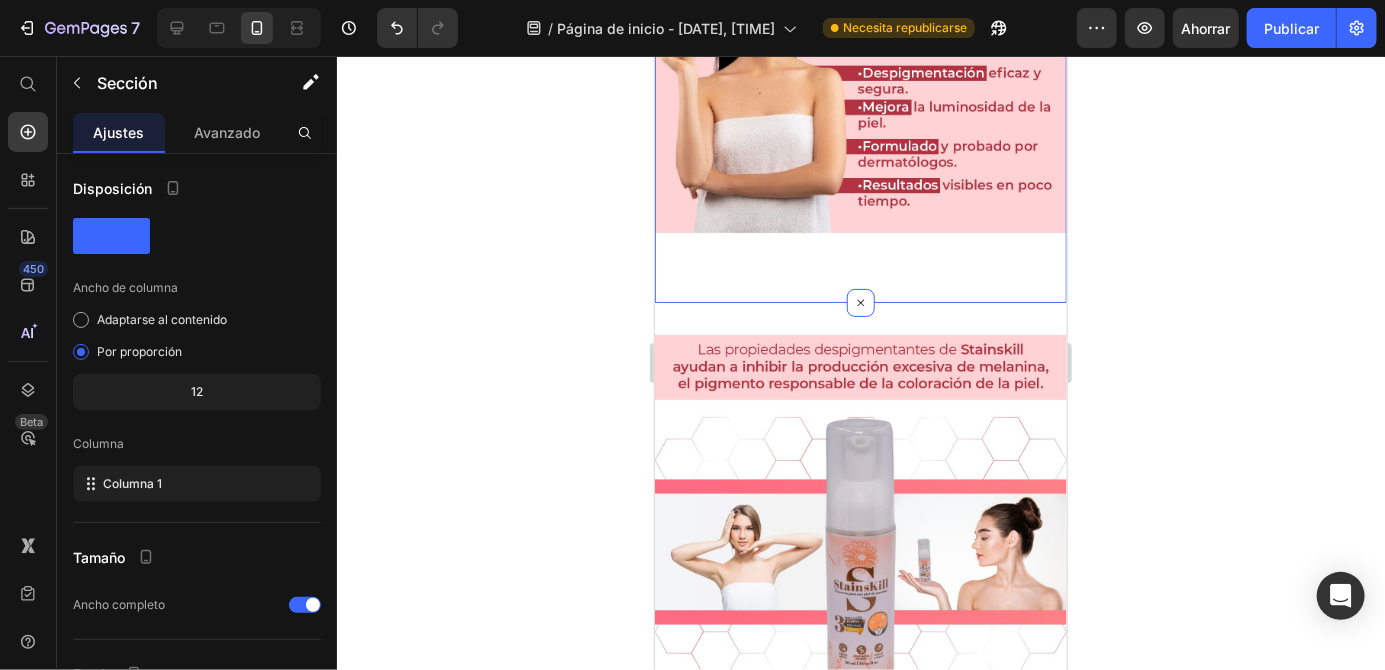 click on "Image Section 4   You can create reusable sections Create Theme Section AI Content Write with GemAI What would you like to describe here? Tone and Voice Persuasive Product Potenciador Energizante  🔥 Ragnar 500 ml 🔥 Show more Generate" at bounding box center (860, 12) 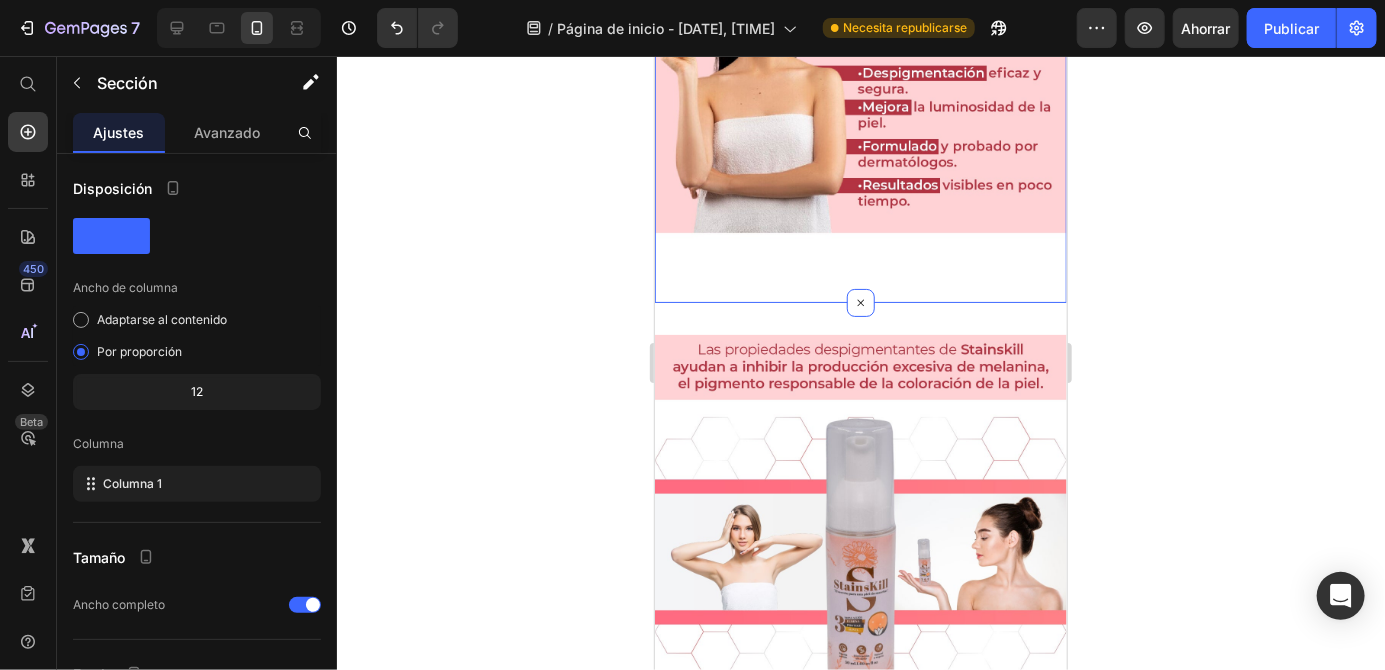 click on "Image Section 5" at bounding box center (860, 591) 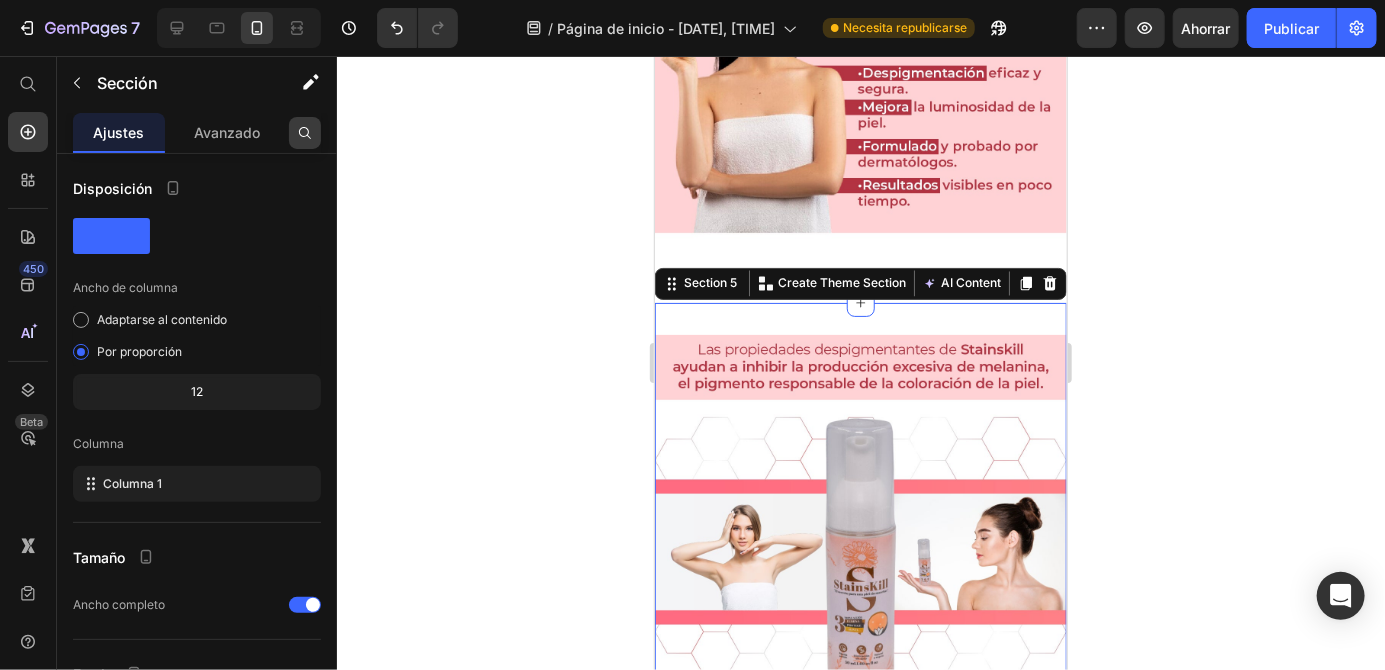 click at bounding box center (305, 133) 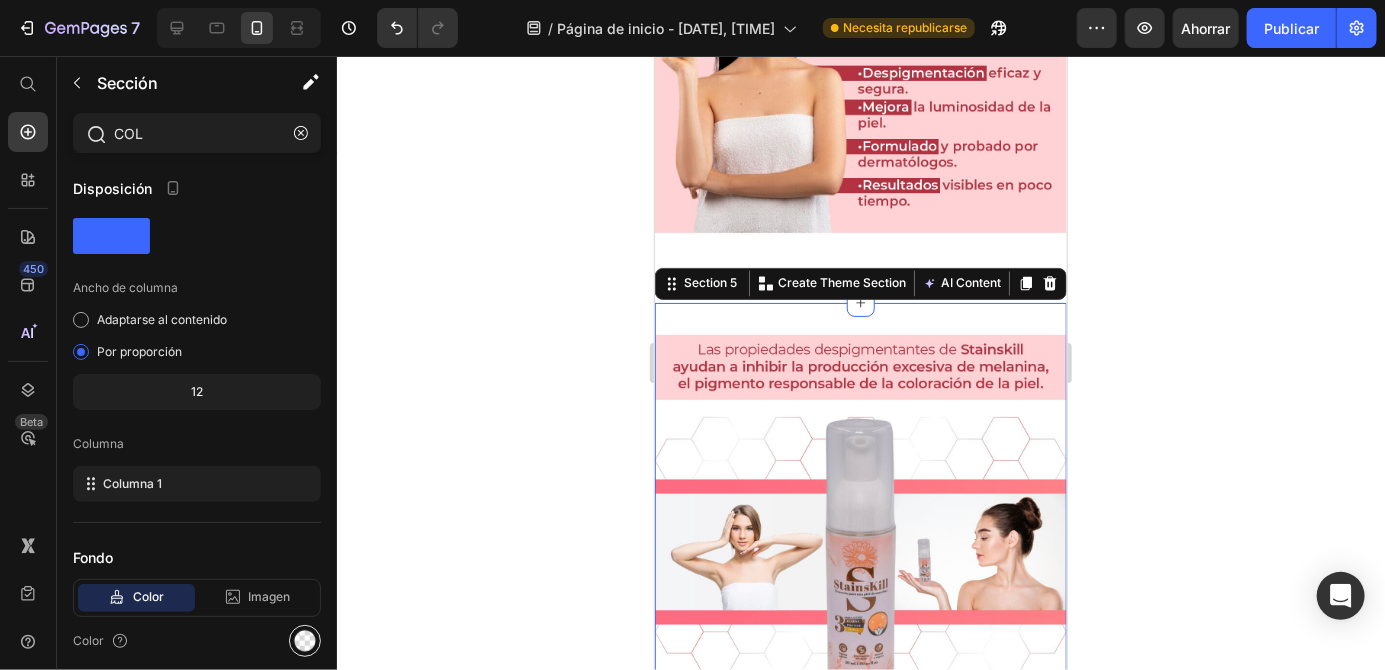 type on "COL" 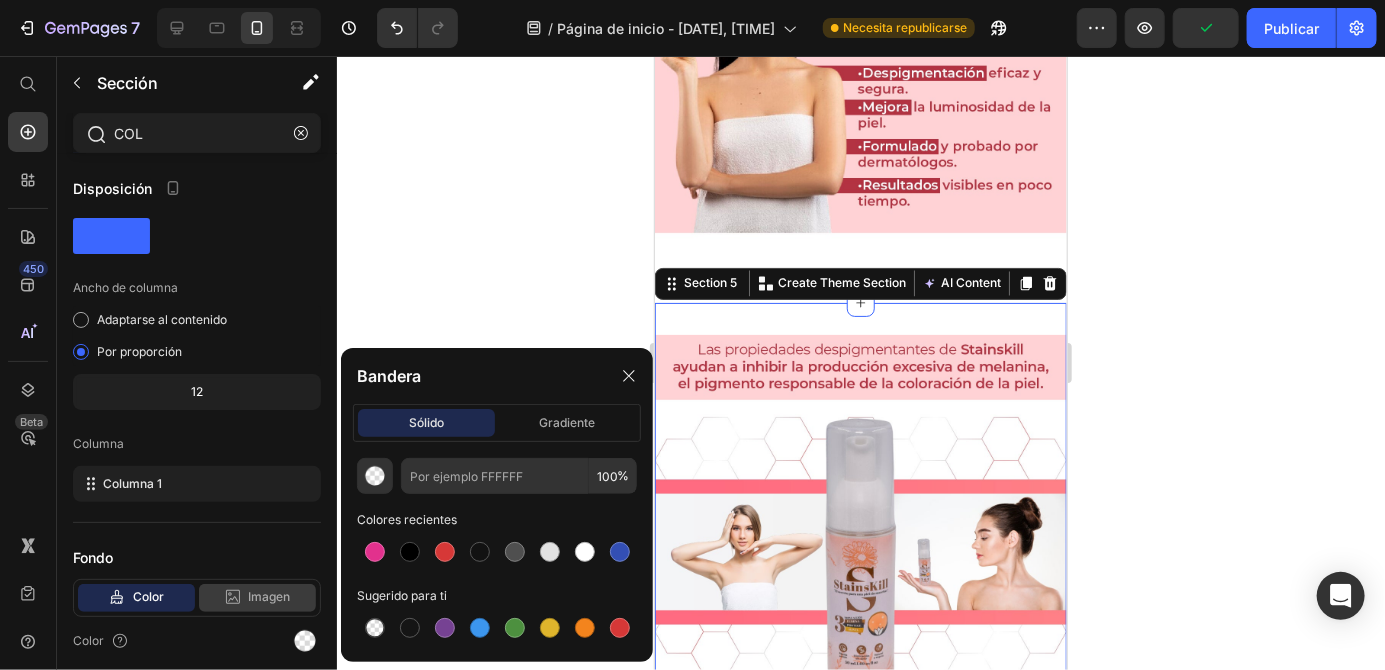 click on "Imagen" 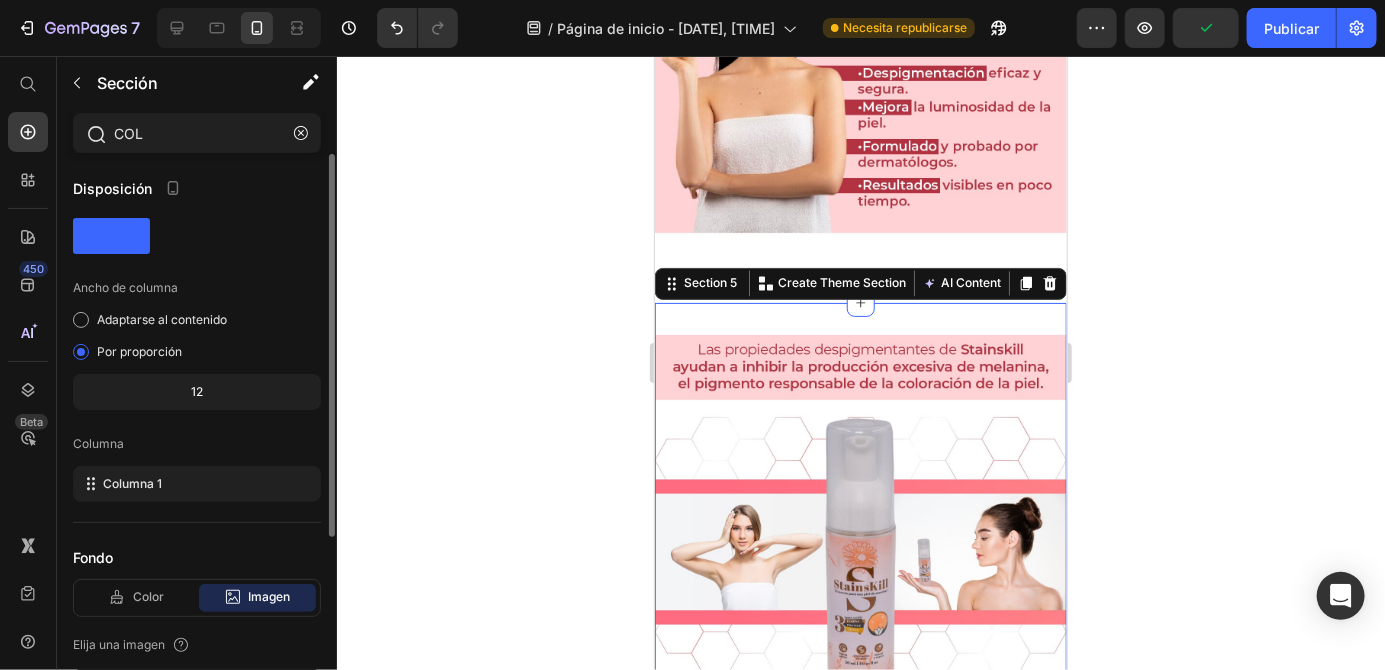 click on "Imagen" 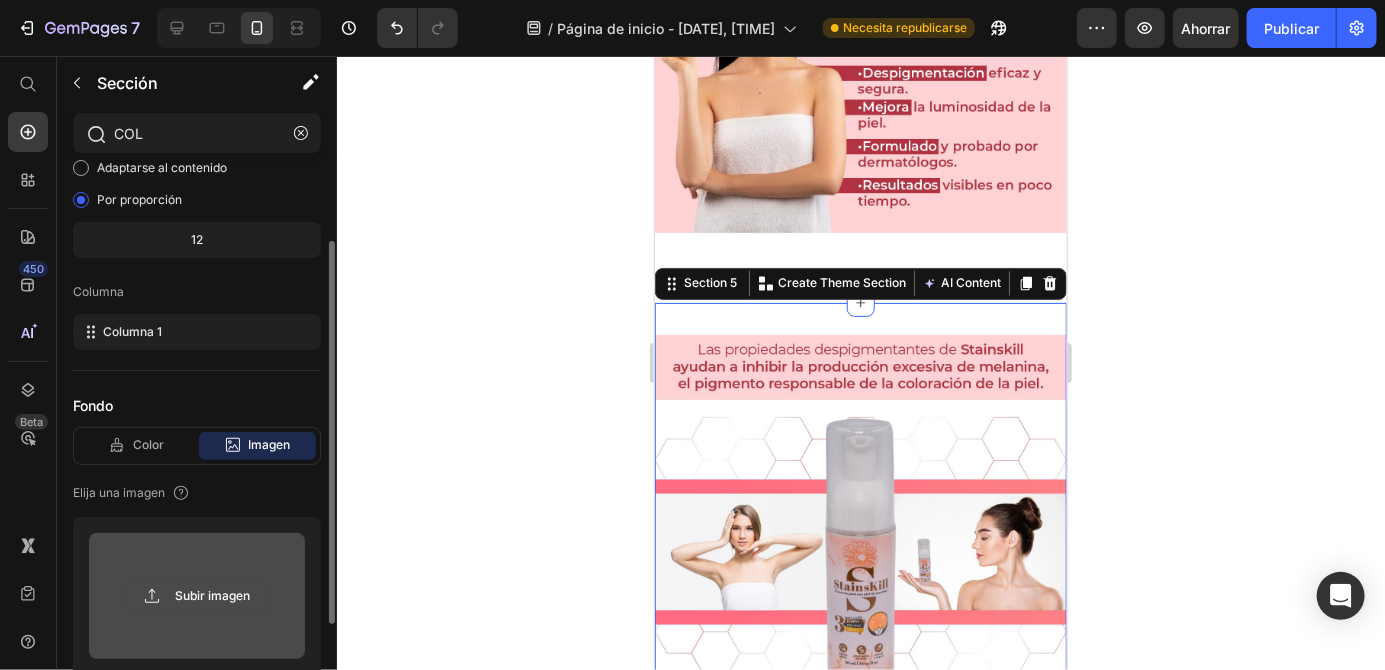 click 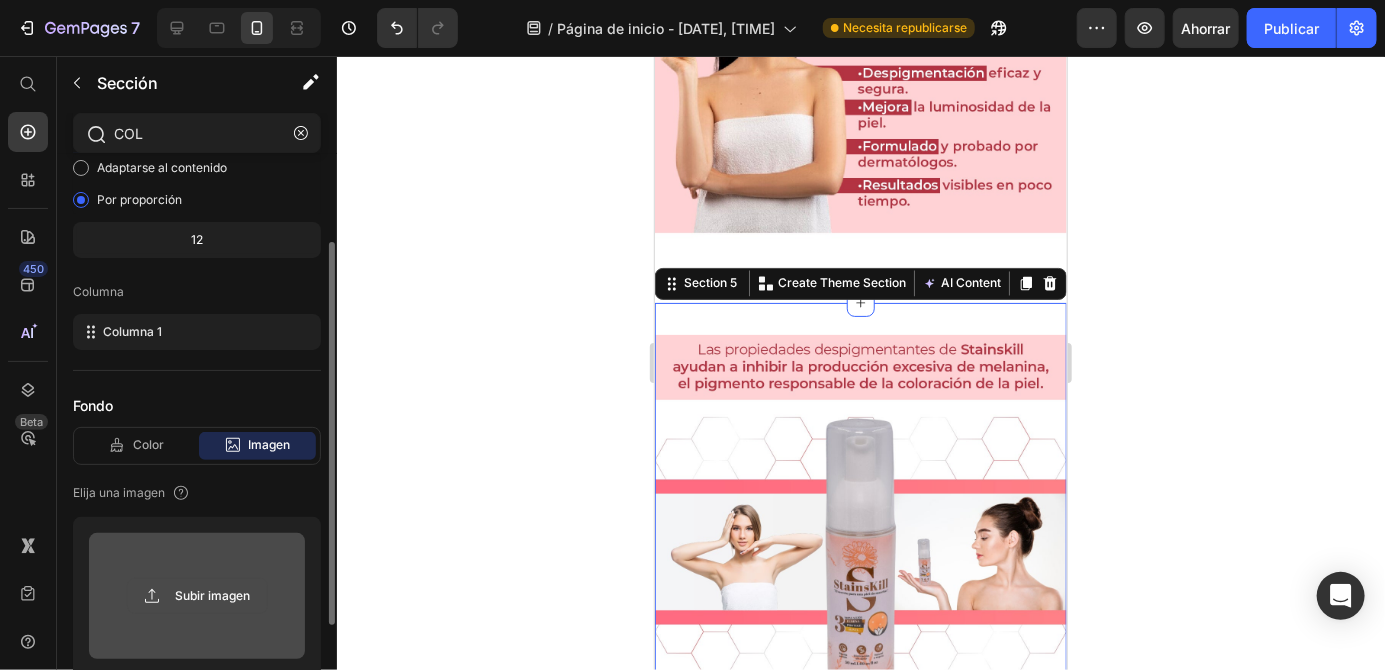 scroll, scrollTop: 153, scrollLeft: 0, axis: vertical 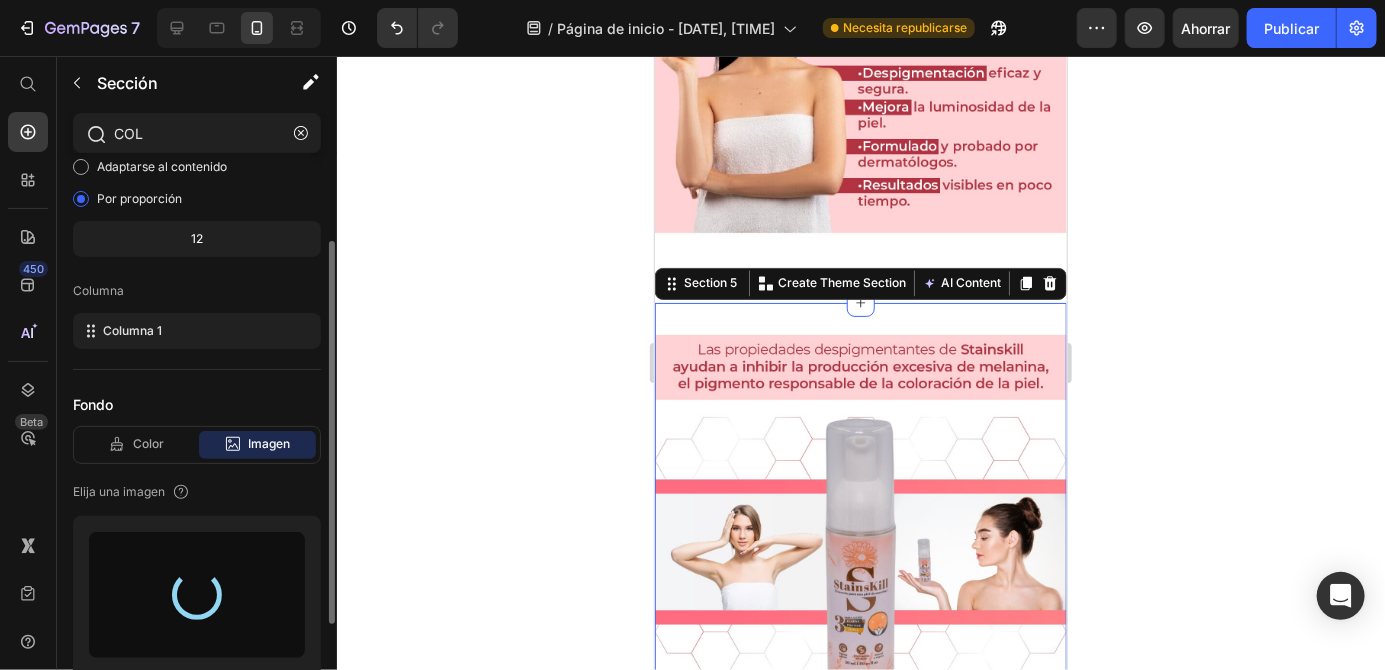 type on "https://cdn.shopify.com/s/files/1/0939/0053/8136/files/gempages_574840125347857637-61fd753f-700a-4e1e-95e1-d1aa7e6a1245.jpg" 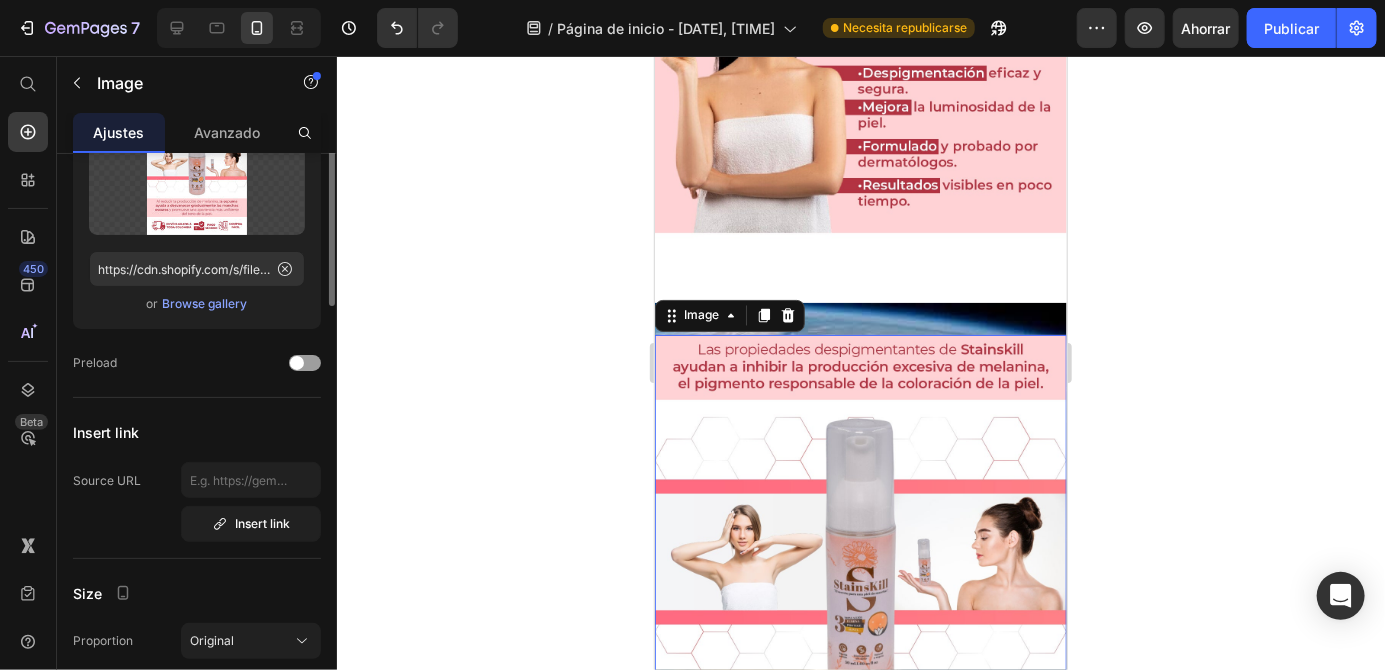 scroll, scrollTop: 1598, scrollLeft: 0, axis: vertical 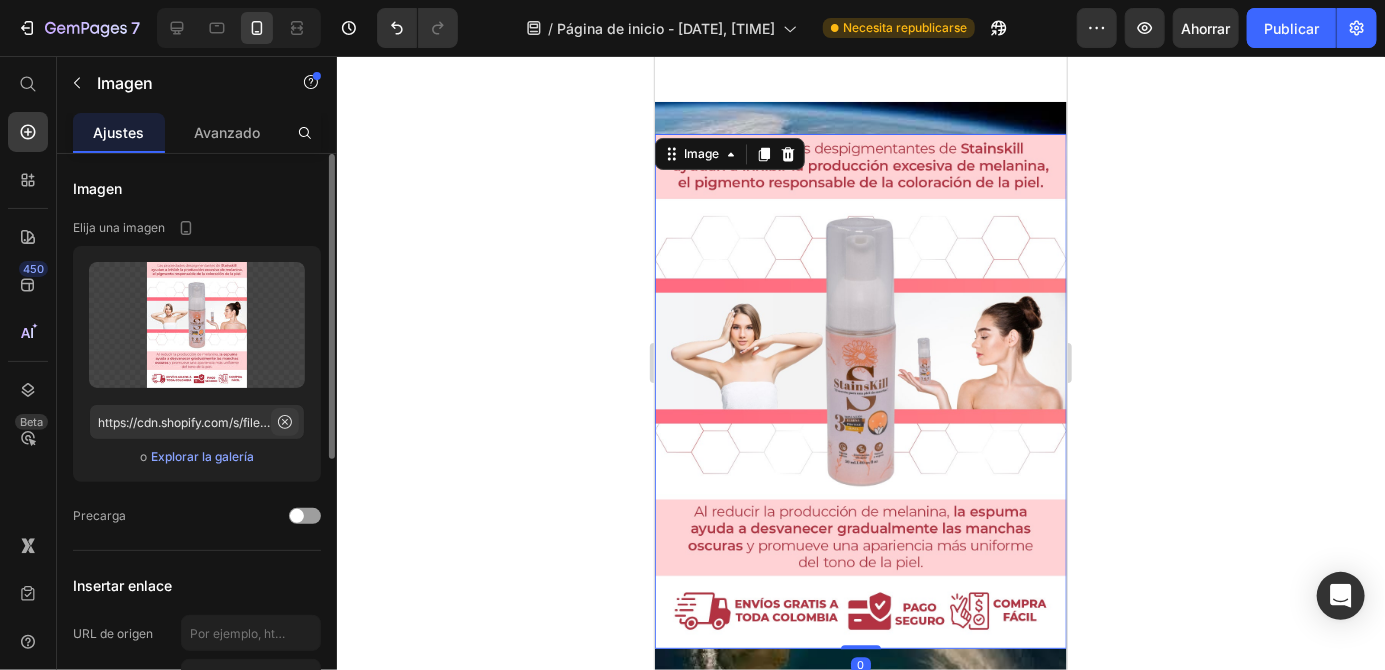 click 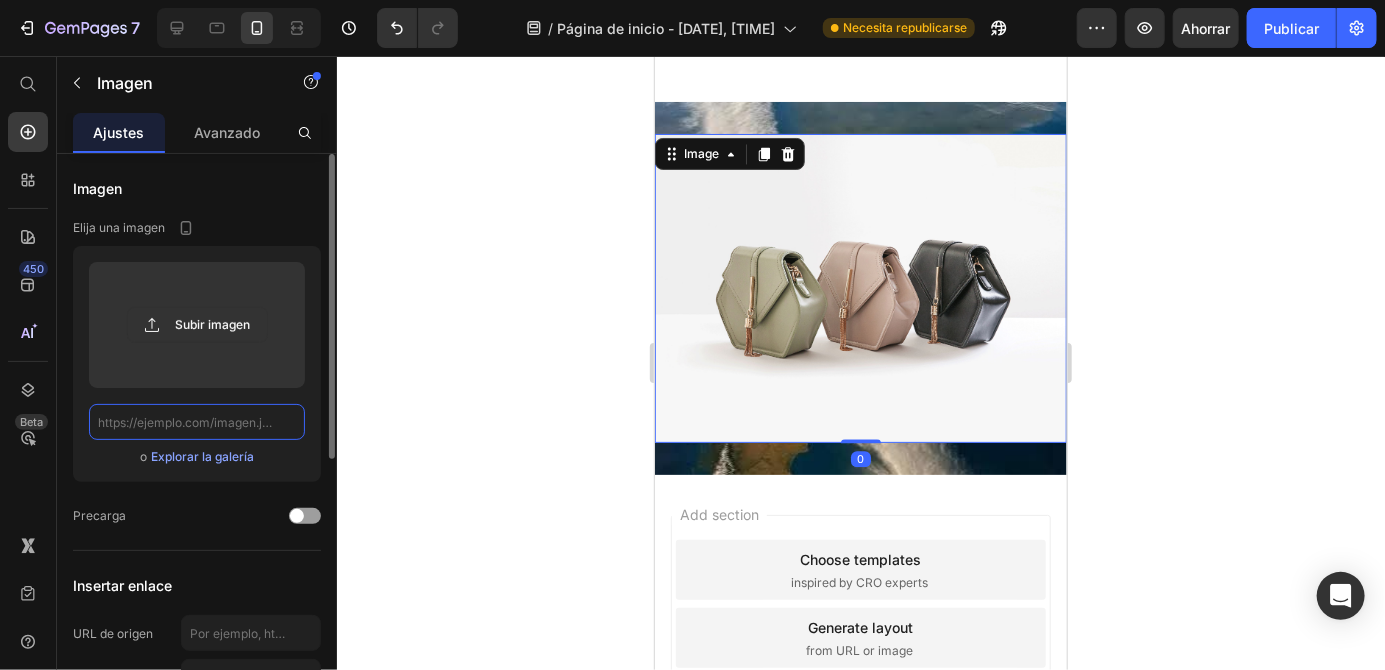scroll, scrollTop: 0, scrollLeft: 0, axis: both 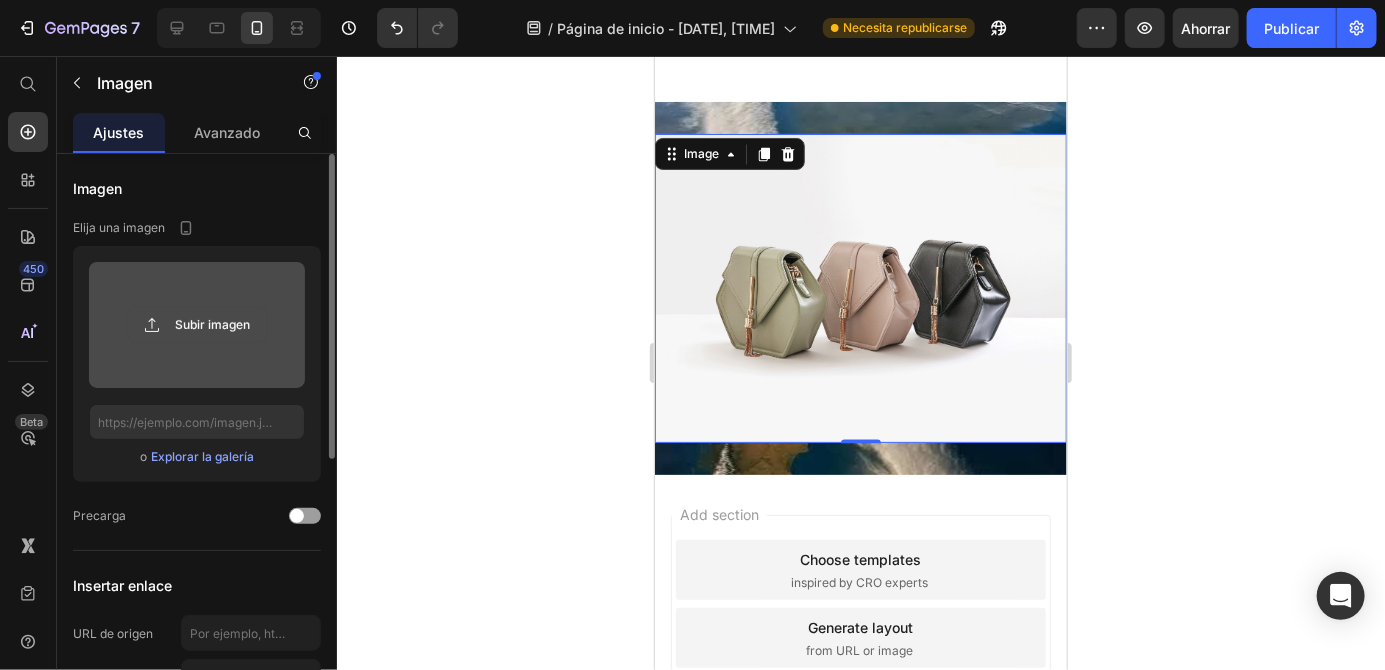 click 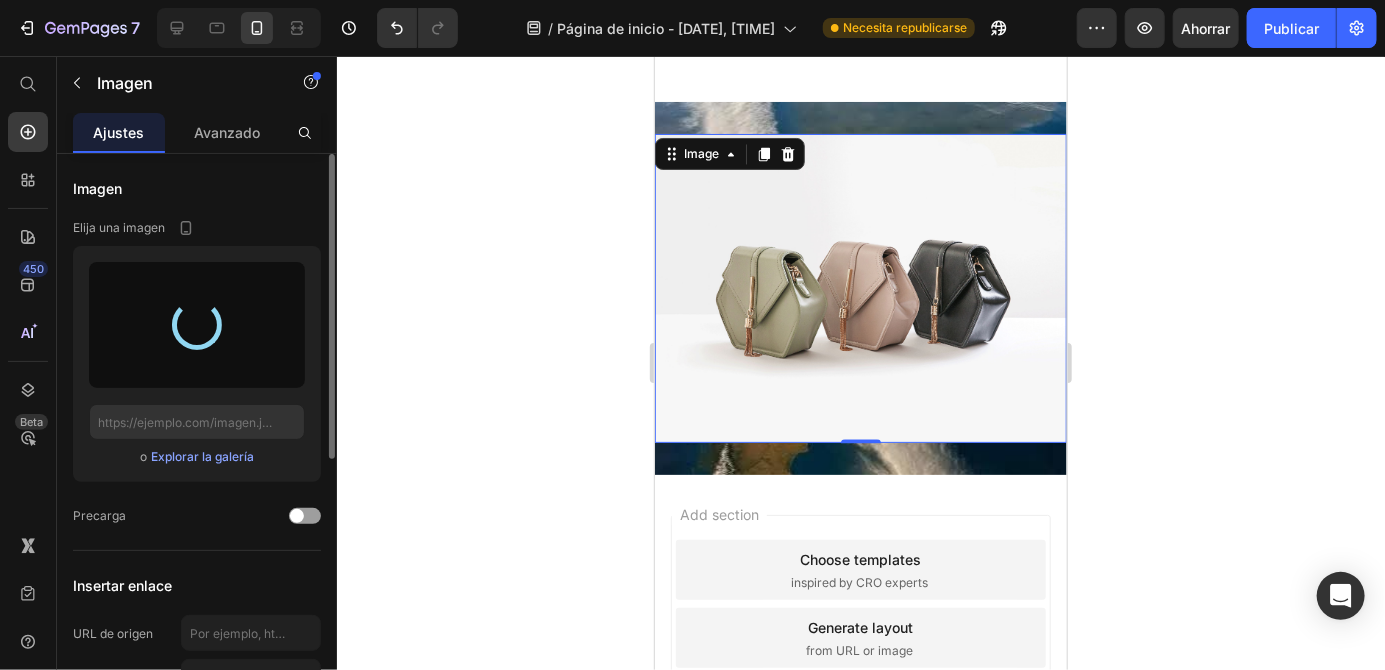 type on "https://cdn.shopify.com/s/files/1/0939/0053/8136/files/gempages_574840125347857637-cc7b4835-5bc2-47ac-991a-88ee1628dc82.jpg" 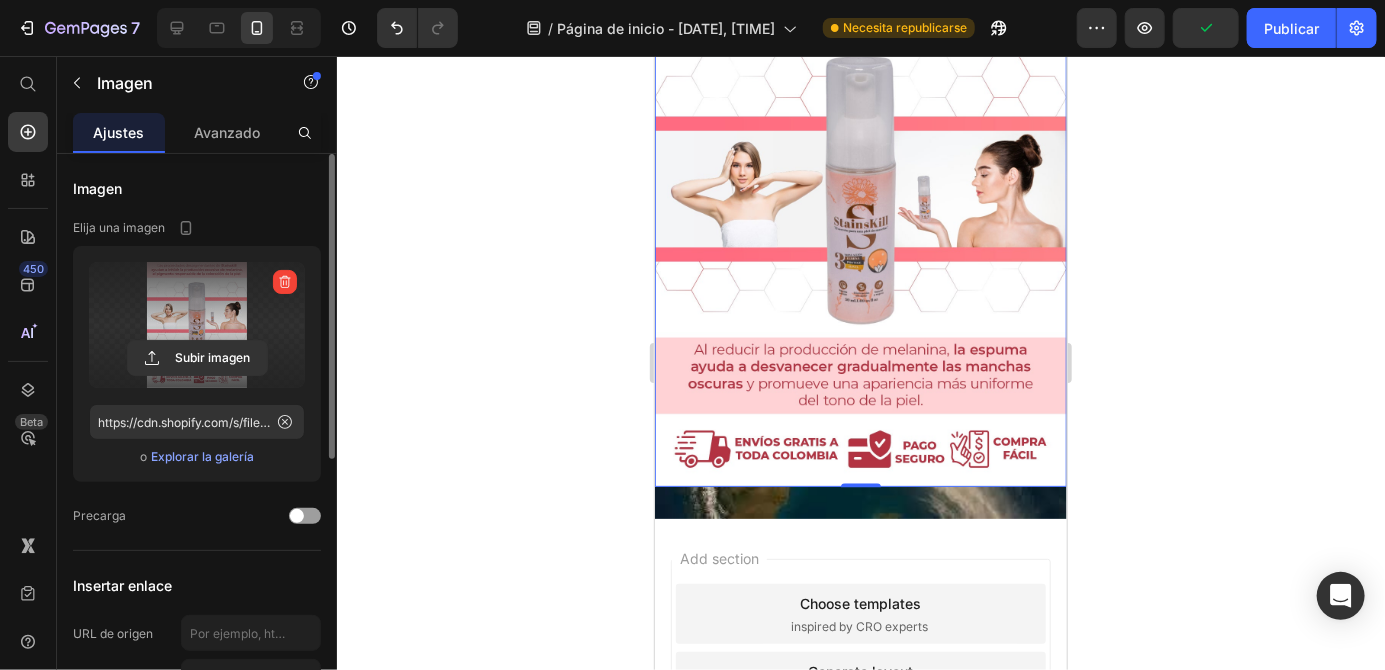 scroll, scrollTop: 1929, scrollLeft: 0, axis: vertical 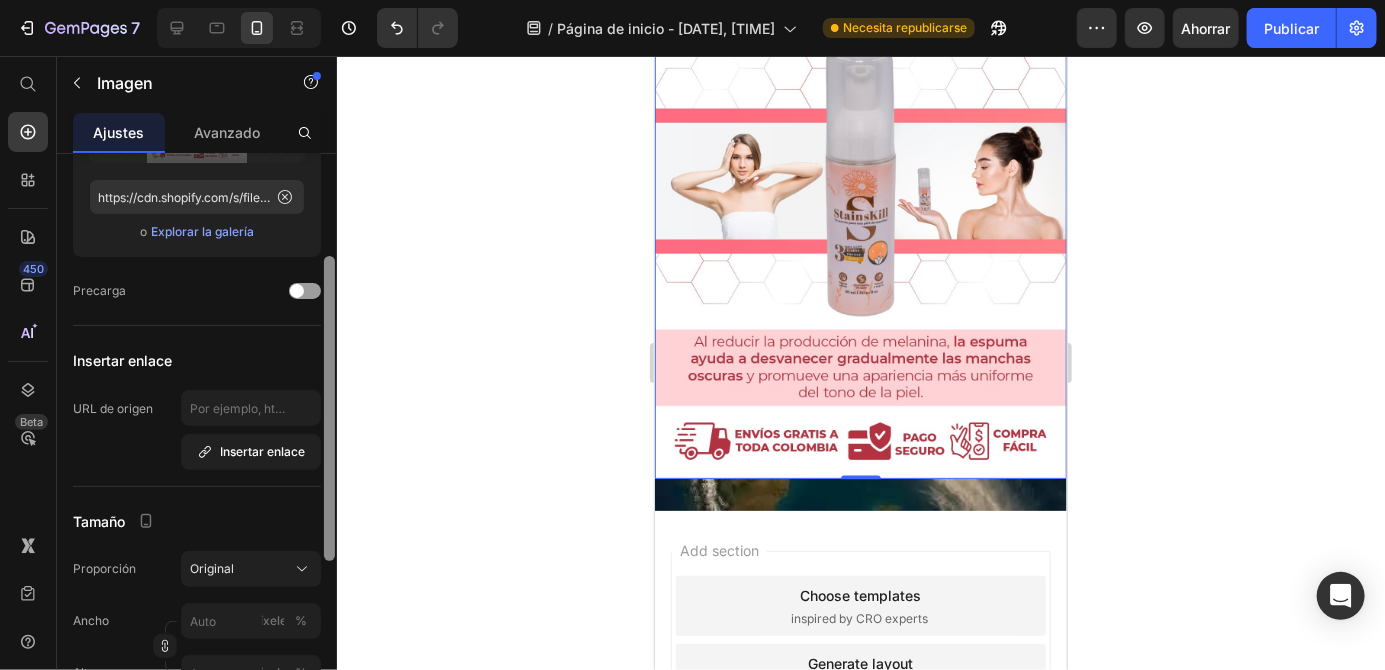 click at bounding box center [329, 489] 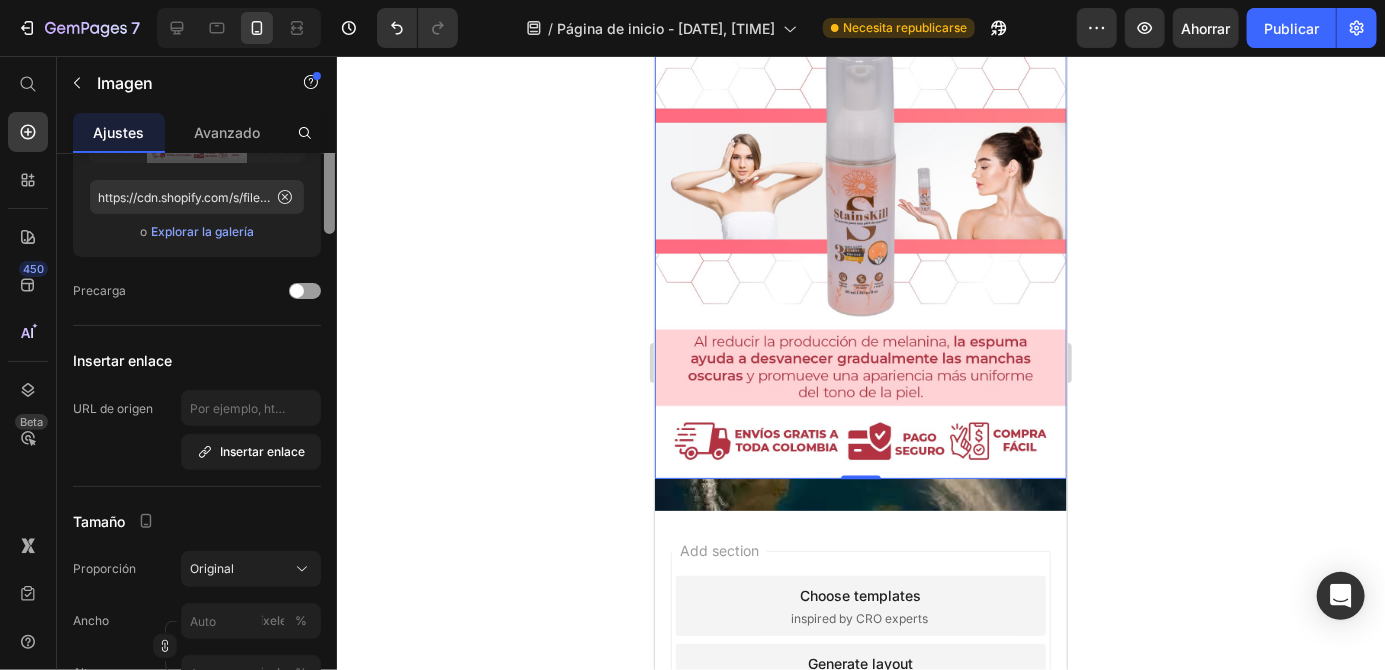 scroll, scrollTop: 0, scrollLeft: 0, axis: both 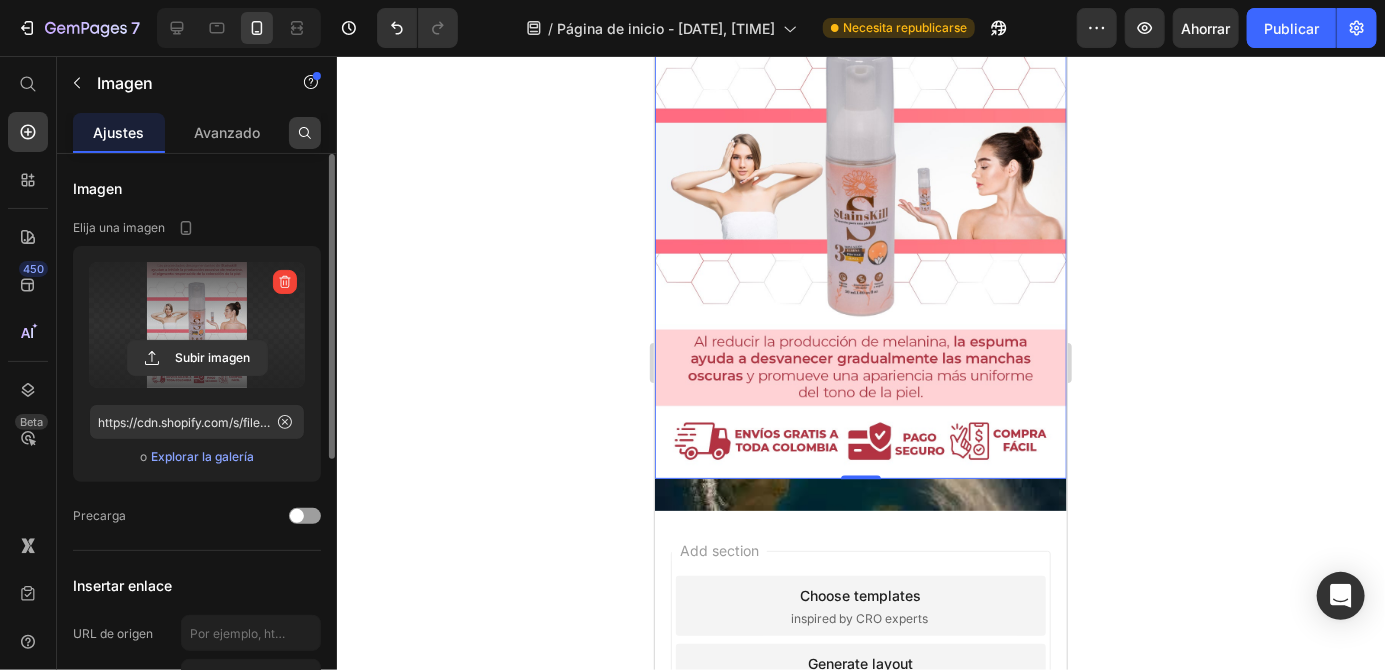 click 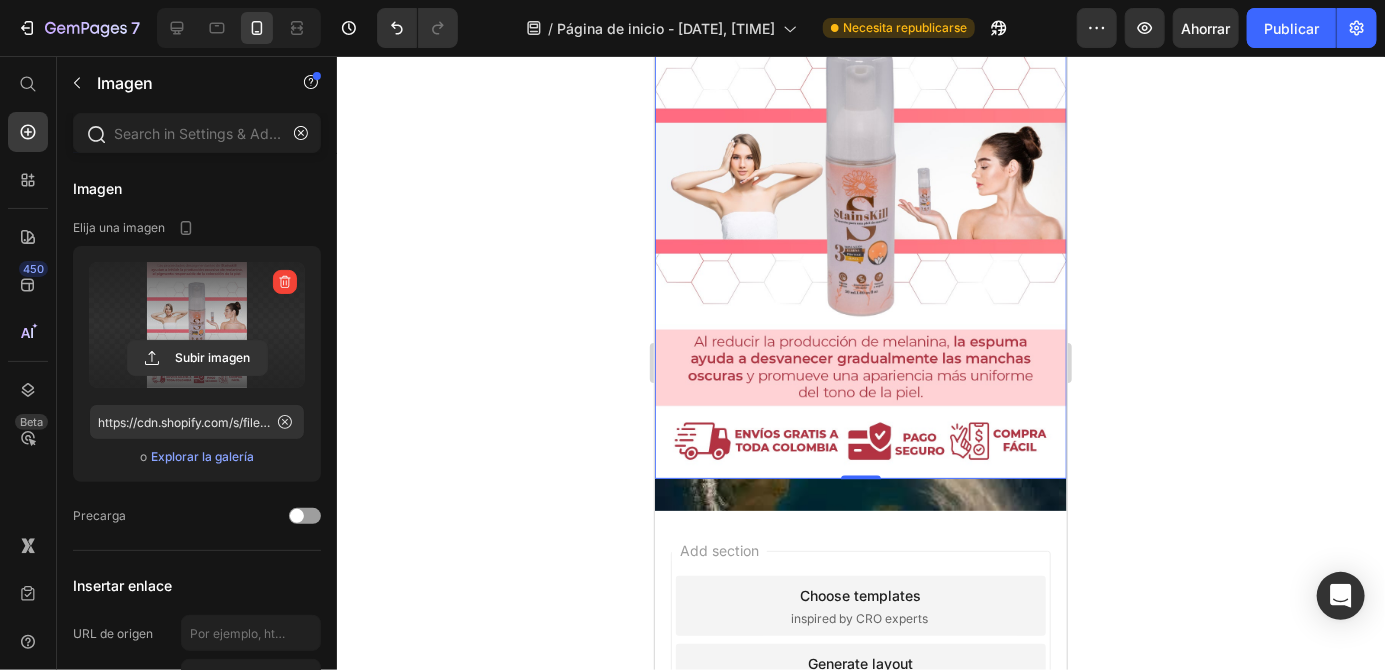 click on "Image   0 Section 5" at bounding box center [860, 220] 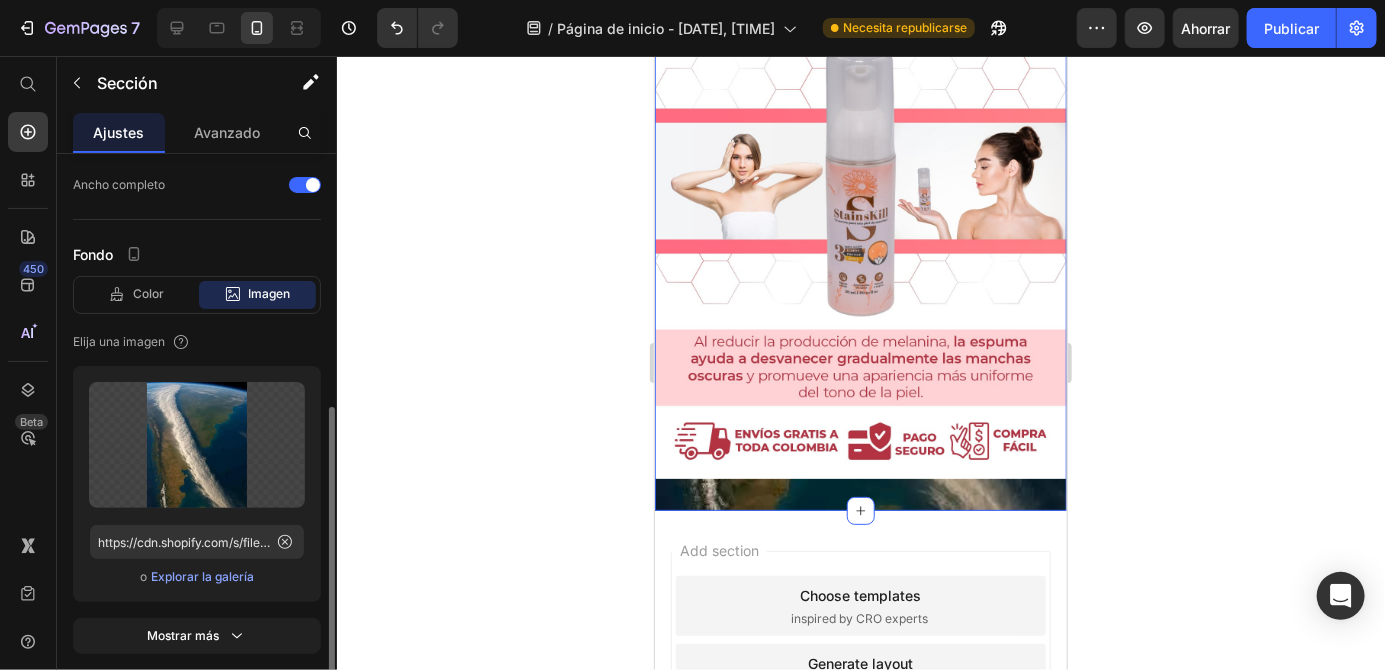scroll, scrollTop: 421, scrollLeft: 0, axis: vertical 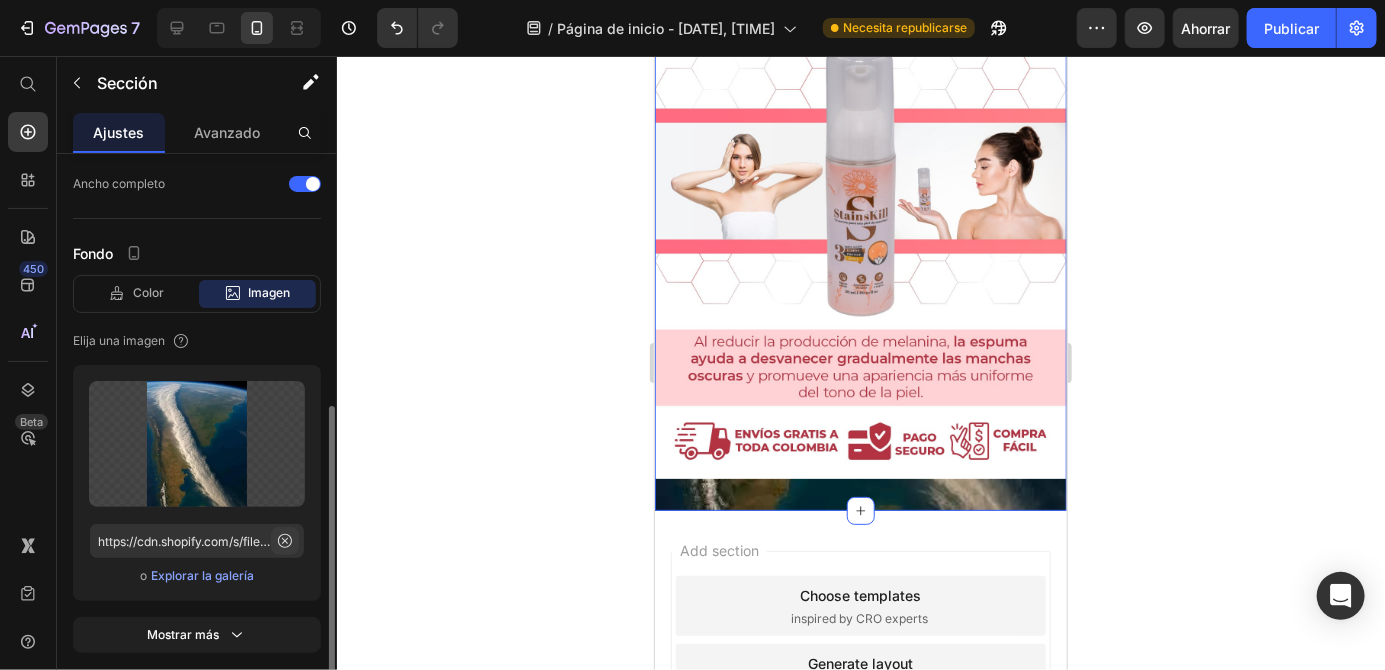 click 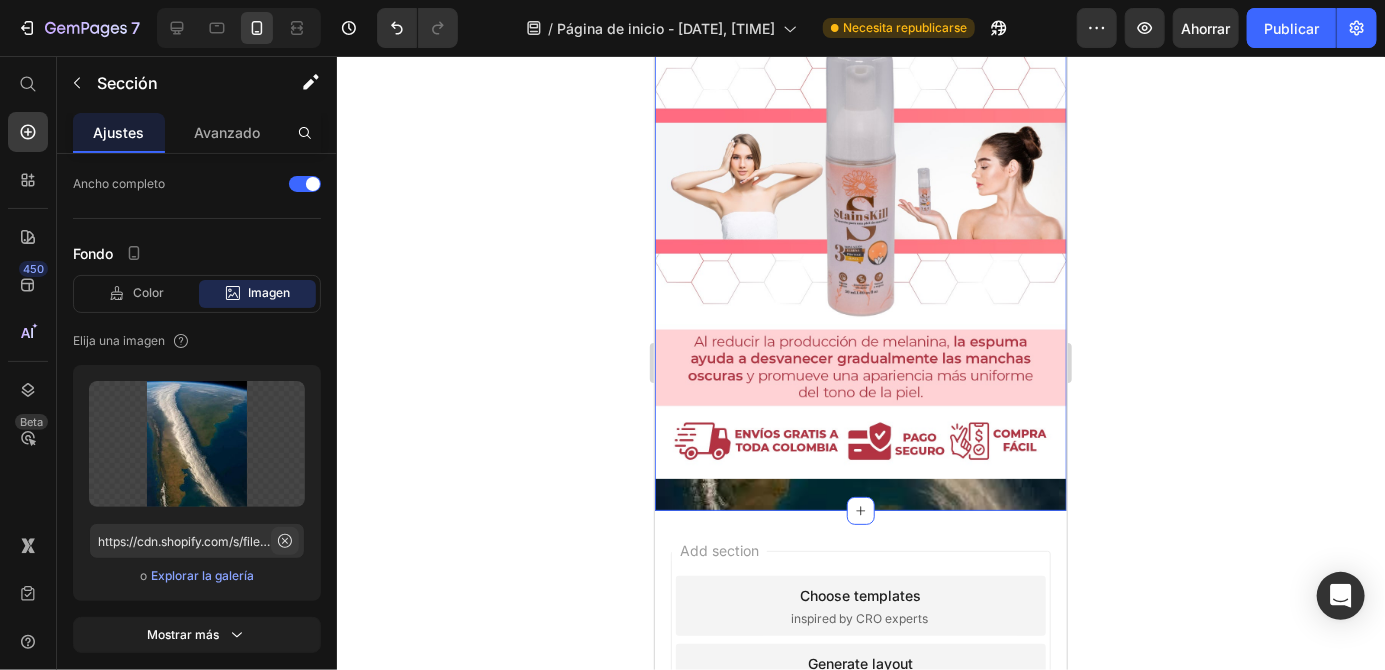click 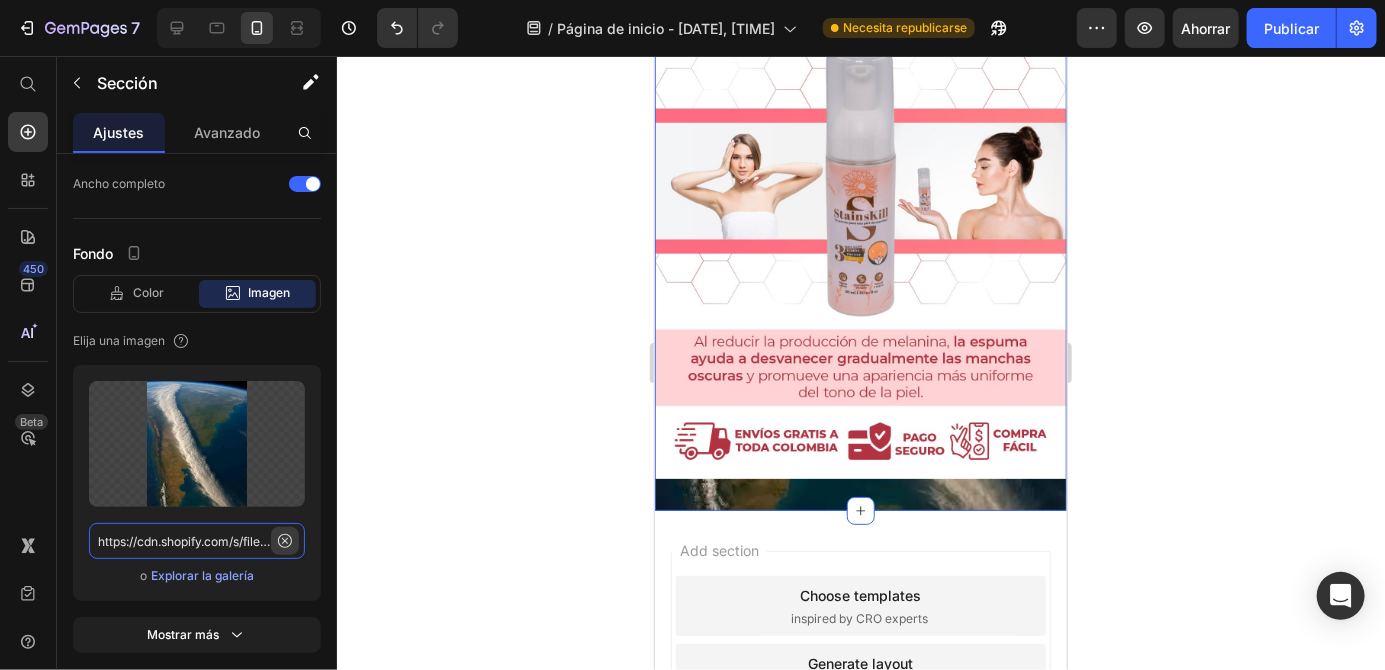 type 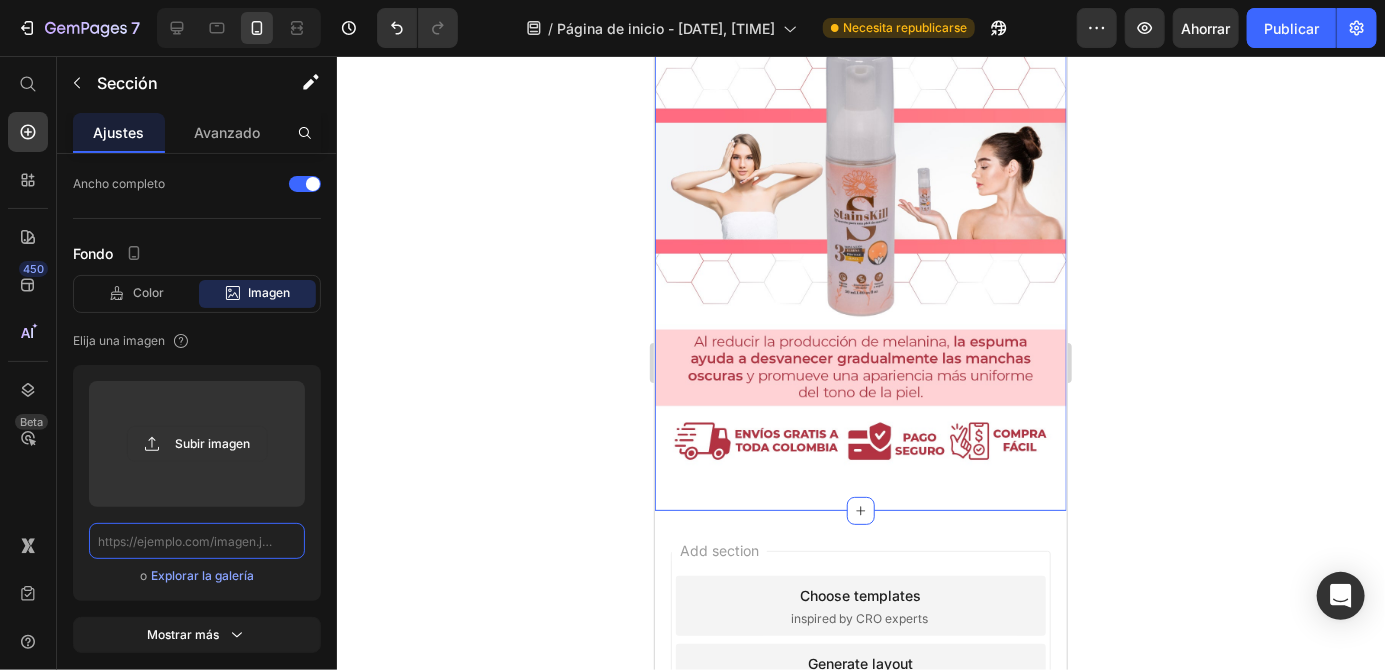 scroll, scrollTop: 0, scrollLeft: 0, axis: both 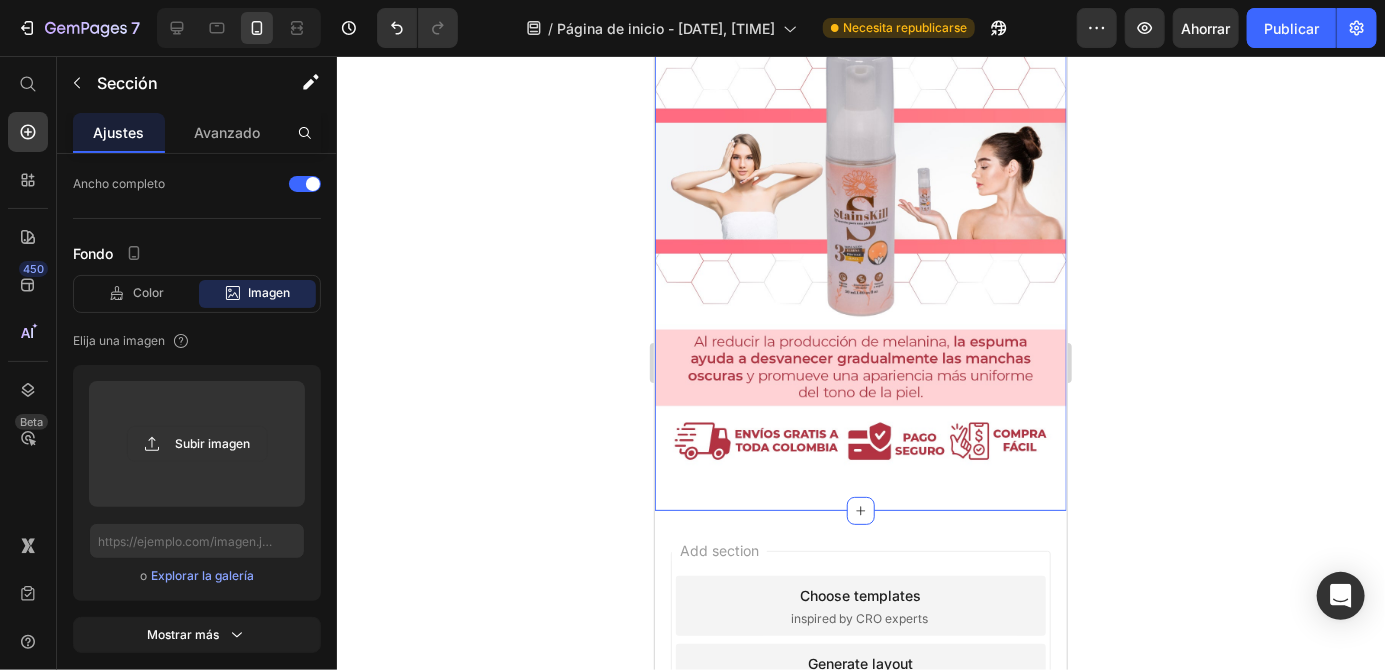 click on "Explorar la galería" at bounding box center [202, 575] 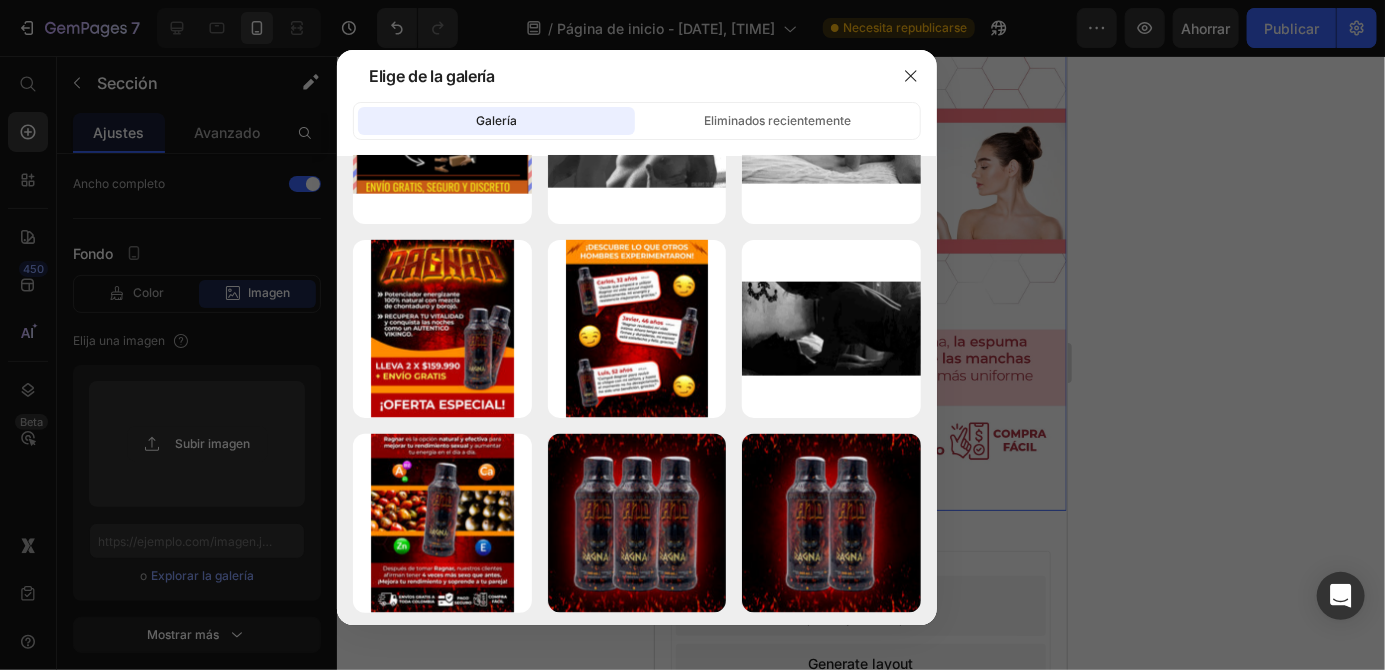 scroll, scrollTop: 1426, scrollLeft: 0, axis: vertical 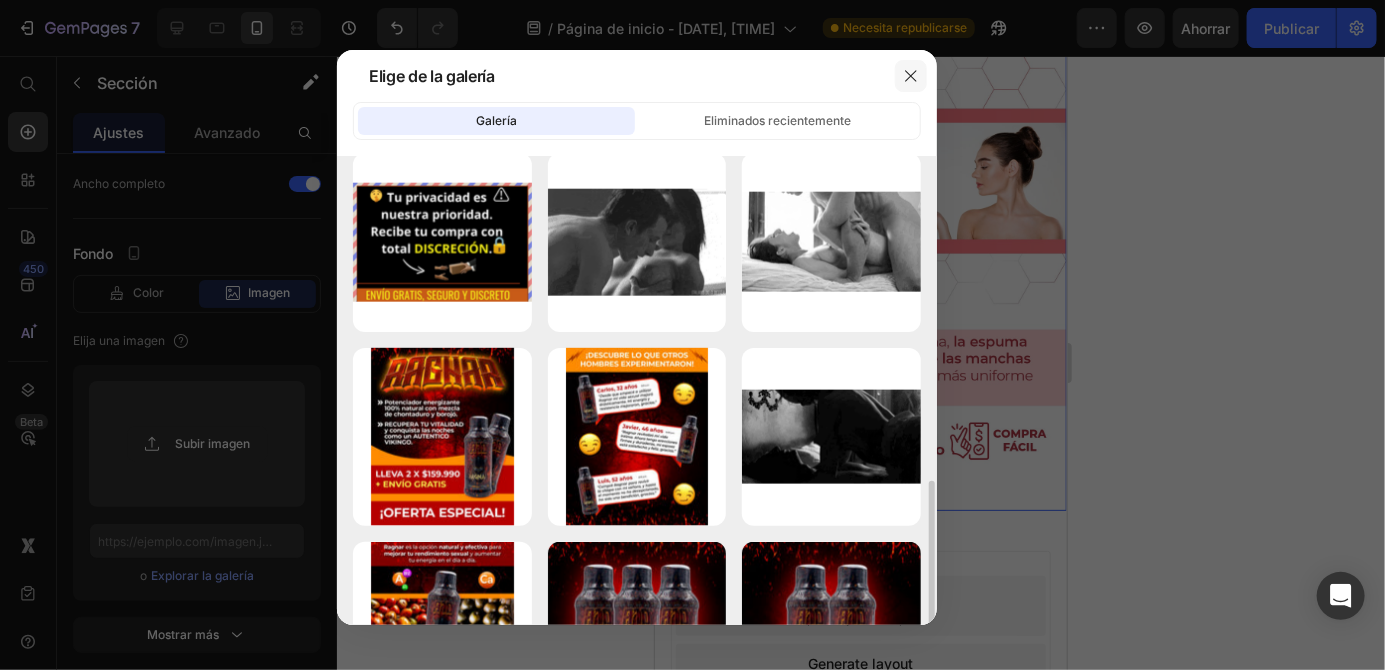 click at bounding box center [911, 76] 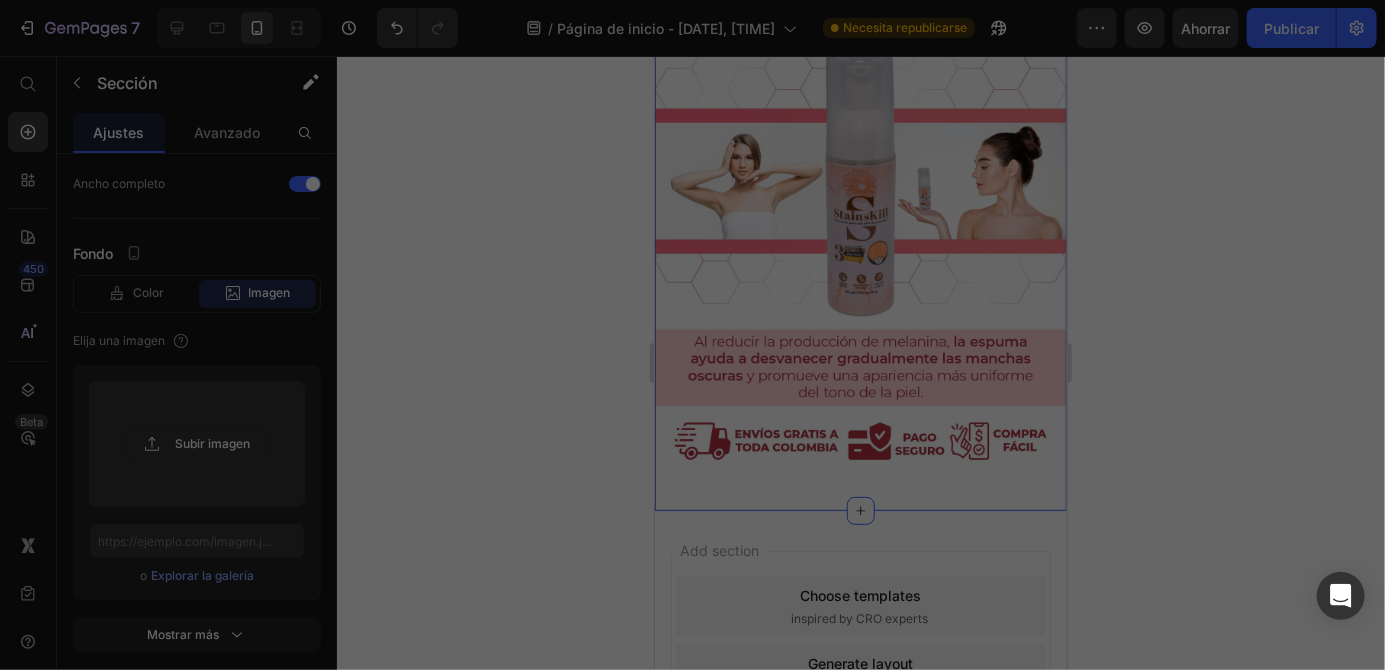 scroll, scrollTop: 0, scrollLeft: 0, axis: both 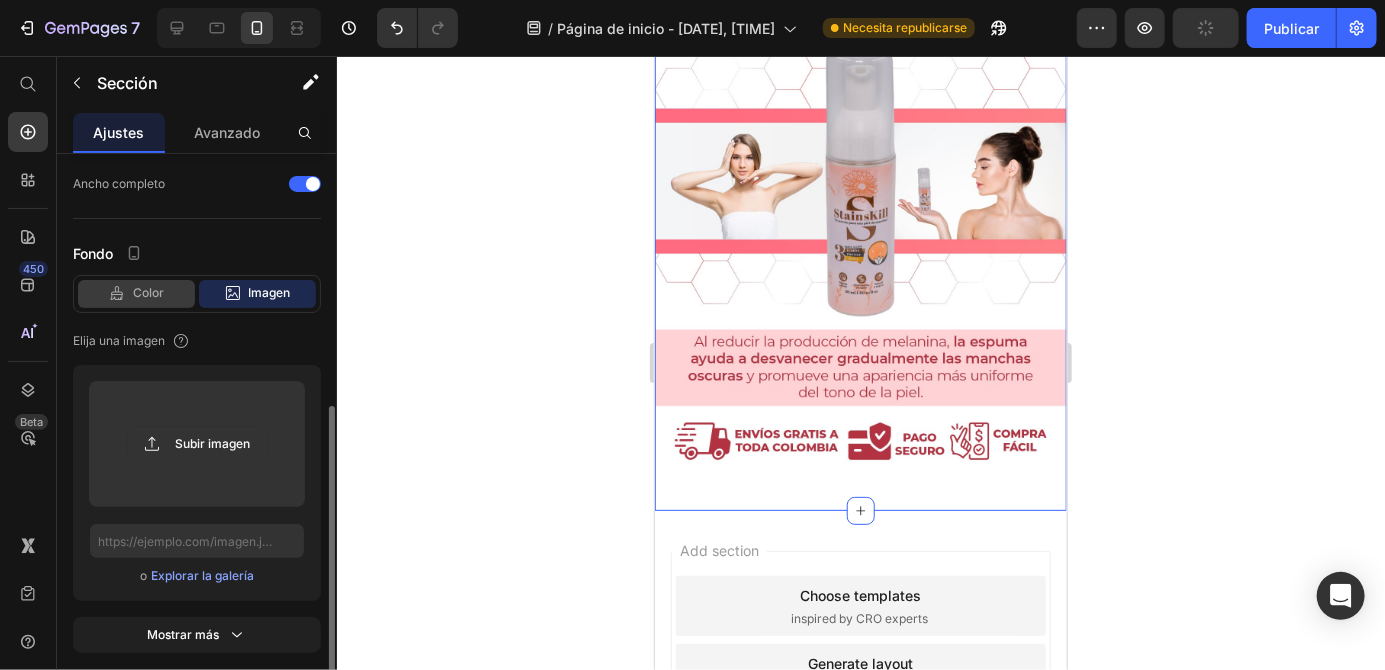 click on "Color" 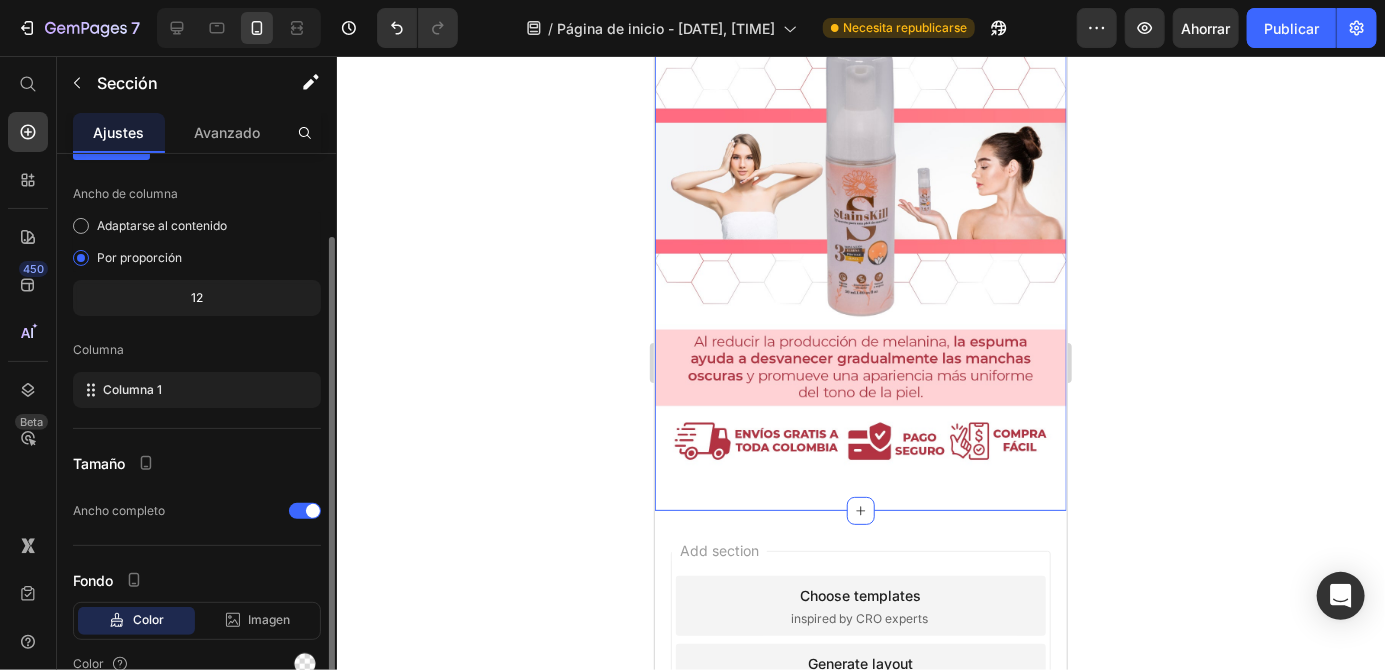 scroll, scrollTop: 94, scrollLeft: 0, axis: vertical 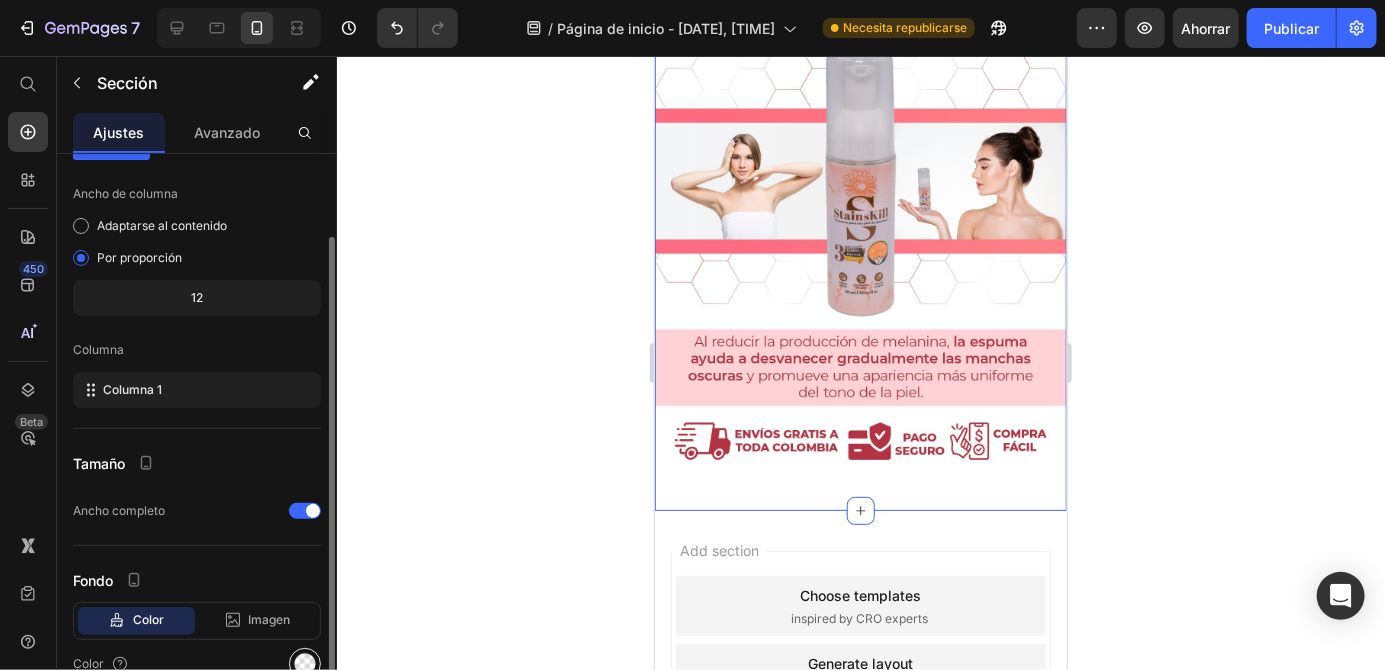 click at bounding box center (305, 664) 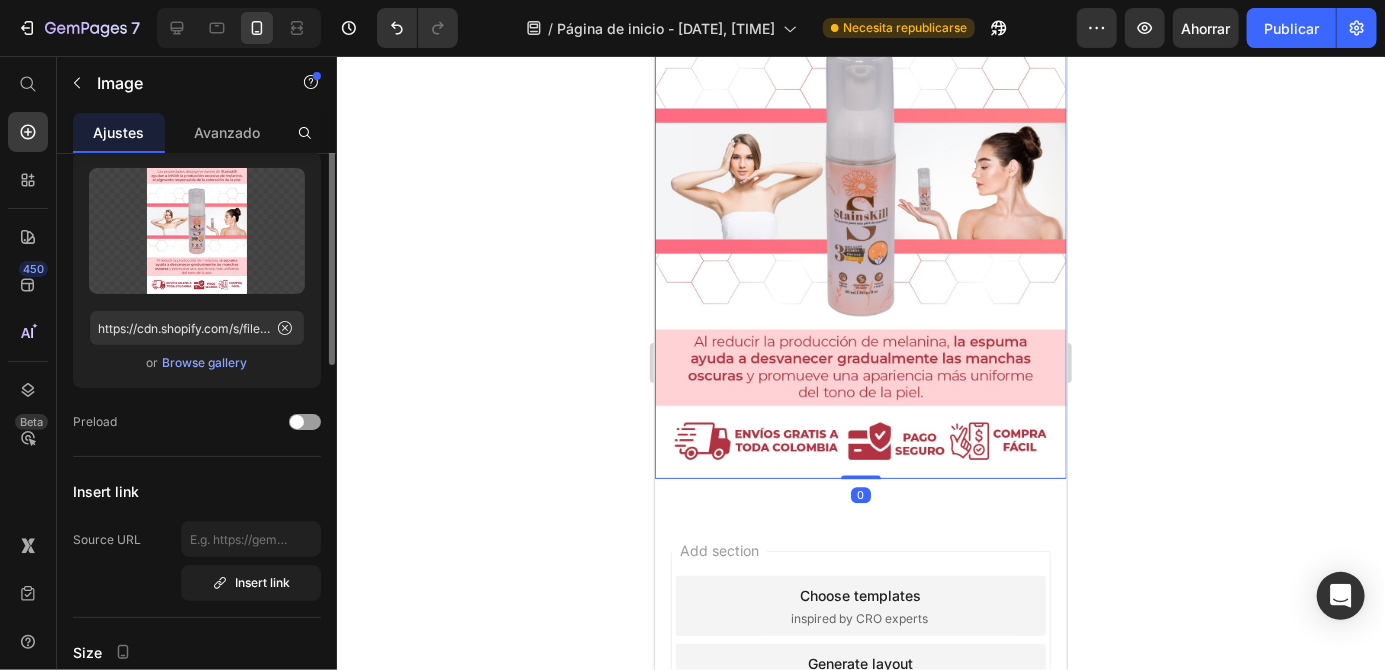 scroll, scrollTop: 0, scrollLeft: 0, axis: both 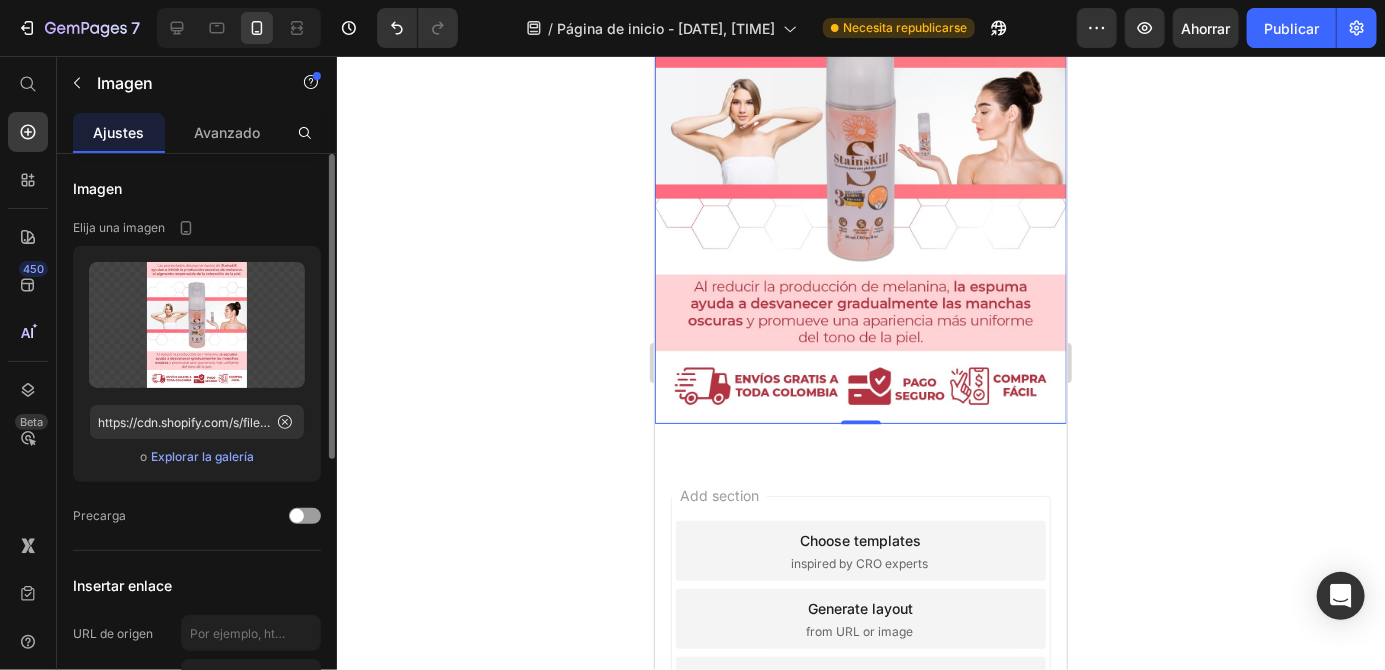 click on "Add section Choose templates inspired by CRO experts Generate layout from URL or image Add blank section then drag & drop elements" at bounding box center [860, 646] 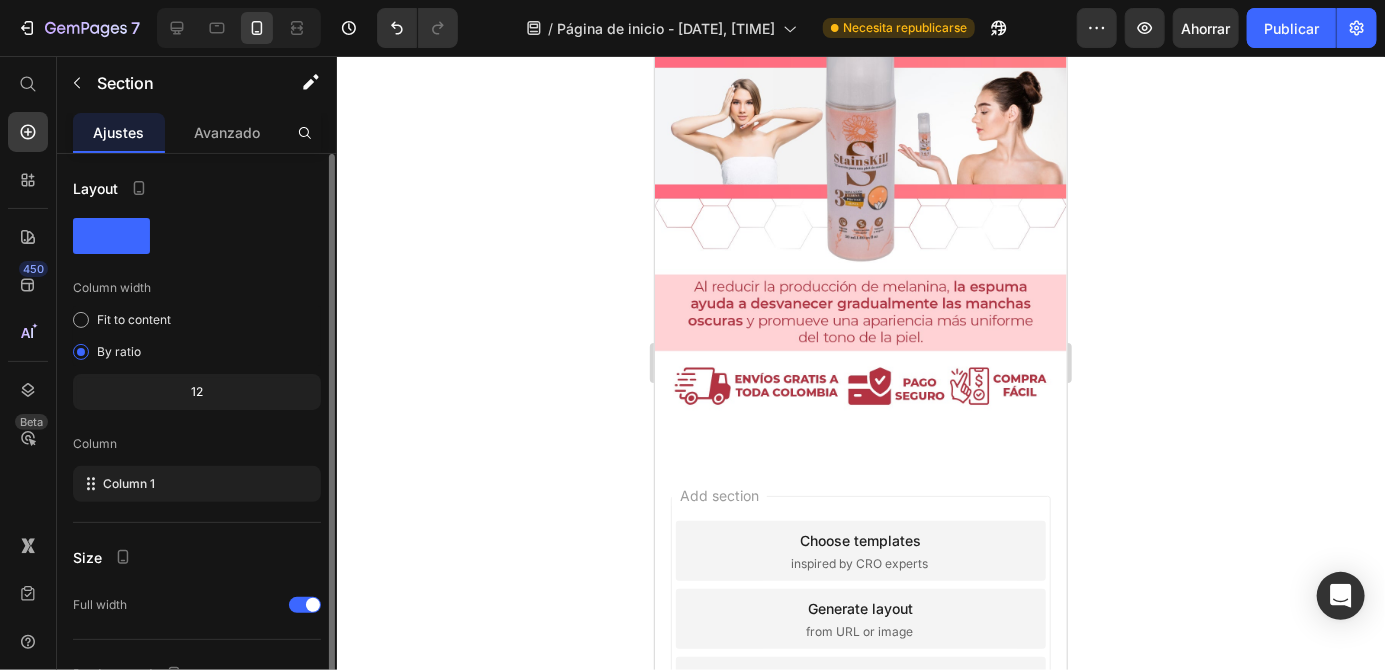 click on "Image Section 5" at bounding box center [860, 165] 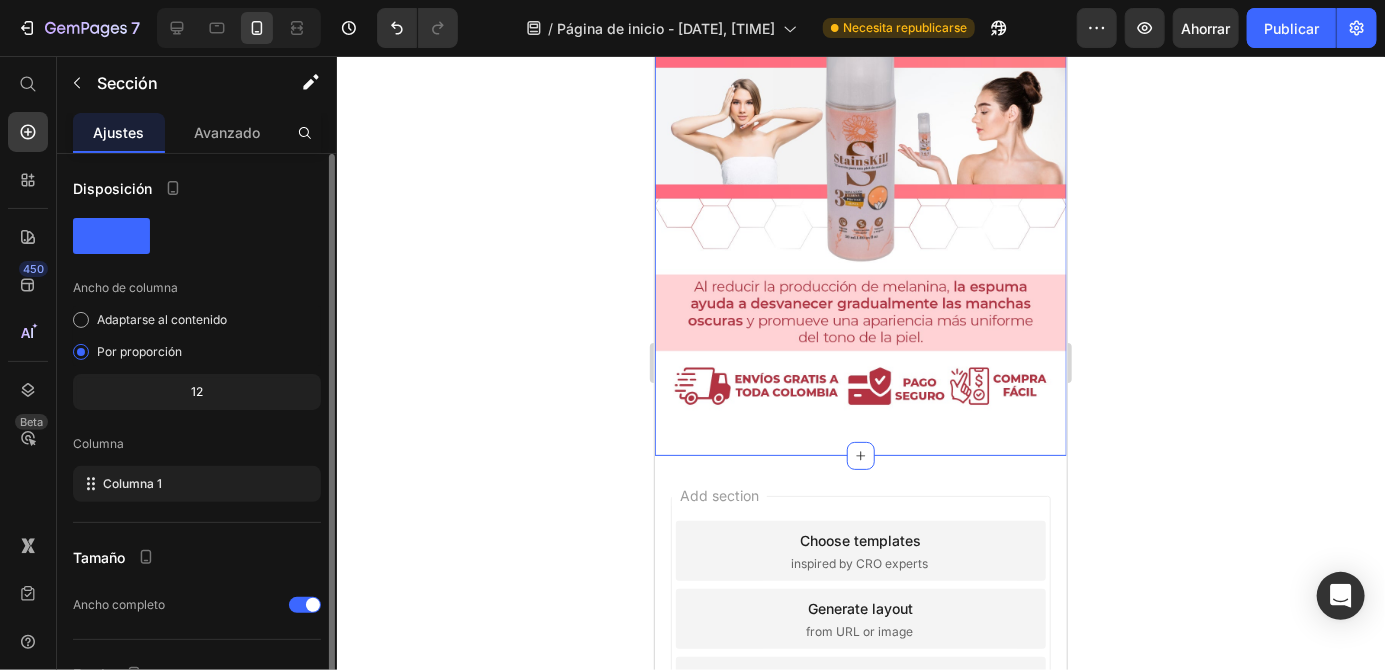 click on "Image Section 5   You can create reusable sections Create Theme Section AI Content Write with GemAI What would you like to describe here? Tone and Voice Persuasive Product Potenciador Energizante  🔥 Ragnar 500 ml 🔥 Show more Generate" at bounding box center (860, 165) 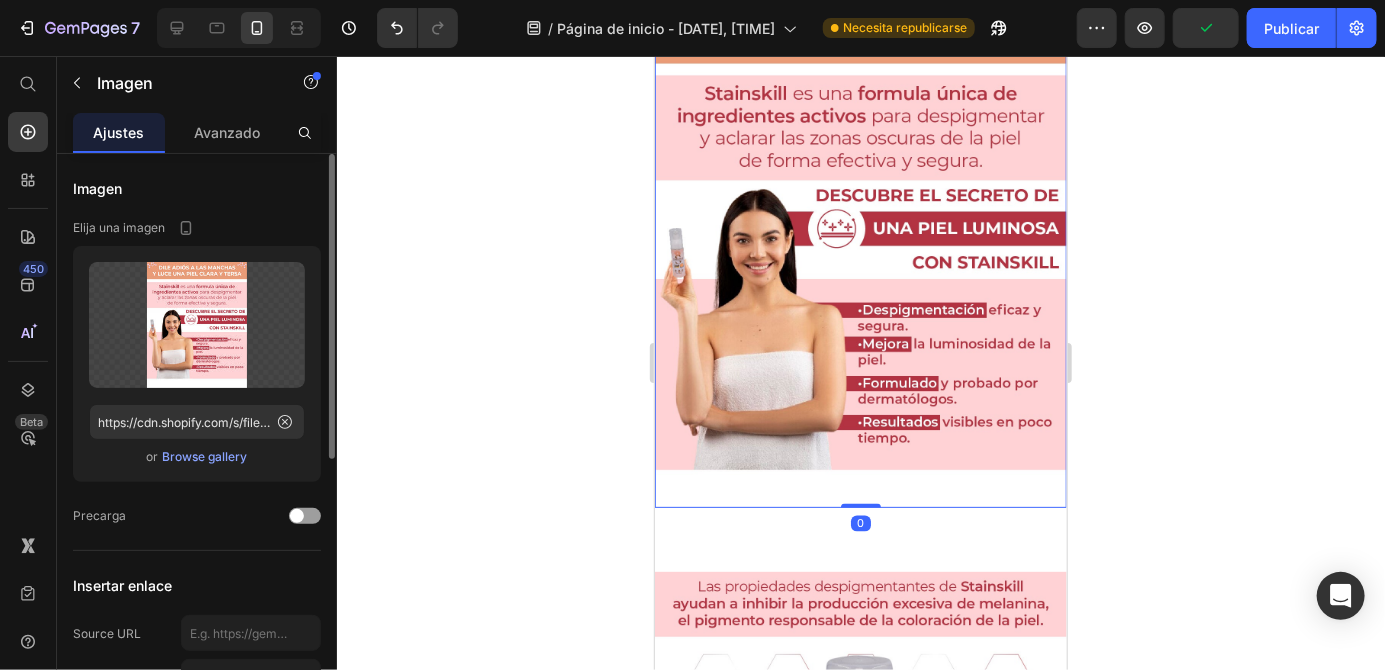 scroll, scrollTop: 1361, scrollLeft: 0, axis: vertical 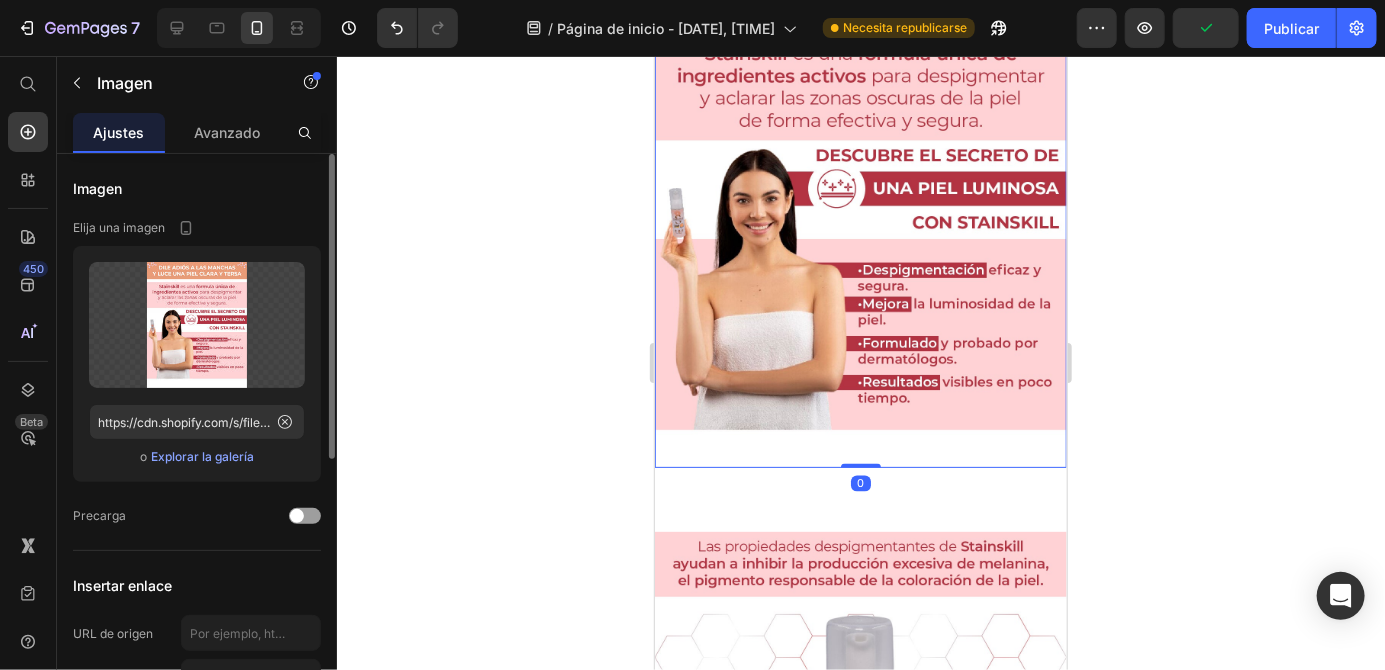 click on "Image   0 Section 4" at bounding box center [860, 209] 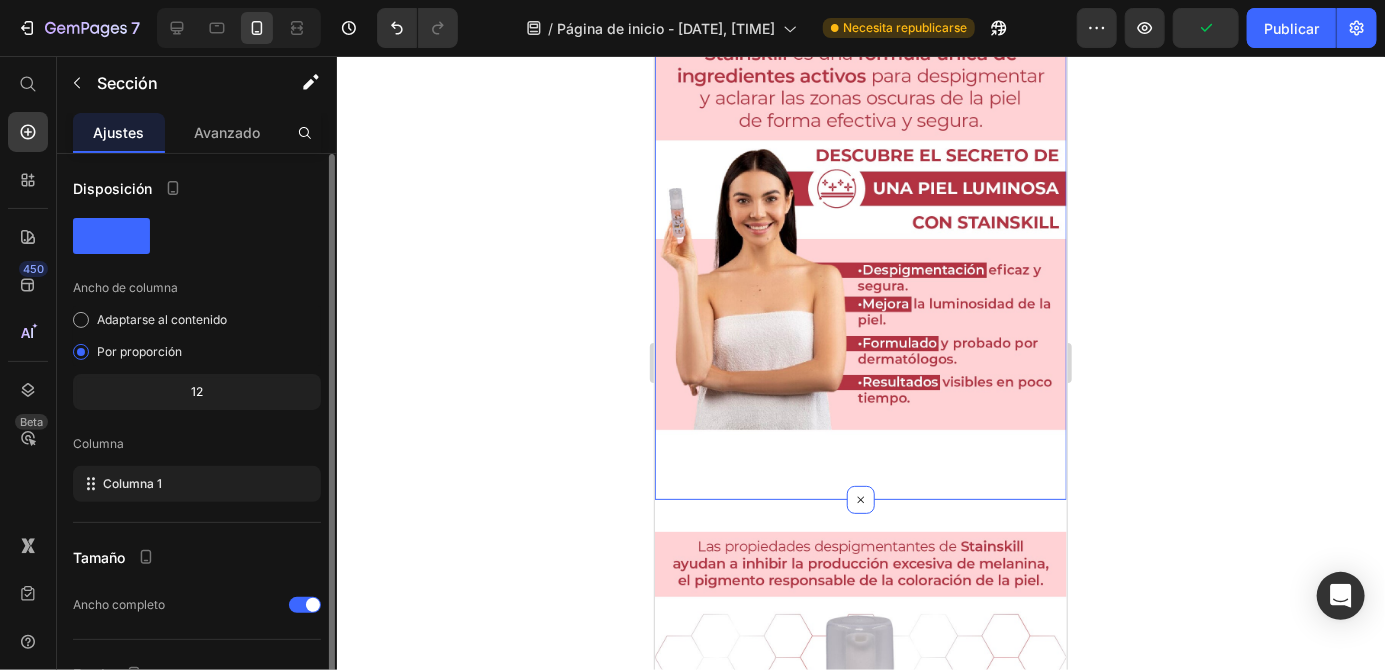 click at bounding box center [860, 209] 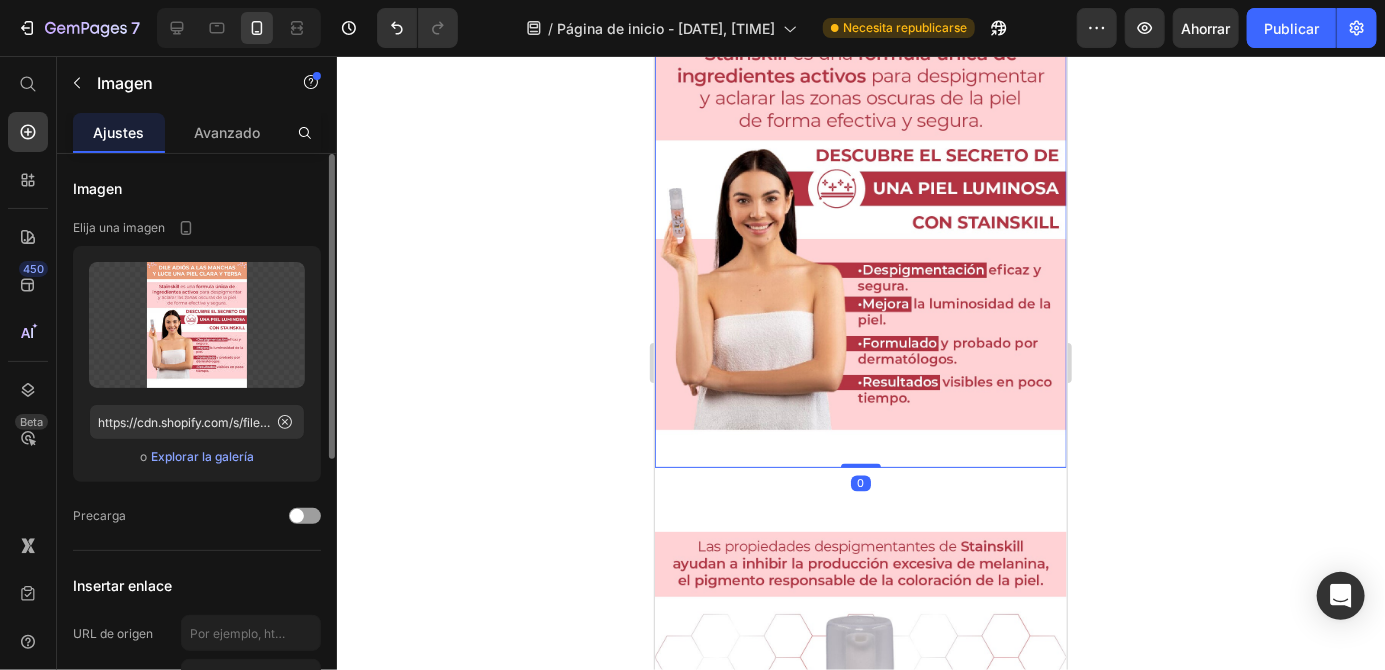 click at bounding box center (860, 209) 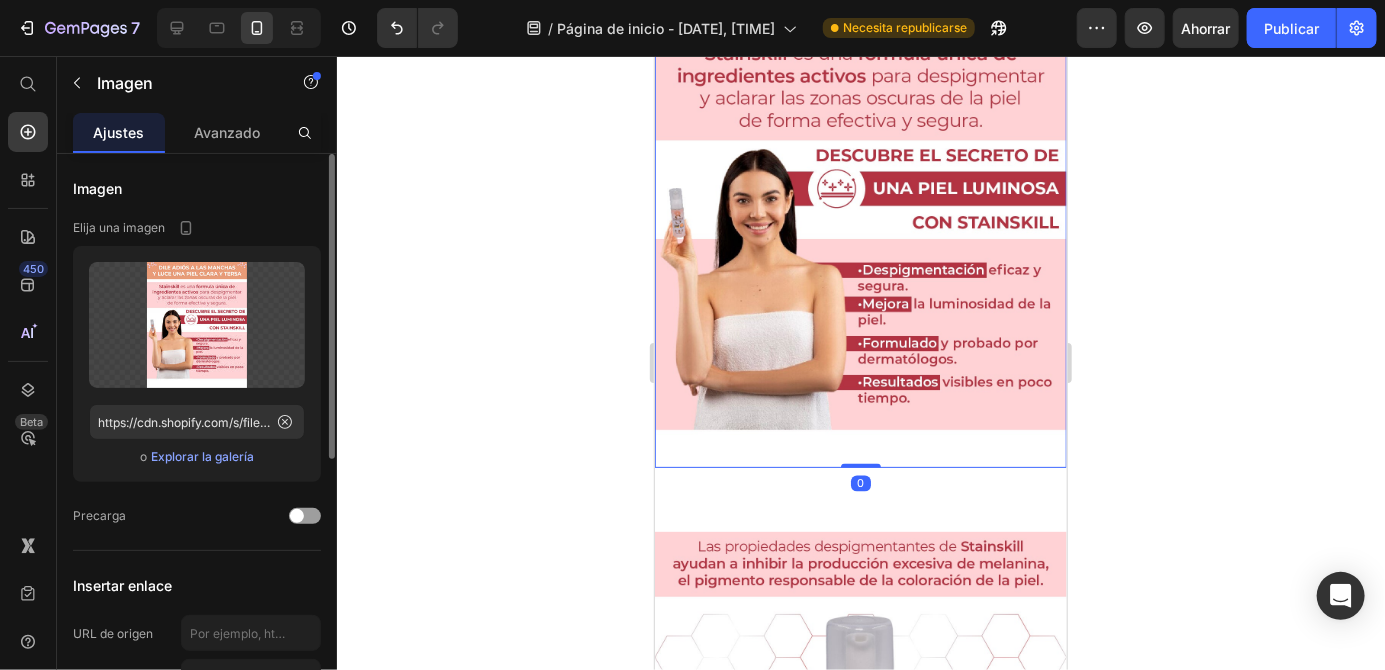 click on "Image   0 Section 4" at bounding box center (860, 209) 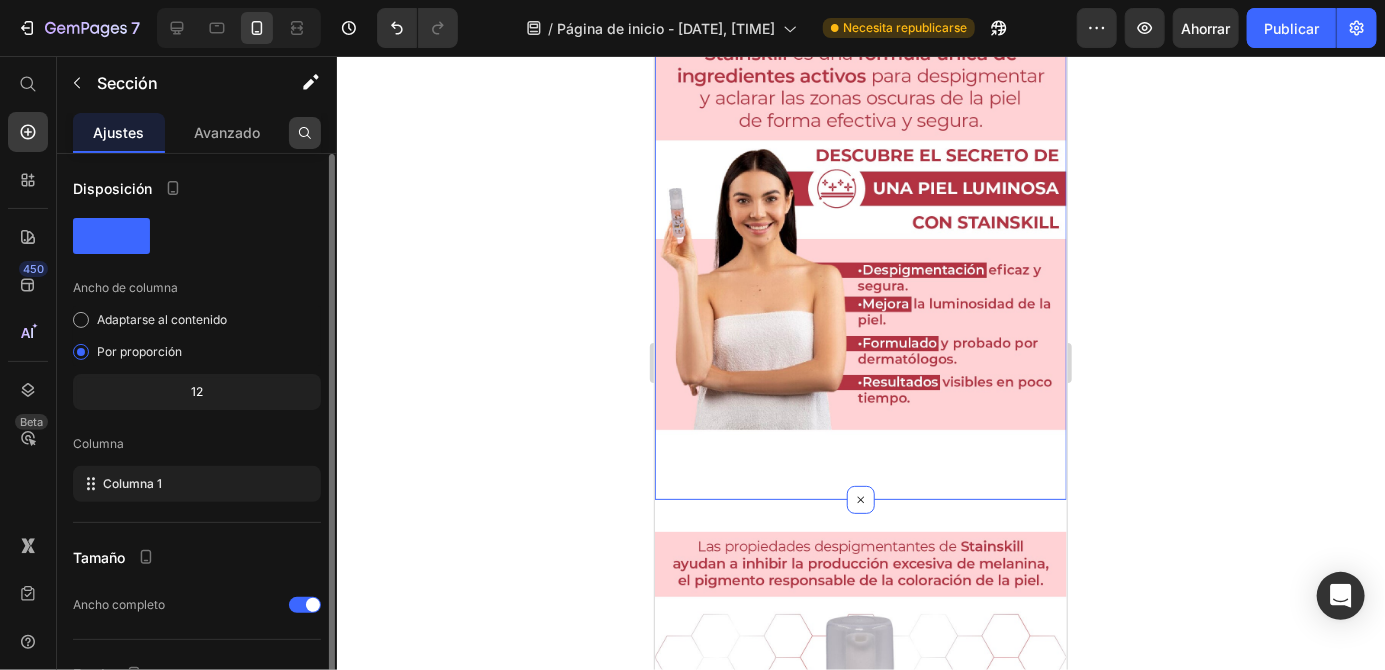 click at bounding box center (305, 133) 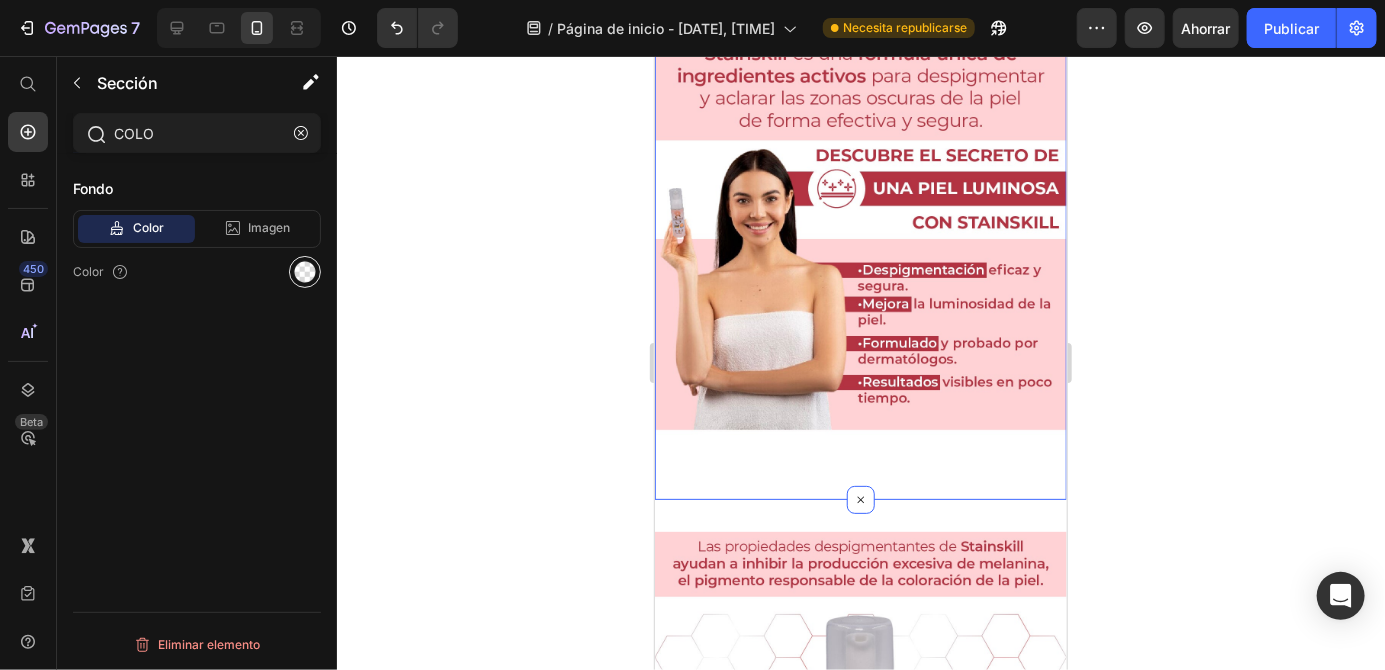 type on "COLO" 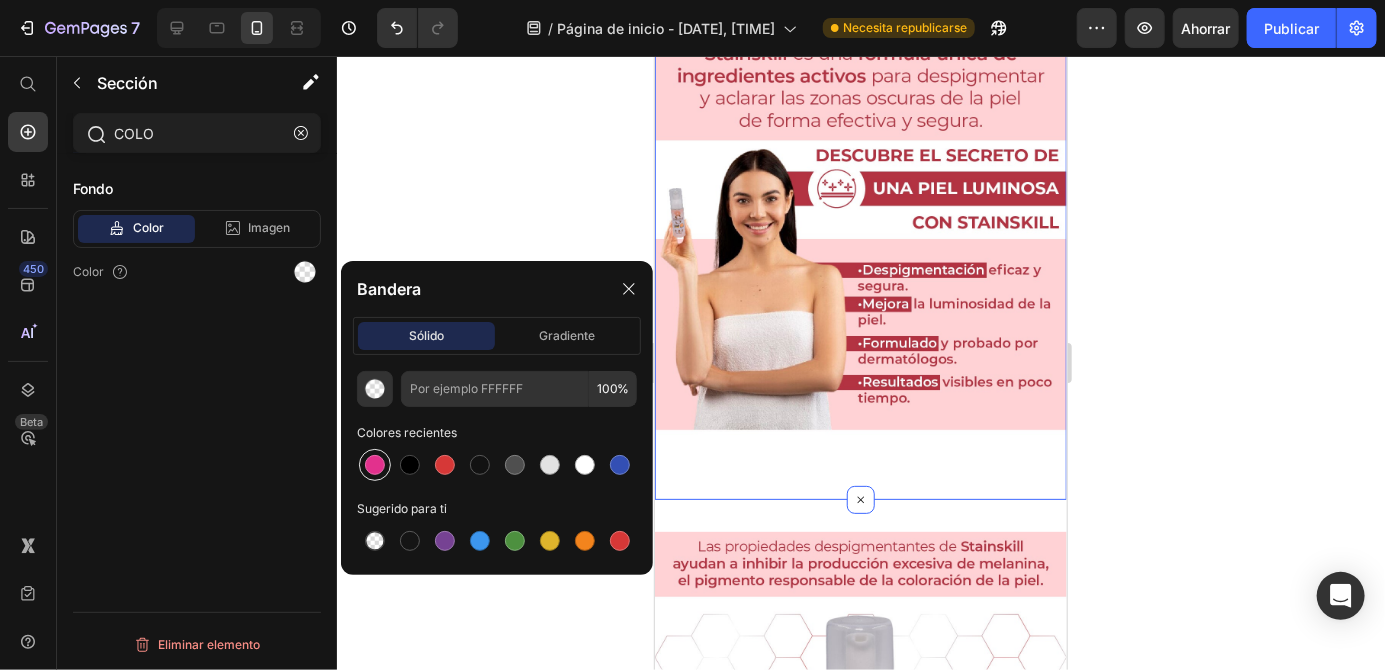 click at bounding box center [375, 465] 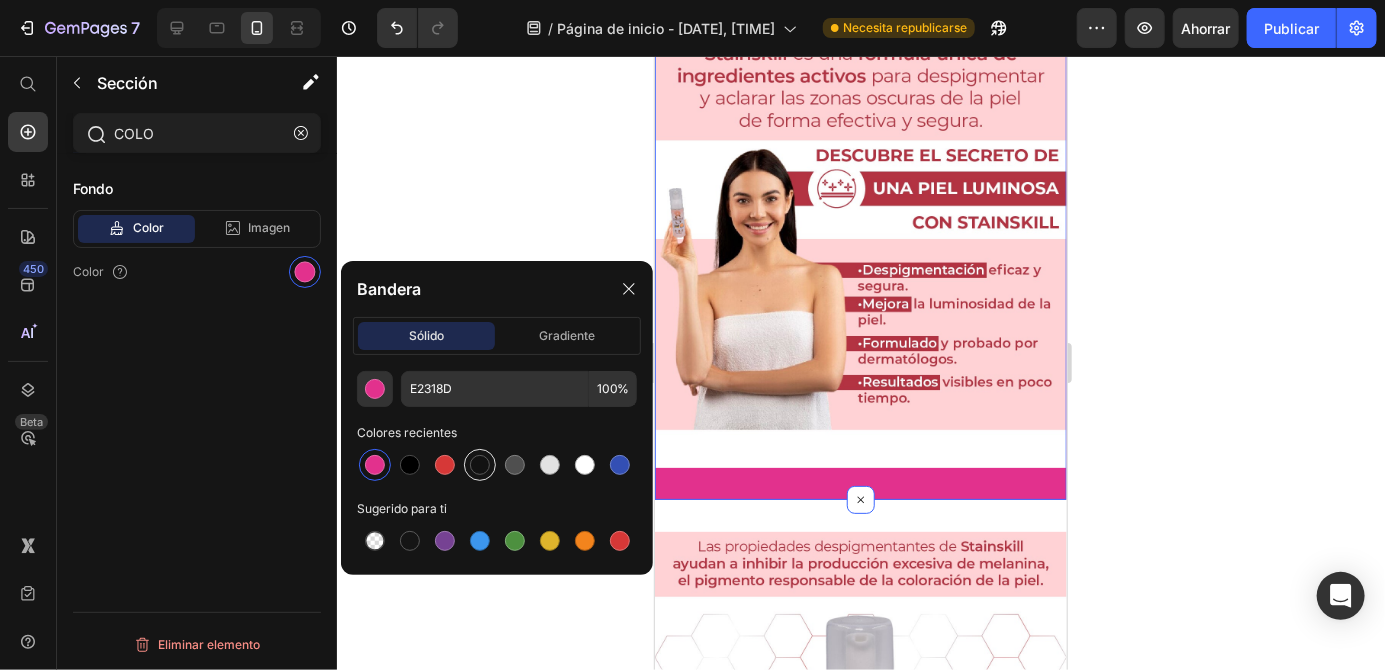 click at bounding box center (480, 465) 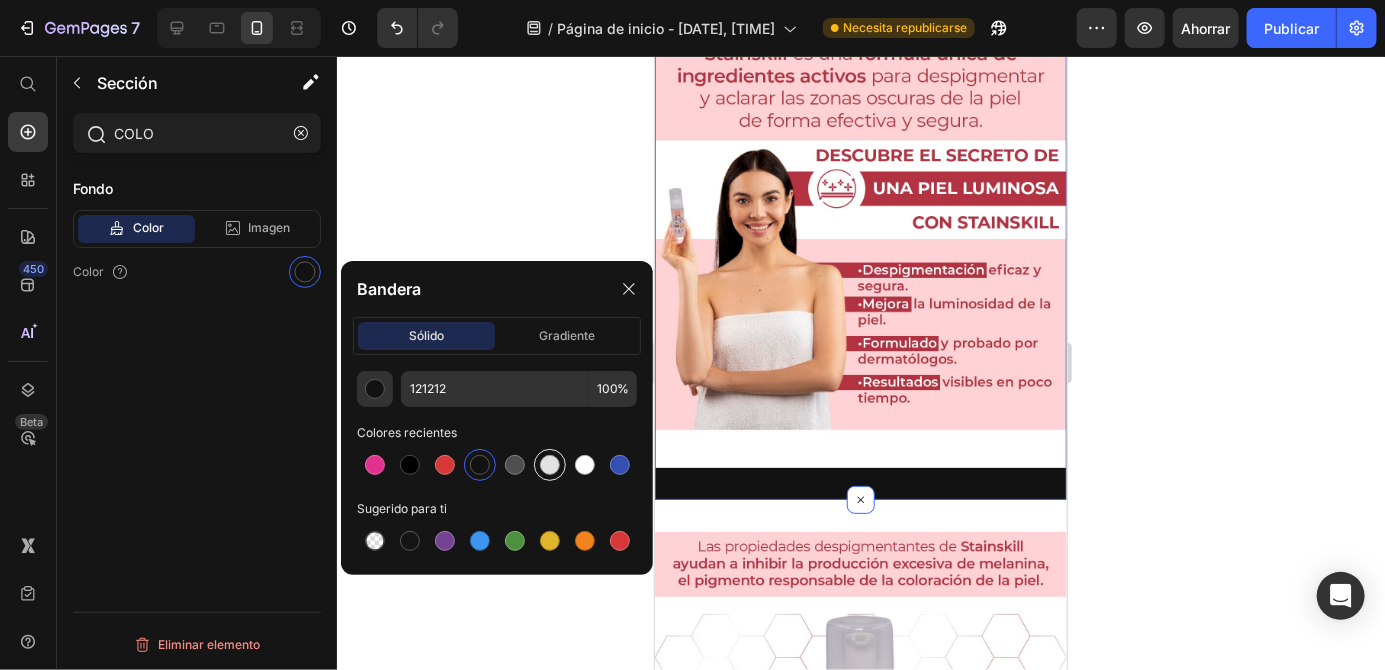 click at bounding box center [550, 465] 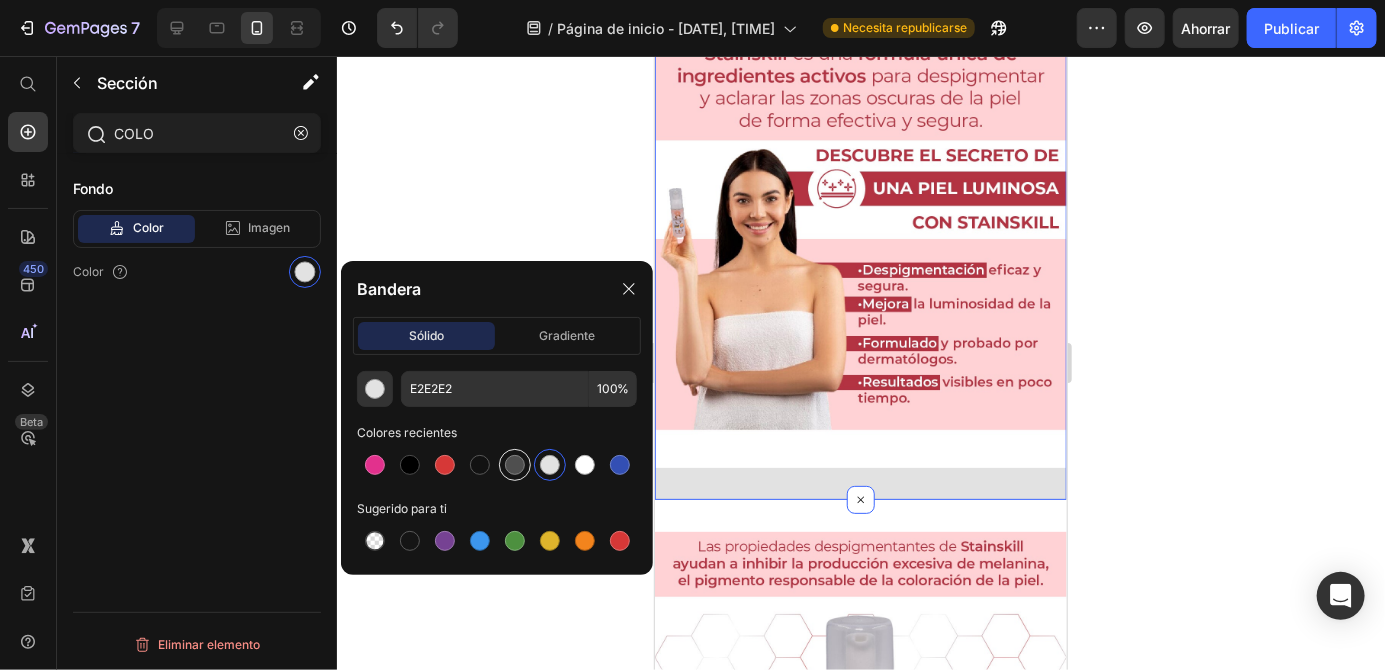 click at bounding box center [515, 465] 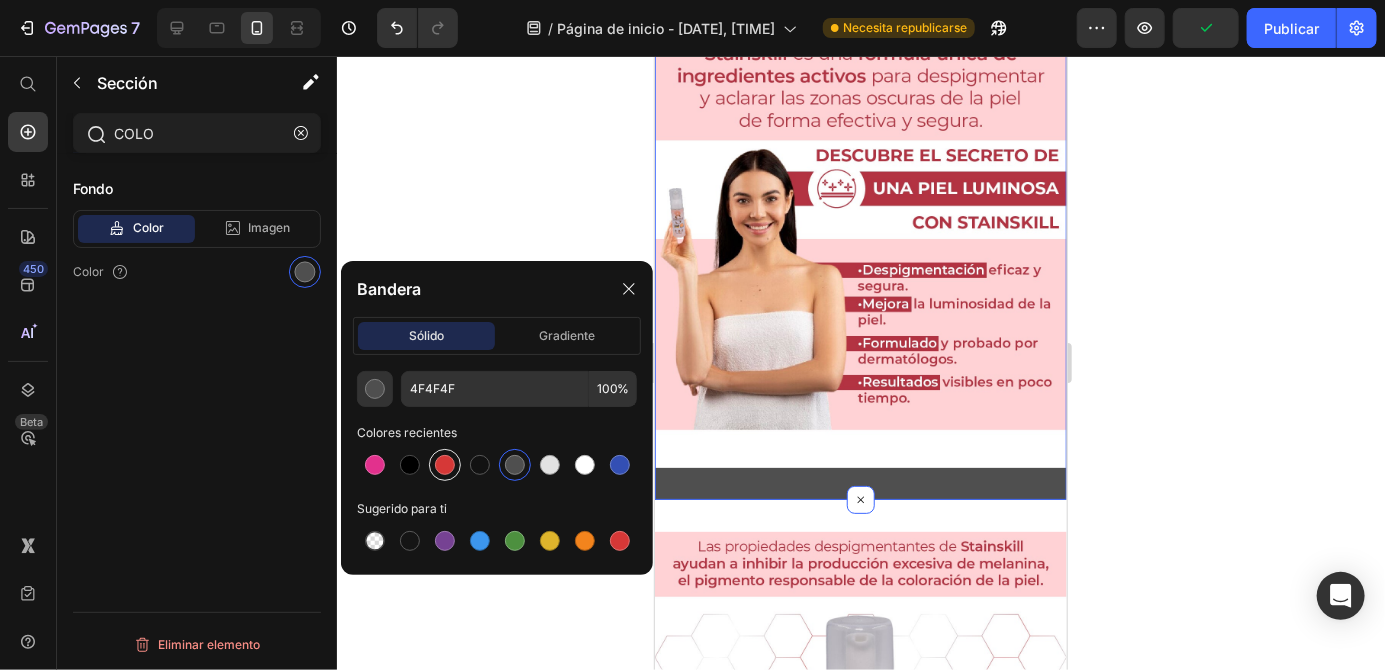 click at bounding box center [445, 465] 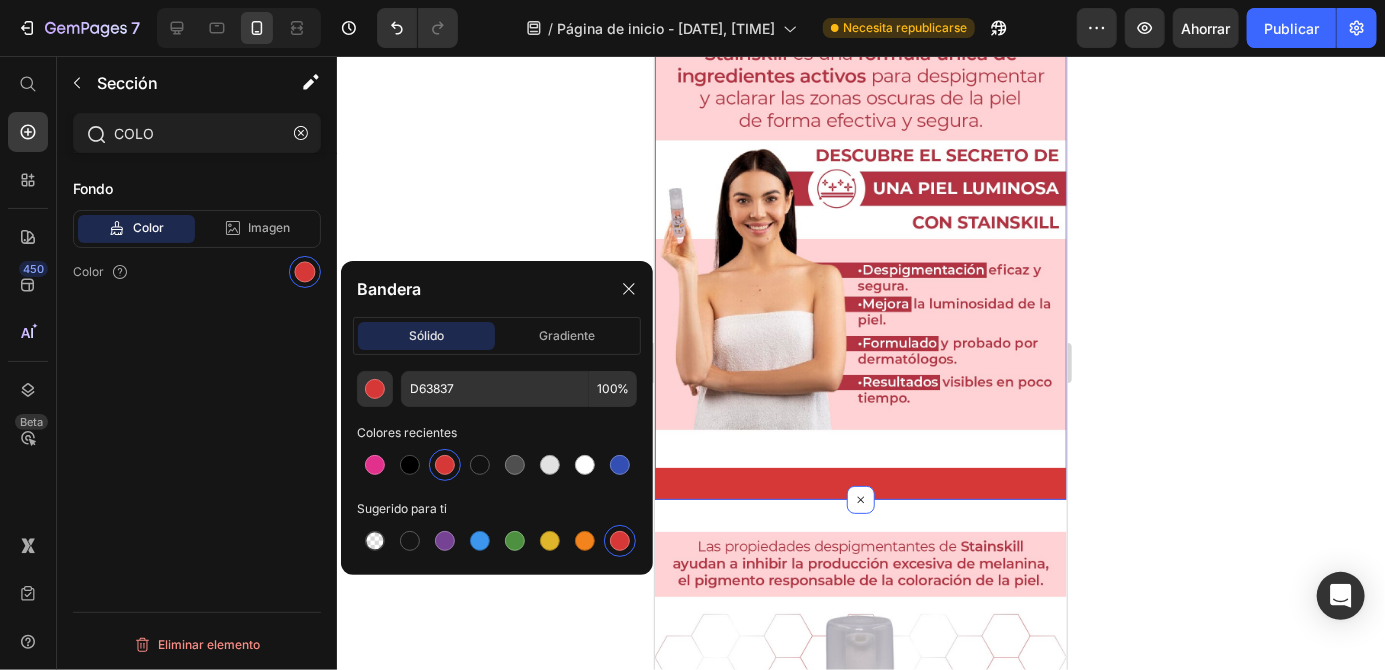 click 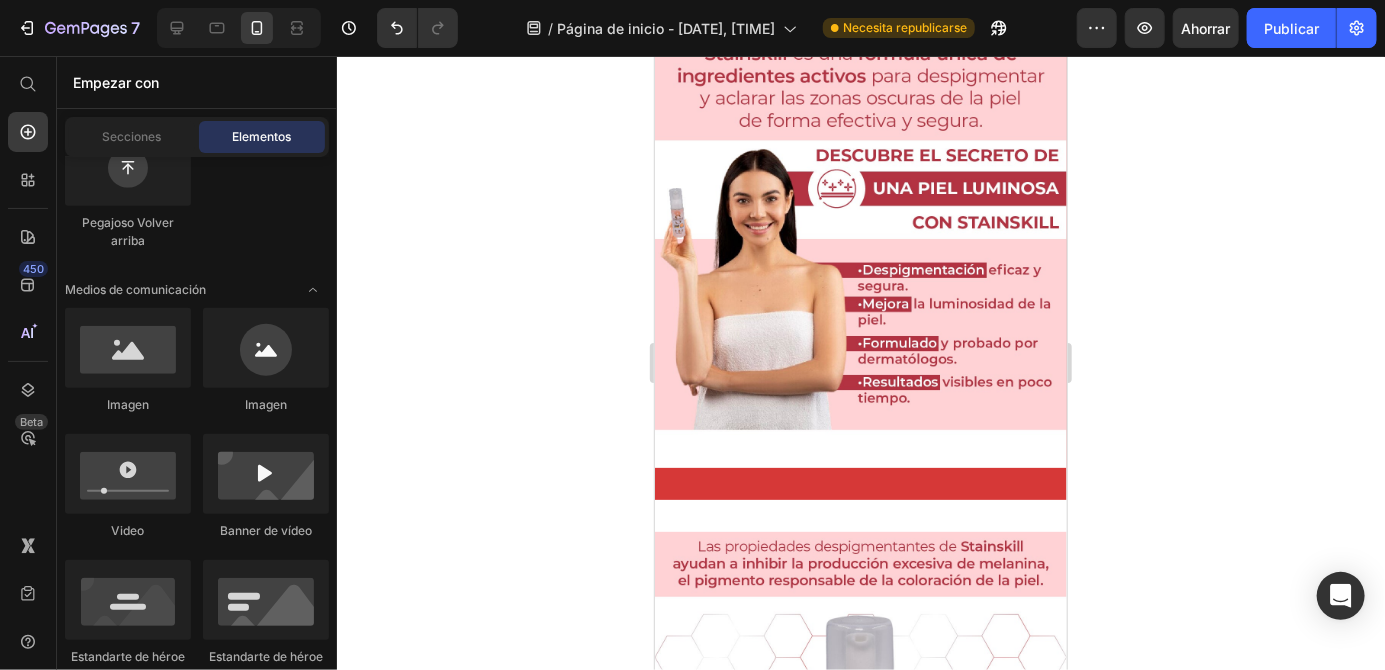 click on "Image Section 5" at bounding box center [860, 788] 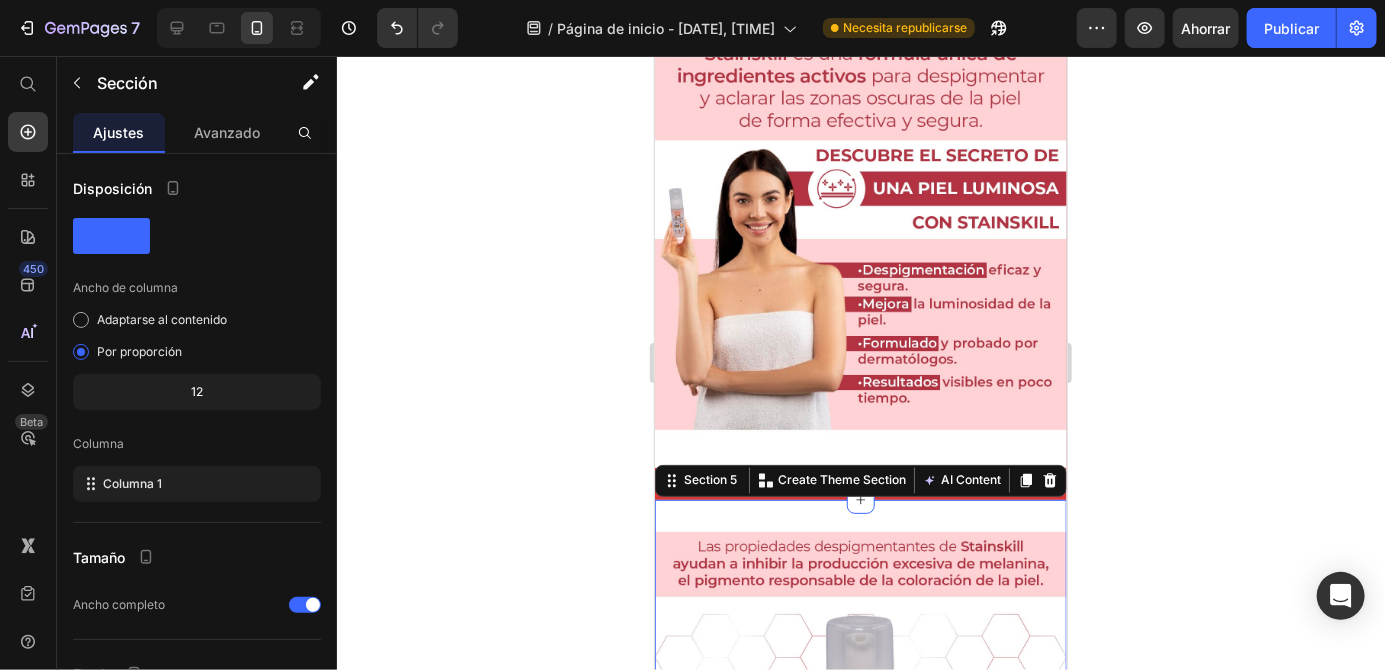 click on "Image Section 5   You can create reusable sections Create Theme Section AI Content Write with GemAI What would you like to describe here? Tone and Voice Persuasive Product Potenciador Energizante  🔥 Ragnar 500 ml 🔥 Show more Generate" at bounding box center (860, 788) 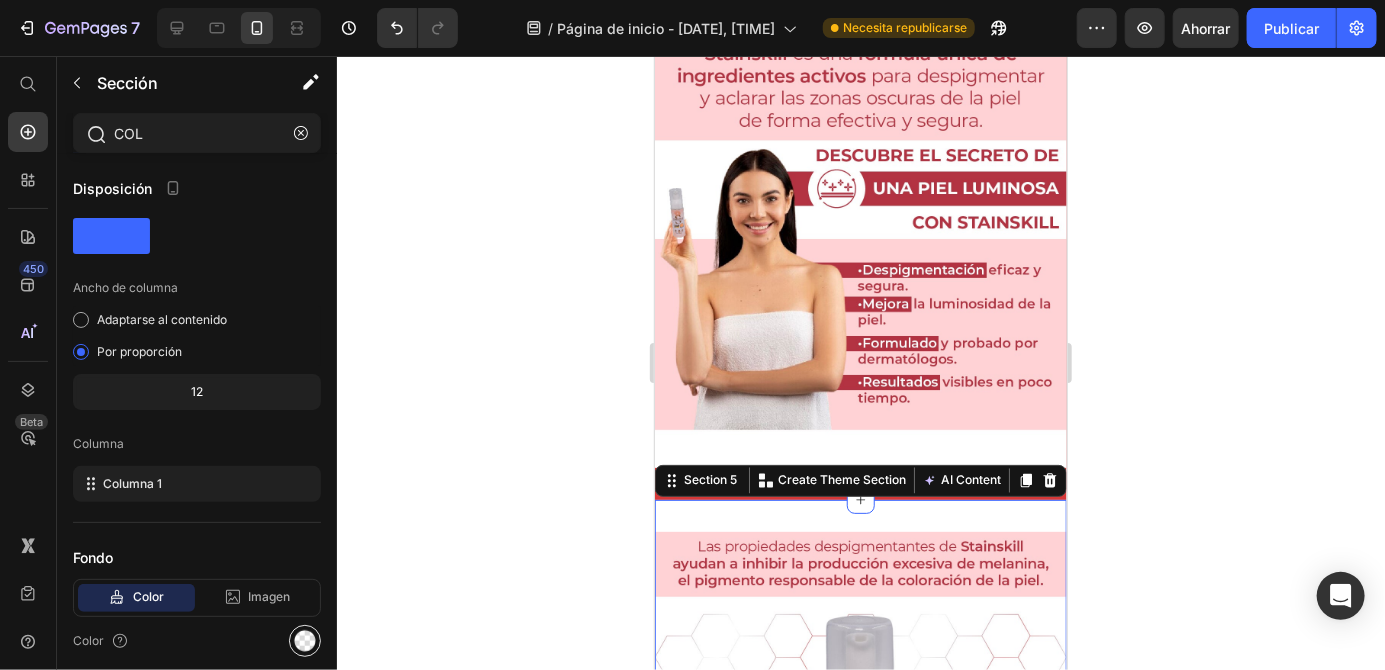 type on "COL" 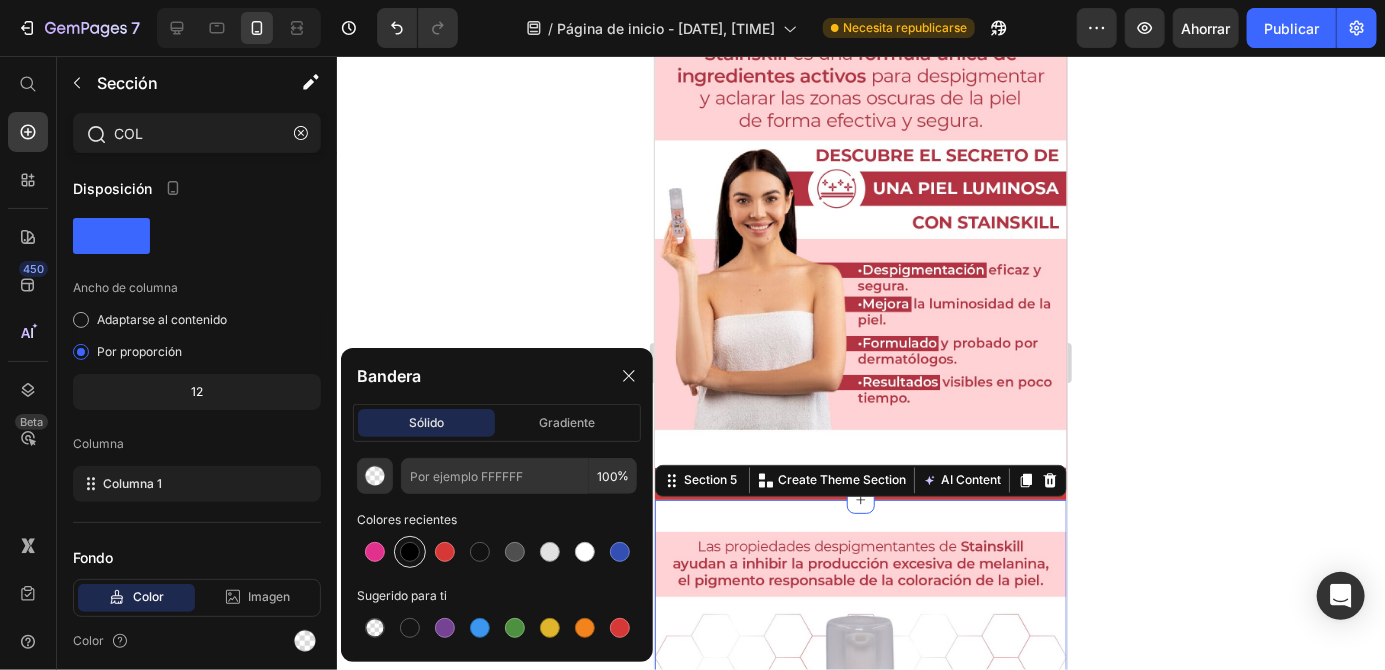click at bounding box center (410, 552) 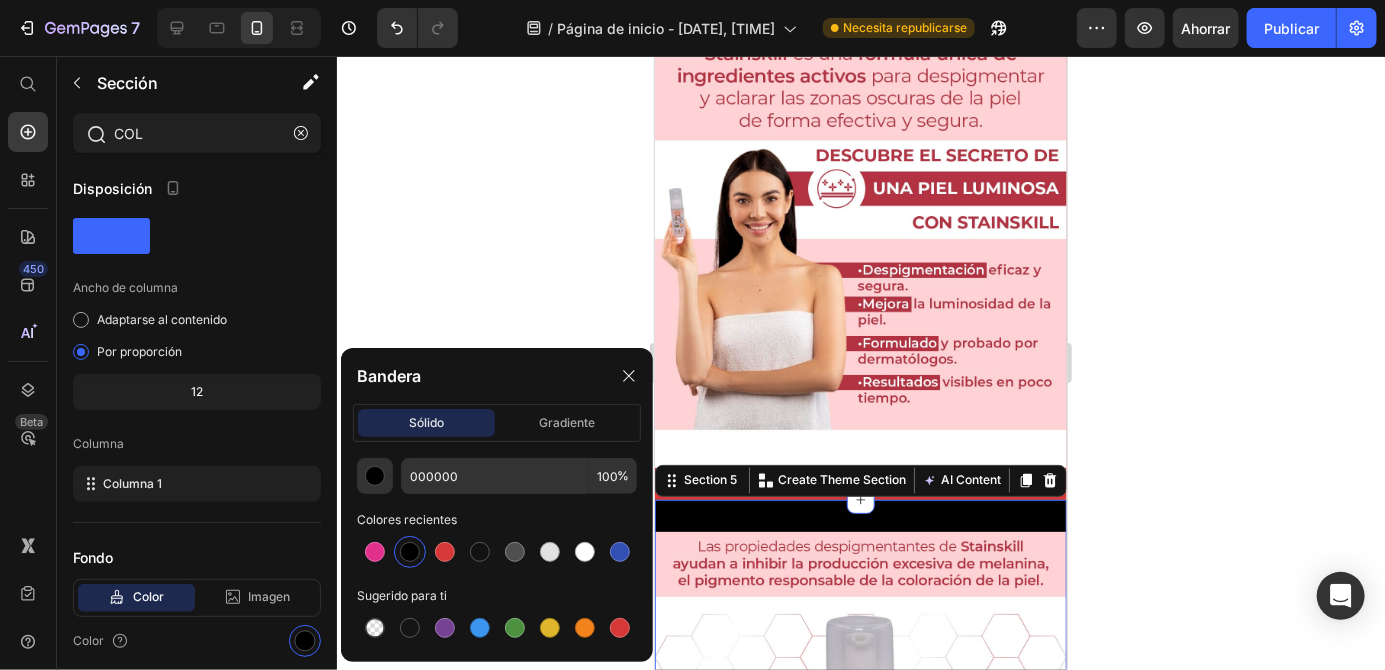 click 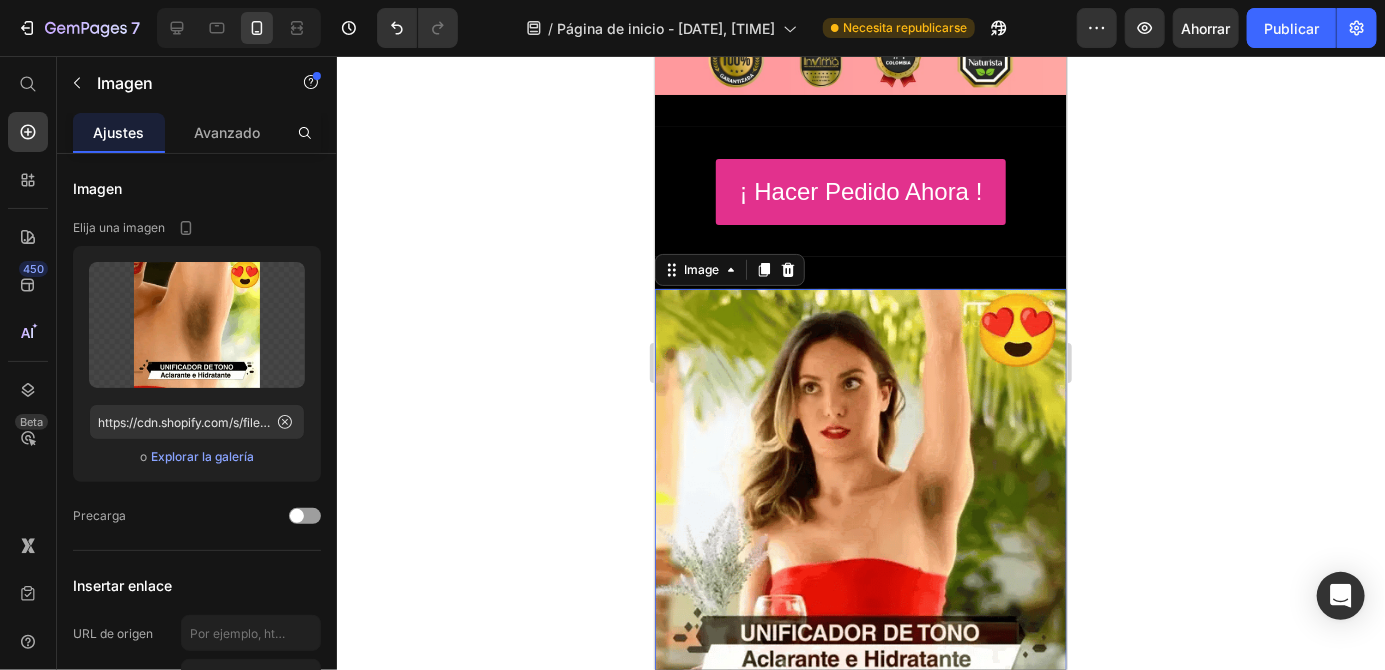 scroll, scrollTop: 494, scrollLeft: 0, axis: vertical 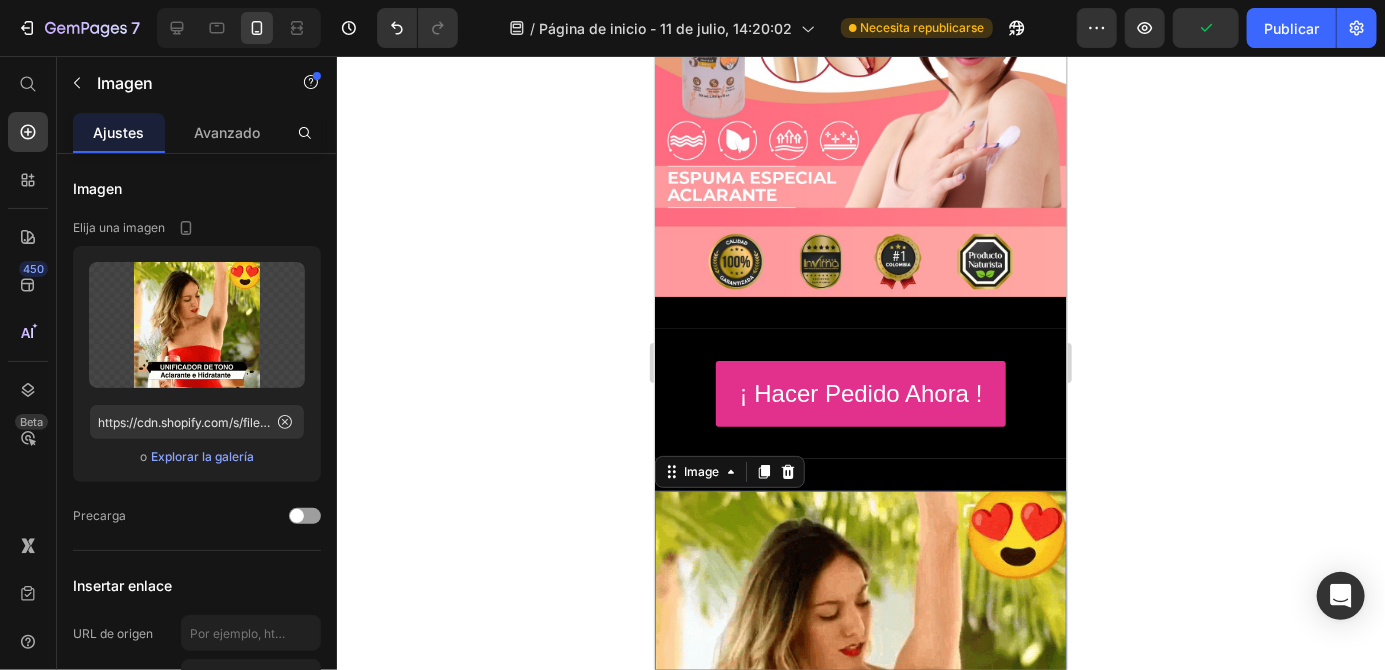 click on "¡ hacer pedido ahora ! Button Section 2" at bounding box center (860, 393) 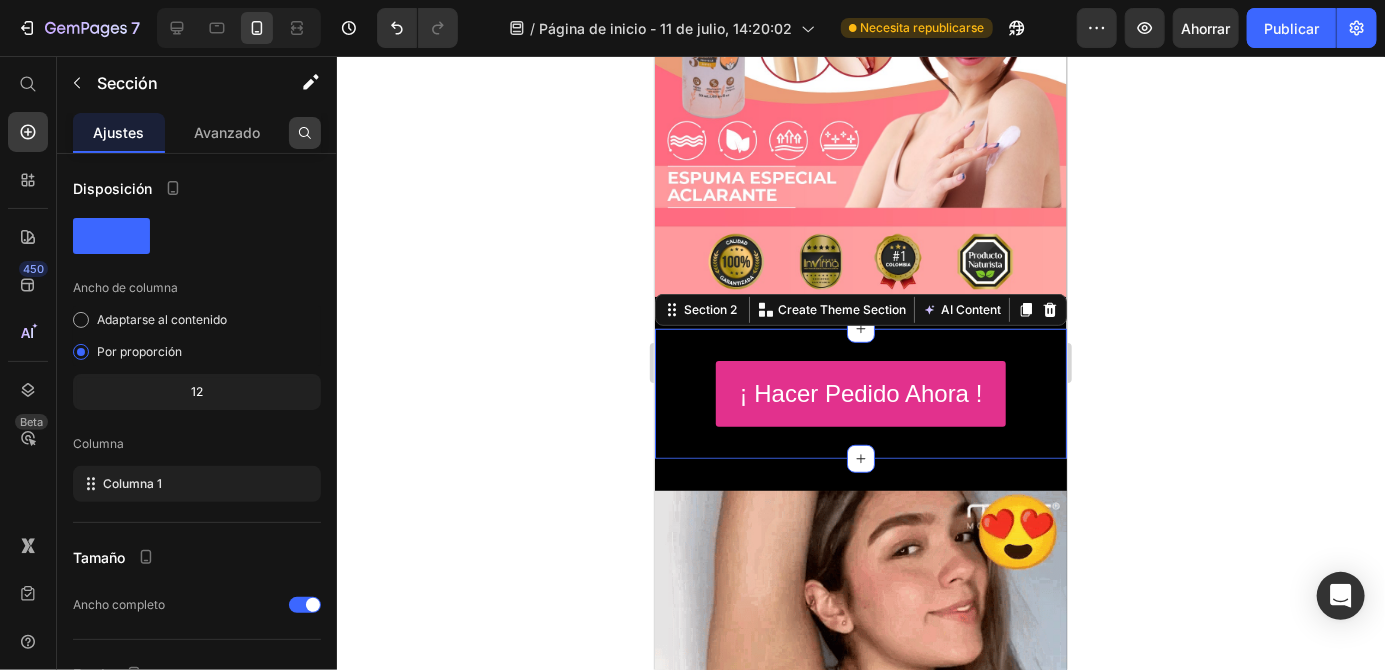 click at bounding box center (305, 133) 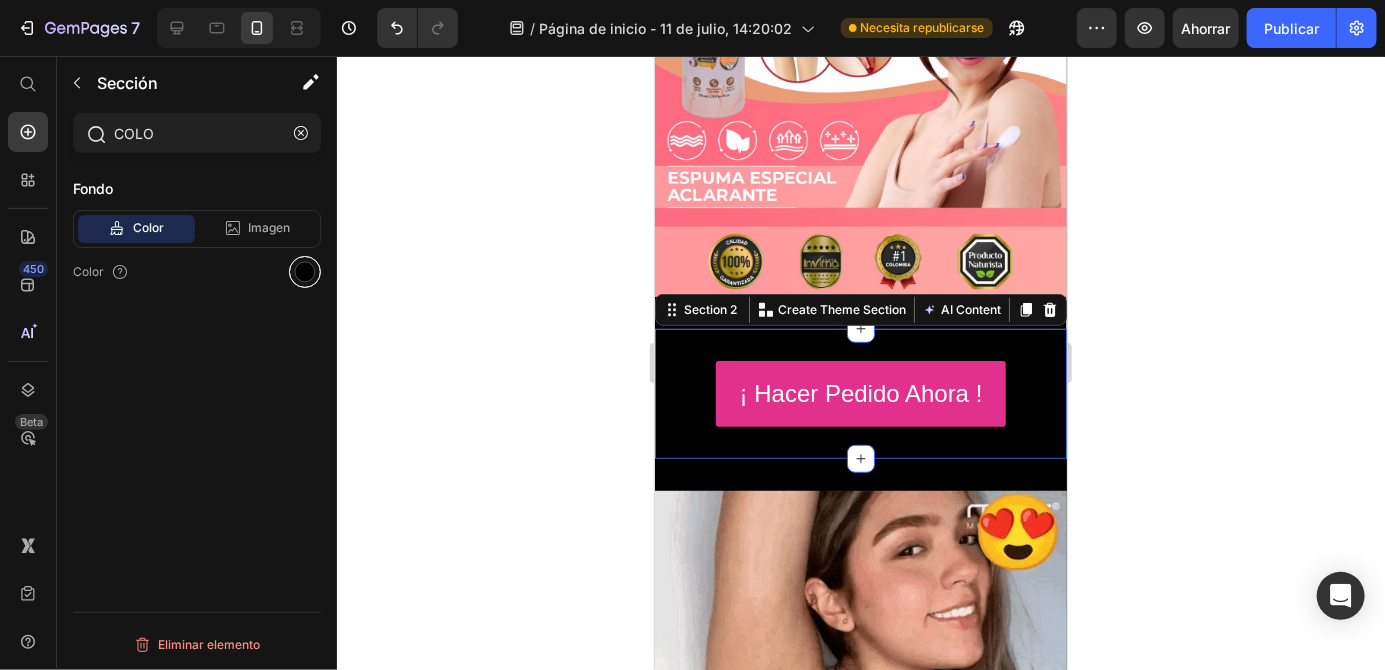 type on "COLO" 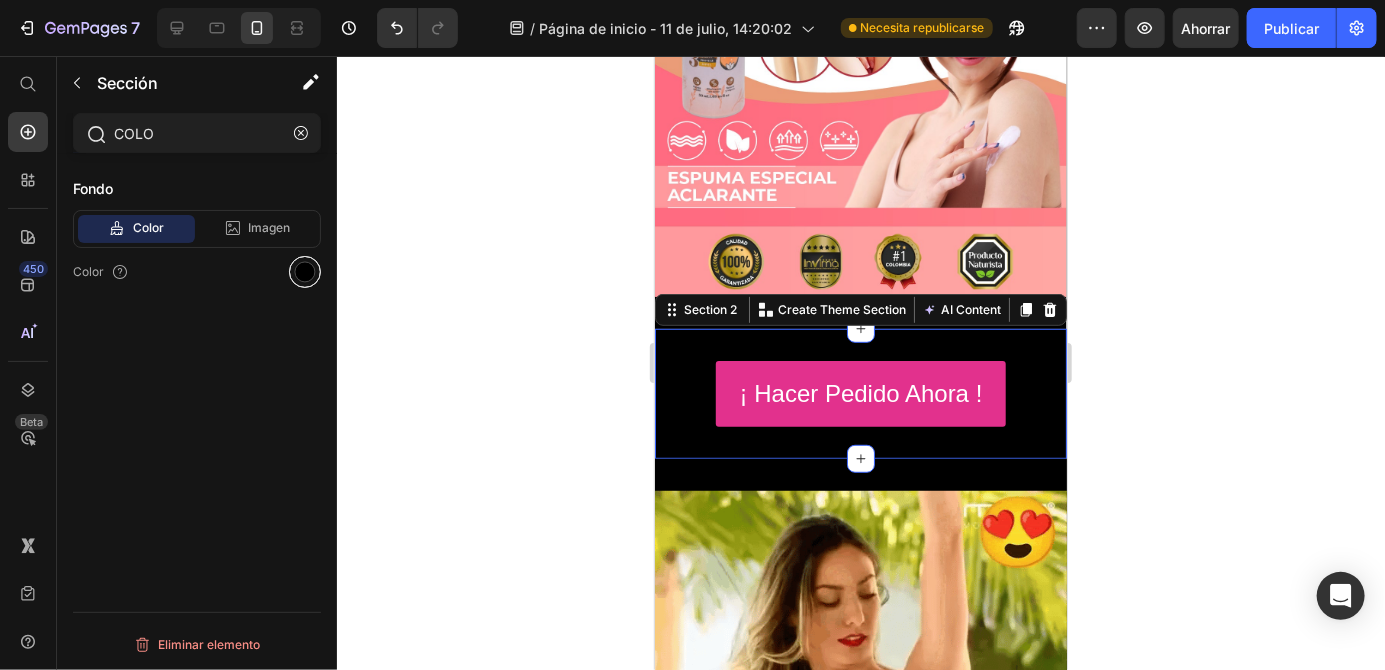 click at bounding box center (305, 272) 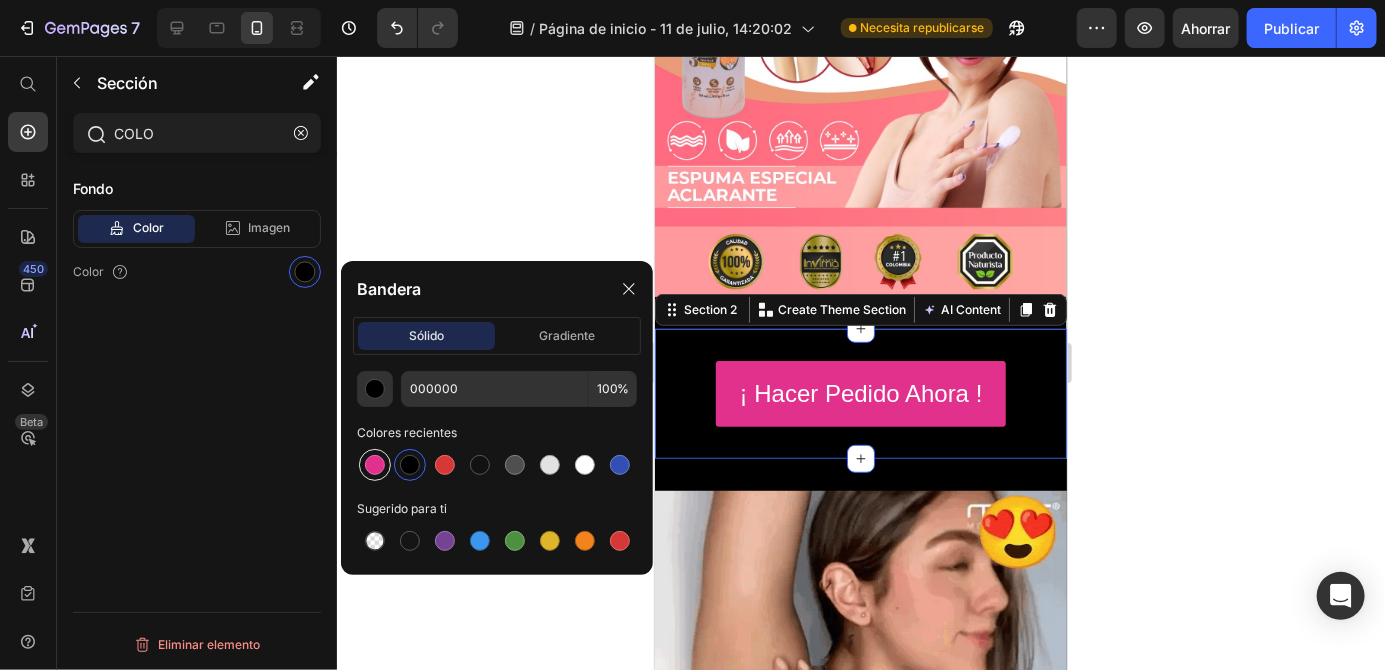 click at bounding box center (375, 465) 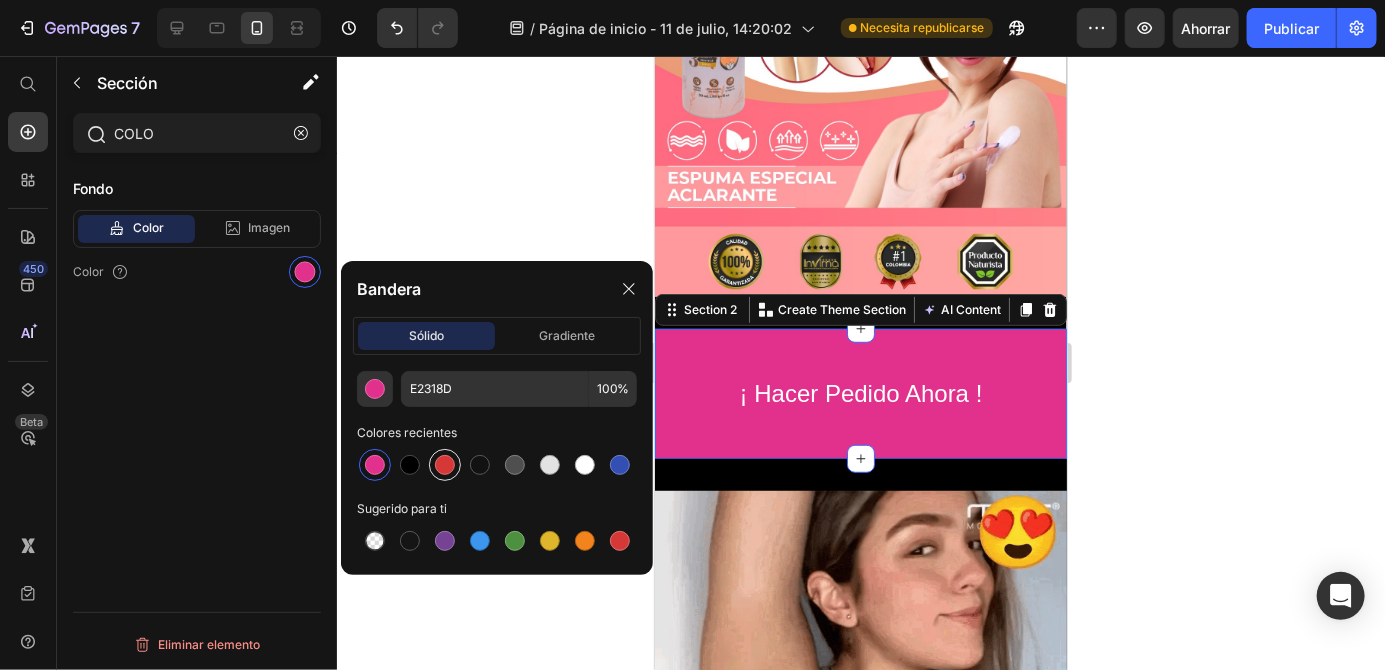 click at bounding box center [445, 465] 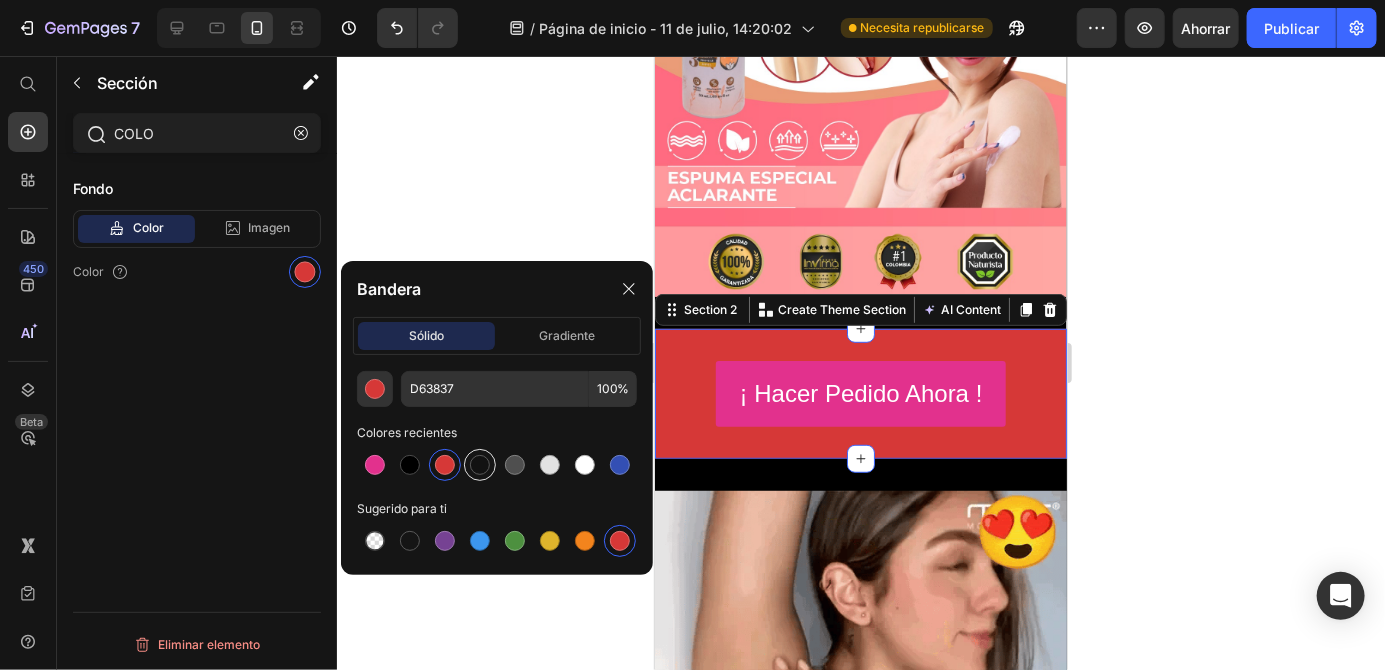 click at bounding box center (480, 465) 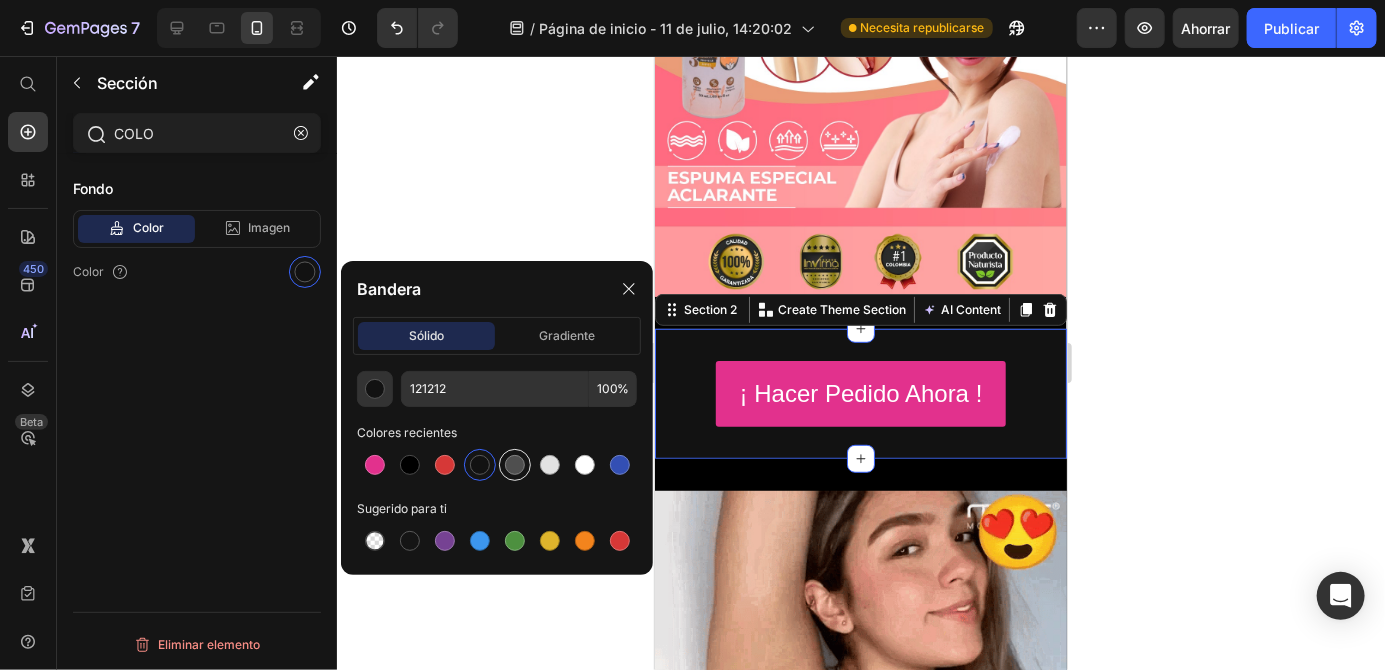 click at bounding box center (515, 465) 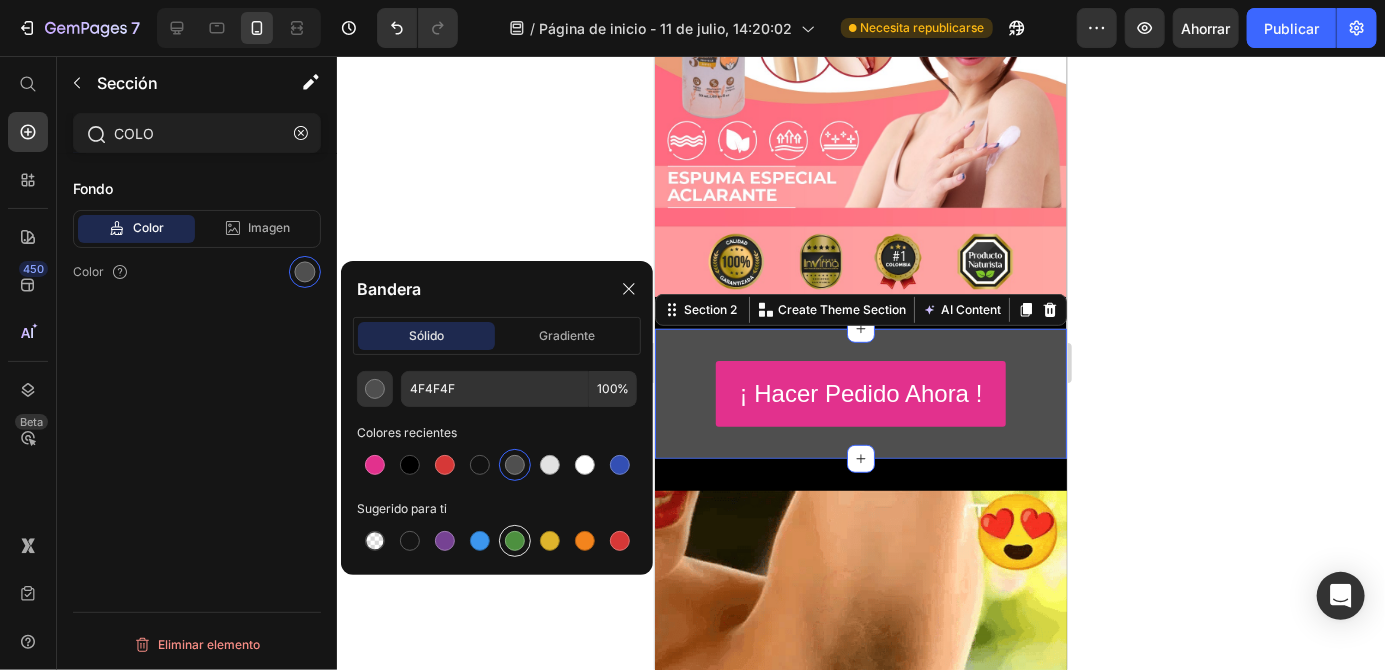 click at bounding box center [515, 541] 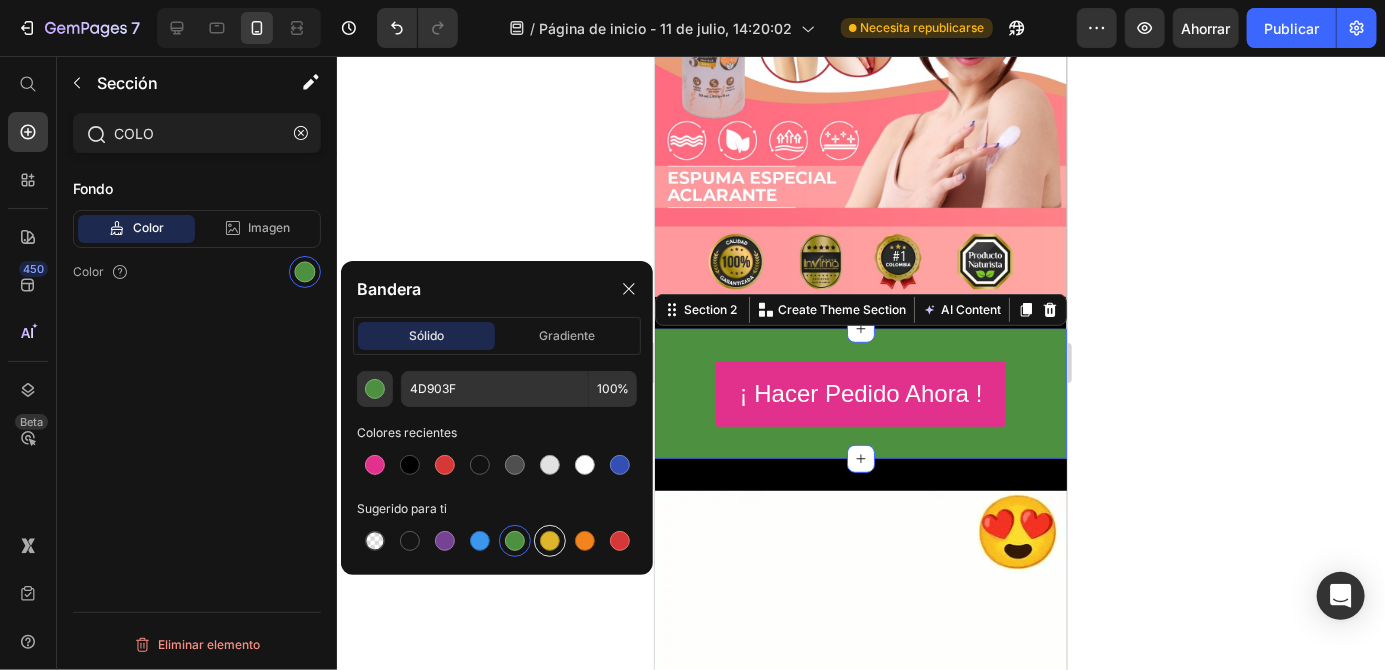 click at bounding box center (550, 541) 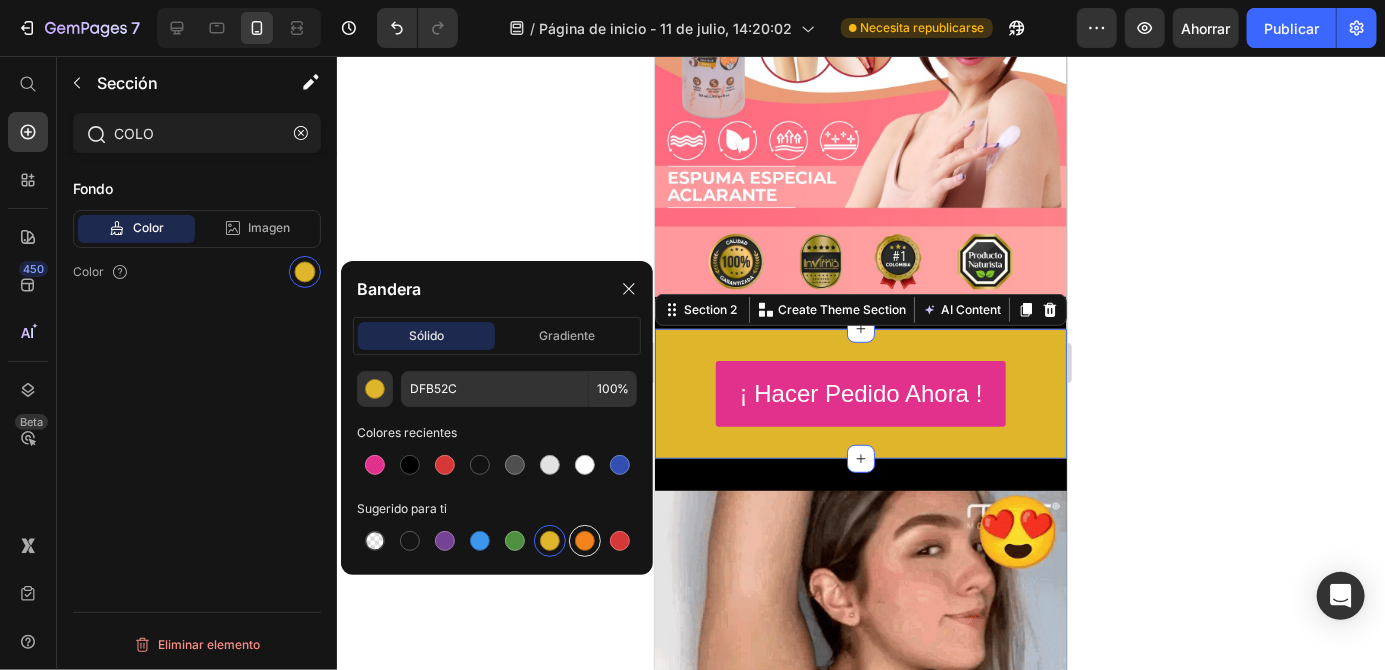 click at bounding box center [585, 541] 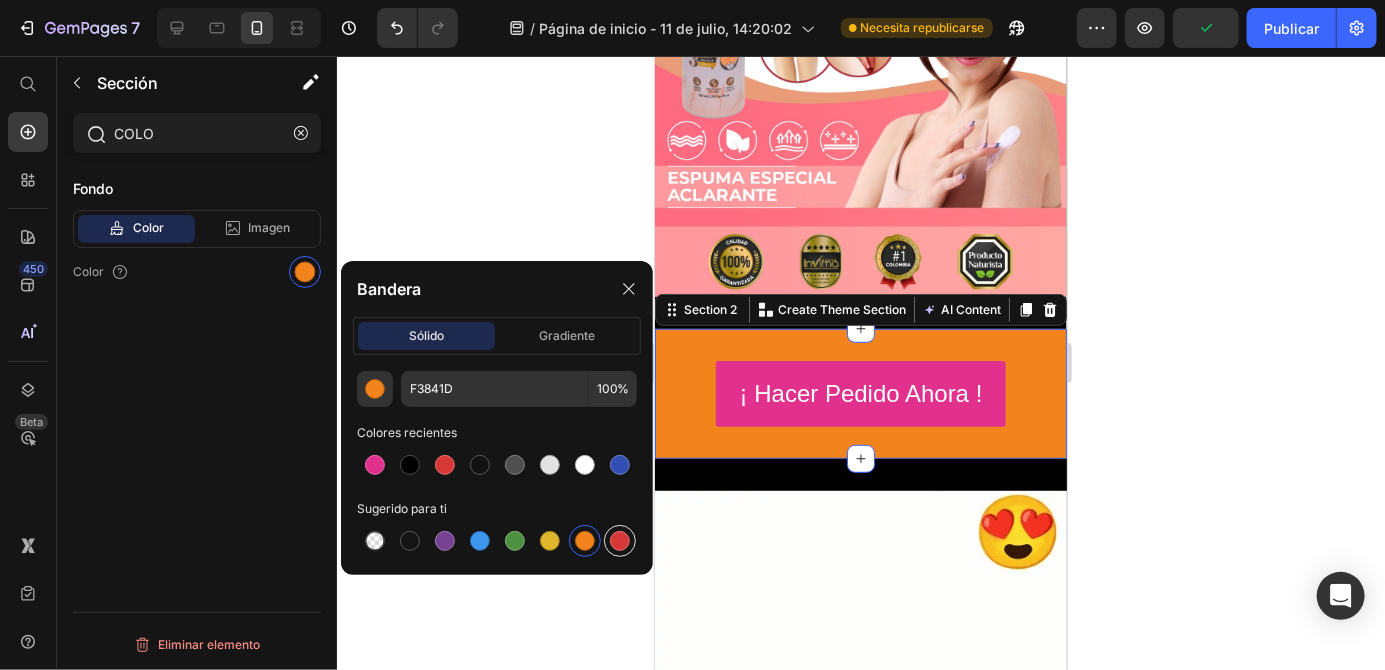 click at bounding box center (620, 541) 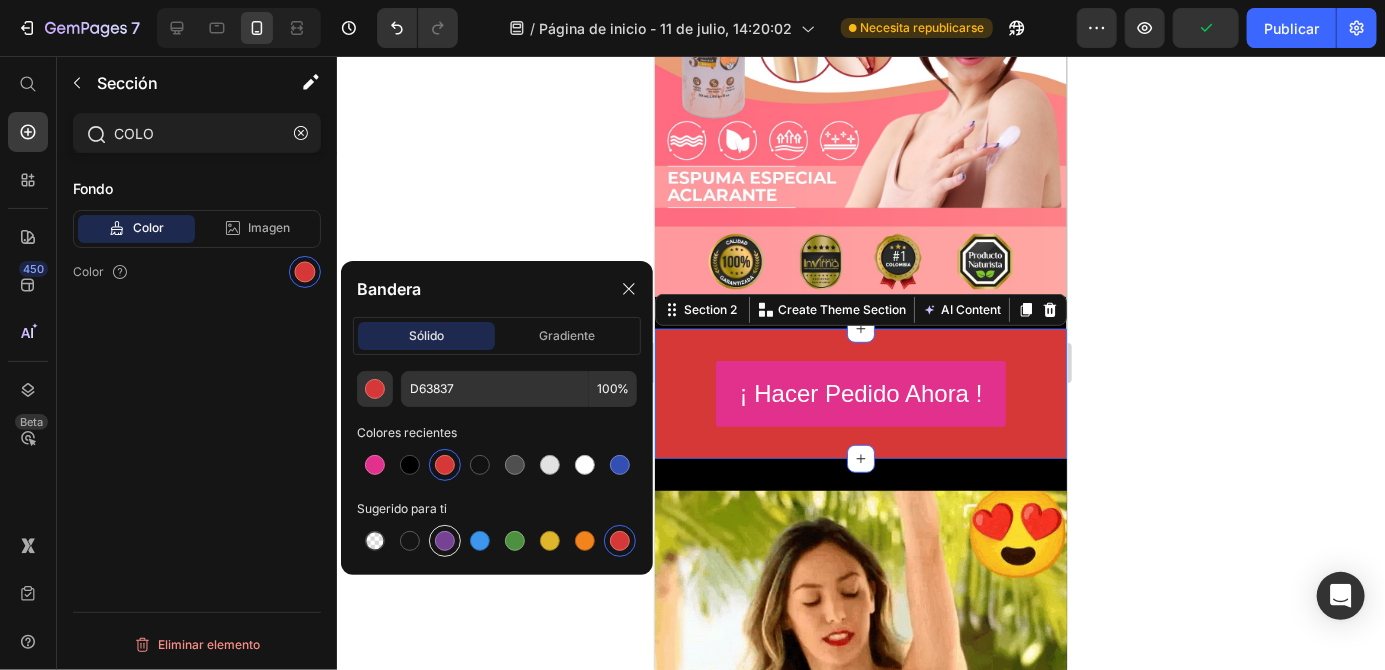 click at bounding box center (445, 541) 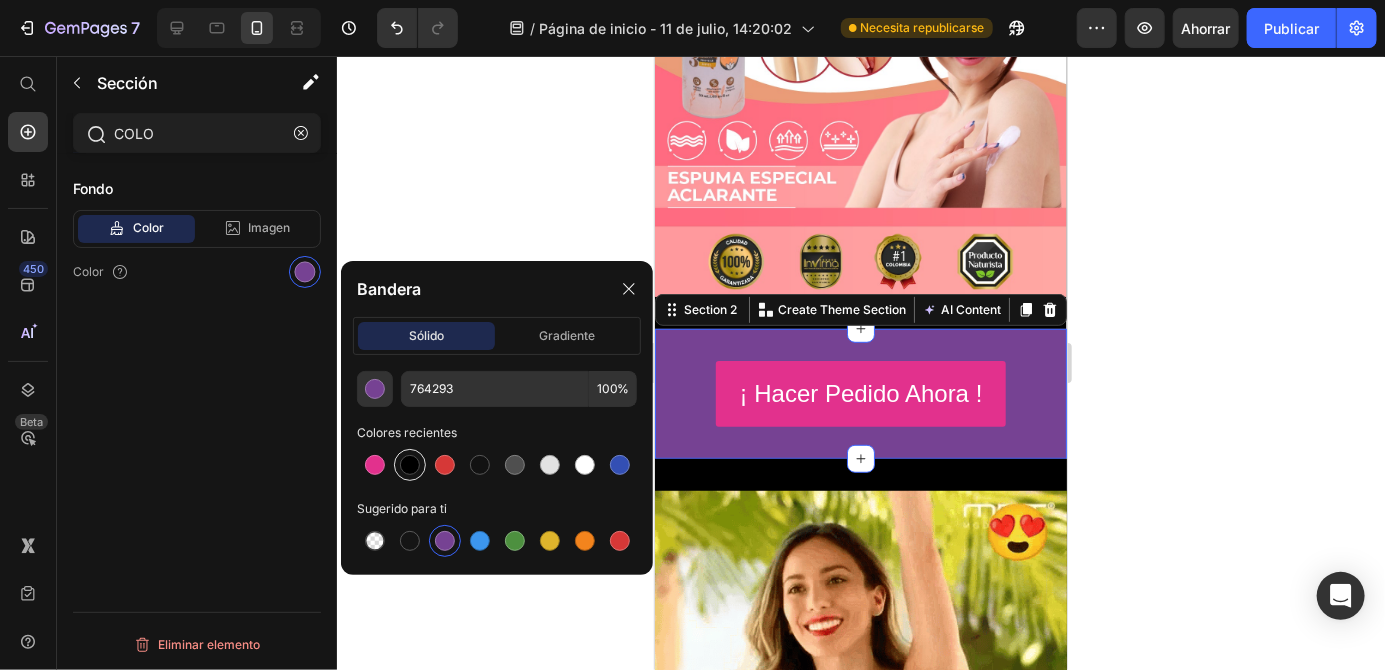 click at bounding box center [410, 465] 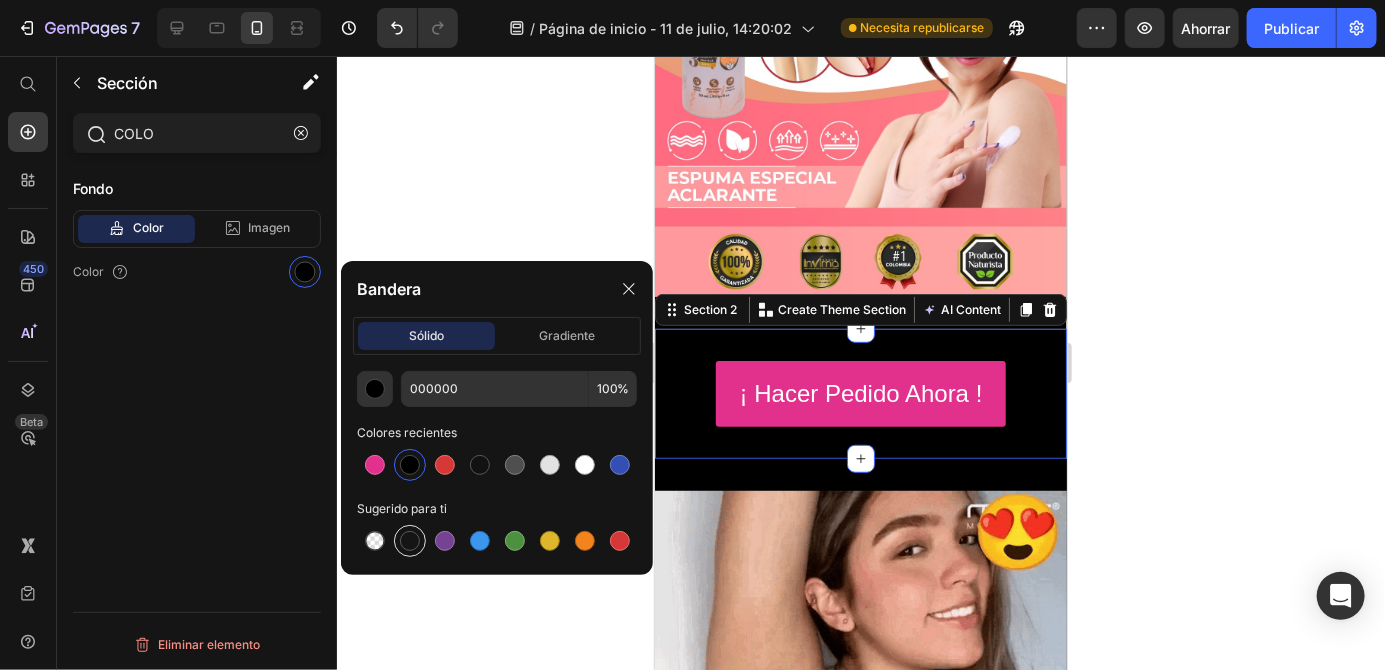 click at bounding box center (410, 541) 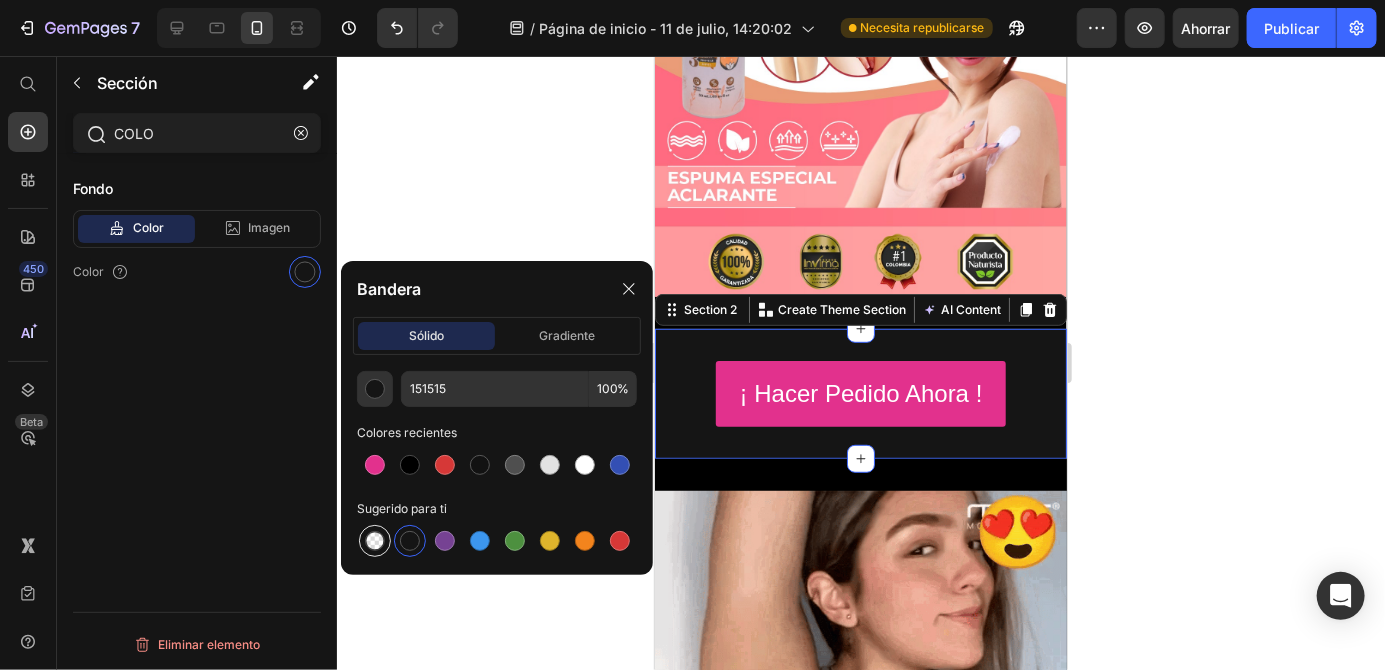 click at bounding box center (375, 541) 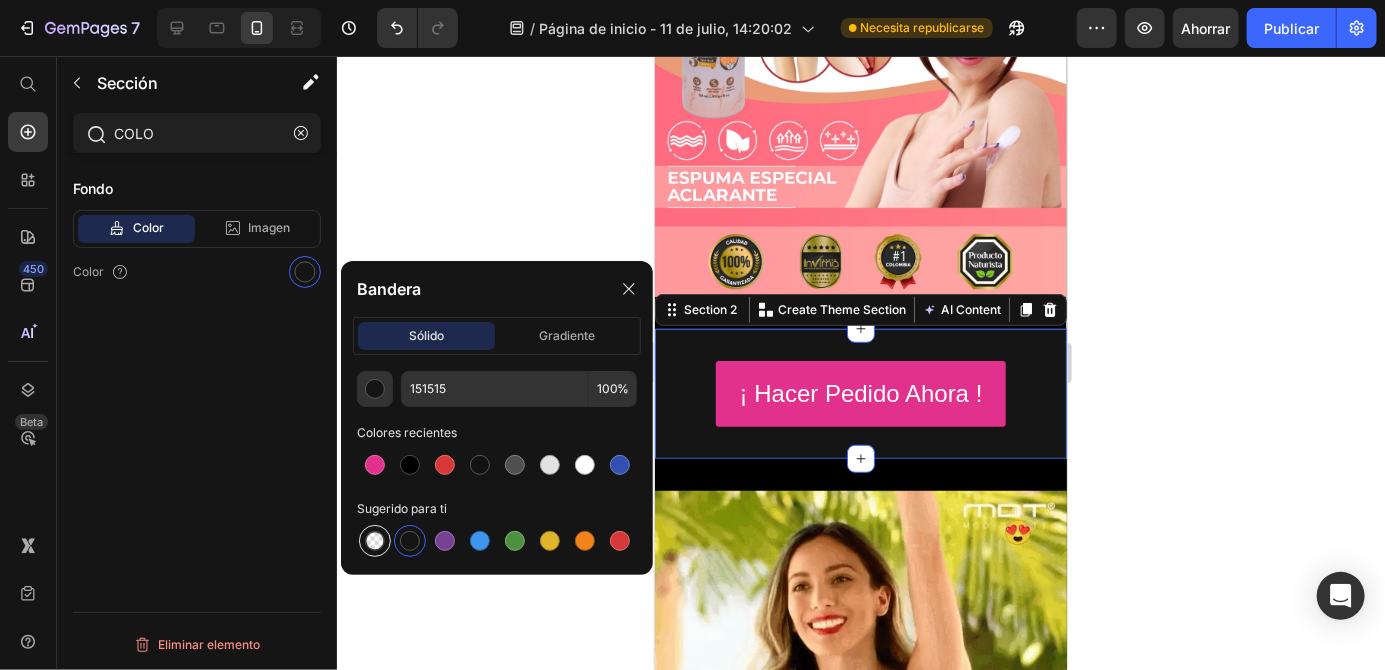 type on "000000" 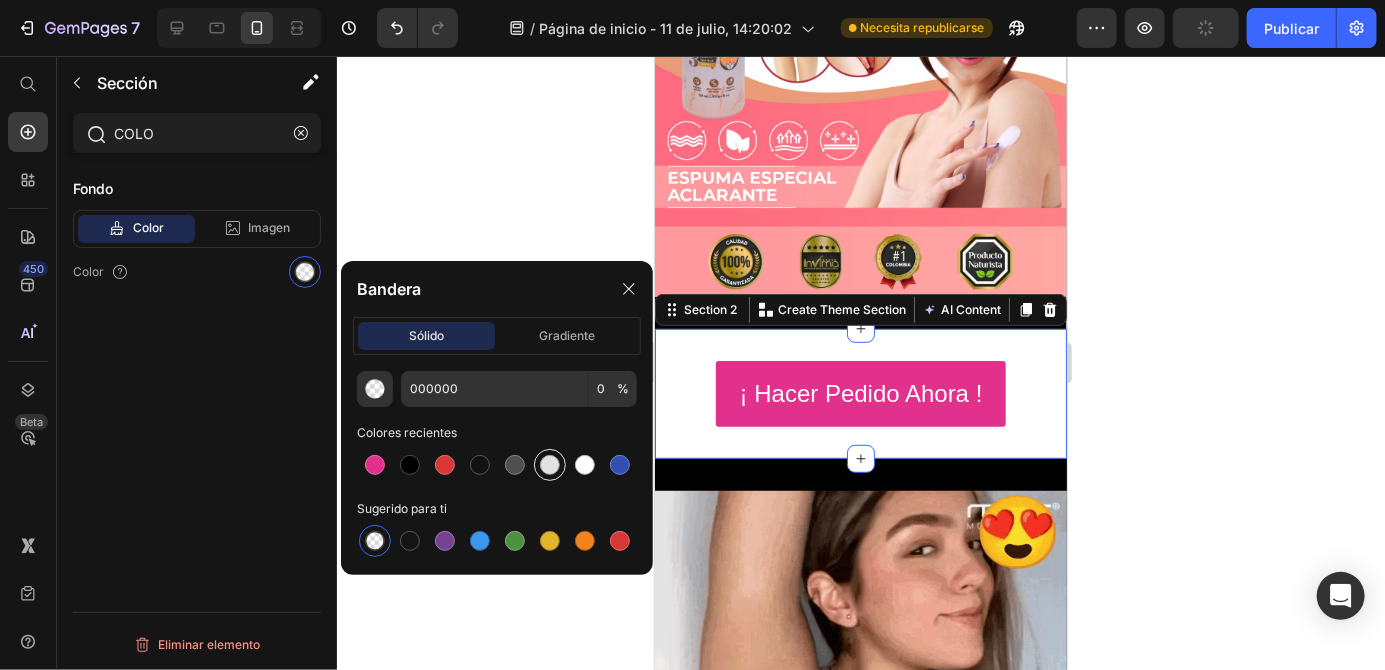 click at bounding box center (550, 465) 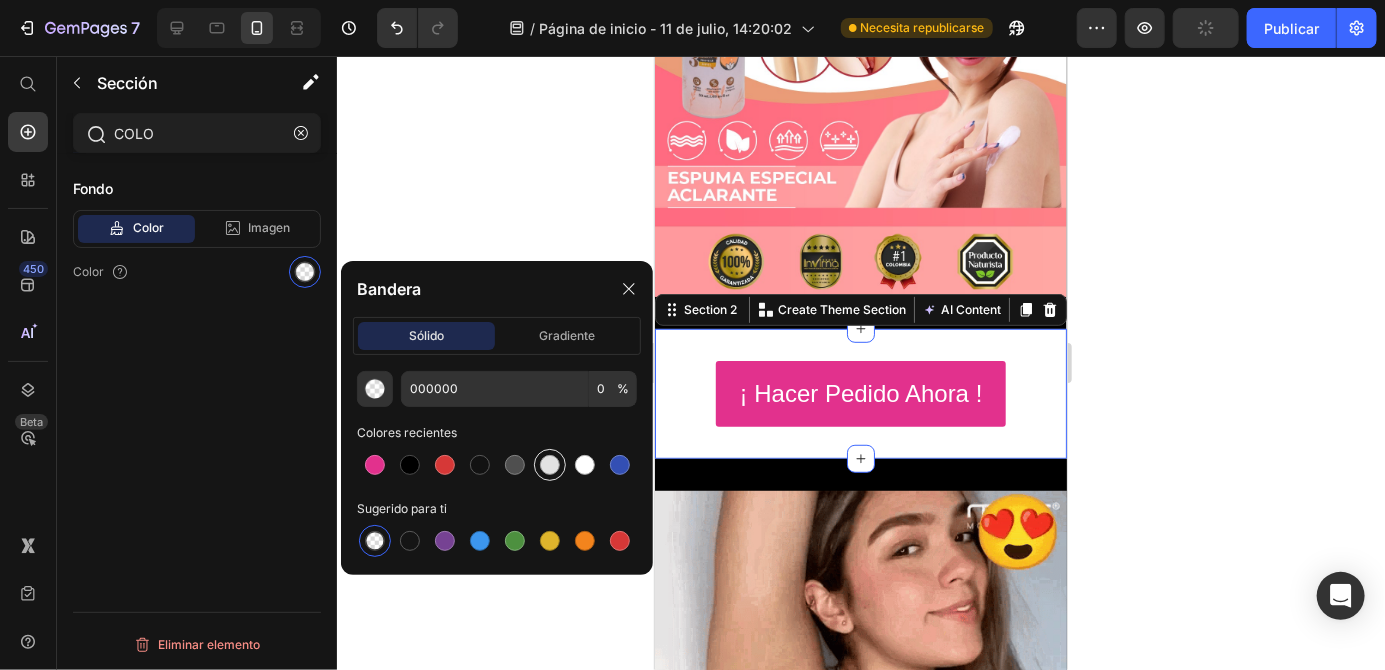 type on "E2E2E2" 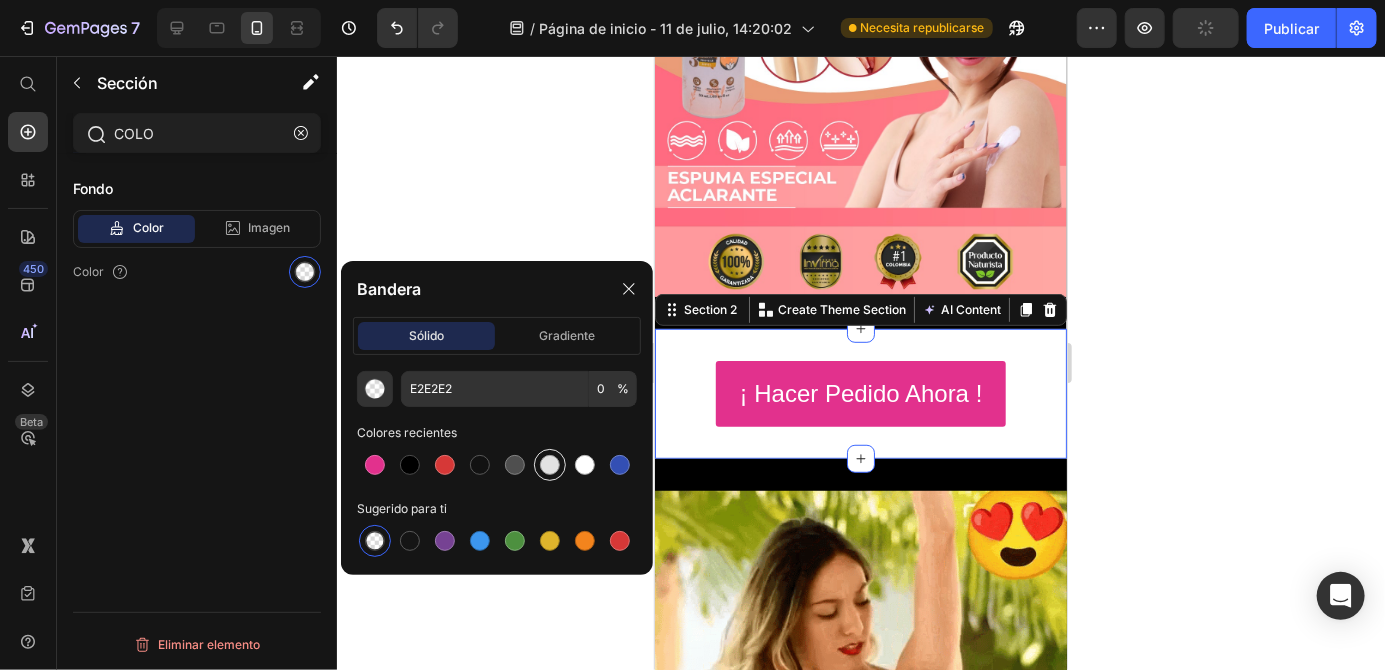 type on "100" 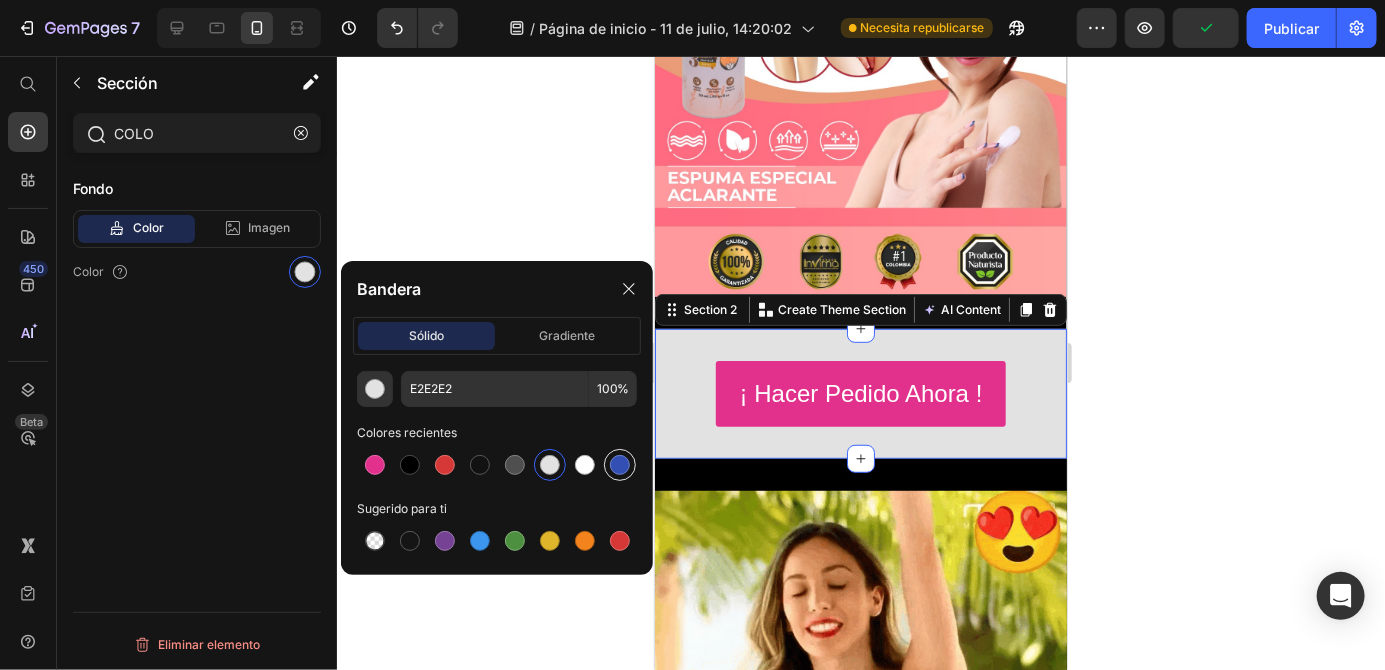 click at bounding box center (620, 465) 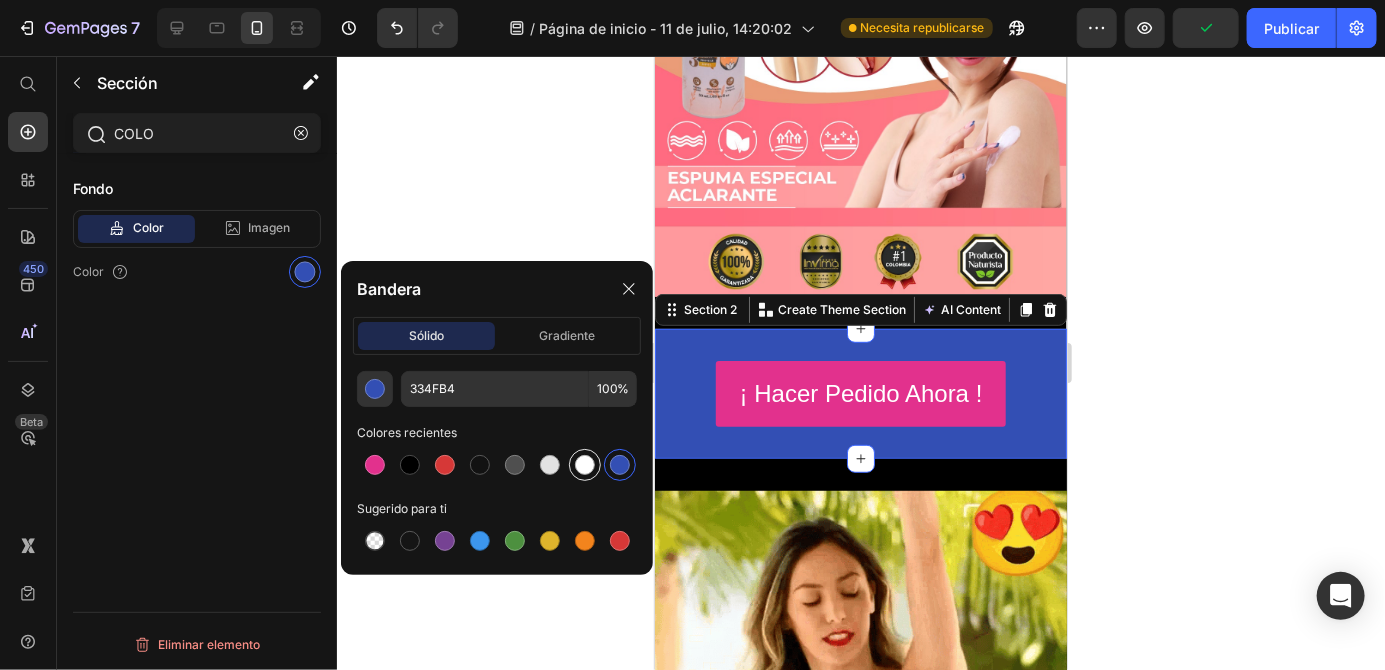 click at bounding box center (585, 465) 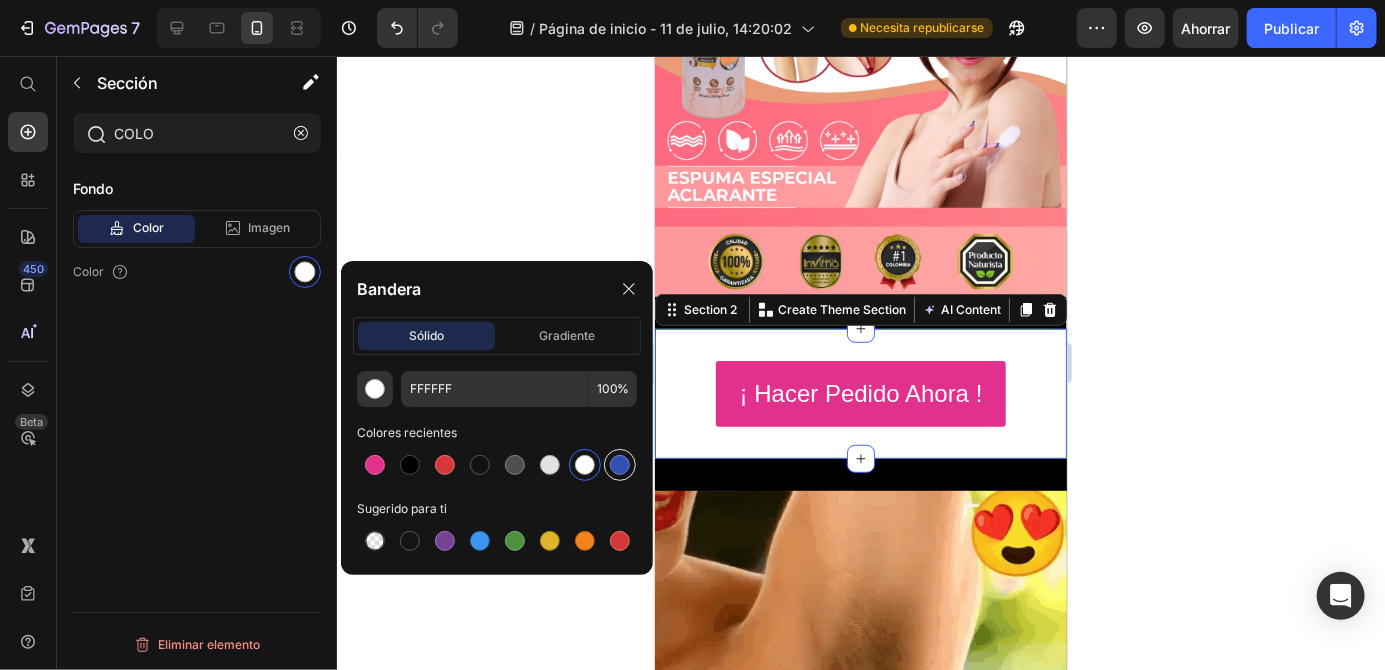 click at bounding box center (620, 465) 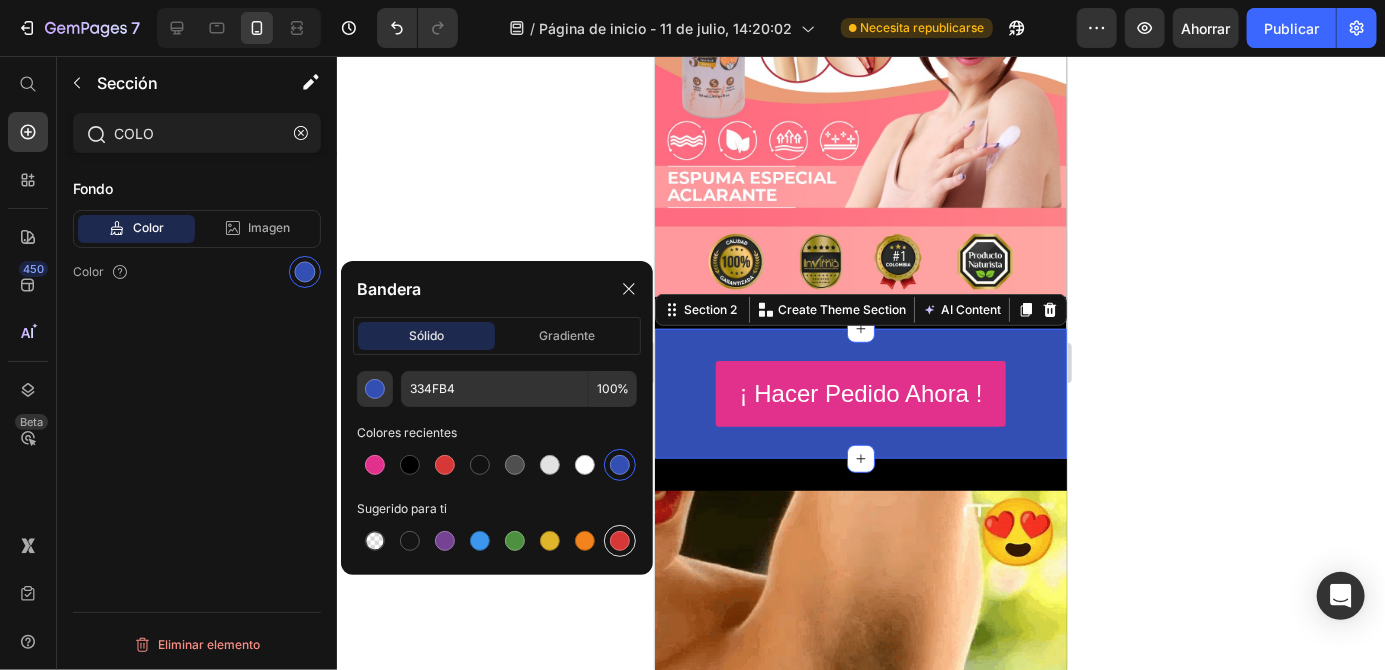 click at bounding box center (620, 541) 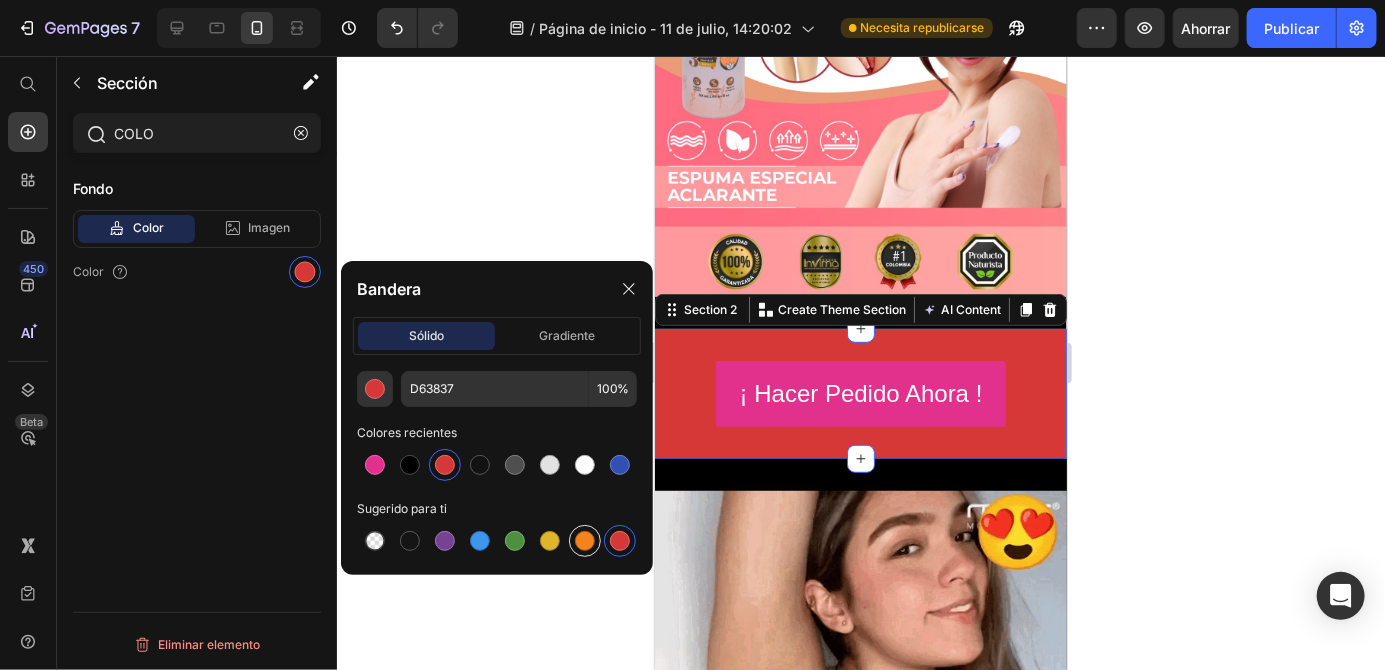 click at bounding box center (585, 541) 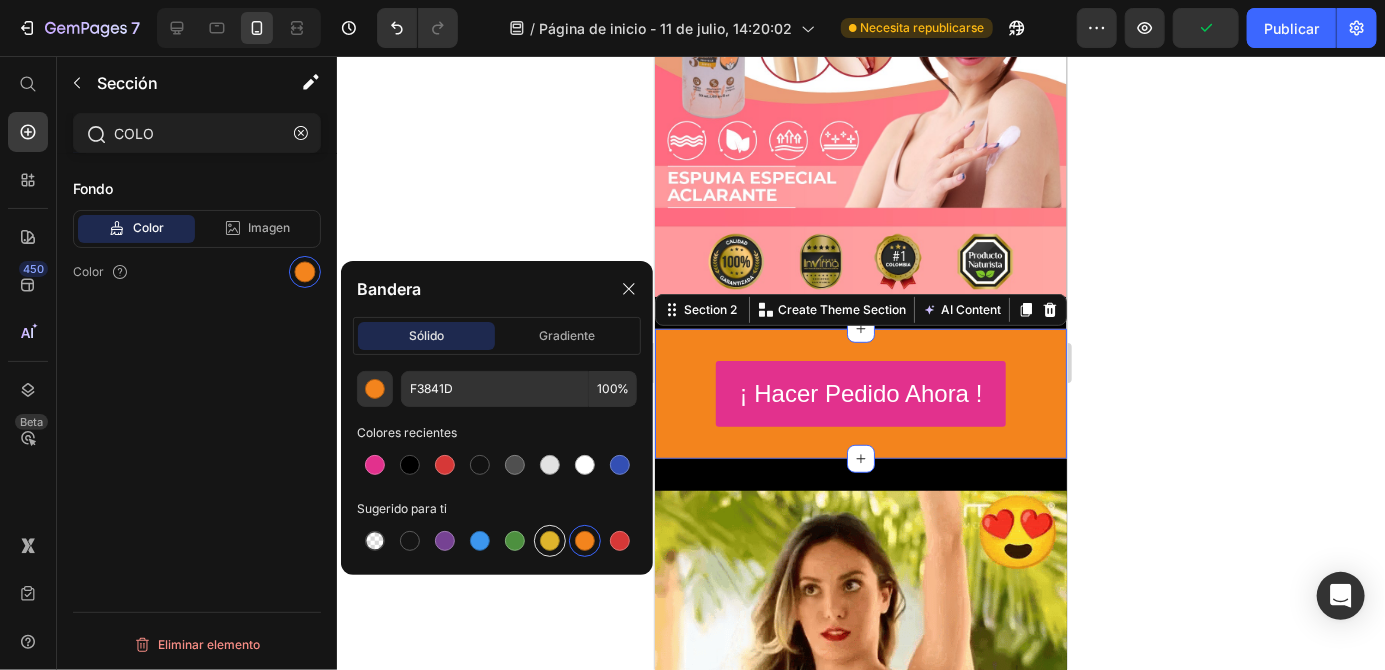 click at bounding box center (550, 541) 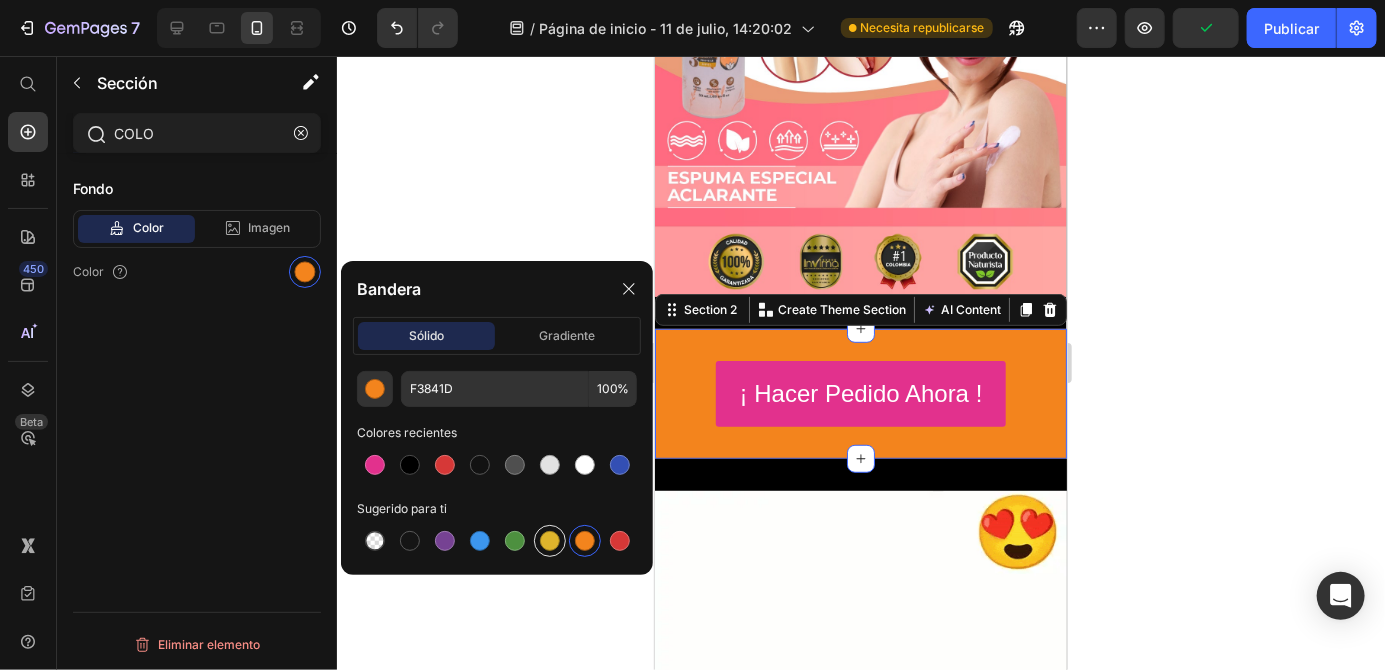 type on "DFB52C" 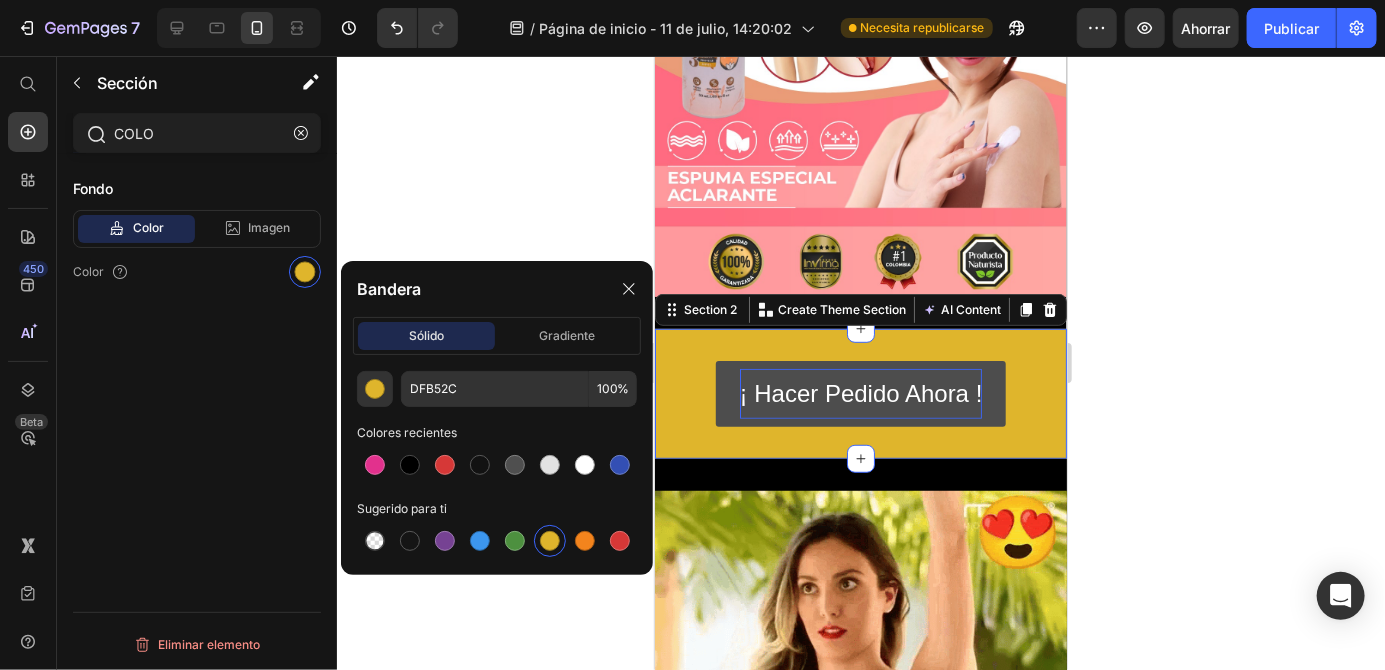 click on "¡ hacer pedido ahora !" at bounding box center (860, 393) 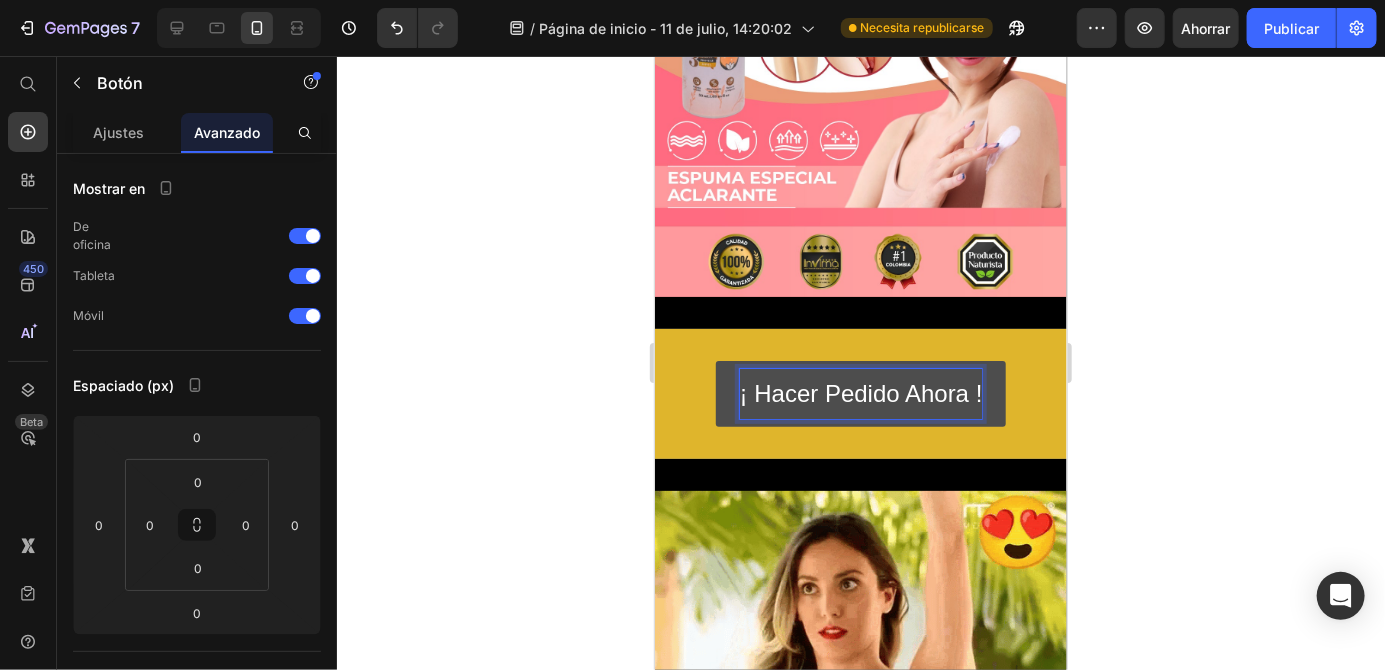 click on "¡ hacer pedido ahora !" at bounding box center (860, 393) 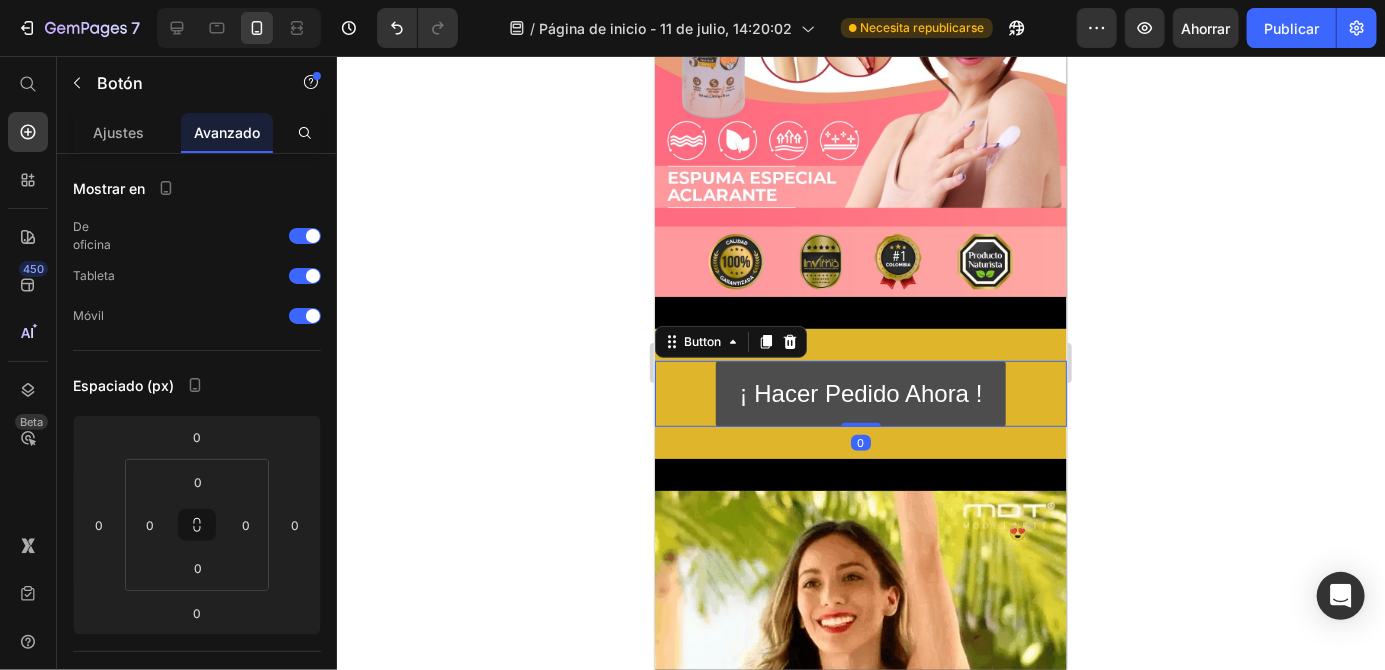 click on "¡ hacer pedido ahora !" at bounding box center (860, 393) 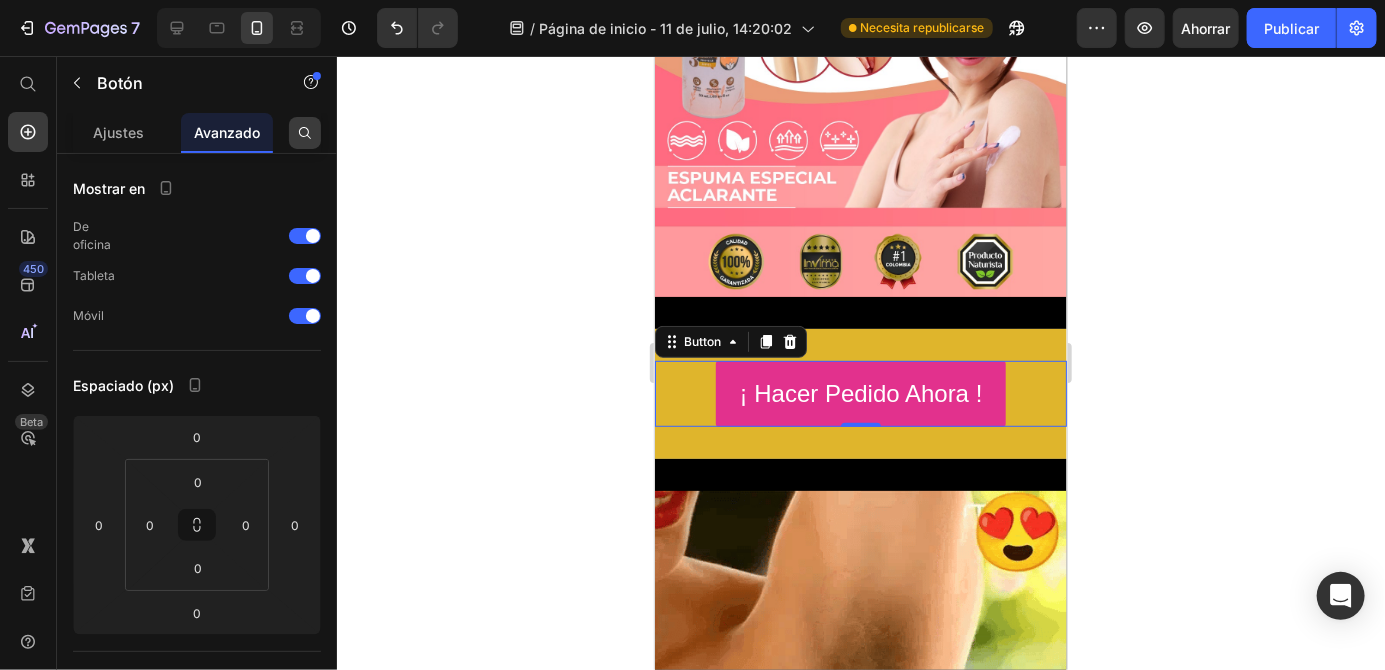 click at bounding box center (305, 133) 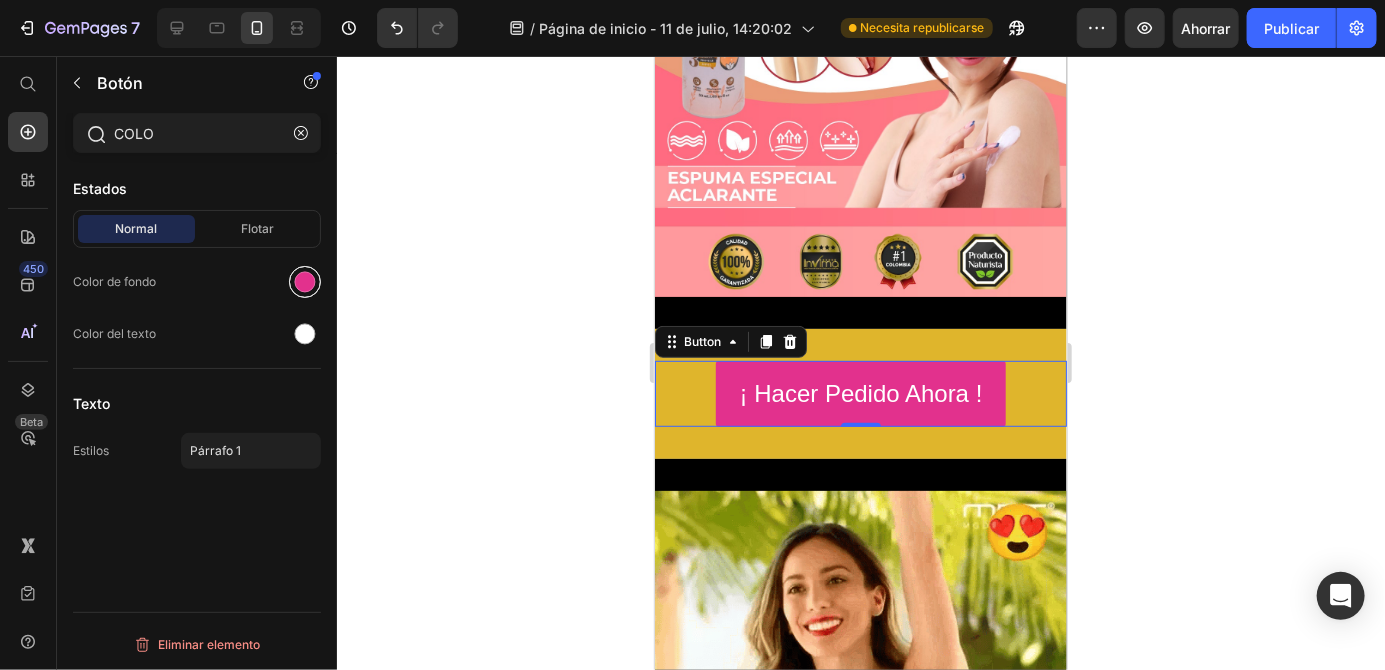 type on "COLO" 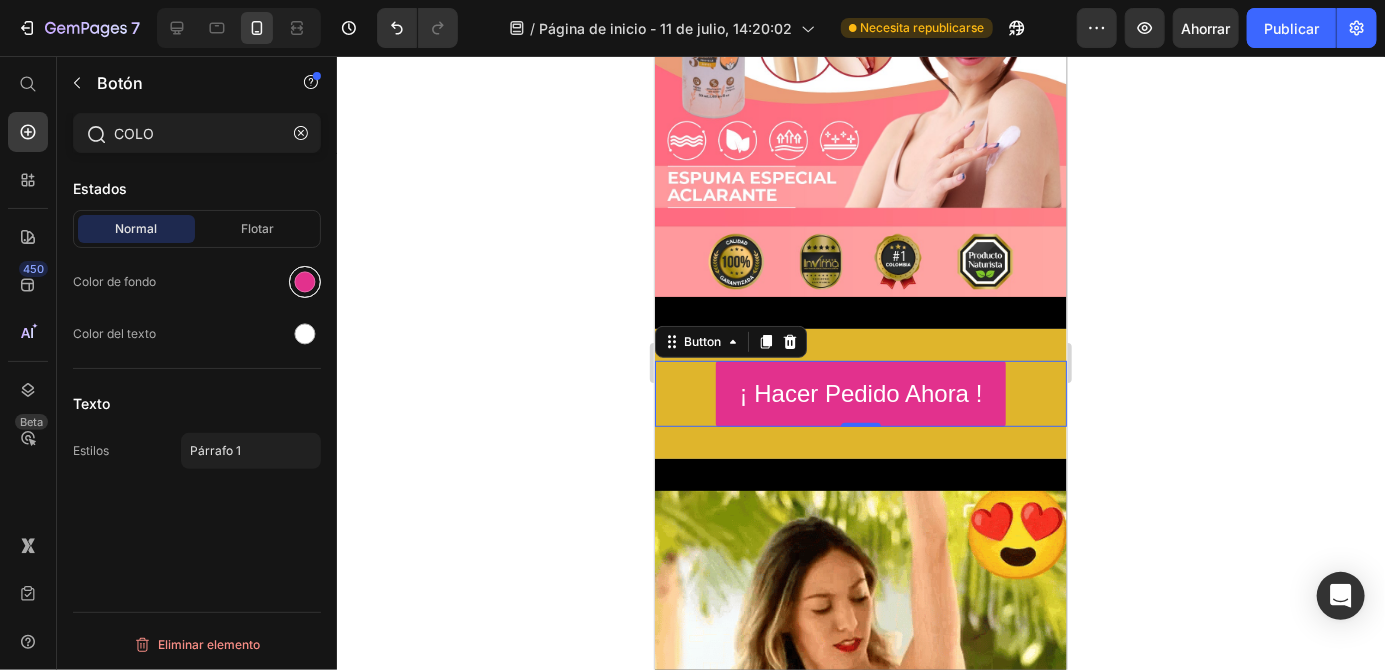 click at bounding box center [305, 282] 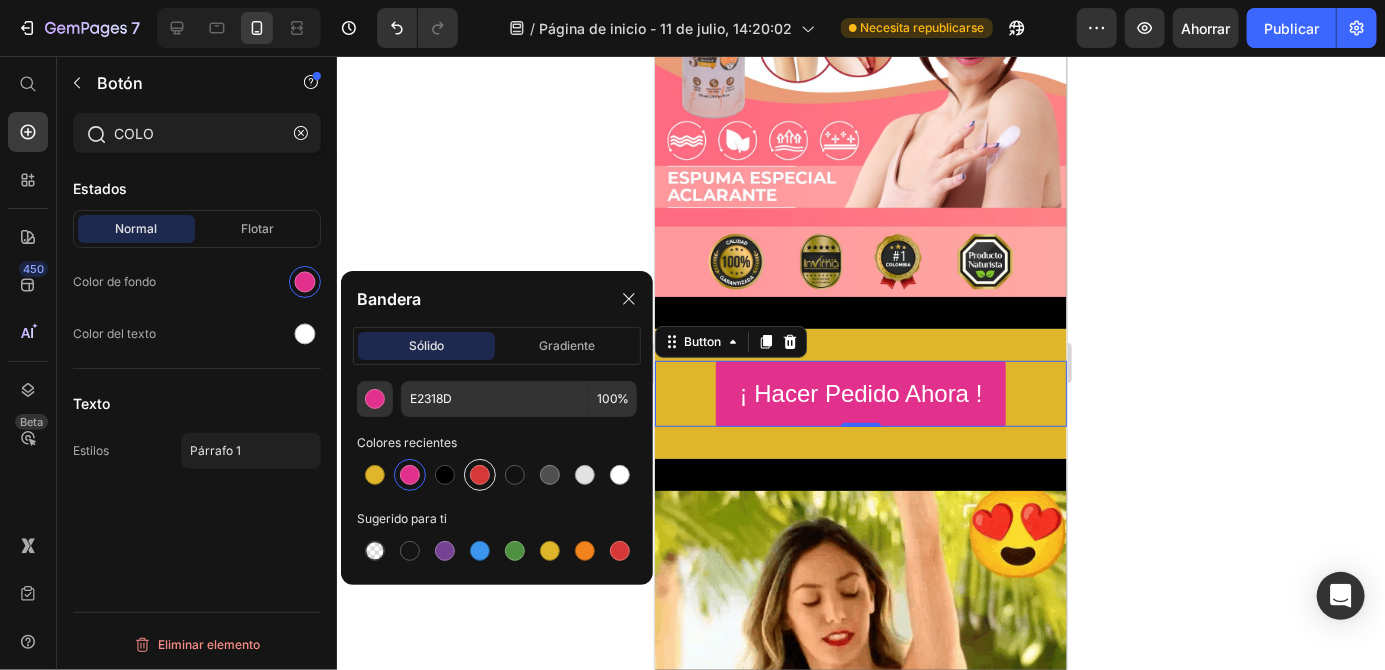 click at bounding box center (480, 475) 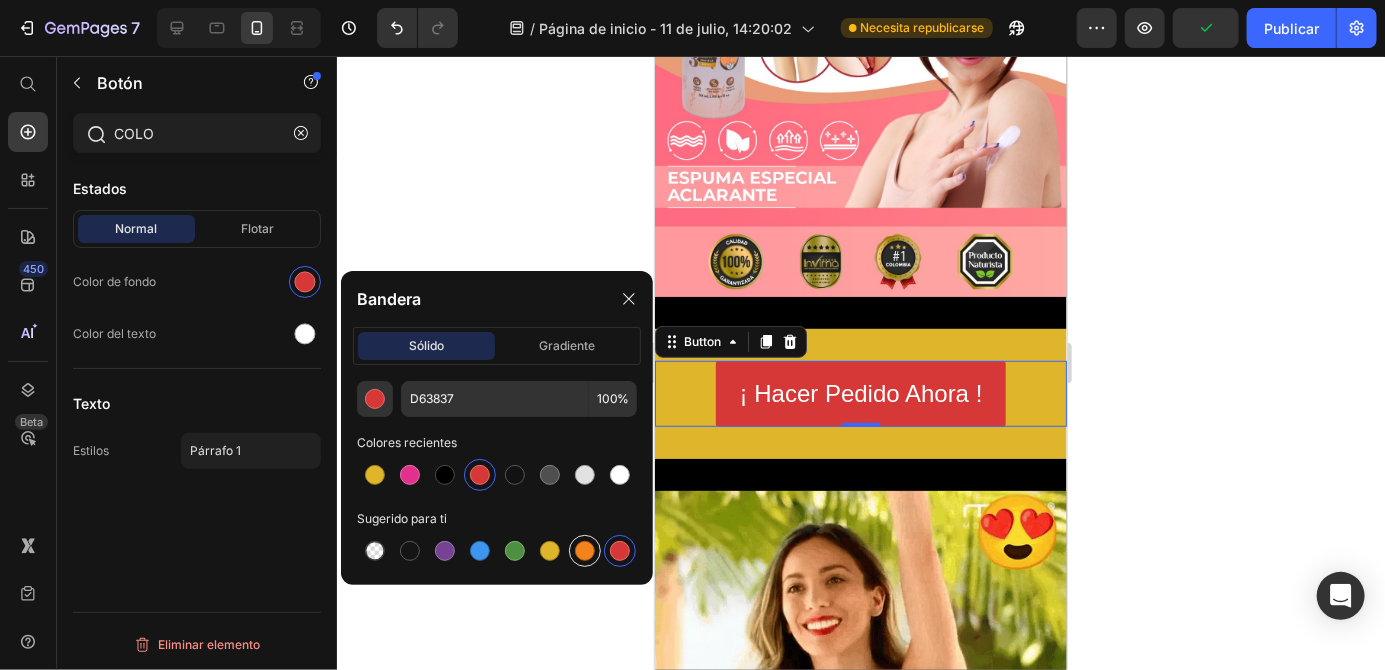 click at bounding box center [585, 551] 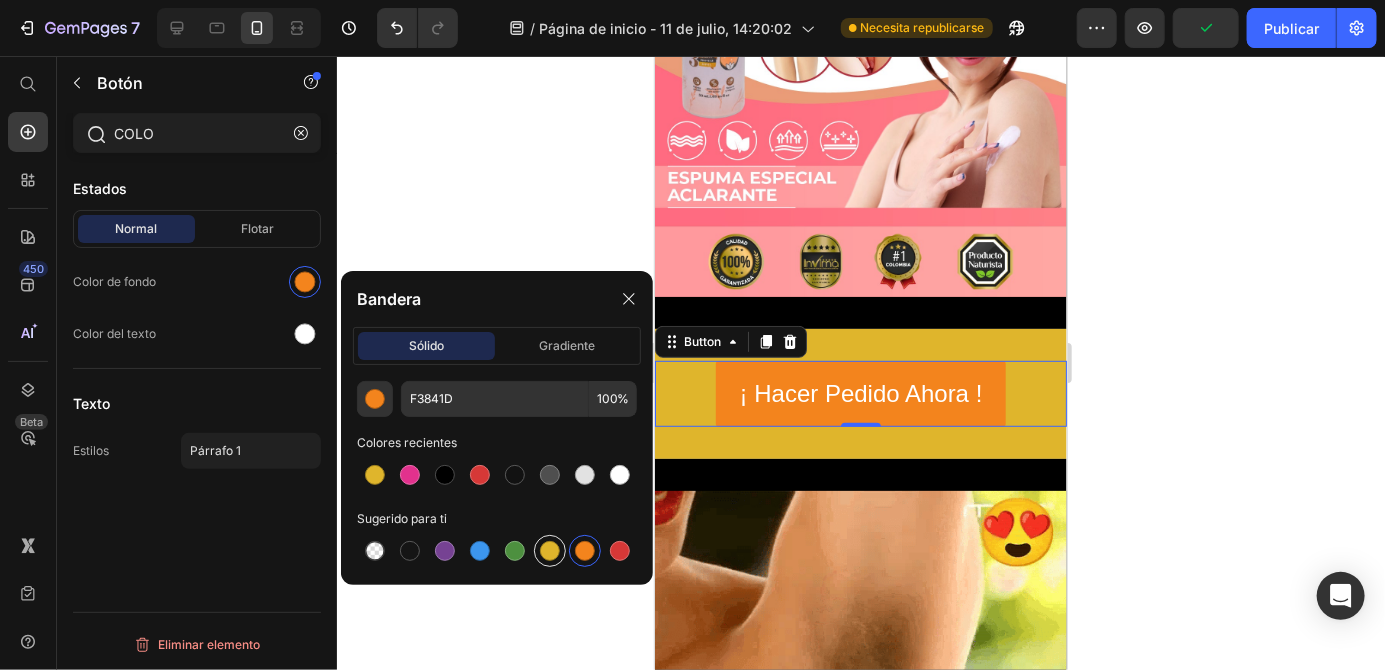 click at bounding box center (550, 551) 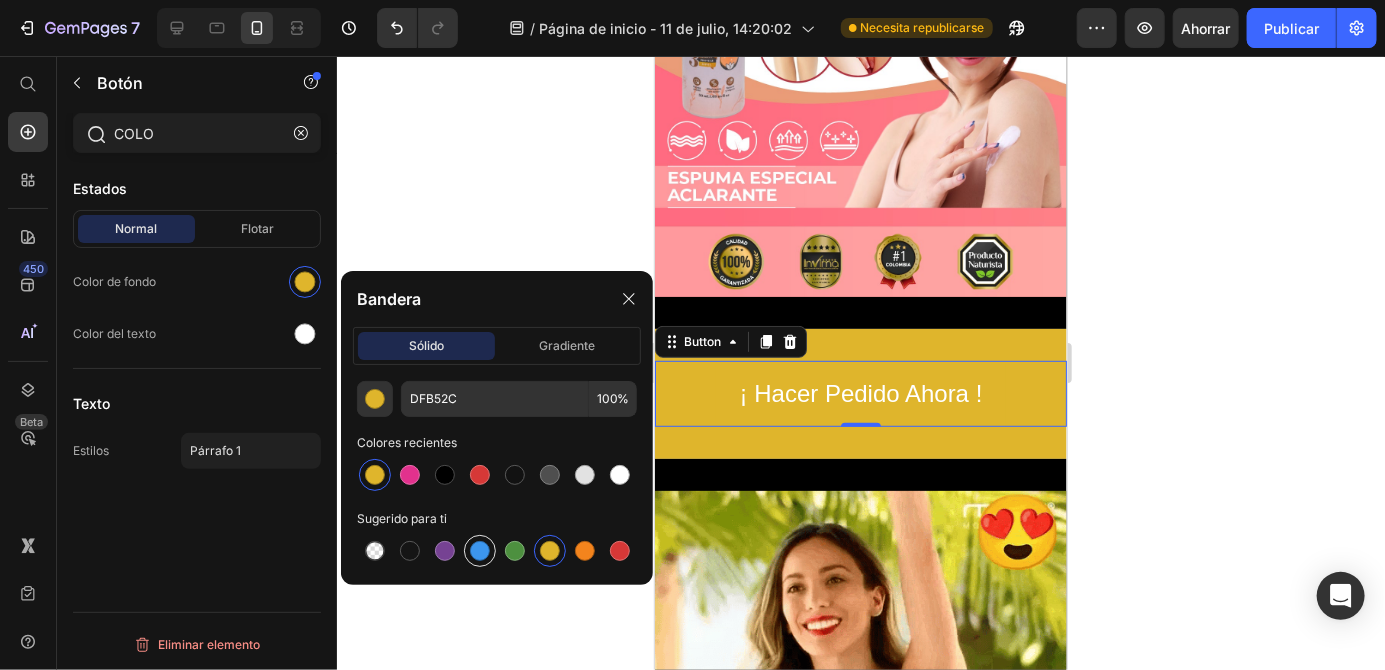 click at bounding box center (480, 551) 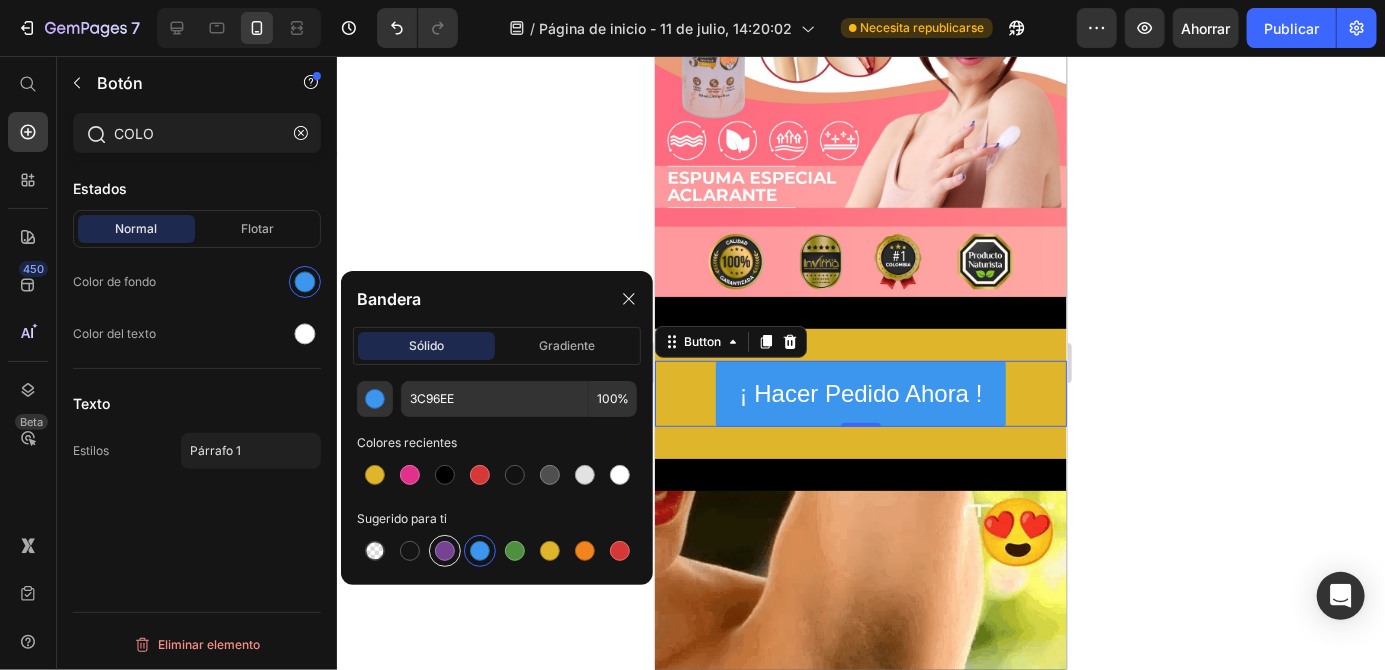 click at bounding box center (445, 551) 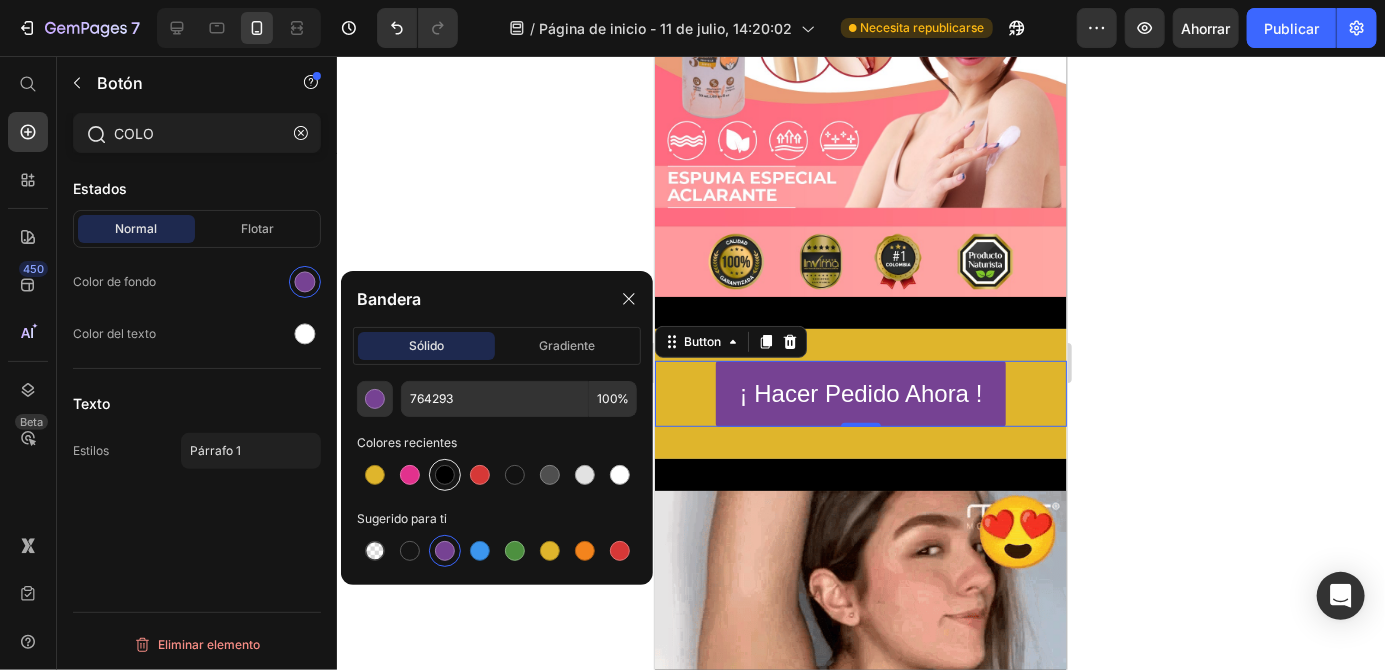 click at bounding box center [445, 475] 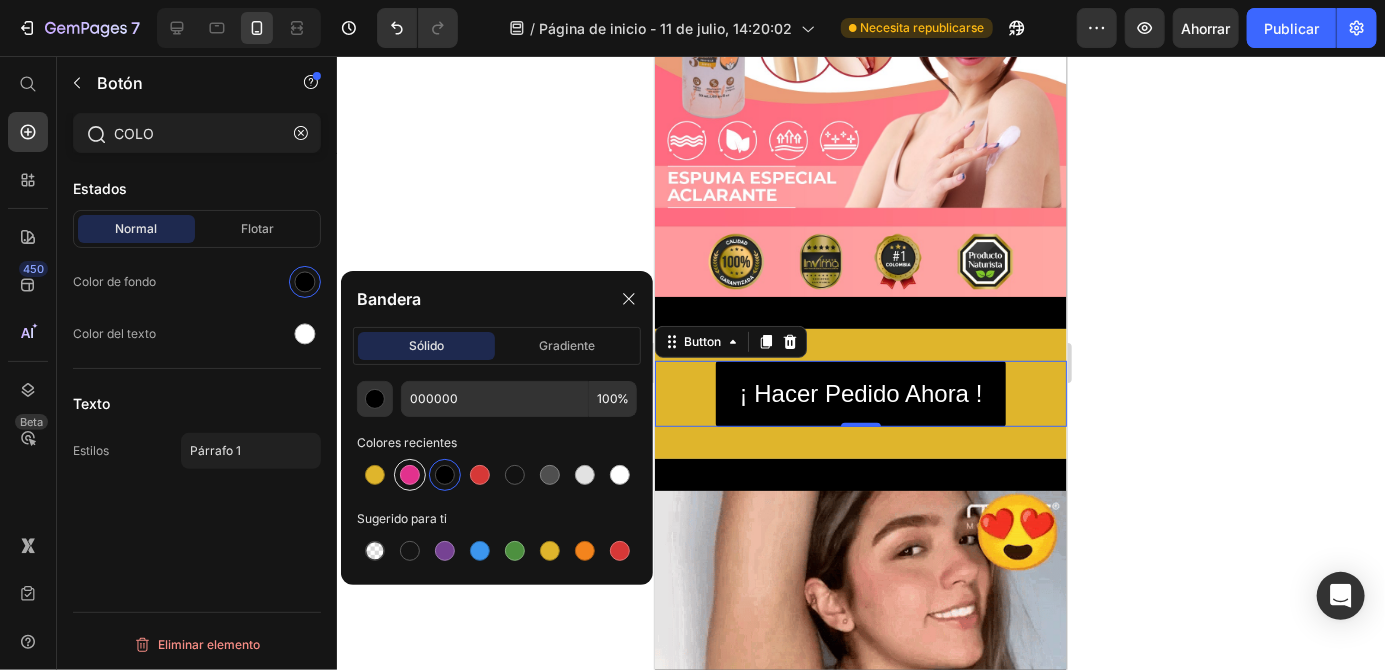 click at bounding box center [410, 475] 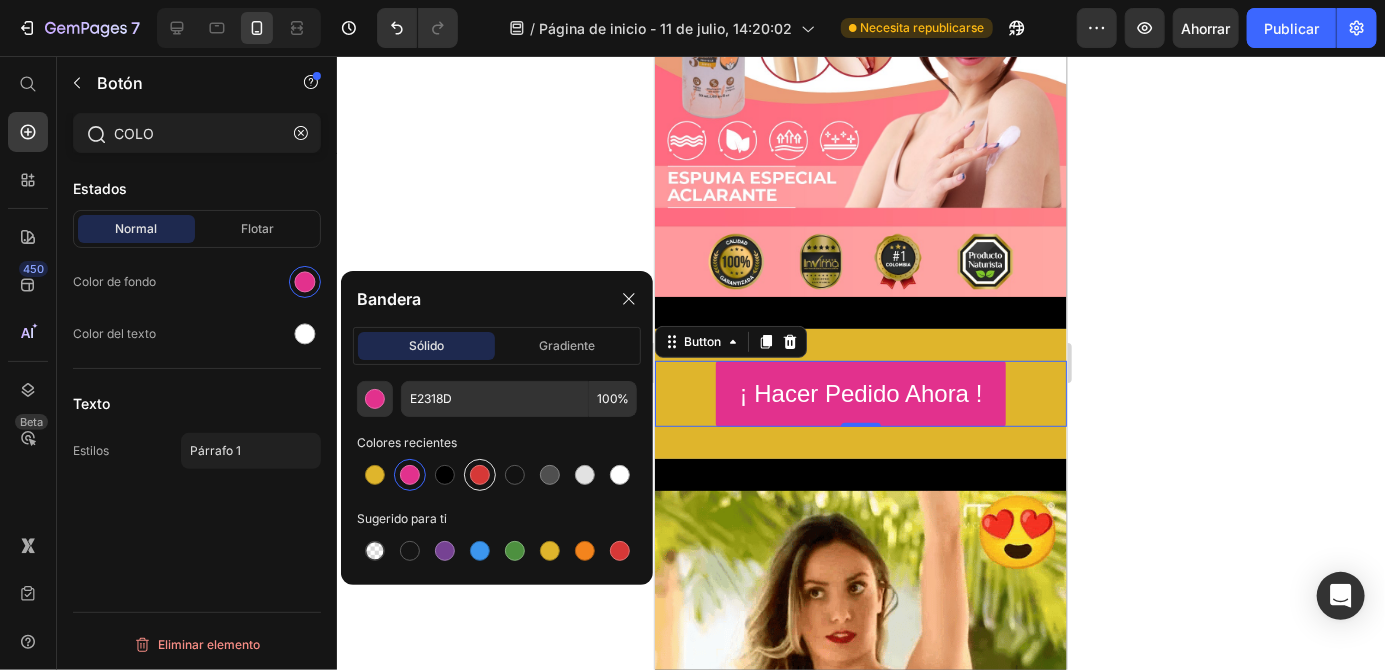 click at bounding box center (480, 475) 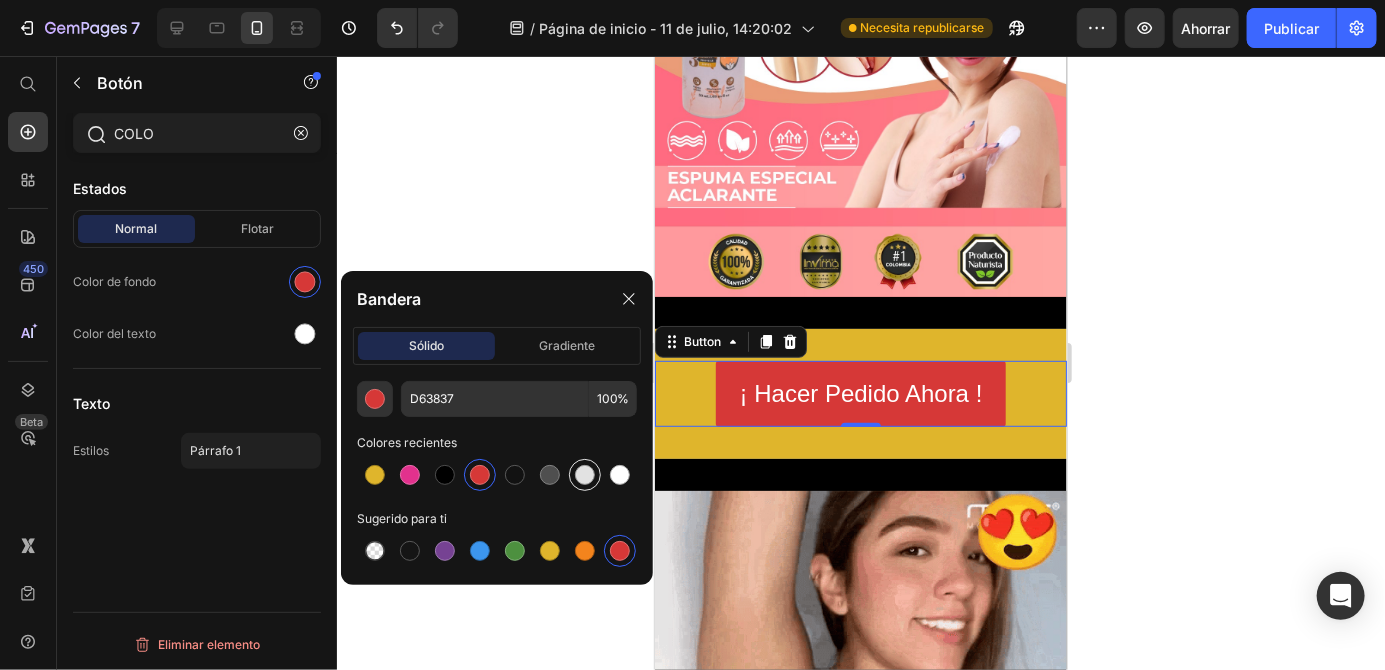 click at bounding box center (585, 475) 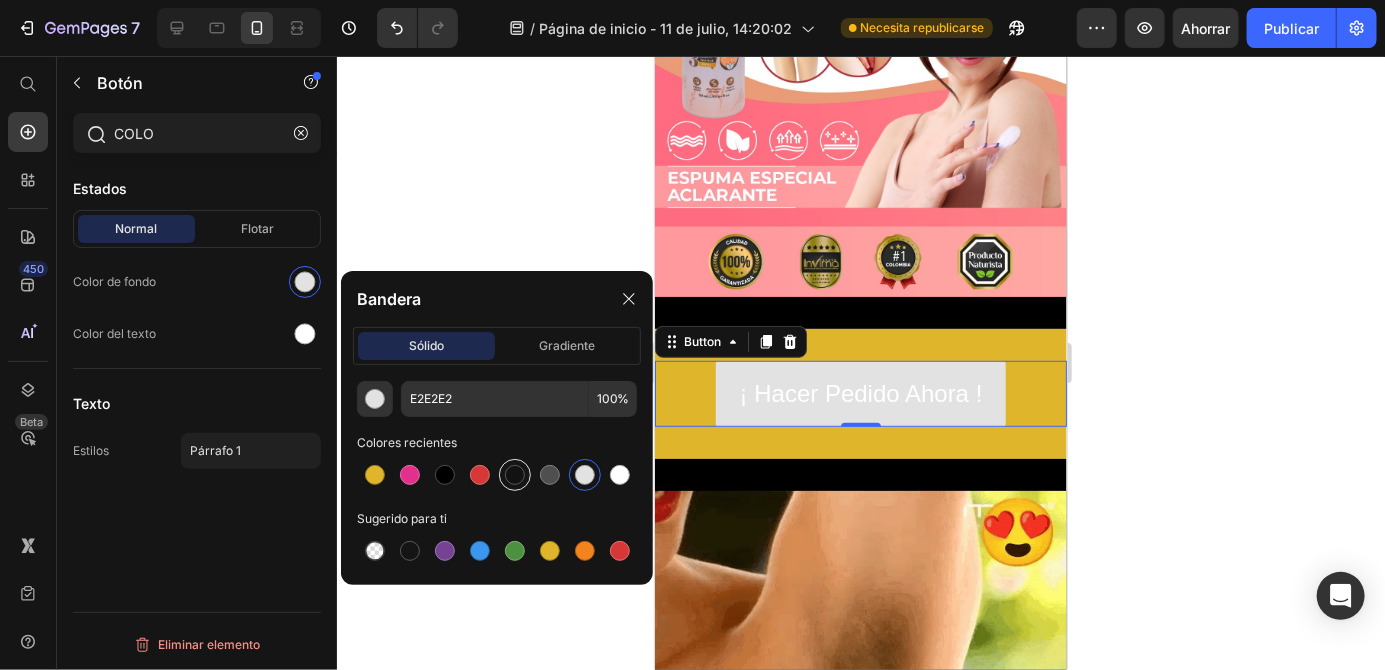 click at bounding box center (515, 475) 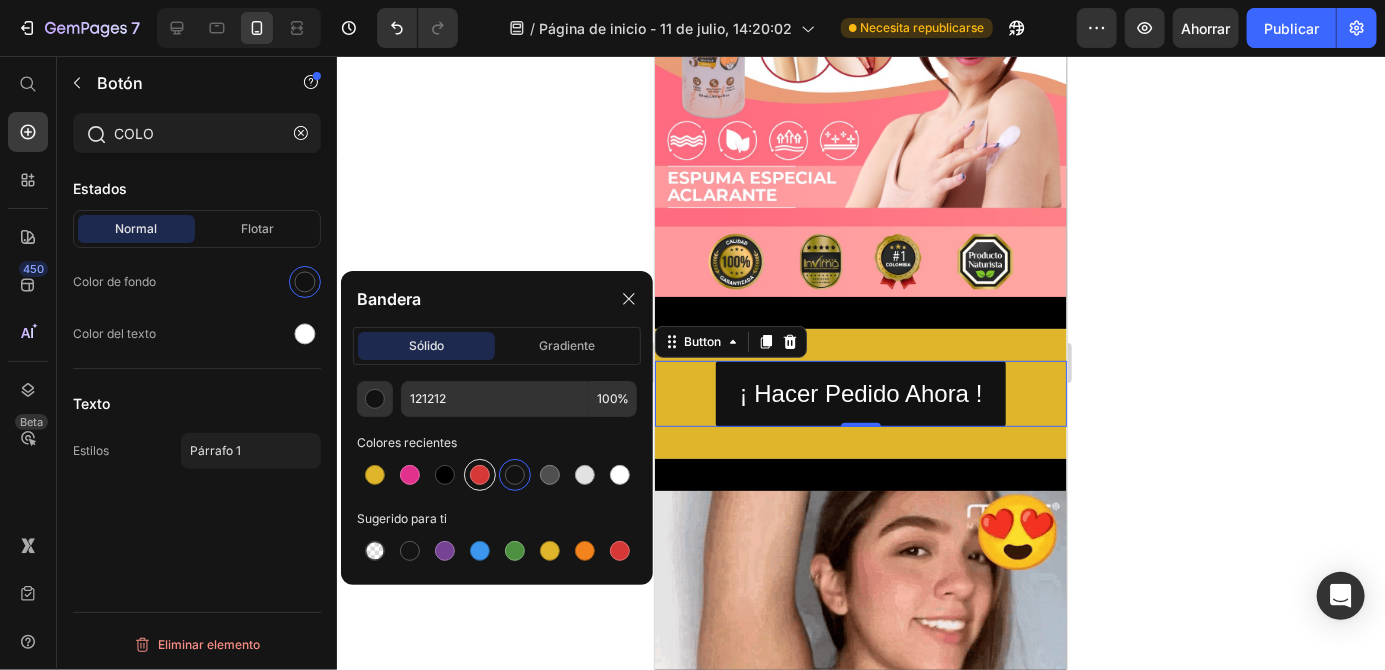 click at bounding box center (480, 475) 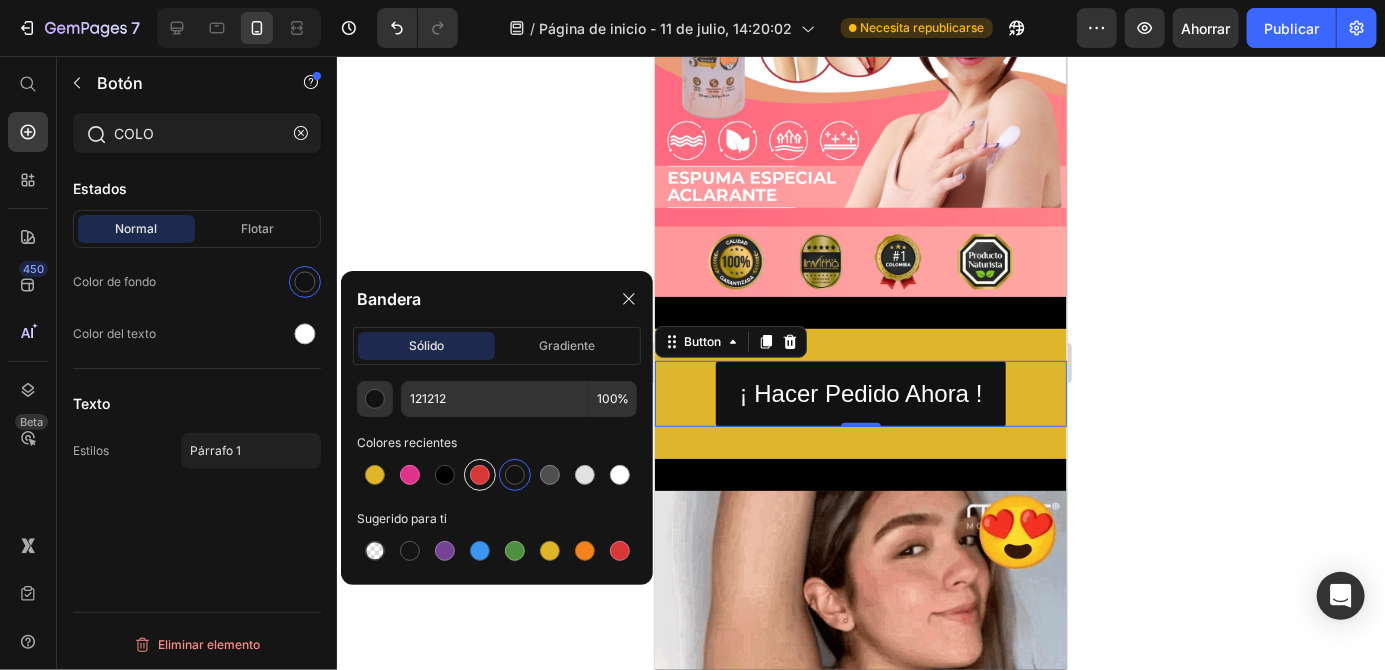 type on "D63837" 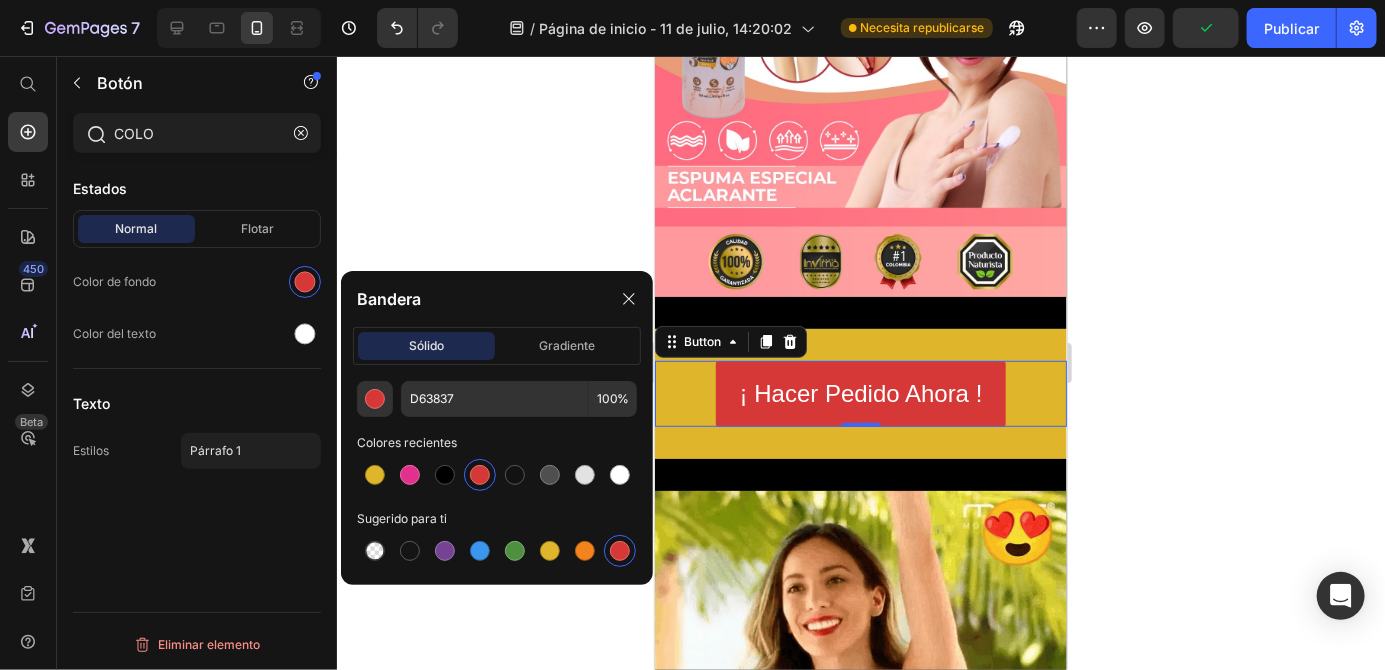 click 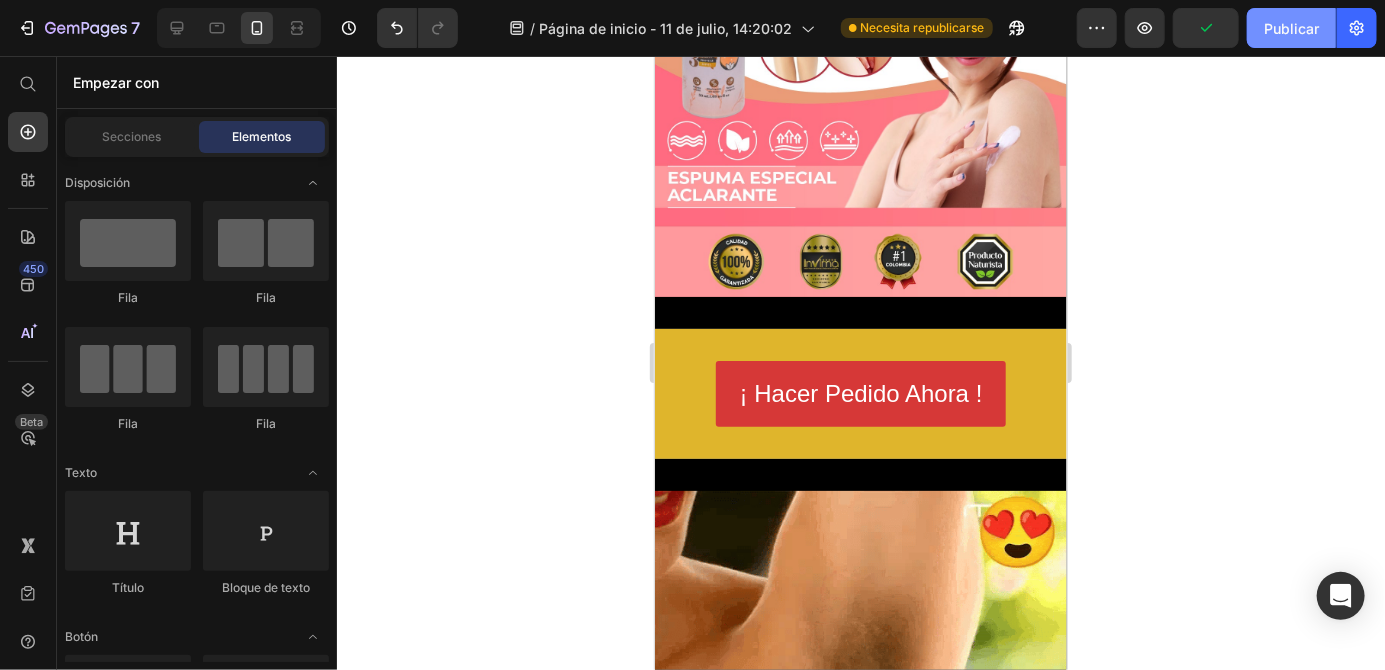 click on "Publicar" at bounding box center [1291, 28] 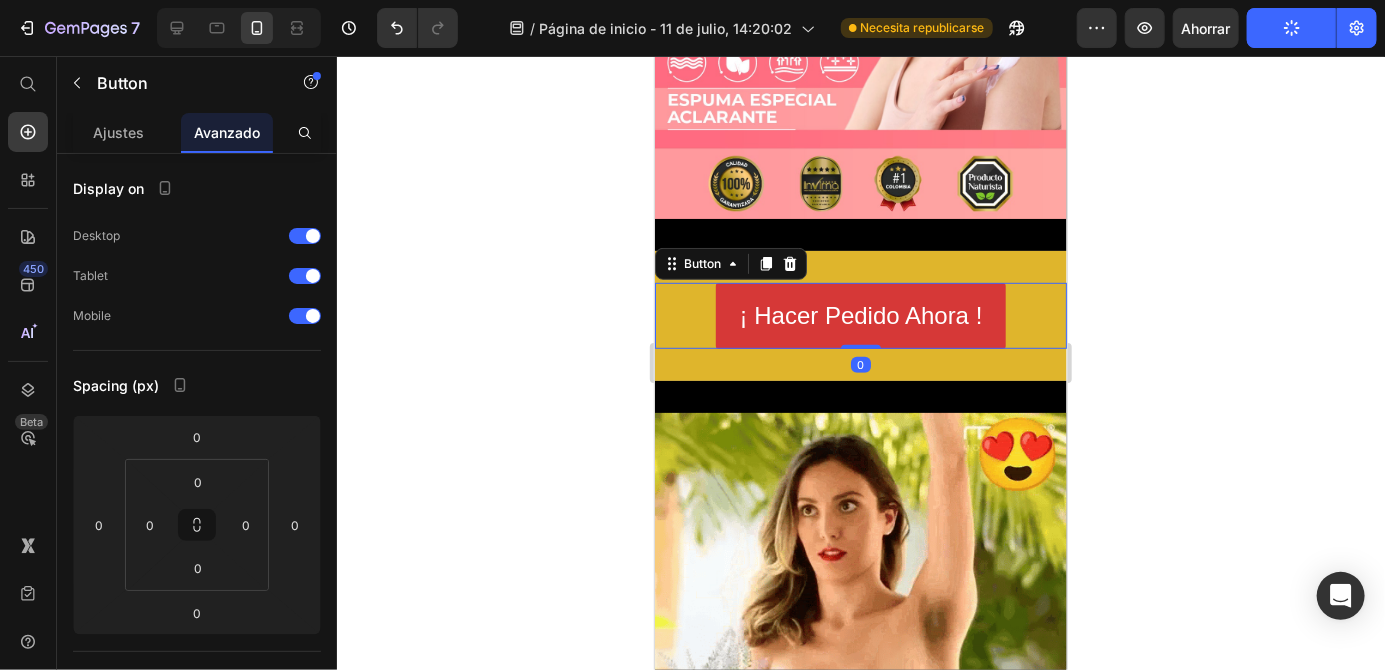 scroll, scrollTop: 0, scrollLeft: 0, axis: both 